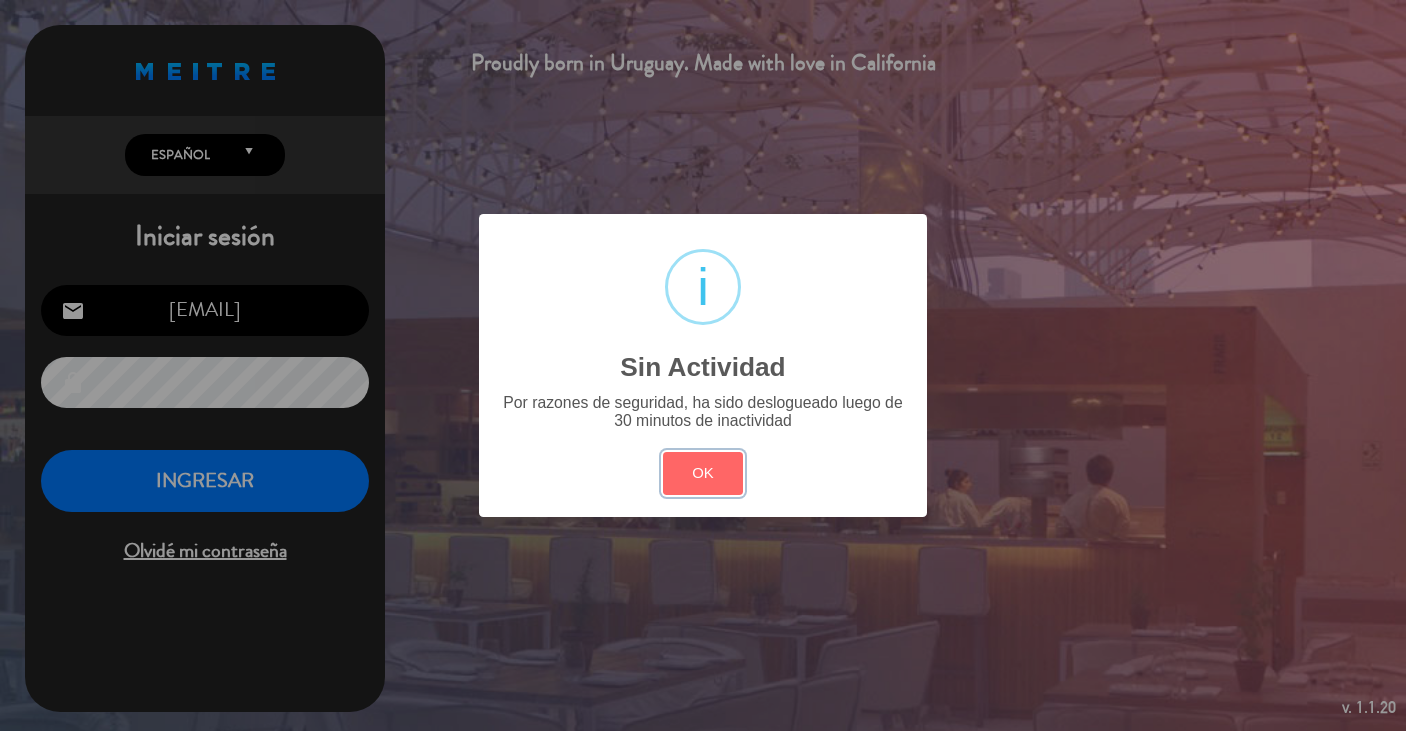 scroll, scrollTop: 0, scrollLeft: 0, axis: both 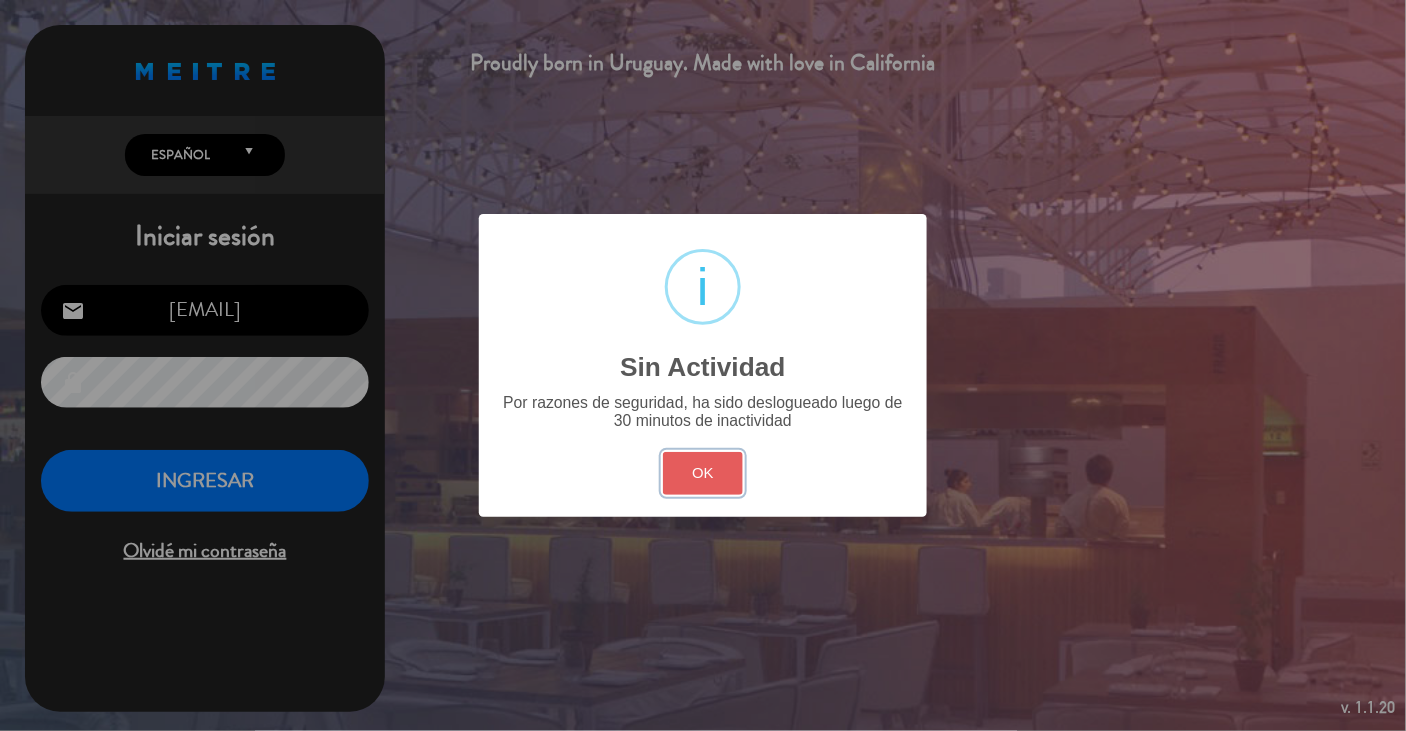 drag, startPoint x: 736, startPoint y: 477, endPoint x: 722, endPoint y: 463, distance: 19.79899 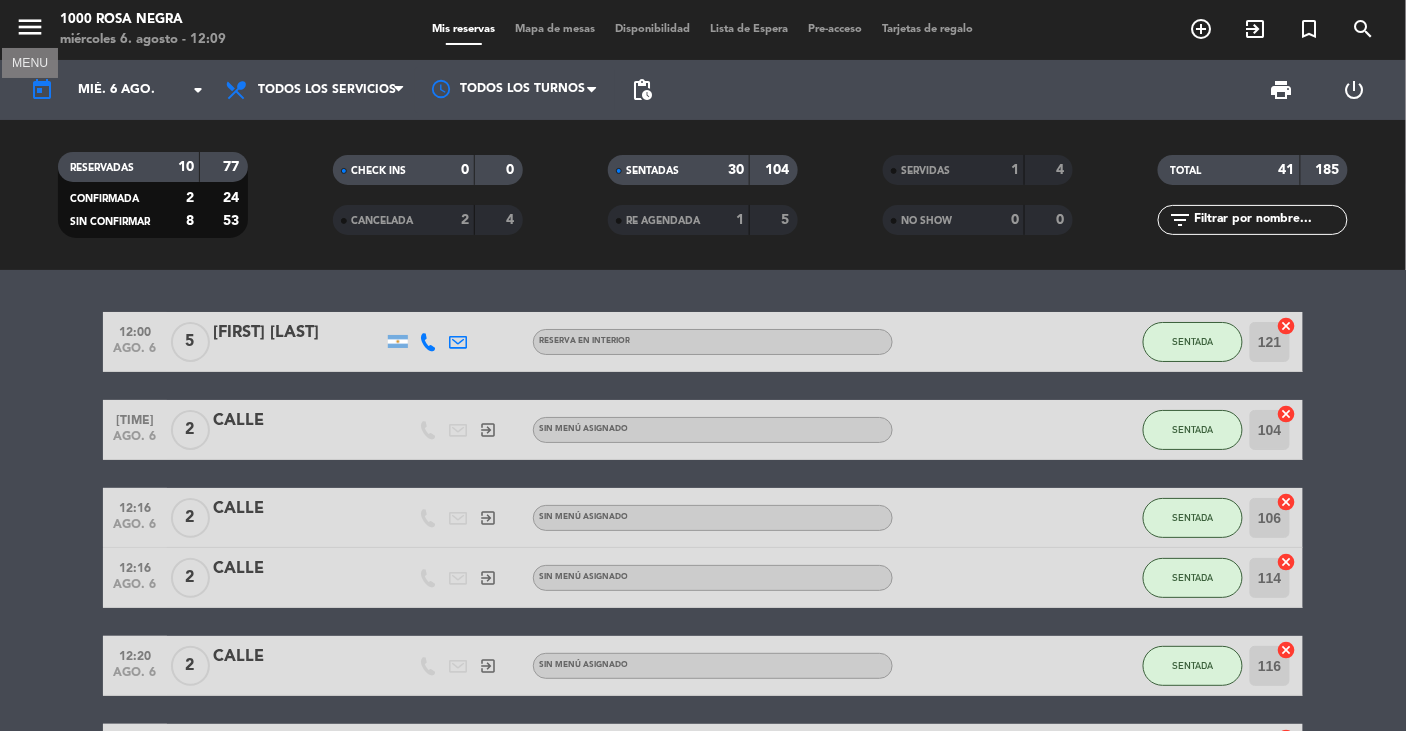 click on "menu" at bounding box center (30, 27) 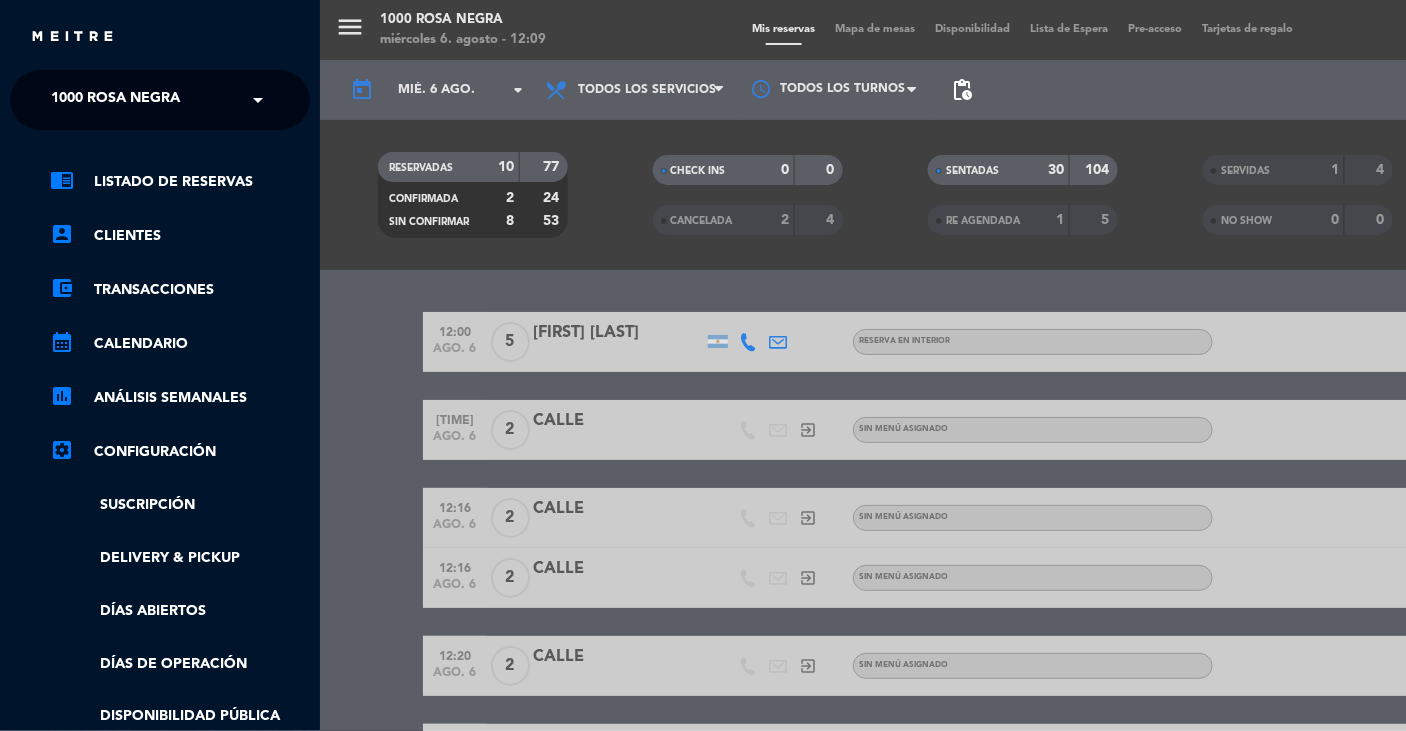 click on "× 1000 Rosa Negra ×" 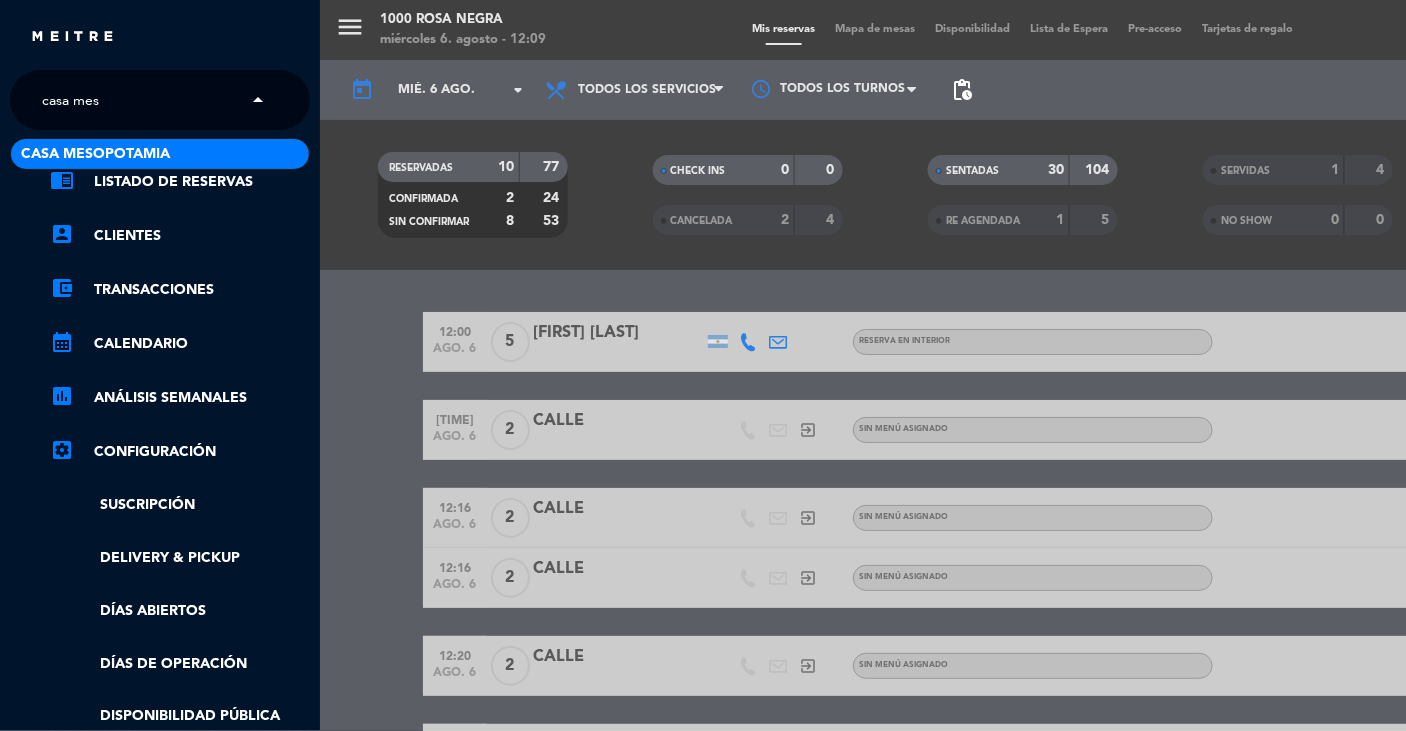 type on "casa meso" 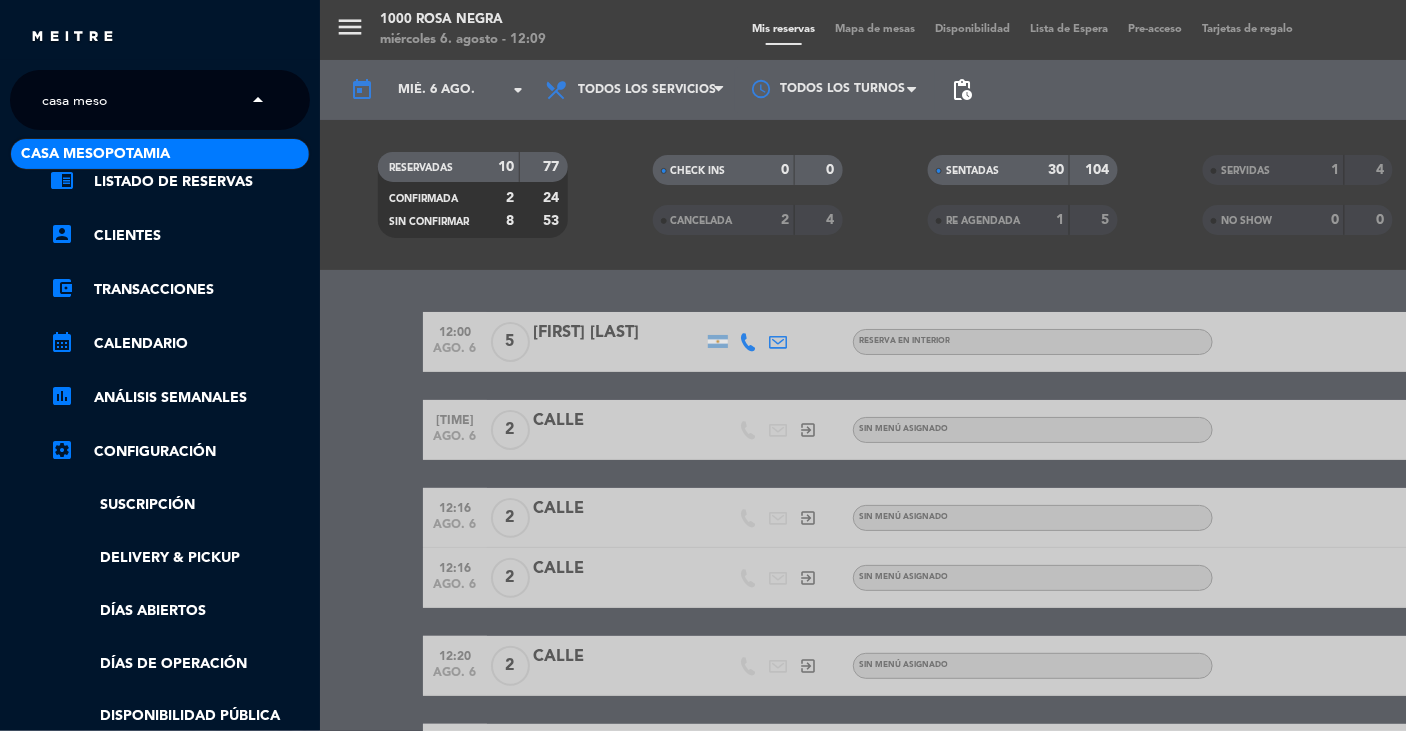 click on "Casa Mesopotamia" at bounding box center (95, 154) 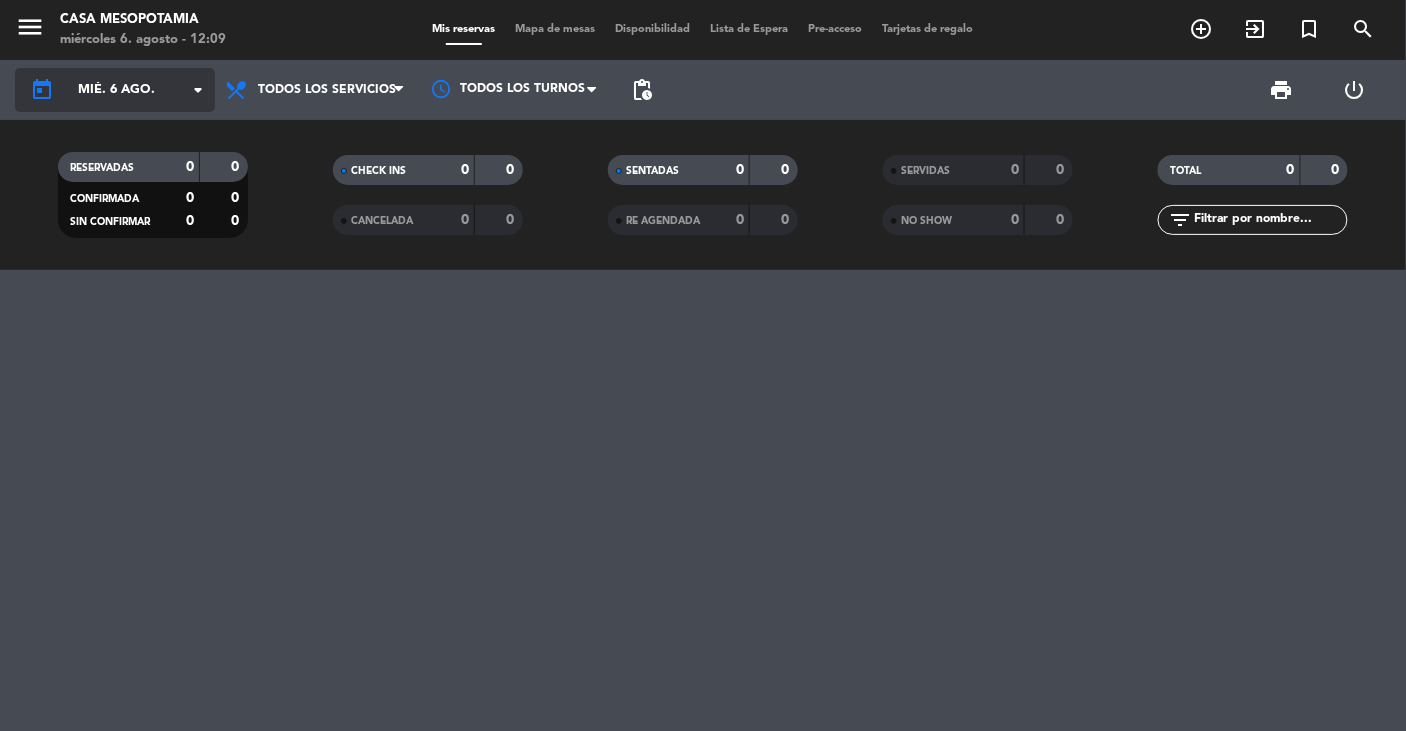 click on "today    mié. 6 ago. arrow_drop_down" 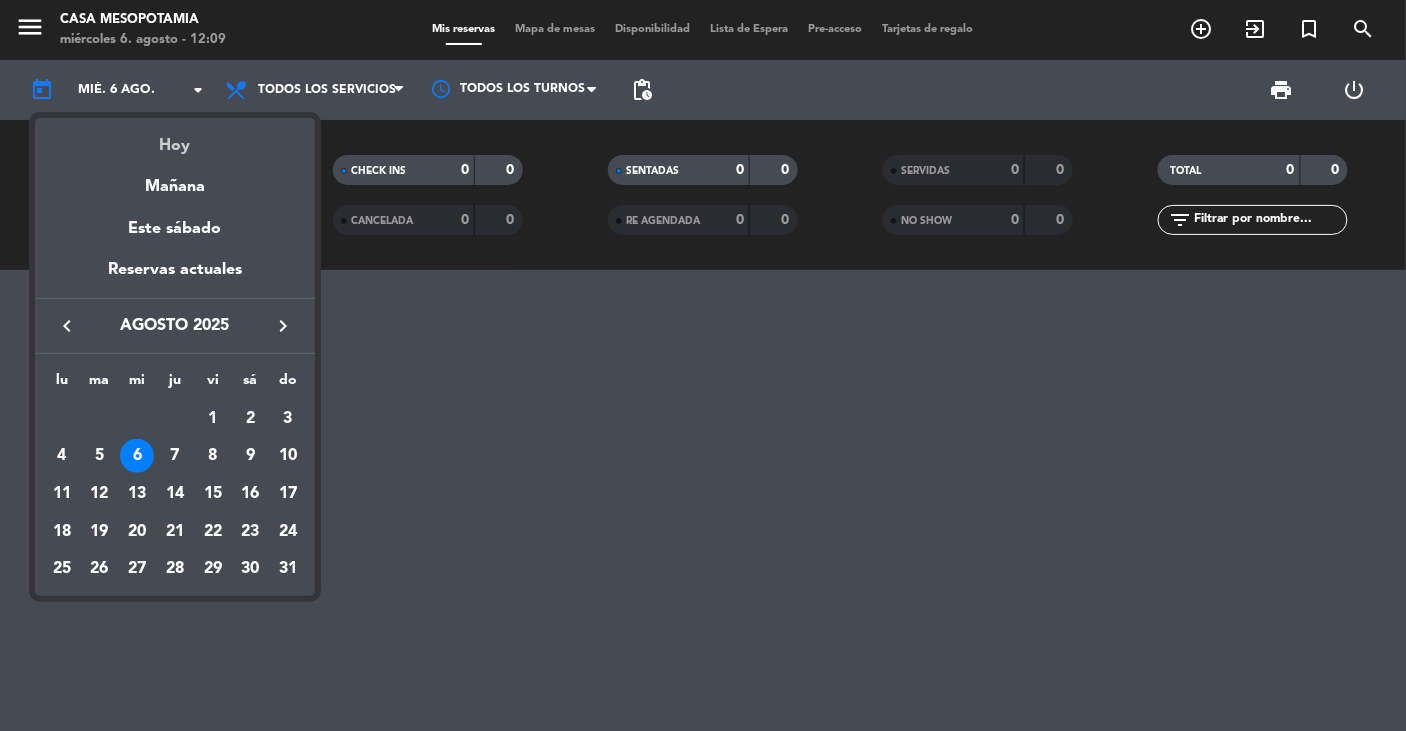 click on "Hoy" at bounding box center [175, 138] 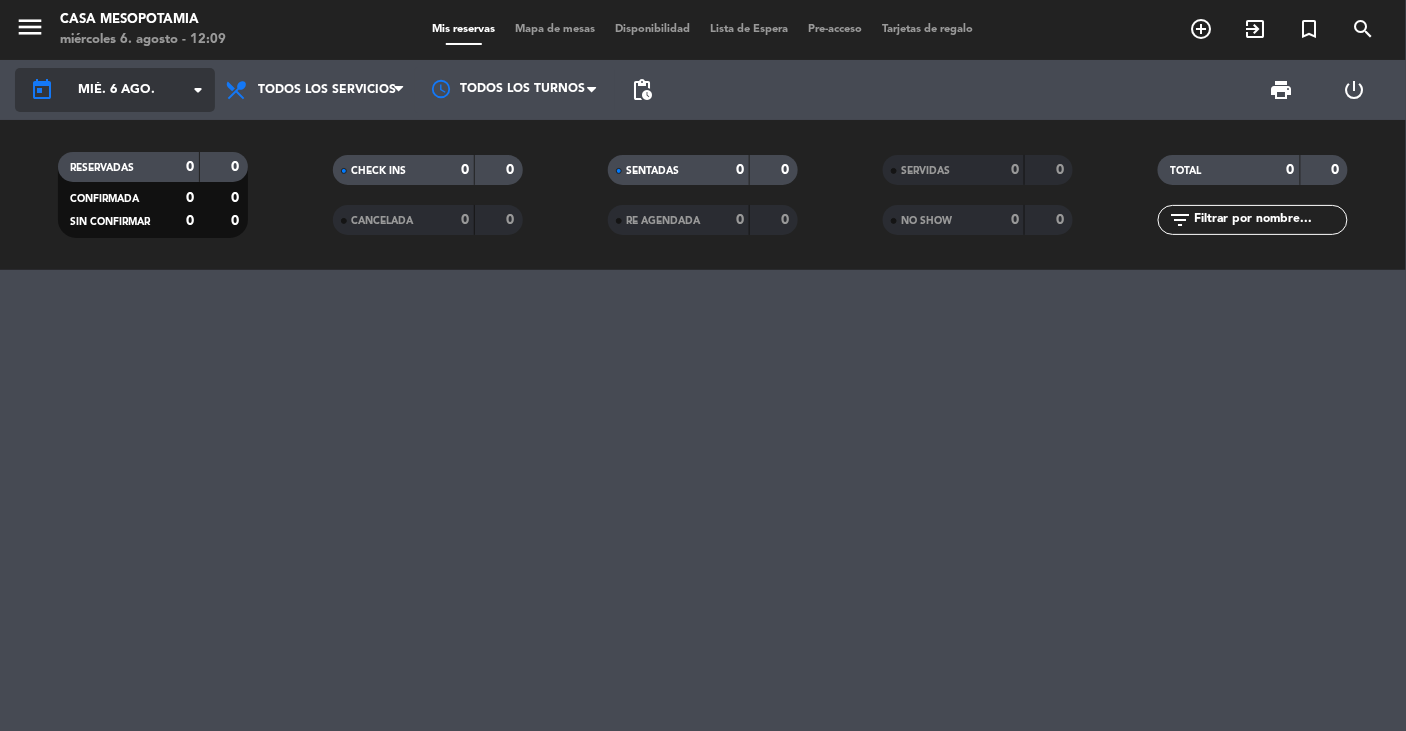 click on "mié. 6 ago." 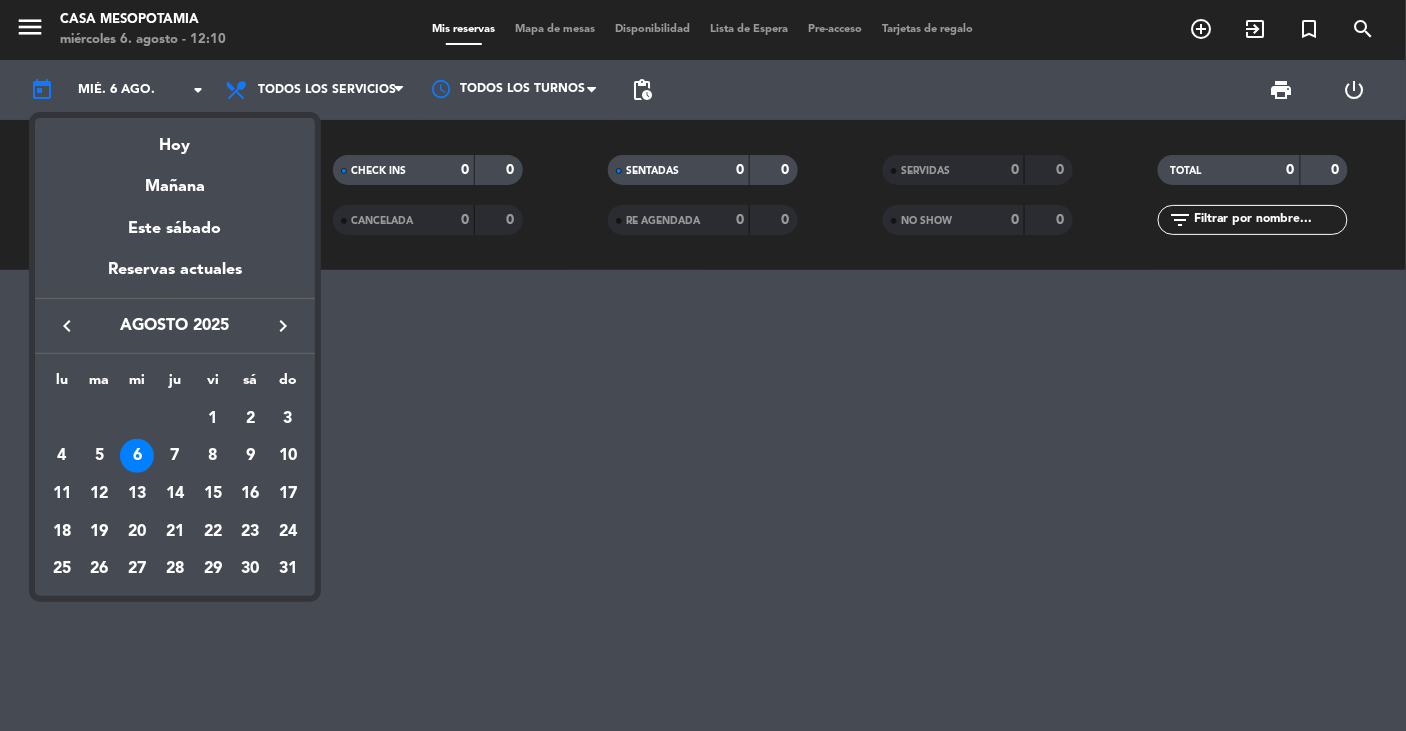 click at bounding box center [703, 365] 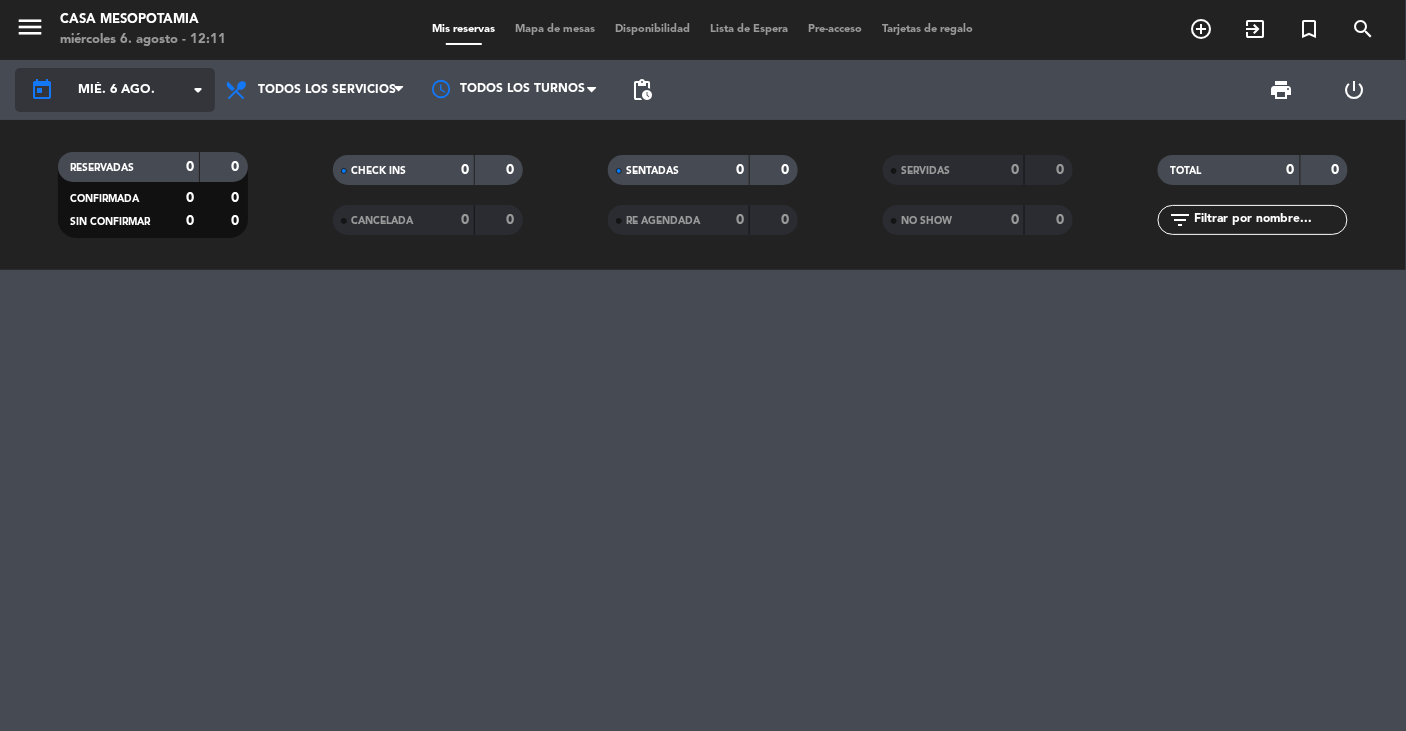 click on "mié. 6 ago." 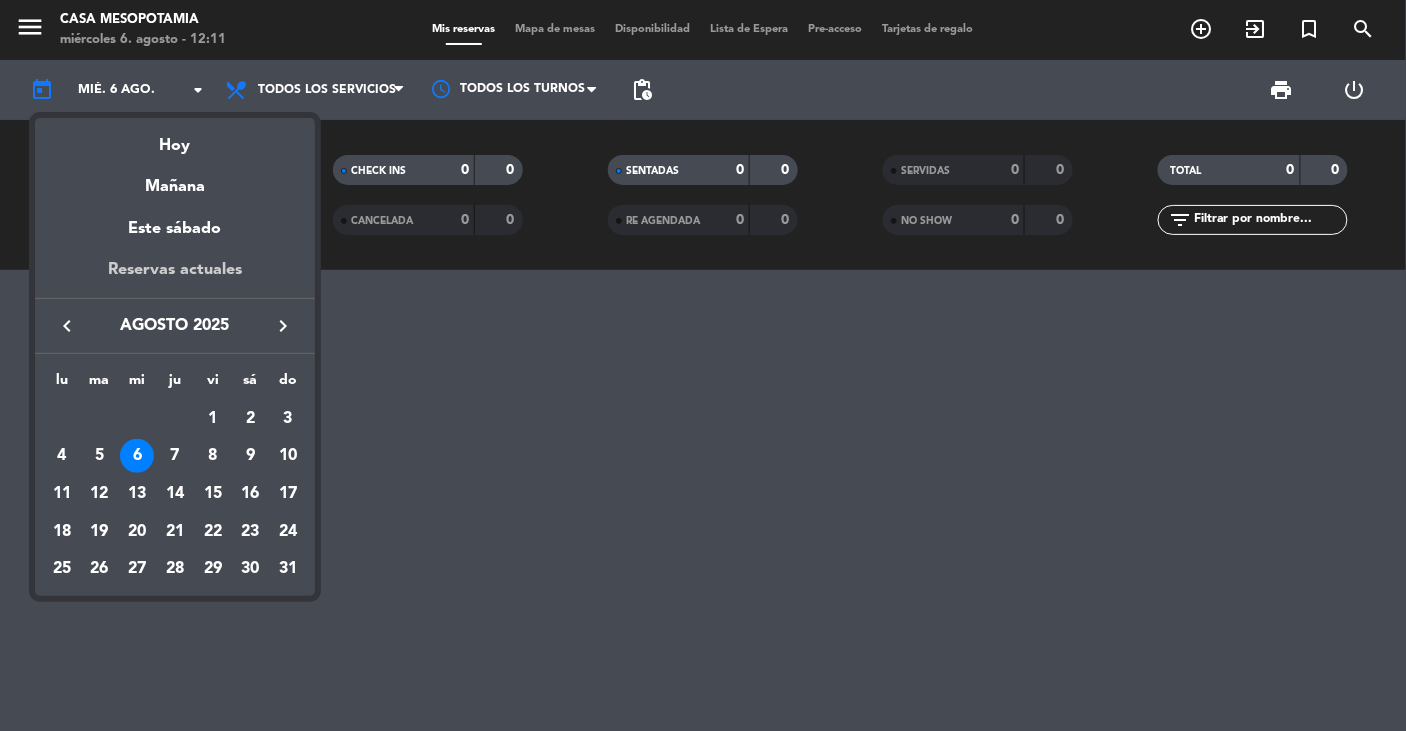 click on "Reservas actuales" at bounding box center [175, 277] 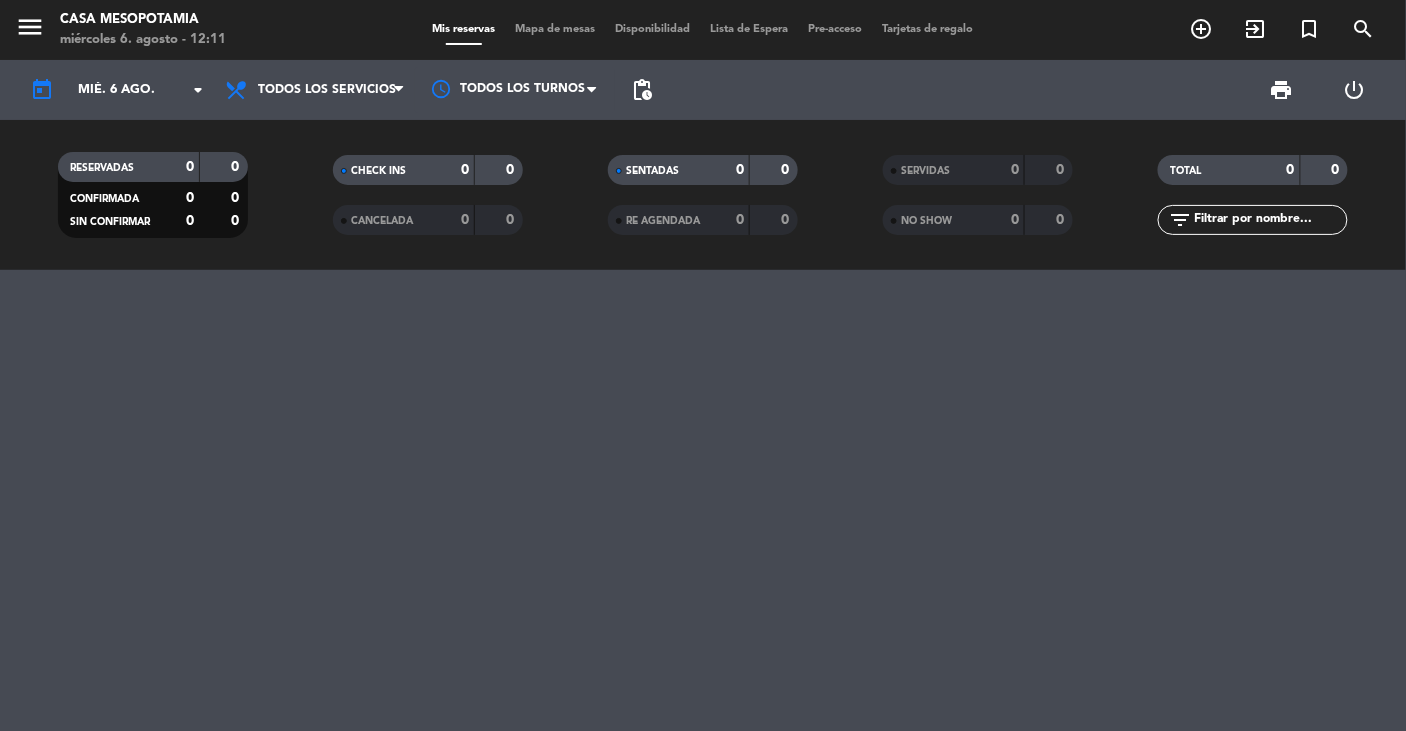type 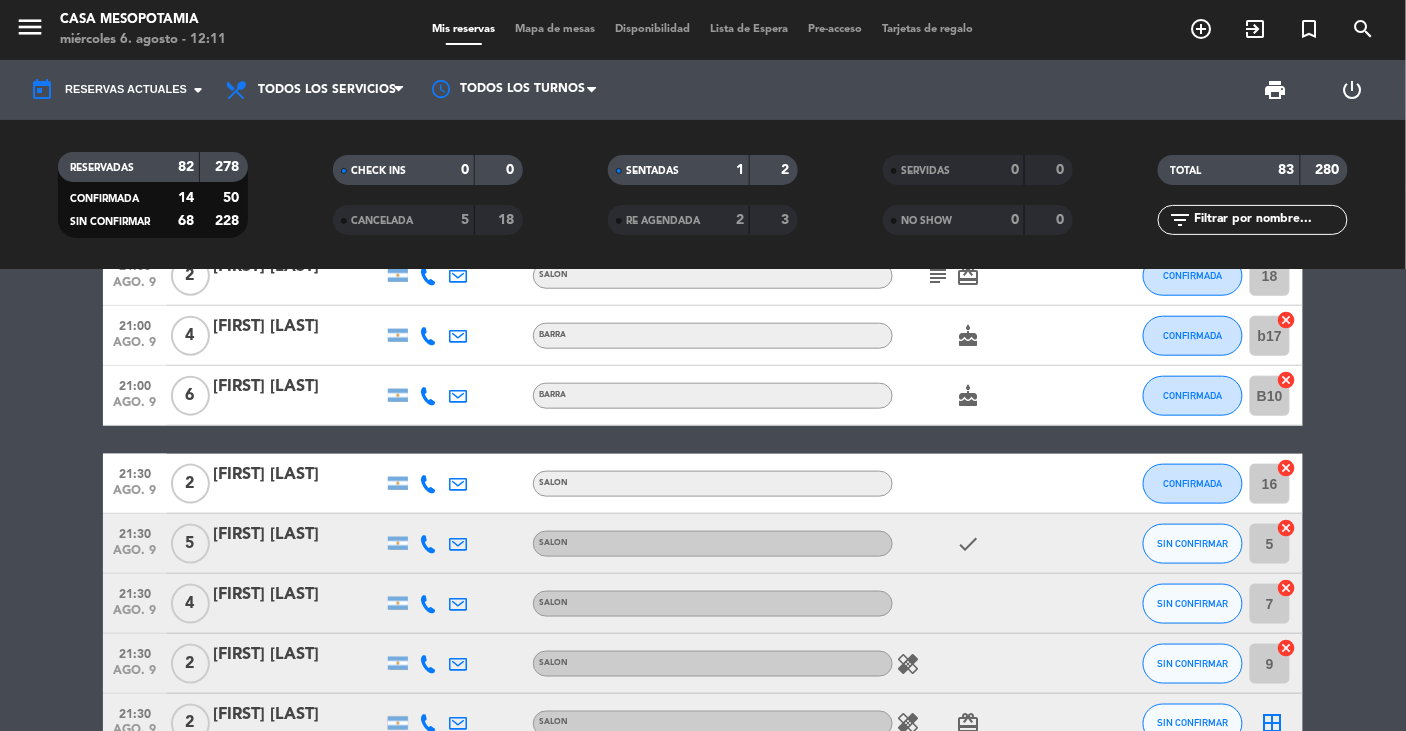 scroll, scrollTop: 0, scrollLeft: 0, axis: both 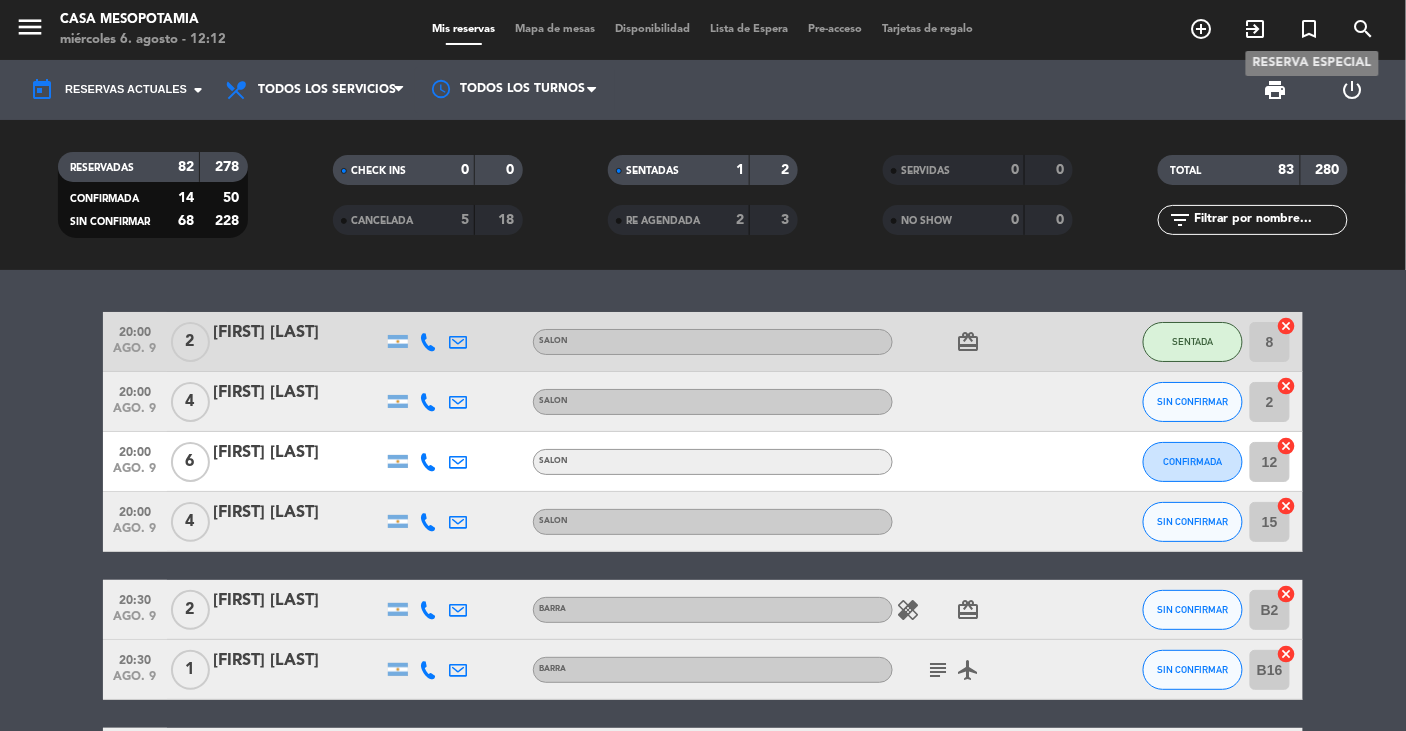 click on "turned_in_not" at bounding box center (1310, 29) 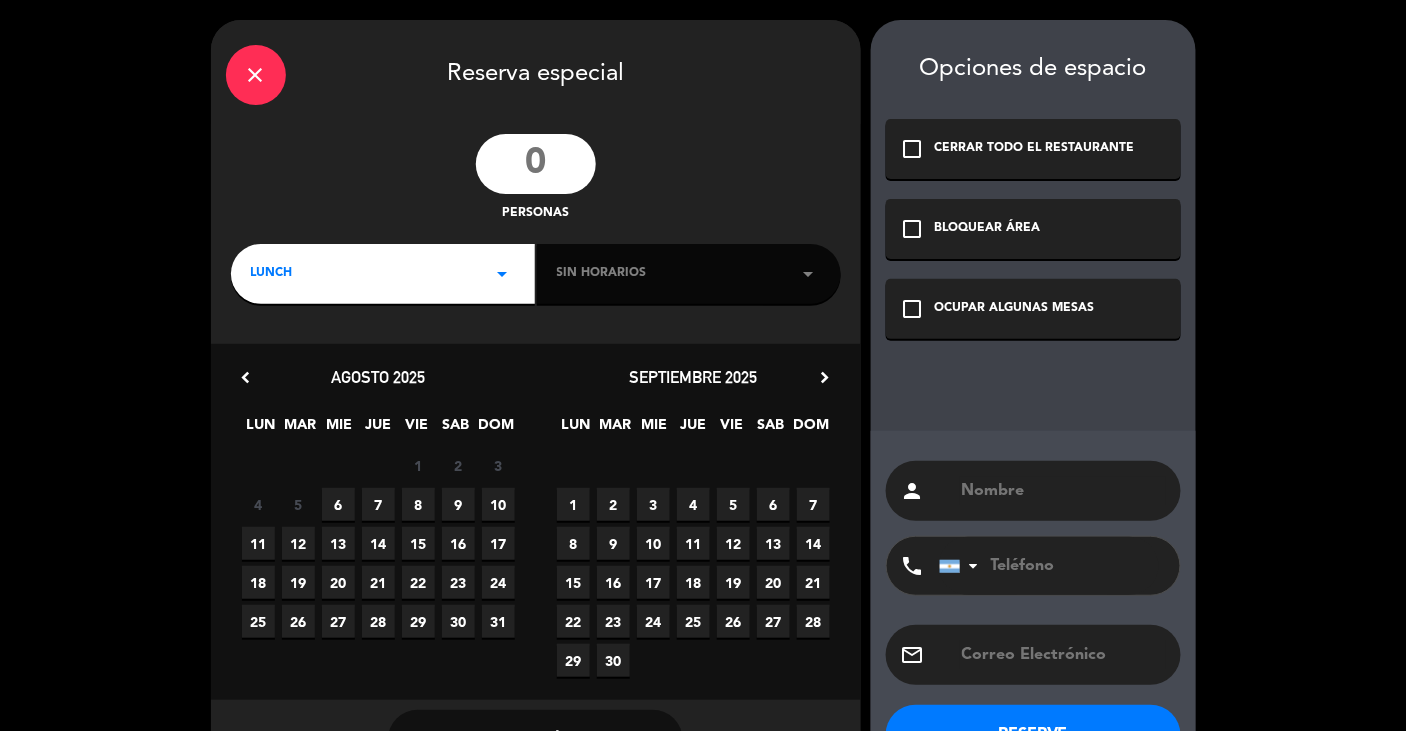 click 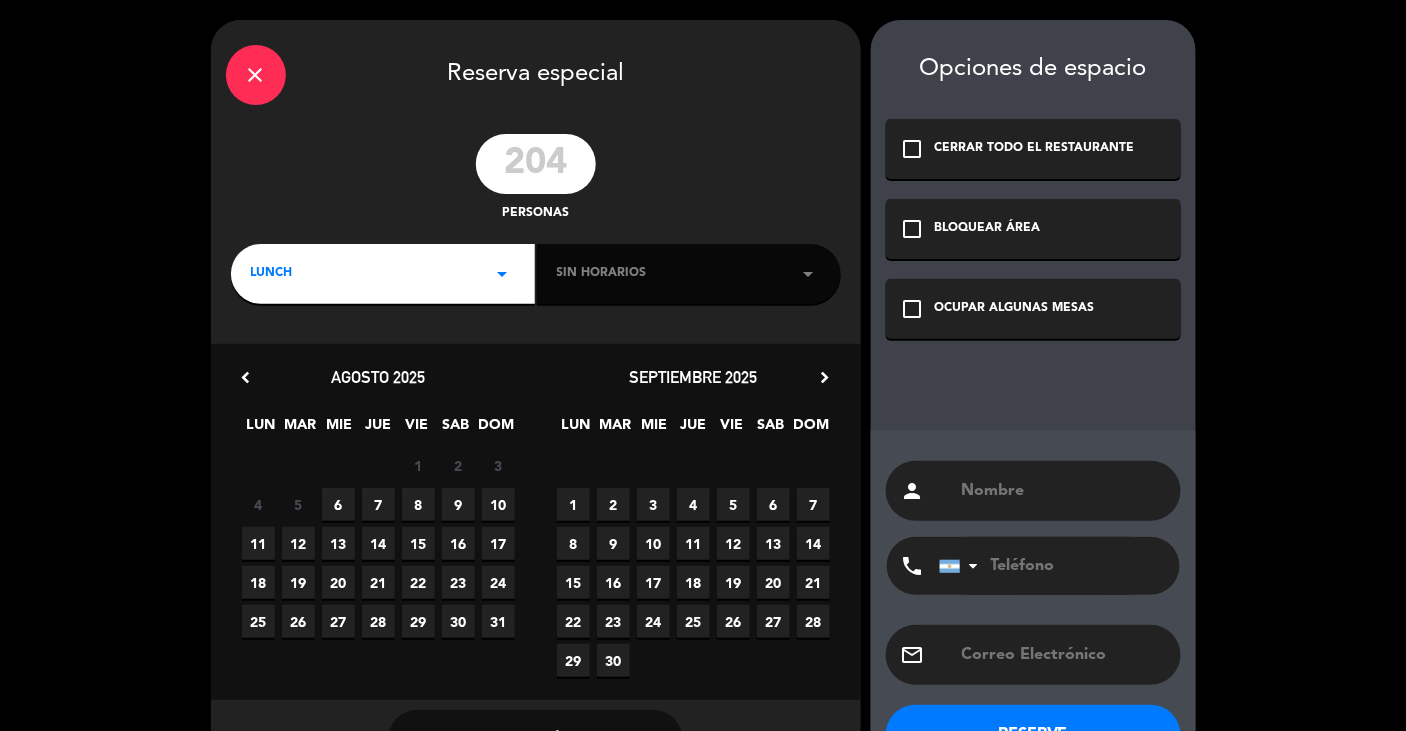 type on "204" 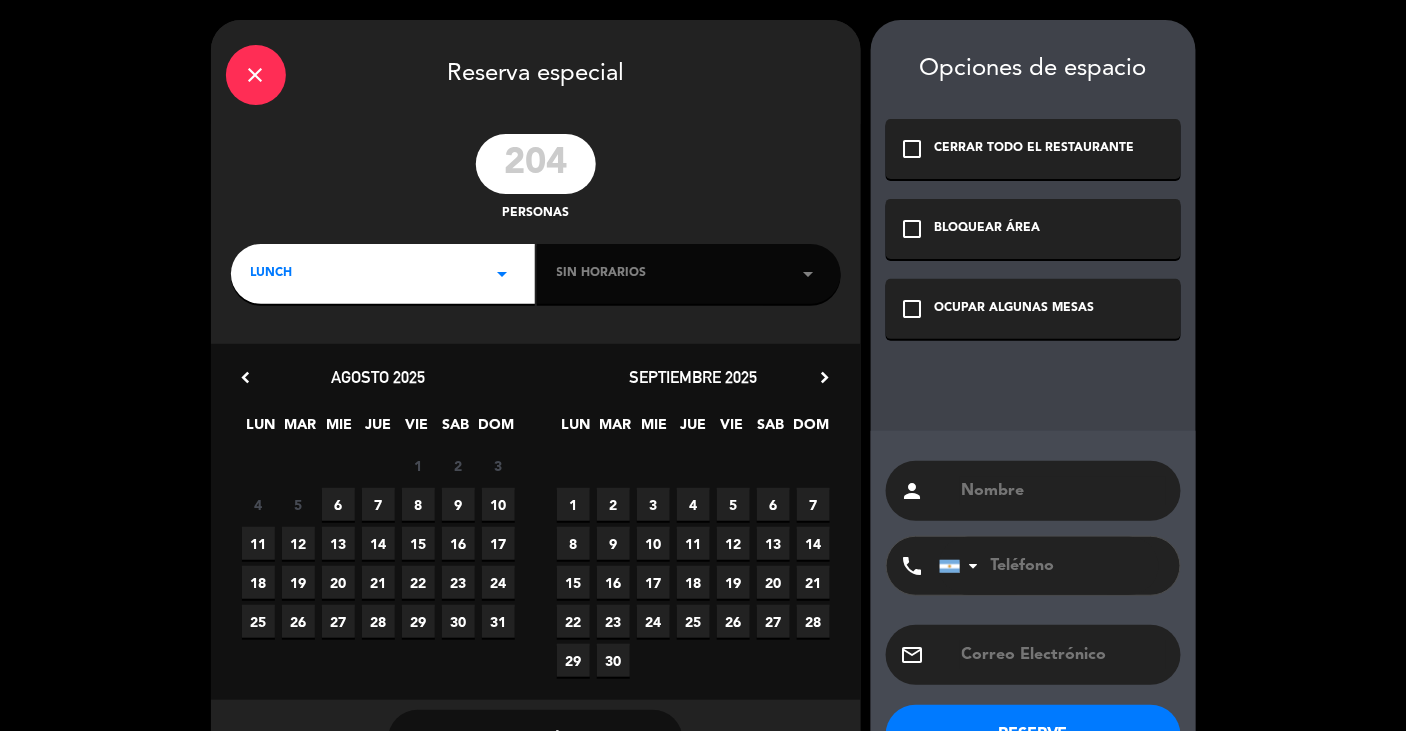 click on "LUNCH   arrow_drop_down" 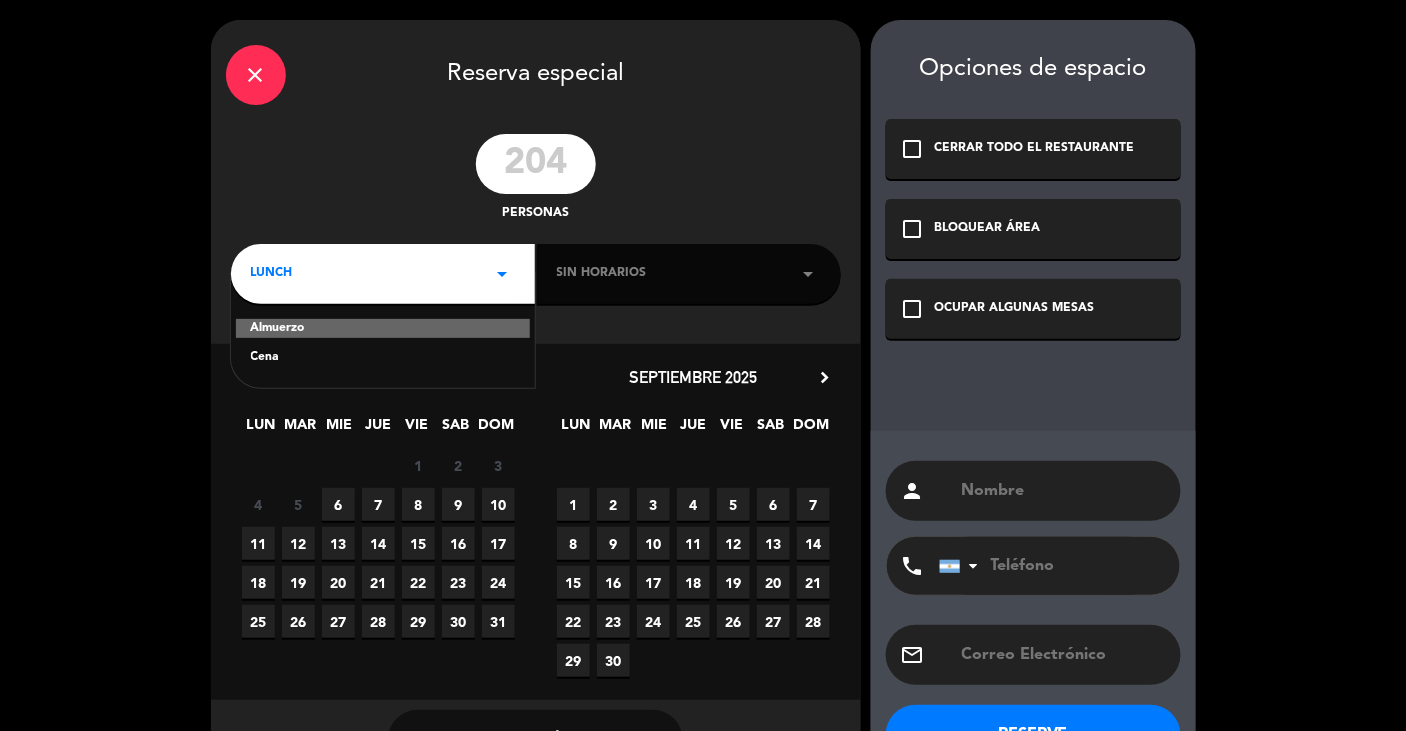 click on "Cena" 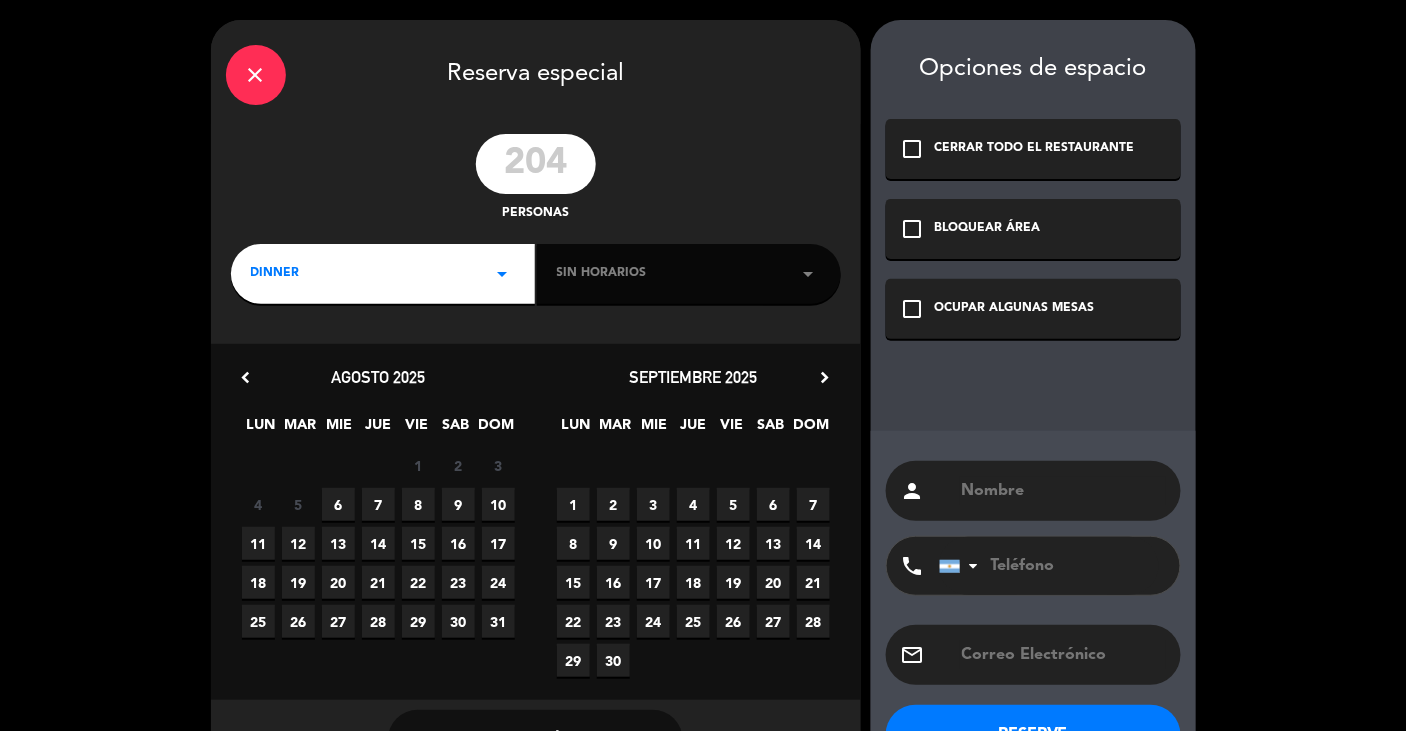 click on "Sin horarios" 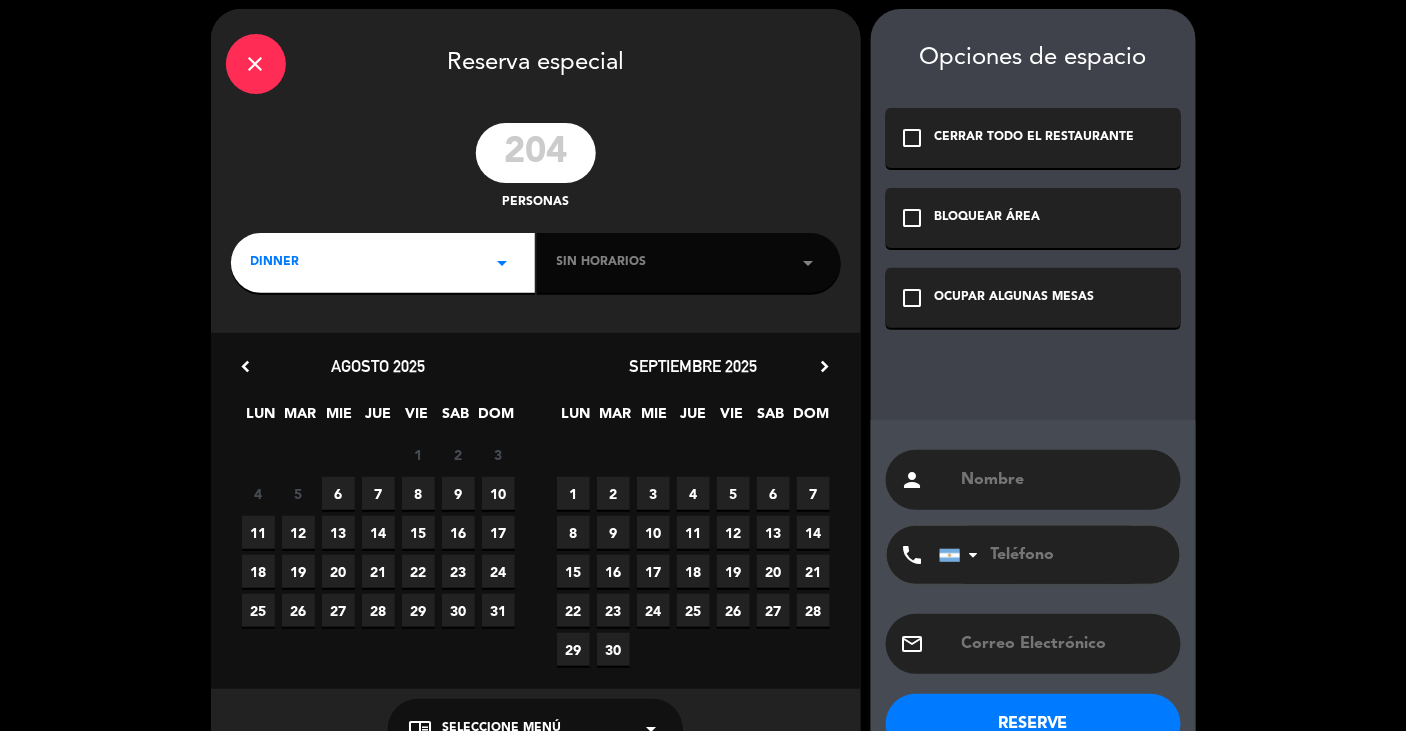 click on "6" at bounding box center (338, 493) 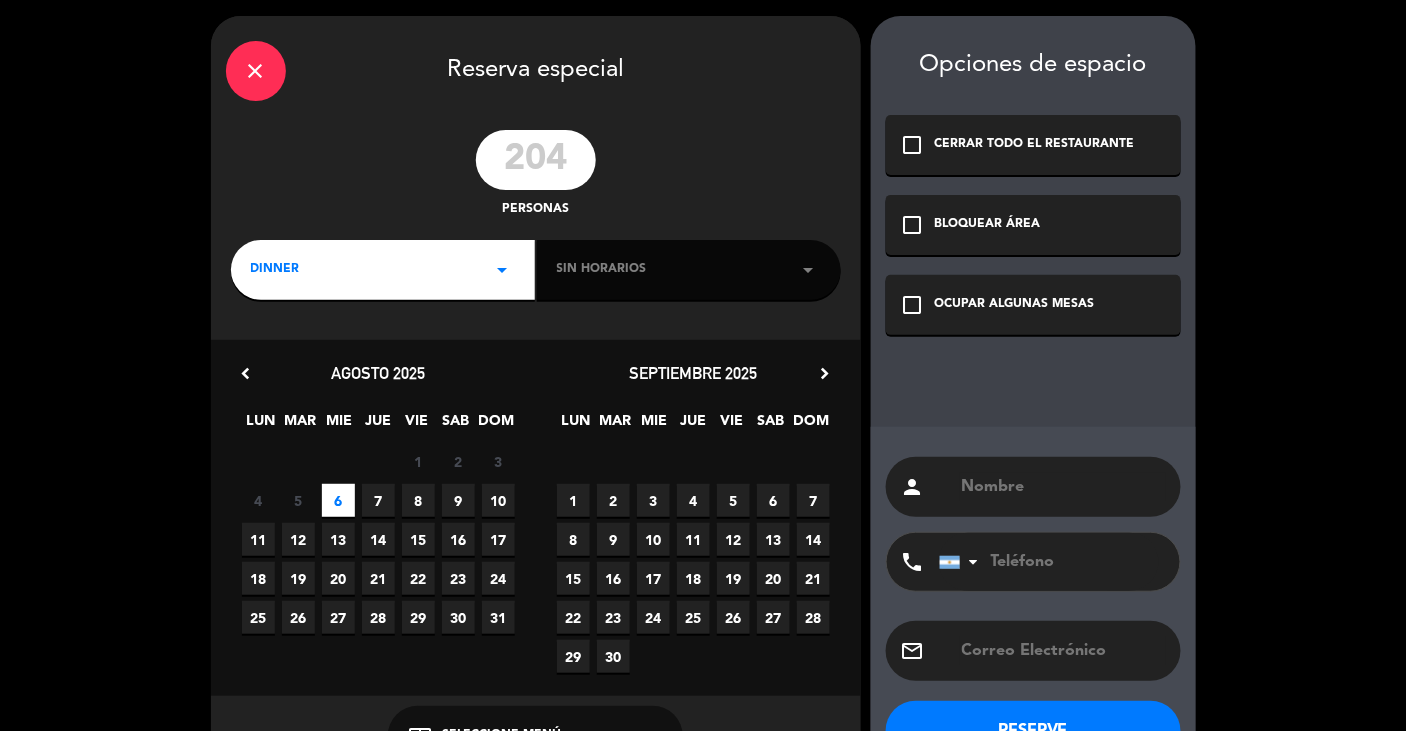 scroll, scrollTop: 0, scrollLeft: 0, axis: both 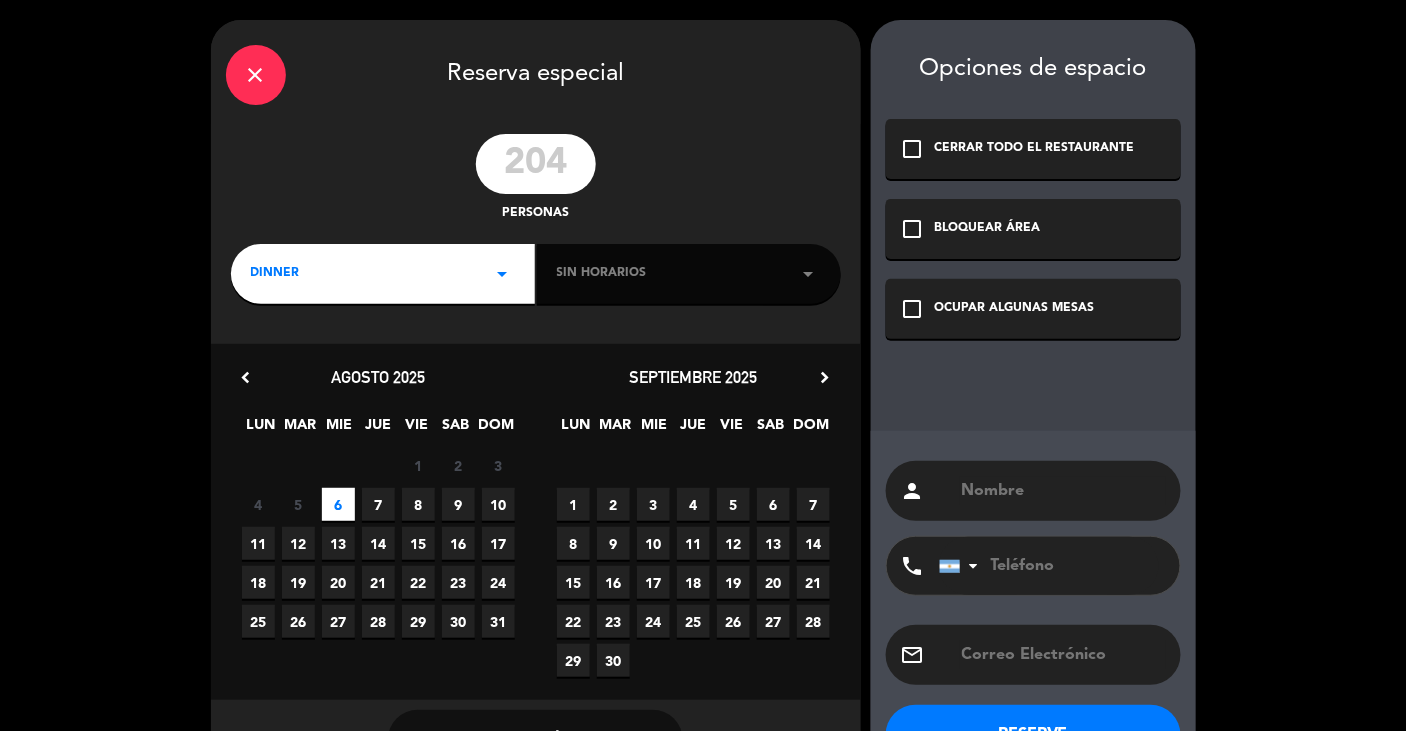 click on "close" 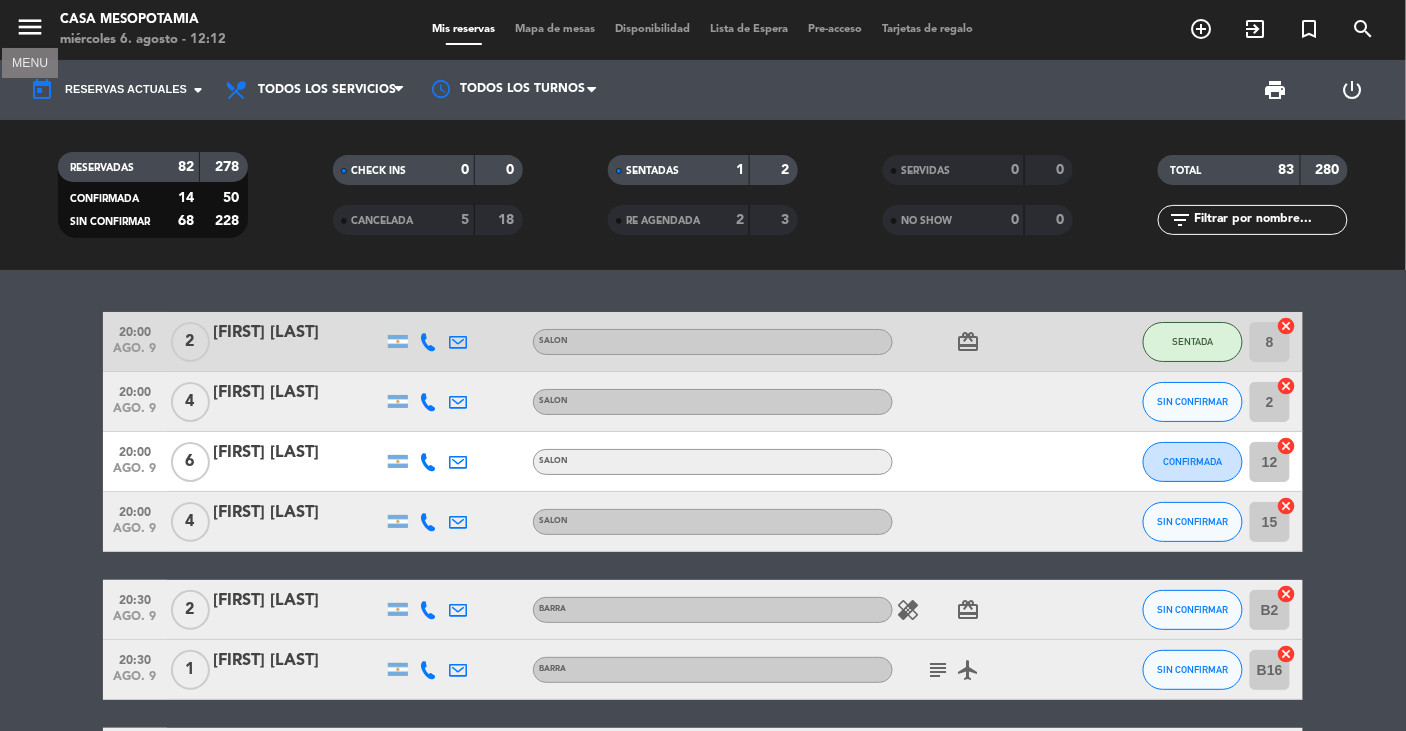 drag, startPoint x: 27, startPoint y: 32, endPoint x: 60, endPoint y: 316, distance: 285.91083 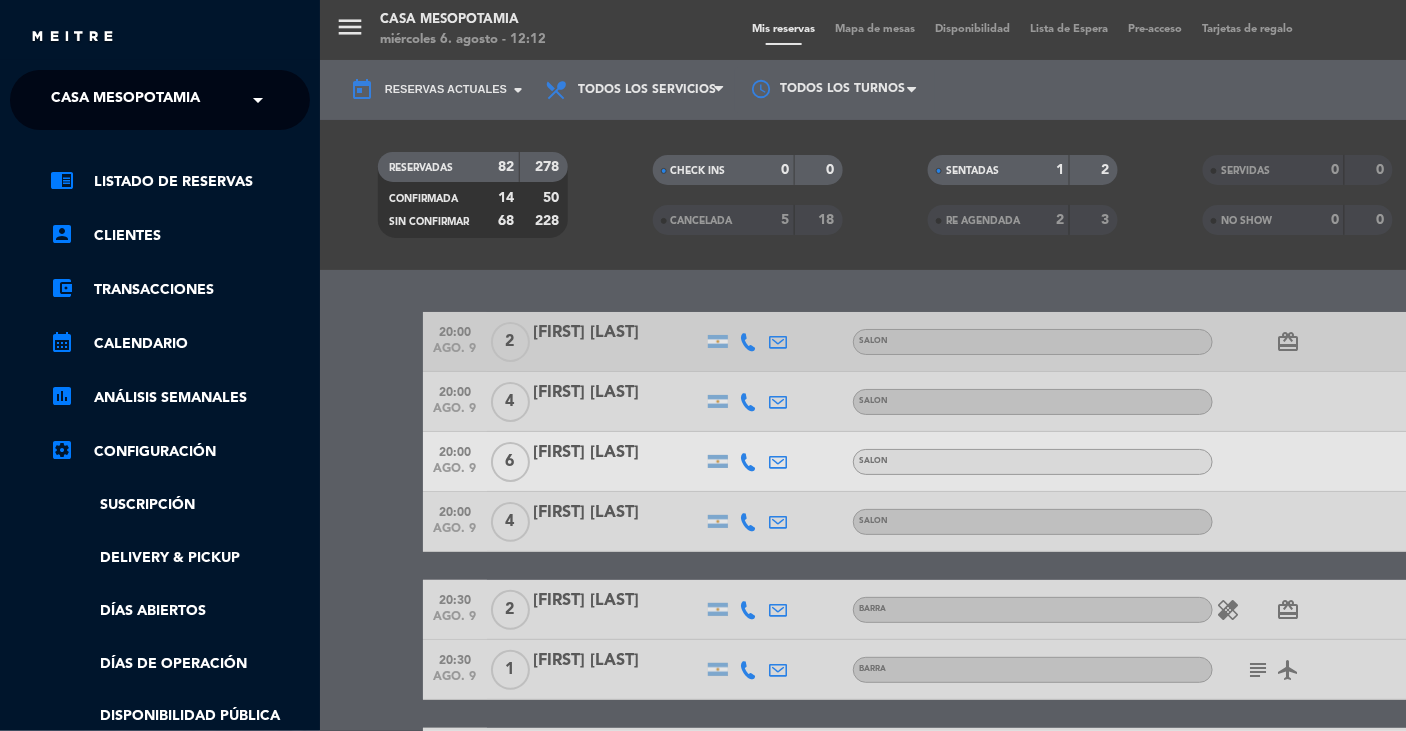 scroll, scrollTop: 84, scrollLeft: 0, axis: vertical 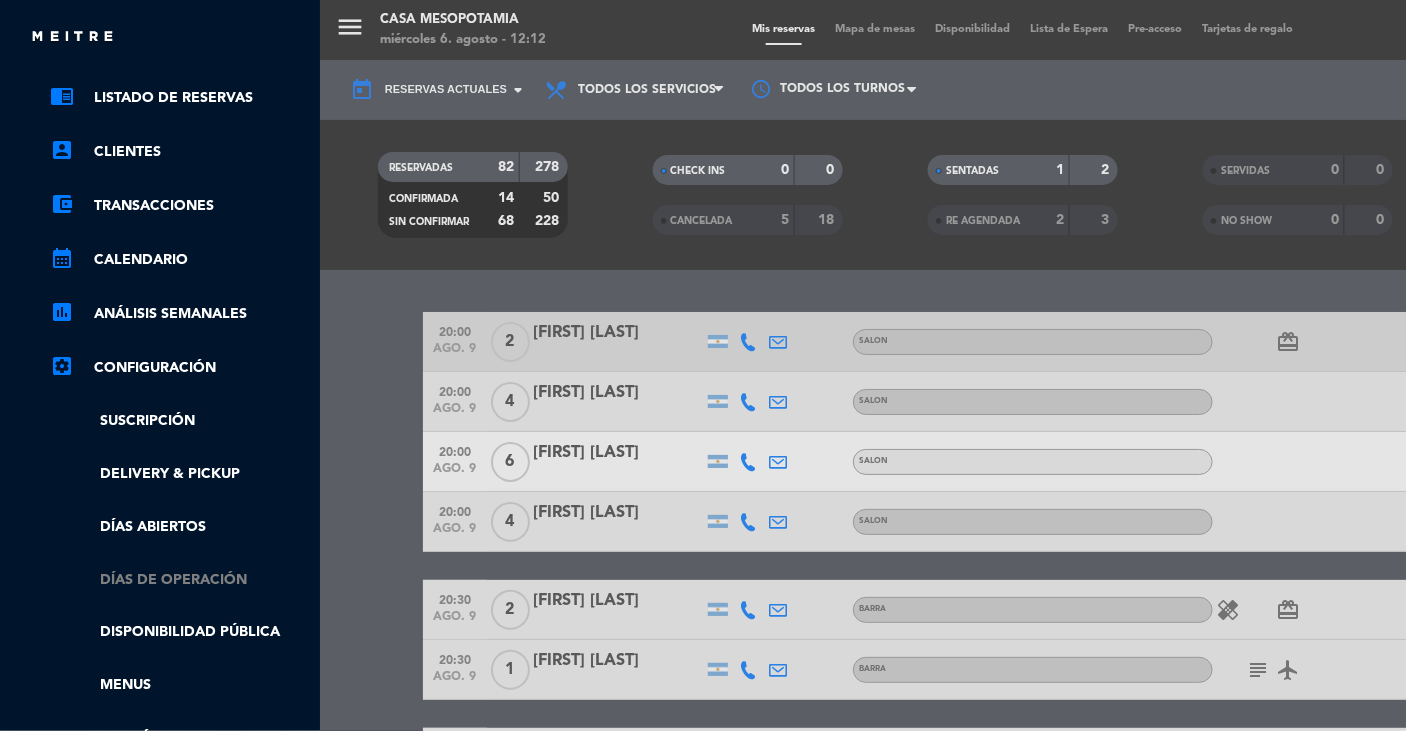 click on "Días de Operación" 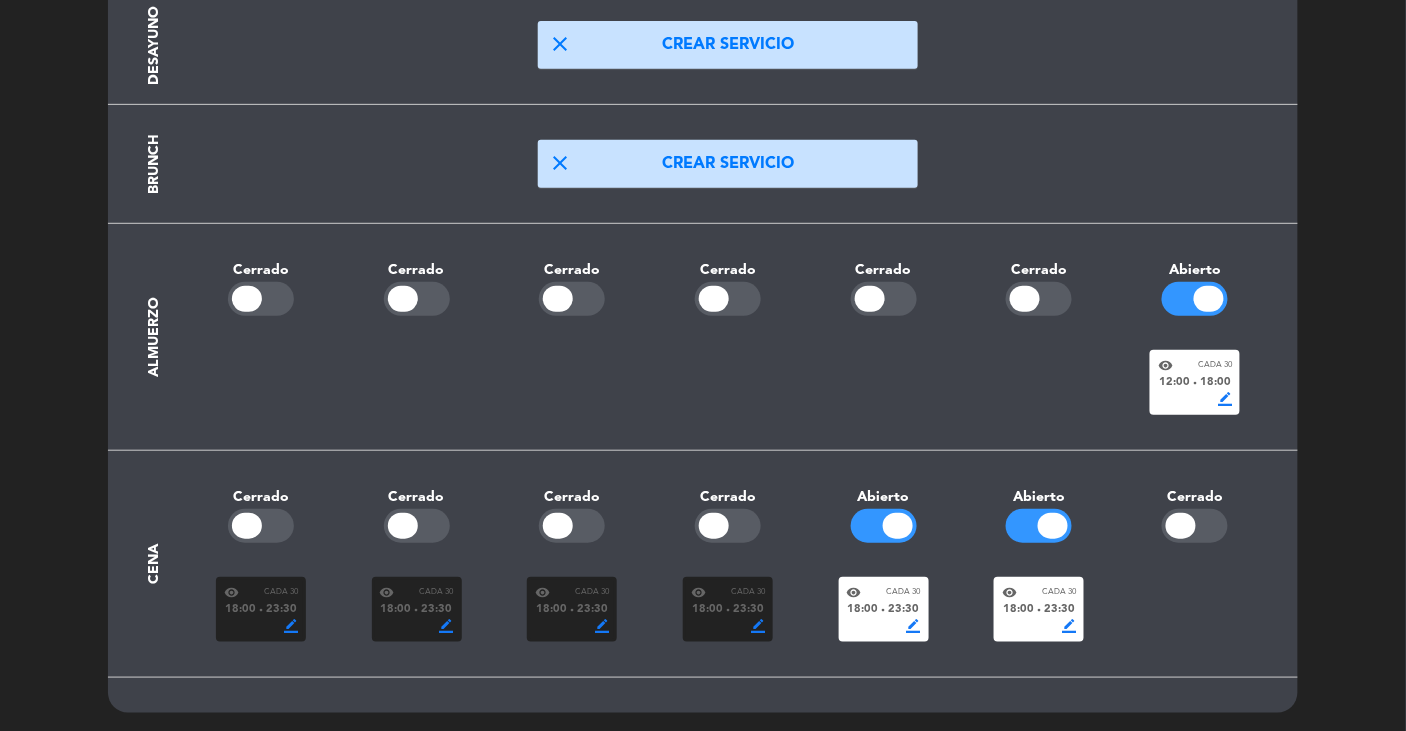 scroll, scrollTop: 0, scrollLeft: 0, axis: both 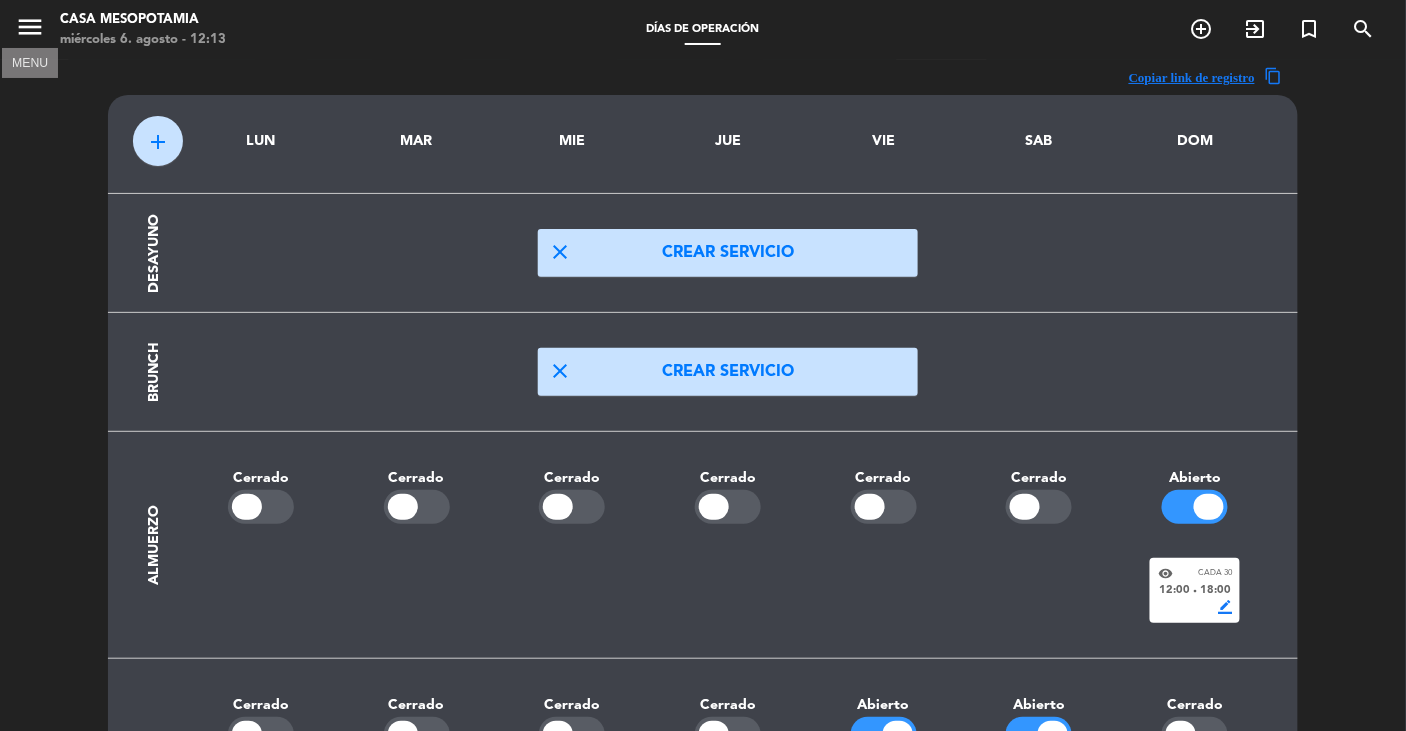 click on "menu" at bounding box center (30, 27) 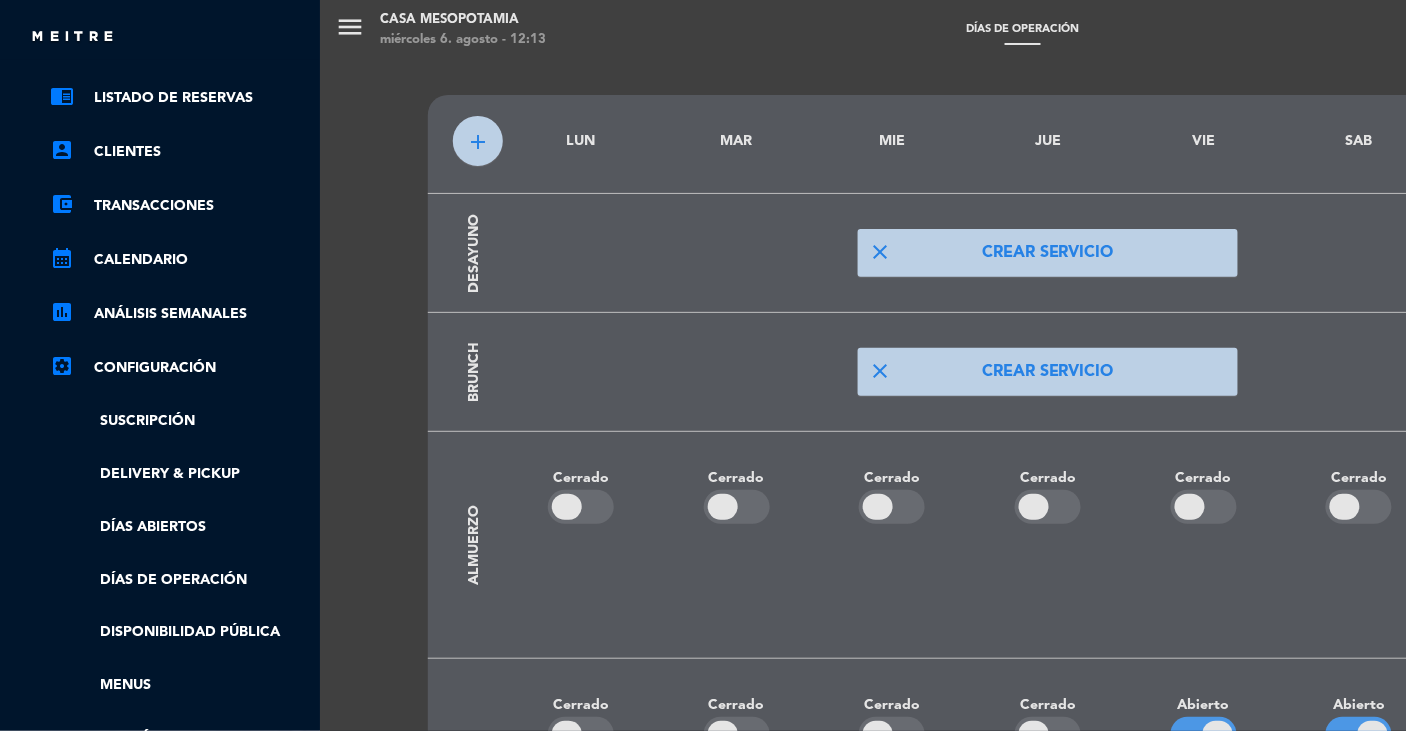 click on "menu  Casa Mesopotamia   miércoles 6. agosto - 12:13   Días de Operación  add_circle_outline exit_to_app turned_in_not search Copiar link de registro content_copy add  LUN   MAR   MIE   JUE   VIE   SAB   DOM   Desayuno  close  Crear servicio   Brunch  close  Crear servicio   Almuerzo   Cerrado   Cerrado   Cerrado   Cerrado   Cerrado   Cerrado   Abierto  visibility Cada 30 12:00 fiber_manual_record 18:00 border_color  Cena   Cerrado   Cerrado   Cerrado   Cerrado   Abierto   Abierto   Cerrado  visibility Cada 30 18:00 fiber_manual_record 23:30 border_color visibility Cada 30 18:00 fiber_manual_record 23:30 border_color visibility Cada 30 18:00 fiber_manual_record 23:30 border_color visibility Cada 30 18:00 fiber_manual_record 23:30 border_color visibility Cada 30 18:00 fiber_manual_record 23:30 border_color visibility Cada 30 18:00 fiber_manual_record 23:30 border_color" at bounding box center [1023, 365] 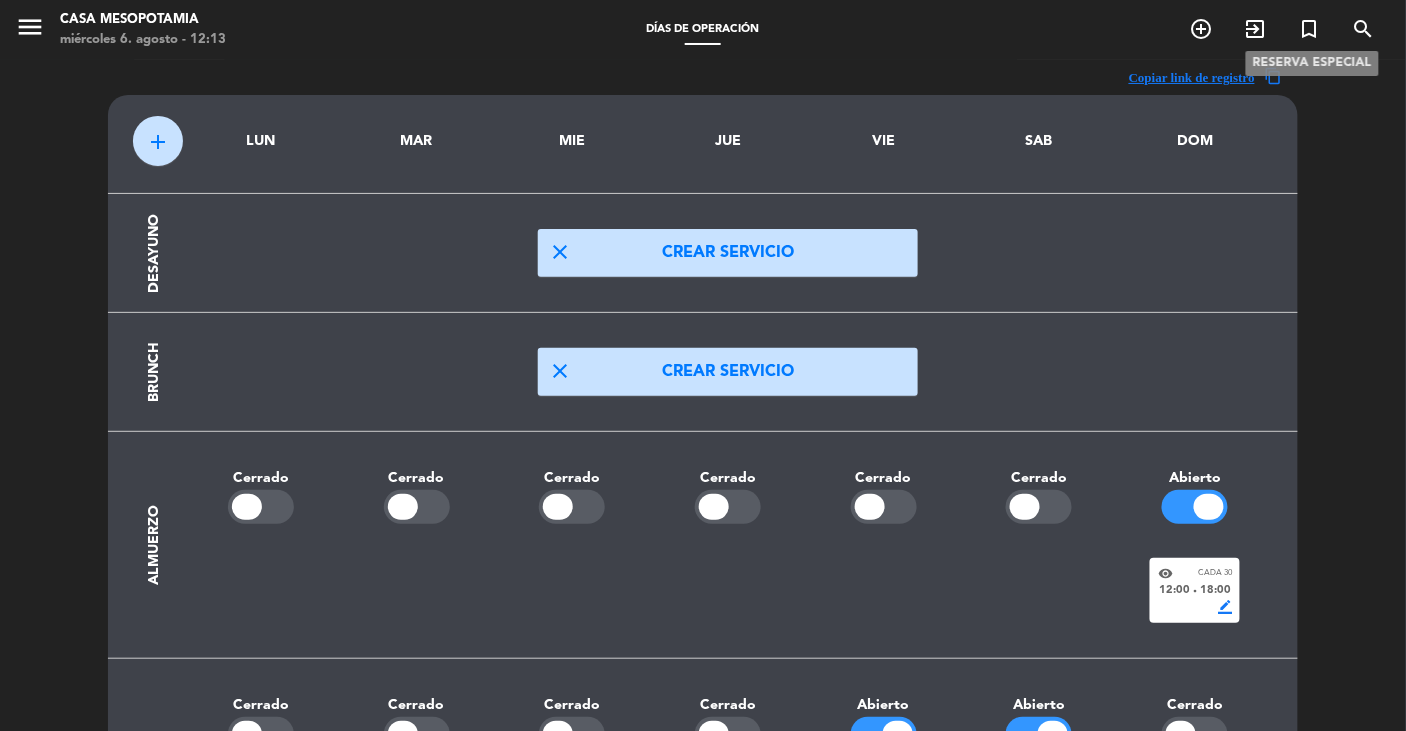 click on "turned_in_not" at bounding box center (1310, 29) 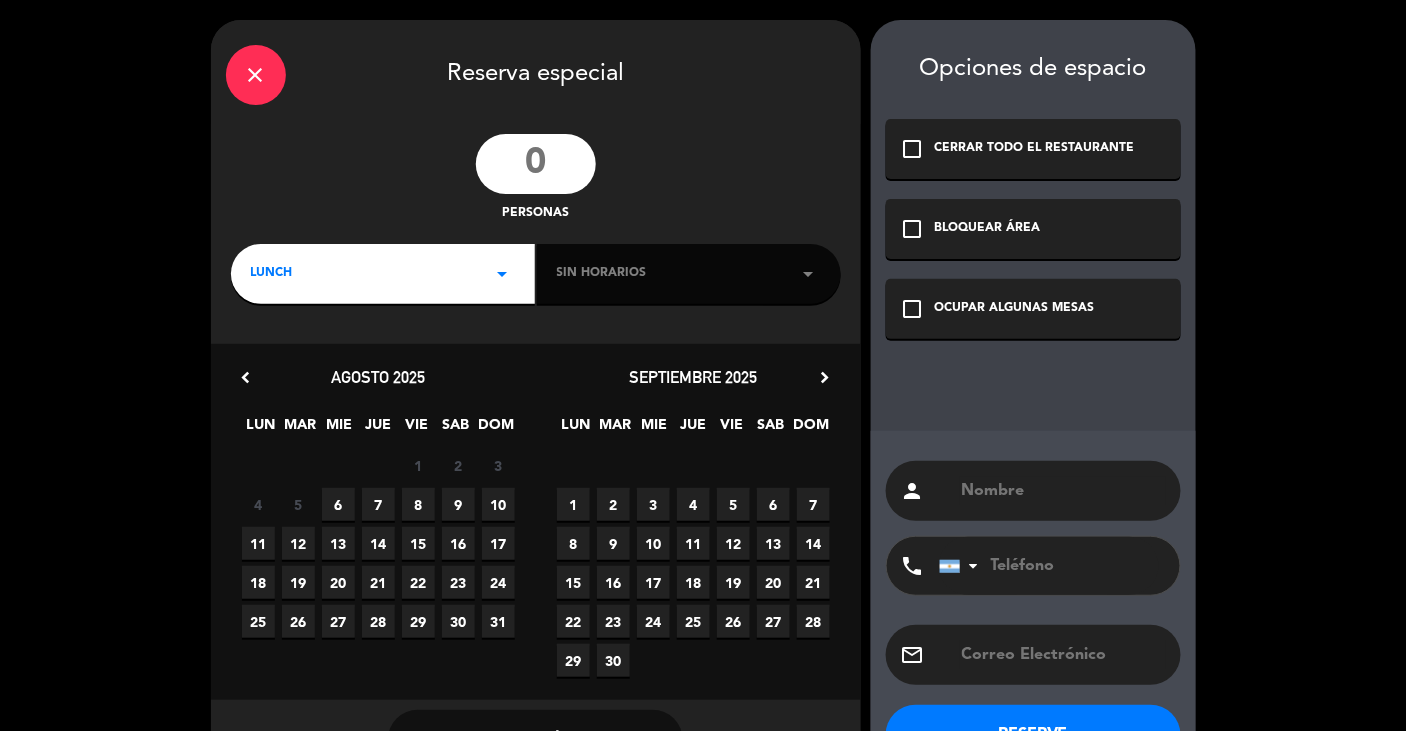 click on "7" at bounding box center (378, 504) 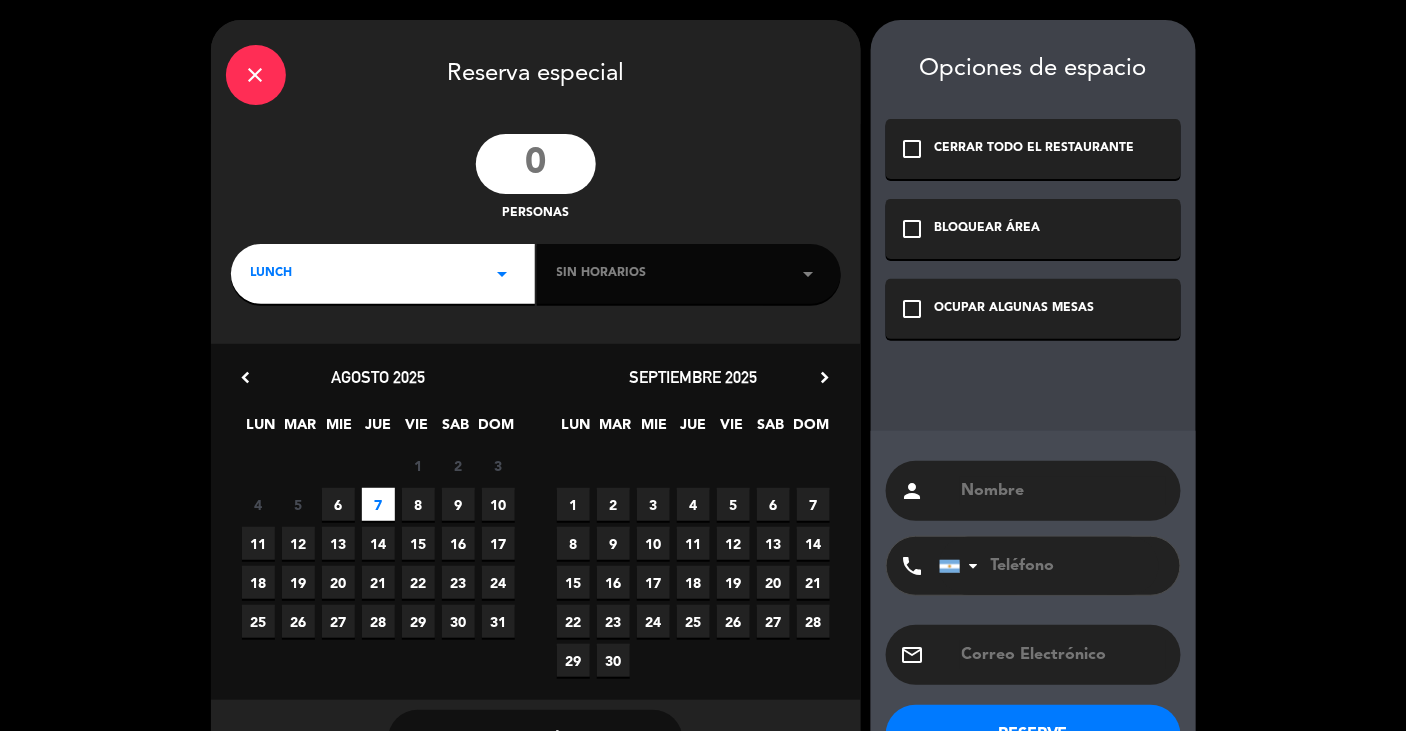 drag, startPoint x: 325, startPoint y: 509, endPoint x: 354, endPoint y: 529, distance: 35.22783 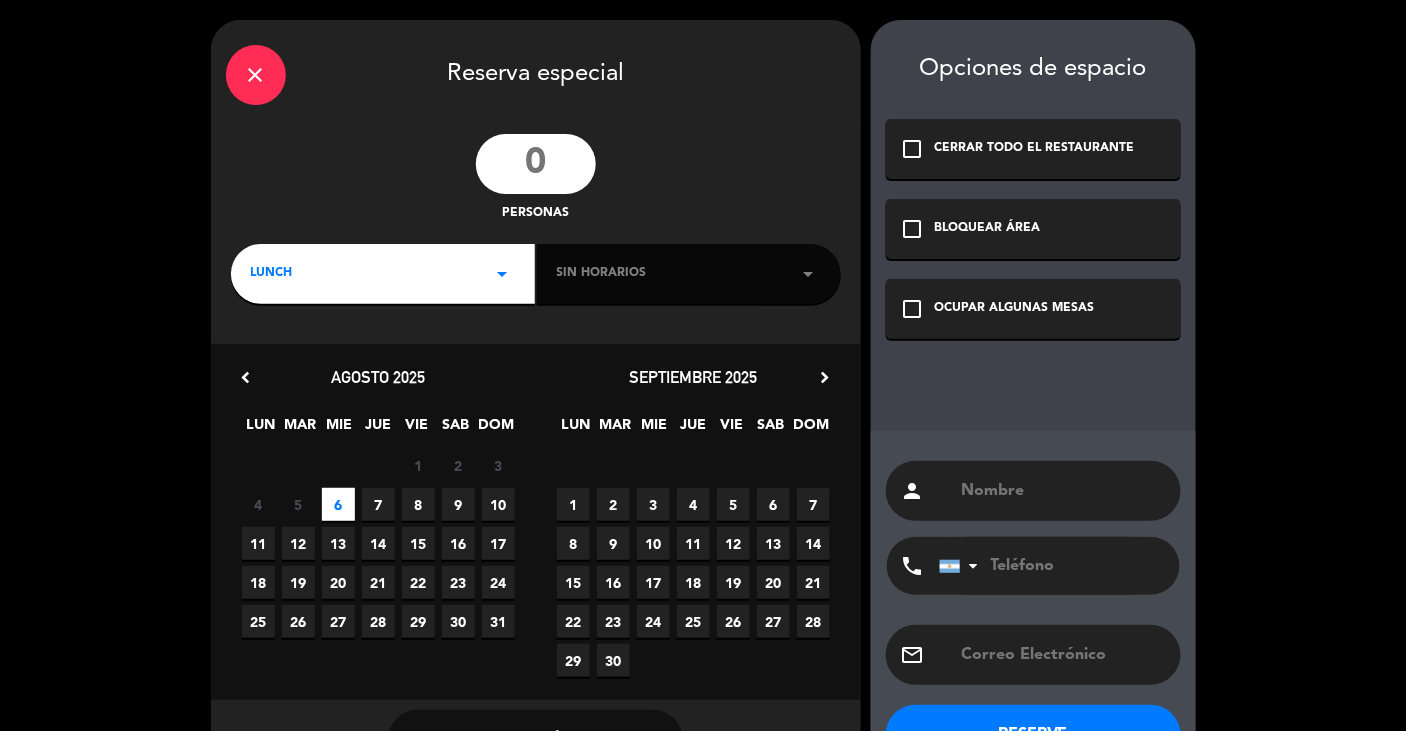 click on "13" at bounding box center (338, 543) 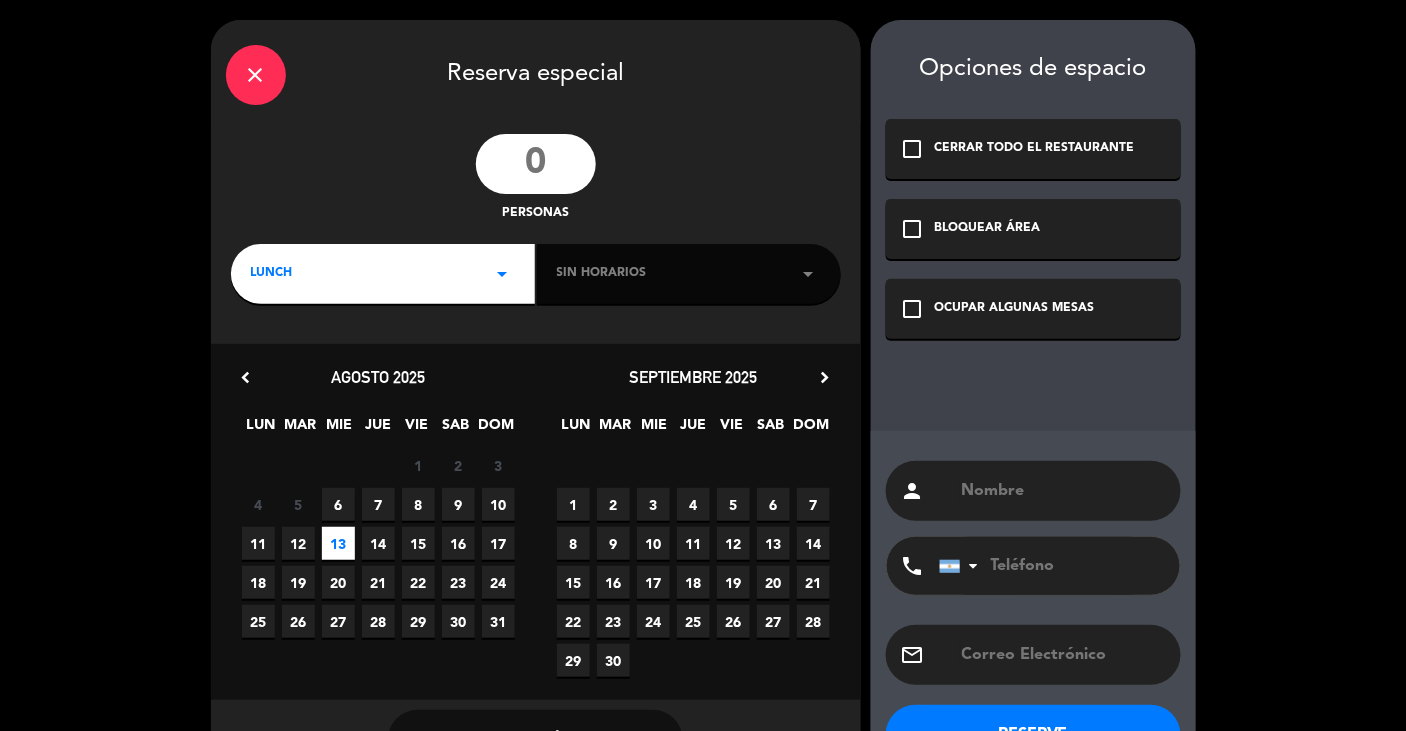 drag, startPoint x: 384, startPoint y: 532, endPoint x: 466, endPoint y: 380, distance: 172.70784 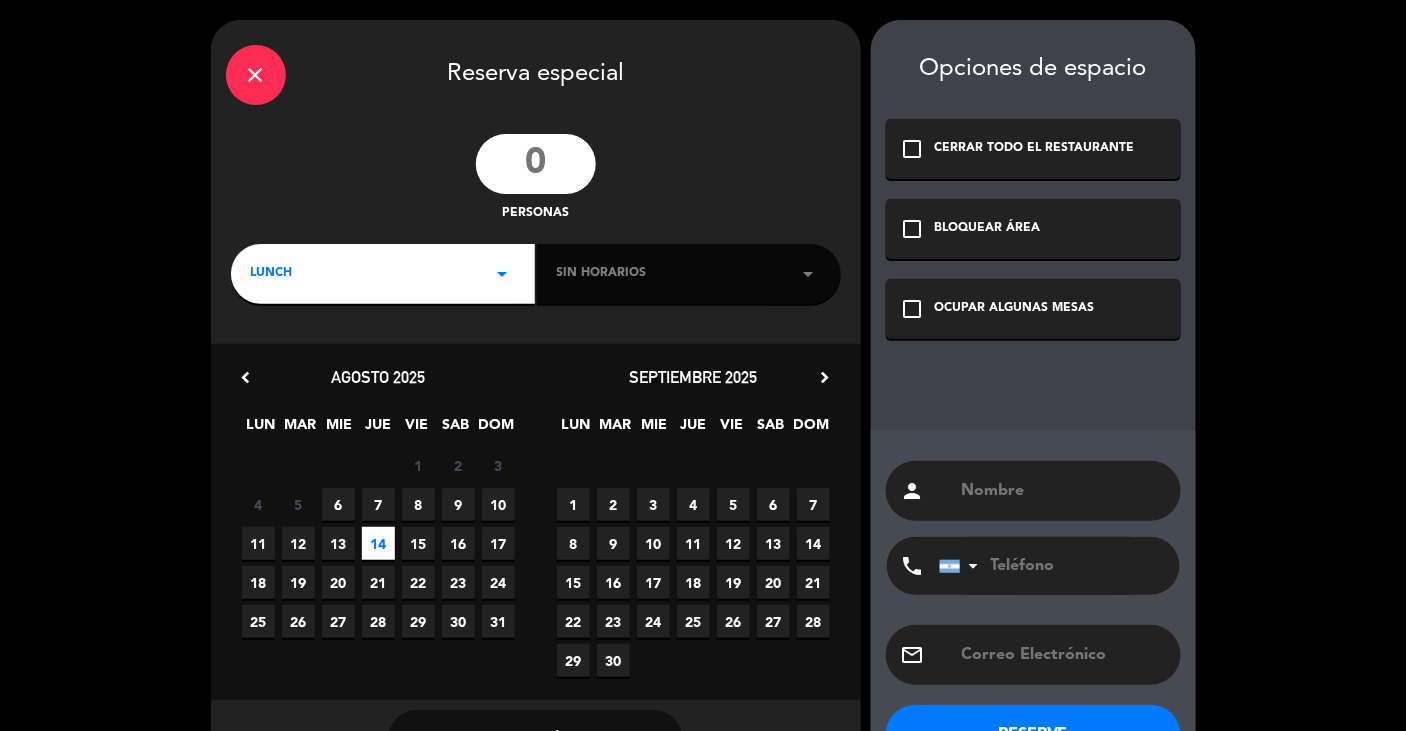 click on "Sin horarios   arrow_drop_down" 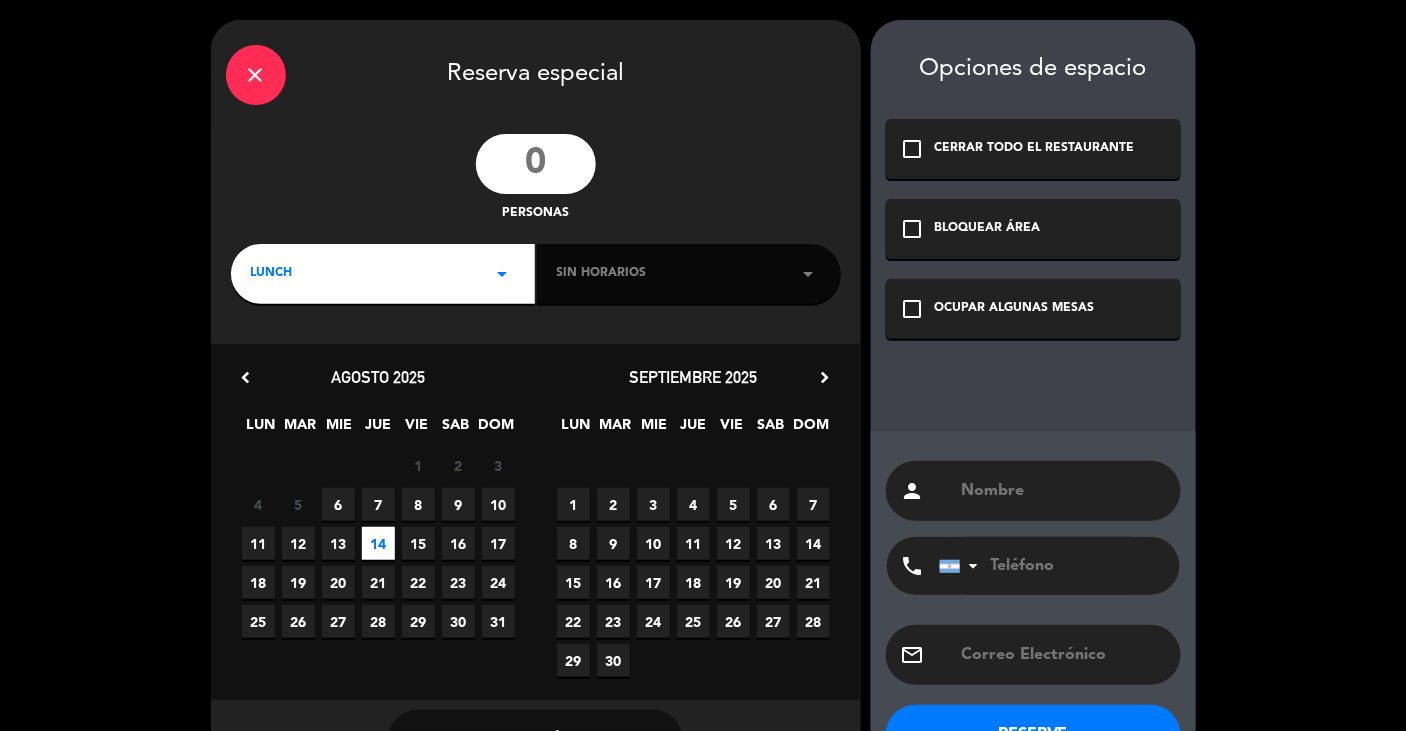 click on "Sin horarios   arrow_drop_down" 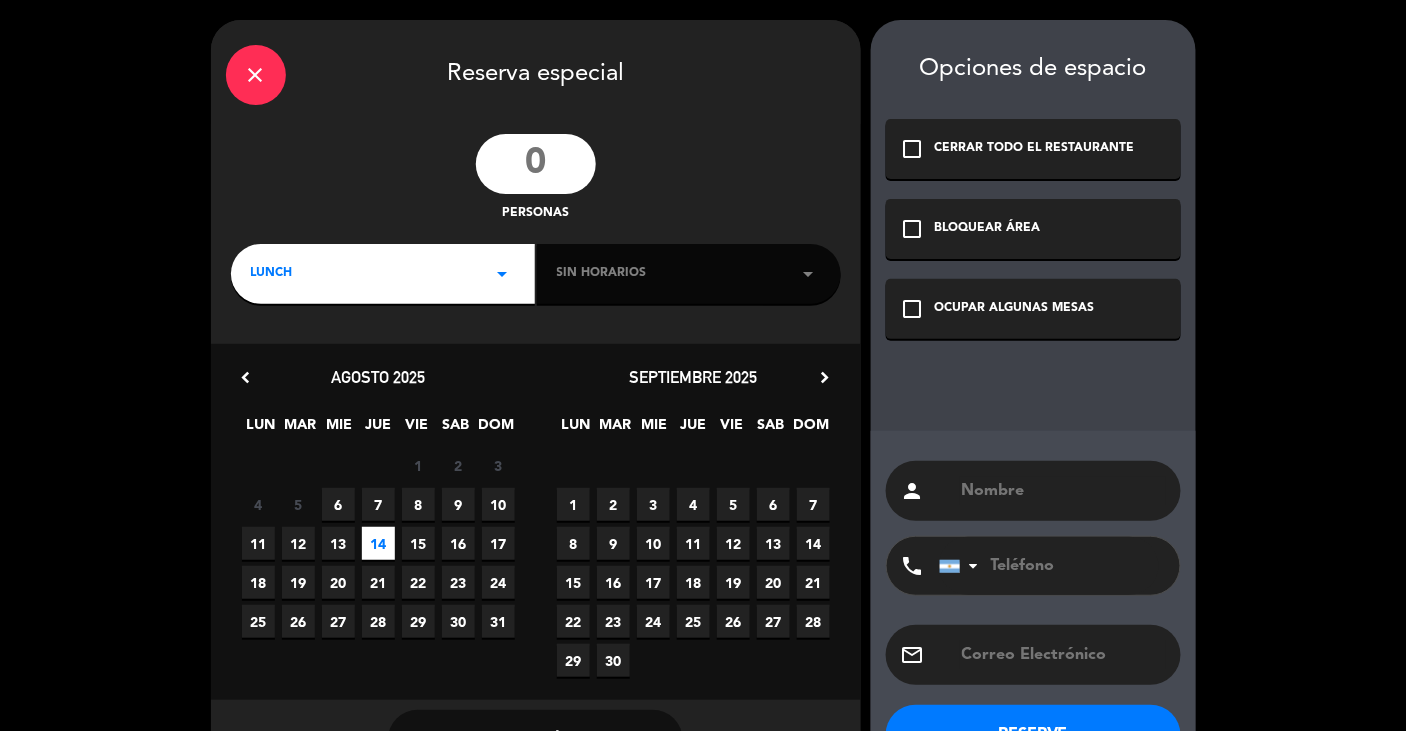 click on "8" at bounding box center [418, 504] 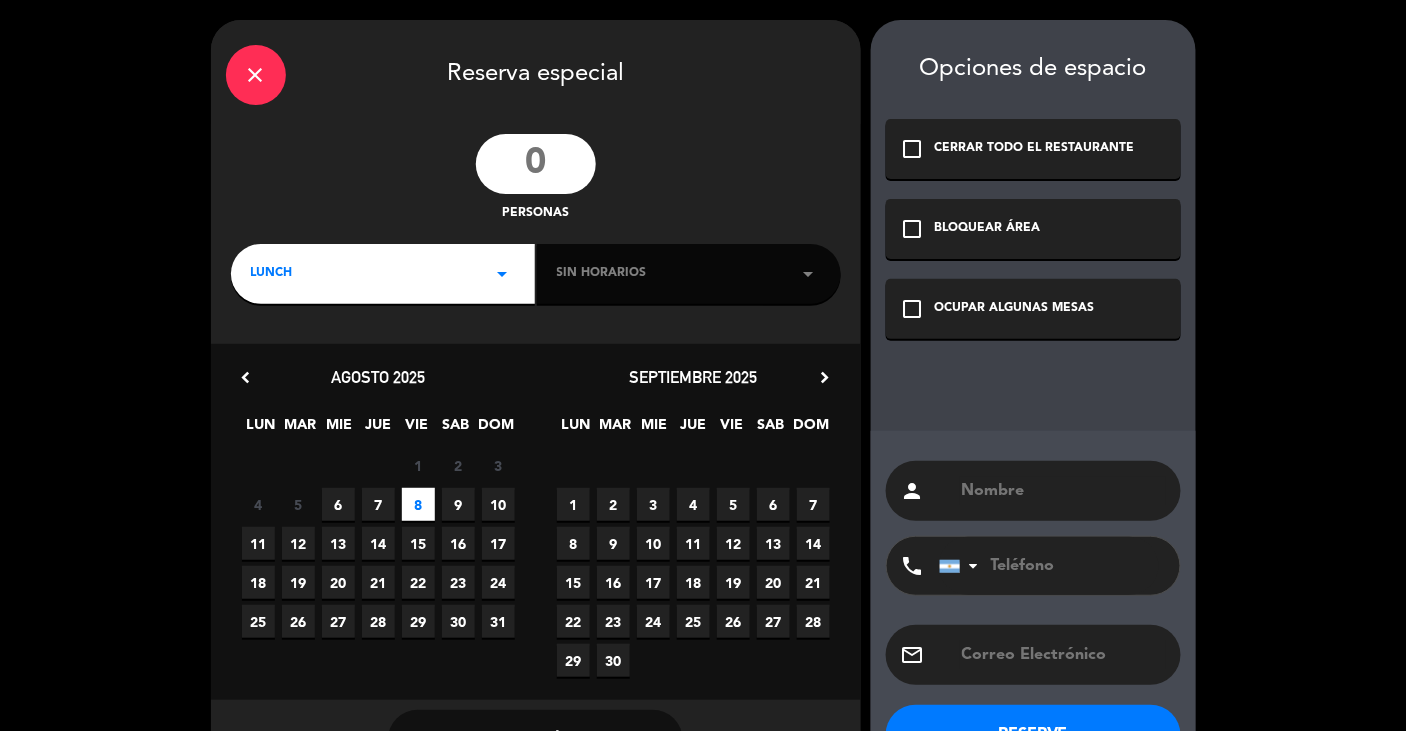 drag, startPoint x: 484, startPoint y: 271, endPoint x: 468, endPoint y: 297, distance: 30.528675 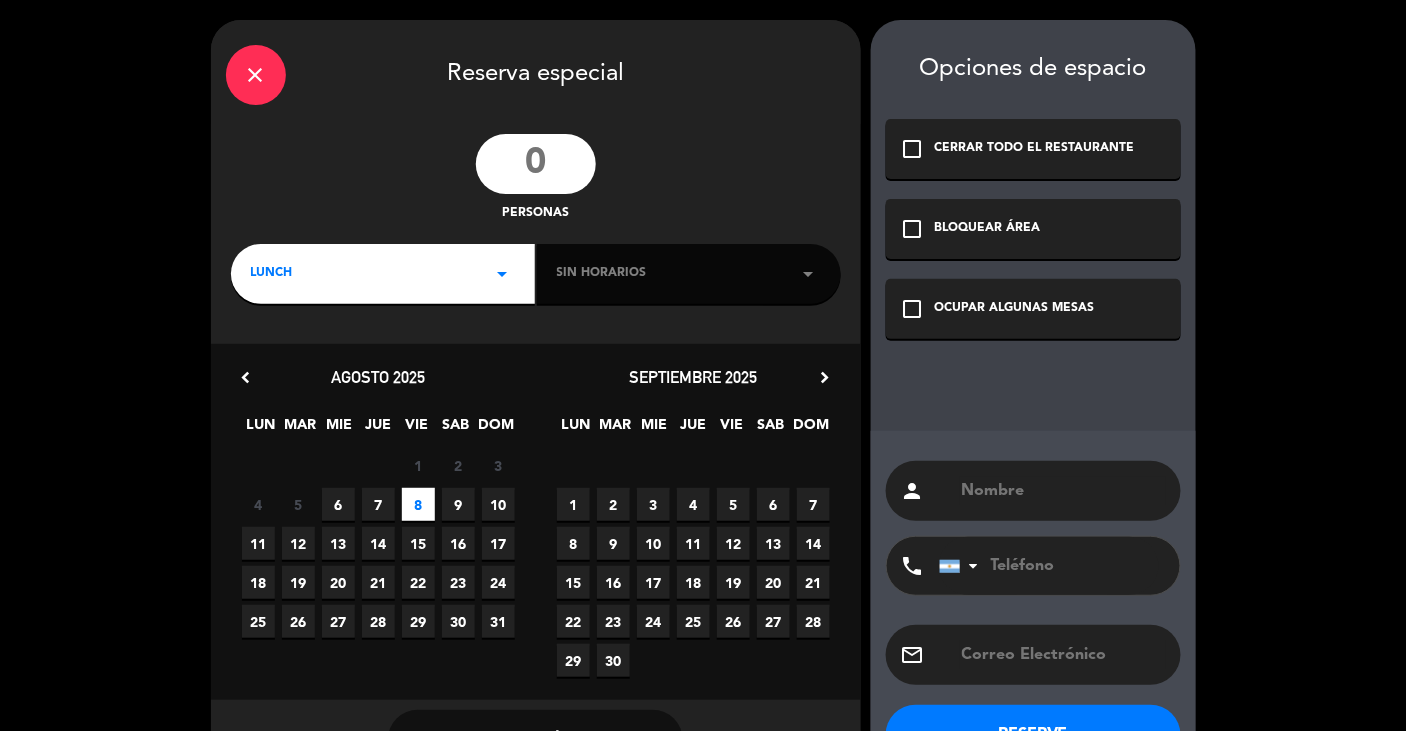 click on "LUNCH   arrow_drop_down" 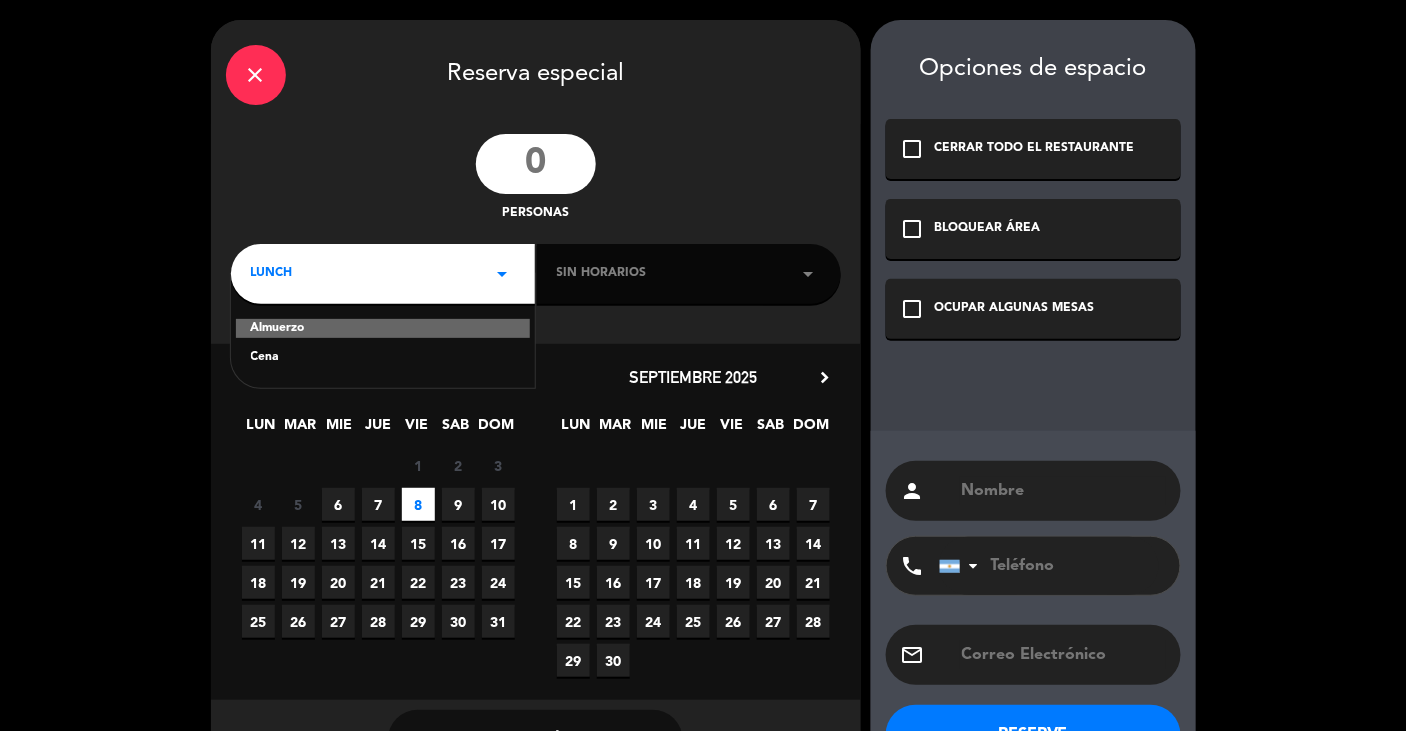 click on "Cena" 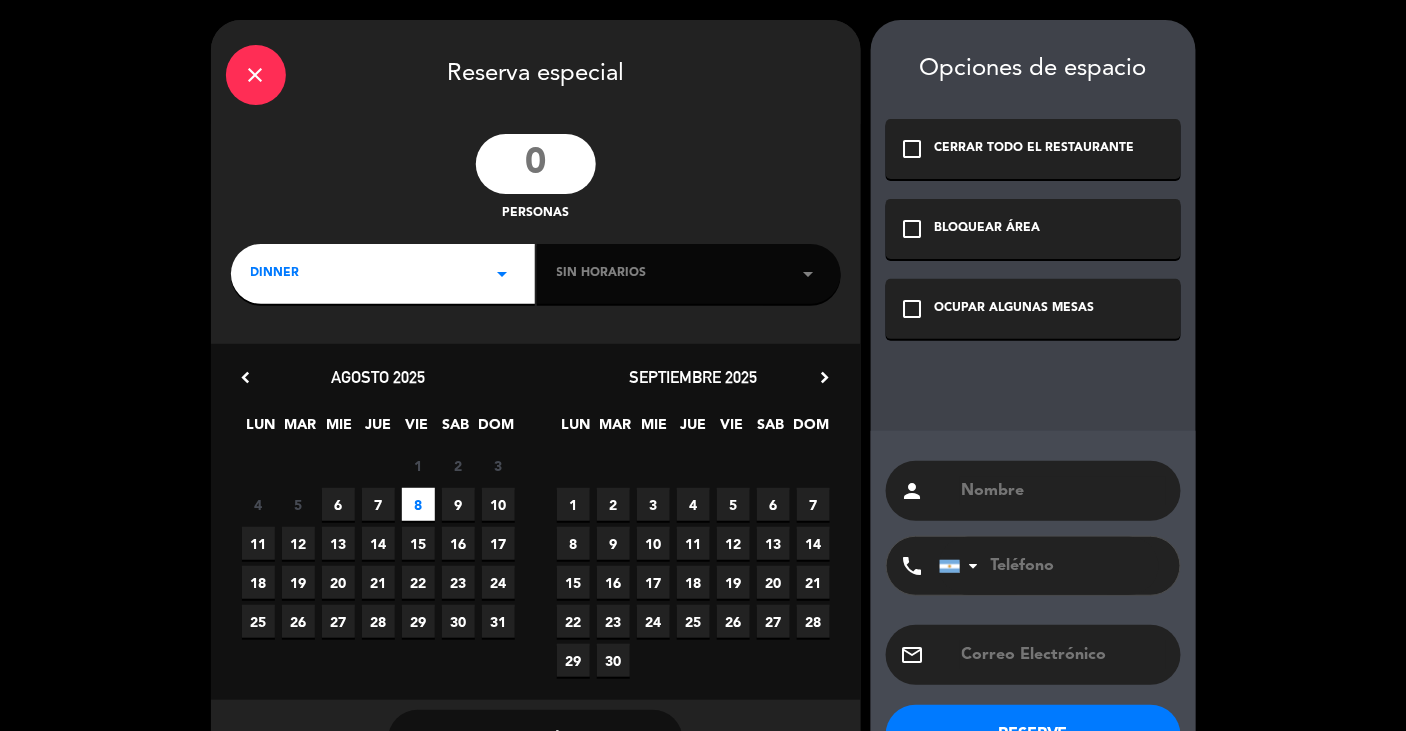 click 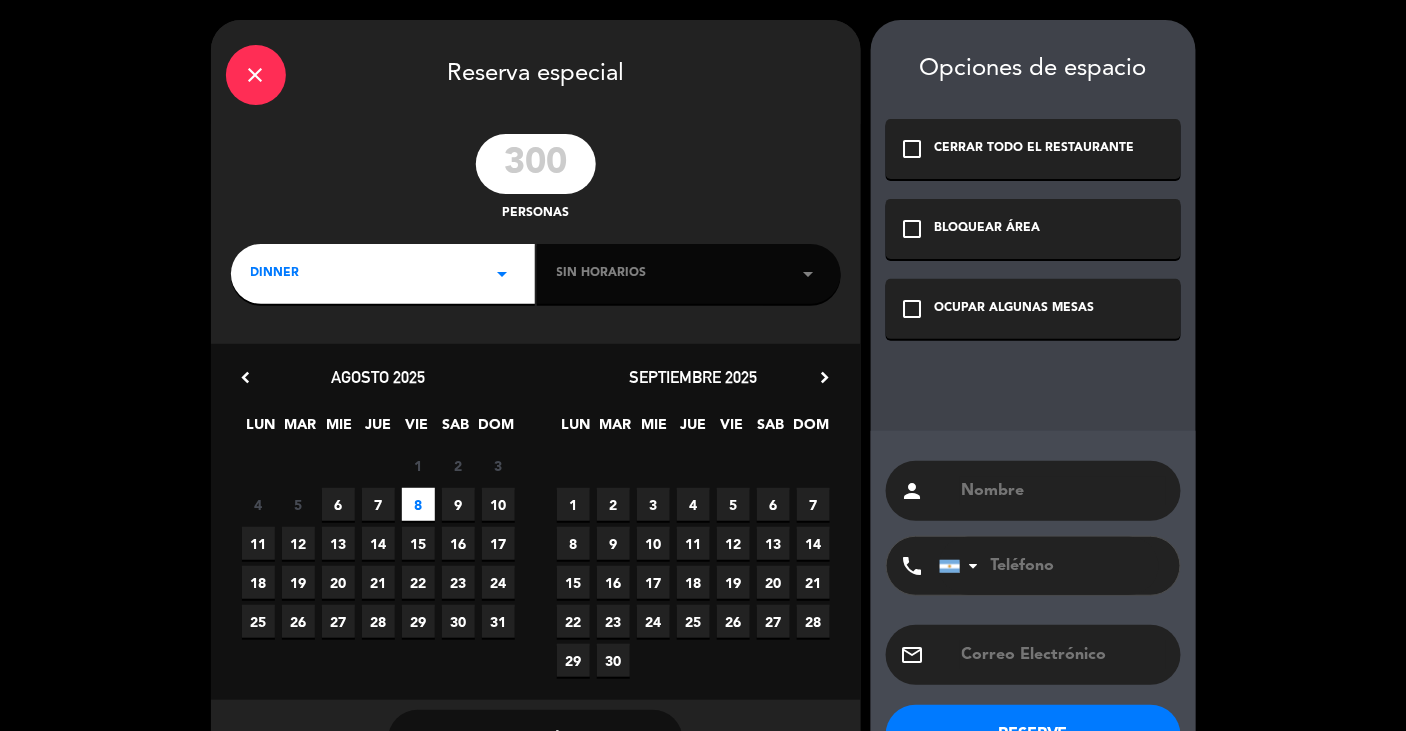 click on "Sin horarios   arrow_drop_down" 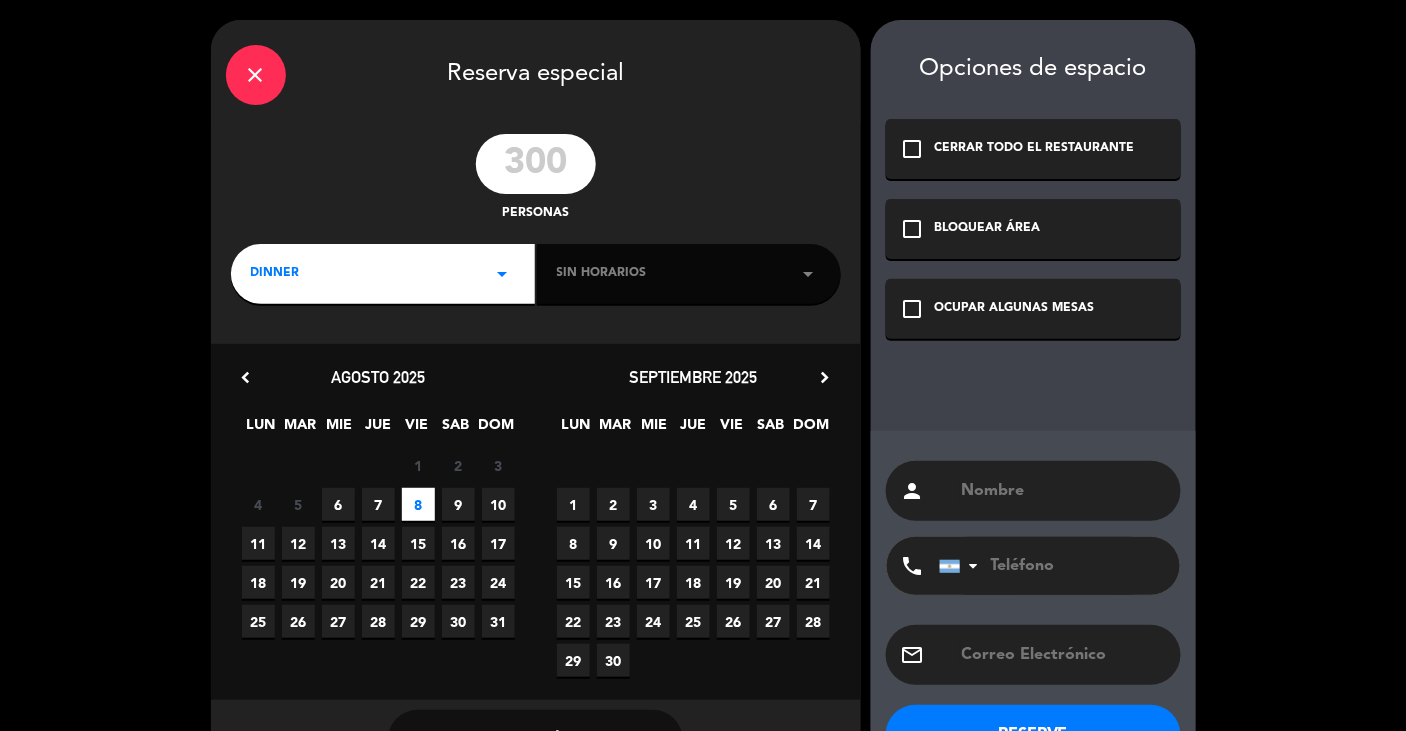 click on "300" 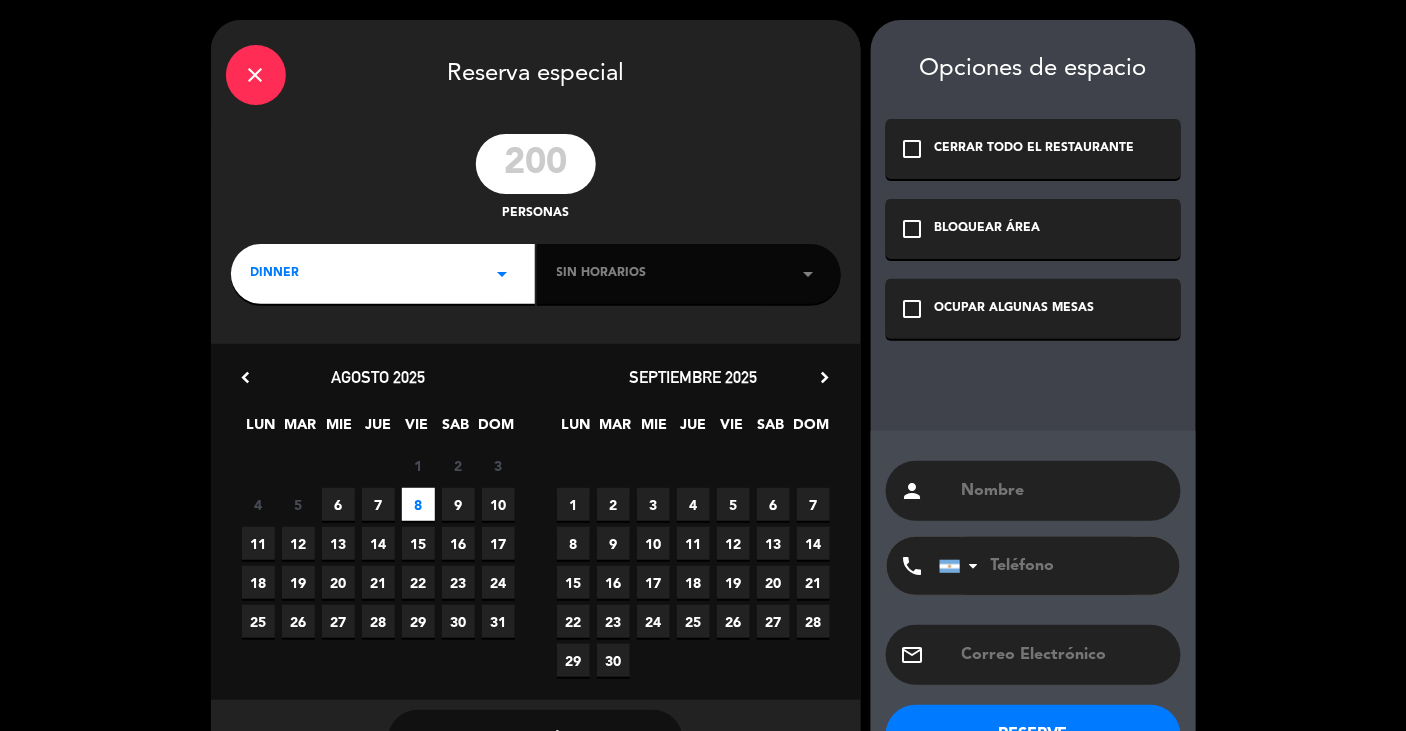 scroll, scrollTop: 6, scrollLeft: 0, axis: vertical 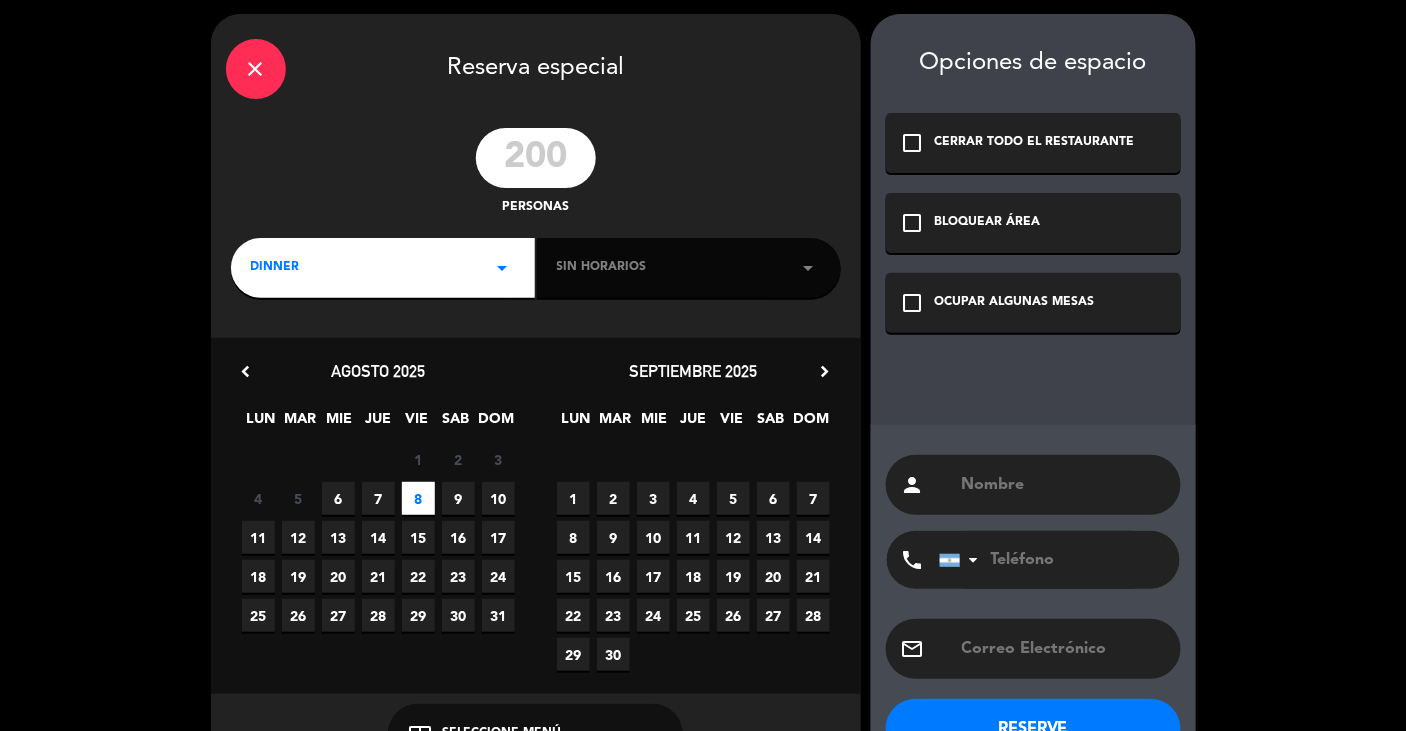 type on "200" 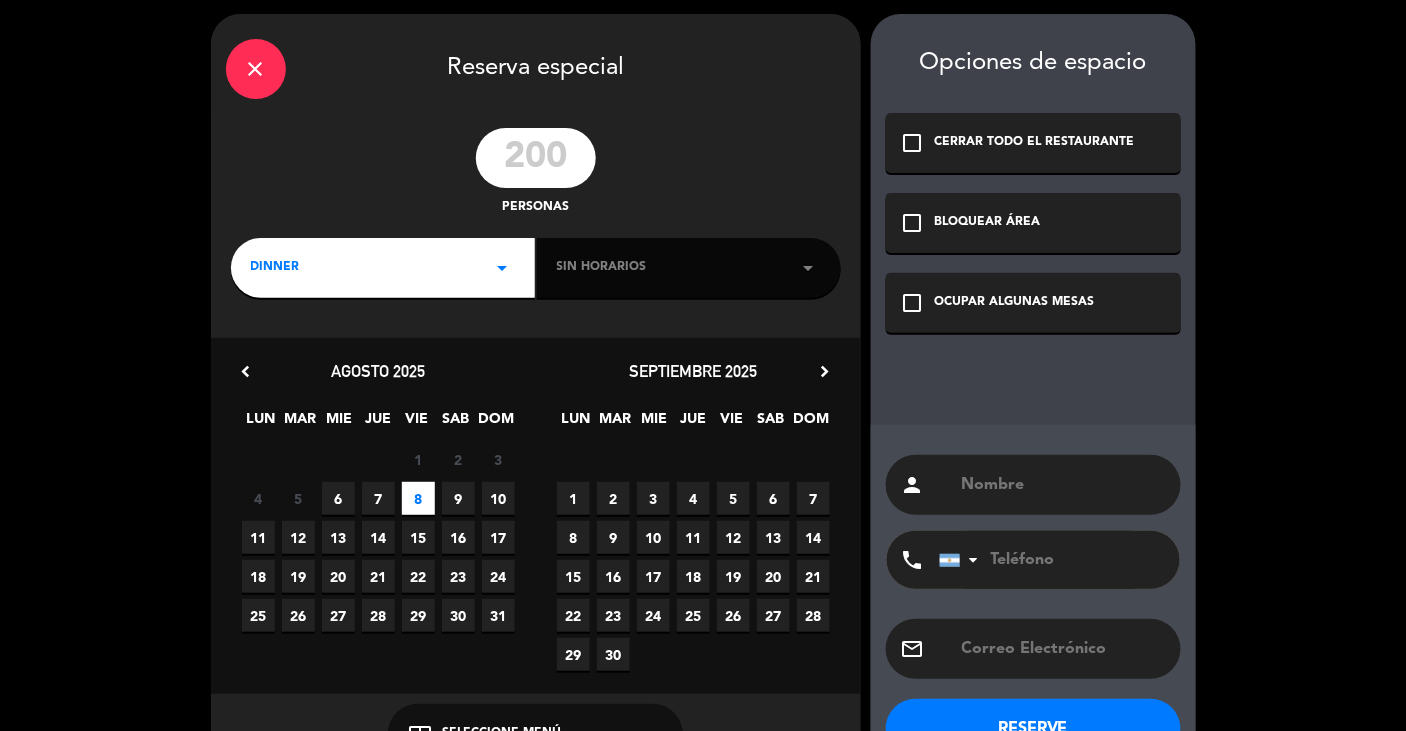 click on "Sin horarios   arrow_drop_down" 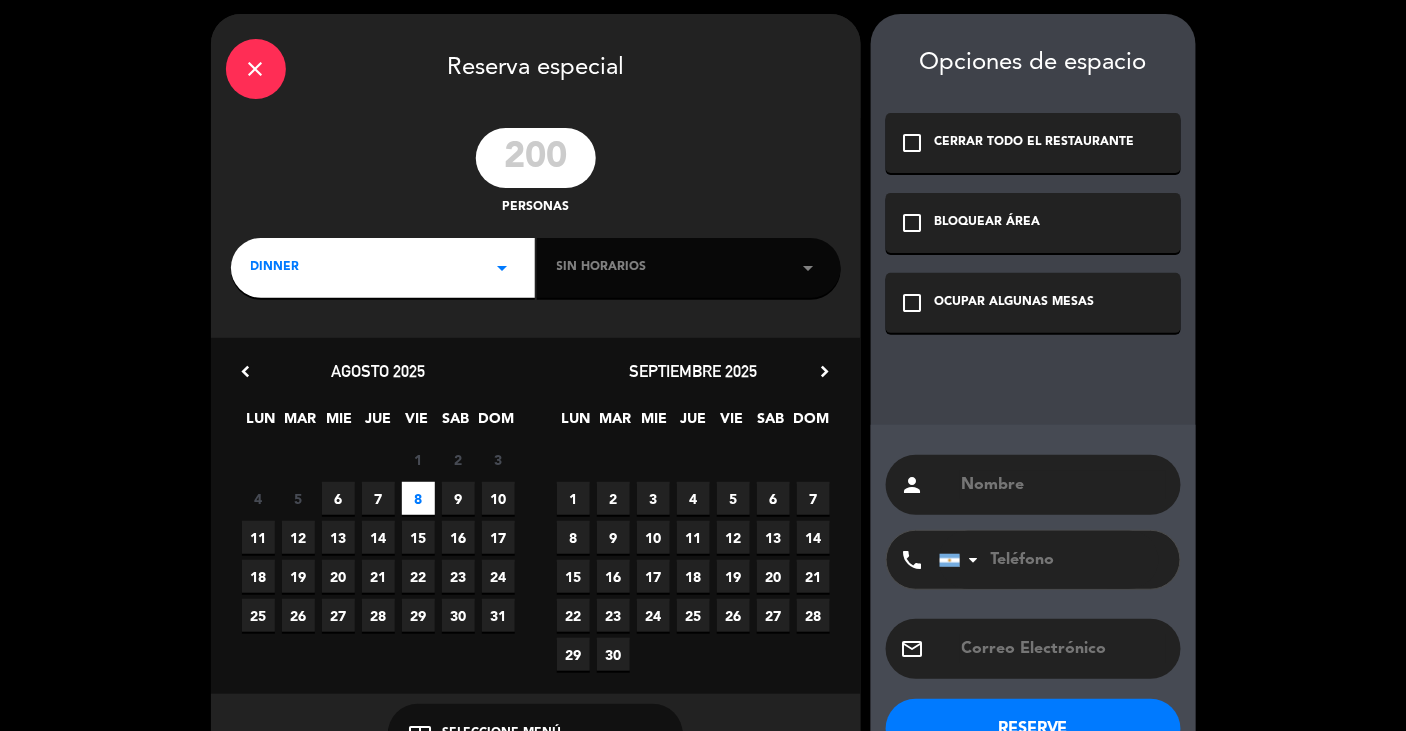 click on "dinner   arrow_drop_down" 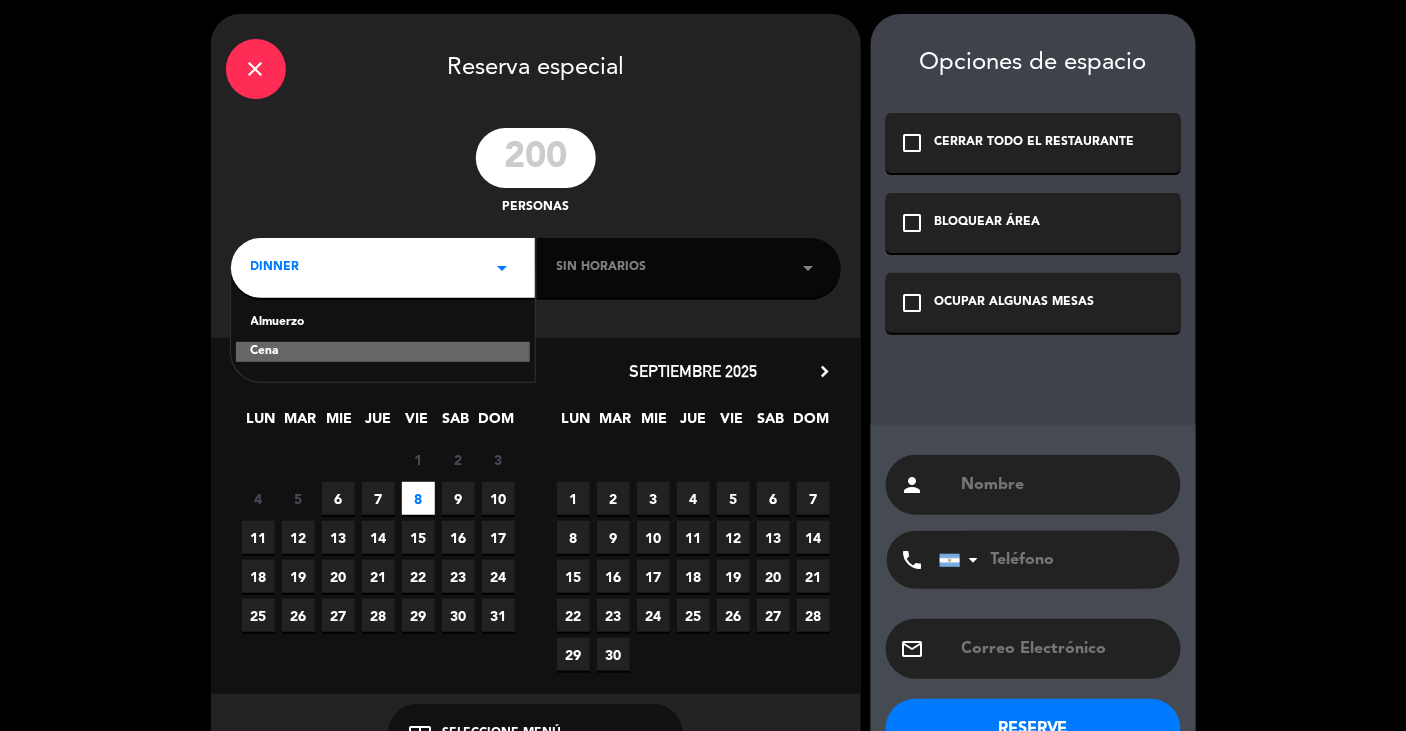 click on "Cena" 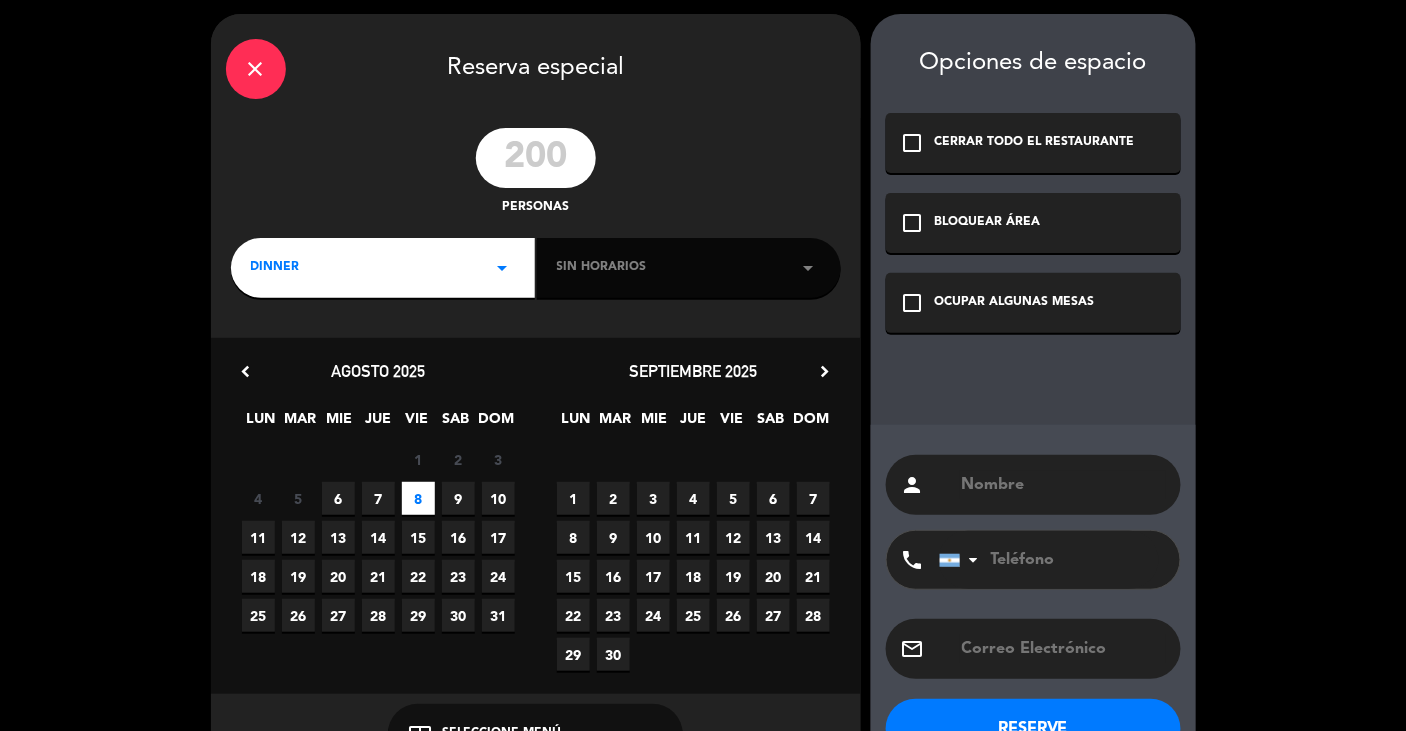 click on "Sin horarios   arrow_drop_down" 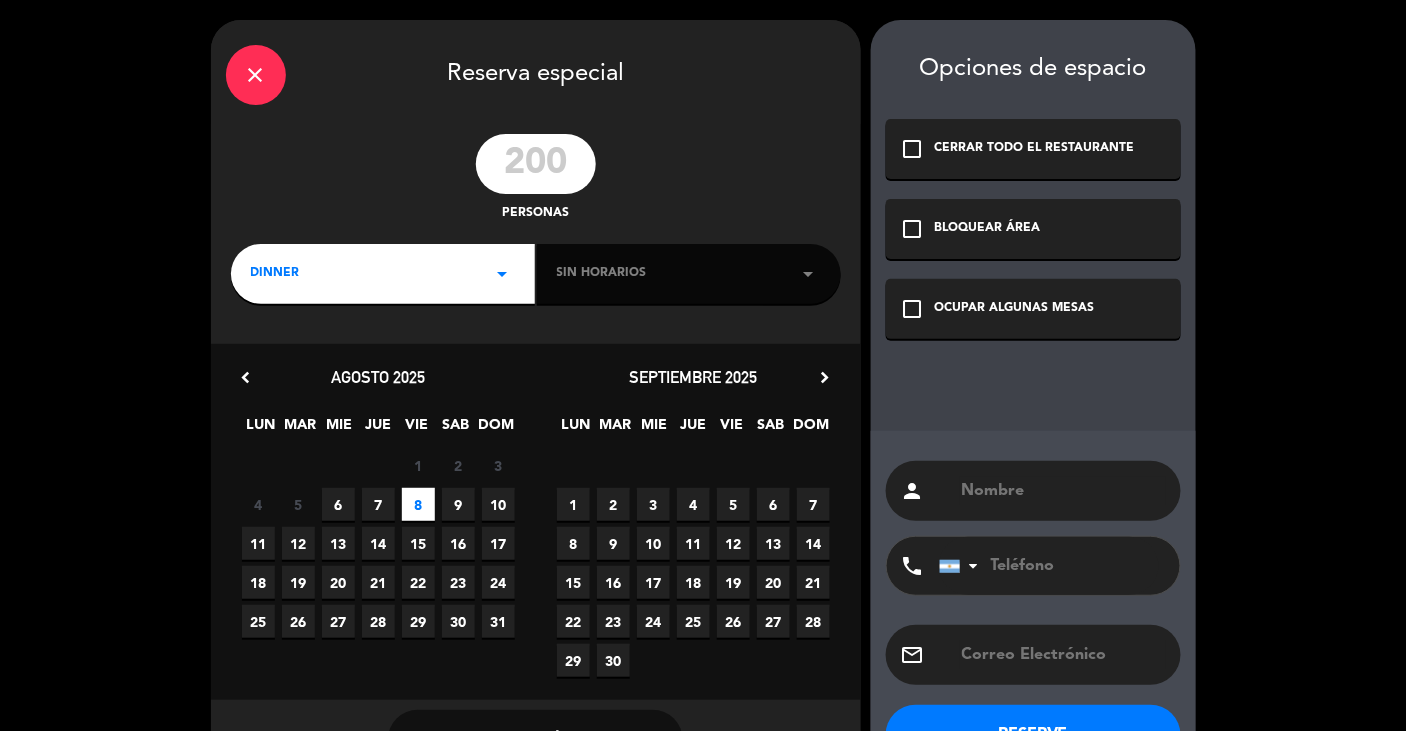 scroll, scrollTop: 2, scrollLeft: 0, axis: vertical 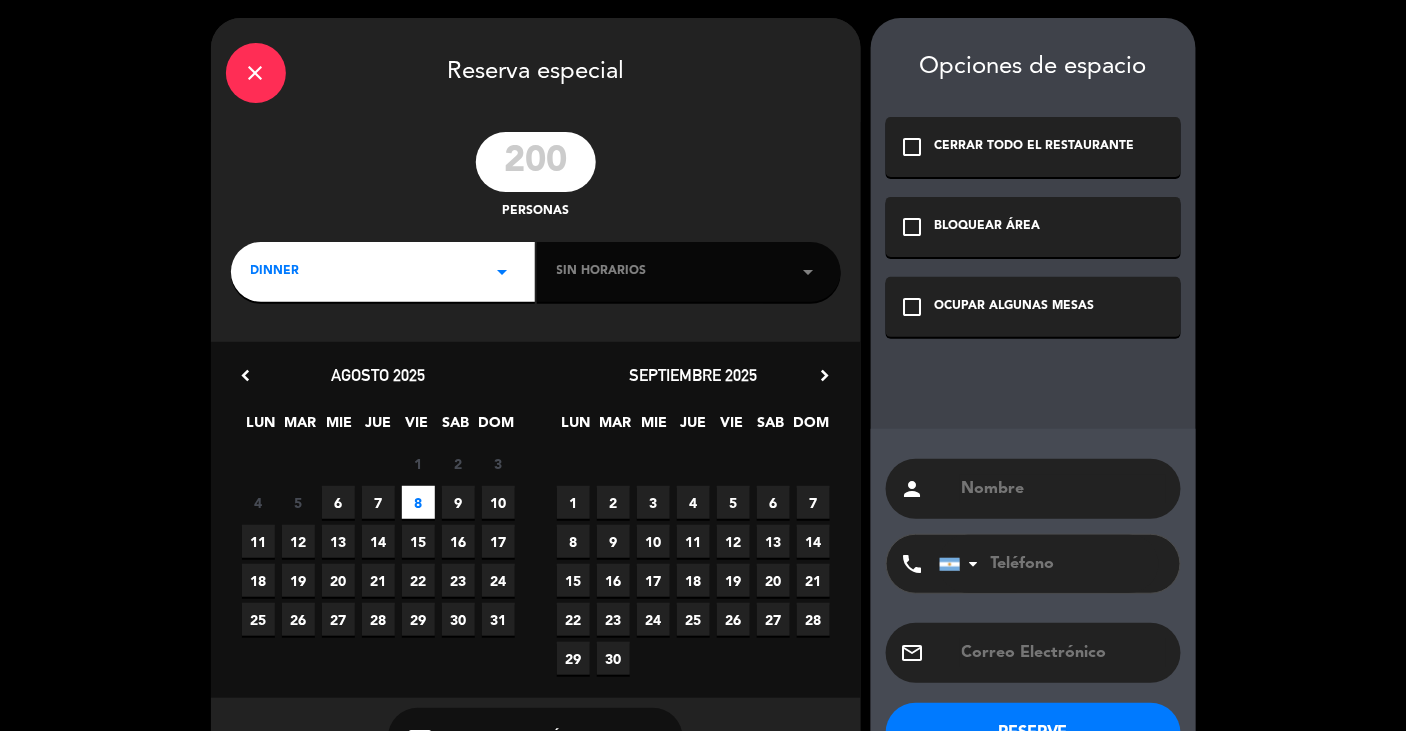 click on "close" 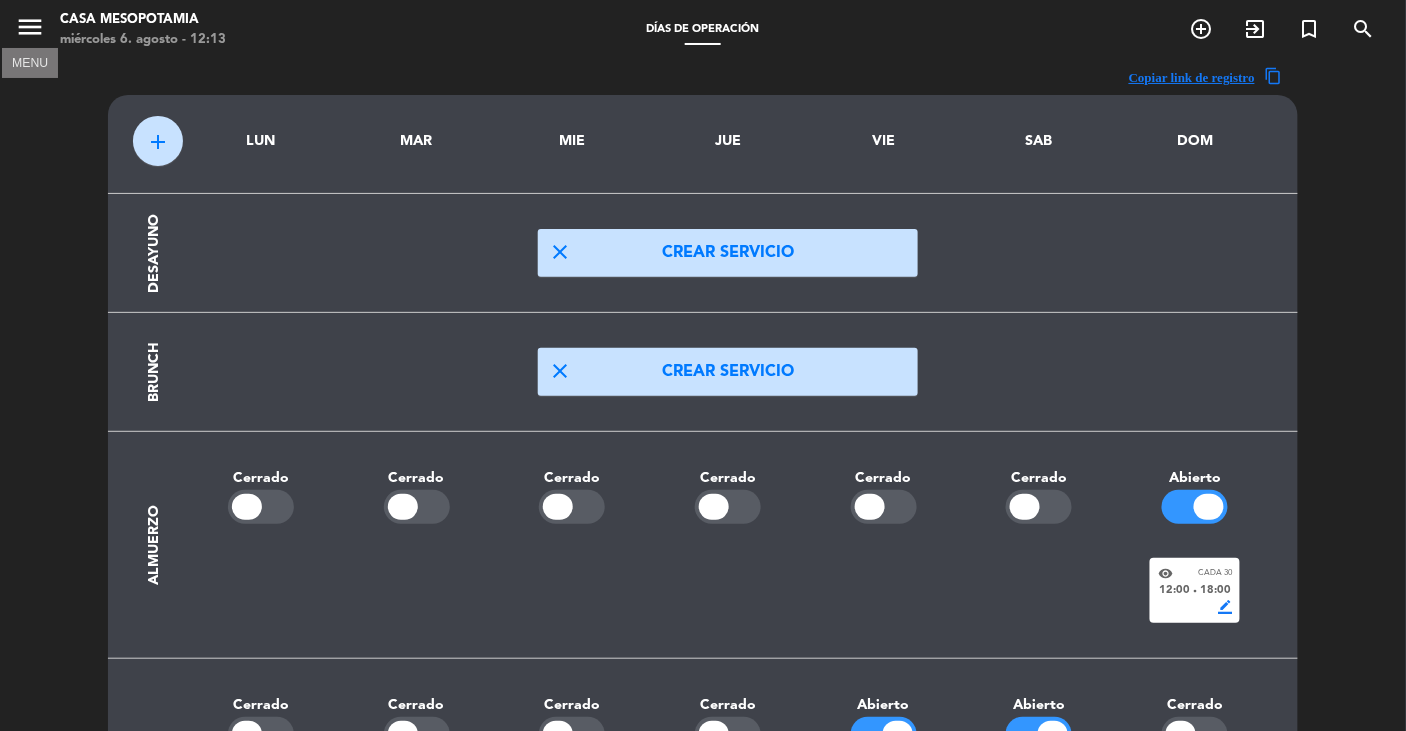 click on "menu" at bounding box center [30, 27] 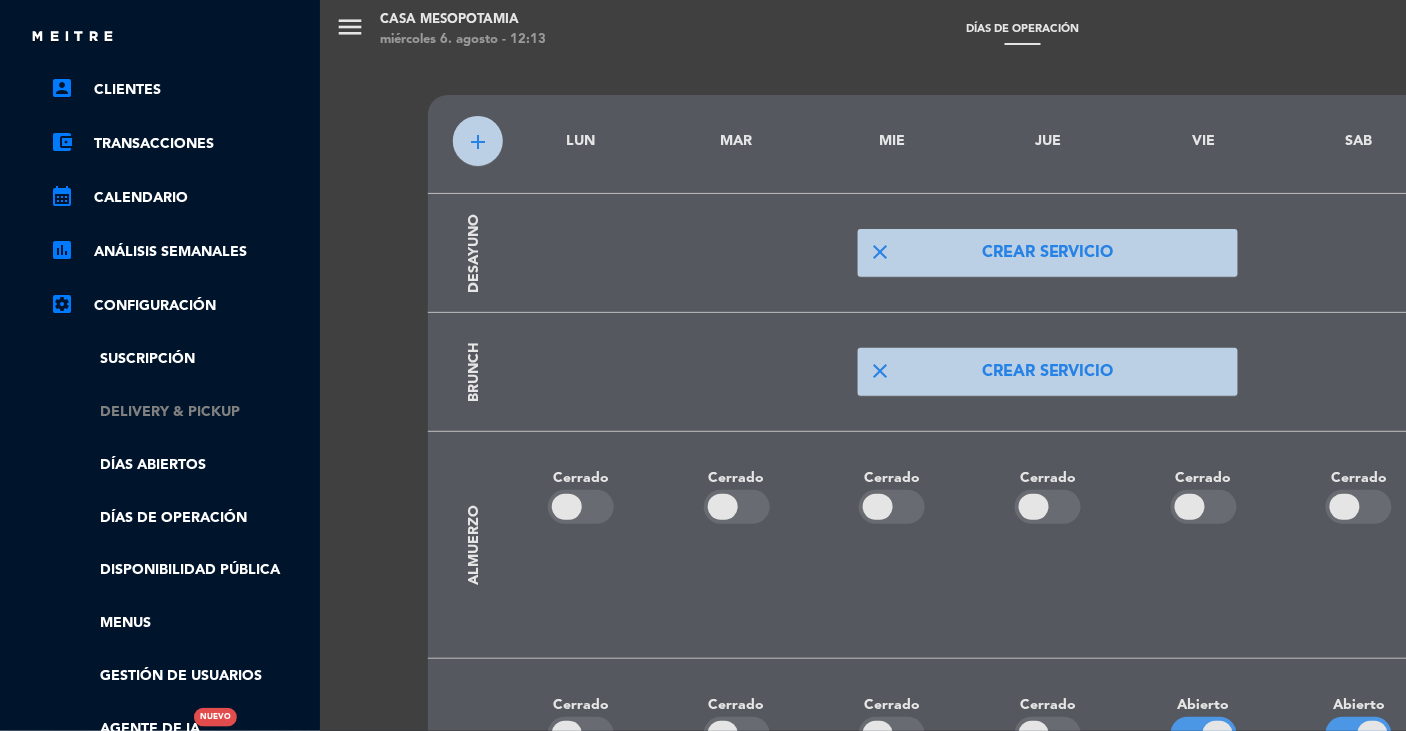 scroll, scrollTop: 147, scrollLeft: 0, axis: vertical 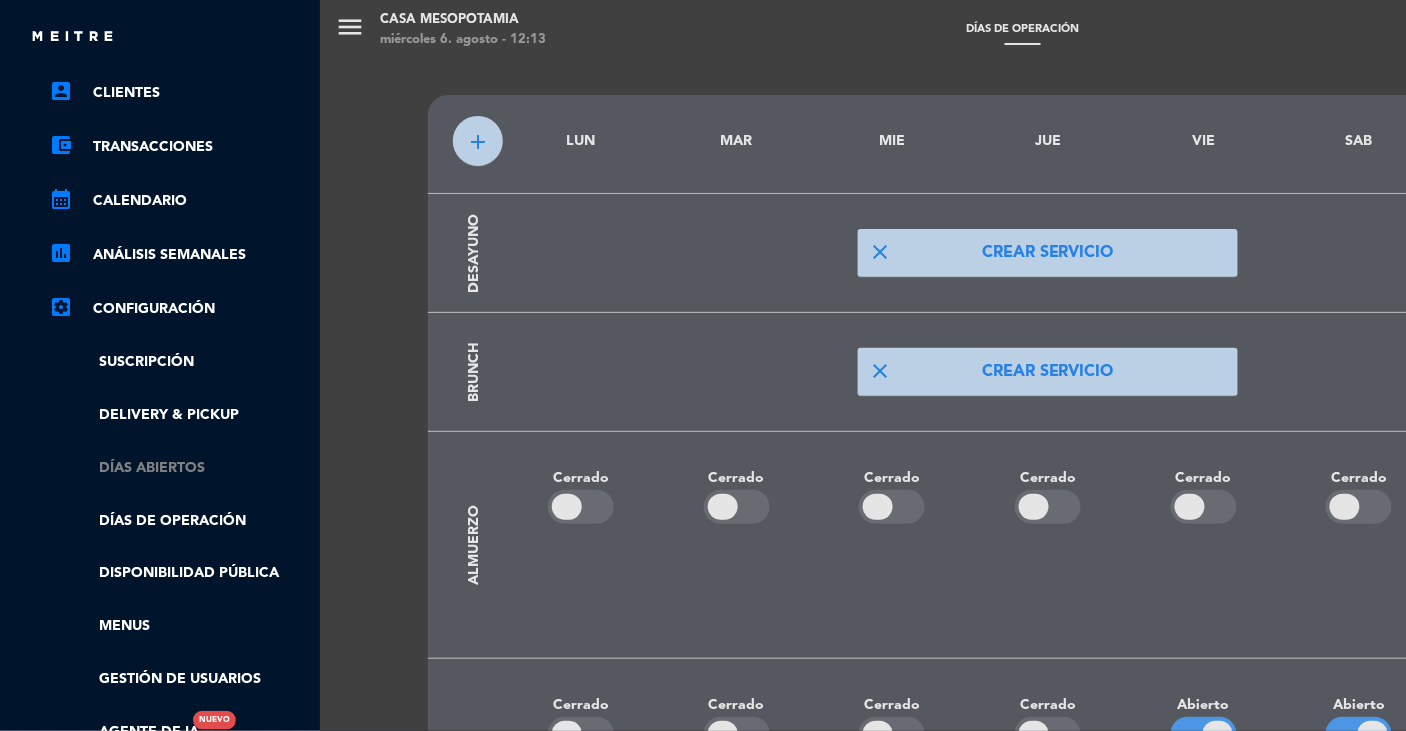 click on "Días abiertos" 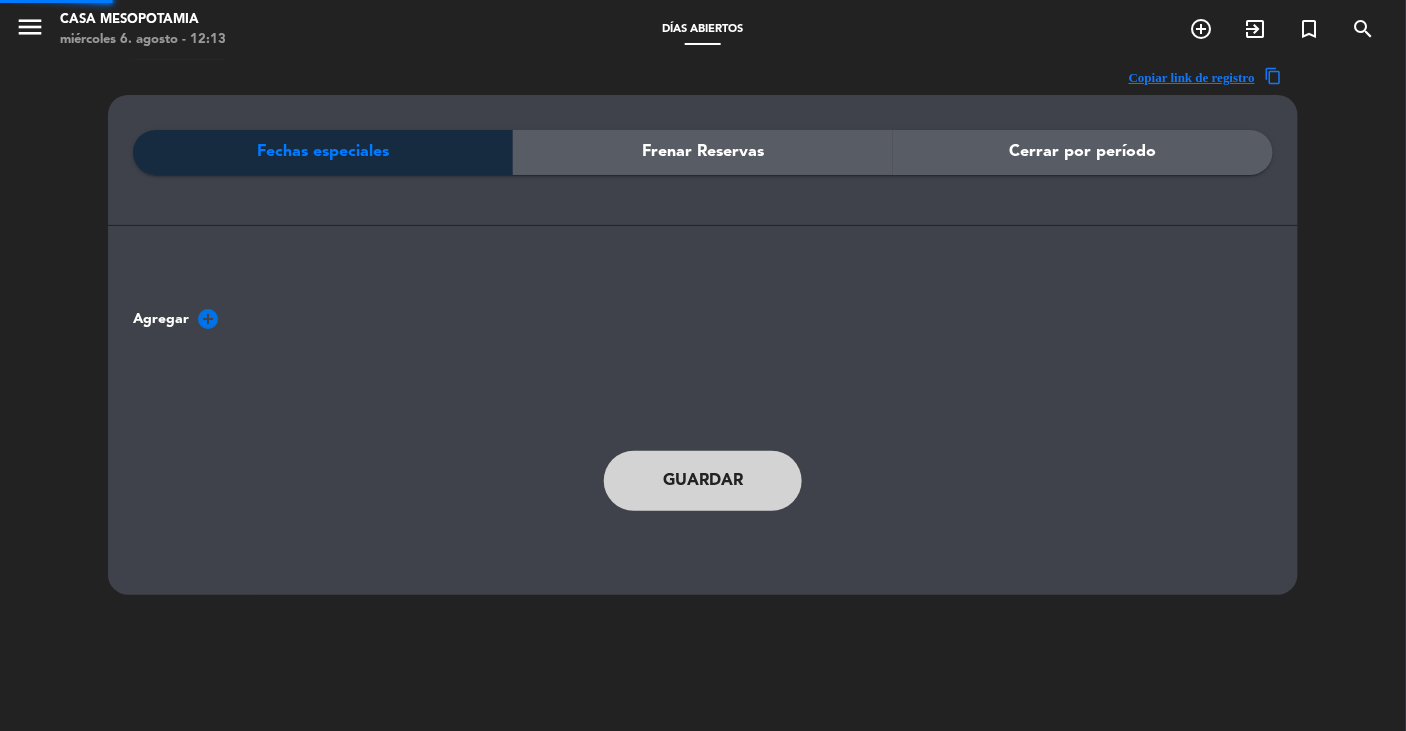scroll, scrollTop: 138, scrollLeft: 1, axis: both 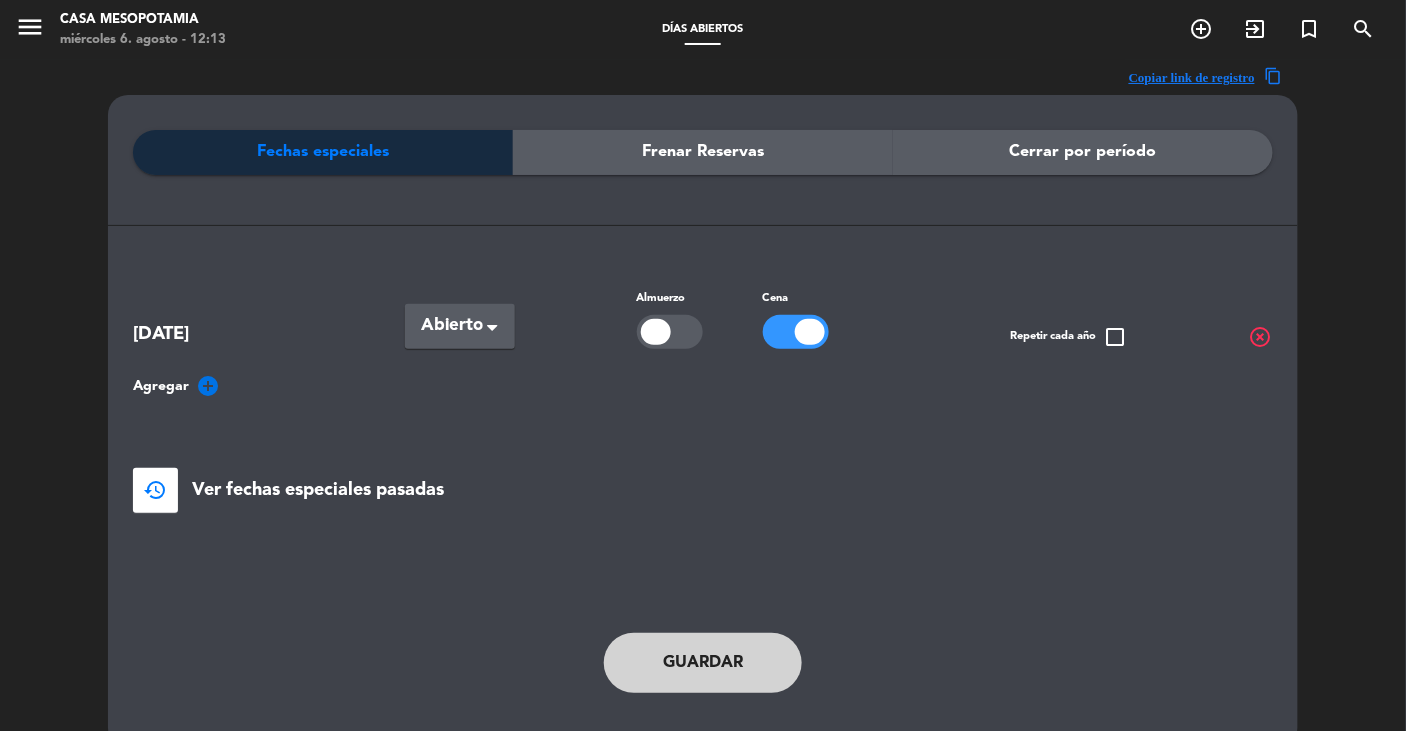 drag, startPoint x: 139, startPoint y: 332, endPoint x: 286, endPoint y: 327, distance: 147.085 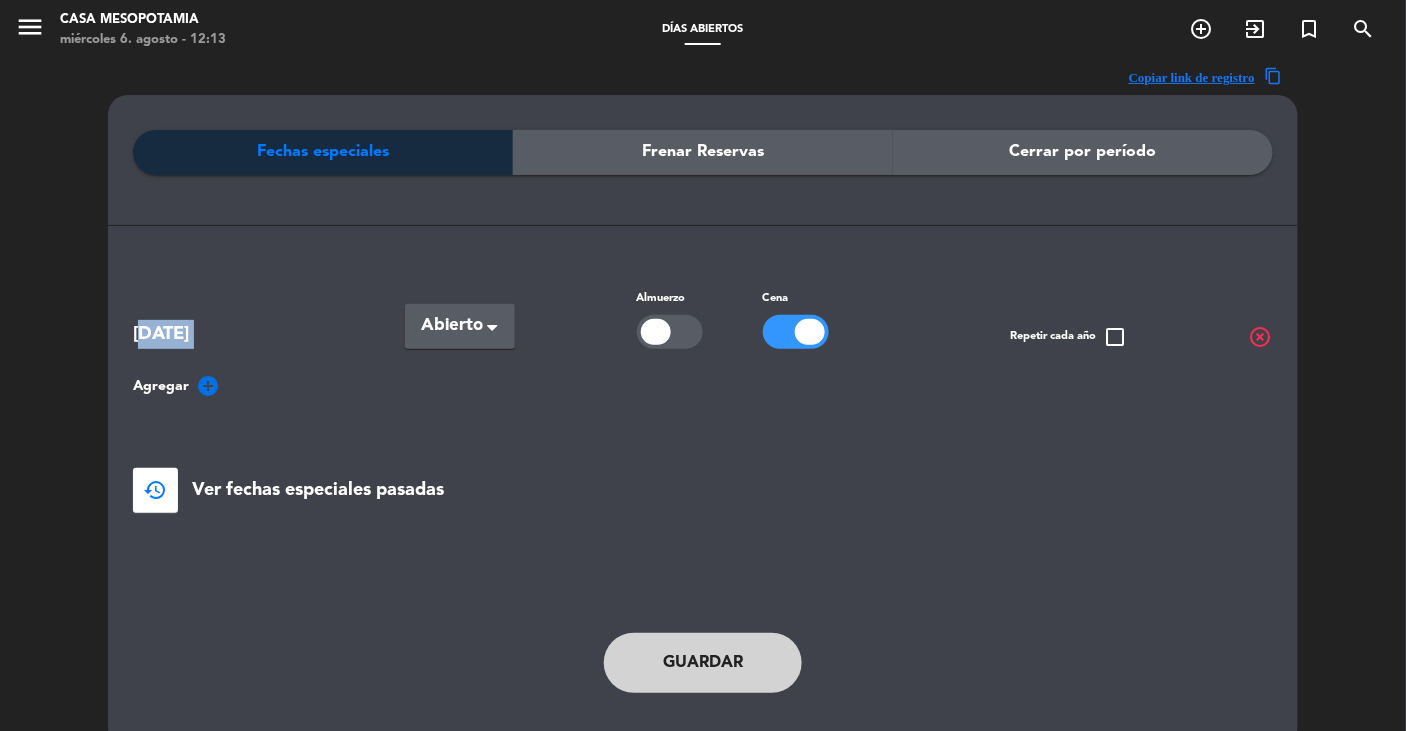 drag, startPoint x: 120, startPoint y: 329, endPoint x: 509, endPoint y: 210, distance: 406.7948 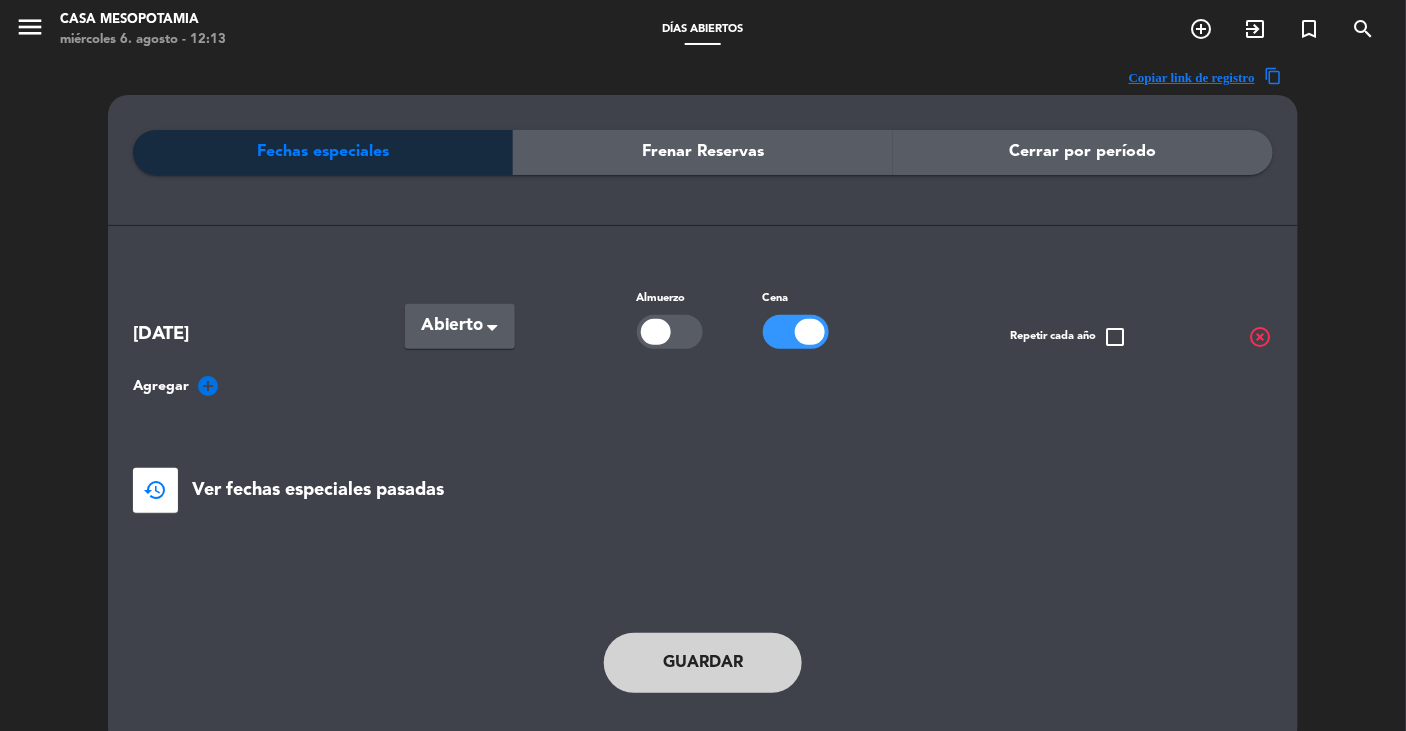 click on "Frenar Reservas" 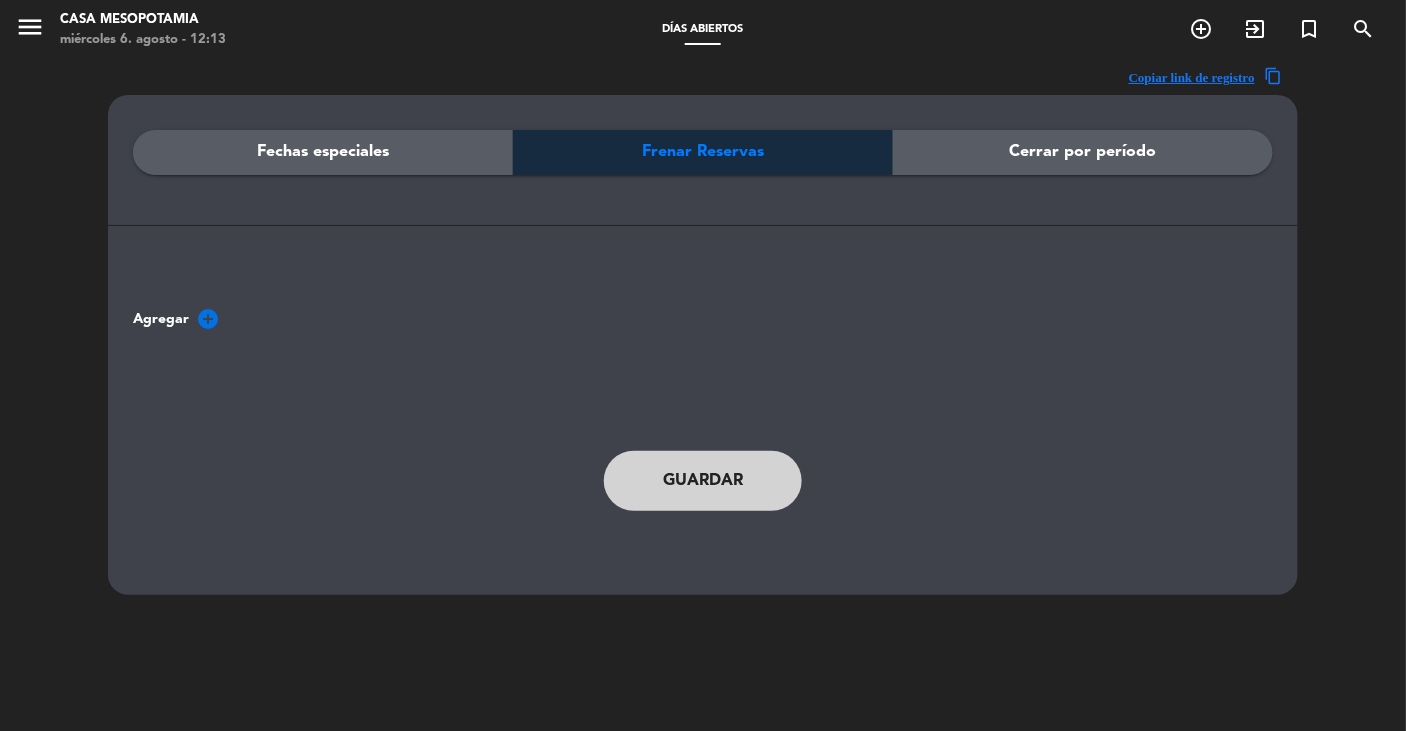 click on "Cerrar por período" 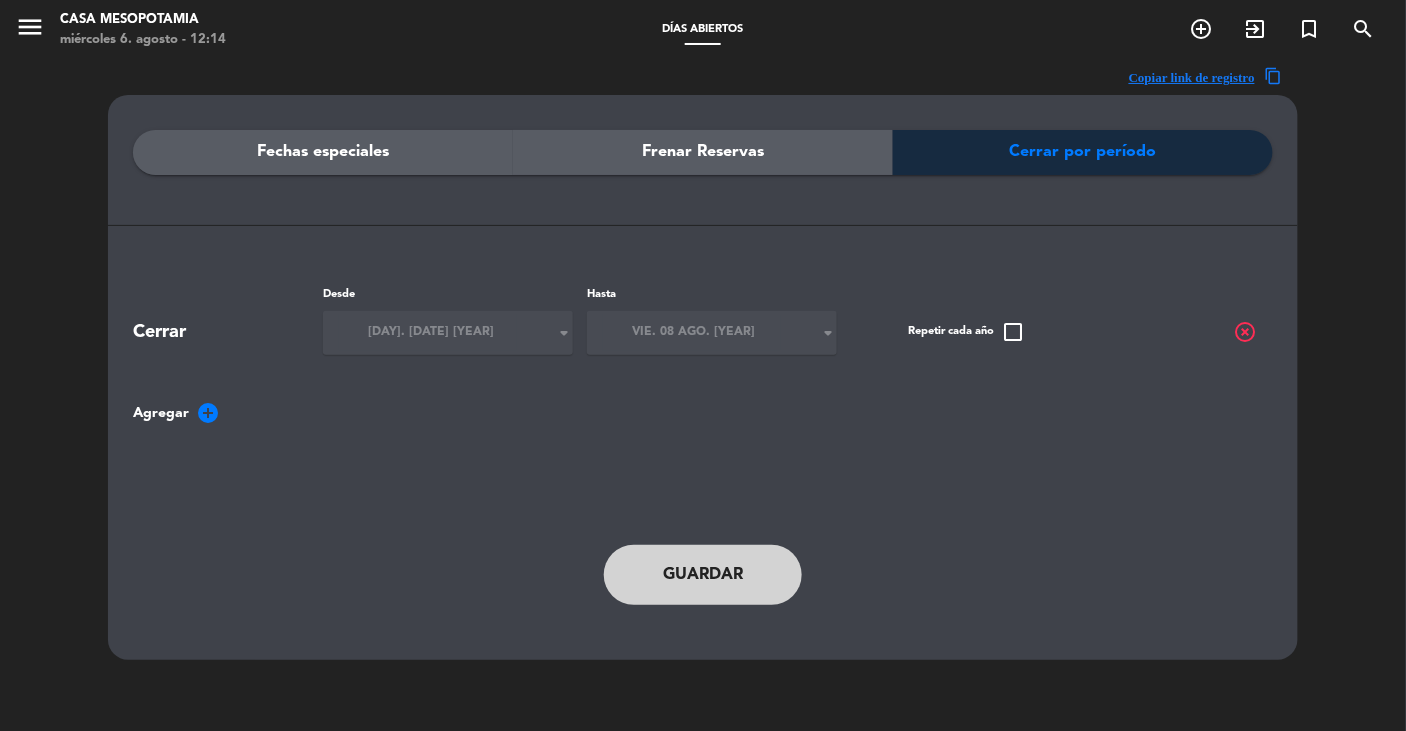 click on "highlight_off" 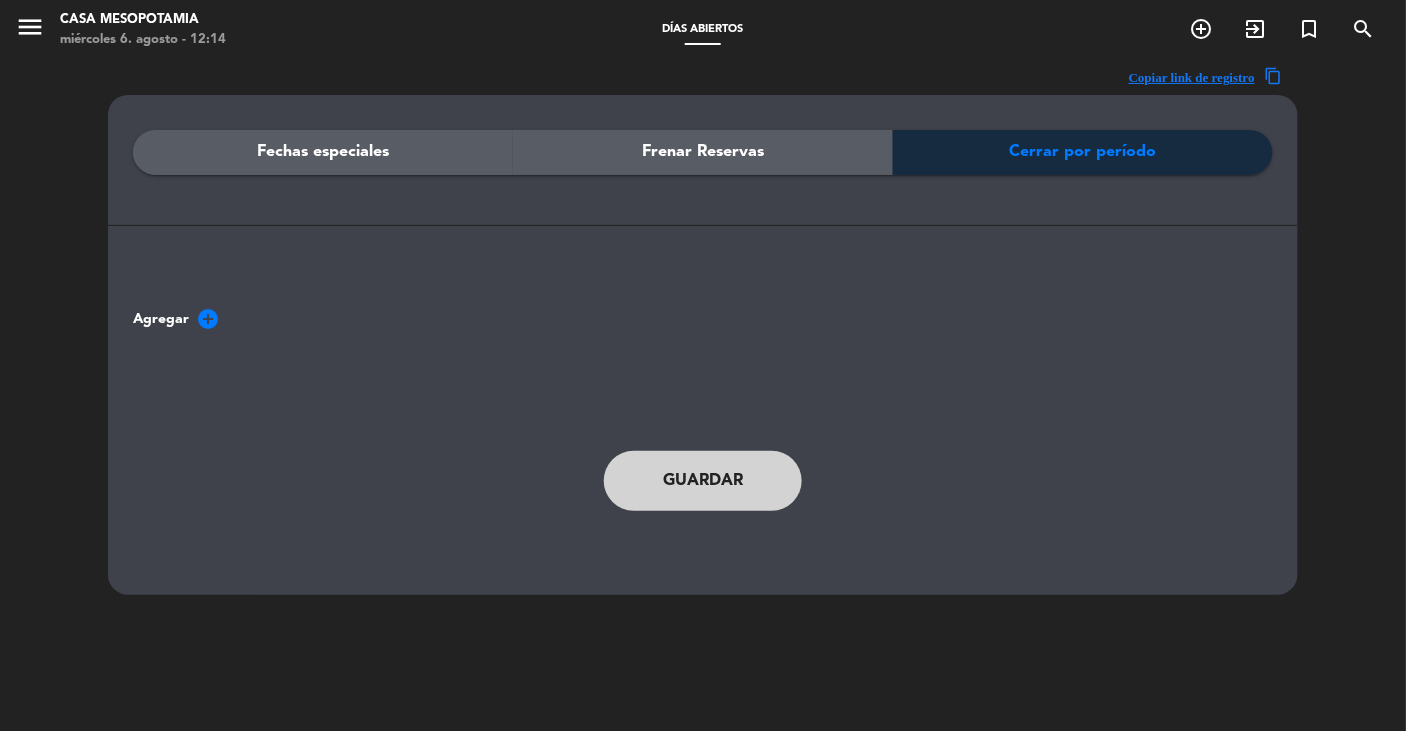 click on "add_circle" 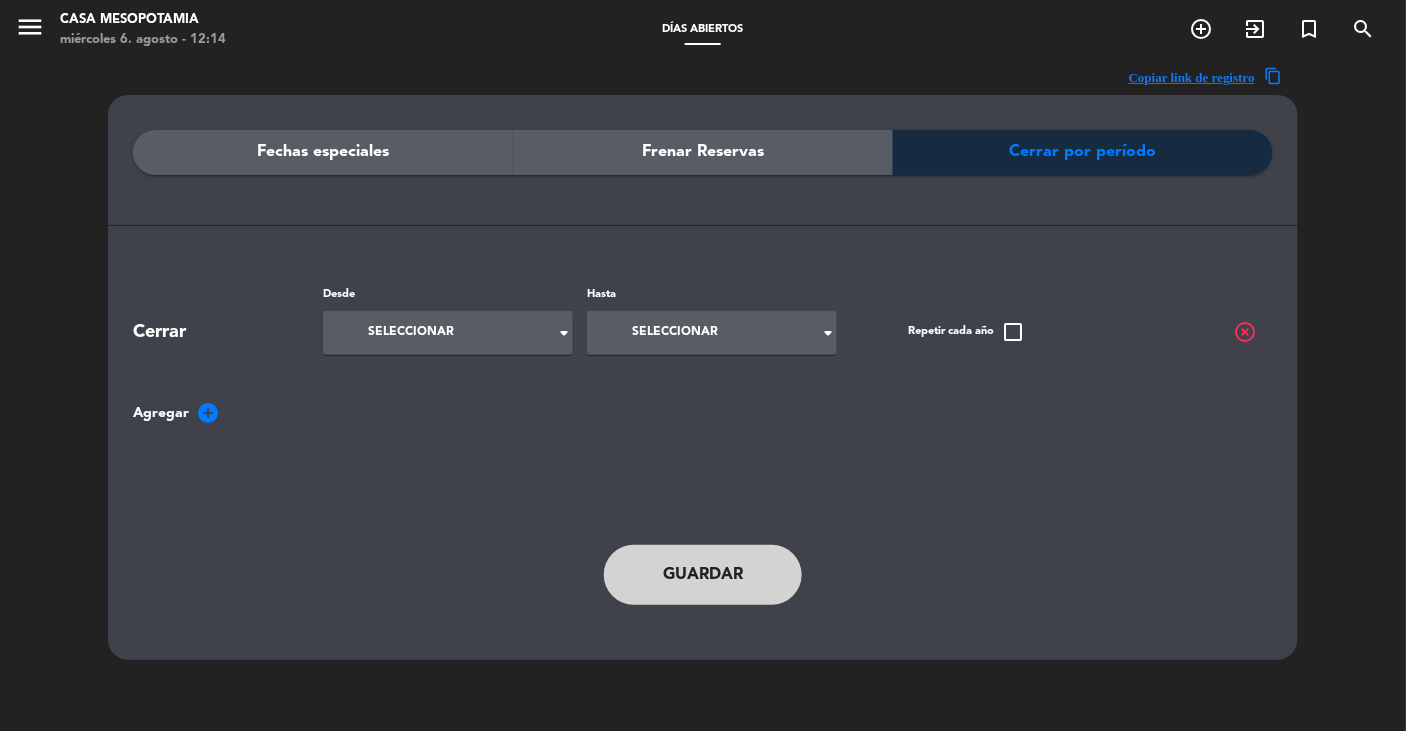 click on "Seleccionar" 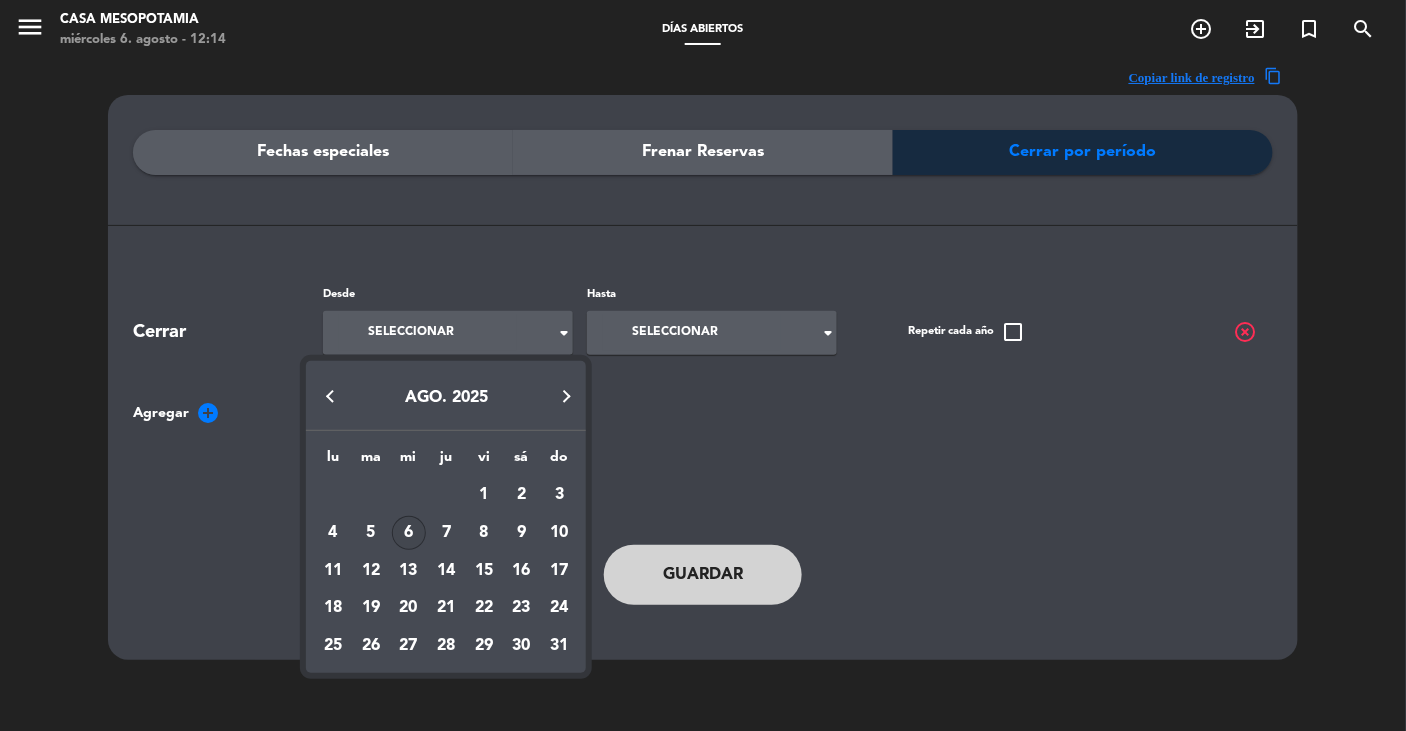 click on "6" at bounding box center (409, 533) 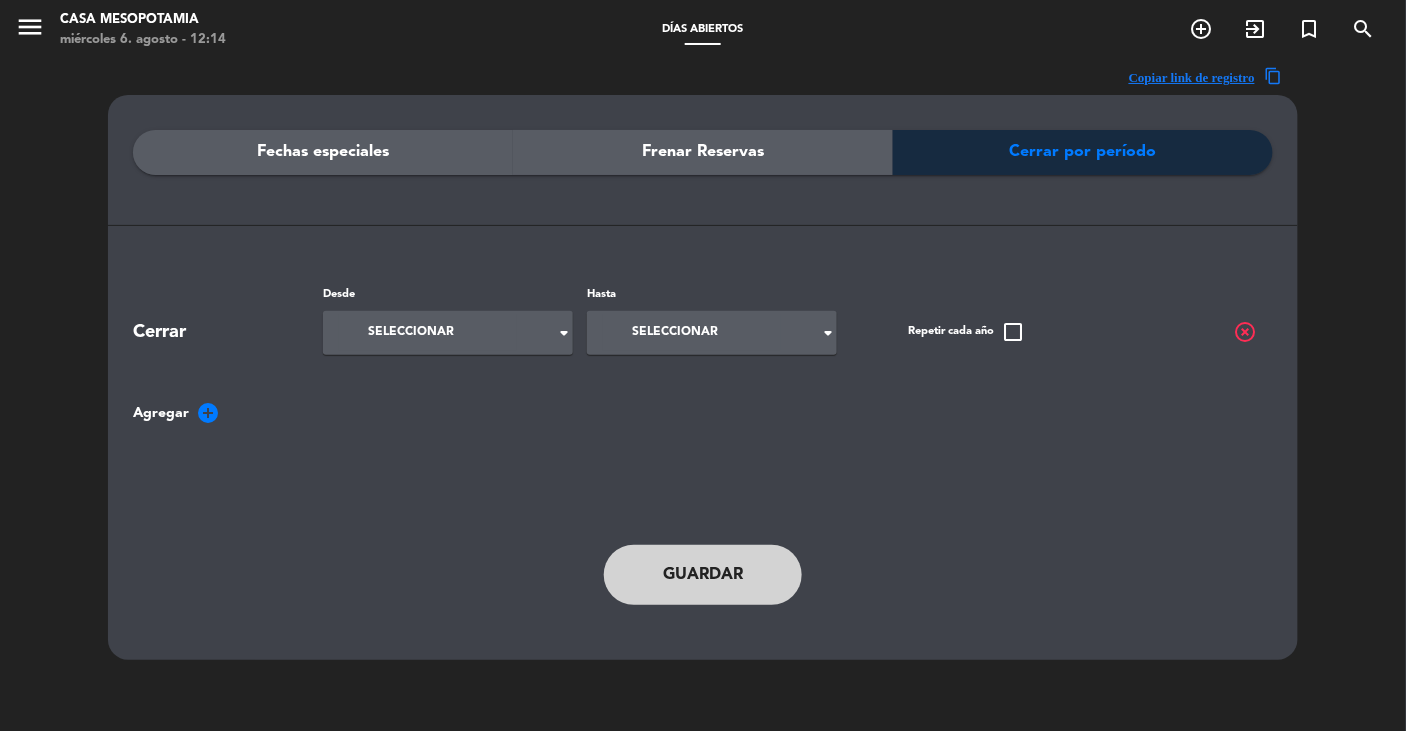 type on "mié. 6 ago." 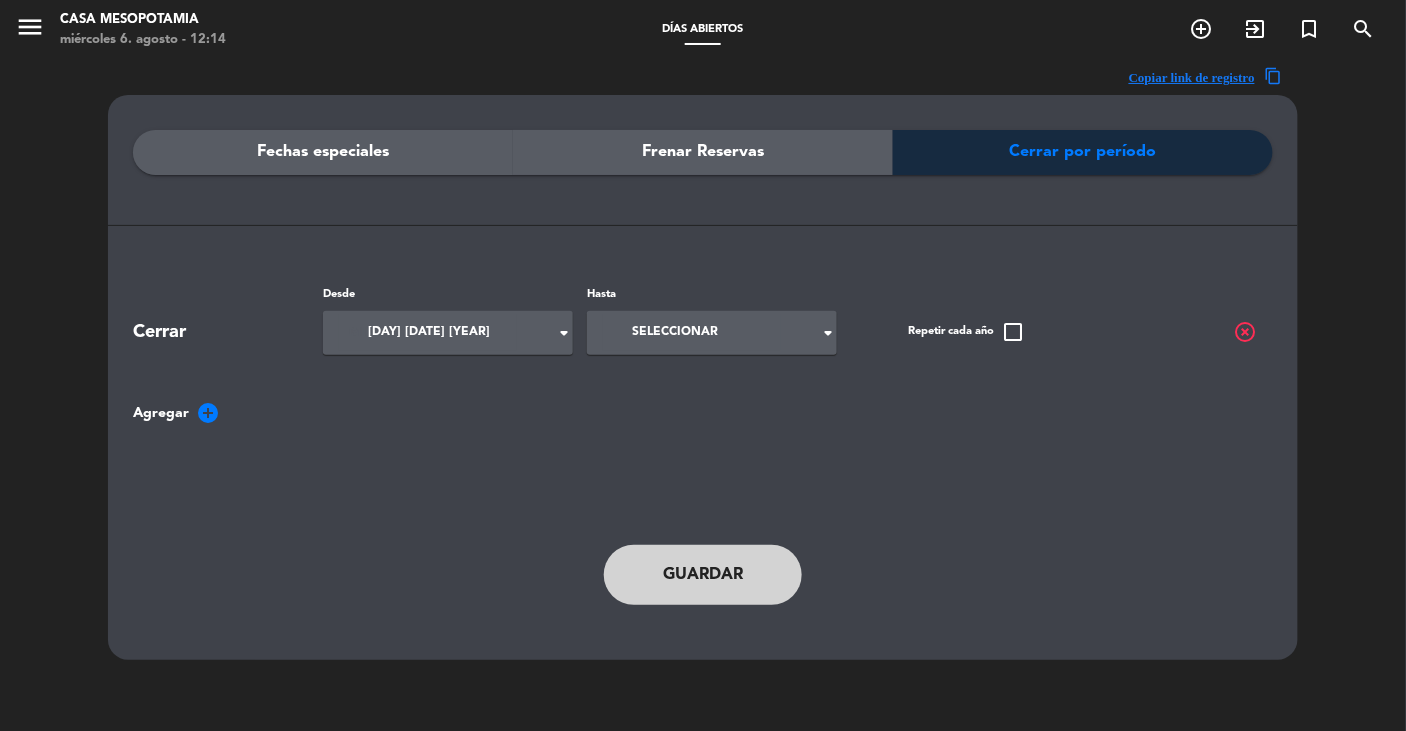 click on "Seleccionar" 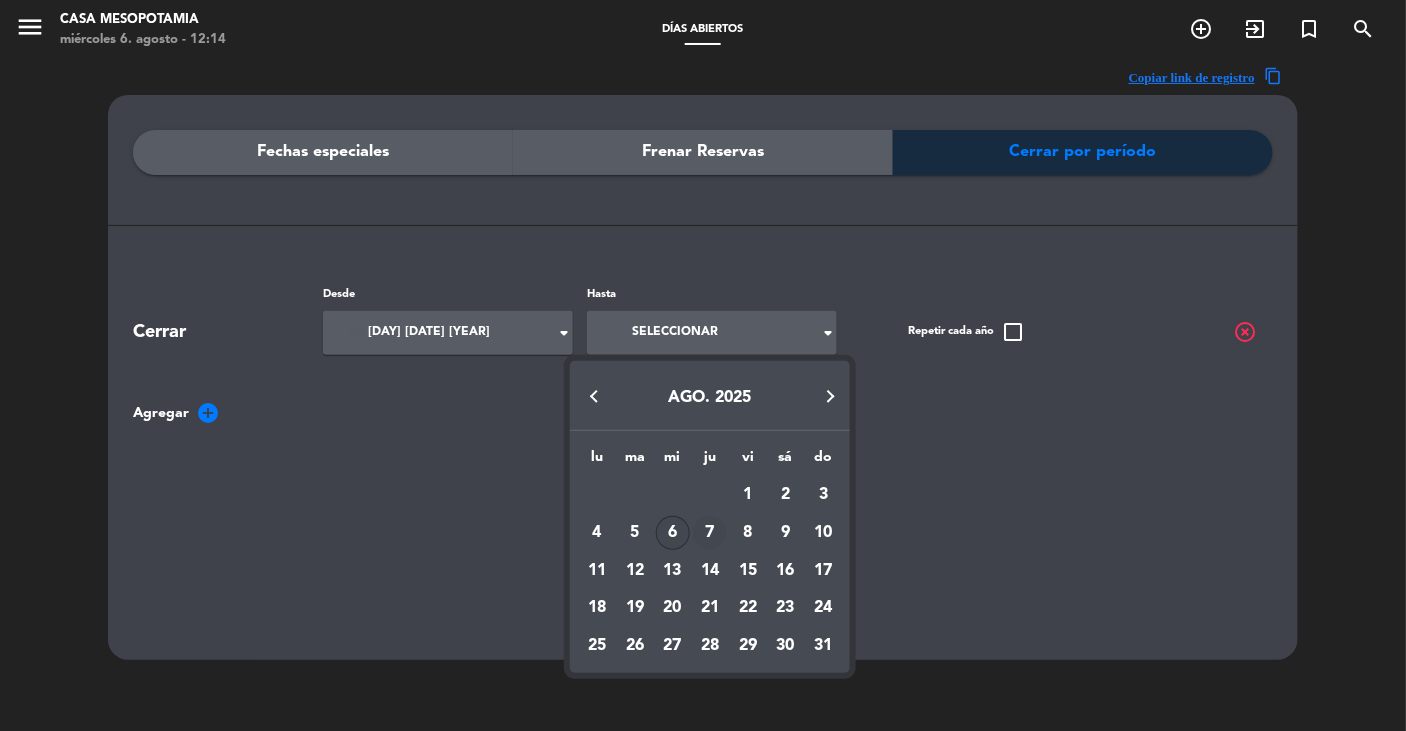 click on "7" at bounding box center [710, 533] 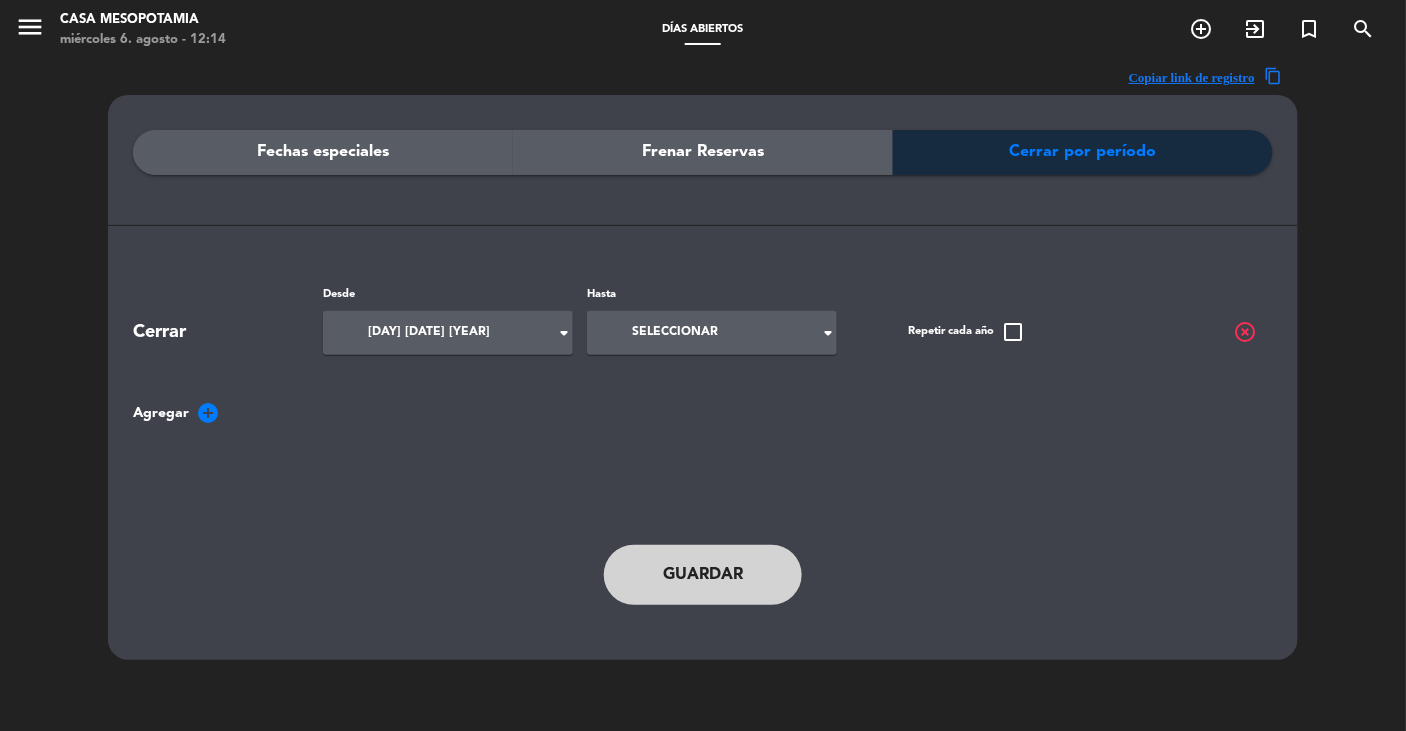 type on "jue. 7 ago." 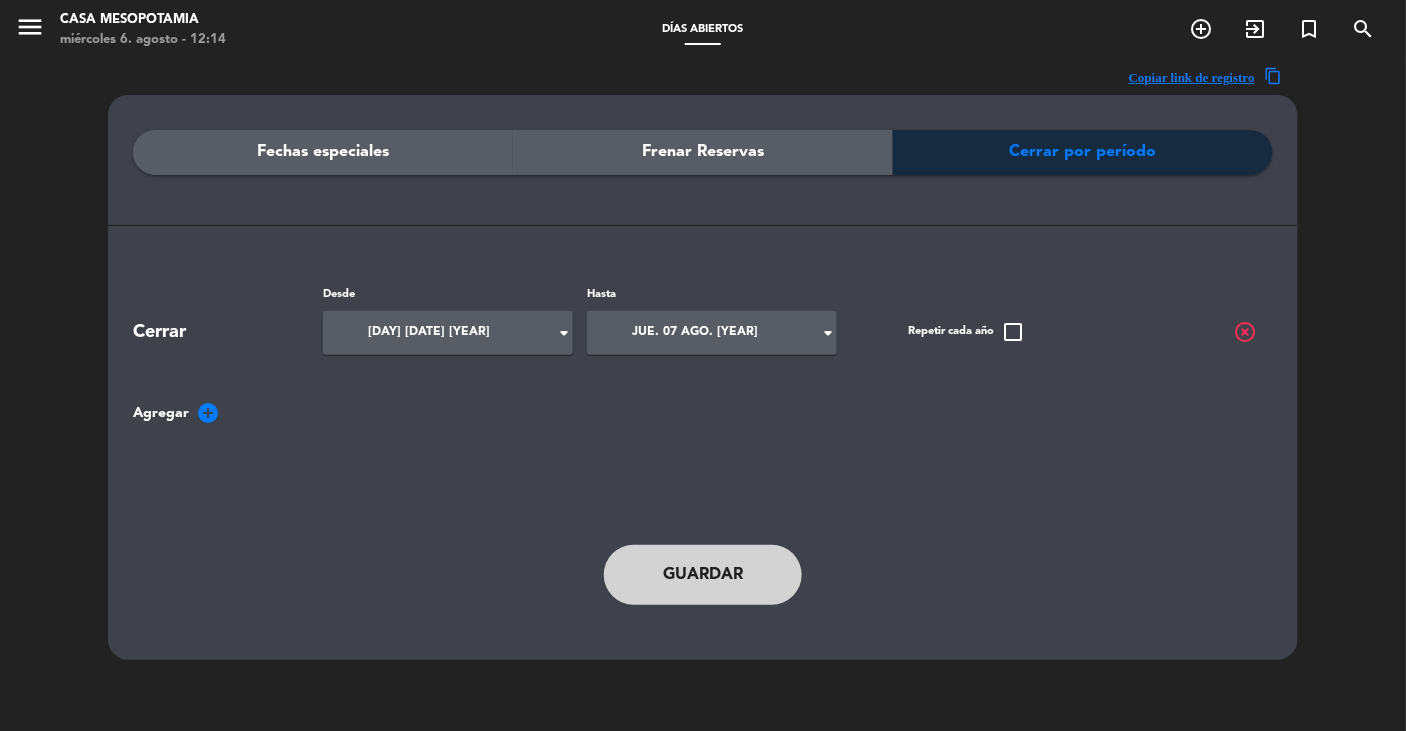 click on "Guardar" 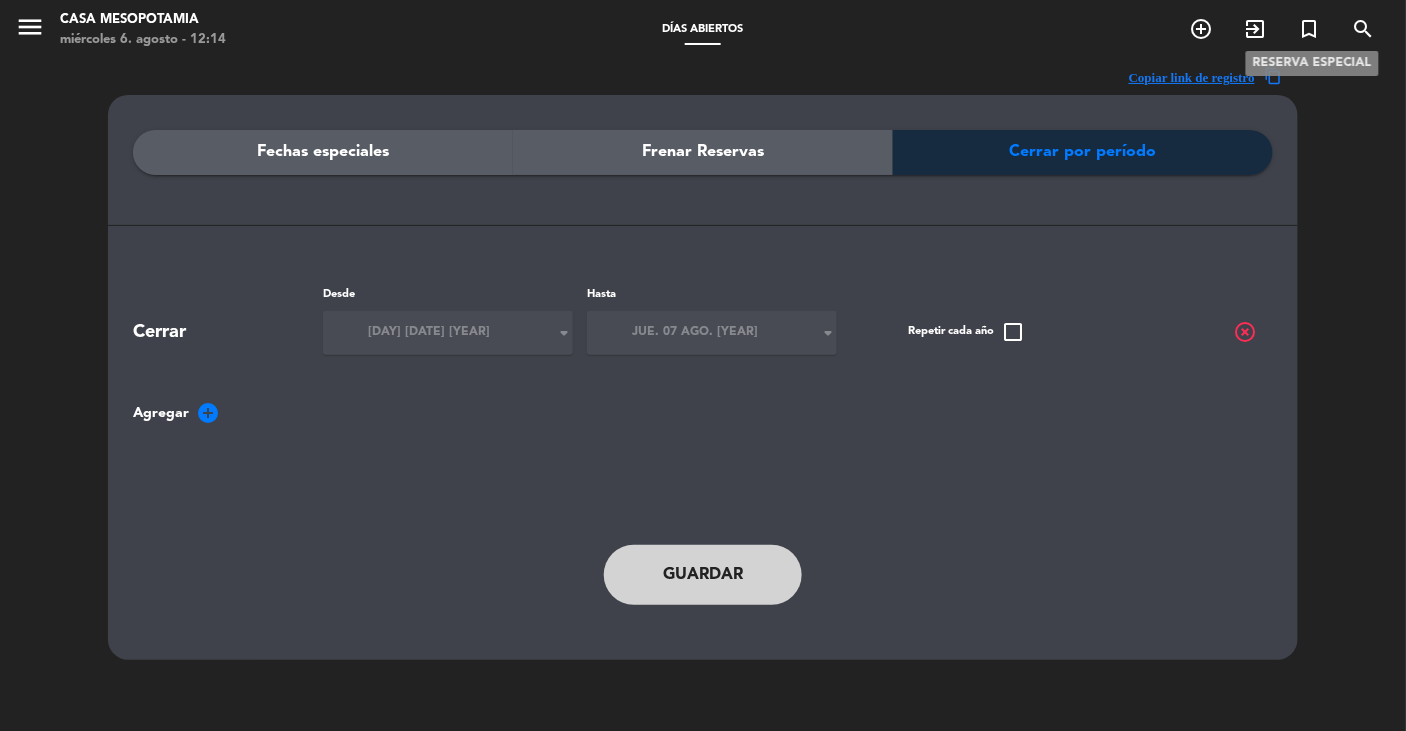 click on "turned_in_not" at bounding box center [1310, 29] 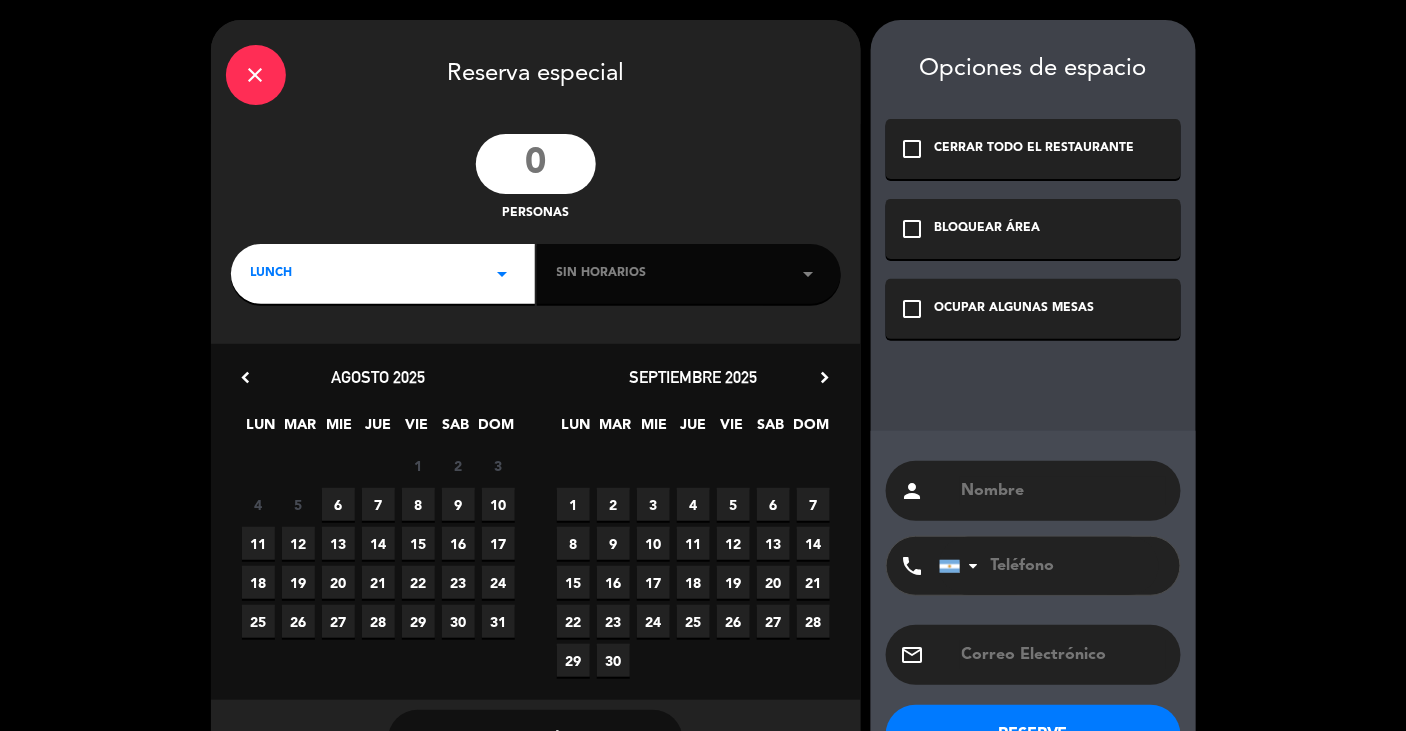 click 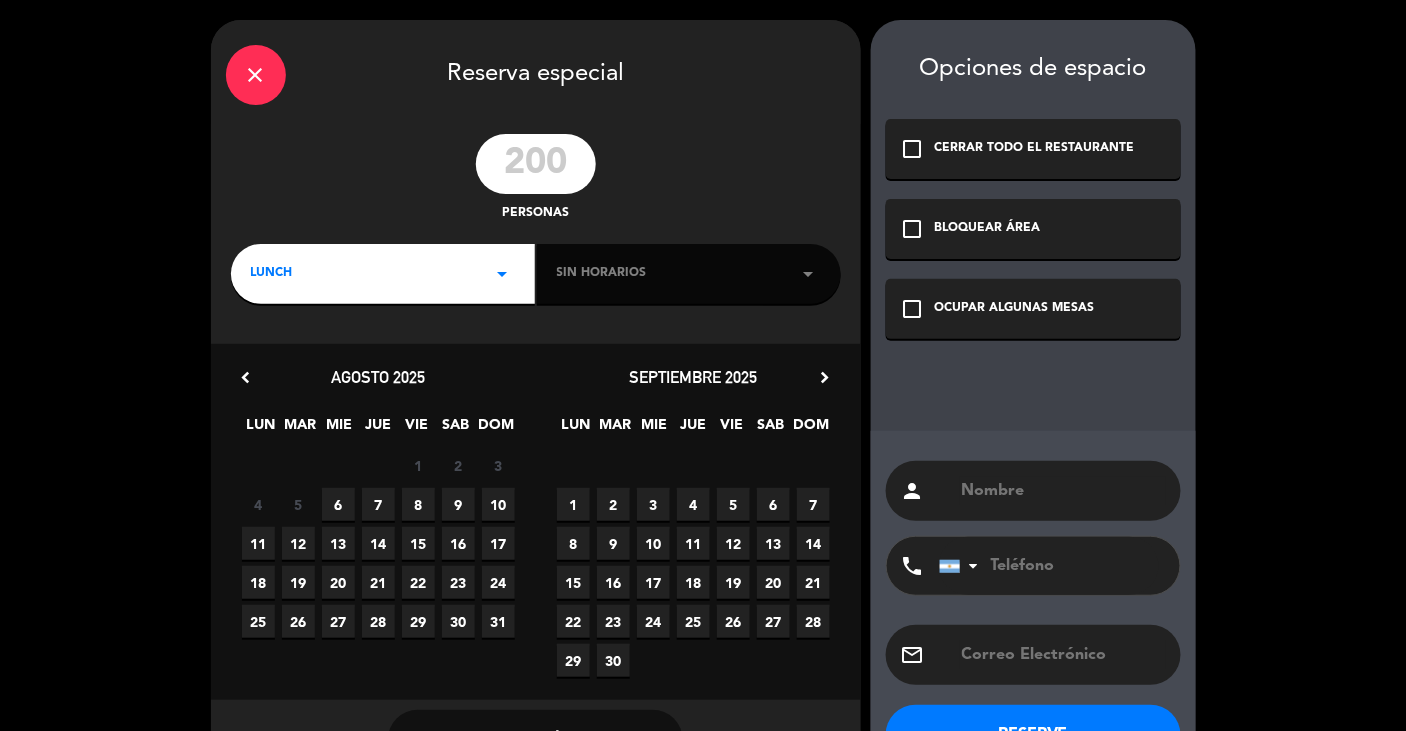 type on "200" 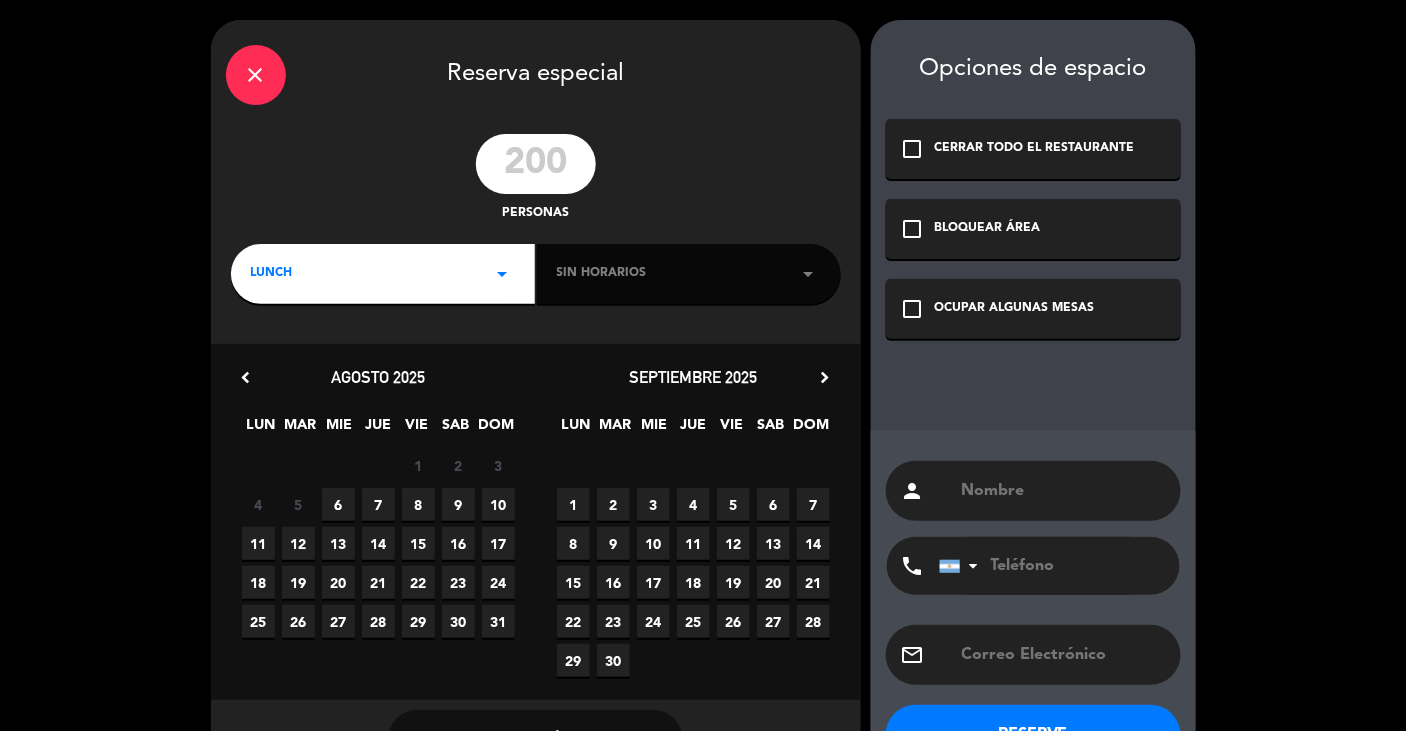 click on "8" at bounding box center (418, 504) 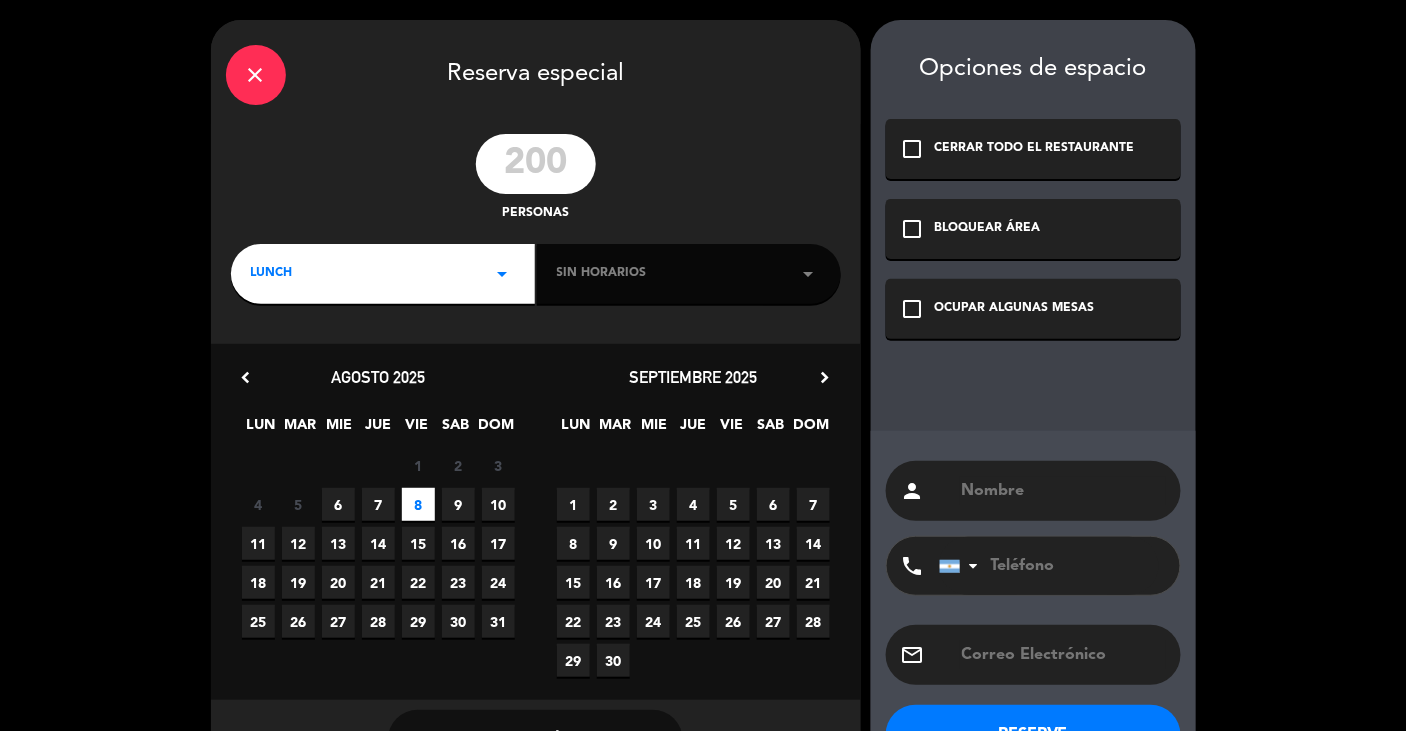 click on "LUNCH   arrow_drop_down" 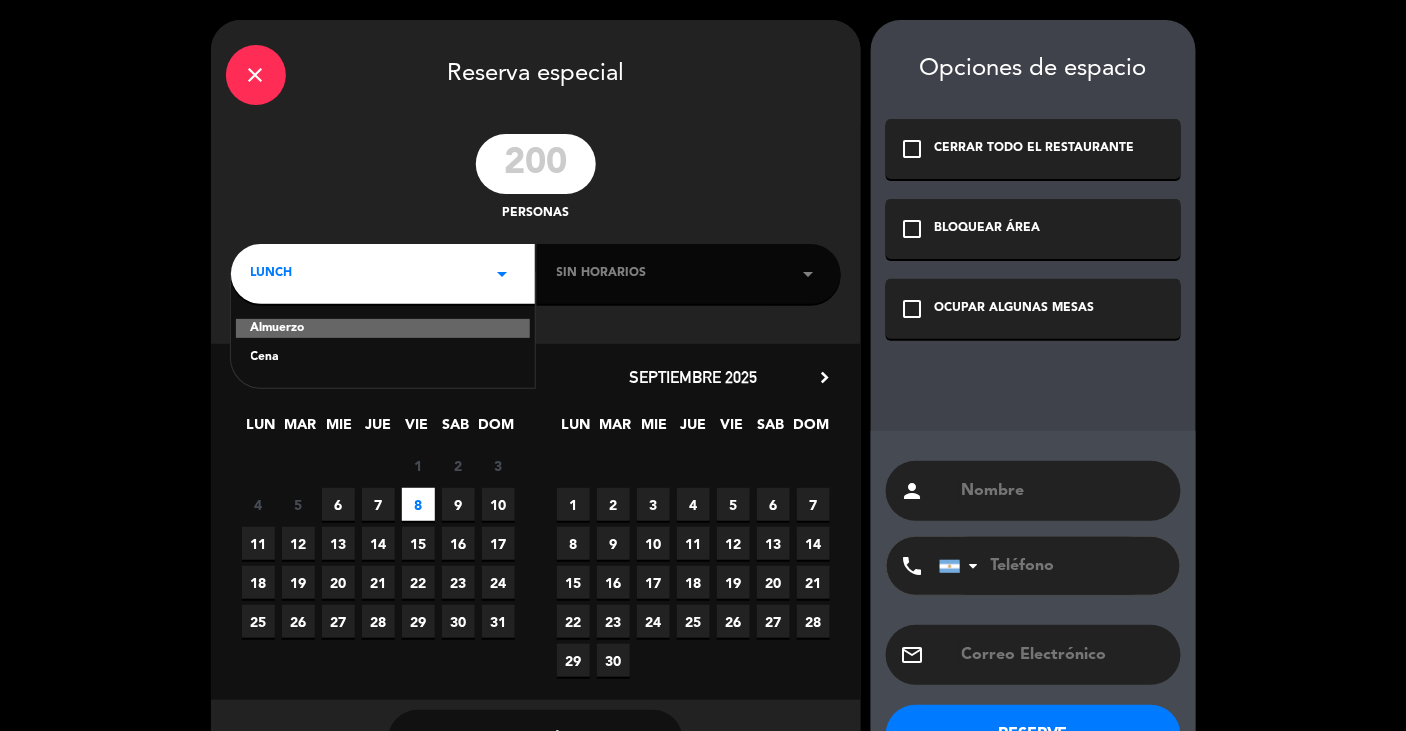 click on "Cena" 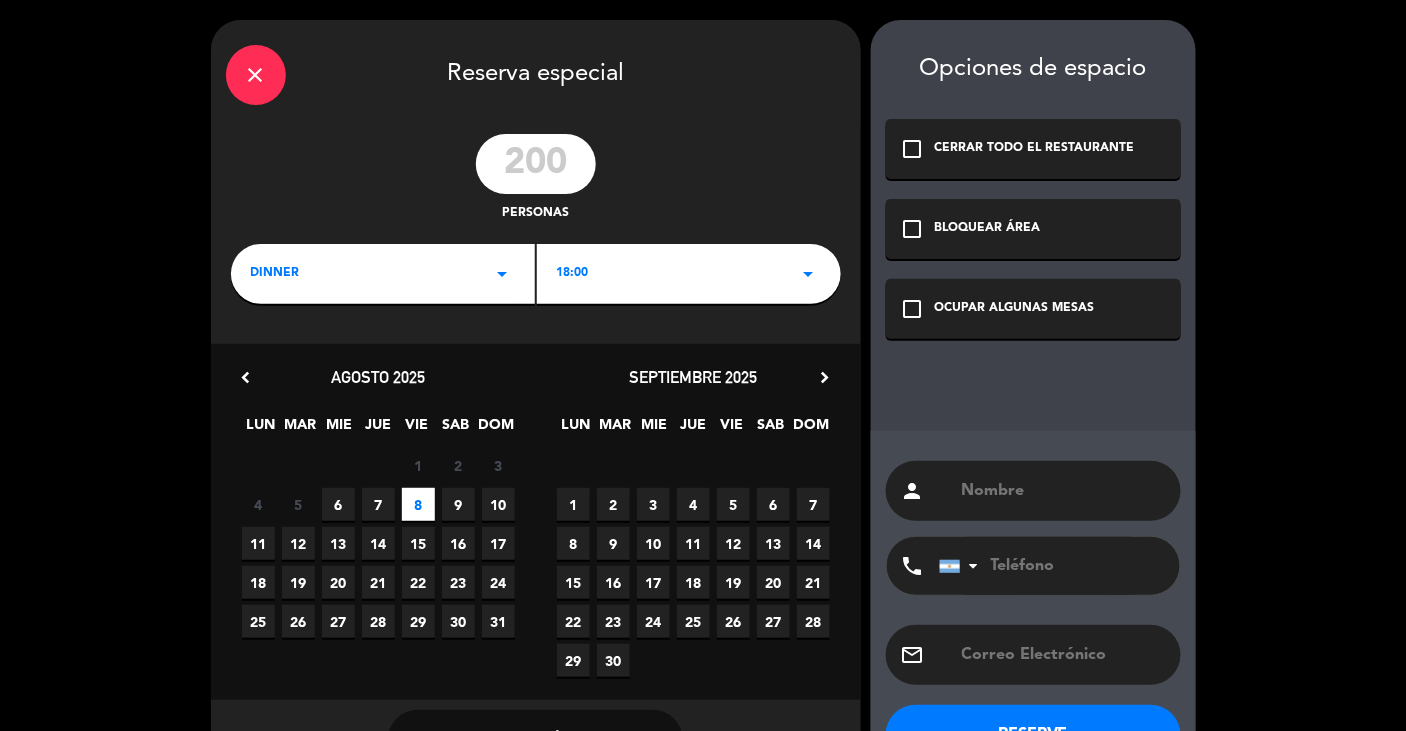 click on "CERRAR TODO EL RESTAURANTE" 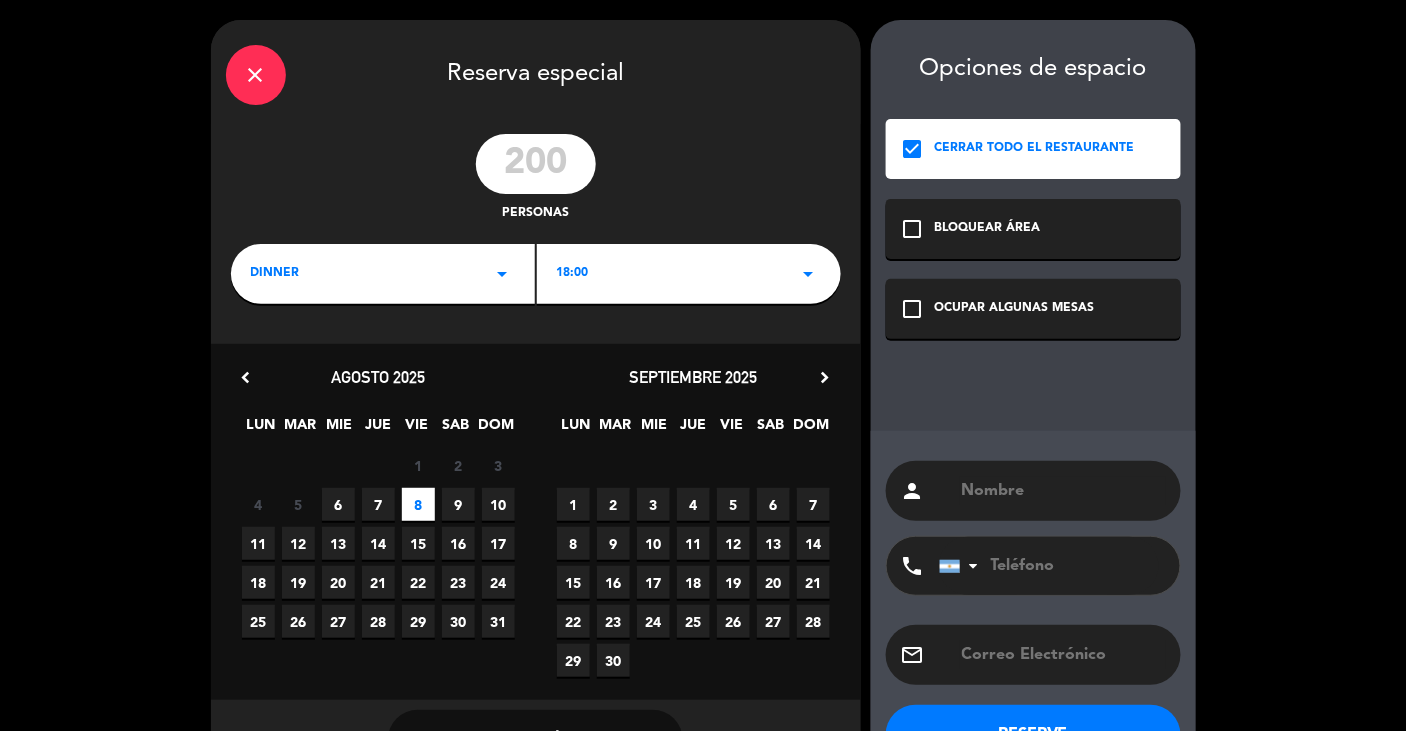 click at bounding box center [1063, 491] 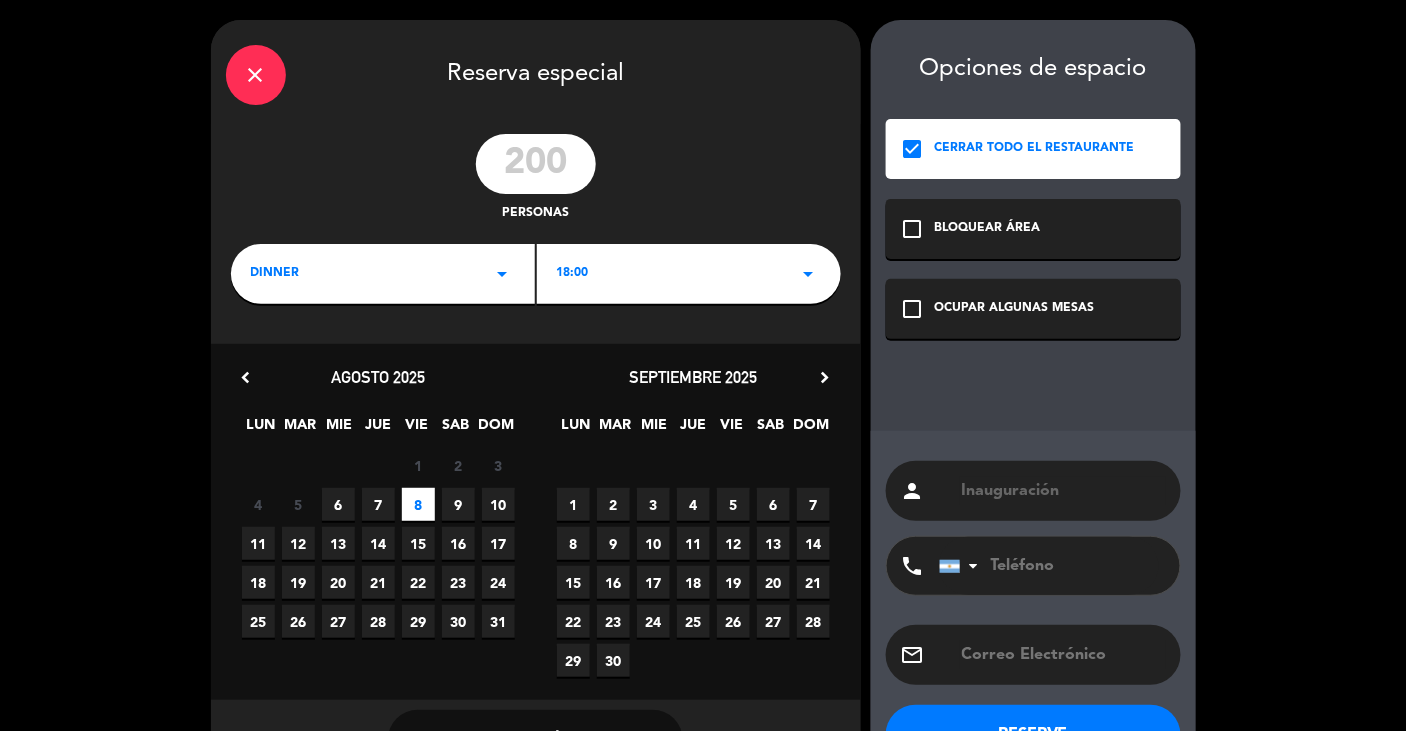 scroll, scrollTop: 67, scrollLeft: 0, axis: vertical 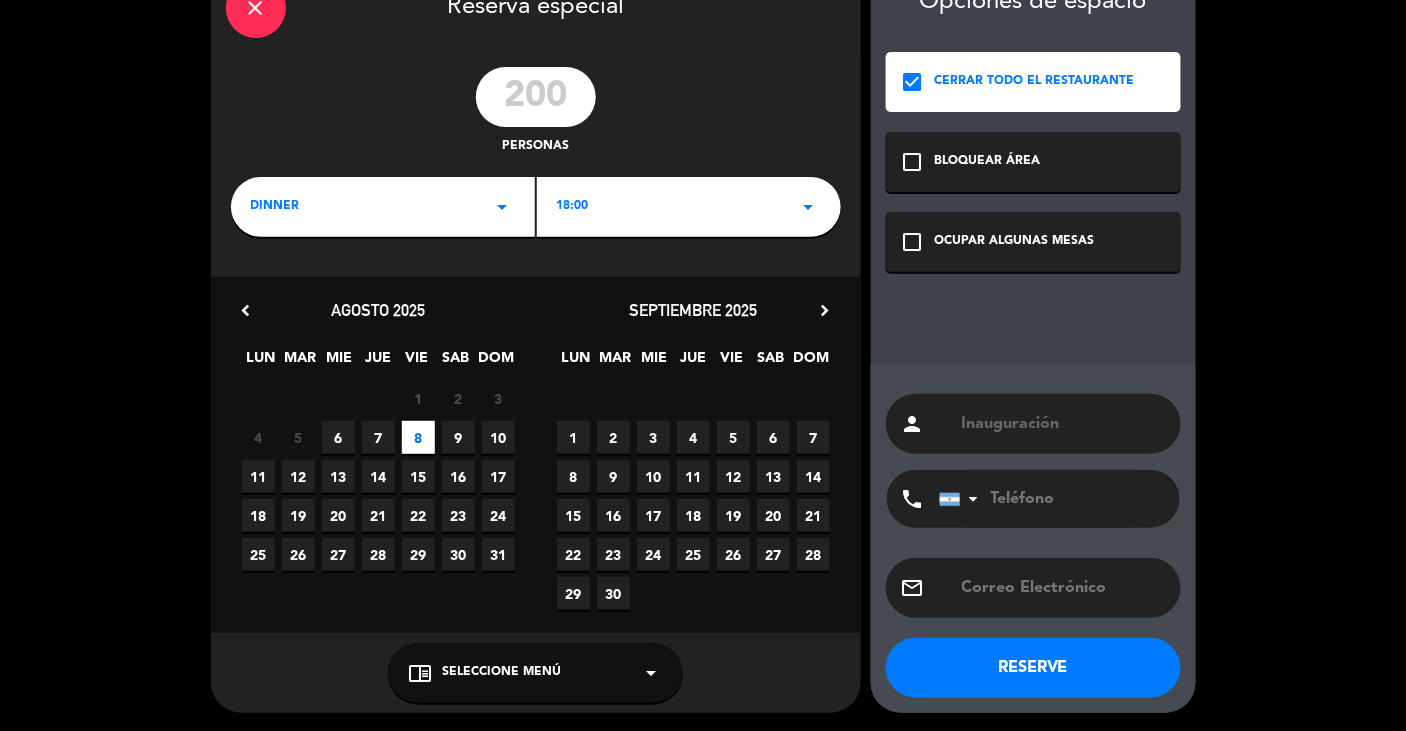 type on "Inauguración" 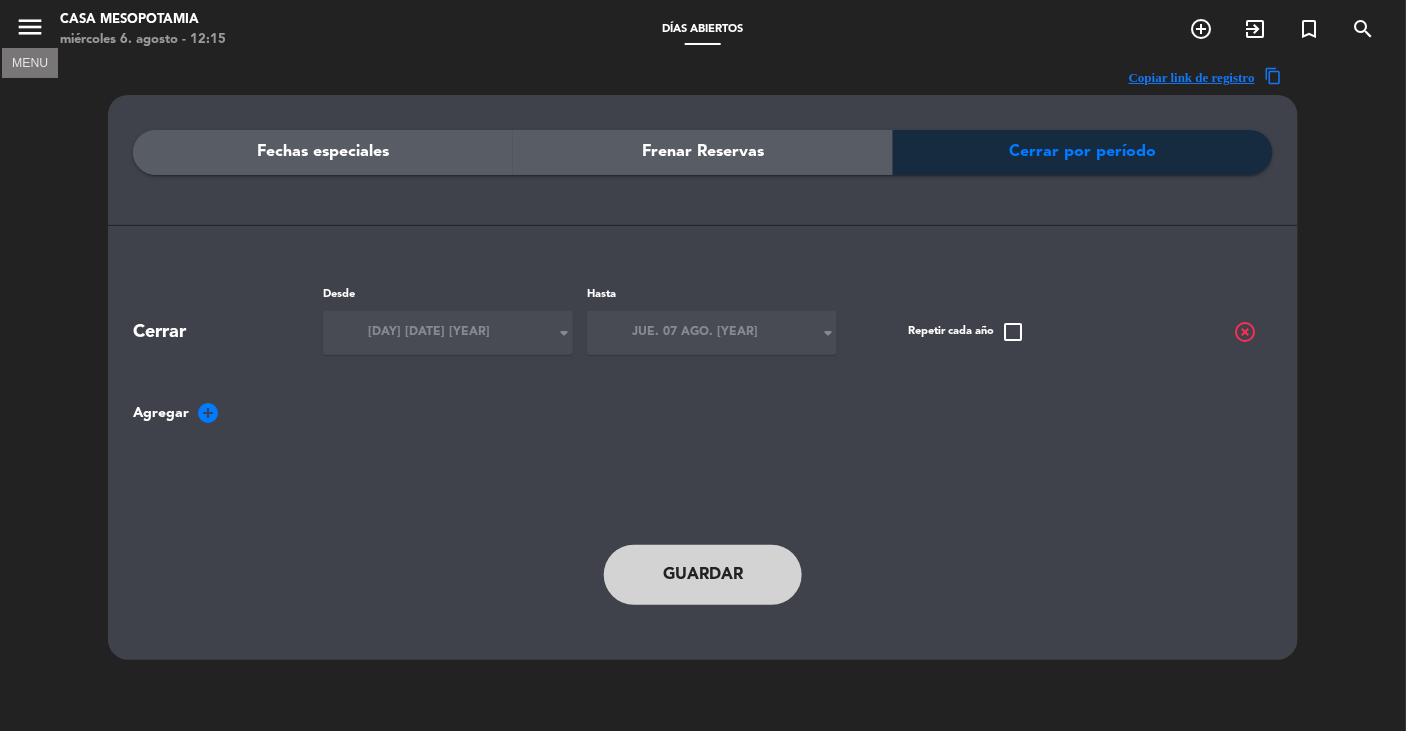 click on "menu" at bounding box center (30, 27) 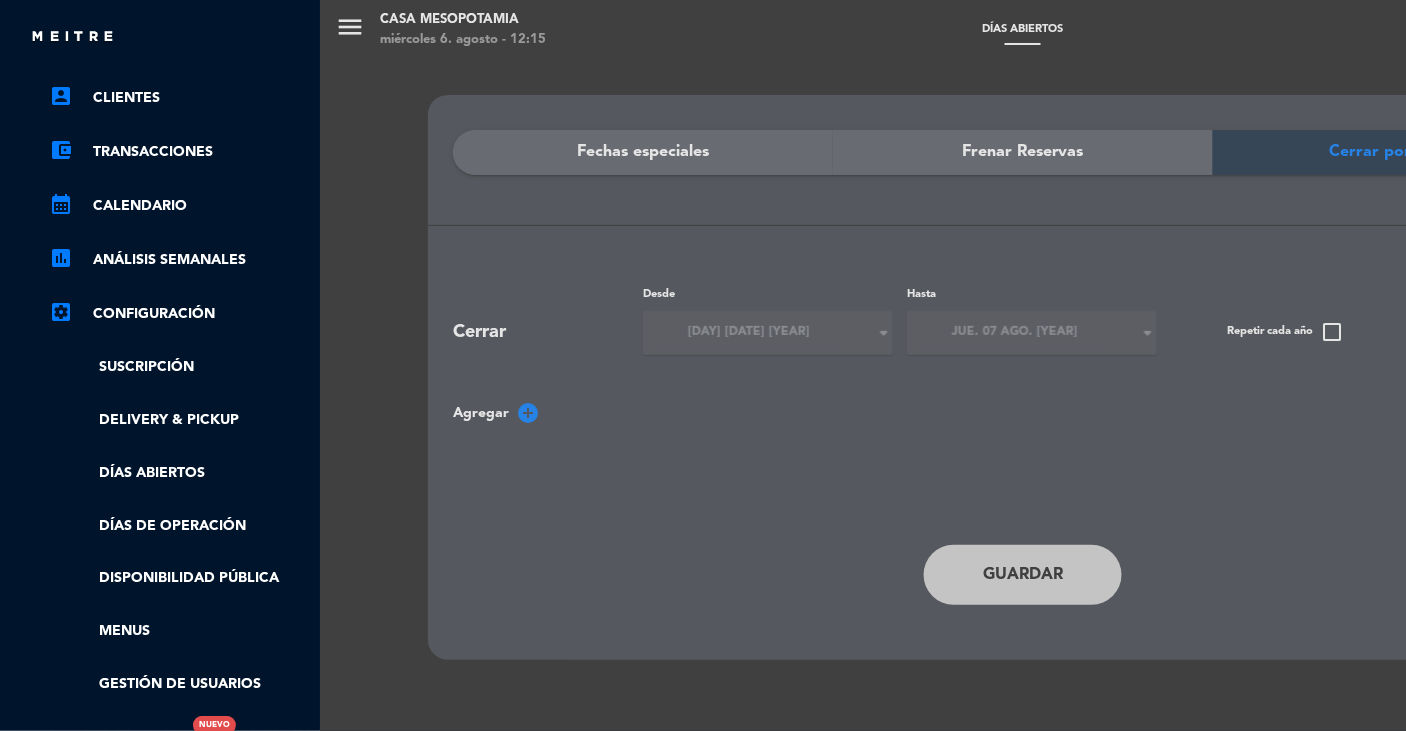 scroll, scrollTop: 0, scrollLeft: 1, axis: horizontal 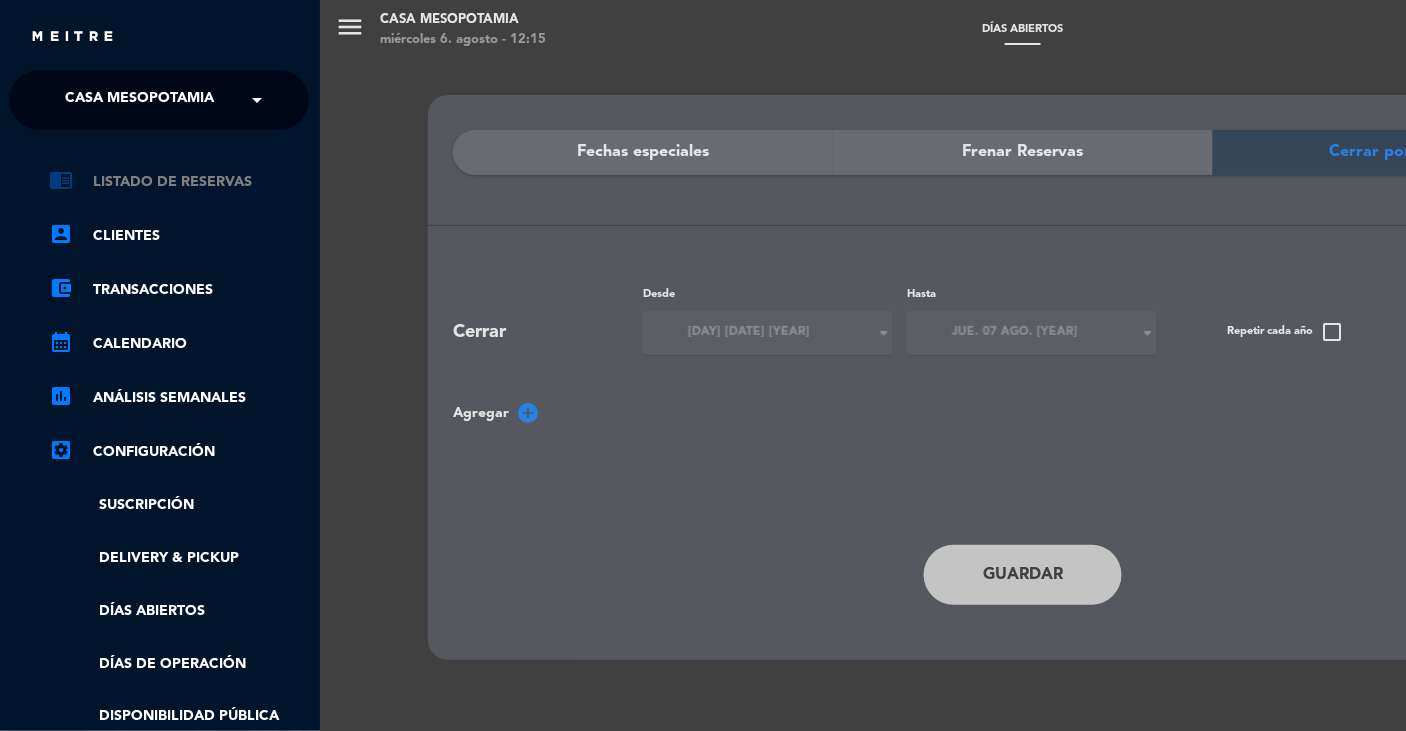 click on "chrome_reader_mode   Listado de Reservas" 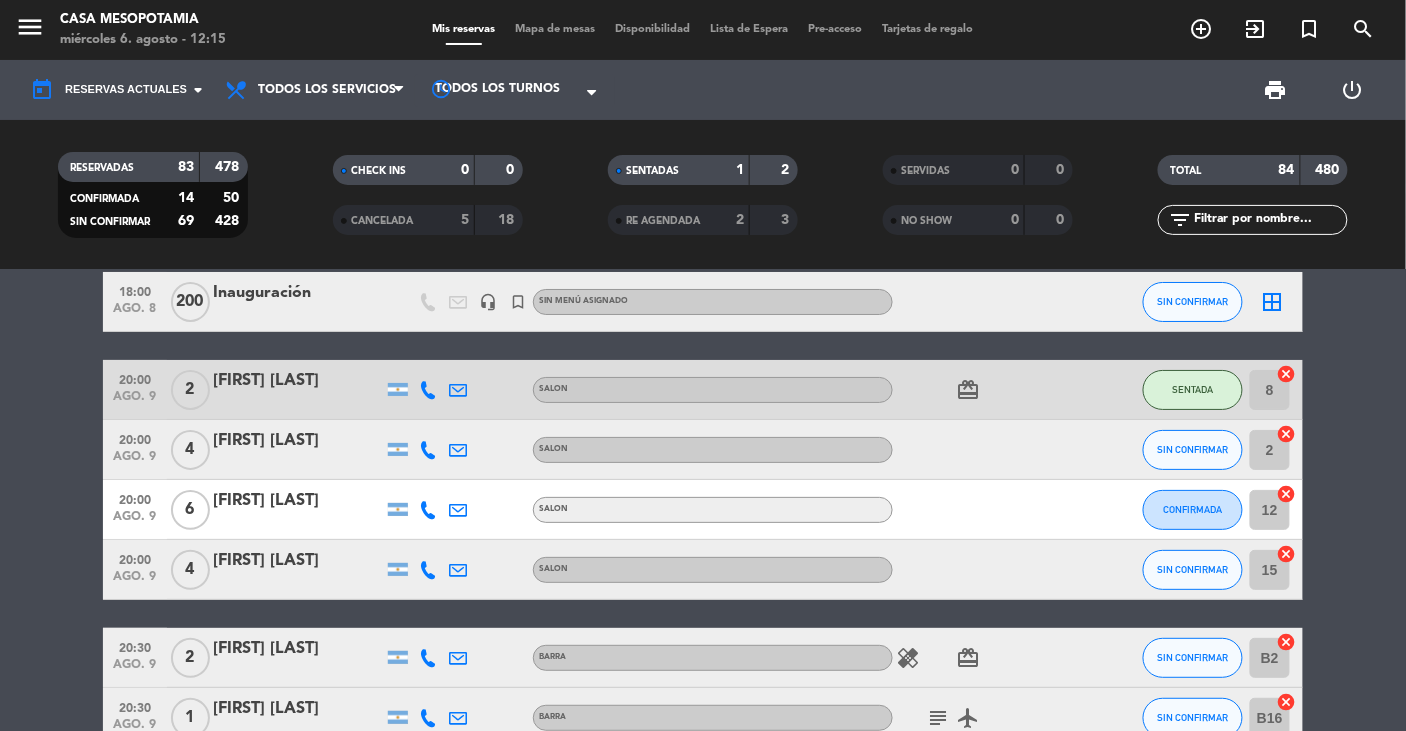 scroll, scrollTop: 0, scrollLeft: 0, axis: both 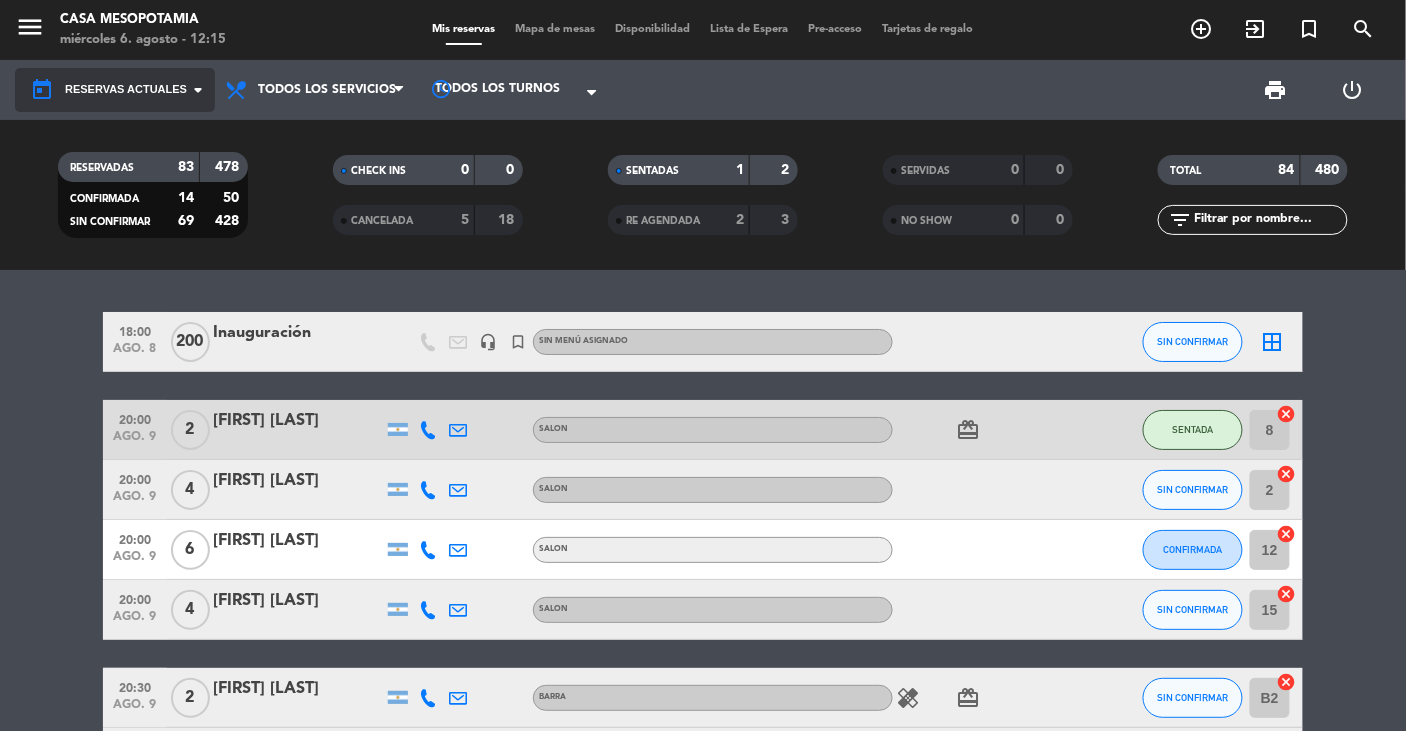 click on "Reservas actuales" 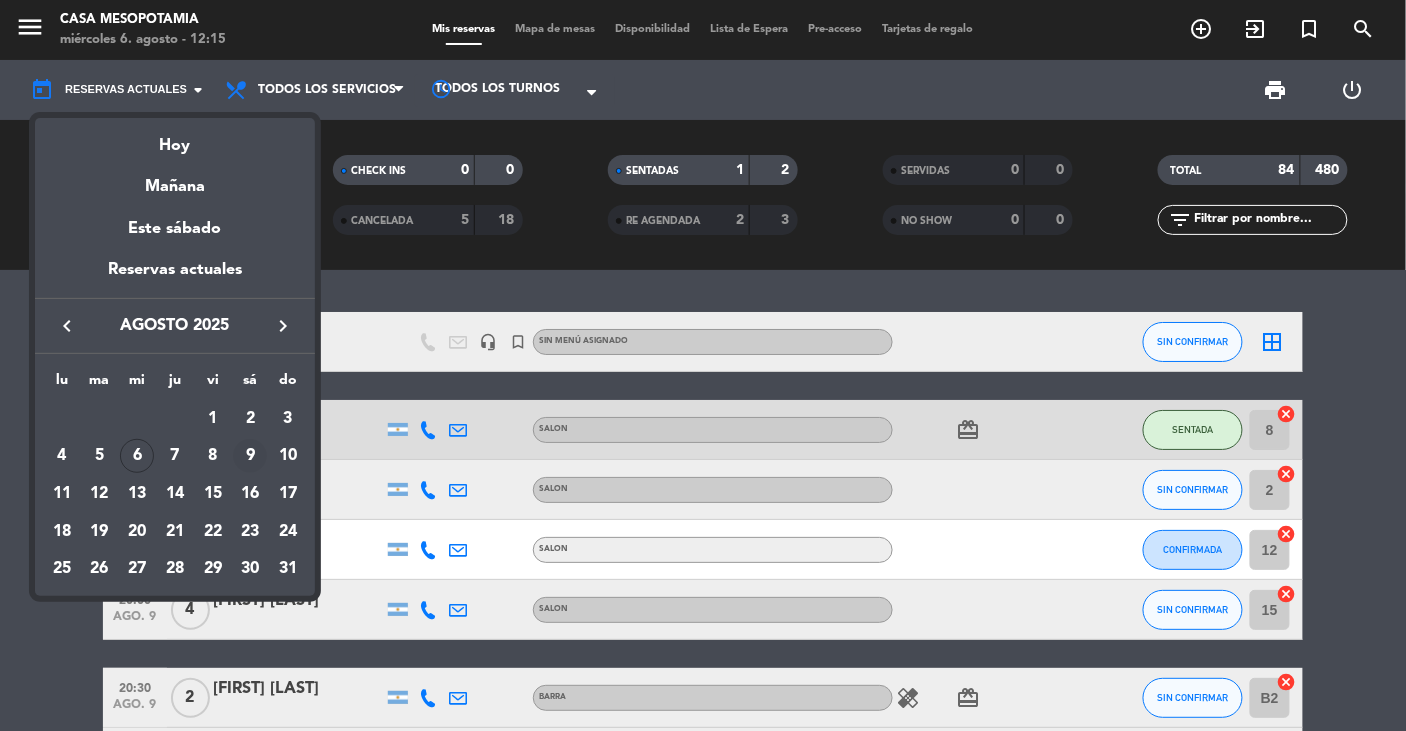 click on "9" at bounding box center [250, 456] 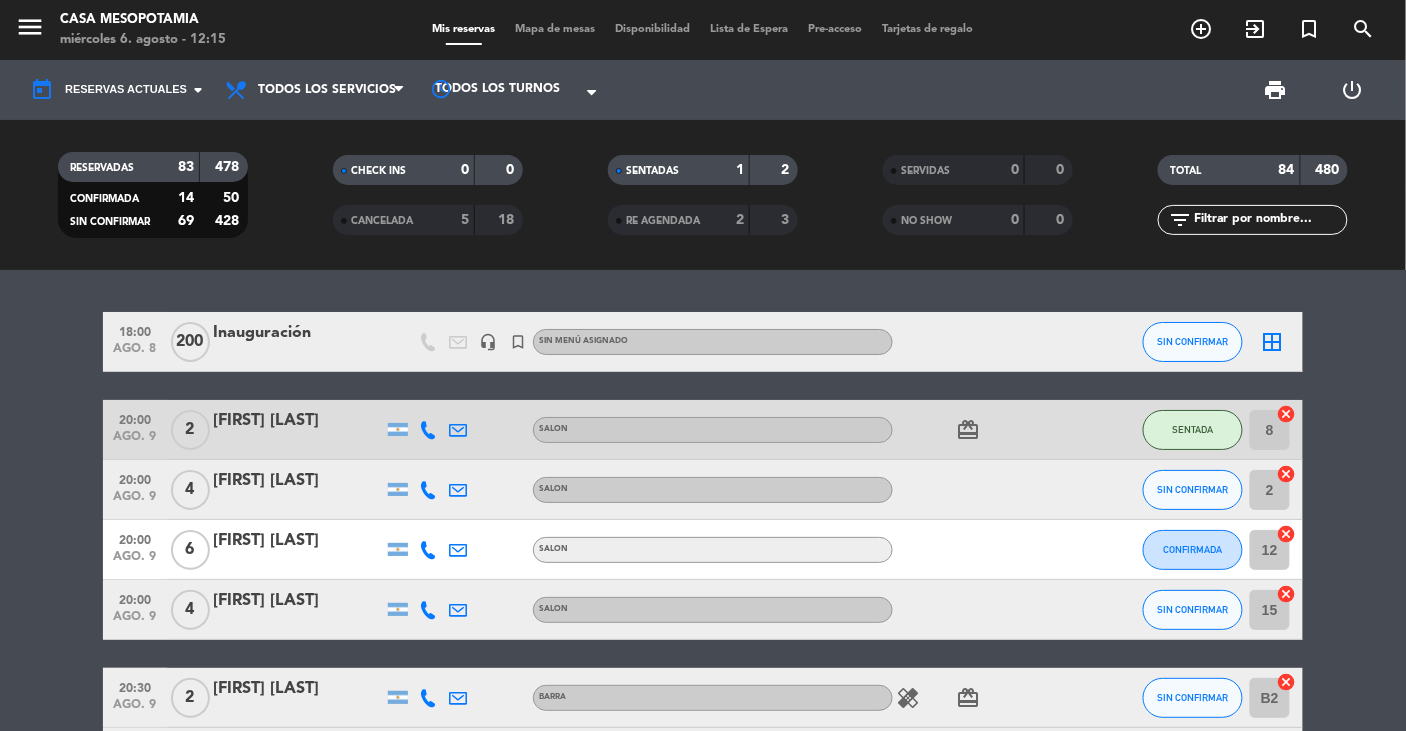 type on "sáb. 9 ago." 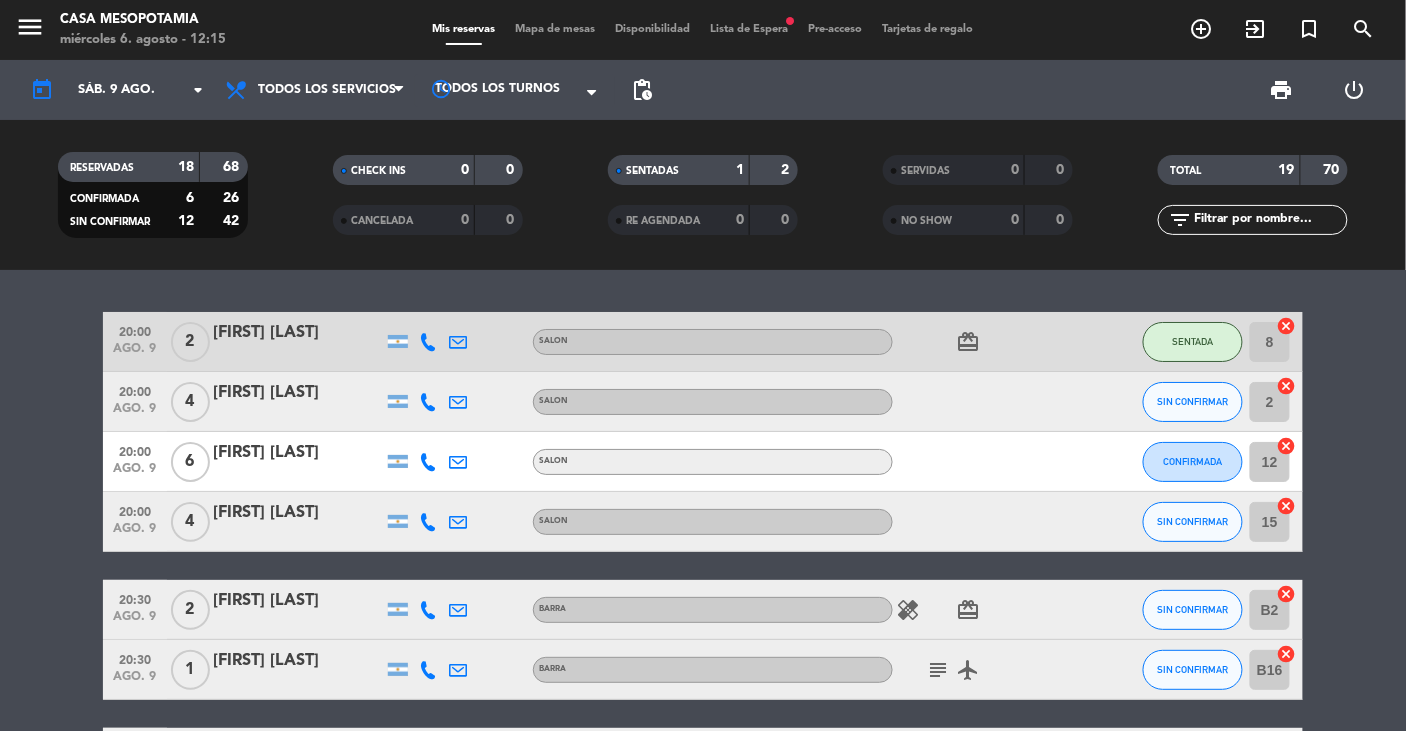 click on "Lista de Espera   fiber_manual_record" at bounding box center (750, 29) 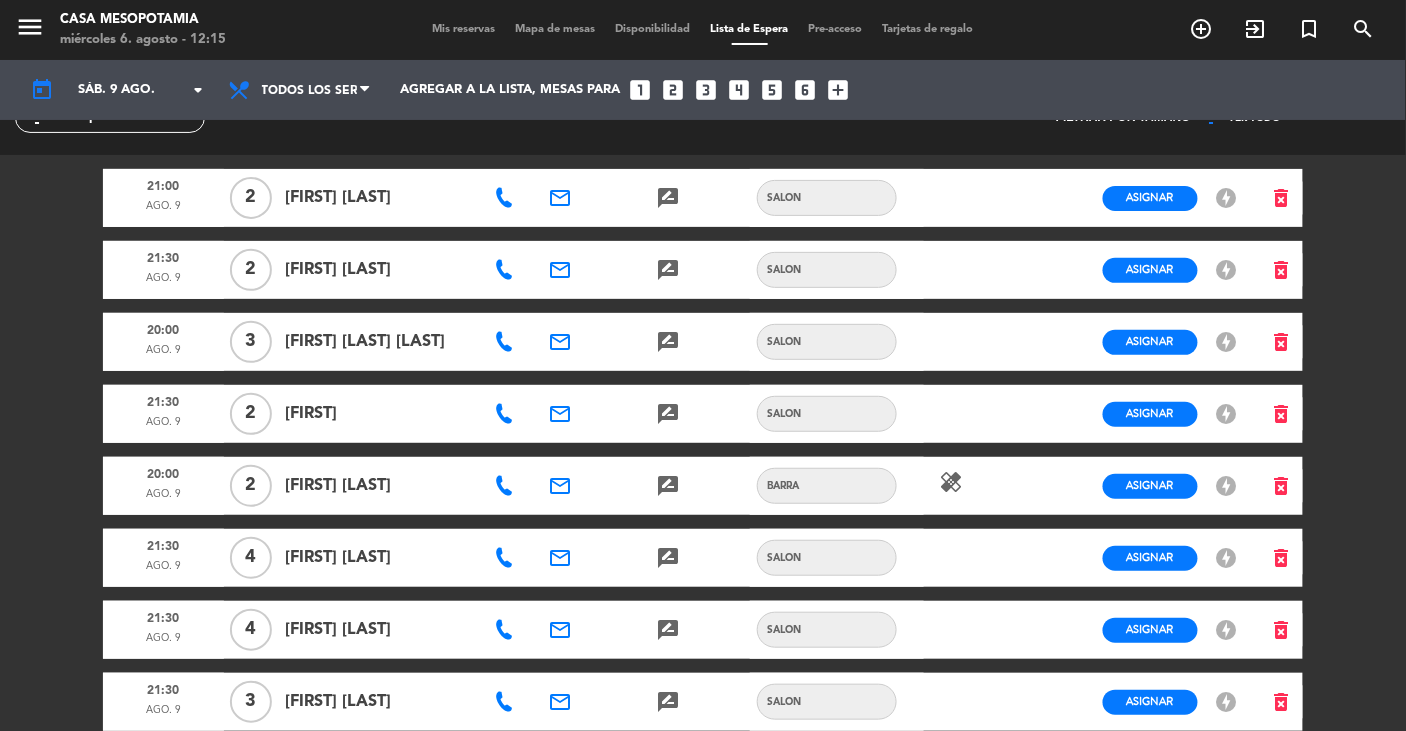 scroll, scrollTop: 0, scrollLeft: 0, axis: both 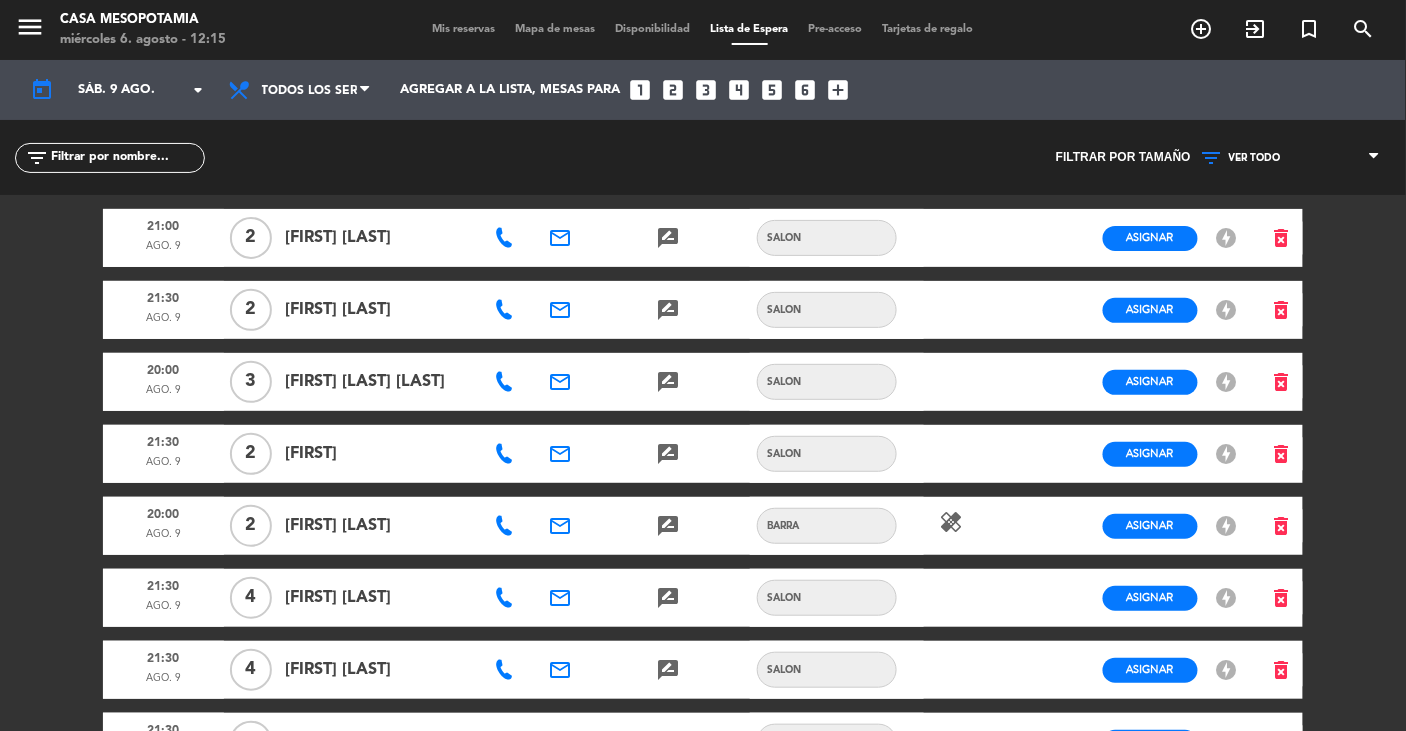 click on "Mis reservas" at bounding box center [464, 29] 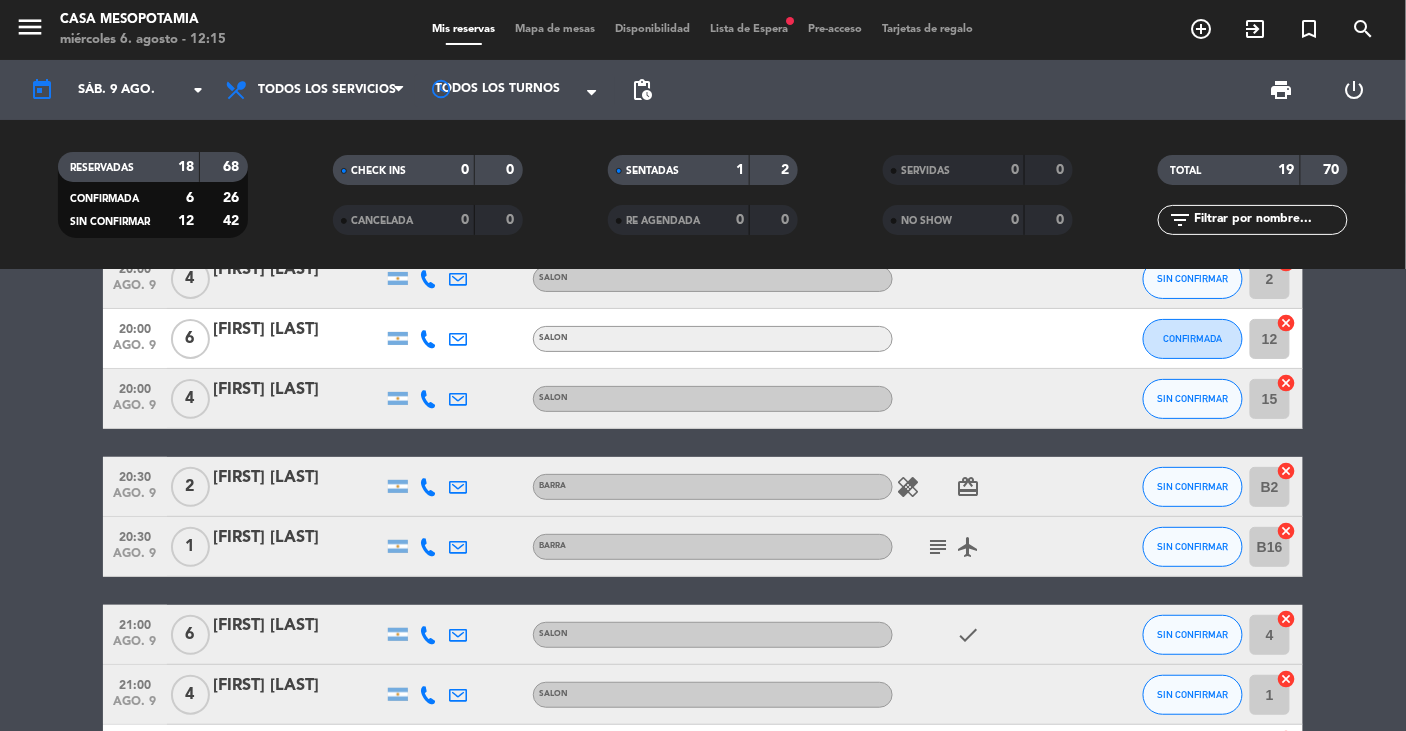 scroll, scrollTop: 0, scrollLeft: 0, axis: both 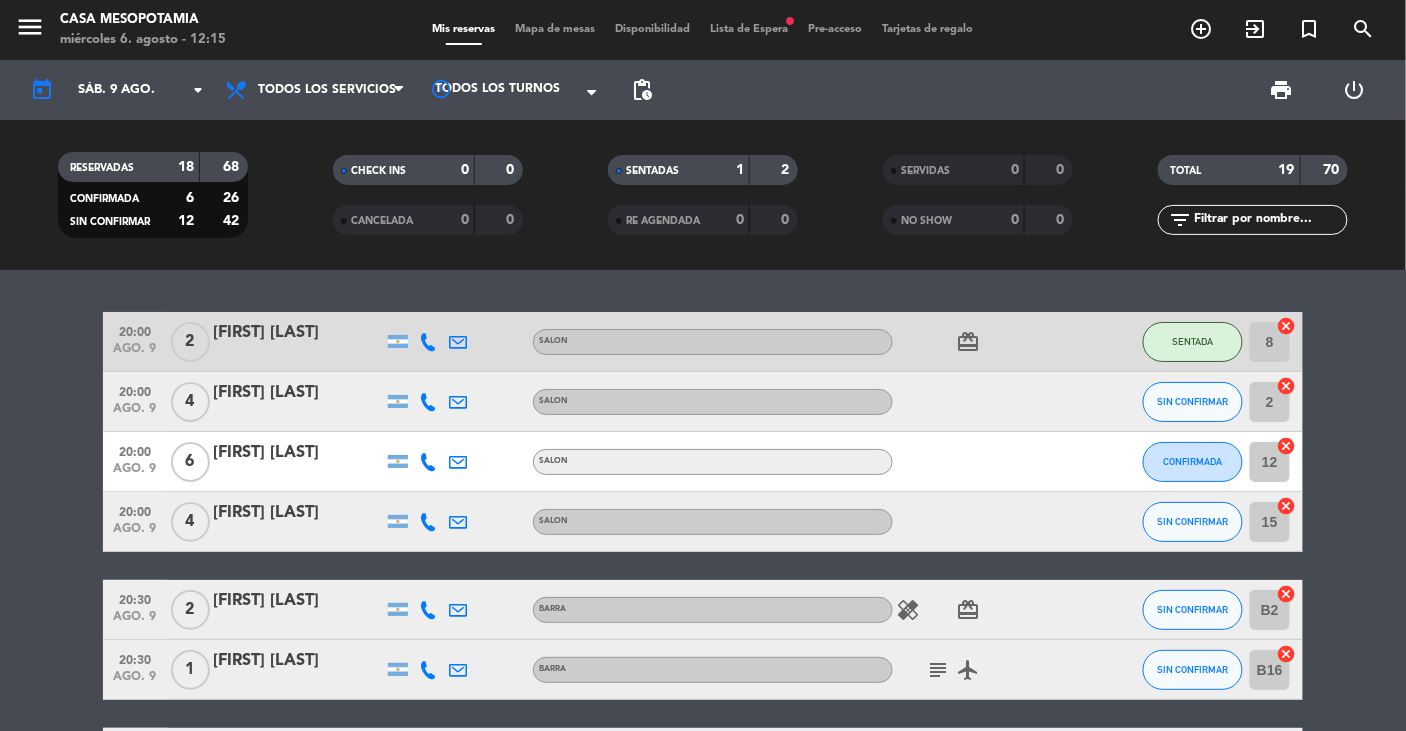 click on "Mapa de mesas" at bounding box center [556, 29] 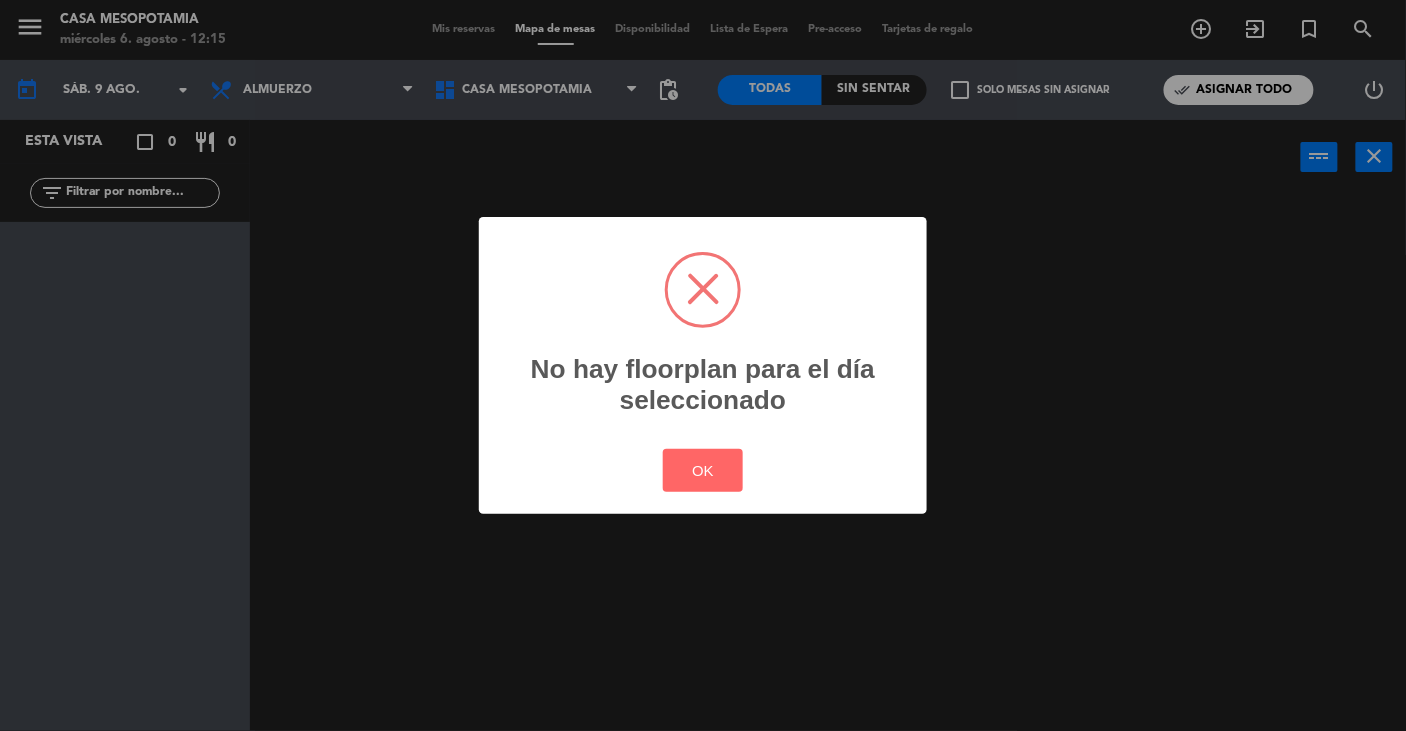 drag, startPoint x: 684, startPoint y: 481, endPoint x: 396, endPoint y: 185, distance: 412.9891 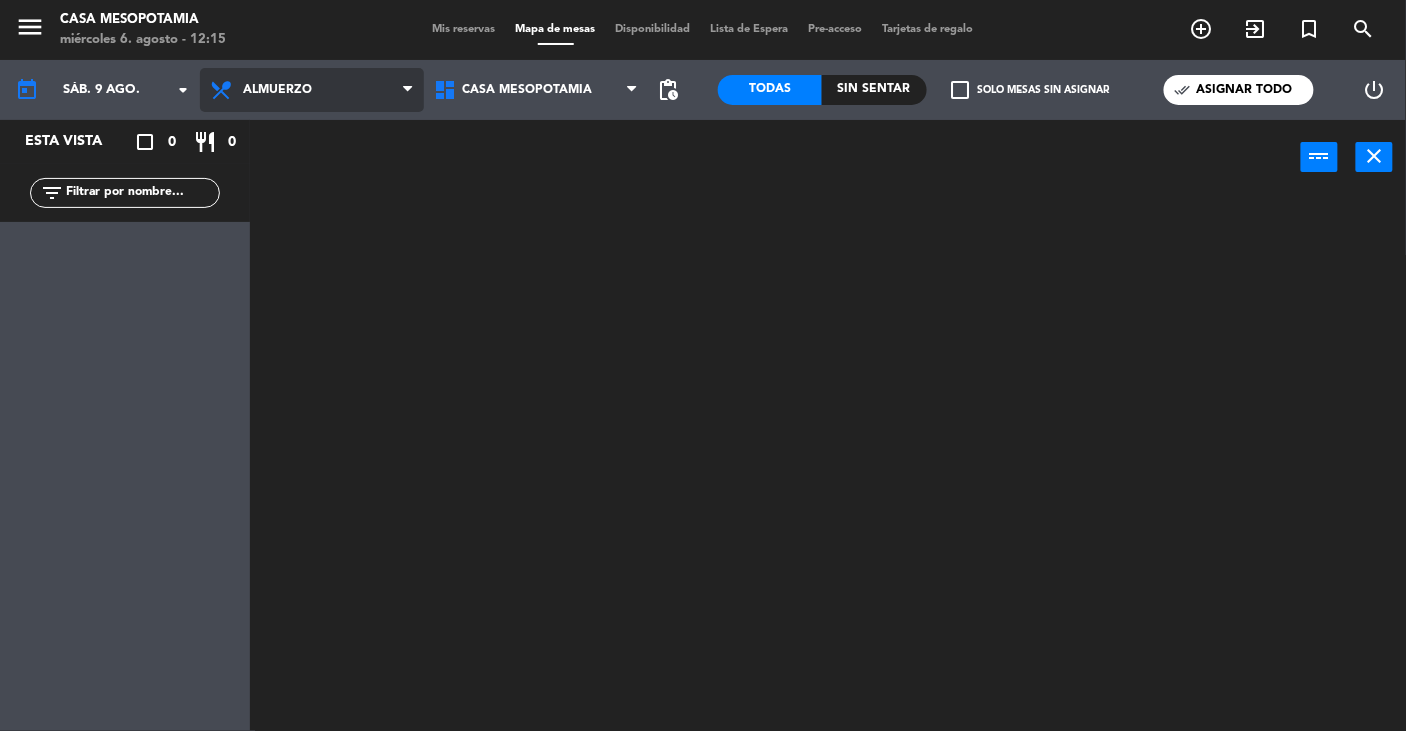 click on "Almuerzo" at bounding box center [312, 90] 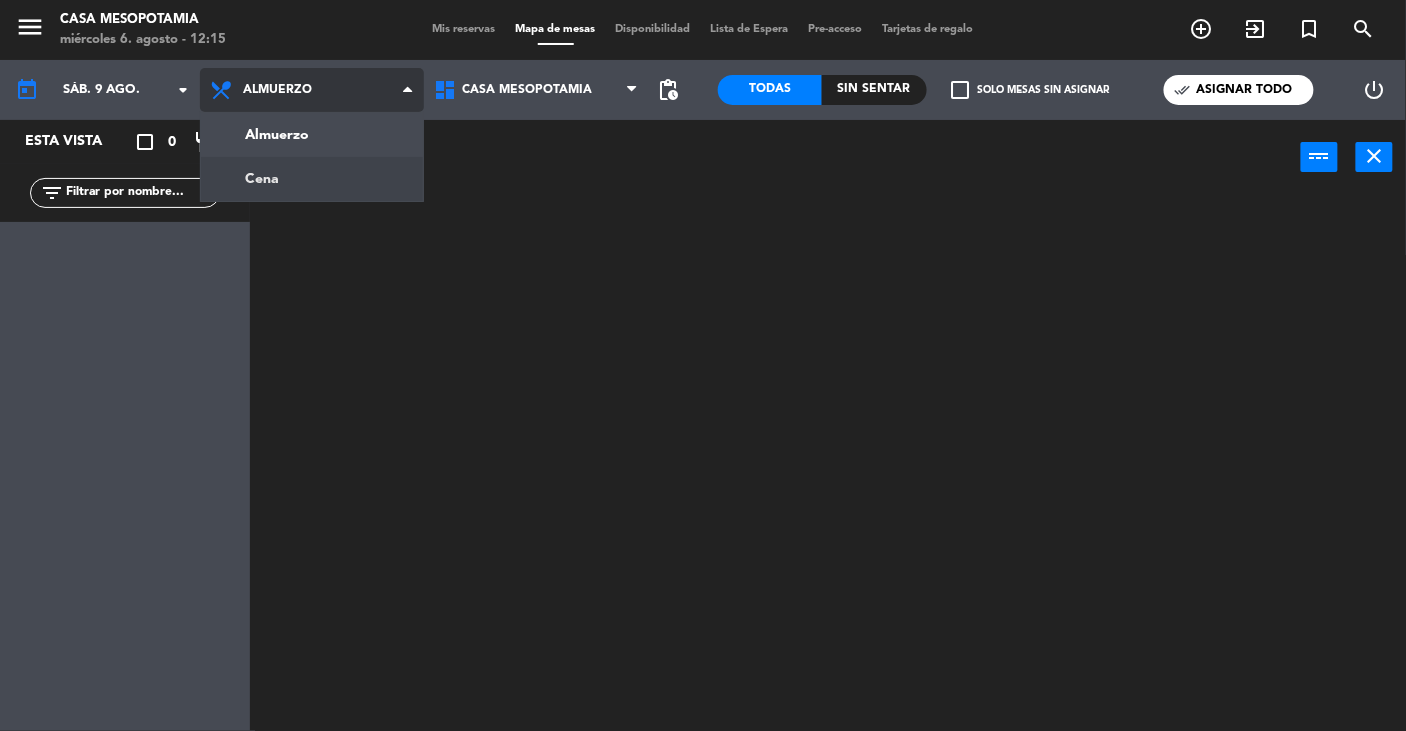 click on "menu Casa Mesopotamia miércoles 6. agosto - 12:15 Mis reservas Mapa de mesas Disponibilidad Lista de Espera Pre-acceso Tarjetas de regalo add_circle_outline exit_to_app turned_in_not search today sáb. 9 ago. arrow_drop_down Almuerzo Cena Almuerzo Almuerzo Cena Casa Mesopotamia Casa Mesopotamia Casa Mesopotamia pending_actions Todas Sin sentar check_box_outline_blank Solo mesas sin asignar done_all Asignar todo power_settings_new Esta vista crop_square 0 restaurant 0 filter_list power_input close" 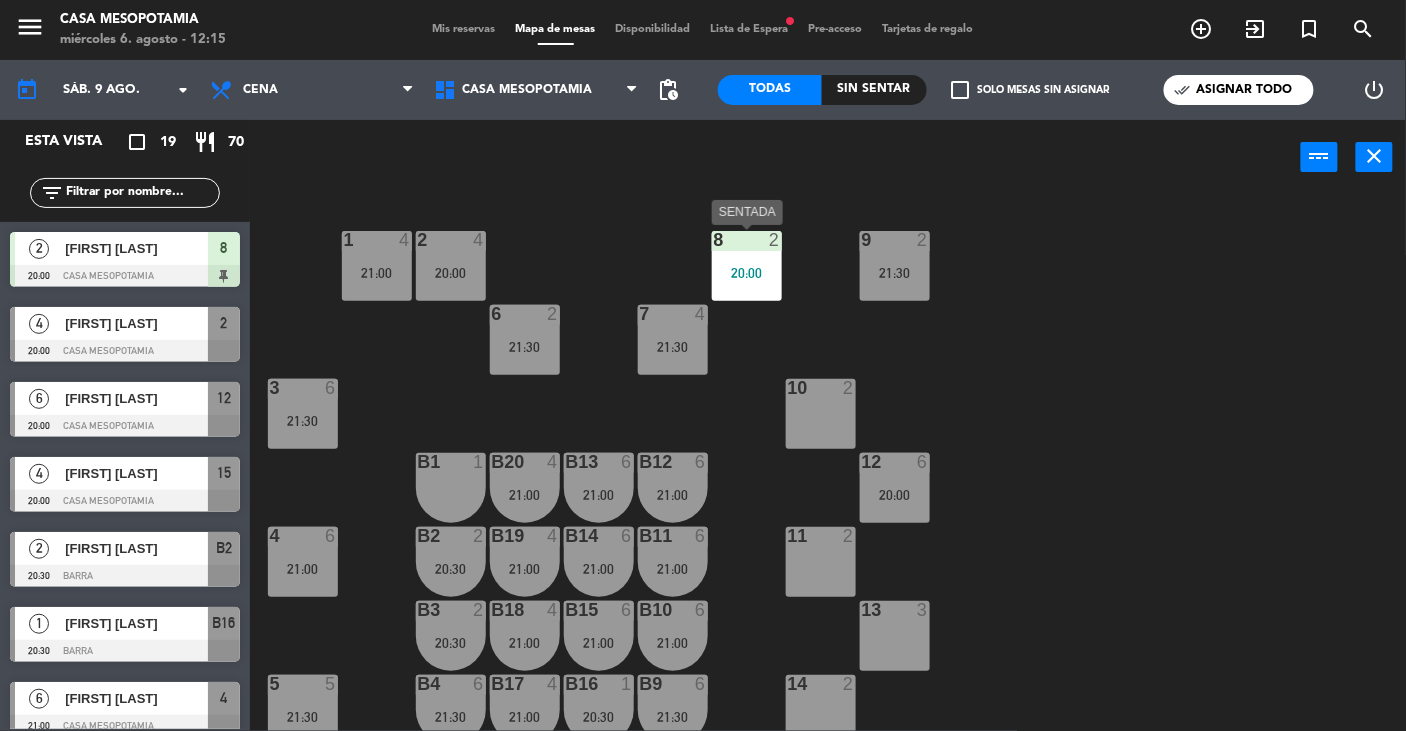 click on "20:00" at bounding box center (747, 273) 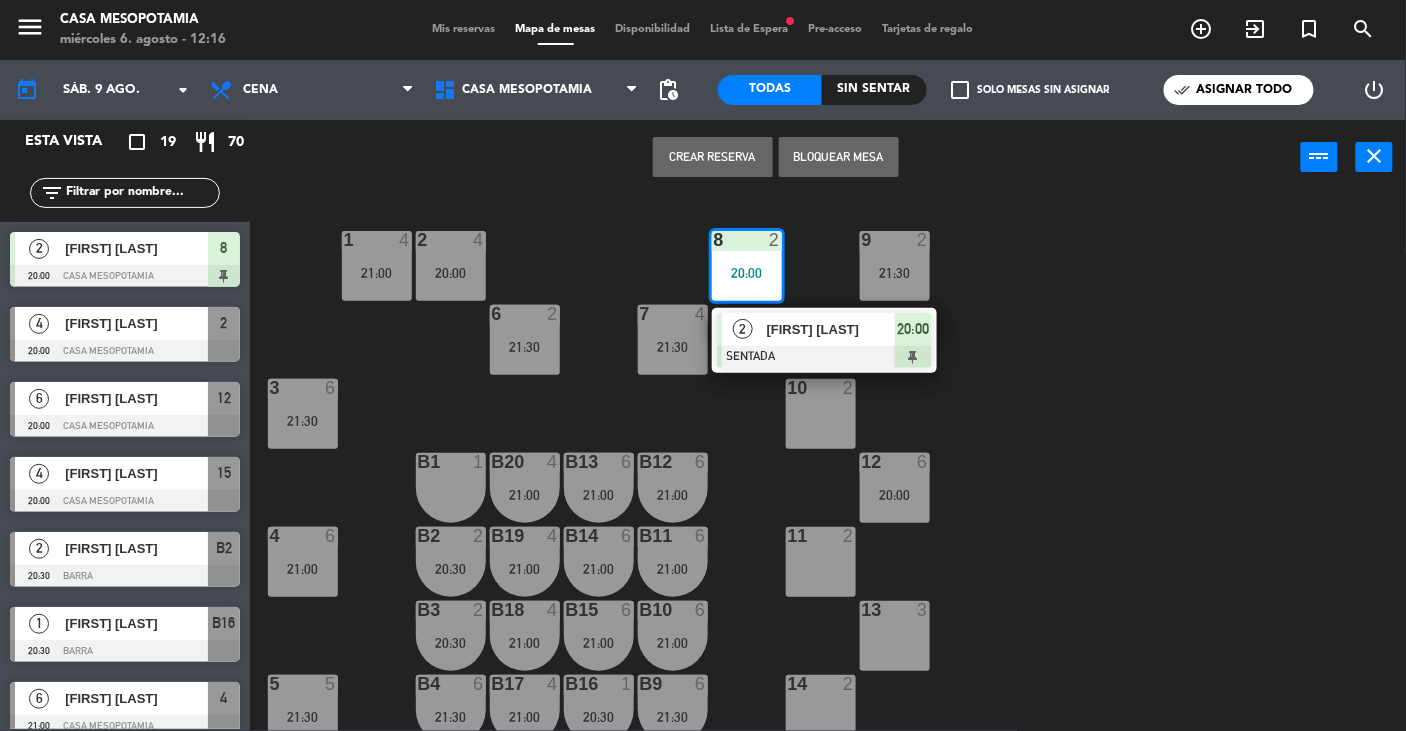 click on "2 [FIRST] [LAST] 20:00 Casa Mesopotamia 8" at bounding box center [125, 259] 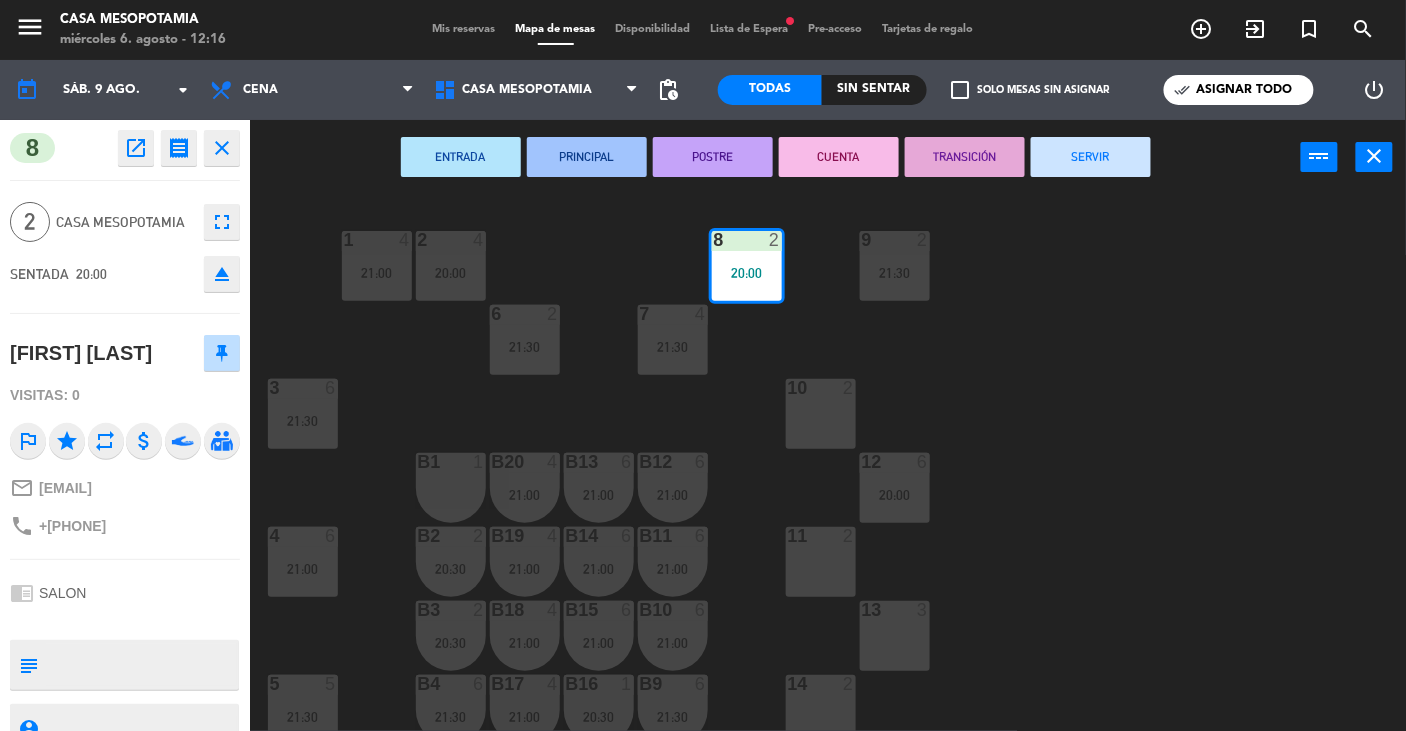 click on "eject" 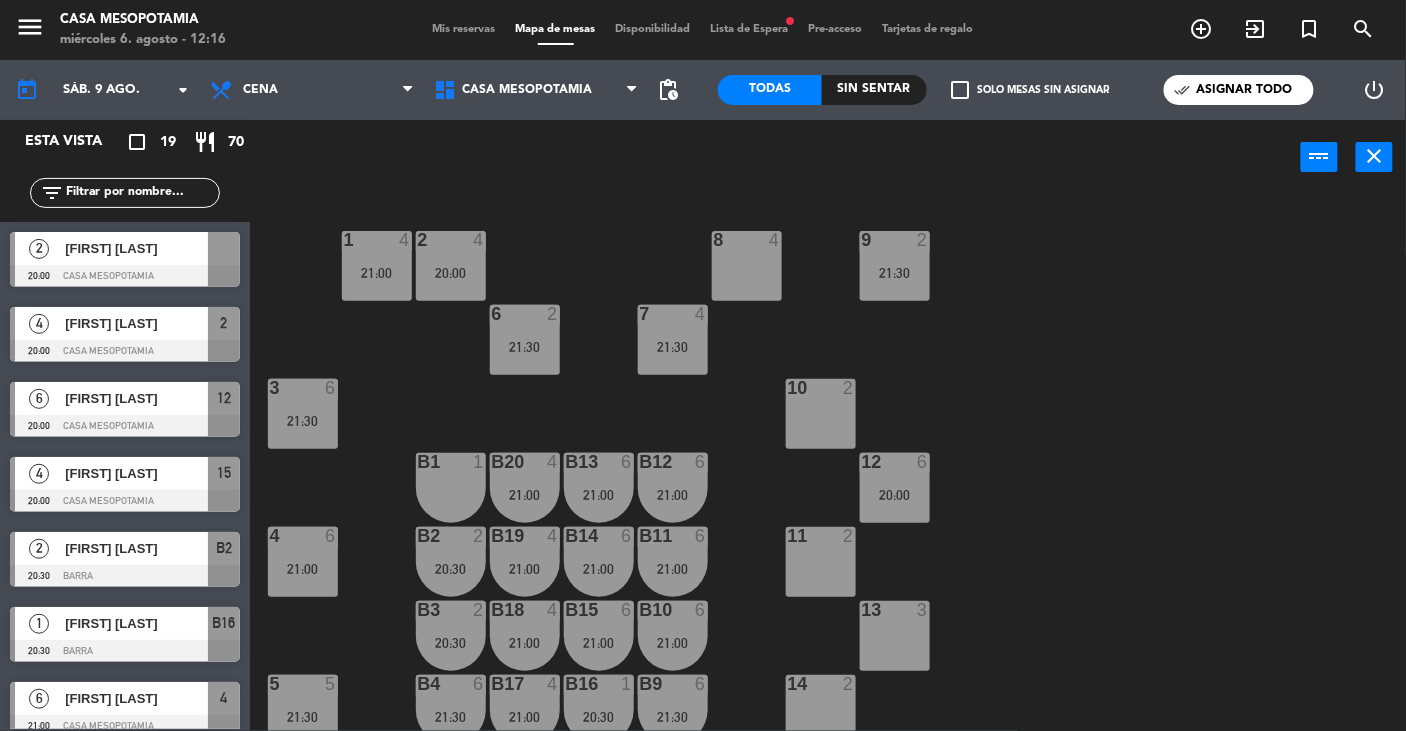 click on "2   [FIRST] [LAST]   20:00   Casa Mesopotamia" at bounding box center [125, 259] 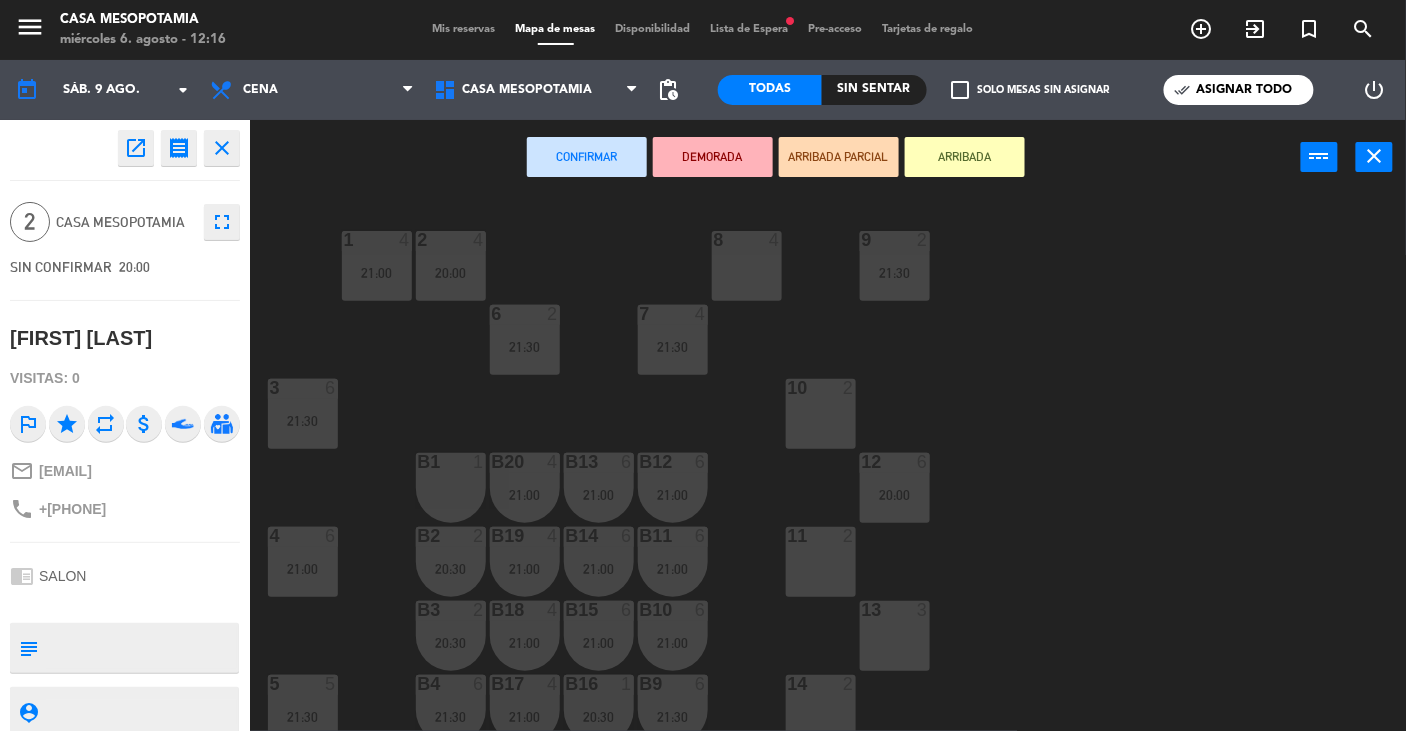 click on "open_in_new" 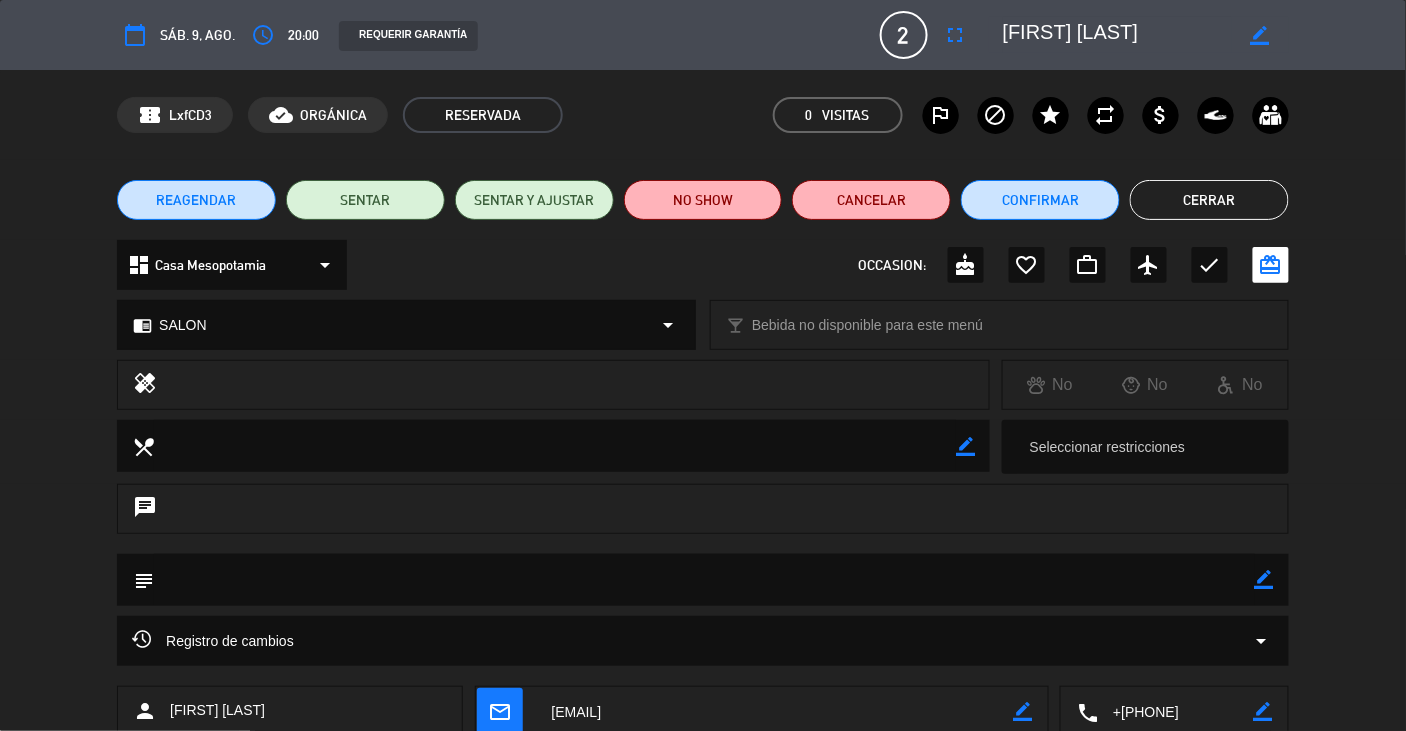 click on "Cerrar" 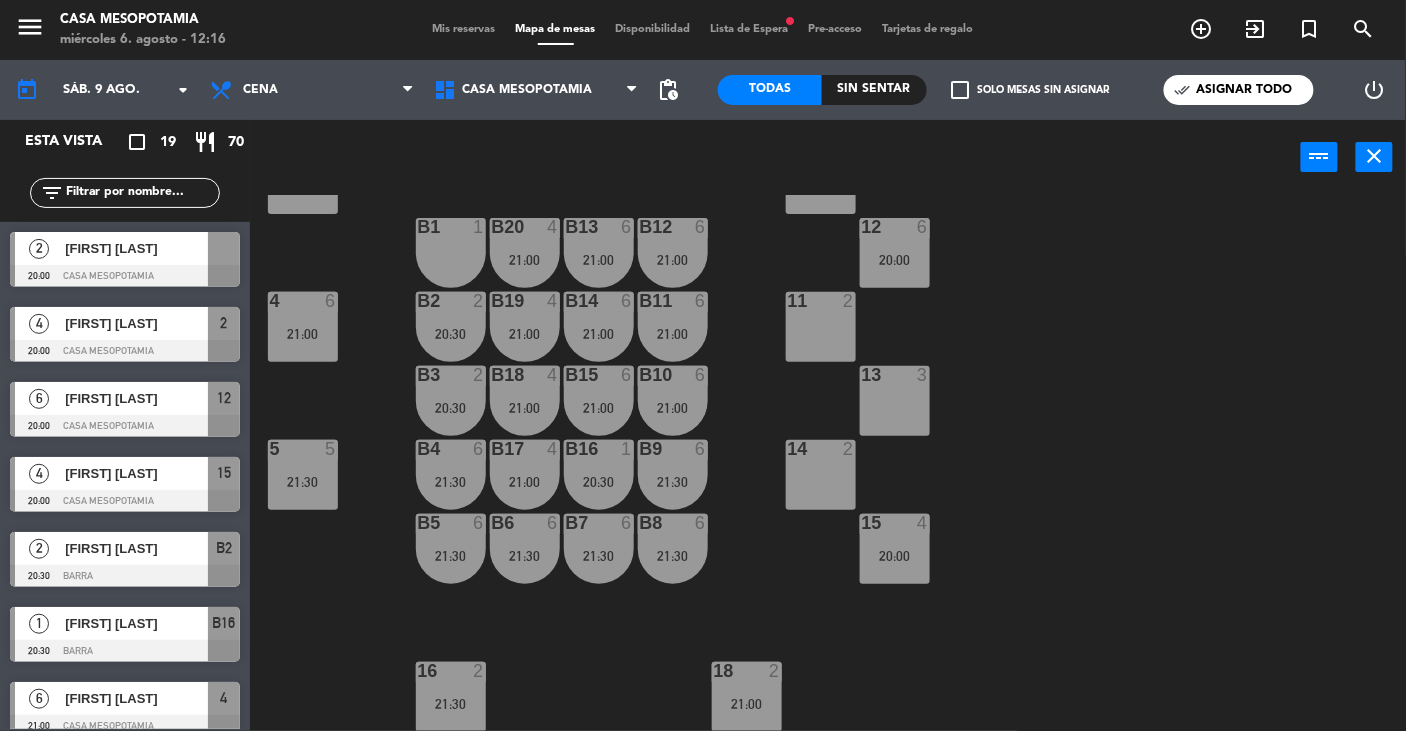 scroll, scrollTop: 0, scrollLeft: 0, axis: both 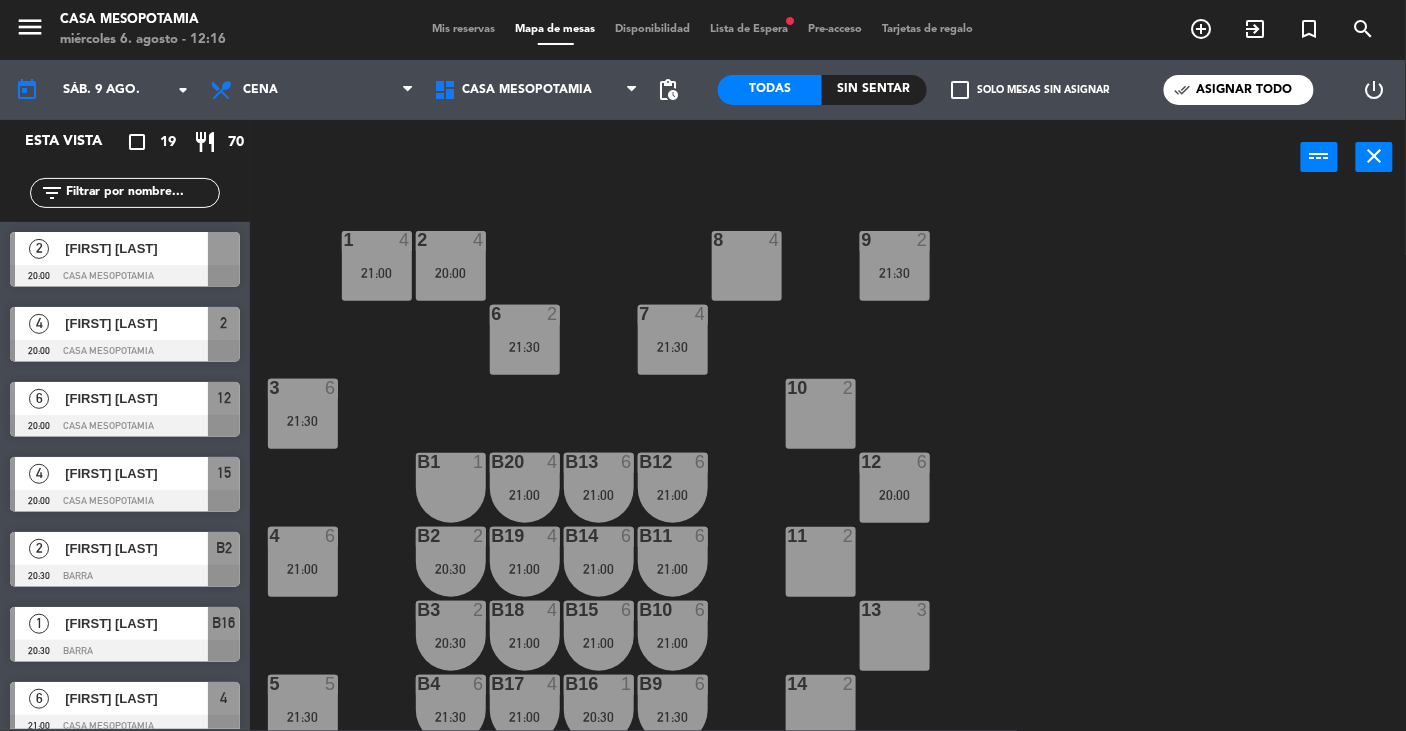 click on "check_box_outline_blank" 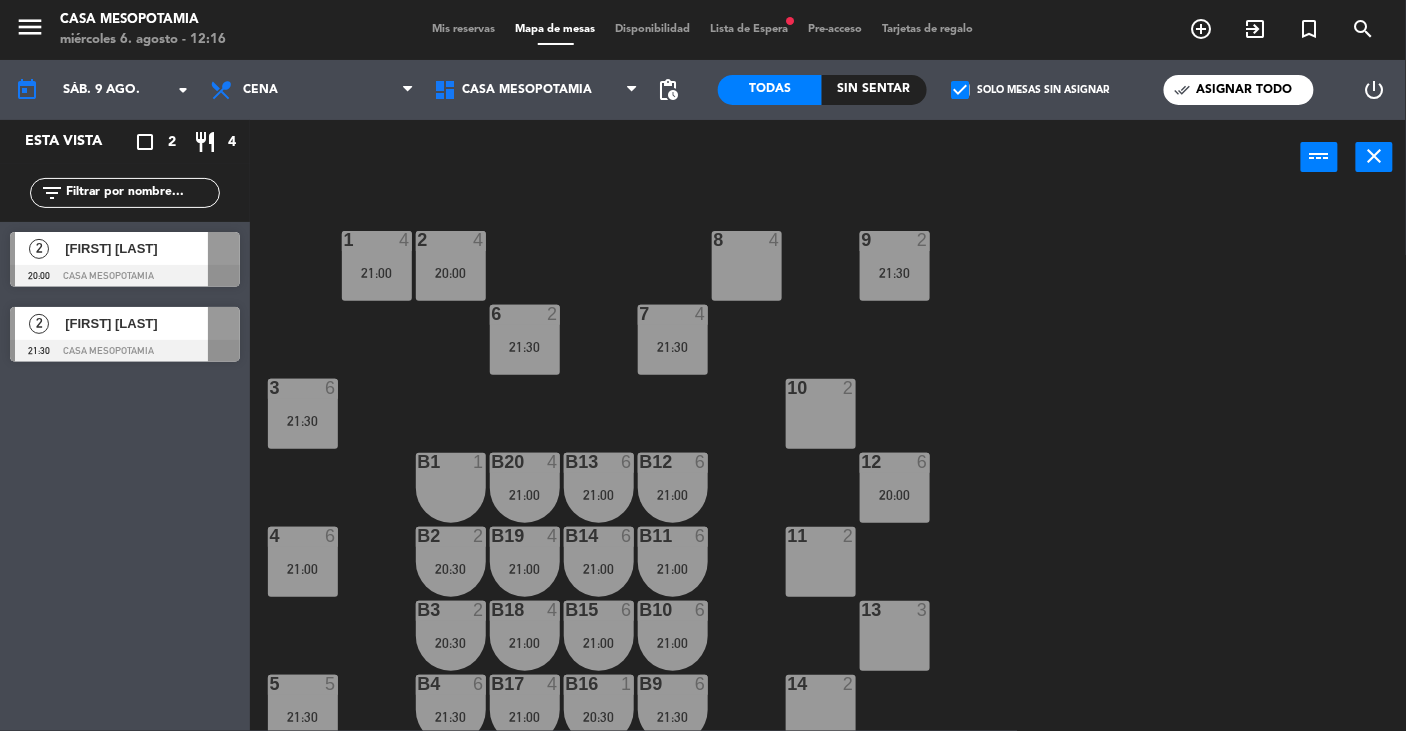 click on "Mis reservas" at bounding box center (464, 29) 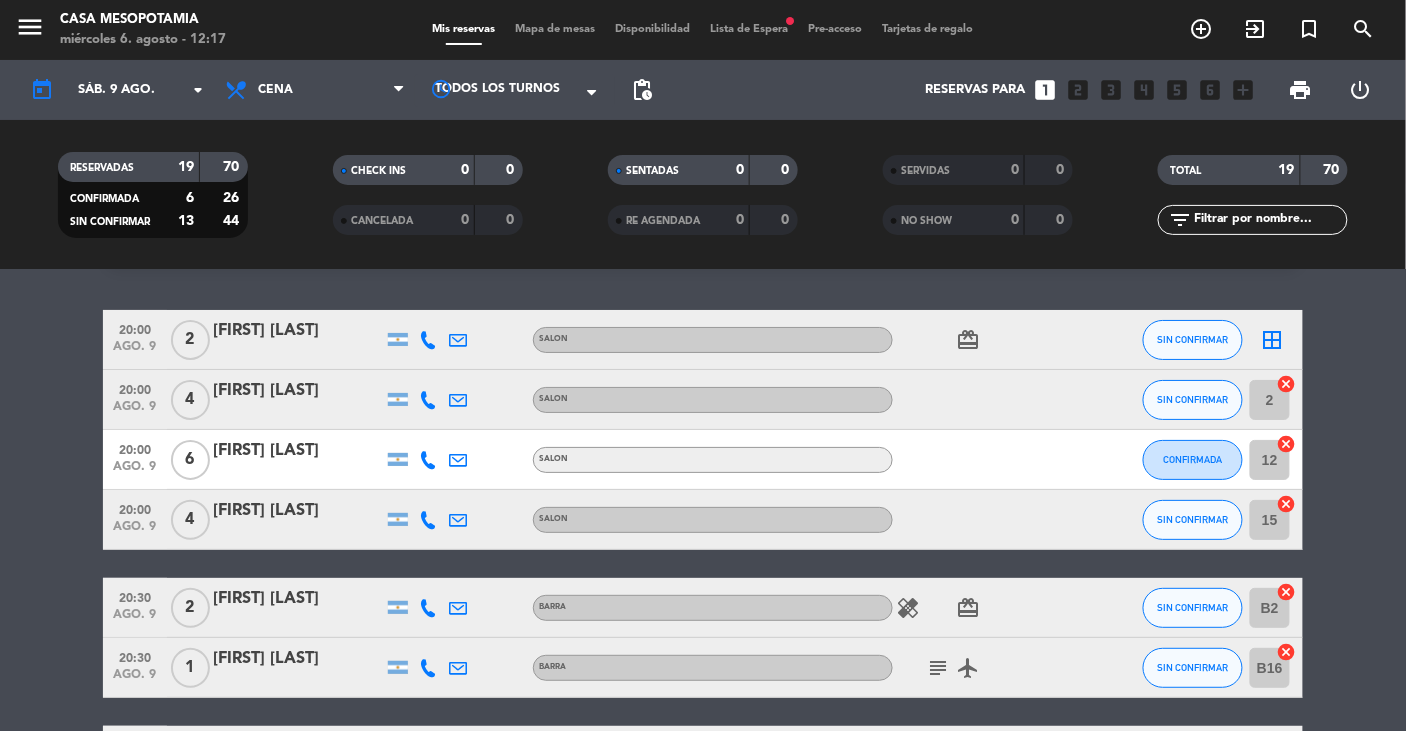 scroll, scrollTop: 40, scrollLeft: 0, axis: vertical 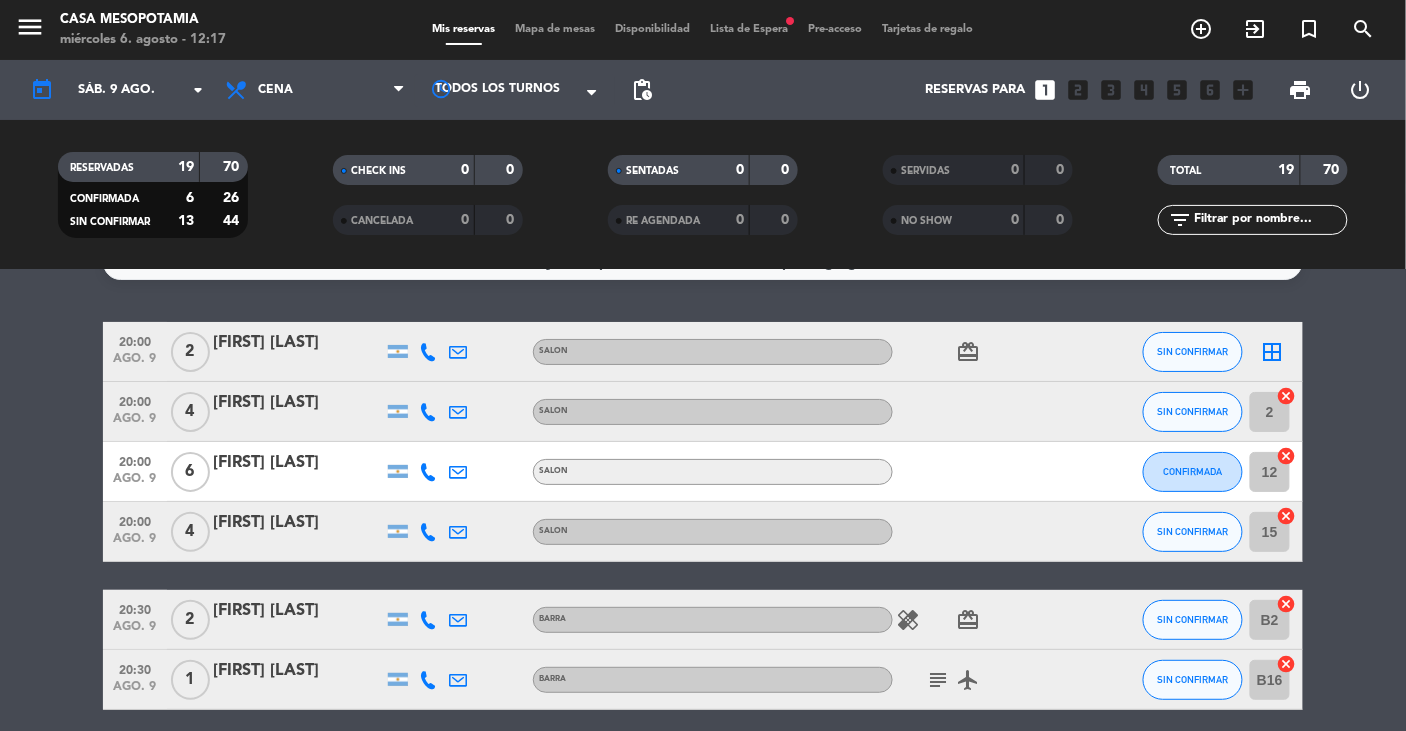 click on "[FIRST] [LAST]" 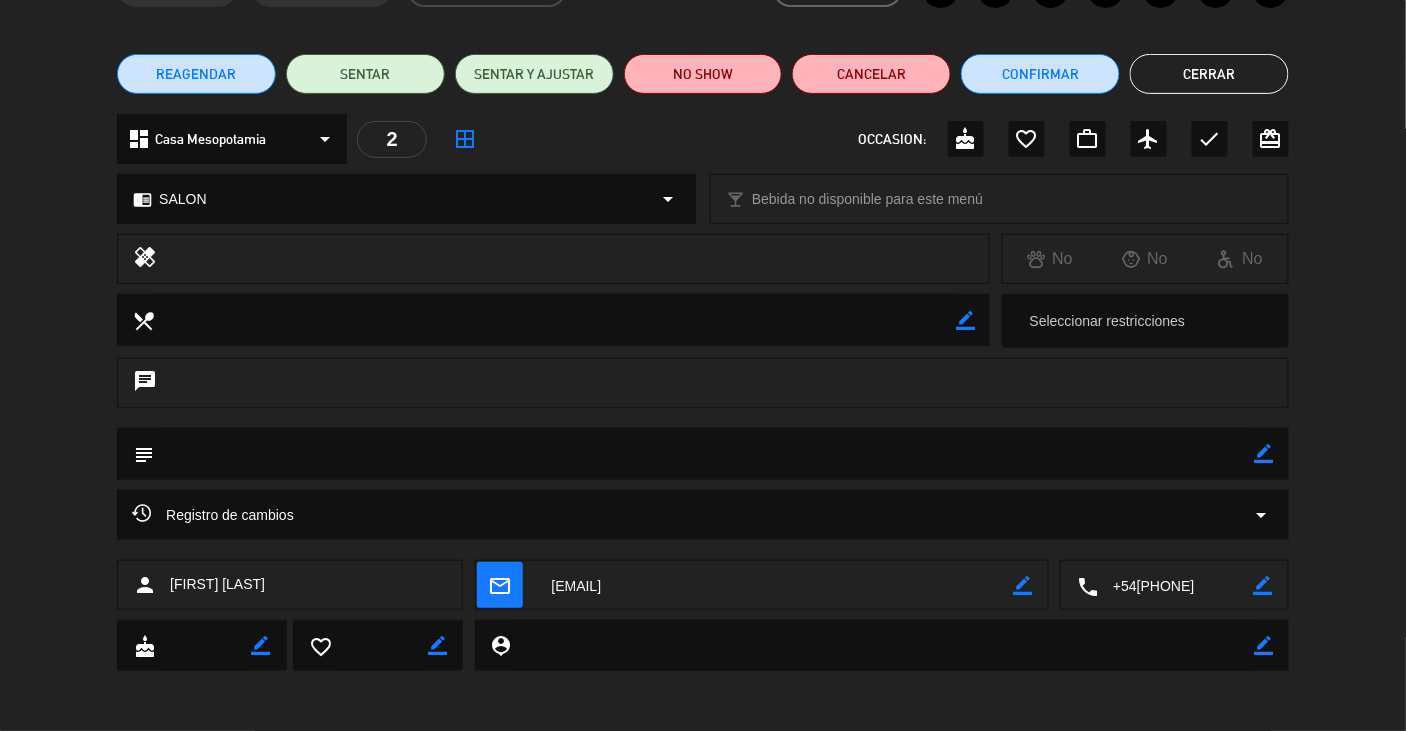 scroll, scrollTop: 0, scrollLeft: 0, axis: both 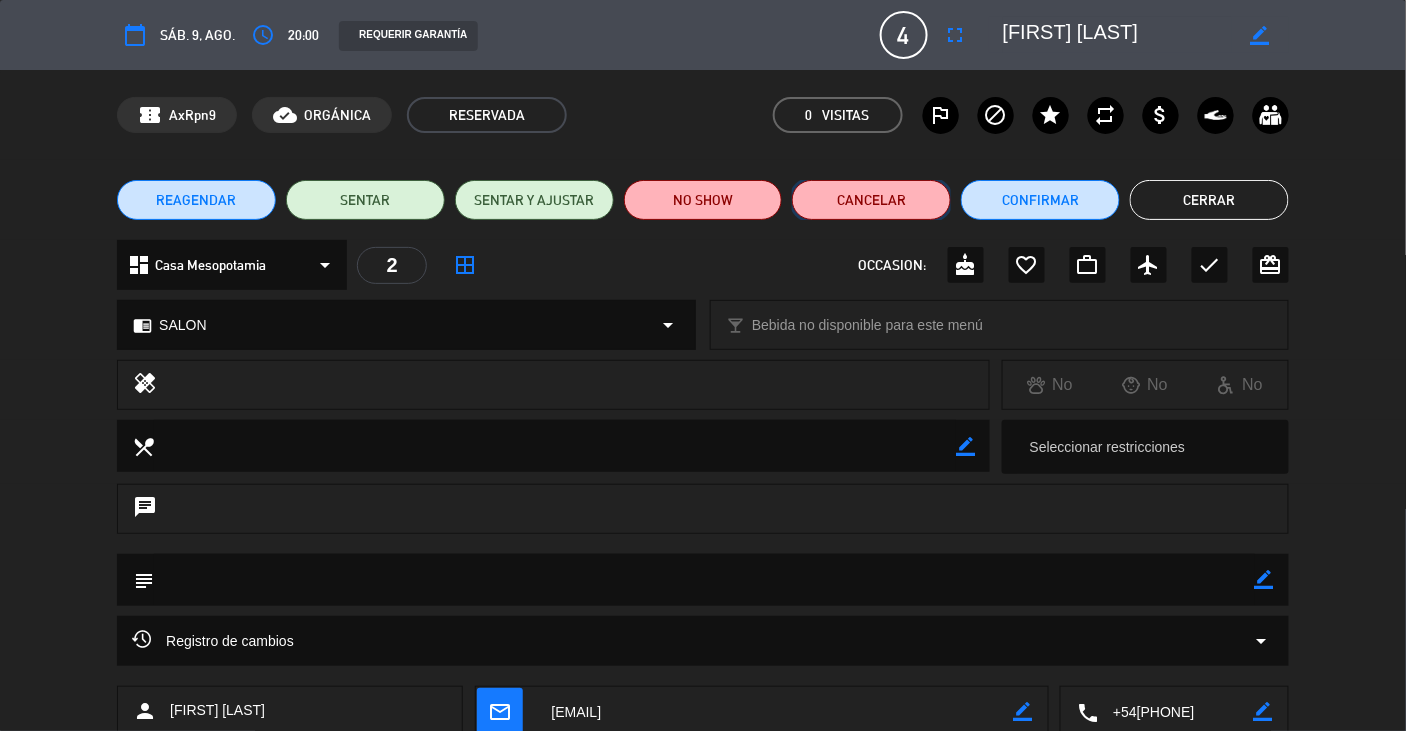 click on "Cancelar" 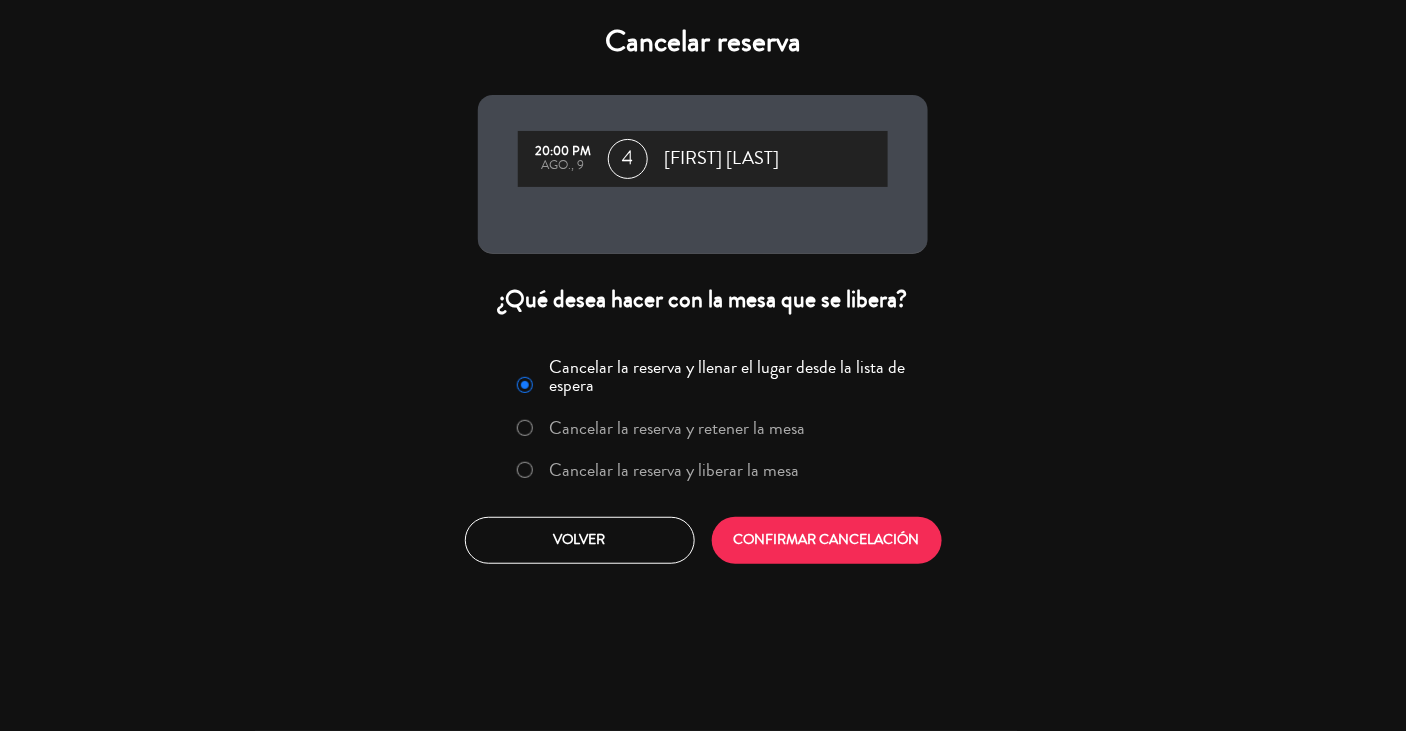 click on "Cancelar la reserva y liberar la mesa" 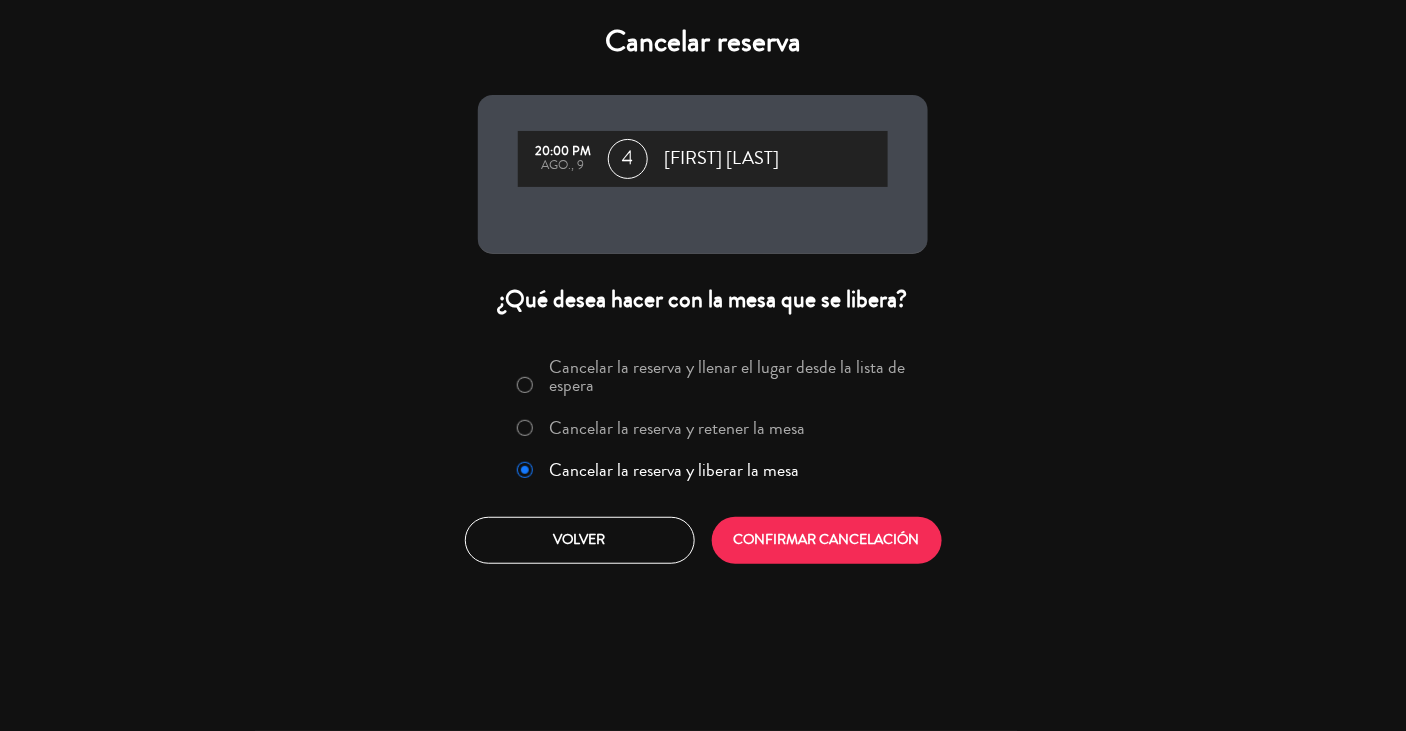click on "Cancelar la reserva y retener la mesa" 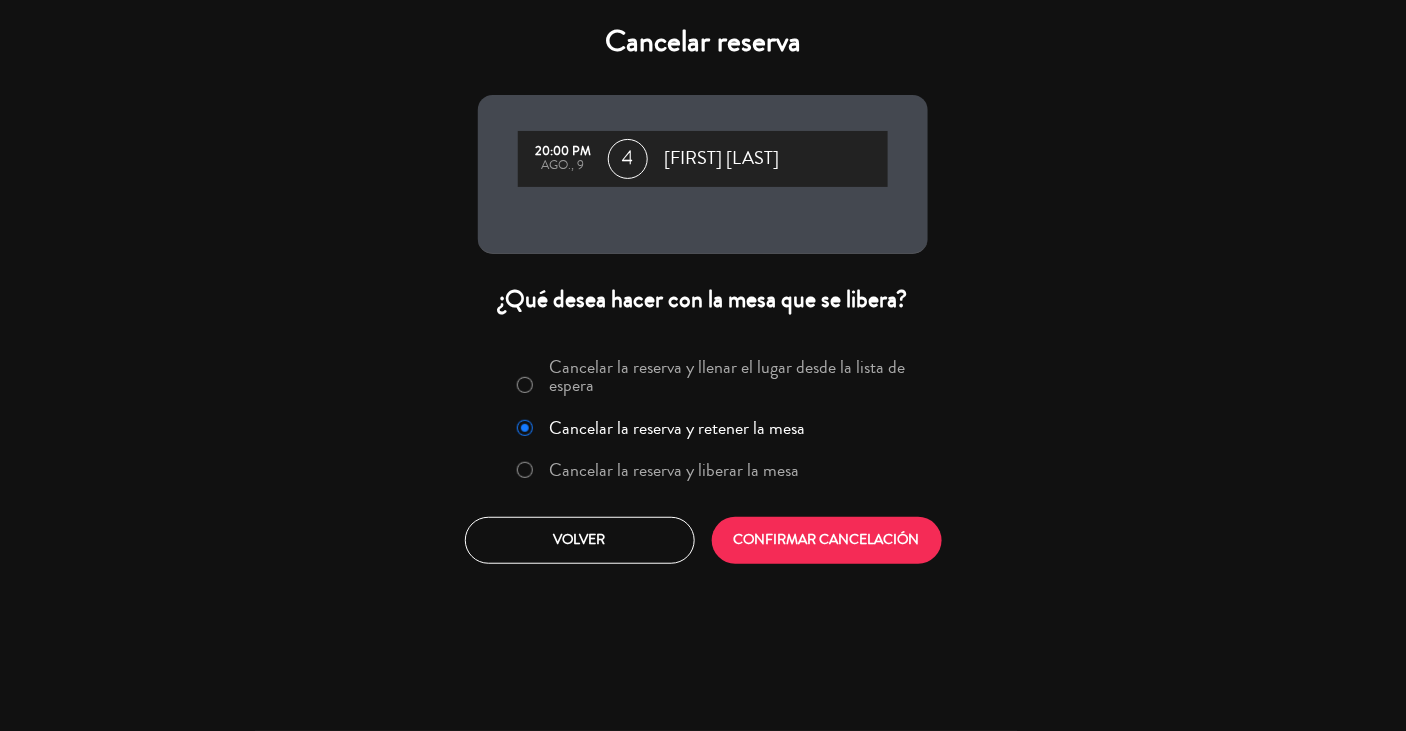 click on "Cancelar la reserva y liberar la mesa" 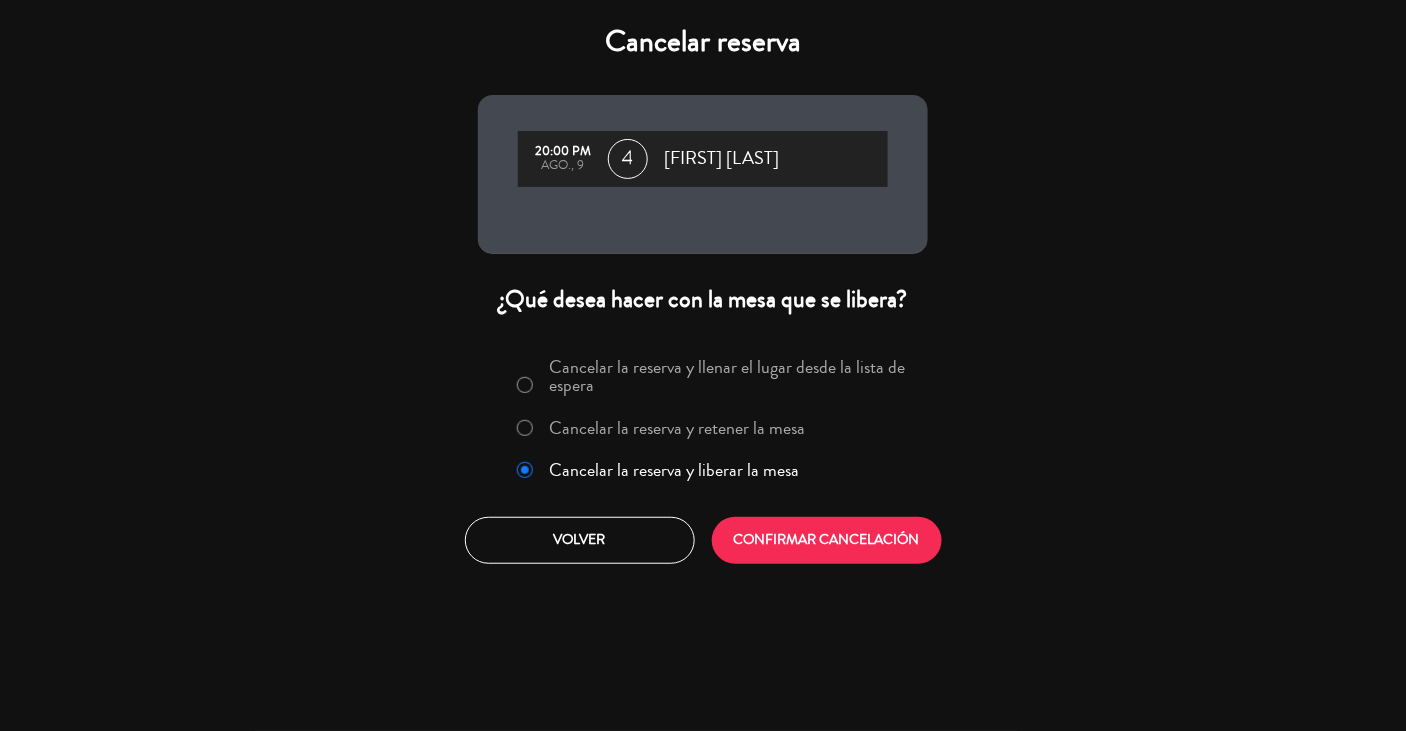 click on "Cancelar la reserva y retener la mesa" 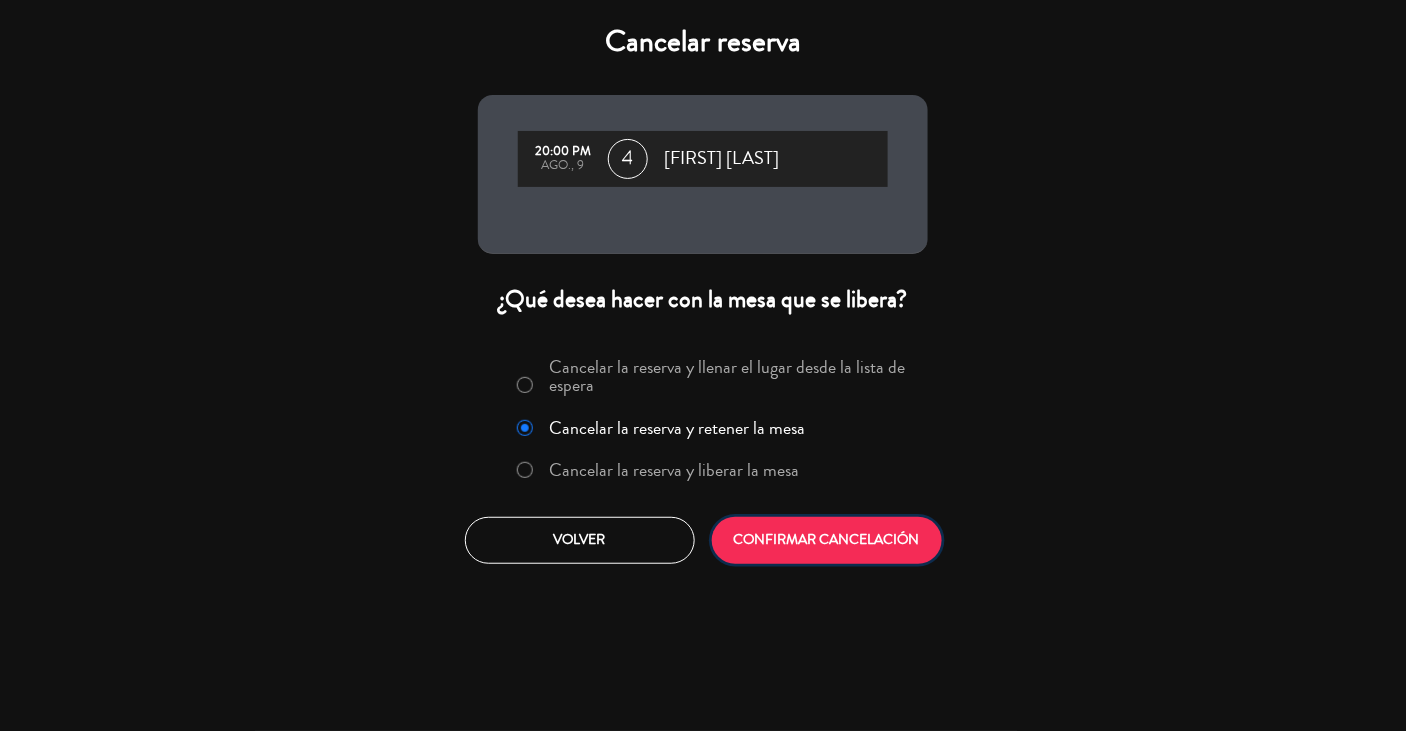 click on "CONFIRMAR CANCELACIÓN" 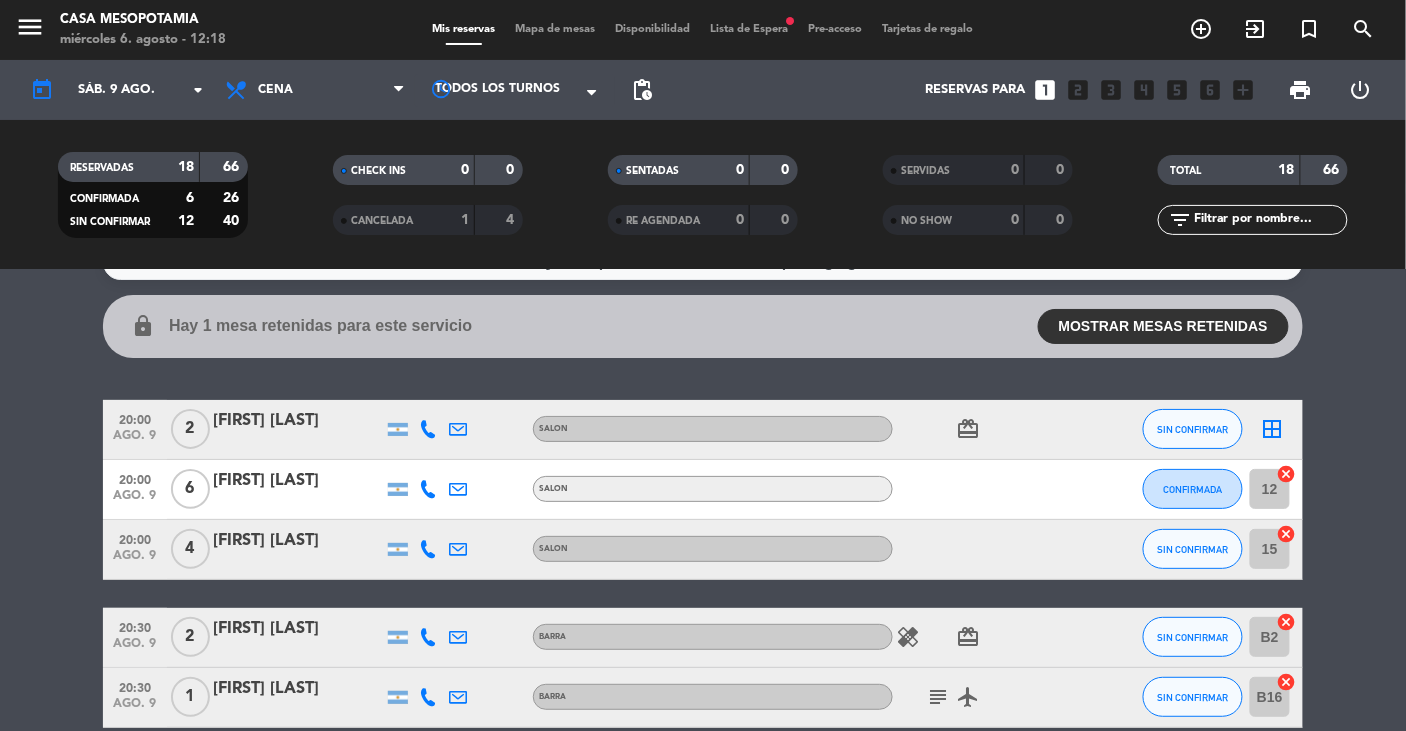 scroll, scrollTop: 0, scrollLeft: 0, axis: both 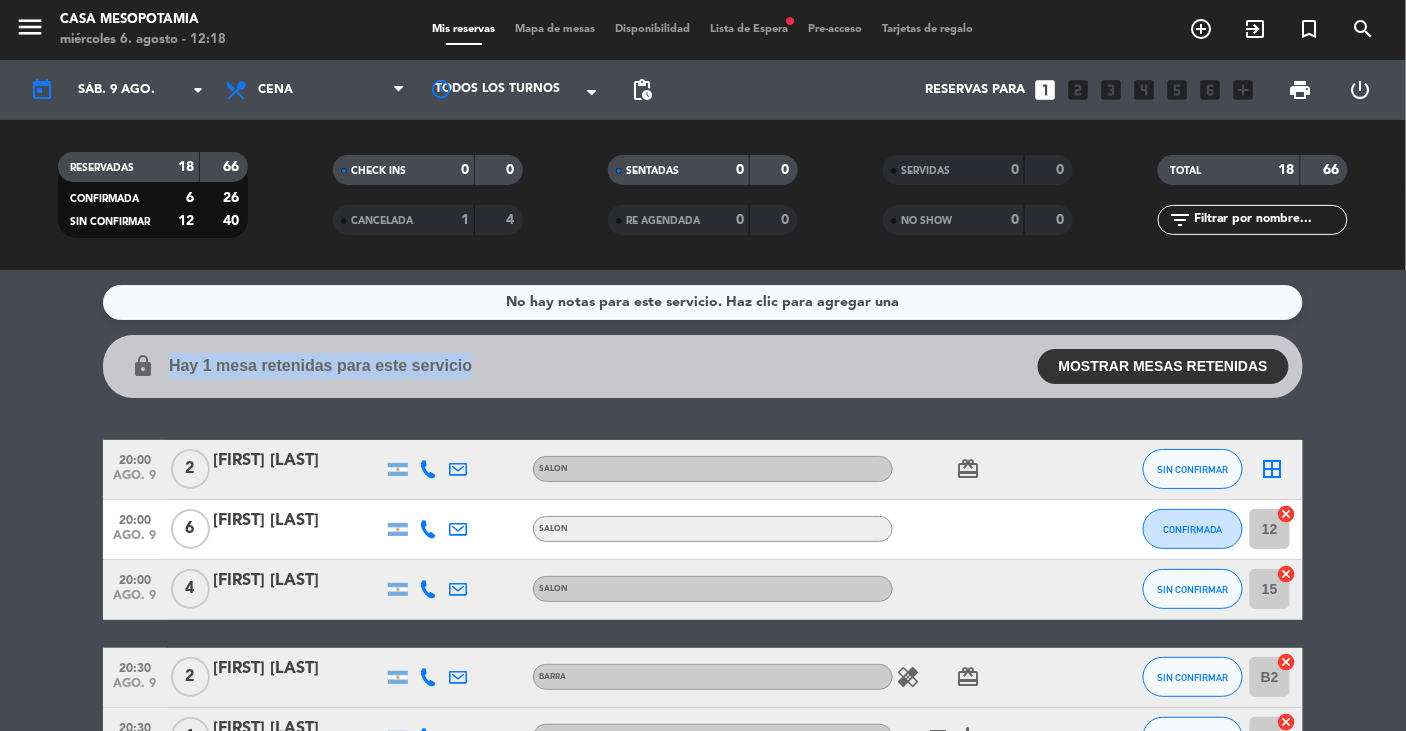 drag, startPoint x: 169, startPoint y: 374, endPoint x: 526, endPoint y: 376, distance: 357.0056 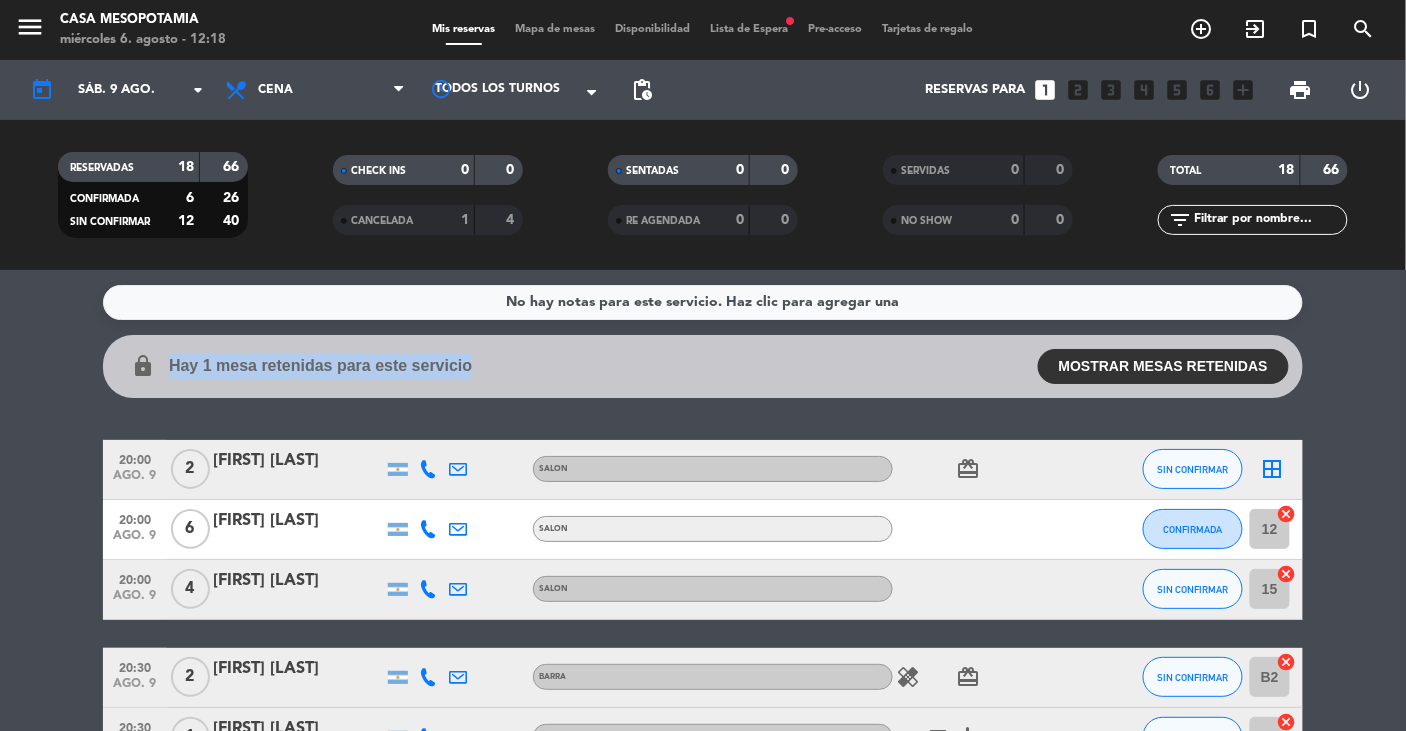 click on "lock Hay 1 mesa retenidas para este servicio MOSTRAR MESAS RETENIDAS" at bounding box center (703, 366) 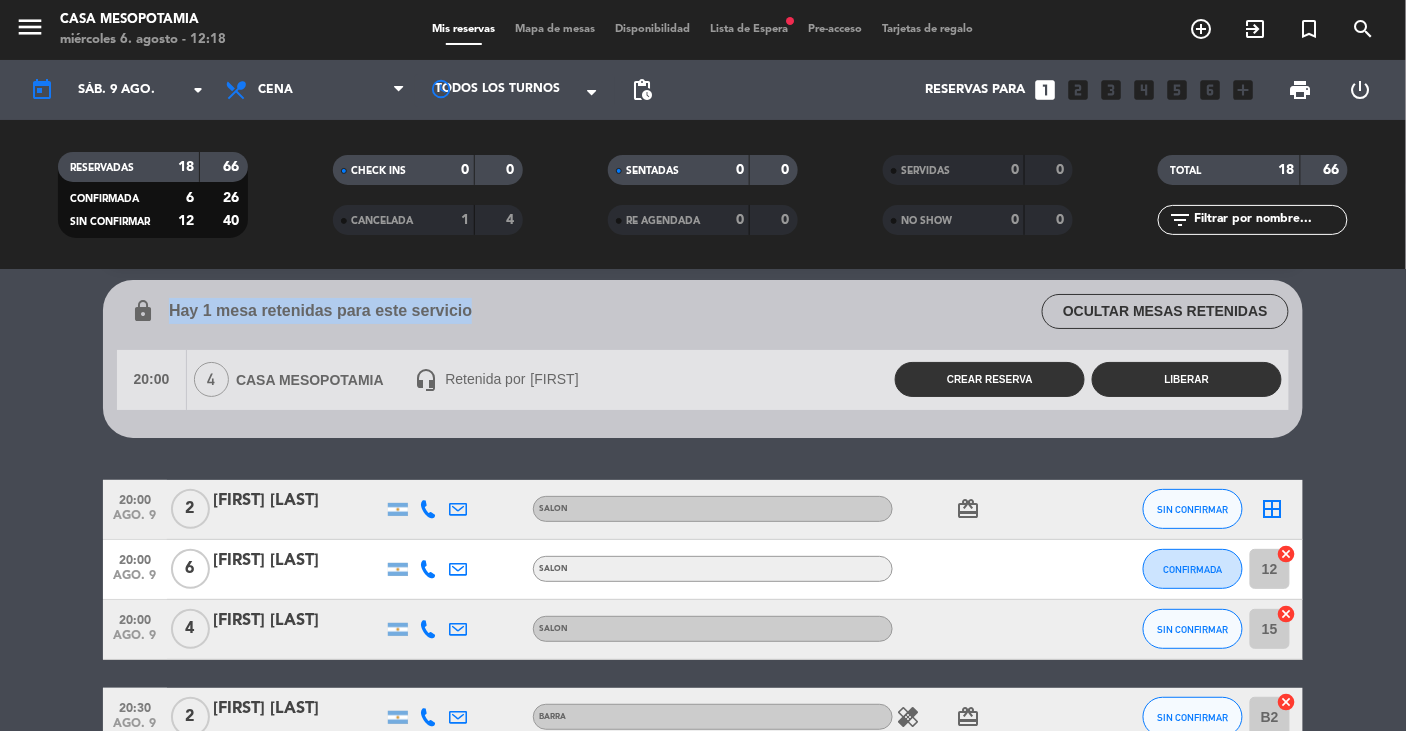 scroll, scrollTop: 0, scrollLeft: 0, axis: both 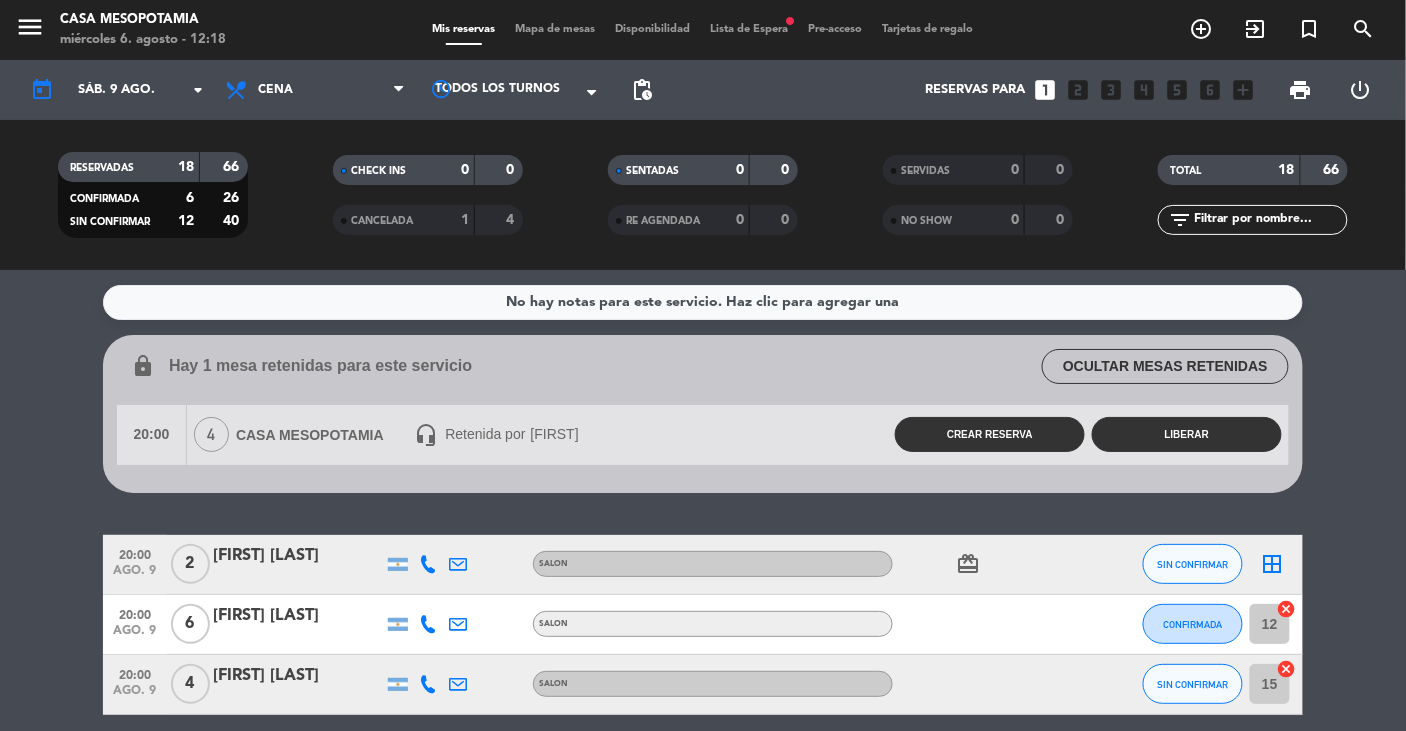 click on "Mapa de mesas" at bounding box center (556, 29) 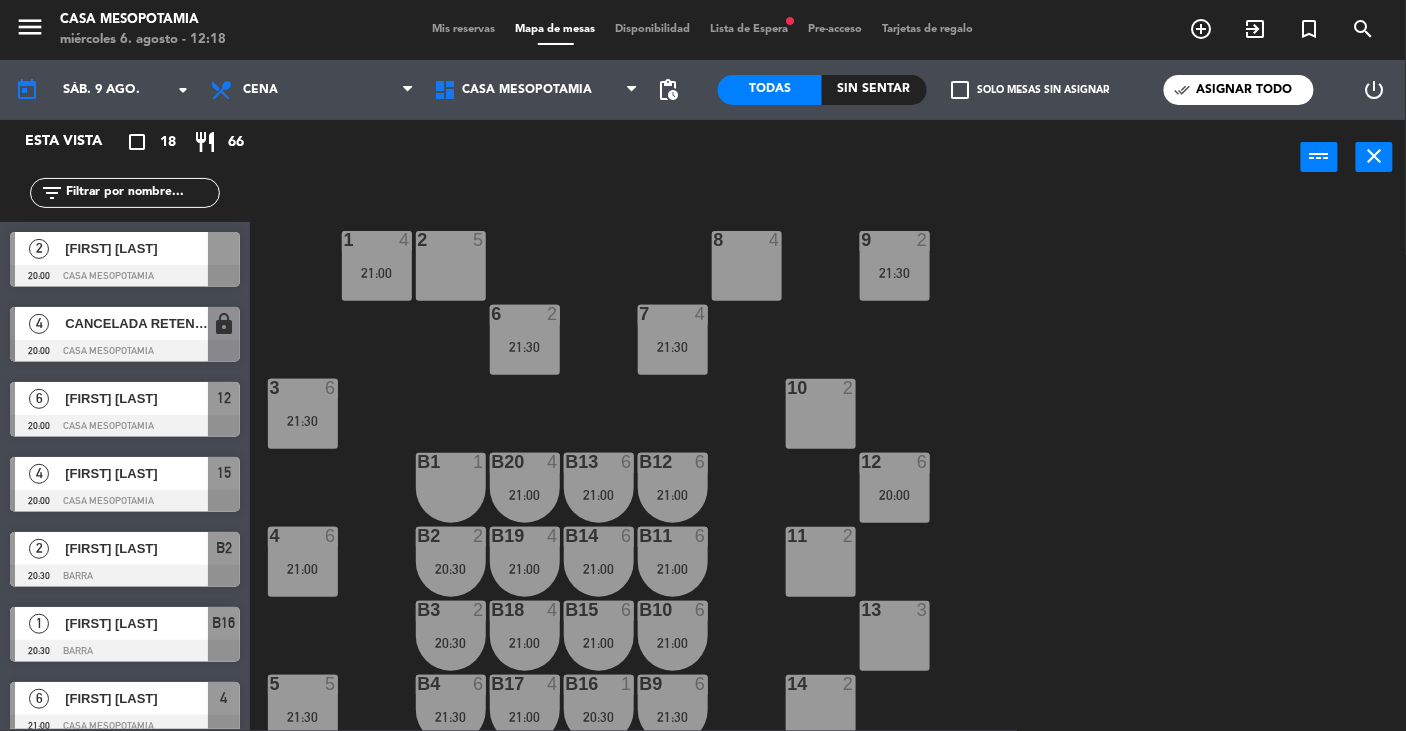 click on "CANCELADA RETENIDA" at bounding box center [136, 323] 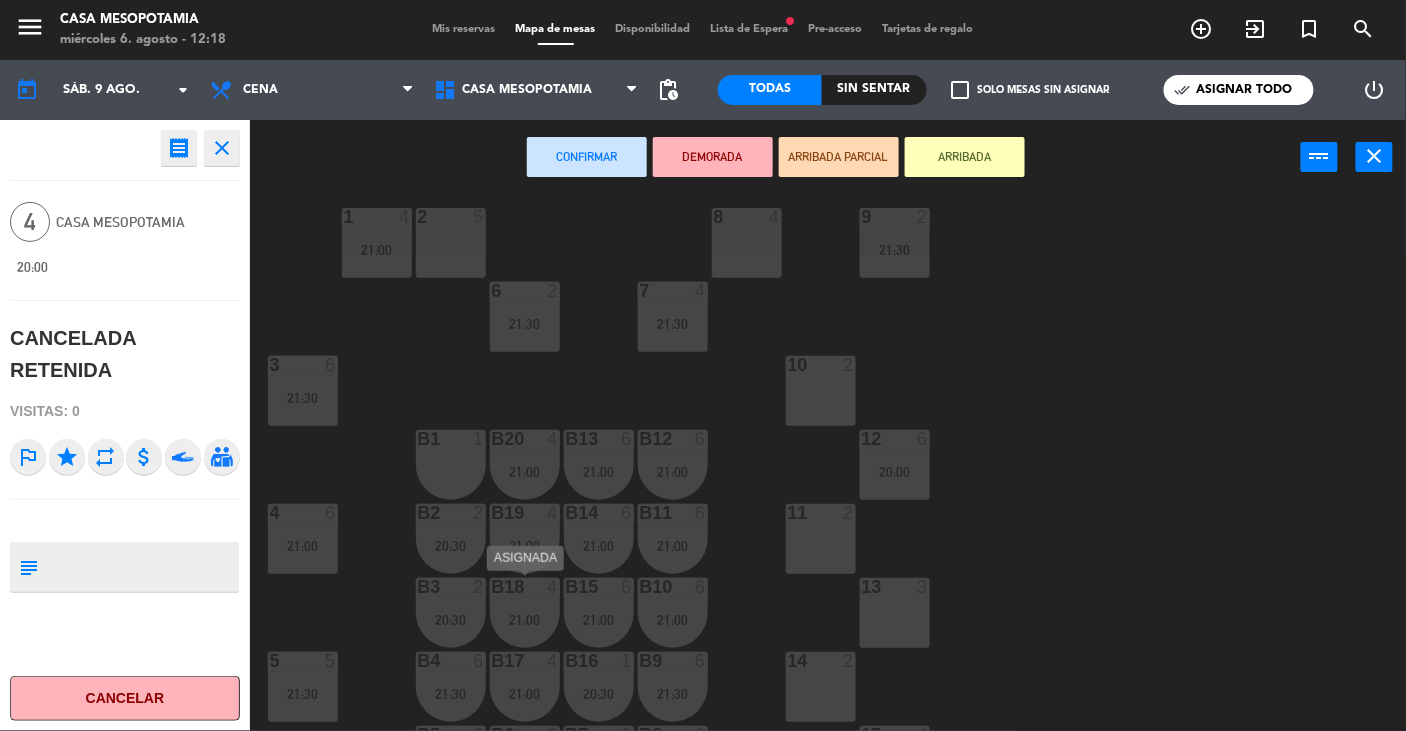 scroll, scrollTop: 0, scrollLeft: 0, axis: both 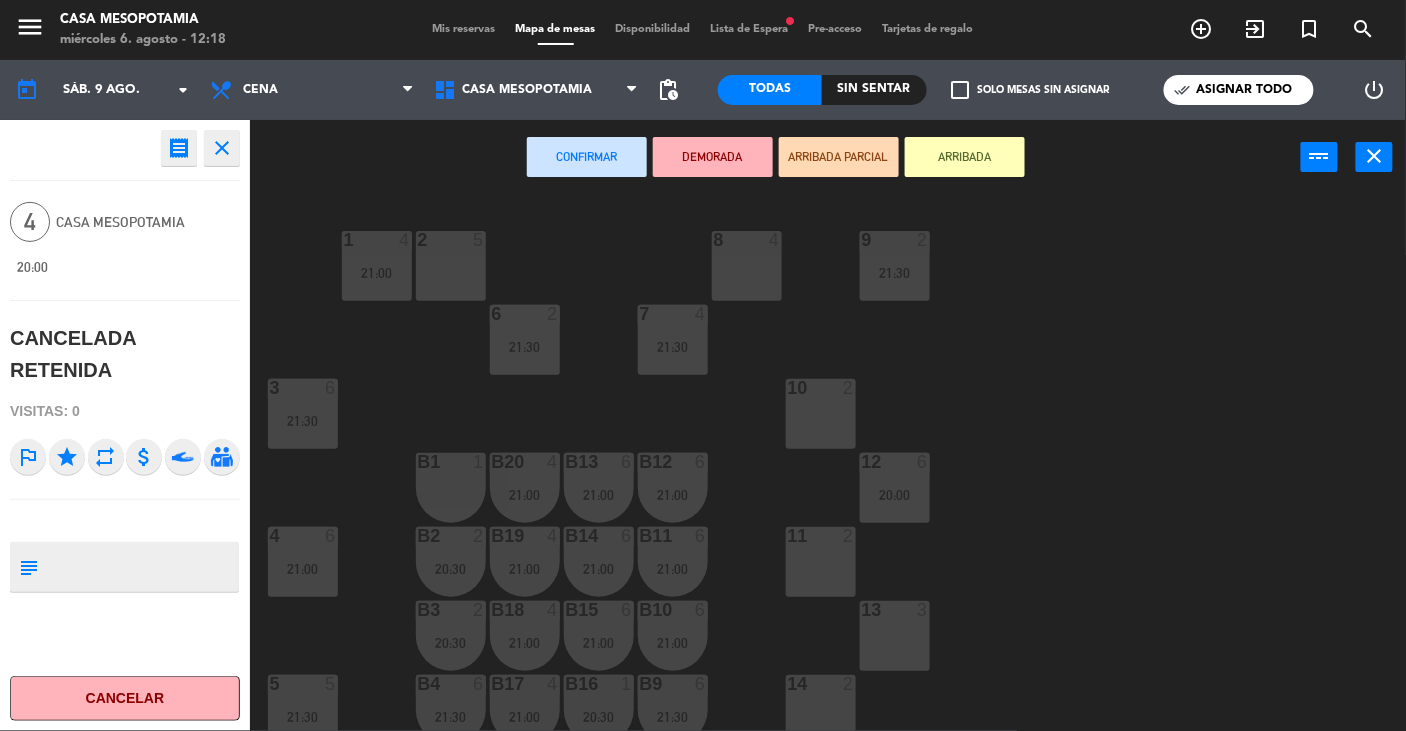 click on "close" 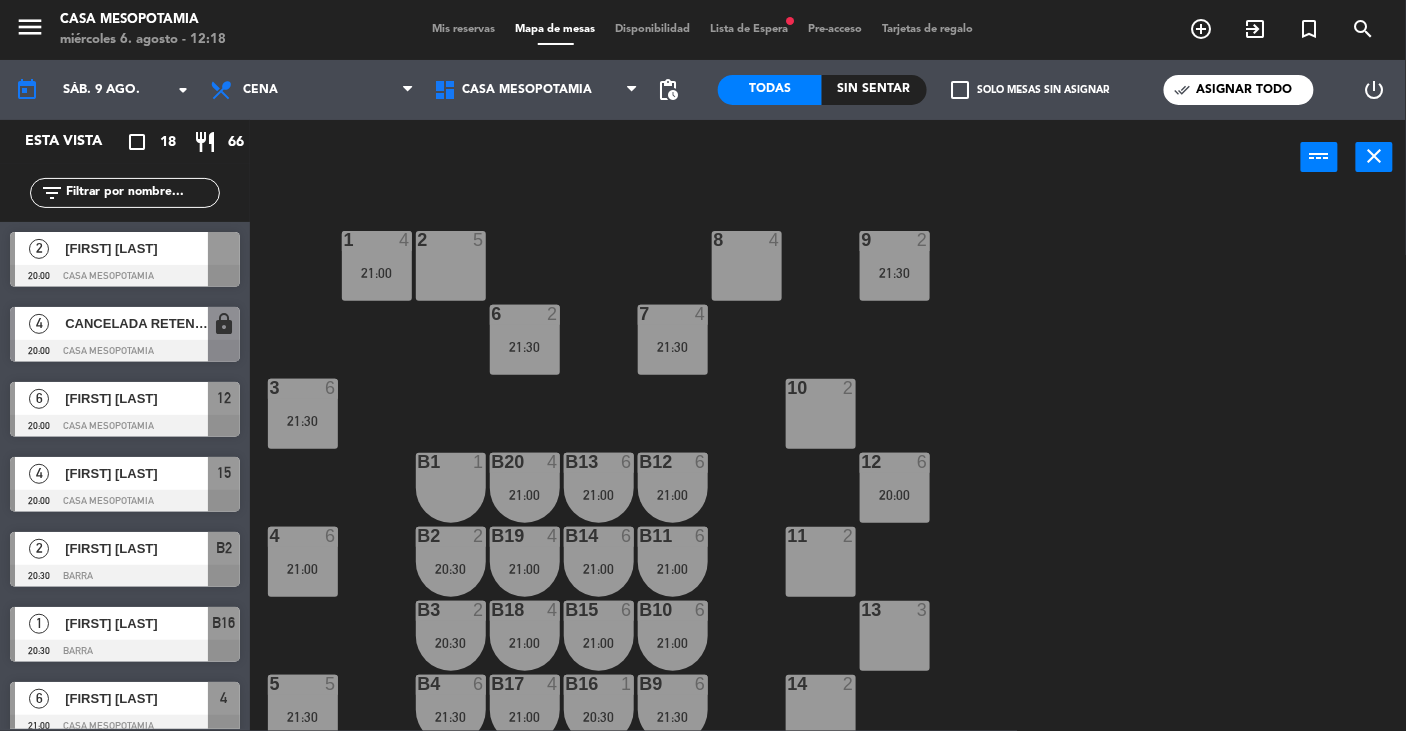 click on "check_box_outline_blank" 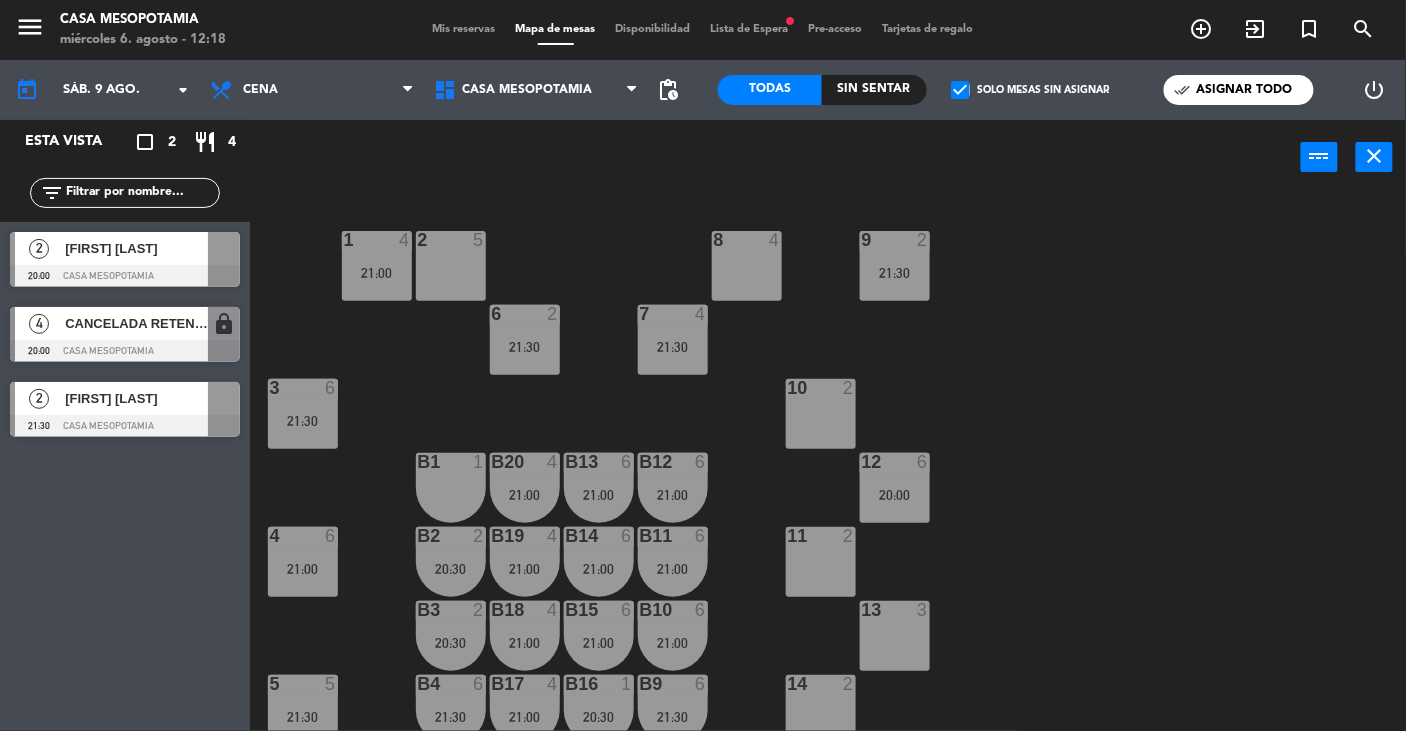 click on "done_all  Asignar todo" 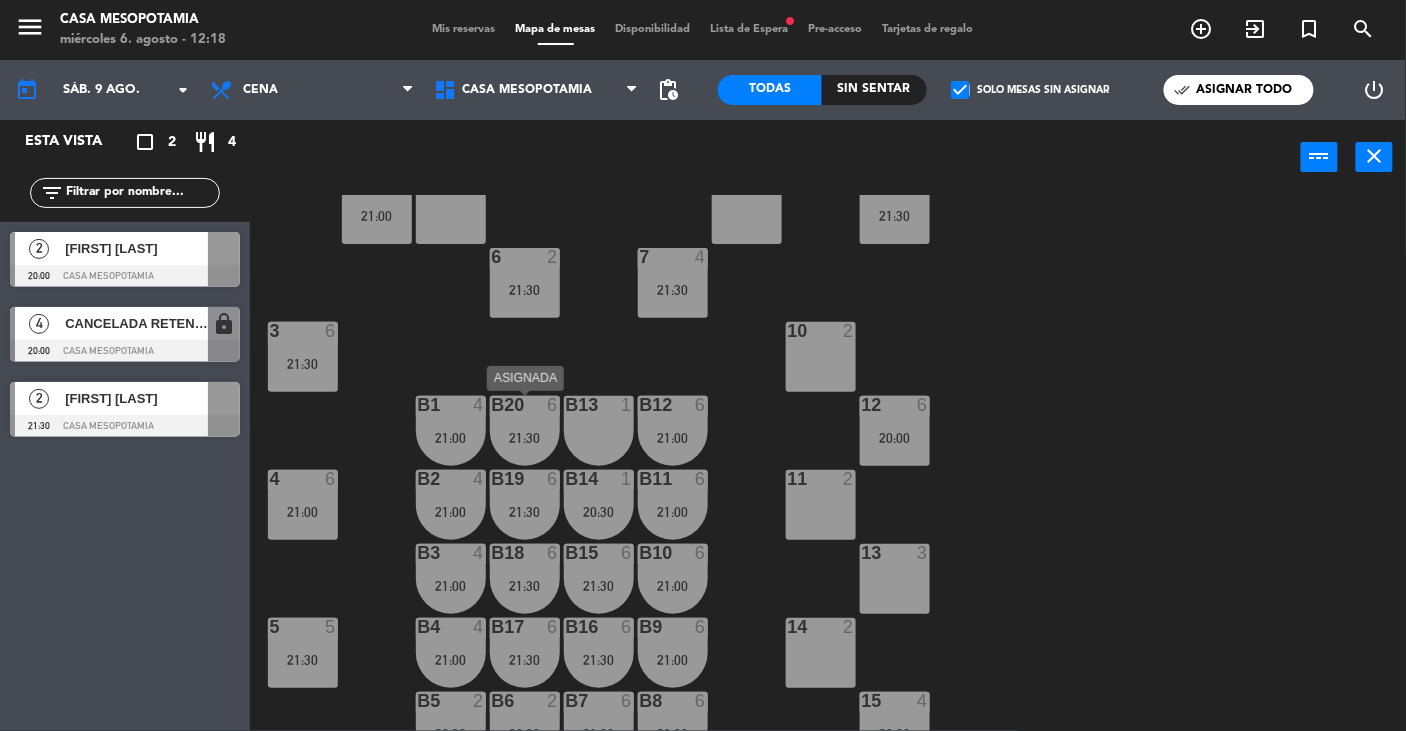 scroll, scrollTop: 0, scrollLeft: 0, axis: both 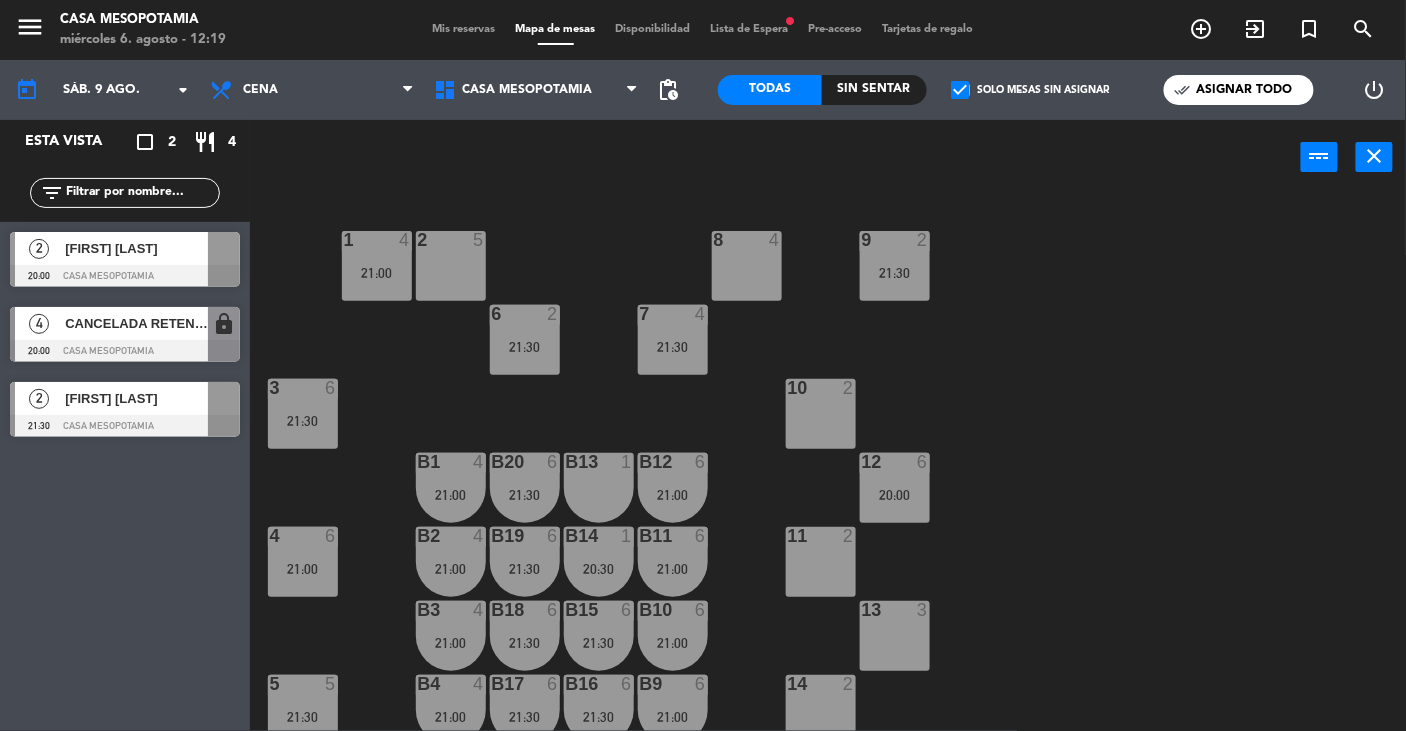 click on "[FIRST] [LAST]" at bounding box center [136, 248] 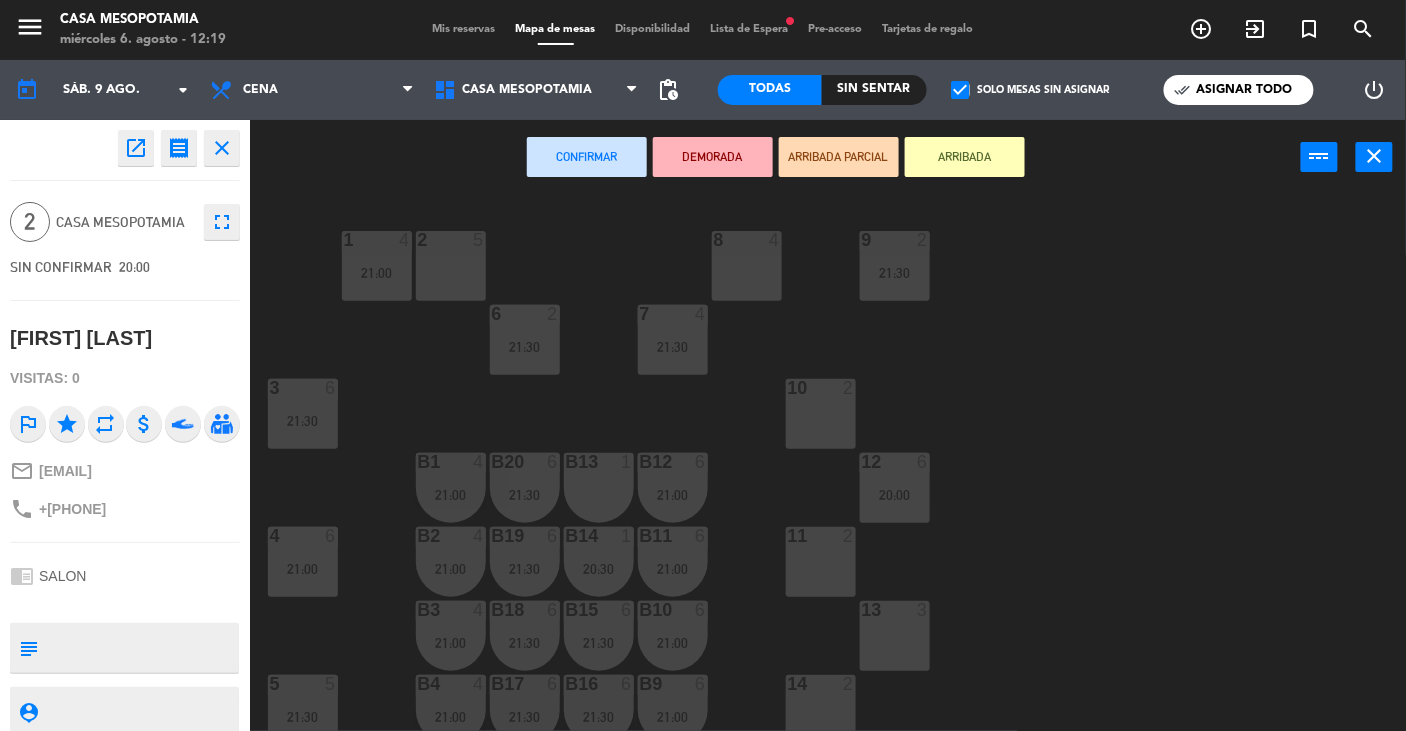 click on "10  2" at bounding box center (821, 414) 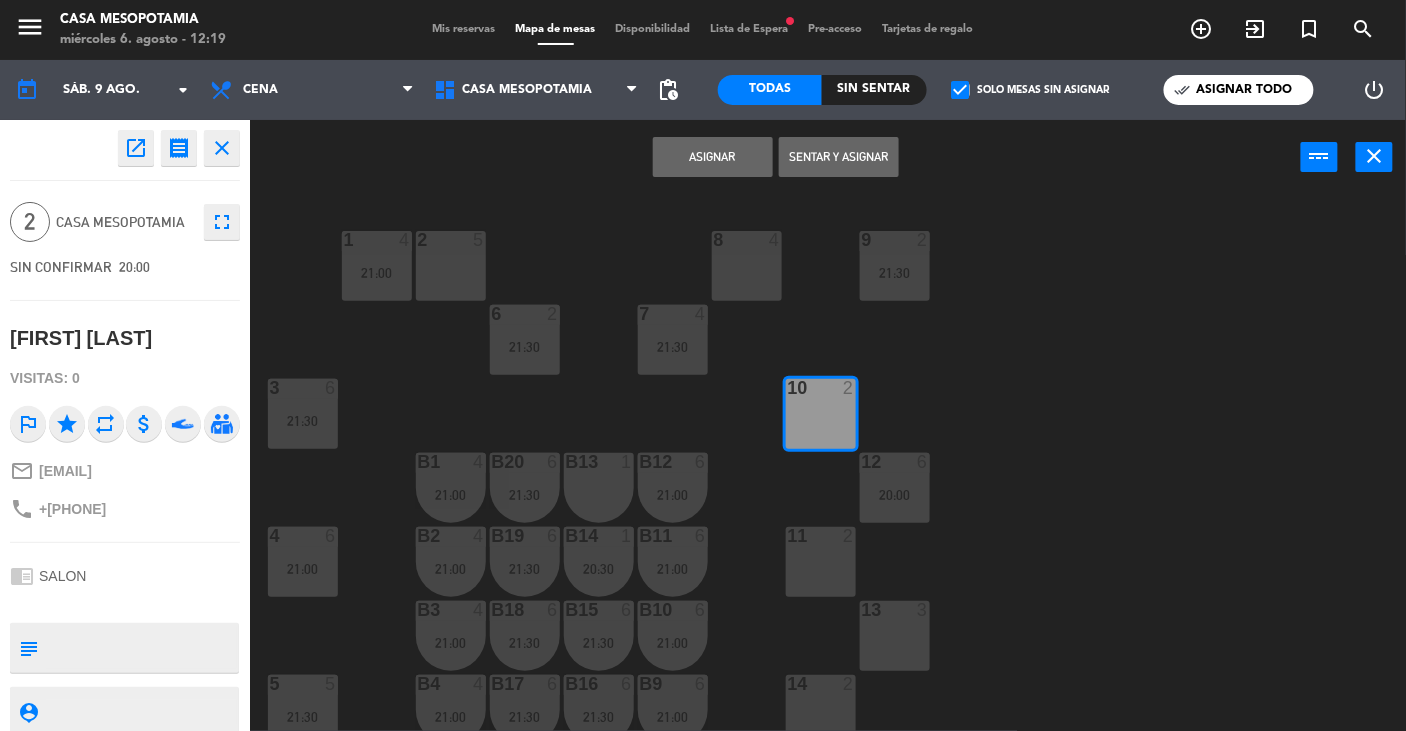 click on "Asignar" at bounding box center [713, 157] 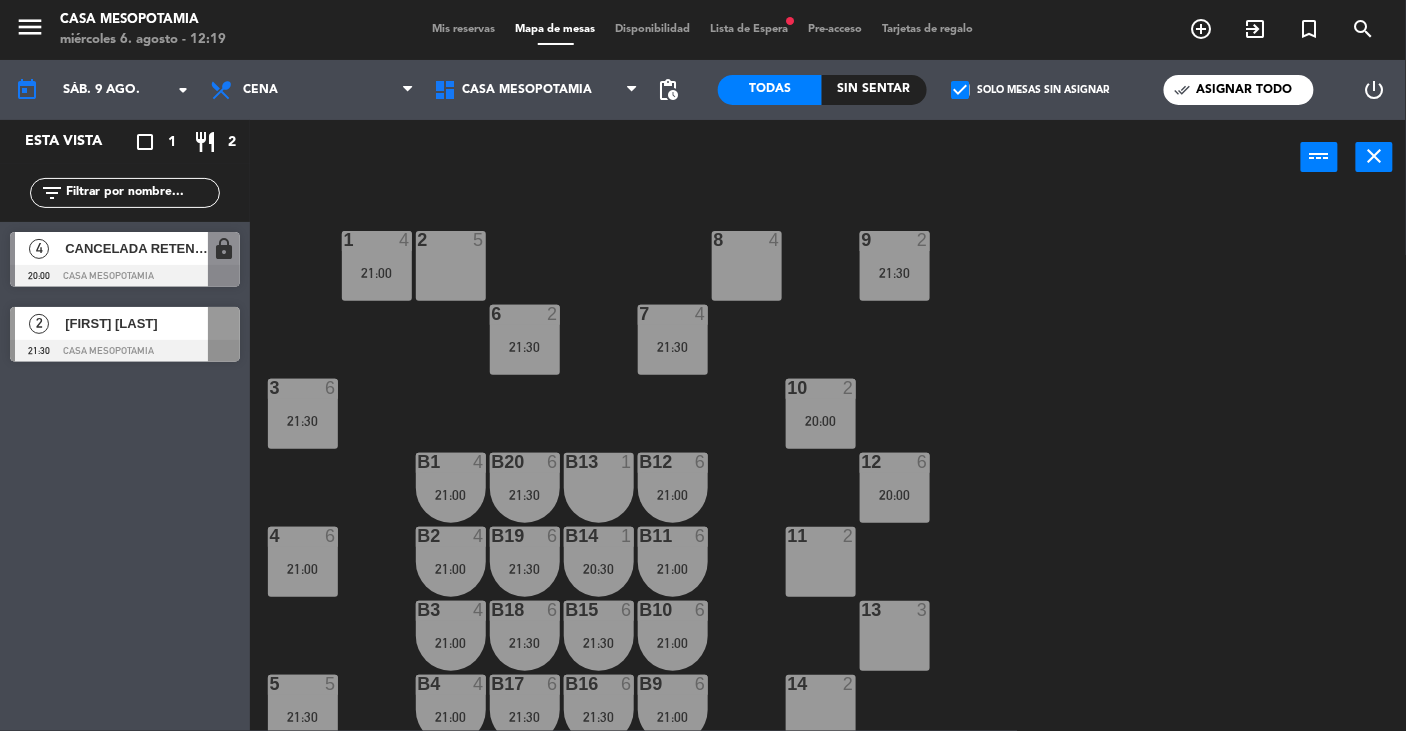 drag, startPoint x: 103, startPoint y: 260, endPoint x: 136, endPoint y: 259, distance: 33.01515 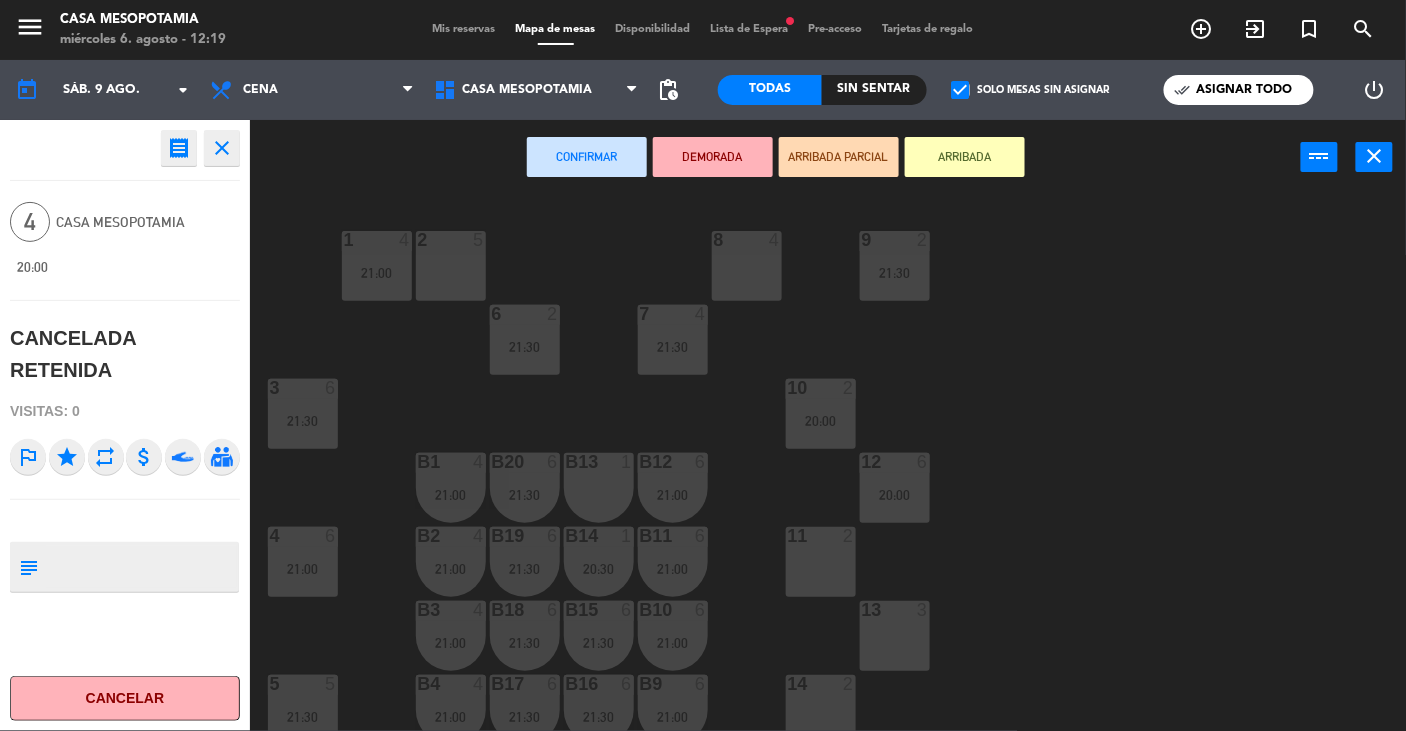 click on "1  4   21:00  2  5  8  4  9  2   21:30  6  2   21:30  7  4   21:30  3  6   21:30  10  2   20:00  12  6   20:00  B1  4   21:00  B12  6   21:00  B13  1  b20  6   21:30  4  6   21:00  11  2  B2  4   21:00  B11  6   21:00  B14  1   20:30  b19  6   21:30  13  3  B3  4   21:00  B10  6   21:00  B15  6   21:30  b18  6   21:30  5  5   21:30  14  2  B4  4   21:00  B9  6   21:00  B16  6   21:30  b17  6   21:30  15  4   20:00  B6  2   20:30  B7  6   21:00  B8  6   21:00  B5  2   20:30  16  2   21:30  18  2   21:00" 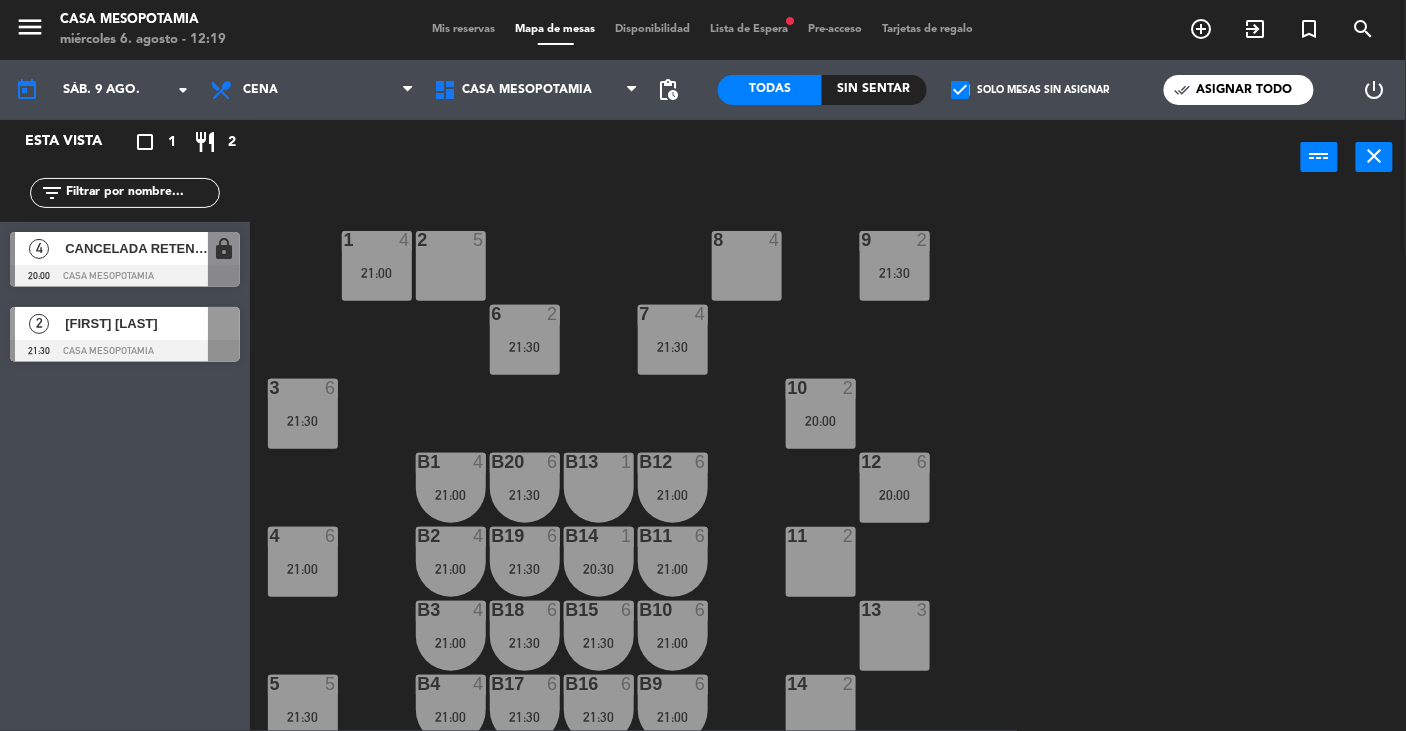 drag, startPoint x: 153, startPoint y: 251, endPoint x: 611, endPoint y: 273, distance: 458.52808 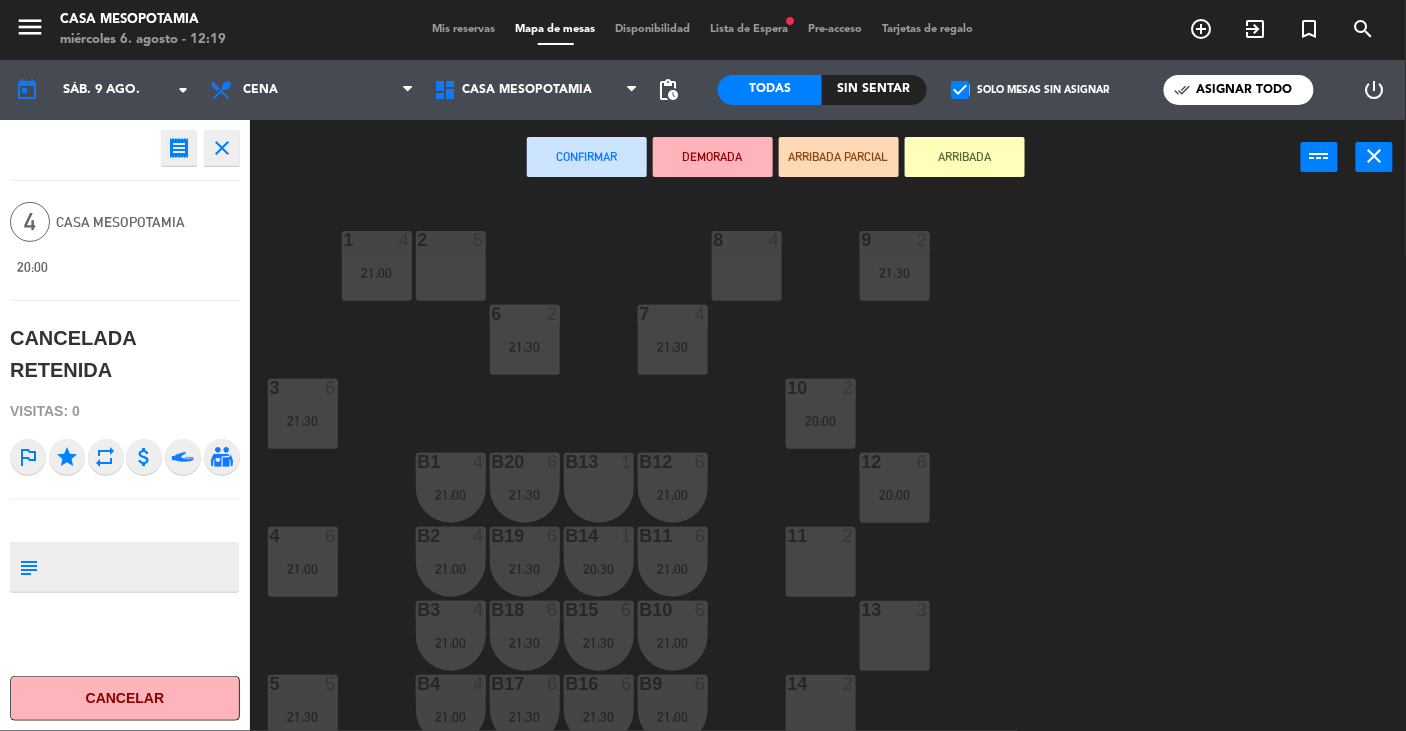 click on "8  4" at bounding box center [747, 266] 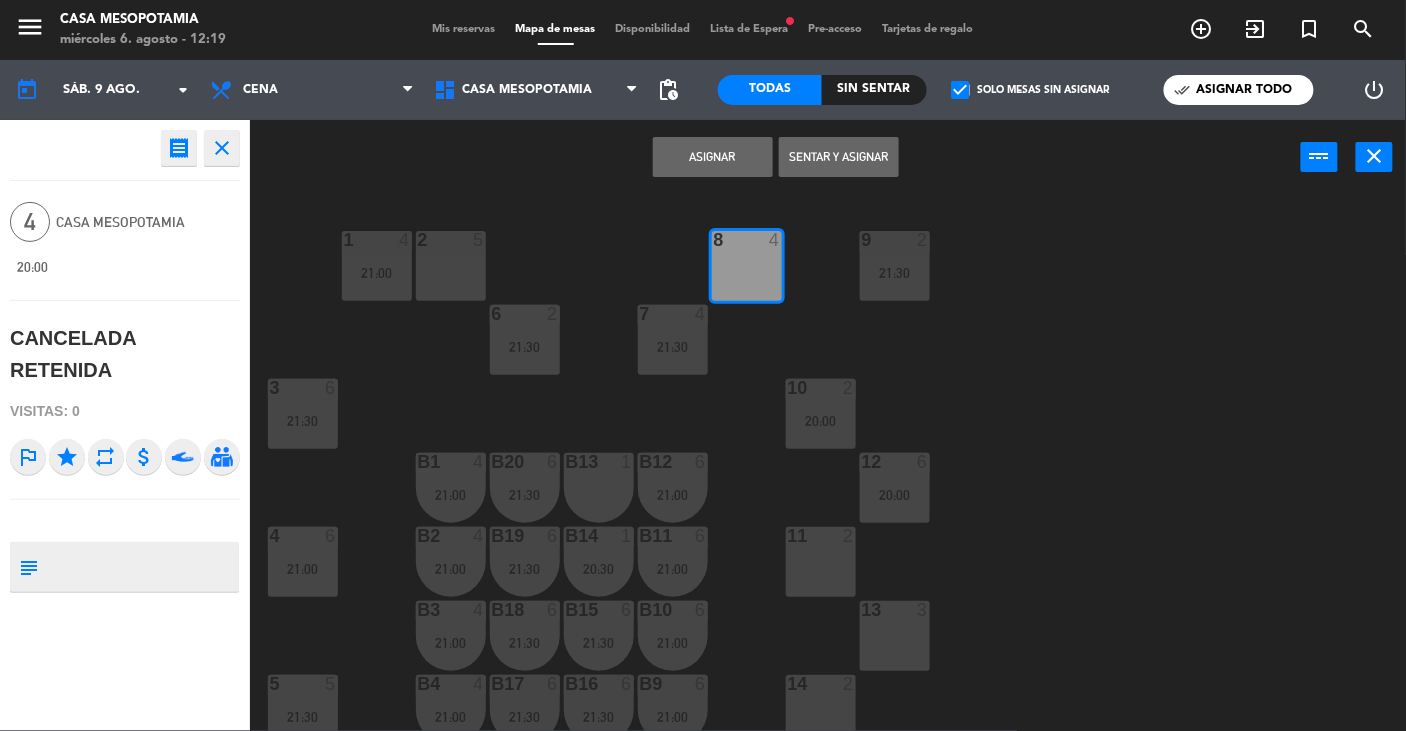 click on "Asignar" at bounding box center [713, 157] 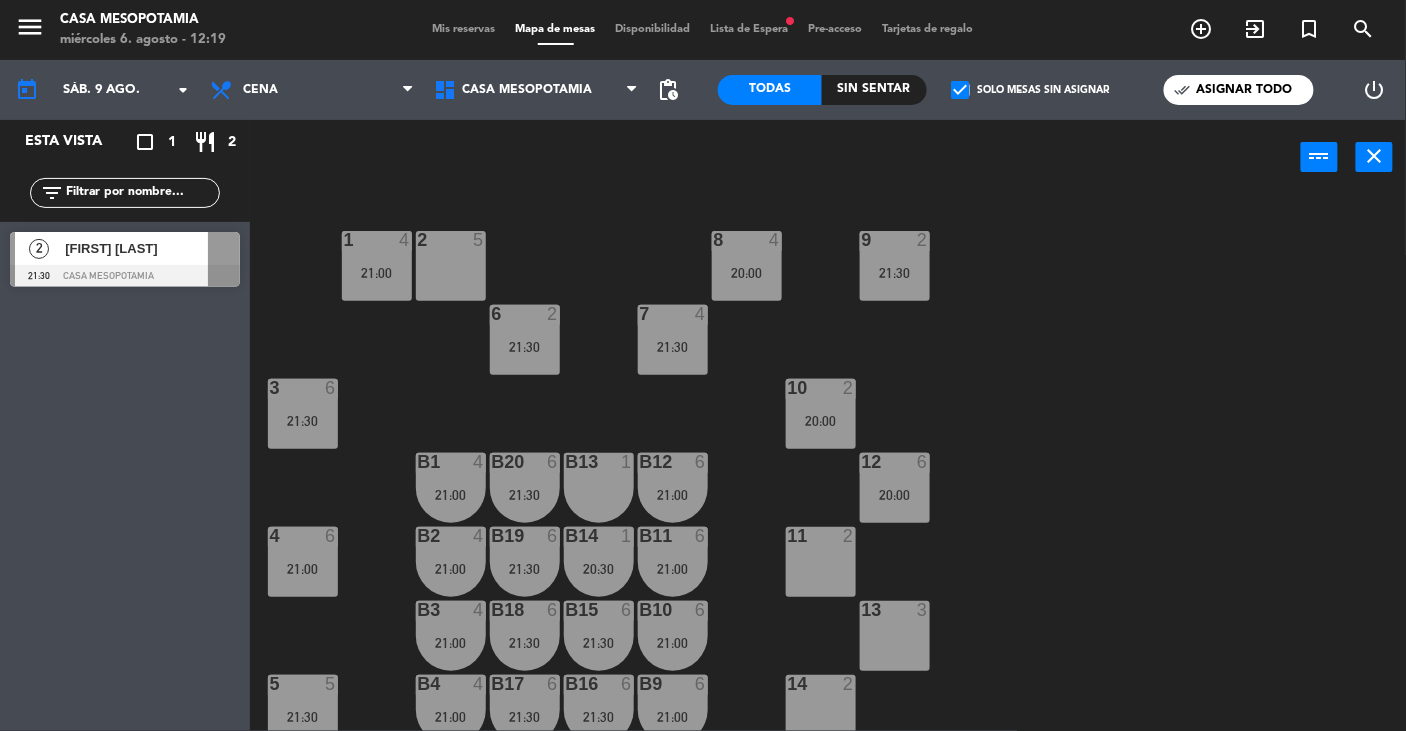 click at bounding box center (125, 276) 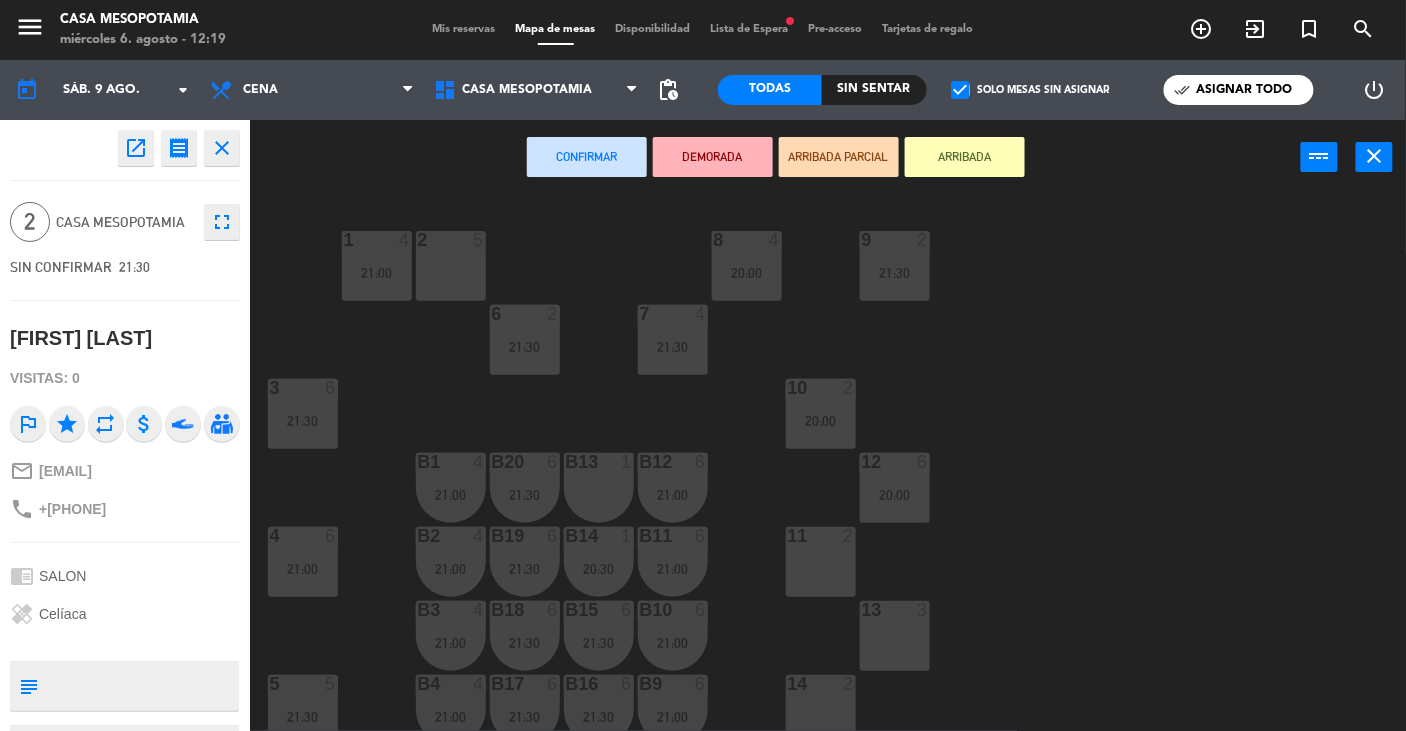 click on "11  2" at bounding box center (821, 562) 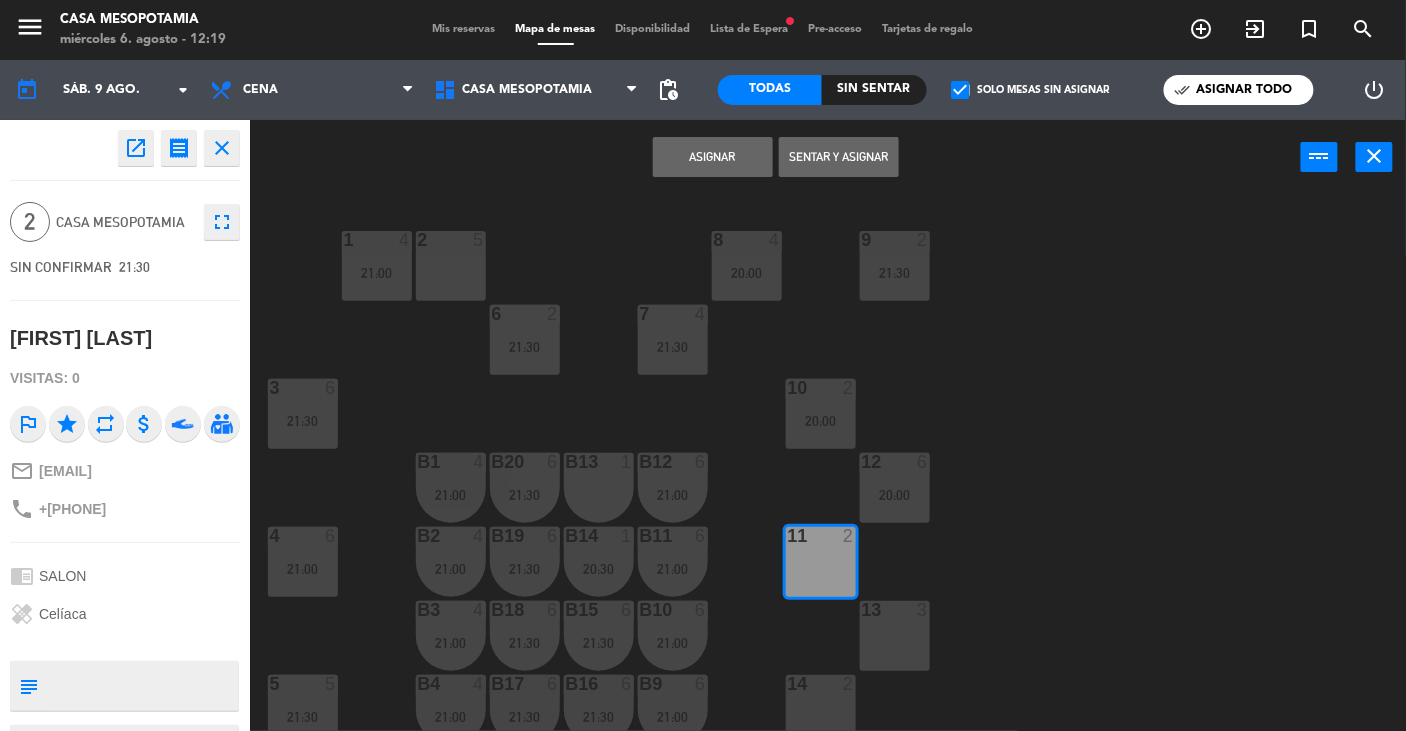 click on "Asignar" at bounding box center [713, 157] 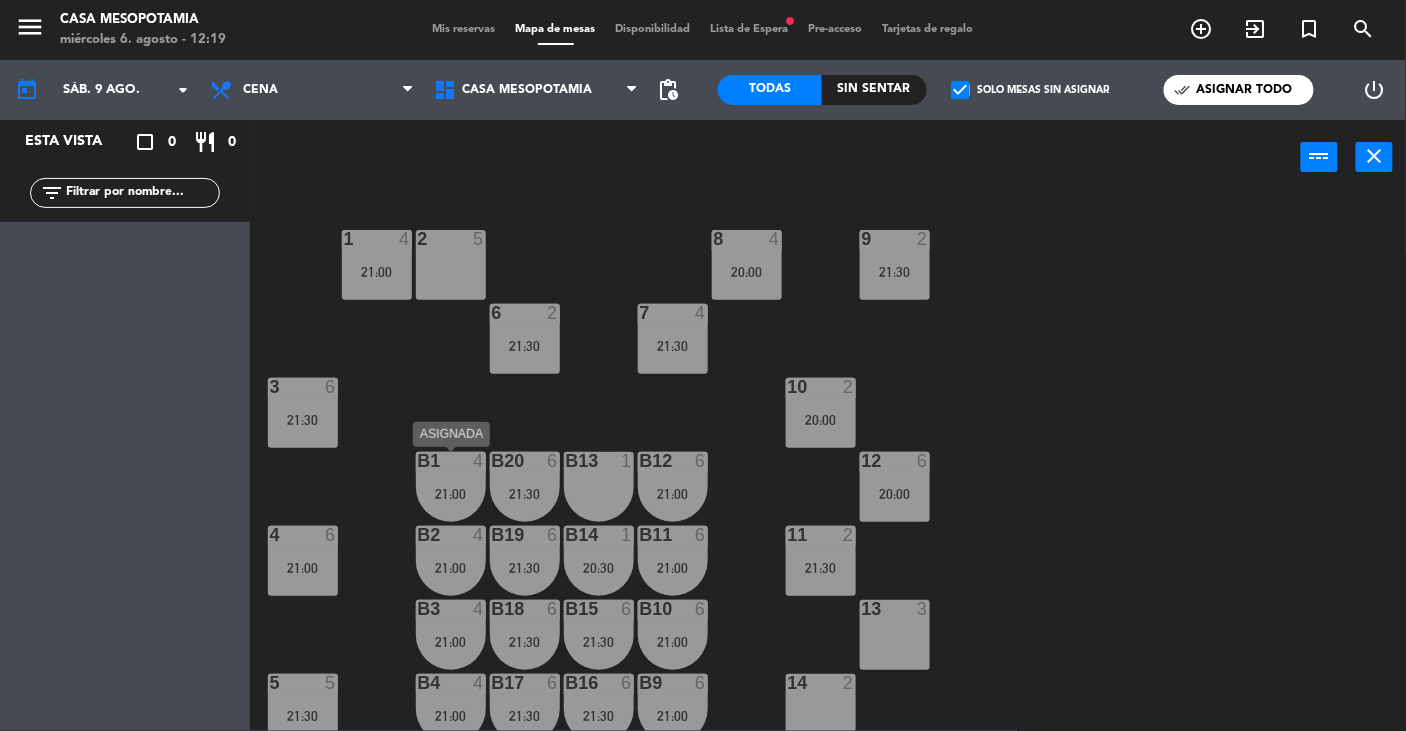 scroll, scrollTop: 0, scrollLeft: 0, axis: both 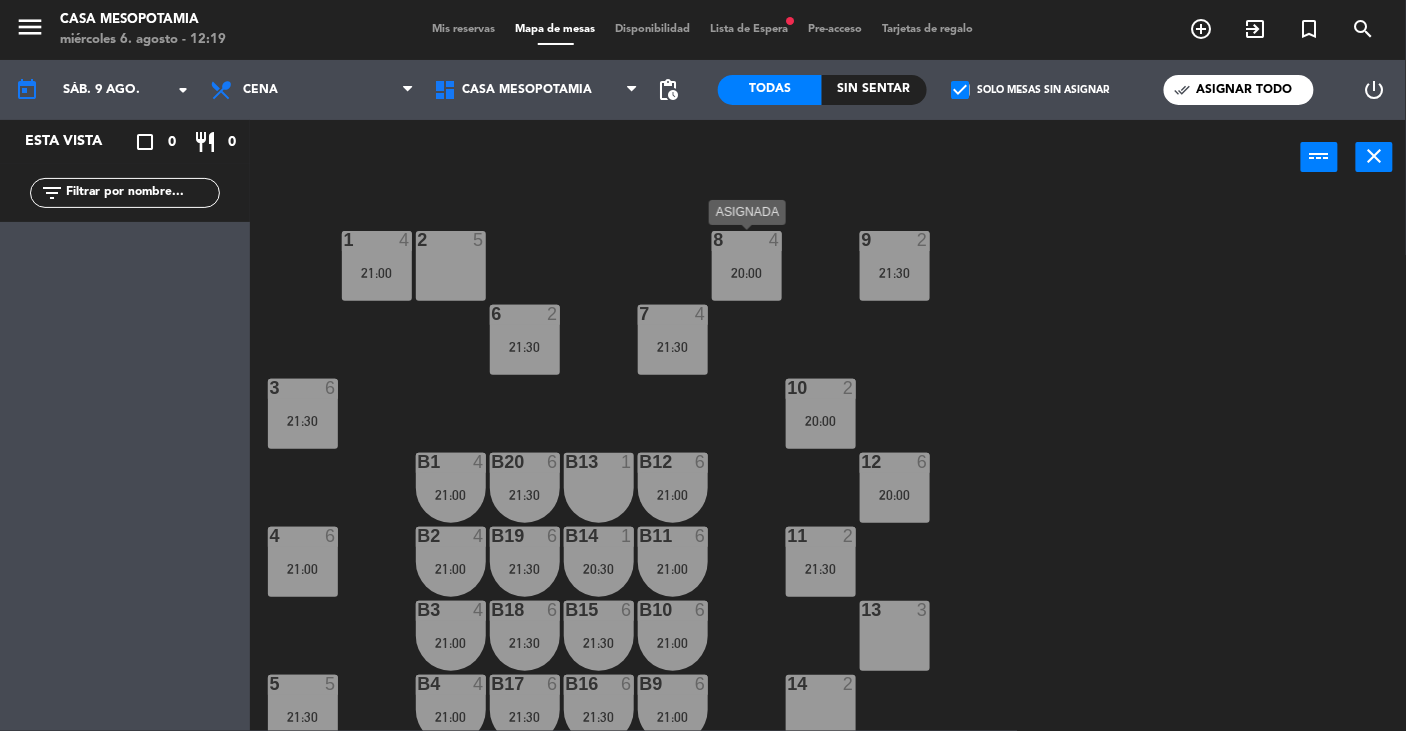 click on "8 4 20:00" at bounding box center [747, 266] 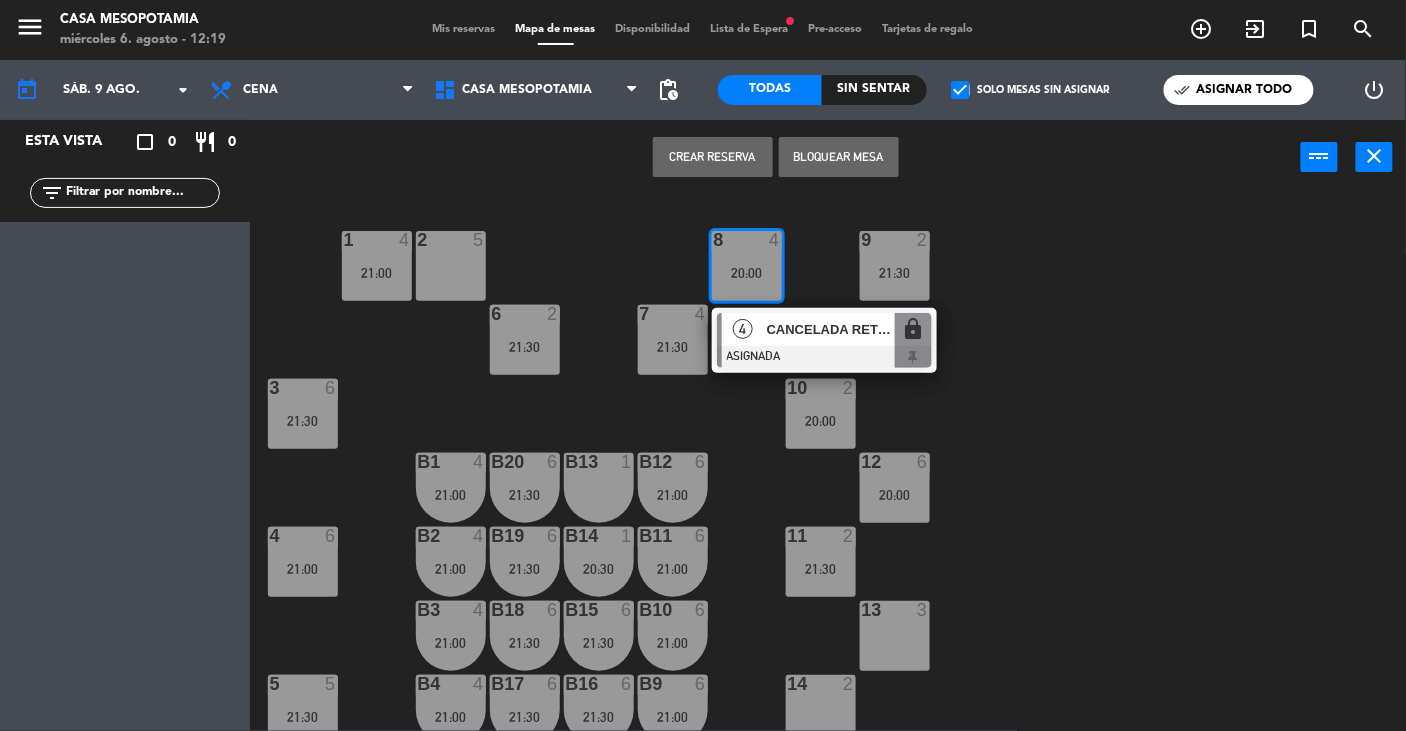 click on "4" at bounding box center [743, 329] 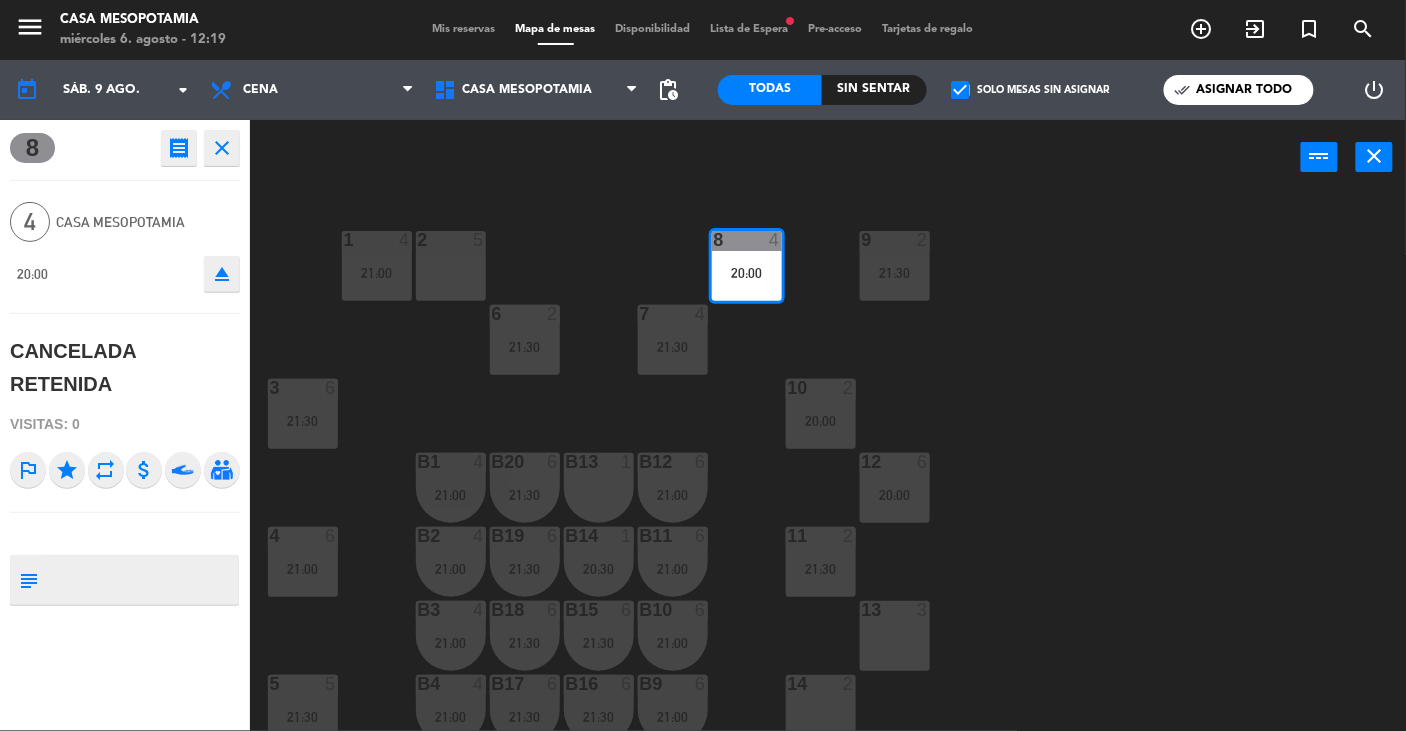 click on "close" 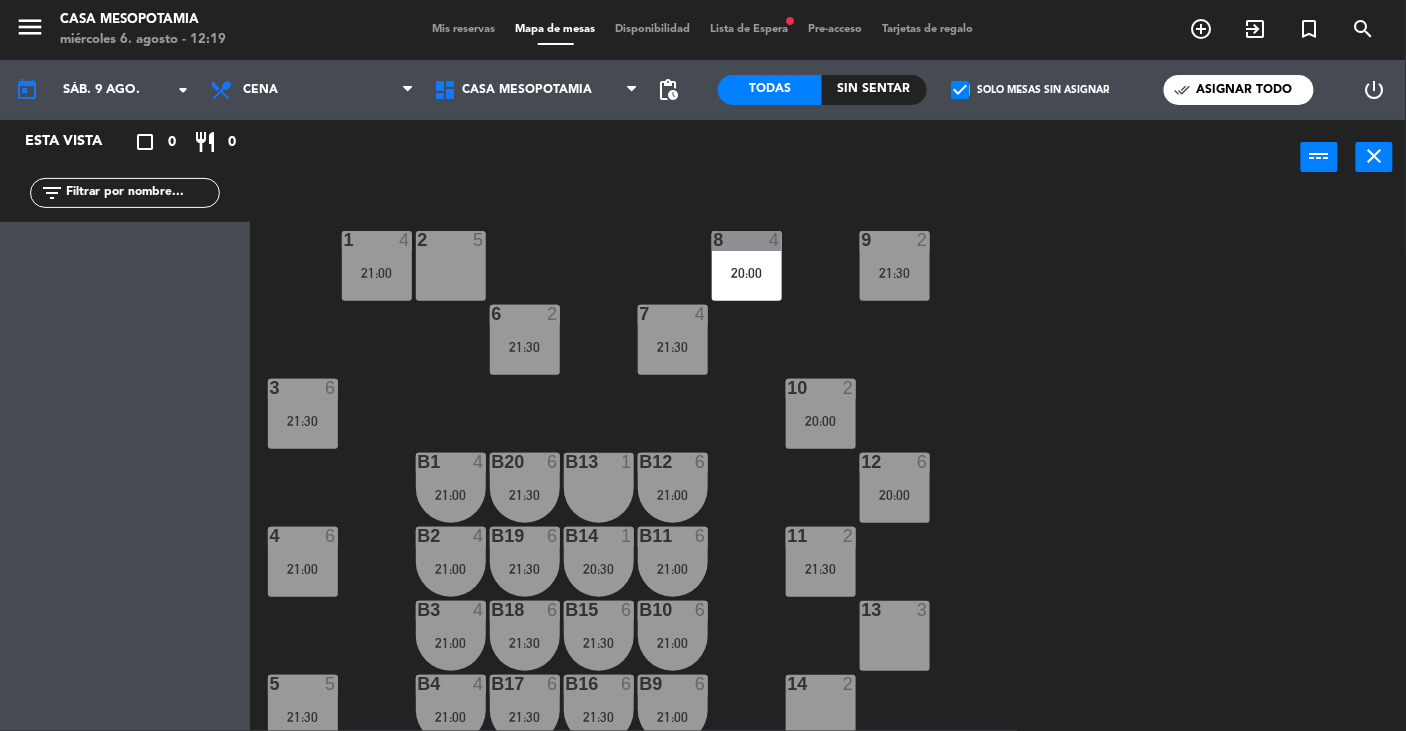 click on "8 4 20:00" at bounding box center [747, 266] 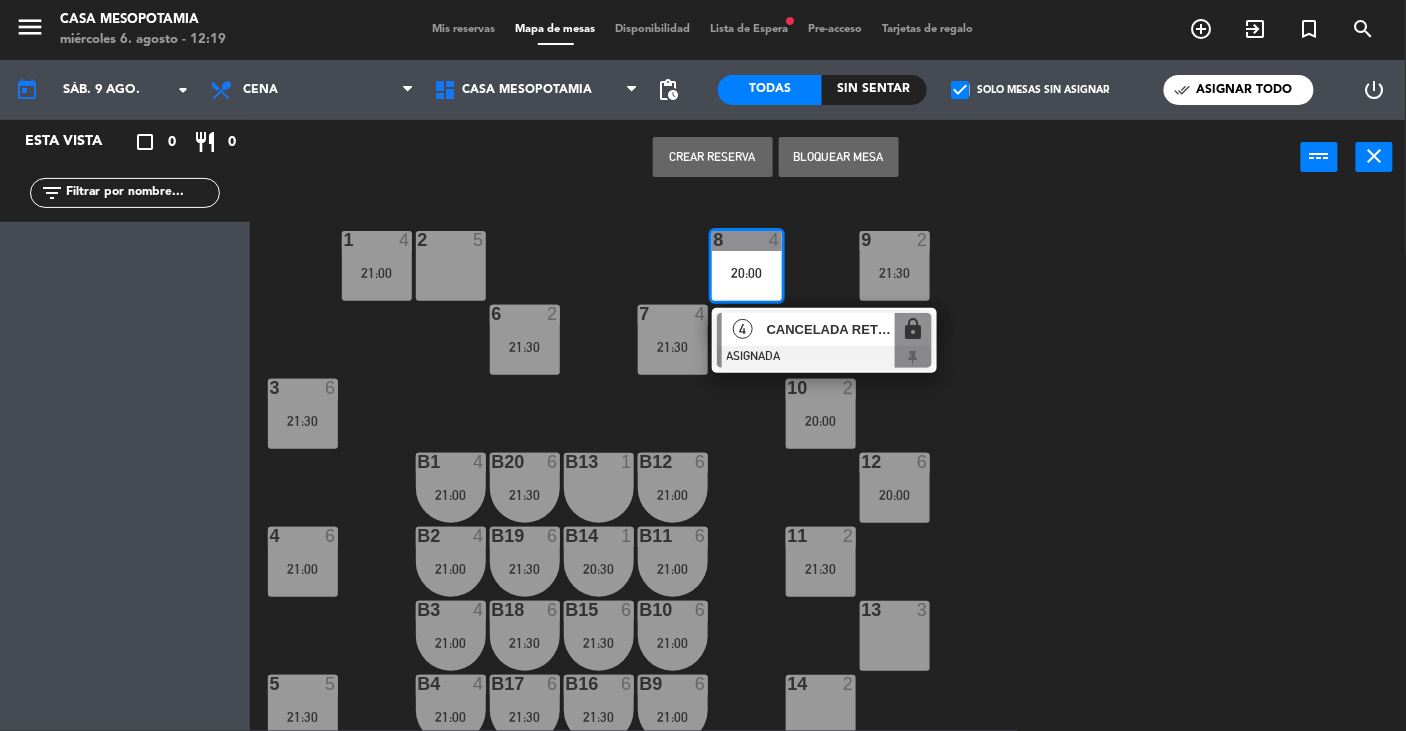 click on "4" at bounding box center [743, 329] 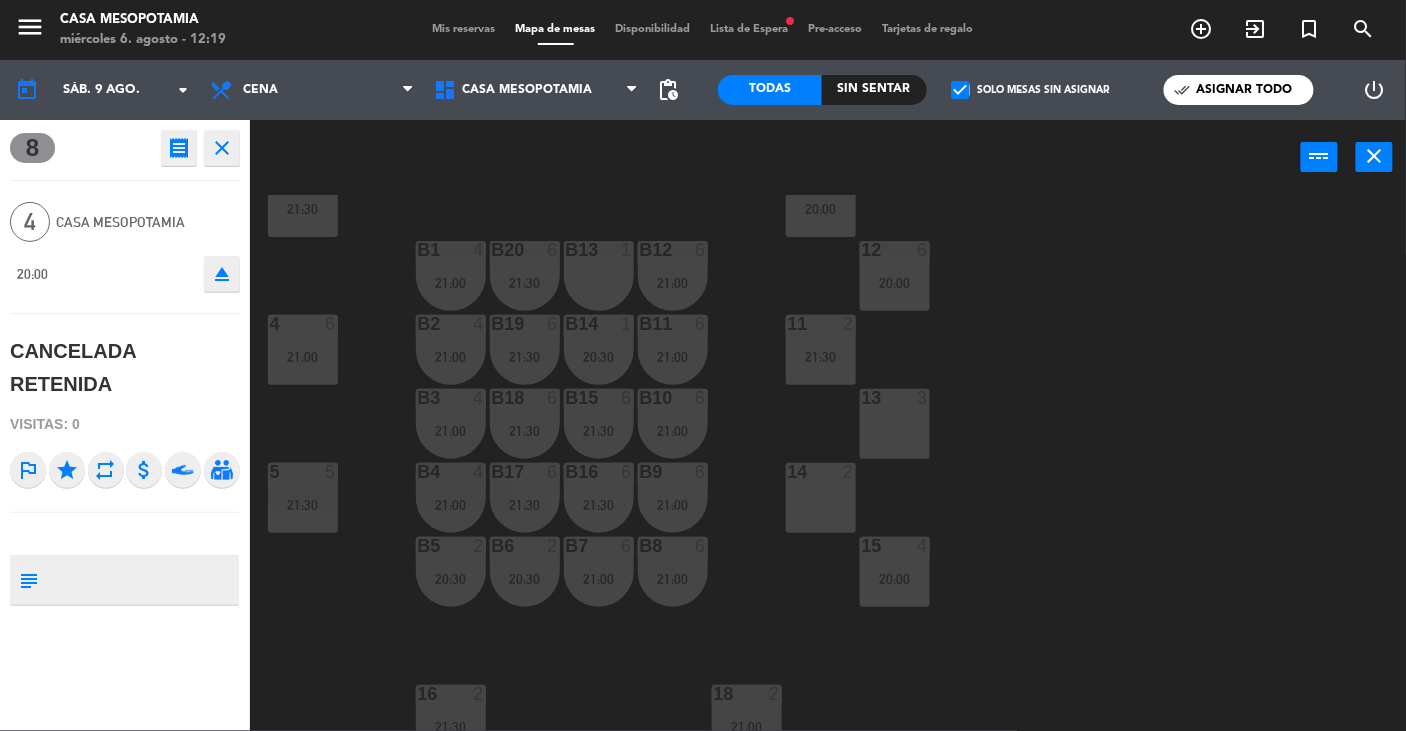 scroll, scrollTop: 214, scrollLeft: 0, axis: vertical 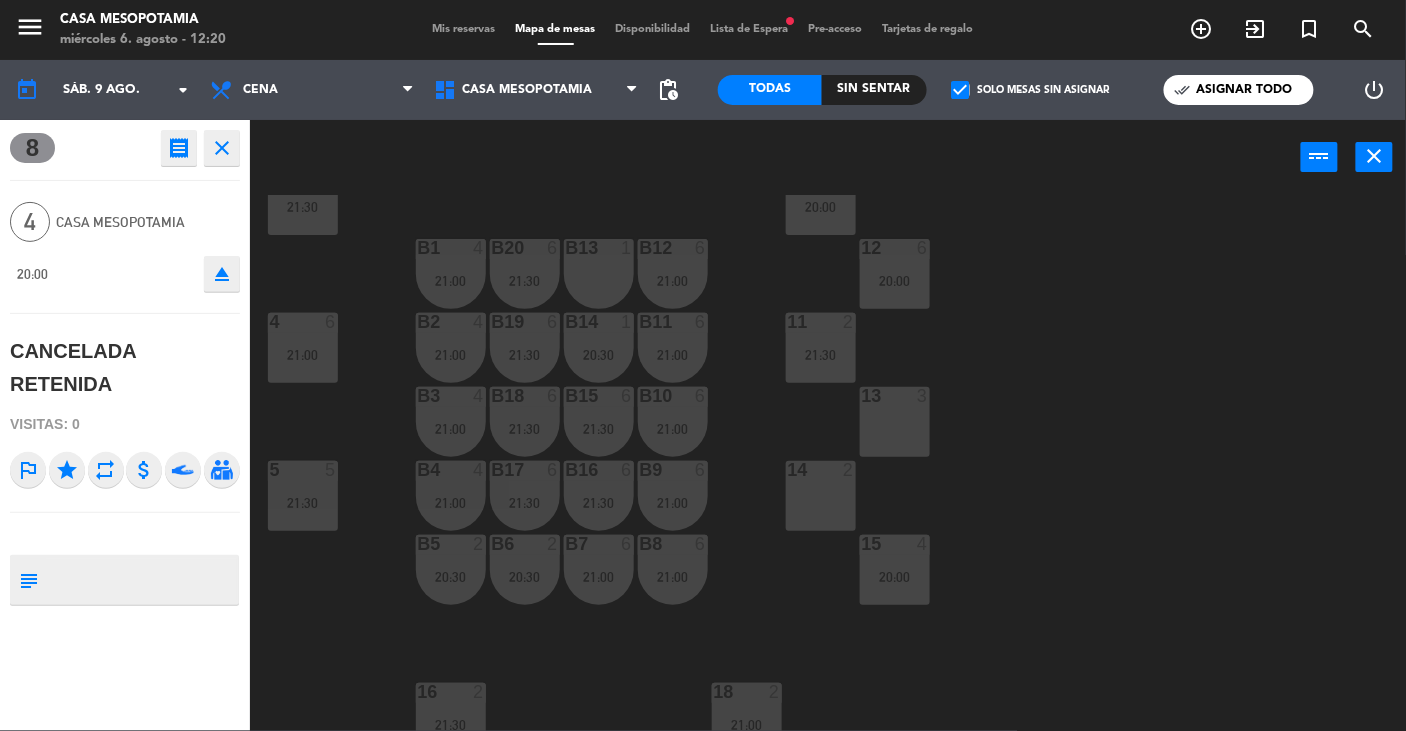 click on "13  3" at bounding box center [895, 422] 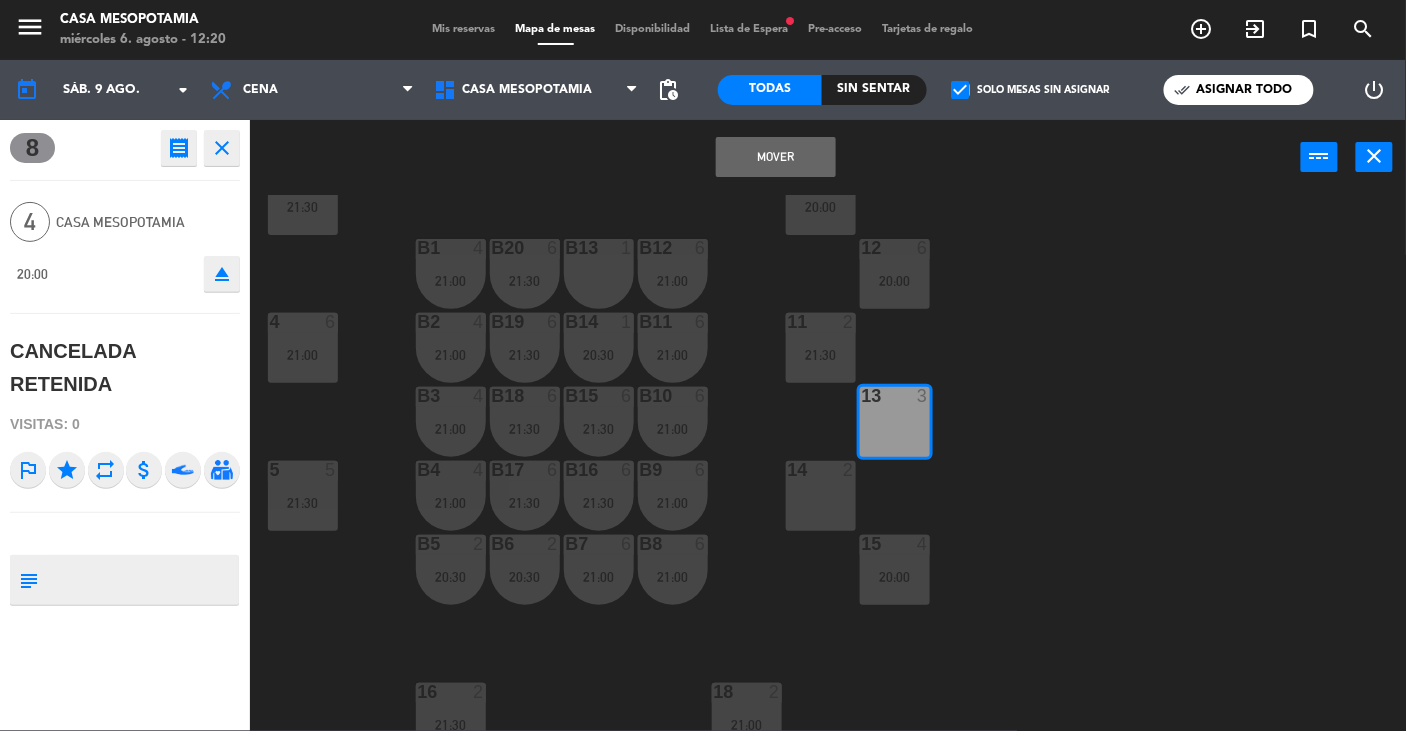 click on "14  2" at bounding box center [821, 496] 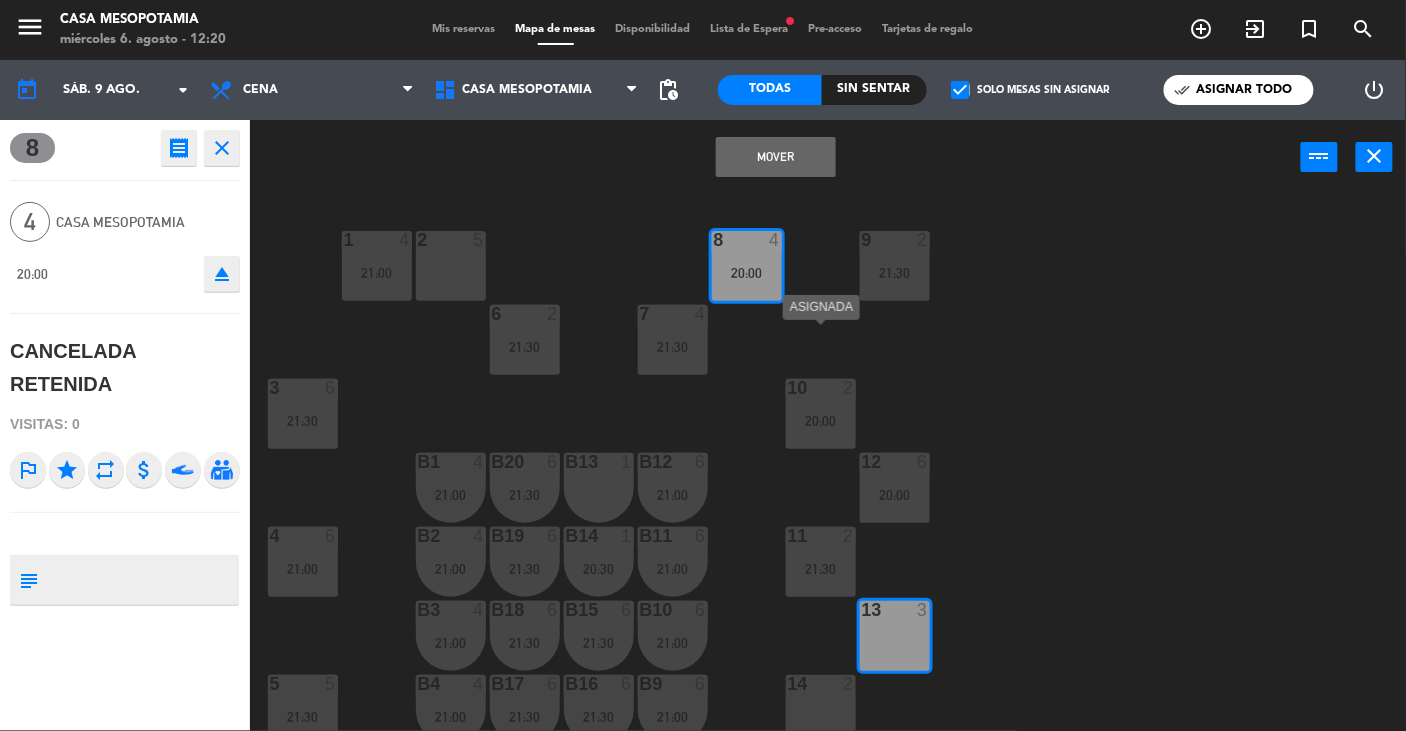 scroll, scrollTop: 62, scrollLeft: 0, axis: vertical 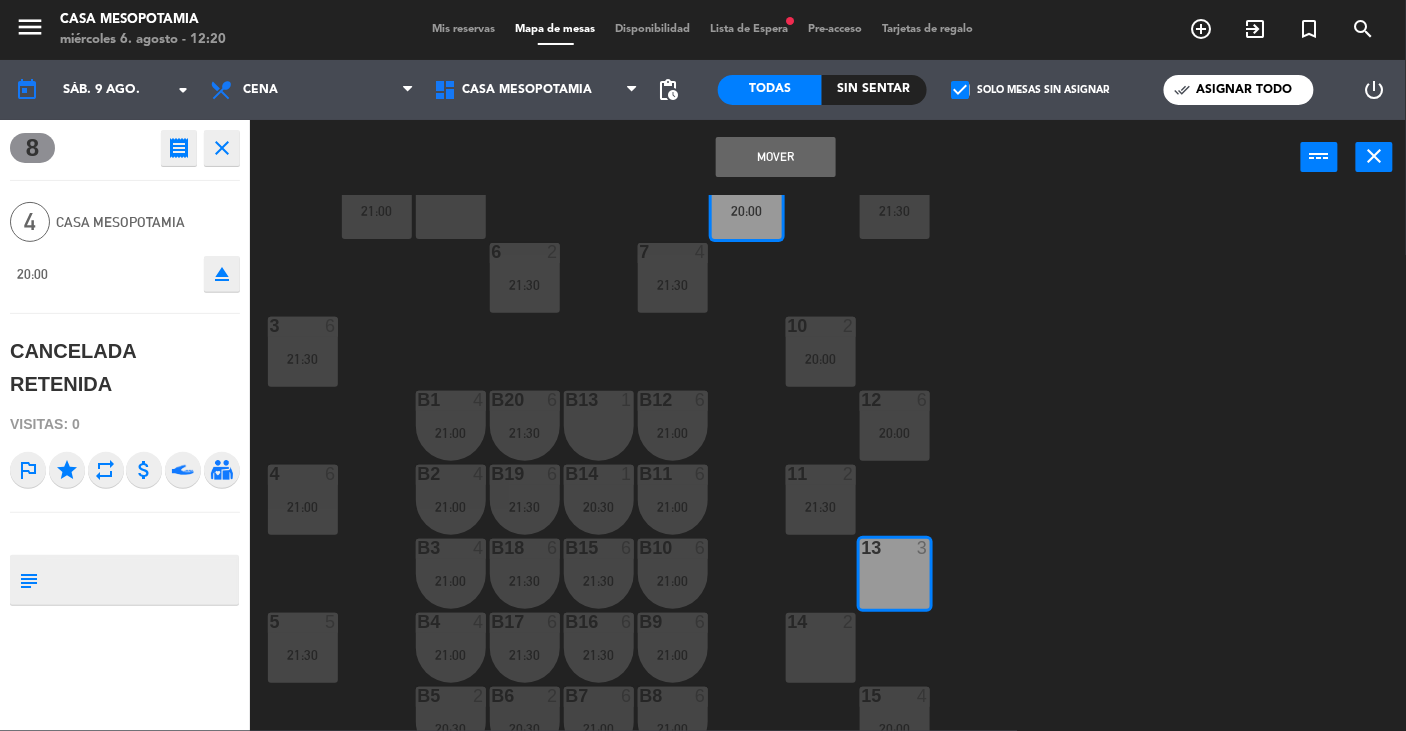 click on "1  4   21:00  2  5  8  4   20:00  9  2   21:30  6  2   21:30  7  4   21:30  3  6   21:30  10  2   20:00  12  6   20:00  B1  4   21:00  B12  6   21:00  B13  1  b20  6   21:30  4  6   21:00  11  2   21:30  B2  4   21:00  B11  6   21:00  B14  1   20:30  b19  6   21:30  13  3  B3  4   21:00  B10  6   21:00  B15  6   21:30  b18  6   21:30  5  5   21:30  14  2  B4  4   21:00  B9  6   21:00  B16  6   21:30  b17  6   21:30  15  4   20:00  B6  2   20:30  B7  6   21:00  B8  6   21:00  B5  2   20:30  16  2   21:30  18  2   21:00" 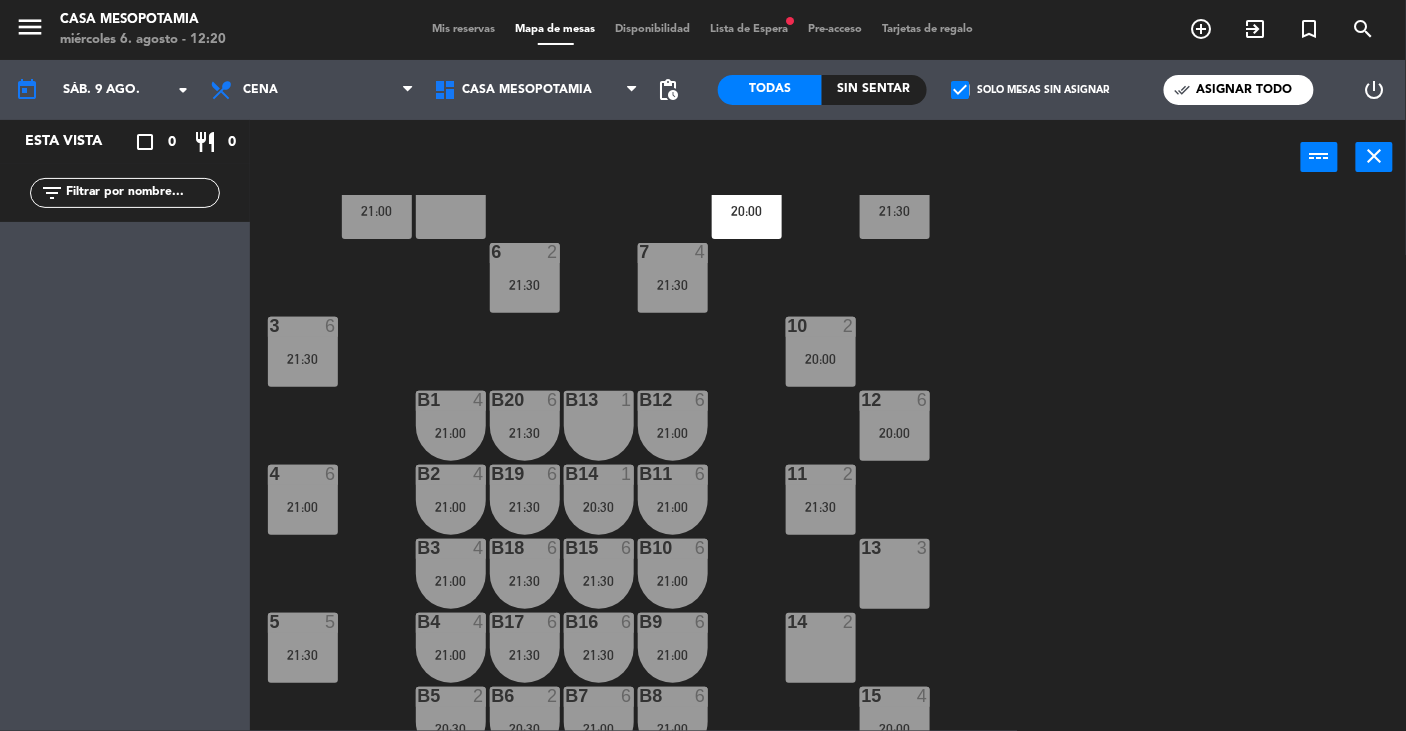 click on "8 4 20:00" at bounding box center [747, 204] 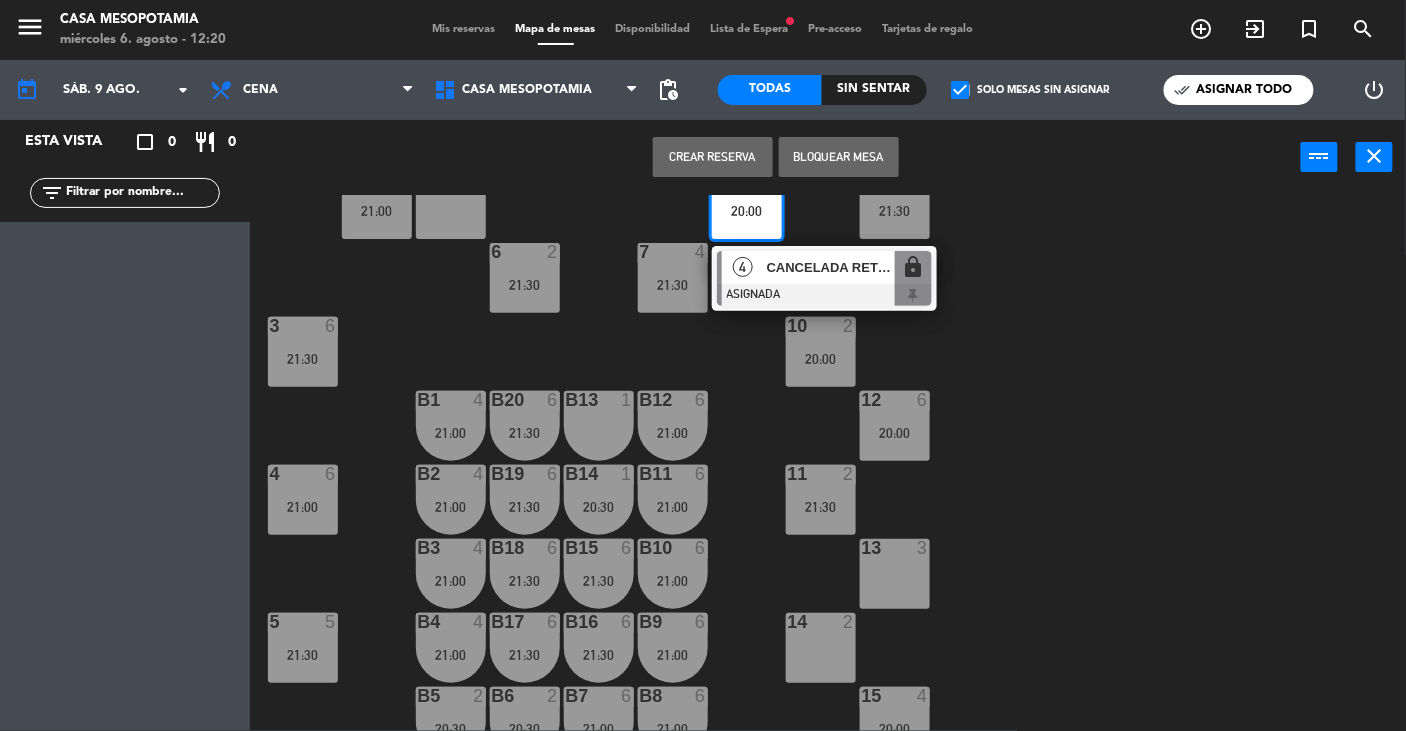 click on "CANCELADA RETENIDA" at bounding box center (831, 267) 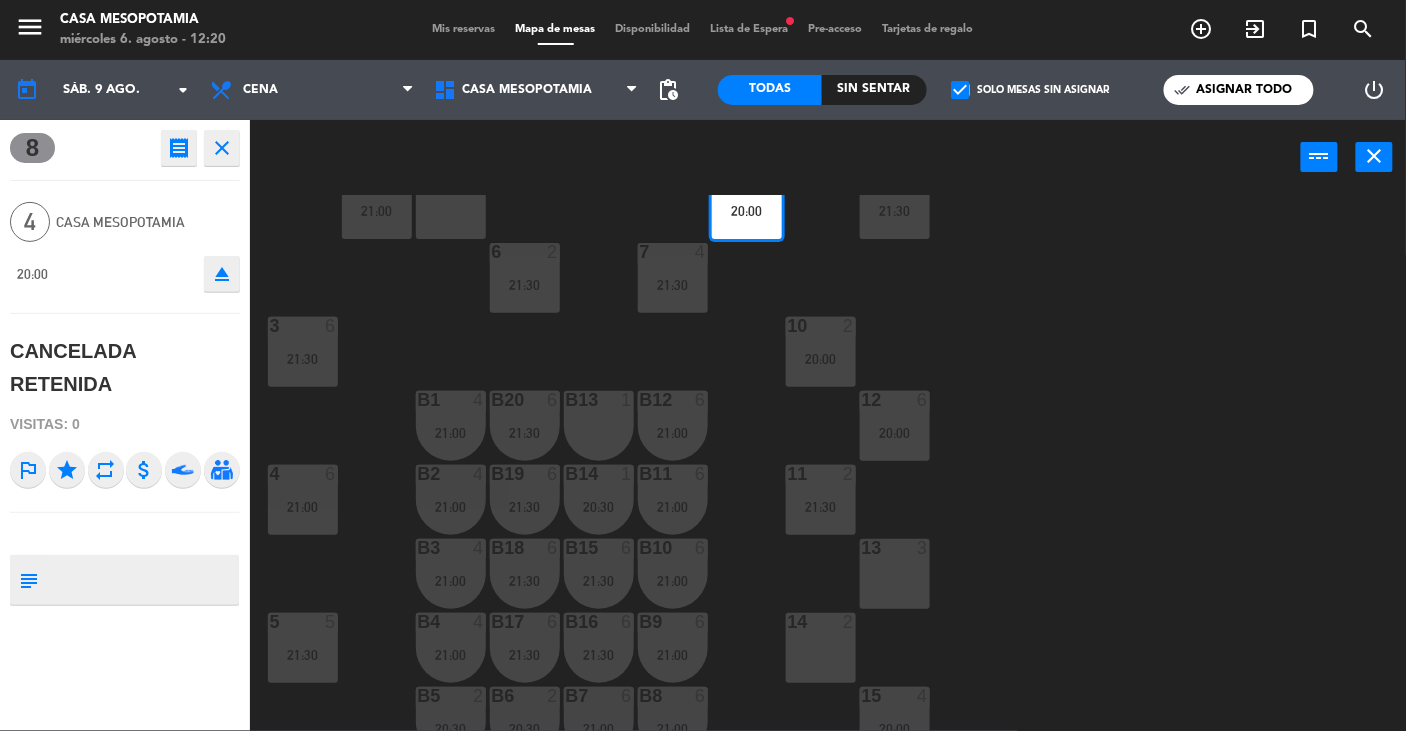 click on "eject" 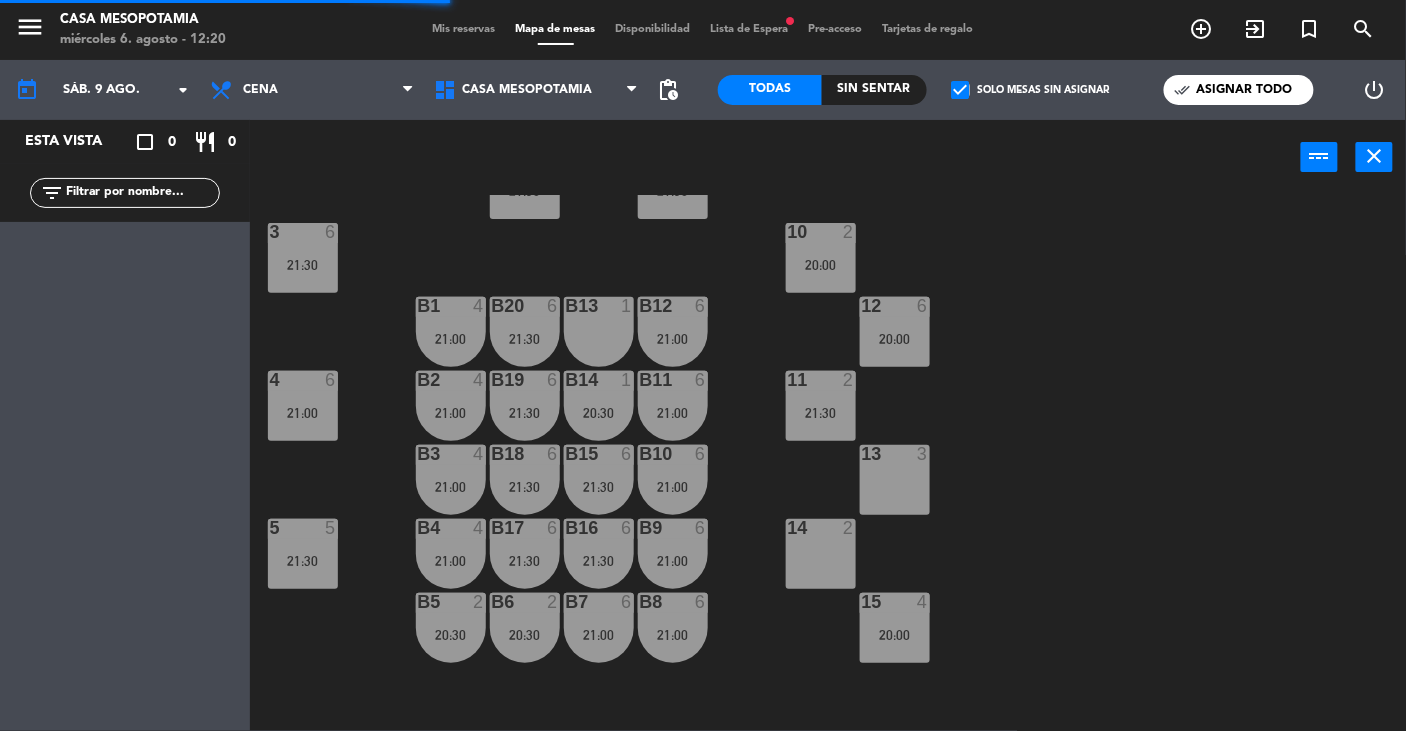 scroll, scrollTop: 213, scrollLeft: 0, axis: vertical 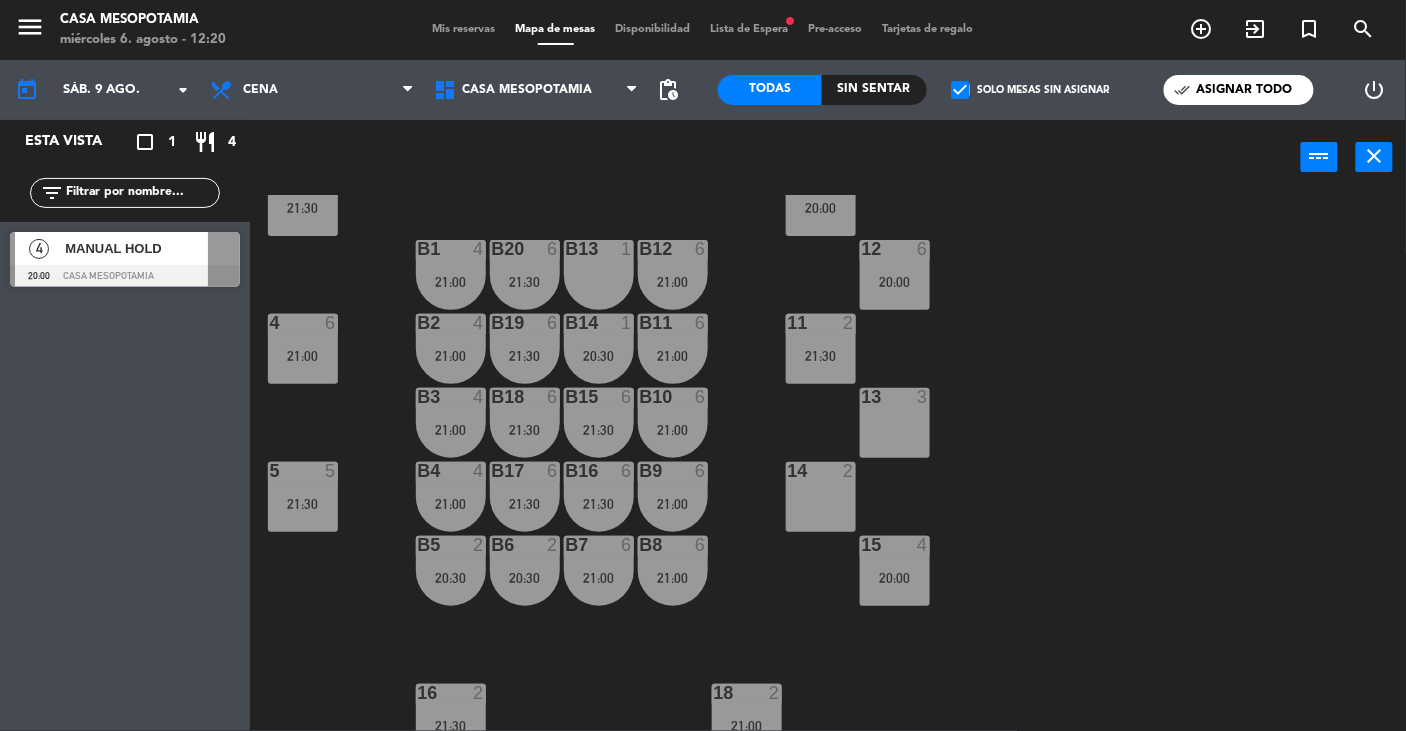 click on "MANUAL HOLD" at bounding box center (136, 248) 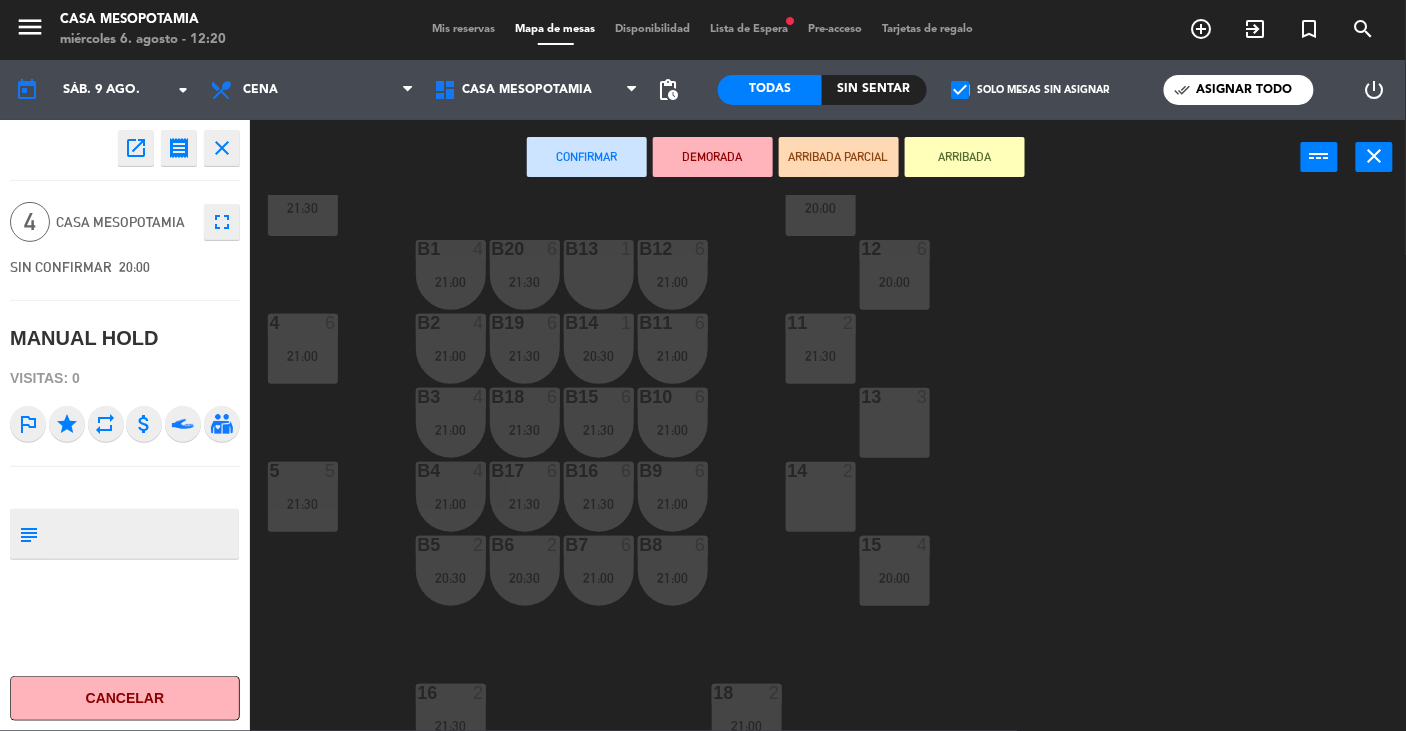 click on "13  3" at bounding box center (895, 423) 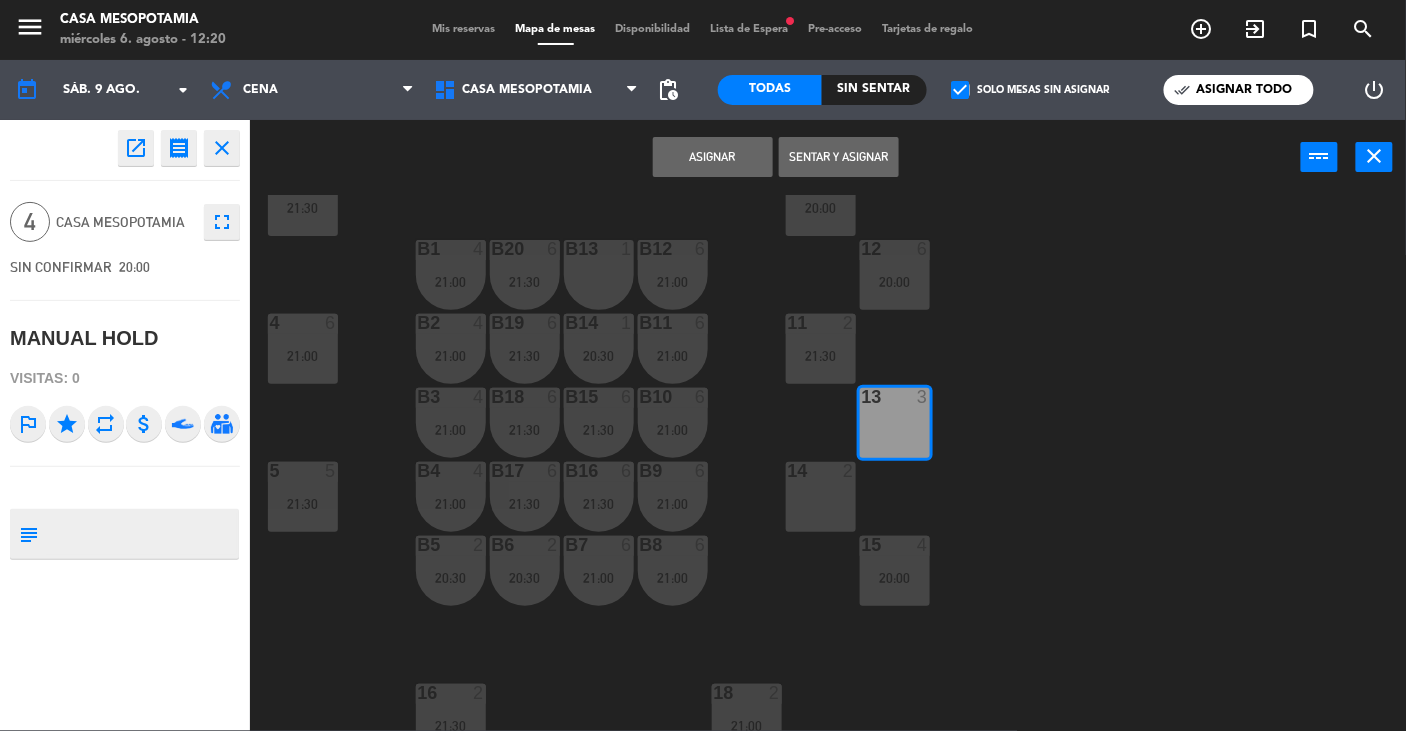 click on "14  2" at bounding box center (821, 497) 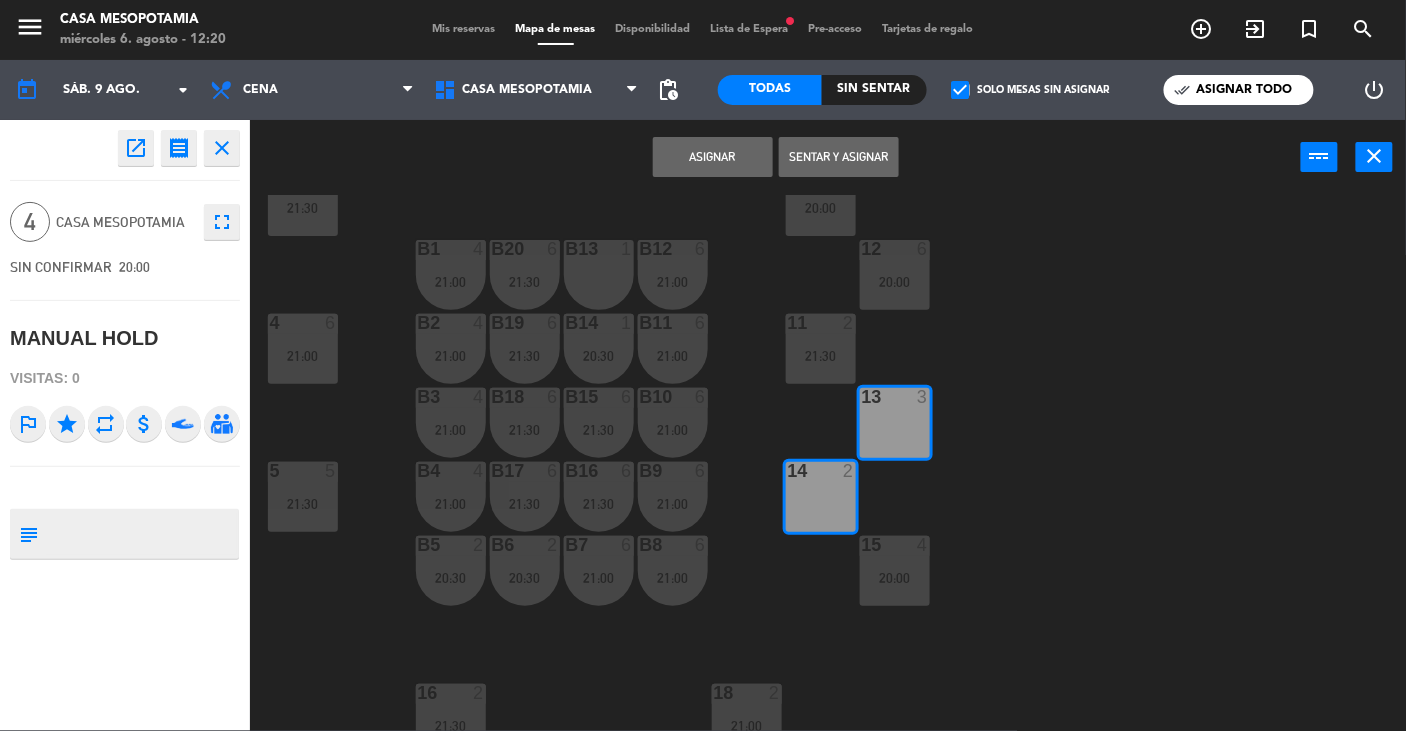 click on "Asignar" at bounding box center (713, 157) 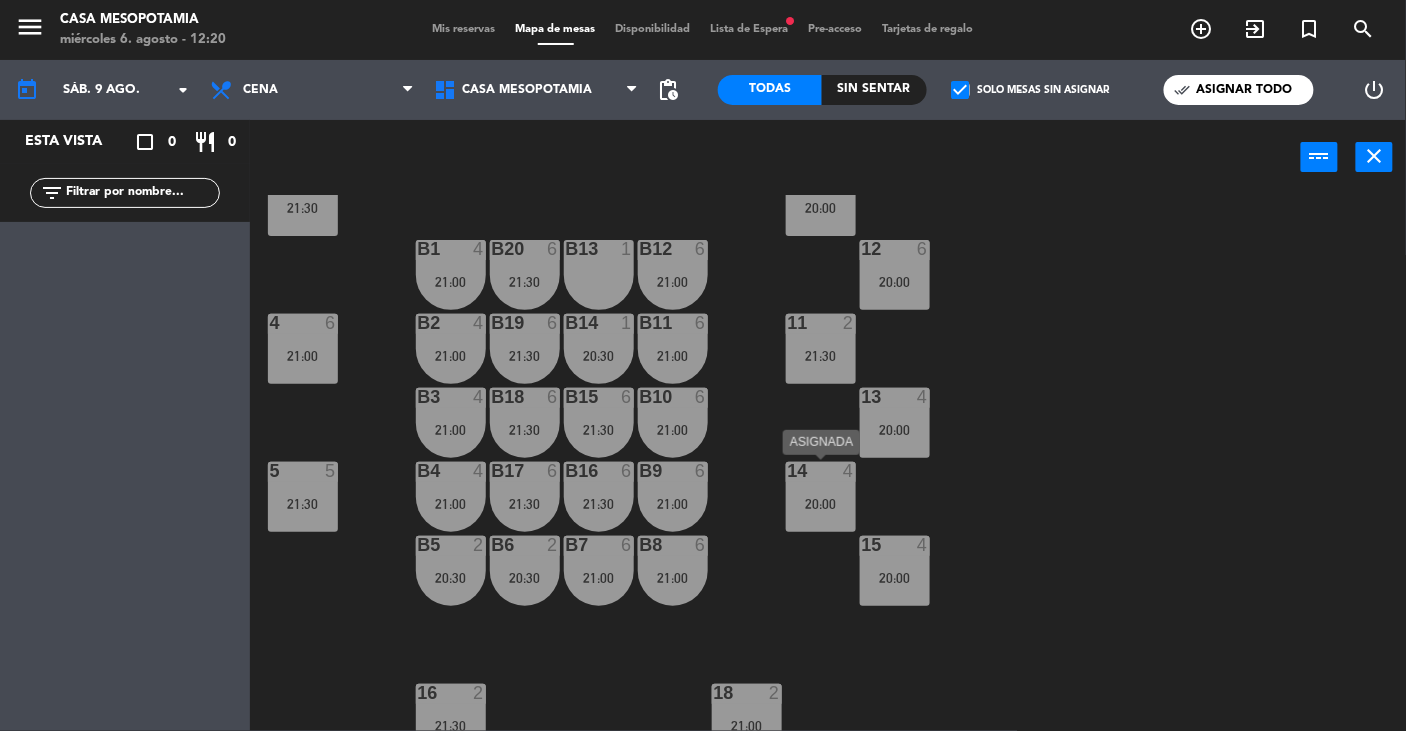 click on "14  4   20:00" at bounding box center (821, 497) 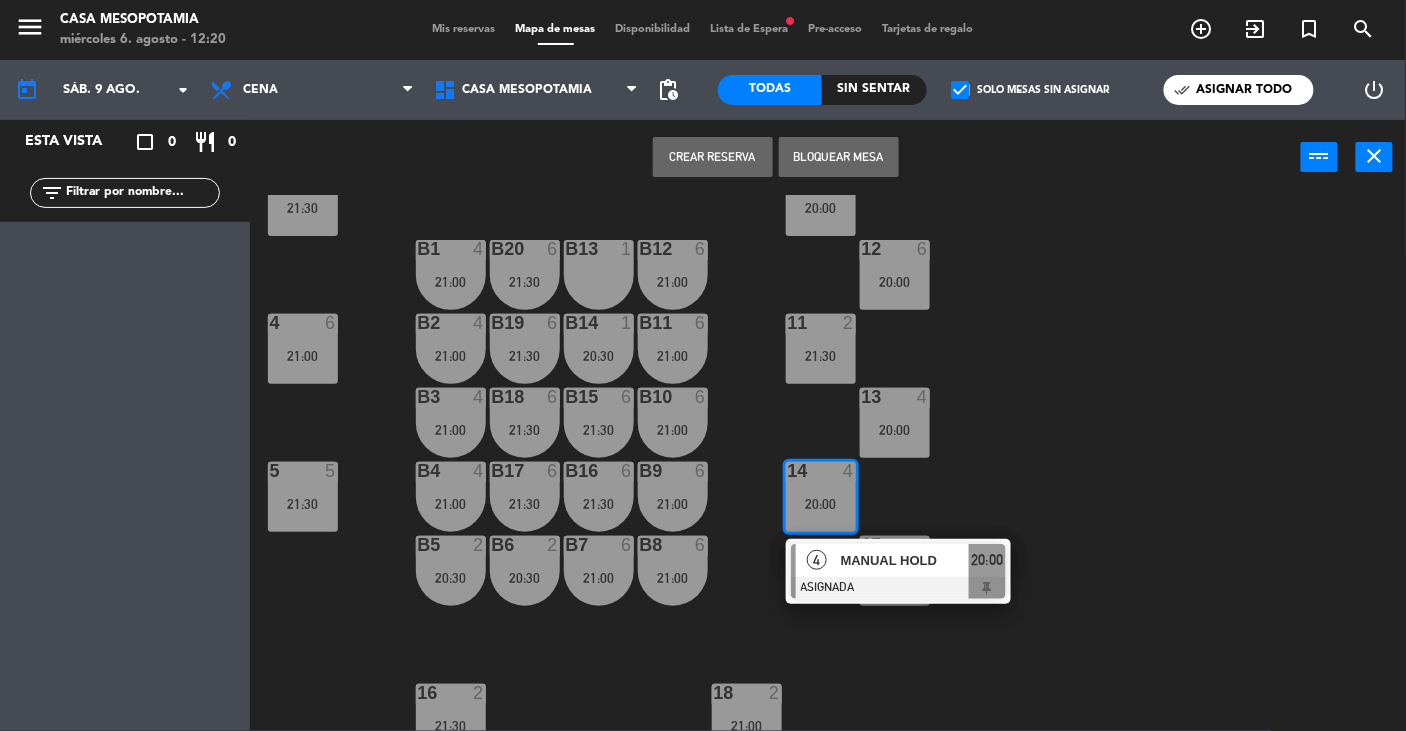click on "MANUAL HOLD" at bounding box center (905, 560) 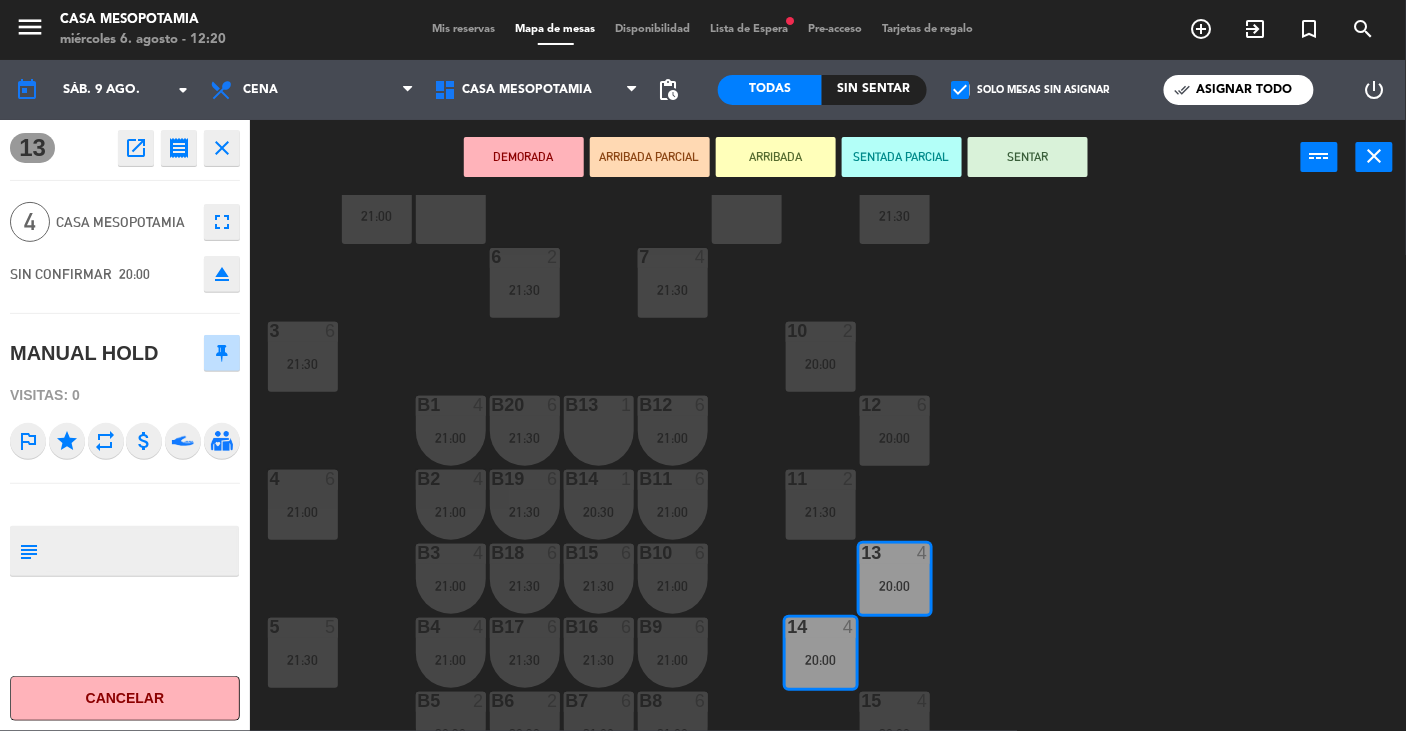 scroll, scrollTop: 0, scrollLeft: 0, axis: both 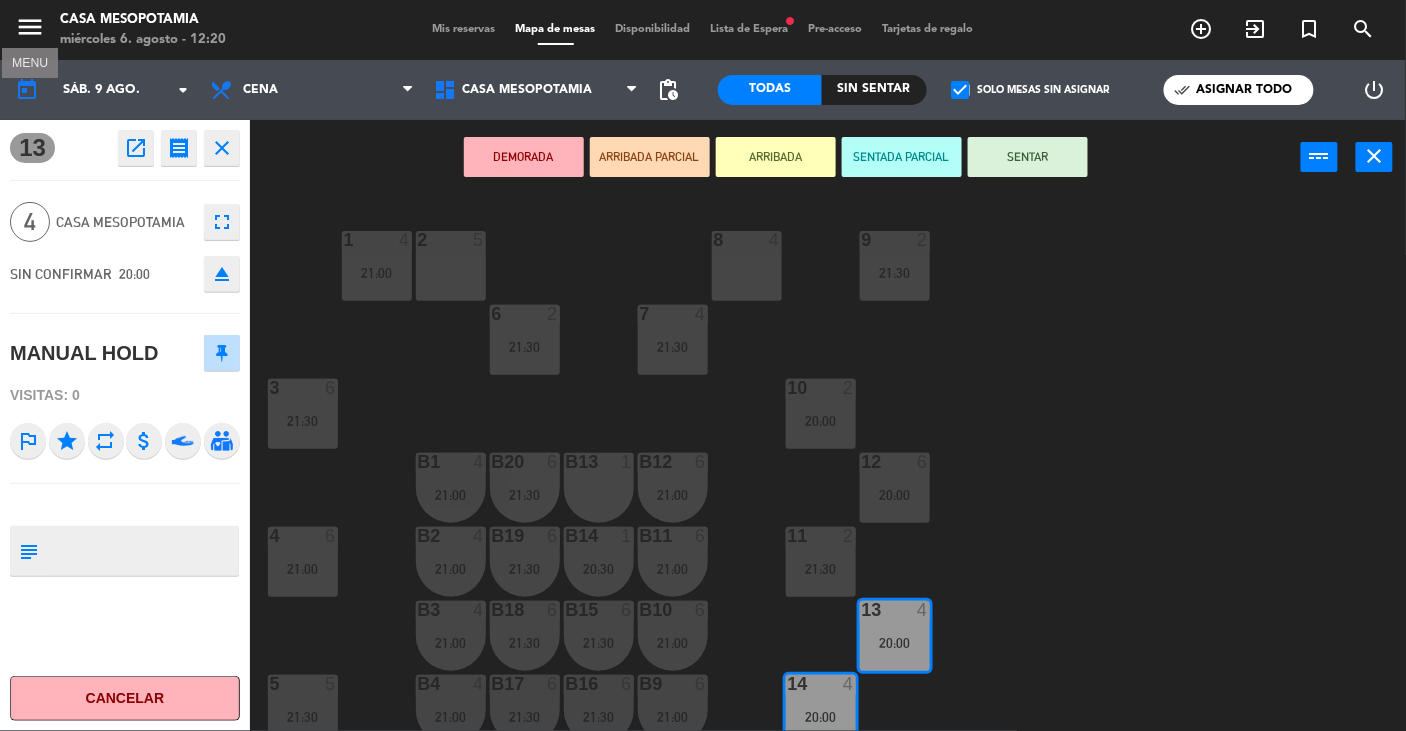 click on "menu" at bounding box center [30, 27] 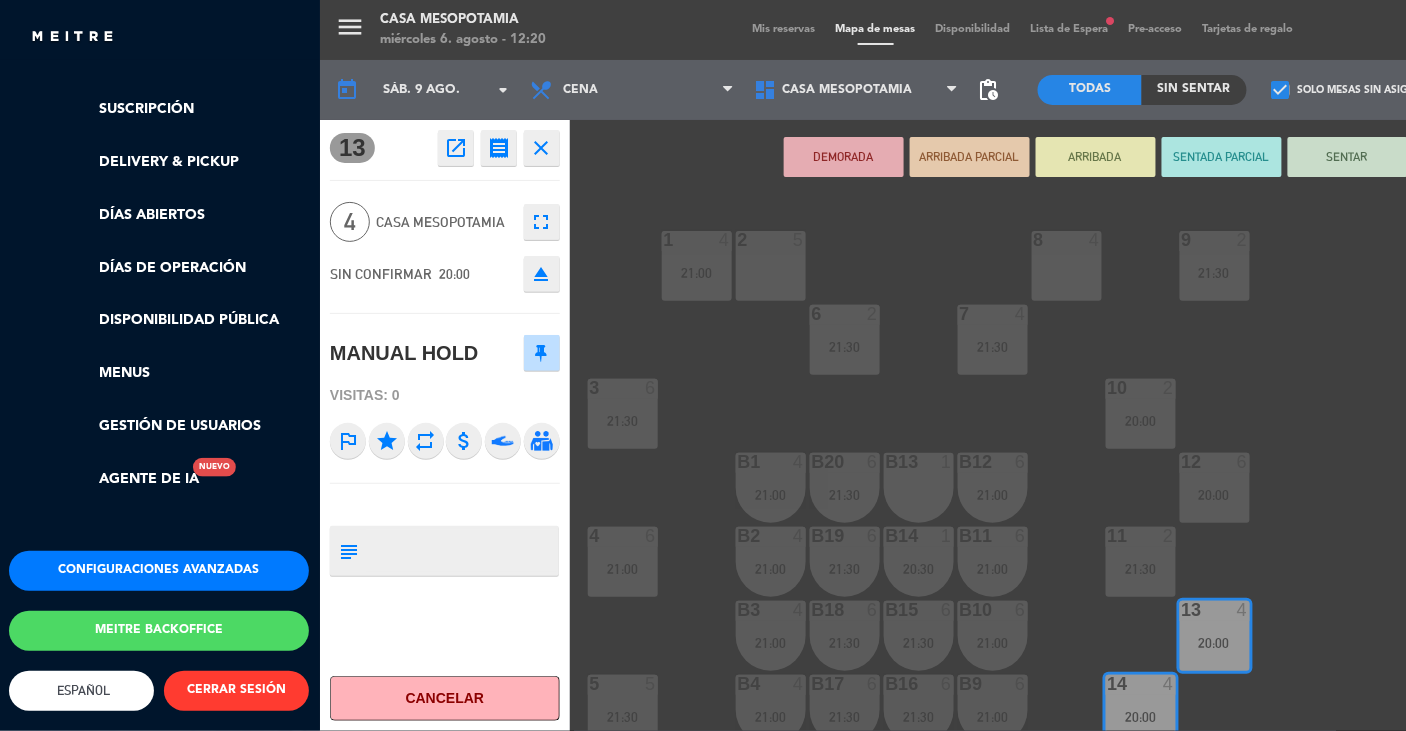 scroll, scrollTop: 413, scrollLeft: 1, axis: both 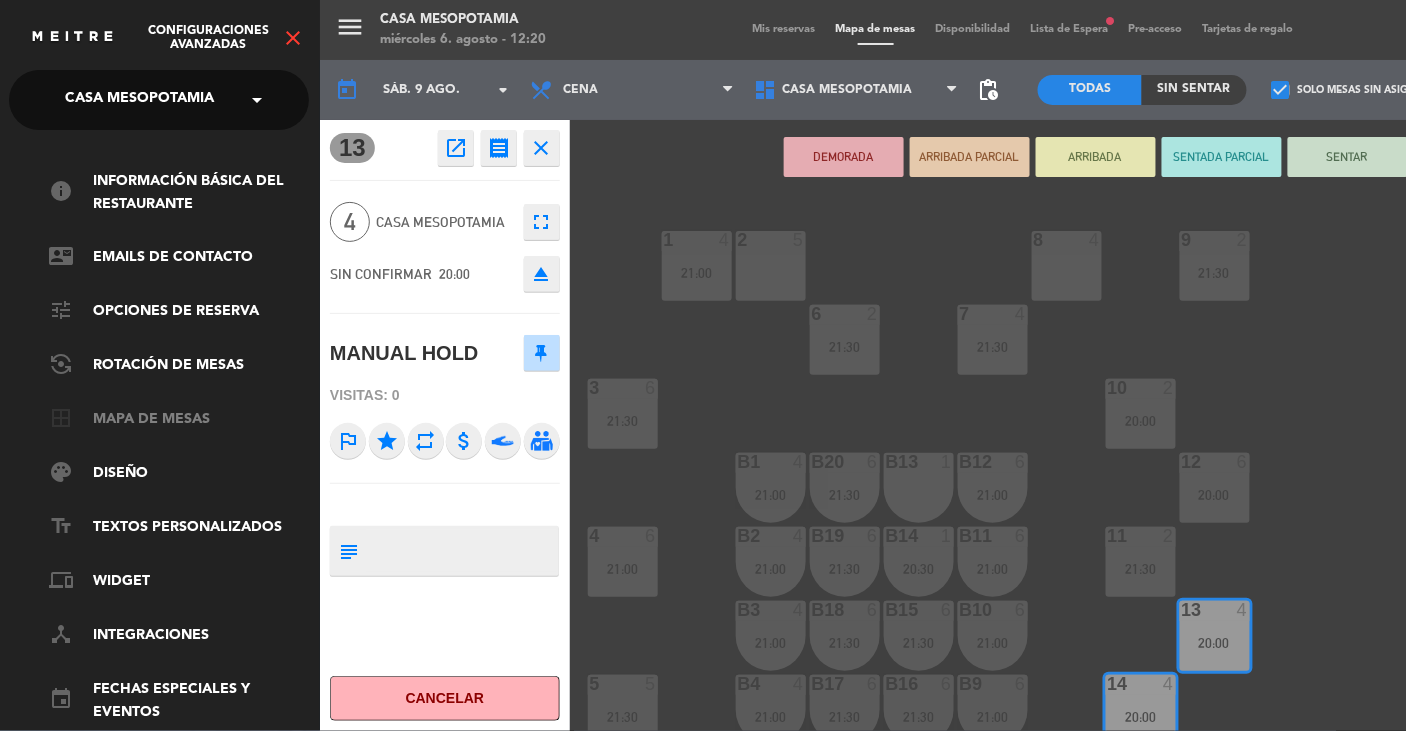 click on "border_all   Mapa de mesas" 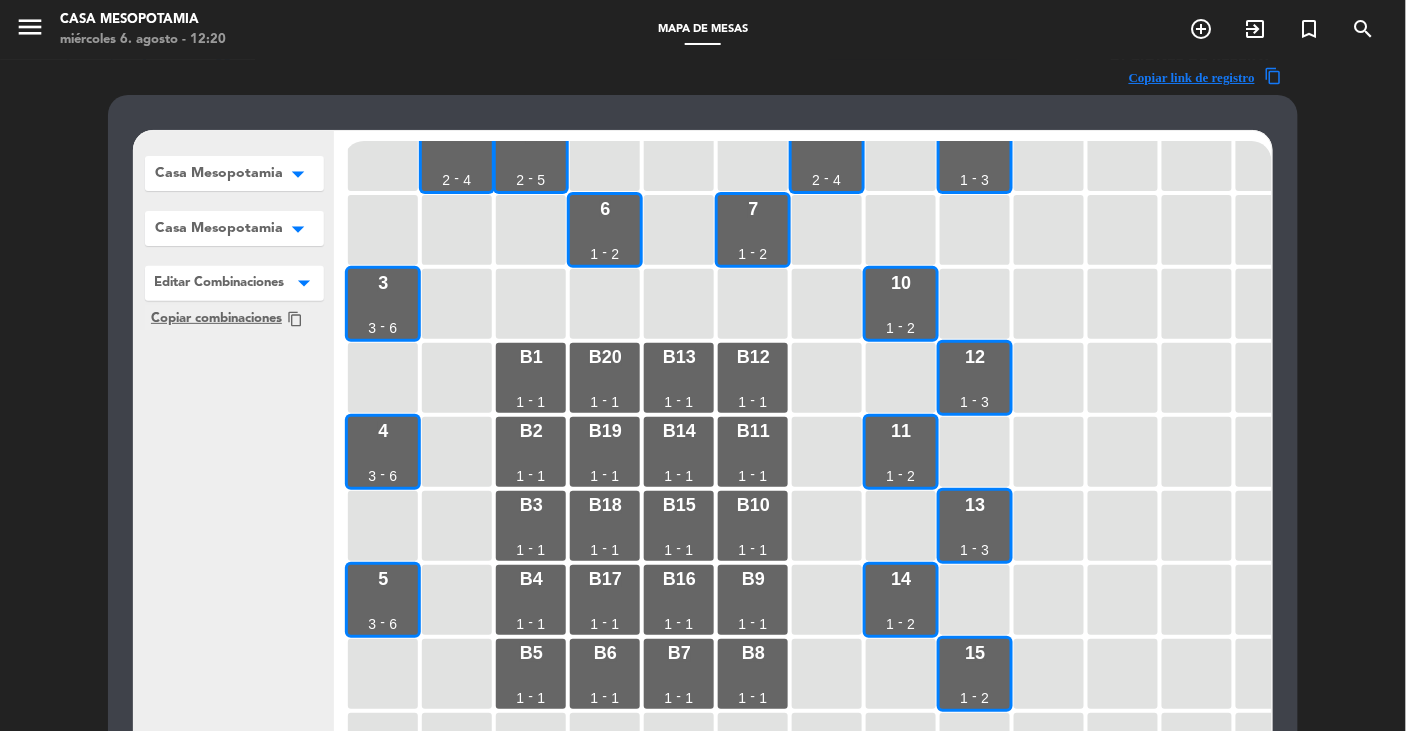 scroll, scrollTop: 0, scrollLeft: 0, axis: both 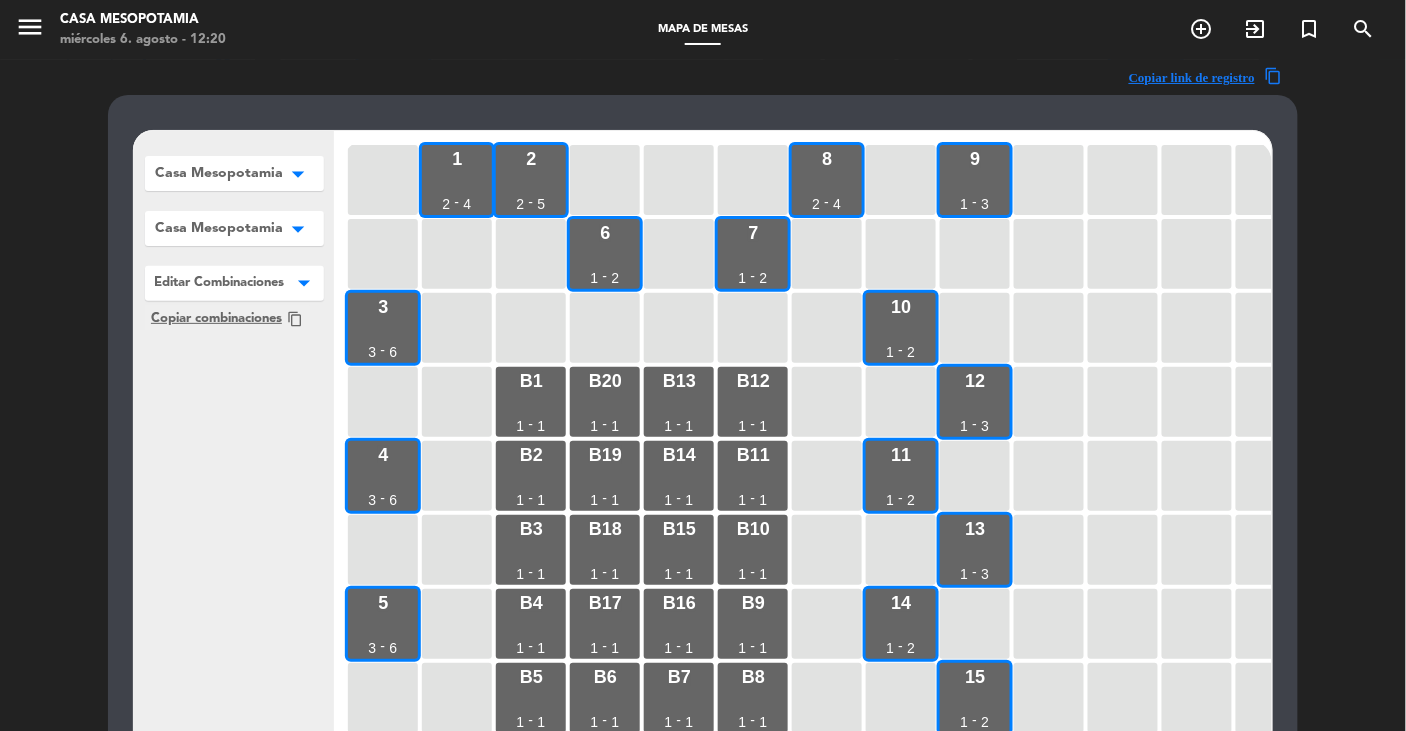 click on "× Editar Combinaciones" at bounding box center [220, 282] 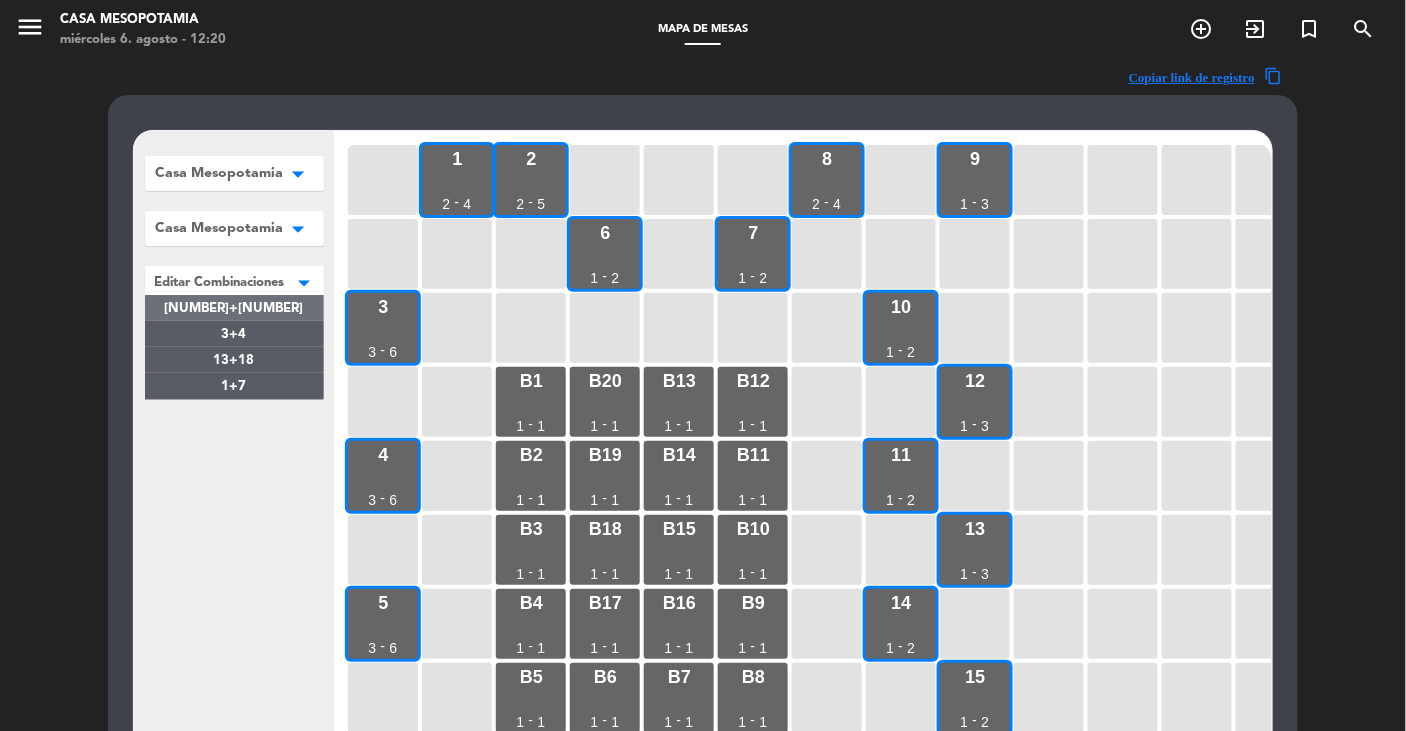 click on "[NUMBER]+[NUMBER]" at bounding box center [234, 308] 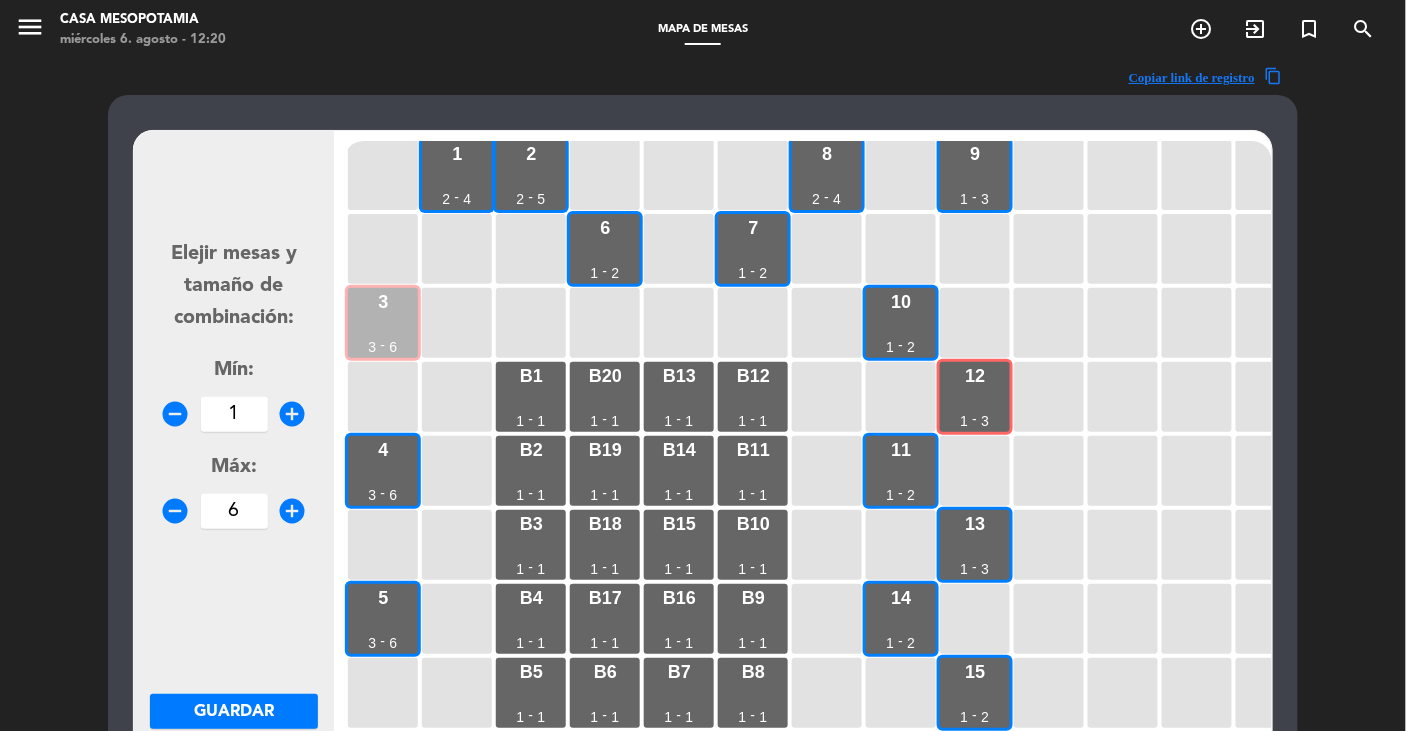 scroll, scrollTop: 0, scrollLeft: 0, axis: both 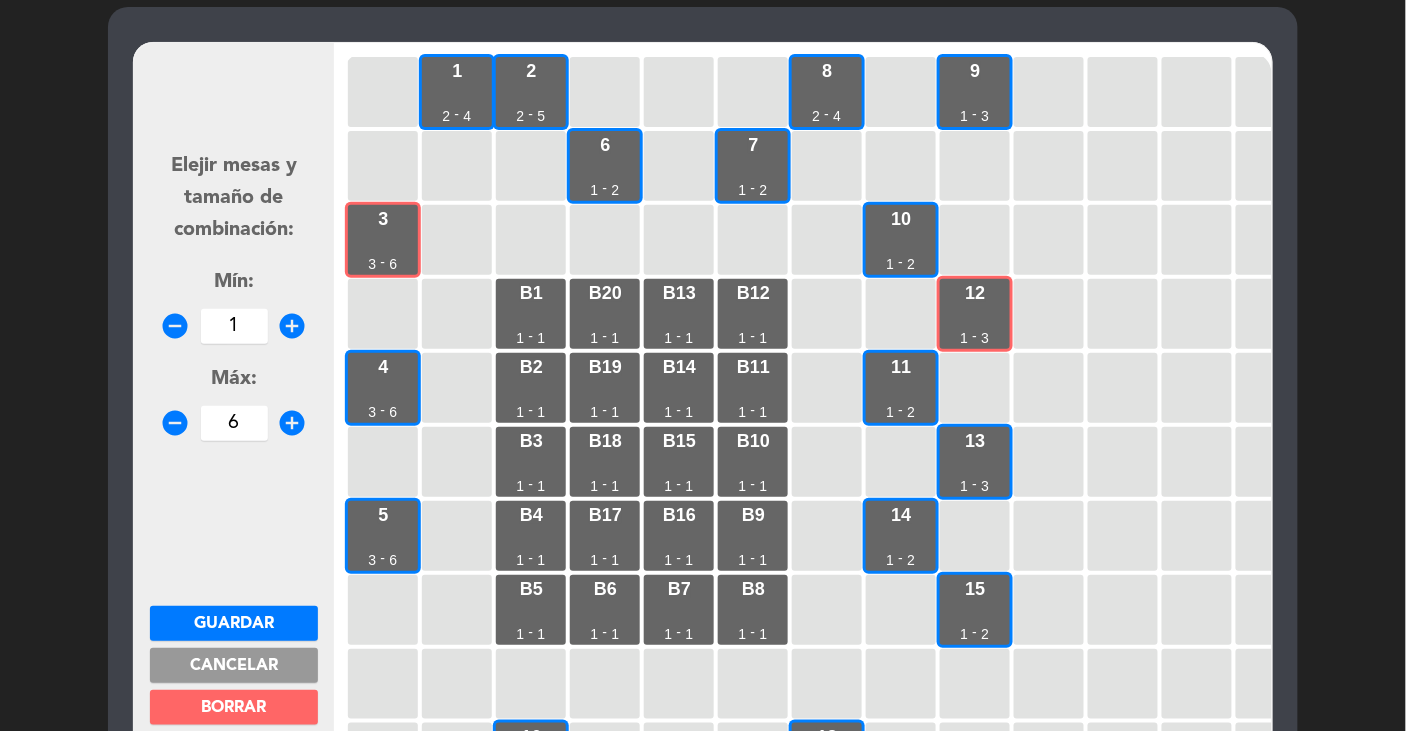 click on "BORRAR" at bounding box center [234, 708] 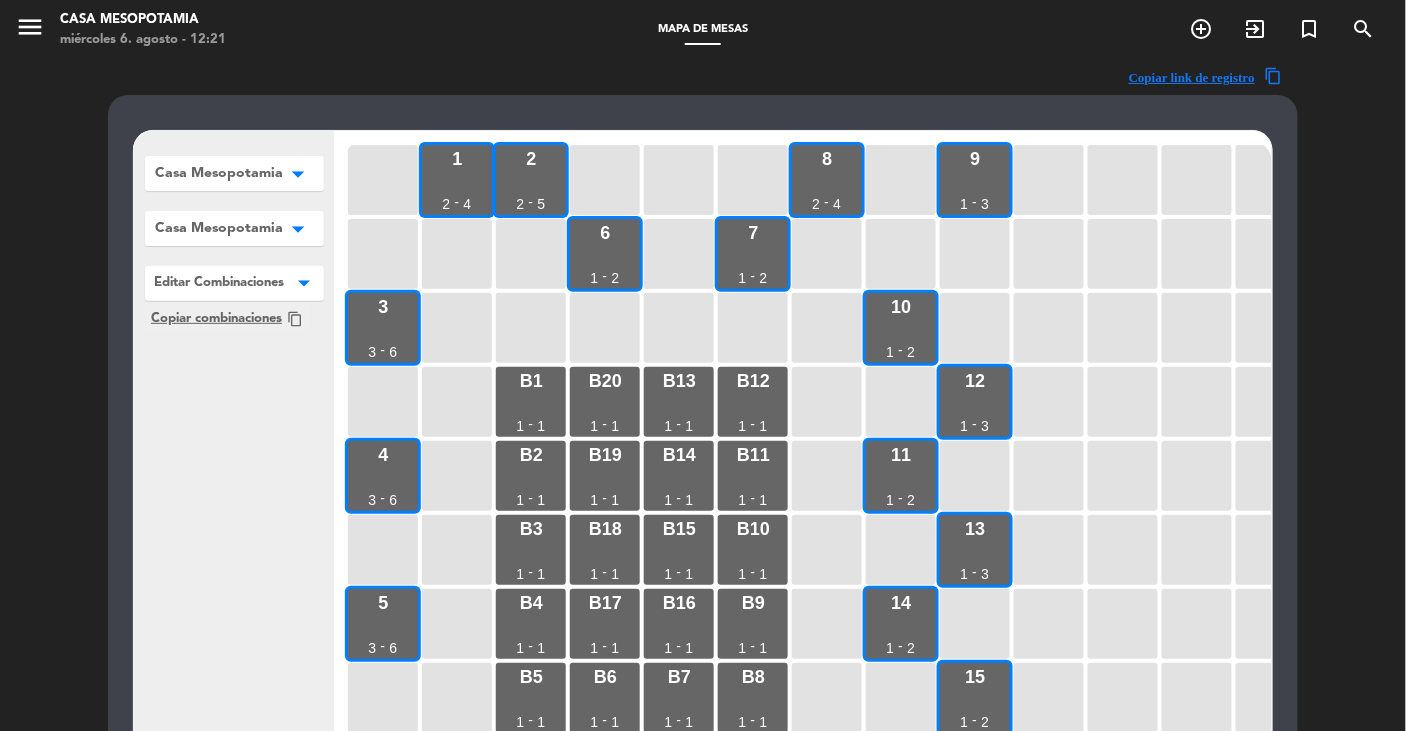 scroll, scrollTop: 51, scrollLeft: 0, axis: vertical 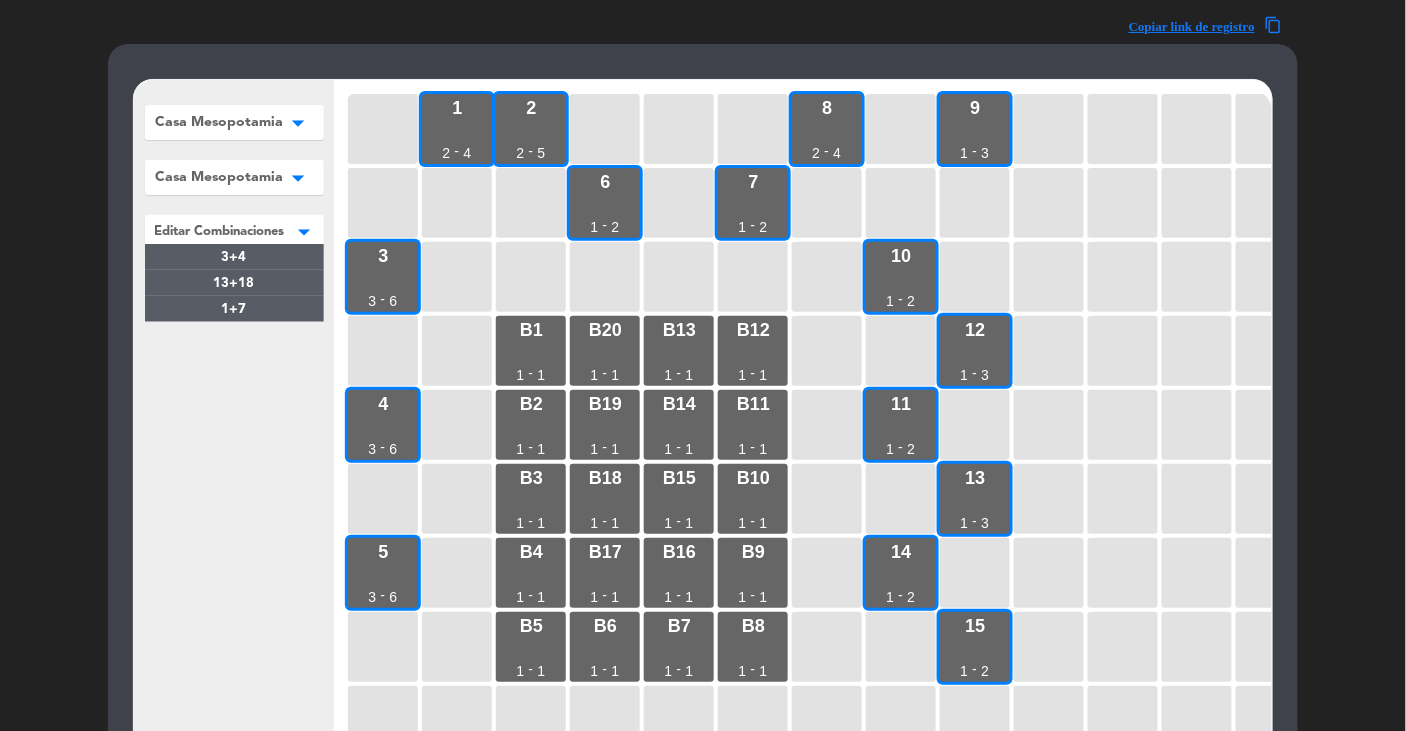 click at bounding box center [234, 228] 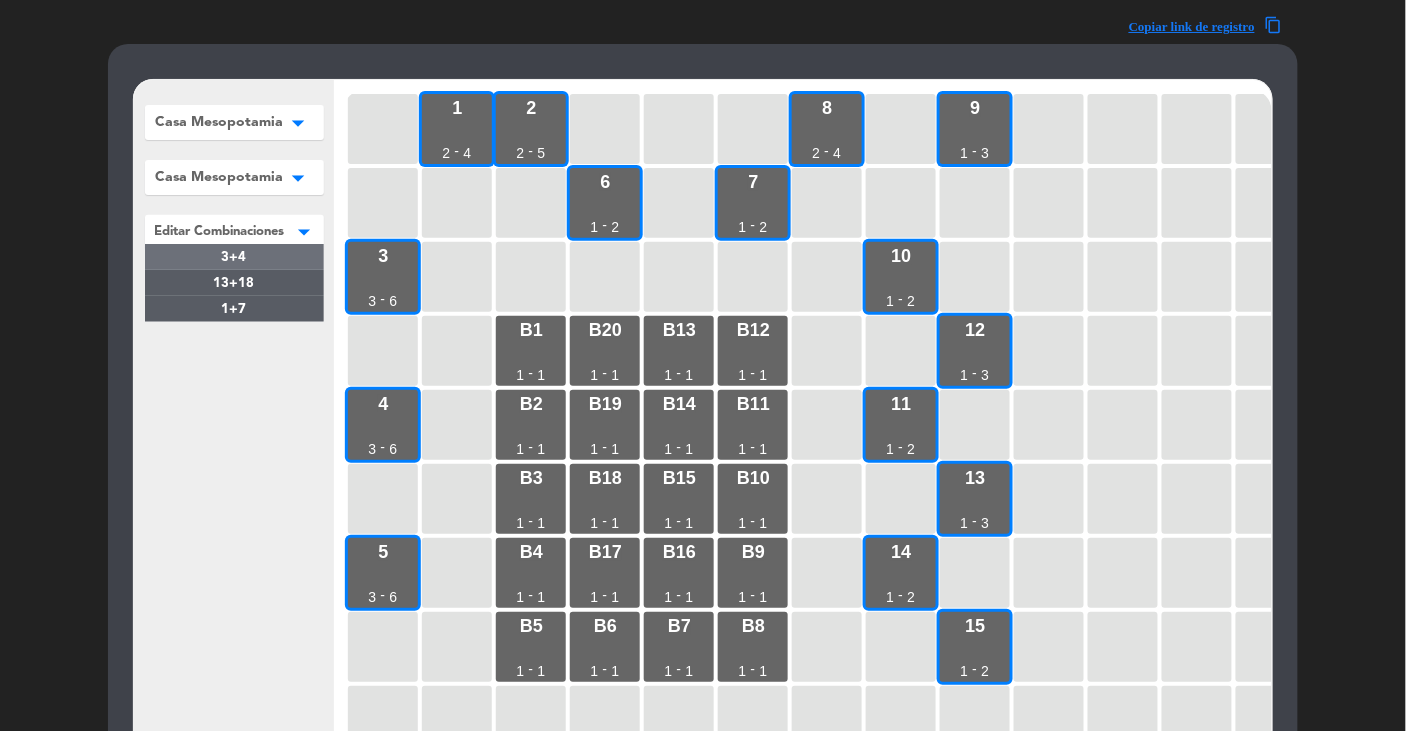 click on "3+4" at bounding box center (234, 257) 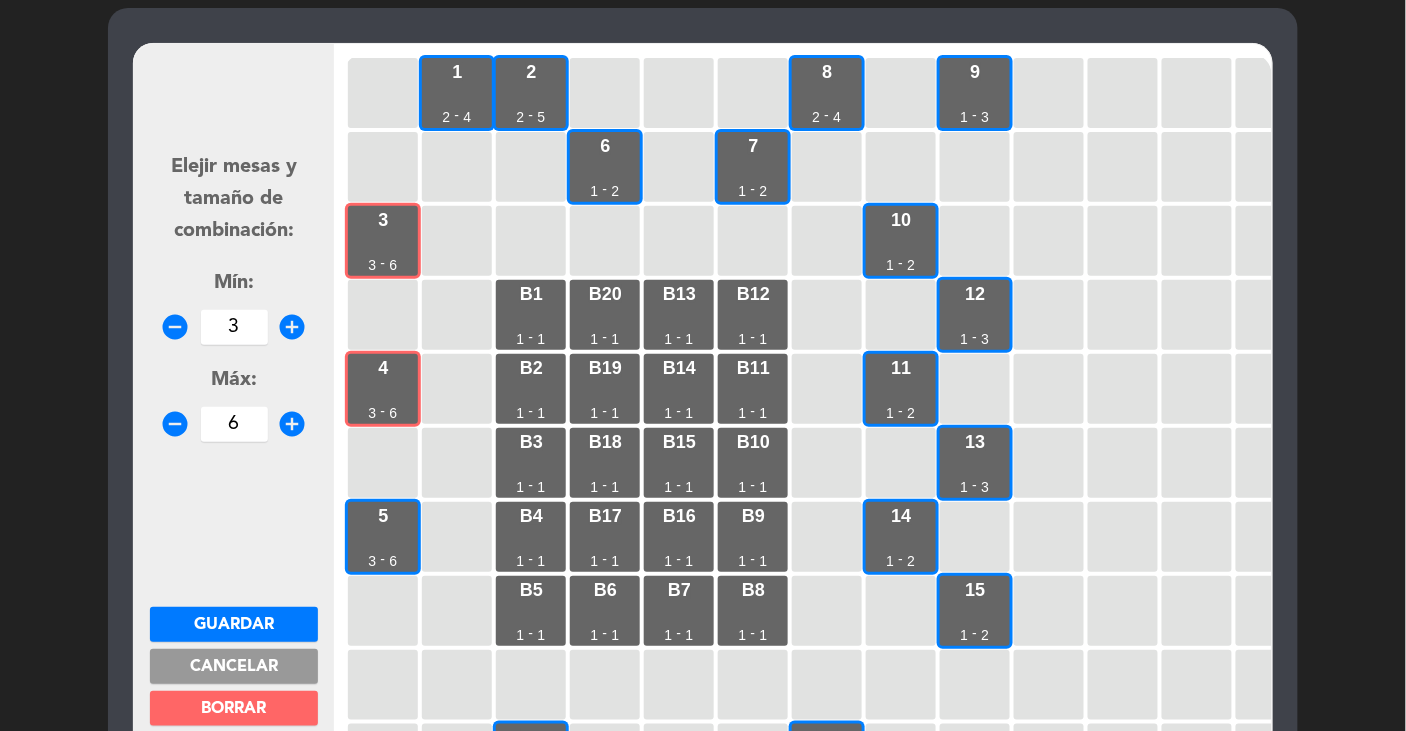 scroll, scrollTop: 92, scrollLeft: 0, axis: vertical 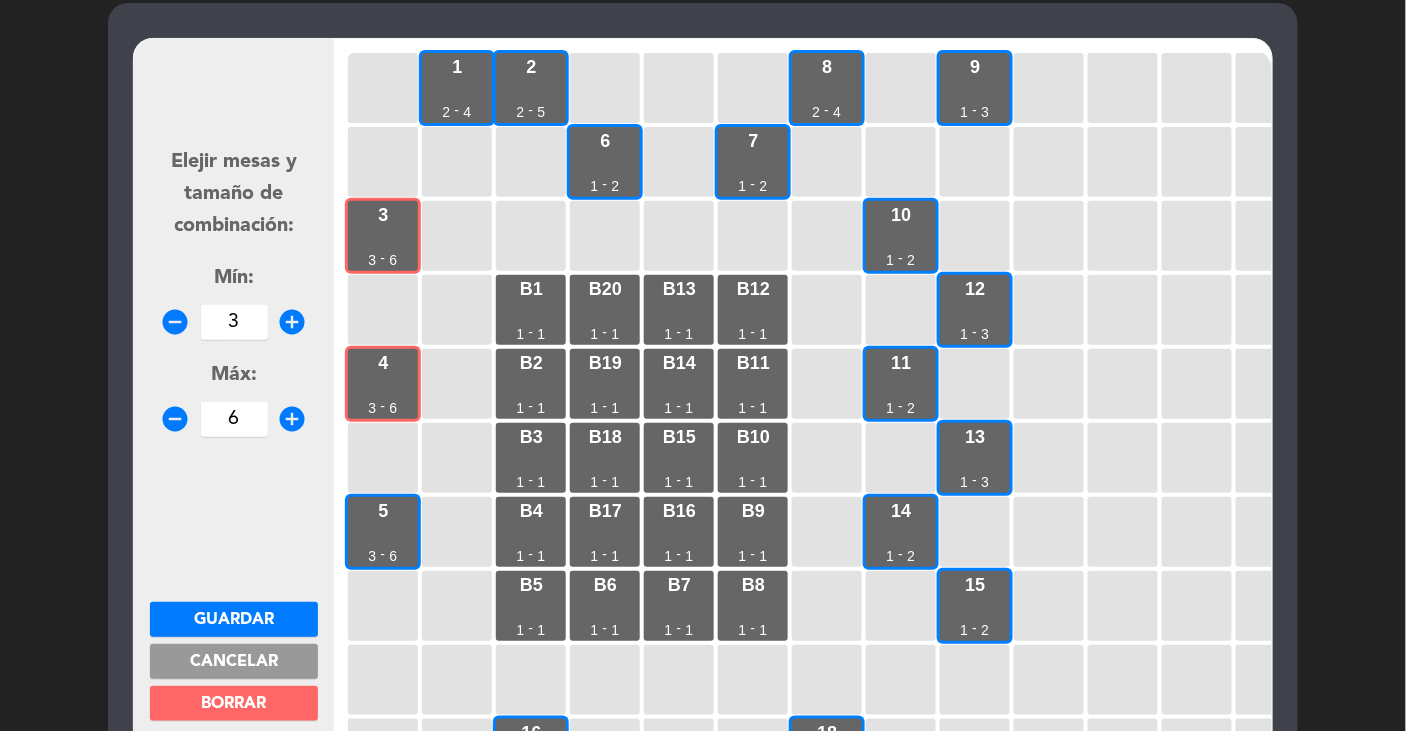 click on "BORRAR" at bounding box center [234, 704] 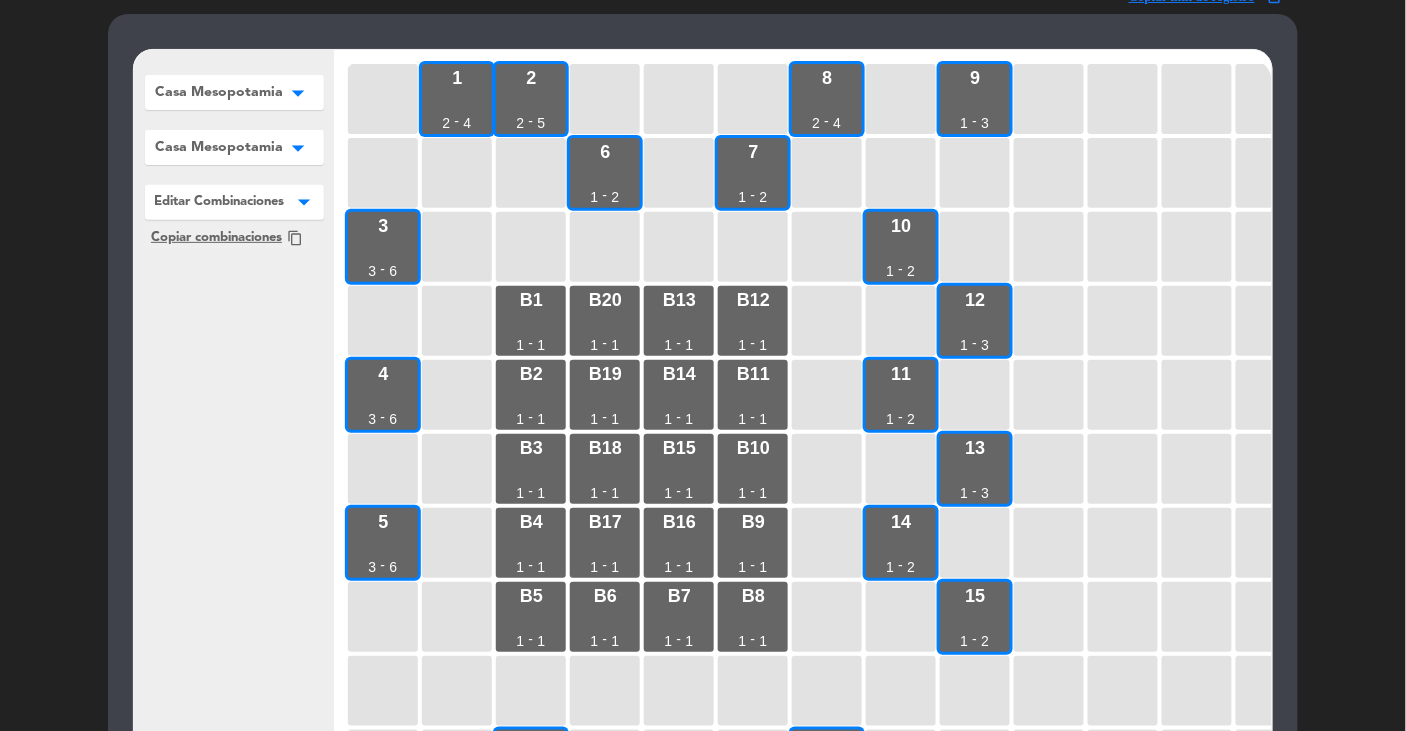 scroll, scrollTop: 67, scrollLeft: 0, axis: vertical 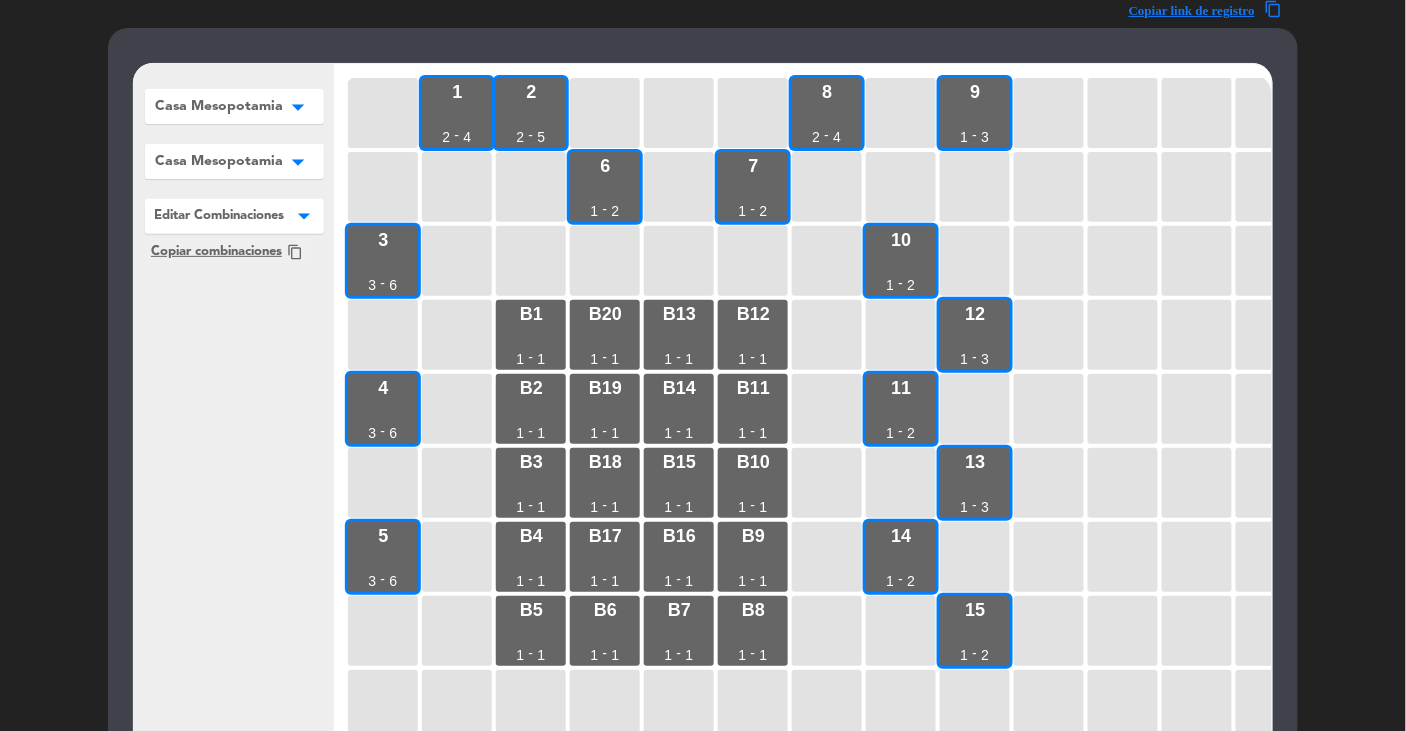 click at bounding box center (234, 212) 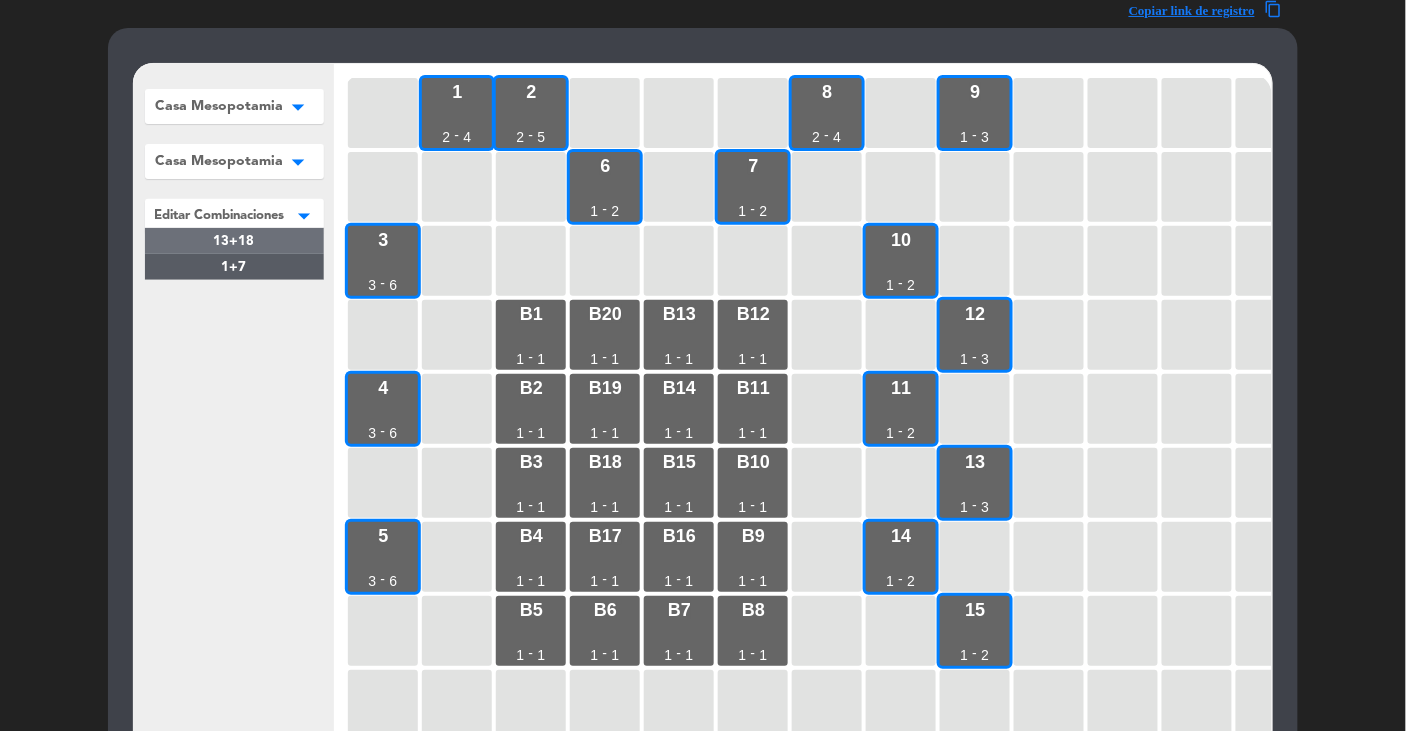 click on "13+18" at bounding box center (234, 241) 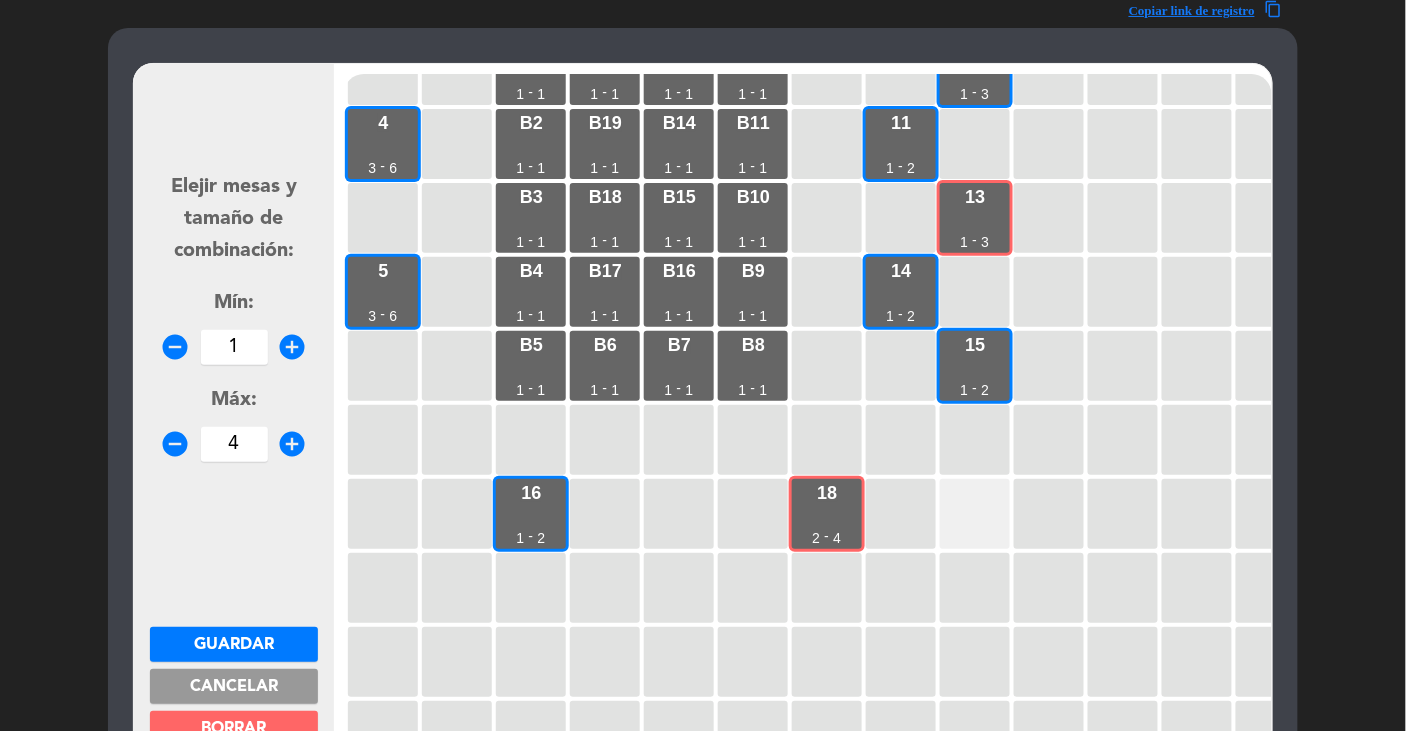 scroll, scrollTop: 271, scrollLeft: 0, axis: vertical 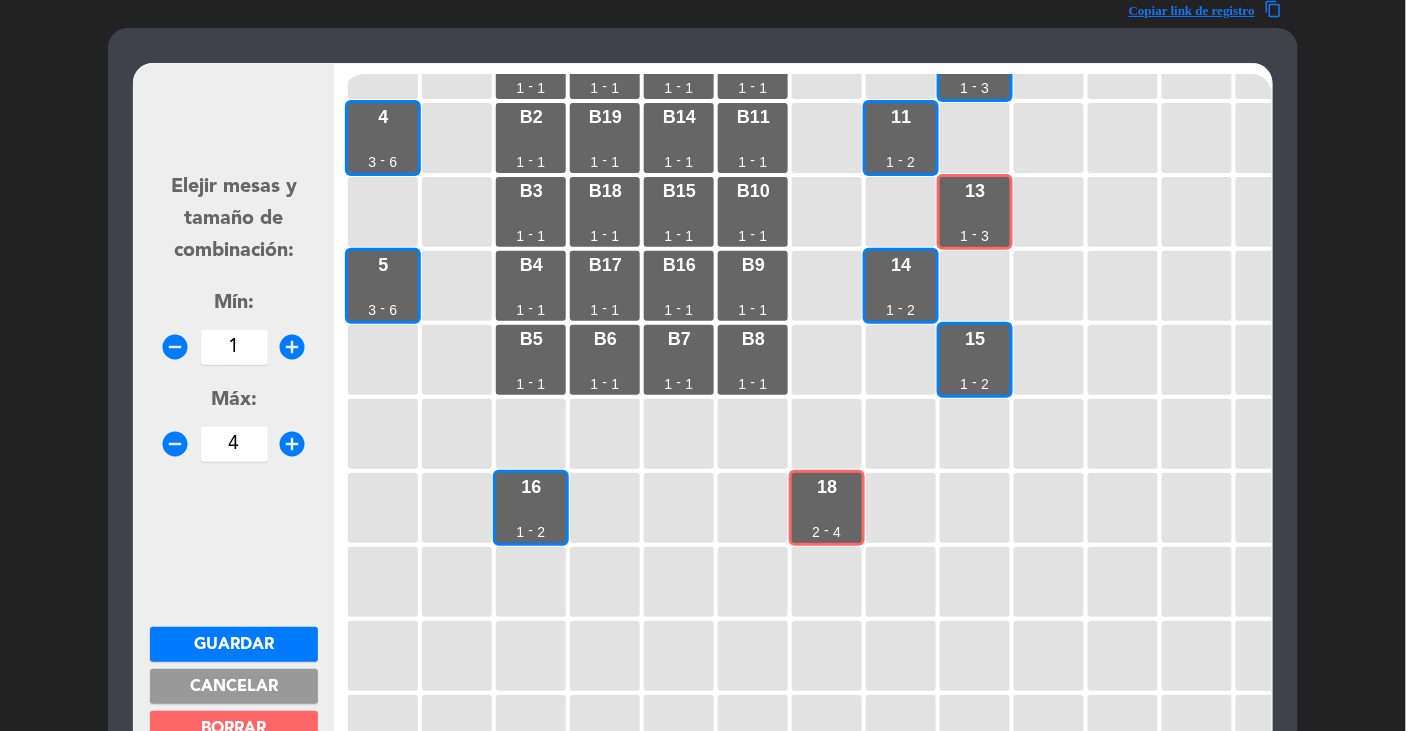click on "BORRAR" at bounding box center (234, 729) 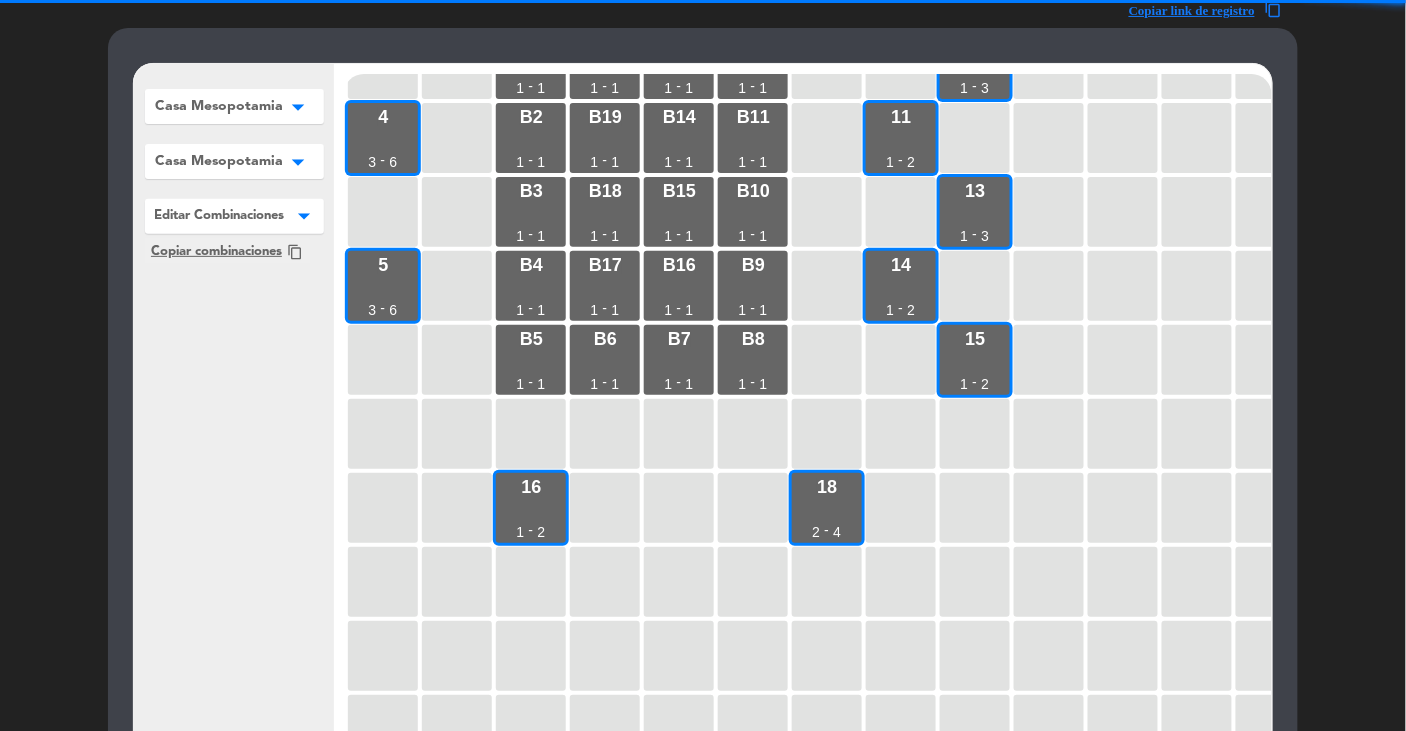 scroll, scrollTop: 0, scrollLeft: 0, axis: both 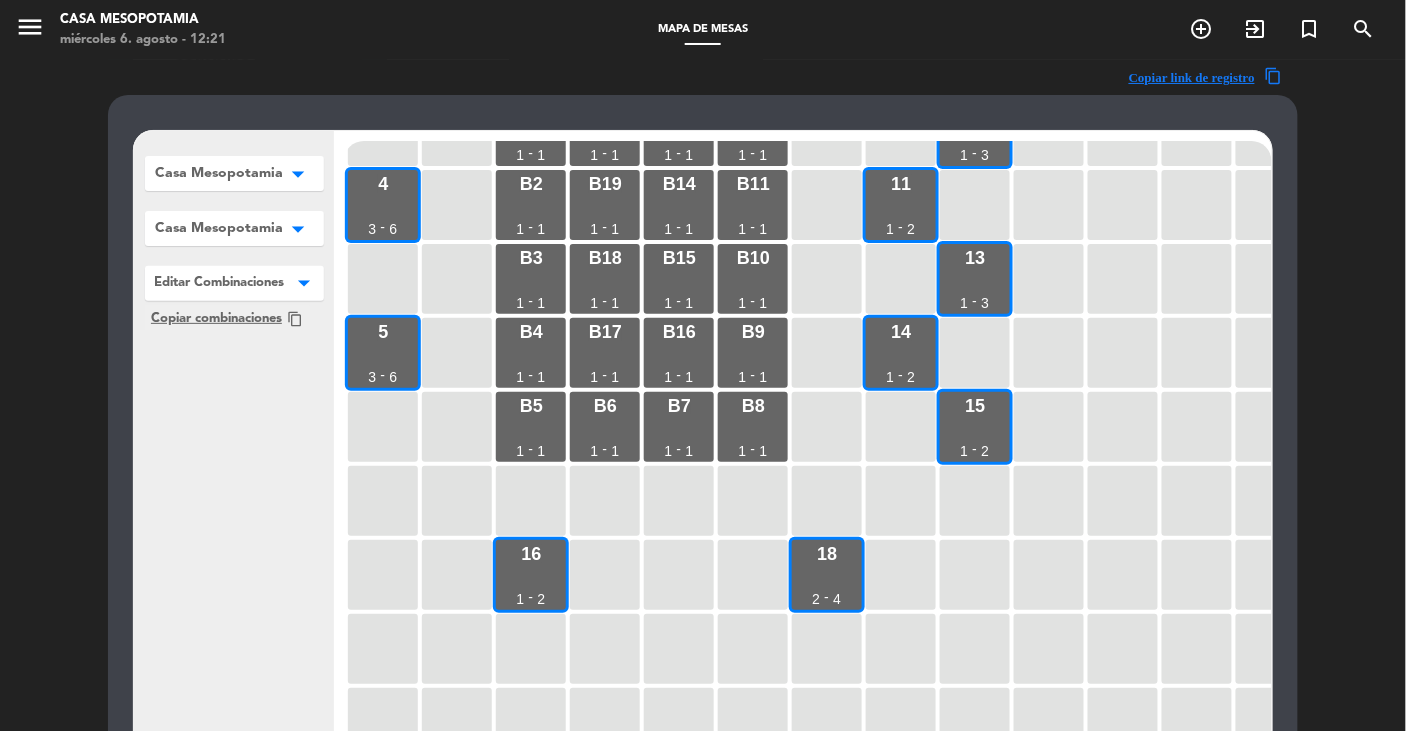 click on "Casa Mesopotamia" at bounding box center (219, 173) 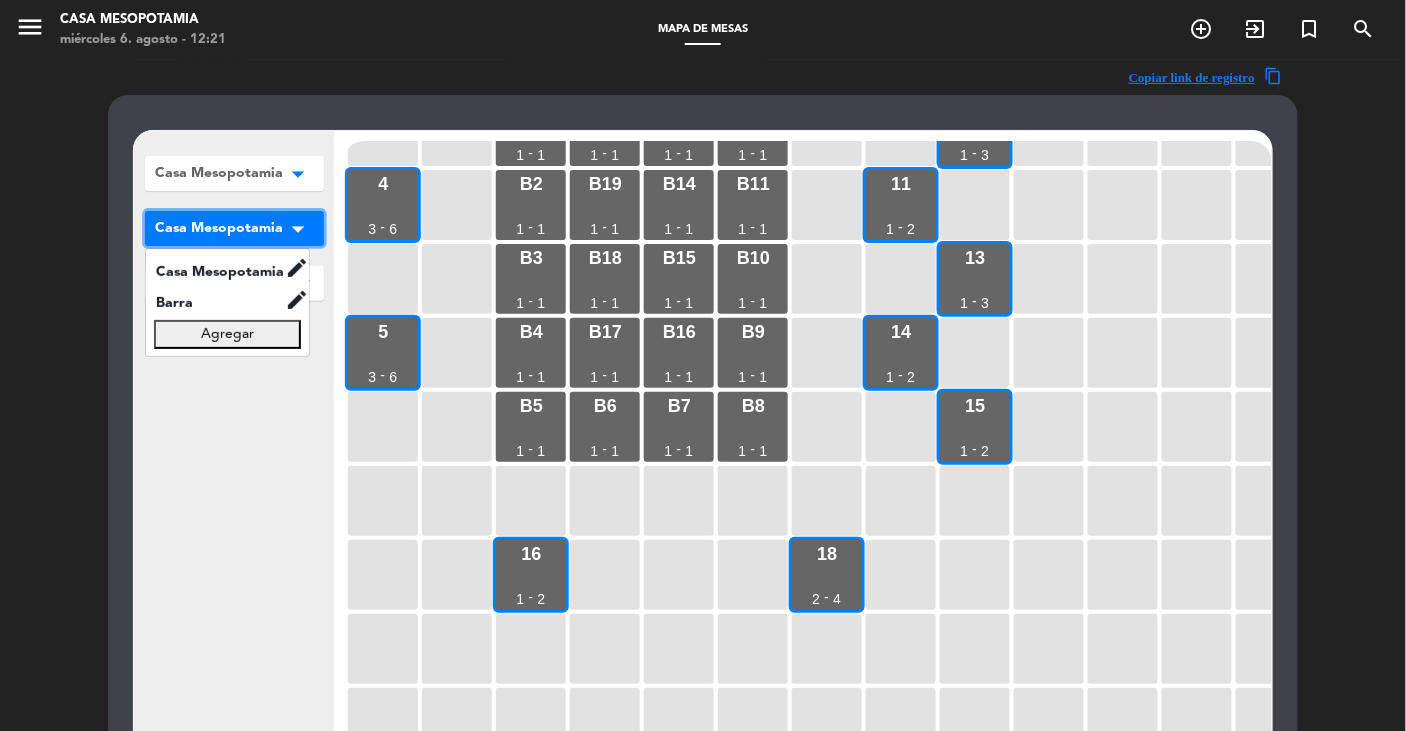 click on "Casa Mesopotamia" at bounding box center (219, 228) 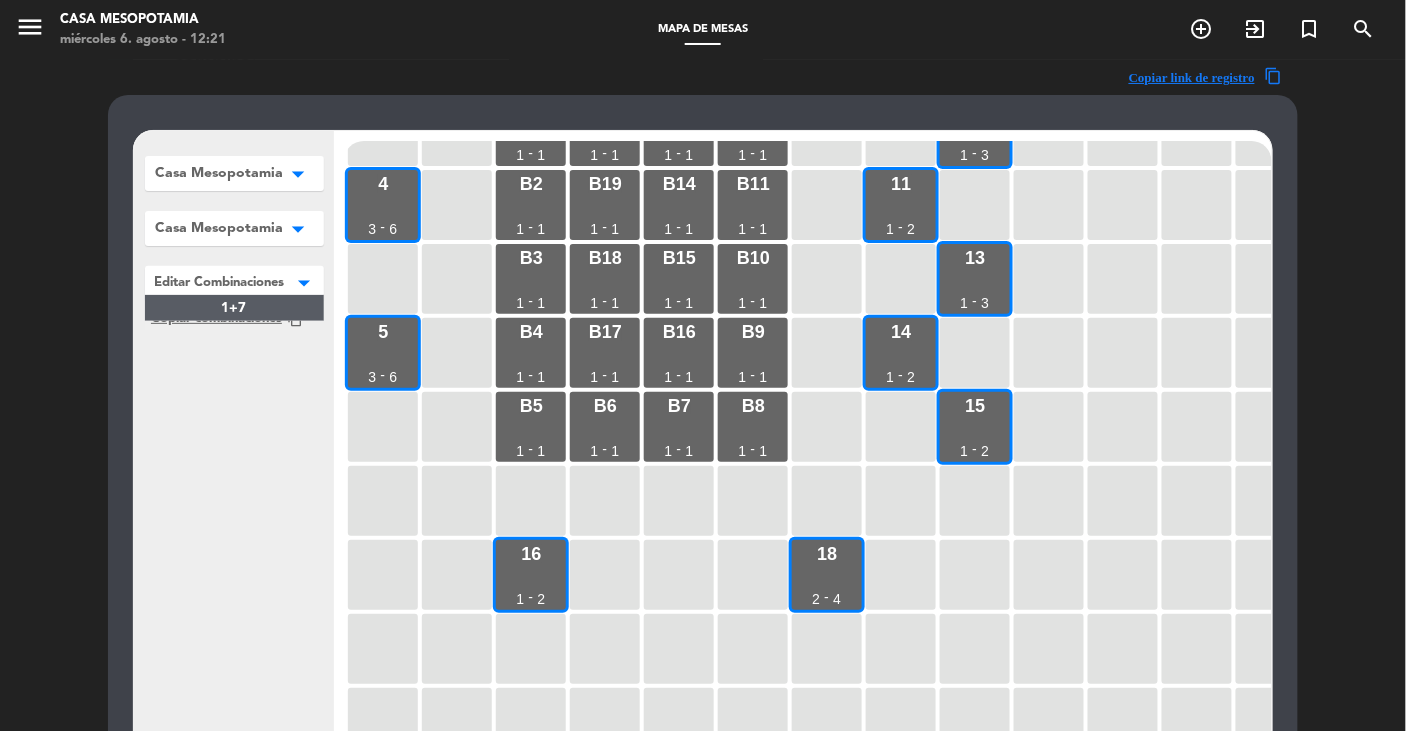 click at bounding box center (234, 279) 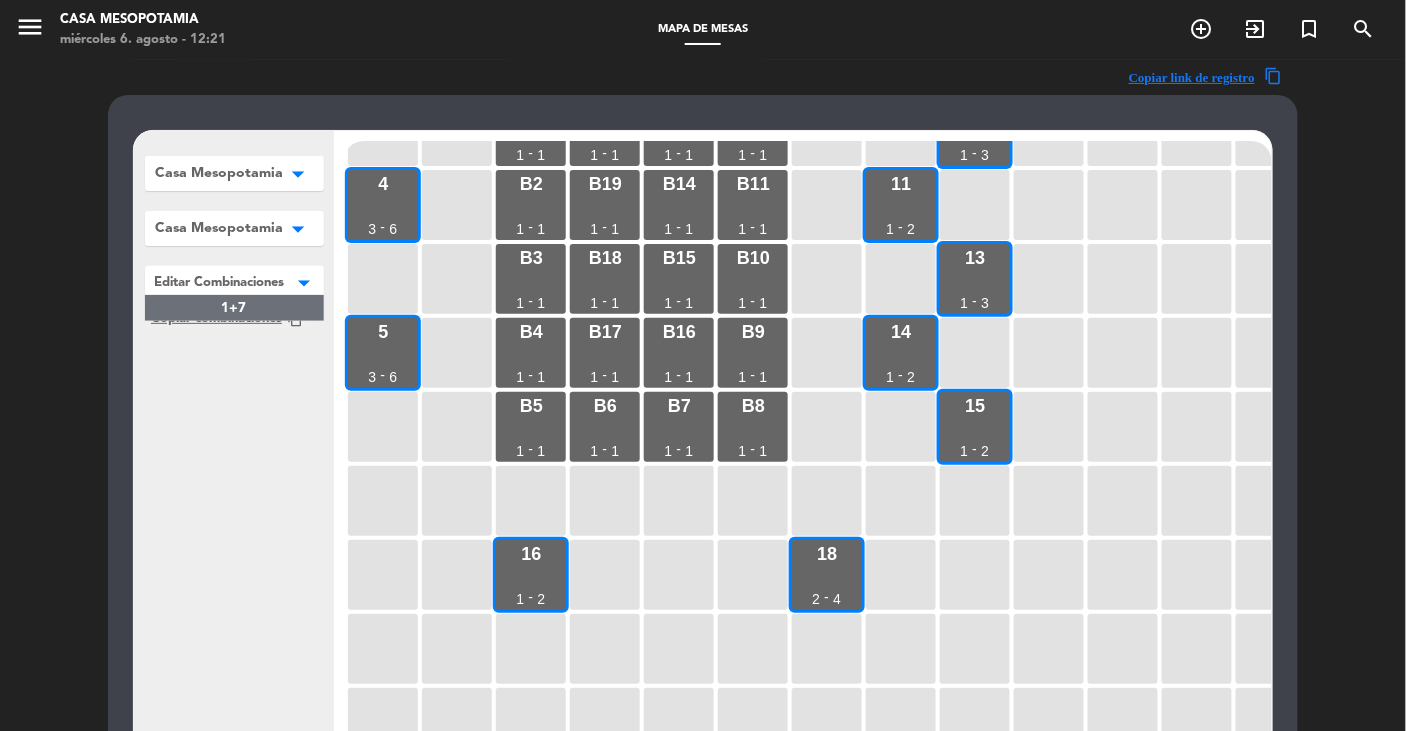 click on "1+7" at bounding box center [234, 308] 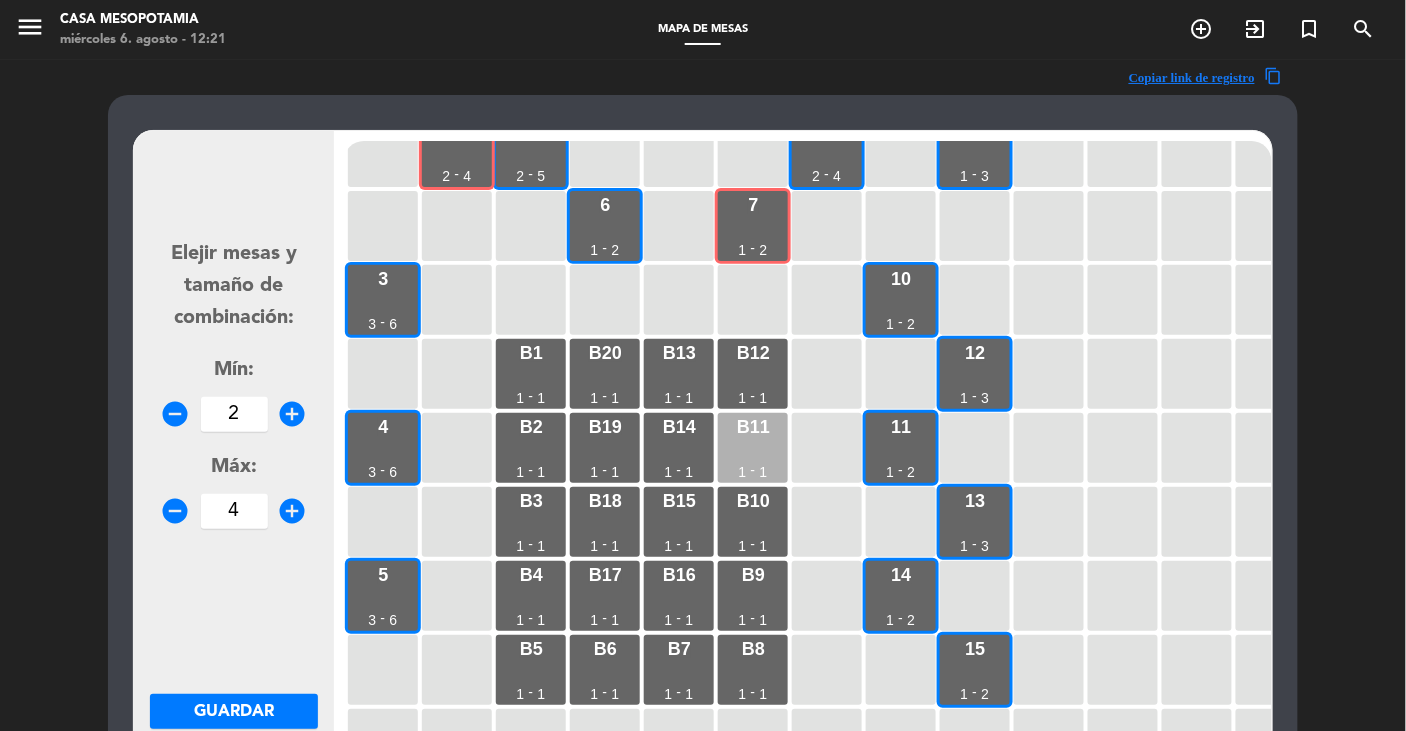 scroll, scrollTop: 0, scrollLeft: 0, axis: both 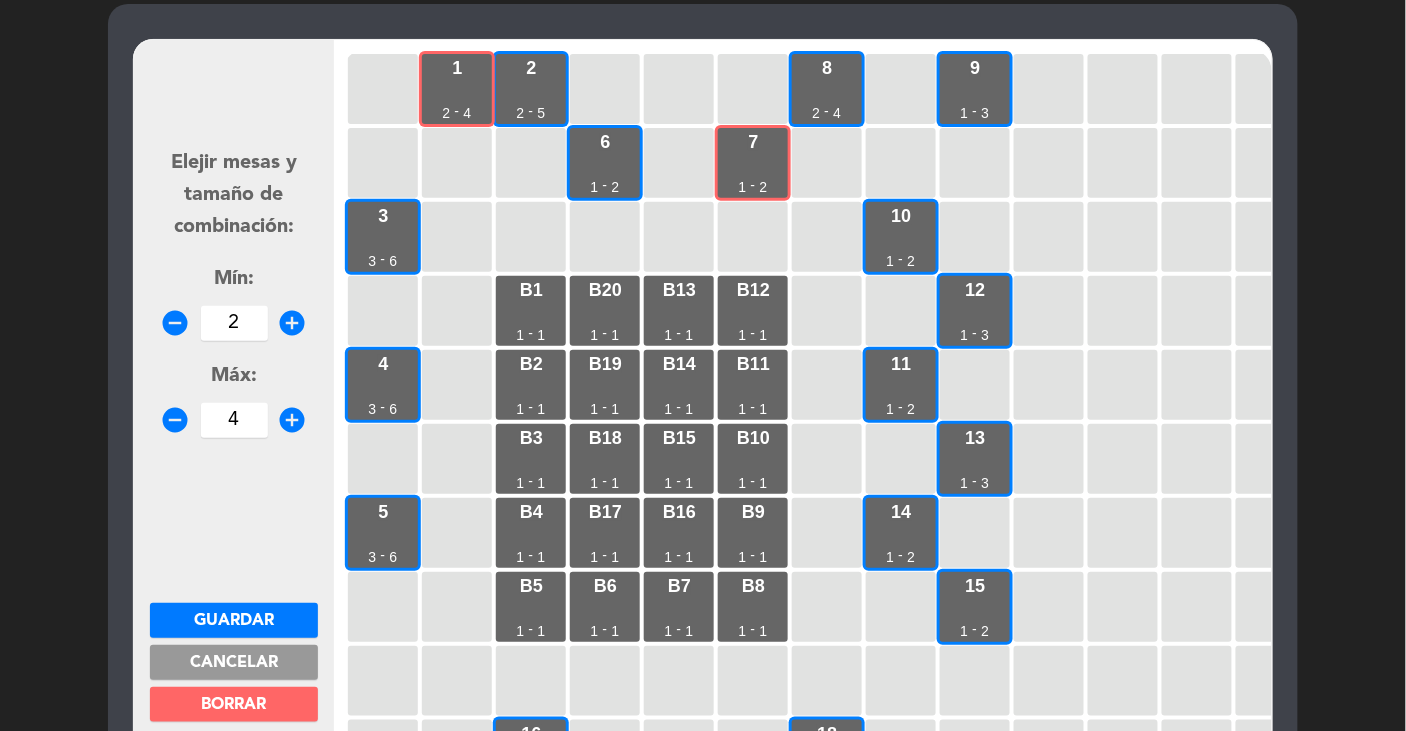 click on "BORRAR" at bounding box center [234, 704] 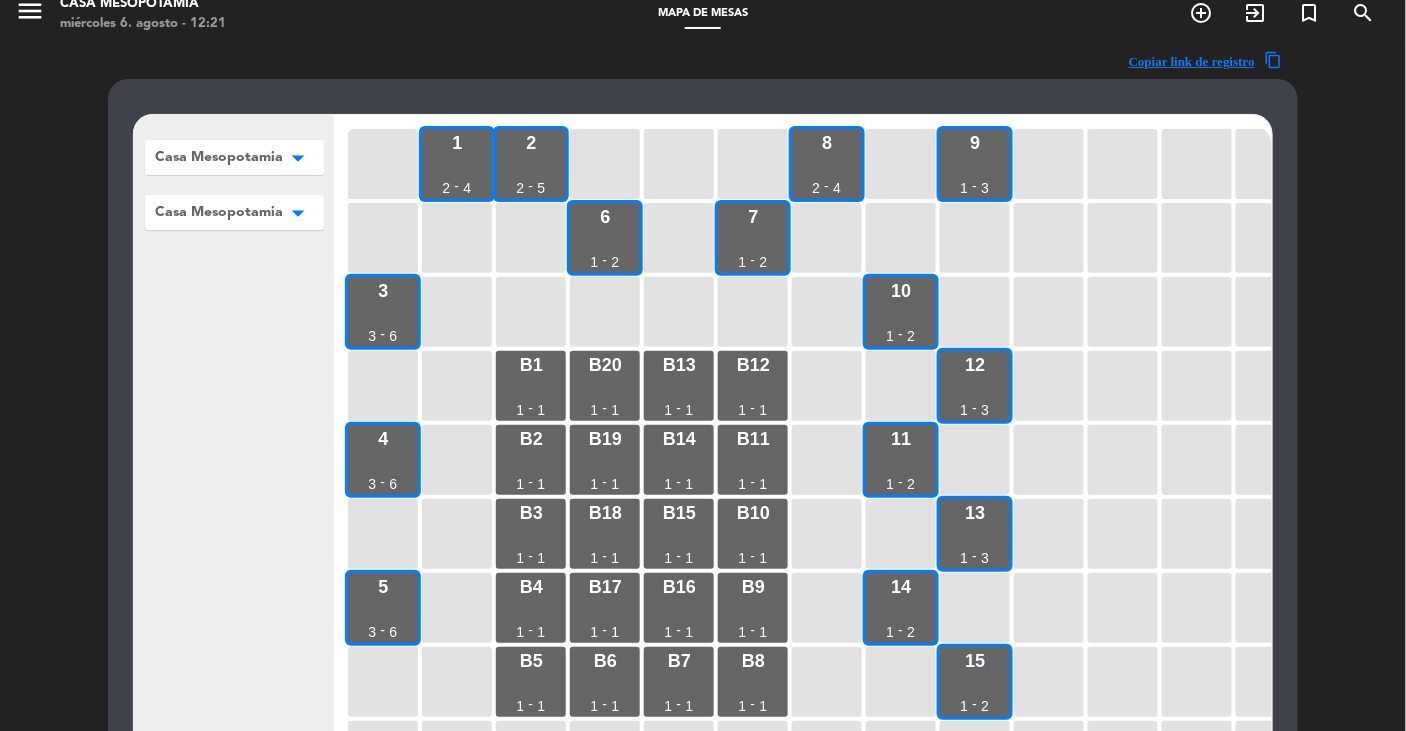scroll, scrollTop: 33, scrollLeft: 0, axis: vertical 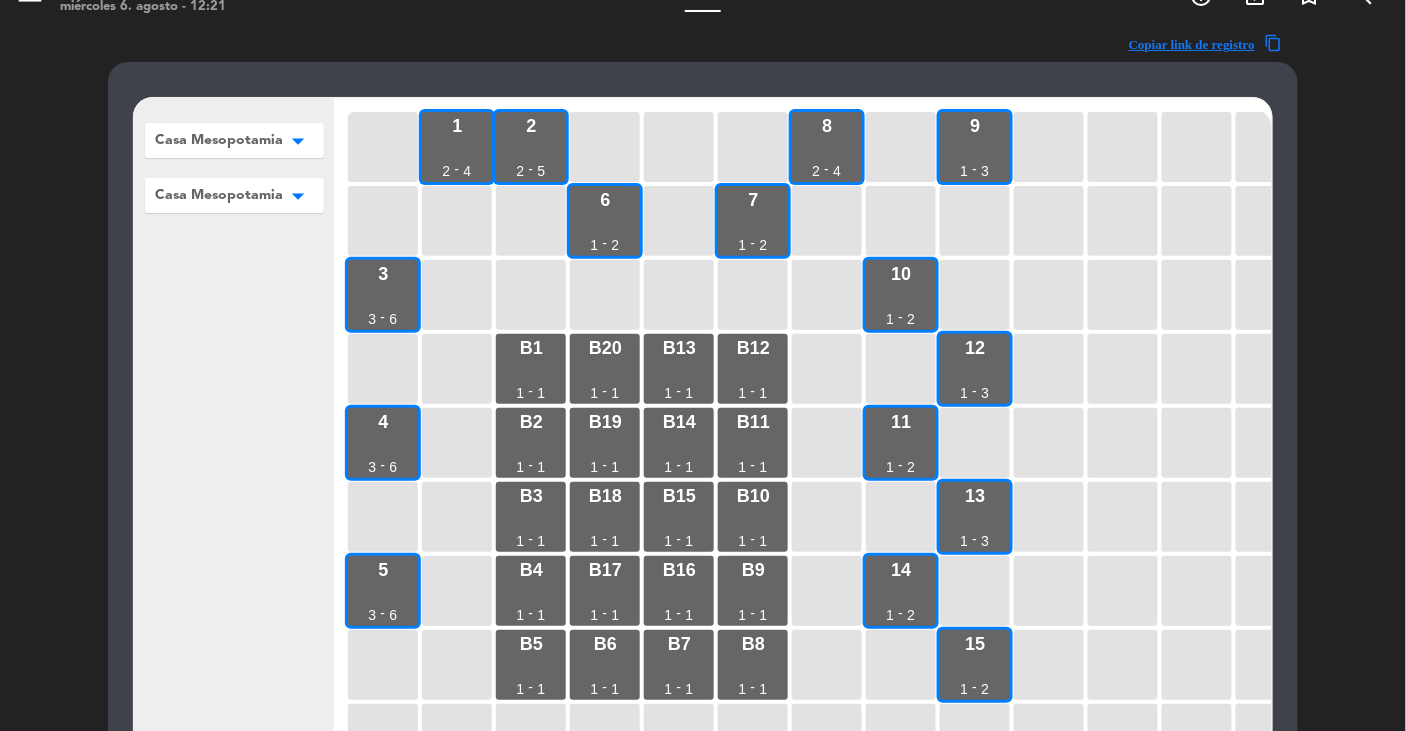 click on "Casa Mesopotamia arrow_drop_down" at bounding box center (234, 140) 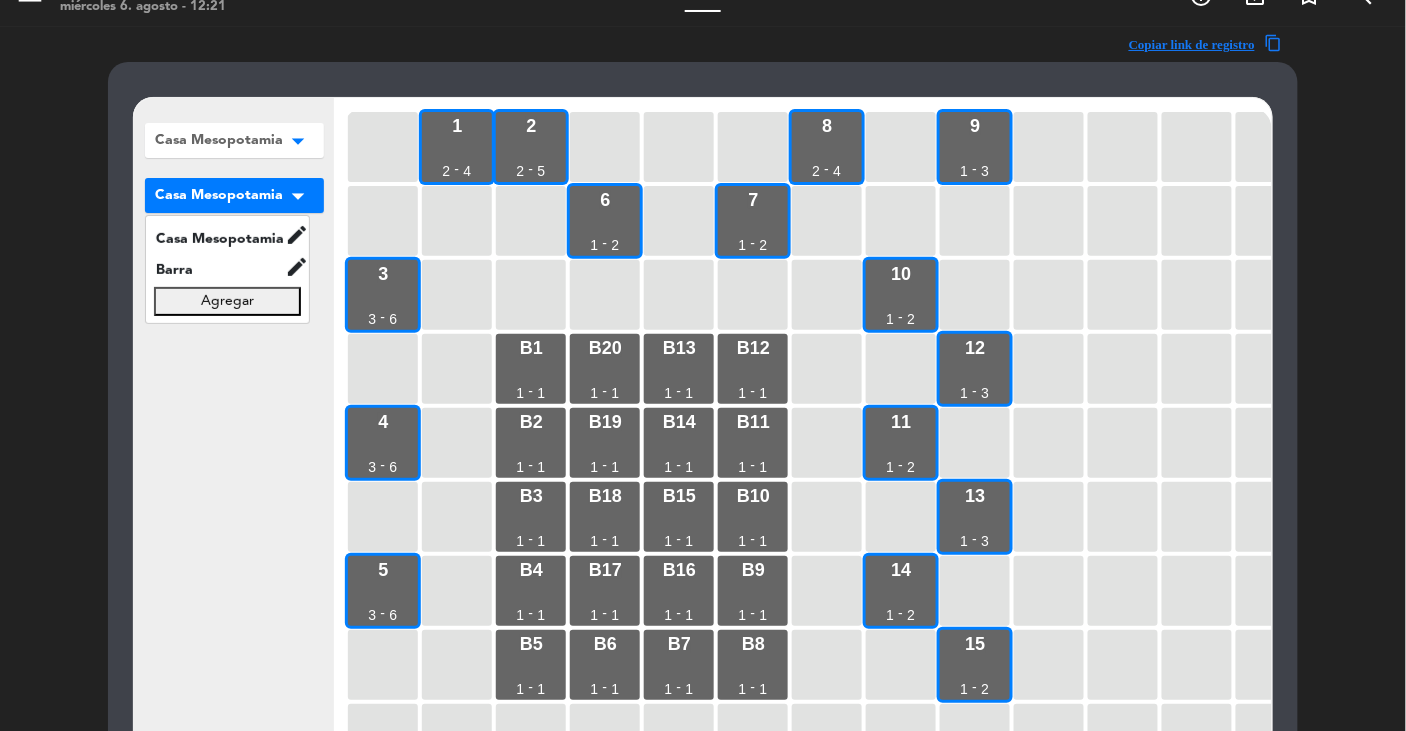 click on "Casa Mesopotamia arrow_drop_down Casa Mesopotamia edit  renombrar   borrar  Agregar Casa Mesopotamia arrow_drop_down Casa Mesopotamia edit  renombrar   borrar  Barra edit  renombrar   borrar  Agregar settings_applications  Configuraciones de área" 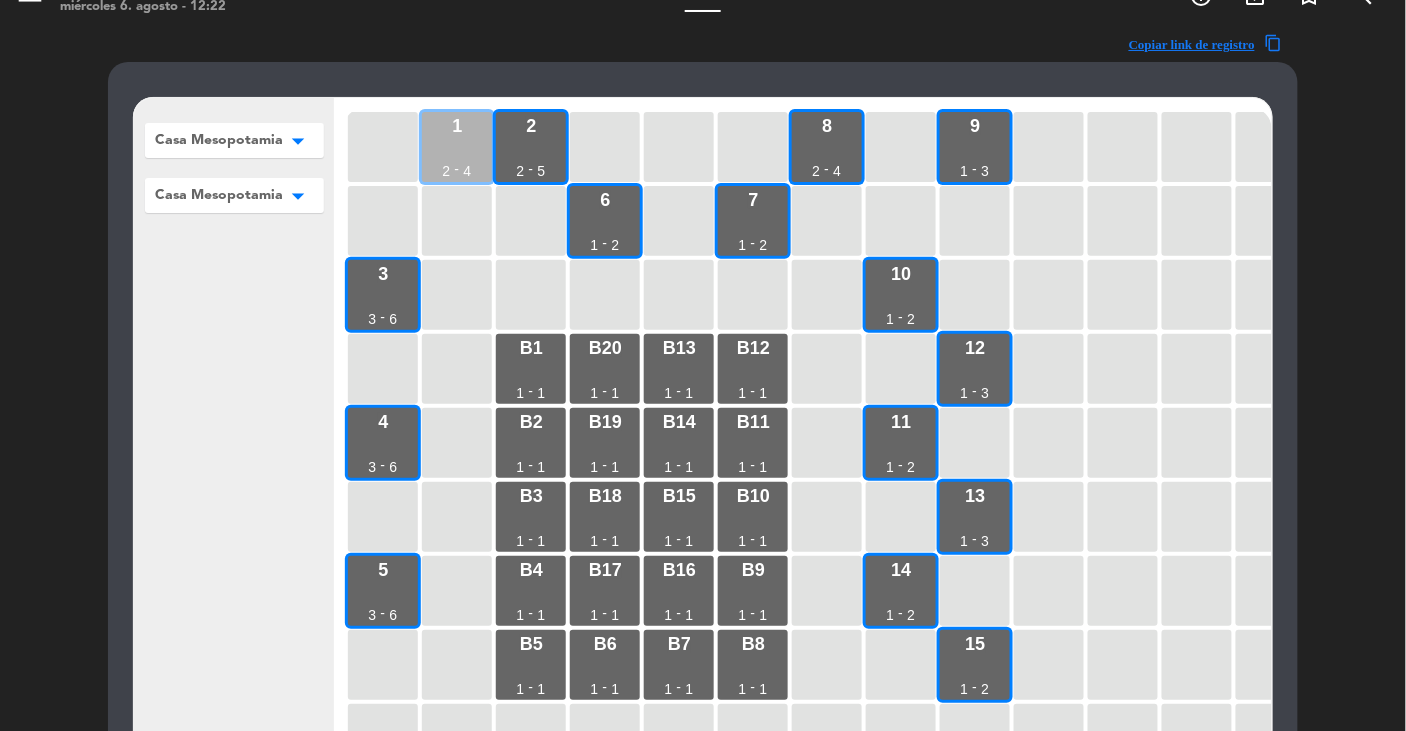 click on "4" at bounding box center [468, 171] 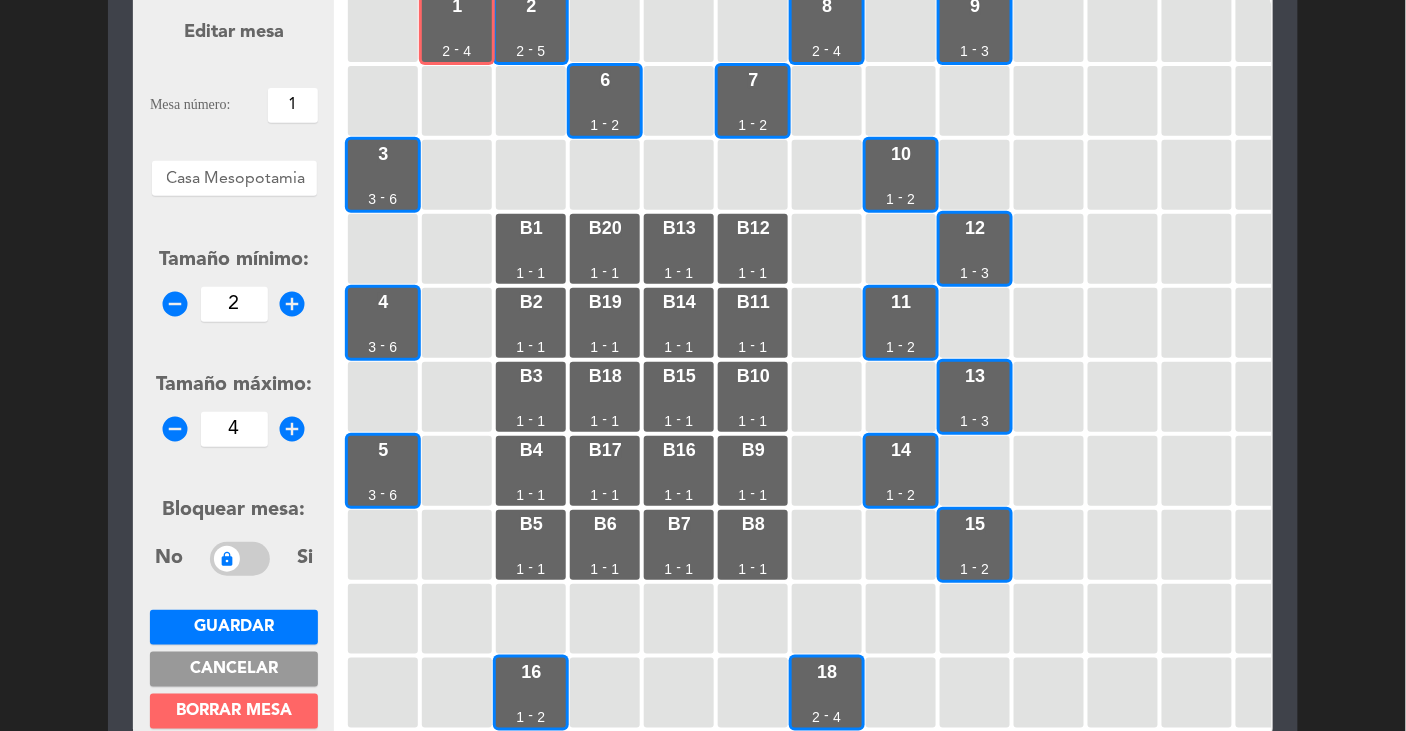 click on "Cancelar" at bounding box center (234, 669) 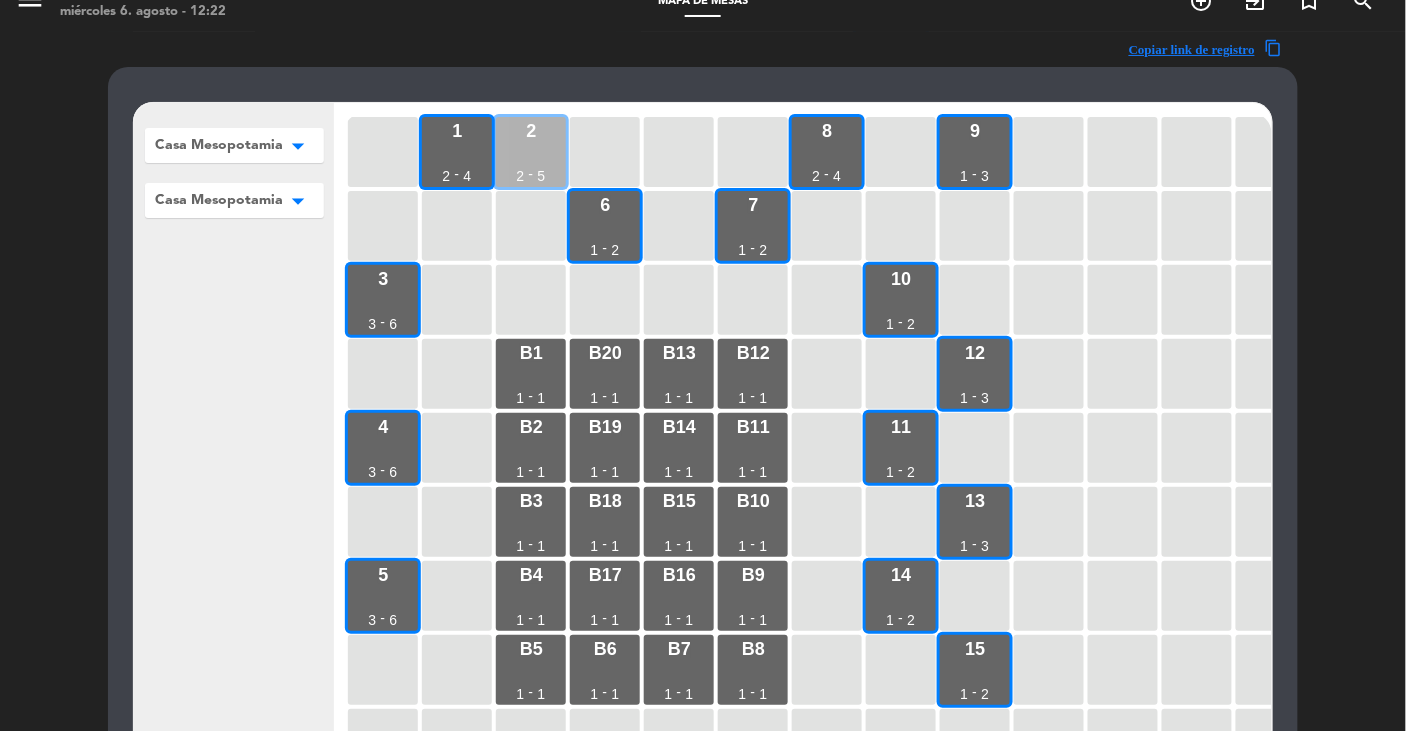 scroll, scrollTop: 16, scrollLeft: 0, axis: vertical 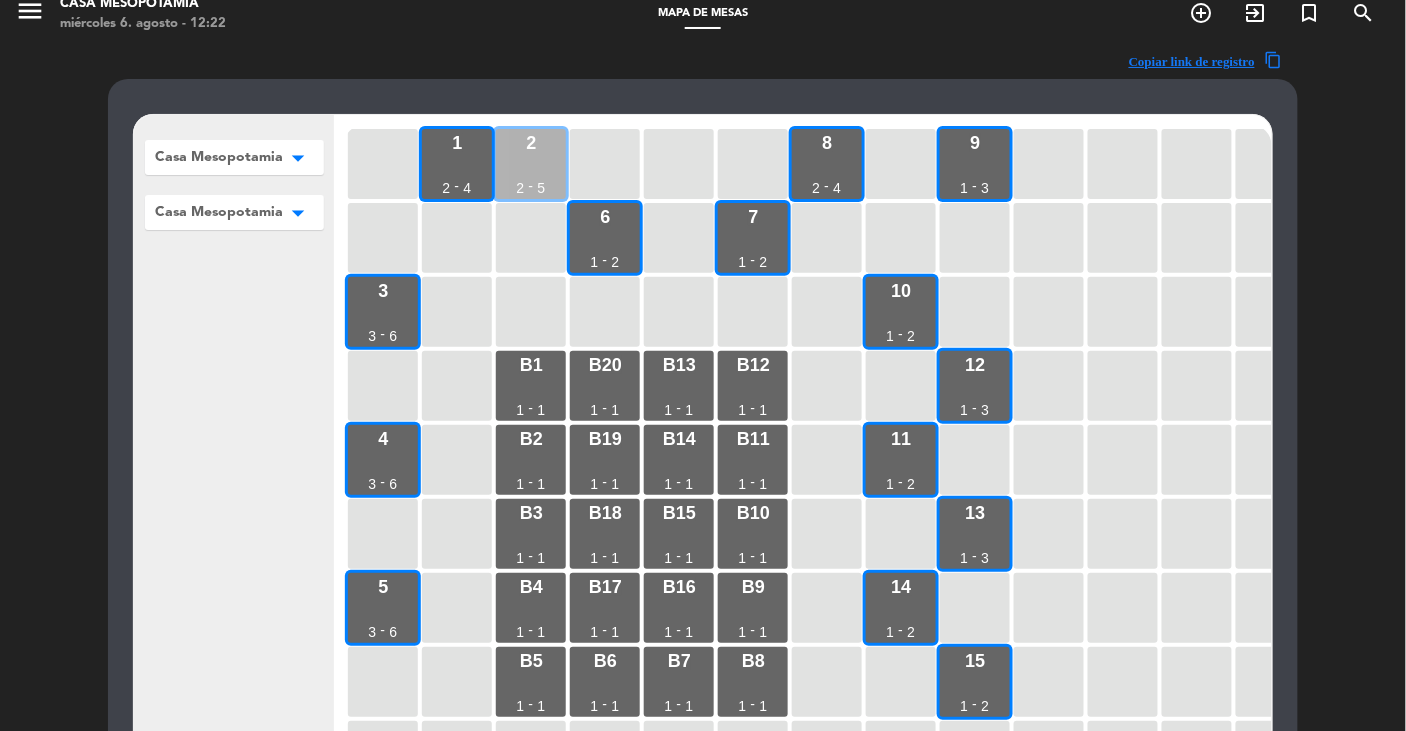 click on "2 2 - 5" at bounding box center (531, 164) 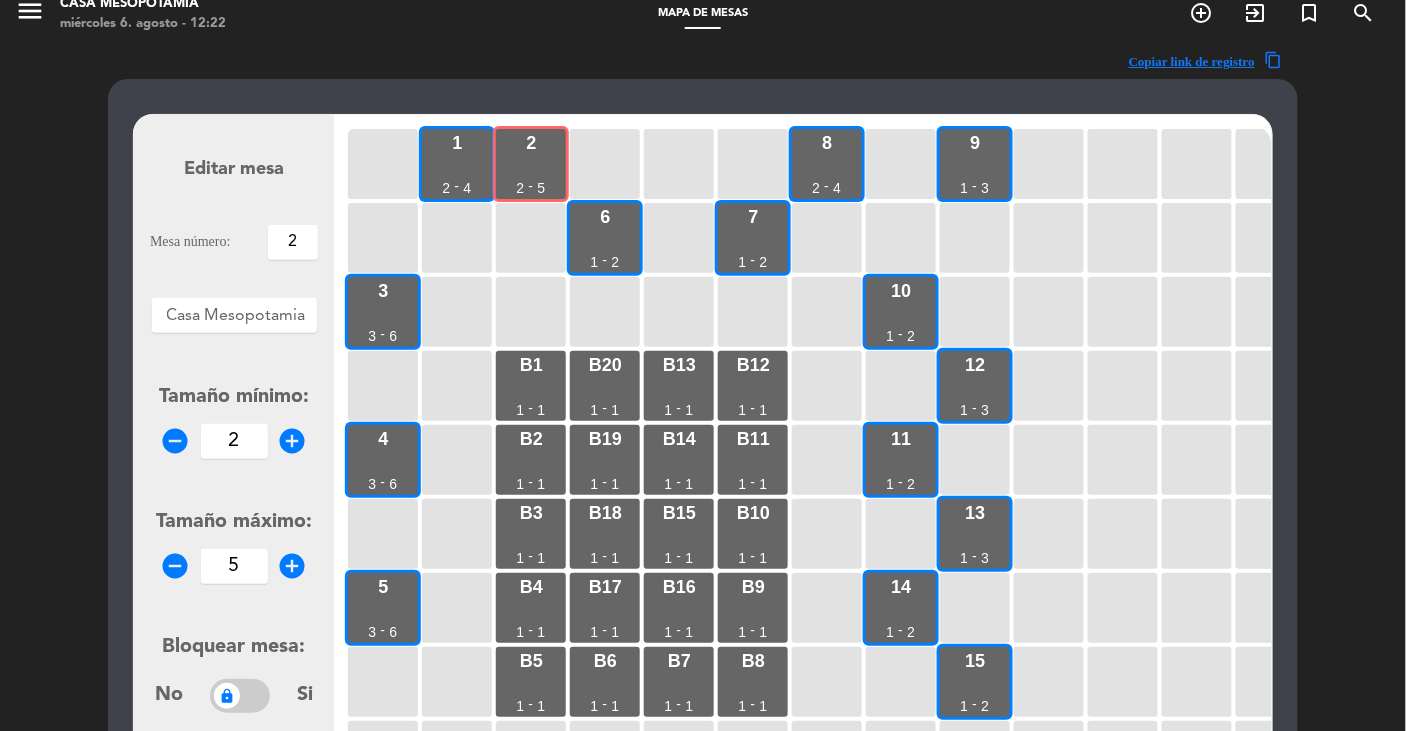 click on "add_circle" at bounding box center [293, 441] 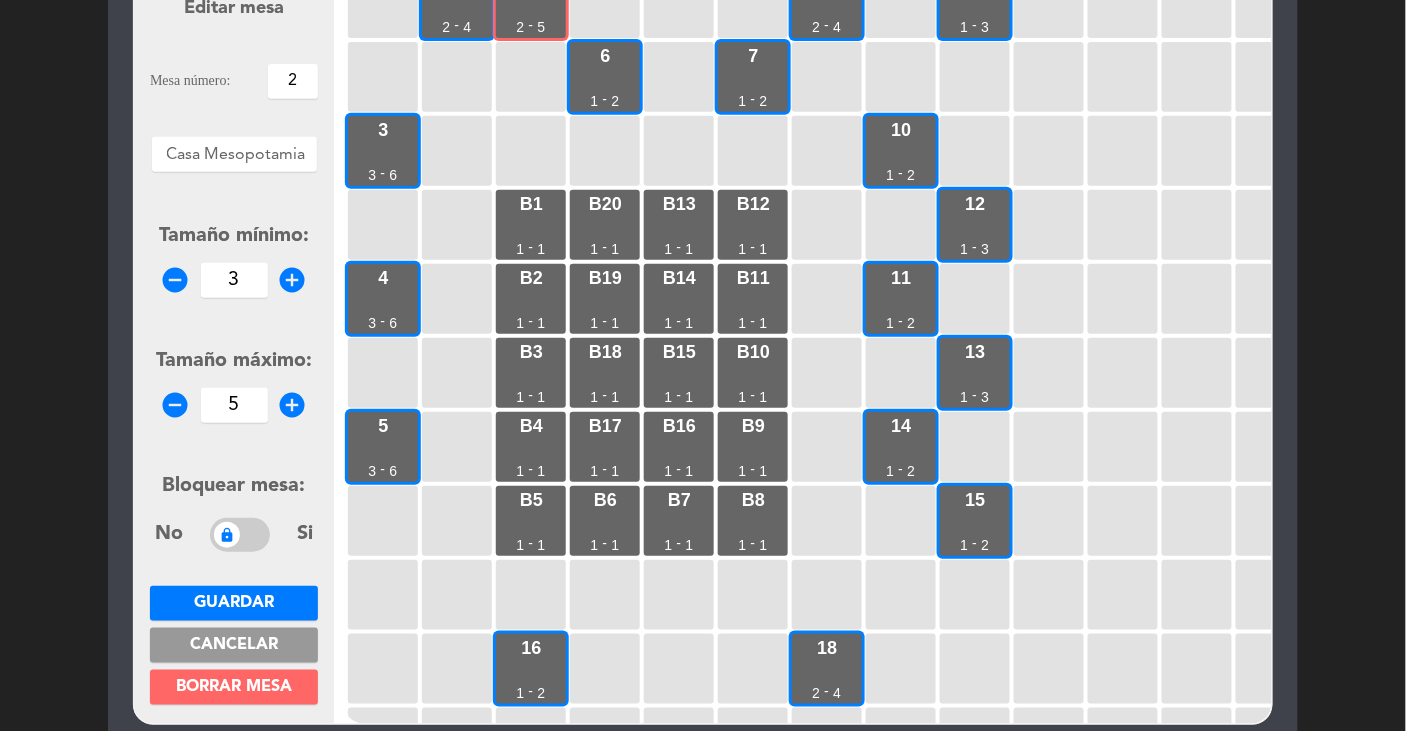 scroll, scrollTop: 236, scrollLeft: 0, axis: vertical 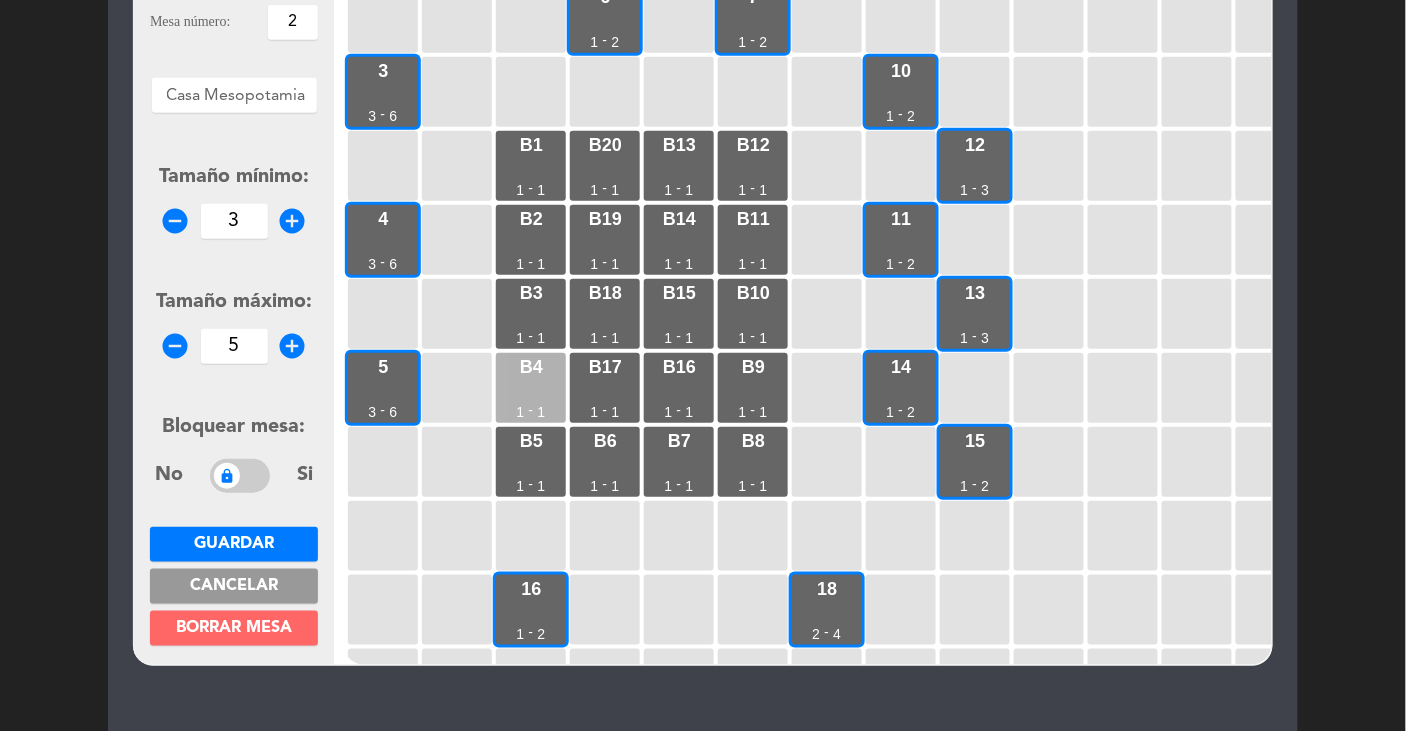 drag, startPoint x: 278, startPoint y: 536, endPoint x: 498, endPoint y: 421, distance: 248.24384 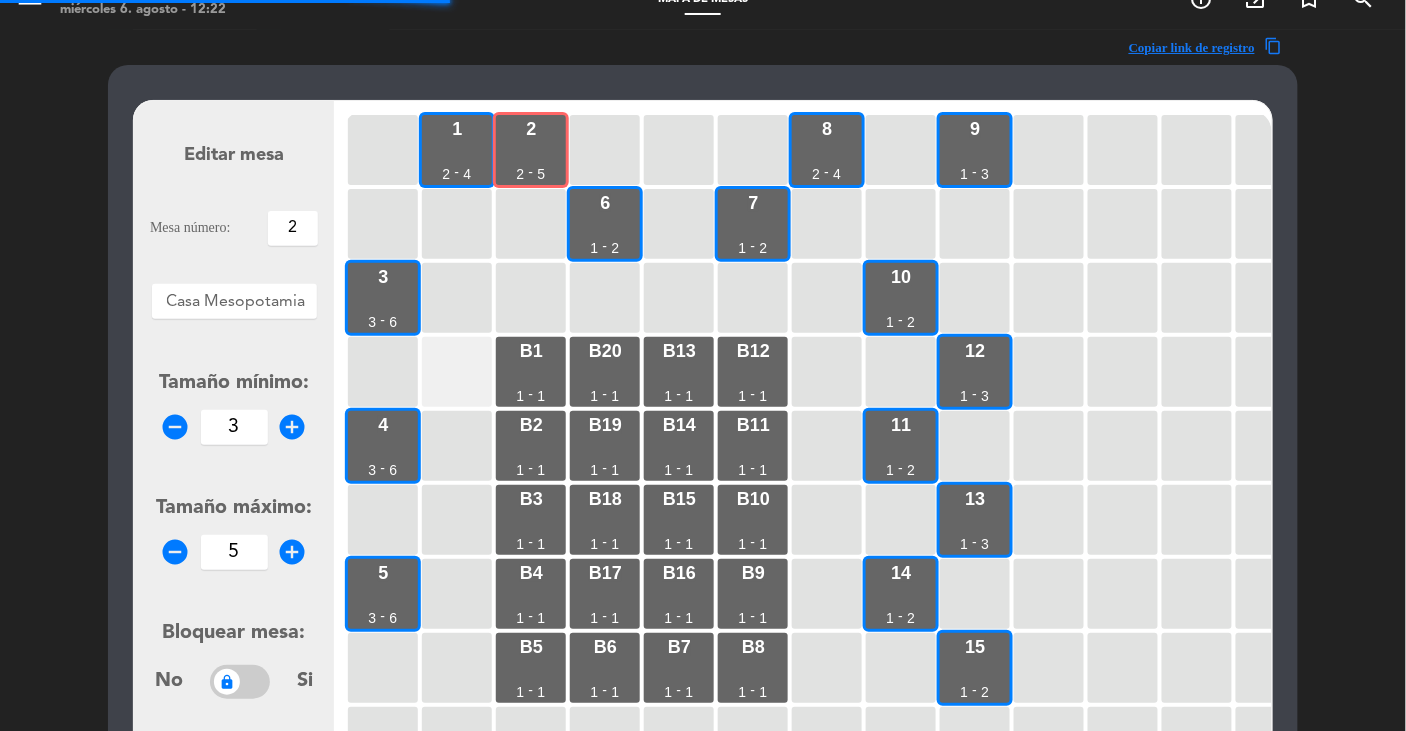 scroll, scrollTop: 0, scrollLeft: 0, axis: both 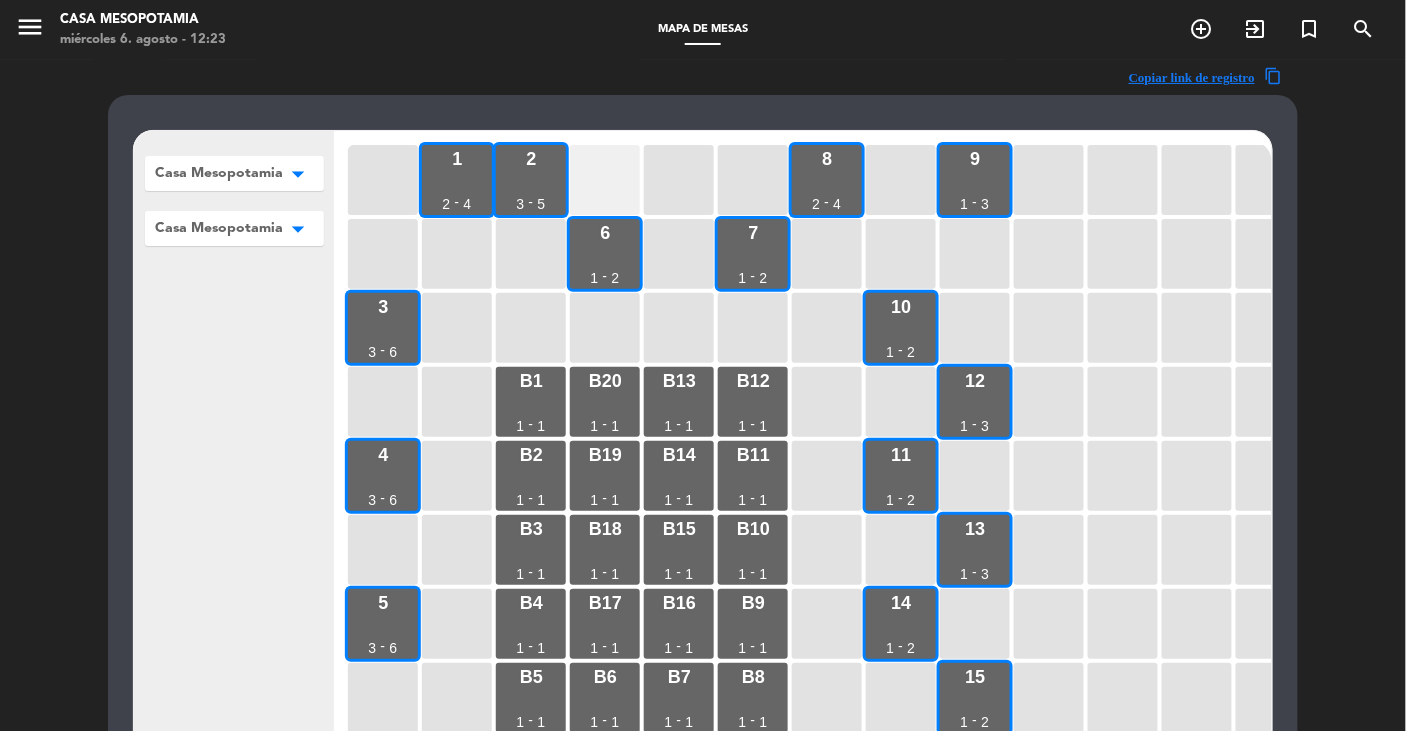click at bounding box center (605, 180) 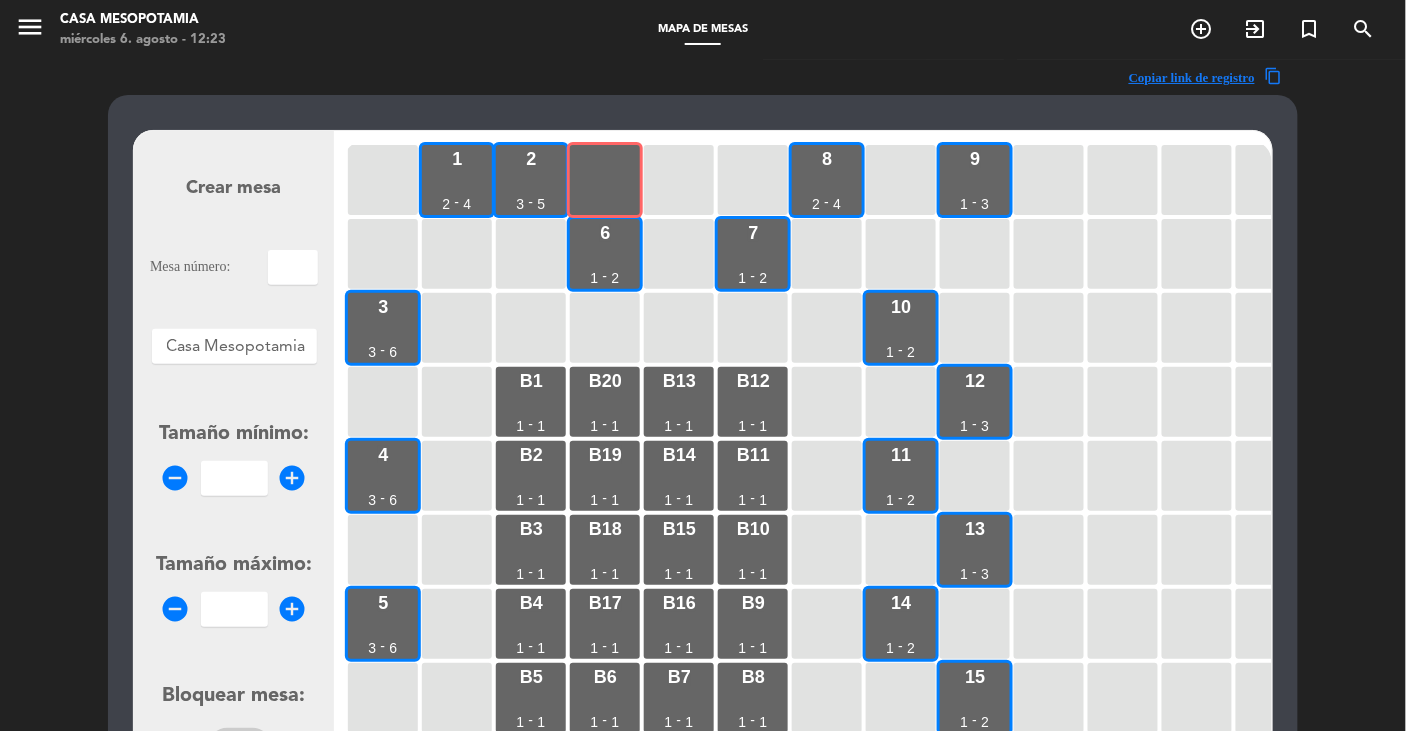click at bounding box center [293, 267] 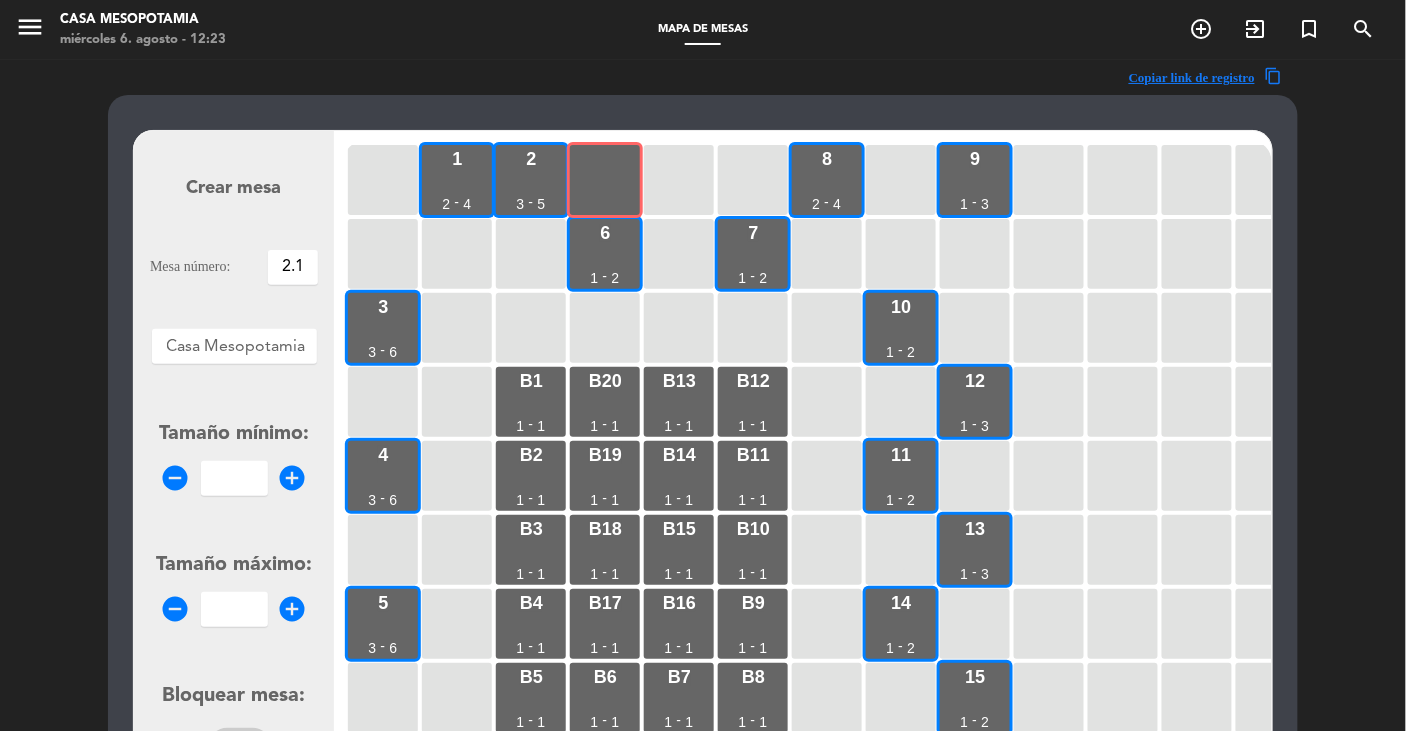 type on "2.1" 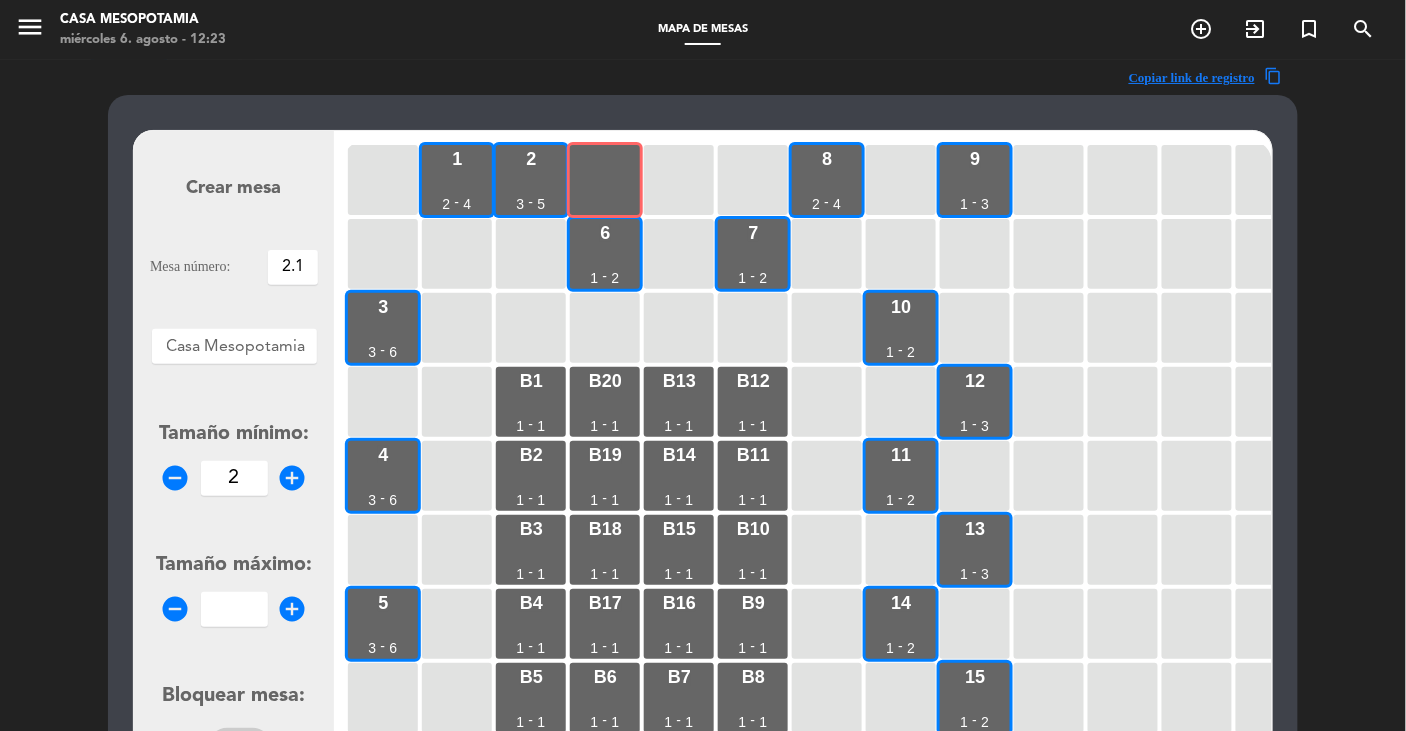 type on "2" 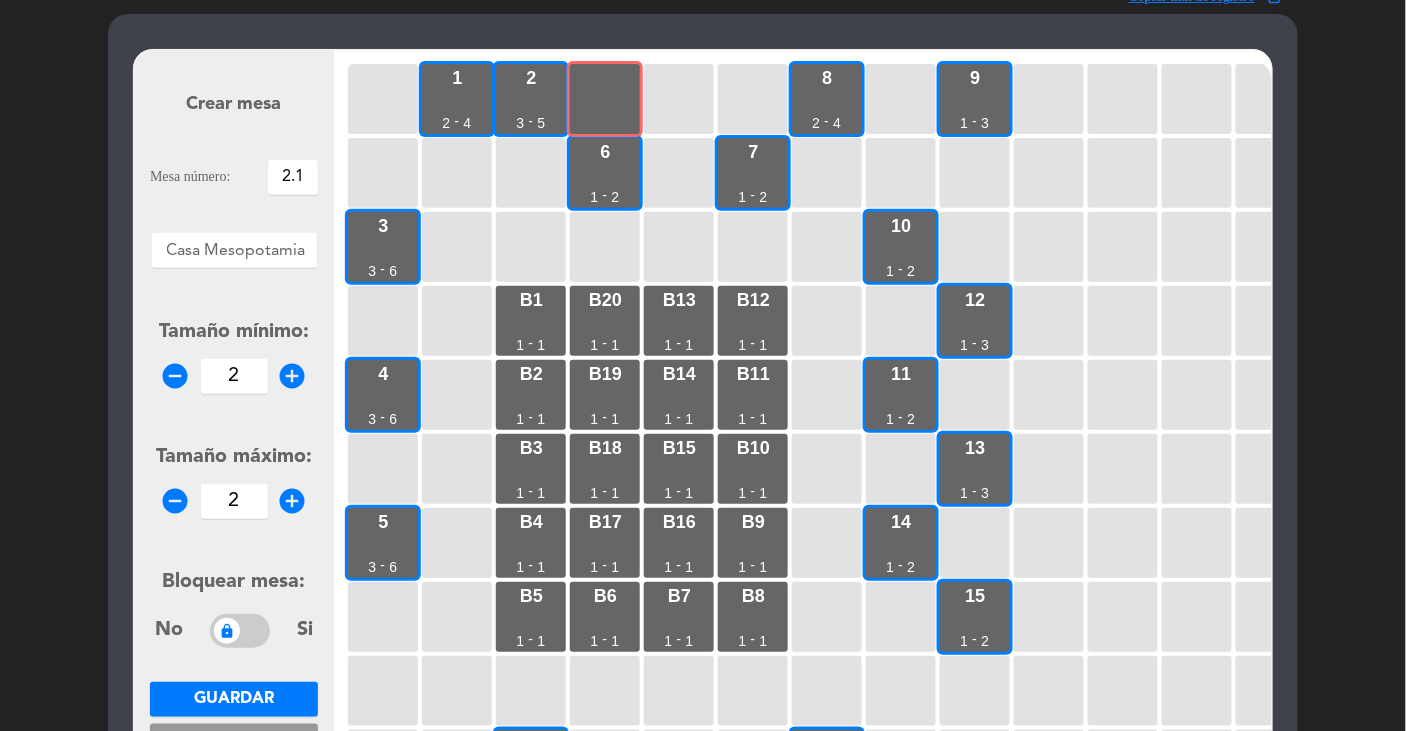 type on "2" 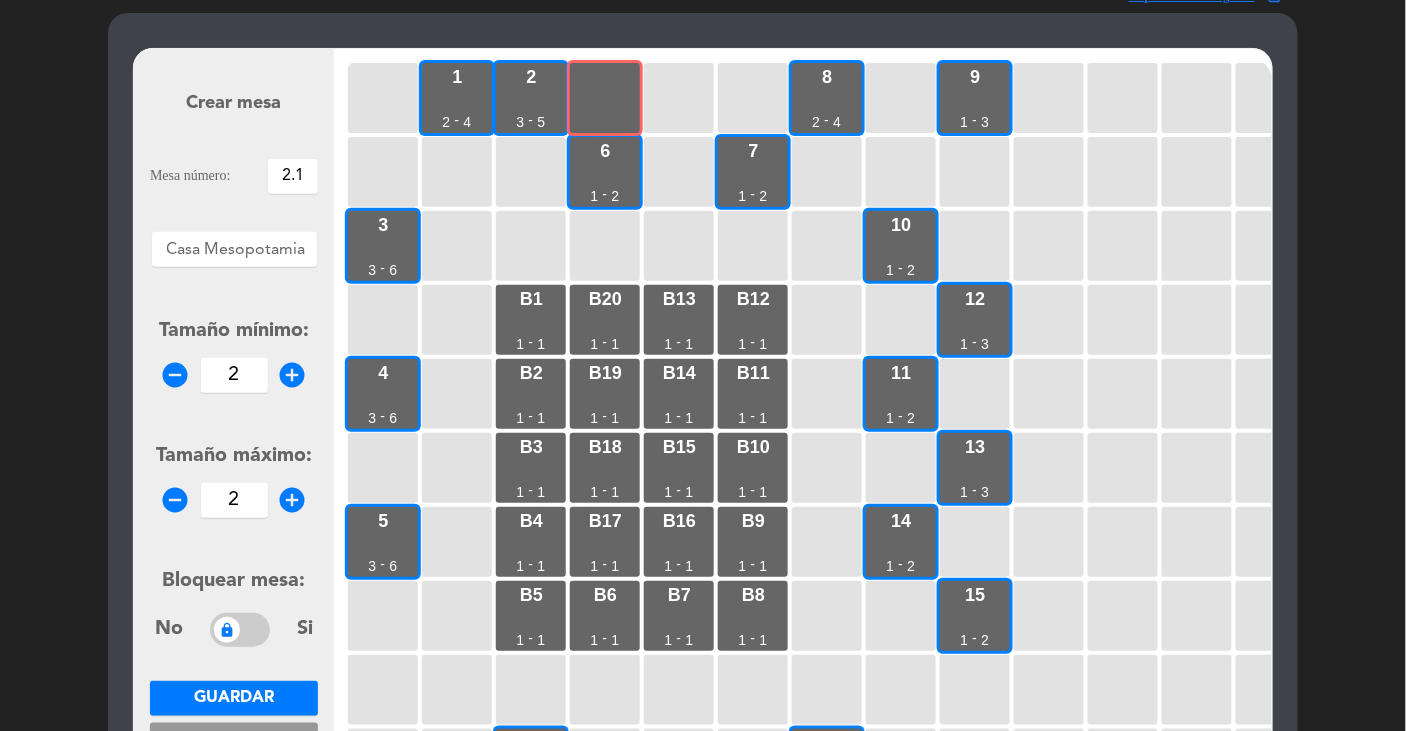 click at bounding box center [240, 630] 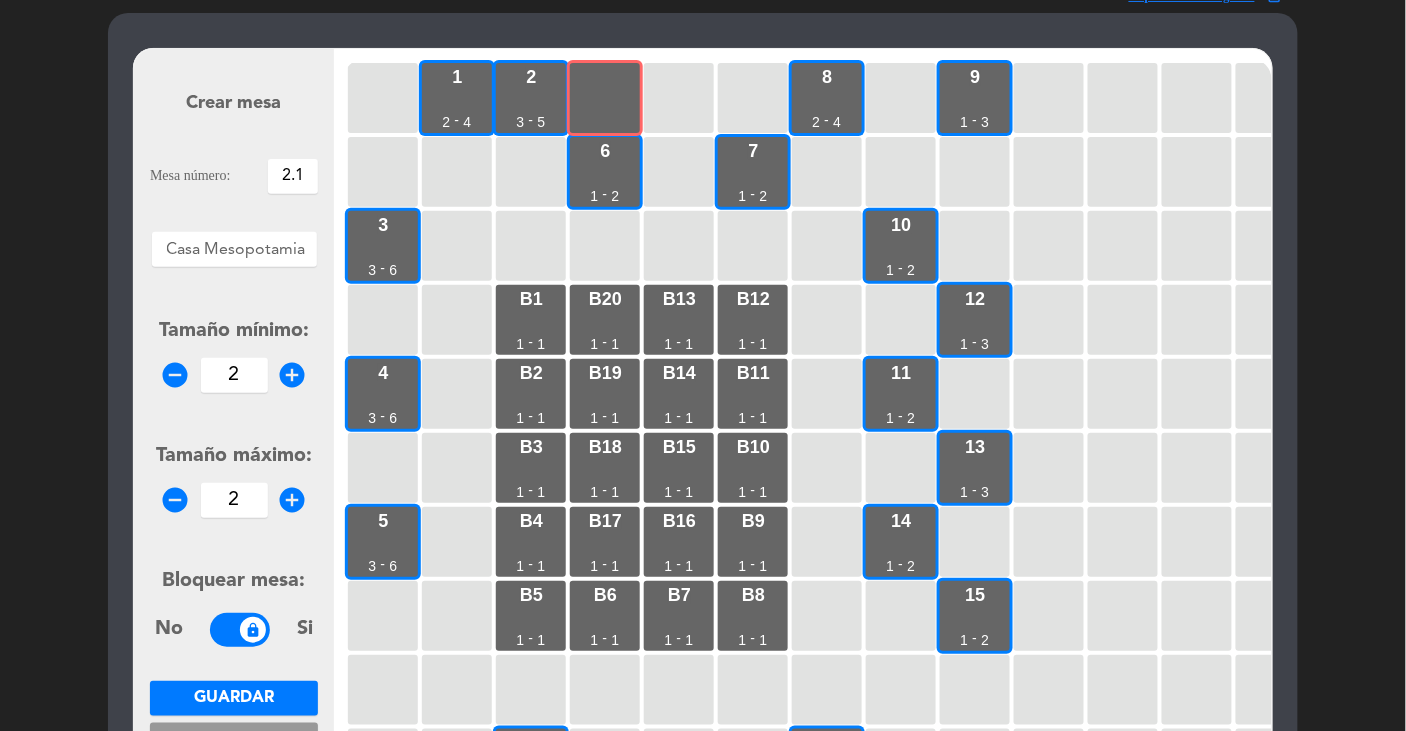 click on "Guardar" at bounding box center (234, 698) 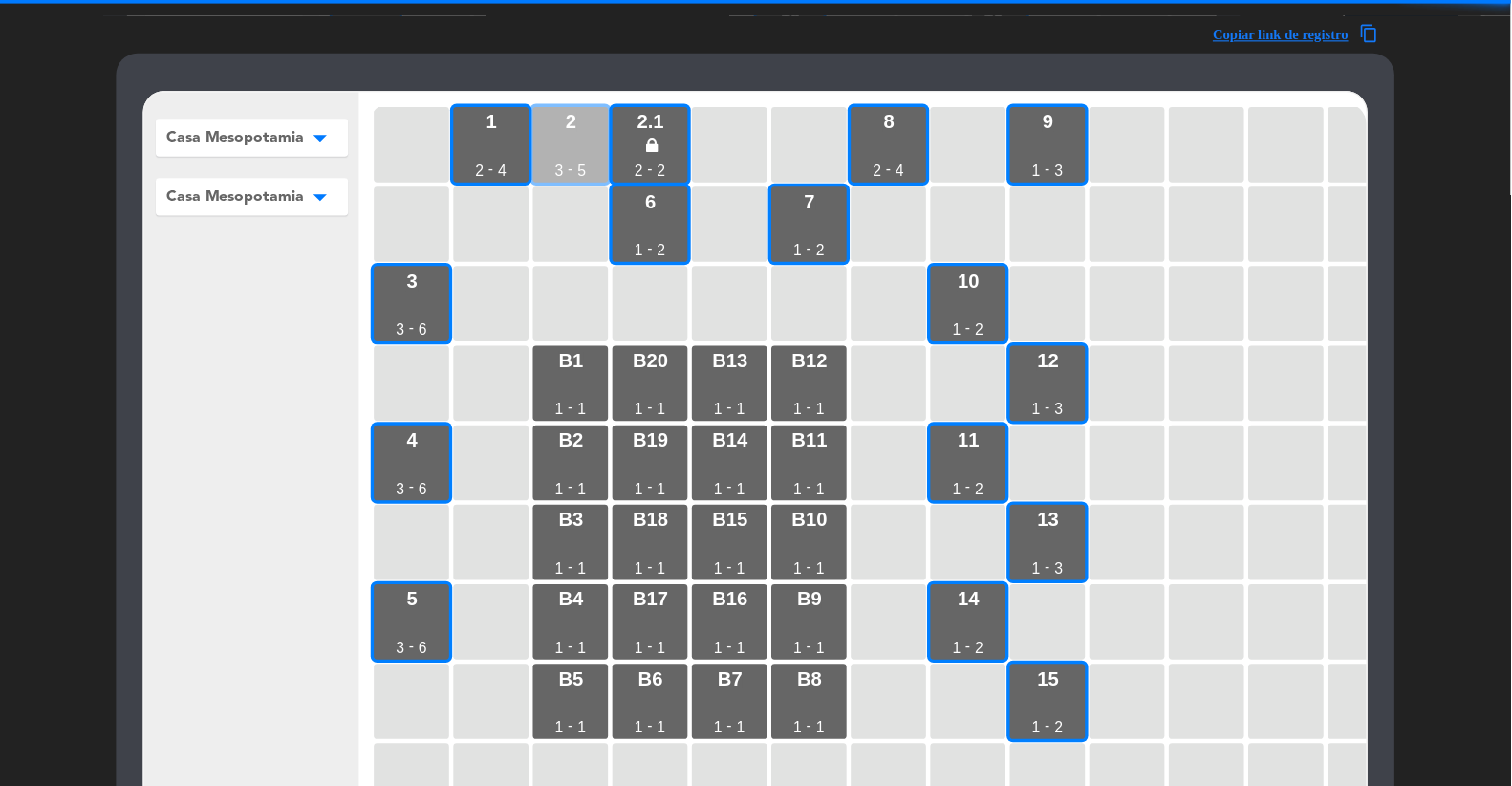 scroll, scrollTop: 17, scrollLeft: 0, axis: vertical 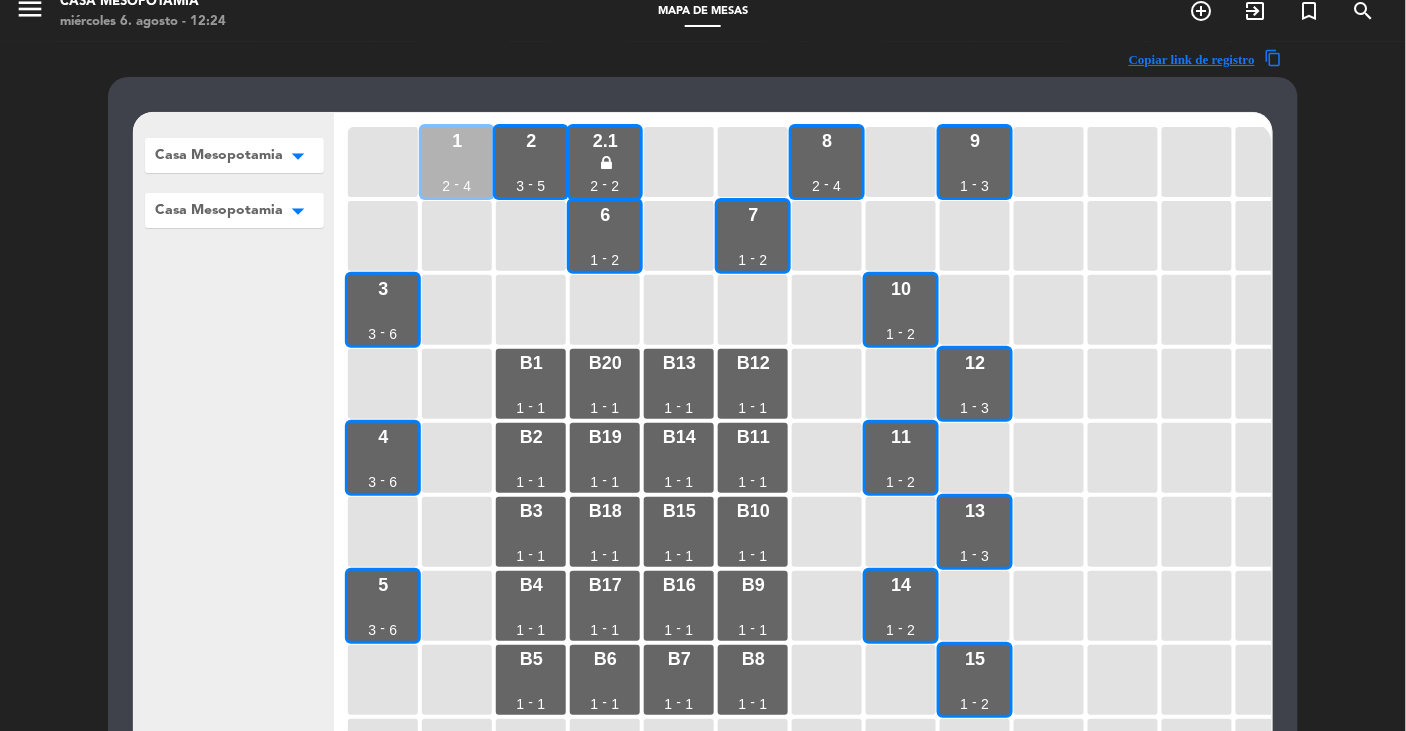 click on "1 2 - 4" at bounding box center (457, 162) 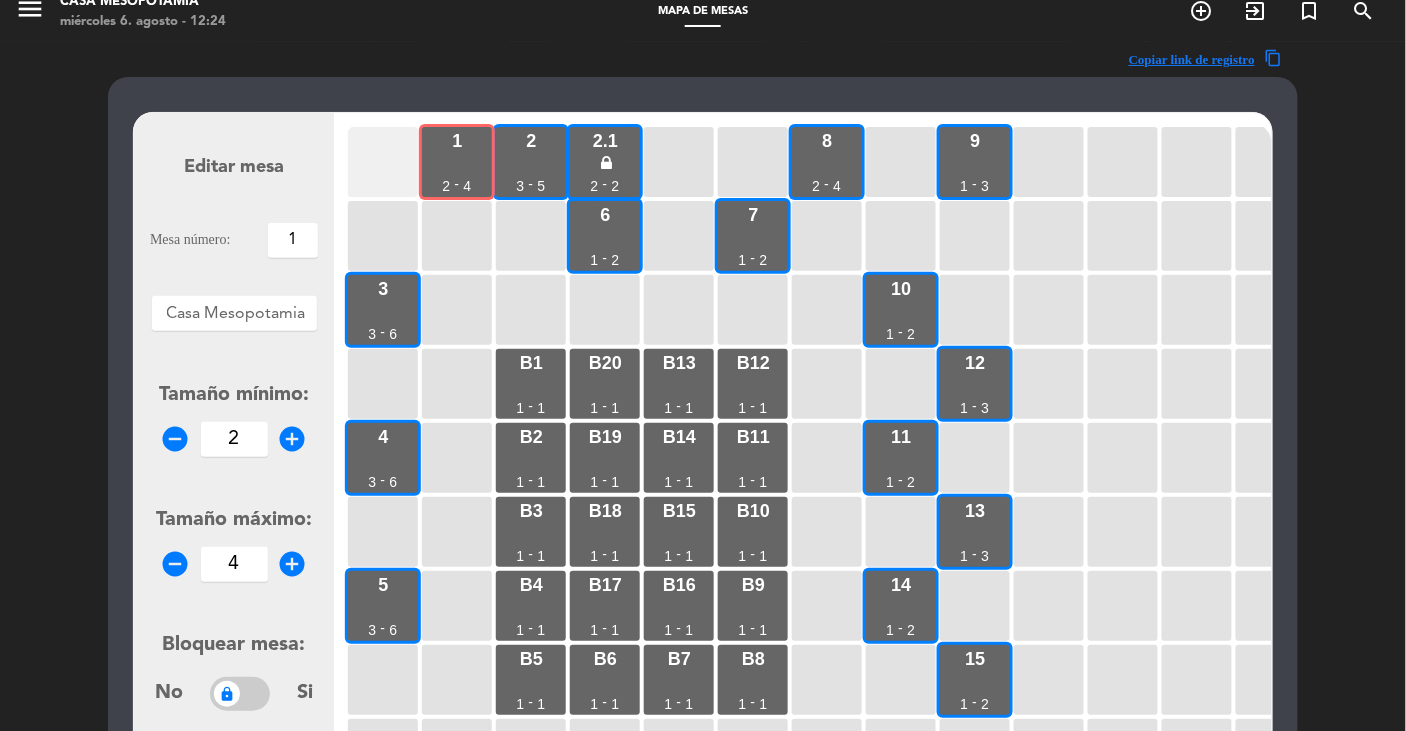 click at bounding box center [383, 162] 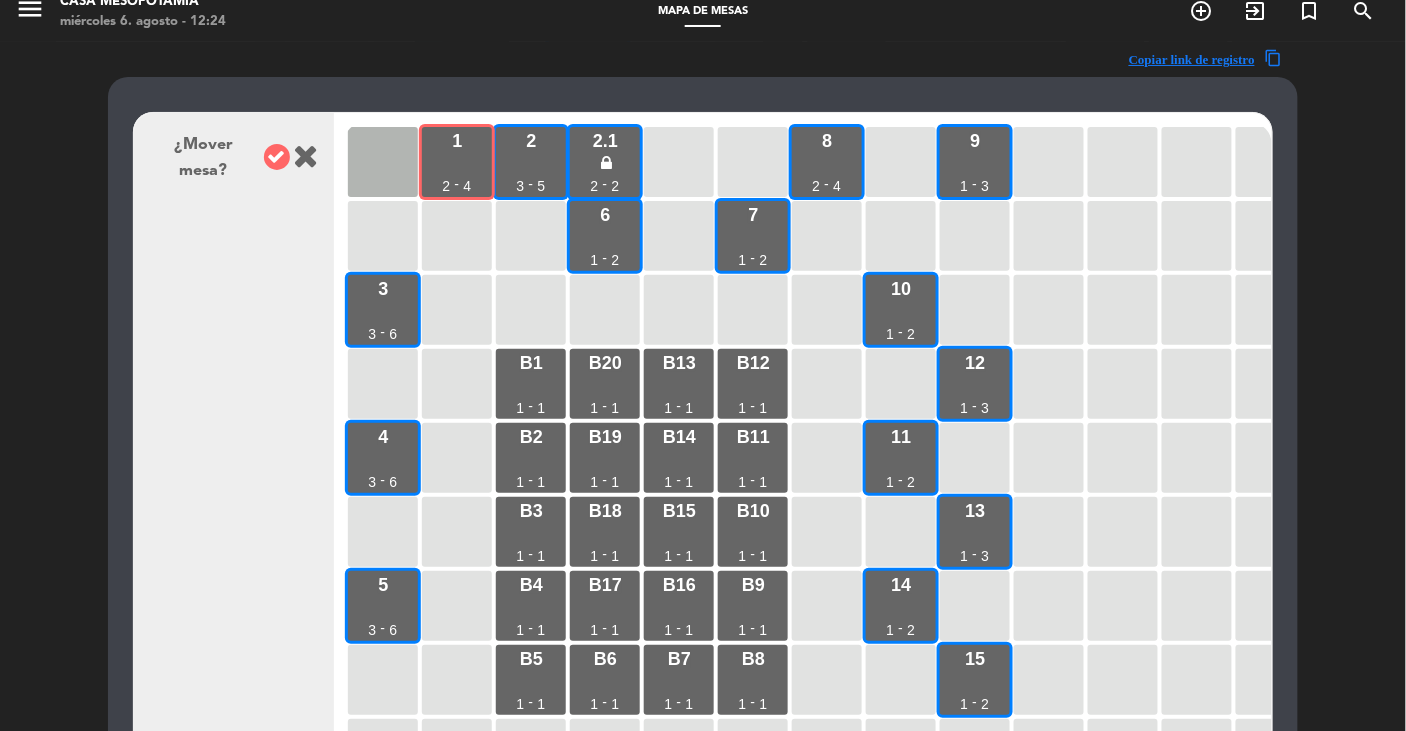 click 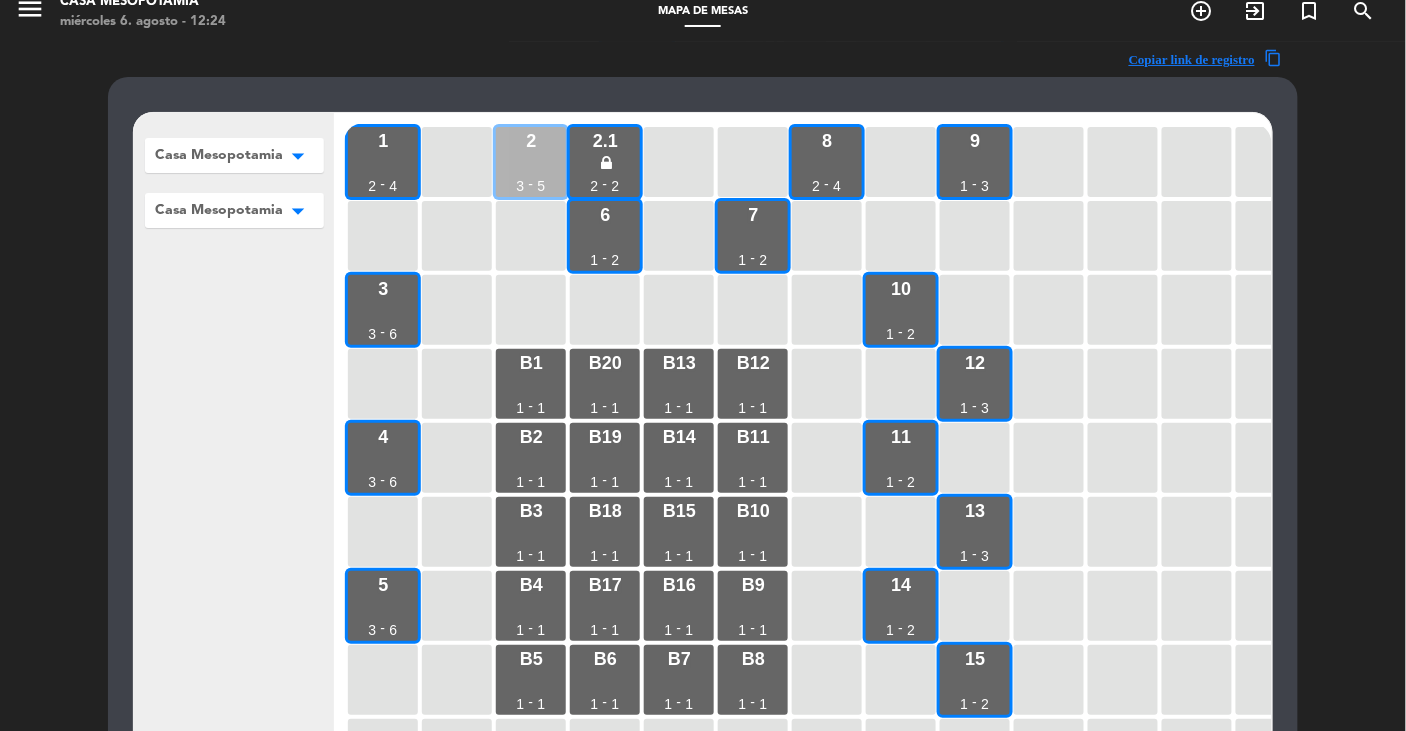 click on "2 [NUMBER] - [NUMBER]" at bounding box center [531, 162] 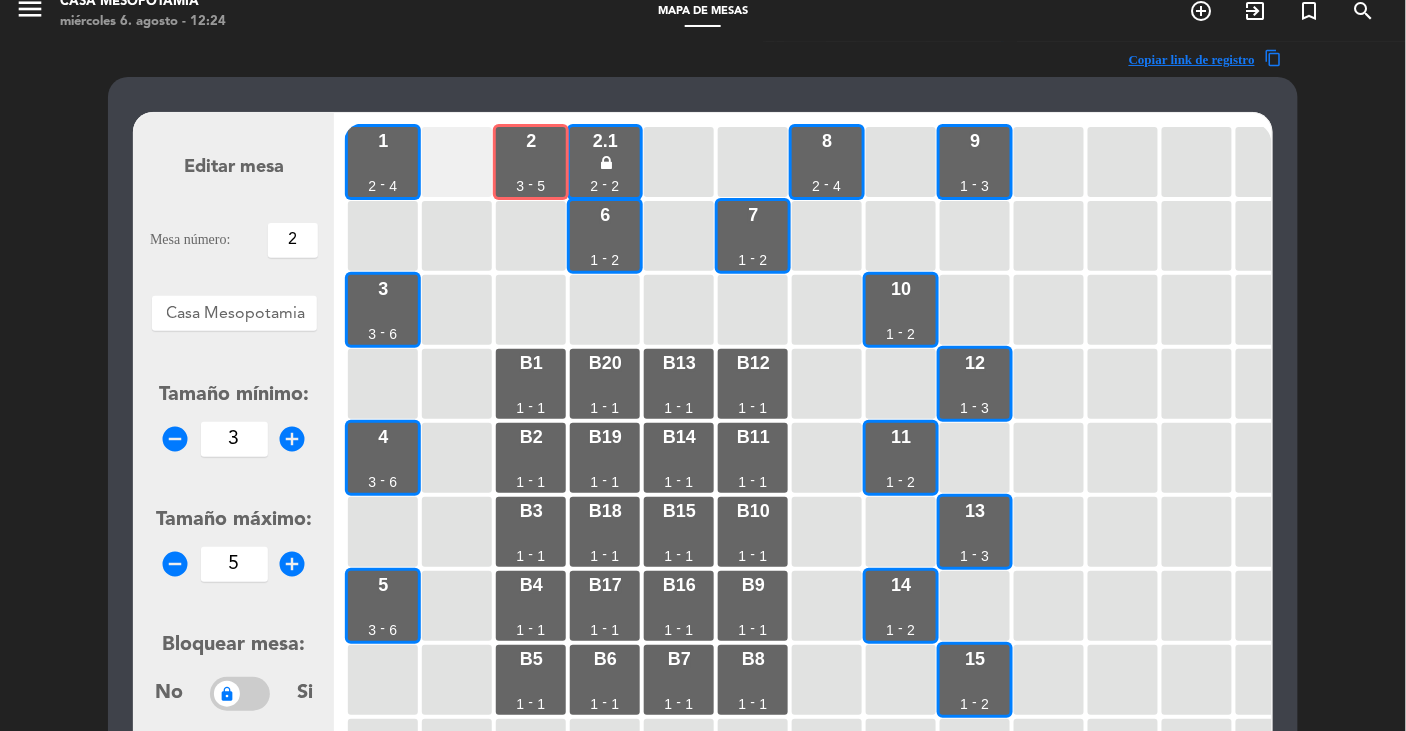 click at bounding box center [457, 162] 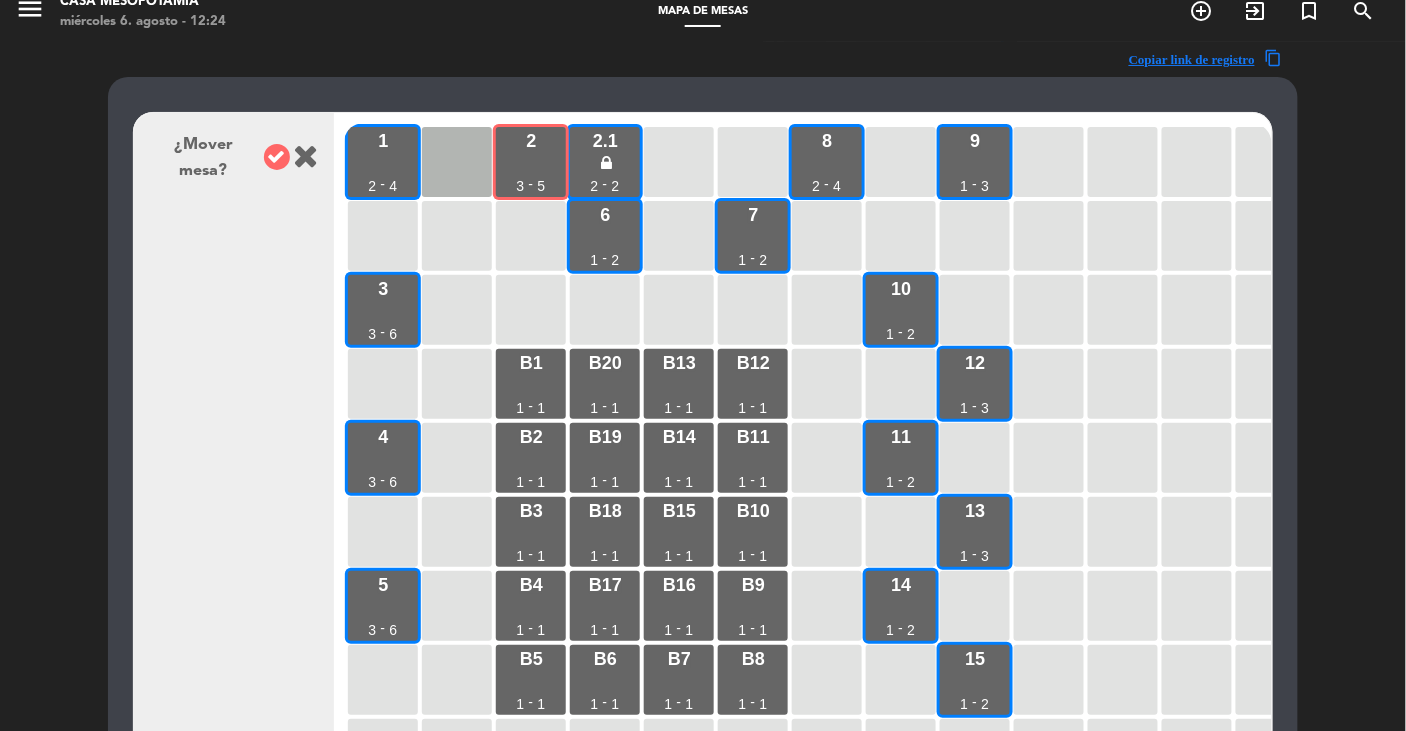 click 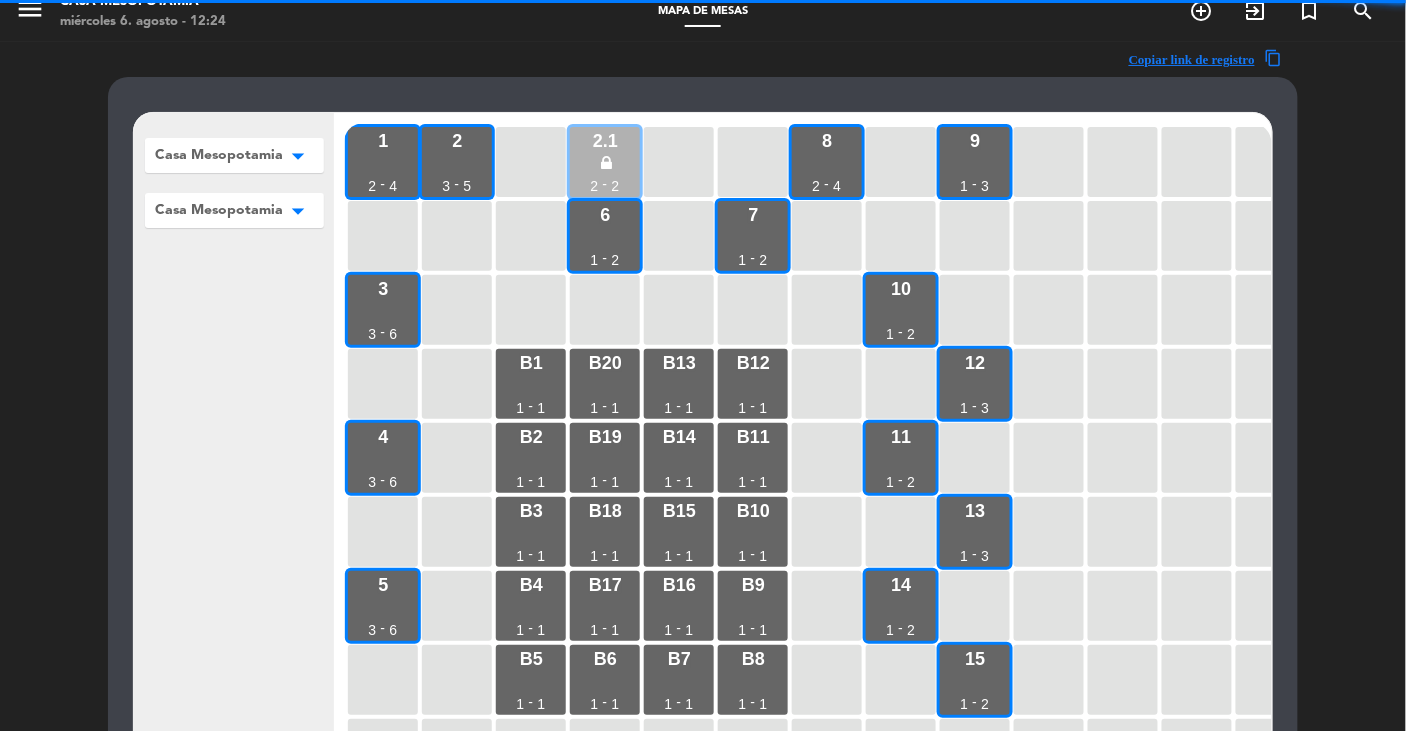 click at bounding box center (607, 163) 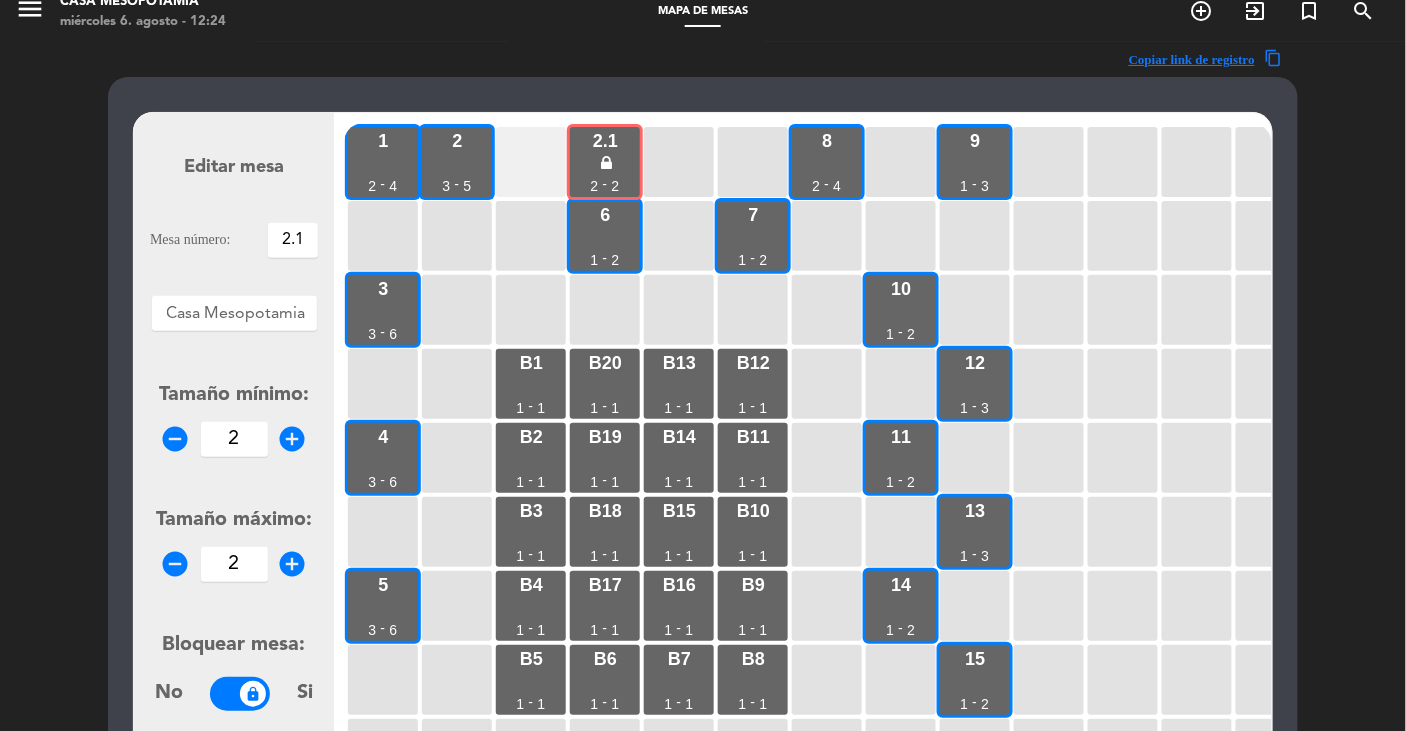 click at bounding box center [531, 162] 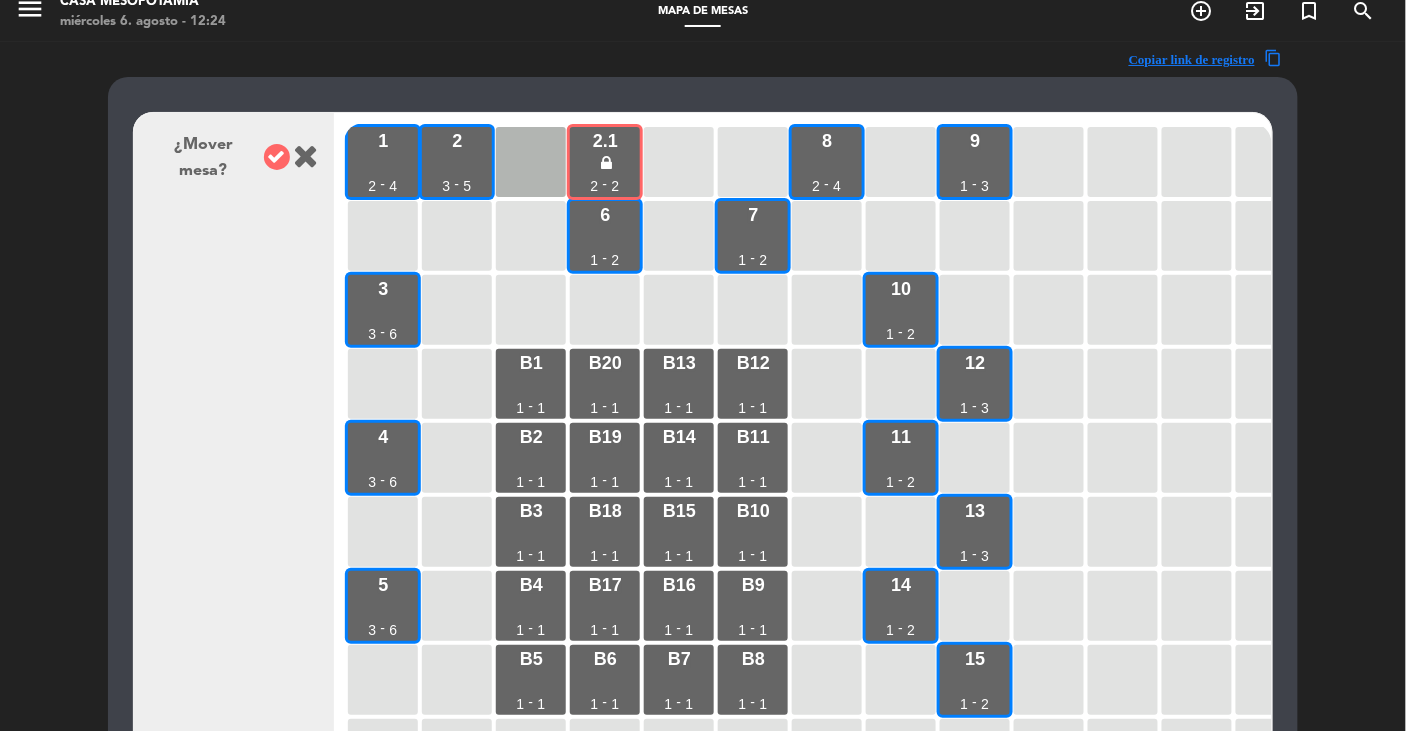 click 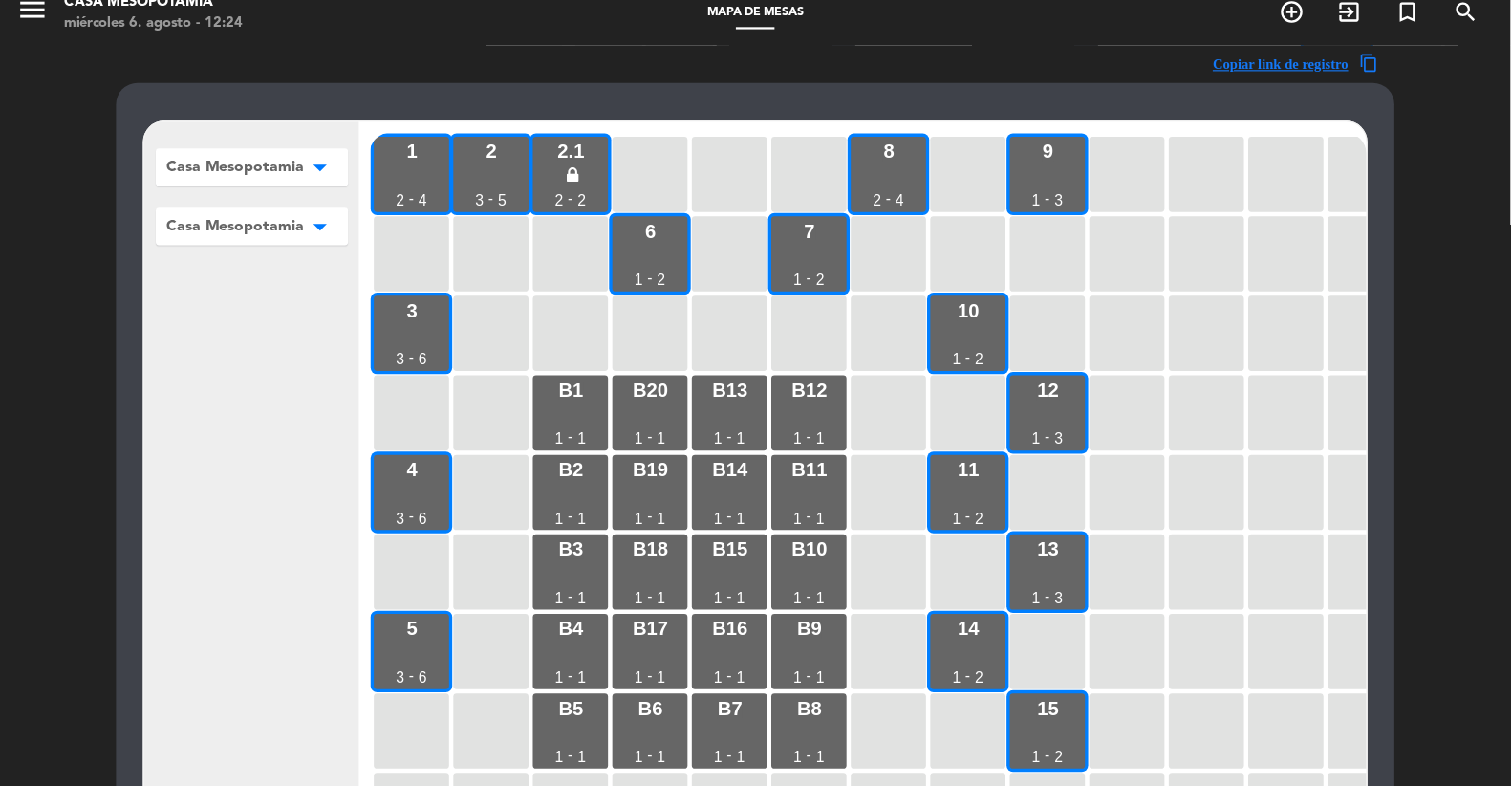 scroll, scrollTop: 17, scrollLeft: 0, axis: vertical 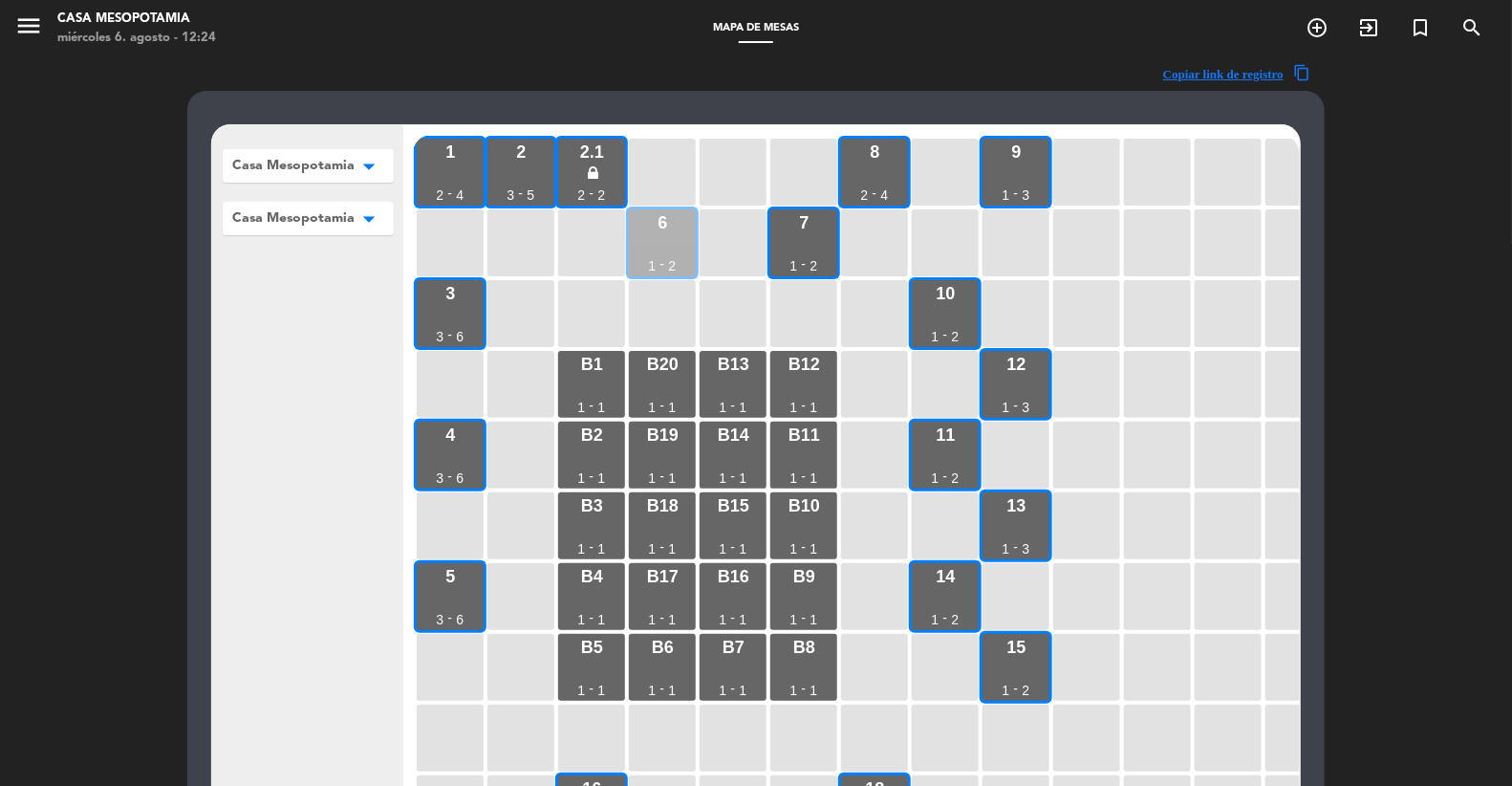 click on "2" at bounding box center (673, 266) 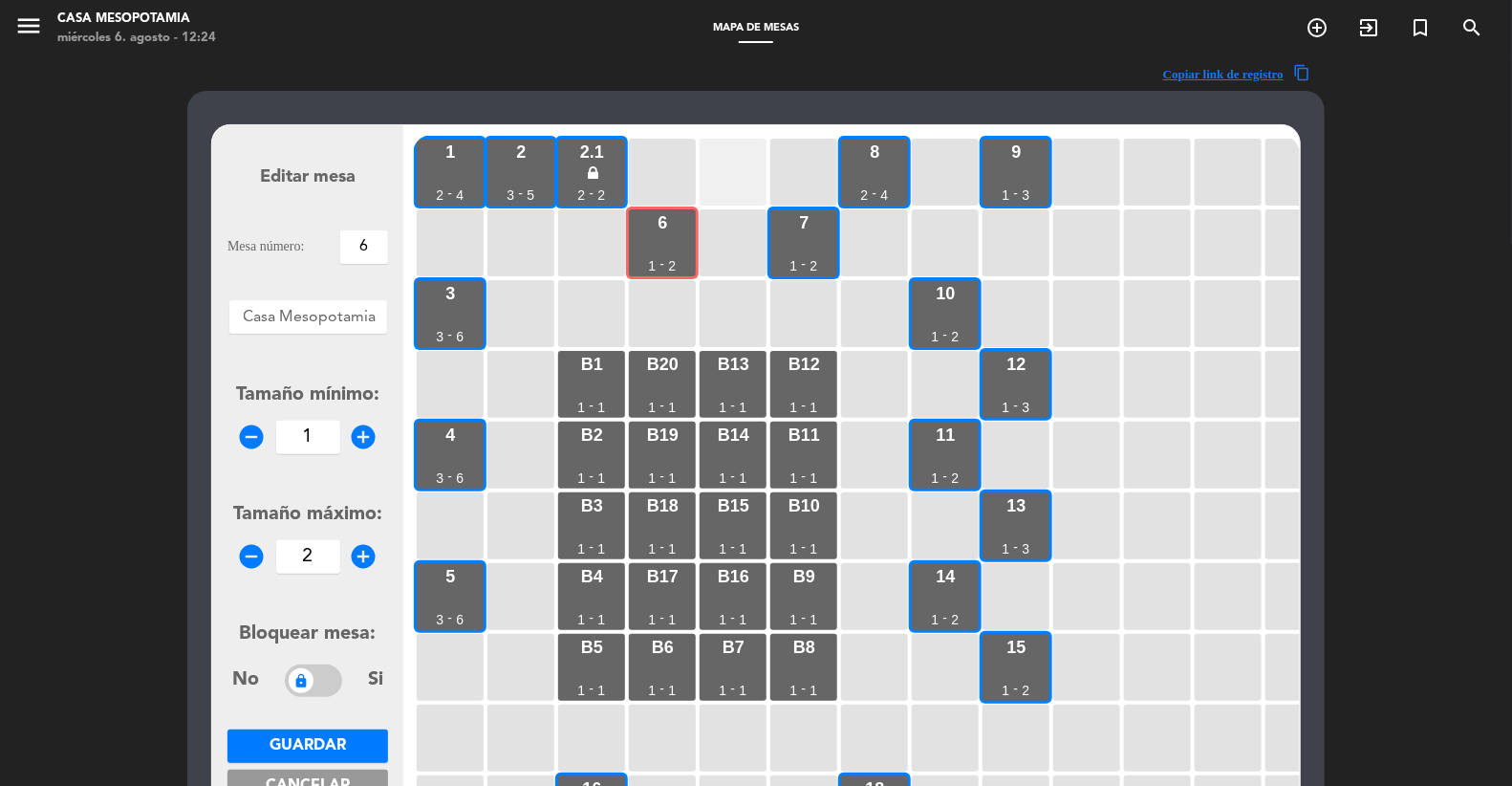 click at bounding box center [733, 172] 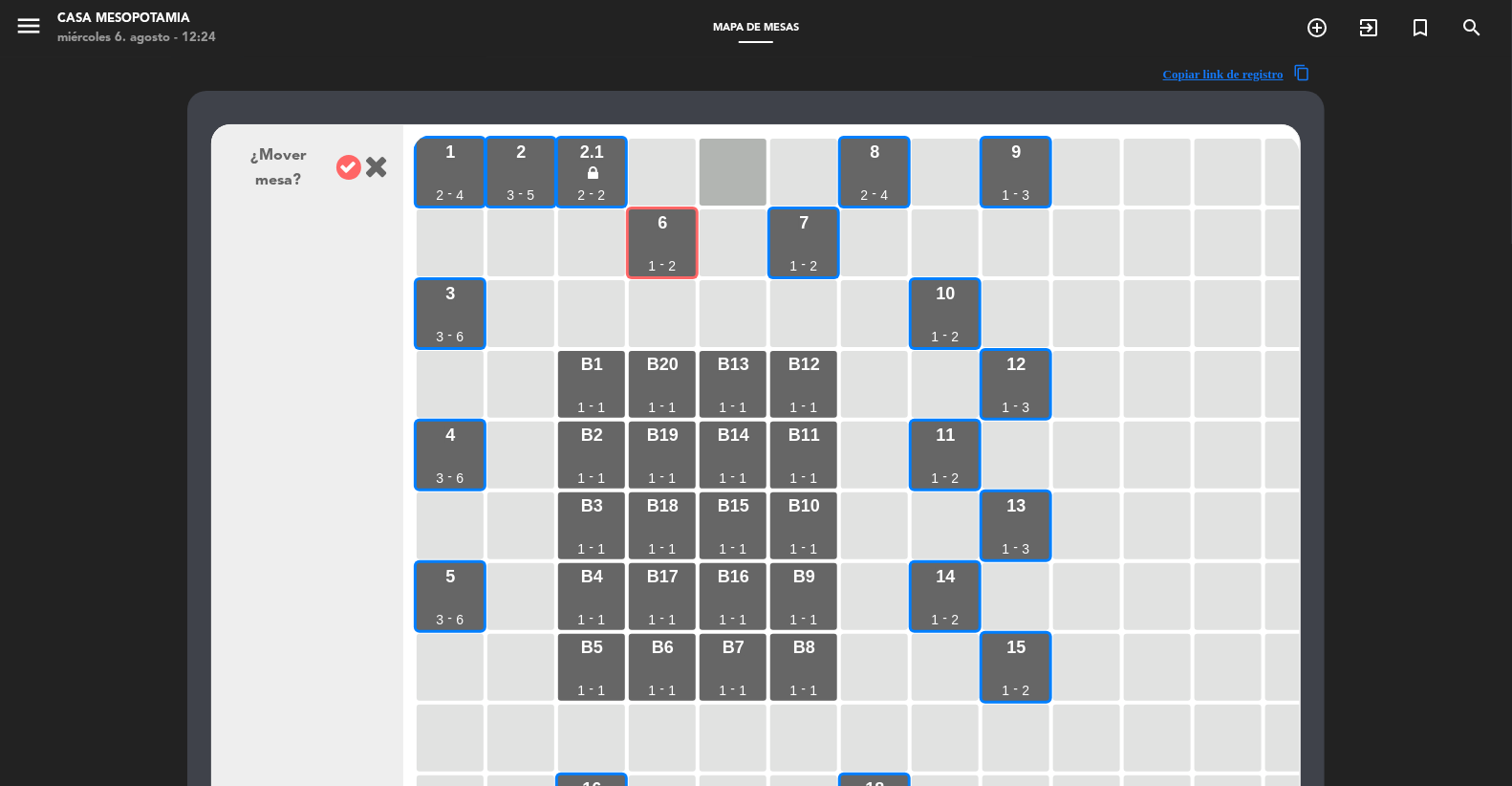 click 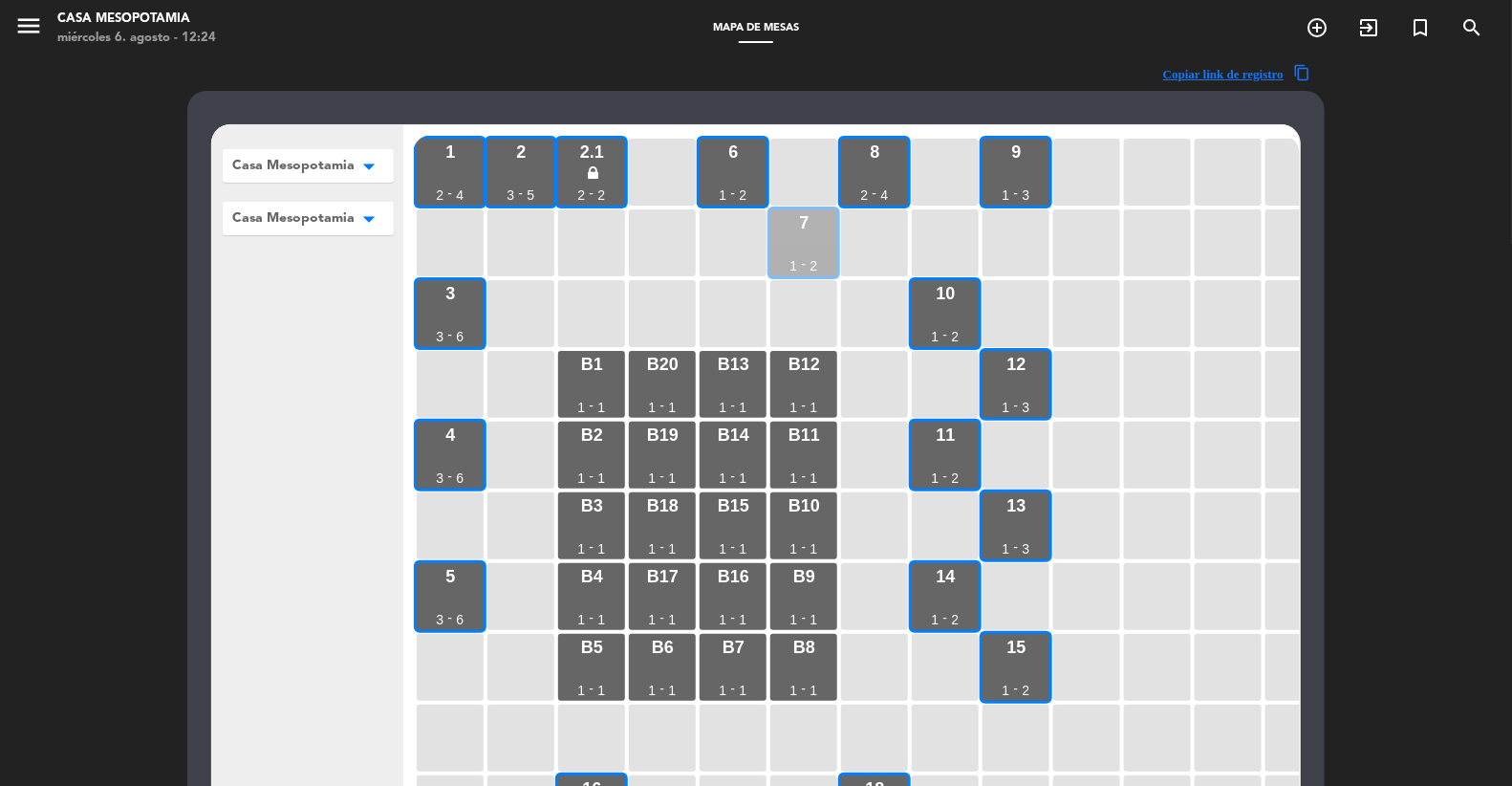 click on "7 1 - 2" at bounding box center [804, 243] 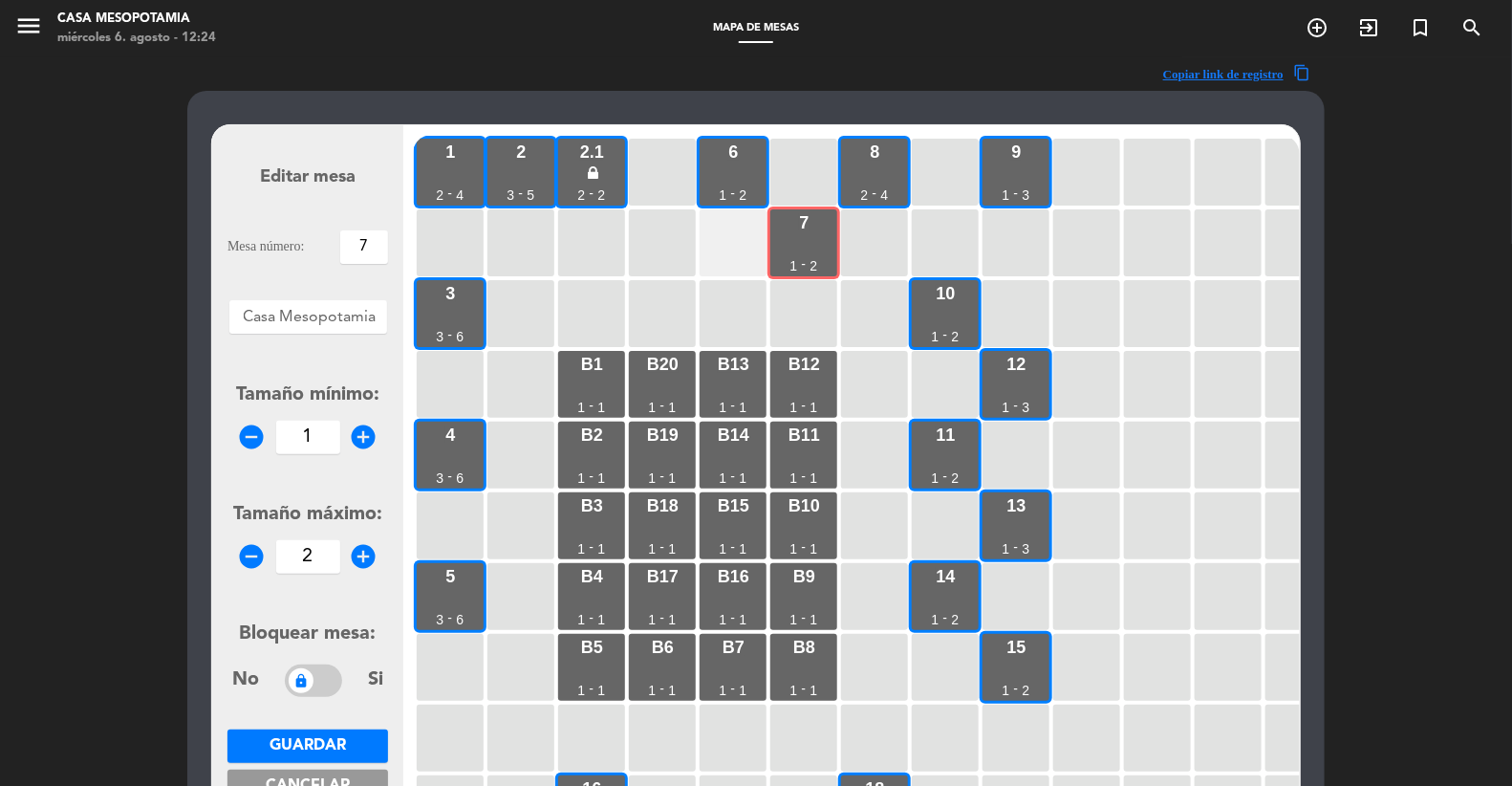 click at bounding box center [733, 243] 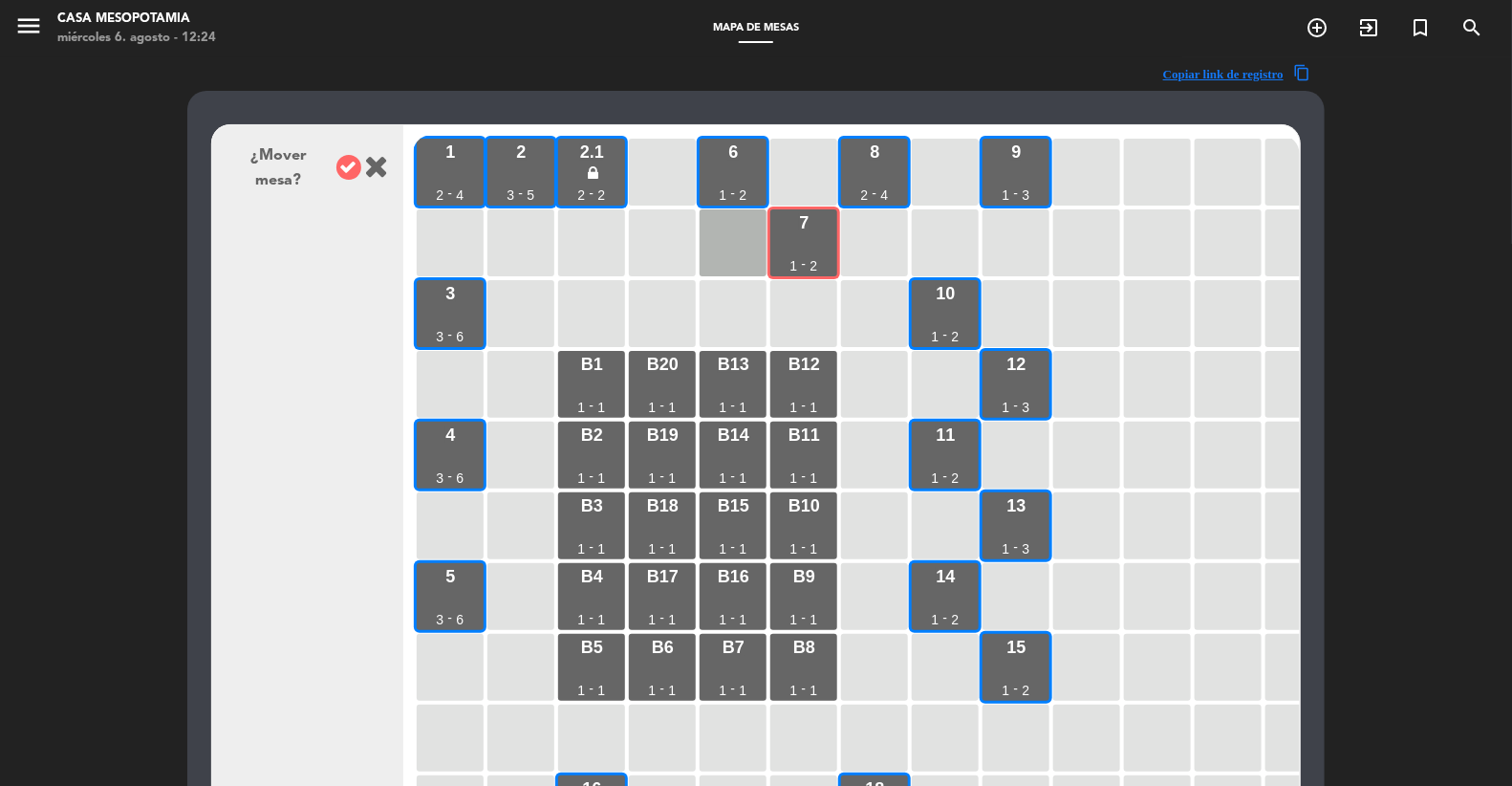 click 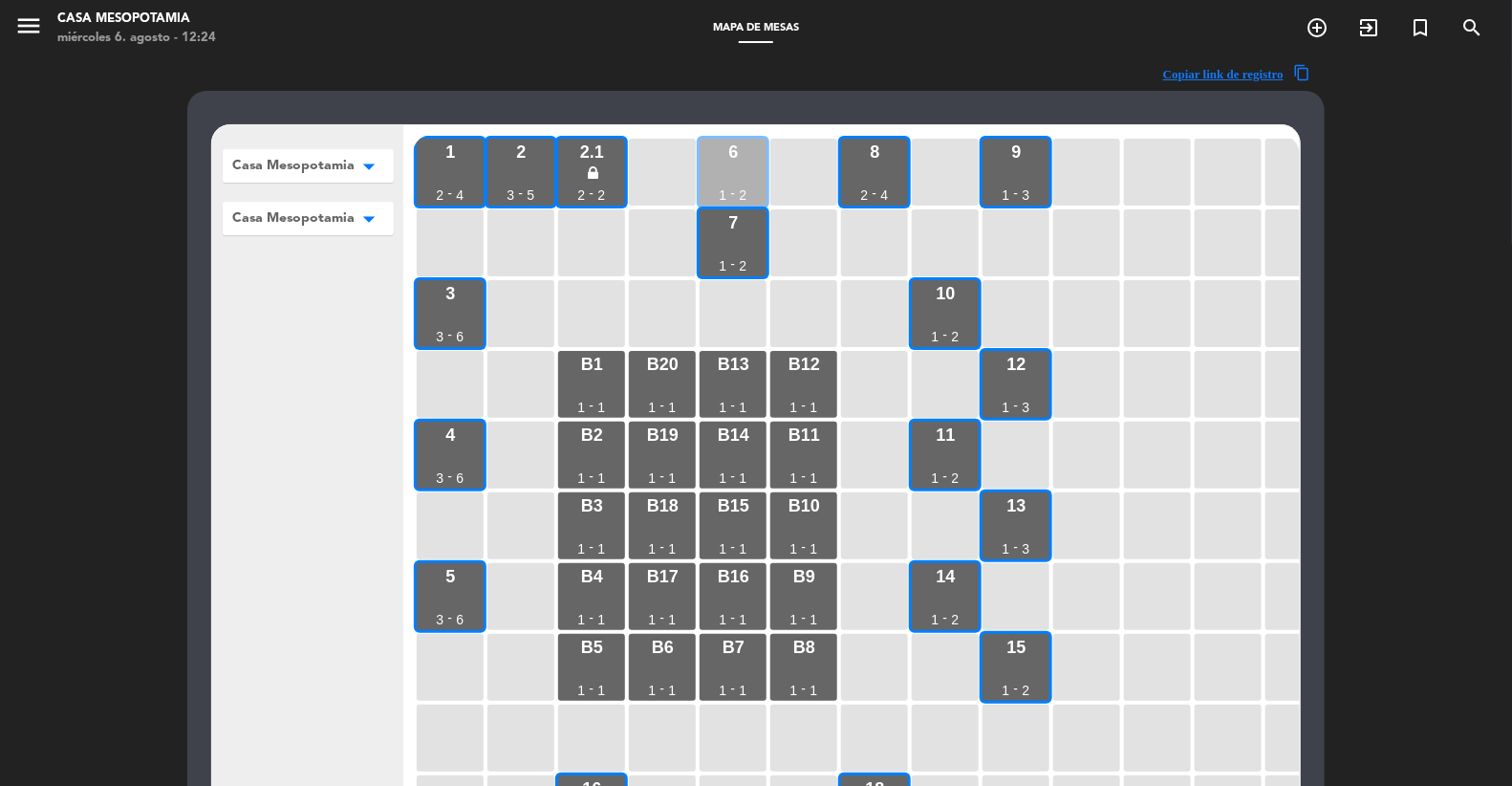 click on "6 1 - 2" at bounding box center [733, 172] 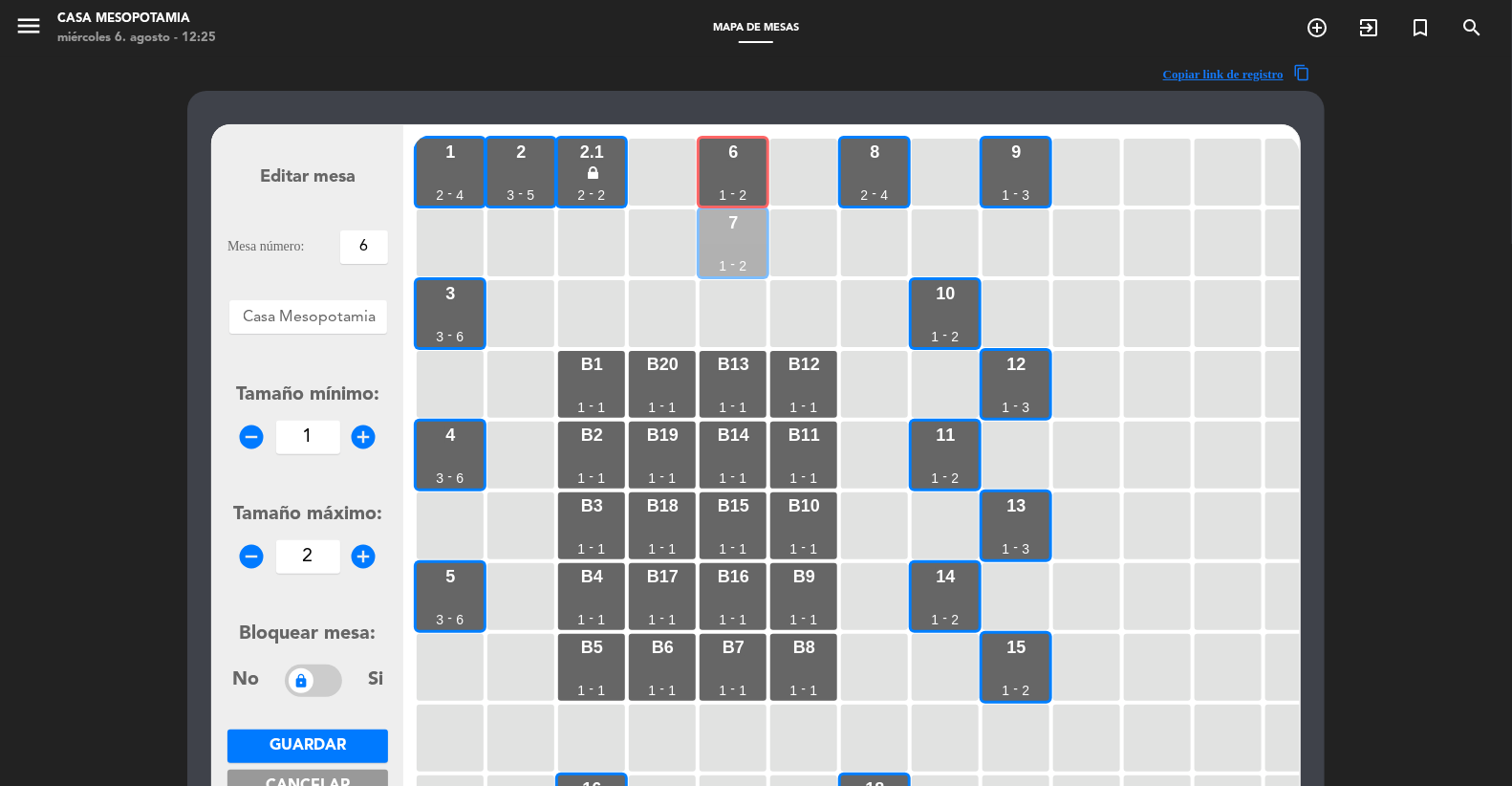 click on "7" at bounding box center (733, 223) 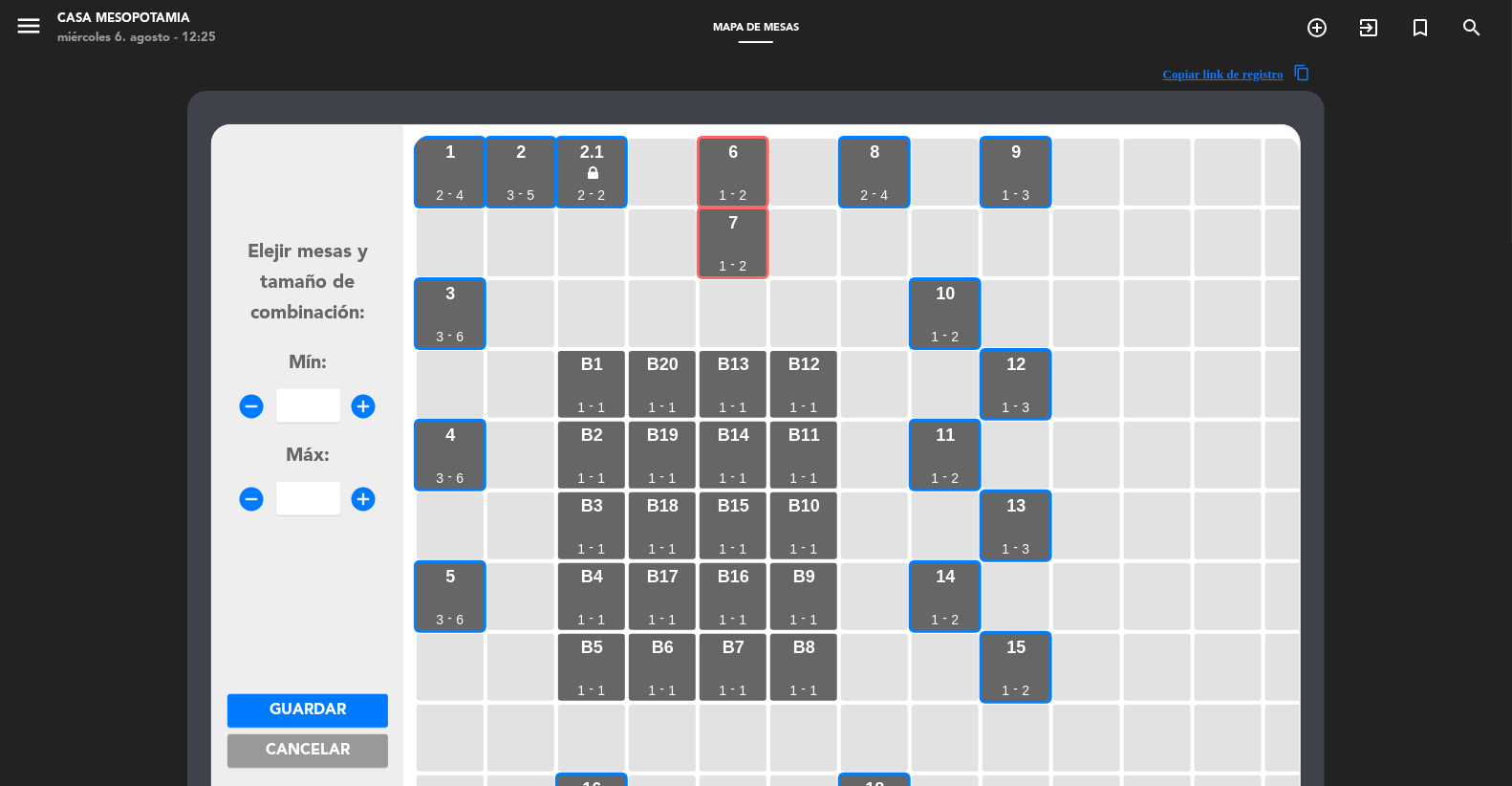 click at bounding box center [308, 405] 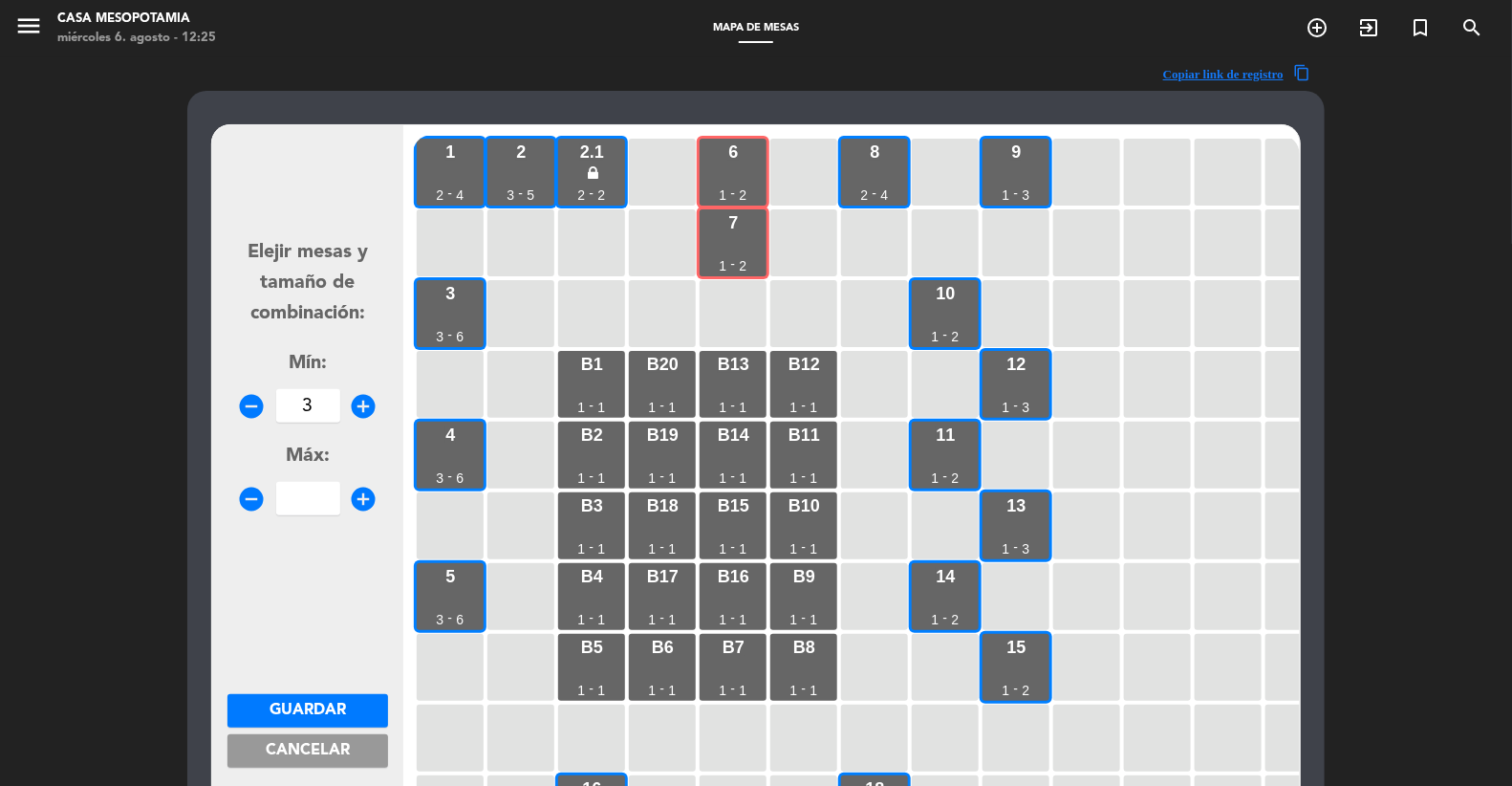 type on "3" 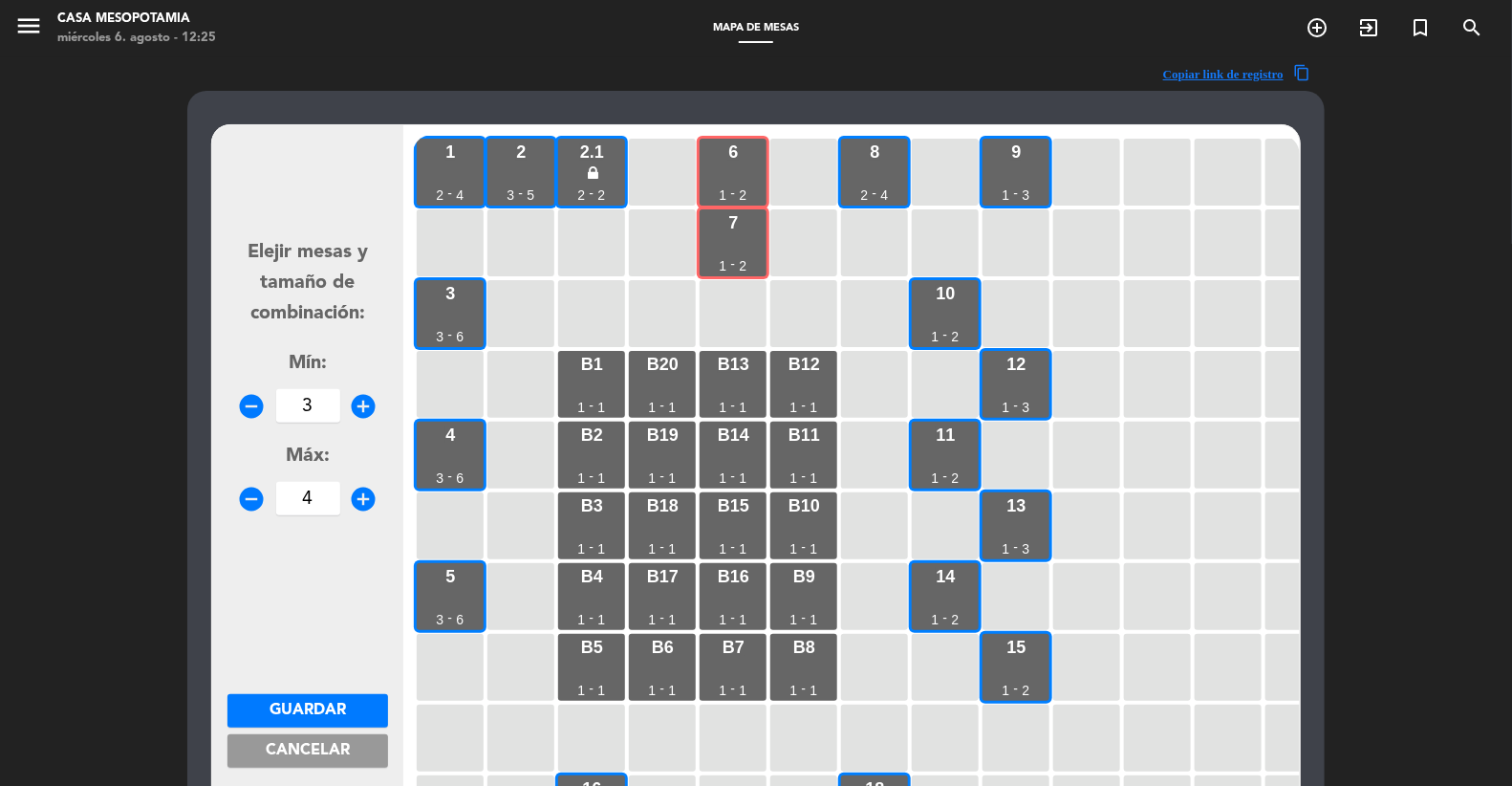 type on "4" 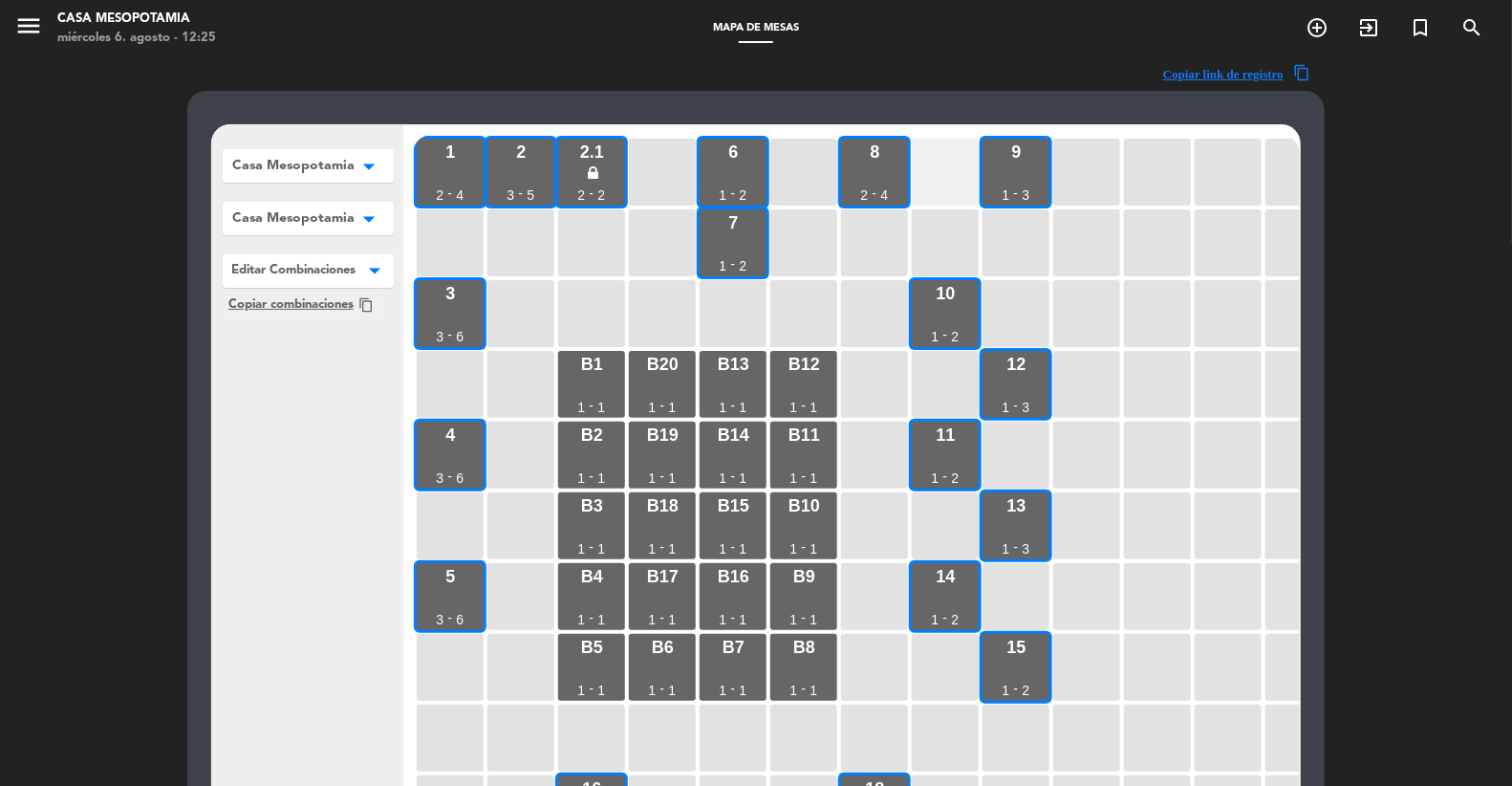 click at bounding box center (945, 172) 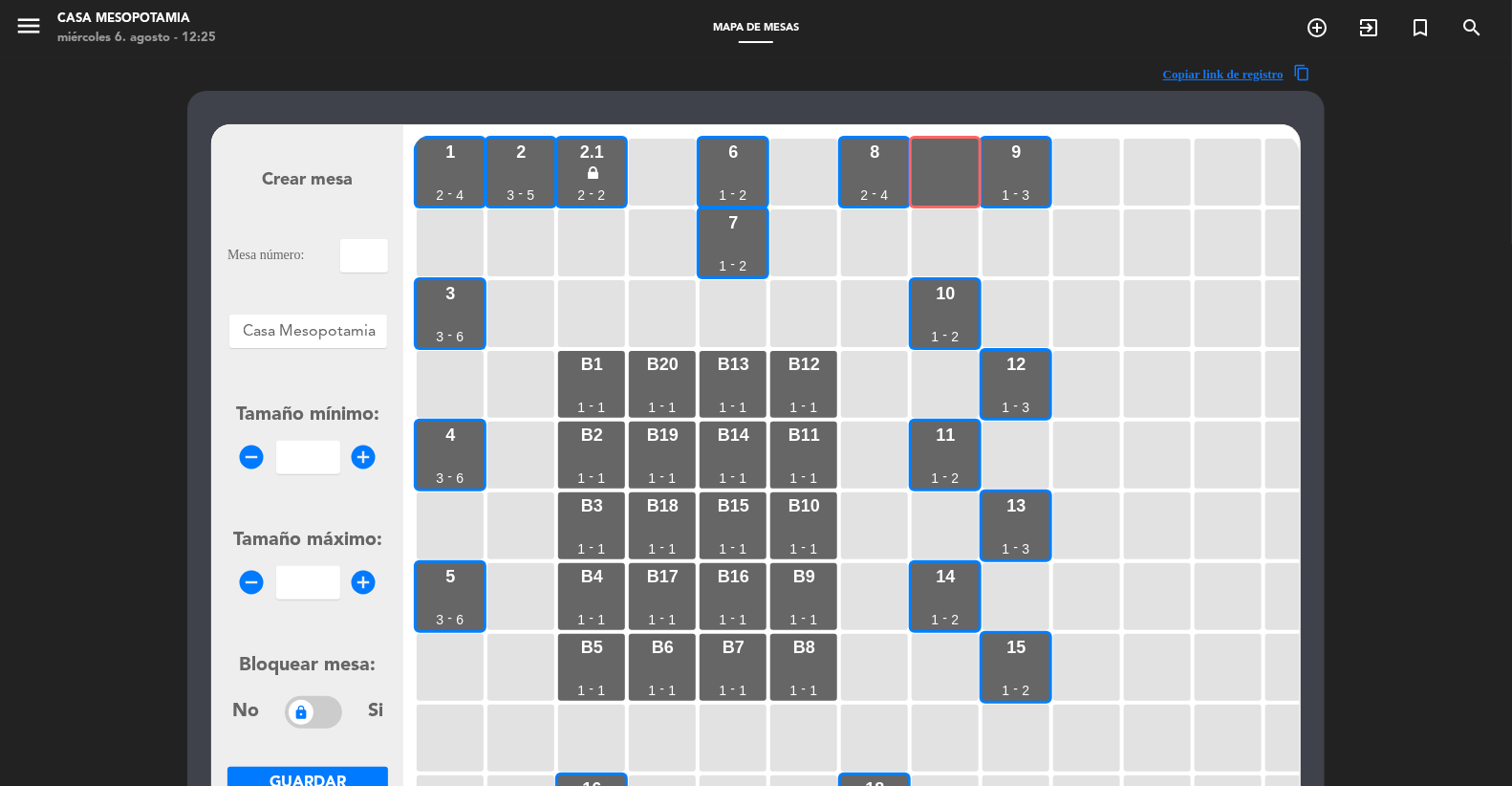 click at bounding box center [364, 255] 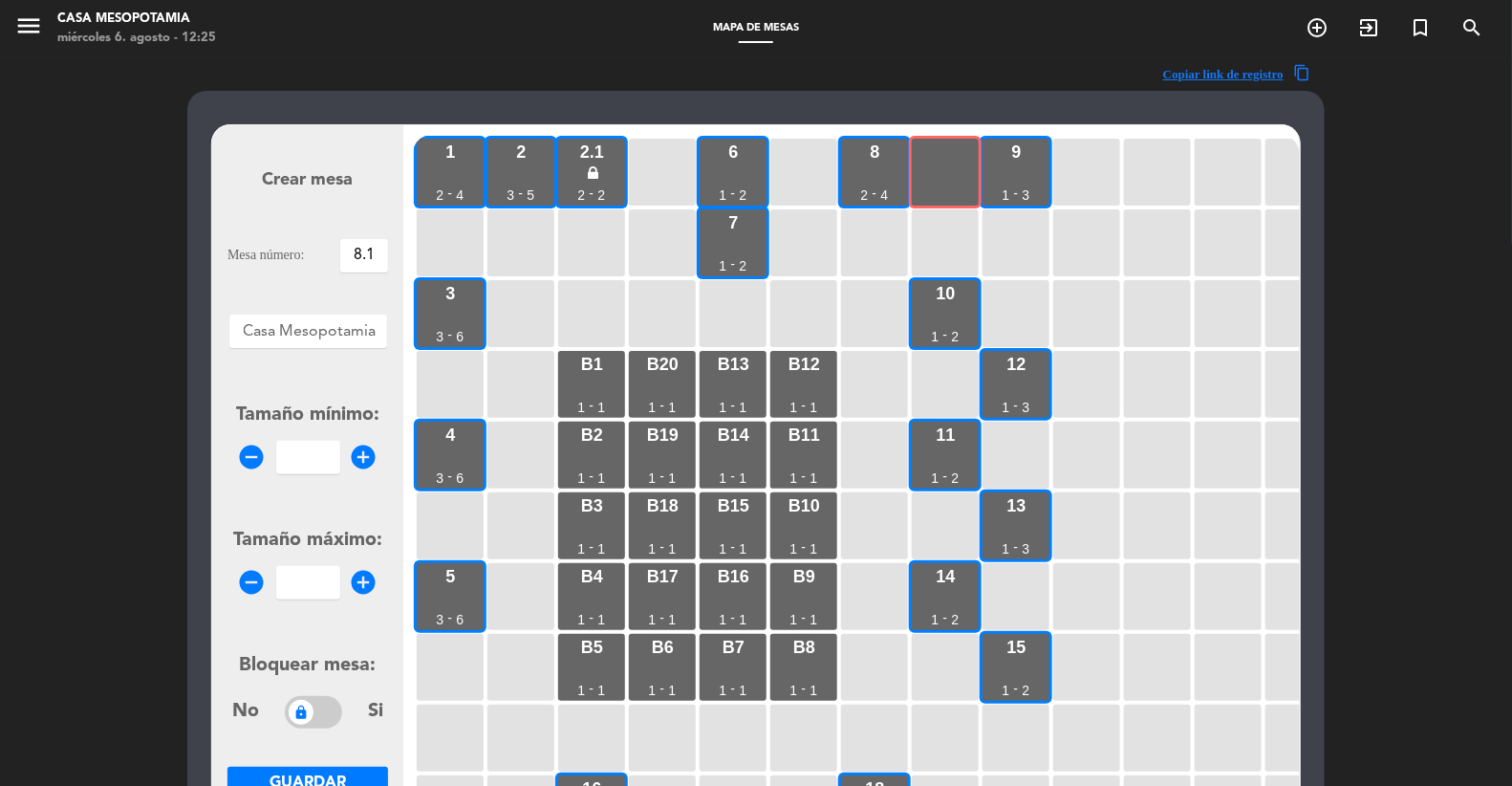 type on "8.1" 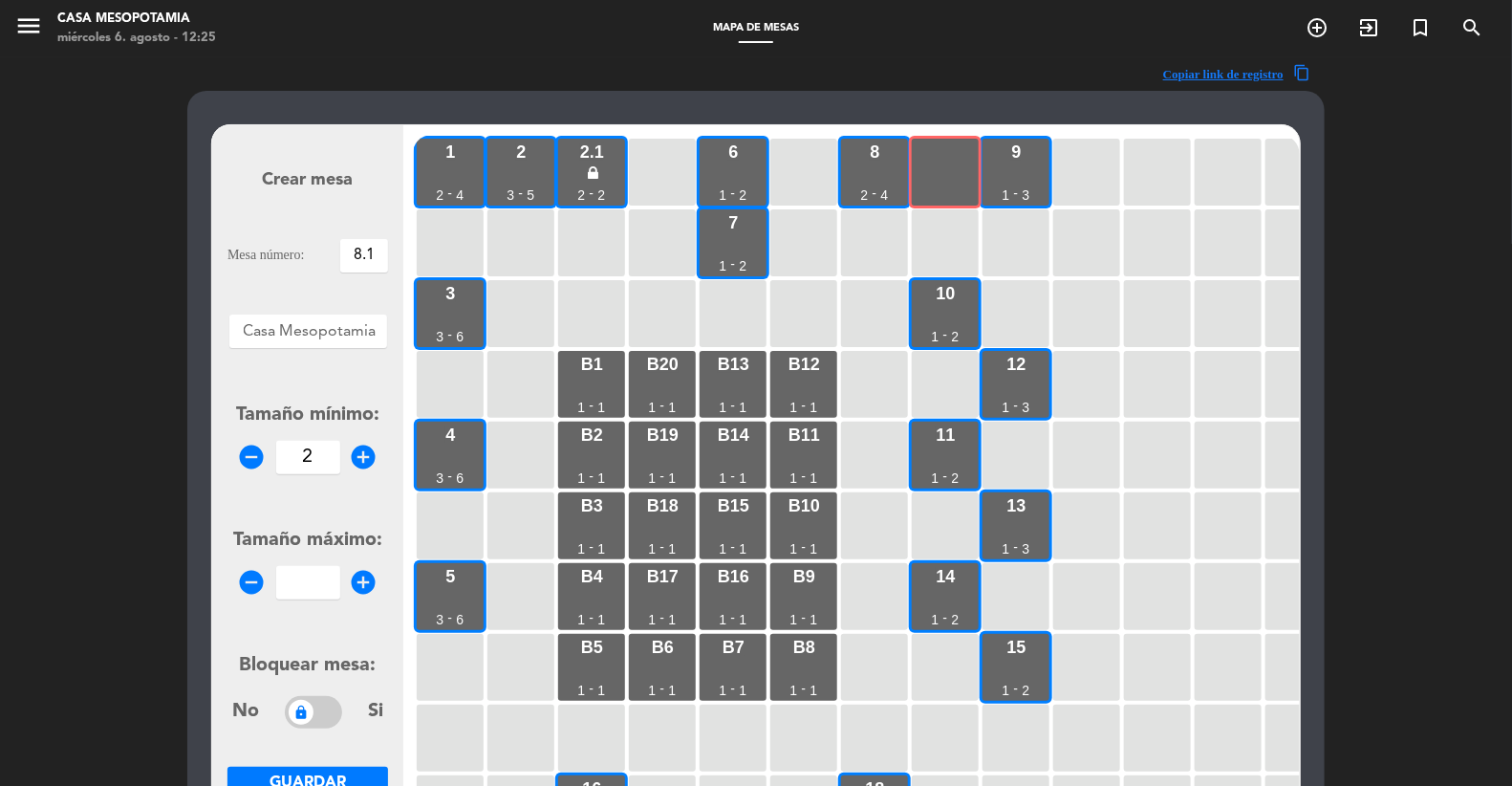 type on "2" 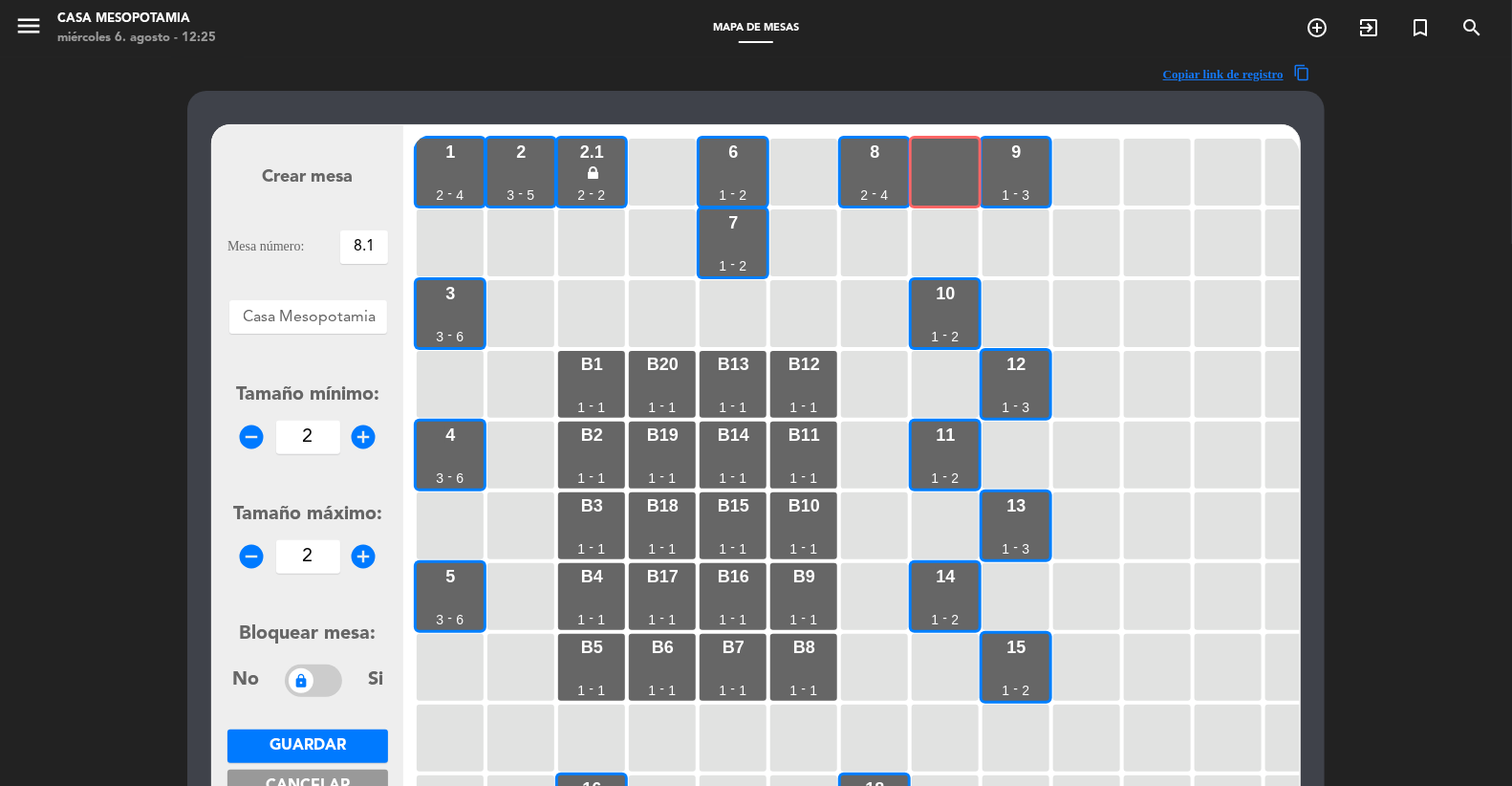 type on "2" 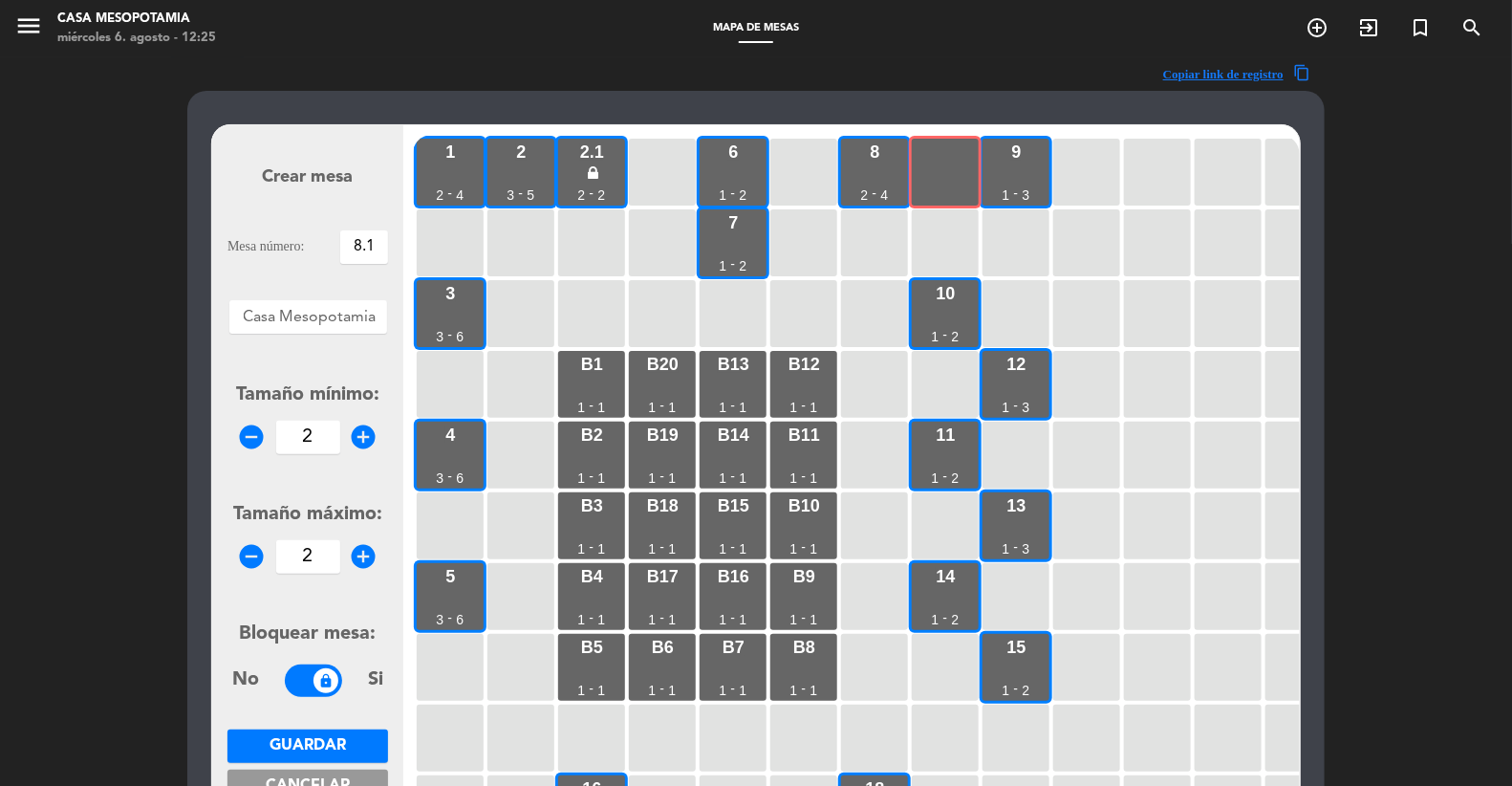 click on "Guardar" at bounding box center [308, 746] 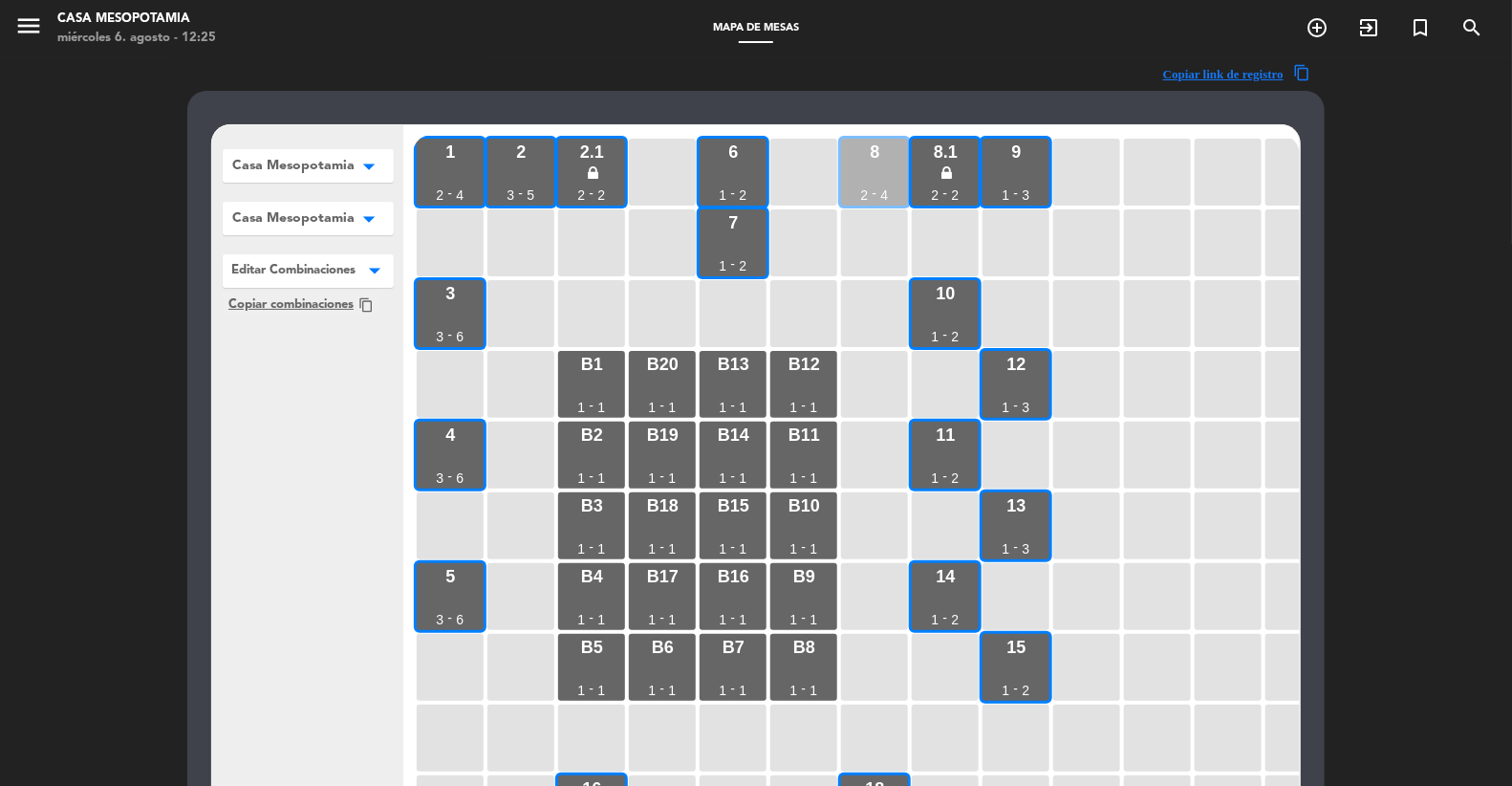 click on "8 2 - 4" at bounding box center [875, 172] 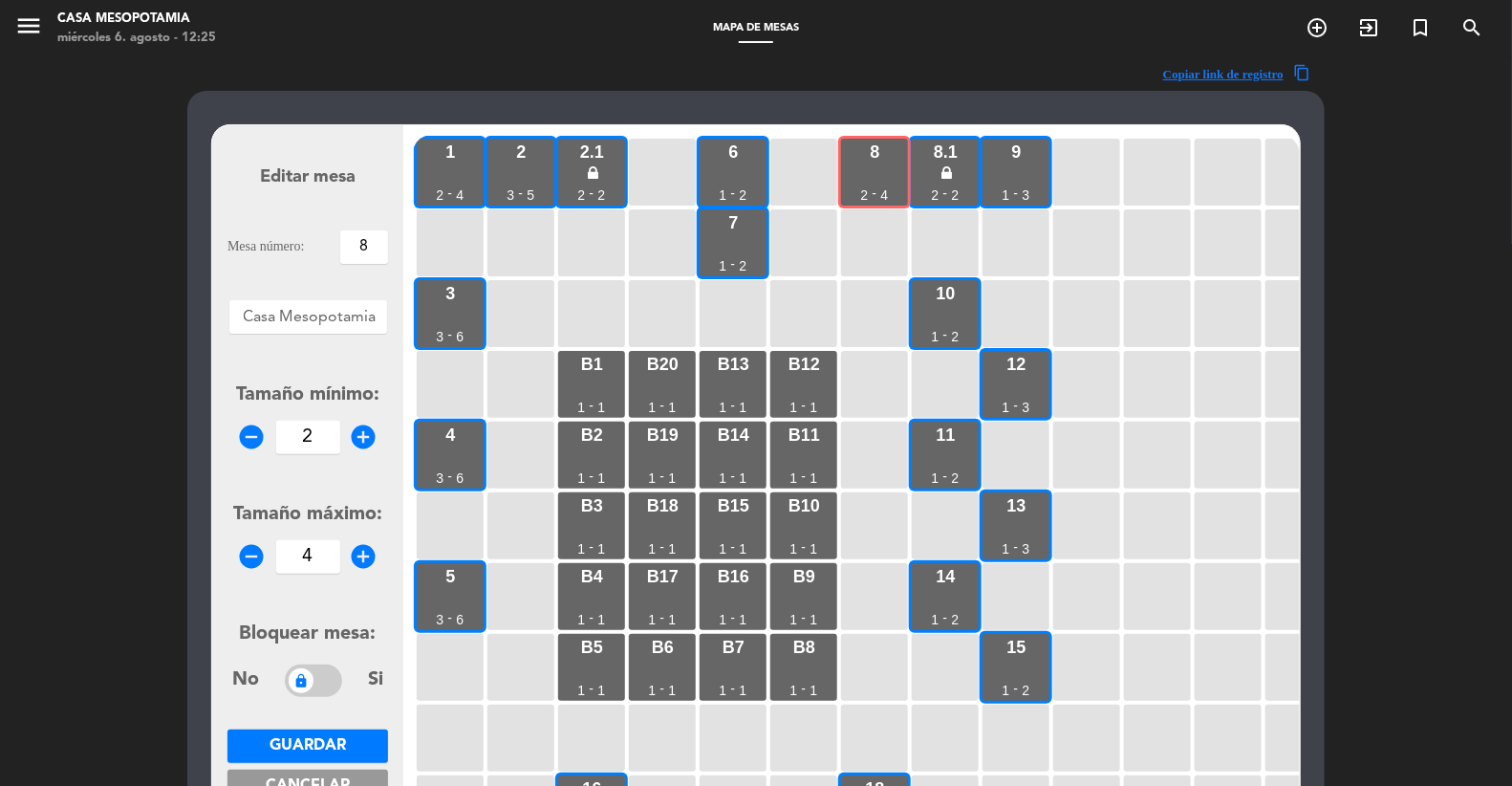 click on "add_circle" at bounding box center (364, 437) 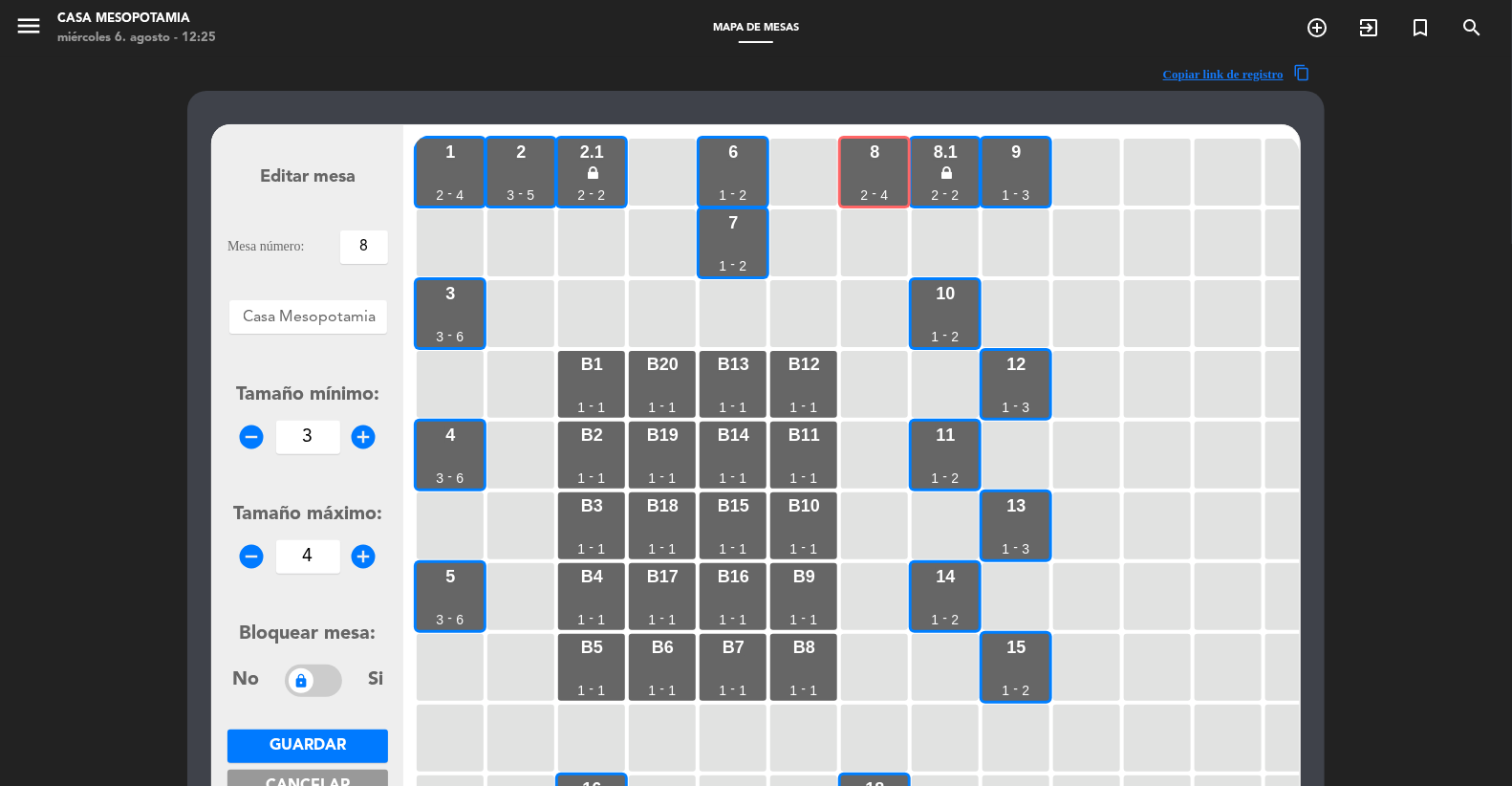 click on "add_circle" at bounding box center [364, 557] 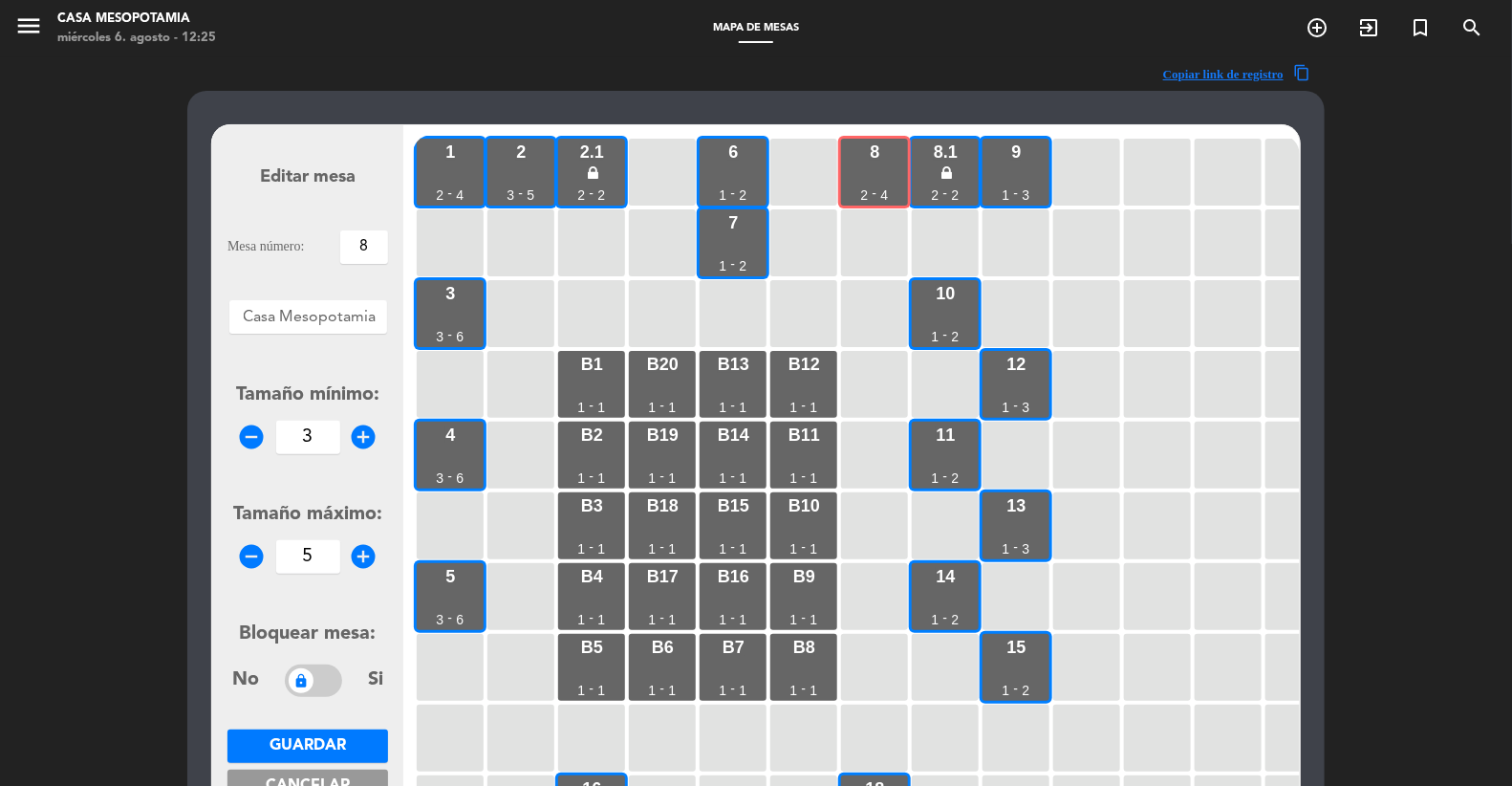 scroll, scrollTop: 1, scrollLeft: 0, axis: vertical 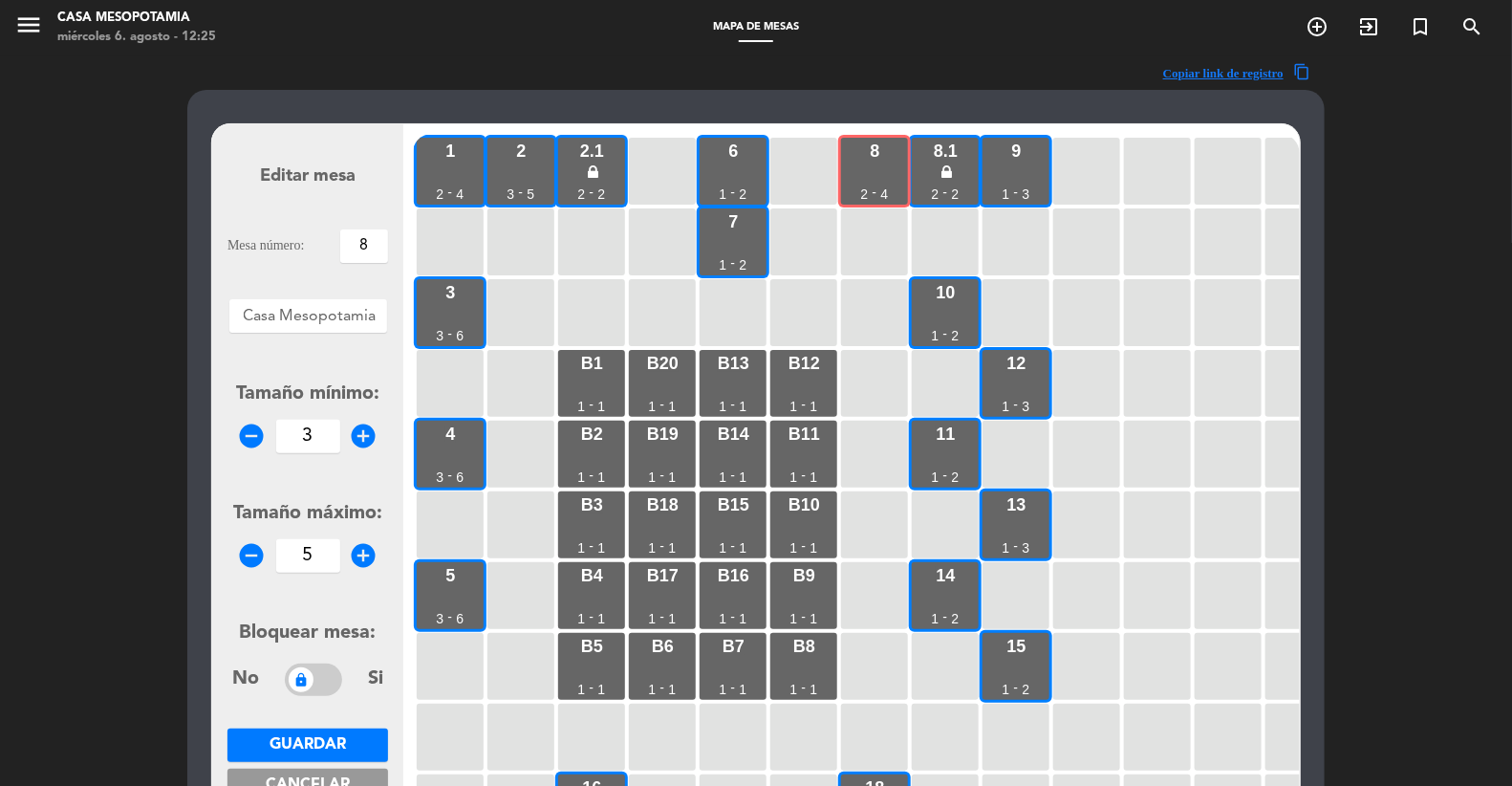 click on "remove_circle" at bounding box center [252, 556] 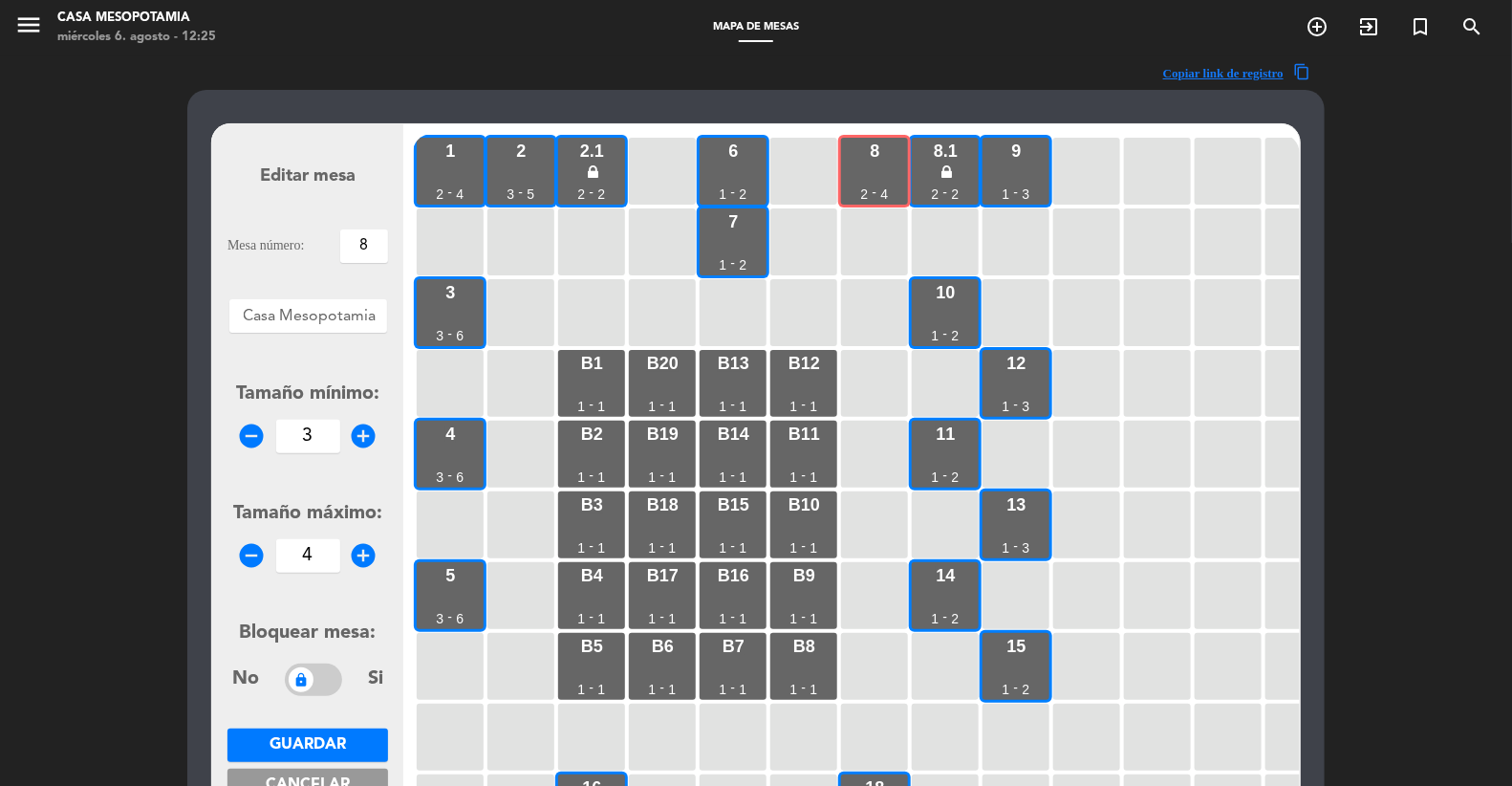 click on "Guardar" at bounding box center (308, 745) 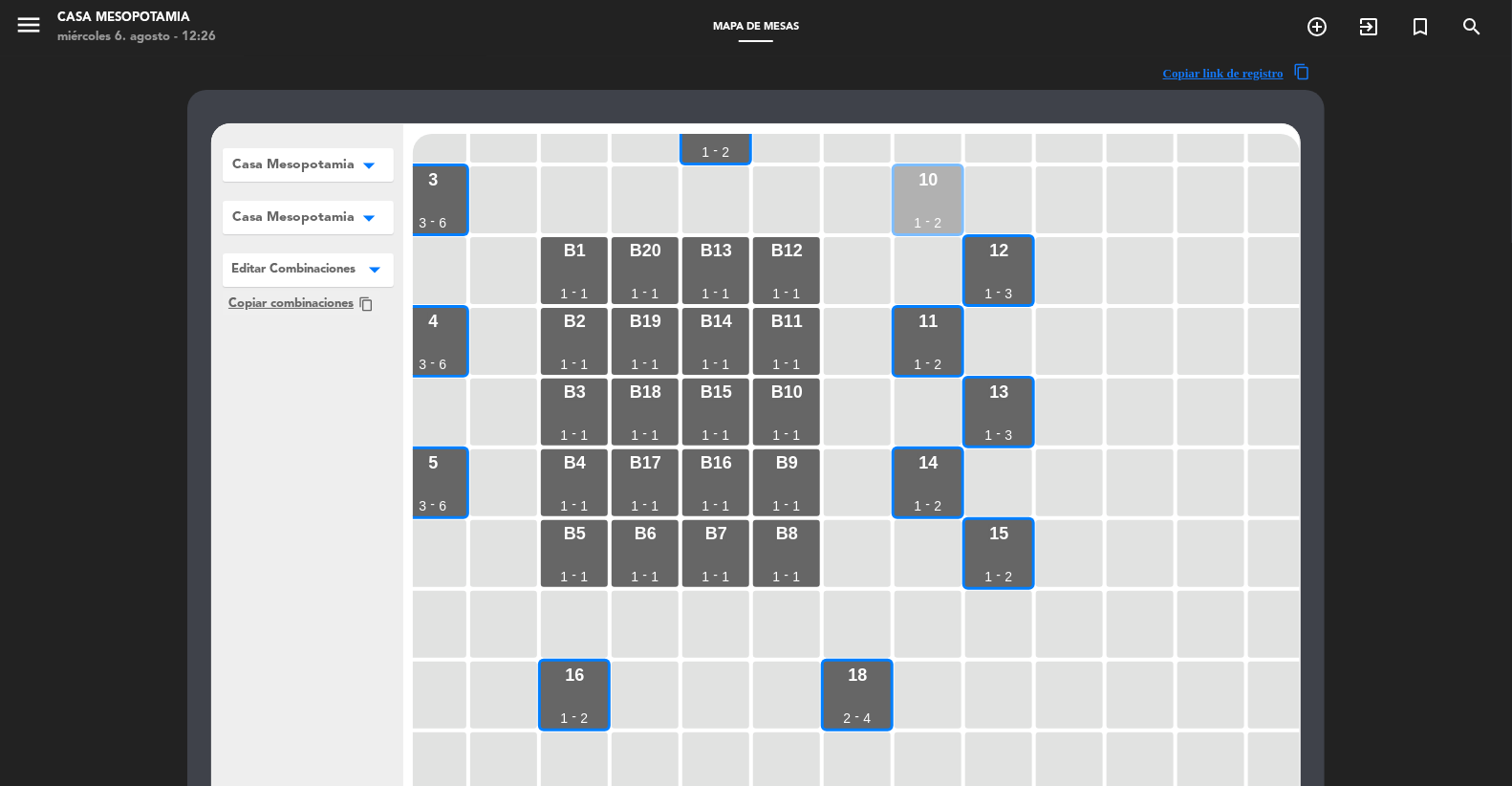 scroll, scrollTop: 113, scrollLeft: 15, axis: both 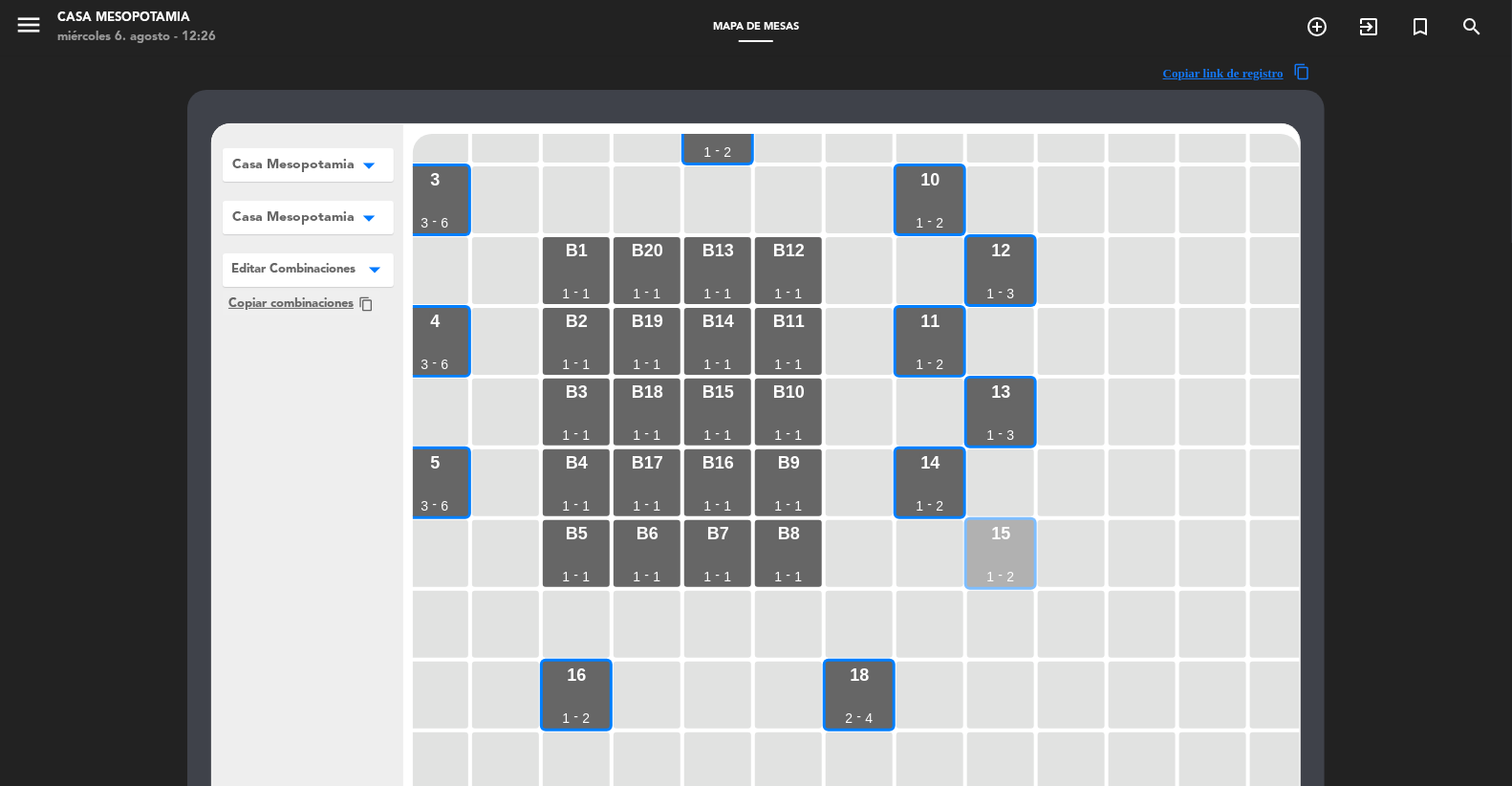click on "15 1 - 2" at bounding box center [1001, 554] 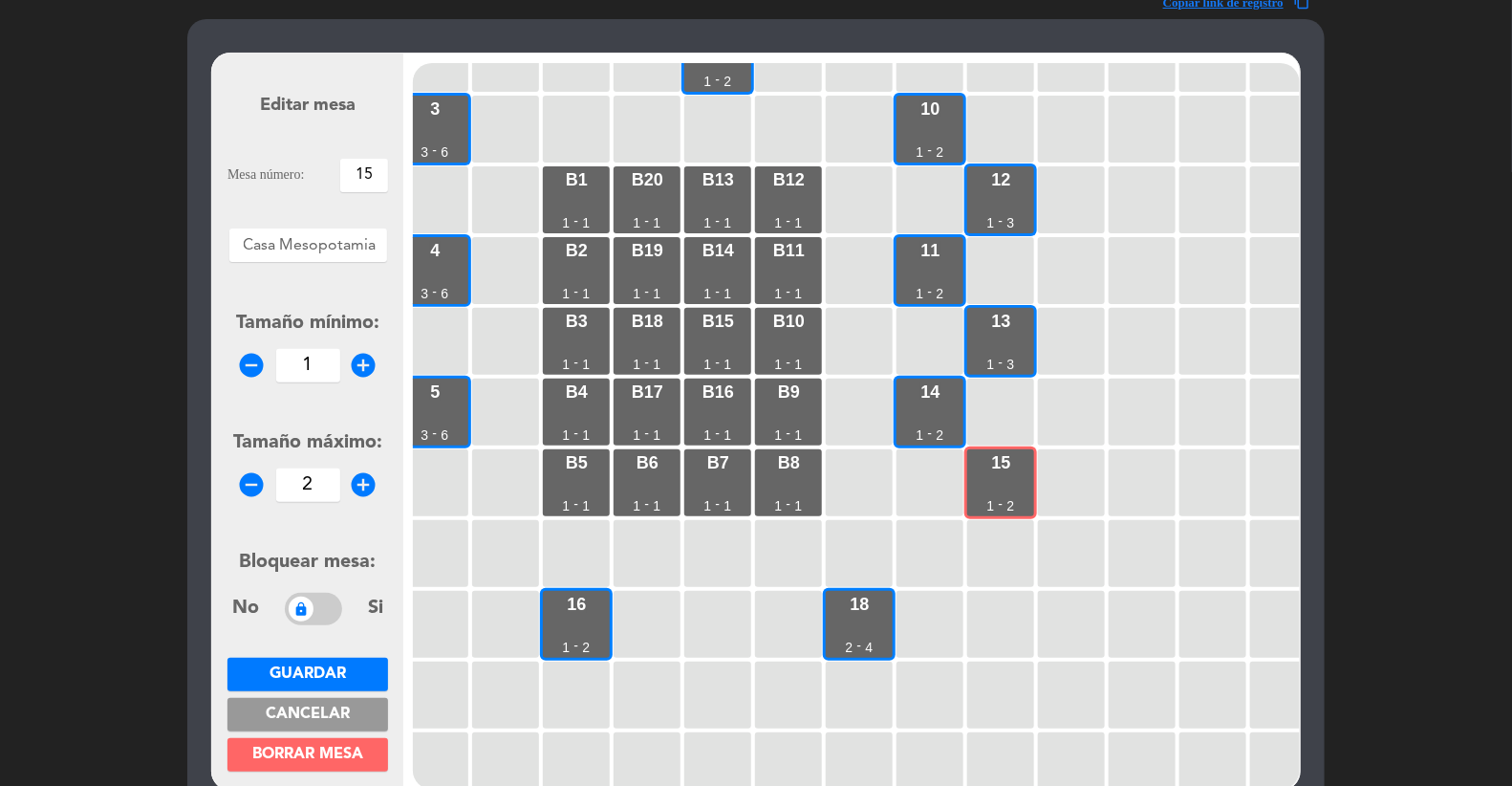 scroll, scrollTop: 84, scrollLeft: 0, axis: vertical 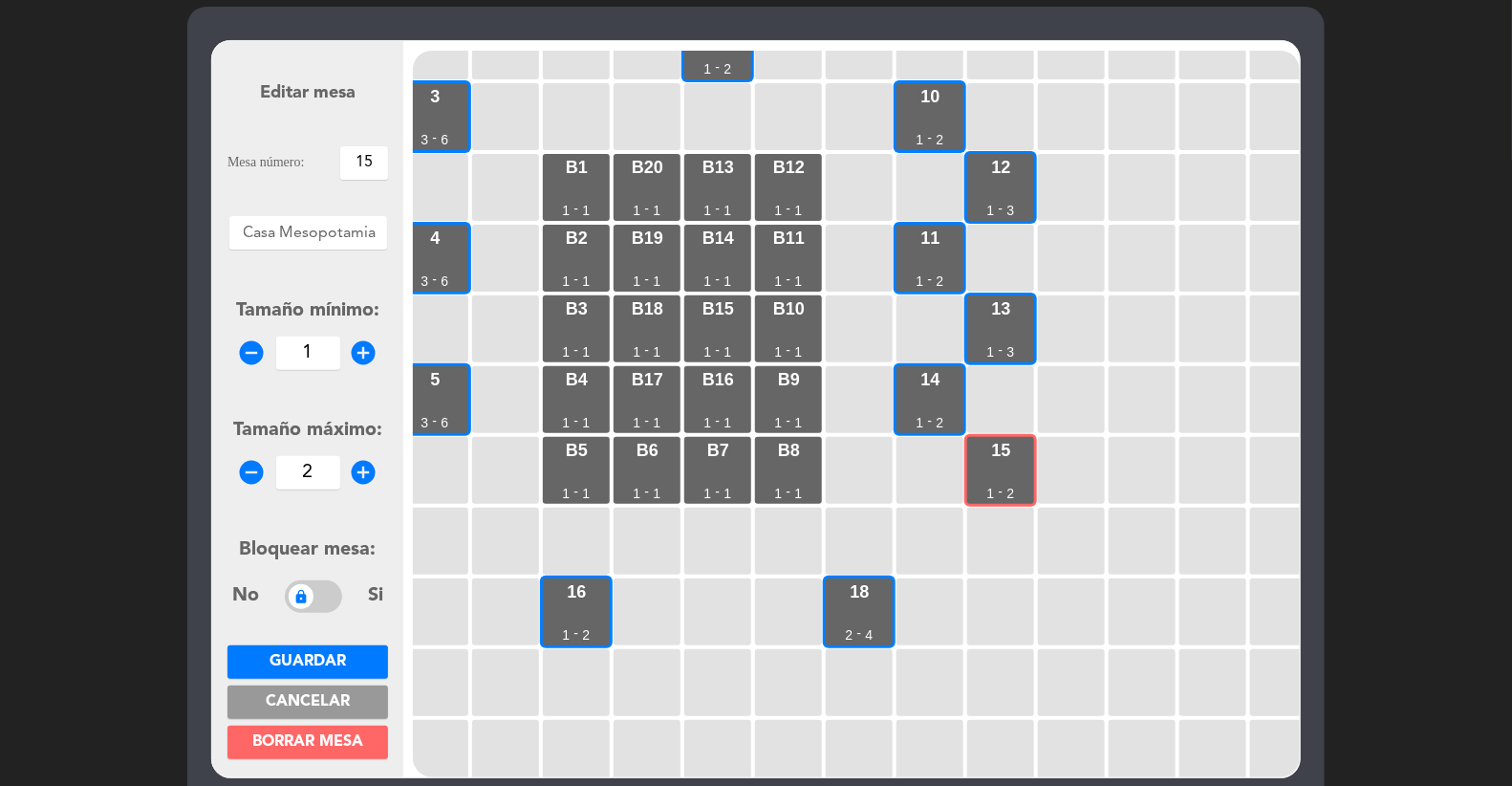 drag, startPoint x: 309, startPoint y: 738, endPoint x: 391, endPoint y: 724, distance: 83.18654 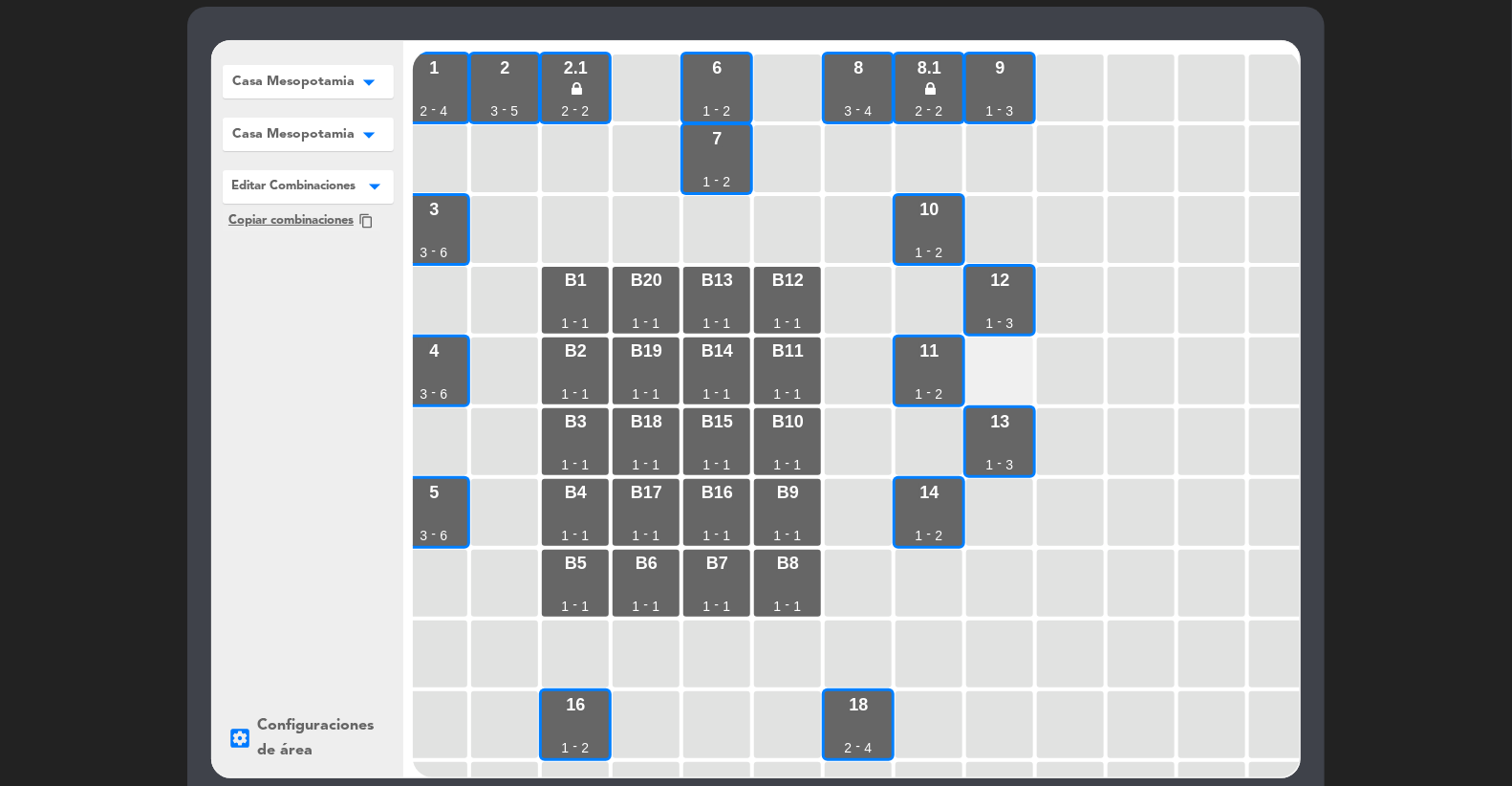 scroll, scrollTop: 0, scrollLeft: 15, axis: horizontal 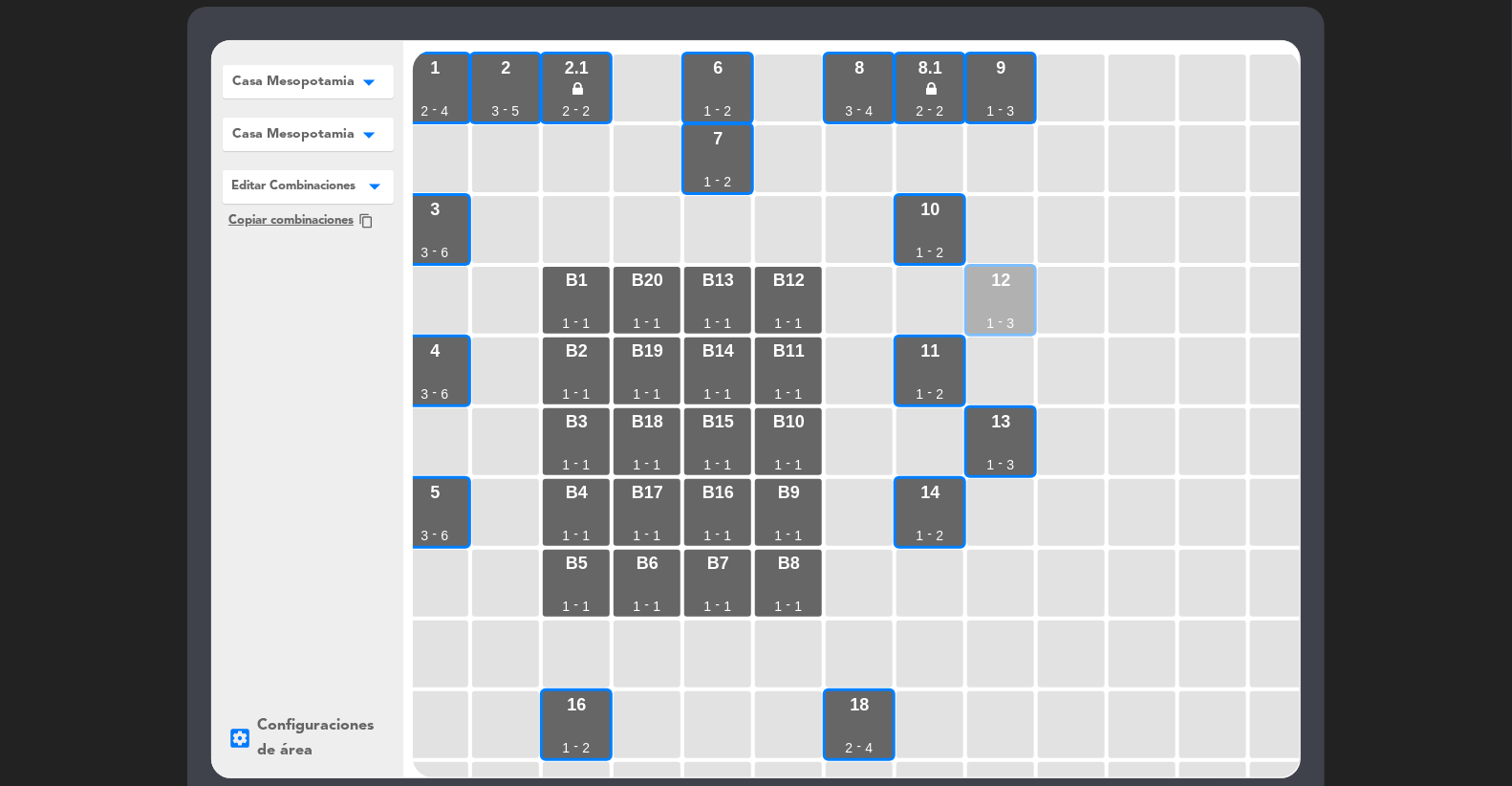 click on "[NUMBER] [NUMBER] - [NUMBER]" at bounding box center [1001, 300] 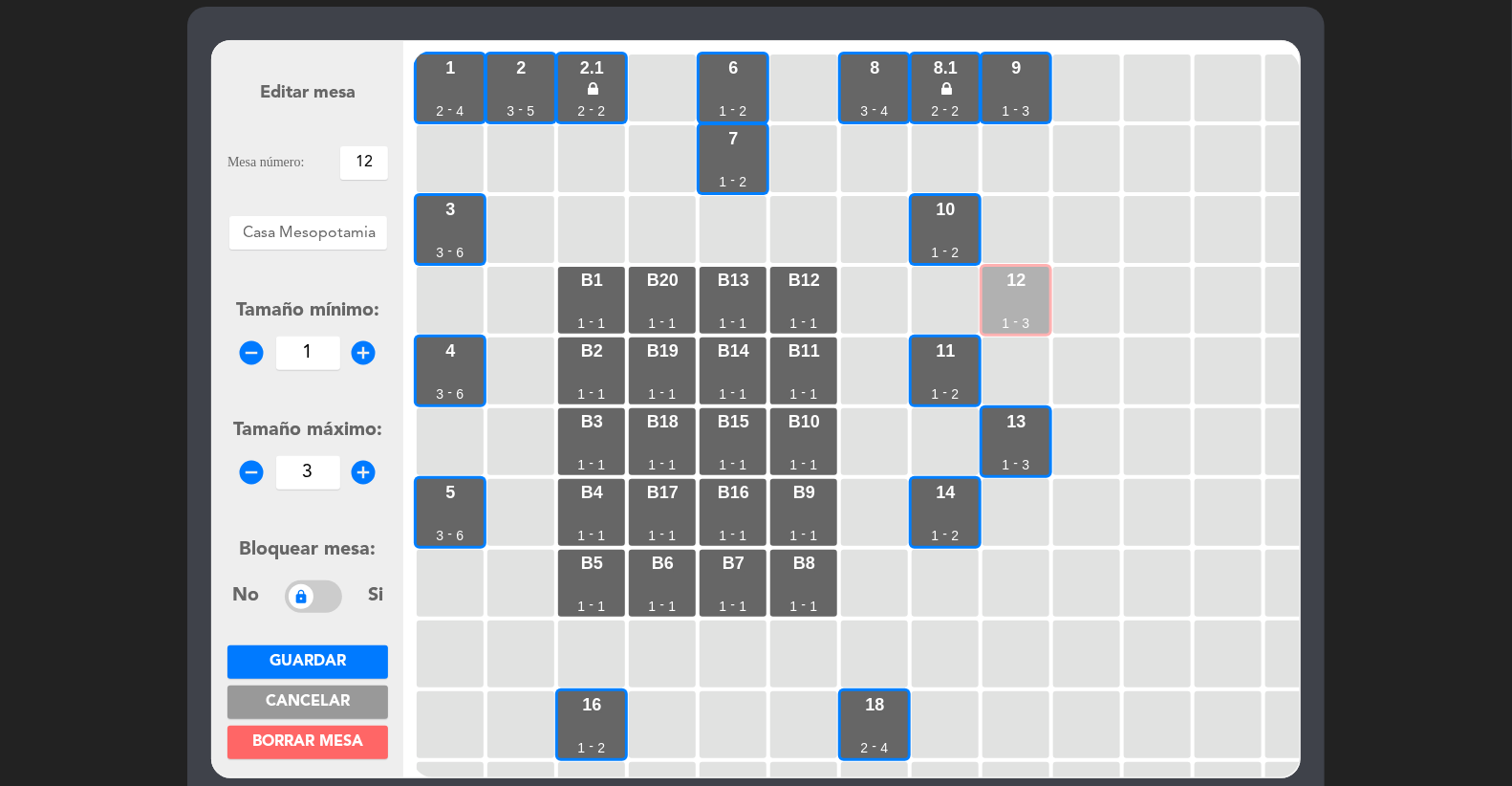 scroll, scrollTop: 0, scrollLeft: 2, axis: horizontal 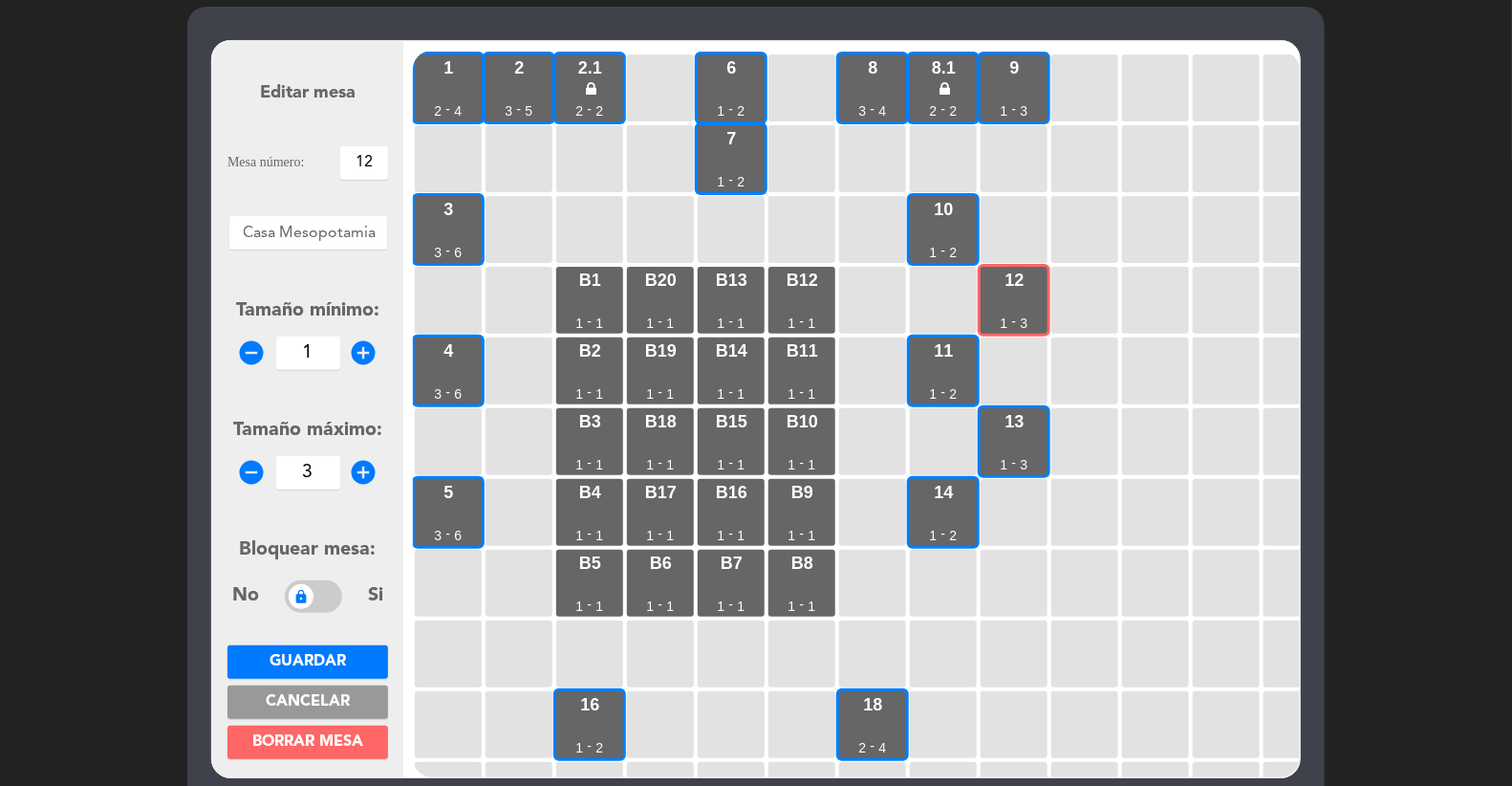 click on "add_circle" at bounding box center [364, 353] 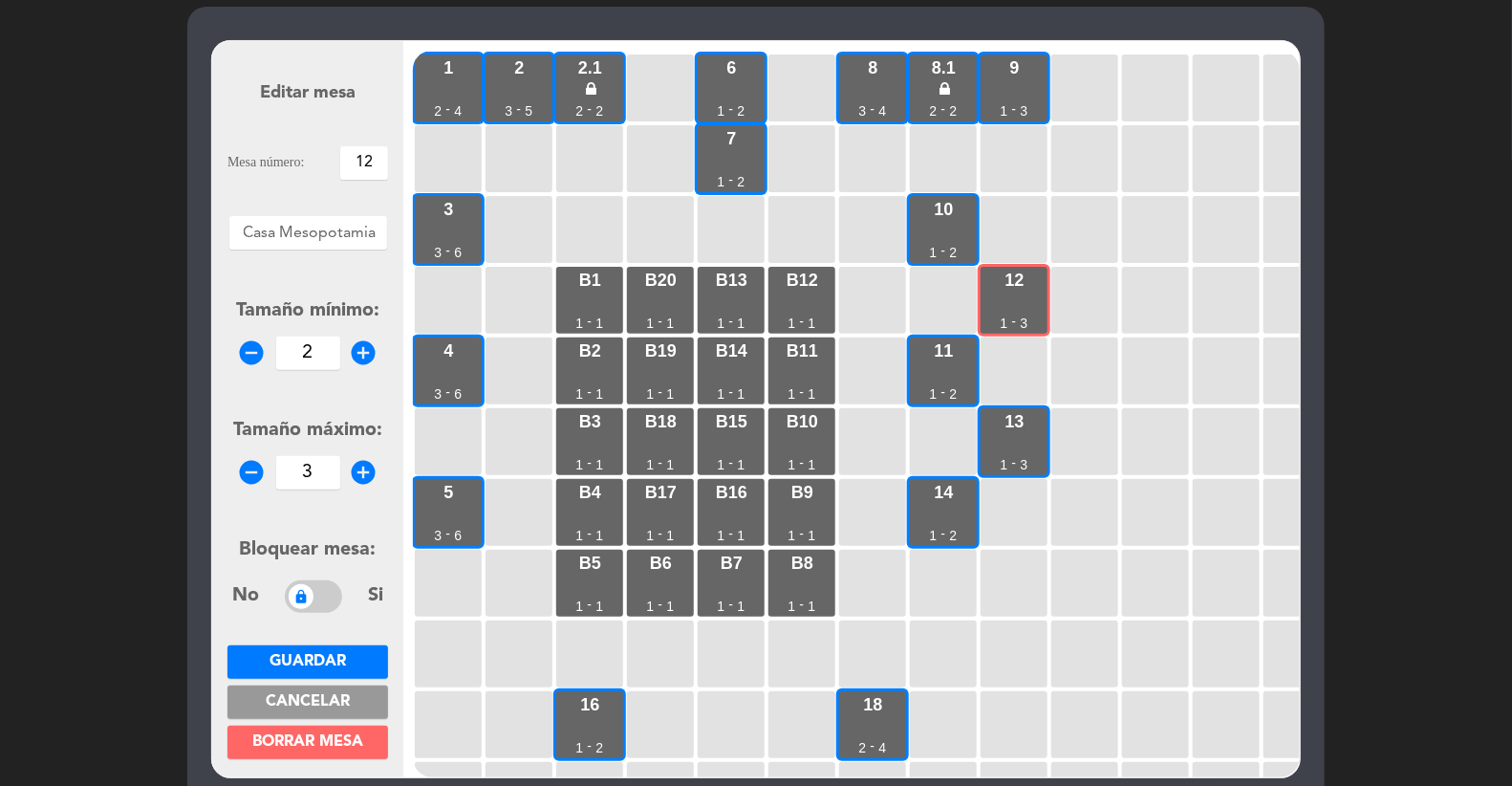click on "Guardar" at bounding box center (308, 662) 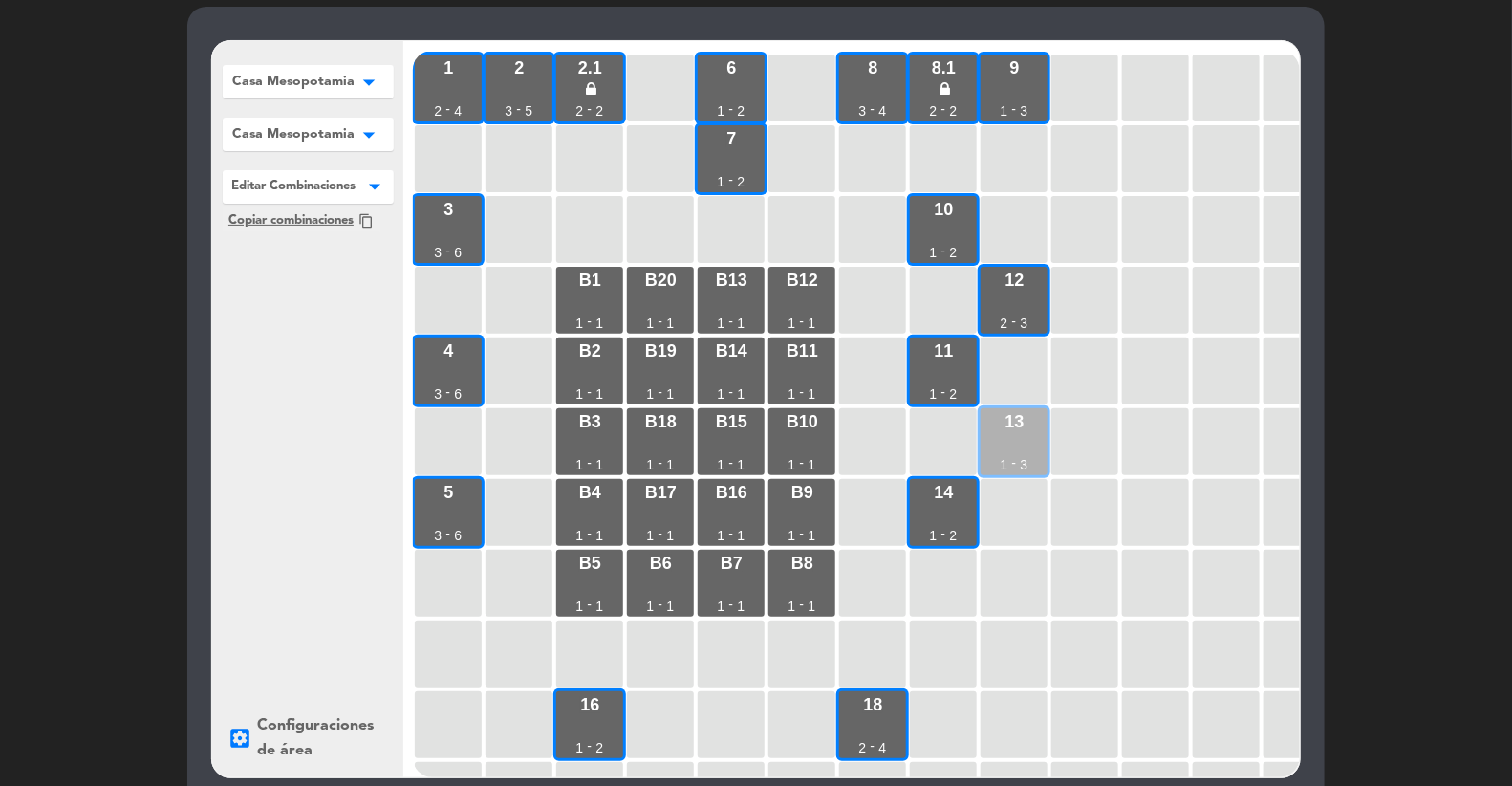 click on "13 1 - 3" at bounding box center (1014, 442) 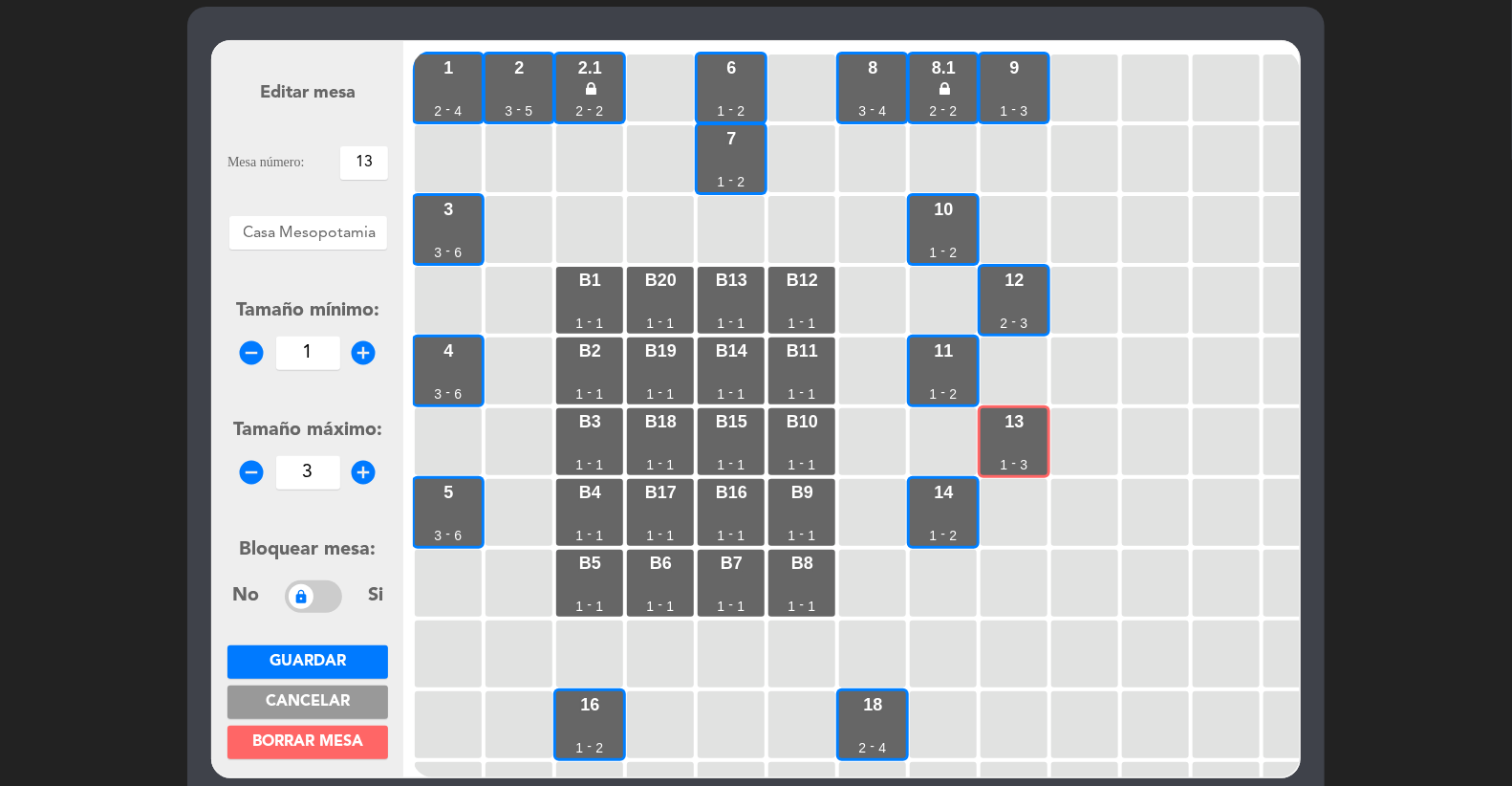click on "add_circle" at bounding box center [364, 353] 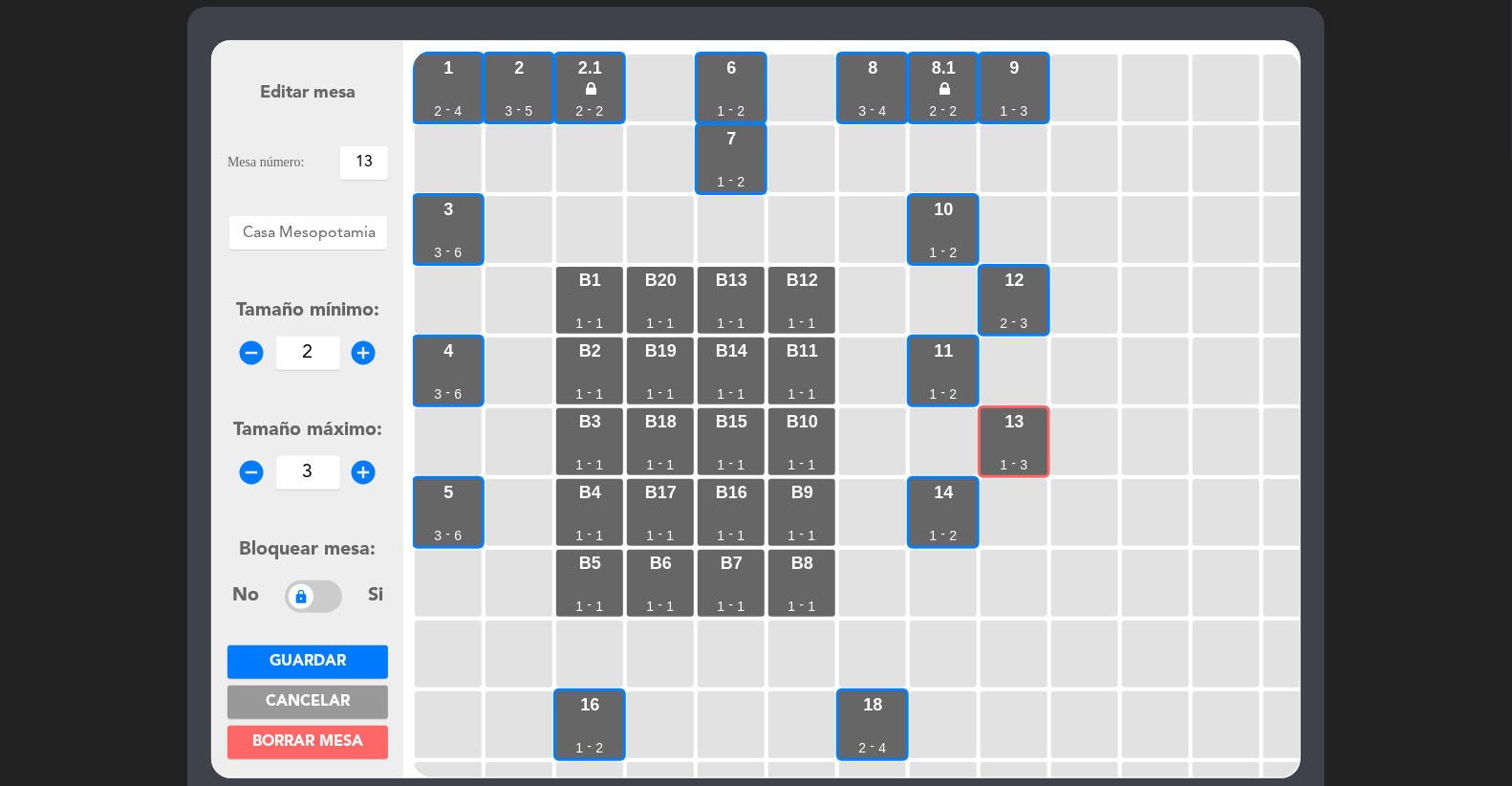 click on "Guardar" at bounding box center (308, 662) 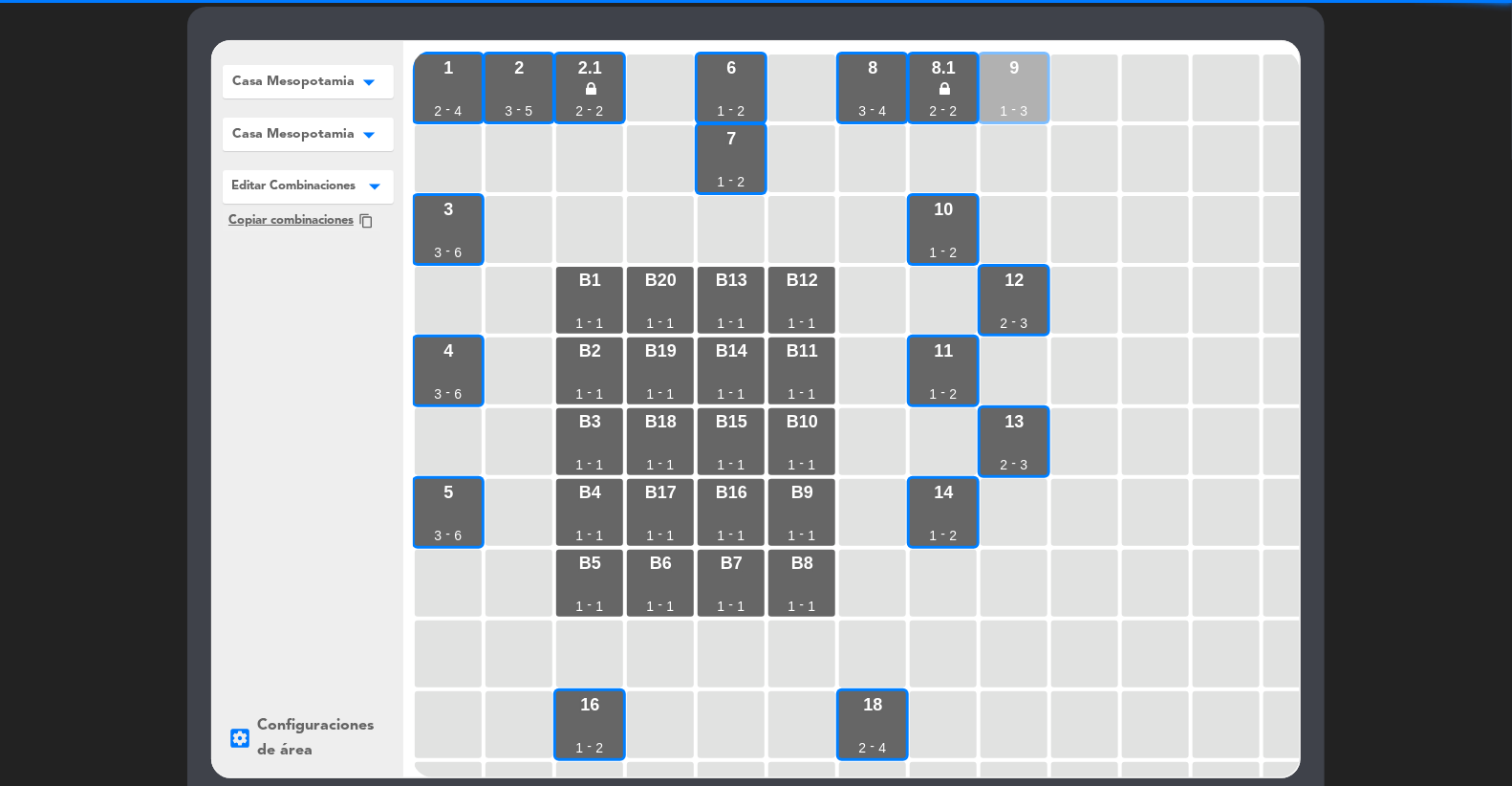 click on "9 1 - 3" at bounding box center (1014, 88) 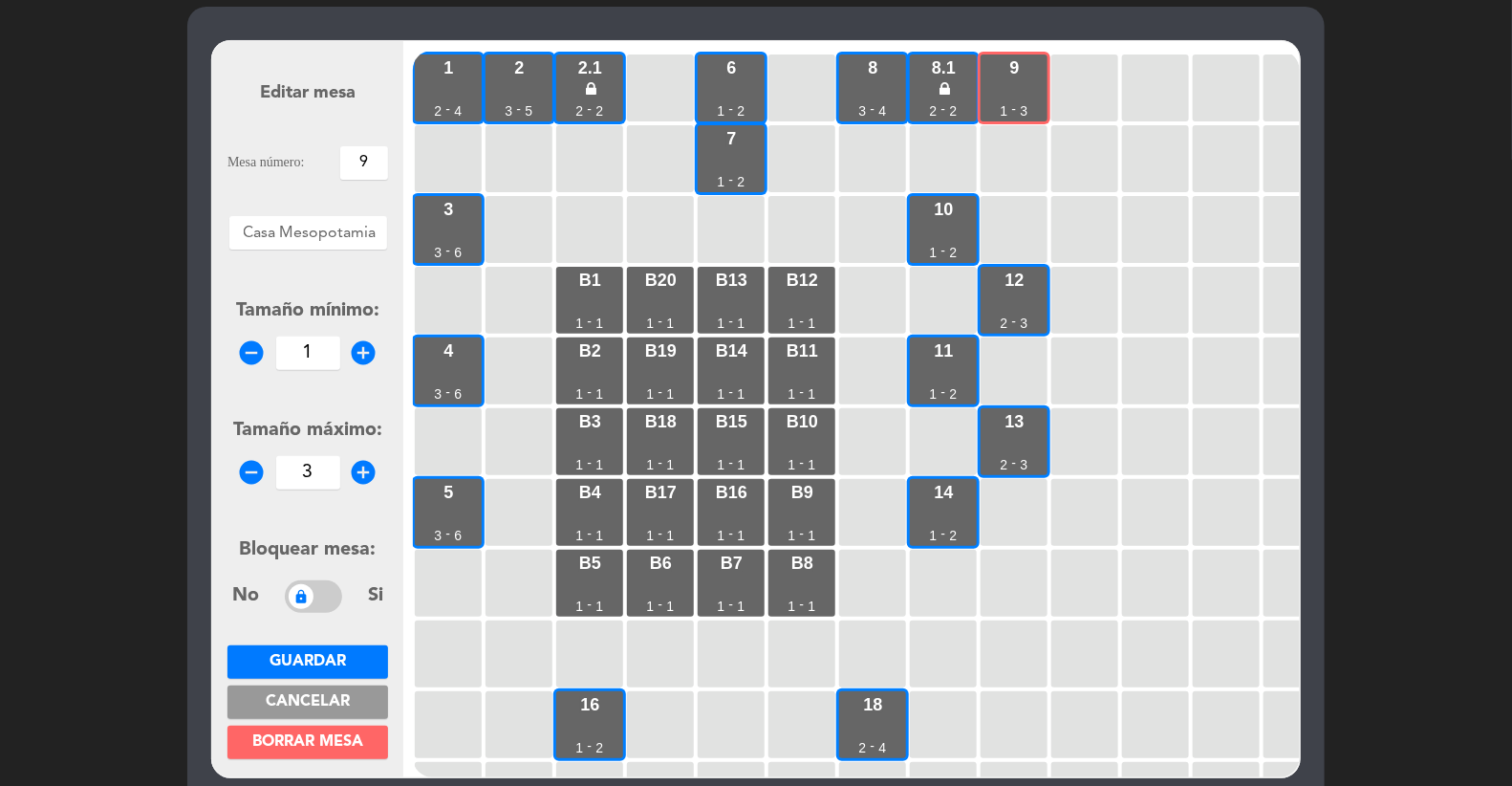 click on "add_circle" at bounding box center [364, 353] 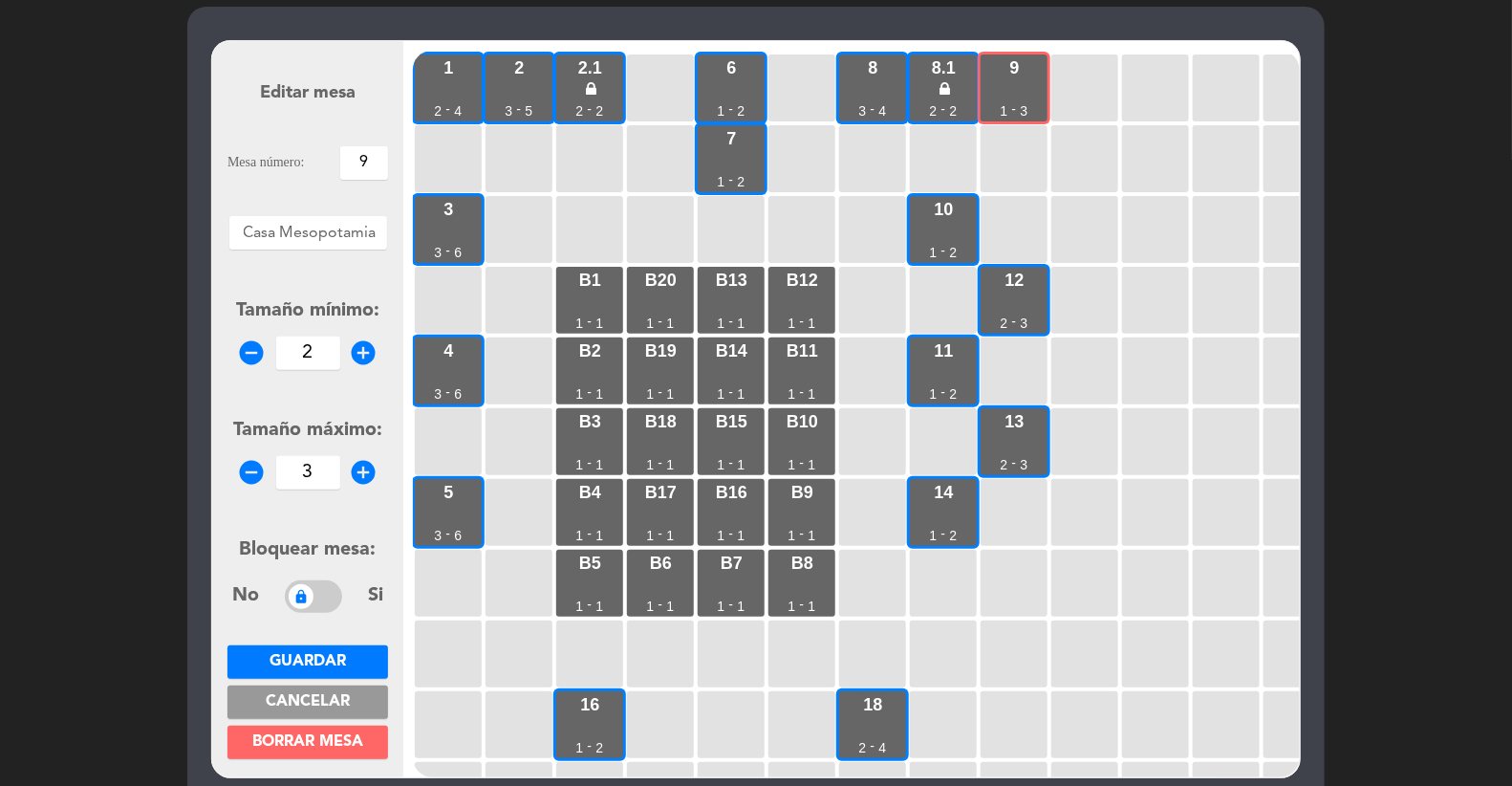 click on "Guardar" at bounding box center [308, 662] 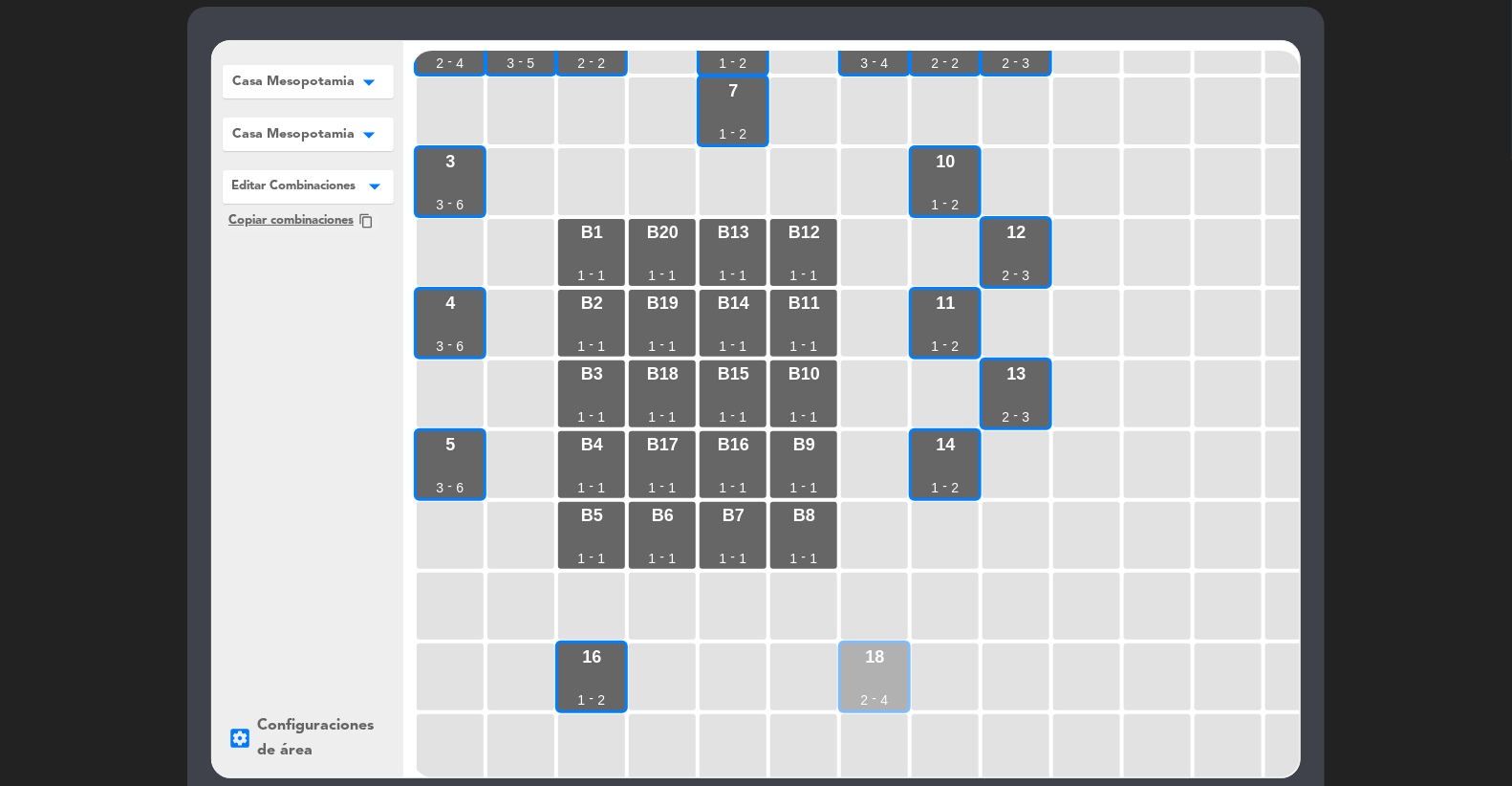 scroll, scrollTop: 0, scrollLeft: 0, axis: both 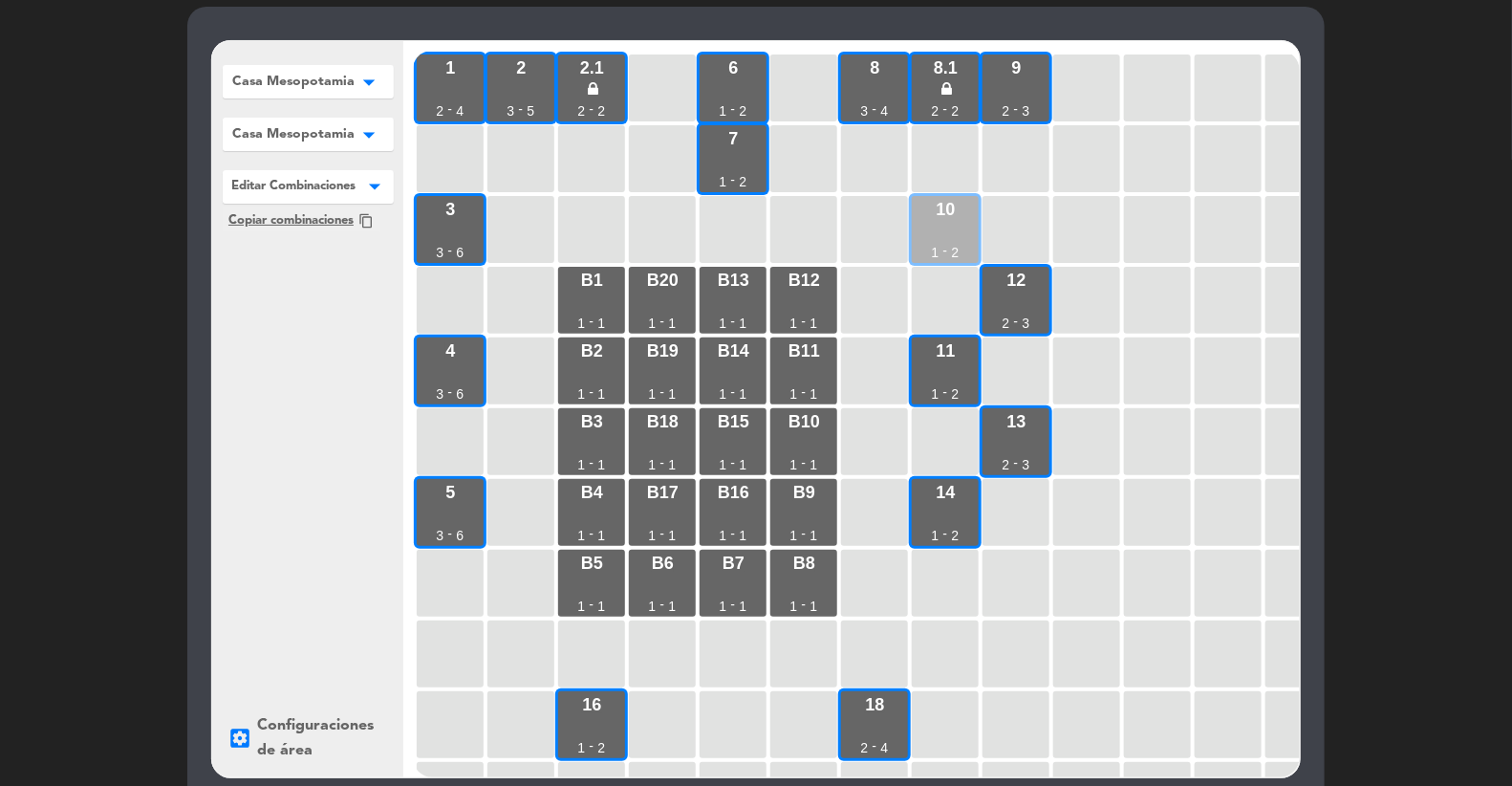 click on "10" at bounding box center (945, 209) 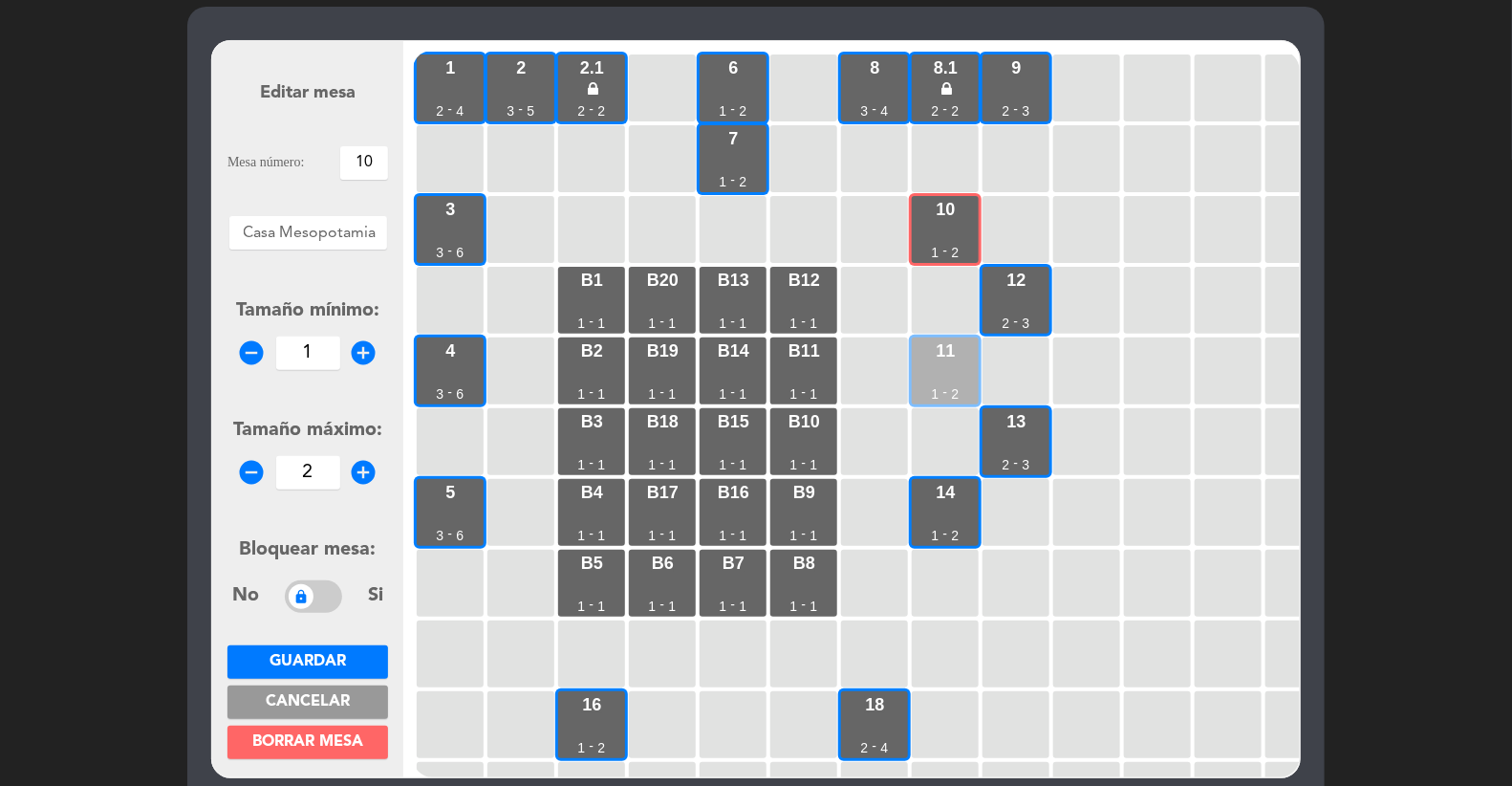 drag, startPoint x: 941, startPoint y: 371, endPoint x: 932, endPoint y: 362, distance: 12.727922 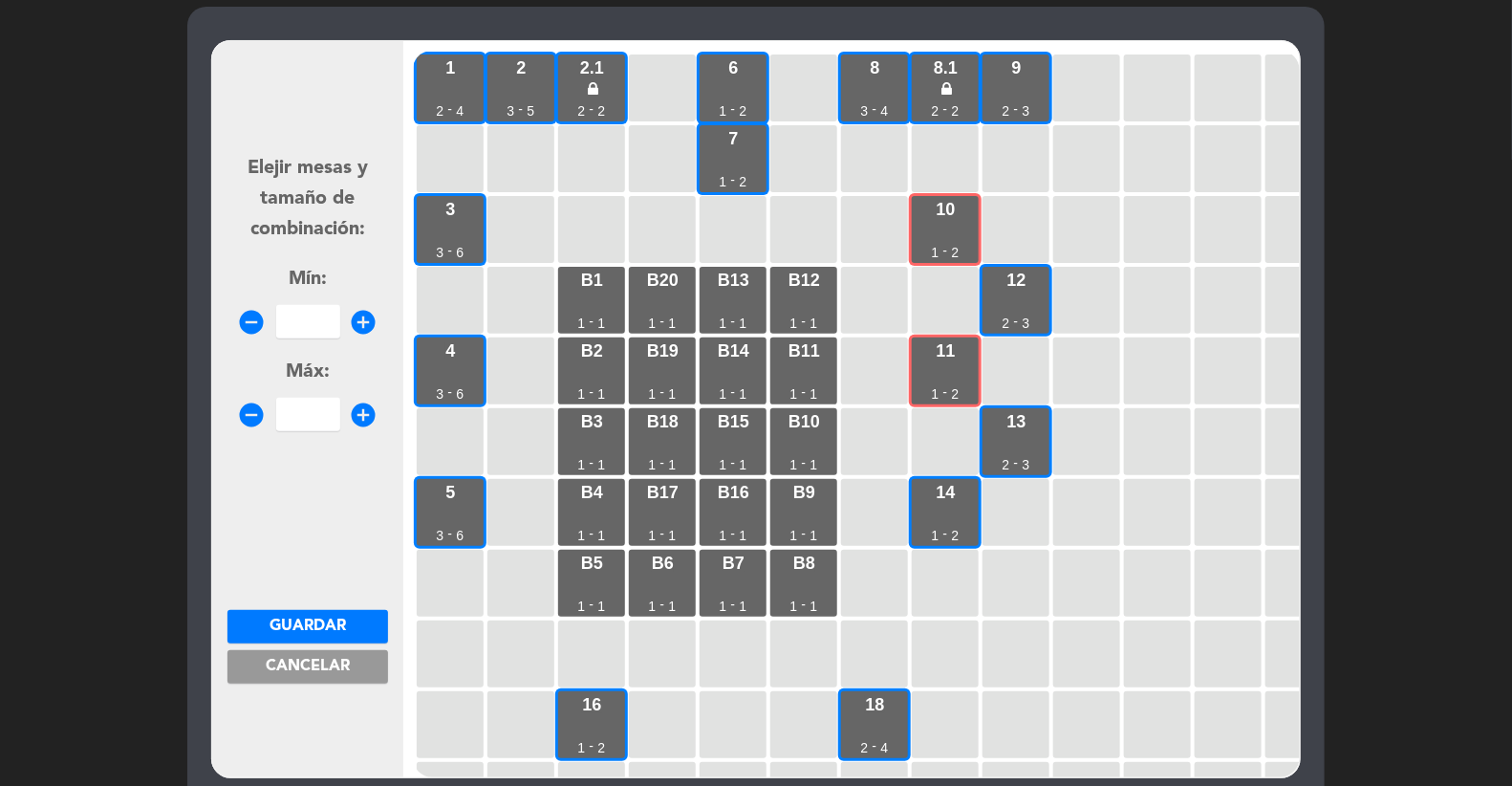 click at bounding box center (308, 321) 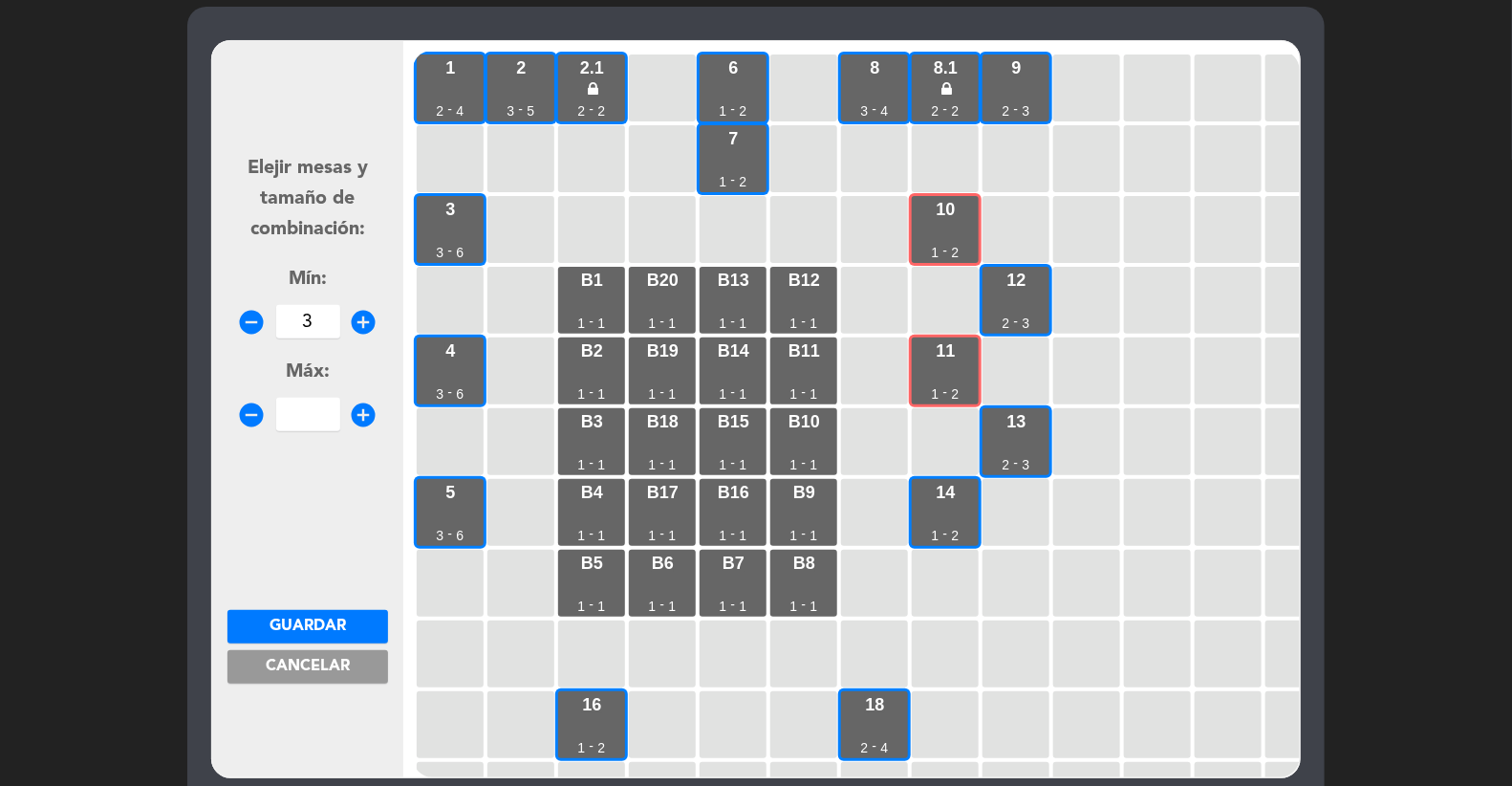 type on "3" 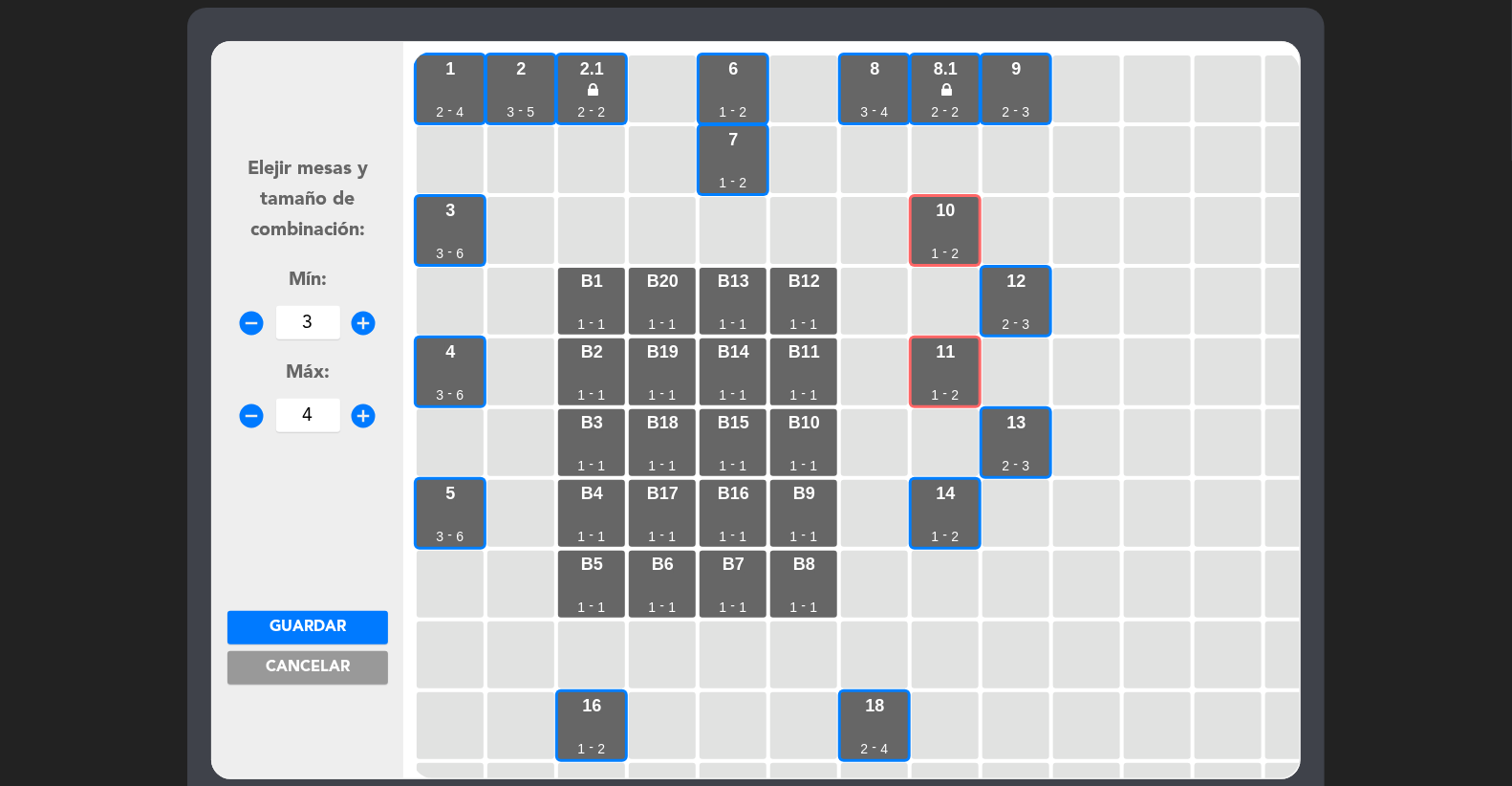 type on "4" 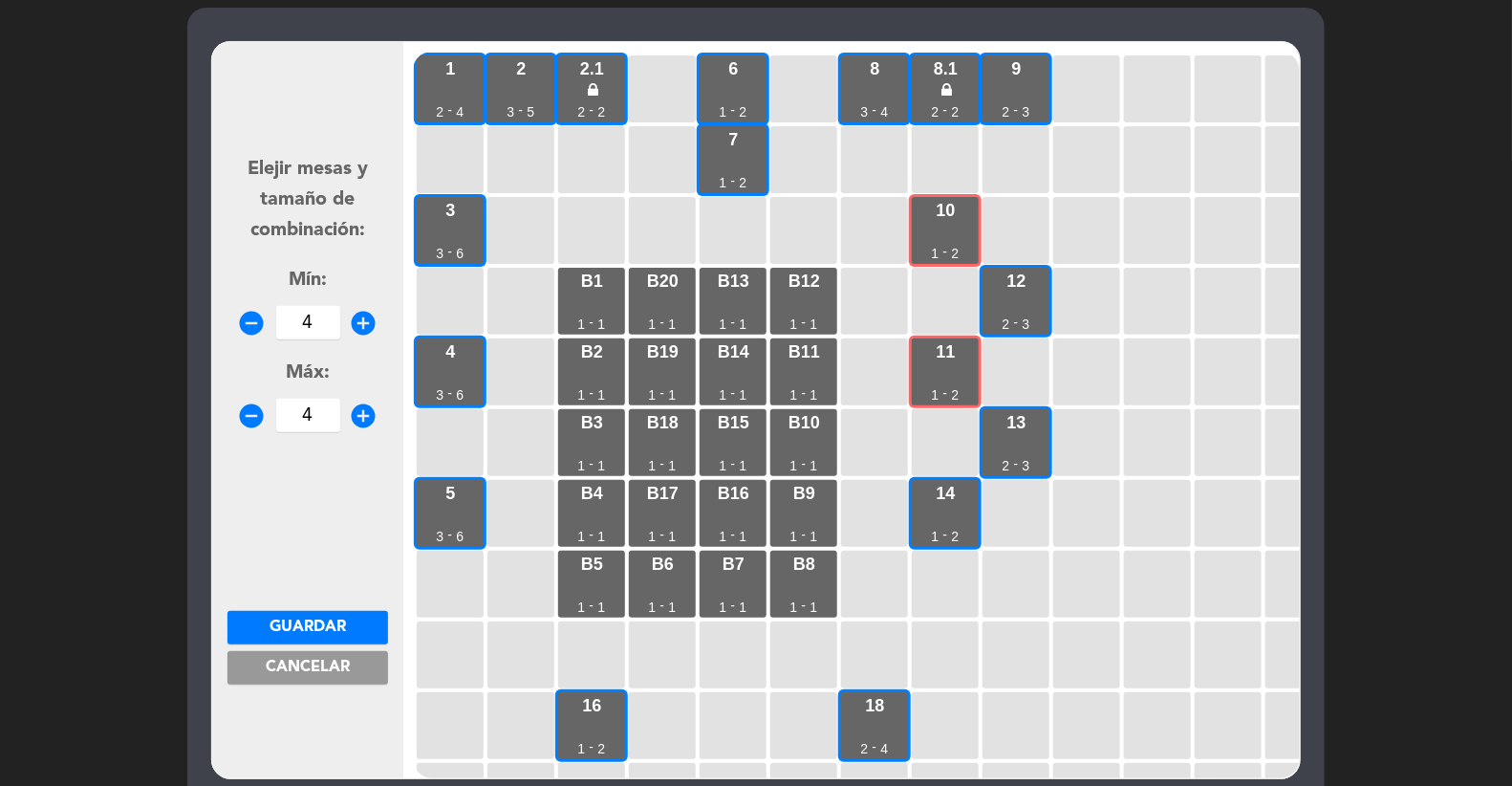 scroll, scrollTop: 78, scrollLeft: 0, axis: vertical 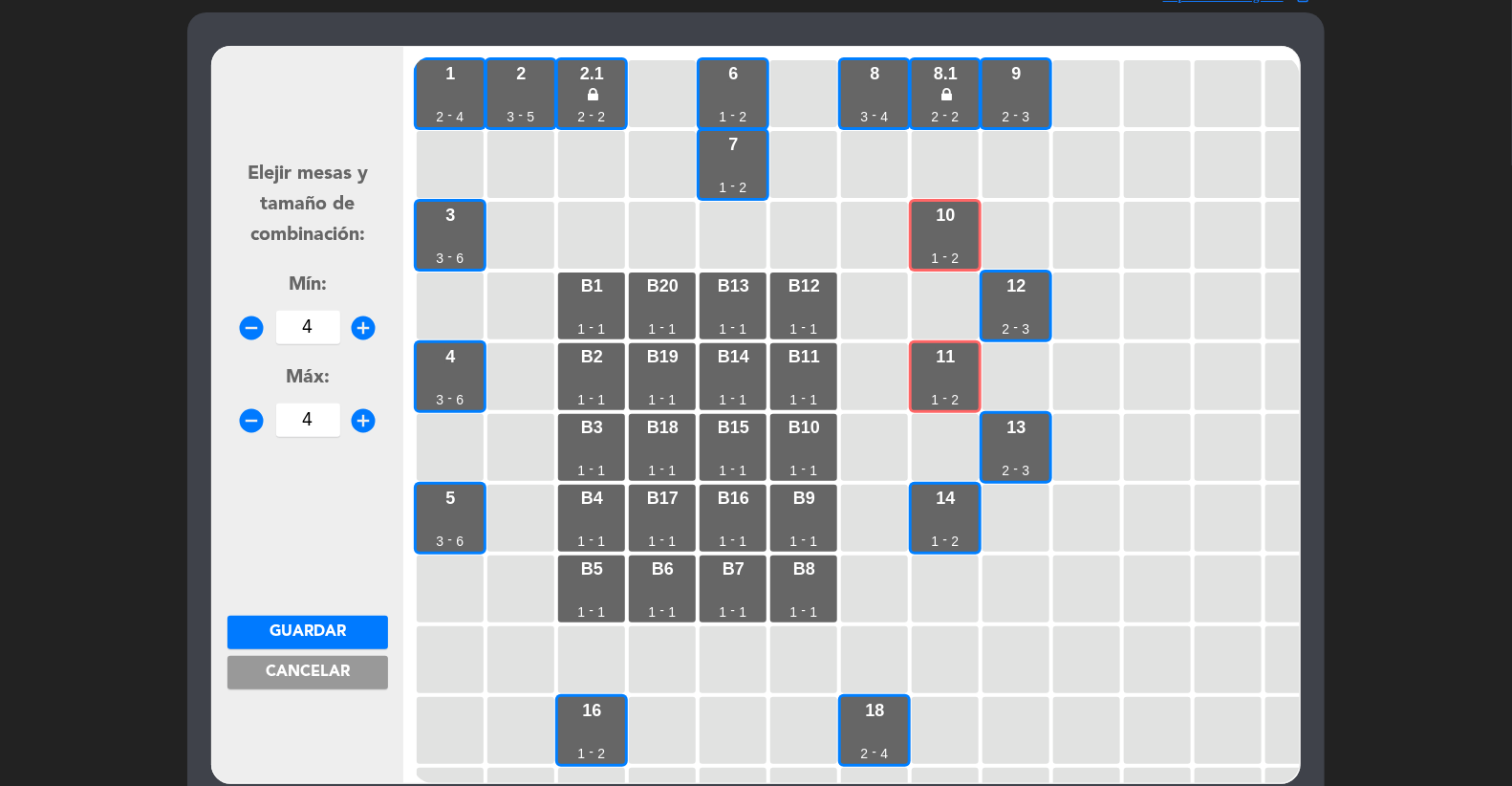 click on "Guardar" at bounding box center [308, 632] 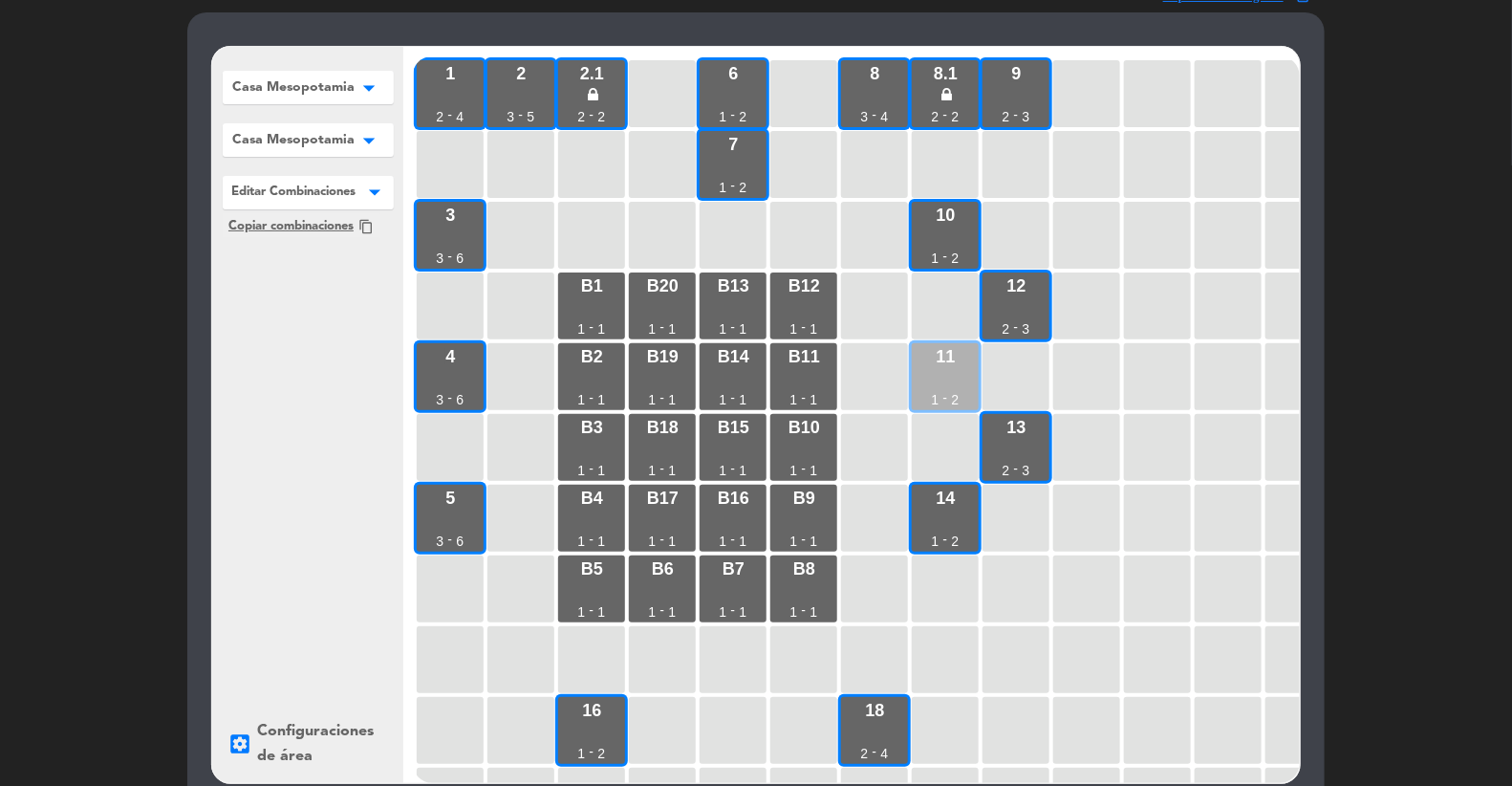 click on "11 1 - 2" at bounding box center (945, 377) 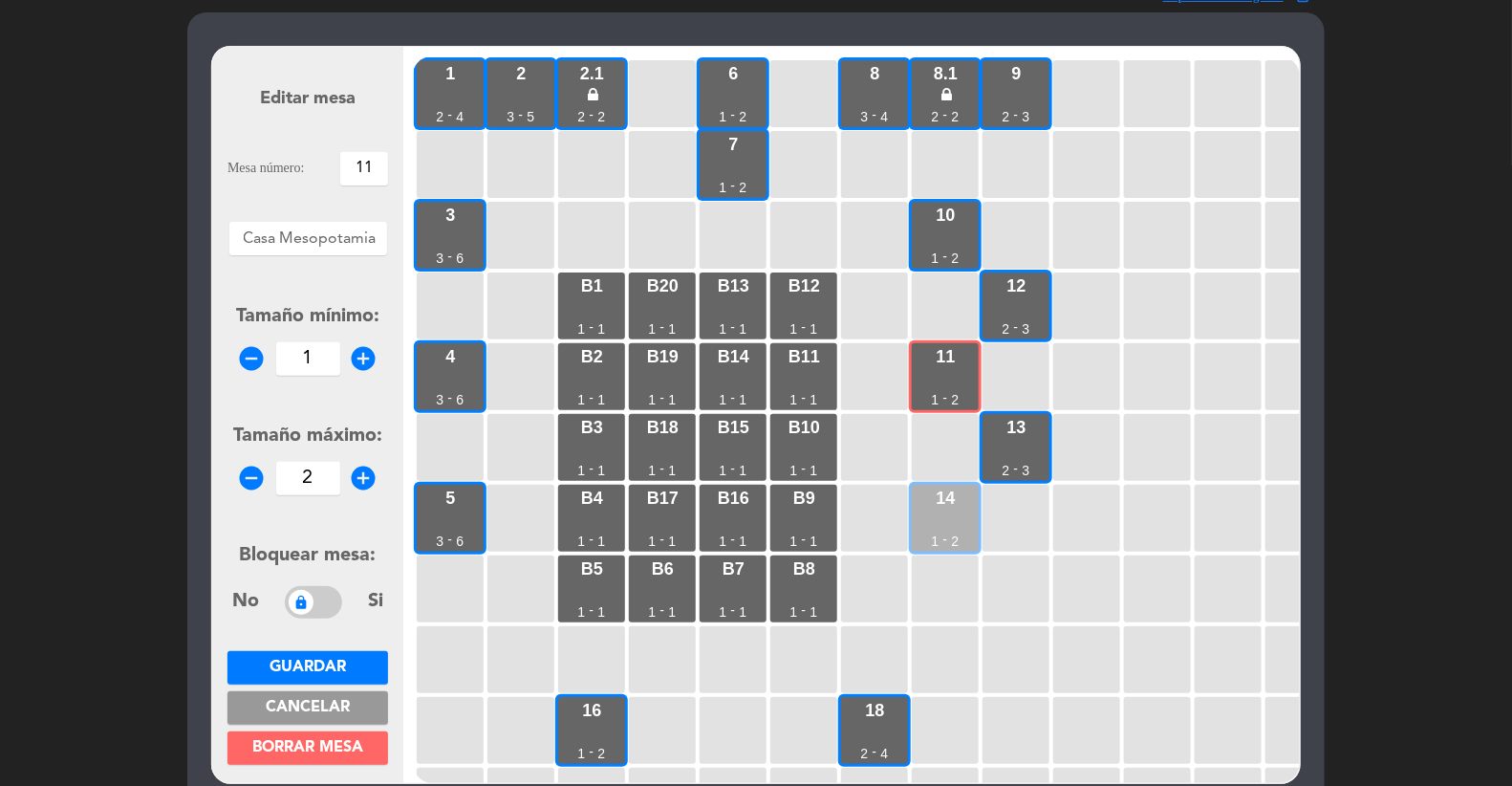 click on "14 1 - 2" at bounding box center (945, 518) 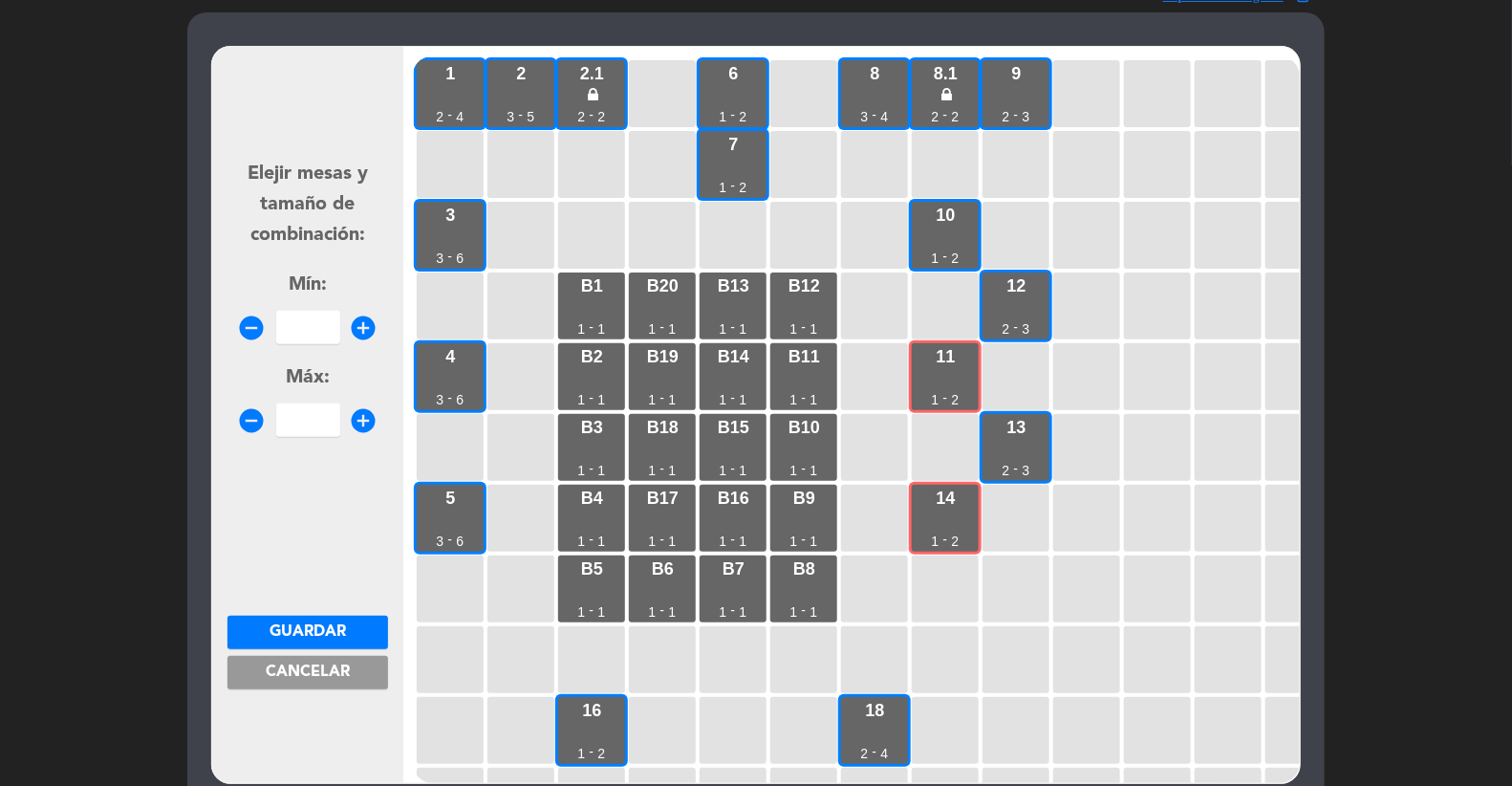 click at bounding box center (308, 327) 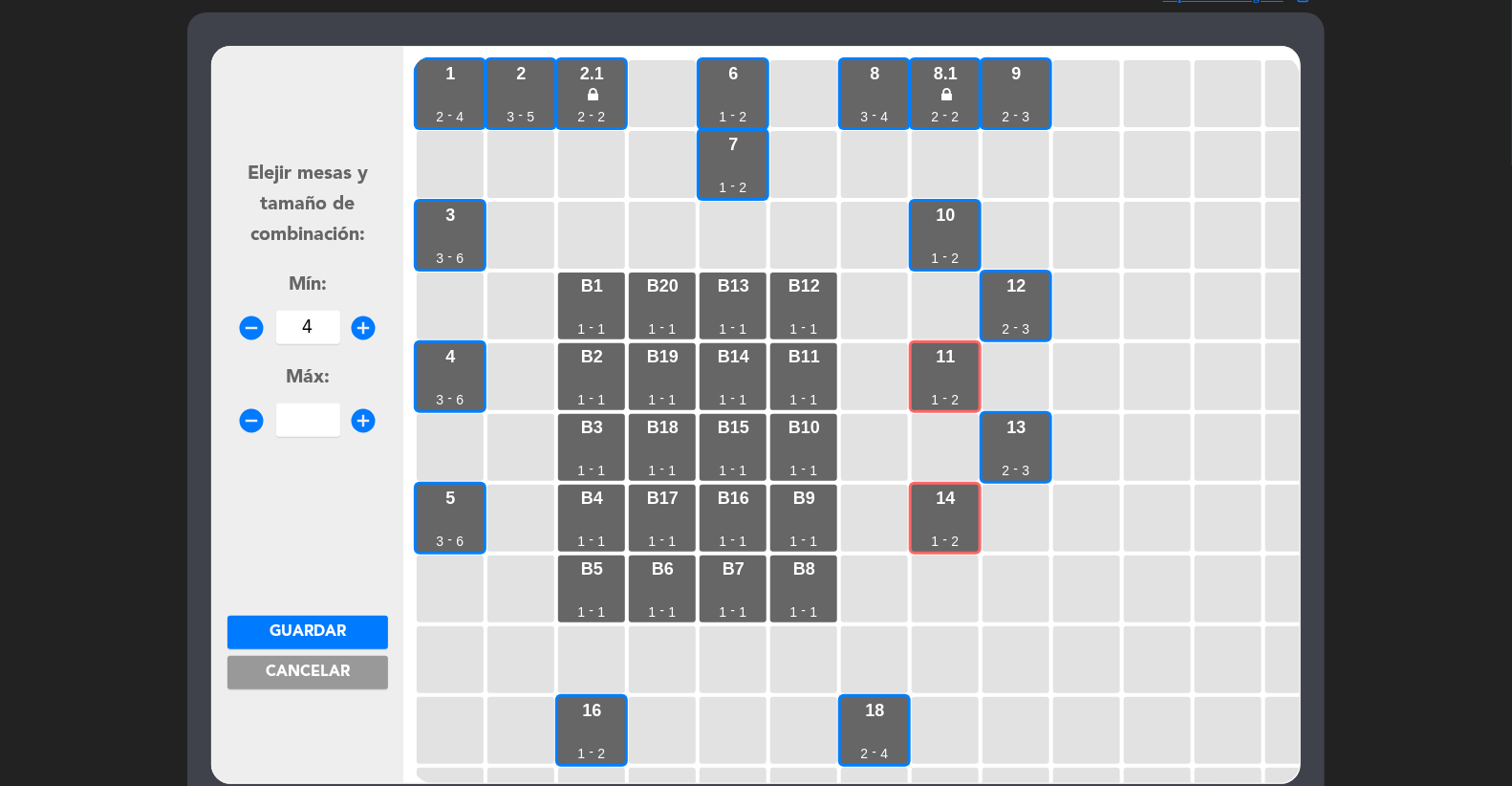 type on "4" 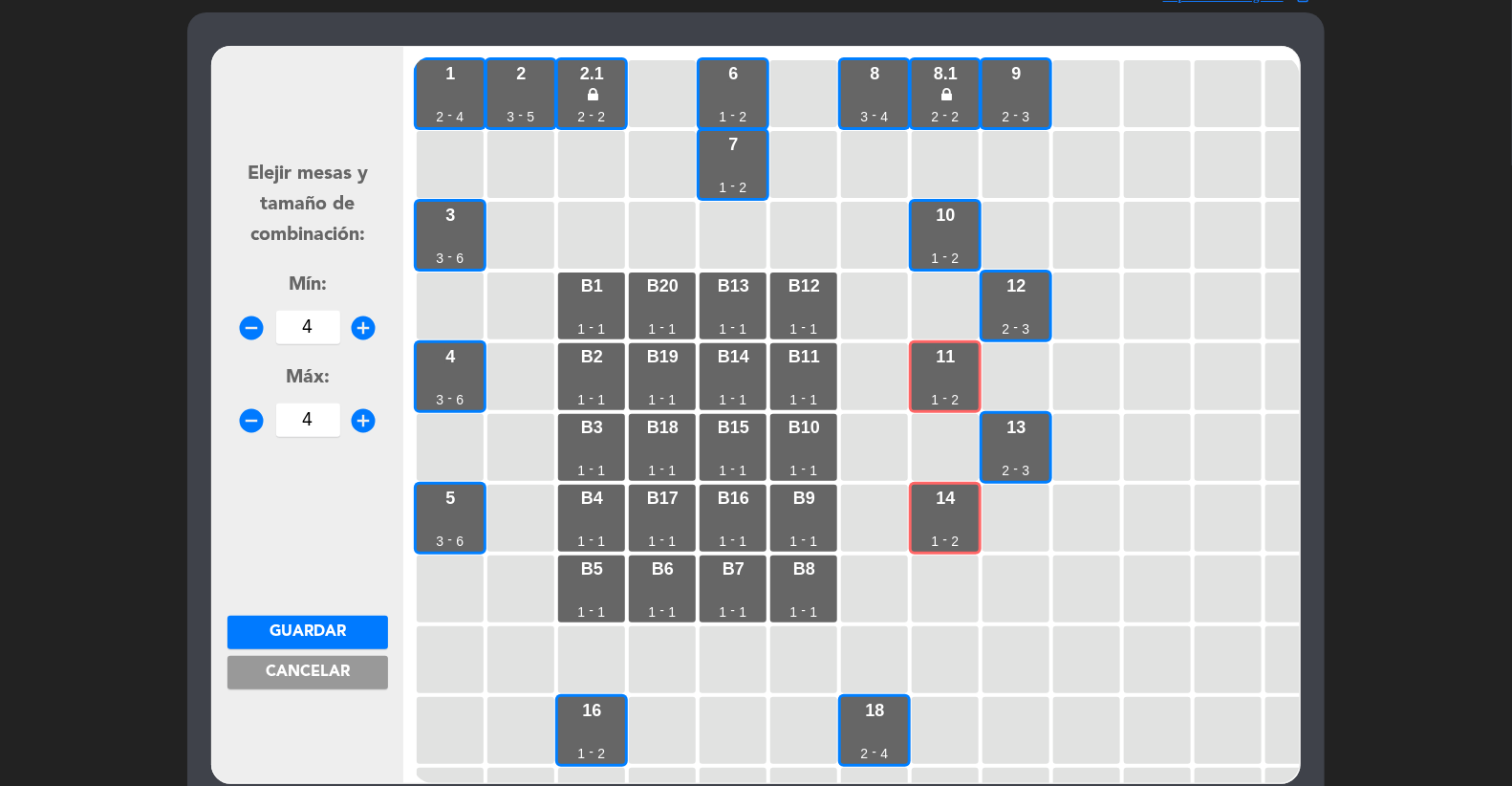 type on "4" 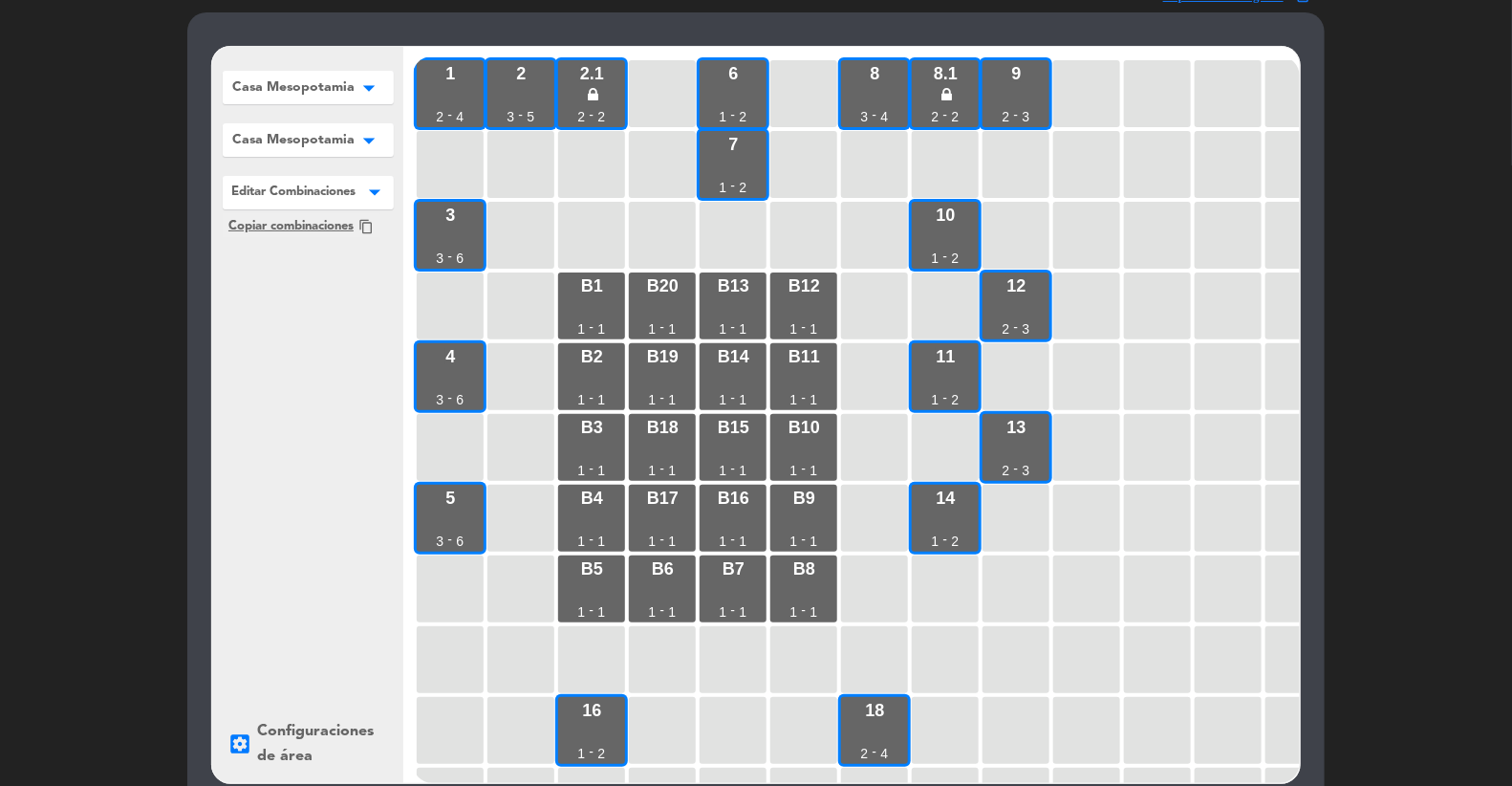 drag, startPoint x: 940, startPoint y: 232, endPoint x: 980, endPoint y: 276, distance: 59.4643 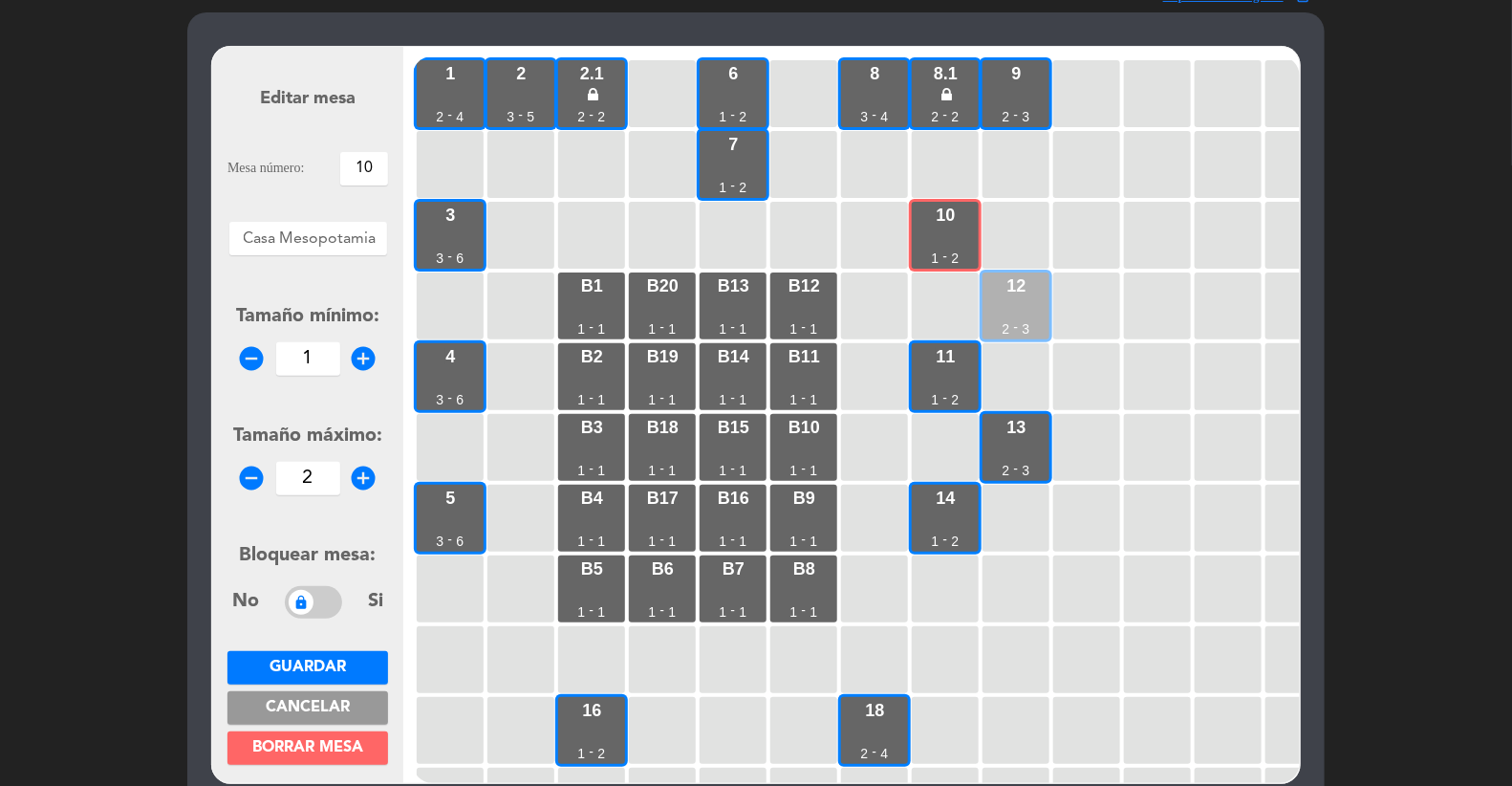 click on "[NUMBER] [NUMBER] - [NUMBER]" at bounding box center [1016, 306] 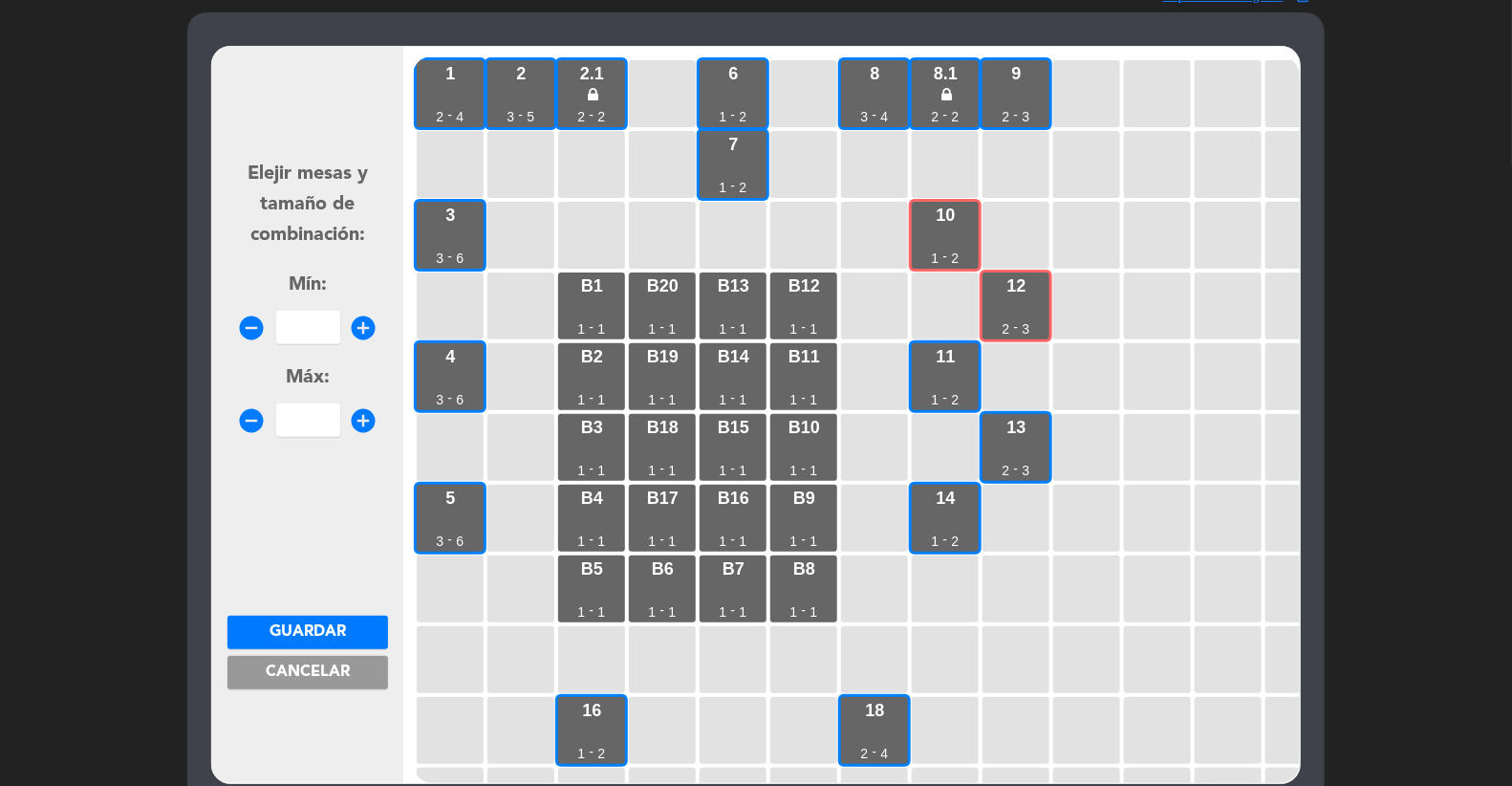 click at bounding box center [308, 327] 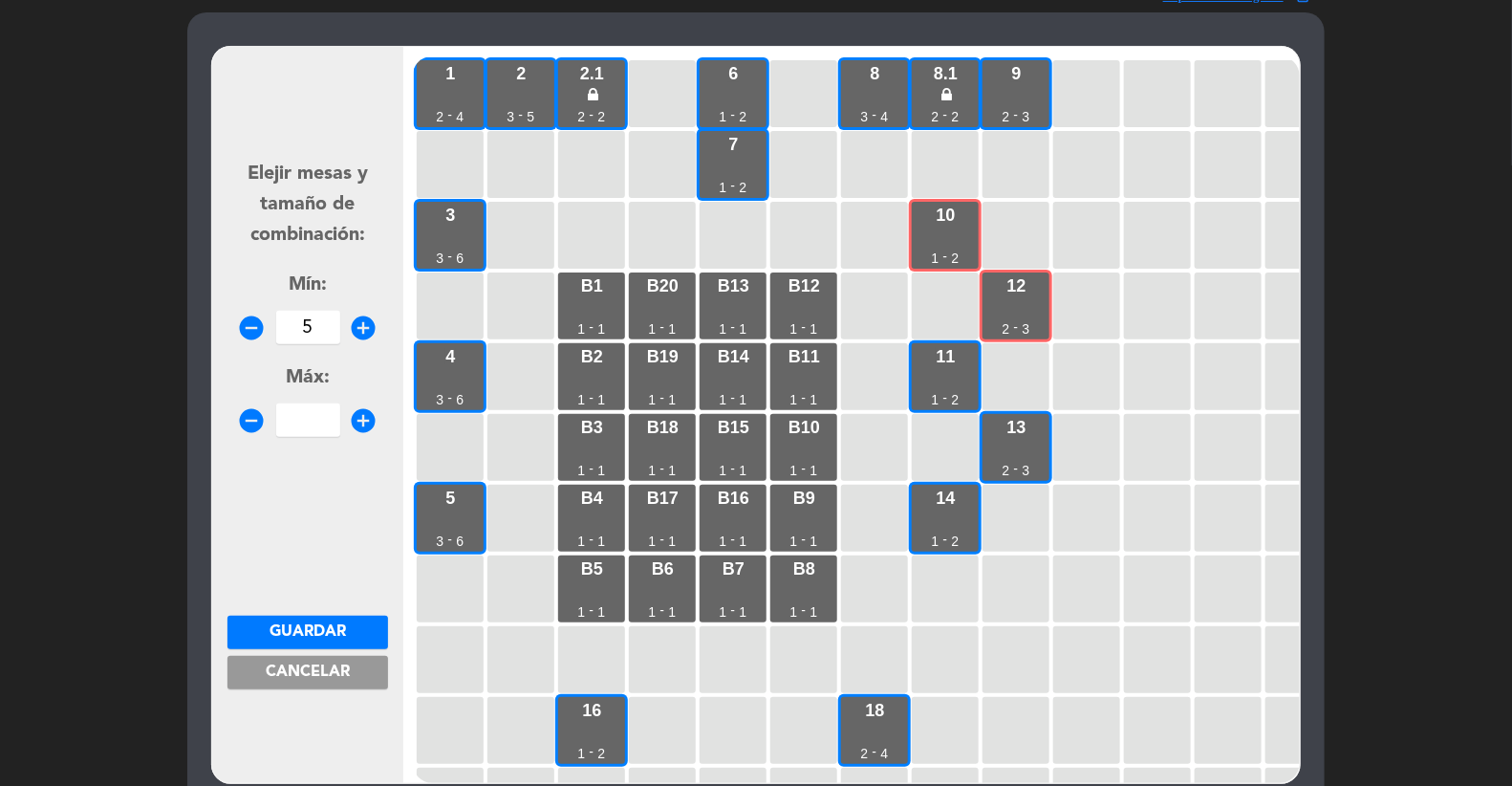 type on "5" 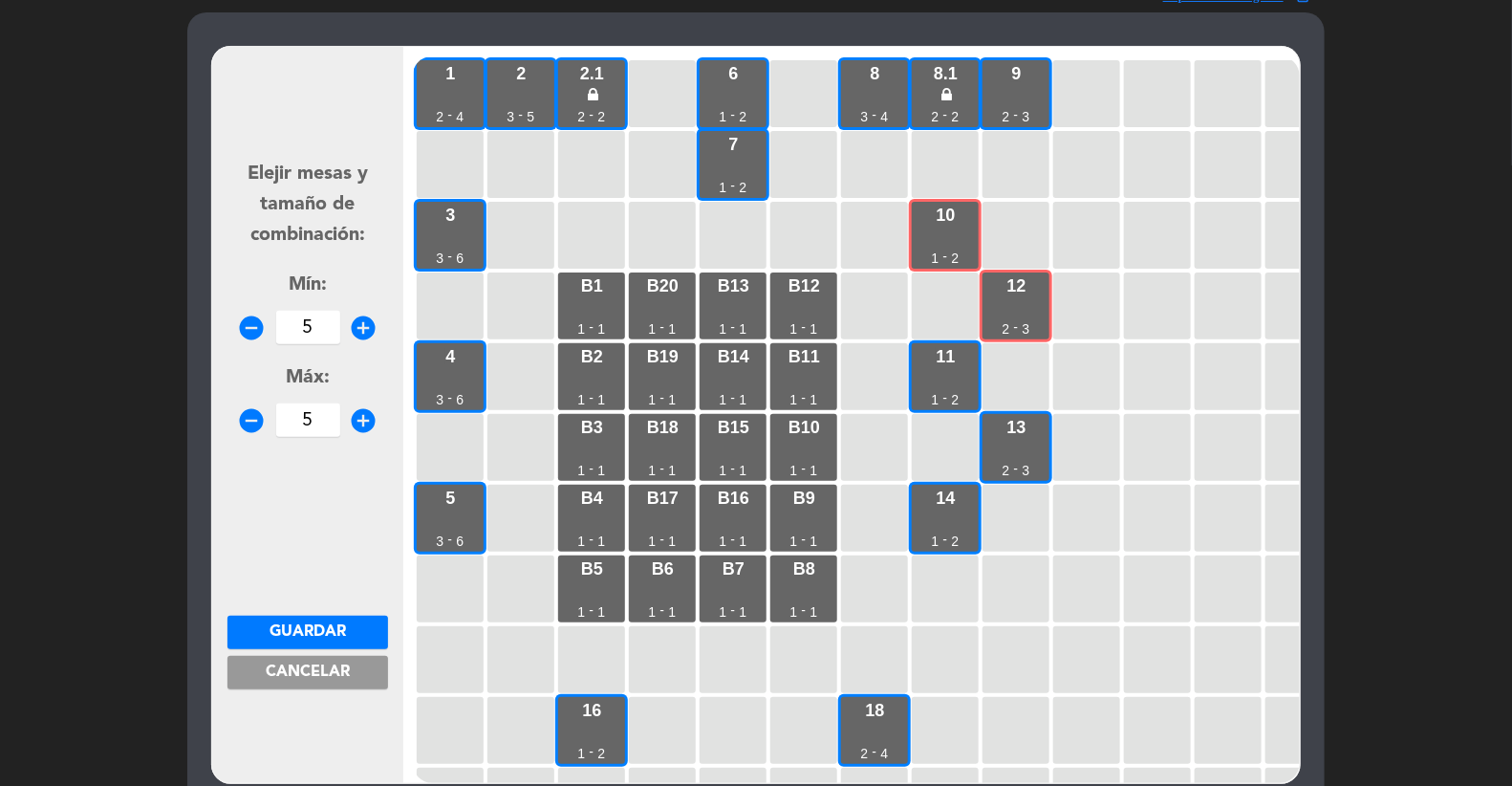 type on "5" 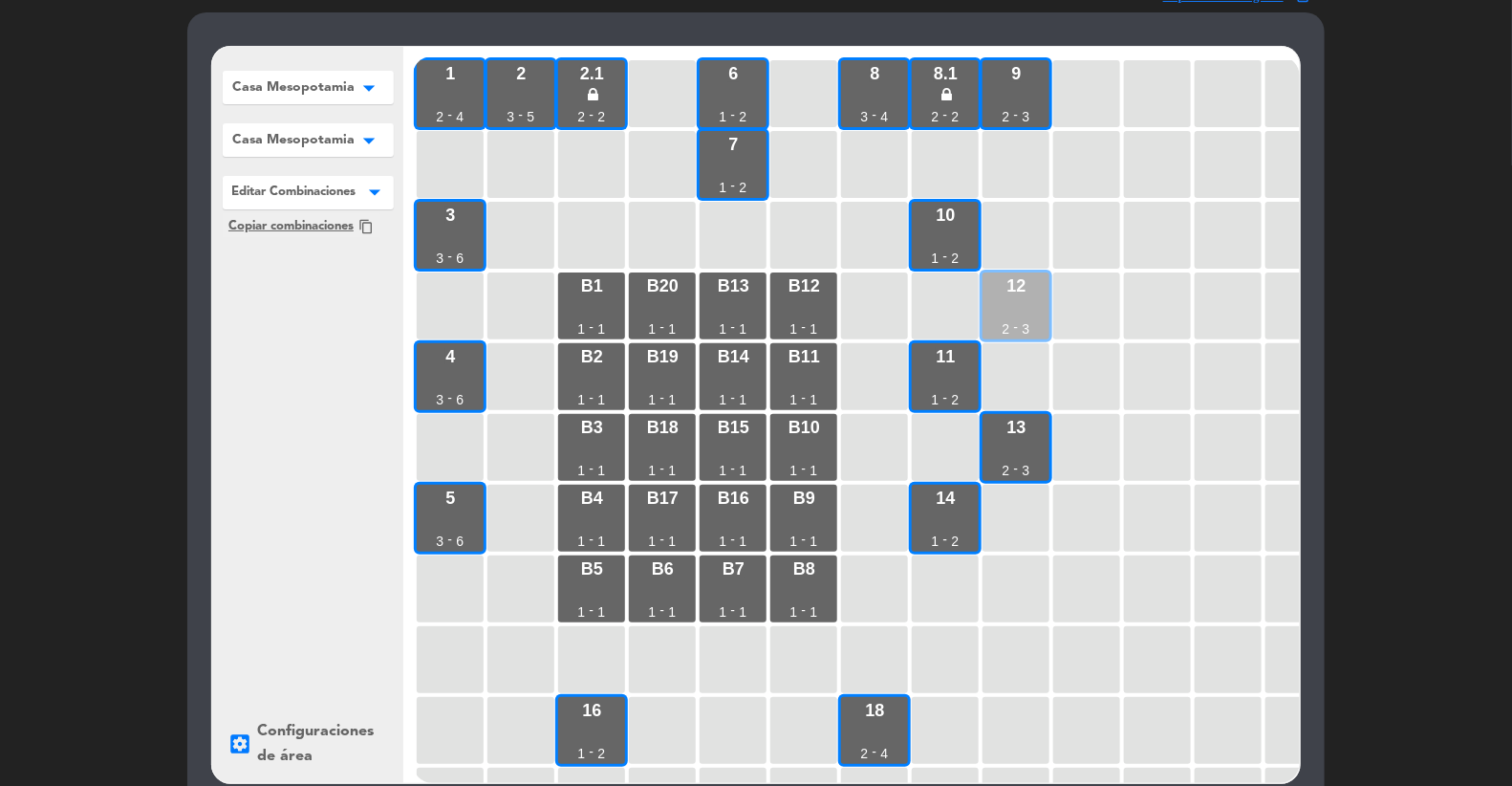 drag, startPoint x: 1024, startPoint y: 290, endPoint x: 996, endPoint y: 314, distance: 36.87818 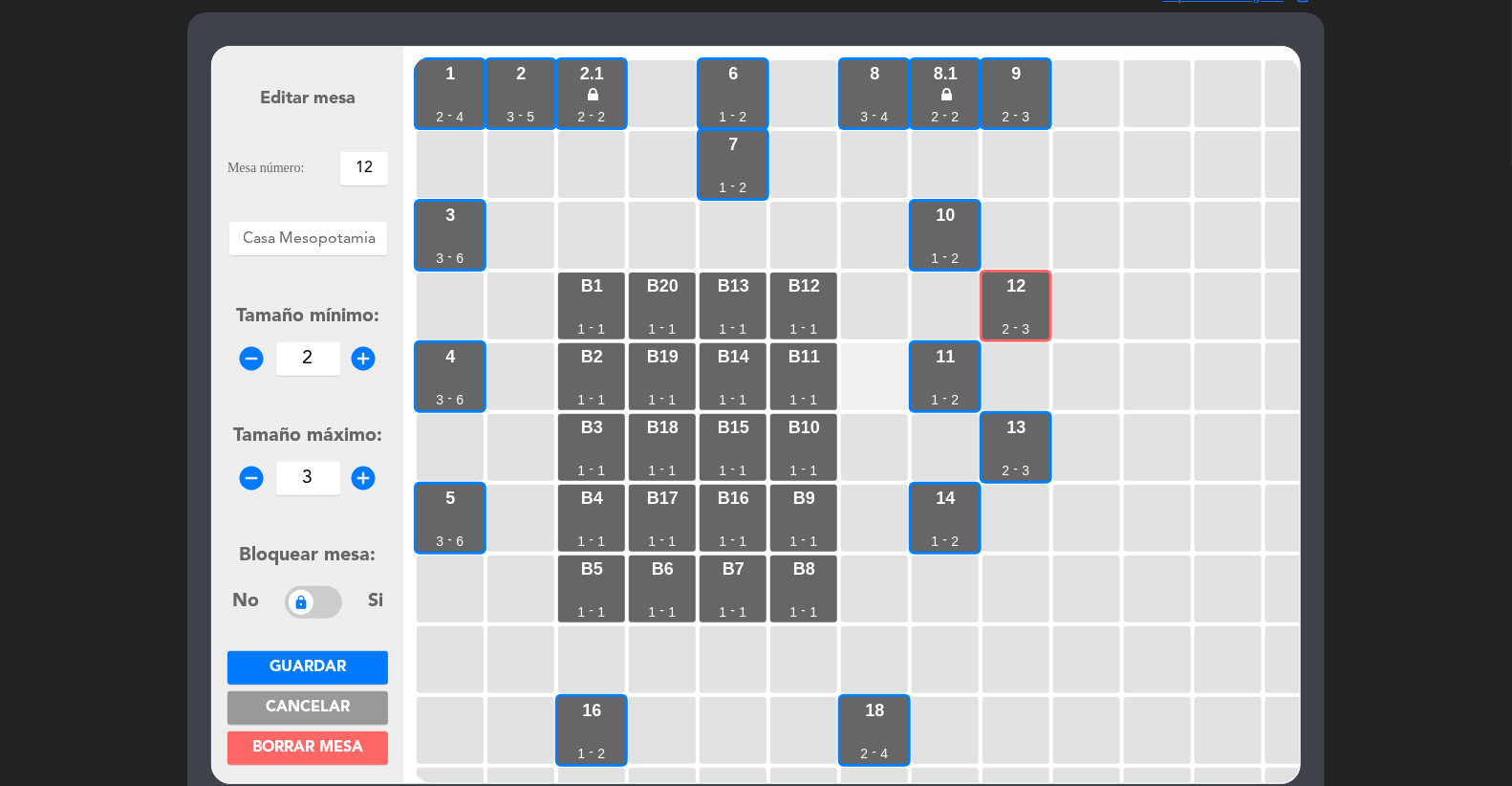 drag, startPoint x: 948, startPoint y: 365, endPoint x: 886, endPoint y: 367, distance: 62.03225 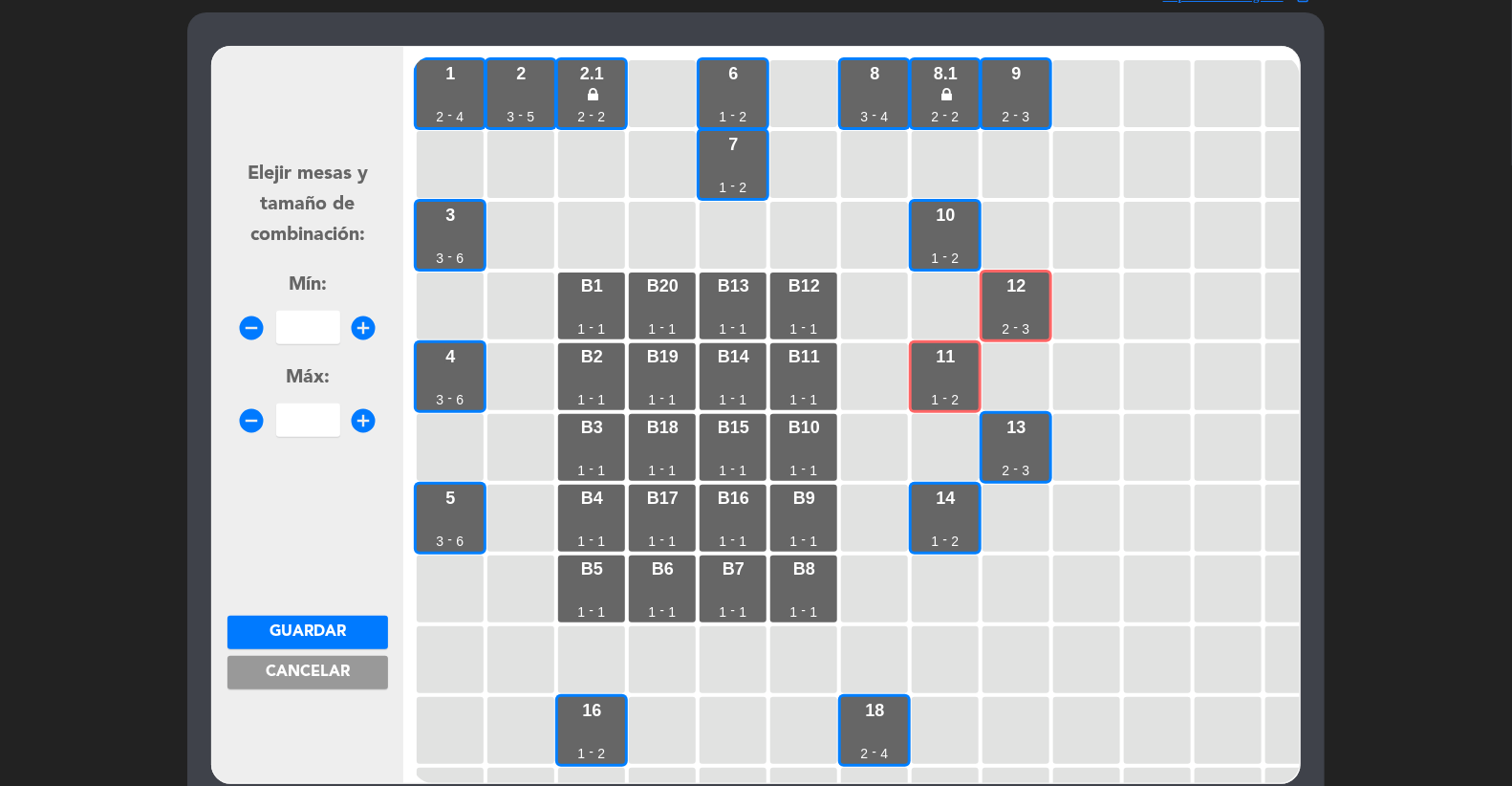 click at bounding box center [308, 327] 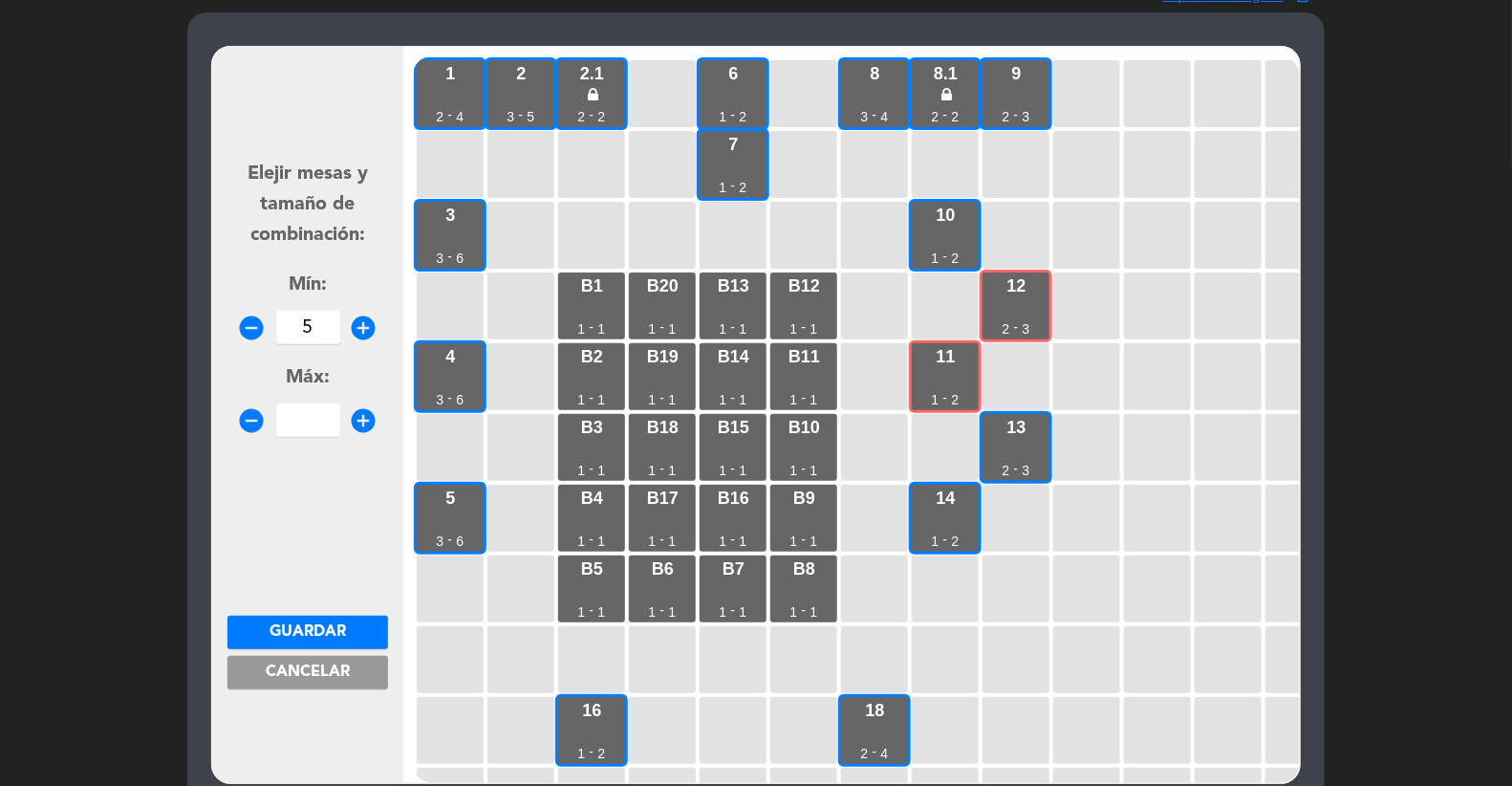 type on "5" 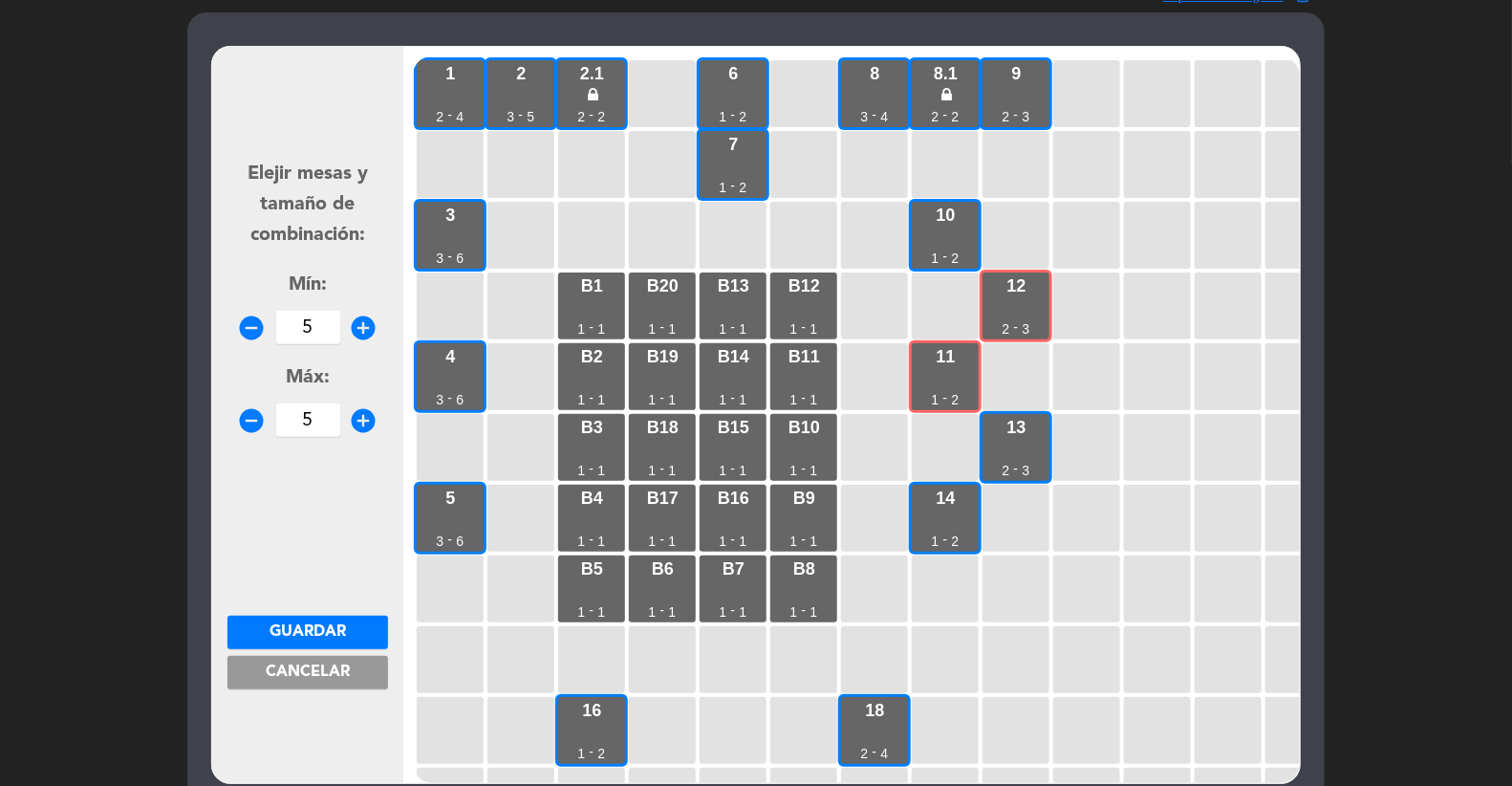 type on "5" 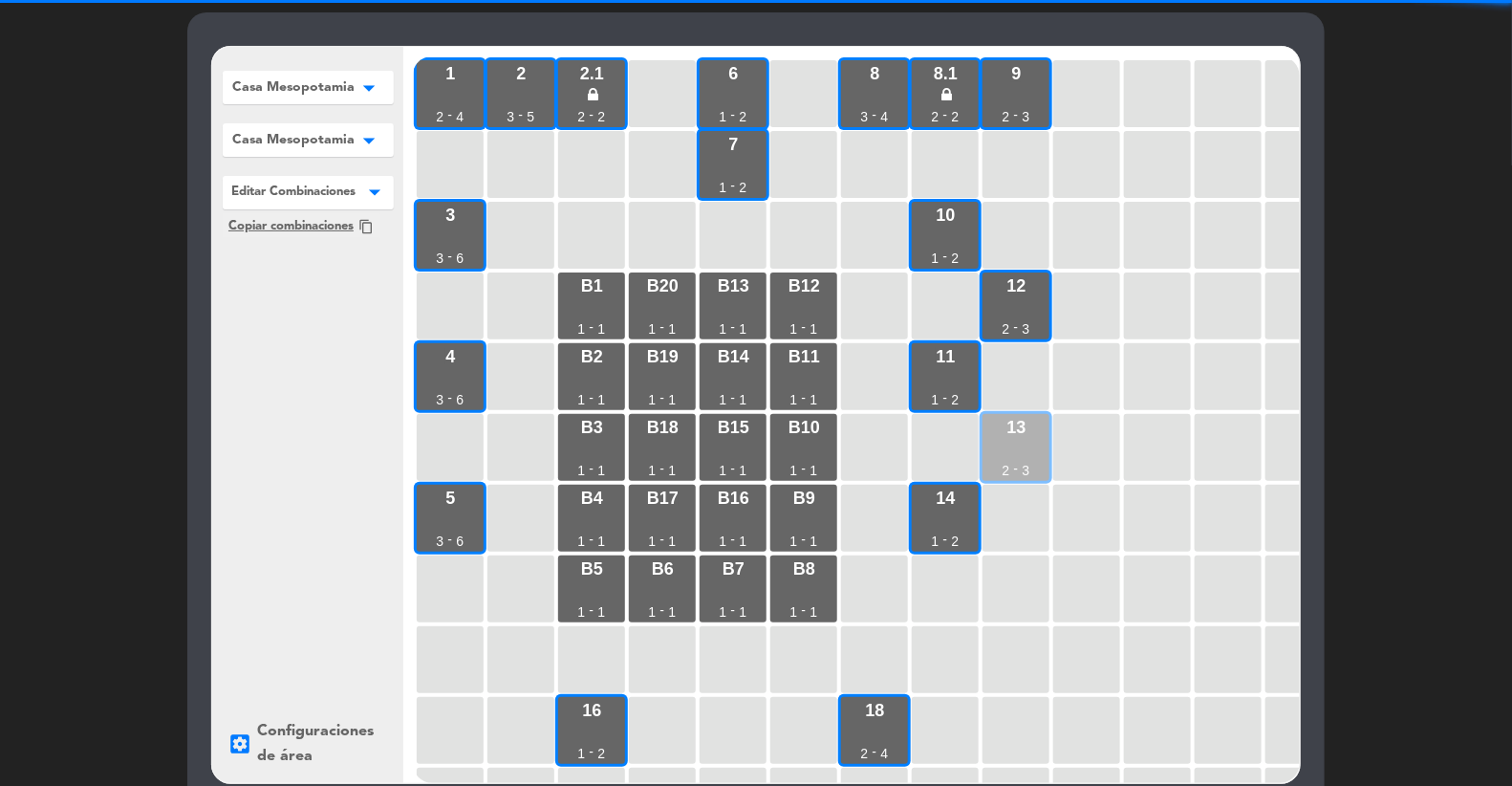 drag, startPoint x: 929, startPoint y: 392, endPoint x: 1005, endPoint y: 440, distance: 89.88882 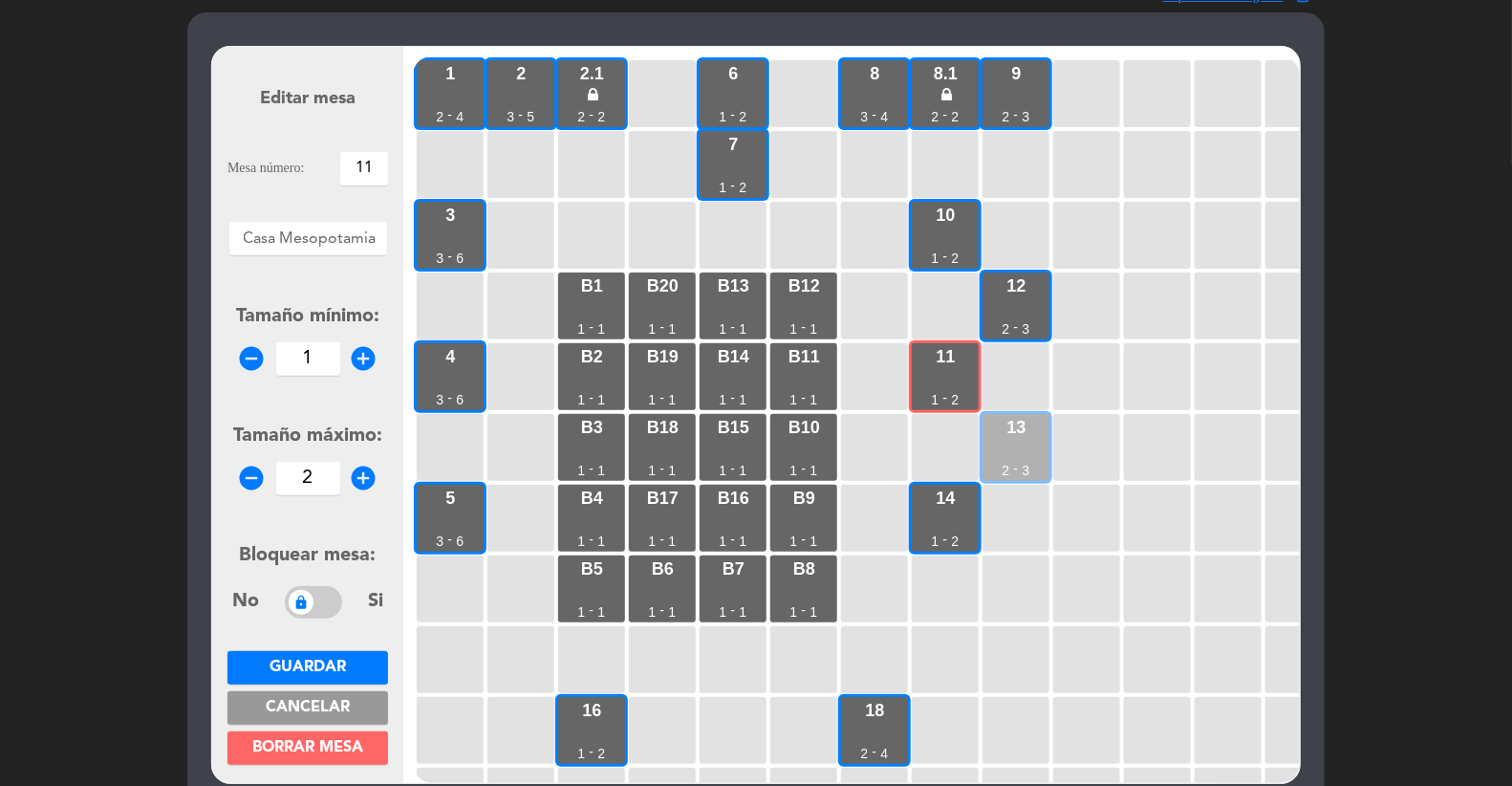 click on "[NUMBER] [NUMBER] - [NUMBER]" at bounding box center [1016, 448] 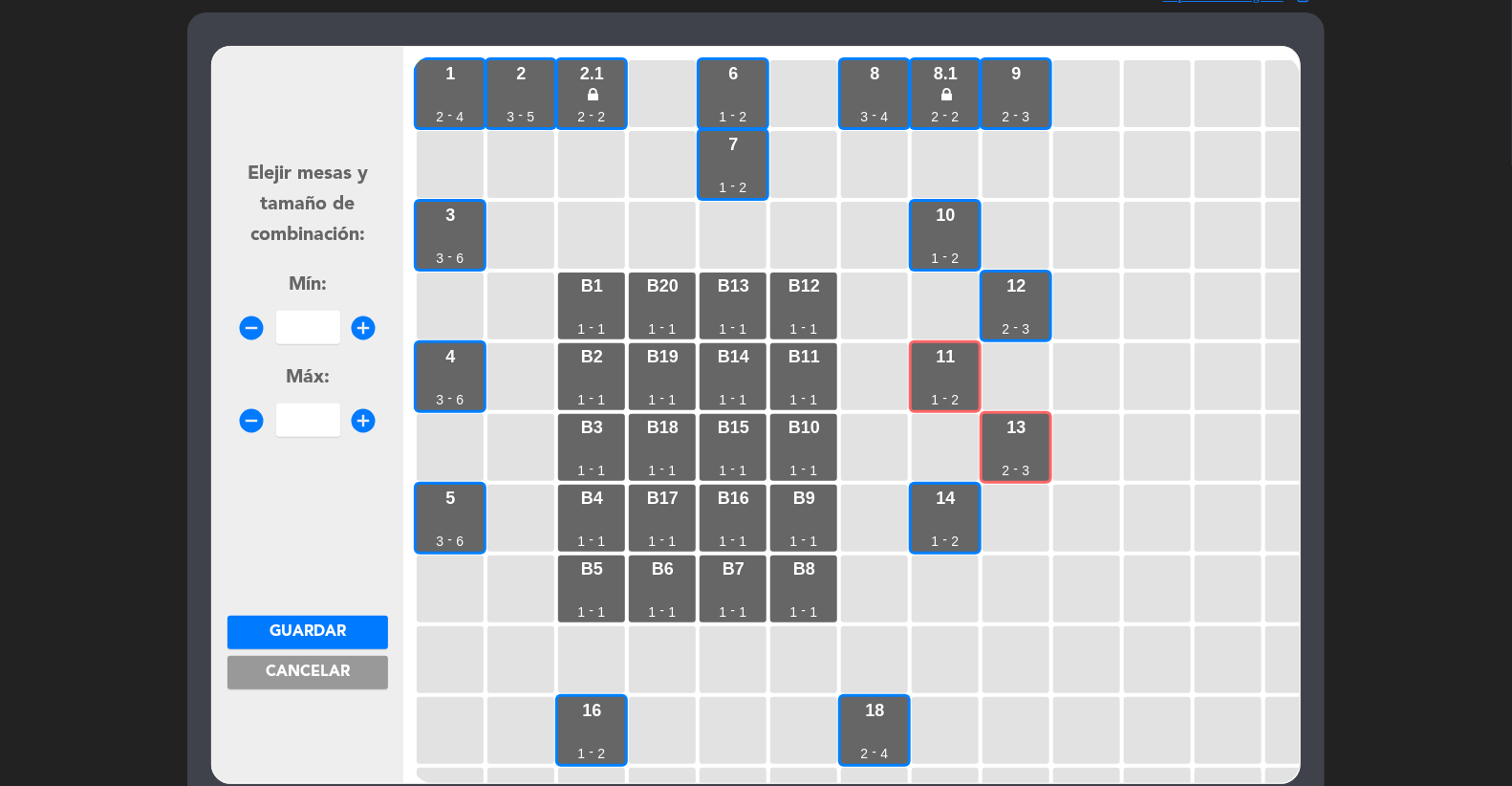 click at bounding box center (308, 327) 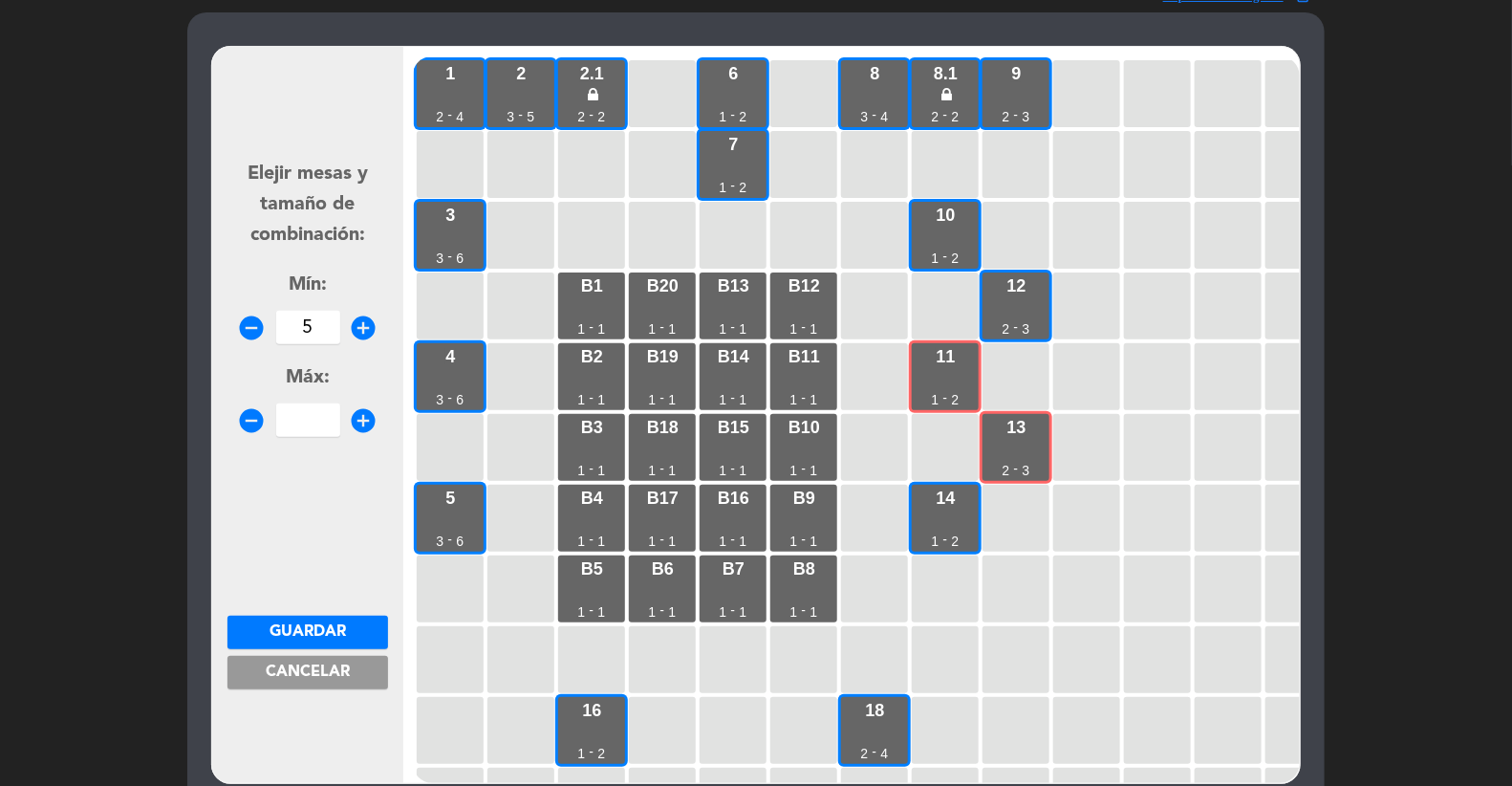 type on "5" 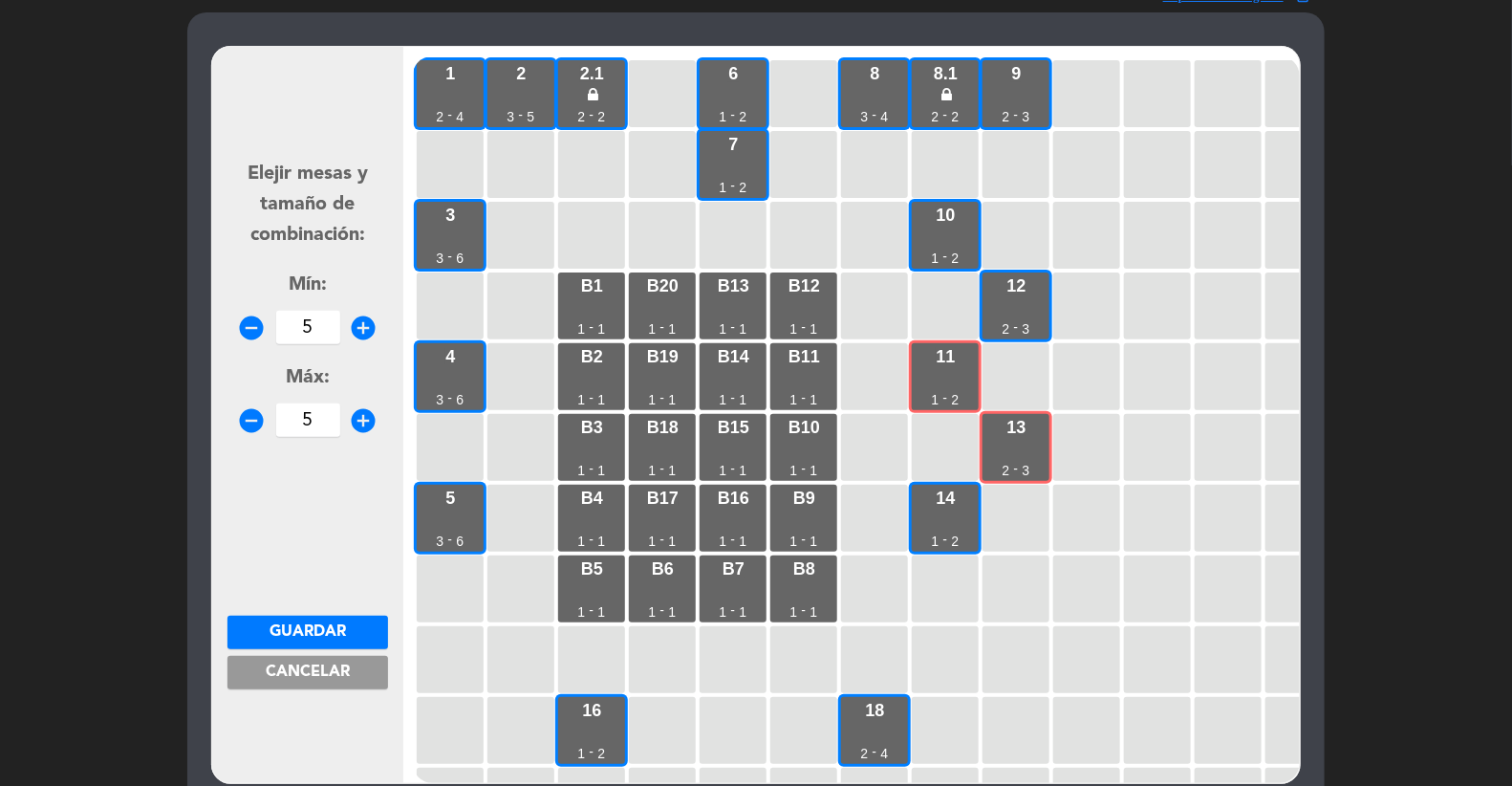 type on "5" 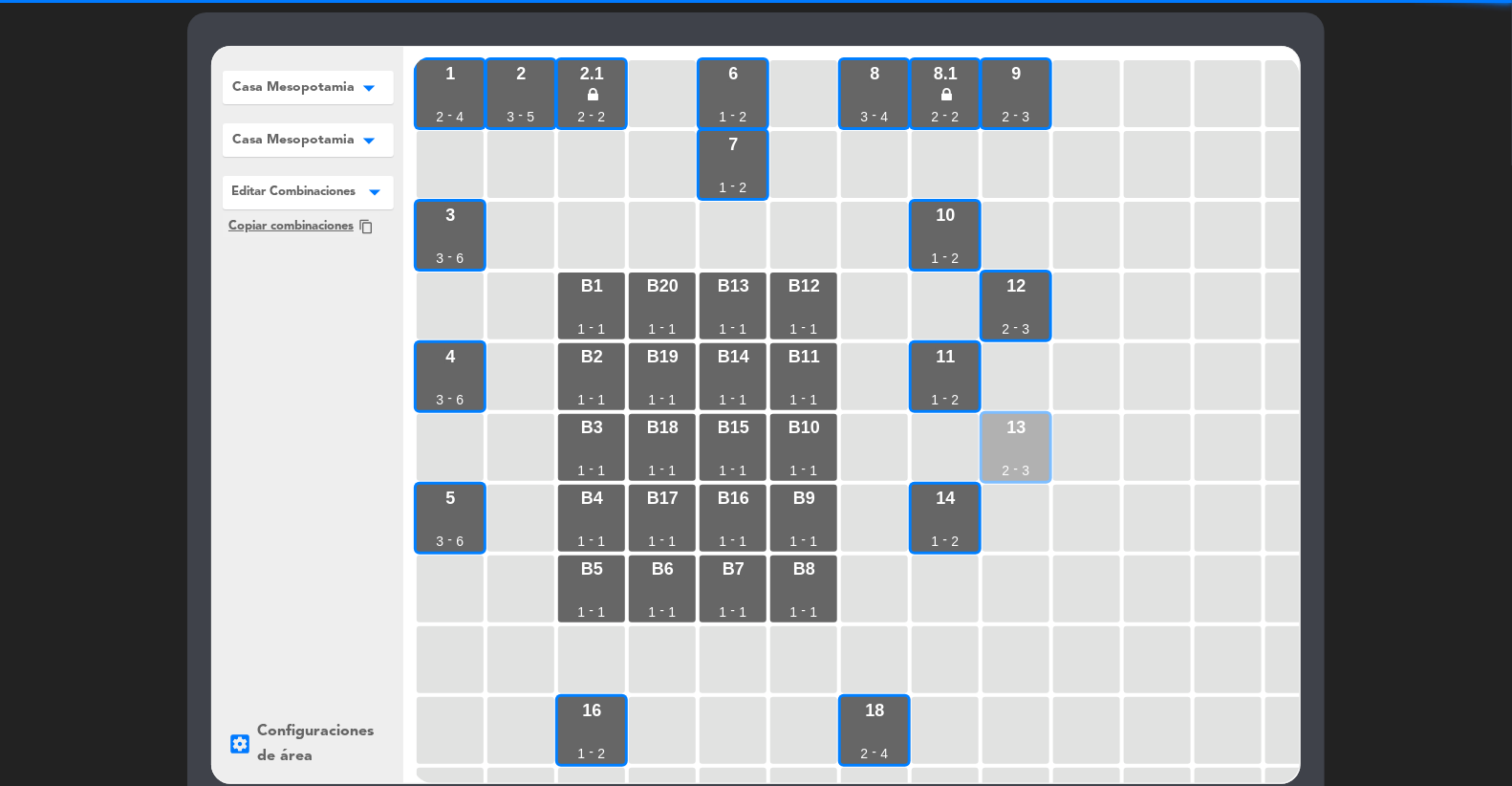 click on "[NUMBER] [NUMBER] - [NUMBER]" at bounding box center (1016, 448) 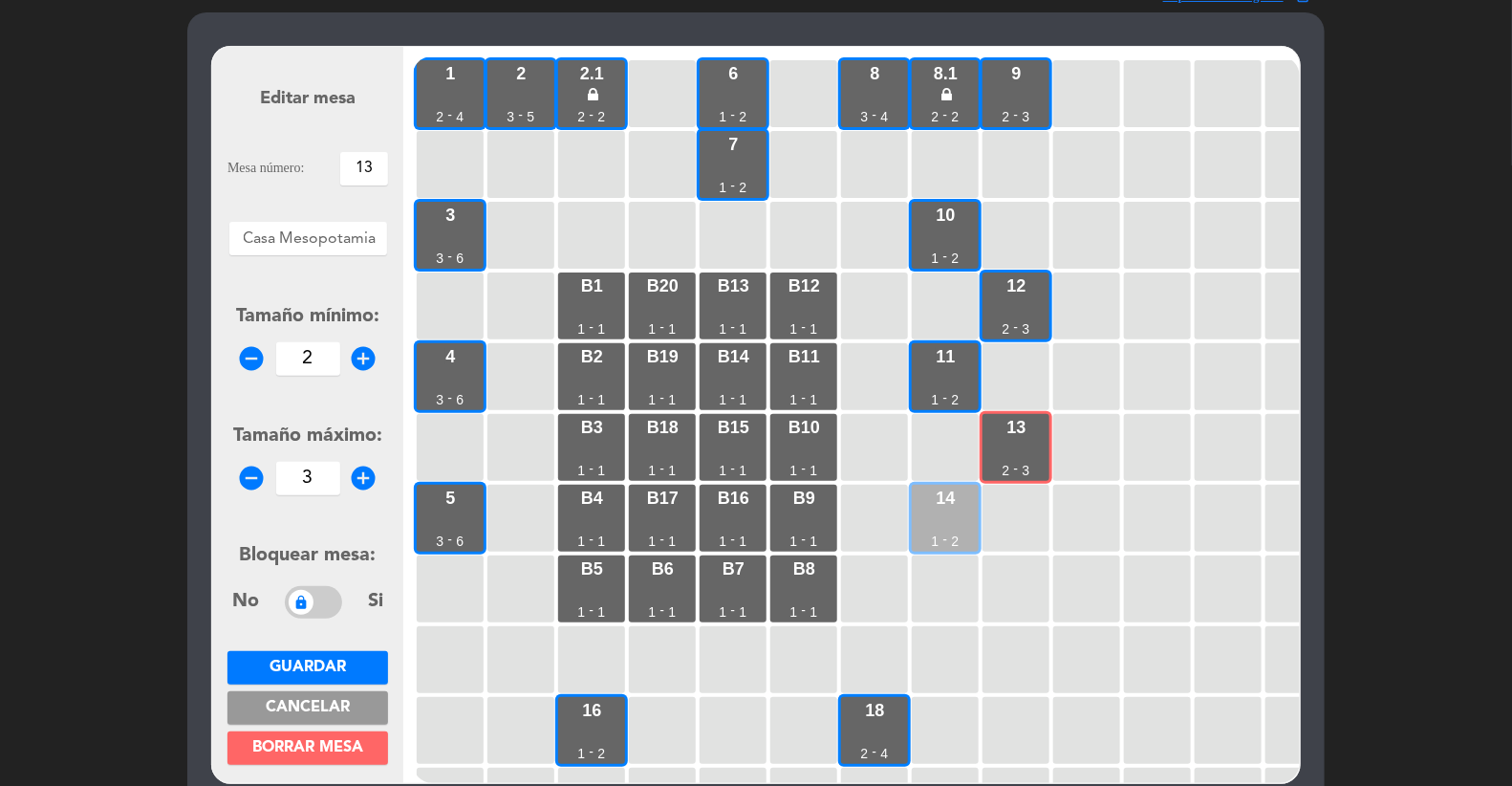 click on "14 1 - 2" at bounding box center (945, 518) 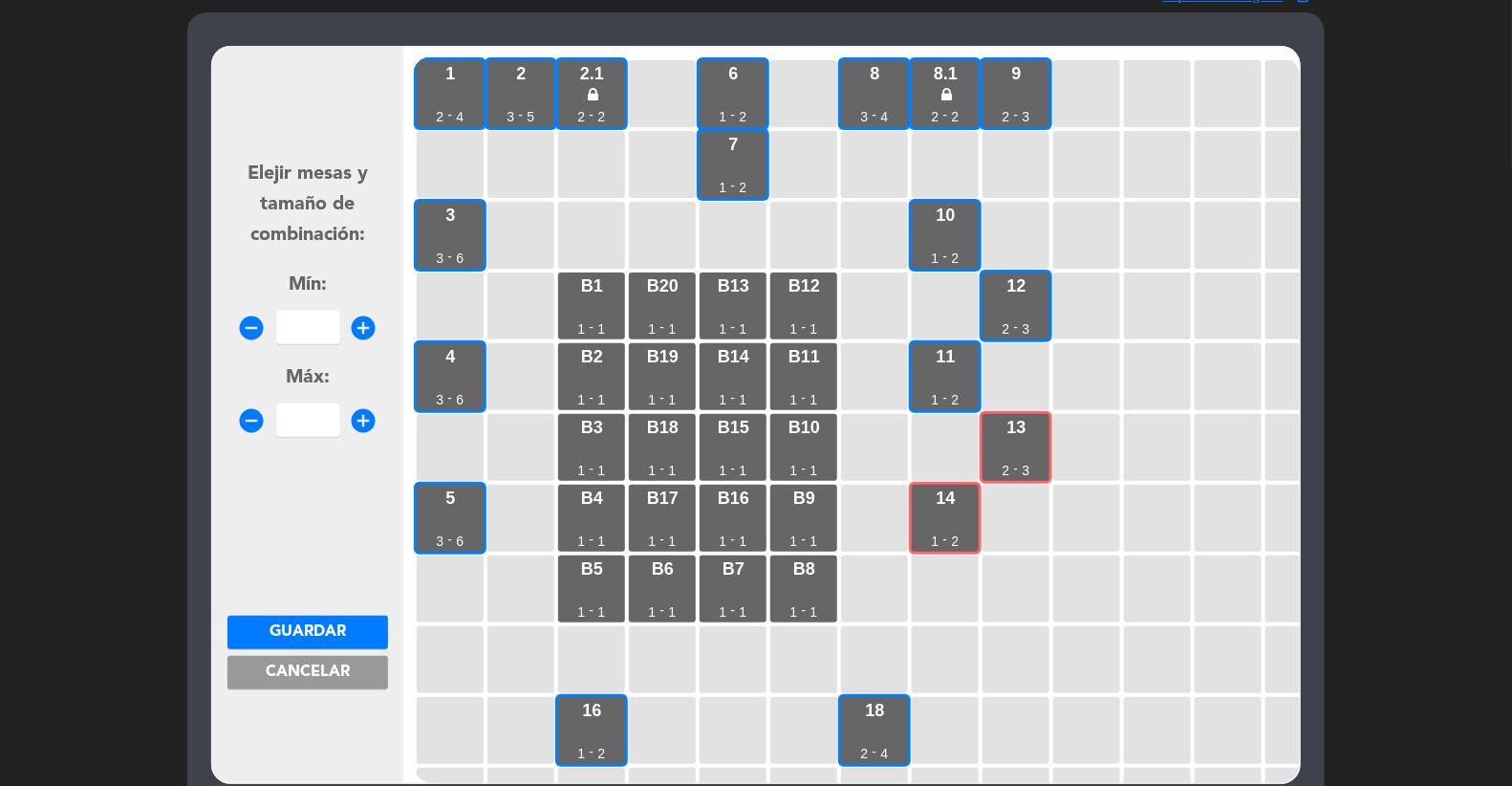 click at bounding box center [308, 327] 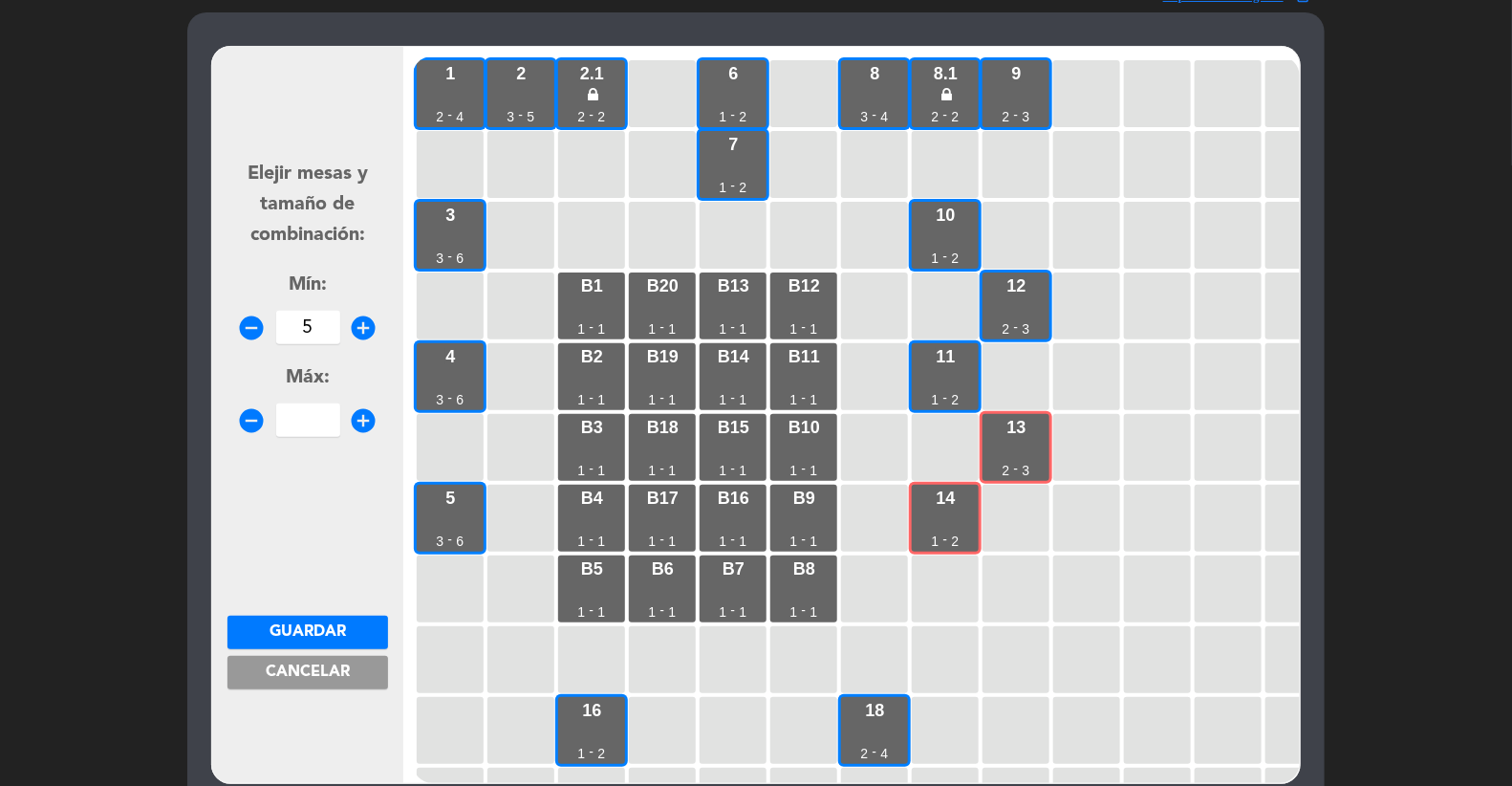 type on "5" 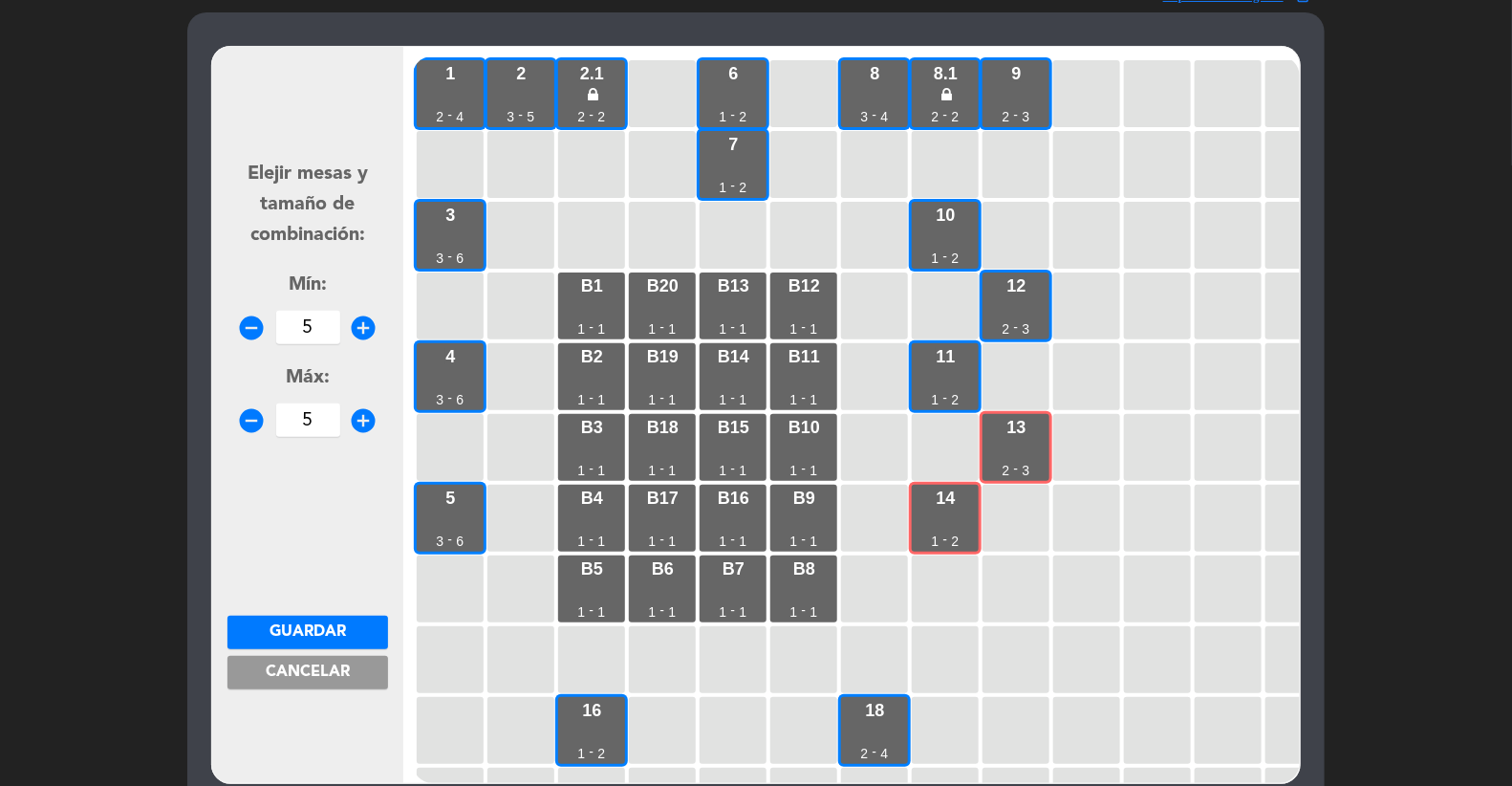 type on "5" 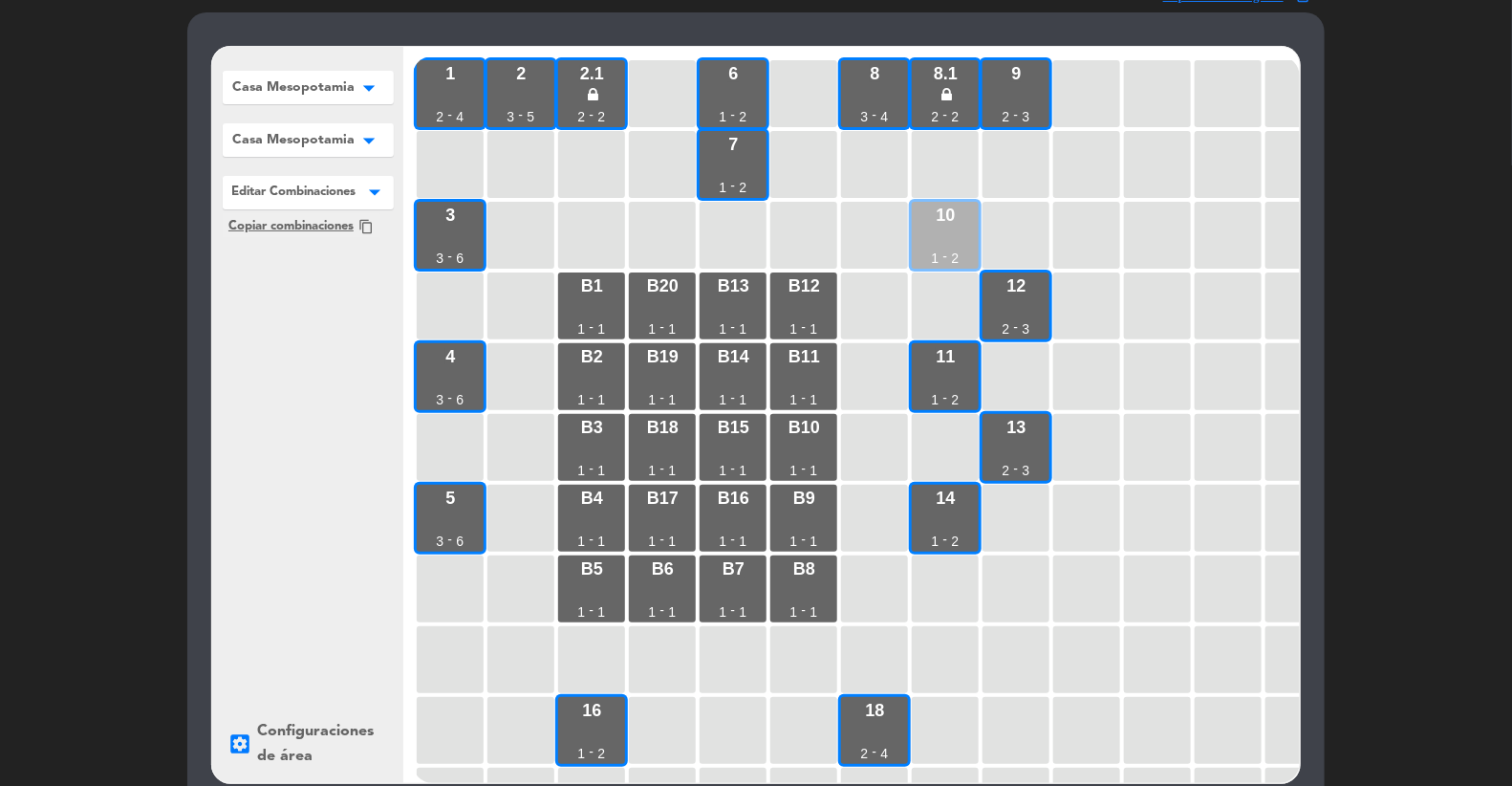 click on "[NUMBER] [NUMBER] - [NUMBER]" at bounding box center [945, 235] 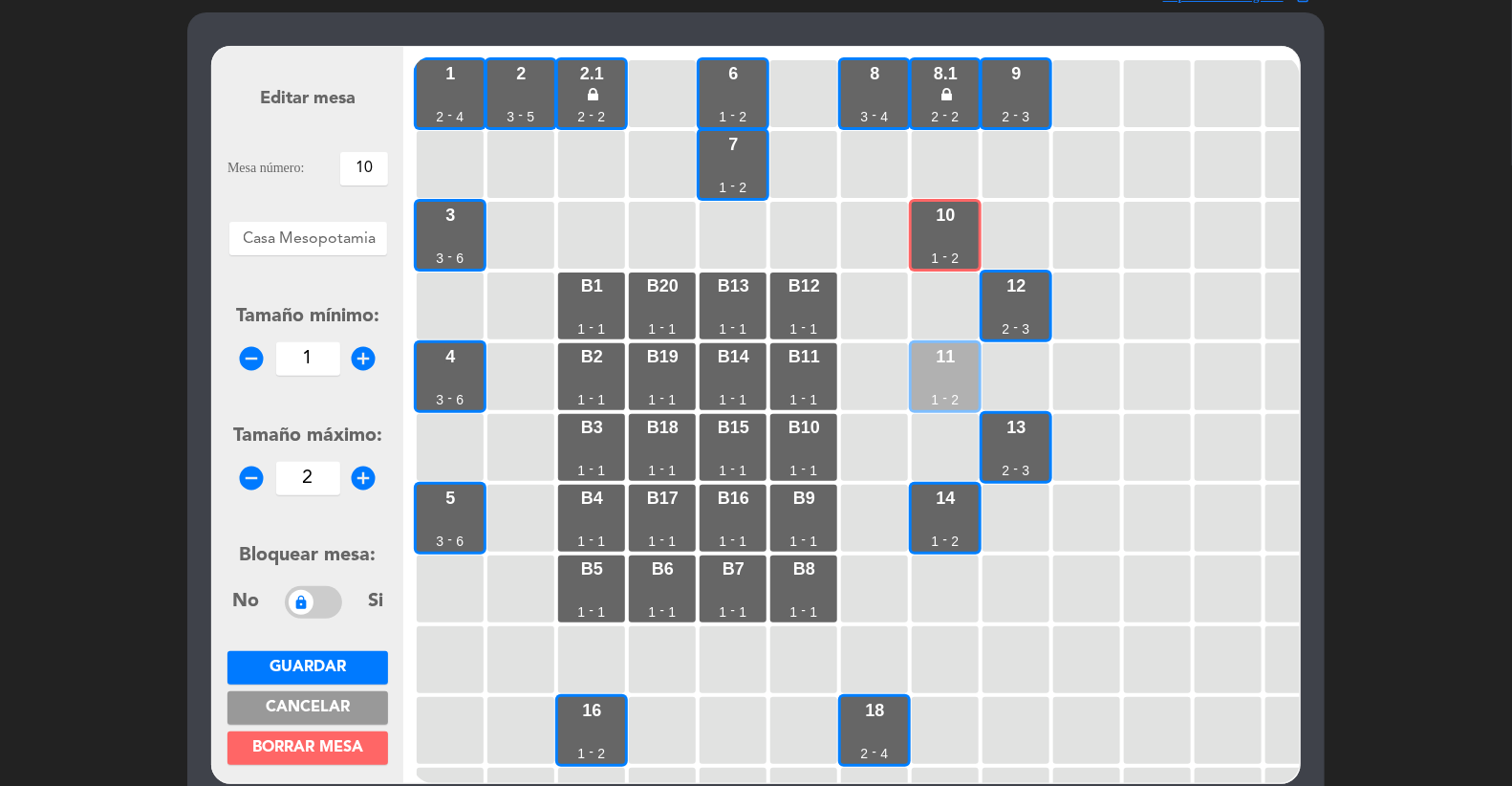 click on "11" at bounding box center (945, 357) 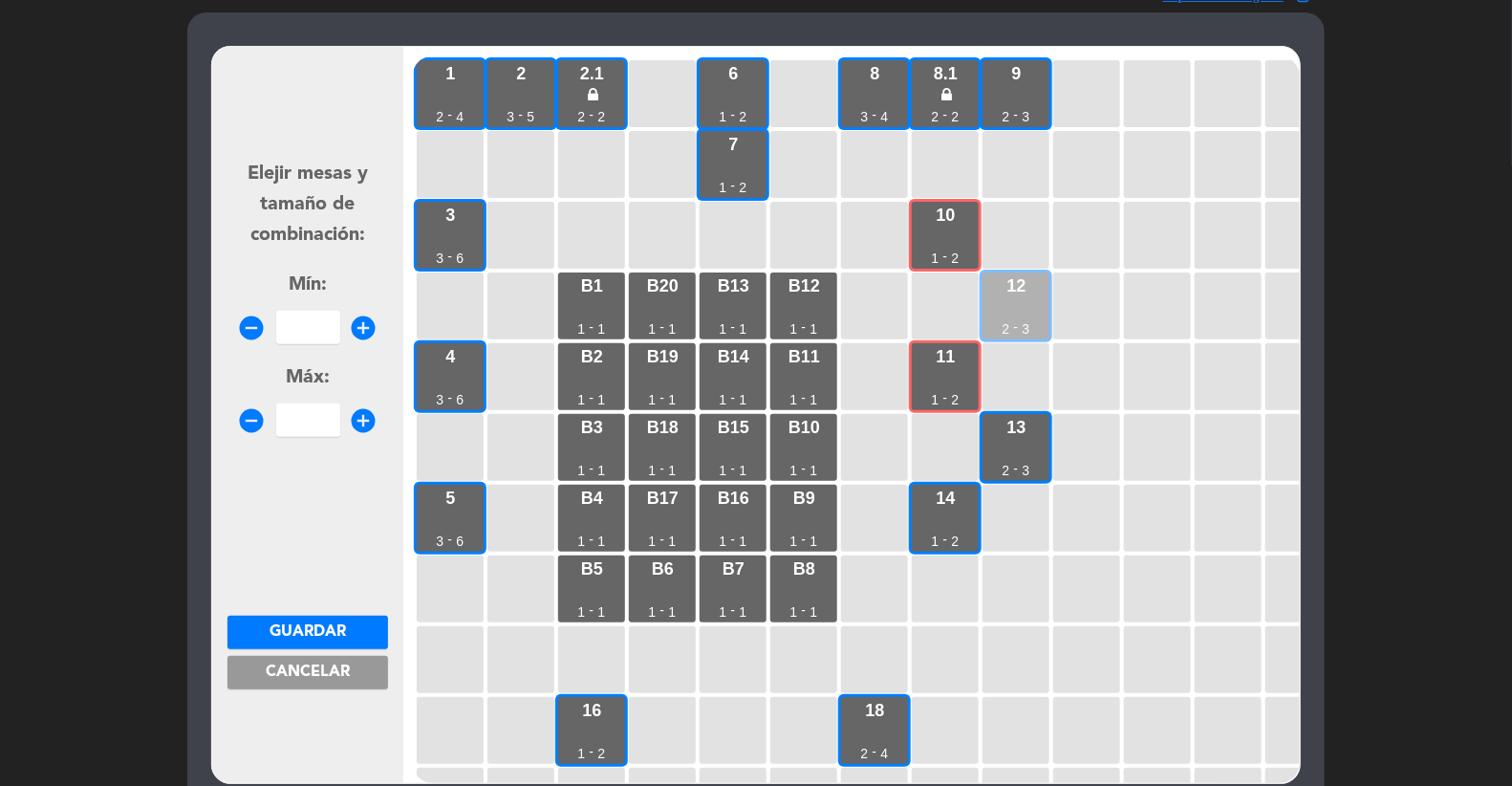 click on "12" at bounding box center [1016, 286] 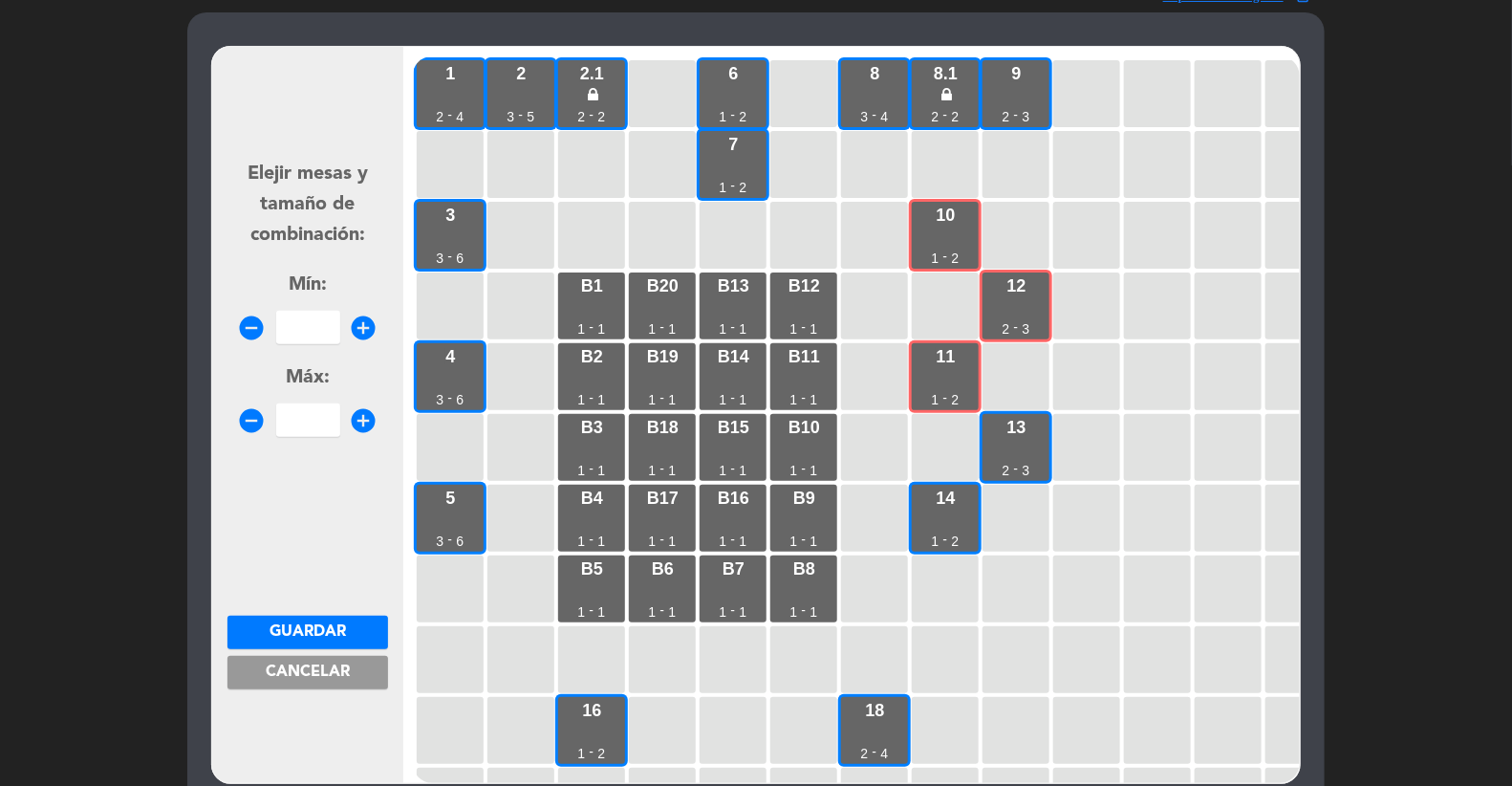 click at bounding box center [308, 327] 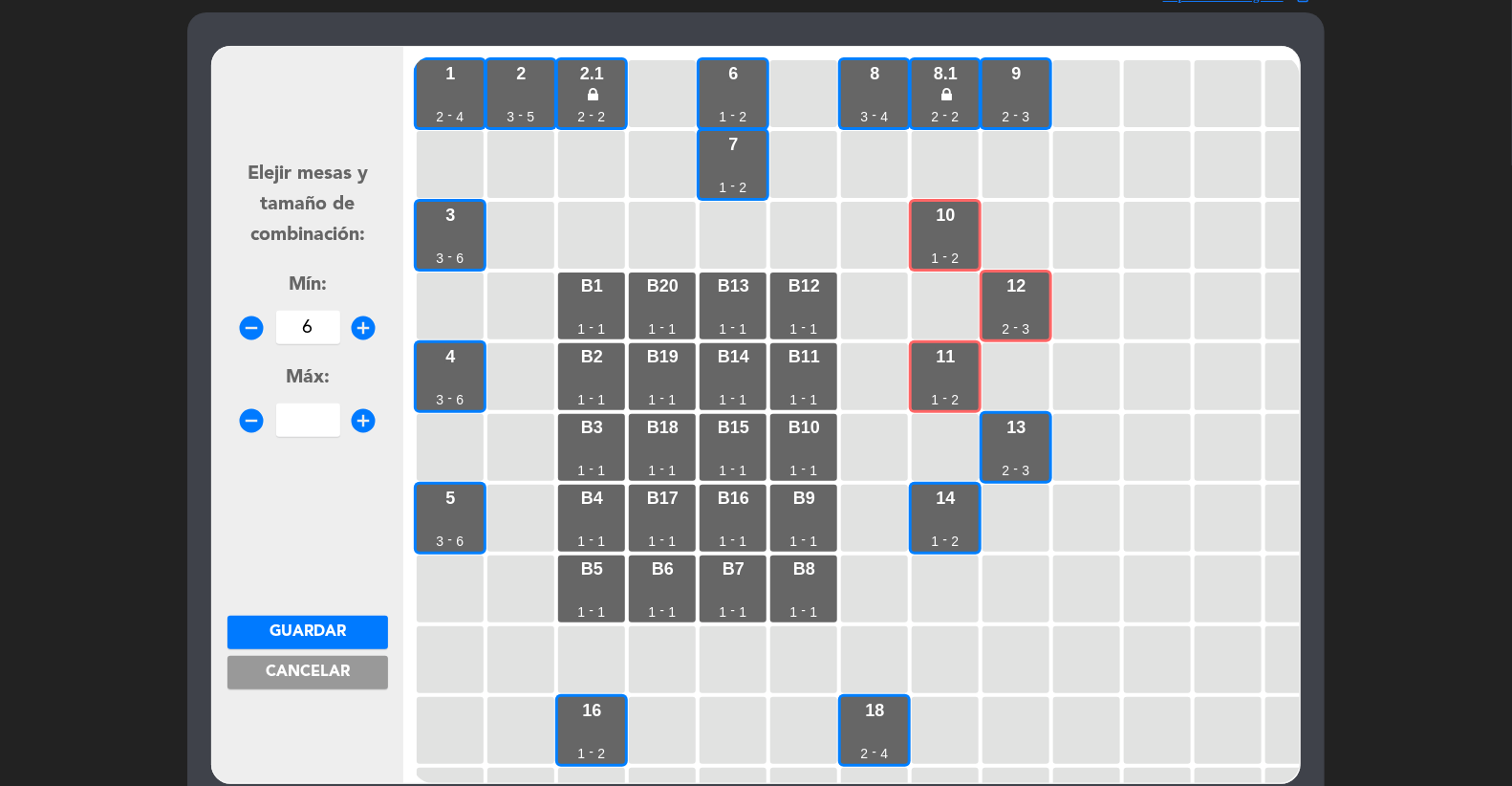 type on "6" 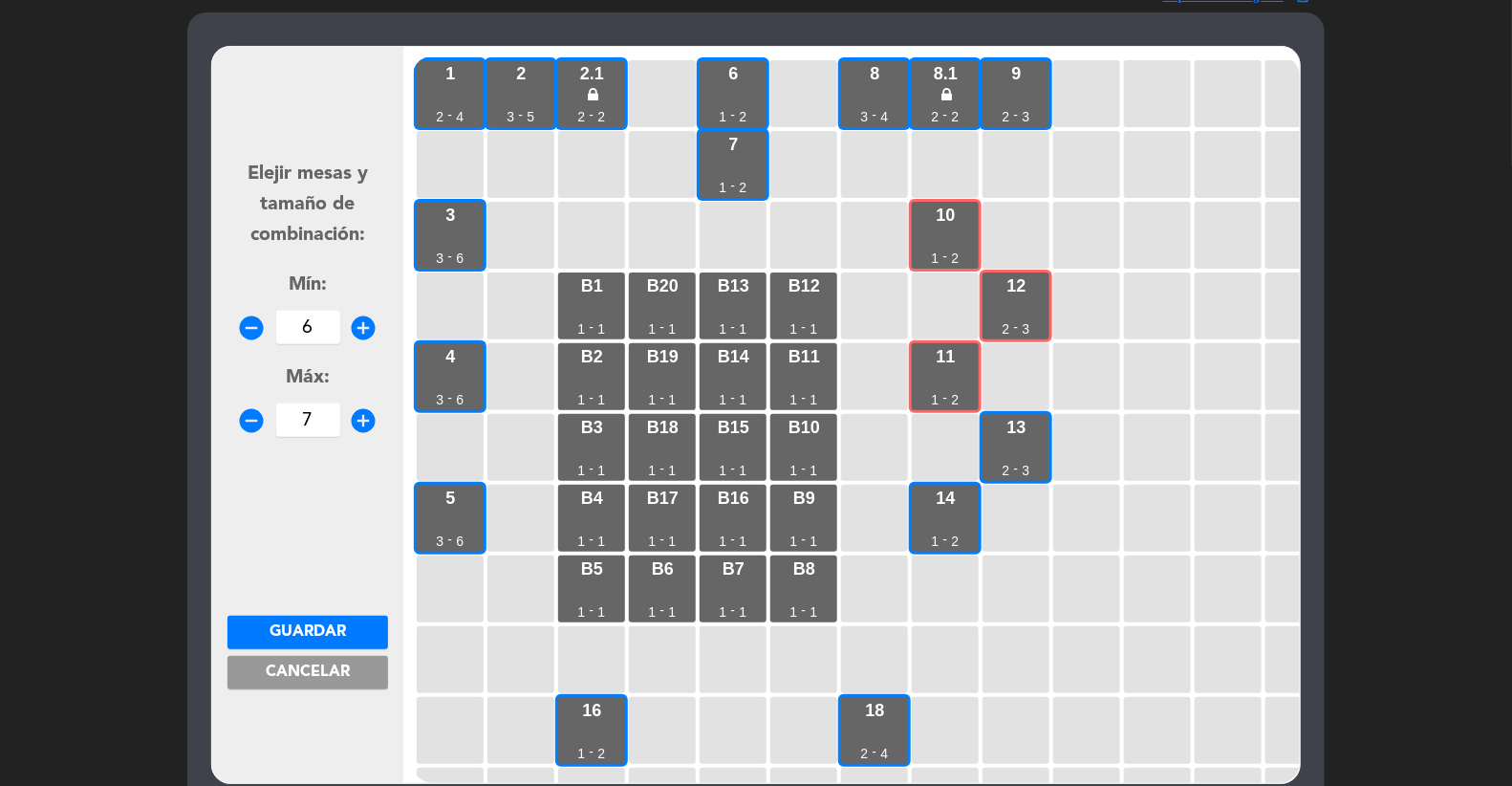 type on "7" 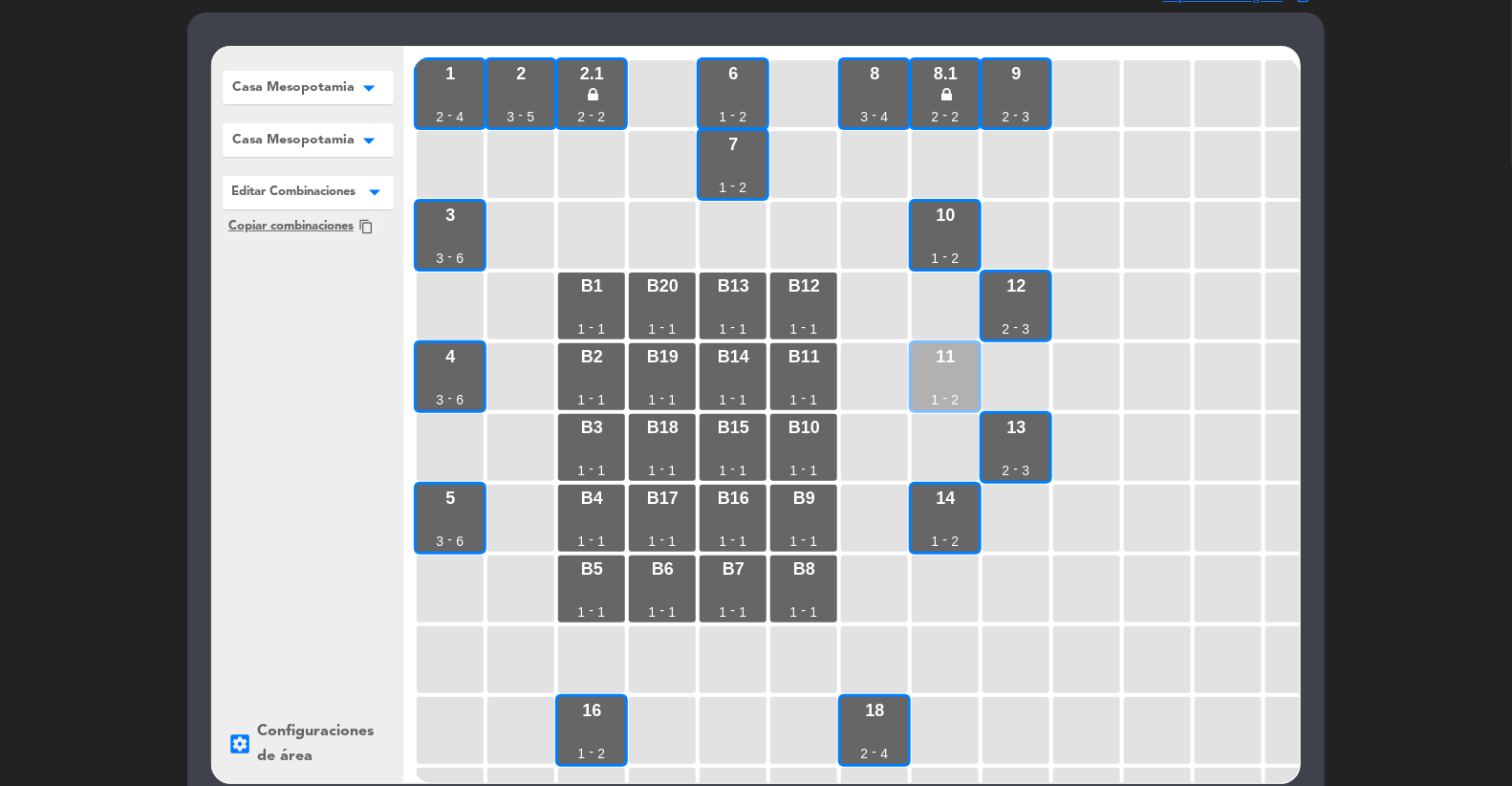 click on "11 1 - 2" at bounding box center (945, 377) 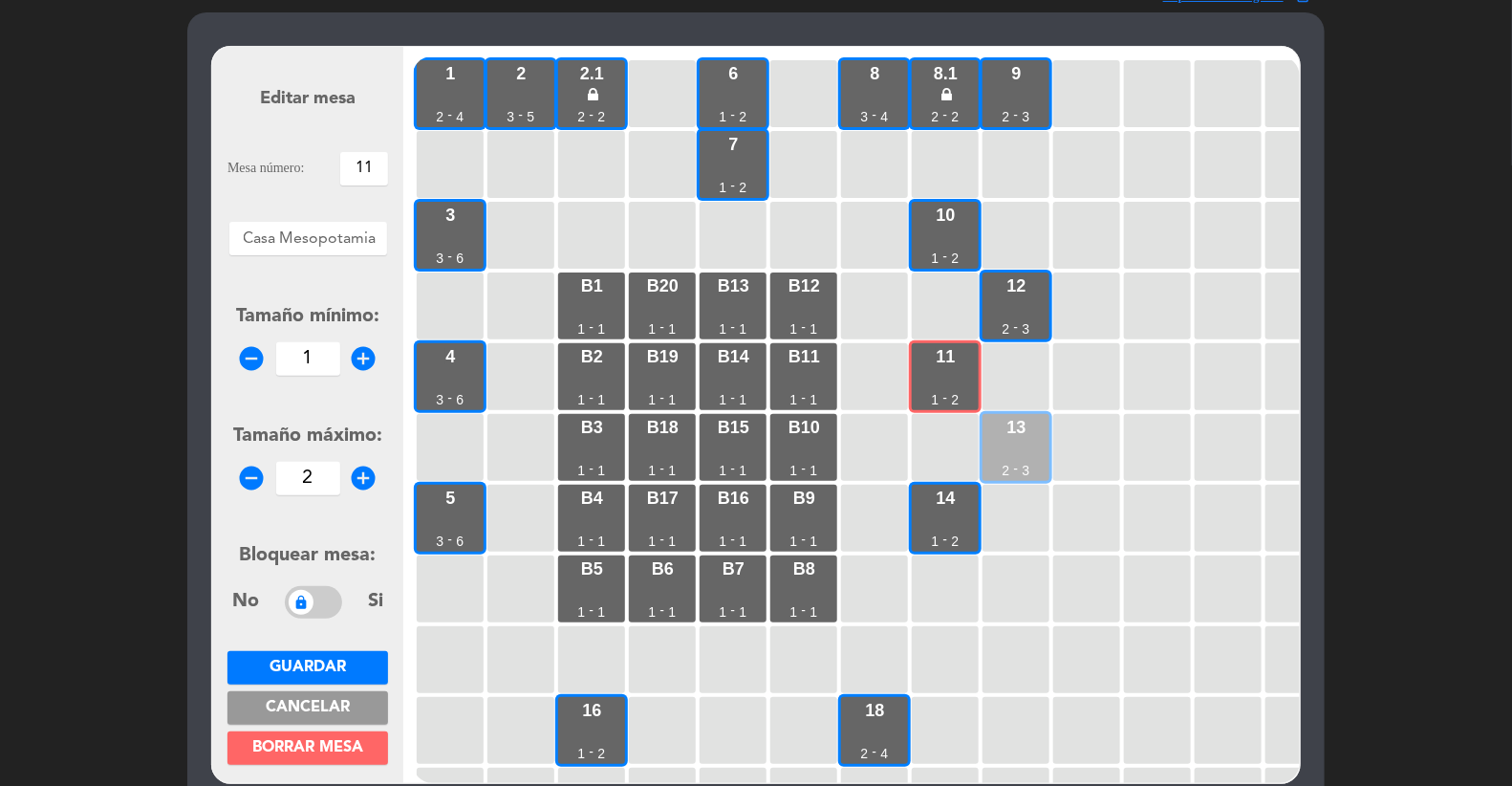 click on "[NUMBER] [NUMBER] - [NUMBER]" at bounding box center [1016, 448] 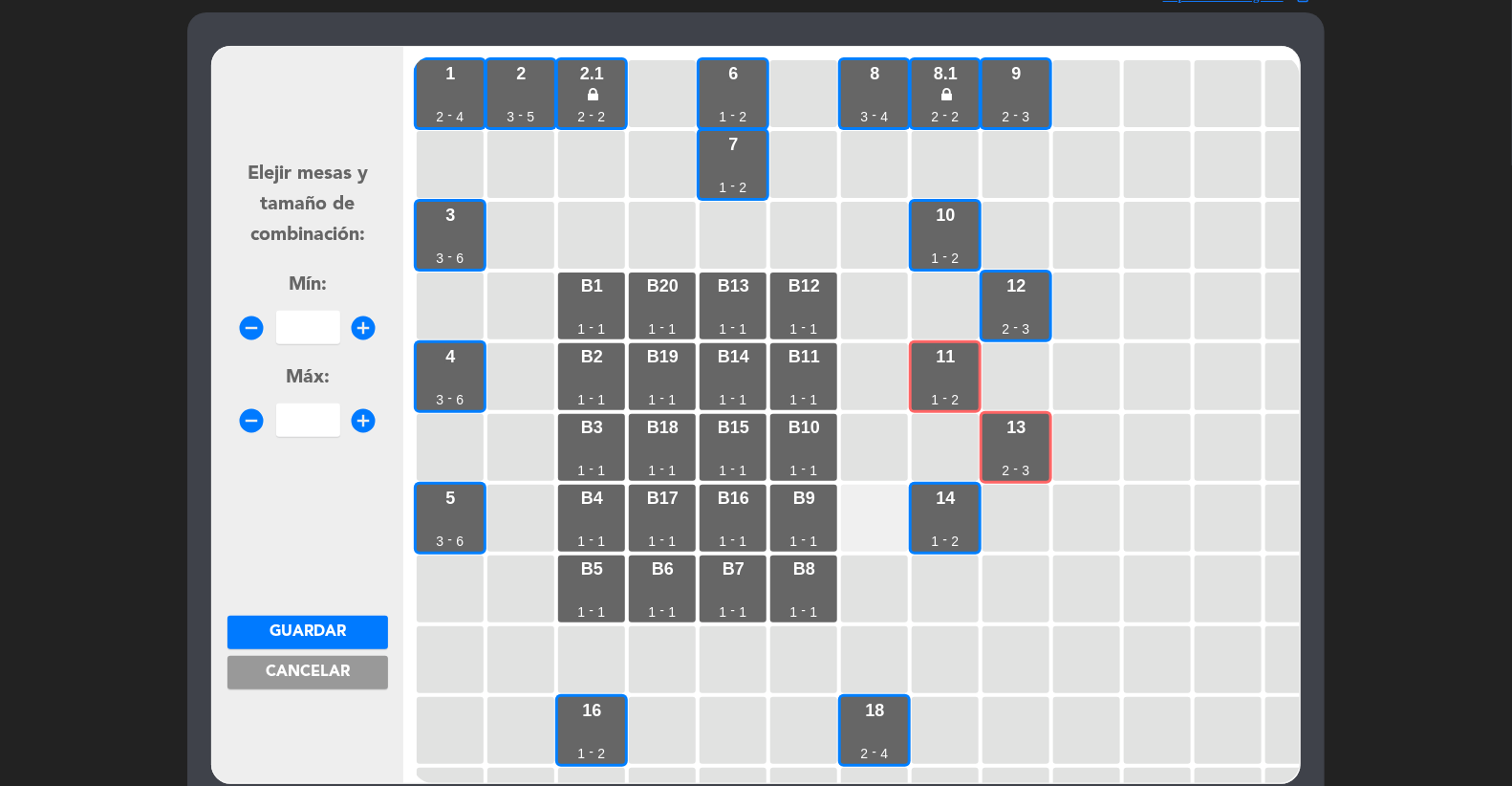 click at bounding box center [875, 518] 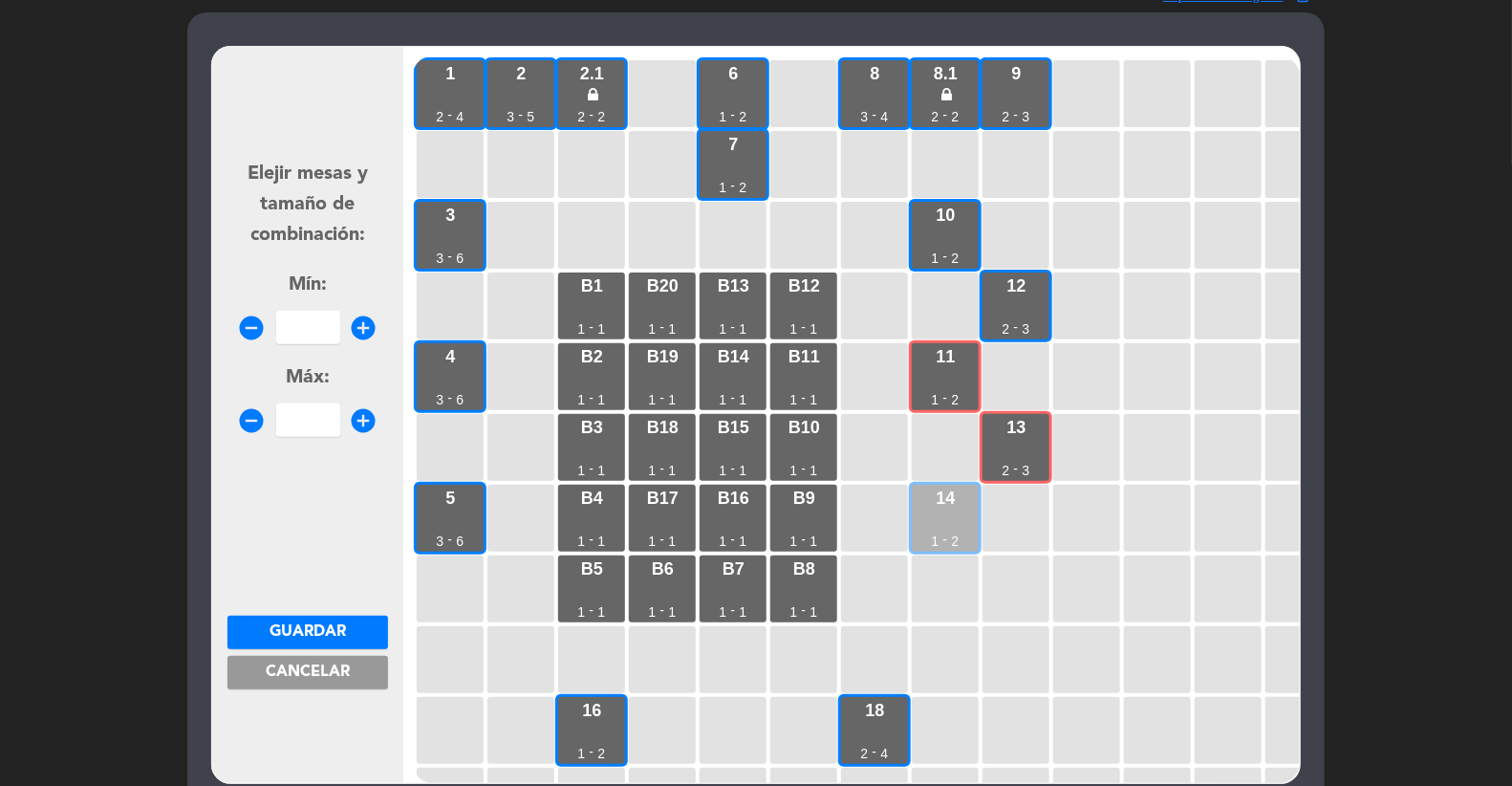 click on "14 1 - 2" at bounding box center [945, 518] 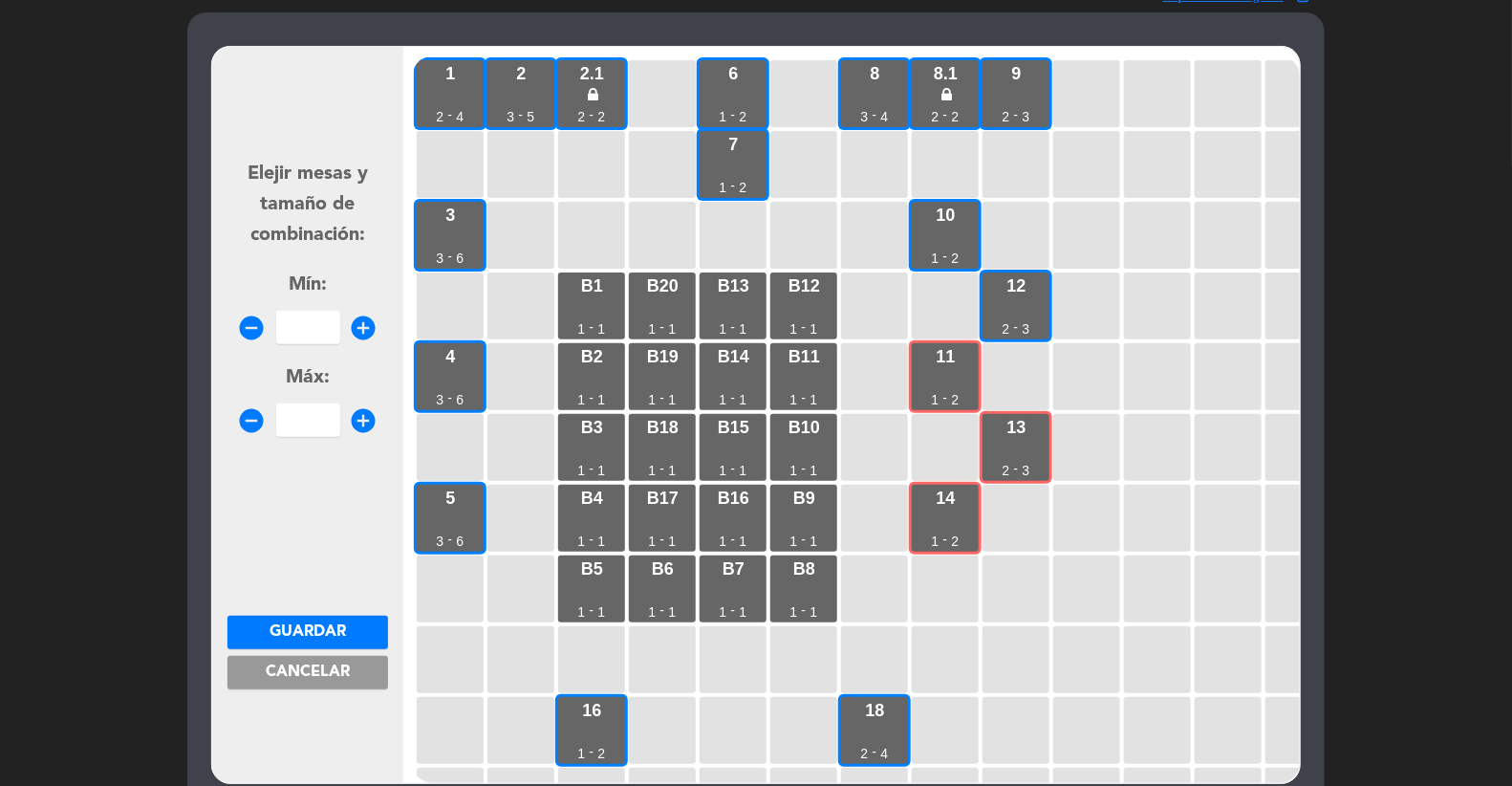 click at bounding box center (308, 327) 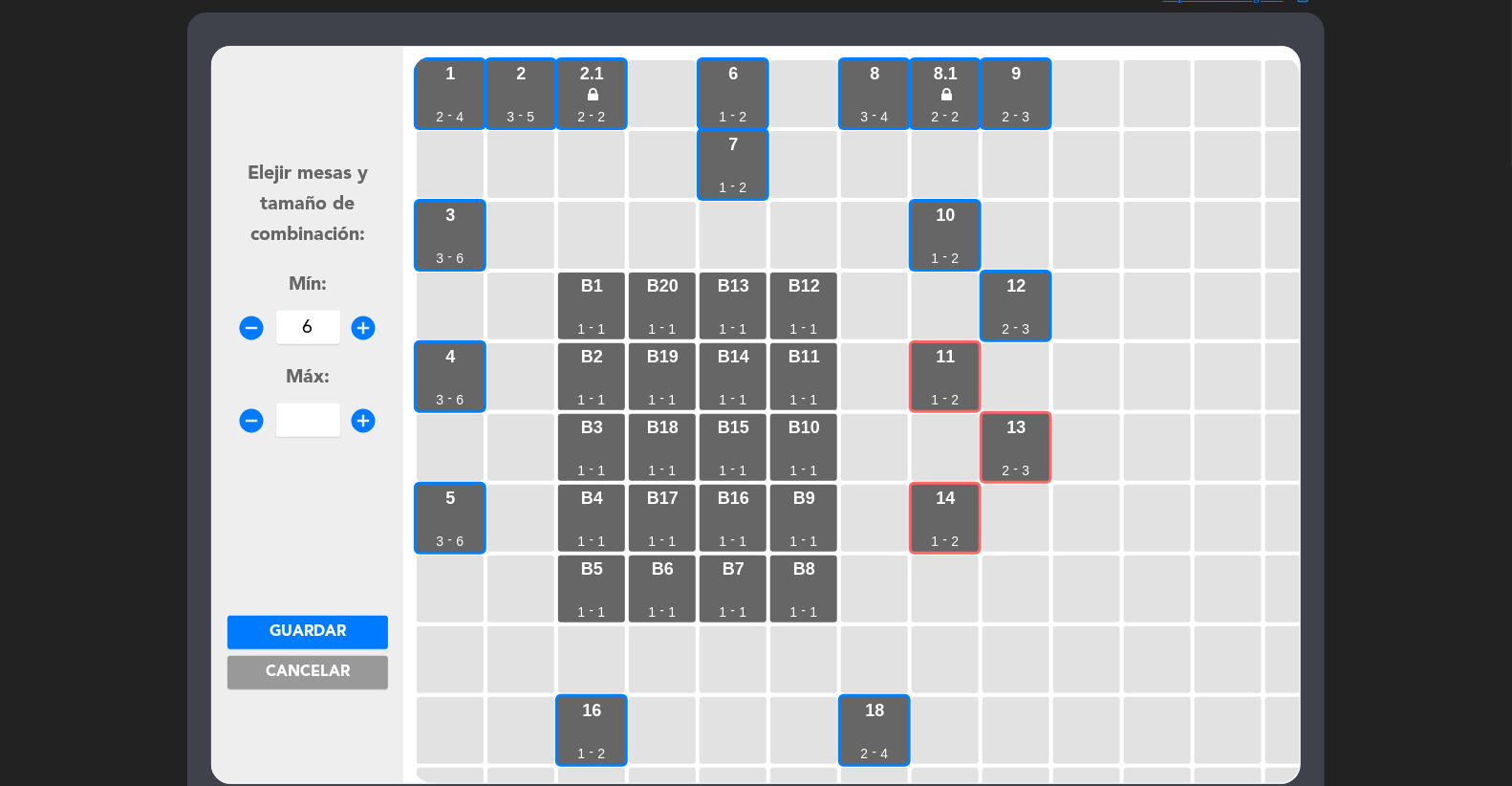 type on "6" 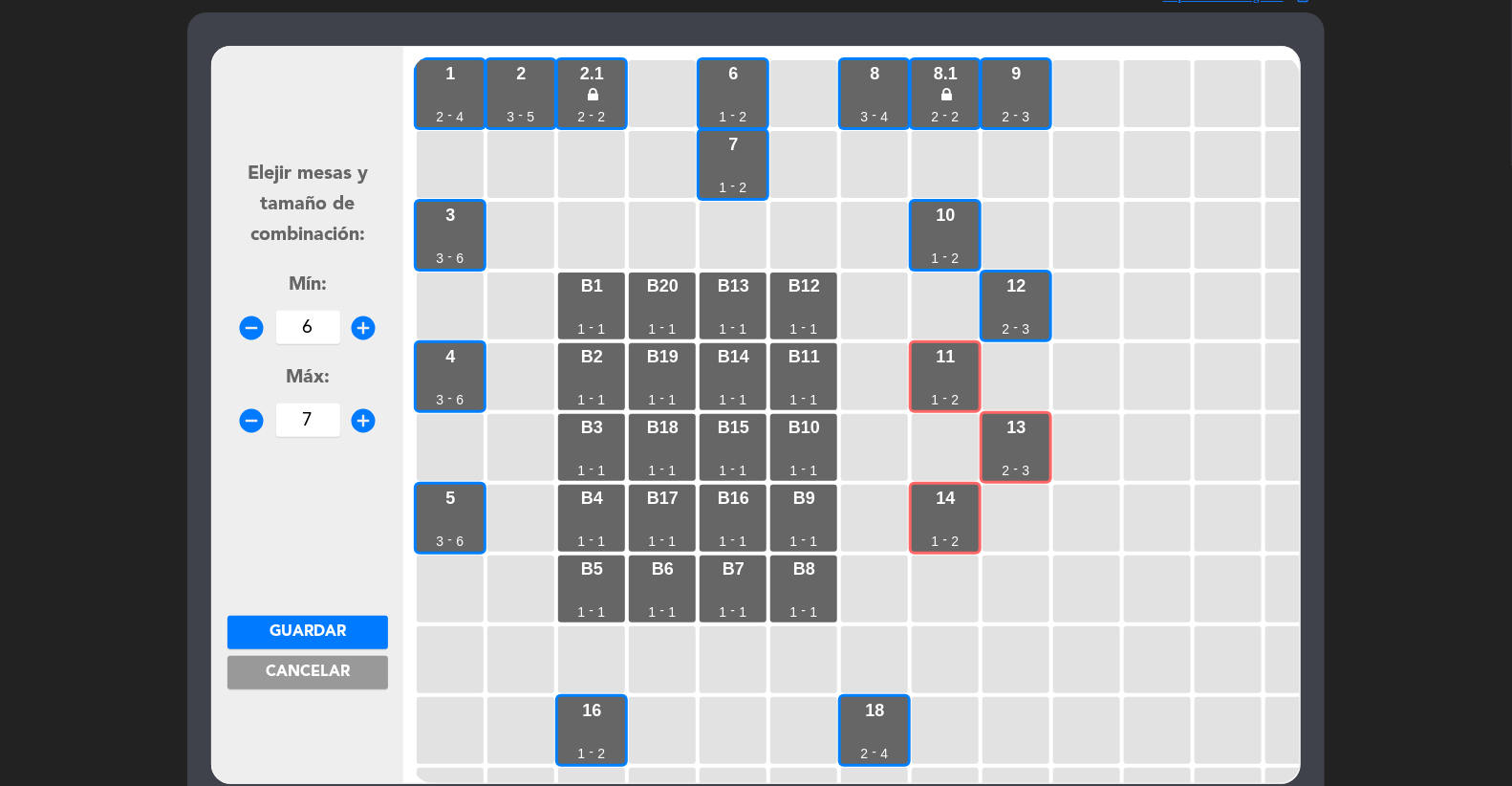 type on "7" 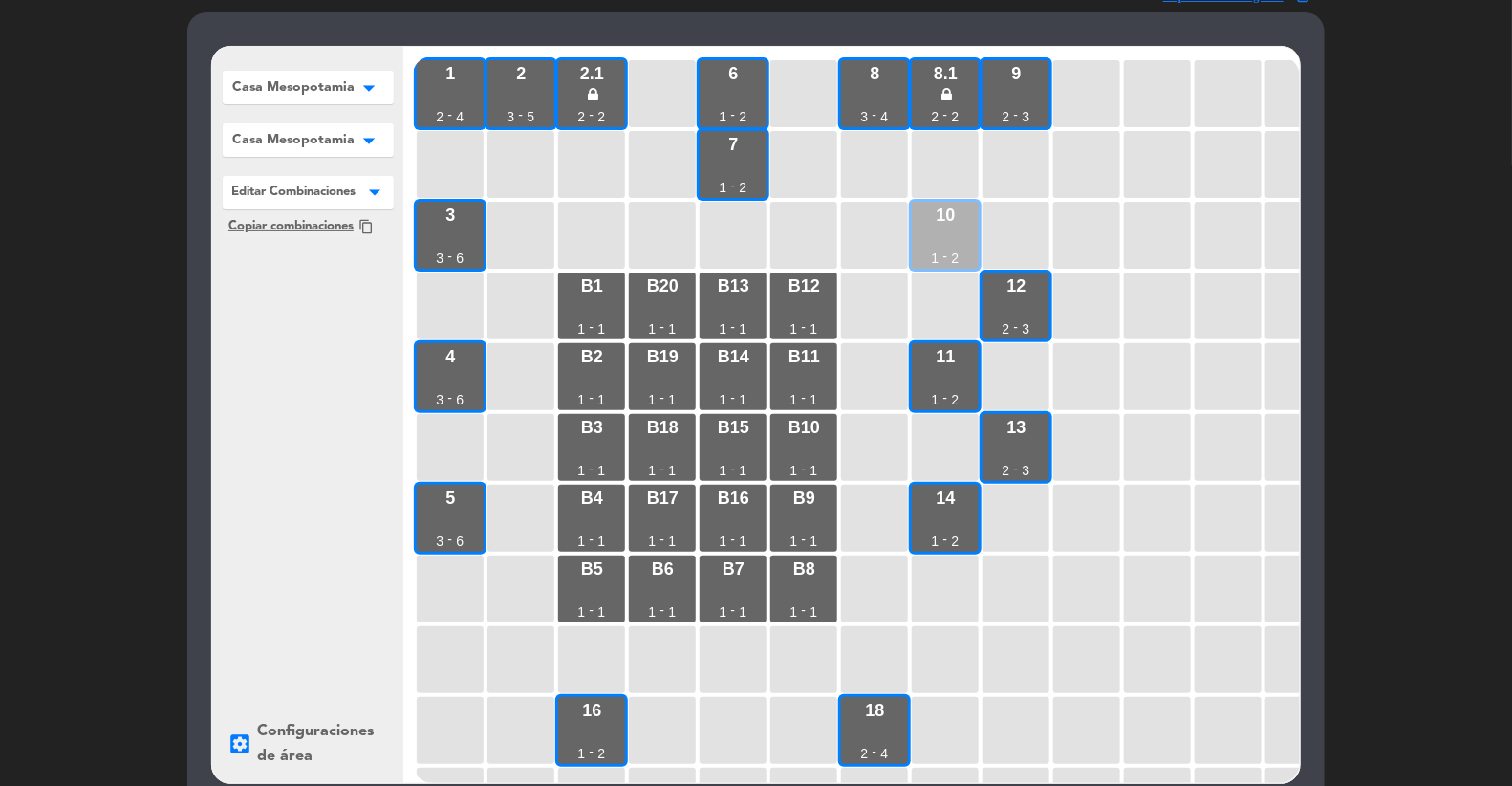 click on "[NUMBER] [NUMBER] - [NUMBER]" at bounding box center [945, 235] 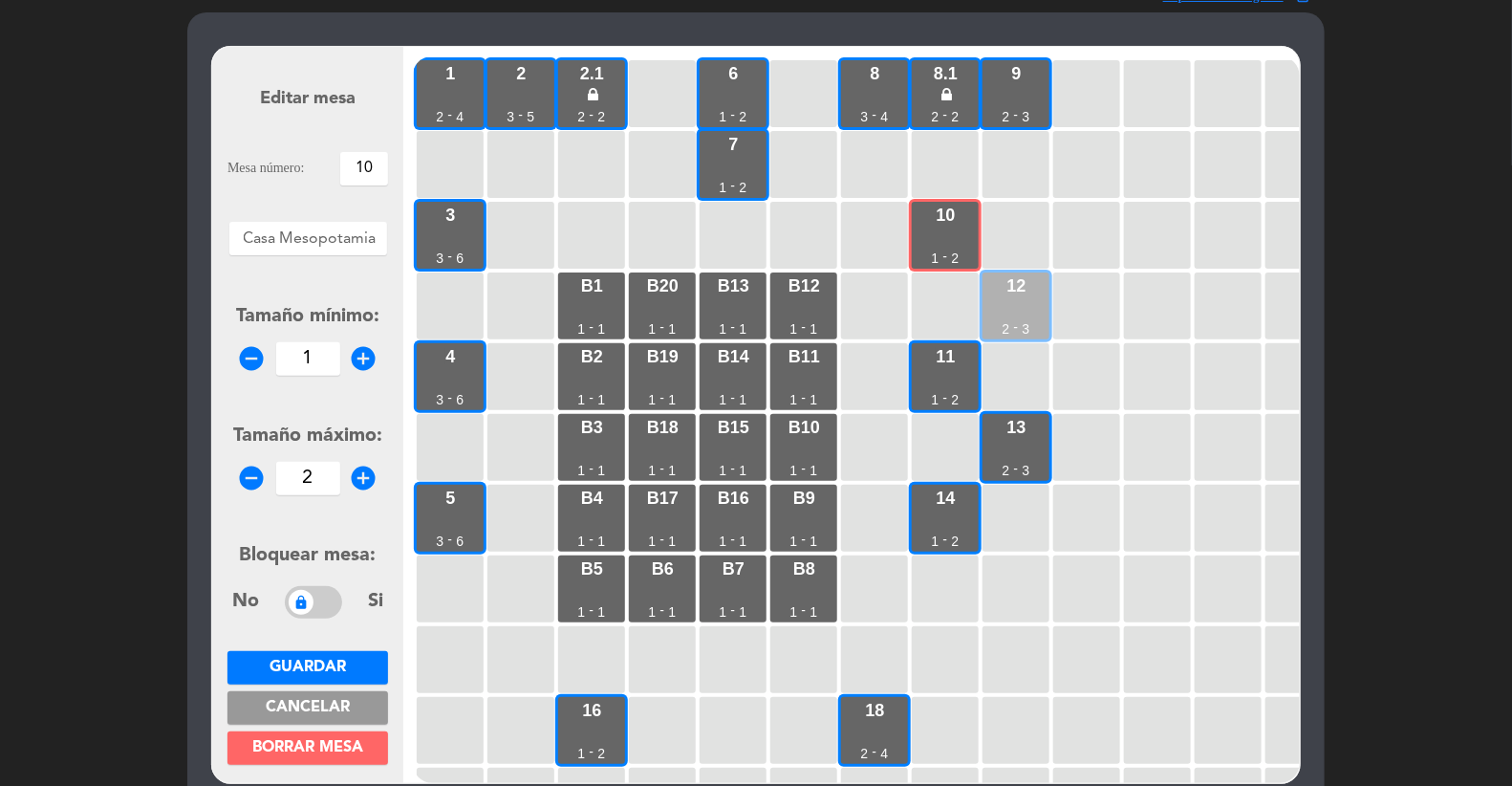 click on "[NUMBER] [NUMBER] - [NUMBER]" at bounding box center (1016, 306) 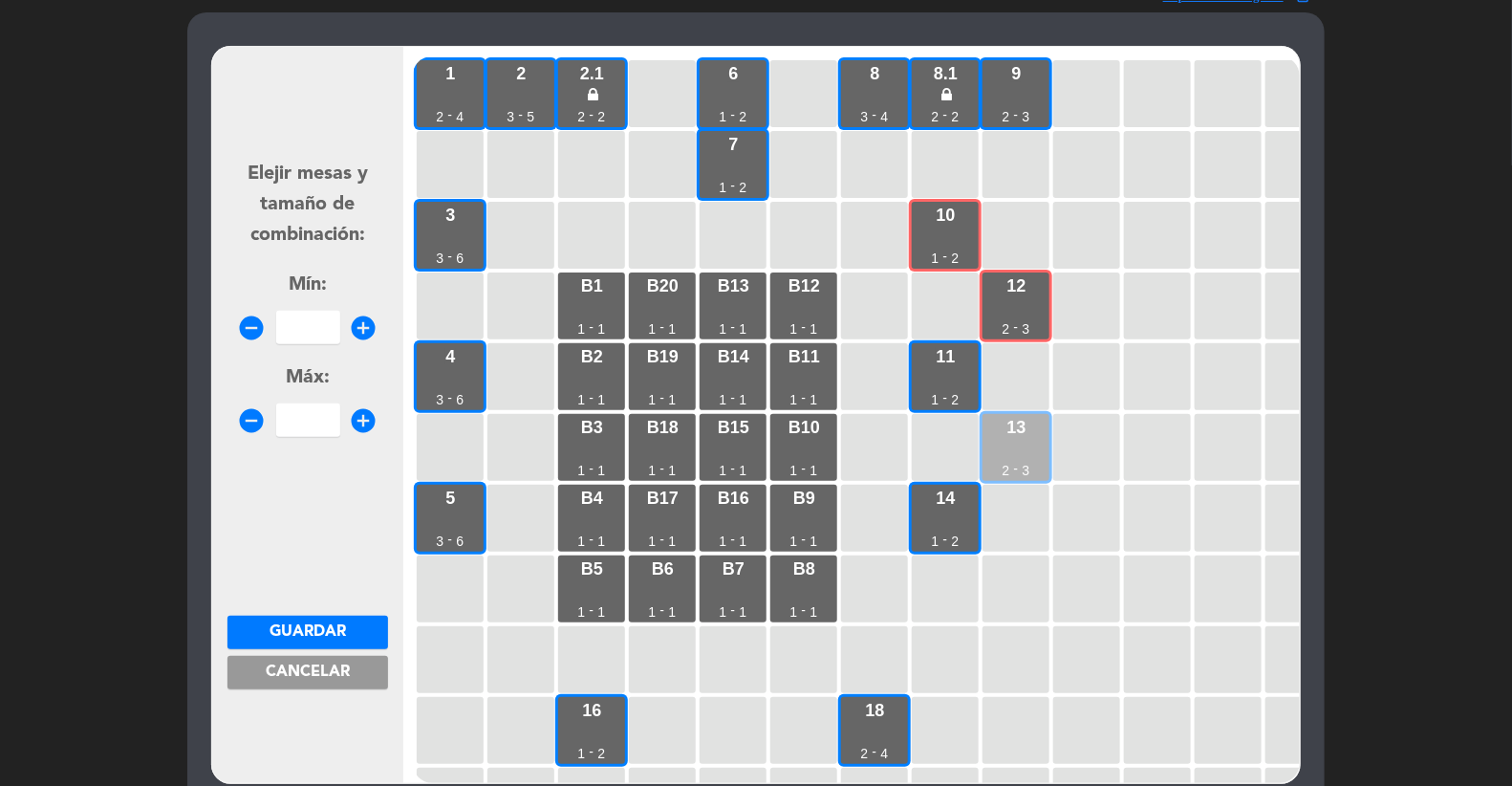 drag, startPoint x: 930, startPoint y: 378, endPoint x: 1044, endPoint y: 457, distance: 138.69751 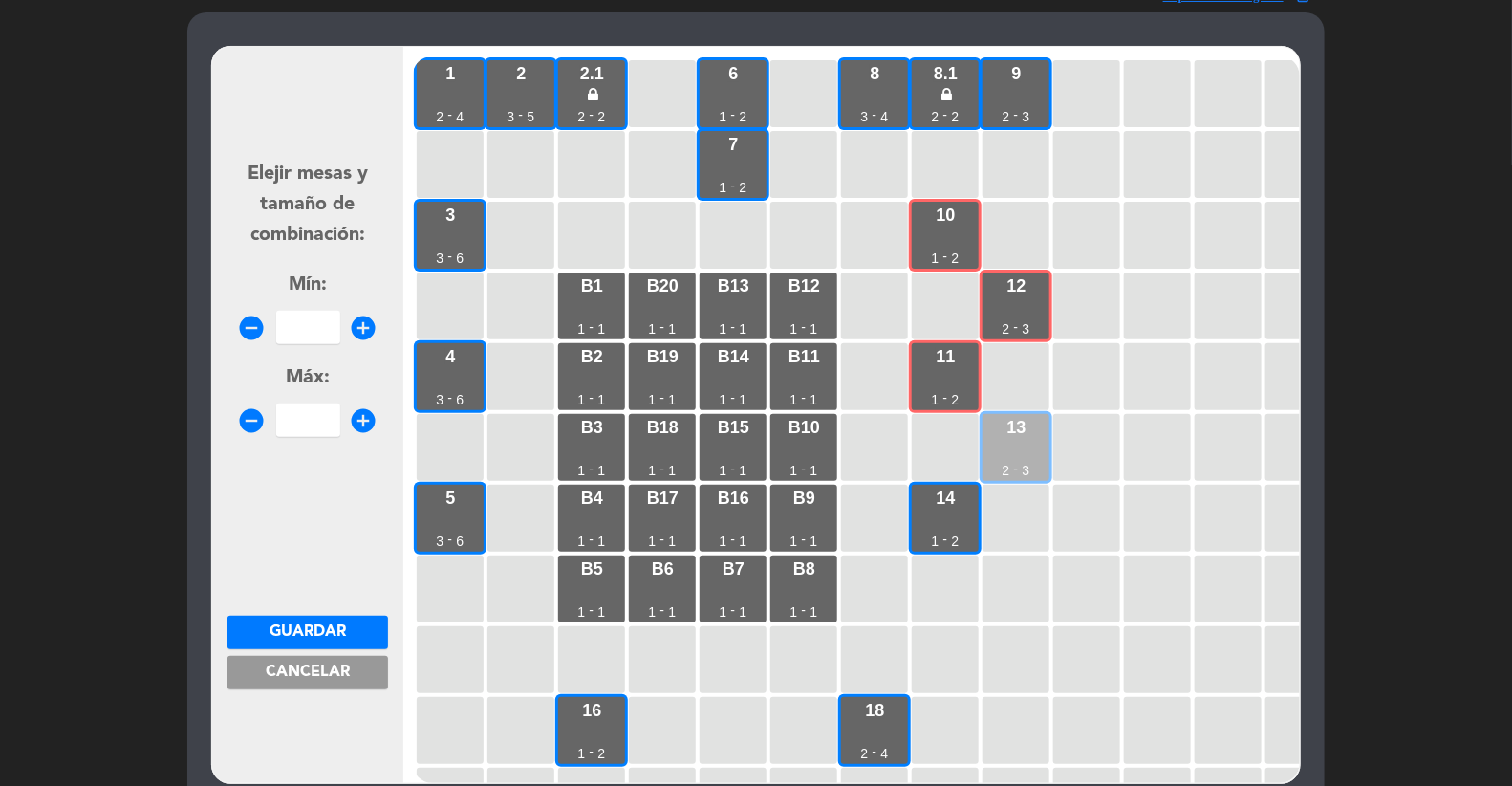 click on "[NUMBER] [NUMBER] - [NUMBER]" at bounding box center (1016, 448) 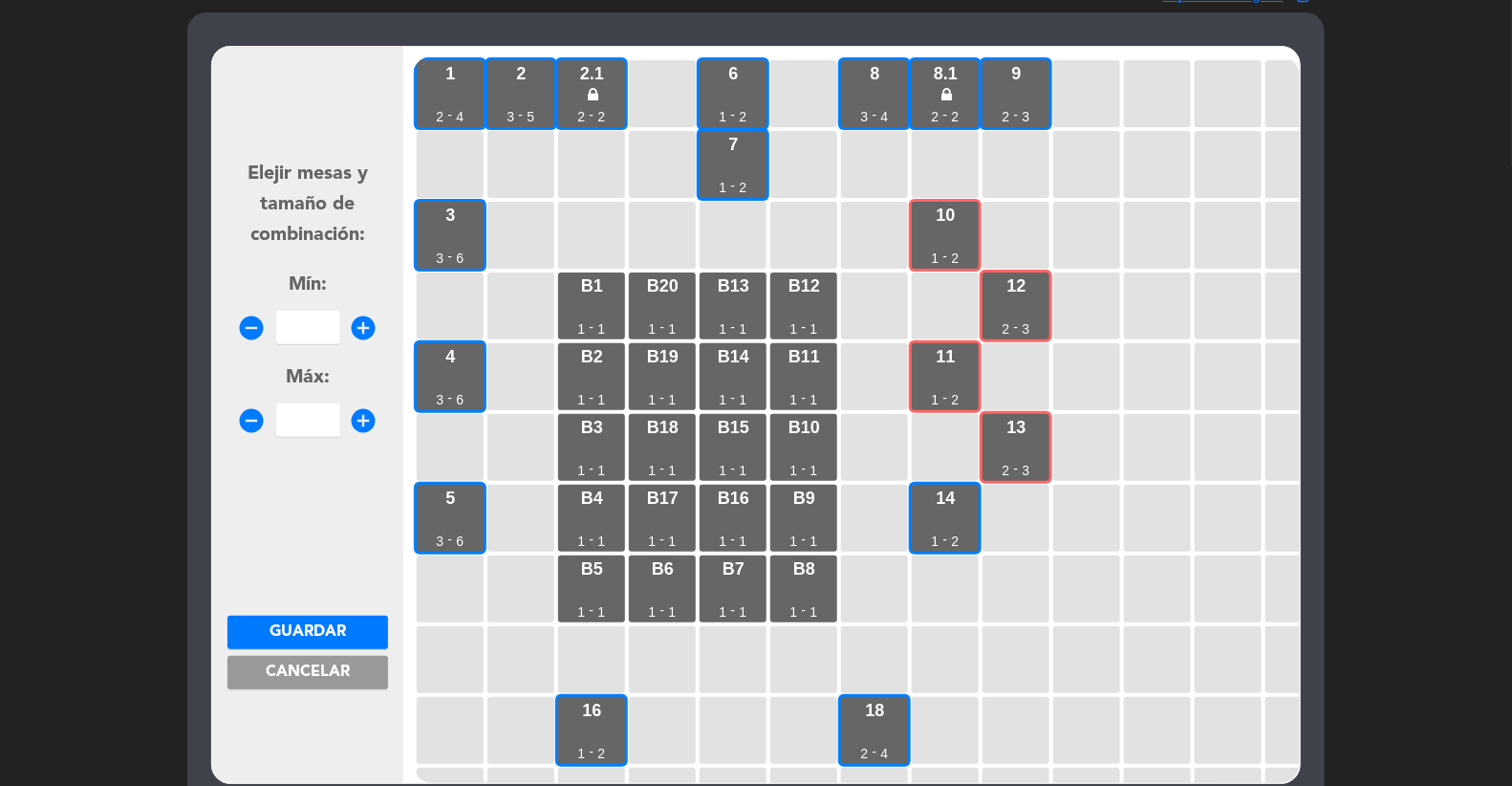 click at bounding box center (308, 327) 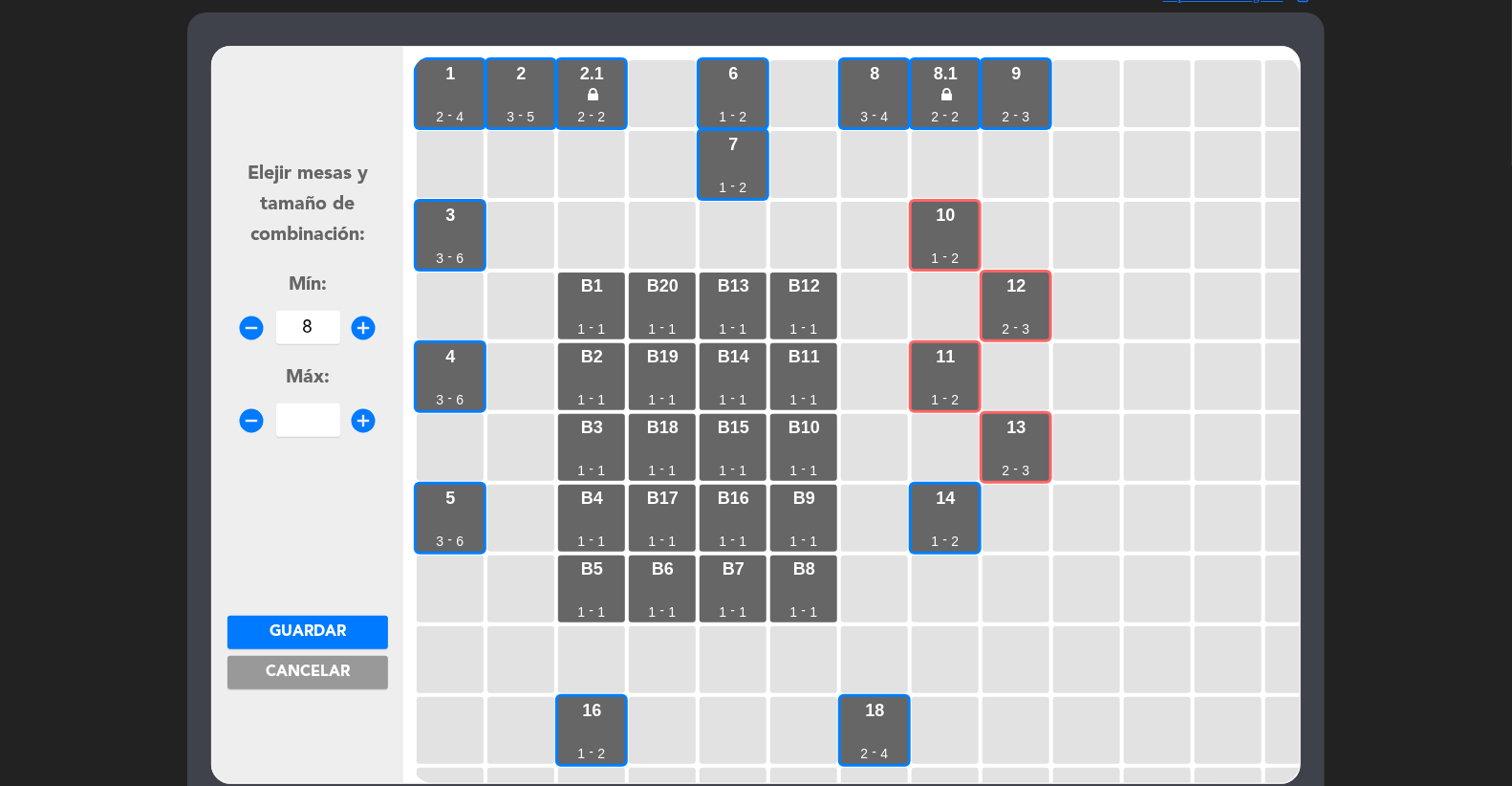 type on "8" 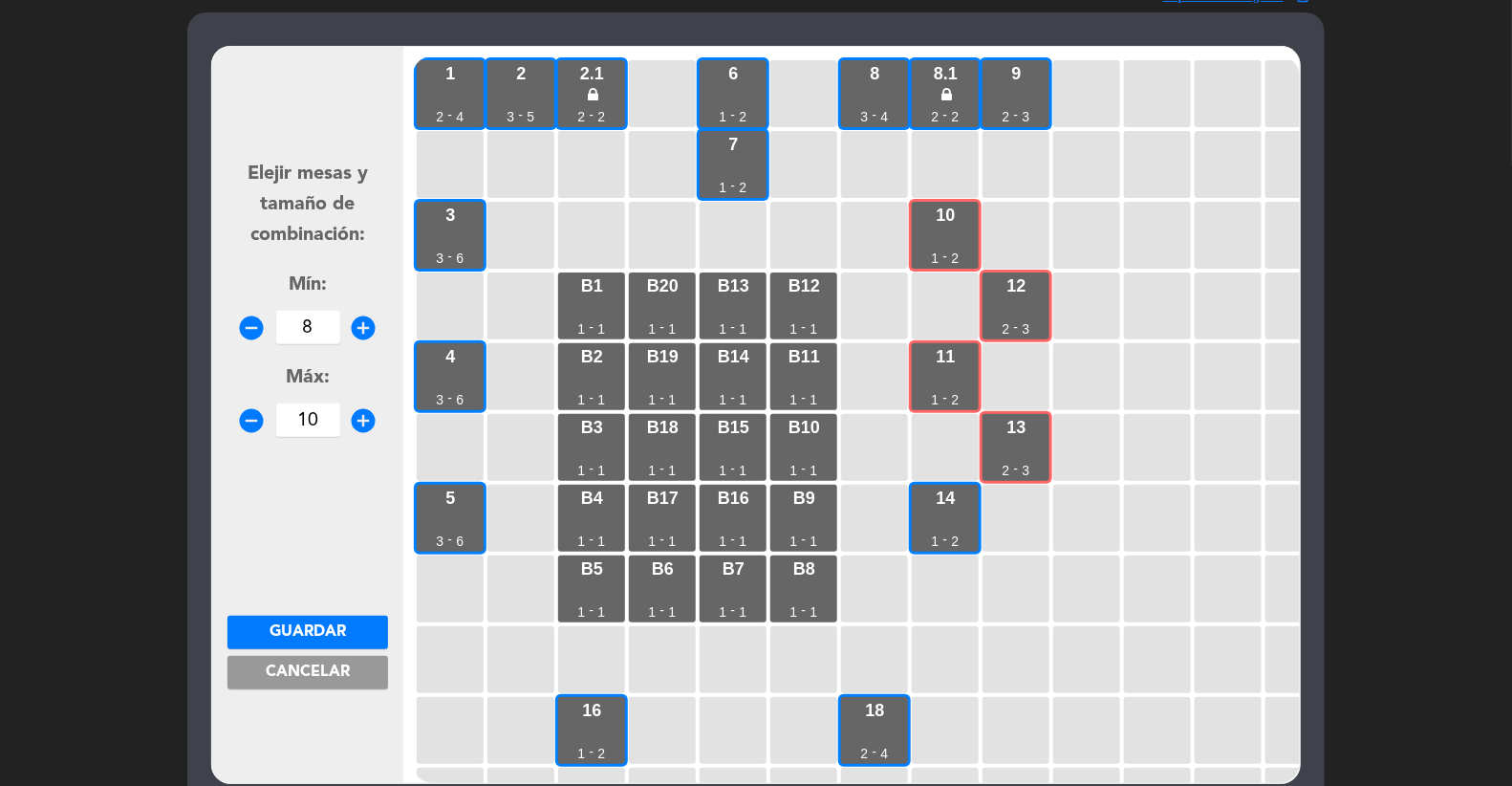 type on "10" 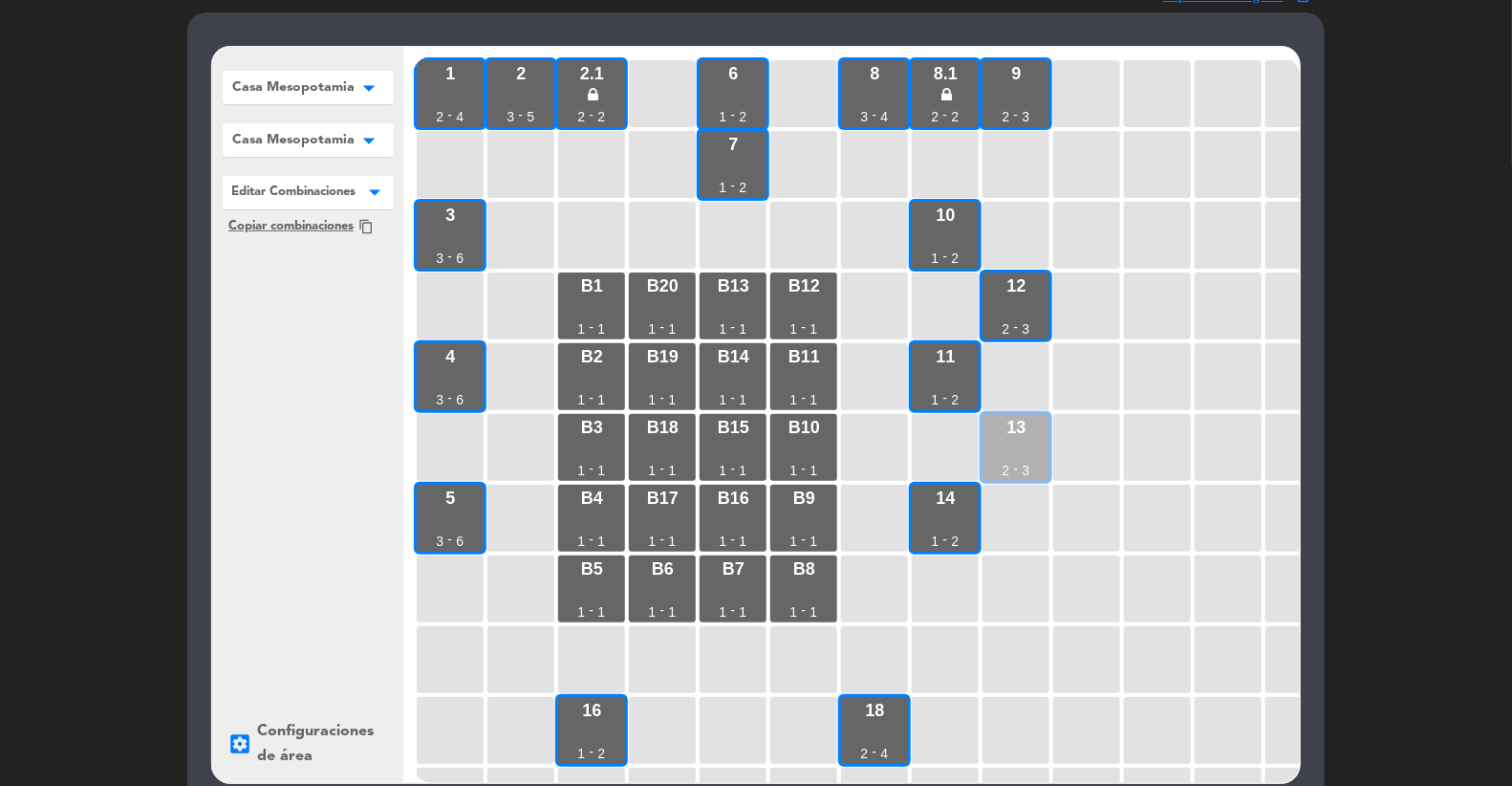 drag, startPoint x: 919, startPoint y: 534, endPoint x: 1018, endPoint y: 465, distance: 120.673112 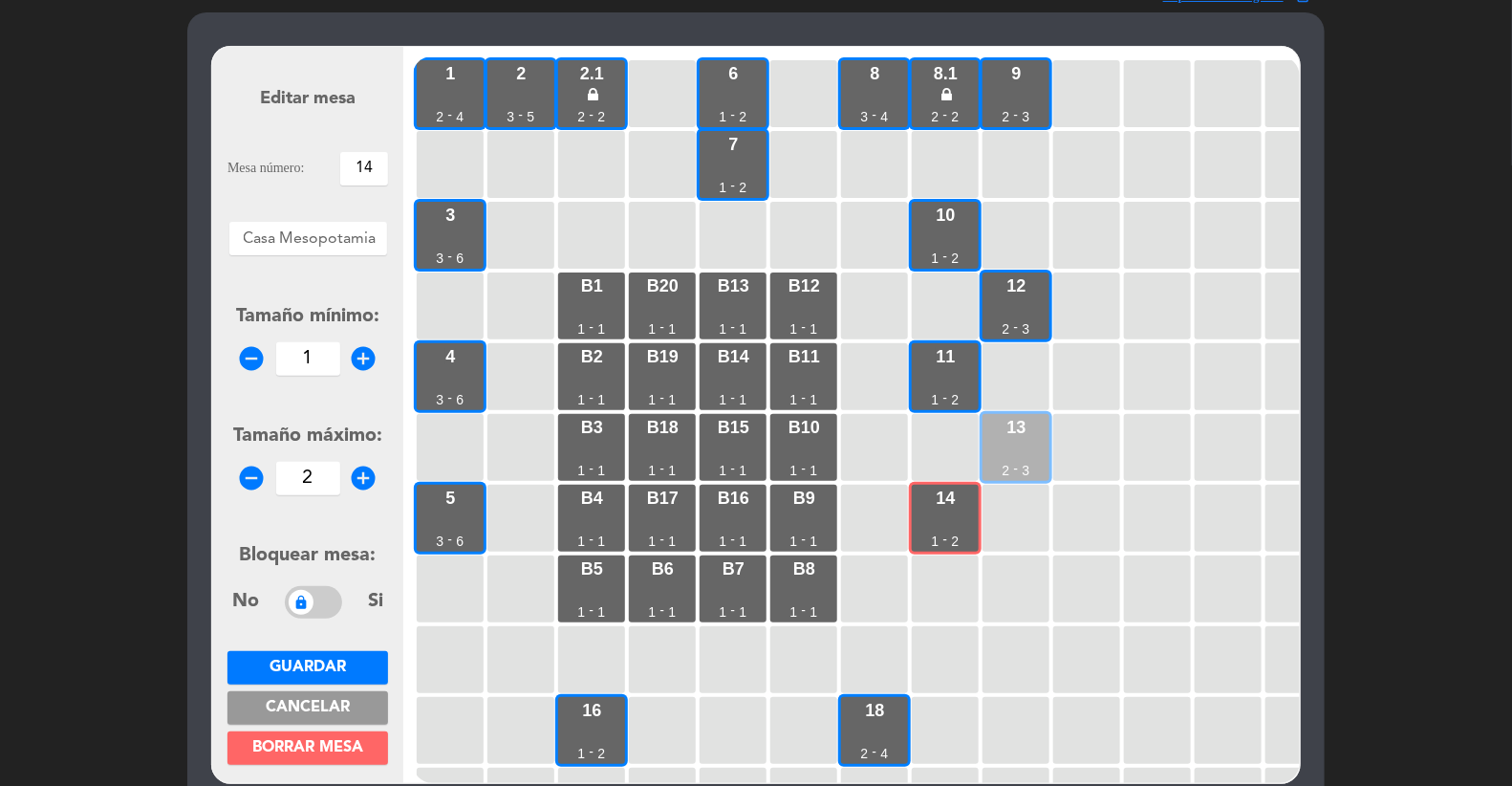 click on "[NUMBER] [NUMBER] - [NUMBER]" at bounding box center (1016, 448) 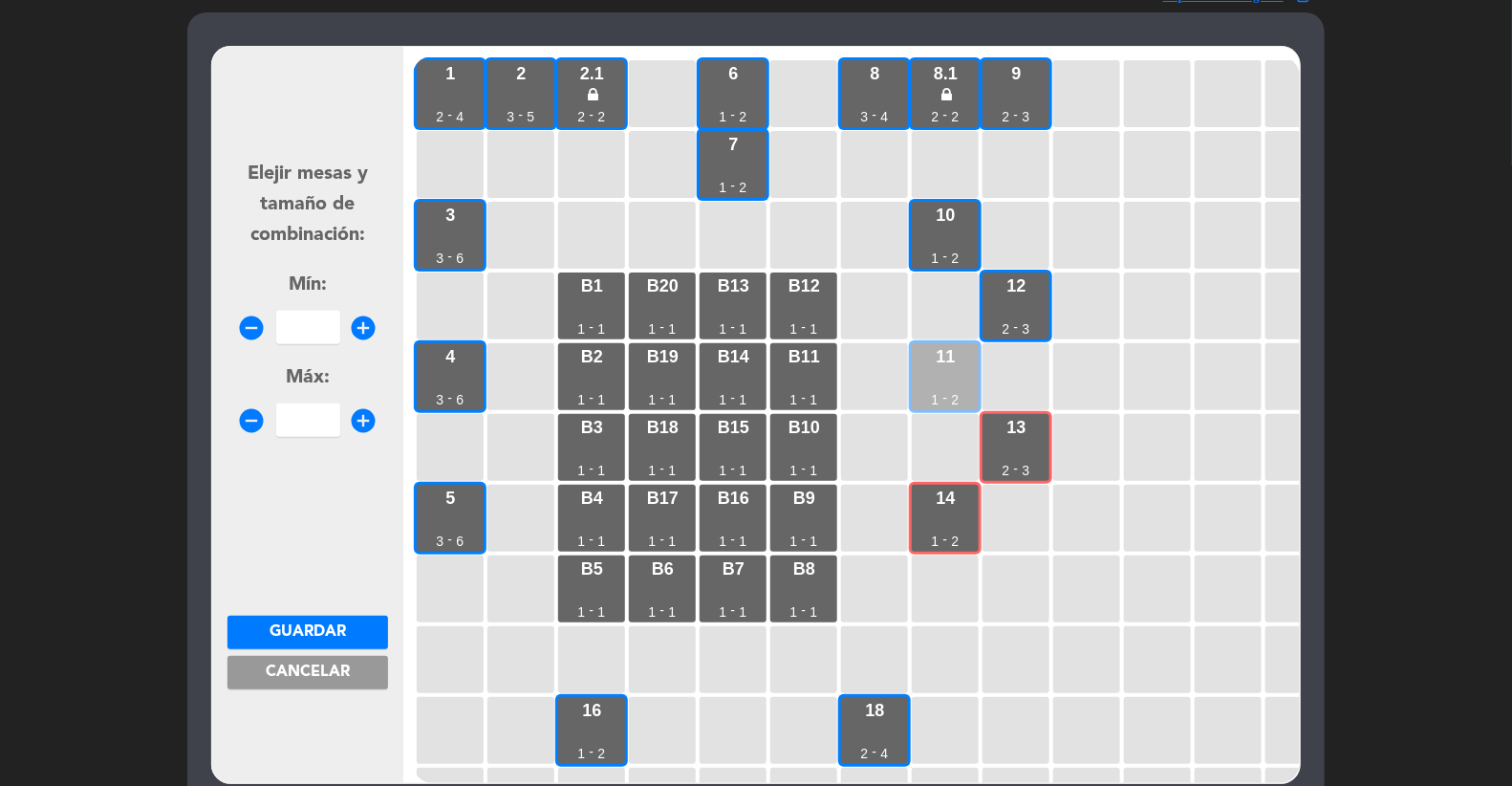 click on "2" at bounding box center (956, 400) 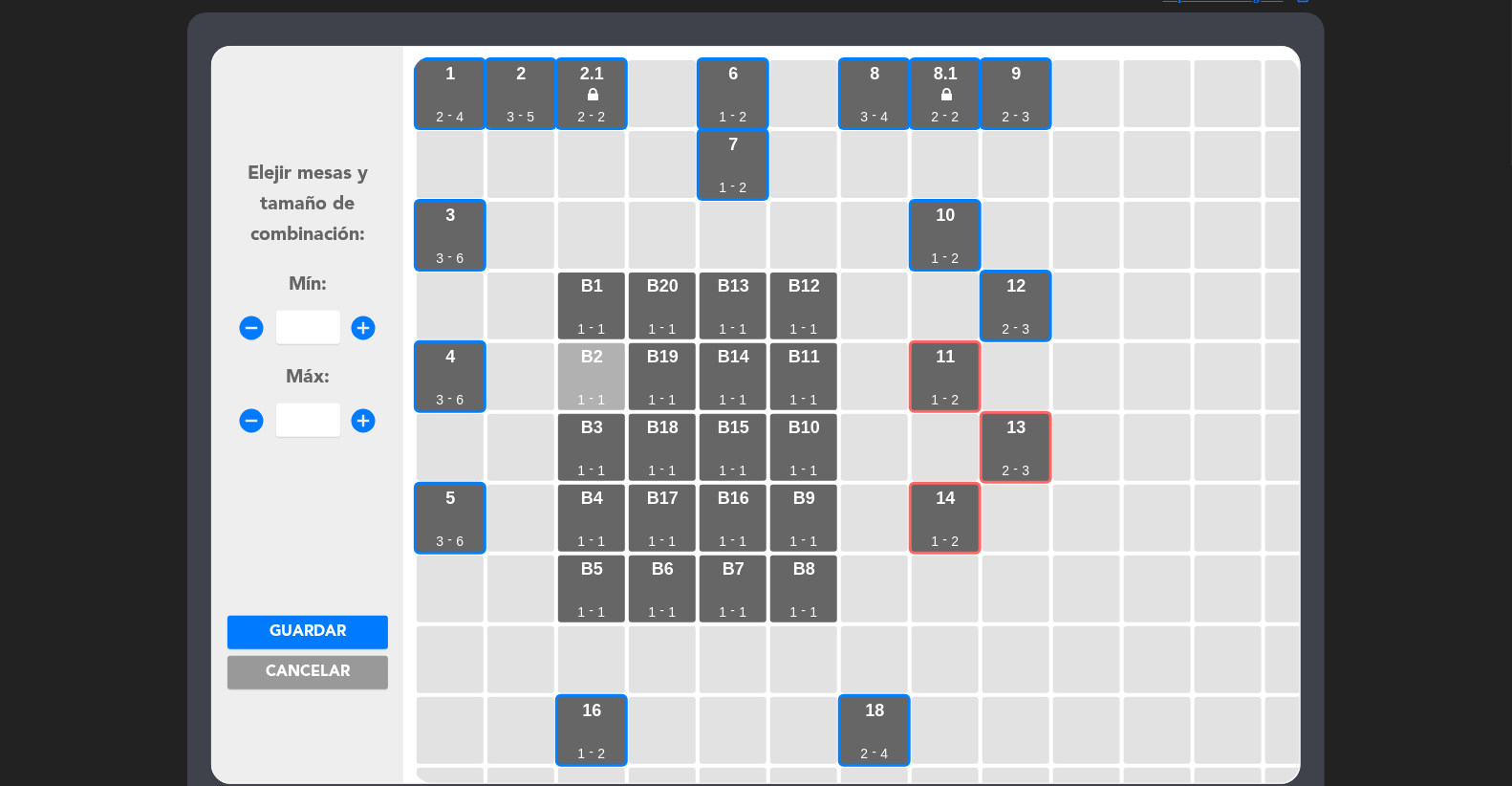 drag, startPoint x: 1005, startPoint y: 324, endPoint x: 600, endPoint y: 361, distance: 406.68661 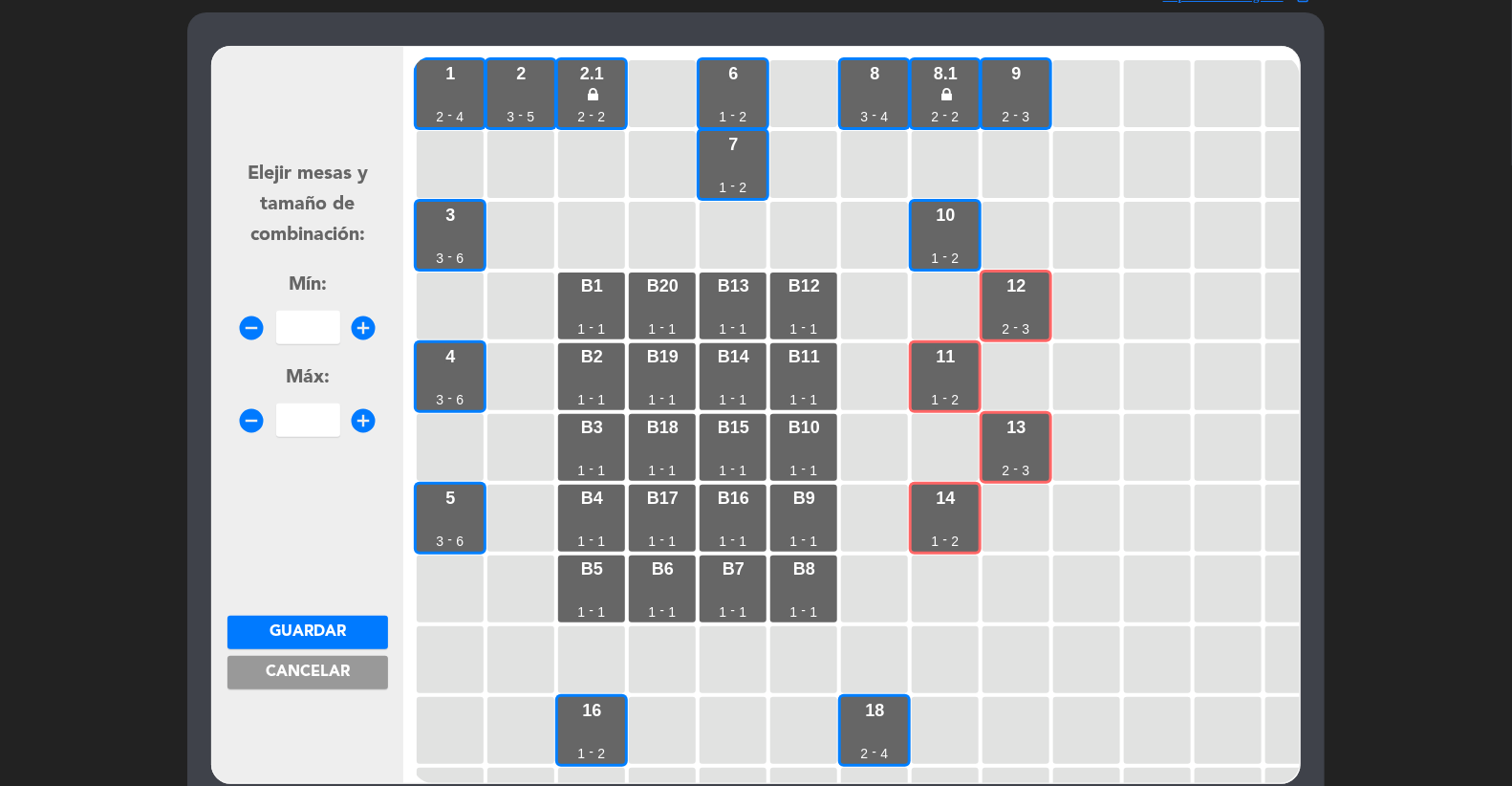 click at bounding box center [308, 327] 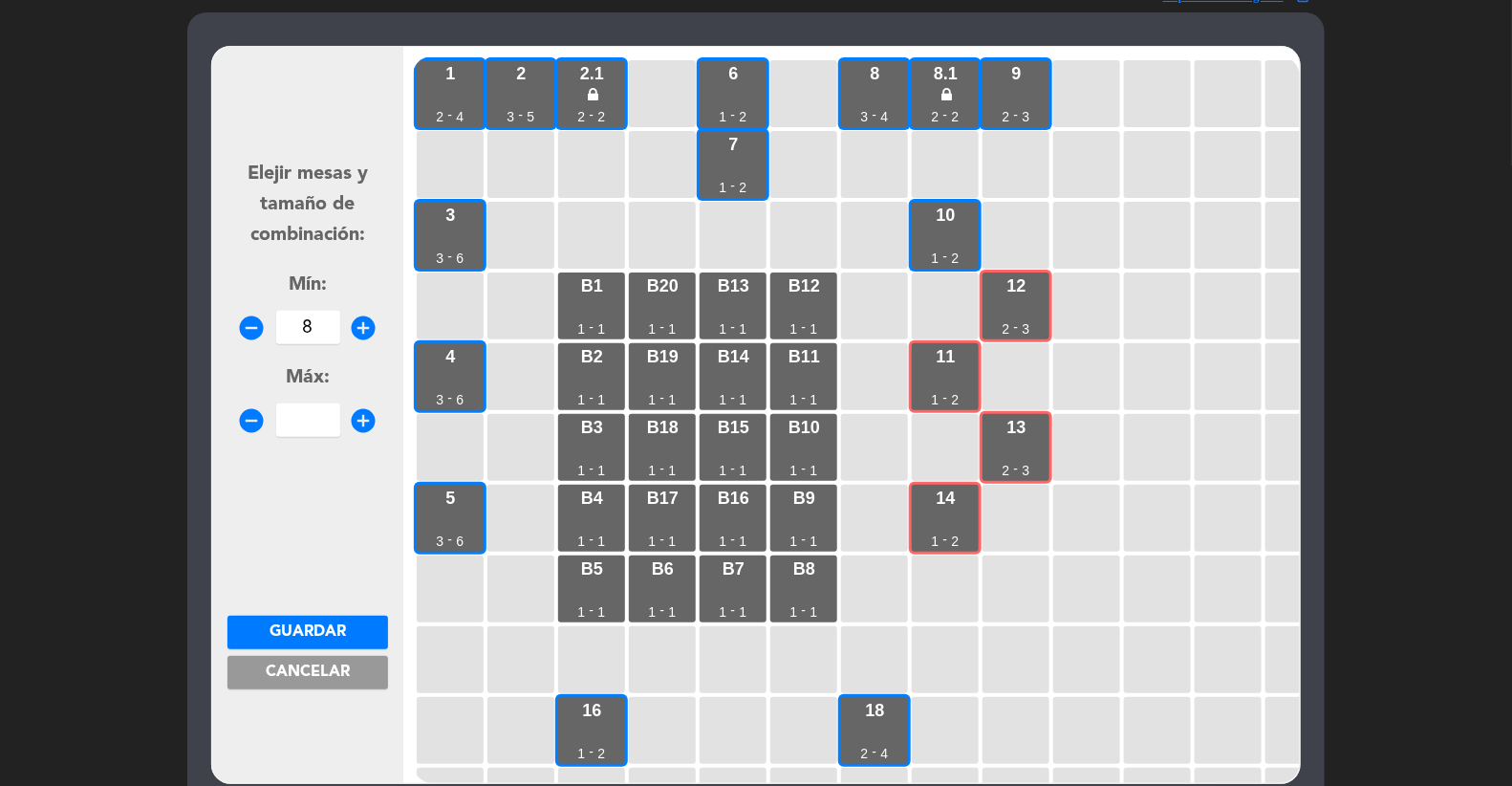 type on "8" 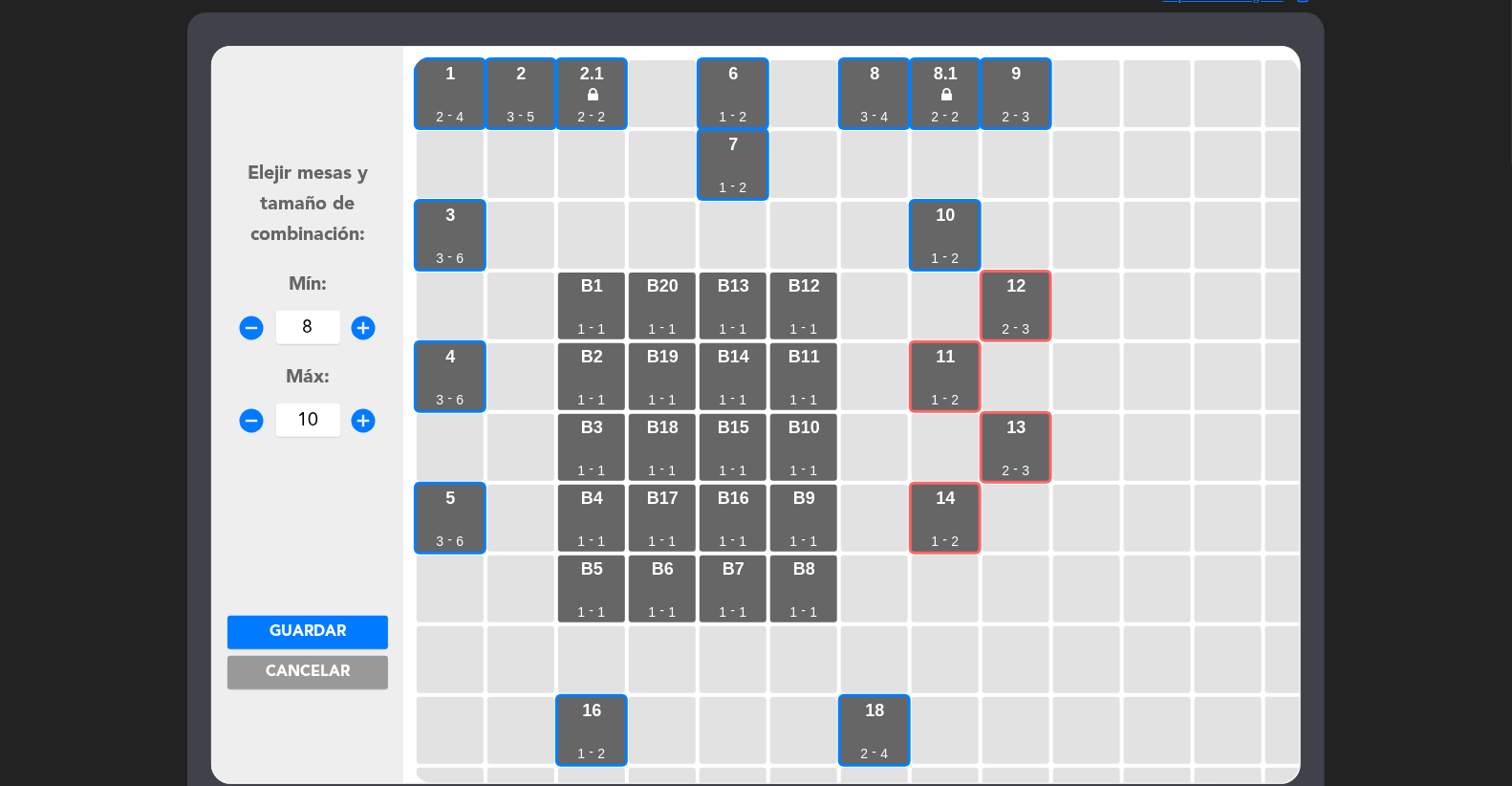 type on "10" 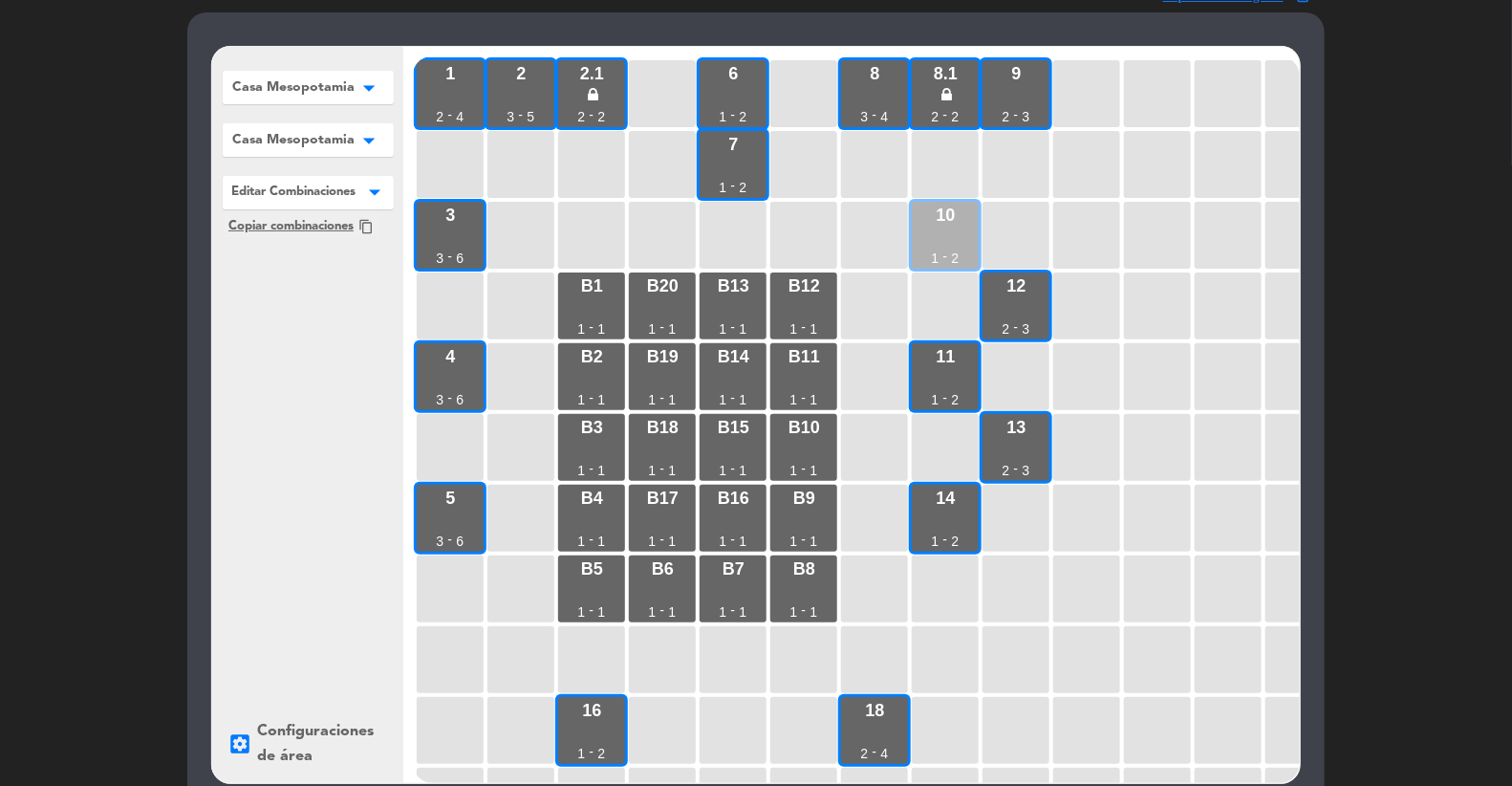 click on "2" at bounding box center [956, 258] 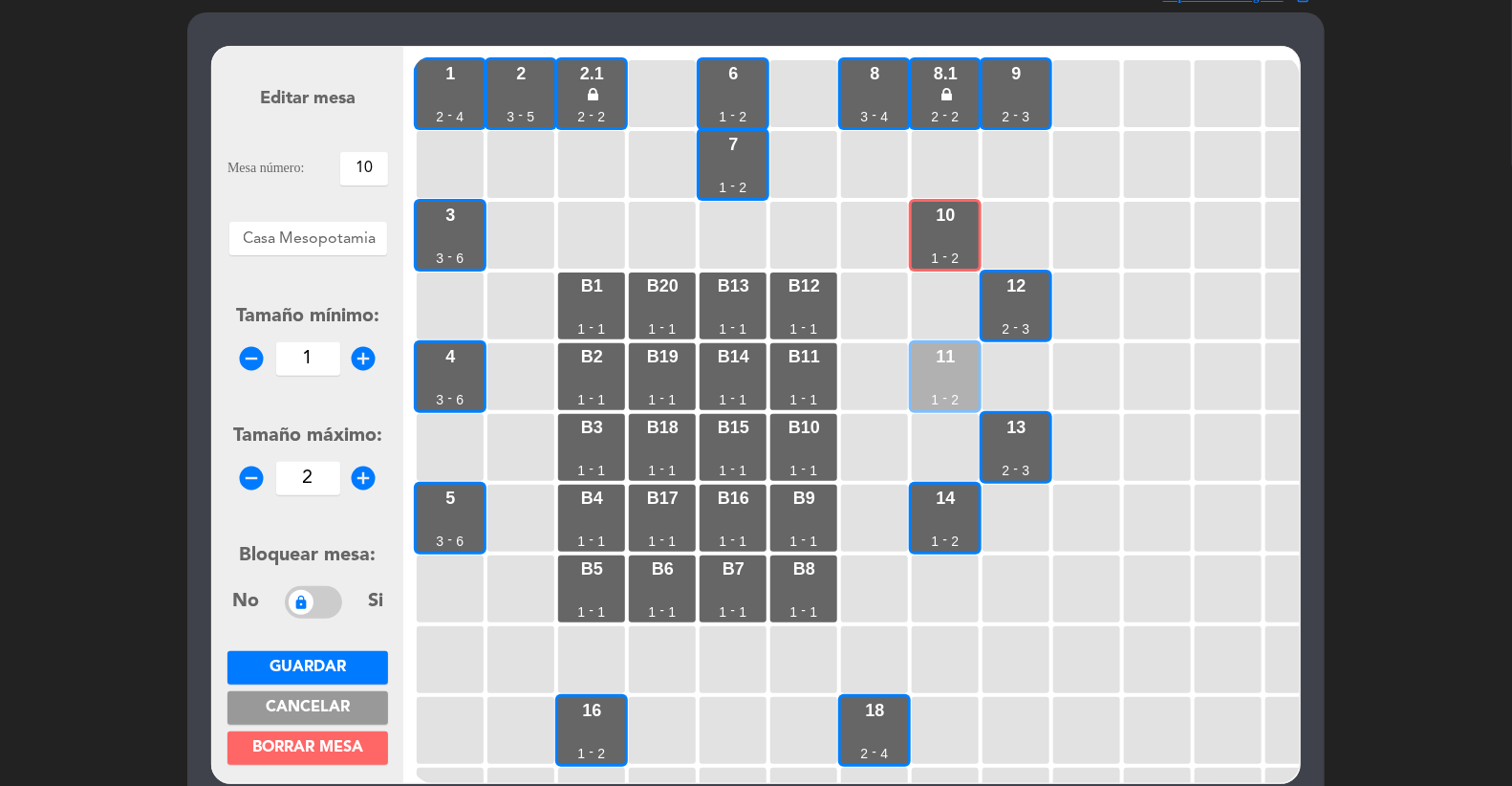 drag, startPoint x: 1021, startPoint y: 310, endPoint x: 962, endPoint y: 357, distance: 75.43209 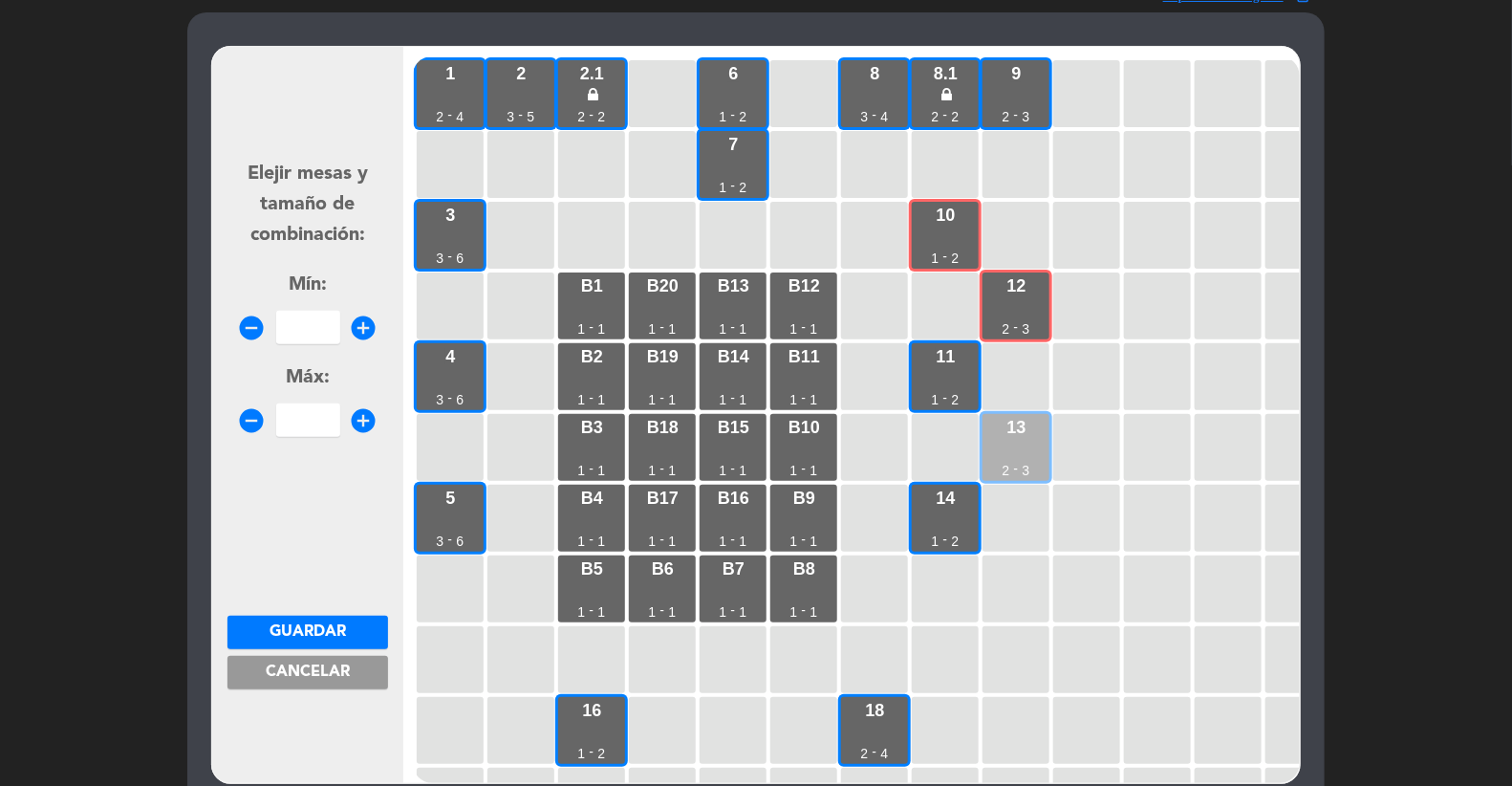 drag, startPoint x: 959, startPoint y: 360, endPoint x: 993, endPoint y: 441, distance: 87.846457 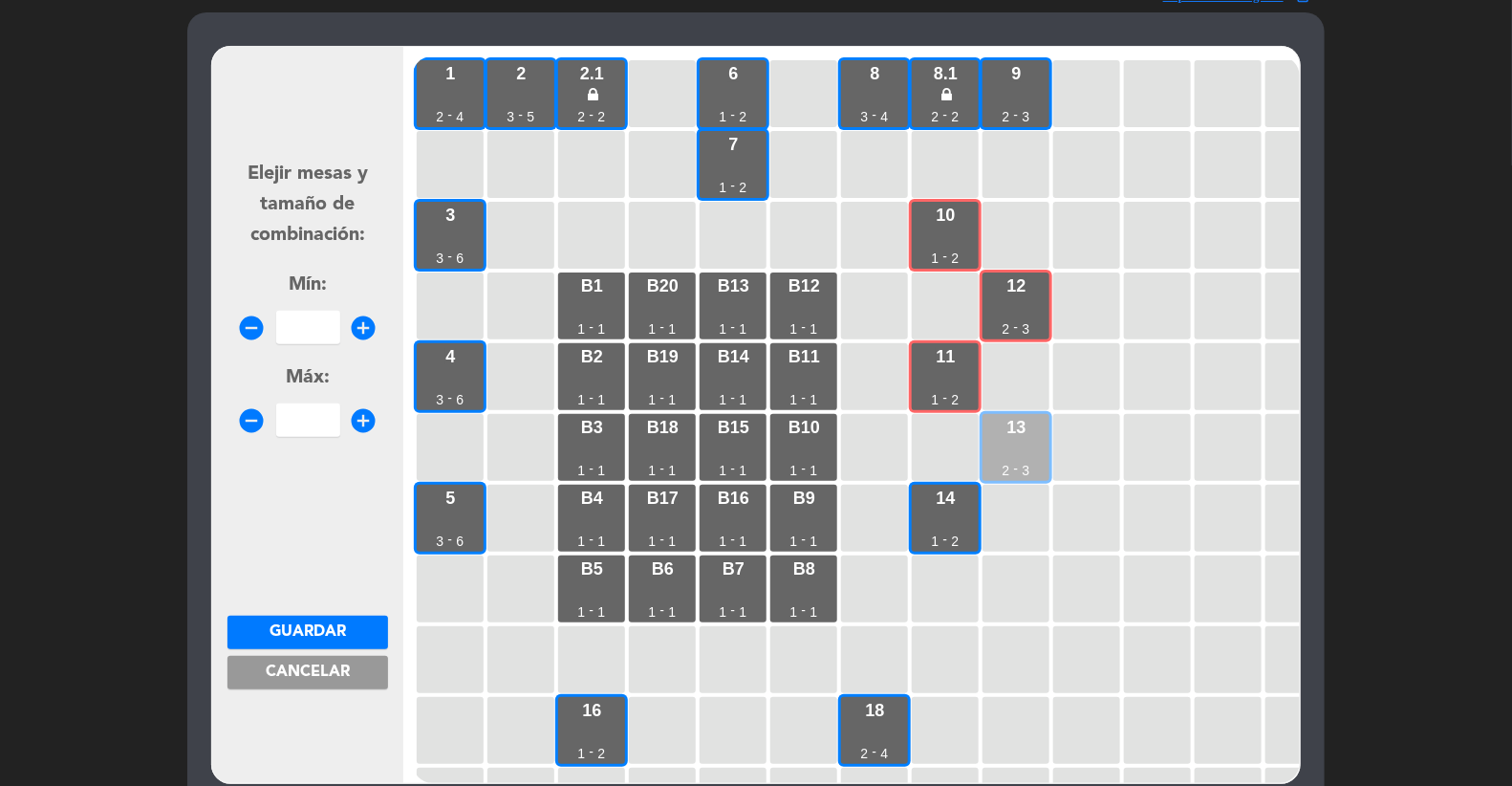 click on "[NUMBER] [NUMBER] - [NUMBER]" at bounding box center [1016, 448] 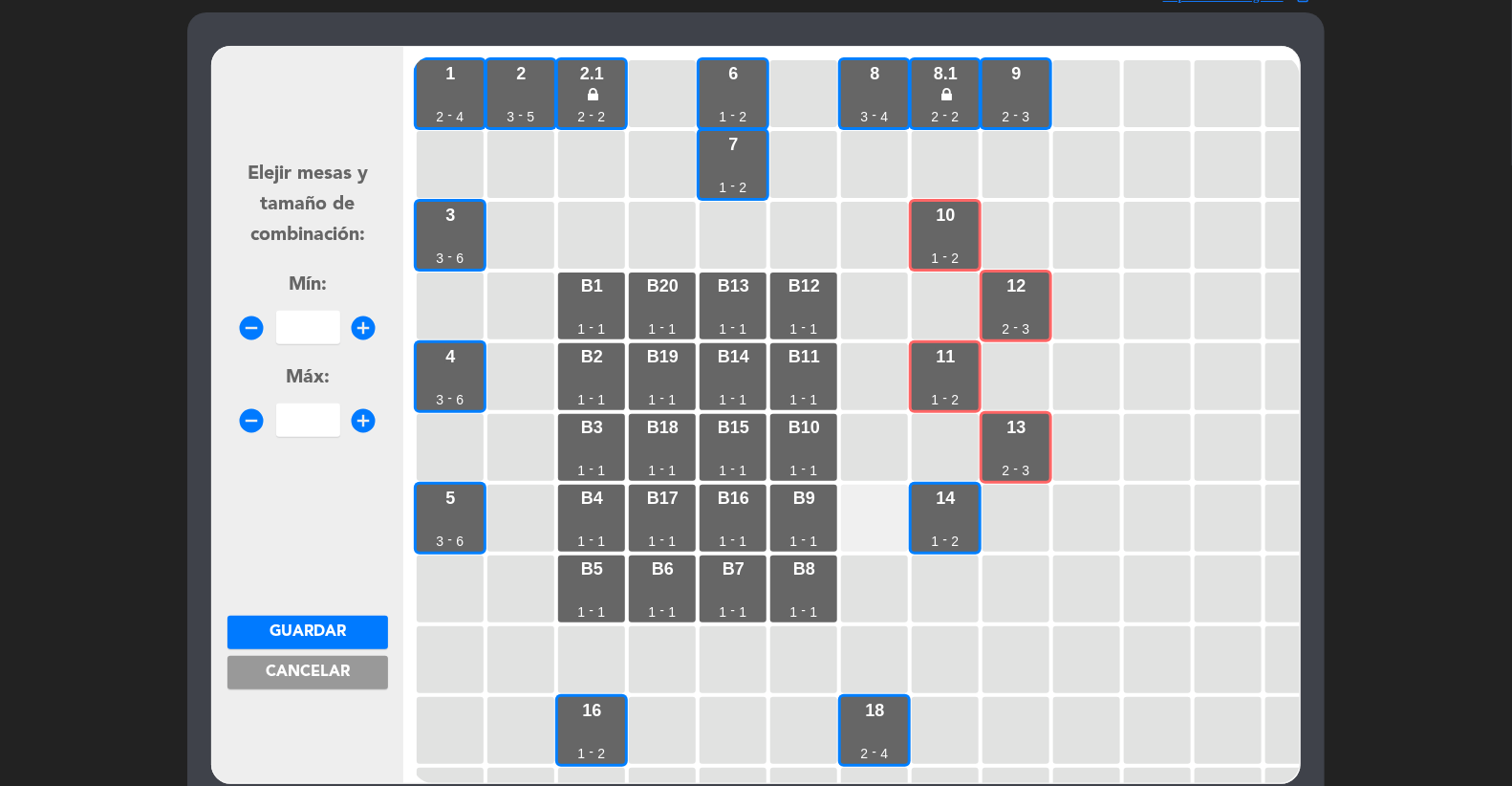 click at bounding box center [875, 518] 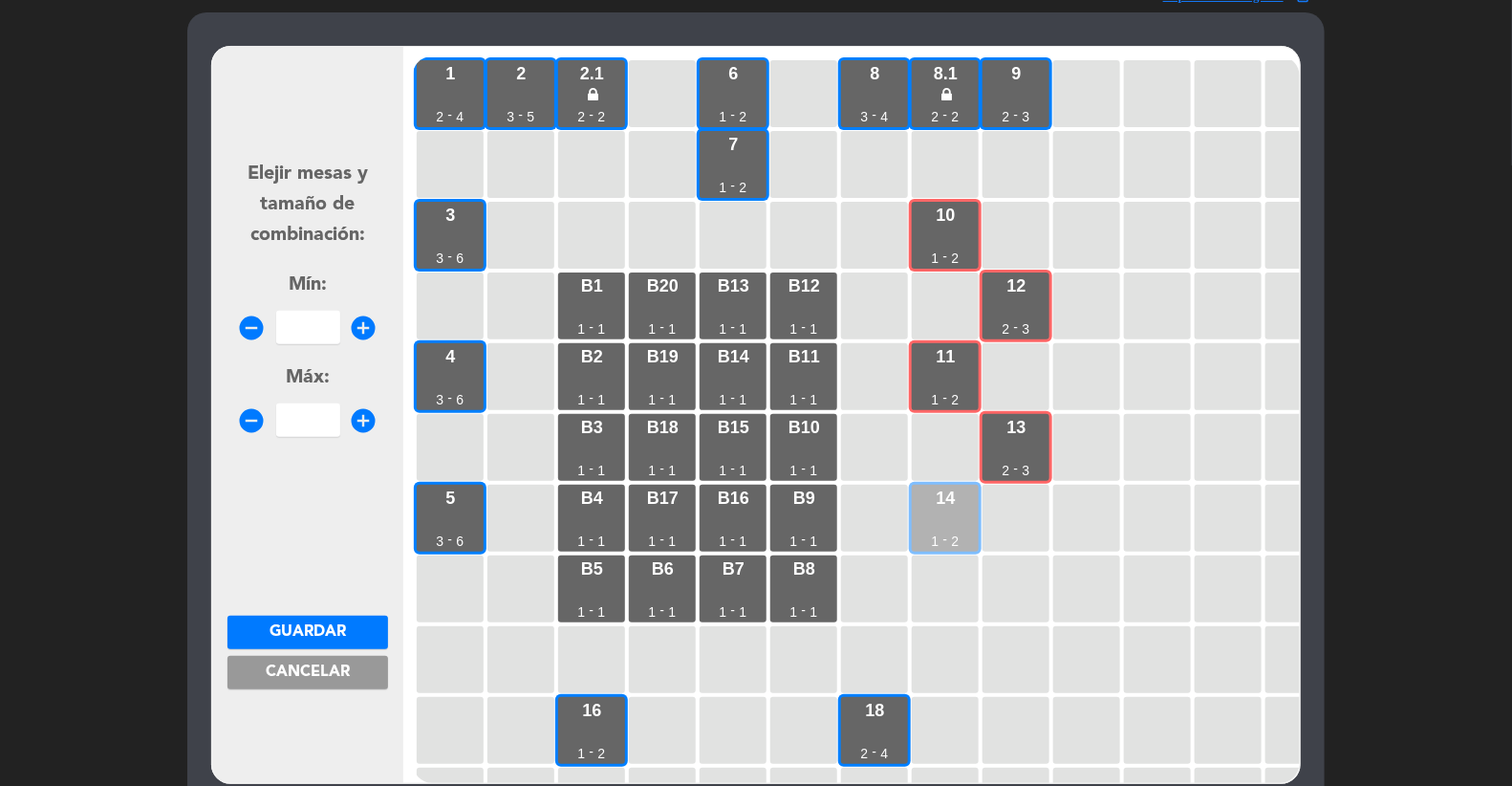 click on "14 1 - 2" at bounding box center (945, 518) 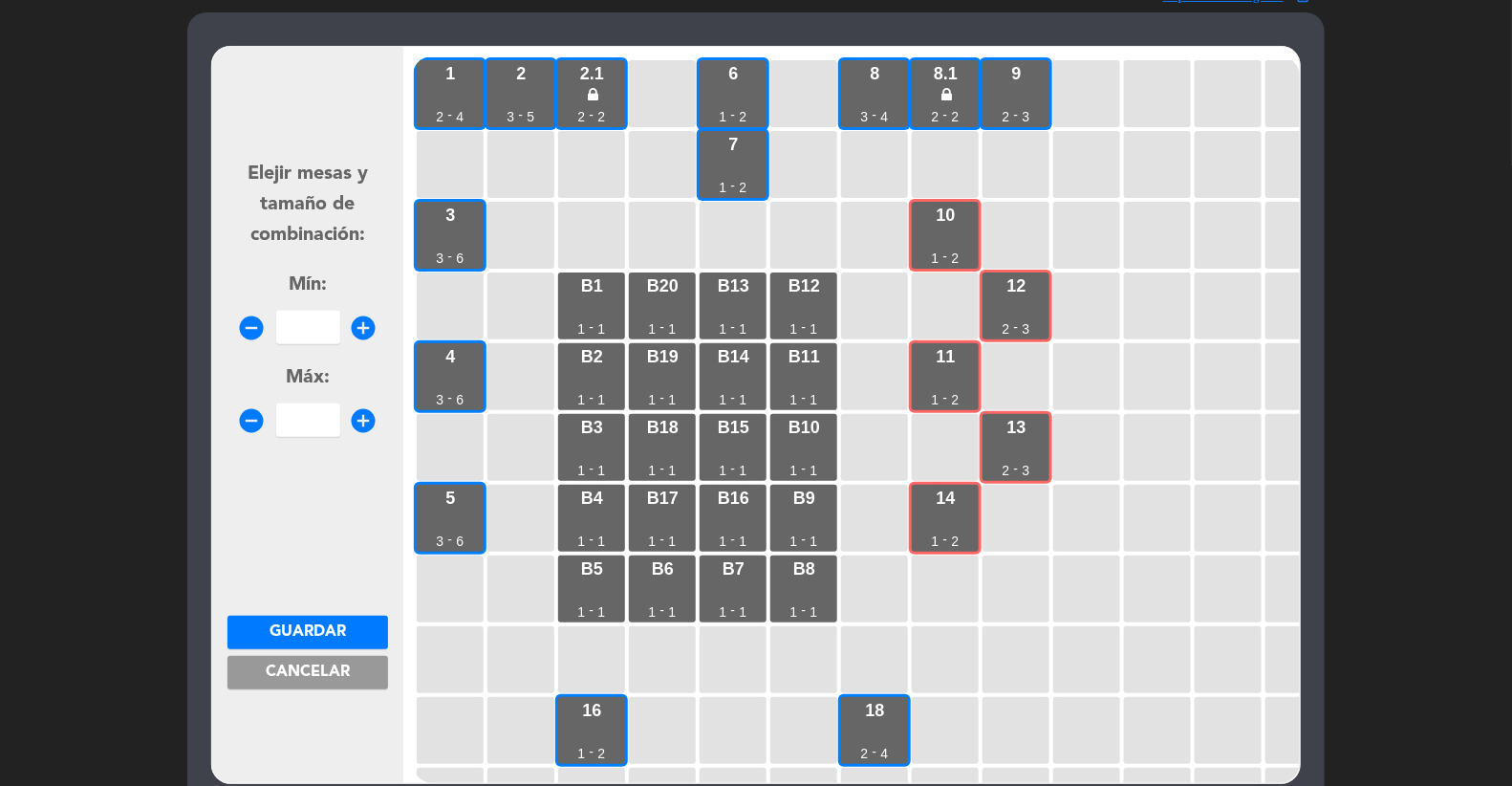 click at bounding box center (308, 327) 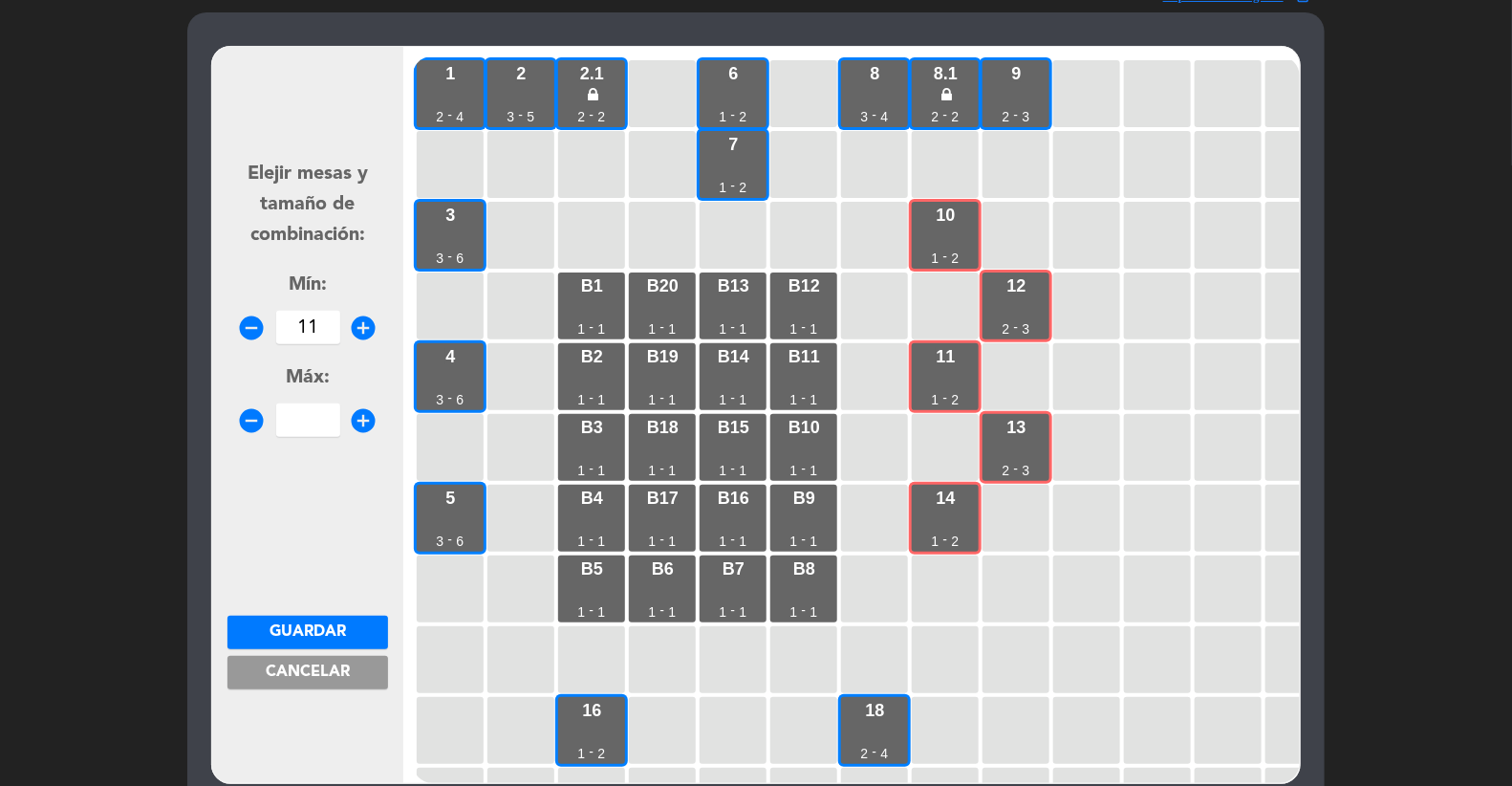 type on "11" 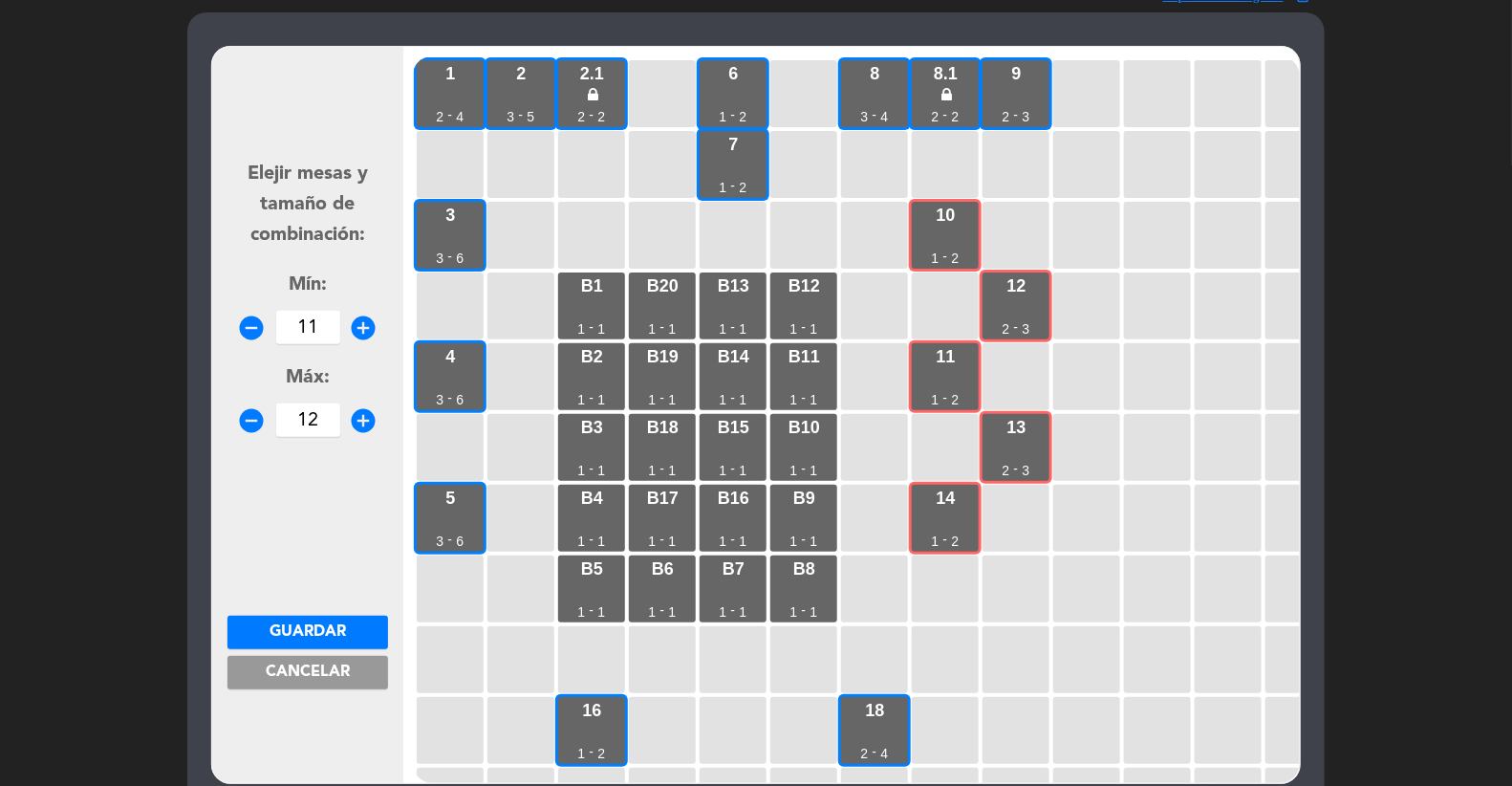 type on "12" 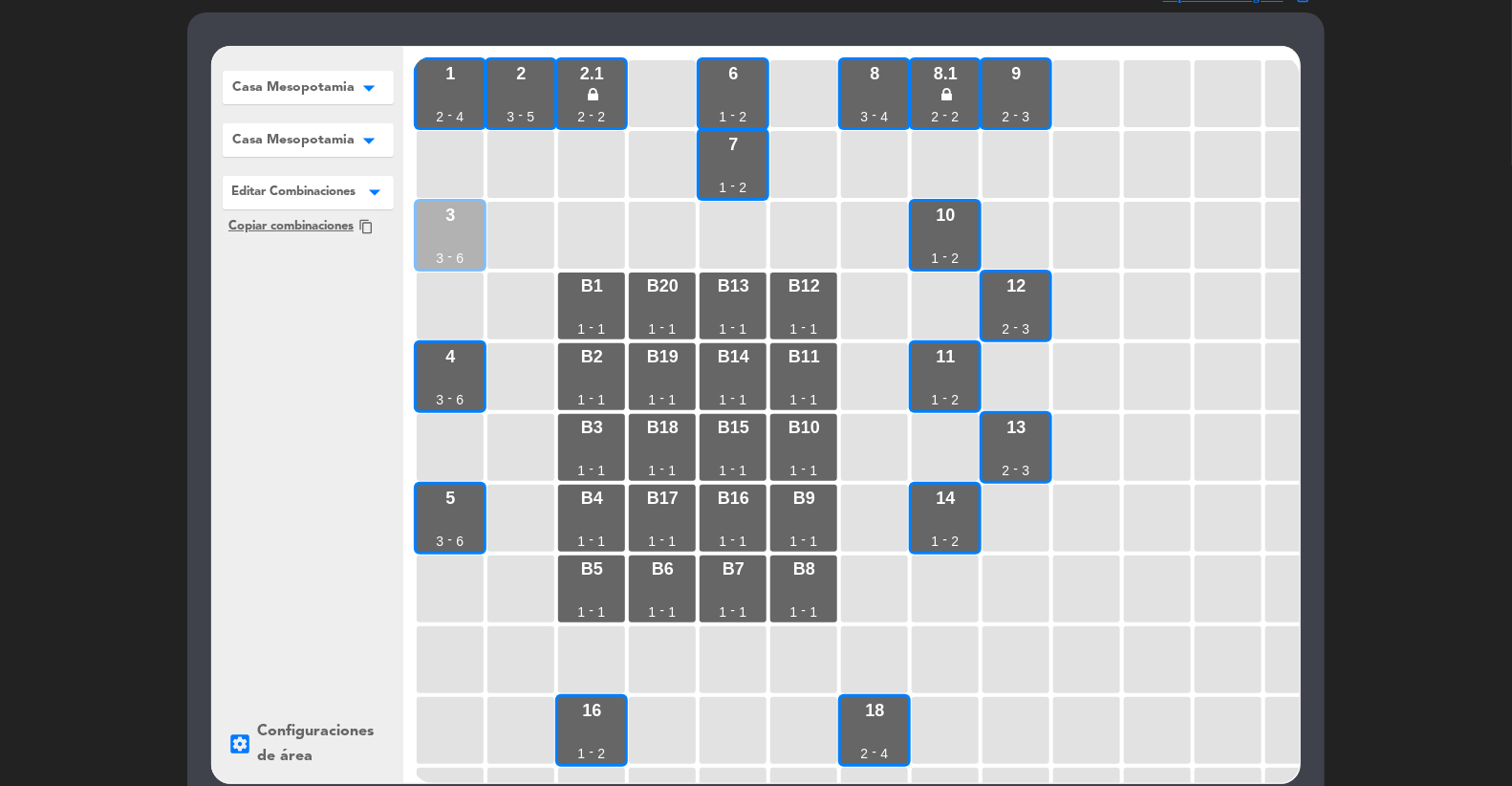 click on "3 3 - 6" at bounding box center [450, 235] 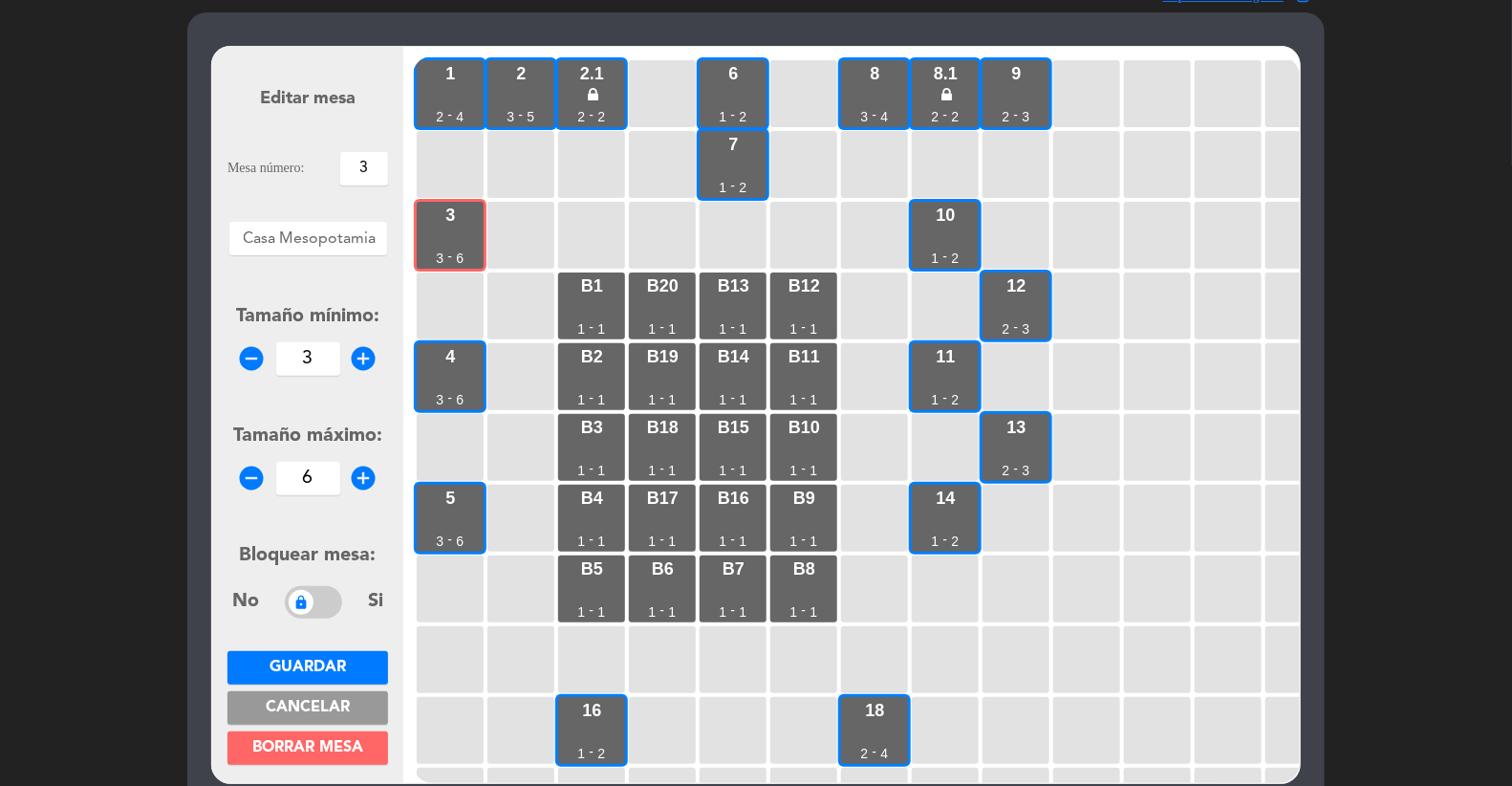 click on "add_circle" at bounding box center [364, 359] 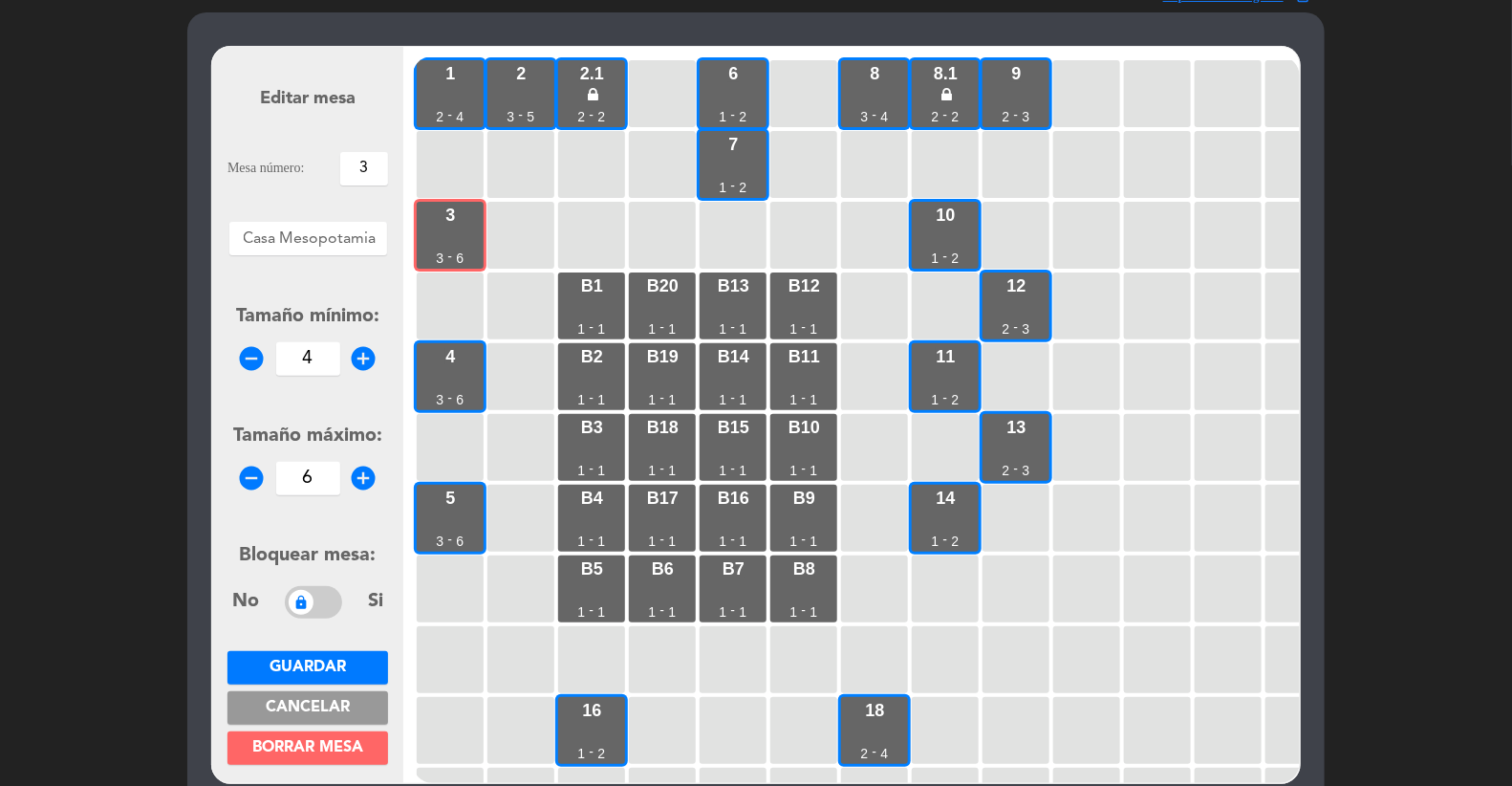click on "Guardar" at bounding box center [308, 667] 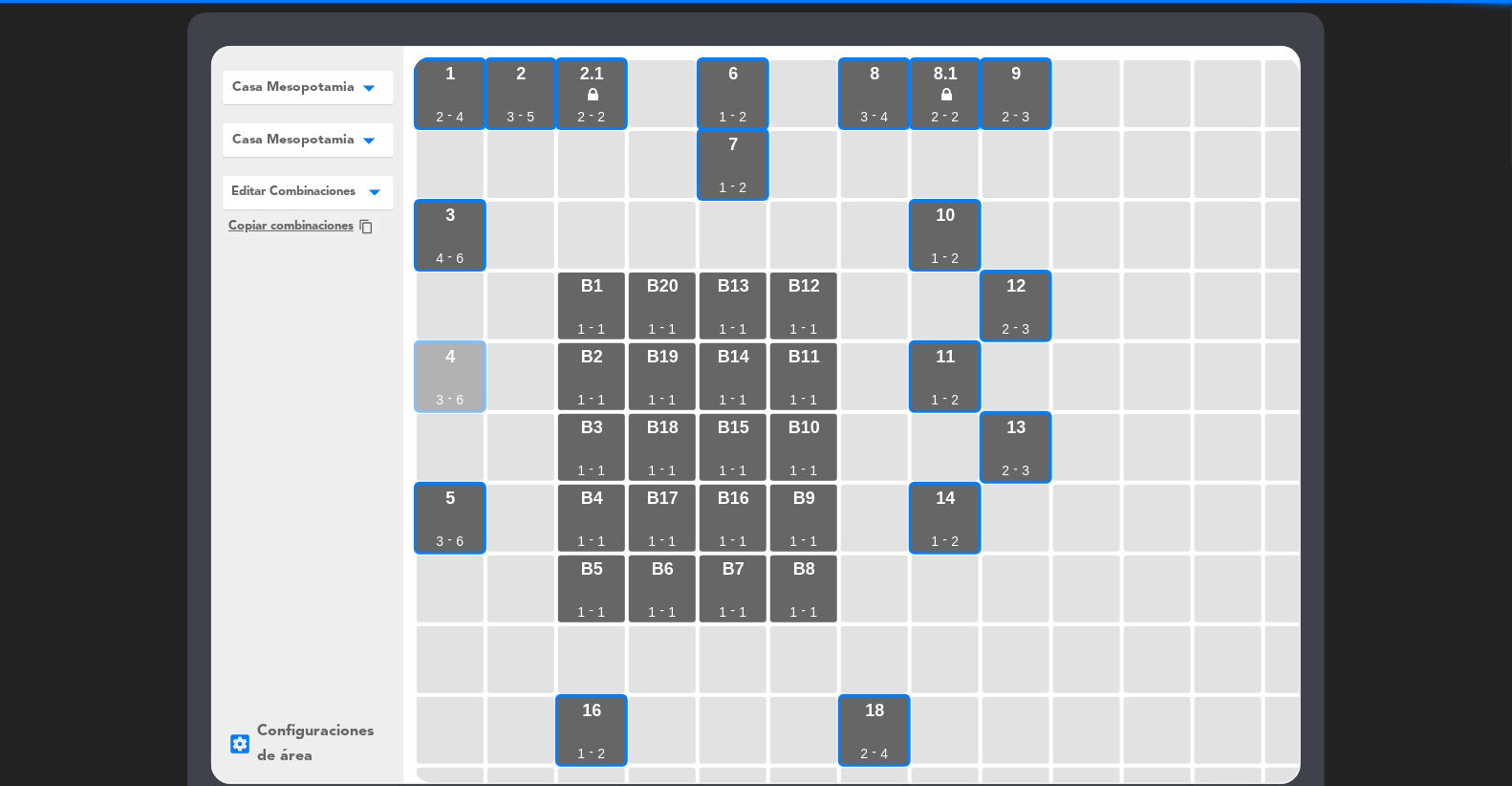 click on "4 3 - 6" at bounding box center [450, 377] 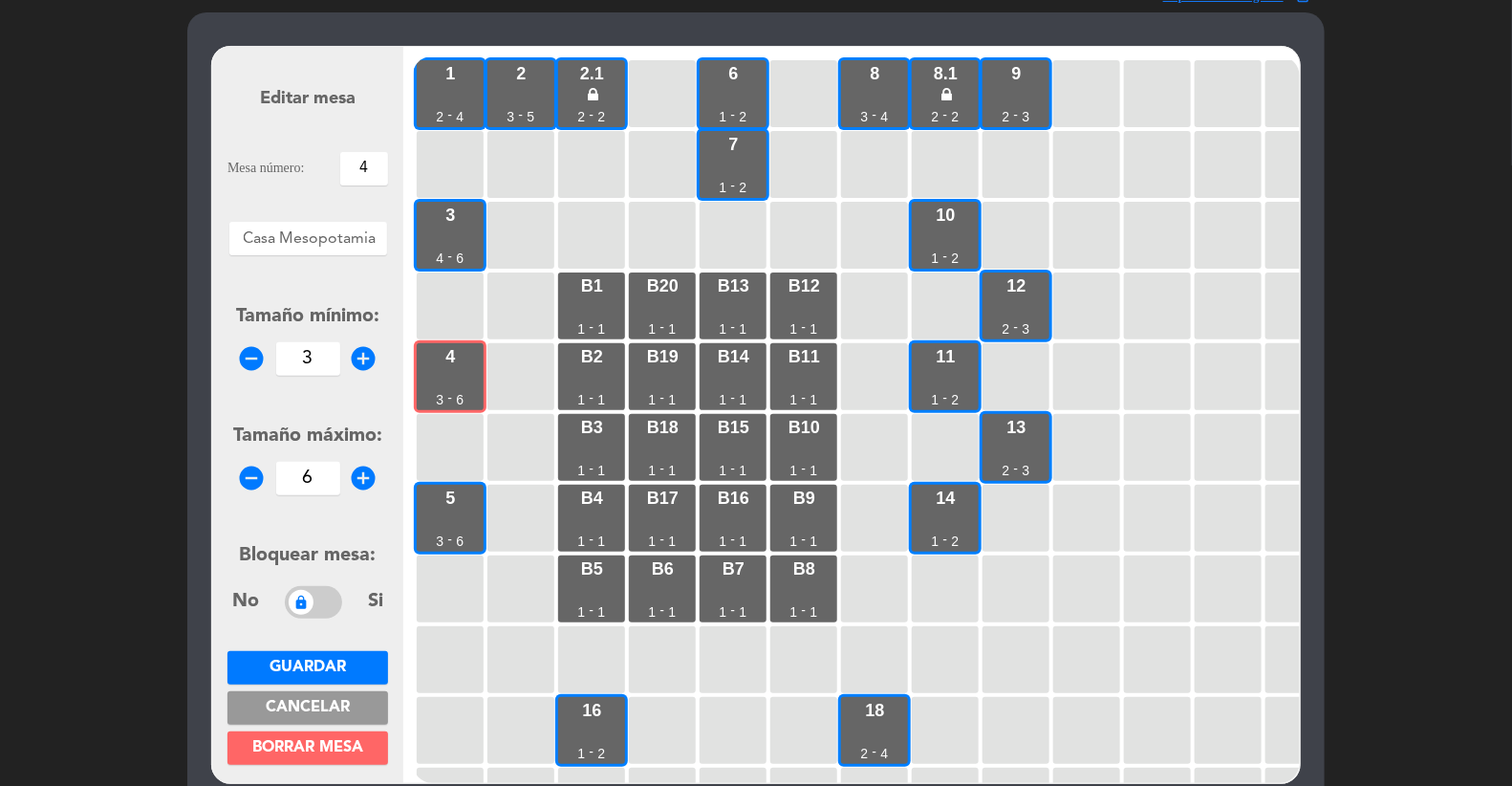 click on "add_circle" at bounding box center [364, 359] 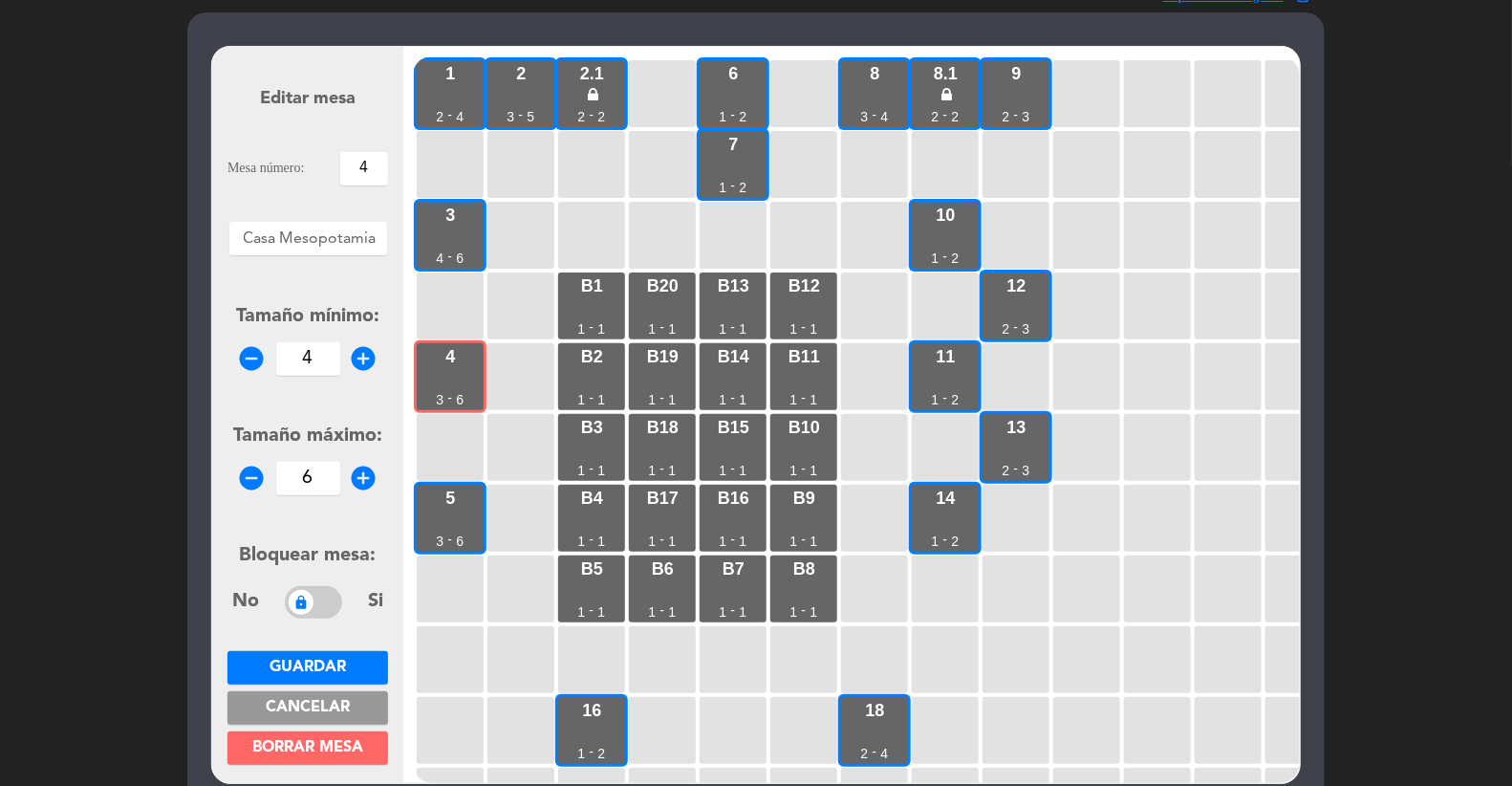 click on "Guardar" at bounding box center (308, 667) 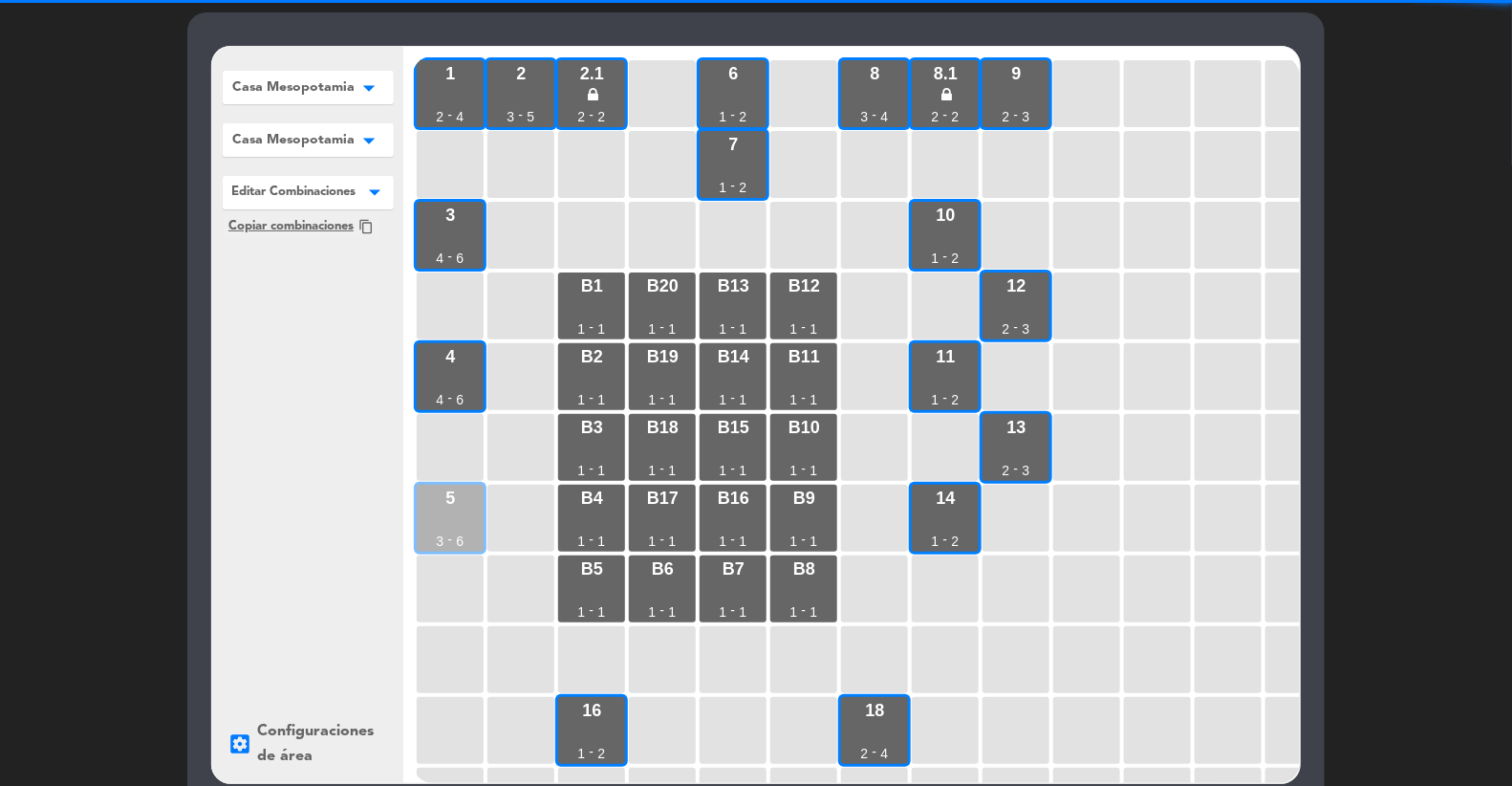 click on "[NUMBER] [NUMBER] - [NUMBER]" at bounding box center (450, 518) 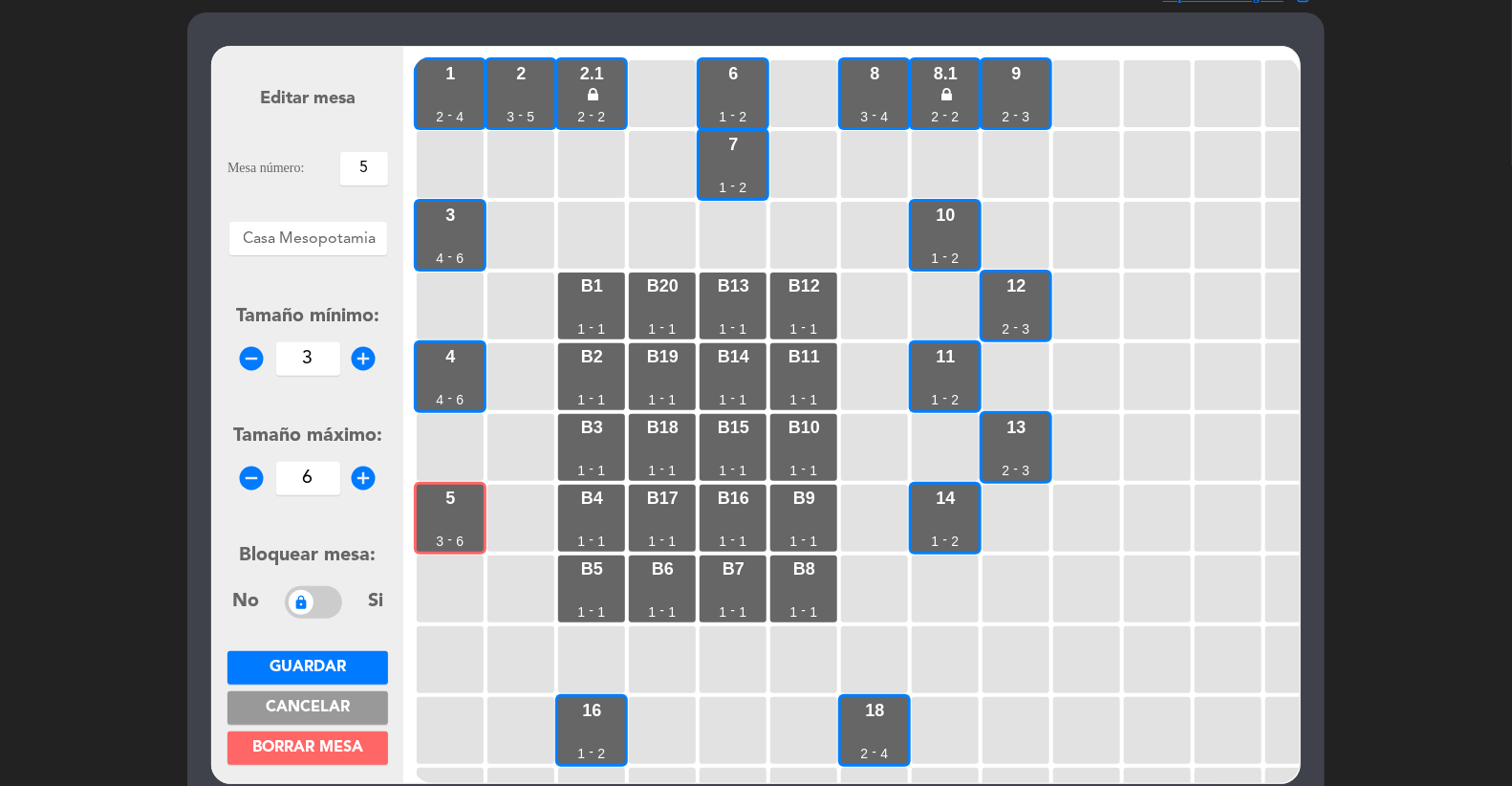 click on "add_circle" at bounding box center [364, 359] 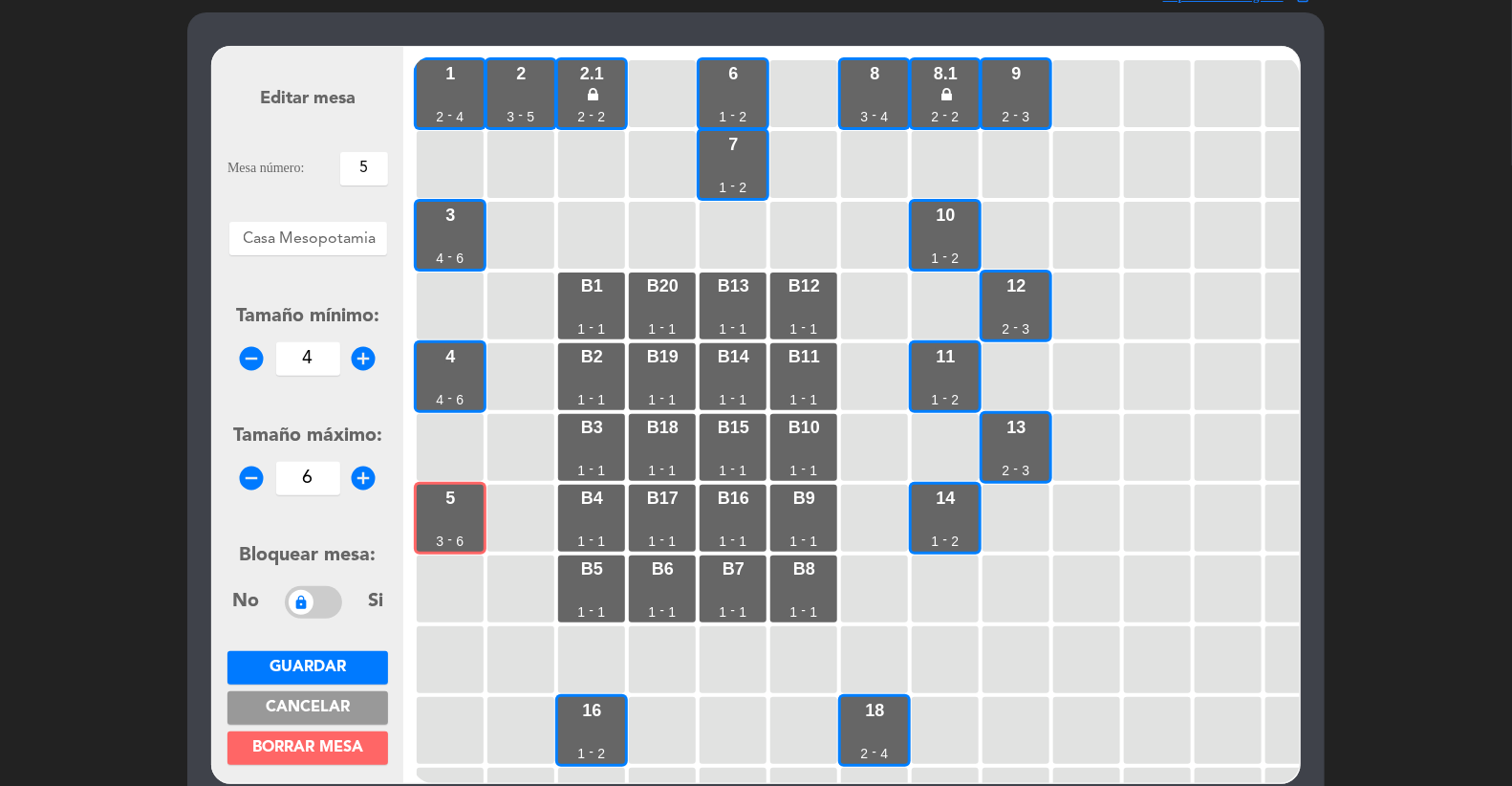 click on "Guardar" at bounding box center (308, 667) 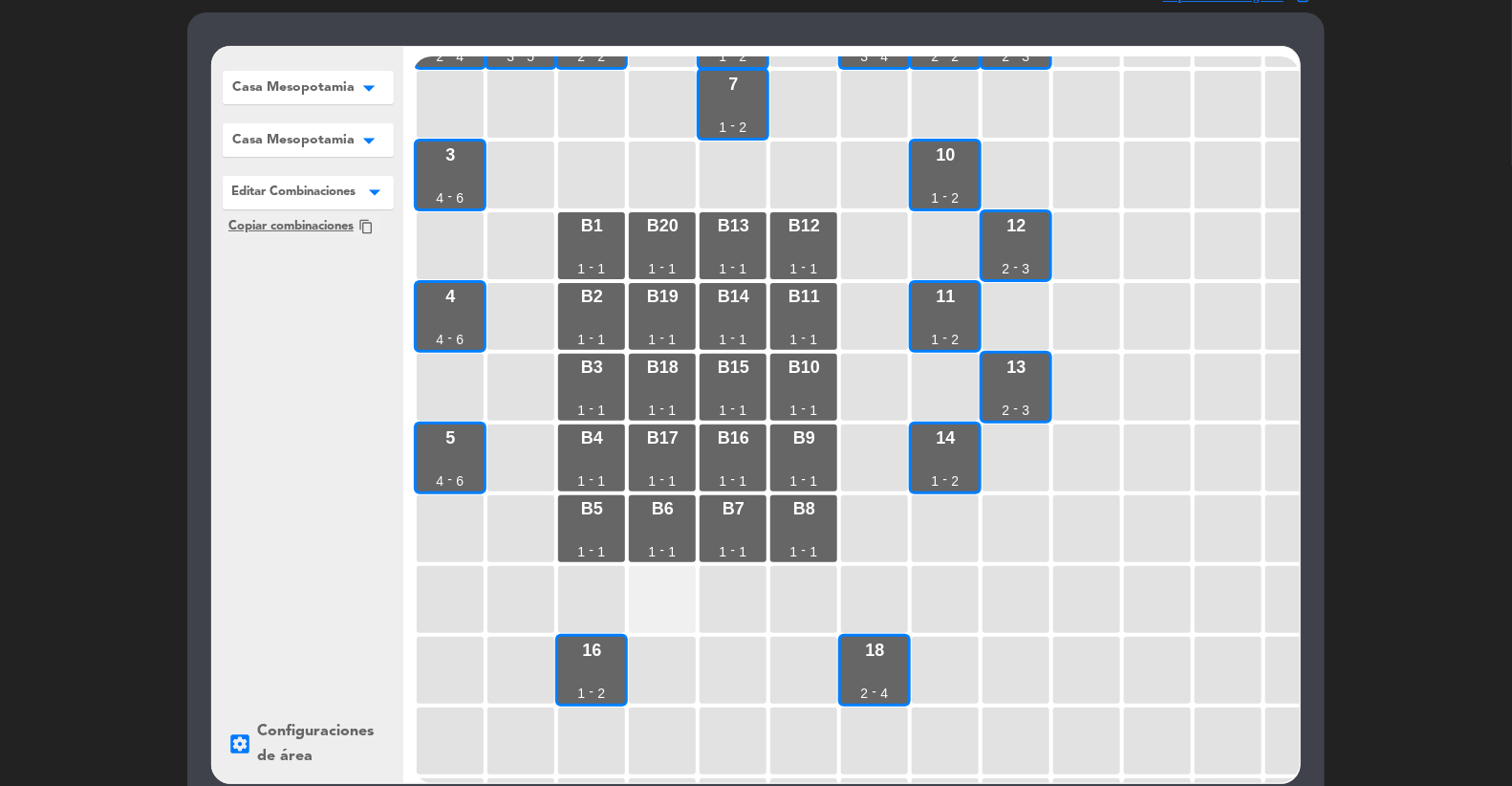scroll, scrollTop: 96, scrollLeft: 0, axis: vertical 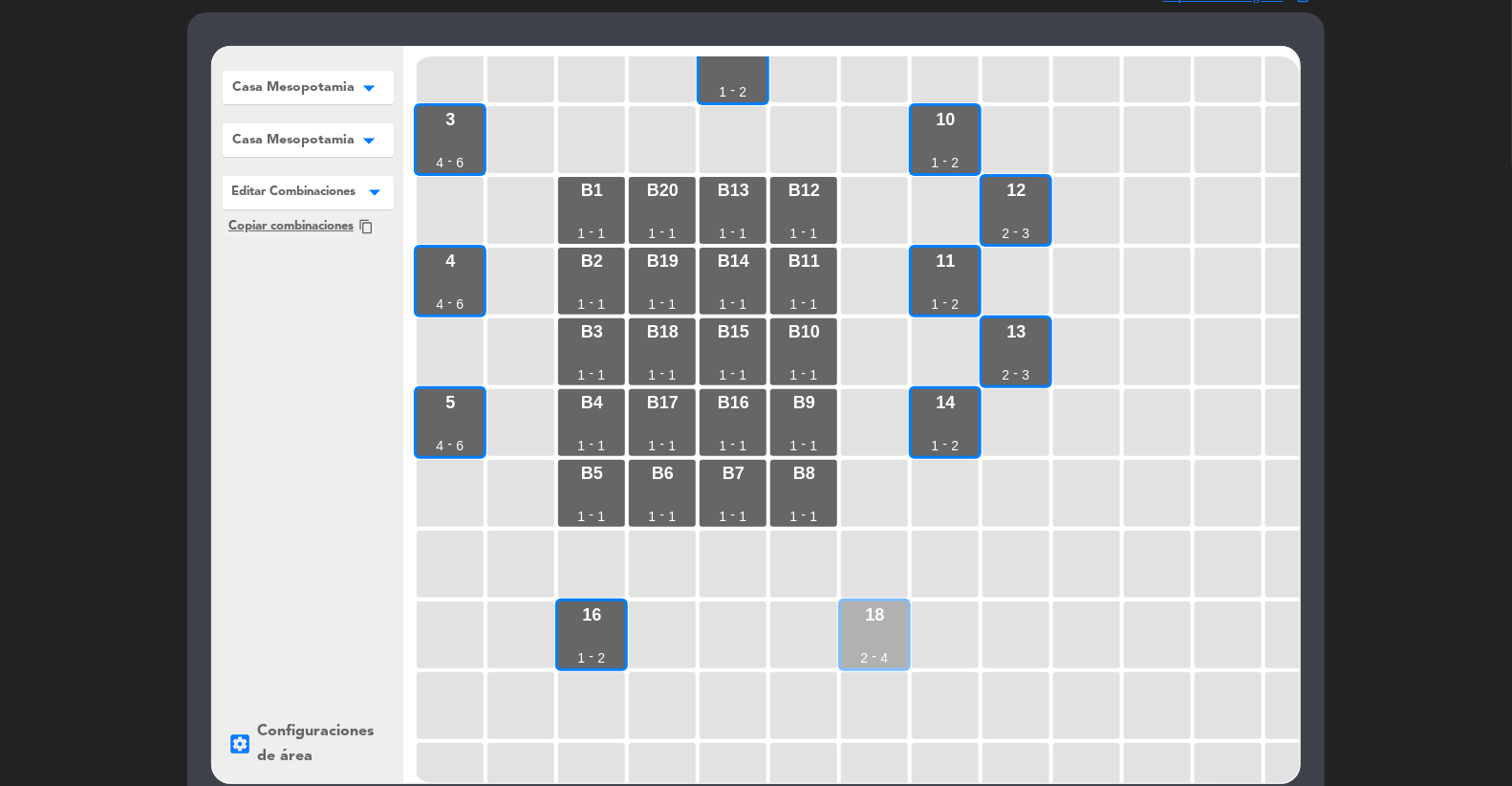 click on "18 2 - 4" at bounding box center [875, 635] 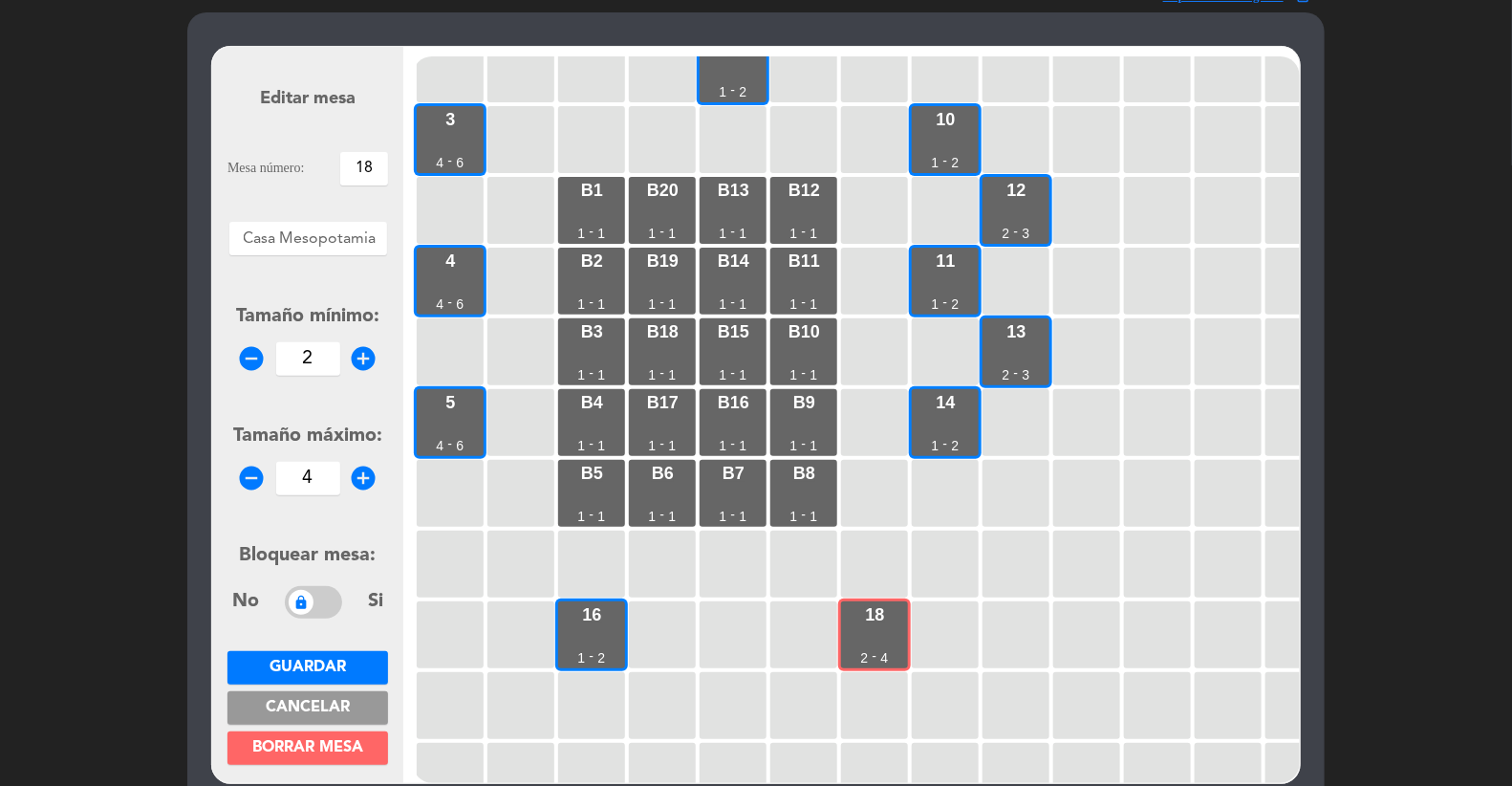 click on "add_circle" at bounding box center (364, 359) 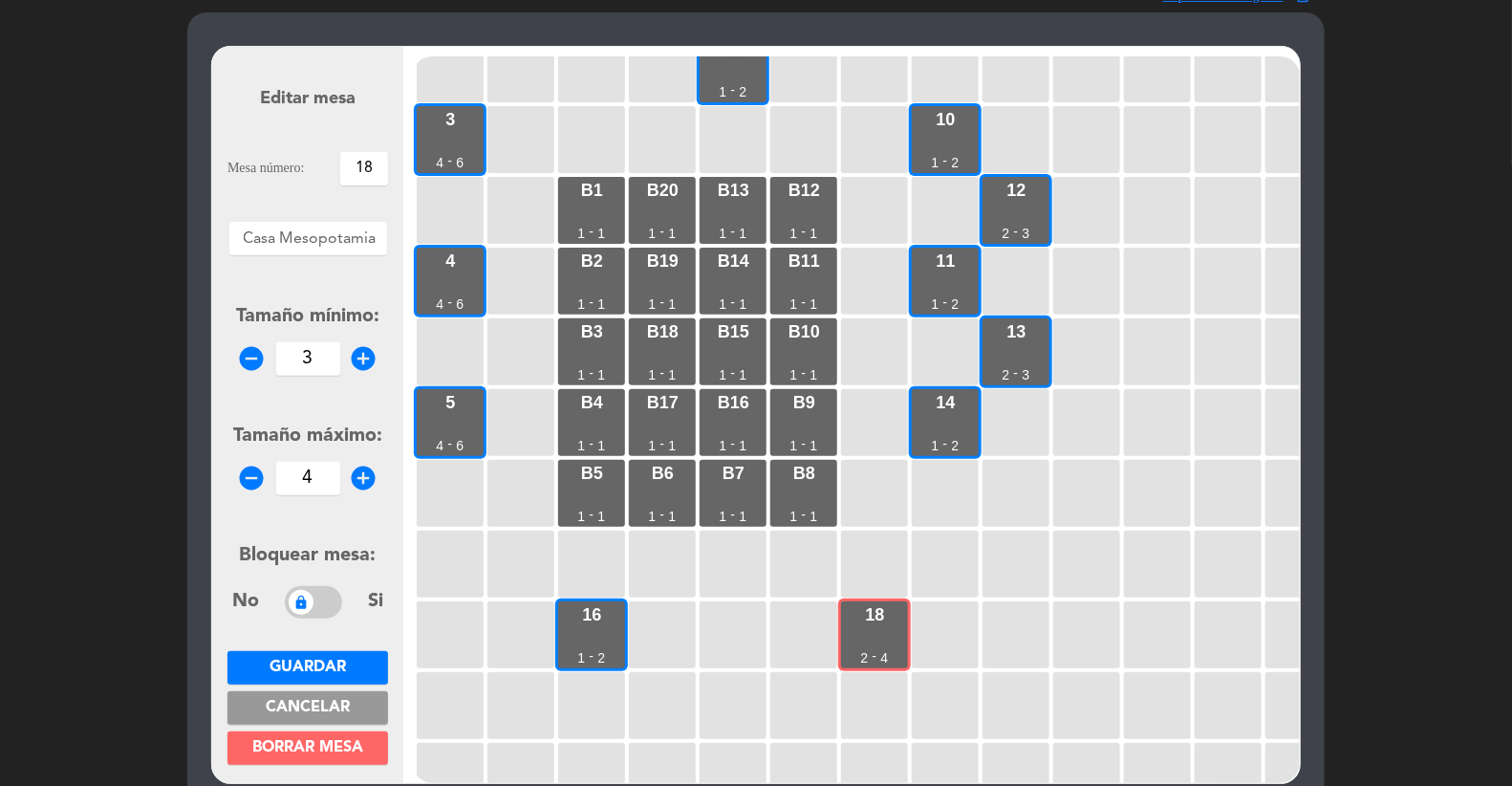 click on "Guardar" at bounding box center (308, 667) 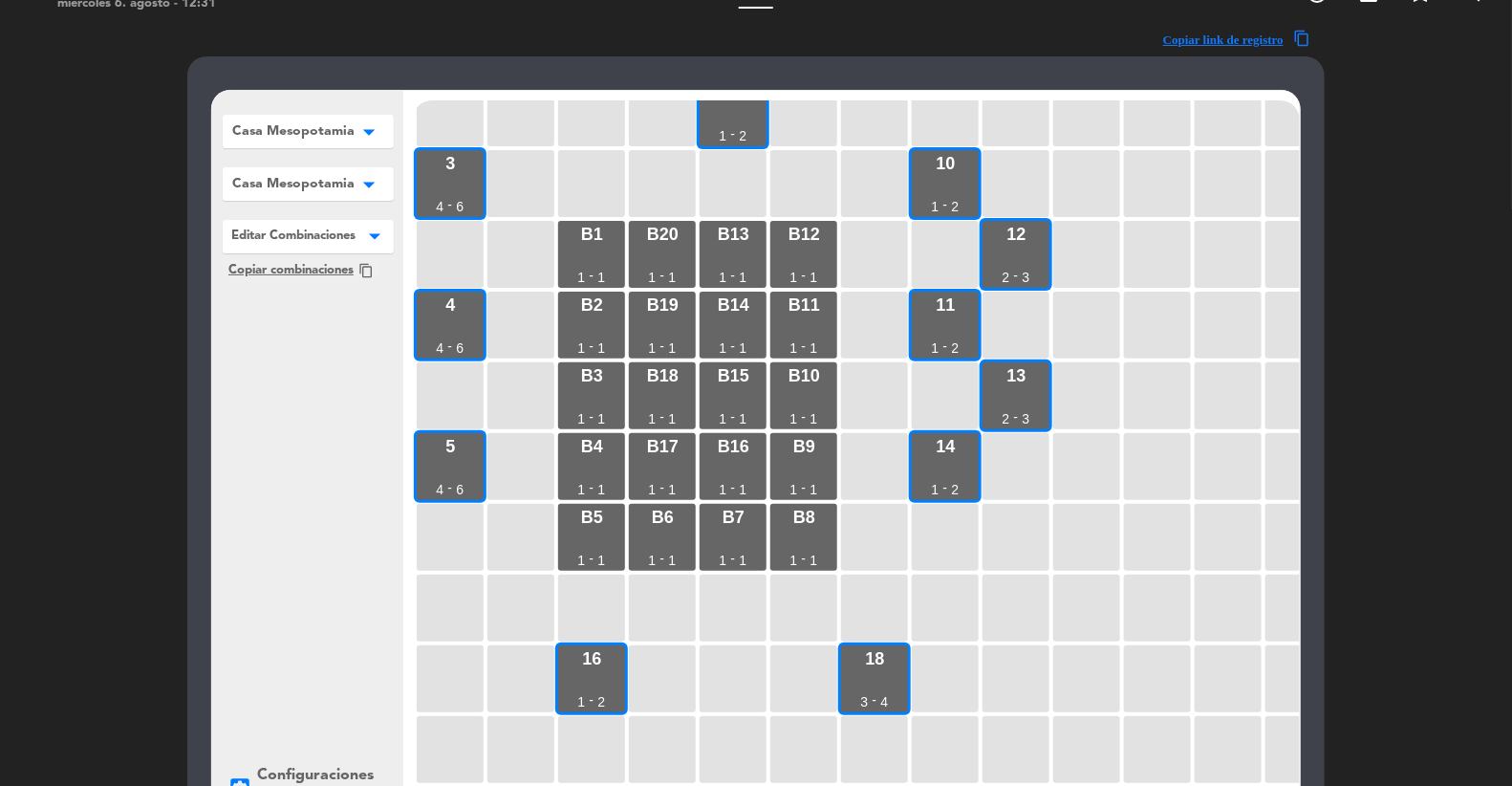 scroll, scrollTop: 0, scrollLeft: 0, axis: both 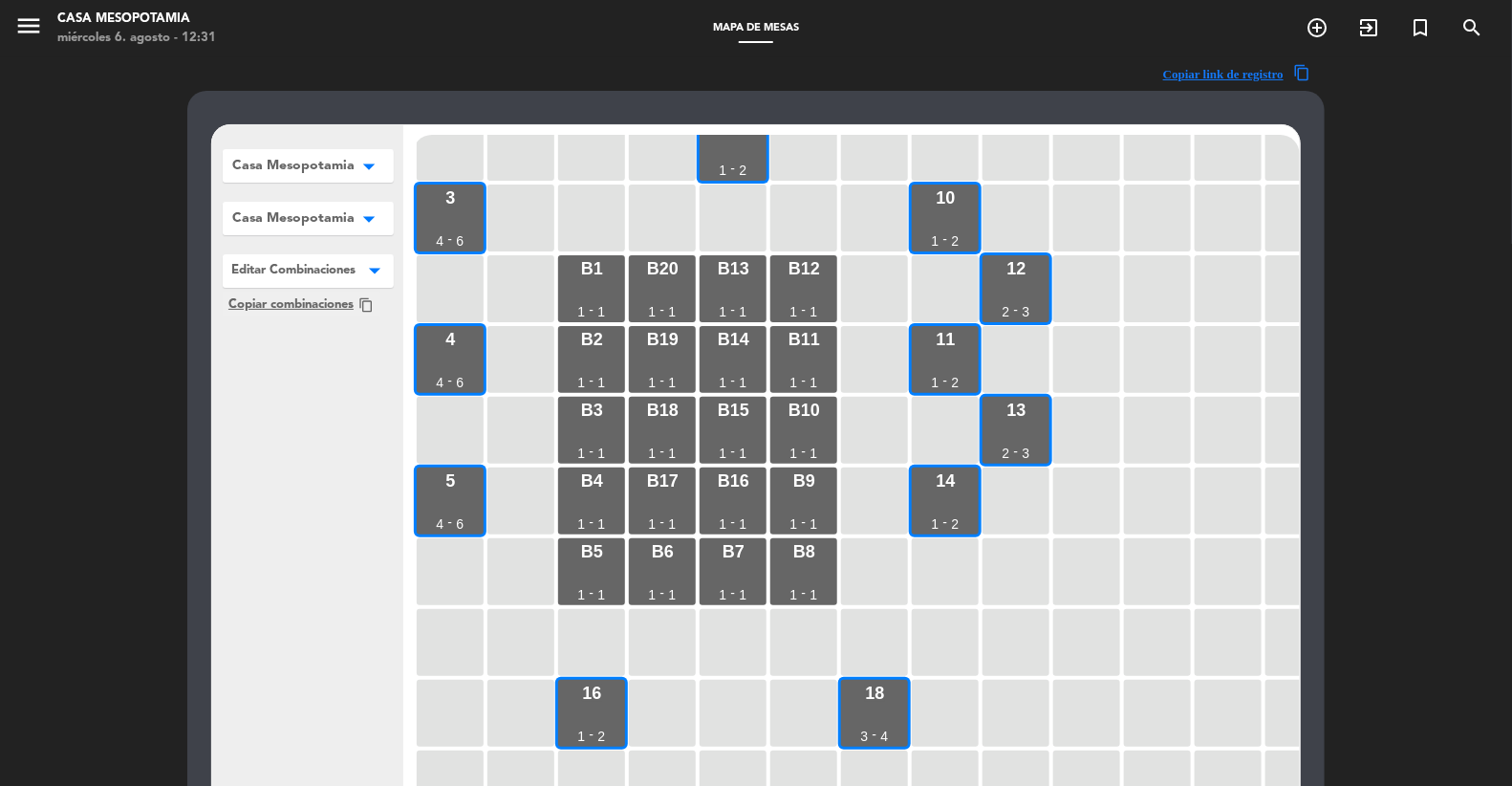 click on "Casa Mesopotamia" at bounding box center (293, 165) 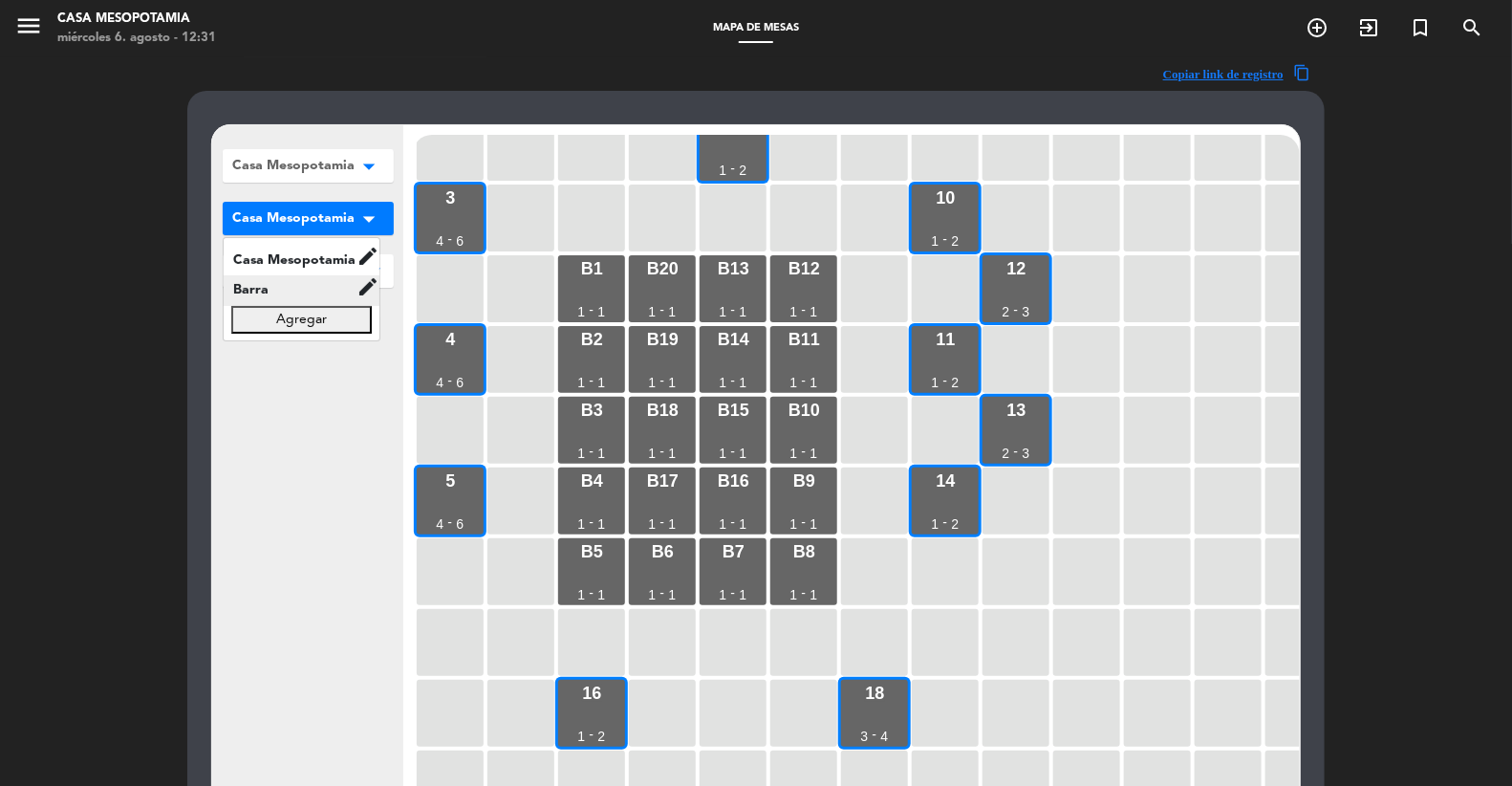 click on "Barra" 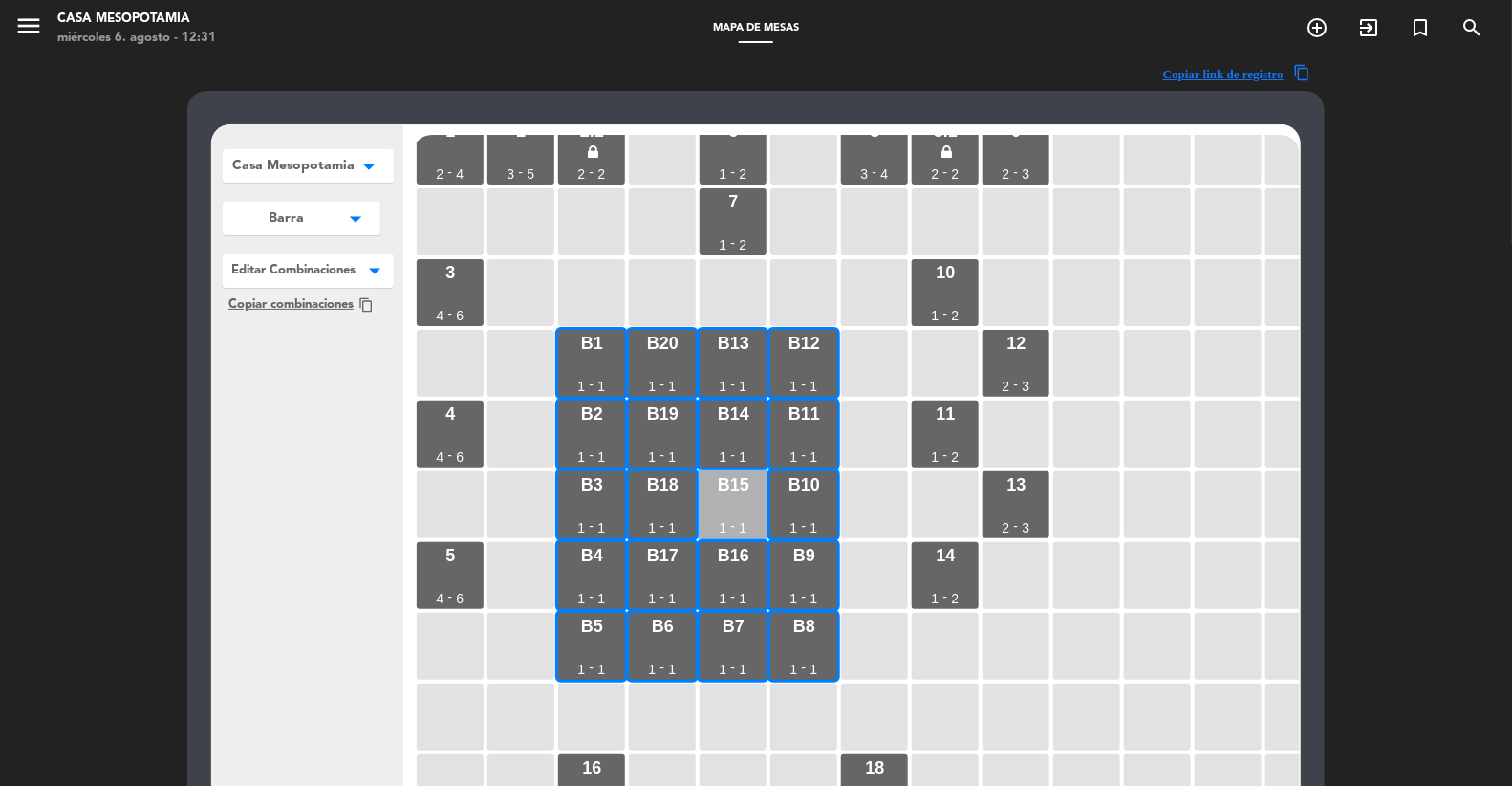 scroll, scrollTop: 15, scrollLeft: 0, axis: vertical 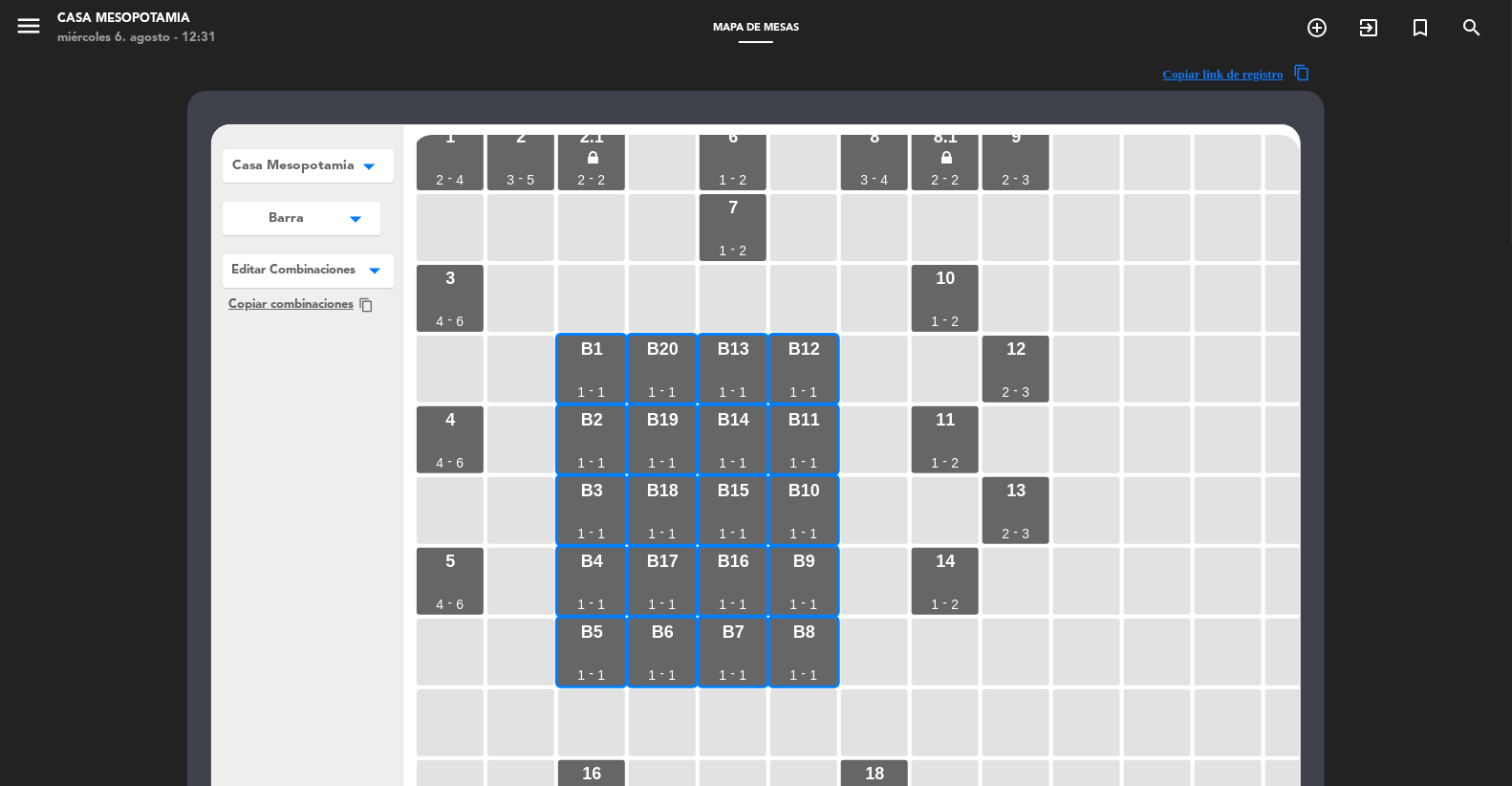 click at bounding box center (308, 267) 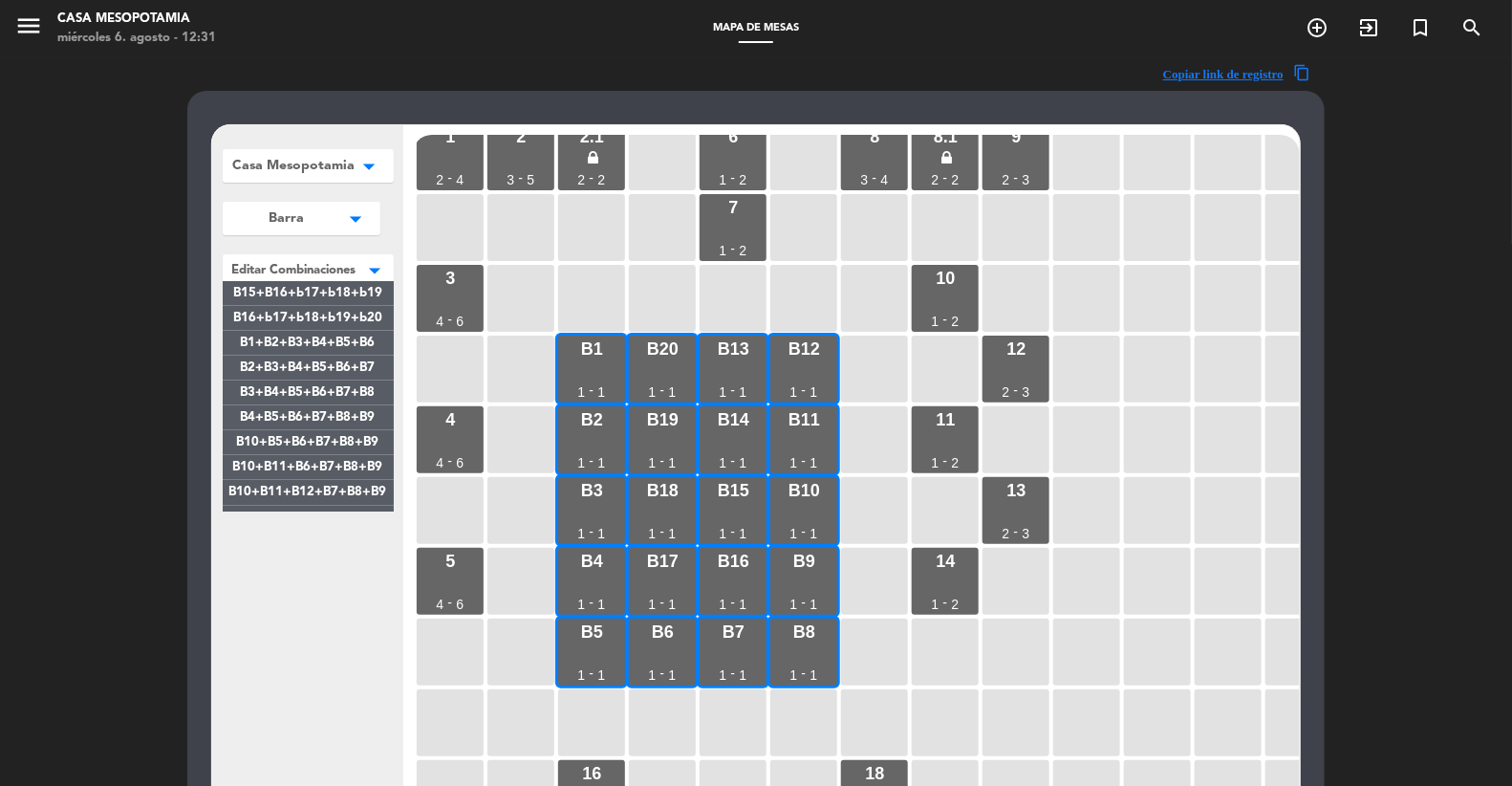 scroll, scrollTop: 1702, scrollLeft: 0, axis: vertical 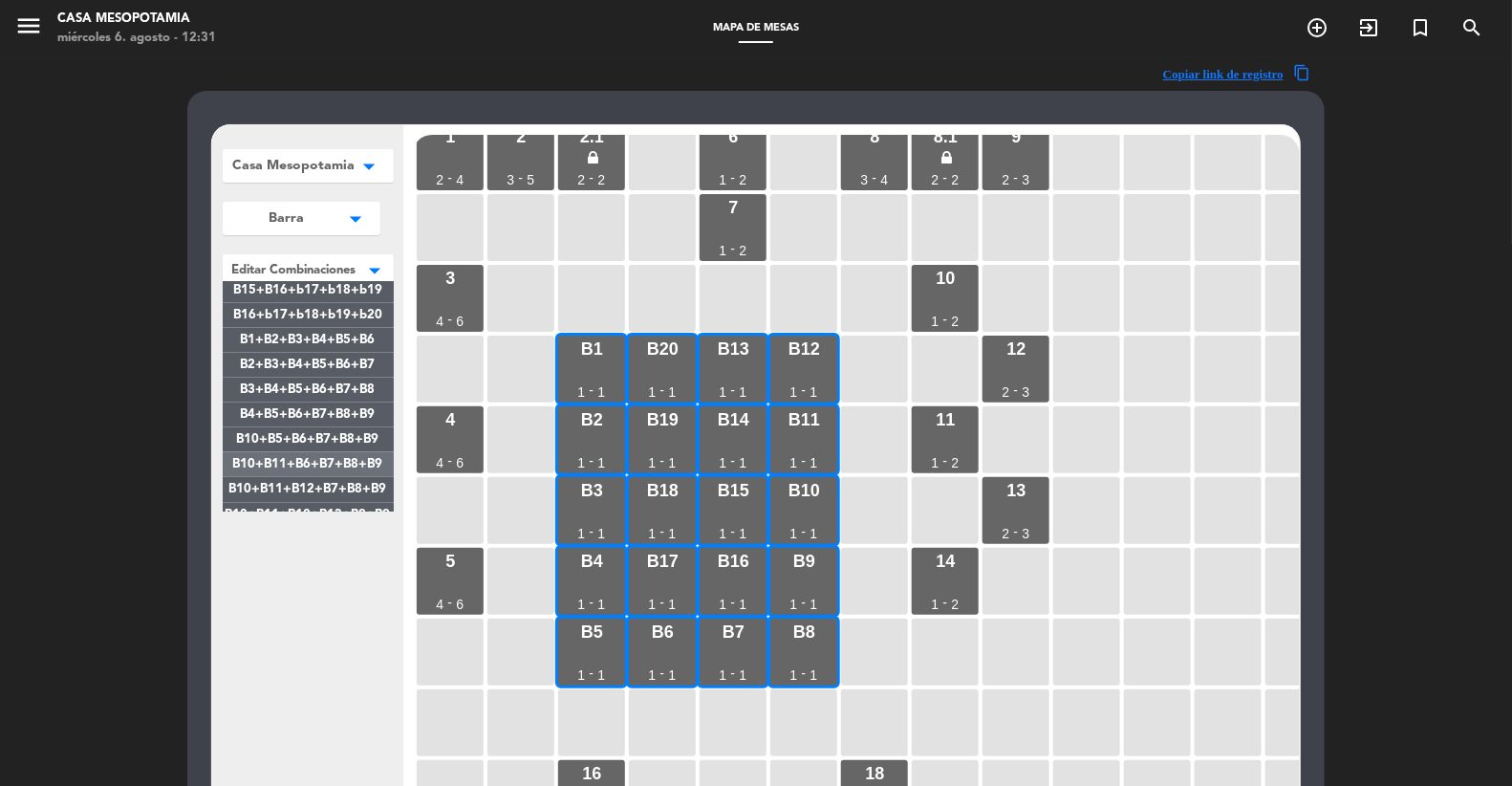 click on "B10+B11+B6+B7+B8+B9" at bounding box center (308, 465) 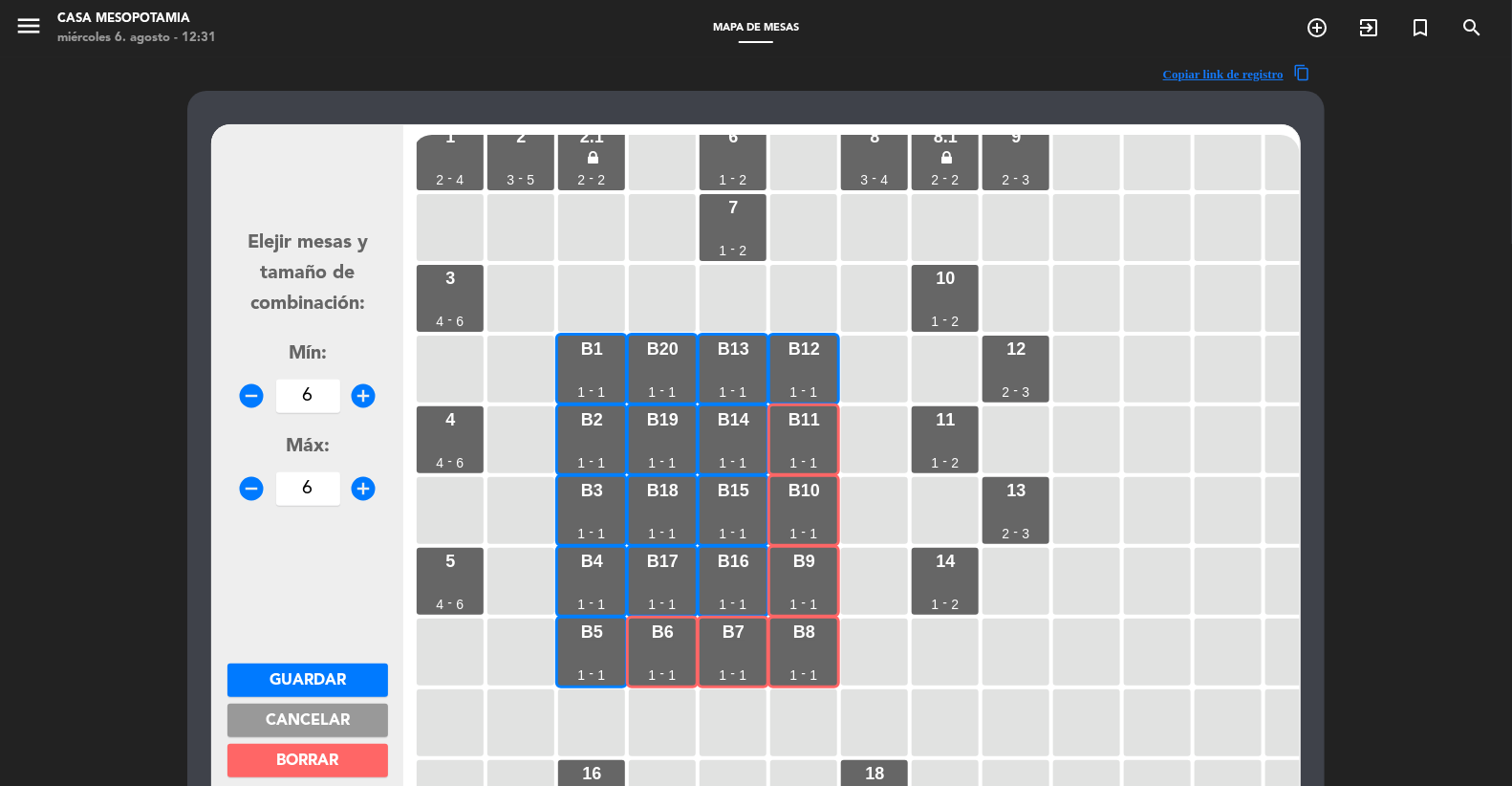 scroll, scrollTop: 11, scrollLeft: 0, axis: vertical 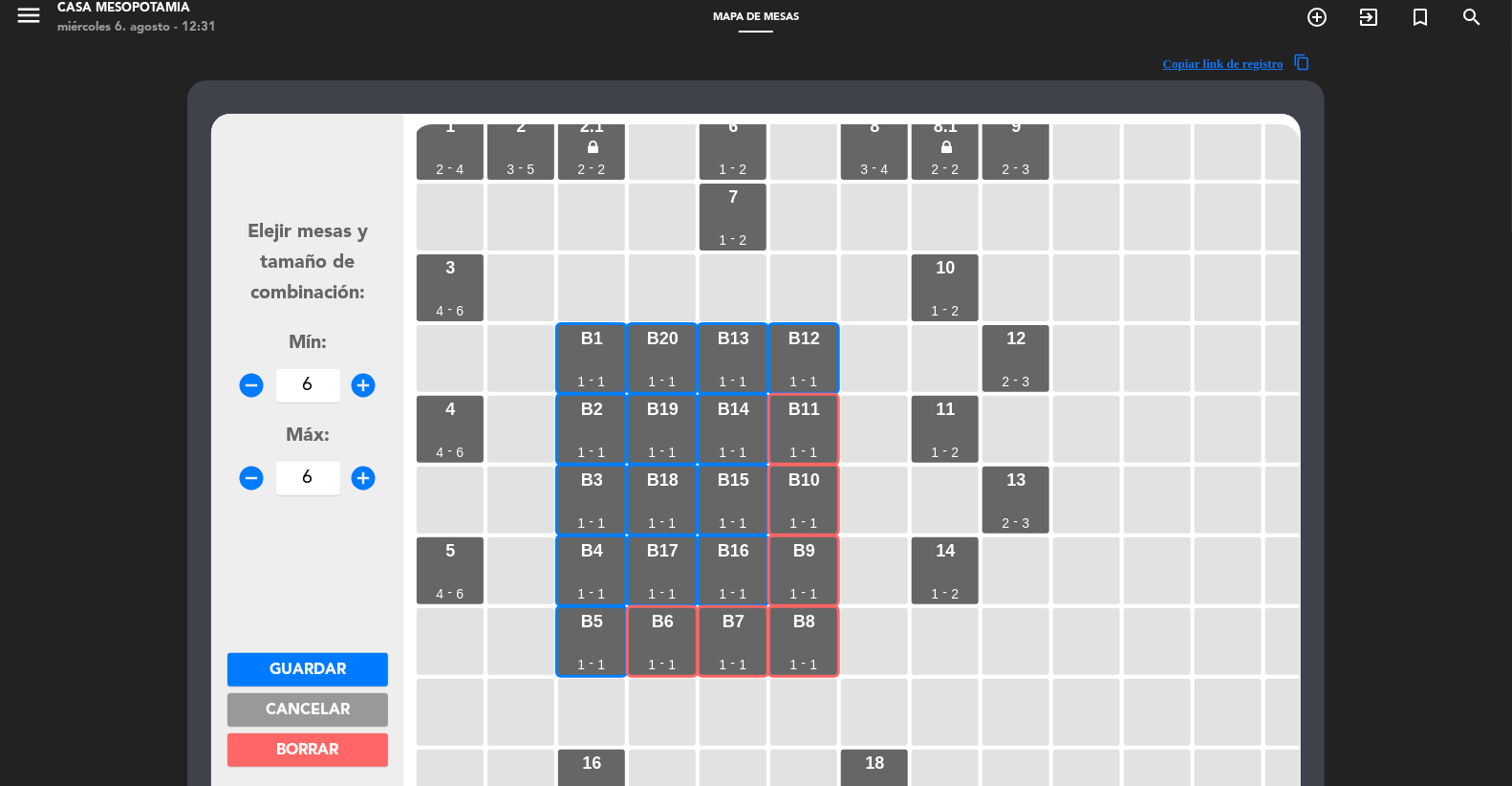 drag, startPoint x: 323, startPoint y: 704, endPoint x: 371, endPoint y: 536, distance: 174.72264 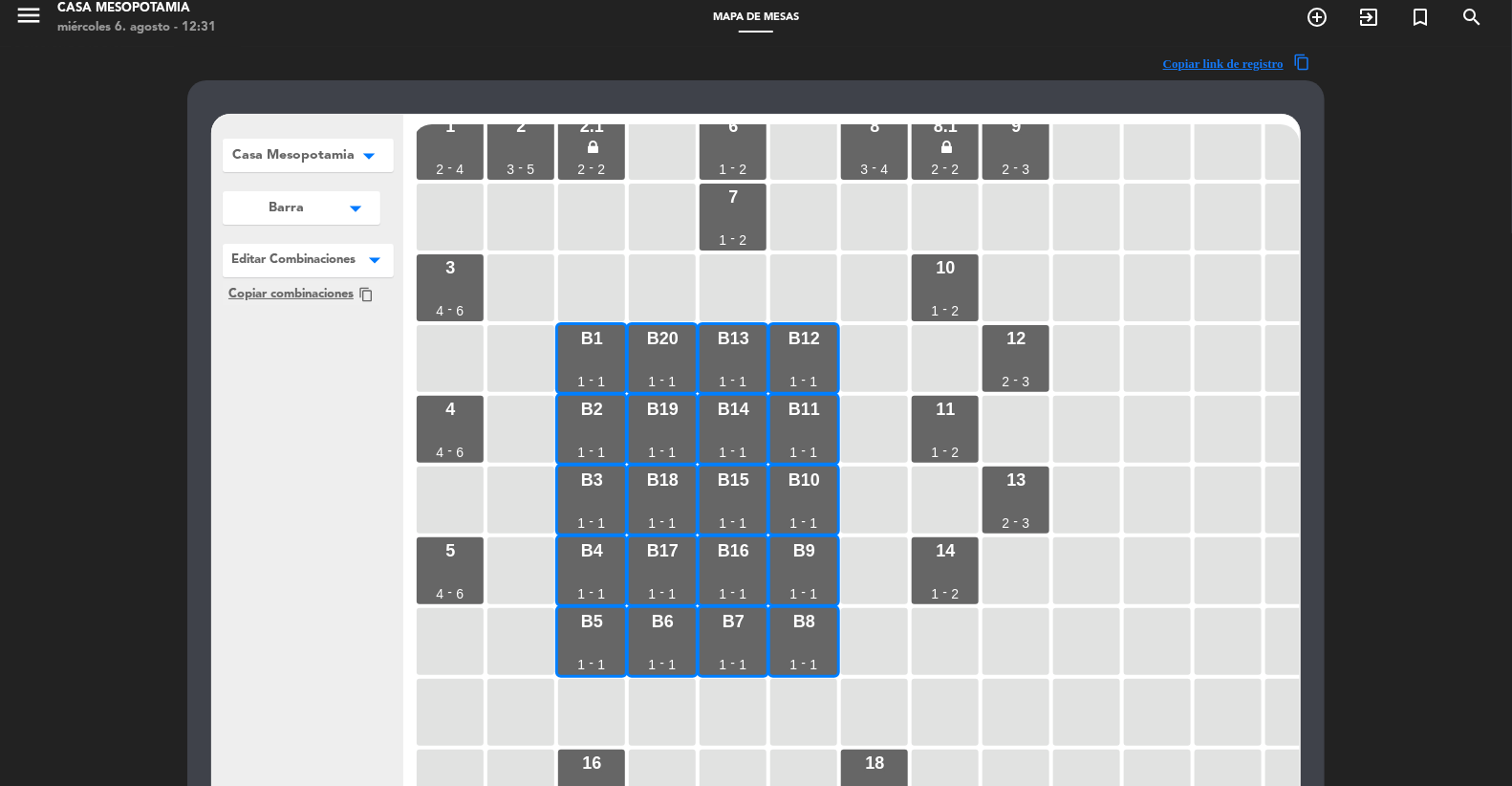 click at bounding box center [308, 256] 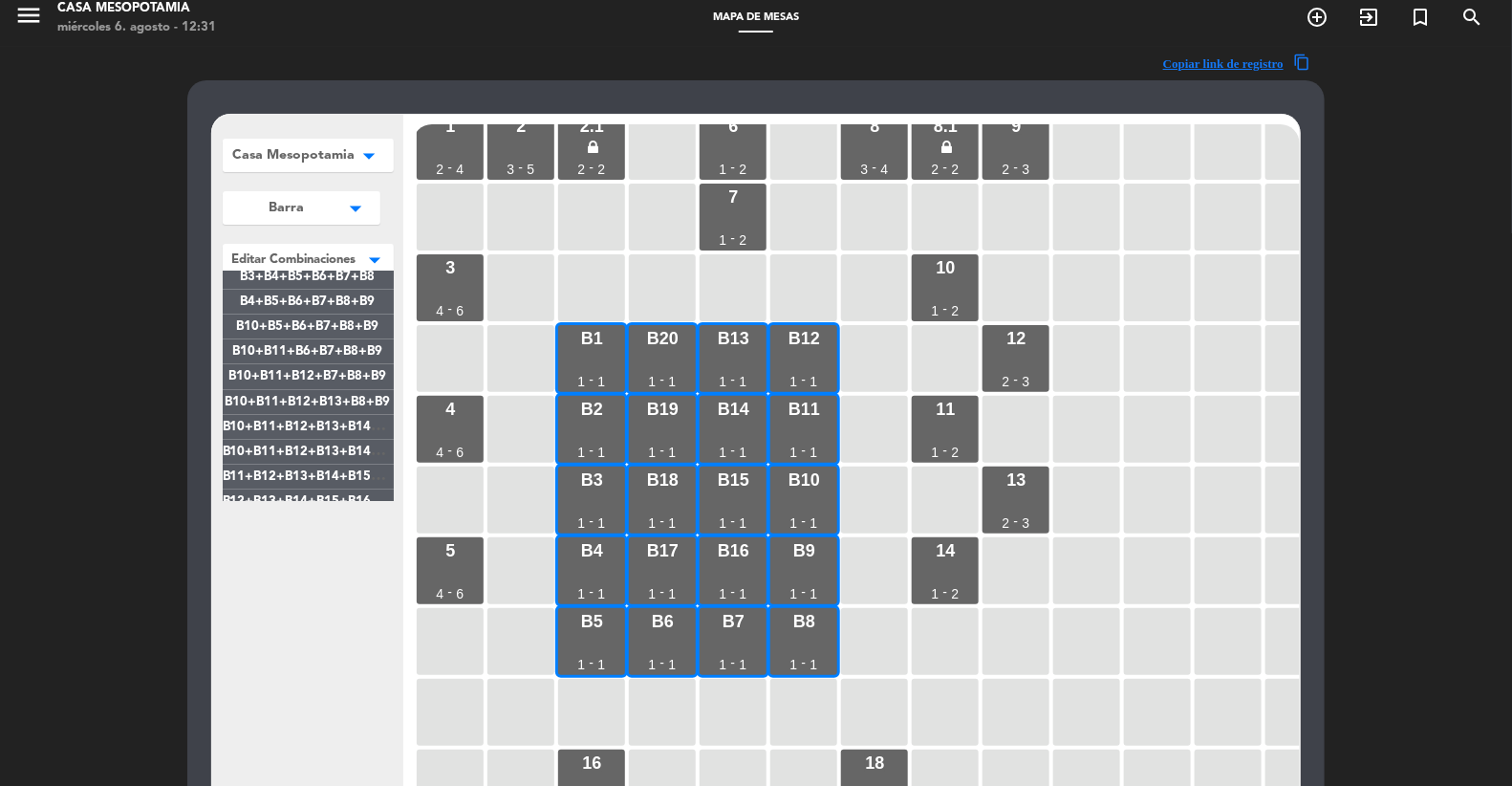 scroll, scrollTop: 1893, scrollLeft: 0, axis: vertical 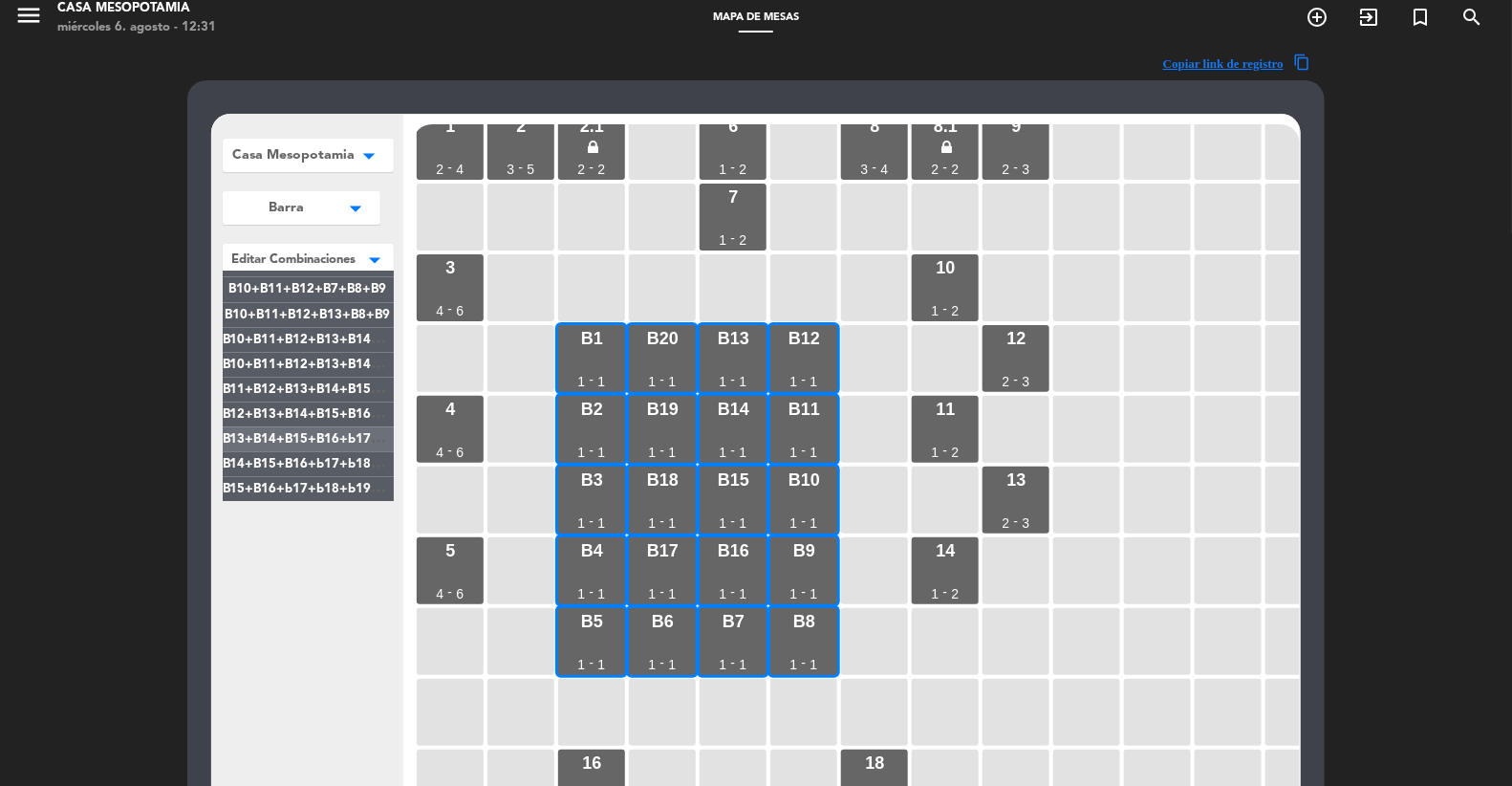 click on "B13+B14+B15+B16+b17+b18" at bounding box center [313, 439] 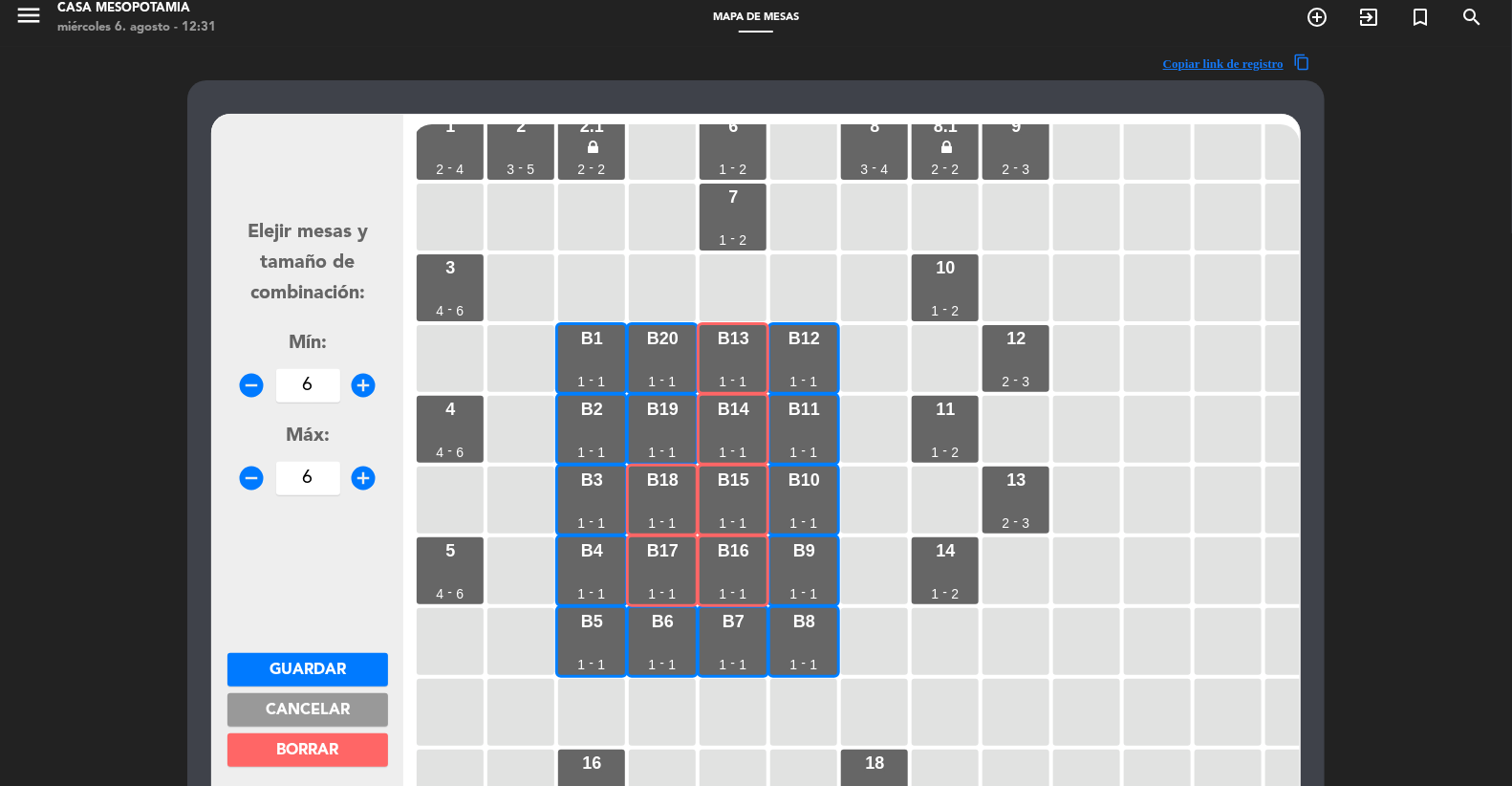 click on "Cancelar" at bounding box center [308, 710] 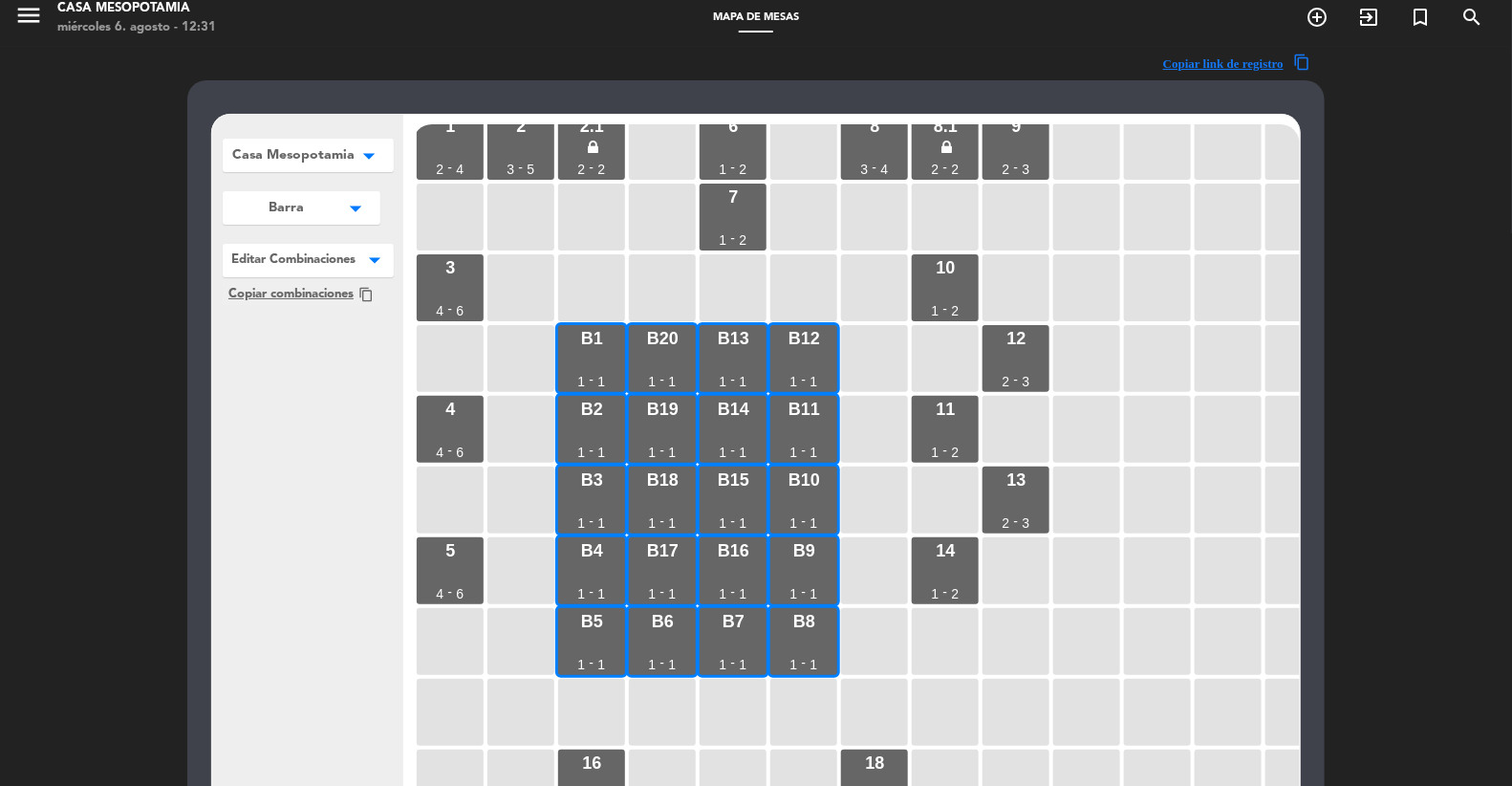 scroll, scrollTop: 11, scrollLeft: 0, axis: vertical 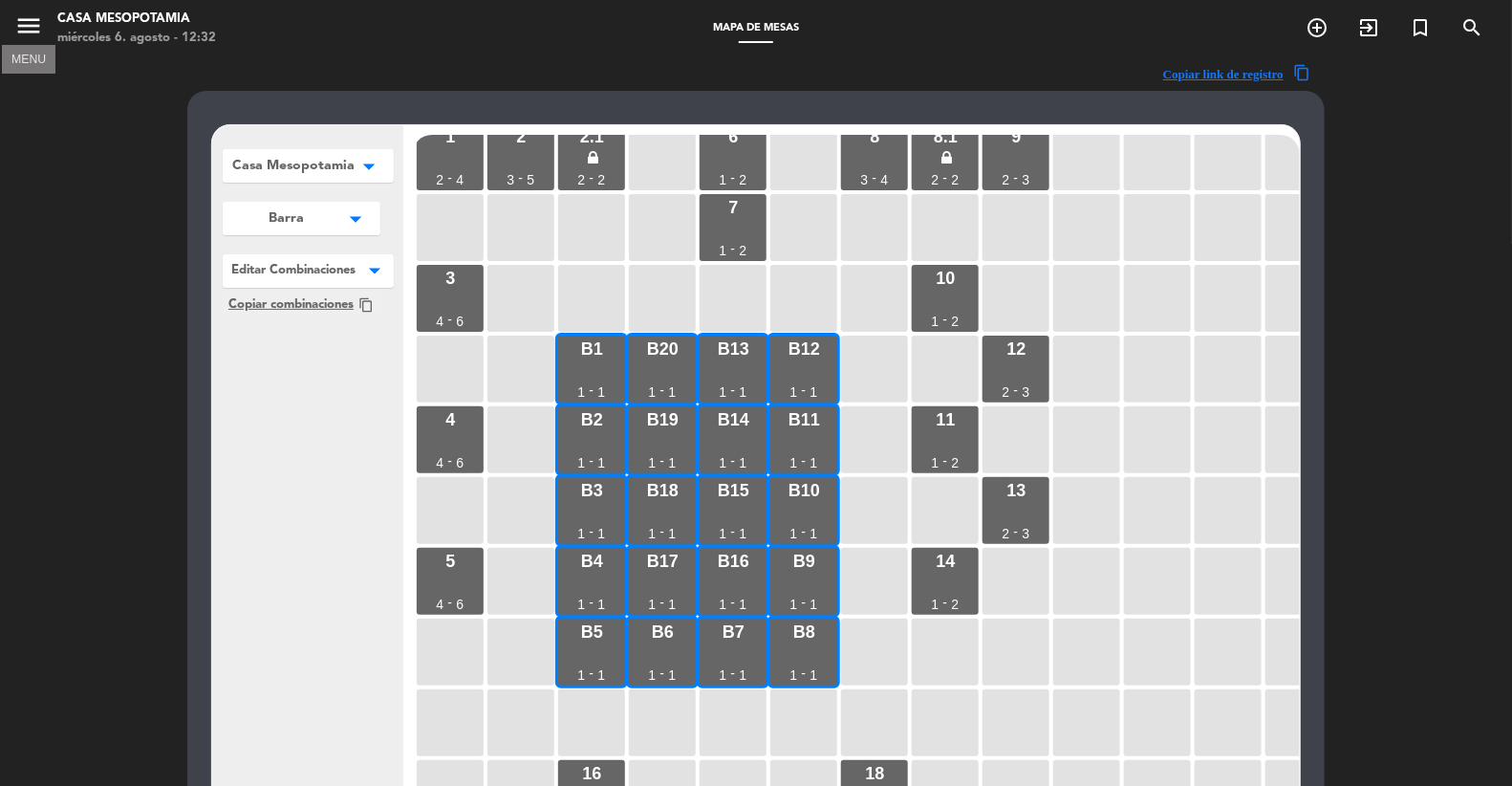 click on "menu" at bounding box center [29, 26] 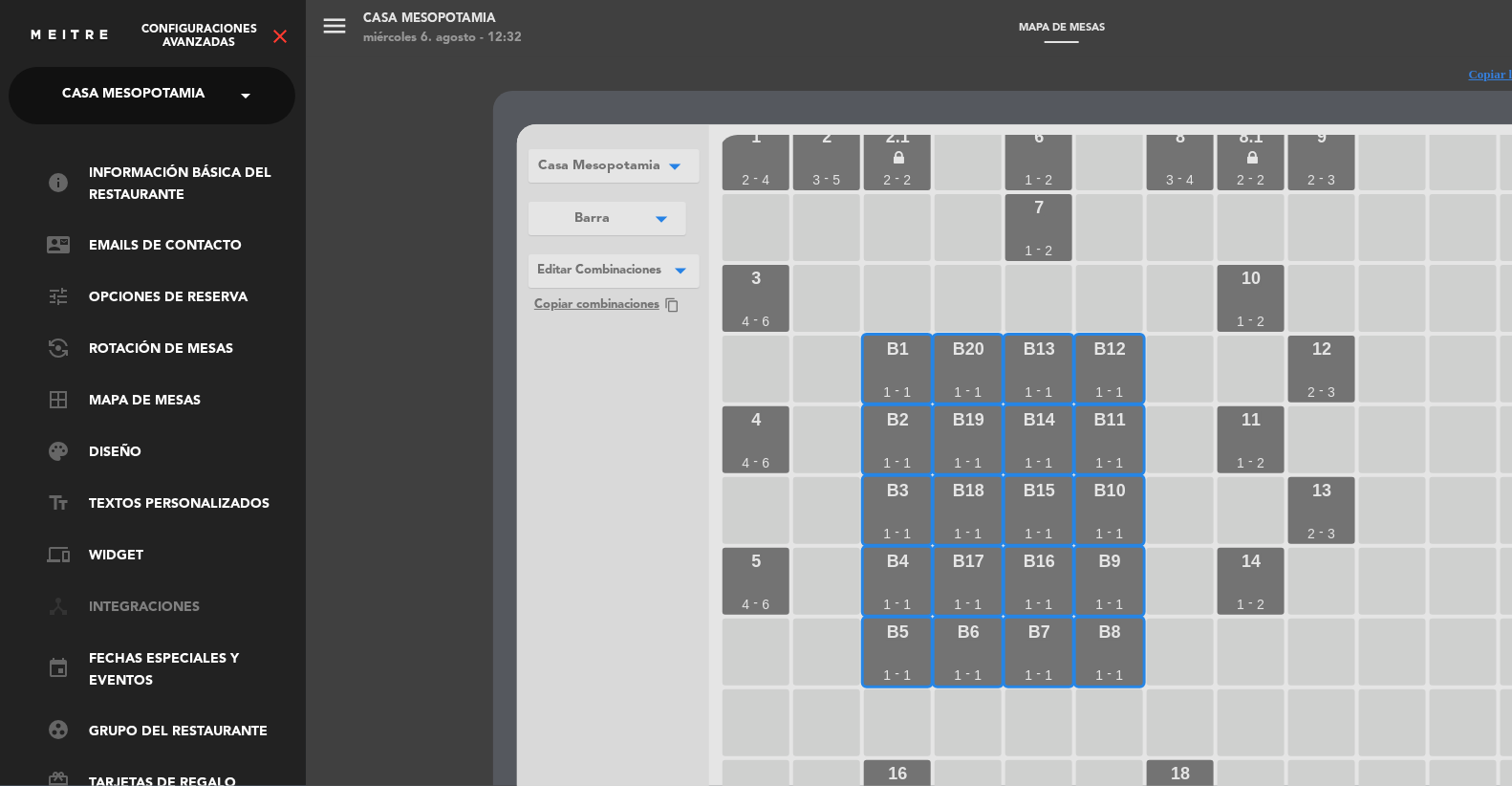 scroll, scrollTop: 11, scrollLeft: 1, axis: both 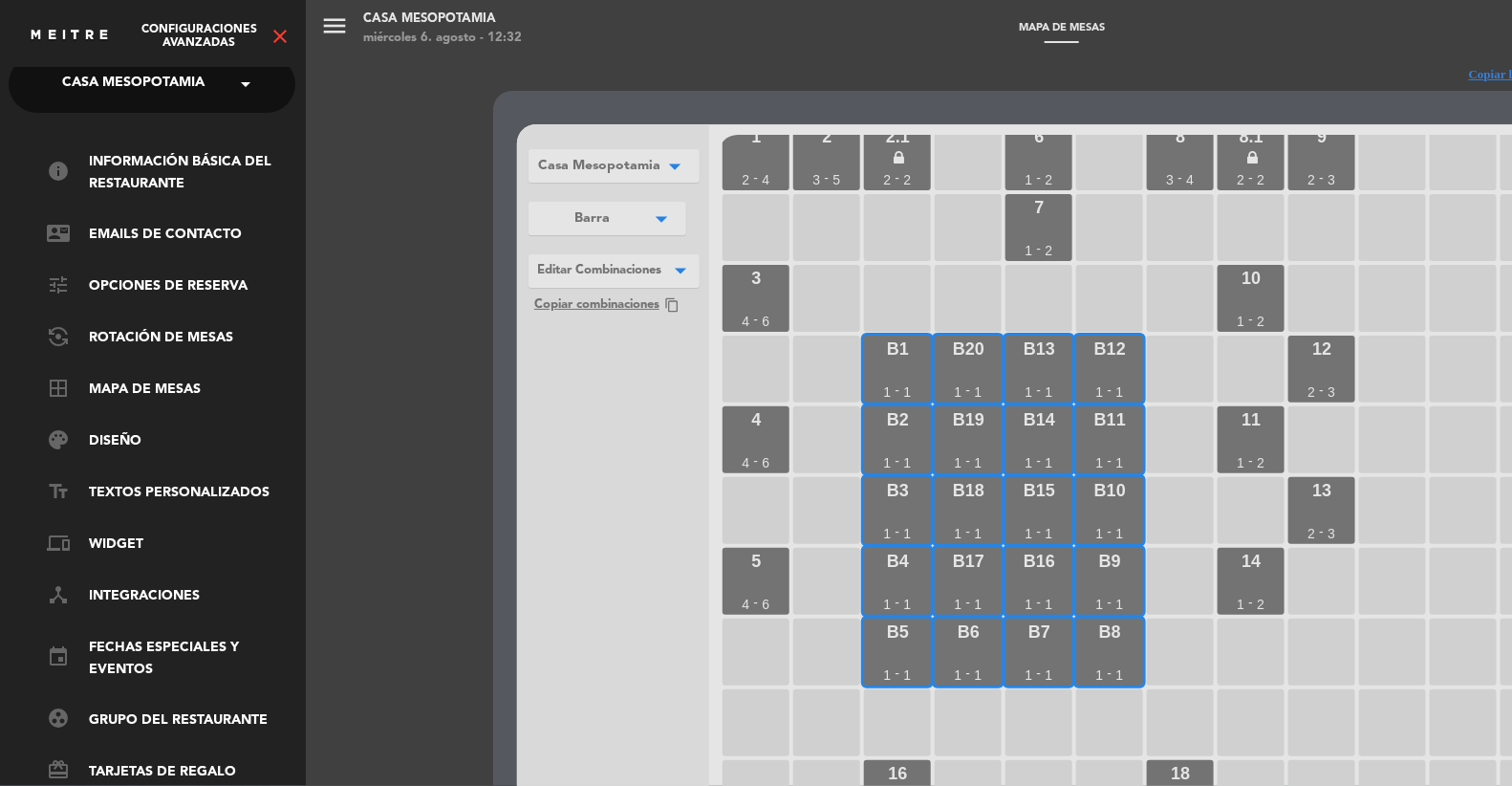 drag, startPoint x: 282, startPoint y: 32, endPoint x: 277, endPoint y: 55, distance: 23.5372 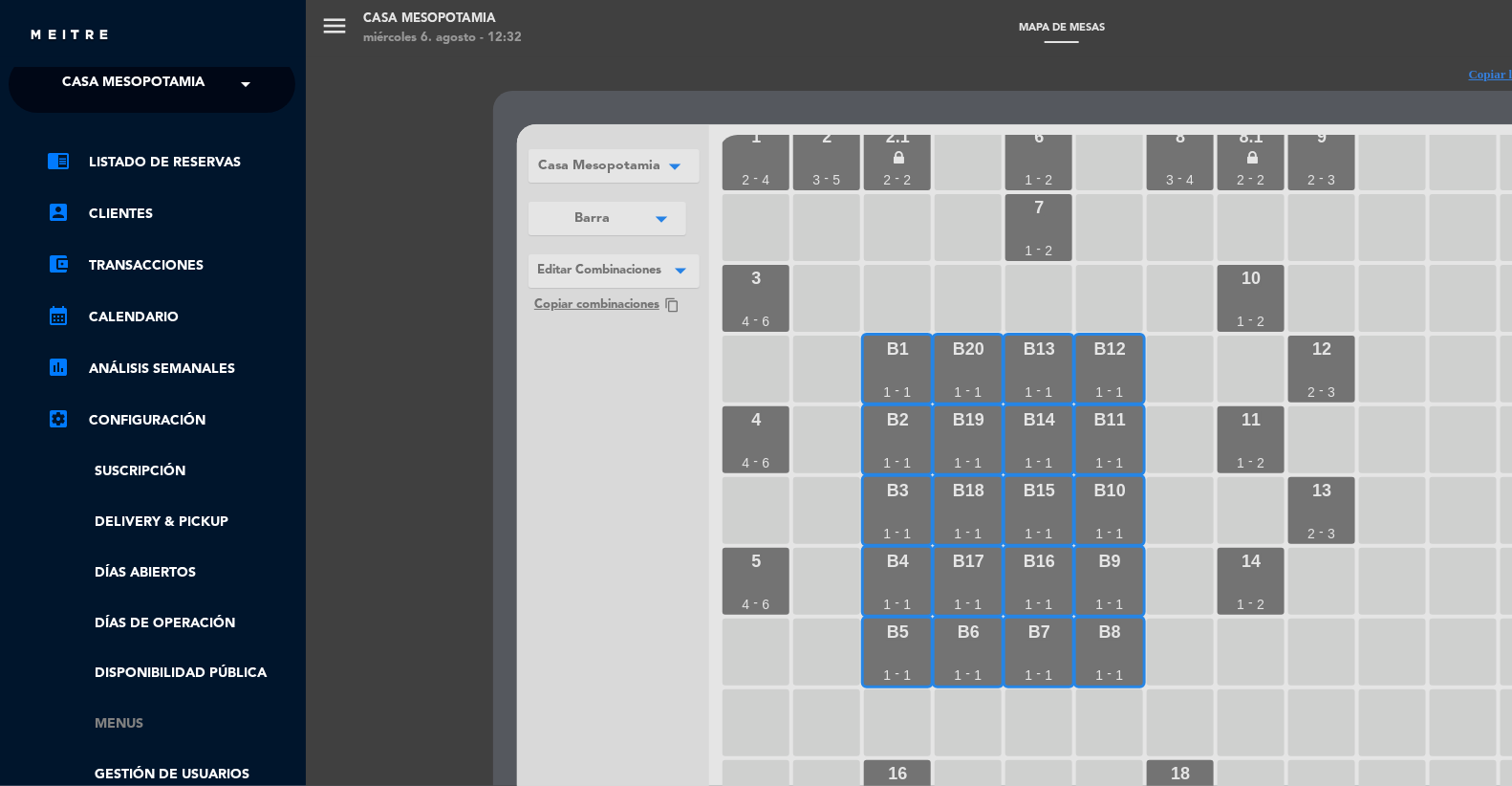 click on "Menus" 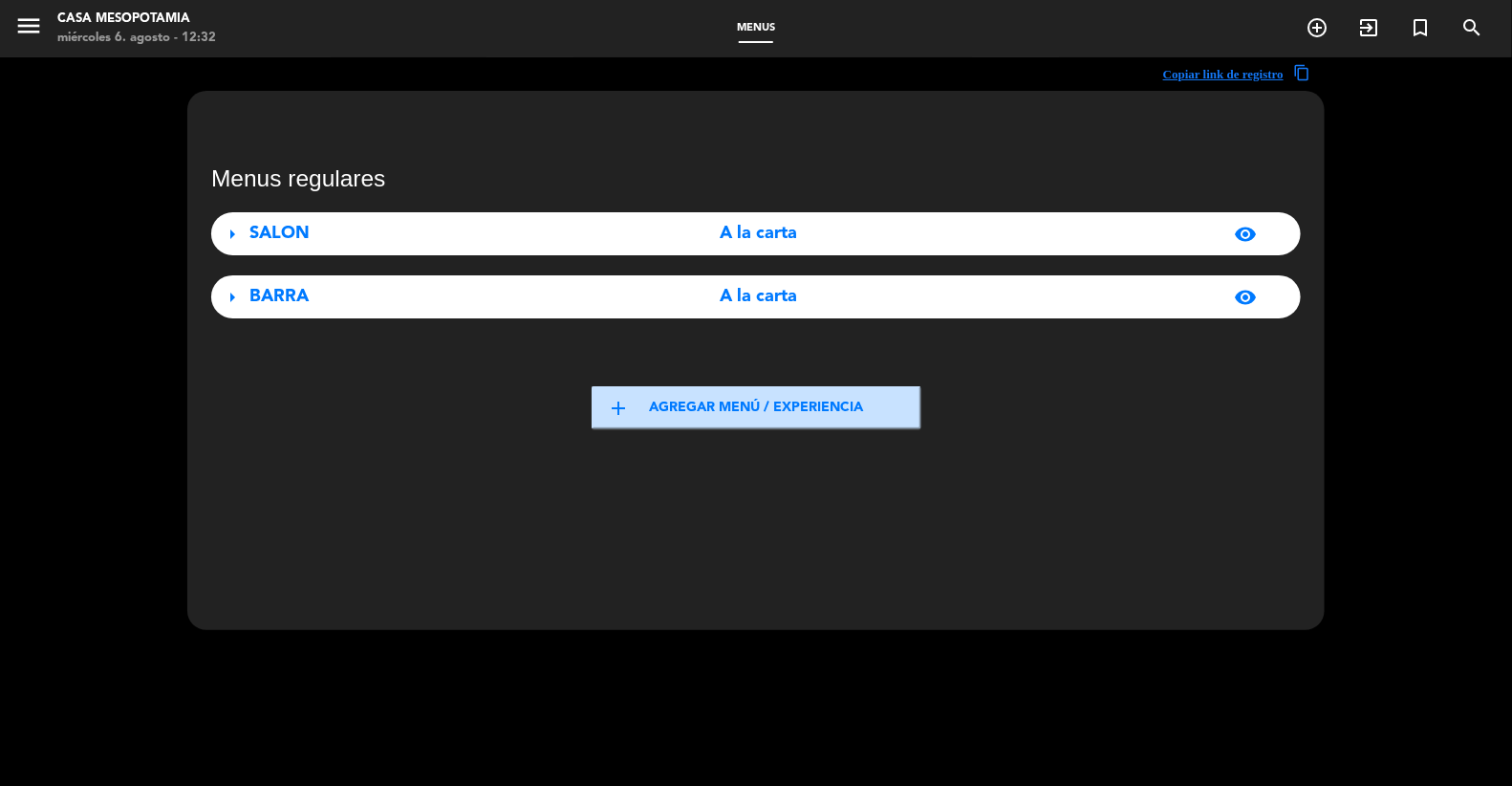 click on "BARRA" at bounding box center (419, 296) 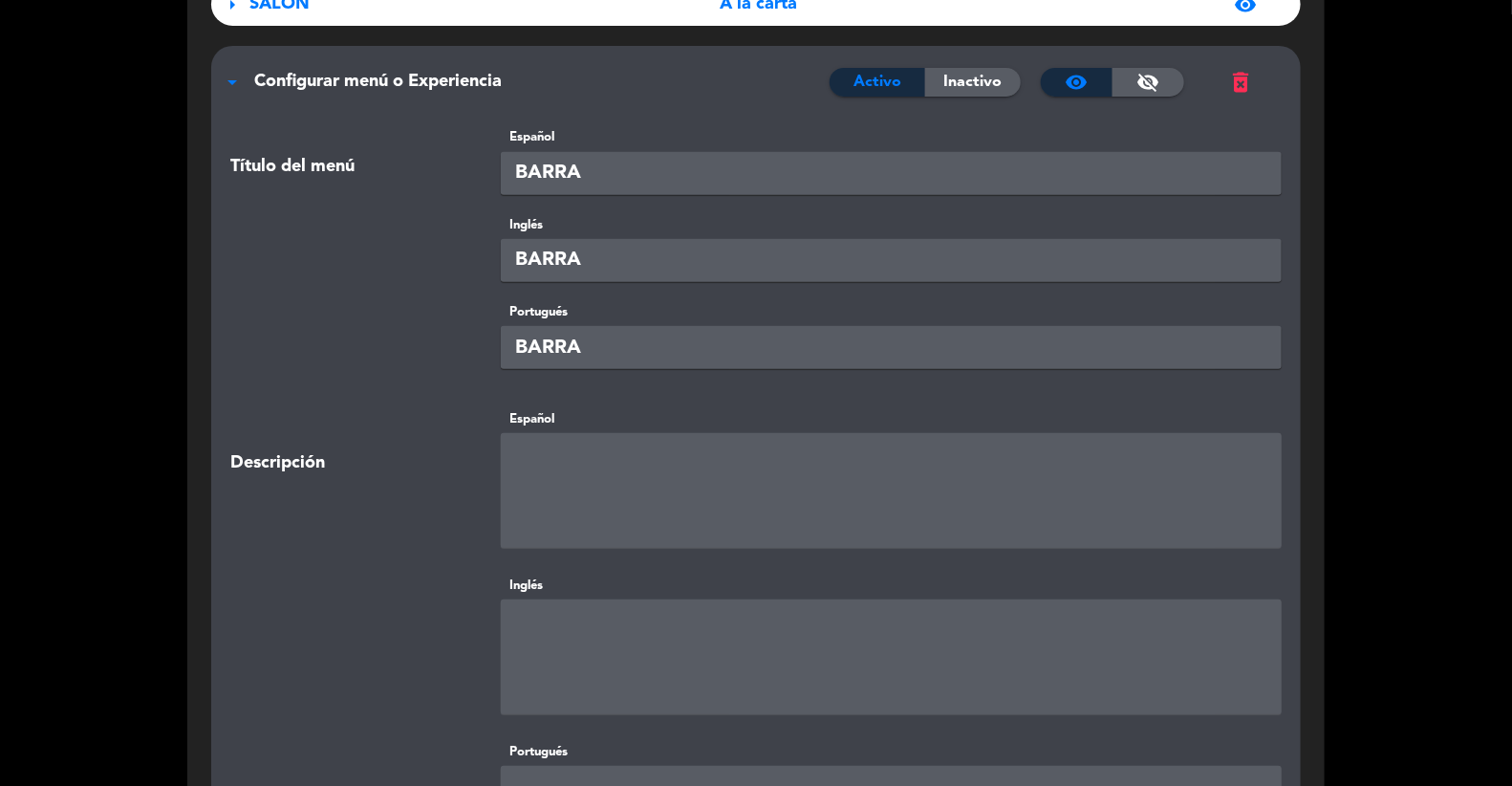 scroll, scrollTop: 199, scrollLeft: 0, axis: vertical 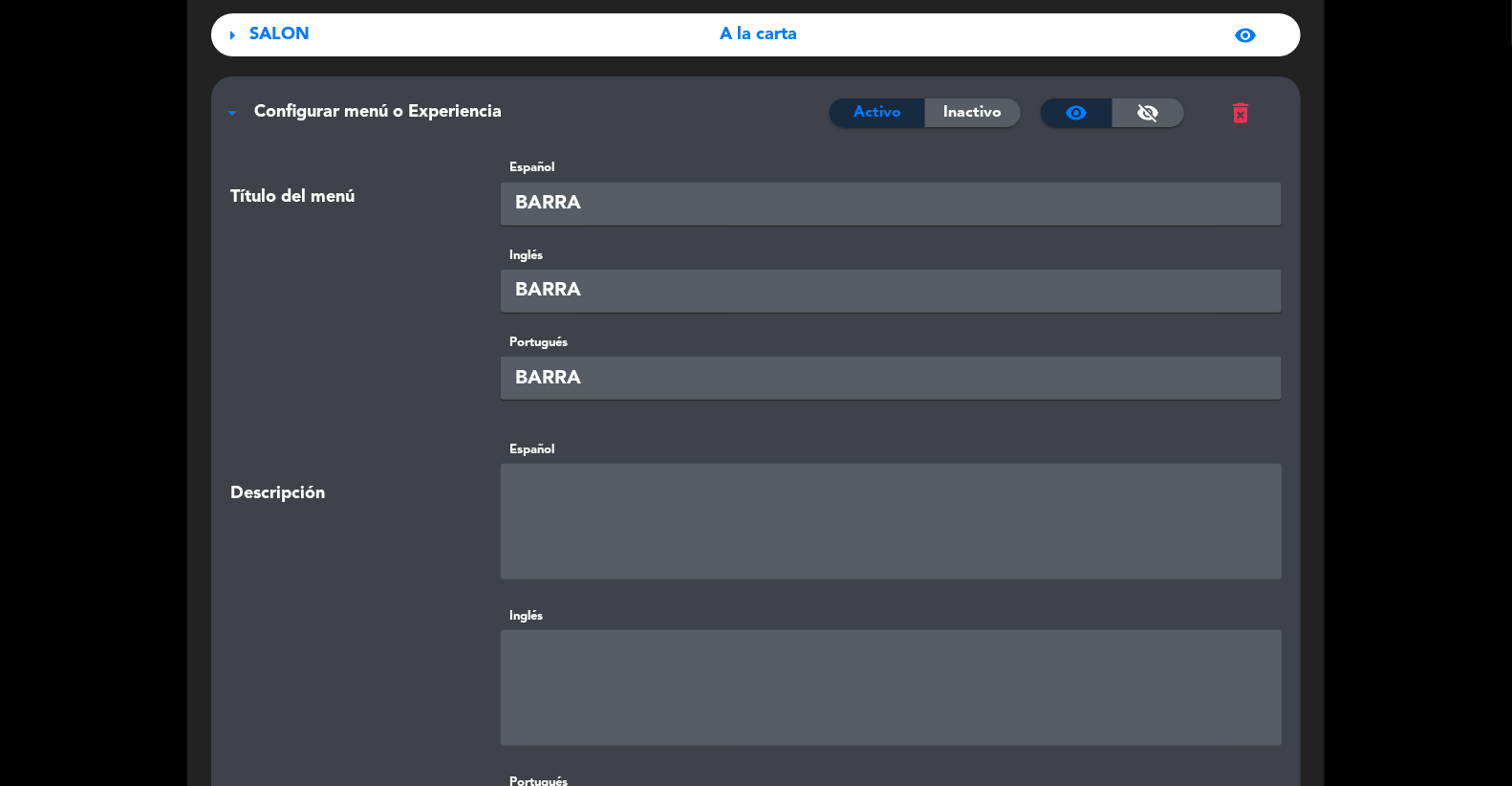 click on "Configurar menú o Experiencia" at bounding box center [378, 112] 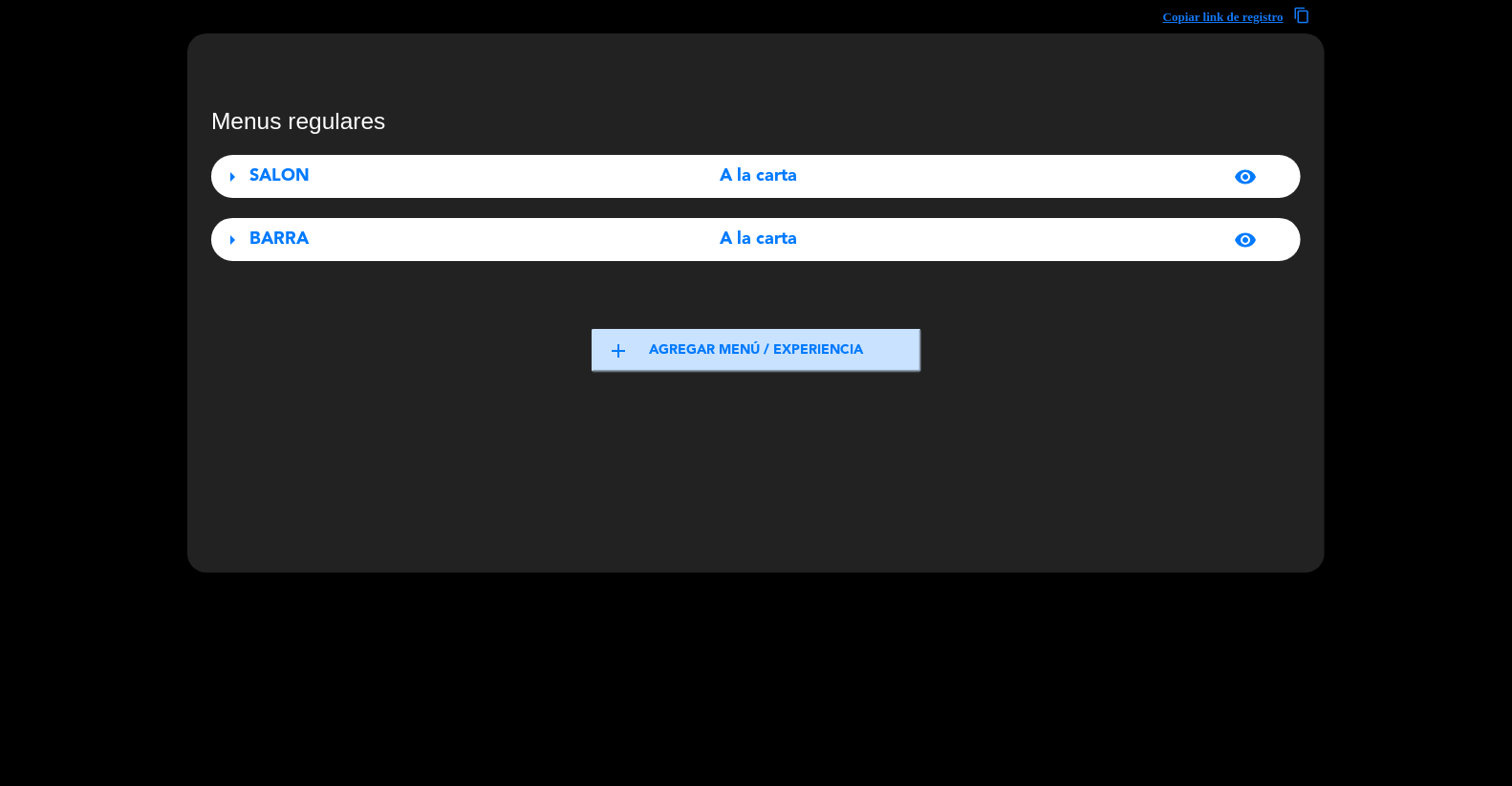 scroll, scrollTop: 0, scrollLeft: 0, axis: both 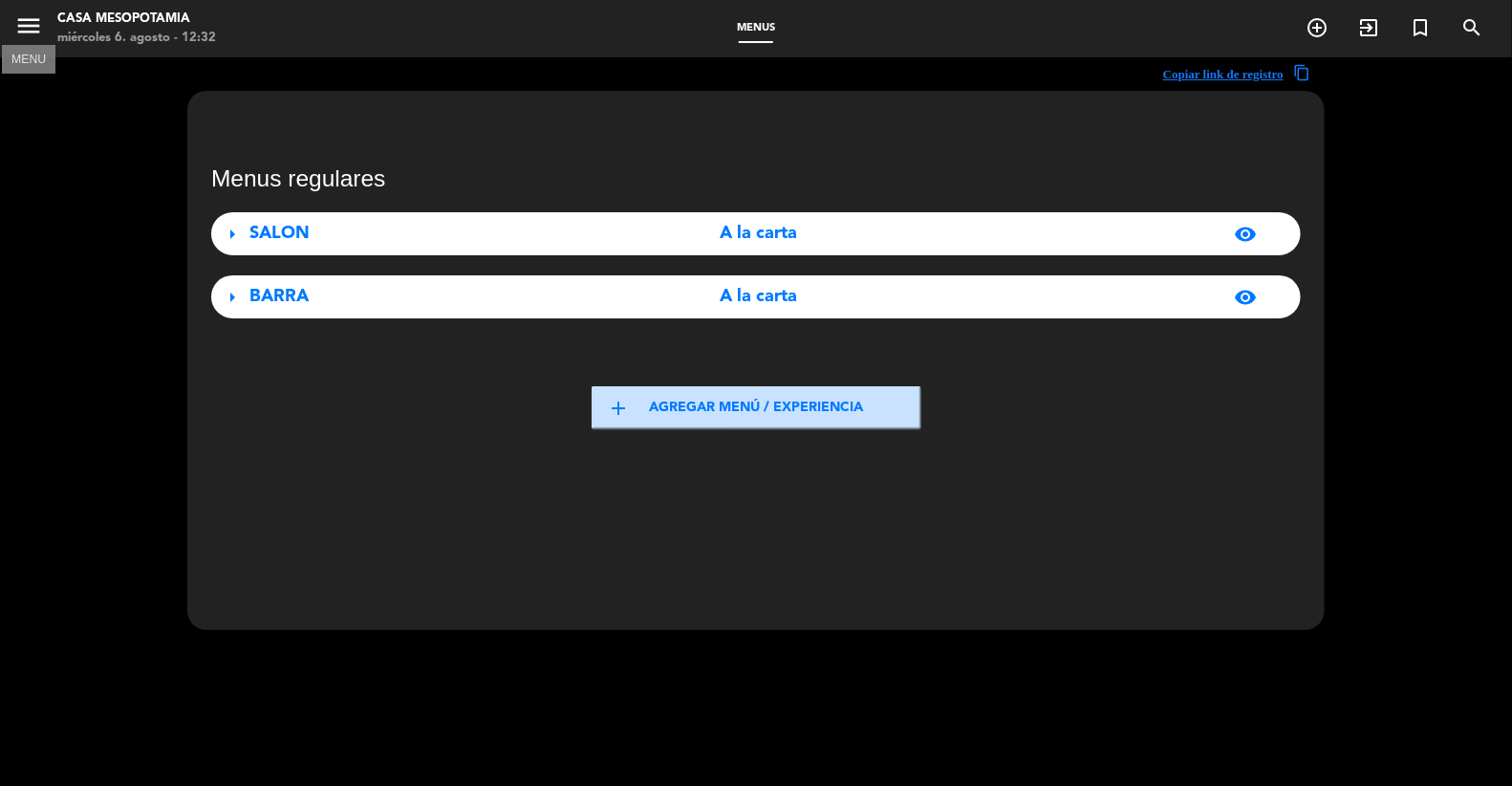 drag, startPoint x: 32, startPoint y: 23, endPoint x: 8, endPoint y: 263, distance: 241.19701 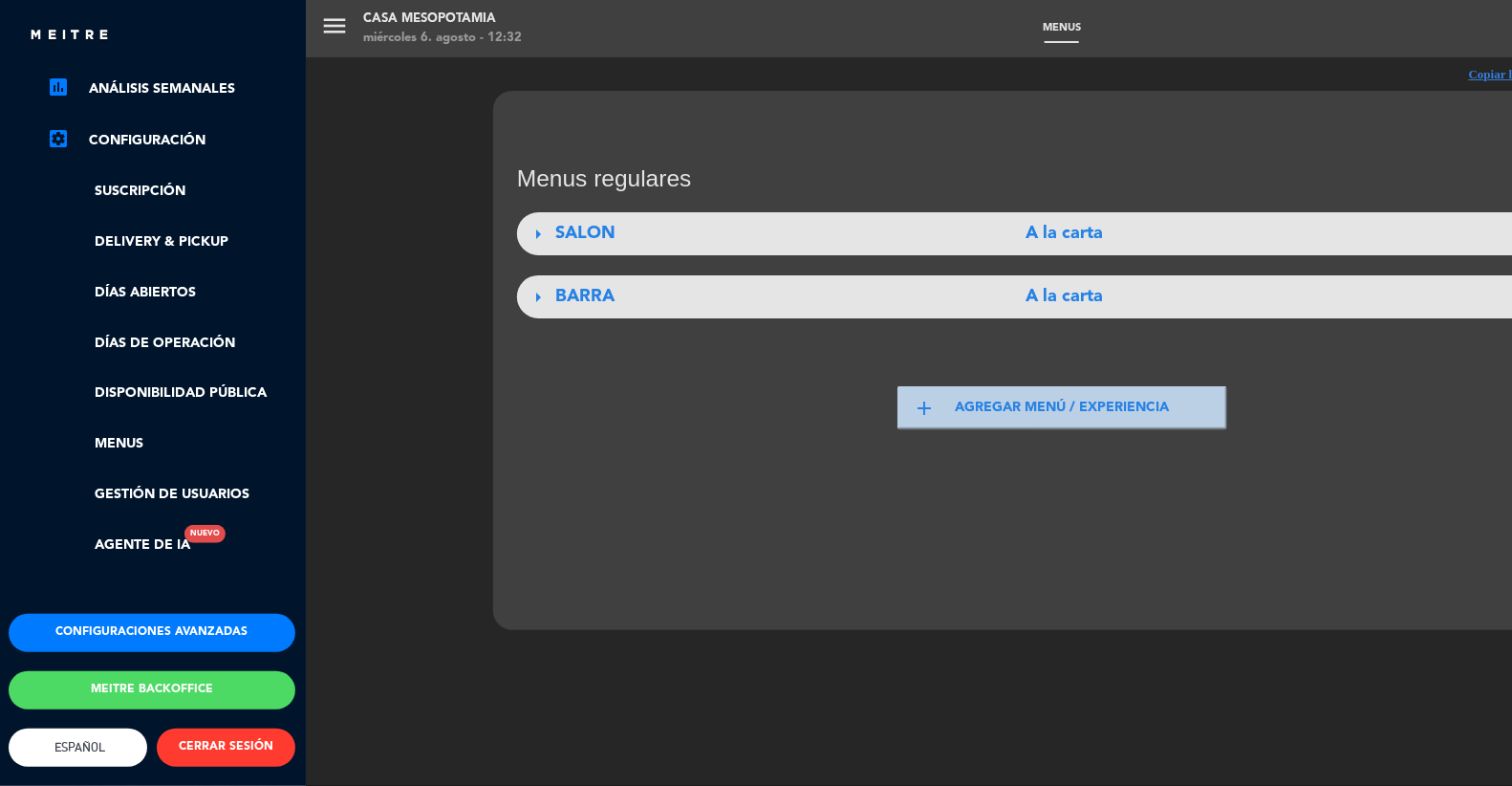 scroll, scrollTop: 309, scrollLeft: 1, axis: both 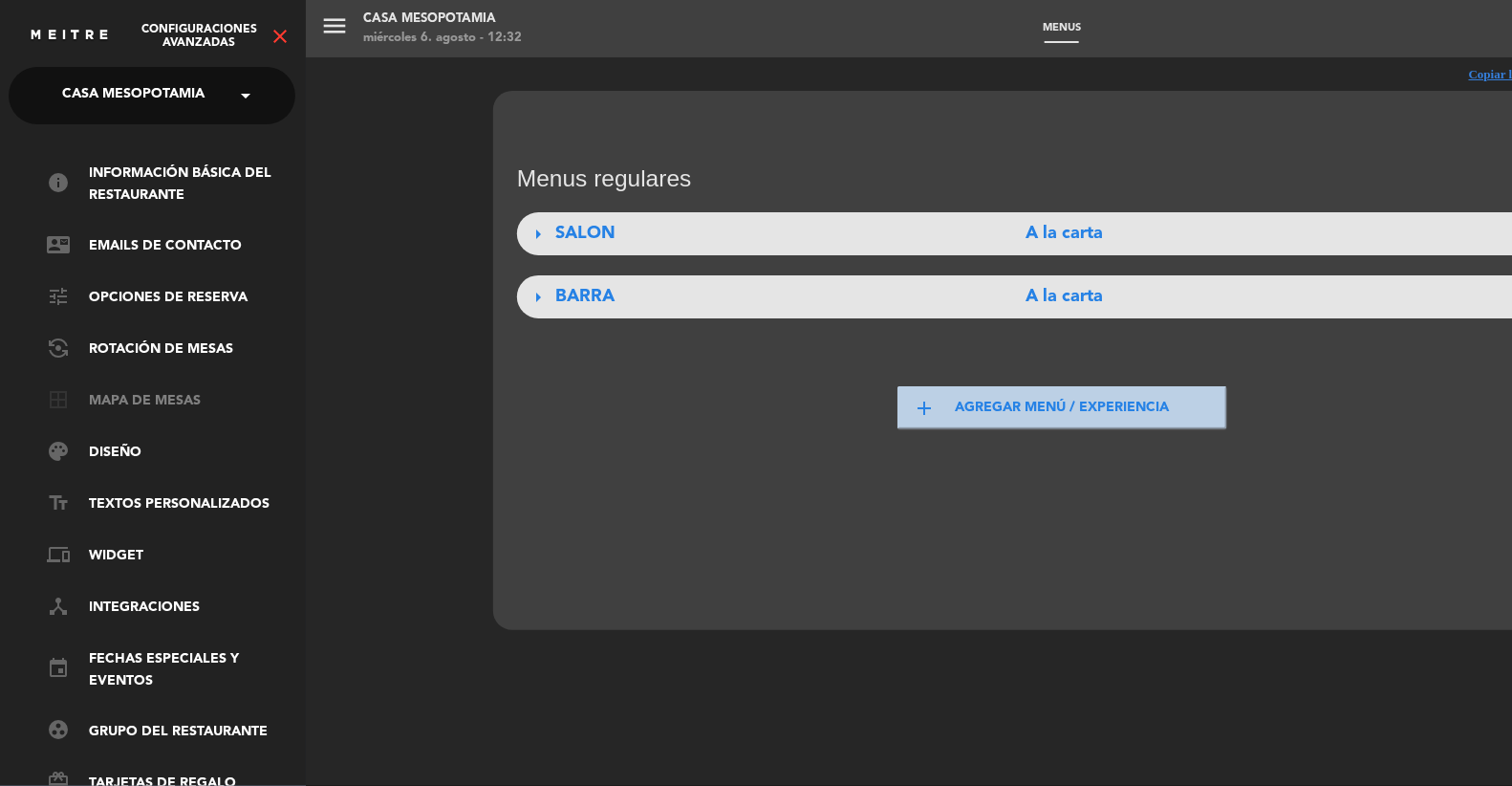 click on "border_all   Mapa de mesas" 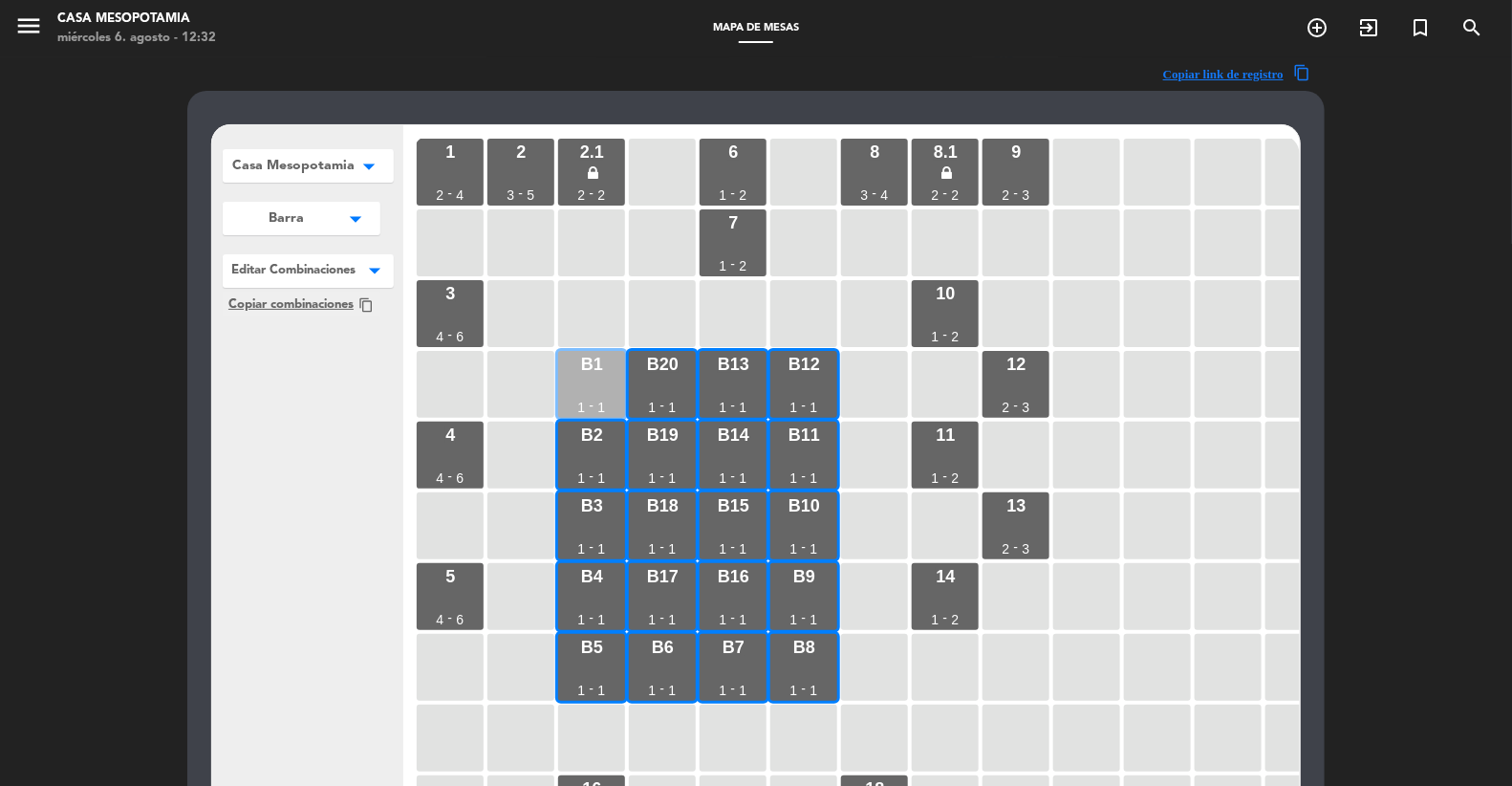 click on "B1" at bounding box center (592, 364) 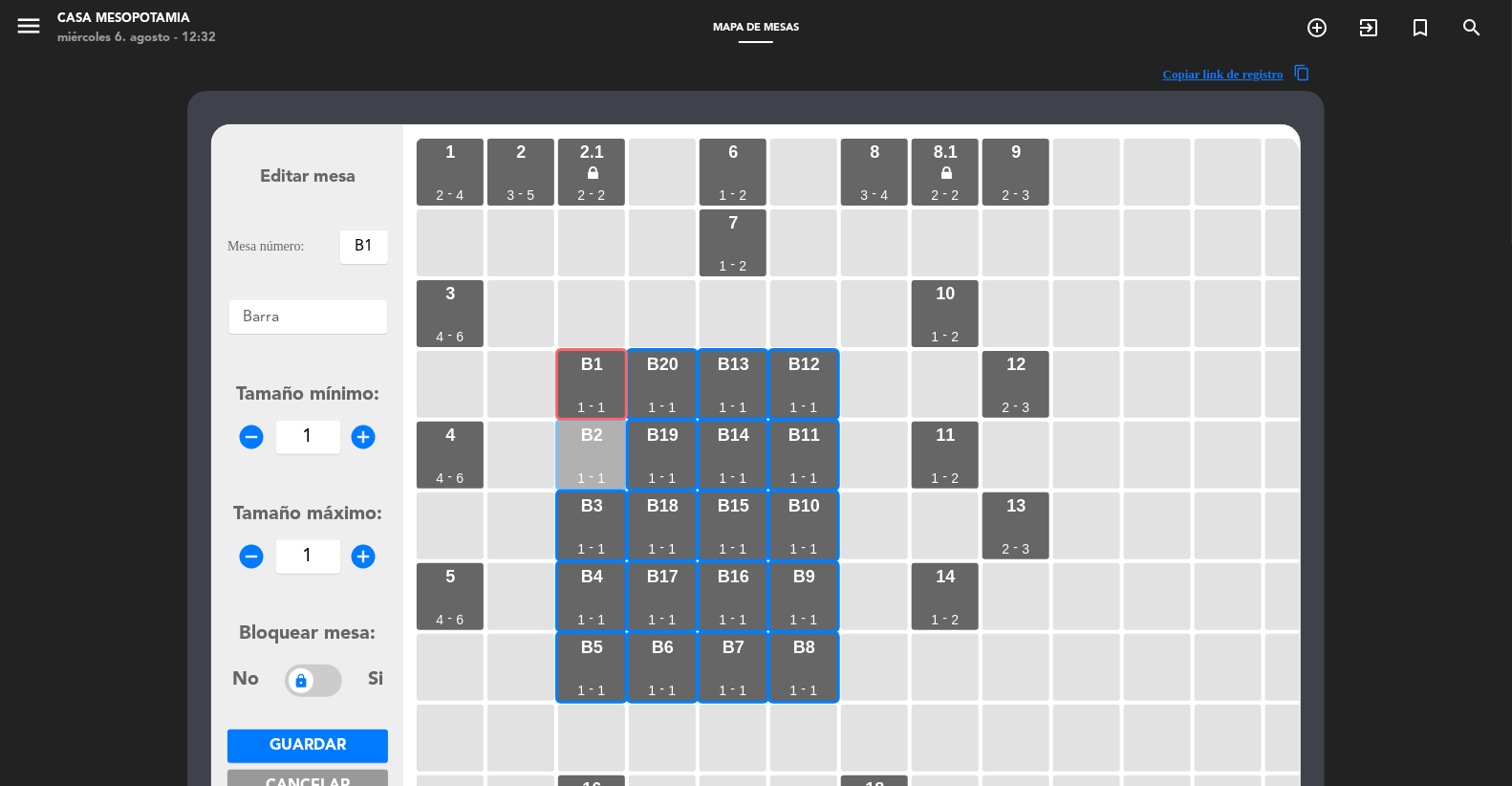 drag, startPoint x: 582, startPoint y: 465, endPoint x: 581, endPoint y: 481, distance: 16.03122 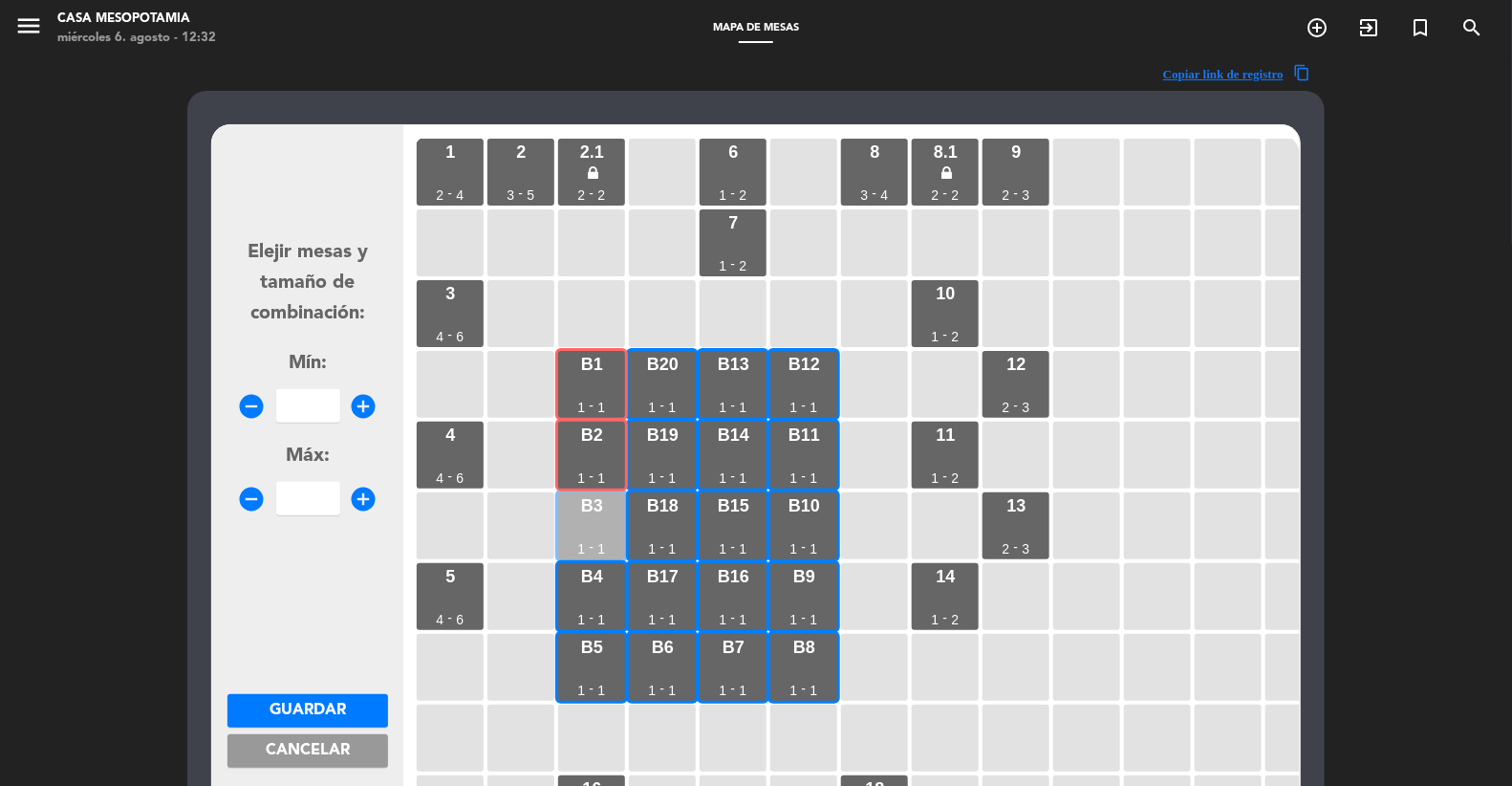 click on "B3 1 - 1" at bounding box center [592, 526] 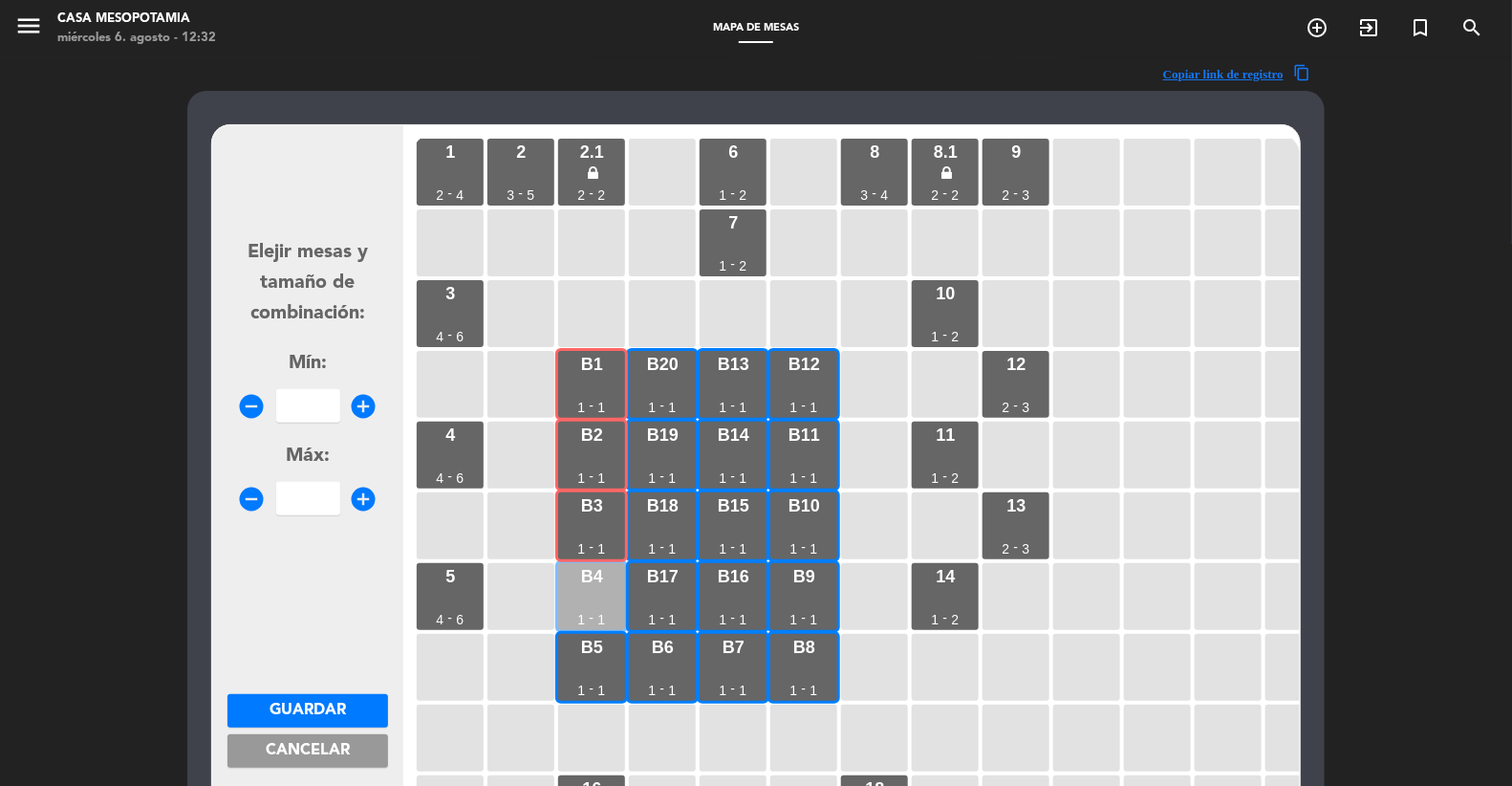 click on "B4 1 - 1" at bounding box center [592, 597] 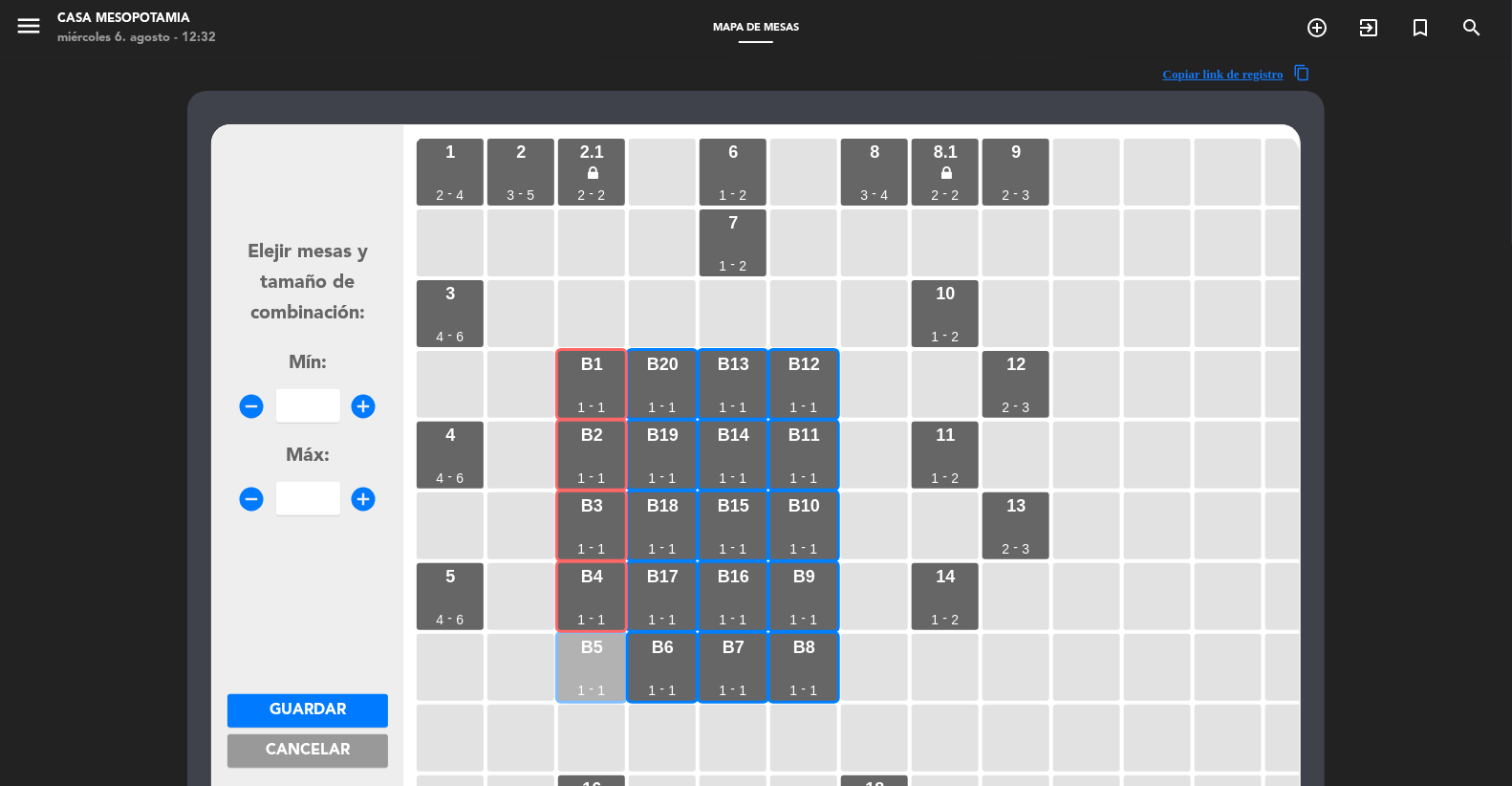 click on "B5 [NUMBER] - [NUMBER]" at bounding box center (592, 667) 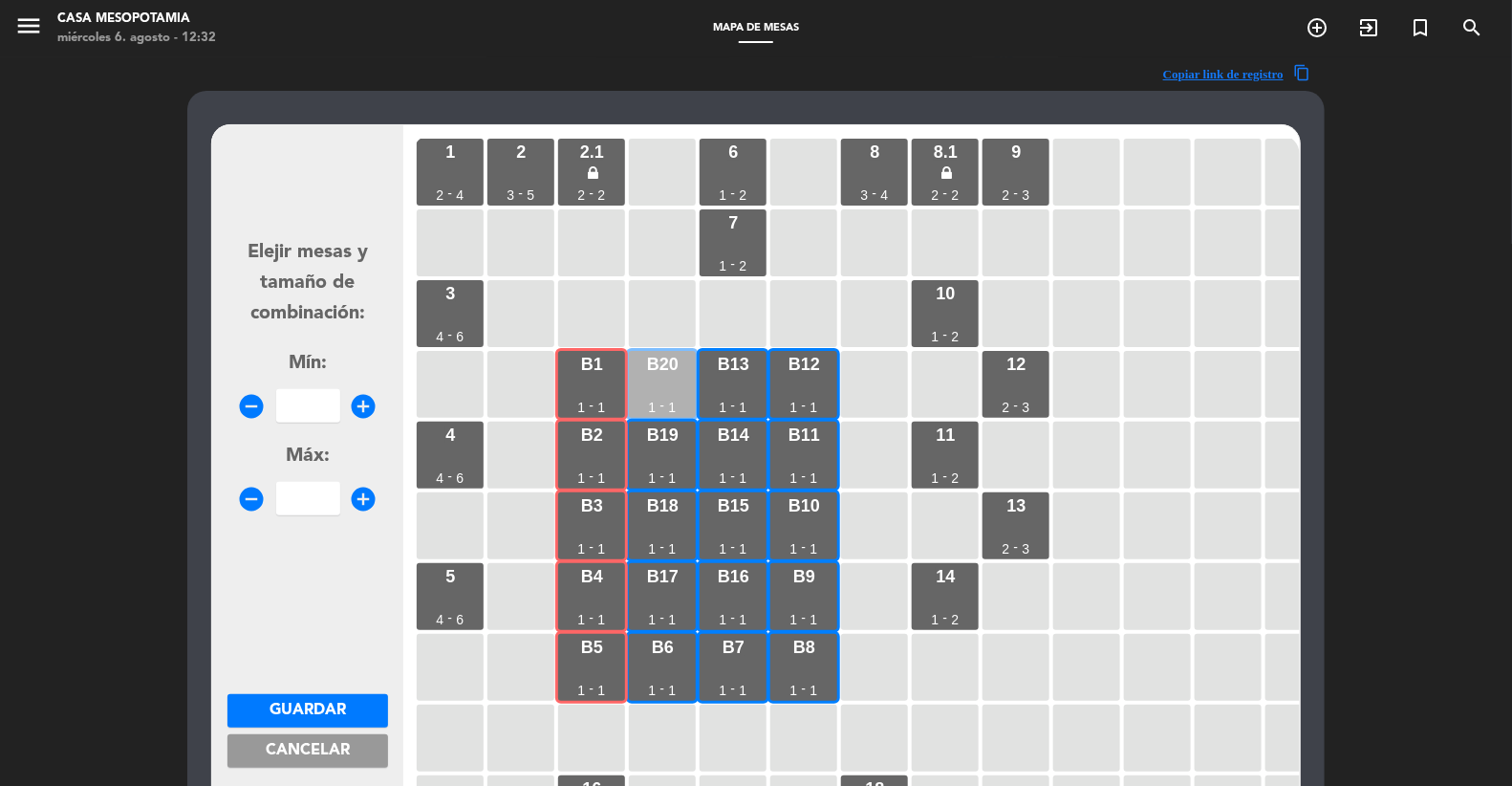 click on "b20 1 - 1" at bounding box center [662, 384] 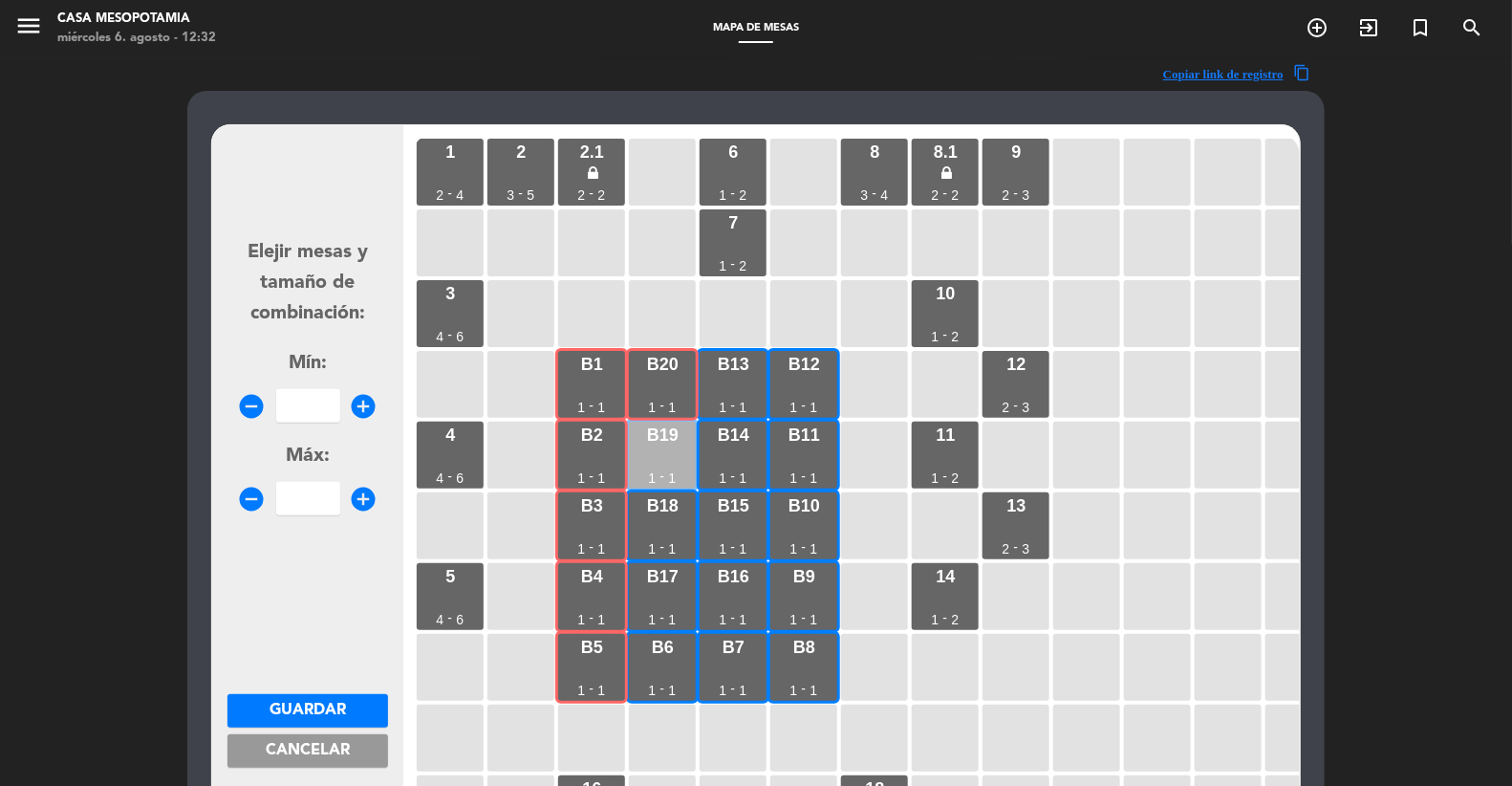 click on "b19 1 - 1" at bounding box center (662, 455) 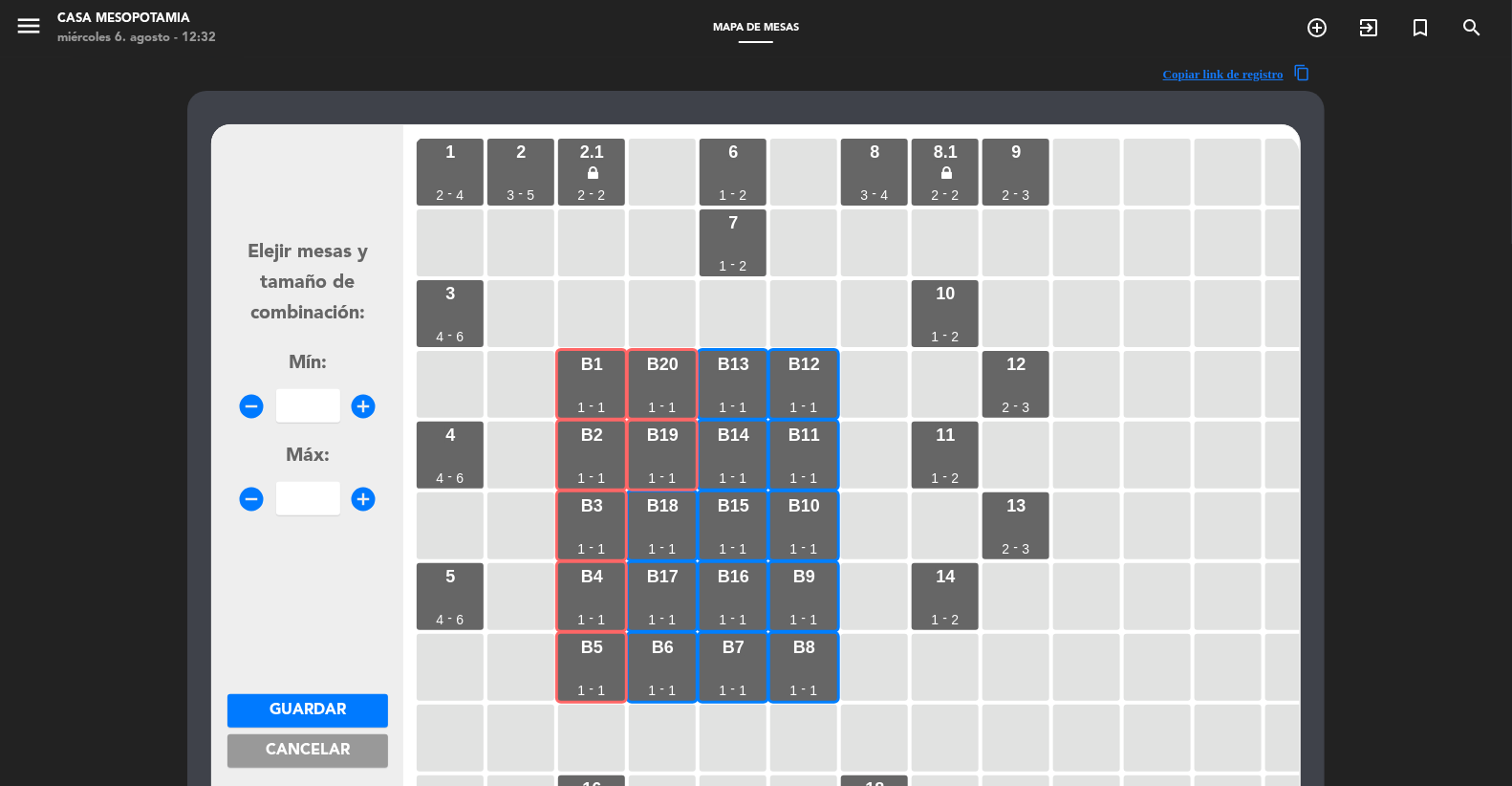 click on "Elejir mesas y tamaño de combinación: Mín:  remove_circle   add_circle  Máx:  remove_circle   add_circle" at bounding box center [308, 367] 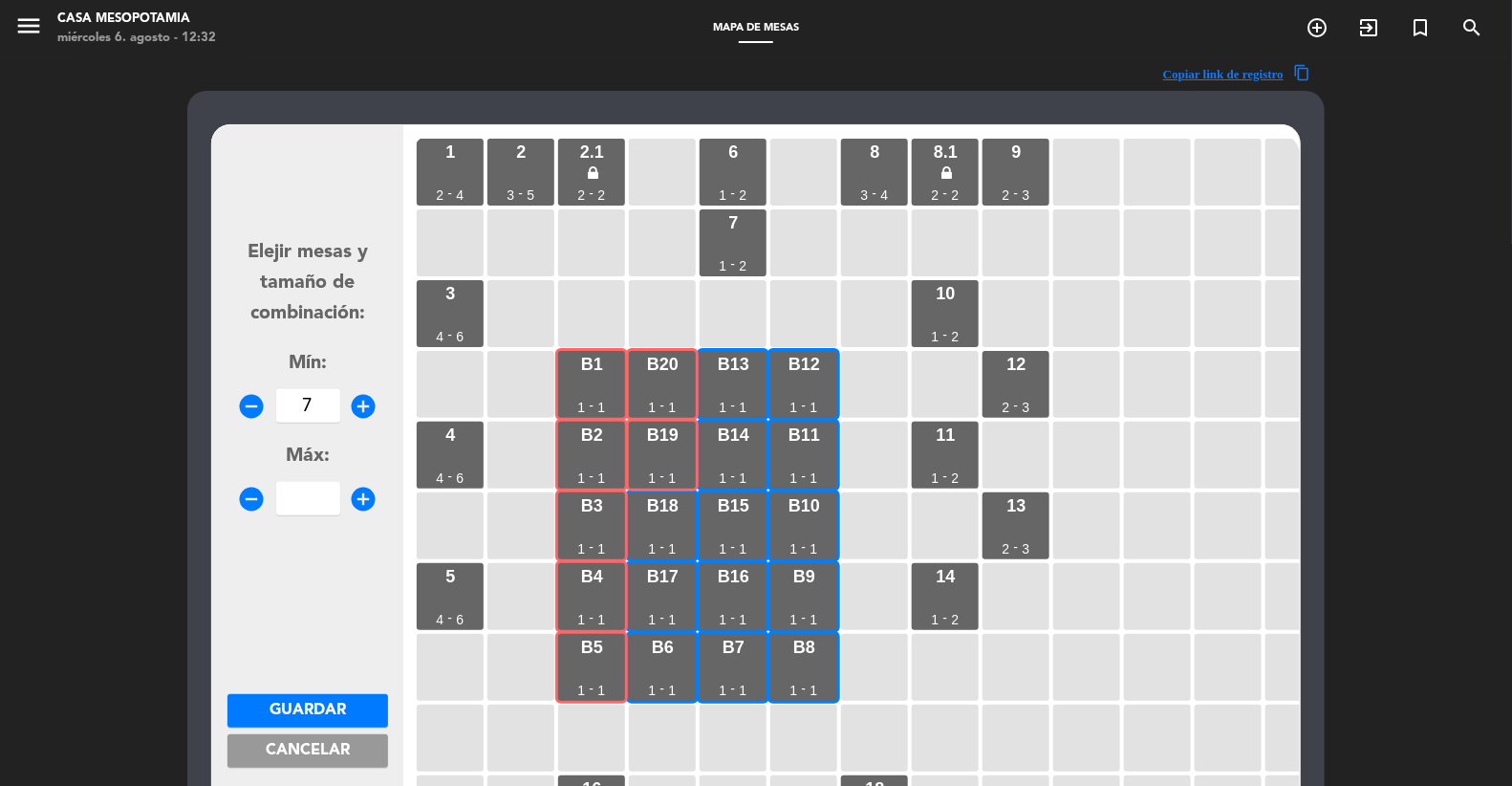 type on "7" 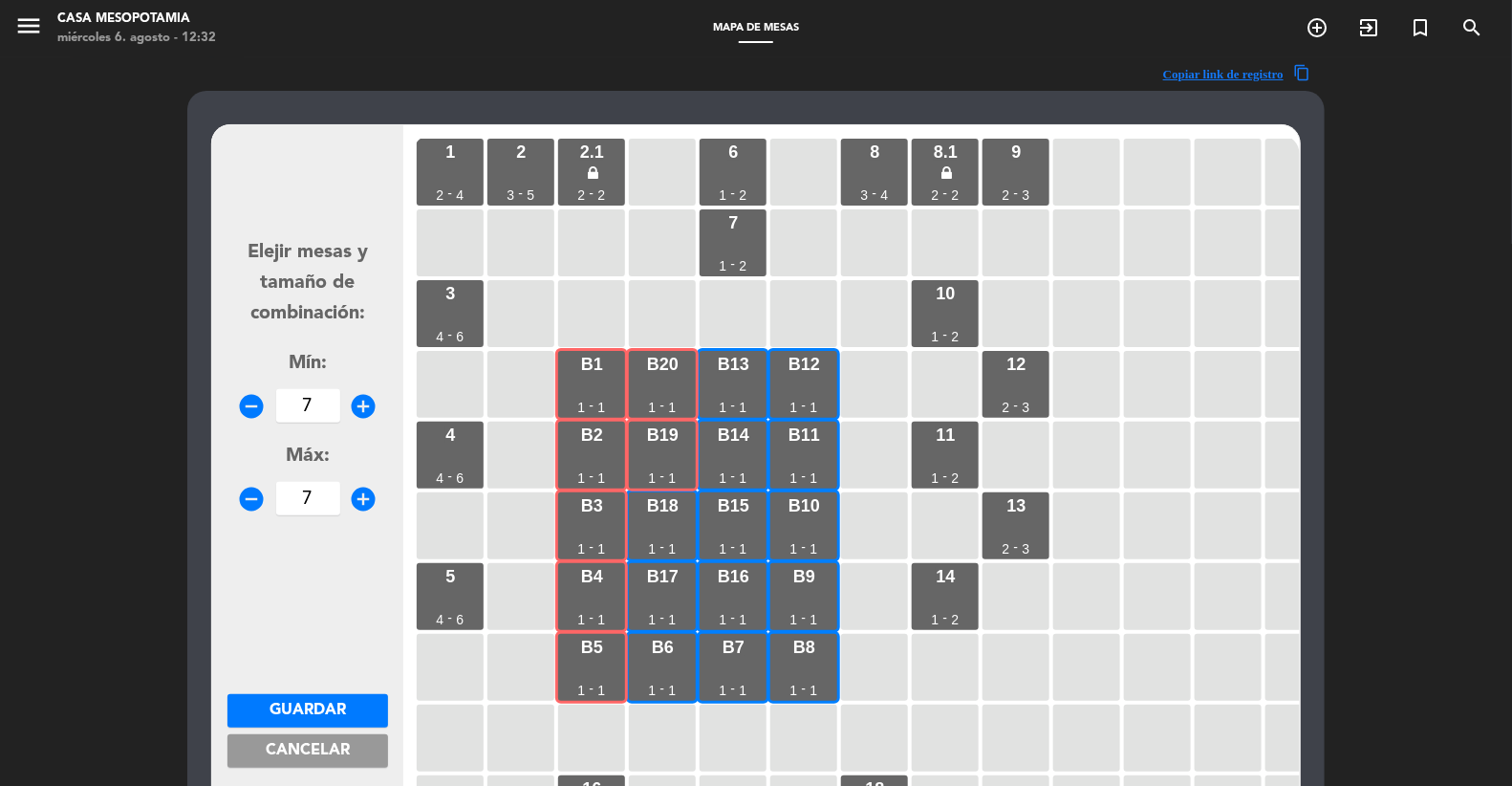 type on "7" 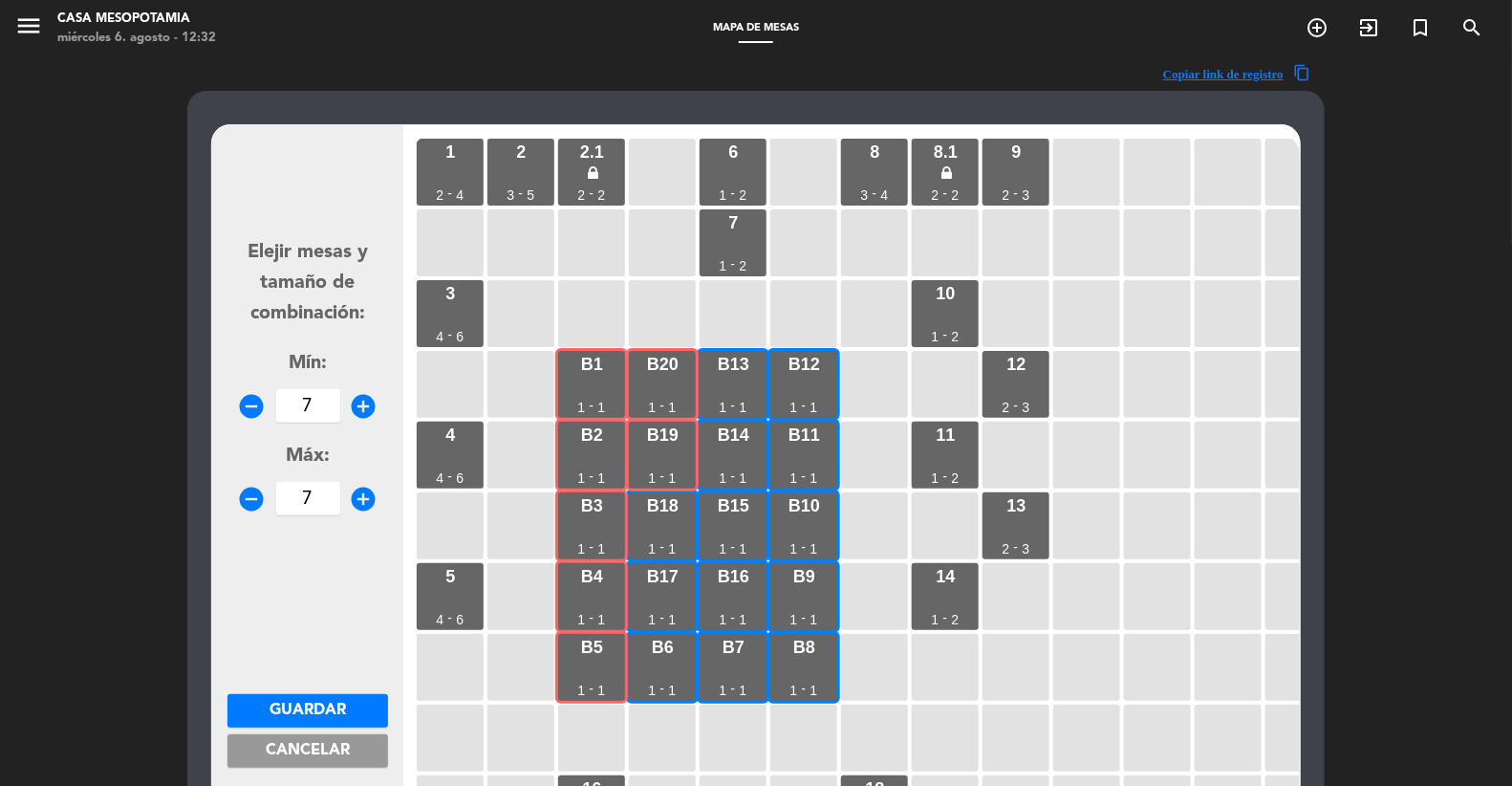 click on "Guardar" at bounding box center (308, 710) 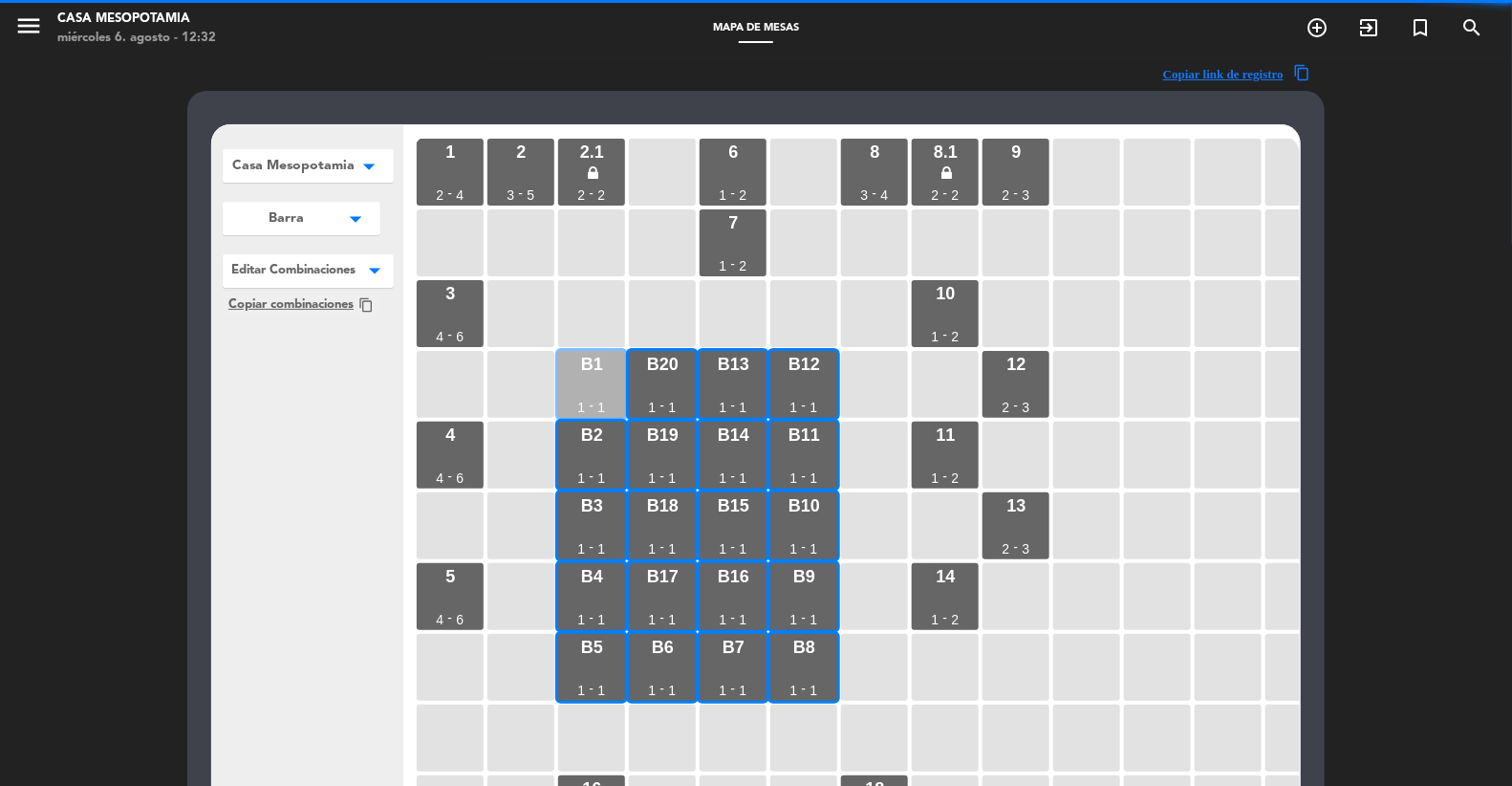 click on "B1" at bounding box center (592, 364) 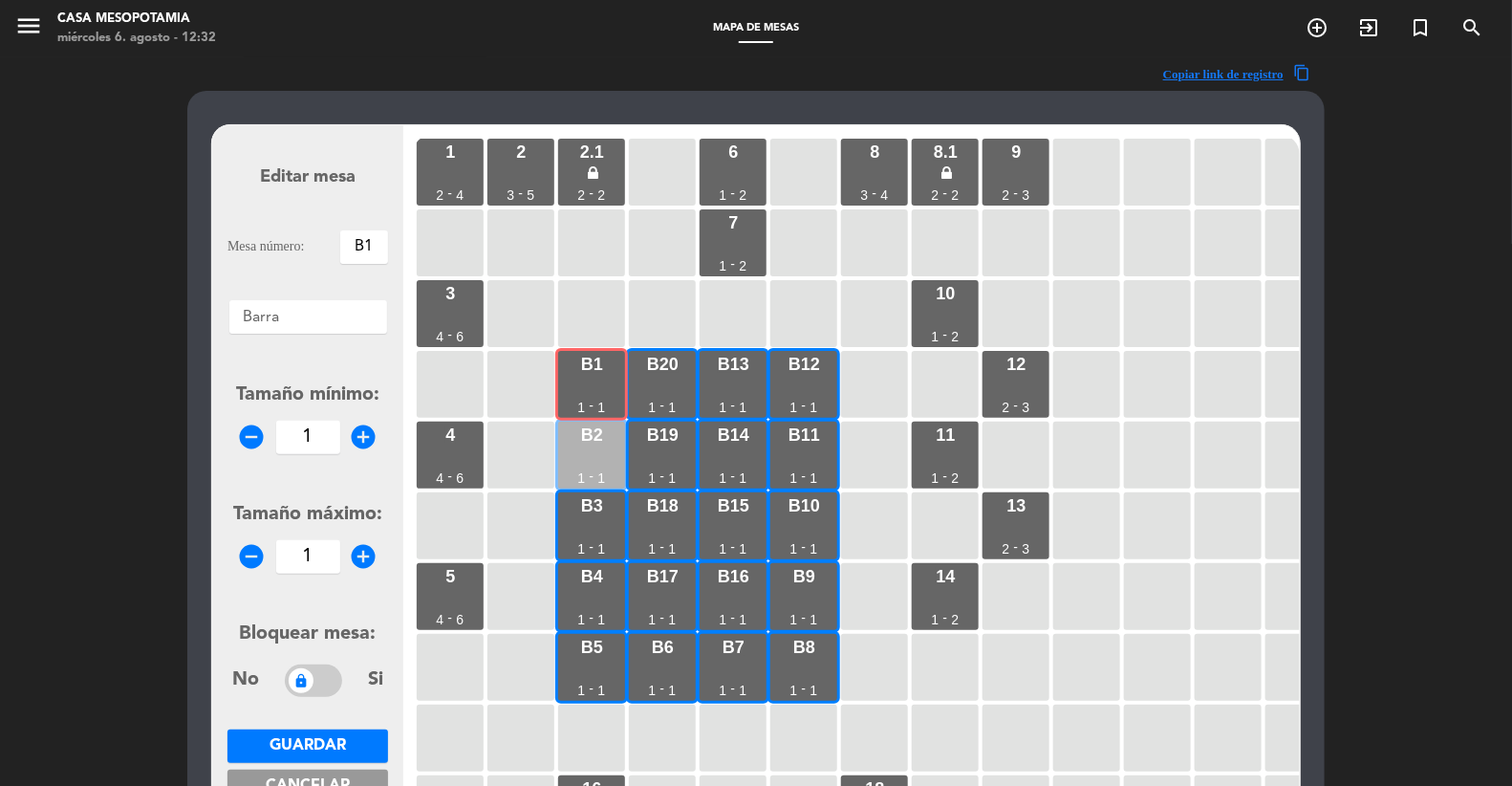 click on "B2" at bounding box center [592, 435] 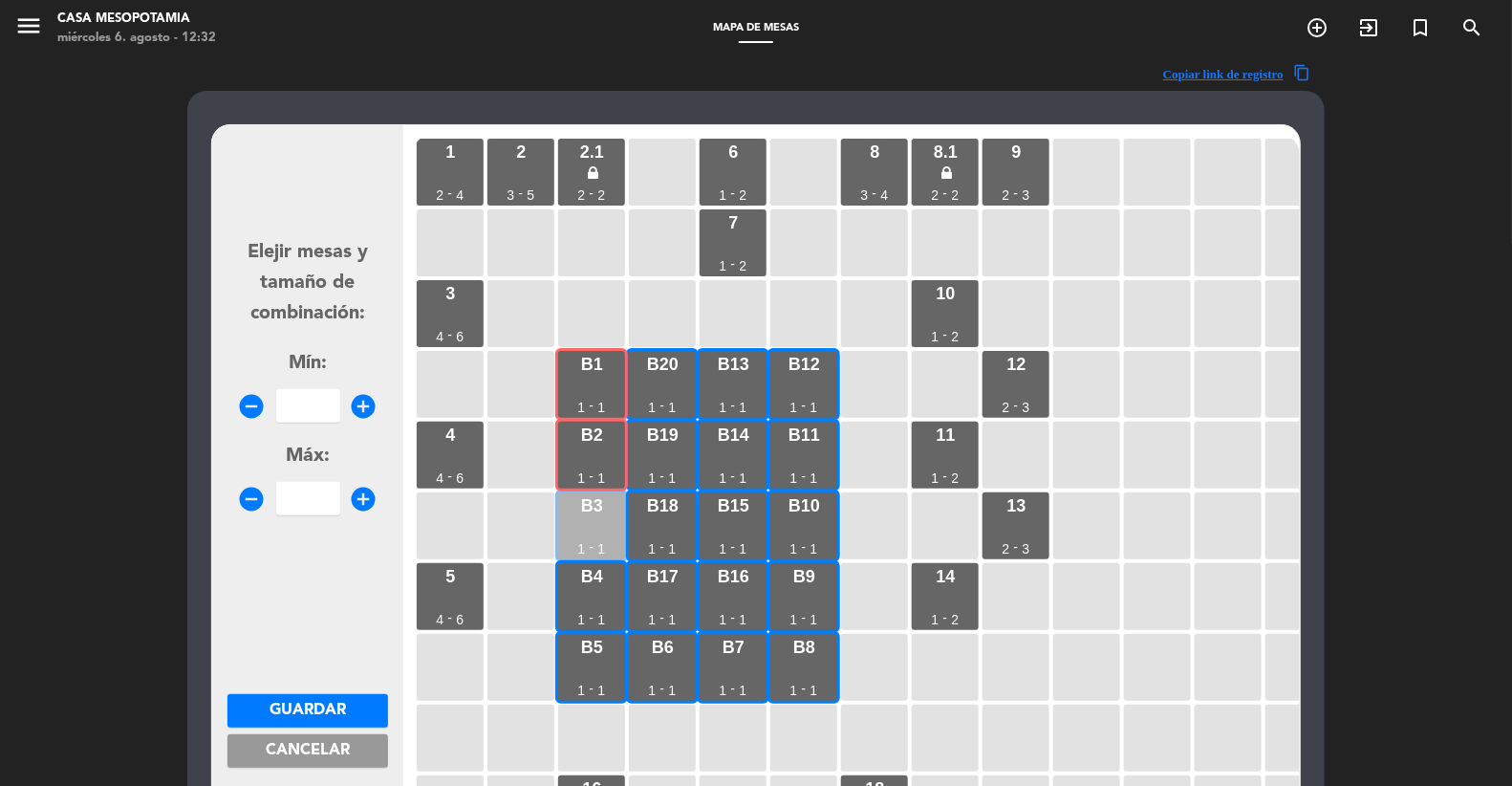 click on "B3 1 - 1" at bounding box center (592, 526) 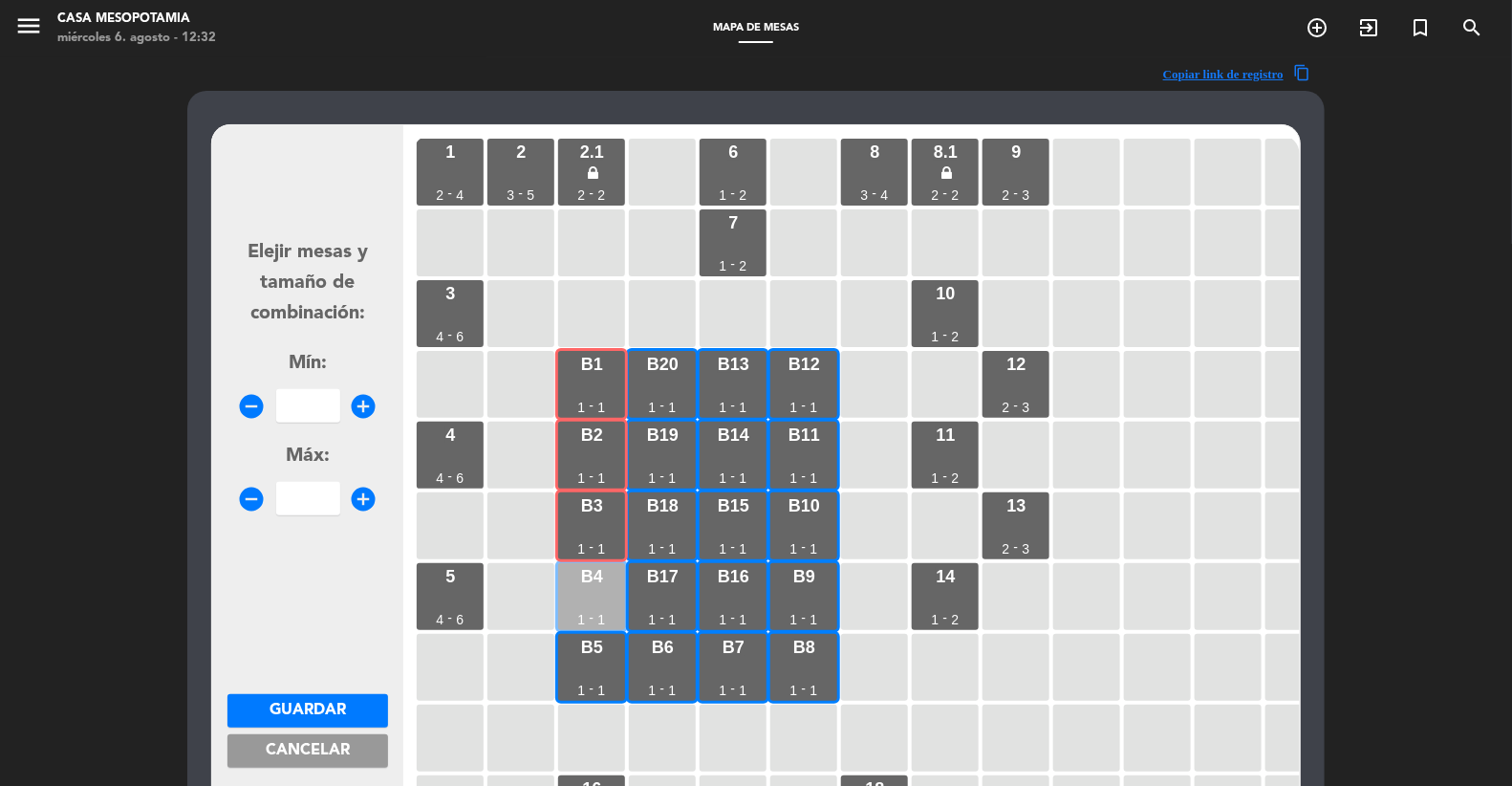 click on "B4 1 - 1" at bounding box center (592, 597) 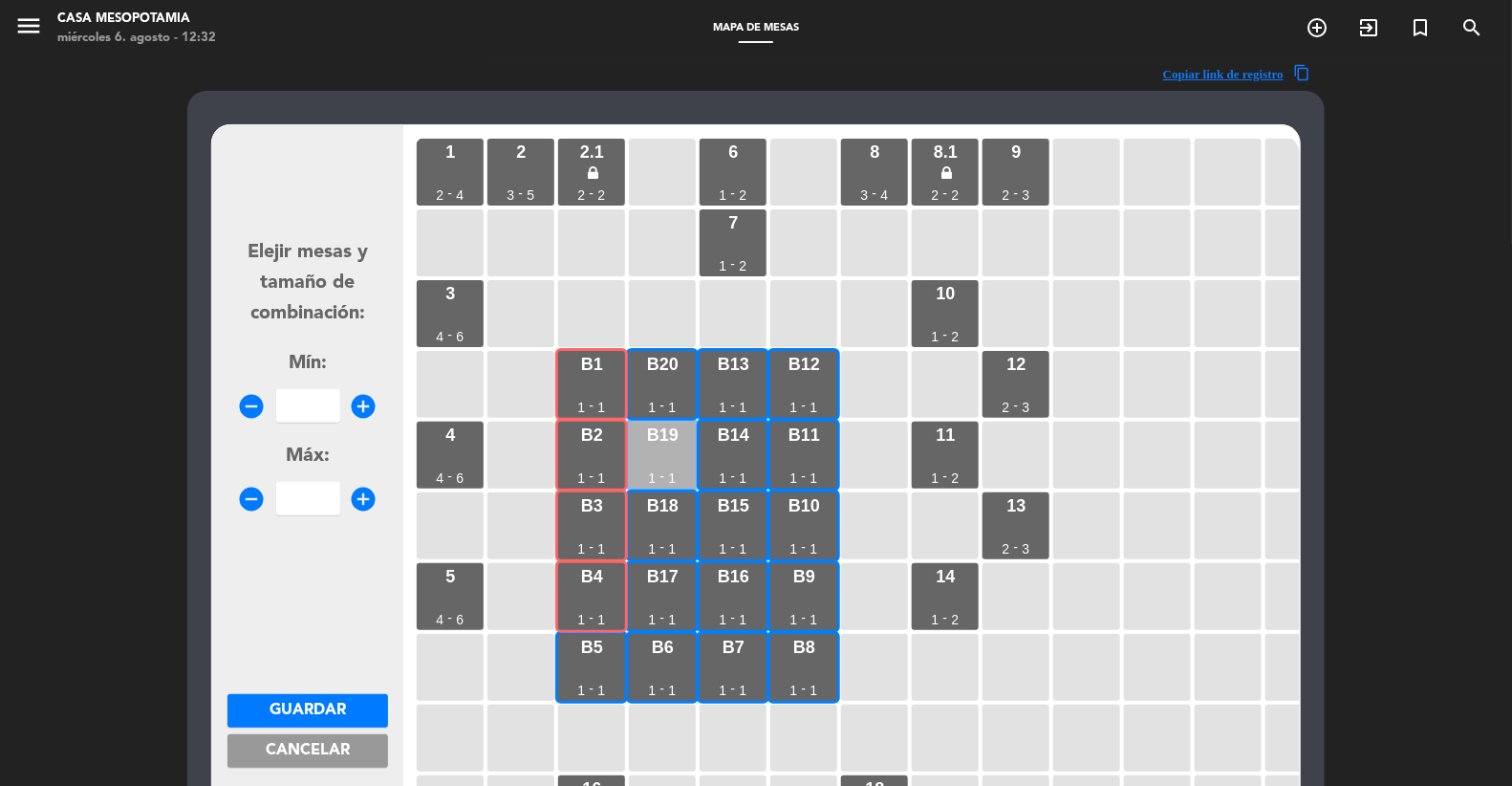 drag, startPoint x: 596, startPoint y: 659, endPoint x: 658, endPoint y: 475, distance: 194.16488 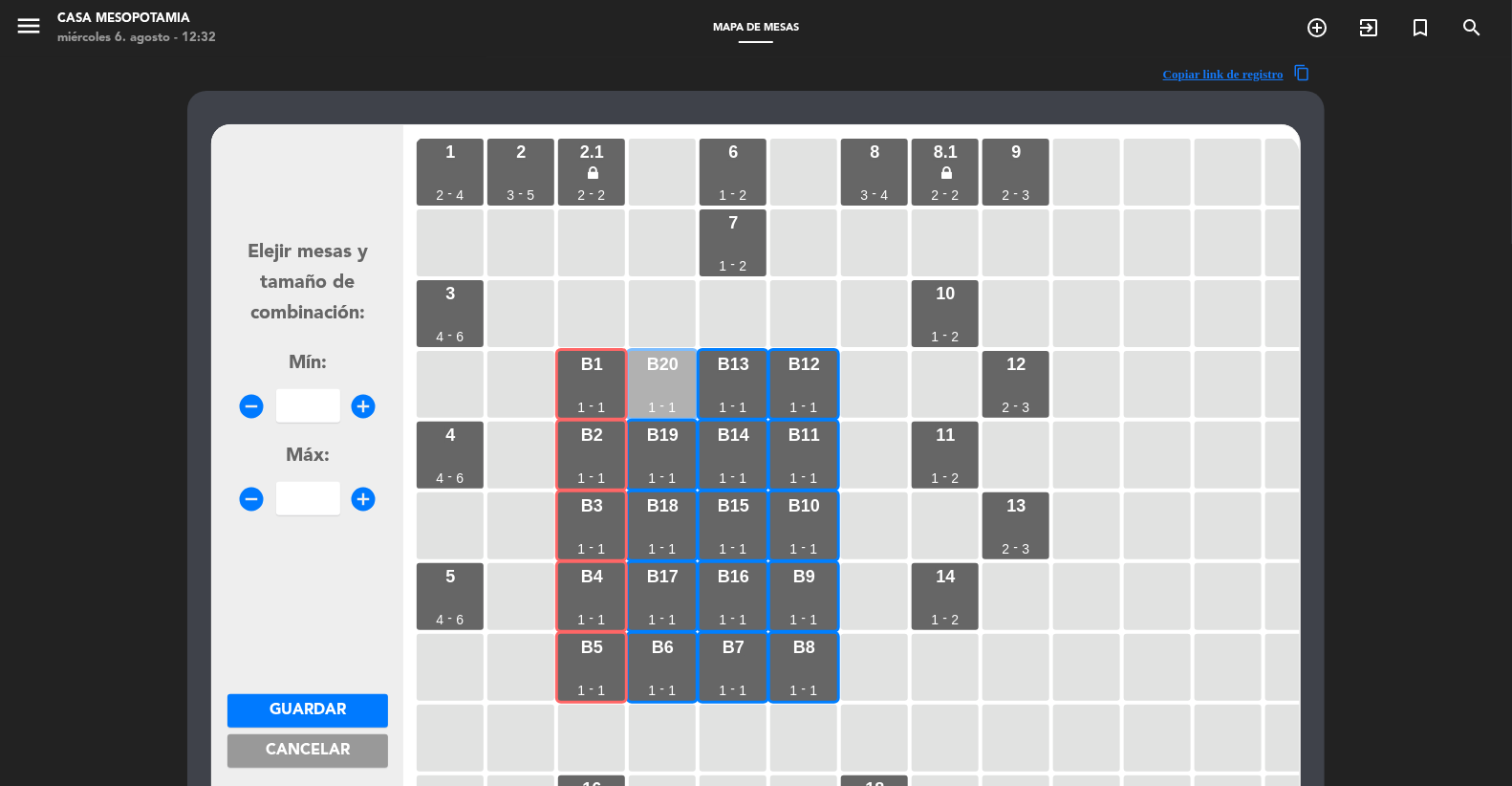 click on "b20 1 - 1" at bounding box center (662, 384) 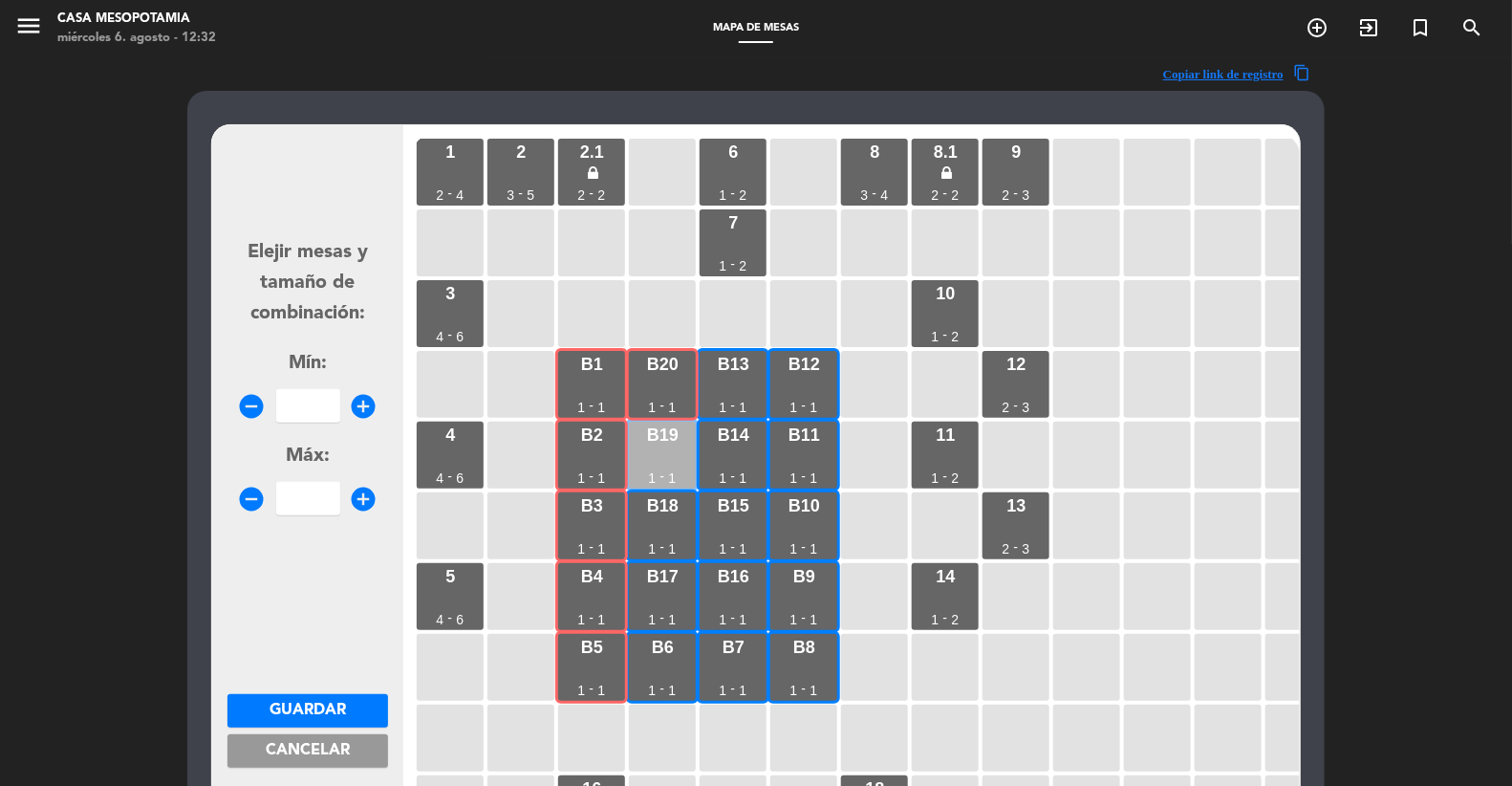 drag, startPoint x: 665, startPoint y: 455, endPoint x: 664, endPoint y: 517, distance: 62.00806 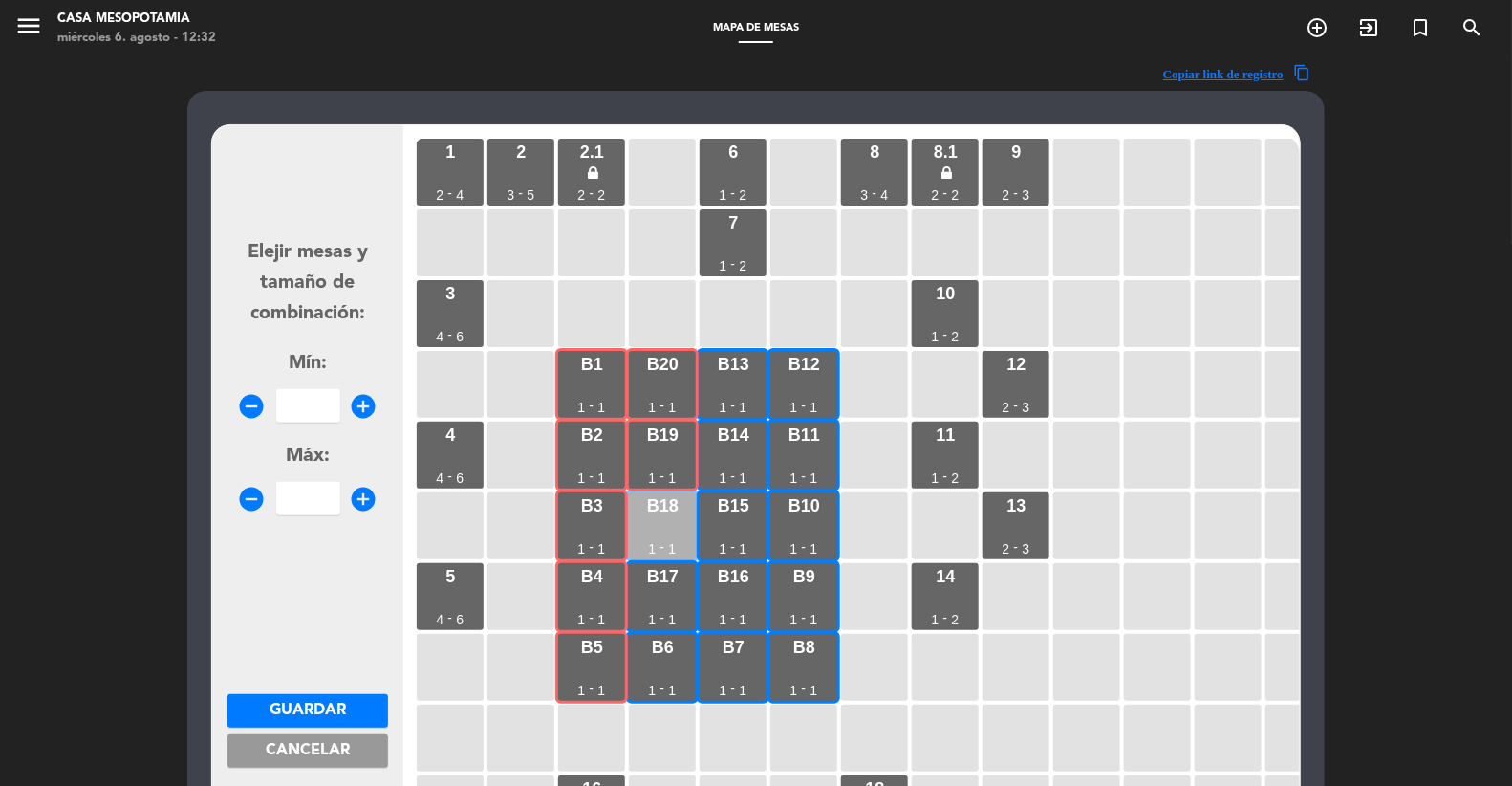 drag, startPoint x: 664, startPoint y: 518, endPoint x: 480, endPoint y: 496, distance: 185.31055 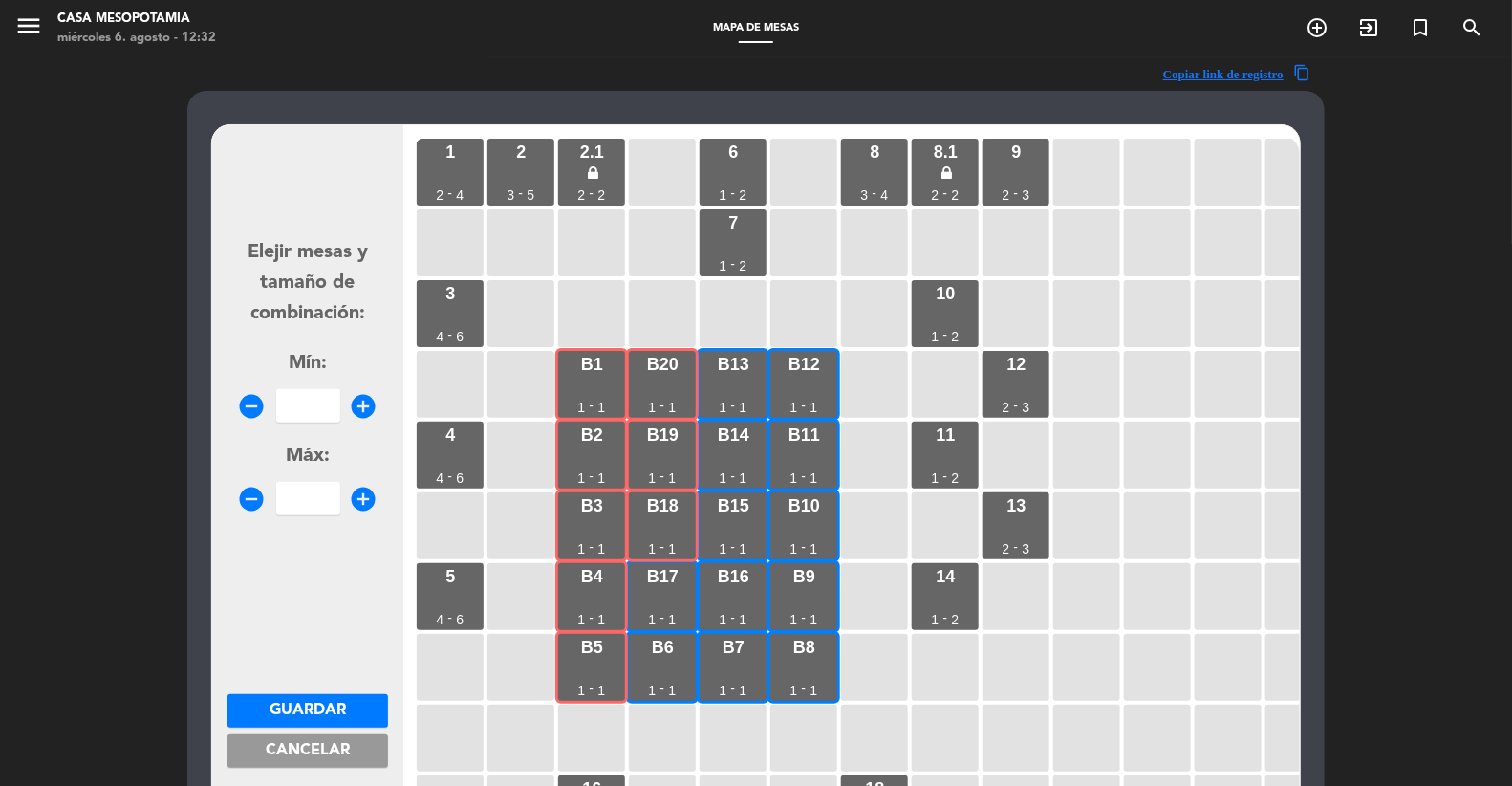click at bounding box center [308, 405] 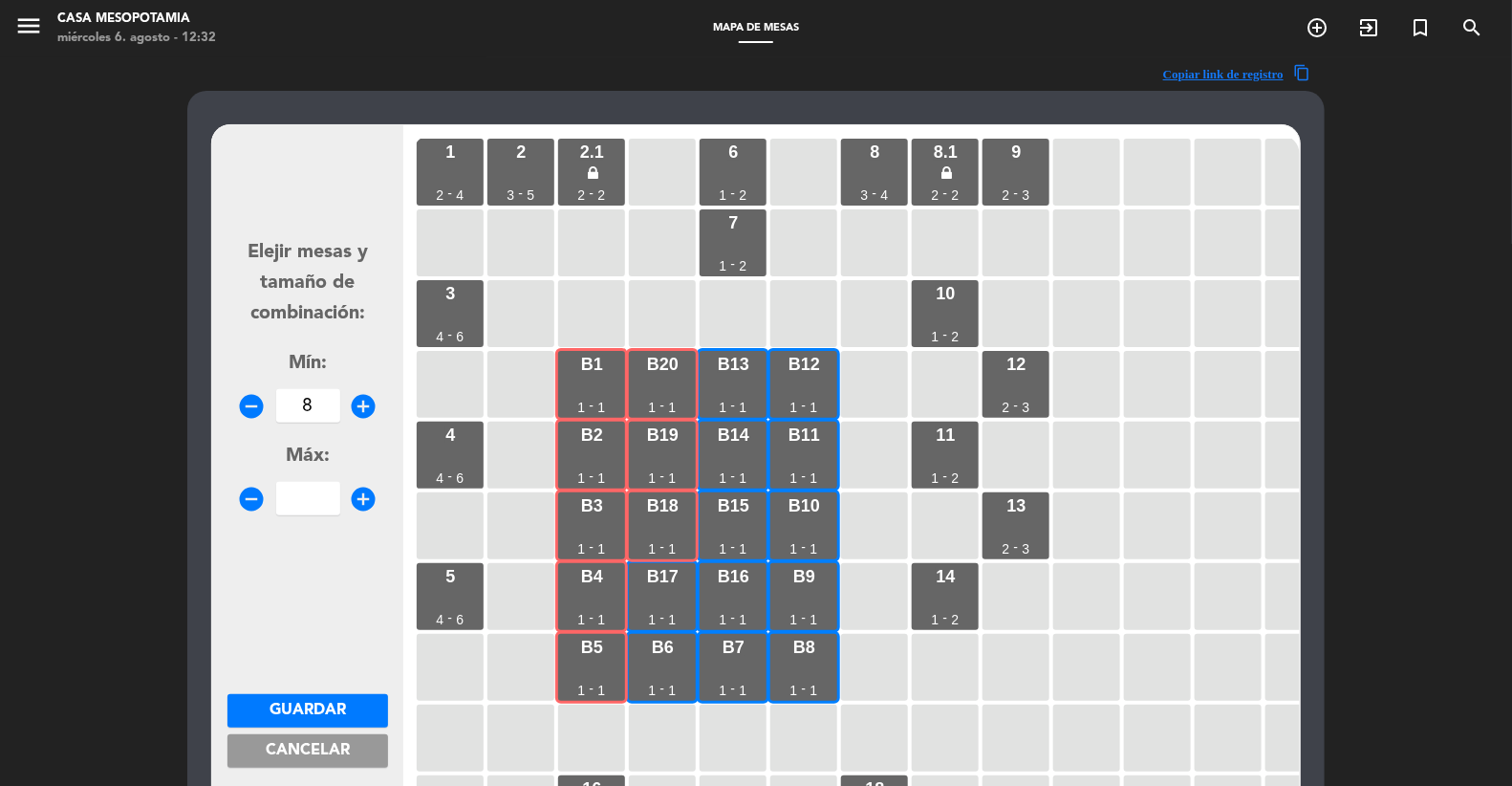 type on "8" 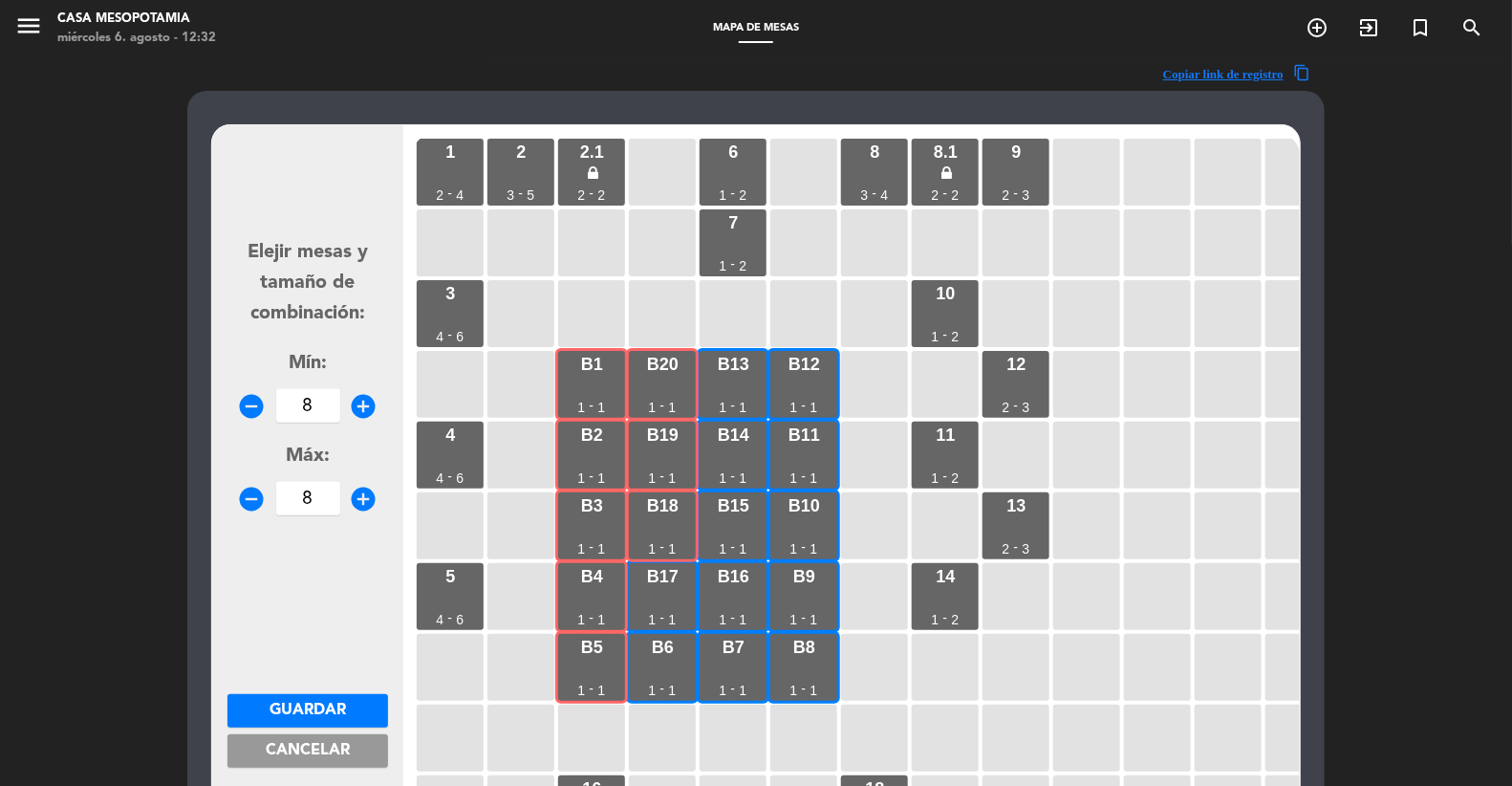 type on "8" 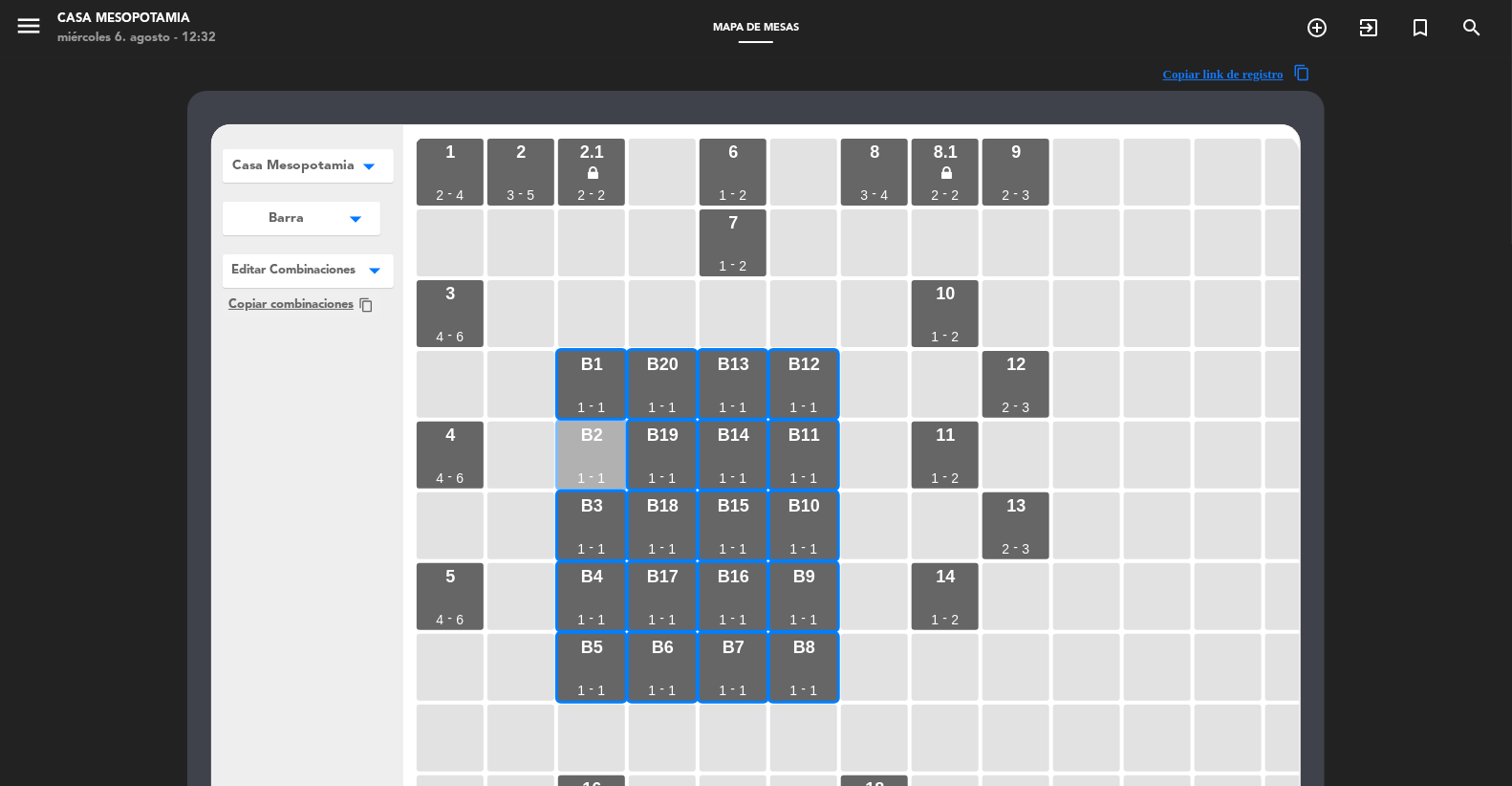 drag, startPoint x: 579, startPoint y: 376, endPoint x: 581, endPoint y: 434, distance: 58.03447 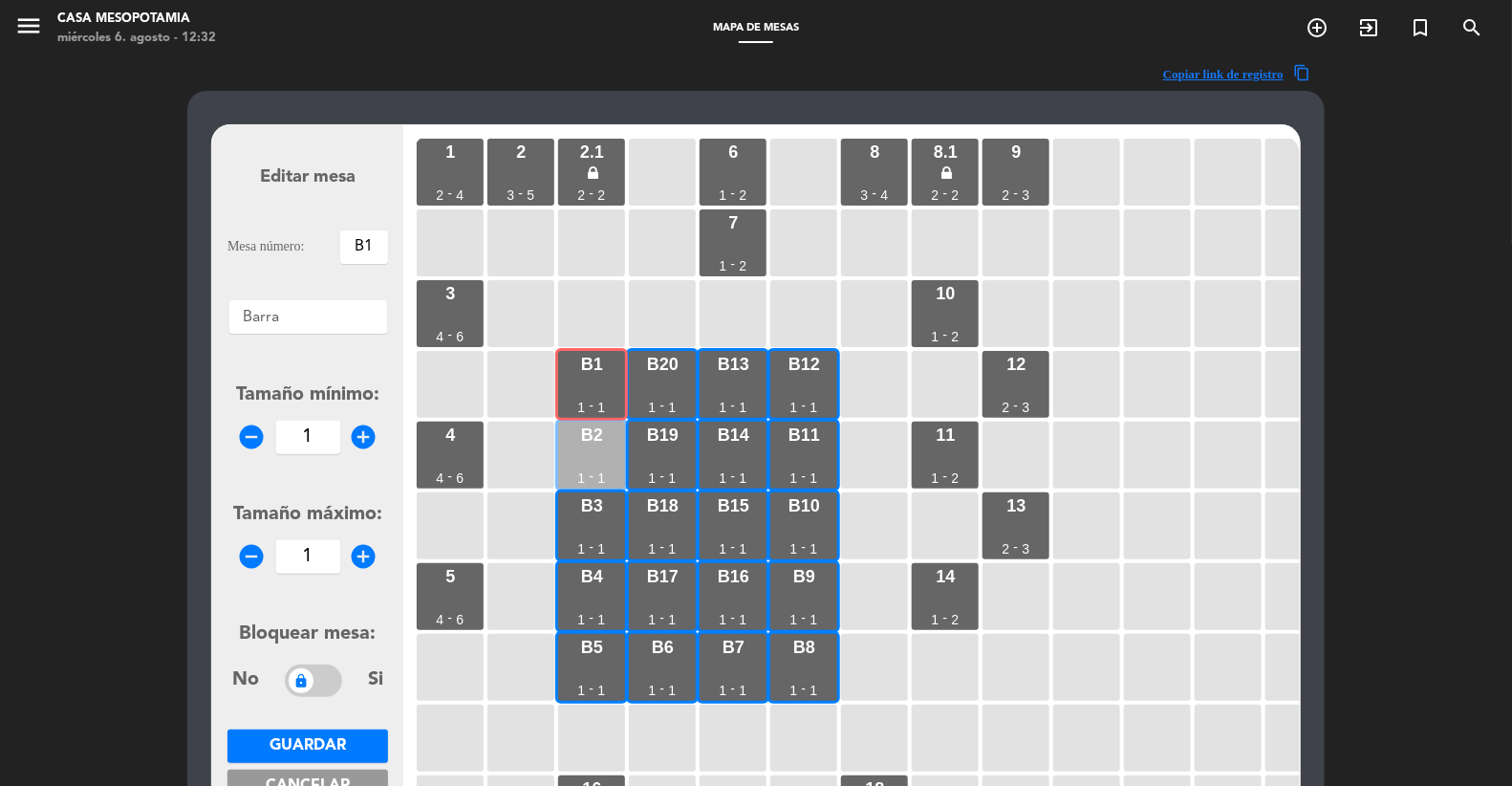 click on "B2" at bounding box center (592, 435) 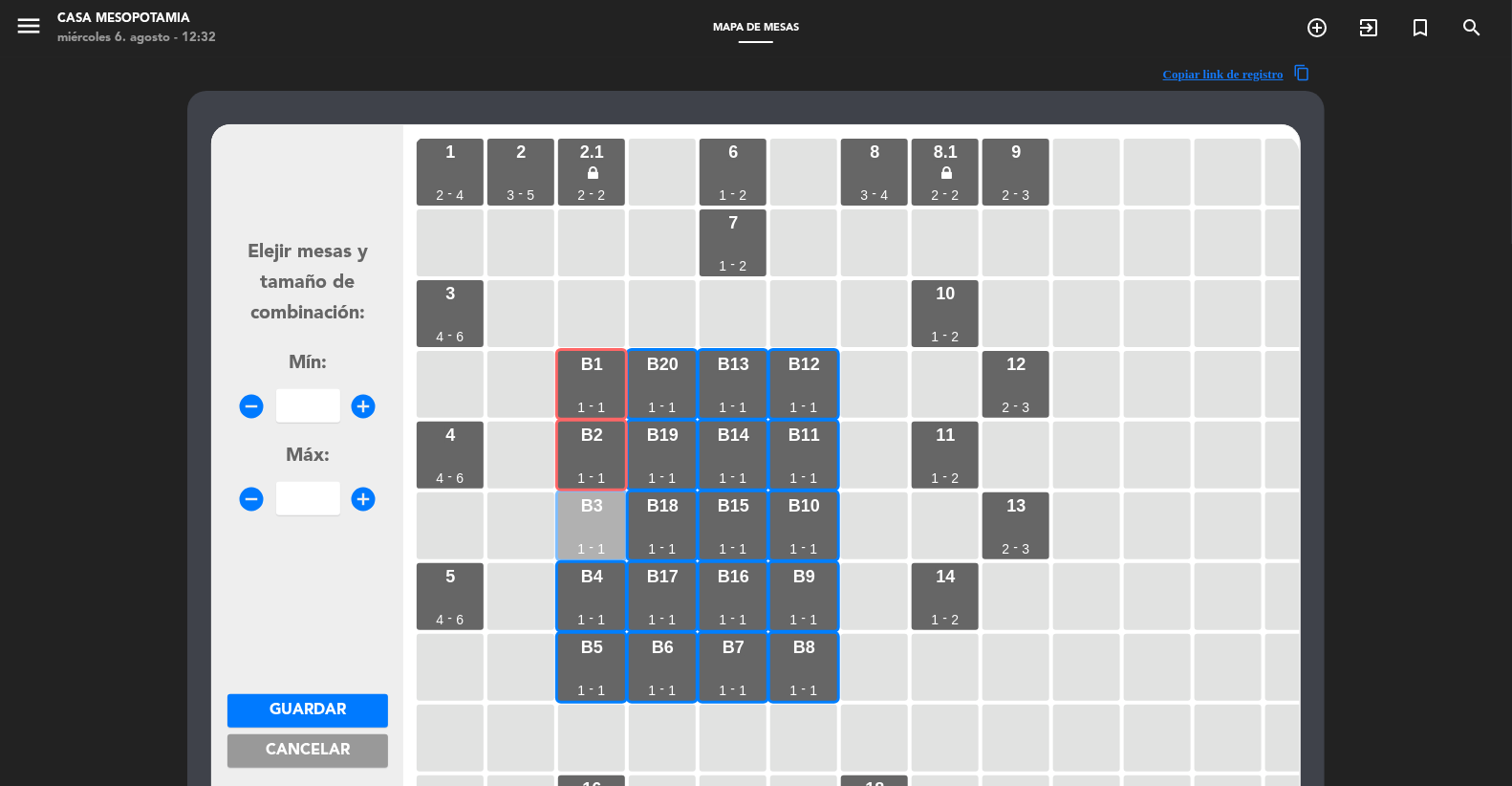 click on "B3" at bounding box center (592, 506) 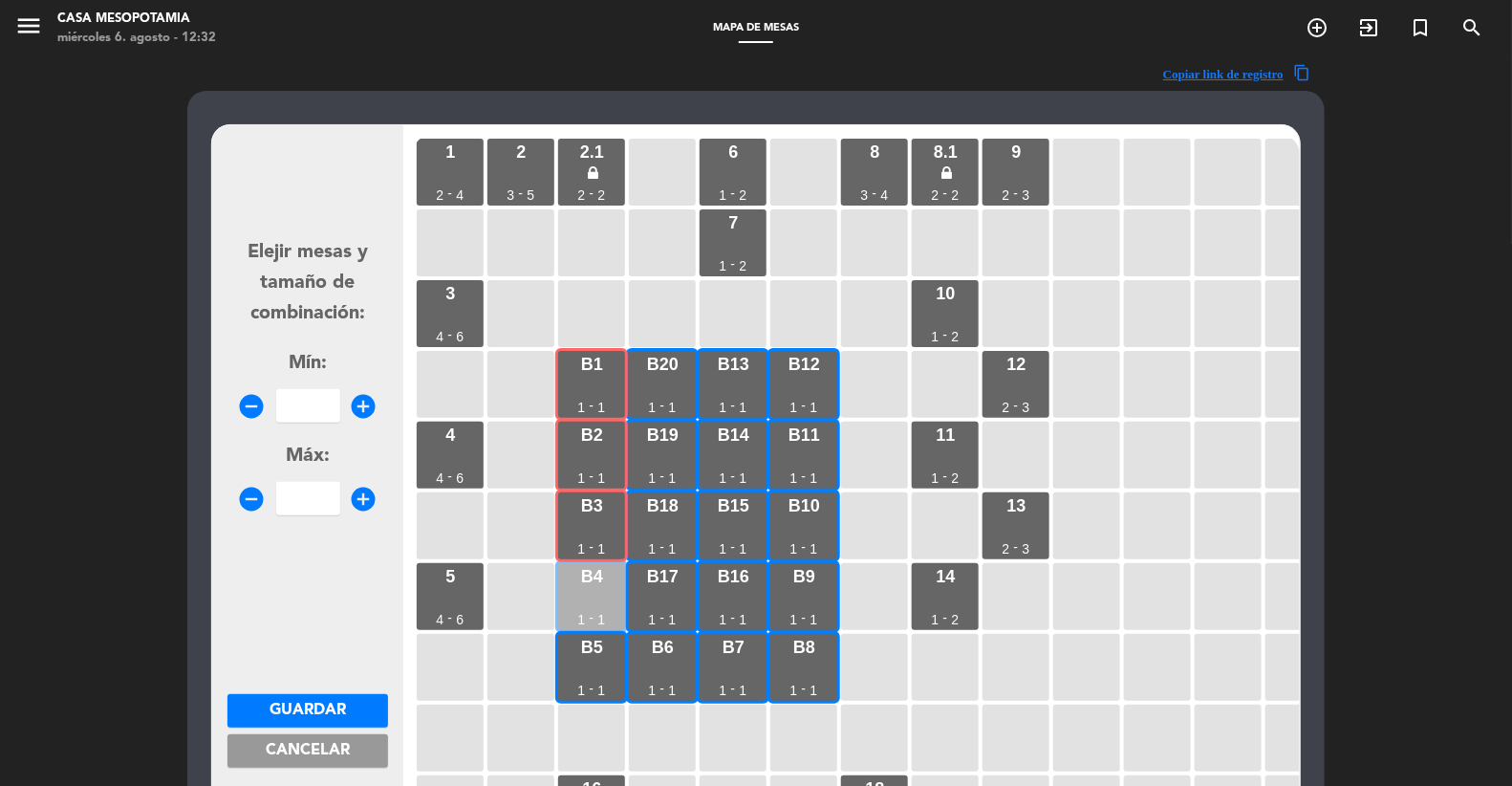 click on "B4 1 - 1" at bounding box center (592, 597) 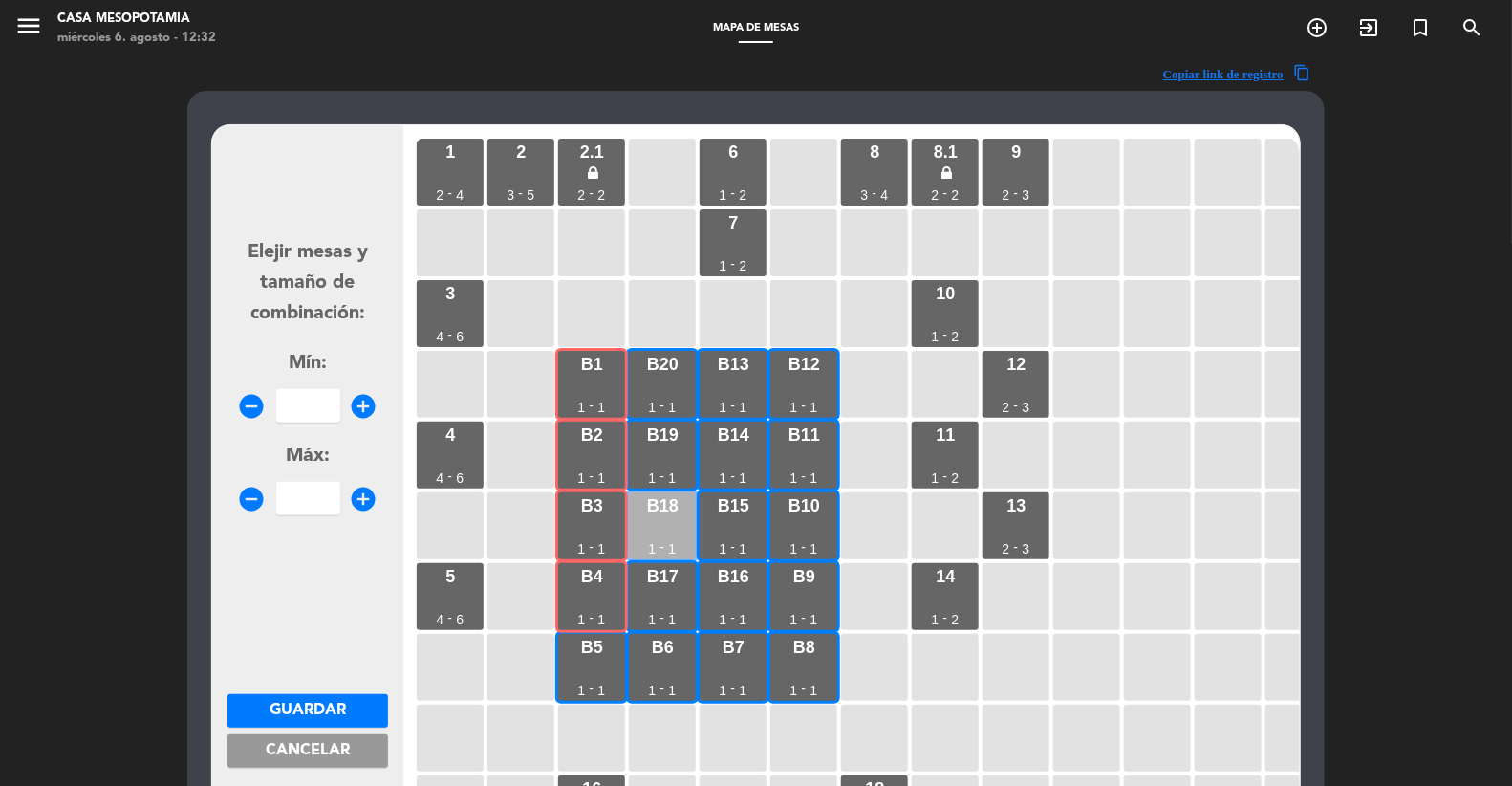 drag, startPoint x: 593, startPoint y: 654, endPoint x: 645, endPoint y: 501, distance: 161.59517 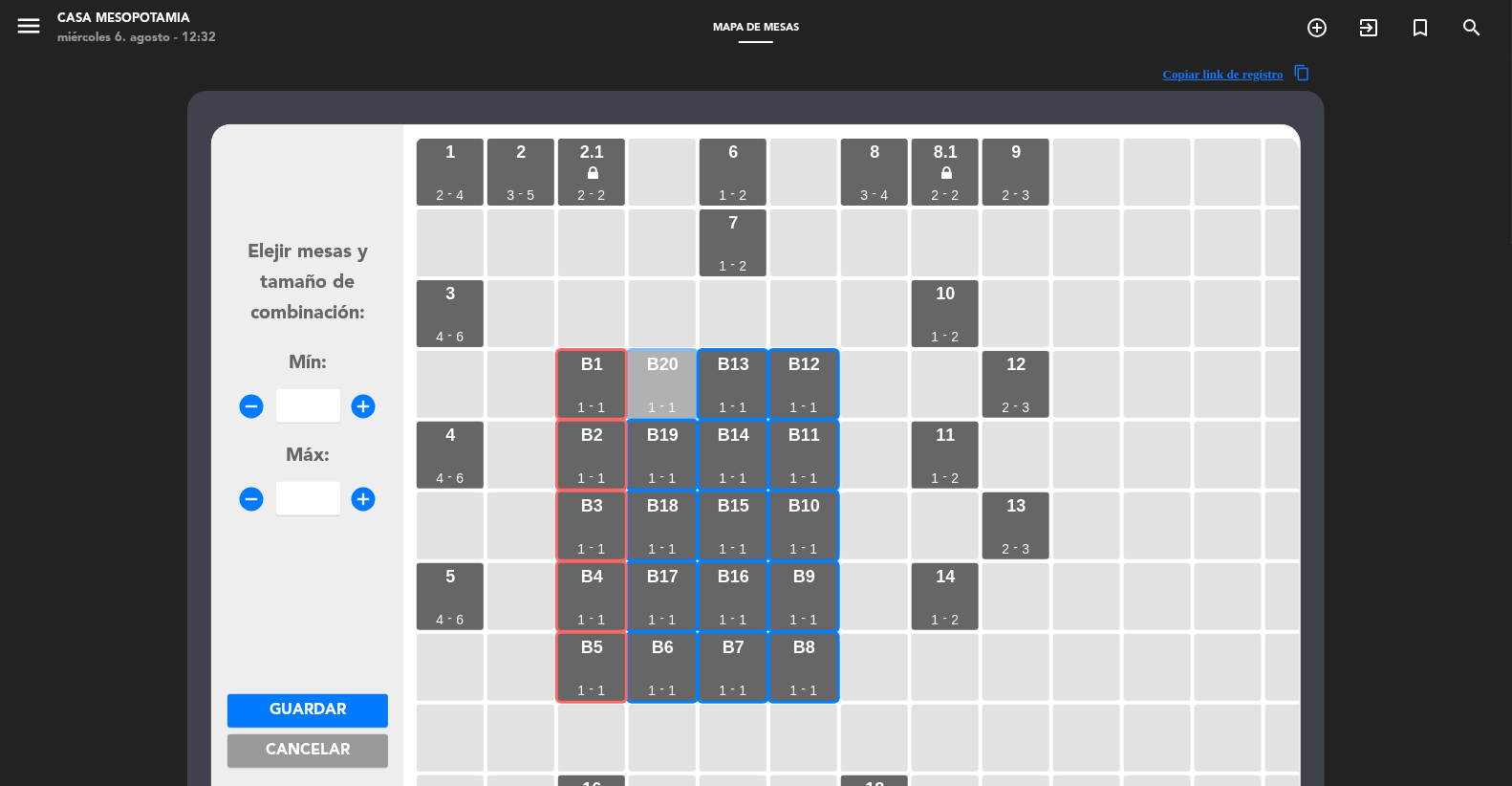 drag, startPoint x: 659, startPoint y: 382, endPoint x: 659, endPoint y: 394, distance: 12 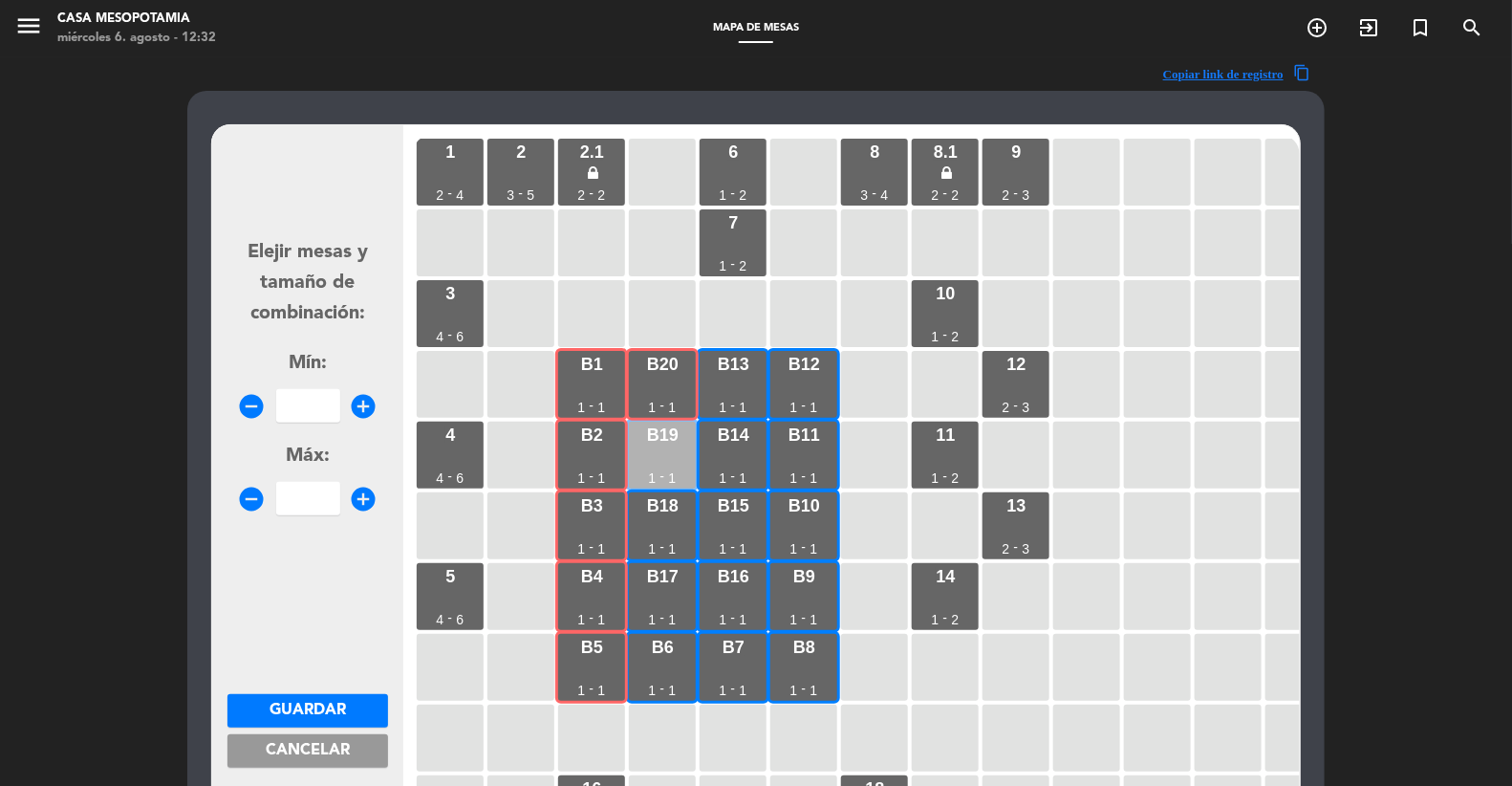 click on "b19 1 - 1" at bounding box center (662, 455) 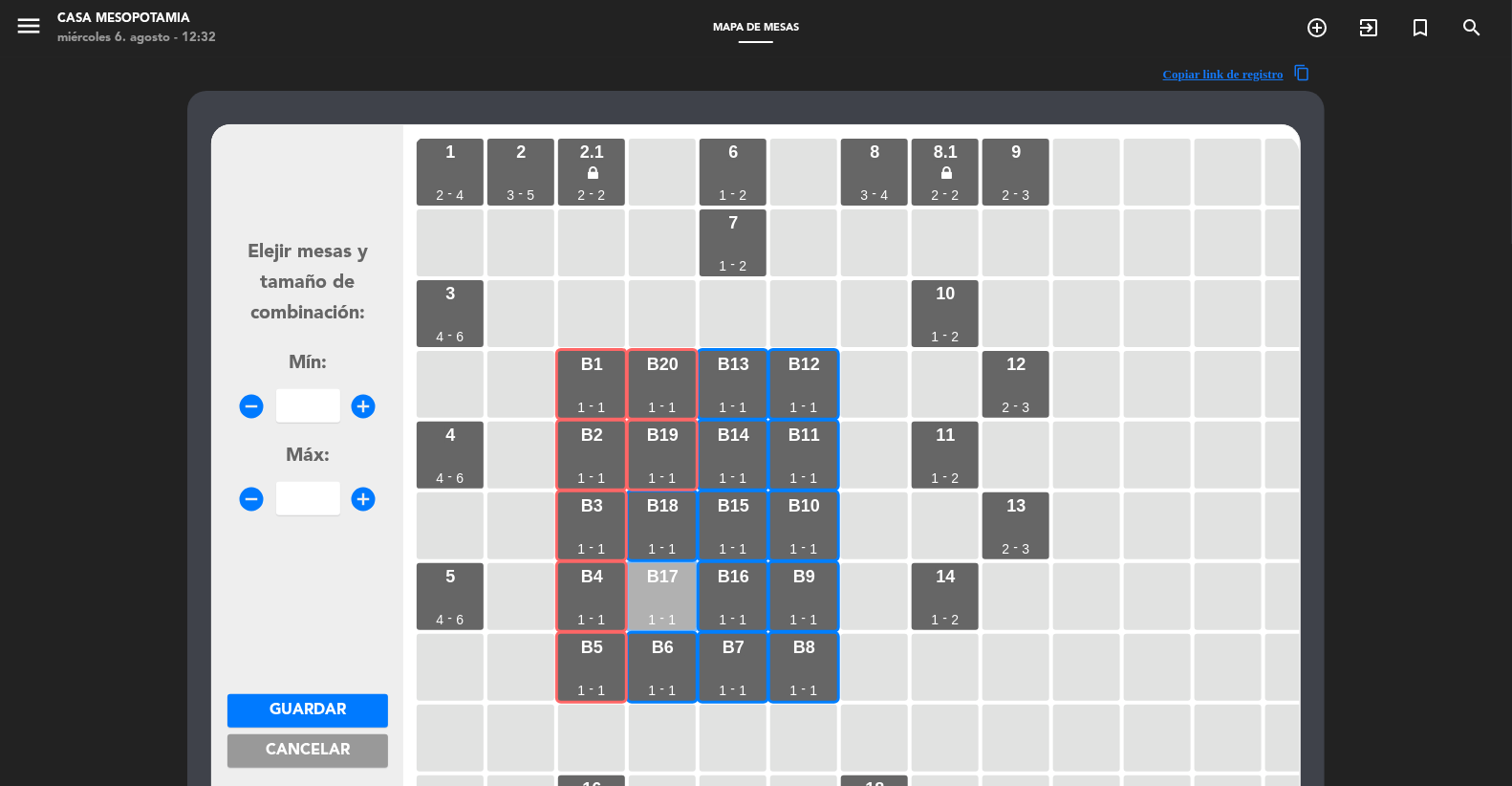 drag, startPoint x: 648, startPoint y: 513, endPoint x: 662, endPoint y: 578, distance: 66.4906 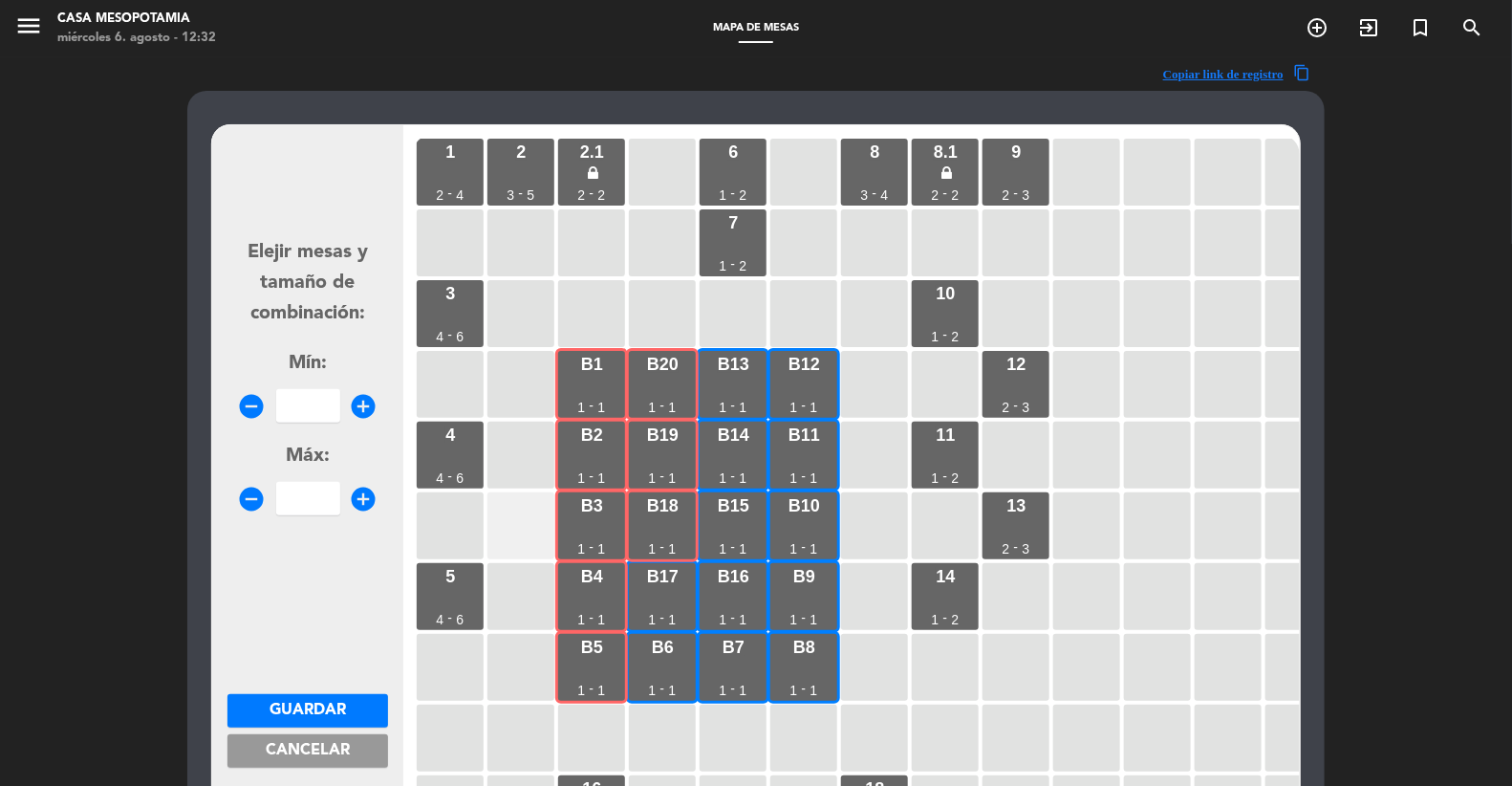drag, startPoint x: 662, startPoint y: 579, endPoint x: 531, endPoint y: 541, distance: 136.40015 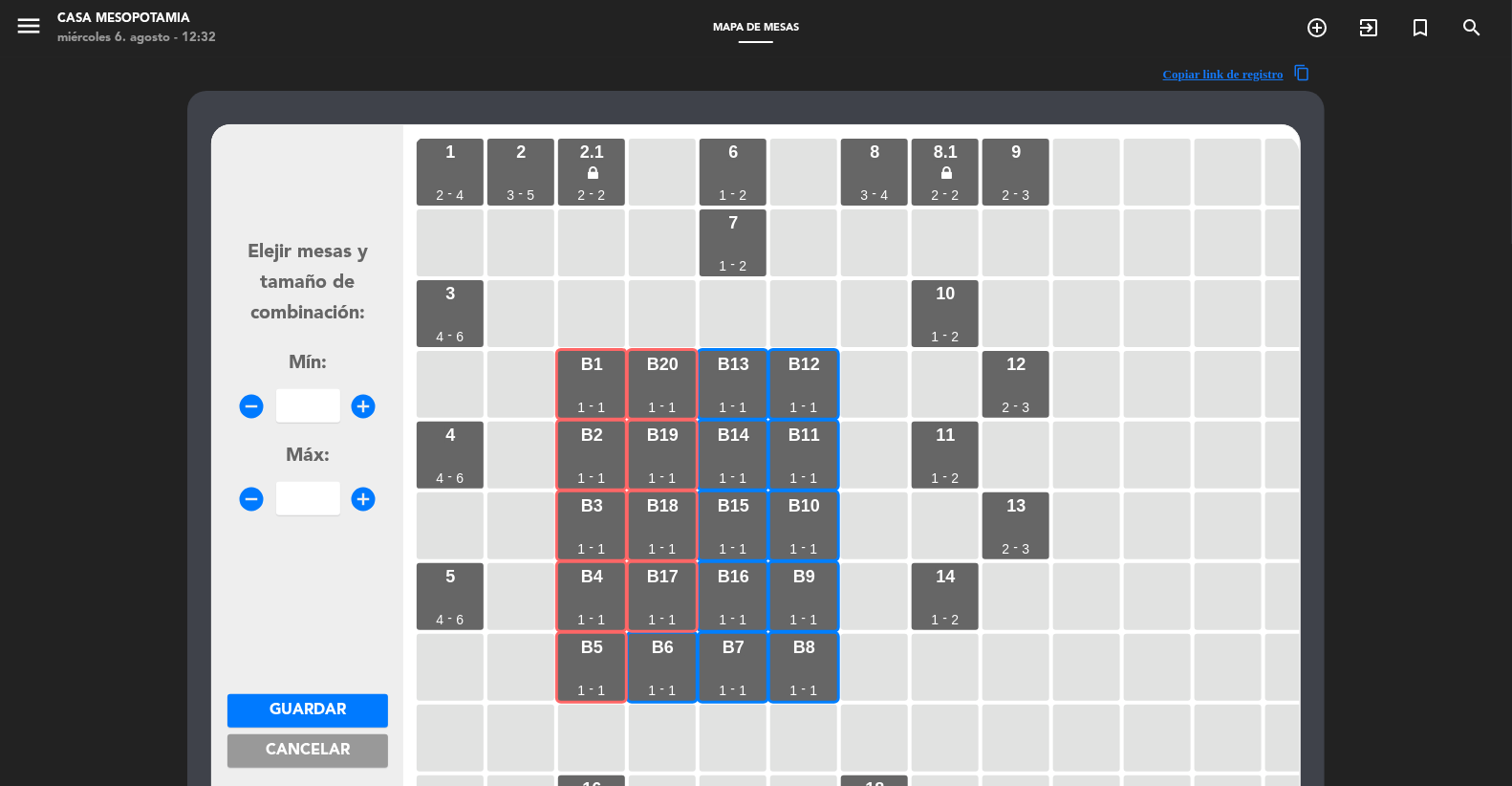 click at bounding box center [308, 405] 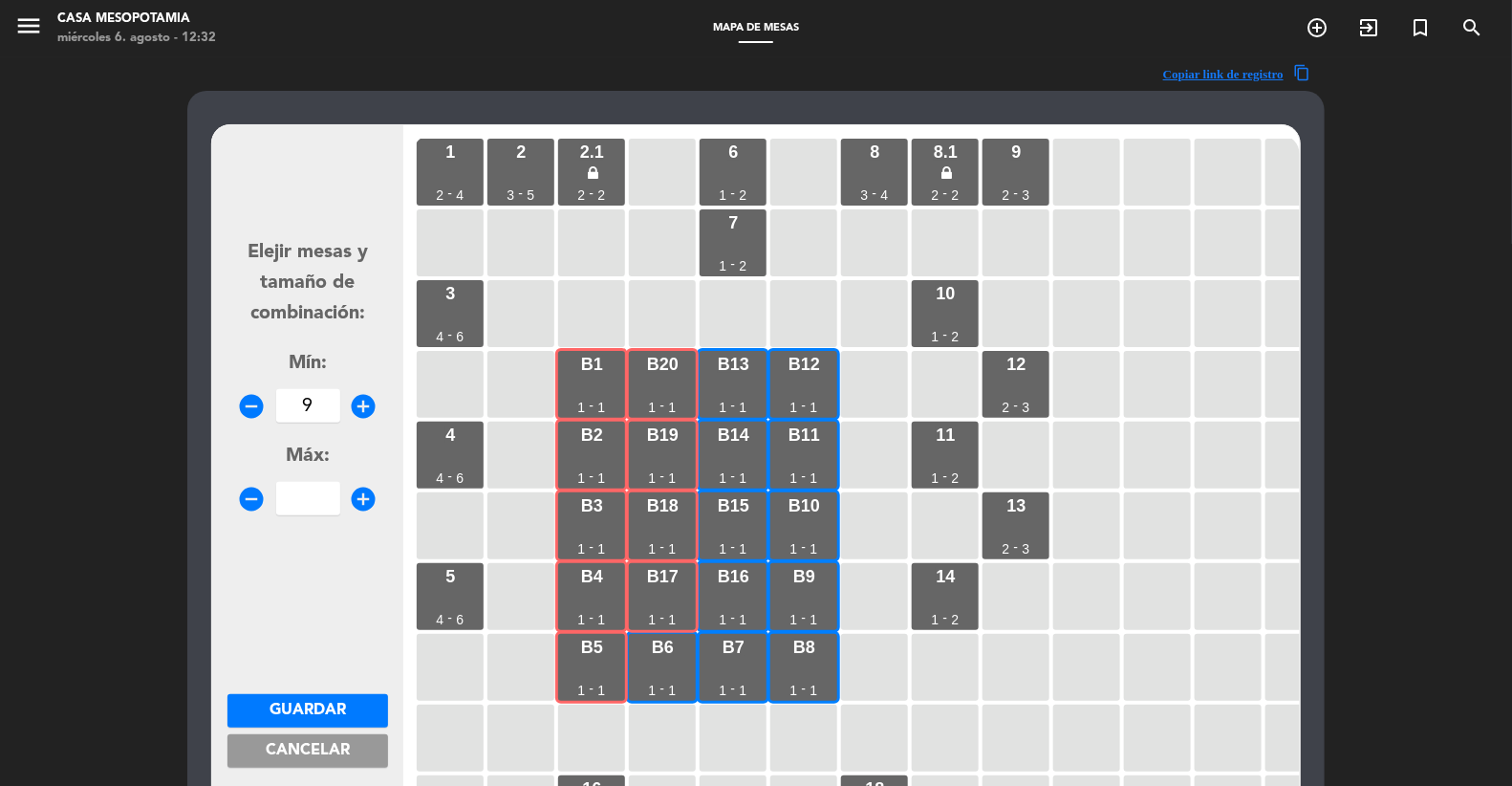 type on "9" 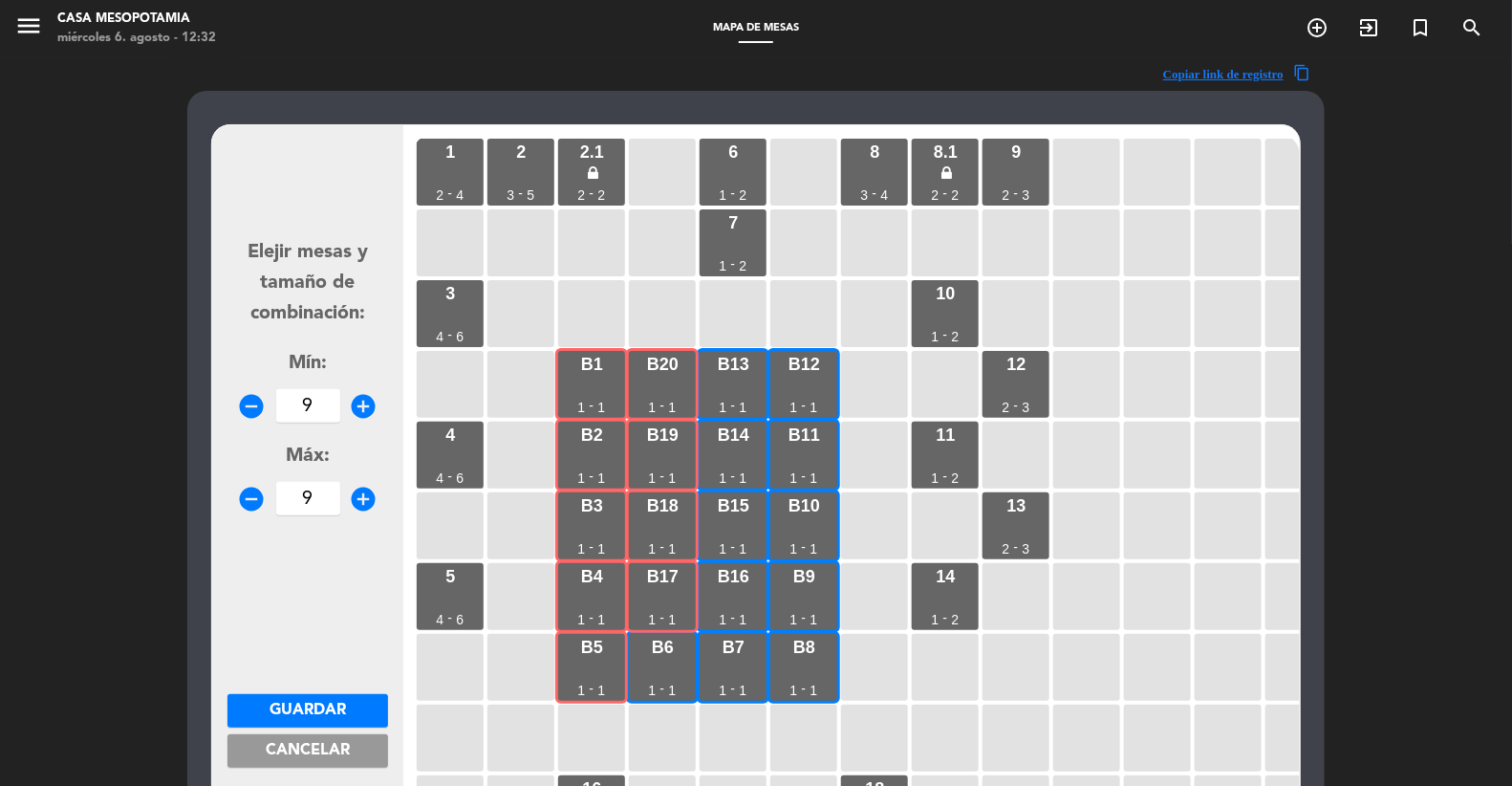 type on "9" 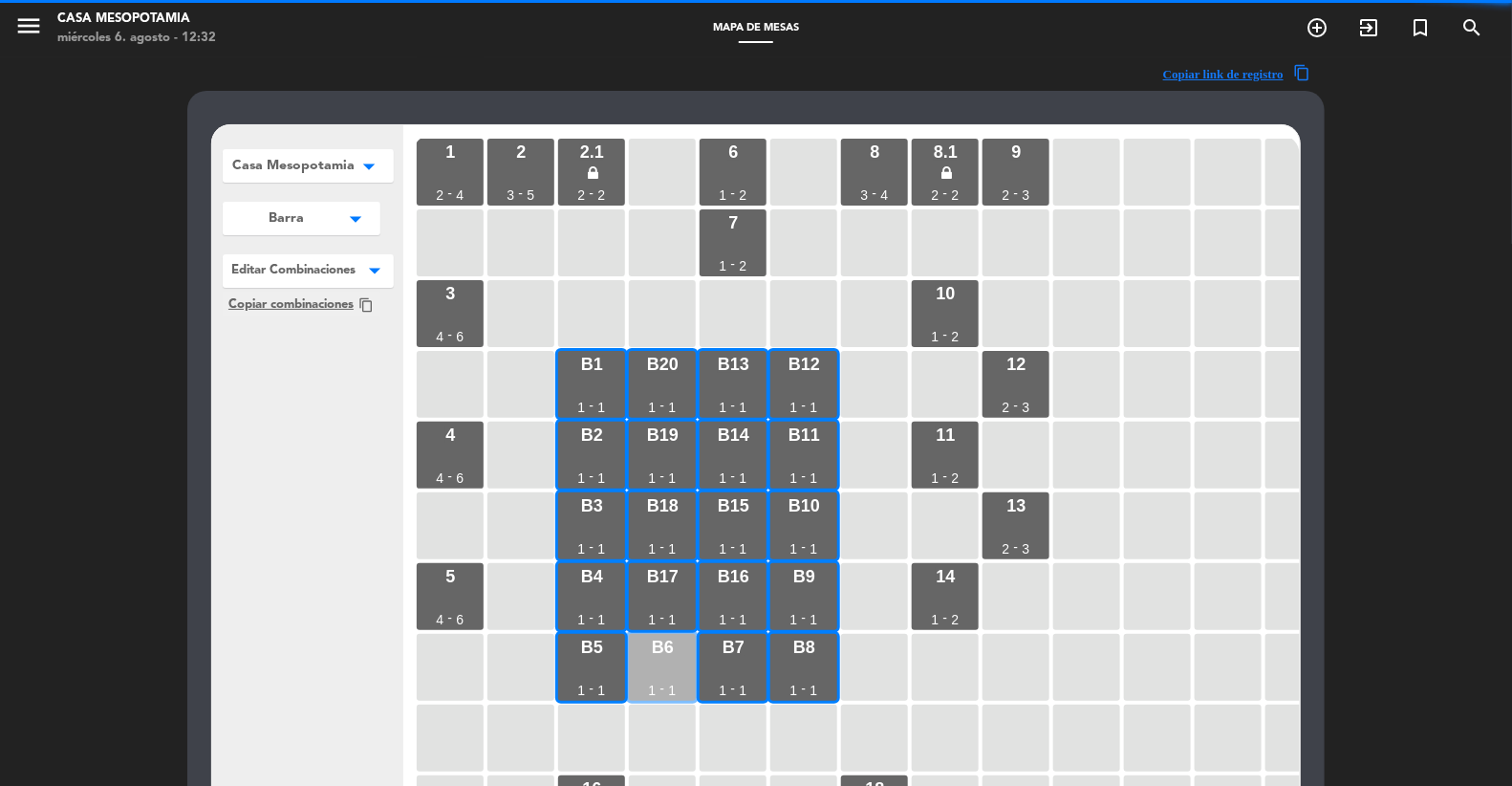 click on "B6" at bounding box center (662, 647) 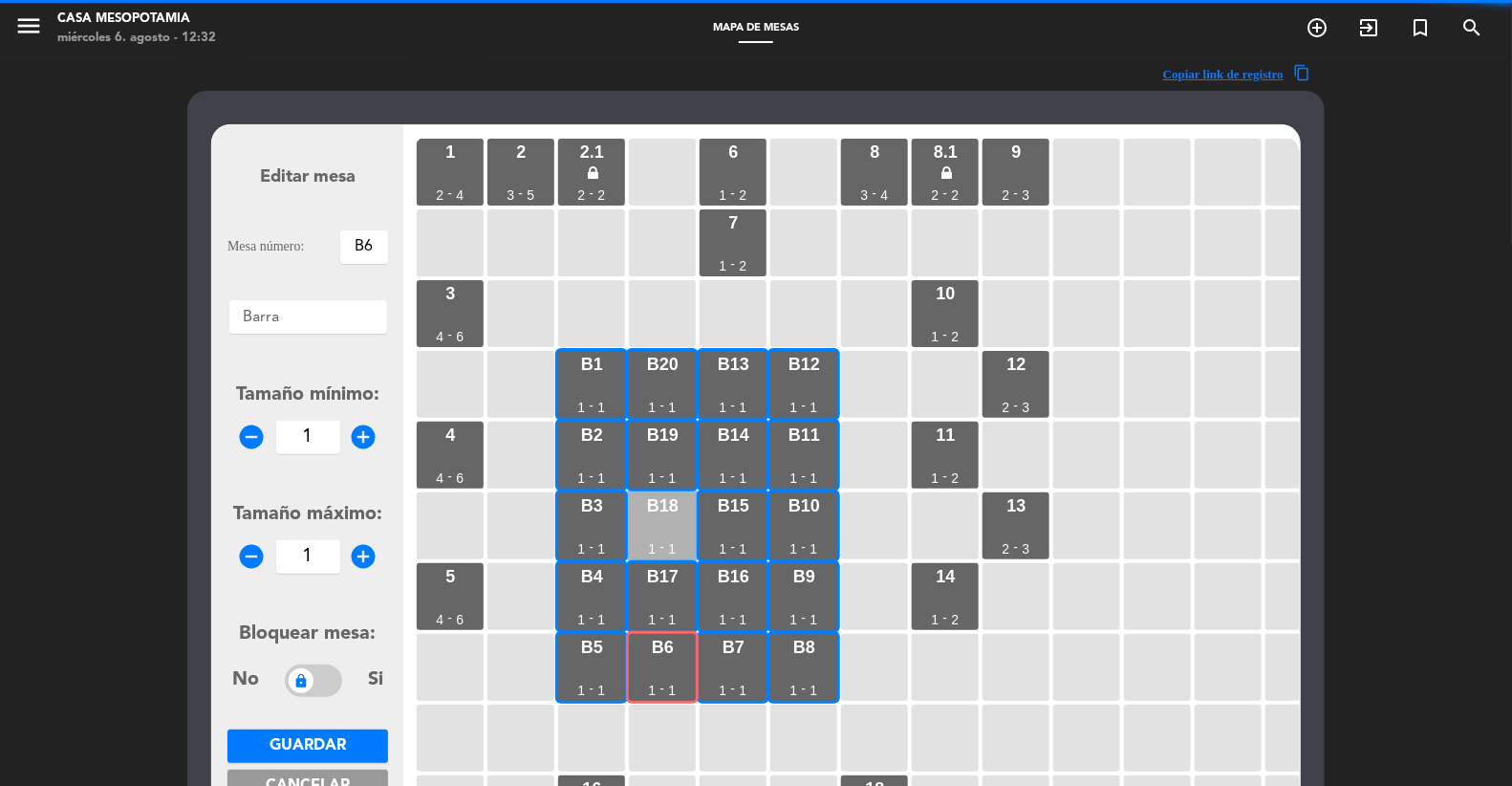 drag, startPoint x: 658, startPoint y: 588, endPoint x: 654, endPoint y: 556, distance: 32.249031 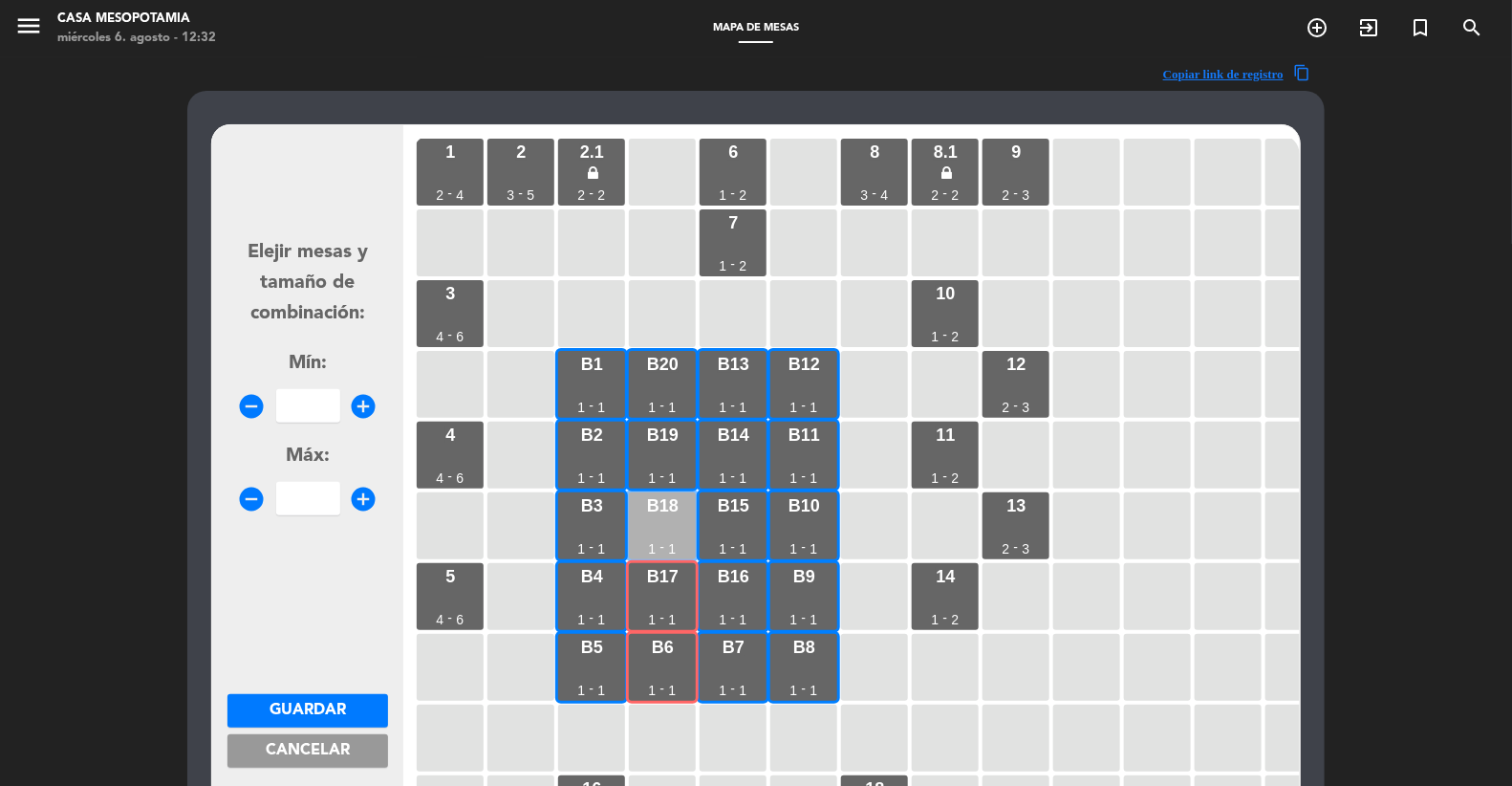click on "b18" at bounding box center (662, 506) 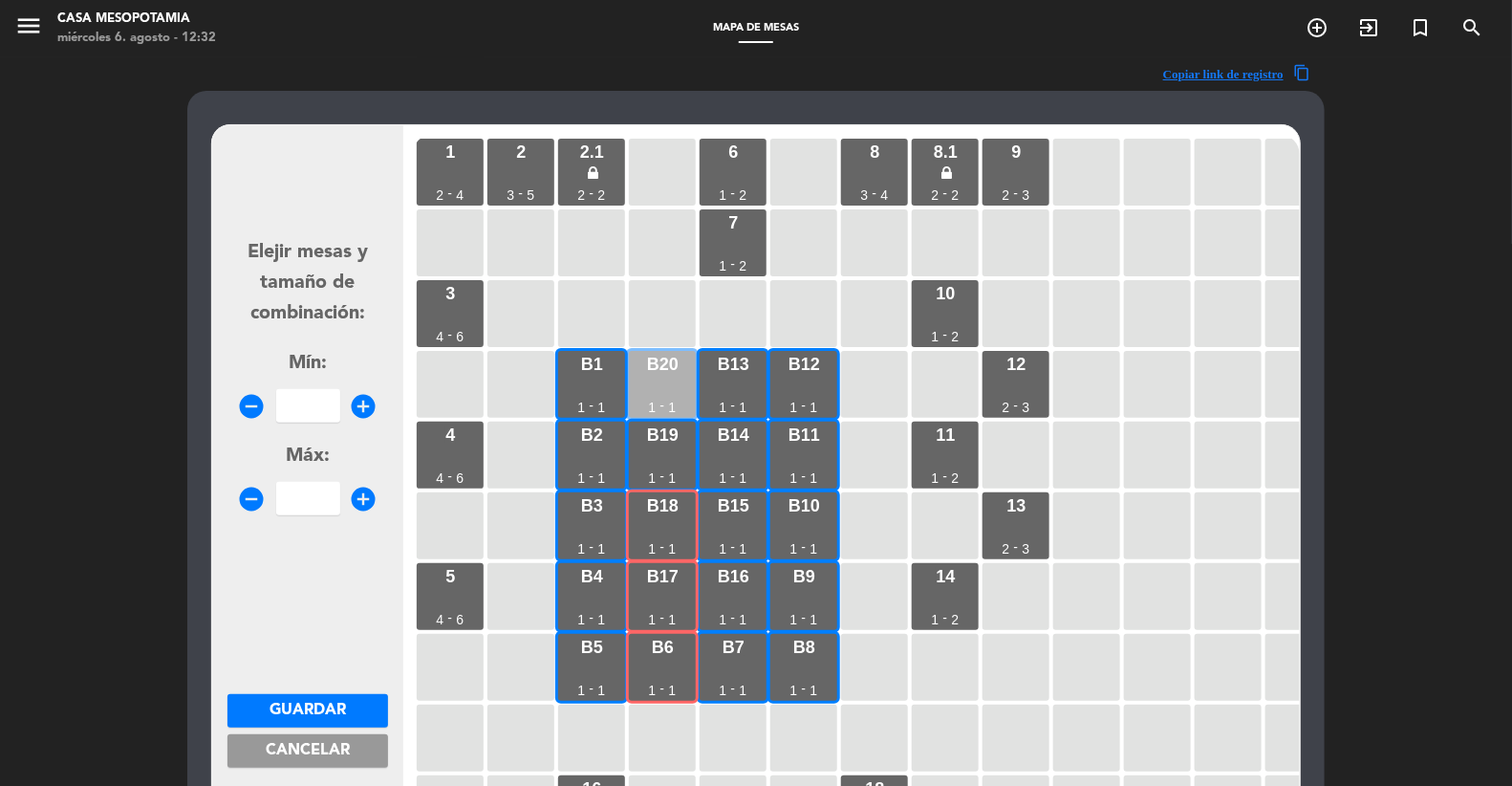 drag, startPoint x: 656, startPoint y: 444, endPoint x: 651, endPoint y: 397, distance: 47.26521 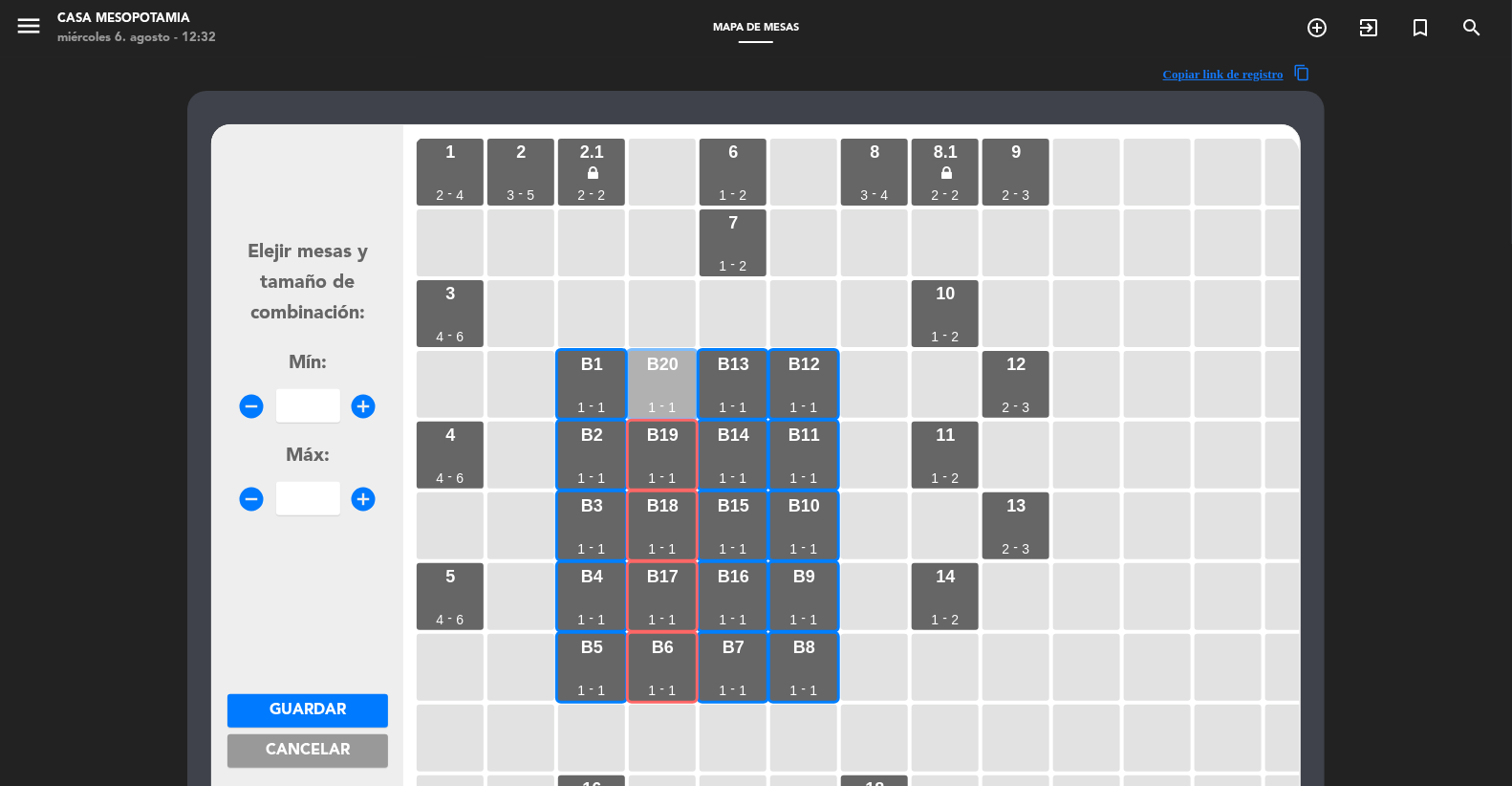 click on "b20 1 - 1" at bounding box center (662, 384) 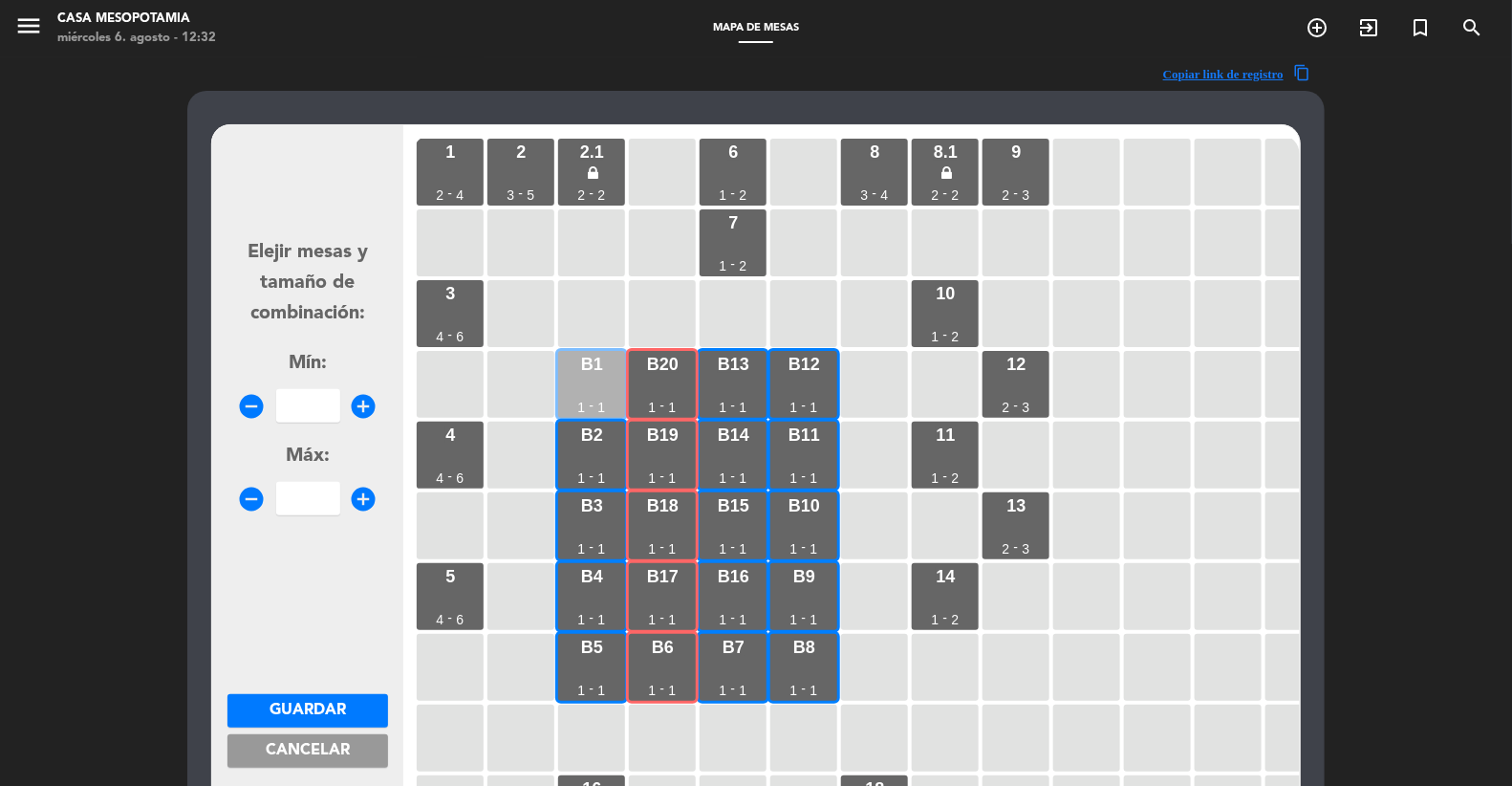 click on "B1 [NUMBER] - [NUMBER]" at bounding box center [592, 384] 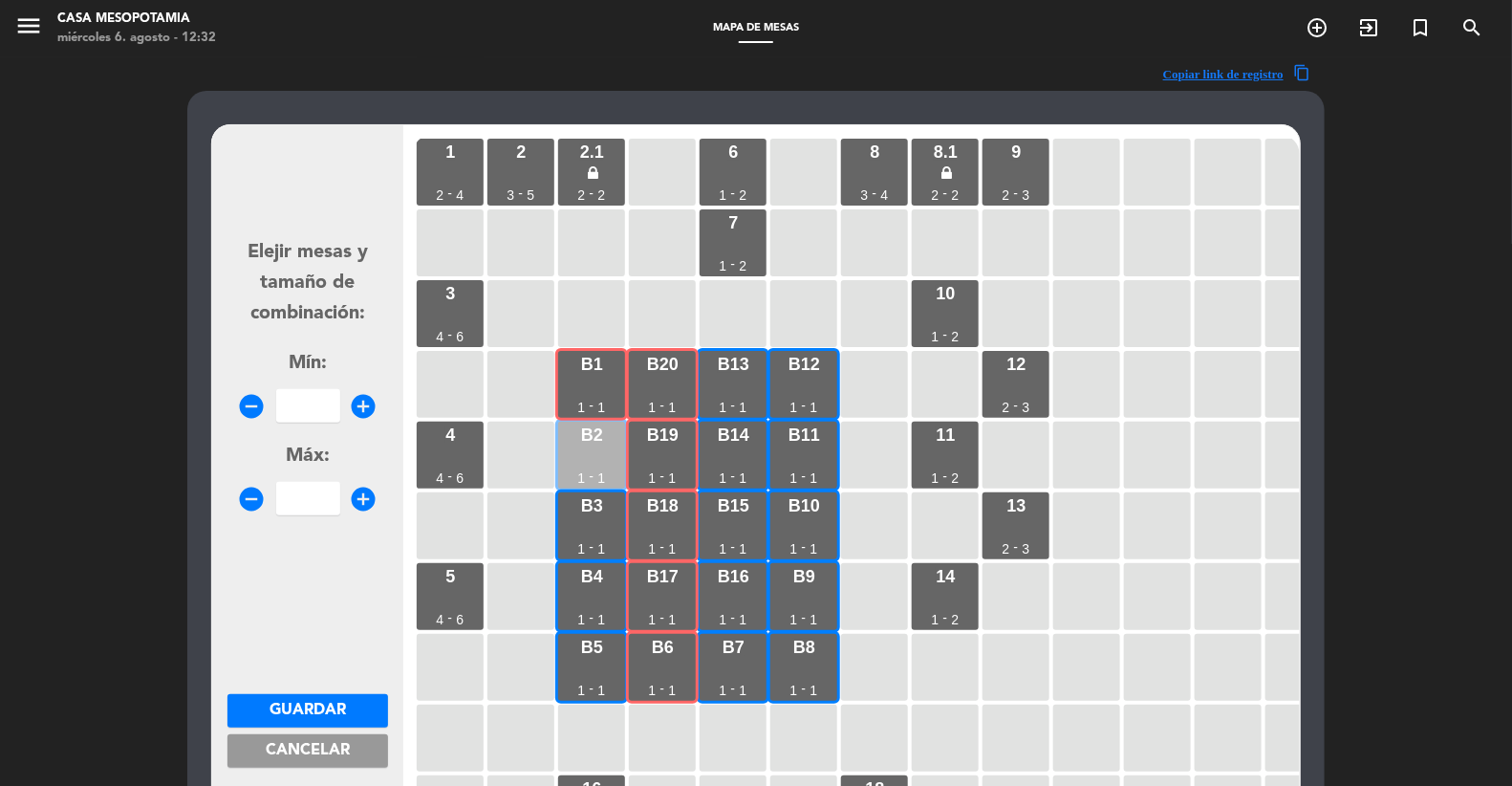 click on "B2 [NUMBER] - [NUMBER]" at bounding box center [592, 455] 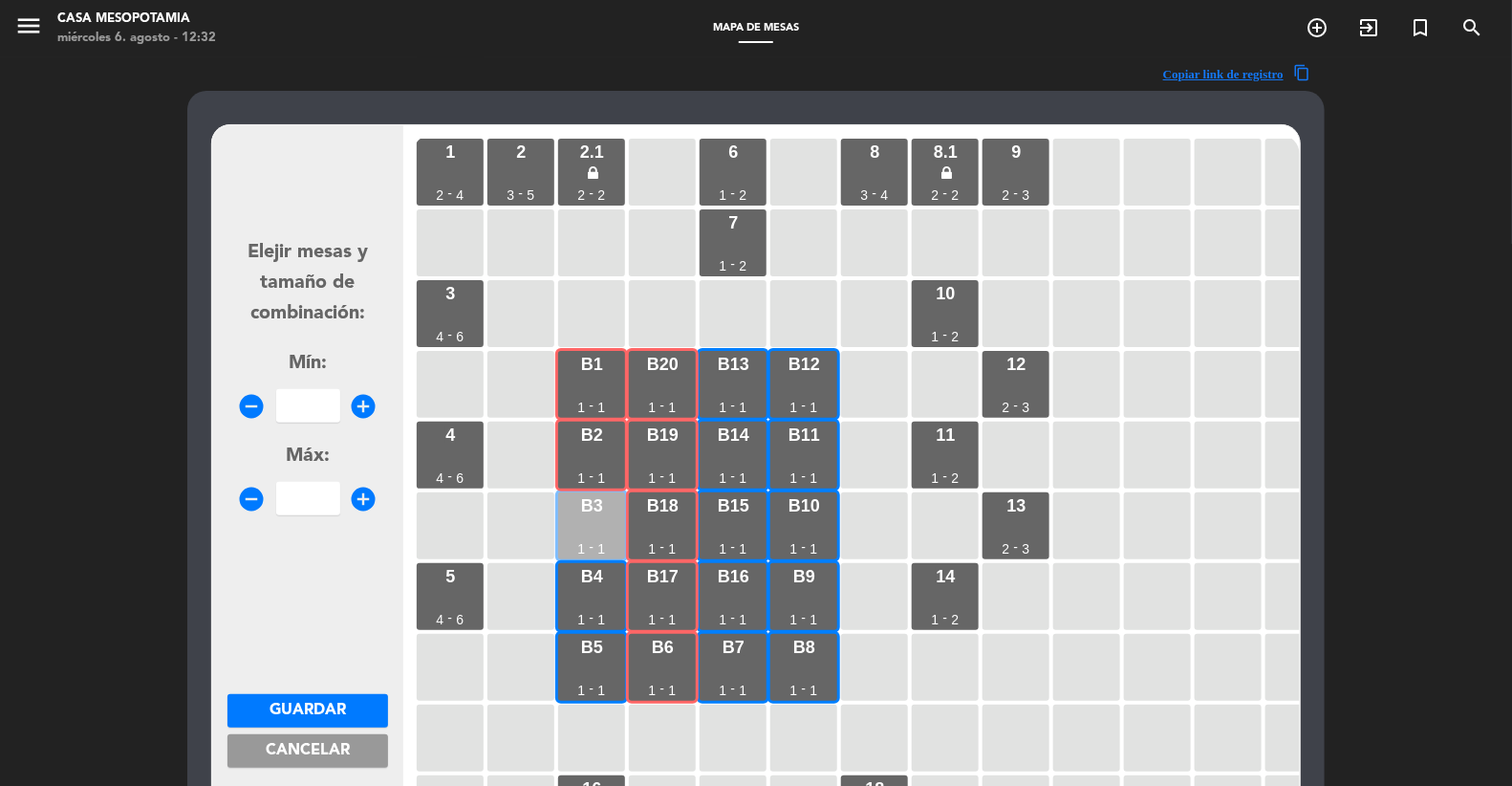 click on "B3 1 - 1" at bounding box center (592, 526) 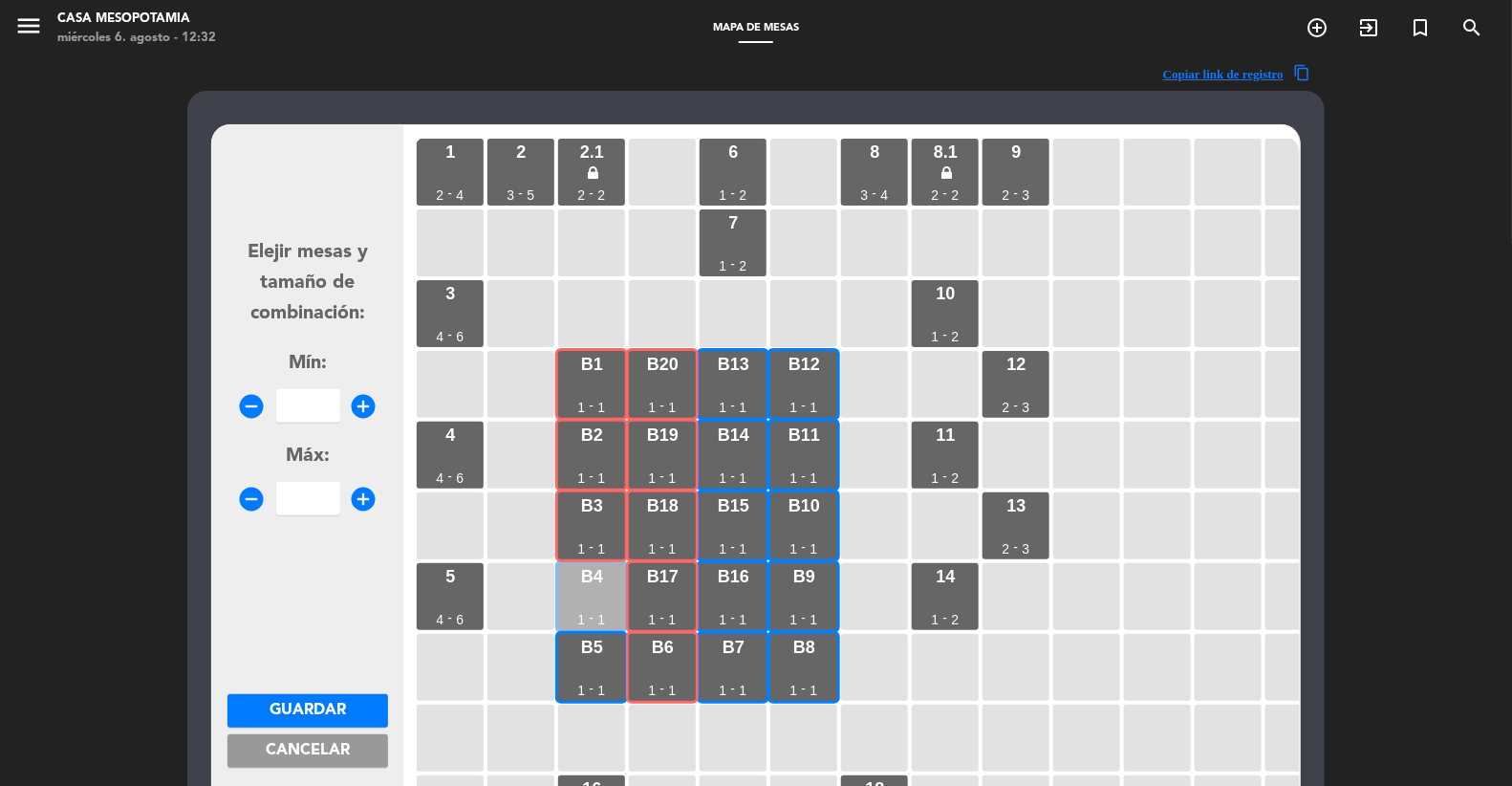 click on "B4 1 - 1" at bounding box center (592, 597) 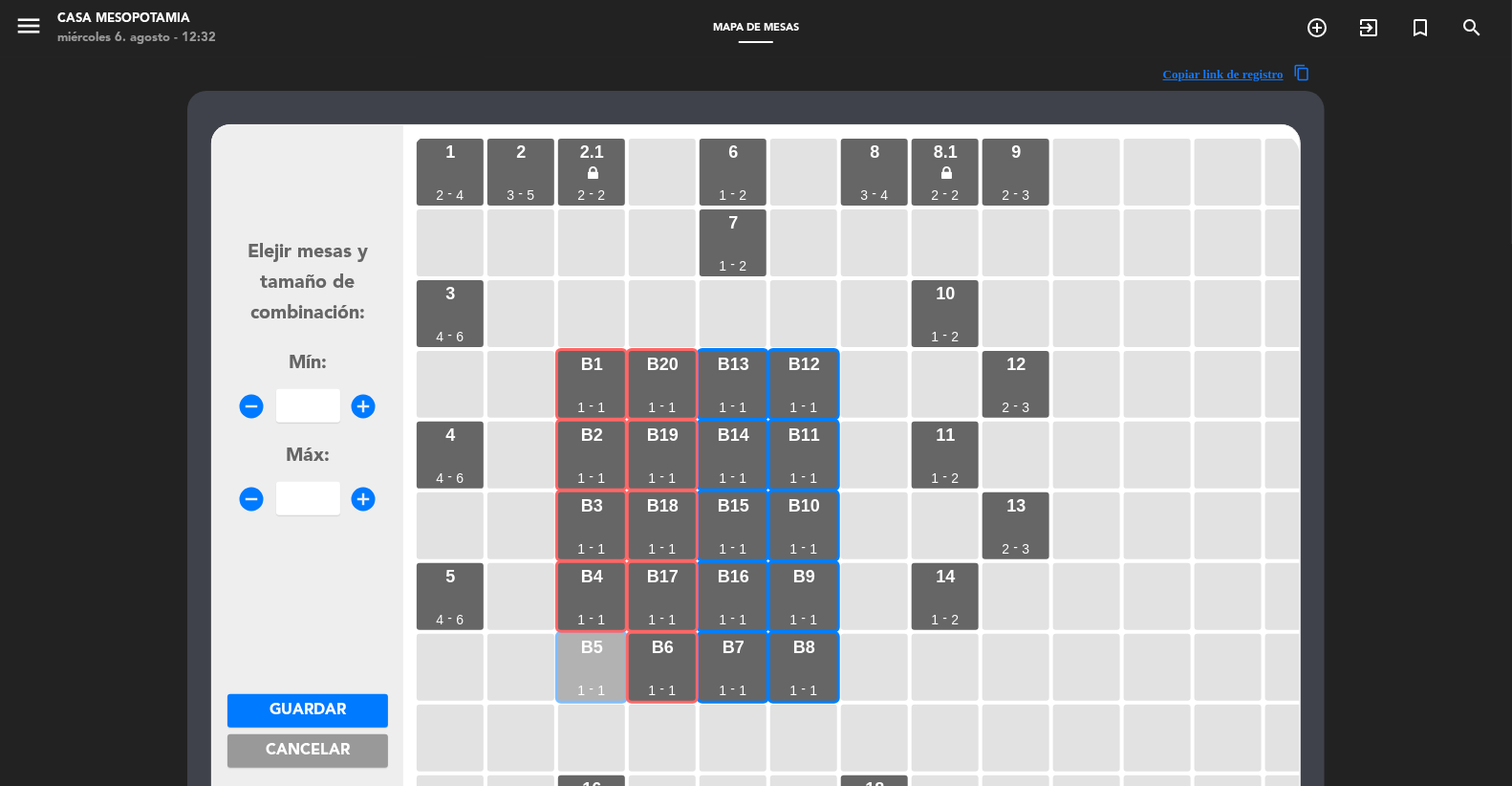 click on "B5 [NUMBER] - [NUMBER]" at bounding box center [592, 667] 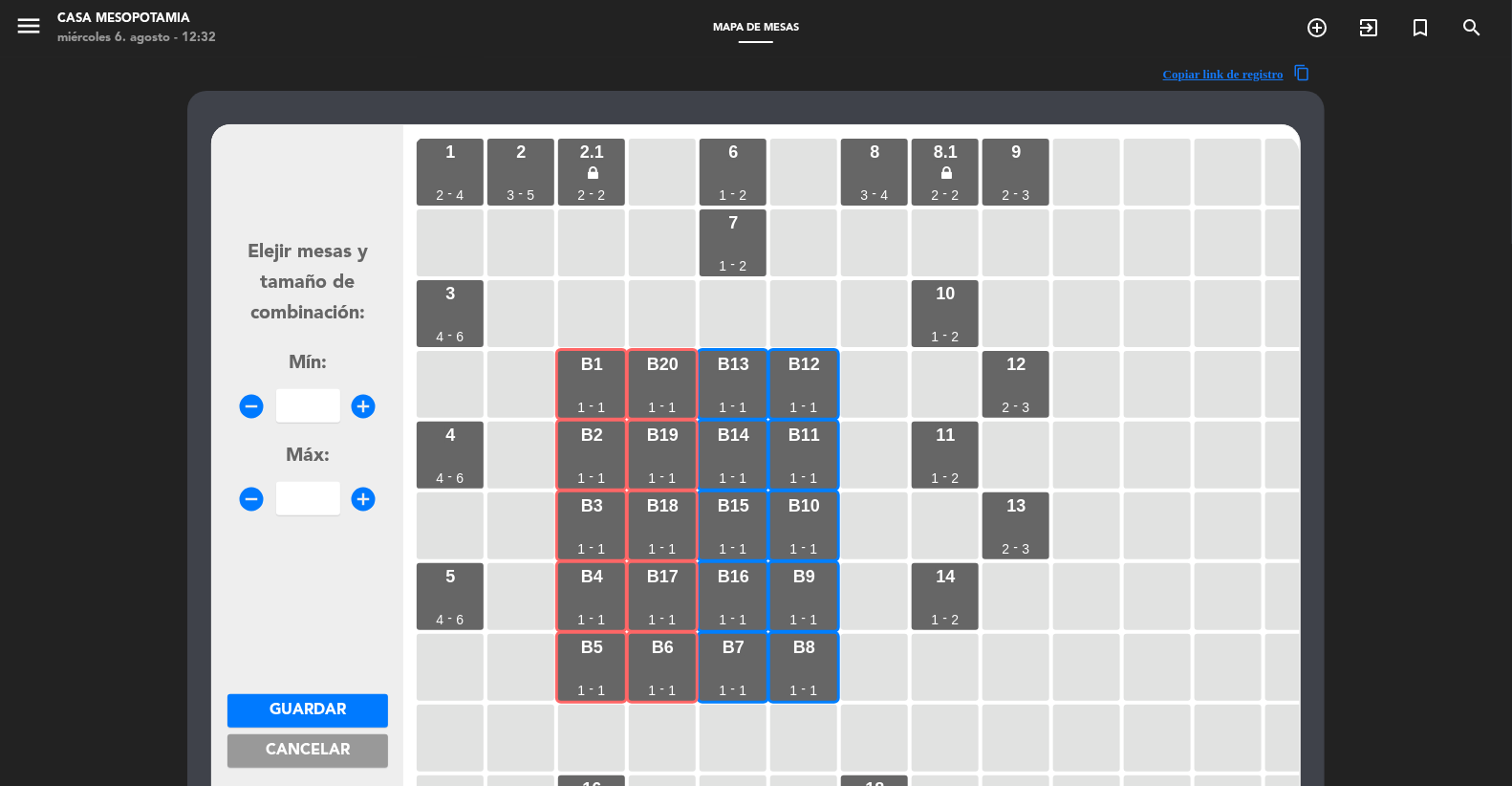 click at bounding box center (308, 405) 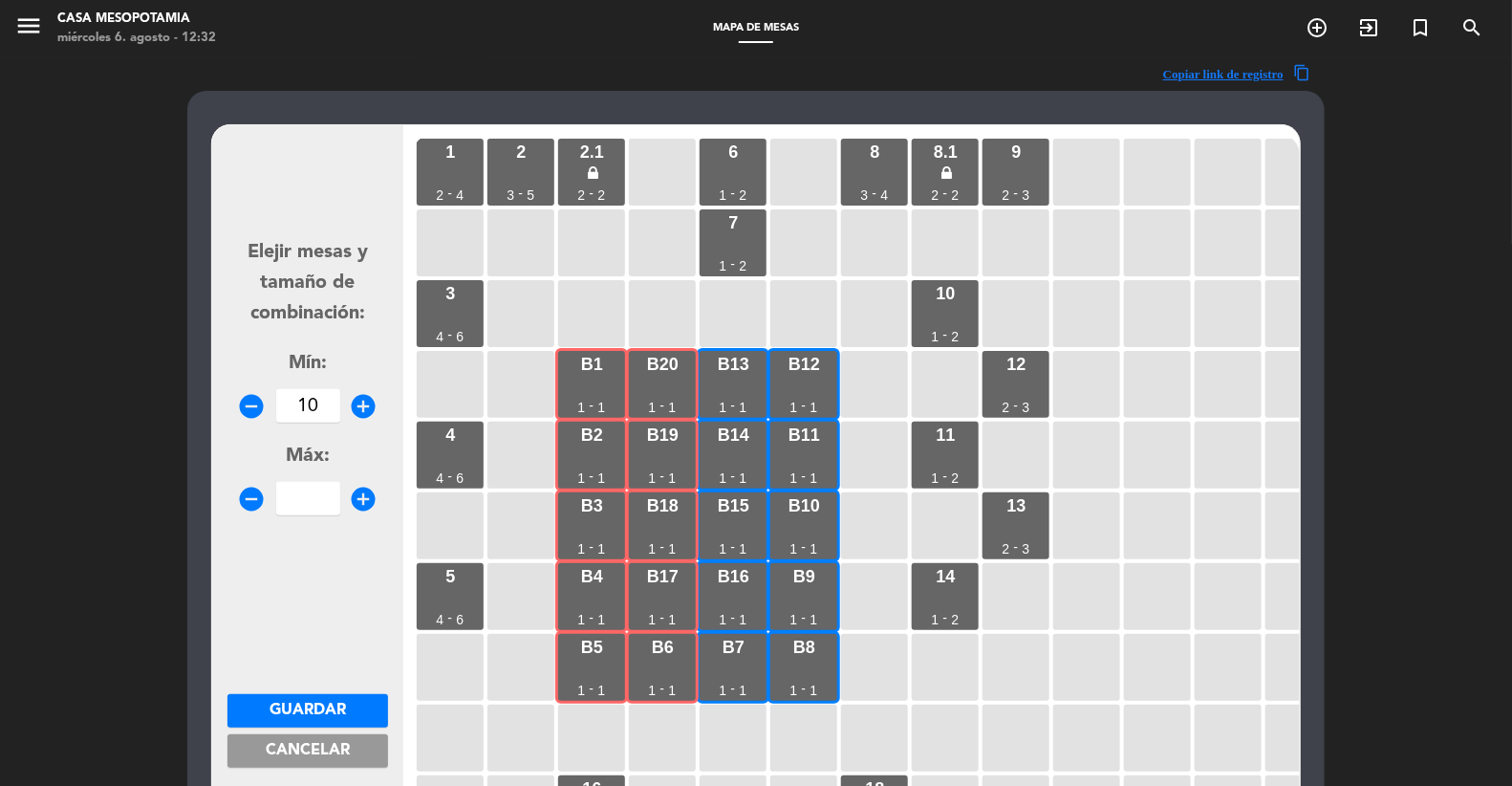 type on "10" 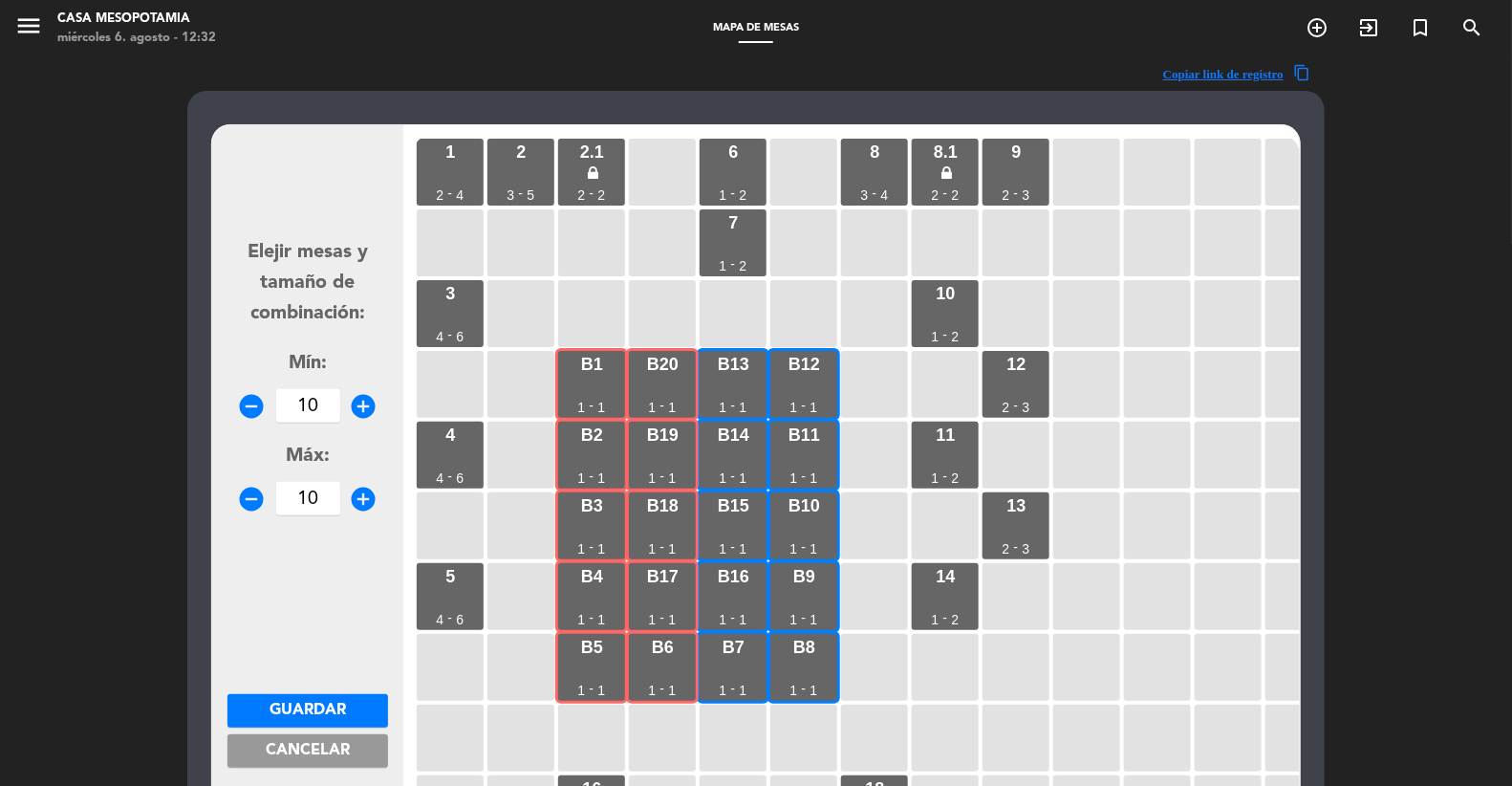 type on "10" 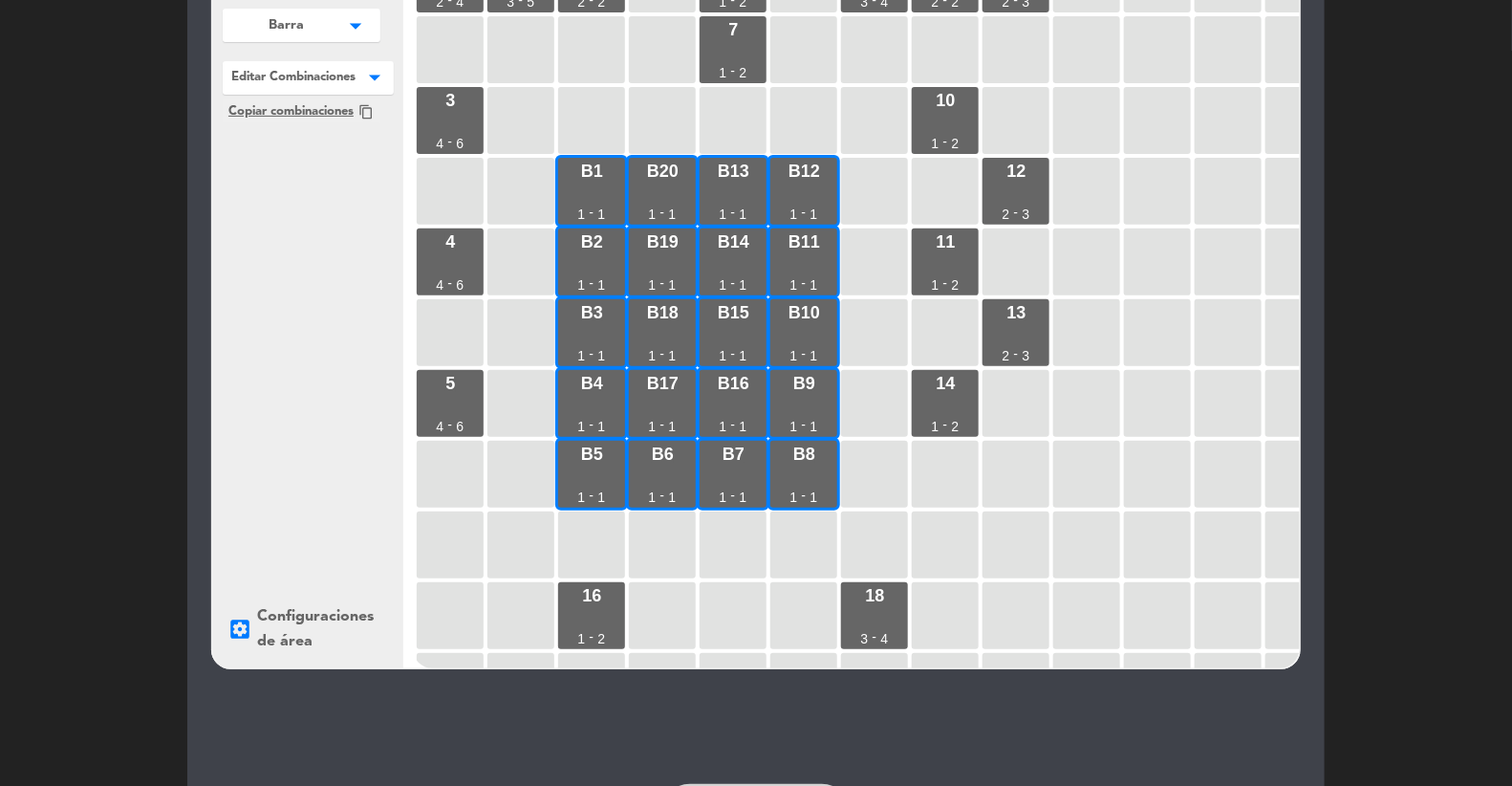 scroll, scrollTop: 208, scrollLeft: 0, axis: vertical 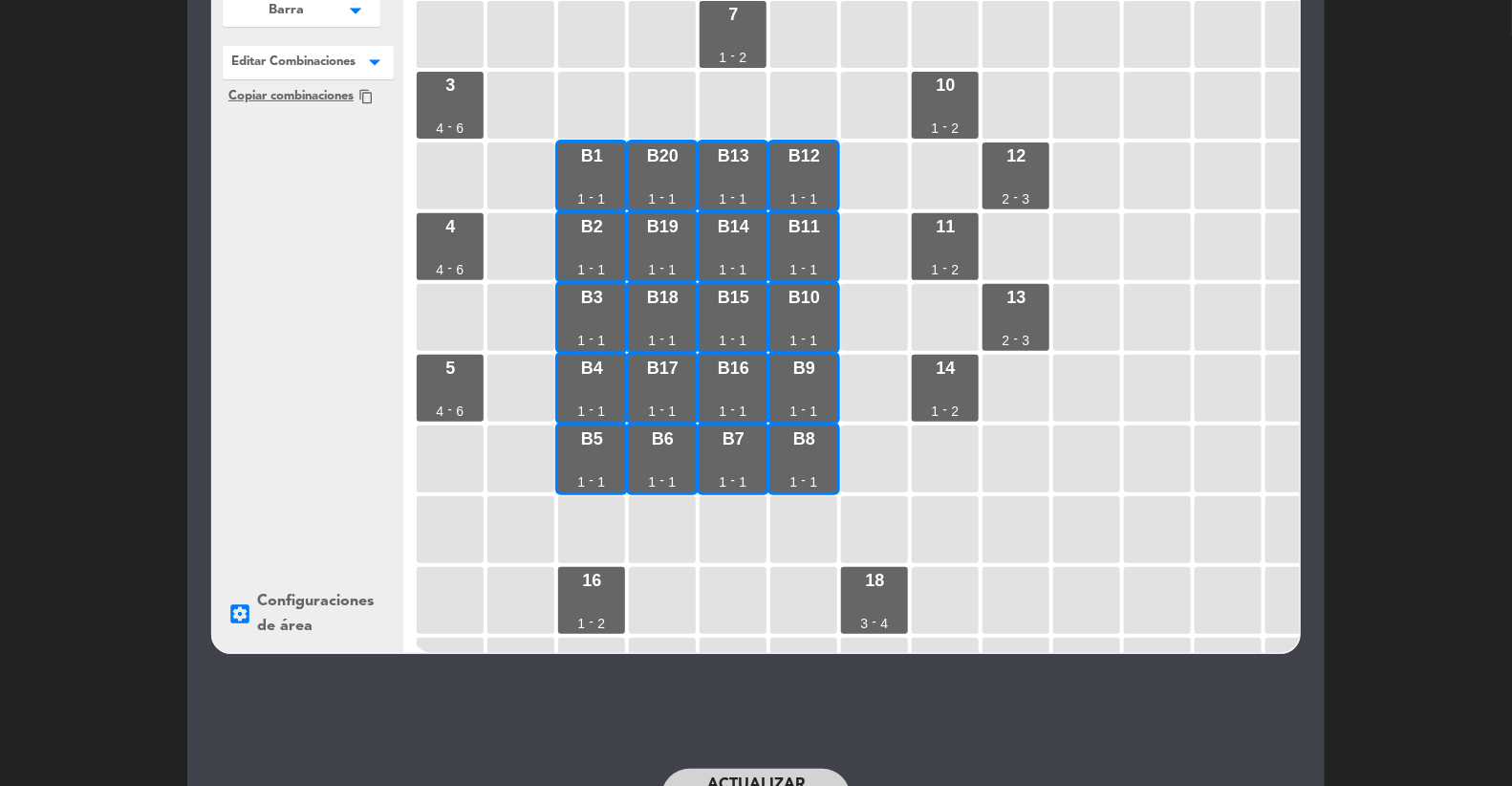 click on "Actualizar disponibilidad" 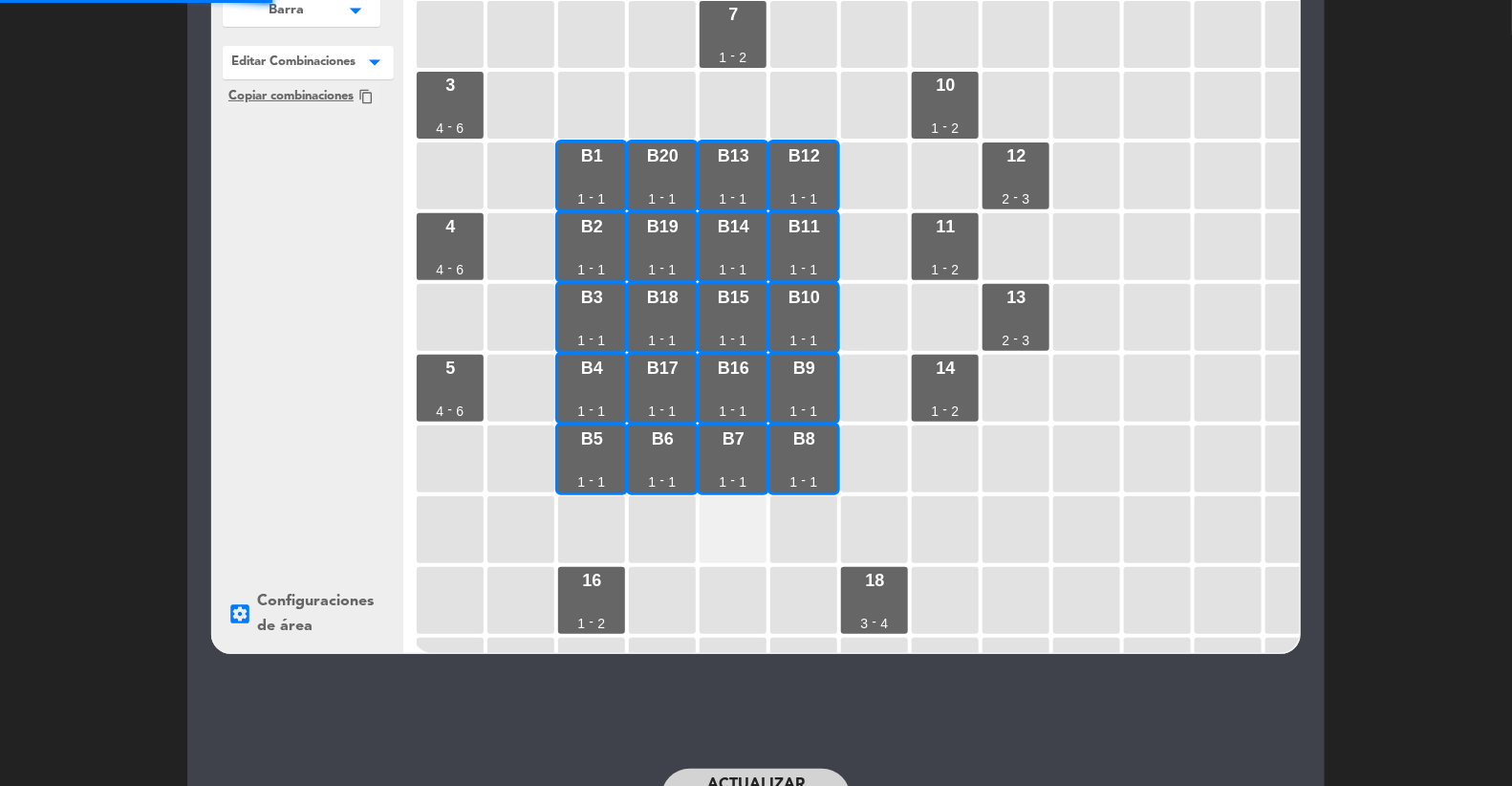 scroll, scrollTop: 0, scrollLeft: 0, axis: both 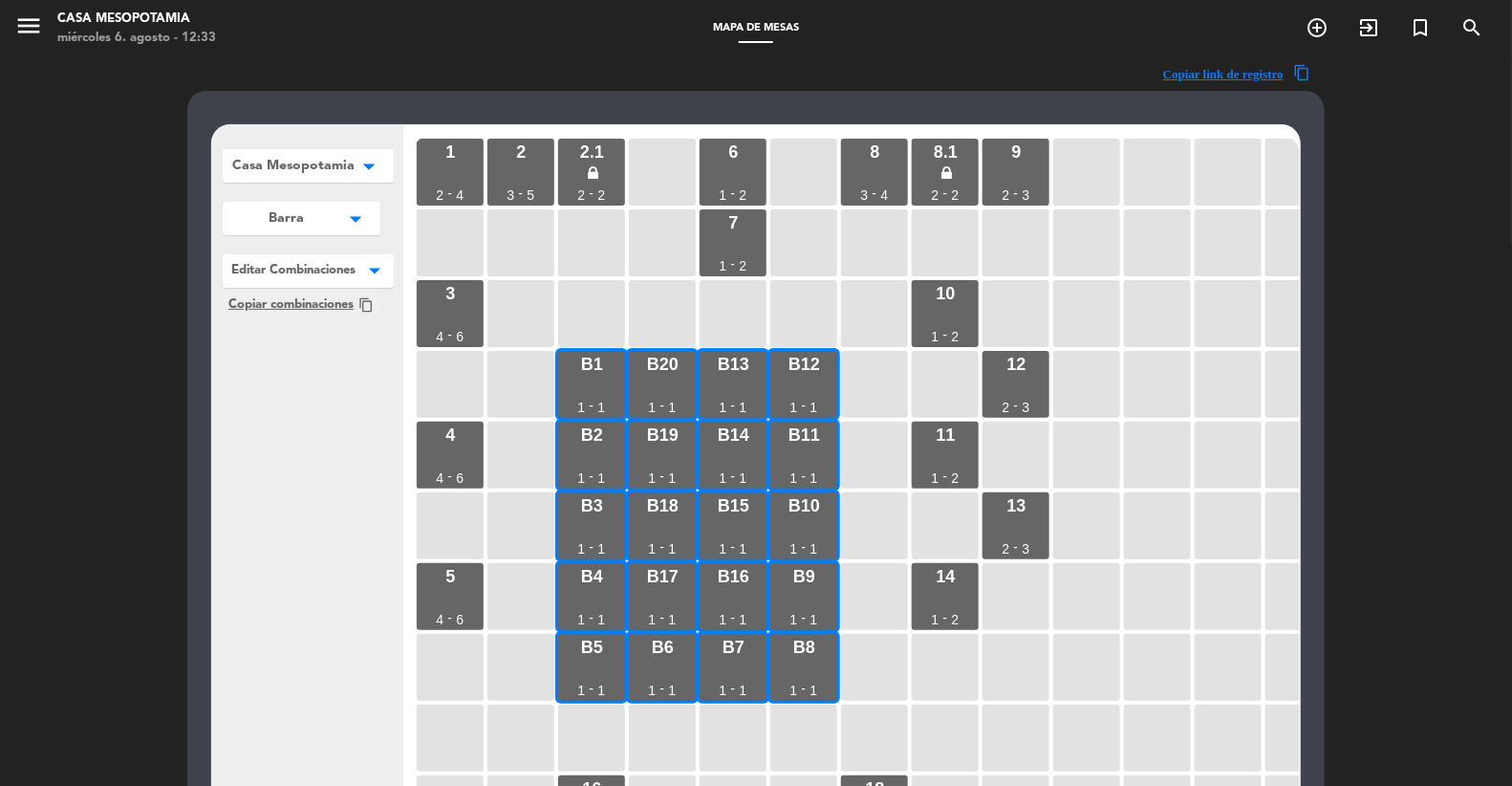 click on "Casa Mesopotamia arrow_drop_down" at bounding box center (308, 165) 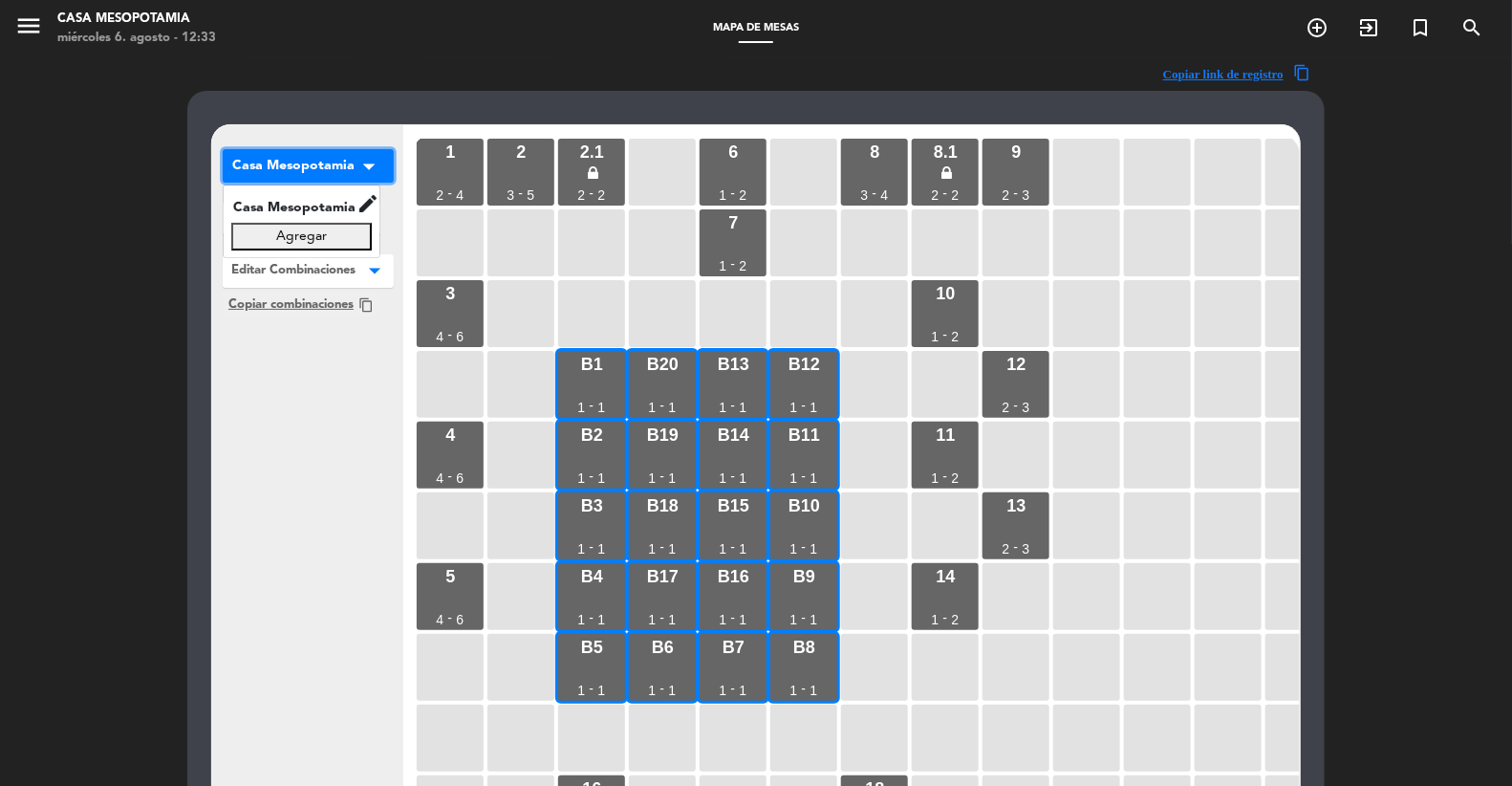 click on "Casa Mesopotamia arrow_drop_down" at bounding box center [308, 165] 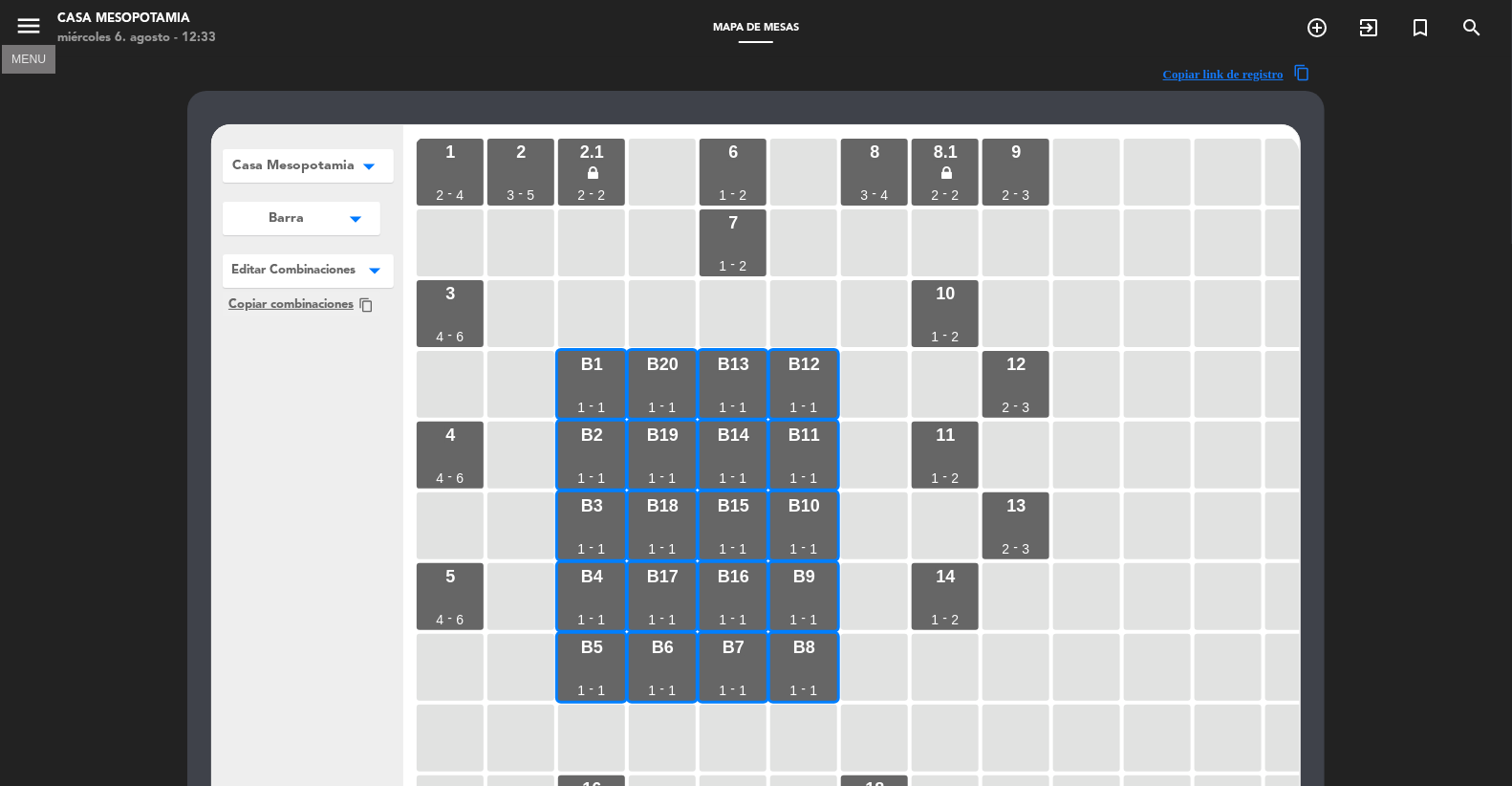 click on "menu" at bounding box center (29, 26) 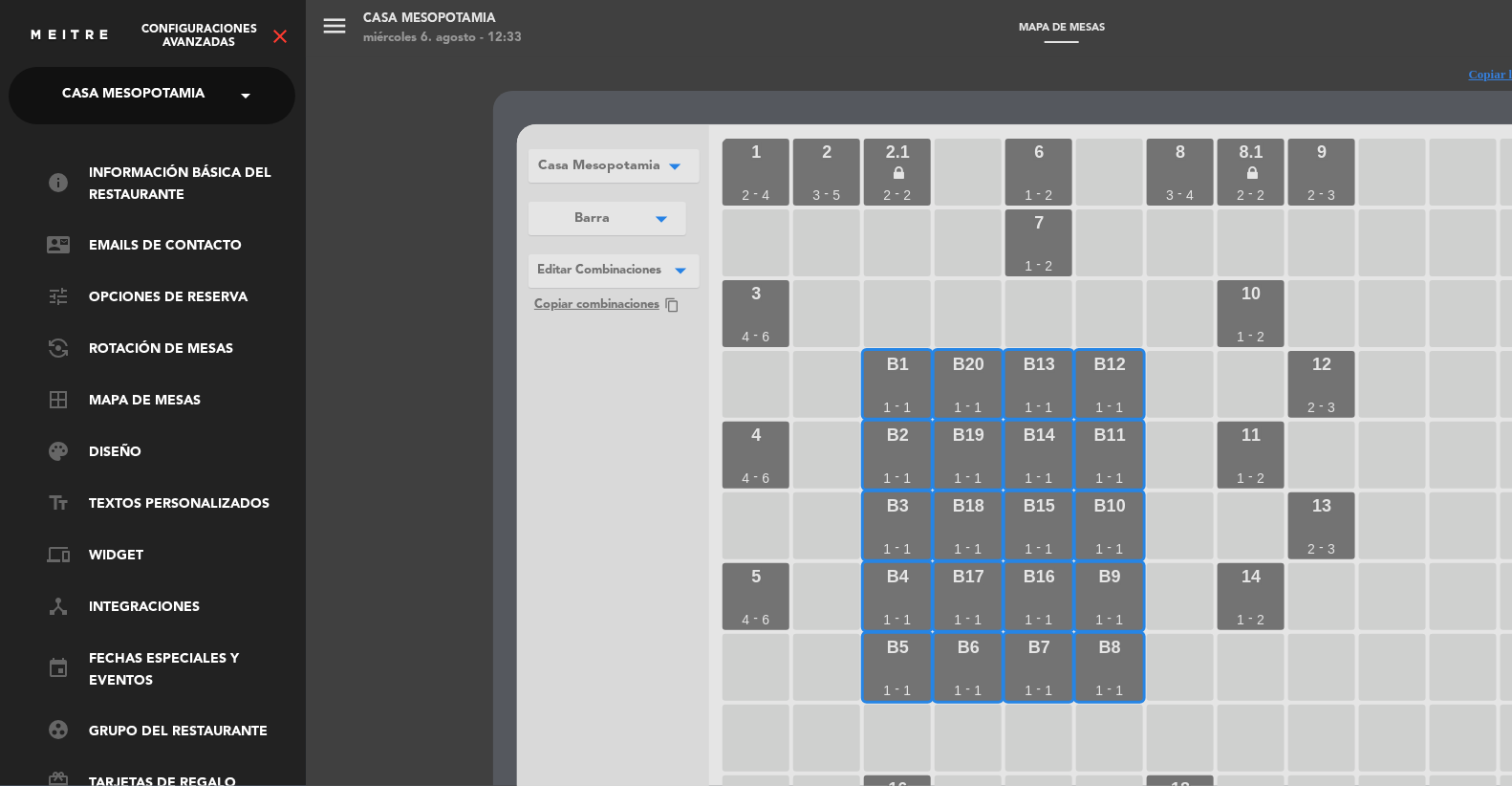 click on "close" 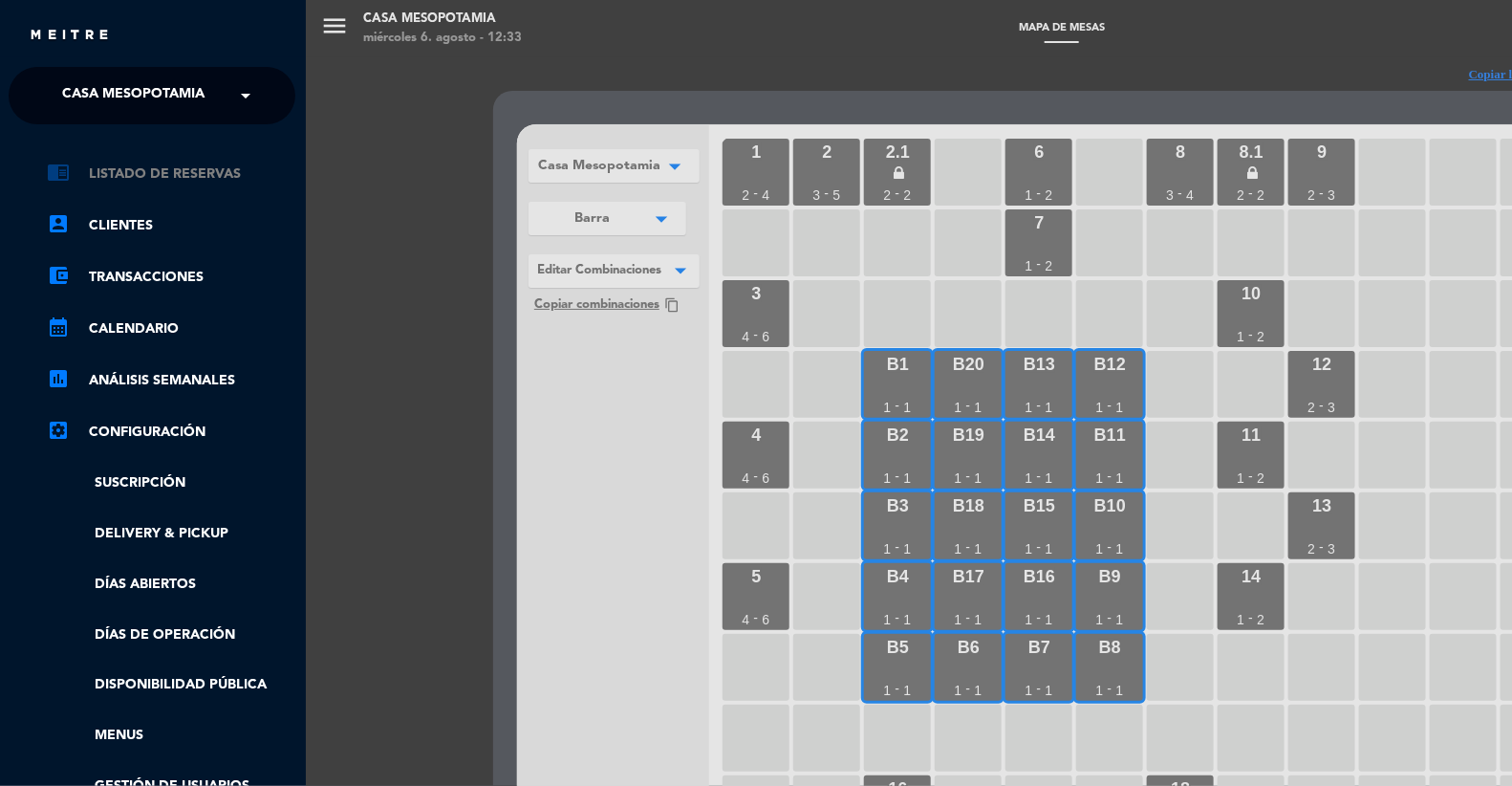 click on "chrome_reader_mode   Listado de Reservas" 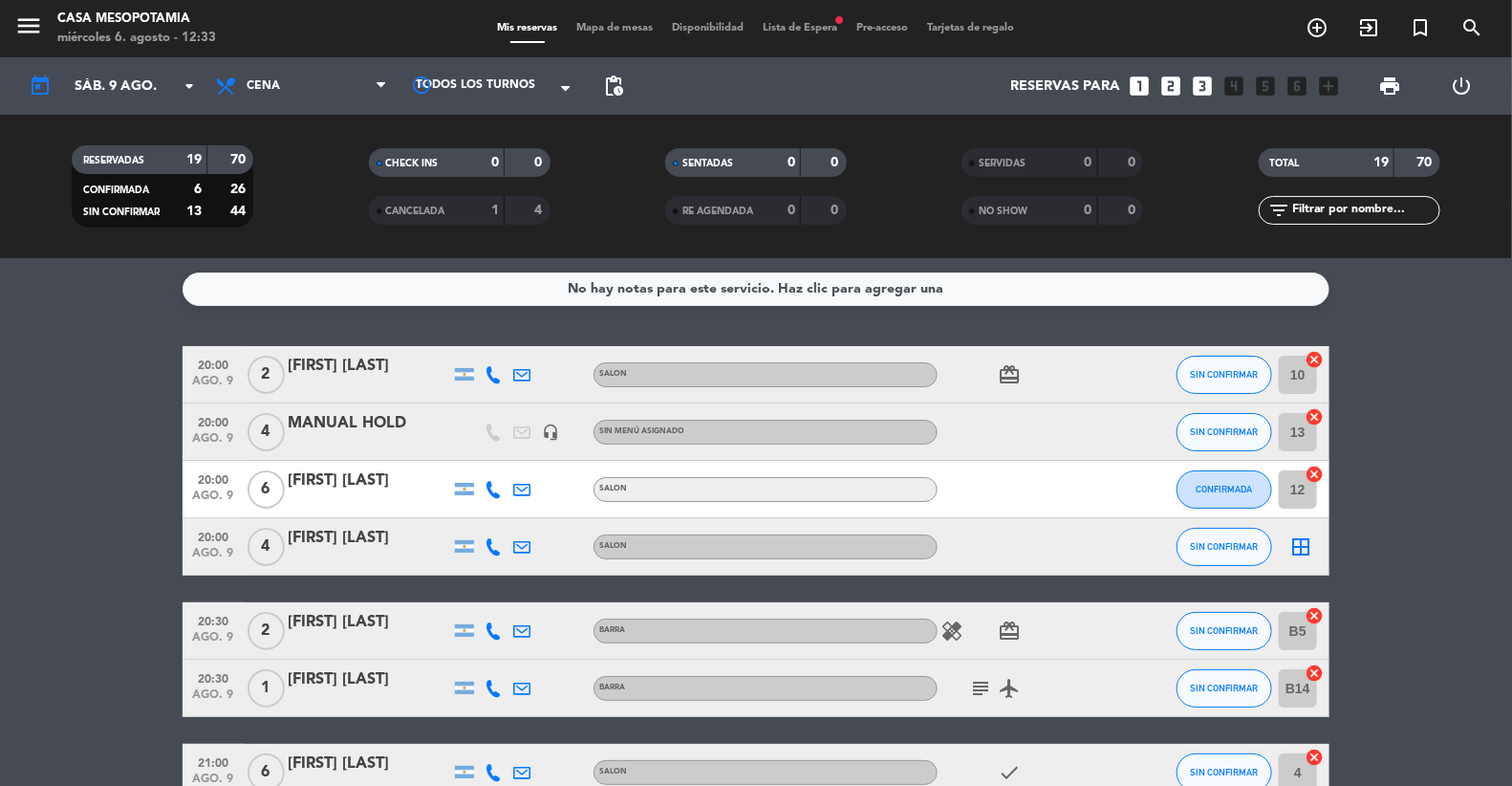 drag, startPoint x: 999, startPoint y: 85, endPoint x: 1207, endPoint y: 100, distance: 208.54016 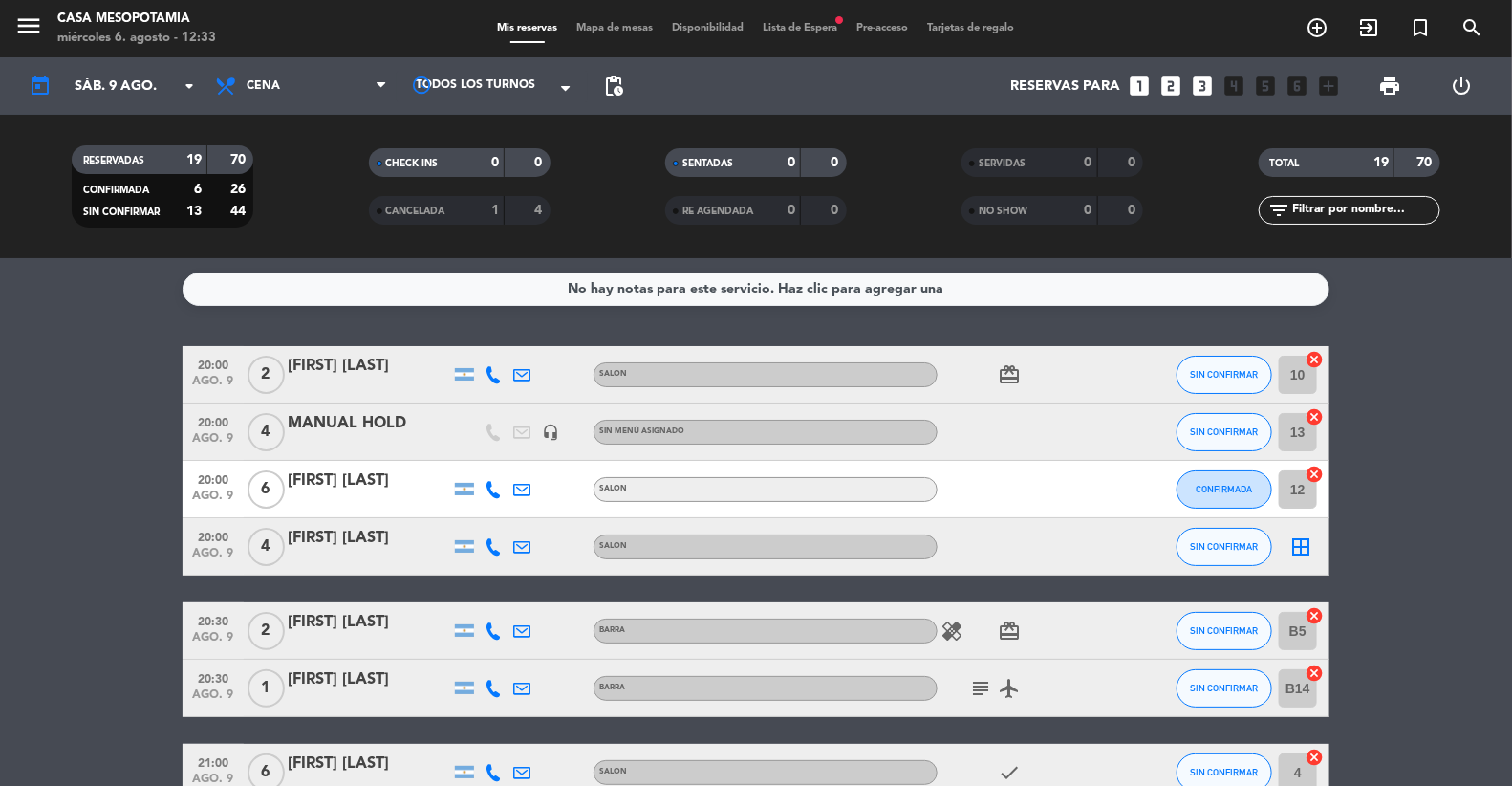 click on "Reservas para   looks_one   looks_two   looks_3   looks_4   looks_5   looks_6   add_box" at bounding box center [990, 86] 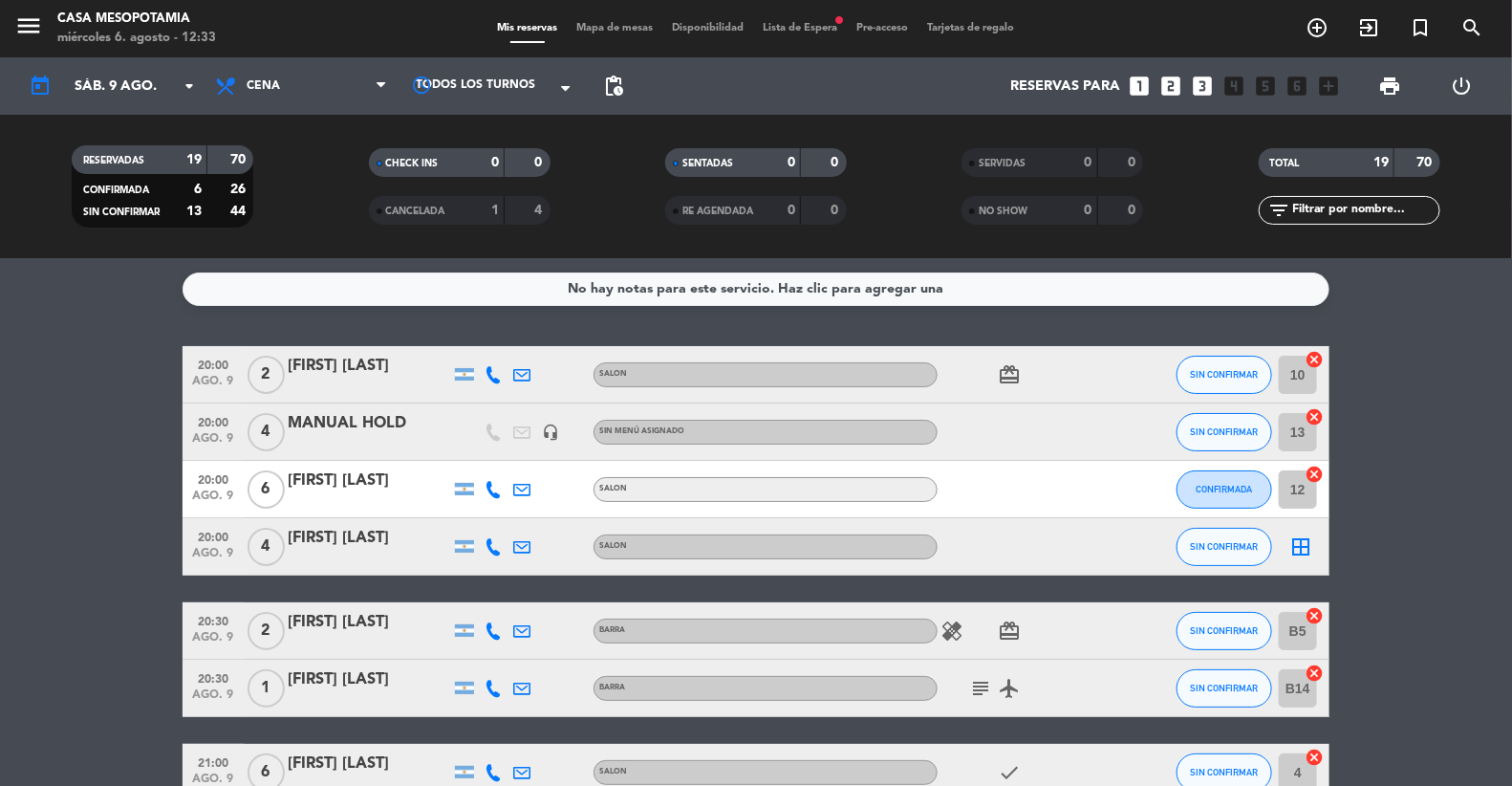 click on "RESERVADAS   19   70   CONFIRMADA   6   26   SIN CONFIRMAR   13   44   CHECK INS   0   0   CANCELADA   1   4   SENTADAS   0   0   RE AGENDADA   0   0   SERVIDAS   0   0   NO SHOW   0   0   TOTAL   19   70  filter_list" 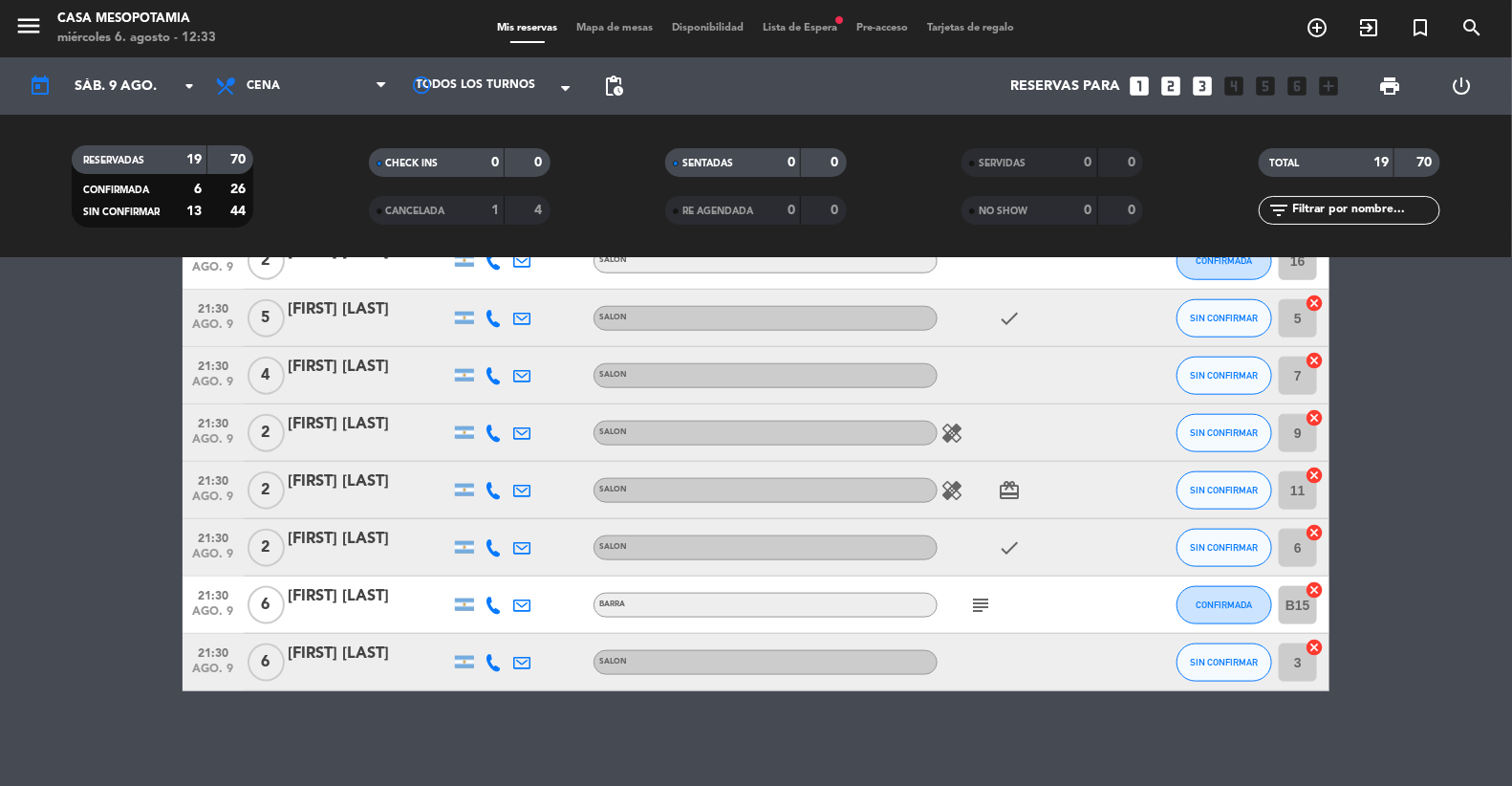 scroll, scrollTop: 0, scrollLeft: 0, axis: both 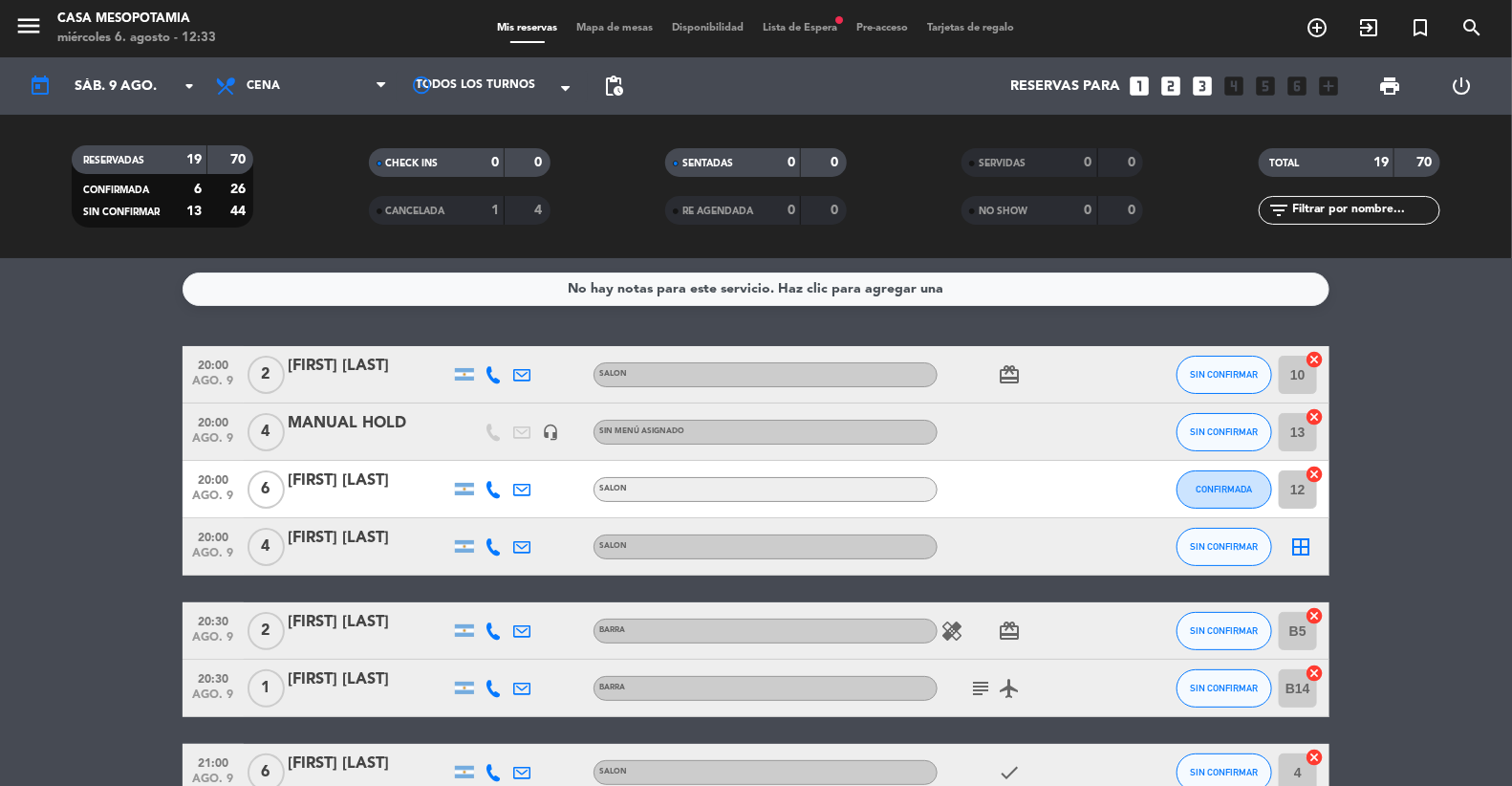 drag, startPoint x: 594, startPoint y: 3, endPoint x: 604, endPoint y: 30, distance: 28.79236 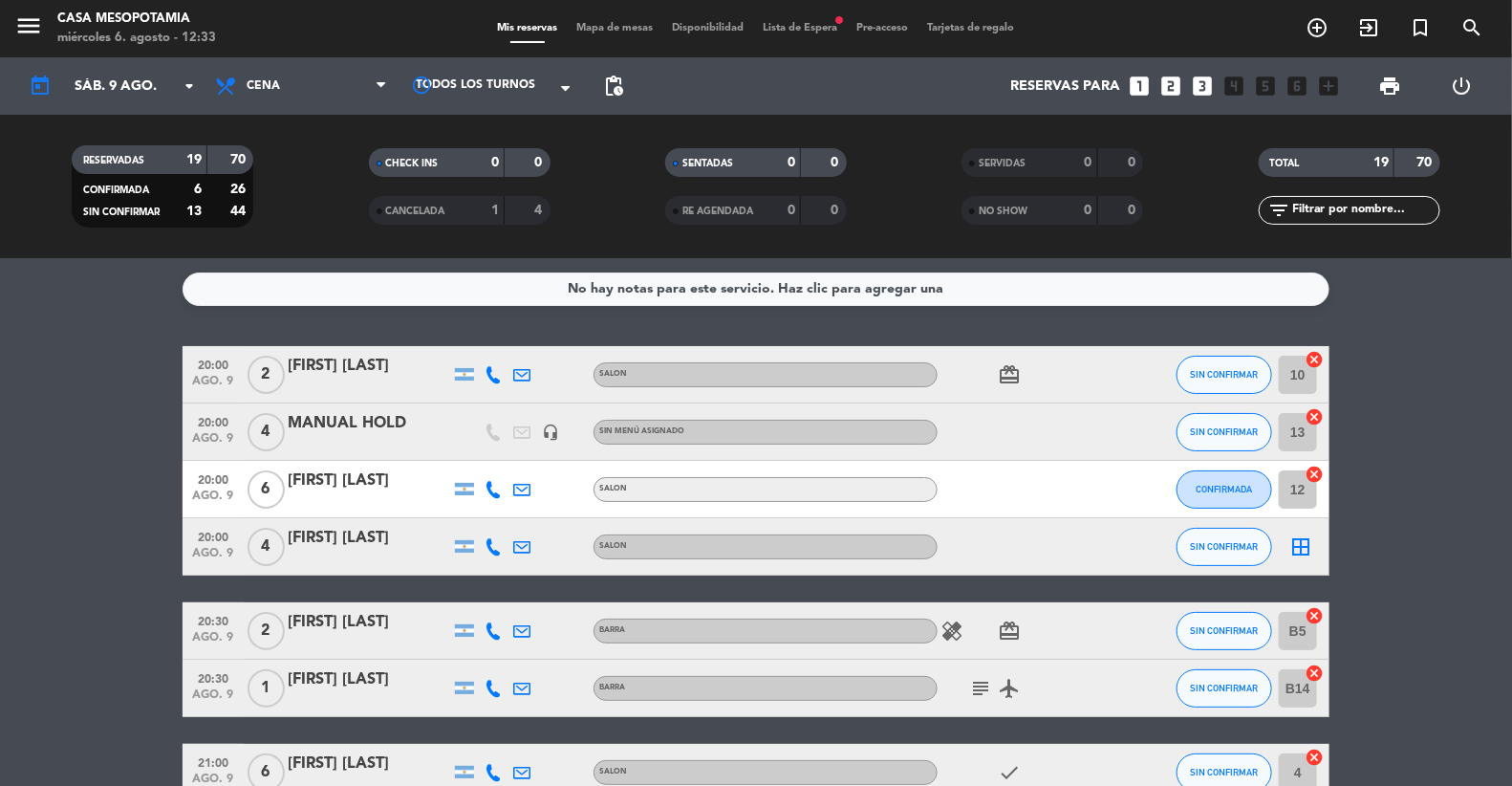 click on "menu Casa Mesopotamia miércoles 6. agosto - 12:33 Mis reservas Mapa de mesas Disponibilidad Lista de Espera Pre-acceso Tarjetas de regalo add_circle_outline exit_to_app turned_in_not search" 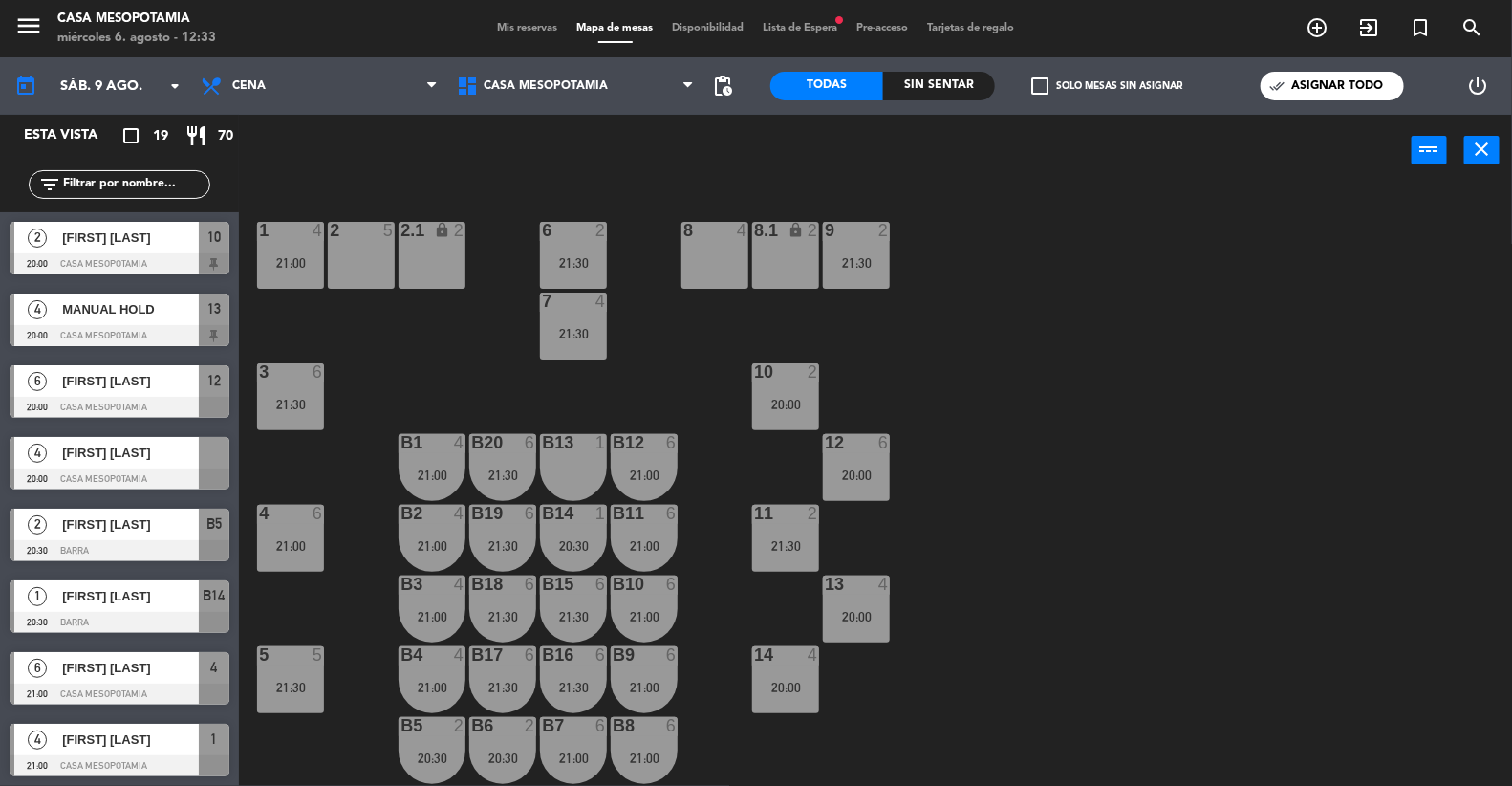 click on "Mis reservas" at bounding box center (528, 28) 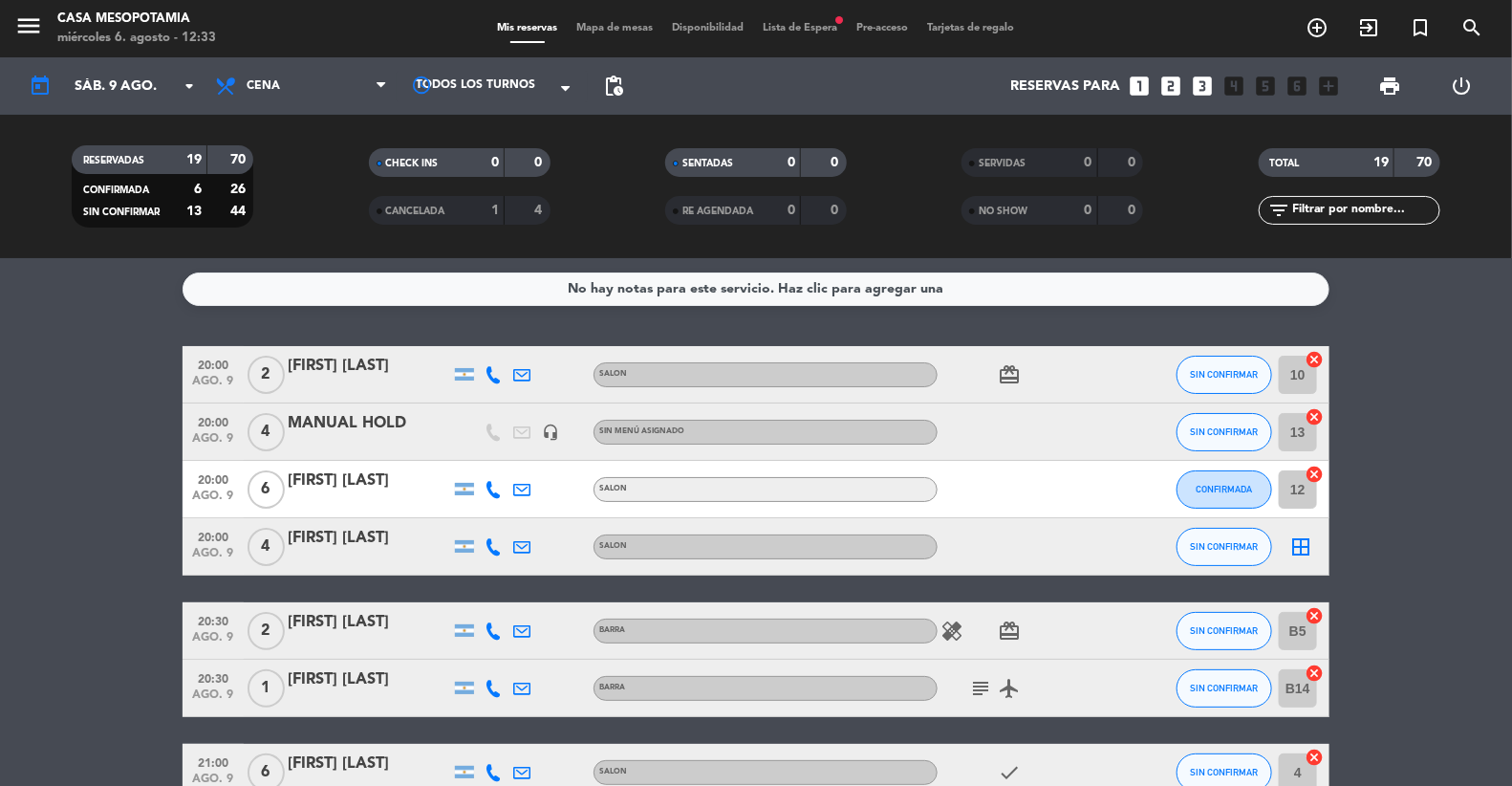 drag, startPoint x: 1355, startPoint y: 166, endPoint x: 1436, endPoint y: 161, distance: 81.15417 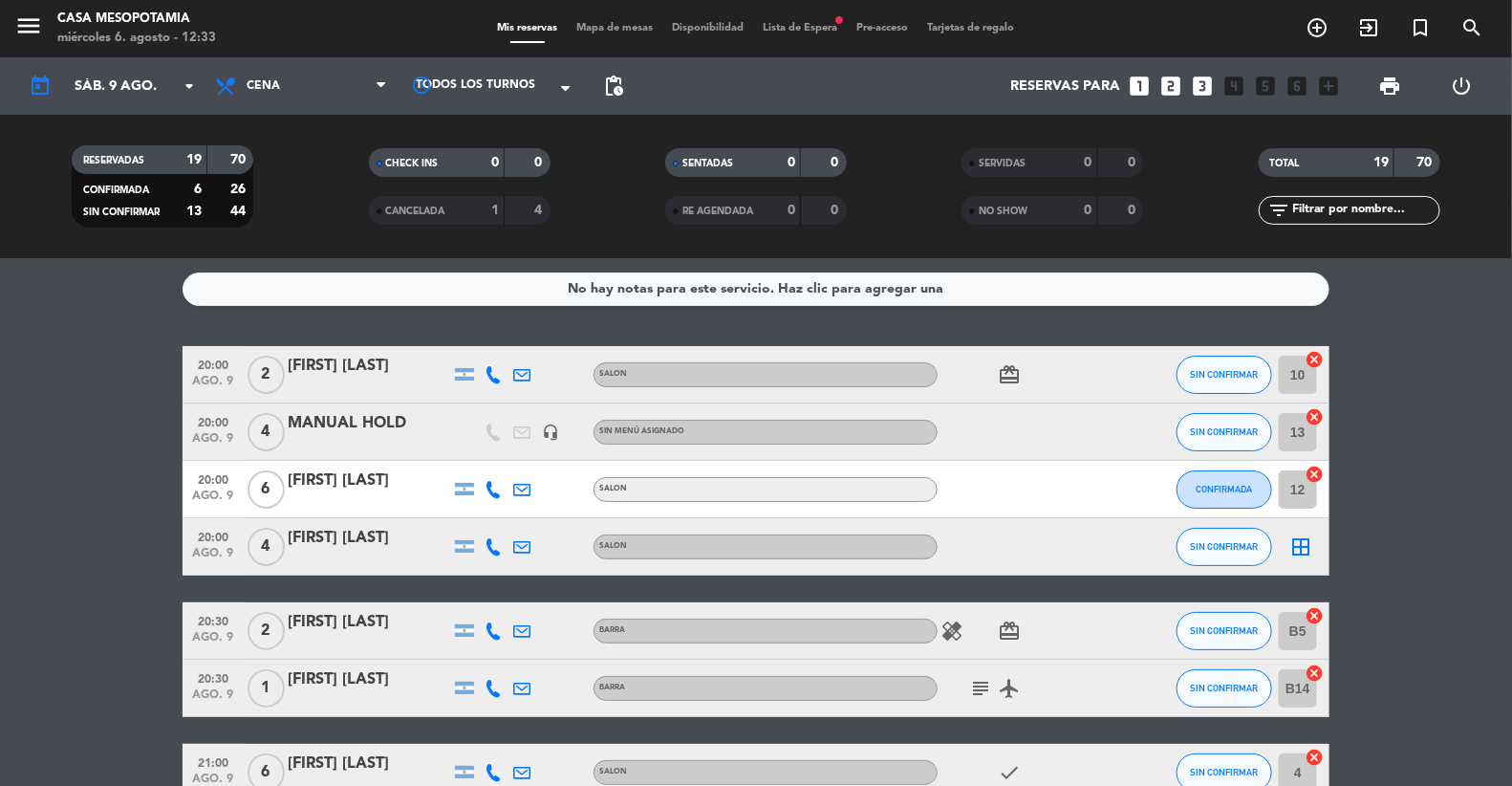click on "TOTAL   19   70" 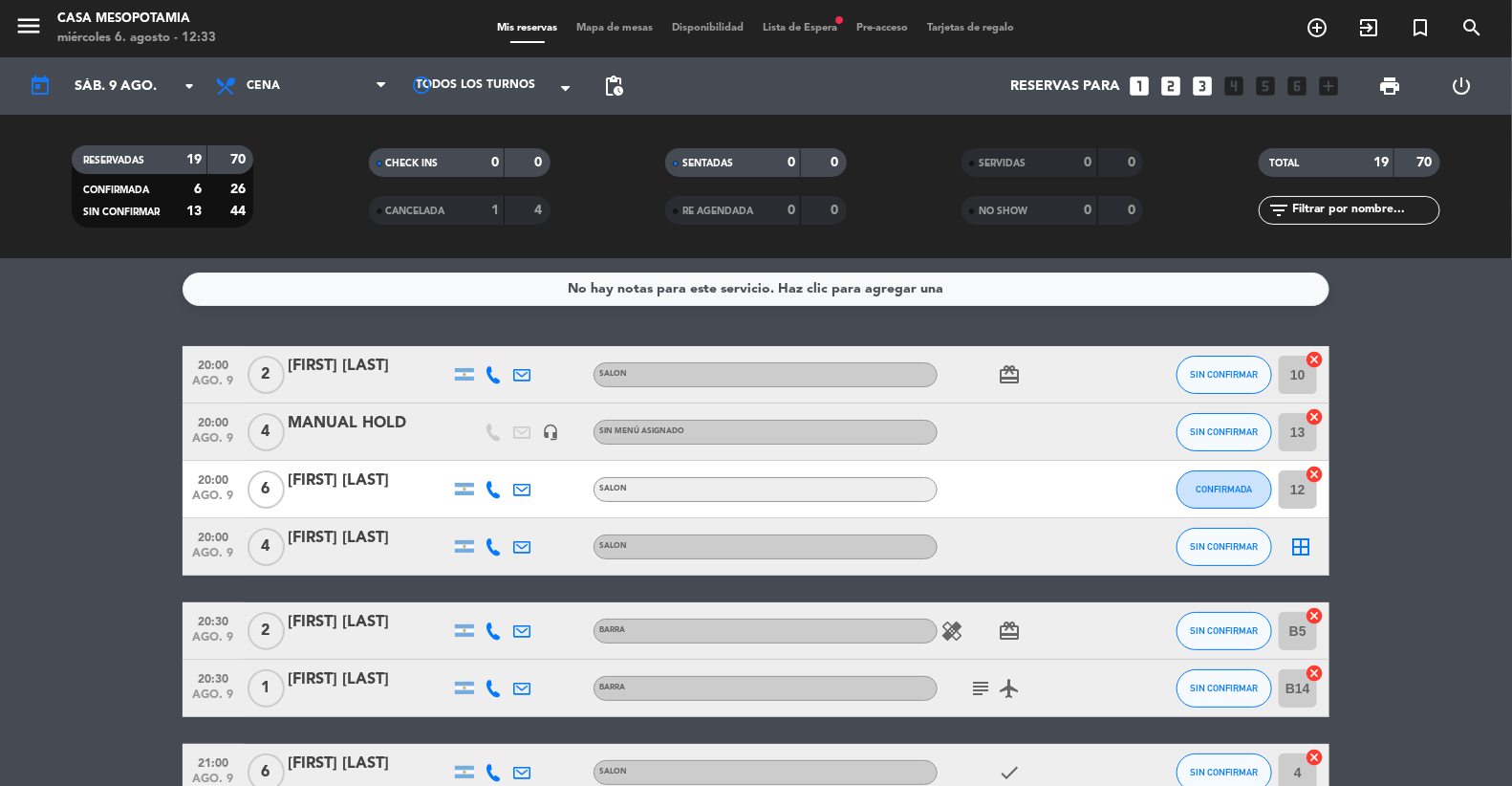 drag, startPoint x: 80, startPoint y: 156, endPoint x: 251, endPoint y: 154, distance: 171.0117 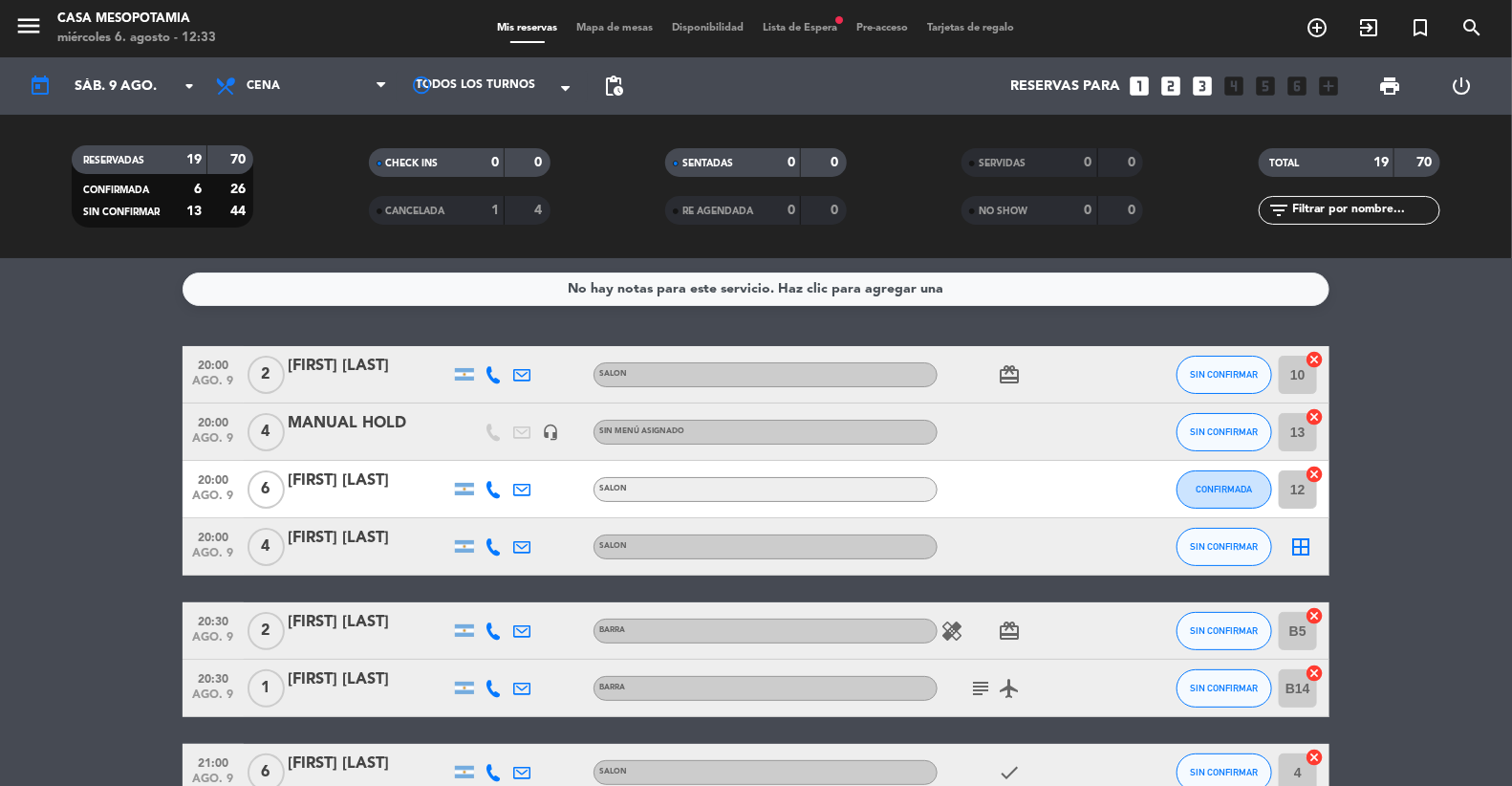 click on "RESERVADAS   19   70" 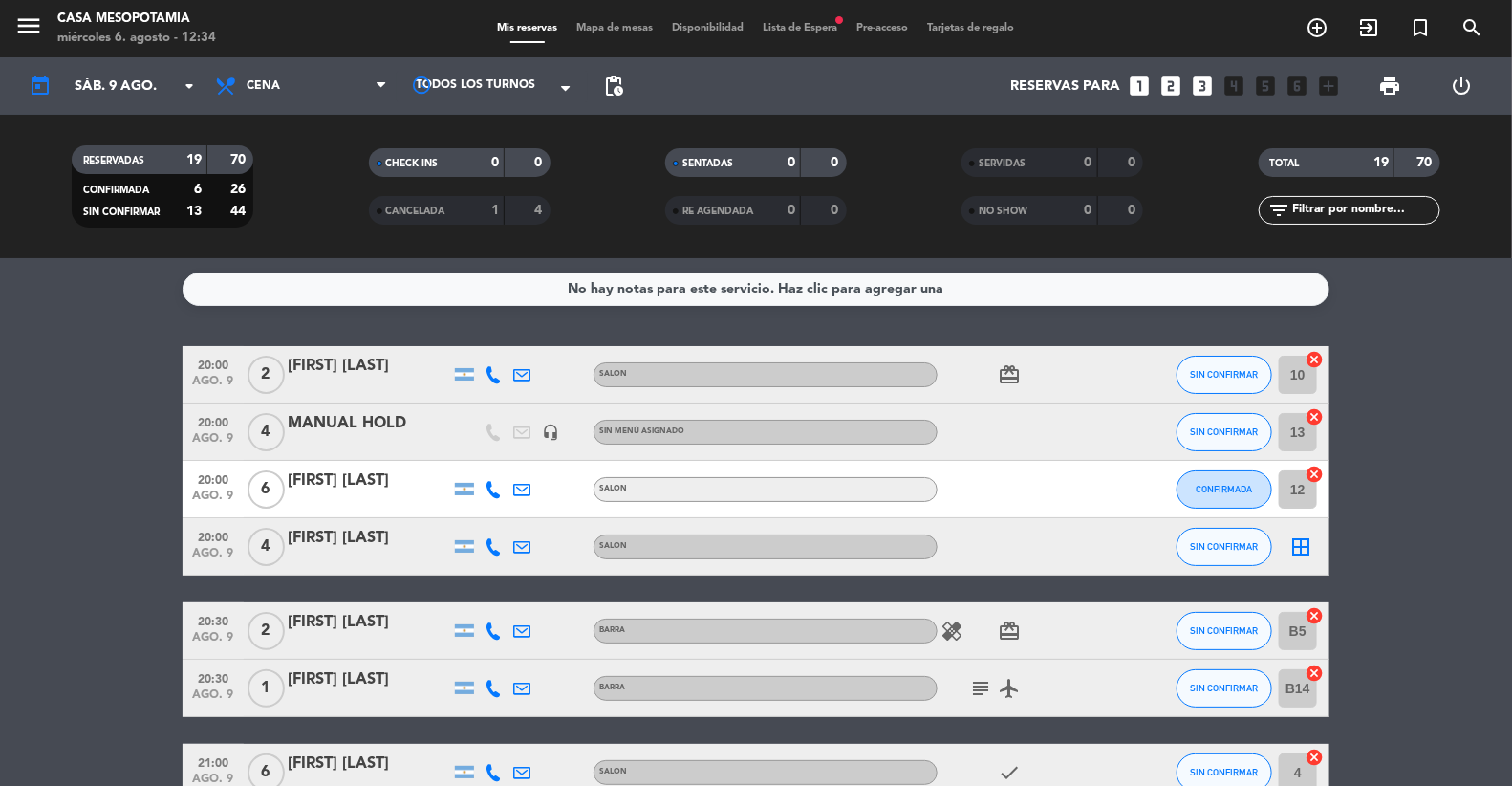 drag, startPoint x: 1256, startPoint y: 157, endPoint x: 1443, endPoint y: 164, distance: 187.131 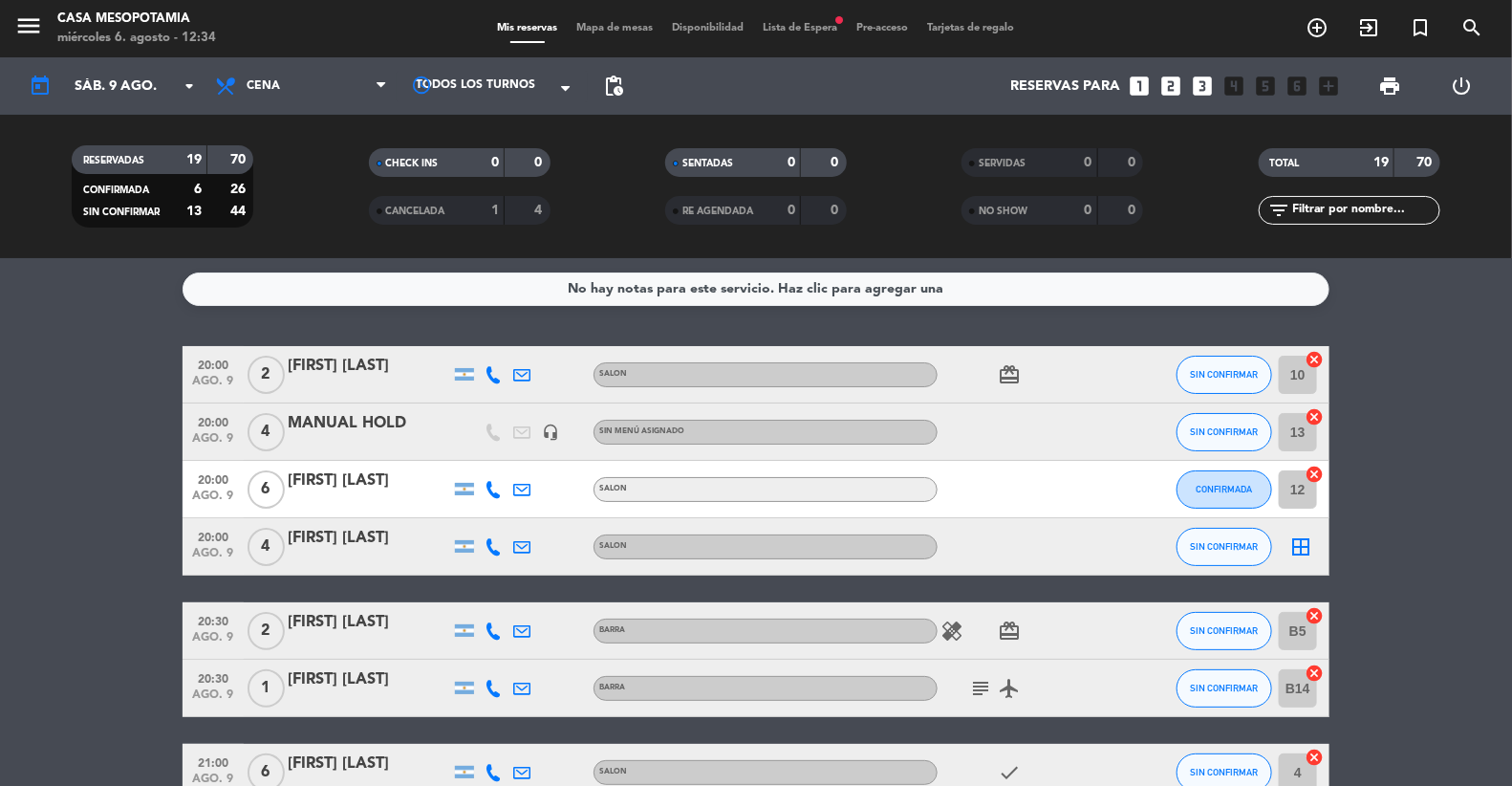 click on "TOTAL   19   70" 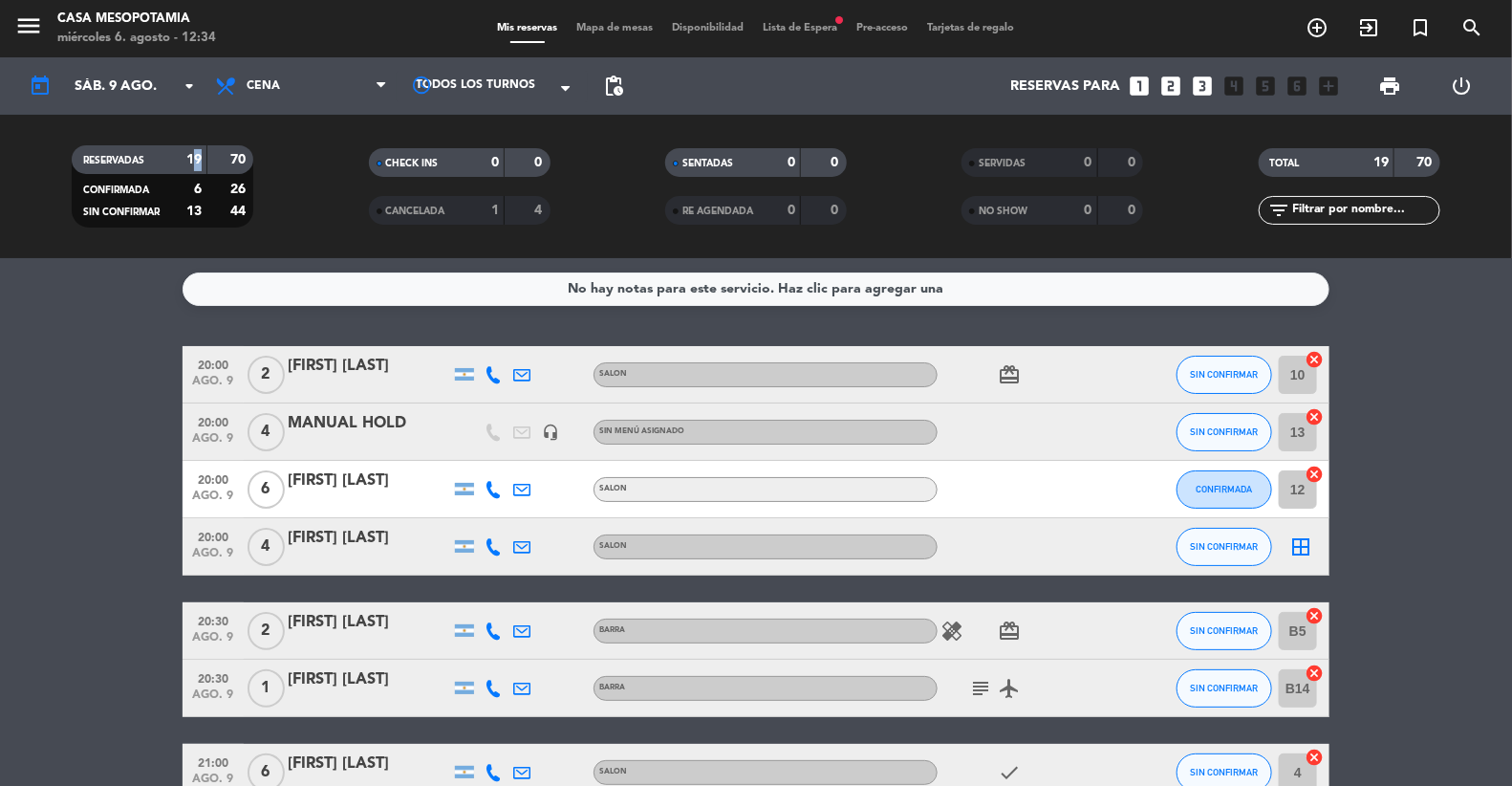 drag, startPoint x: 178, startPoint y: 158, endPoint x: 230, endPoint y: 155, distance: 52.086467 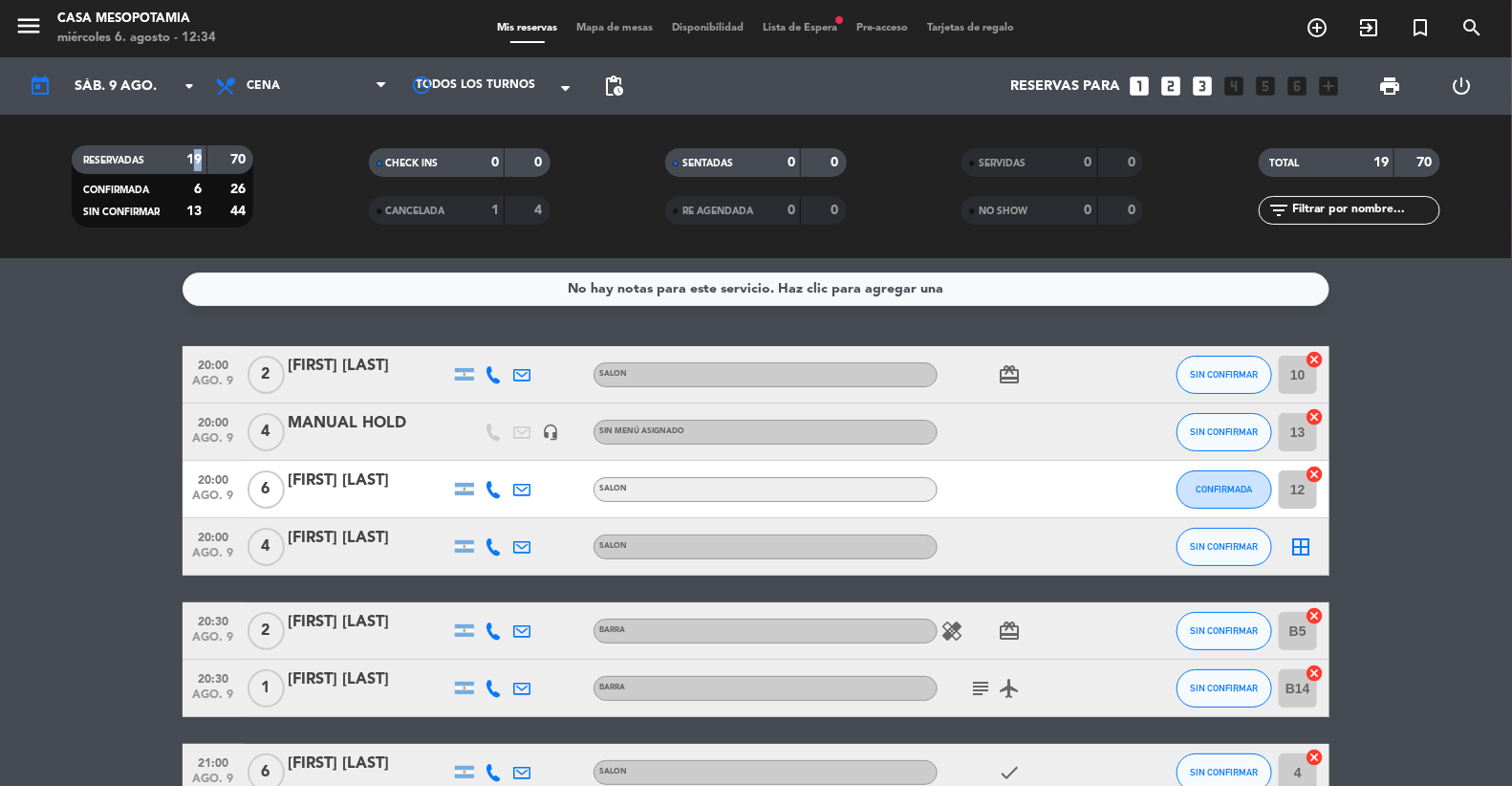 drag, startPoint x: 1368, startPoint y: 167, endPoint x: 1389, endPoint y: 167, distance: 21 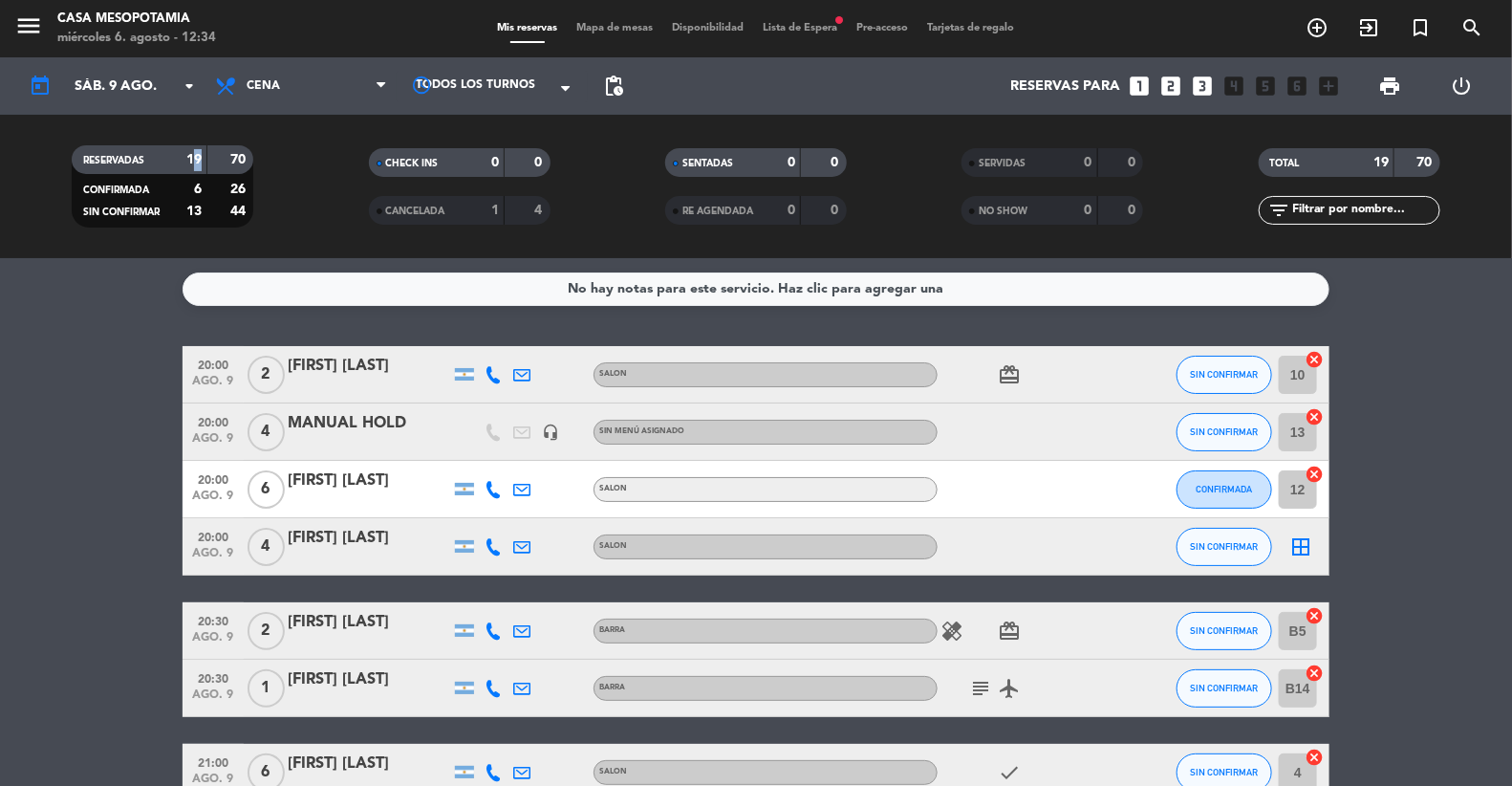 click on "19" 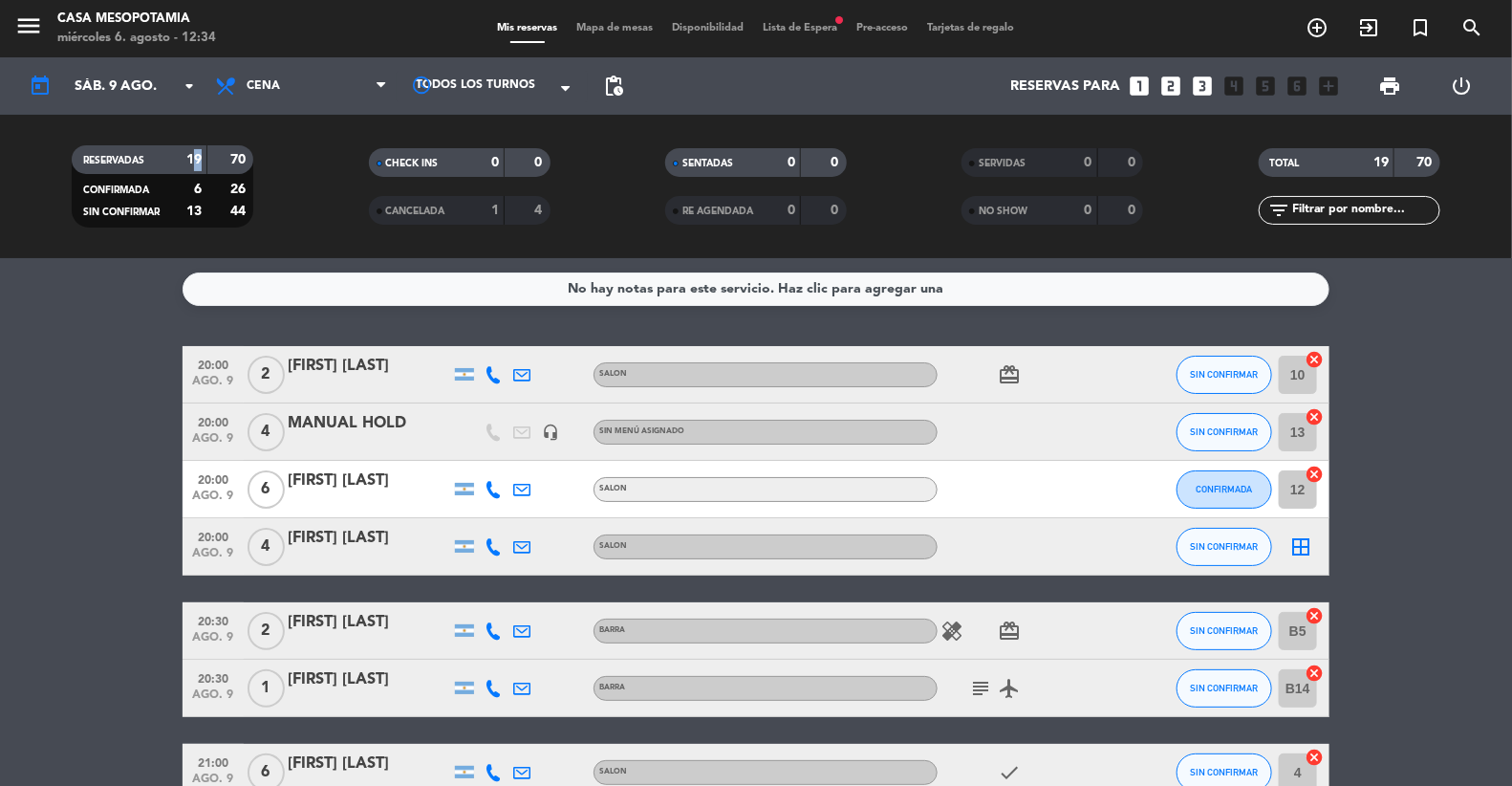 drag, startPoint x: 1302, startPoint y: 168, endPoint x: 1432, endPoint y: 168, distance: 130 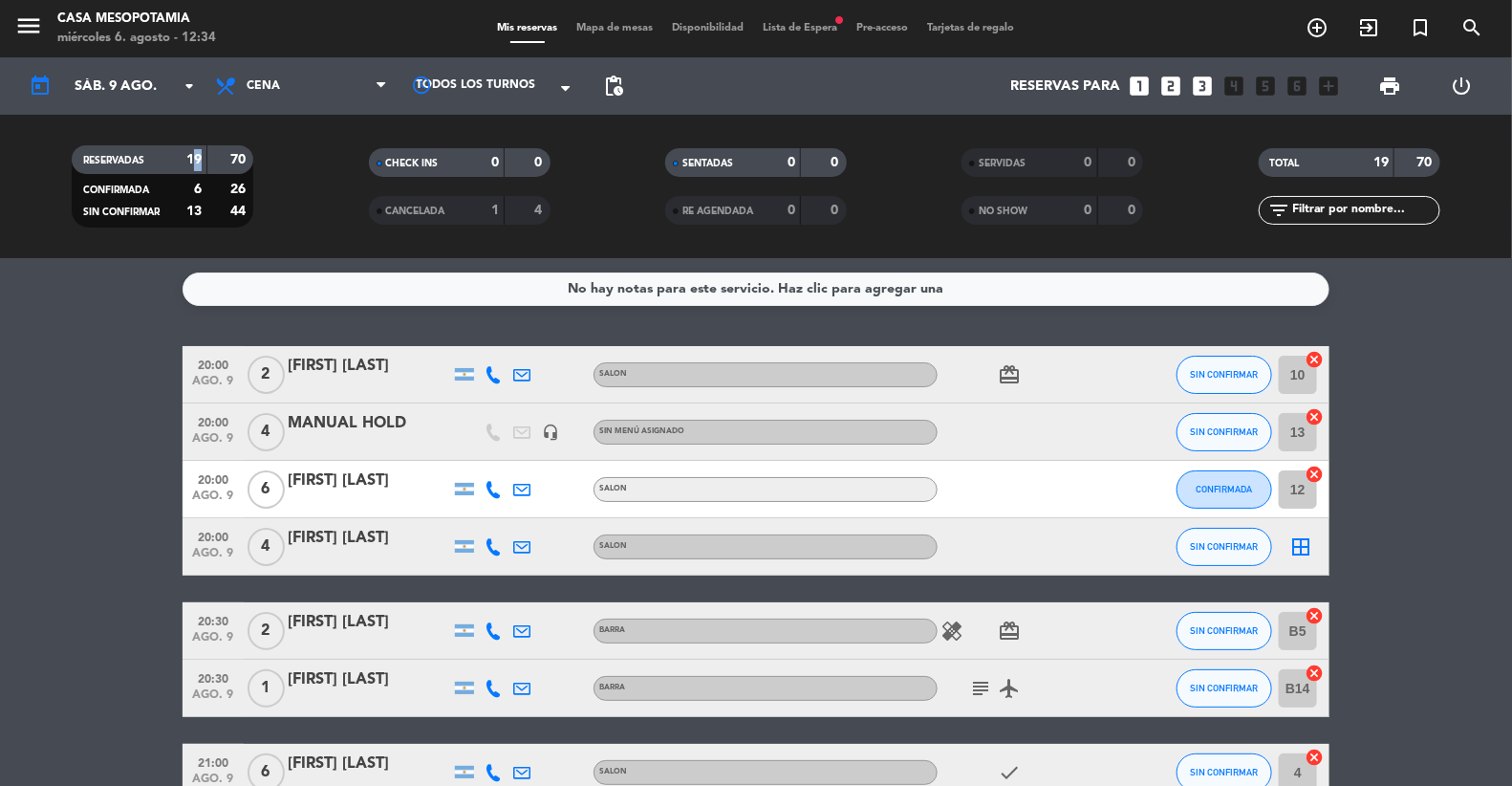 click on "TOTAL   19   70" 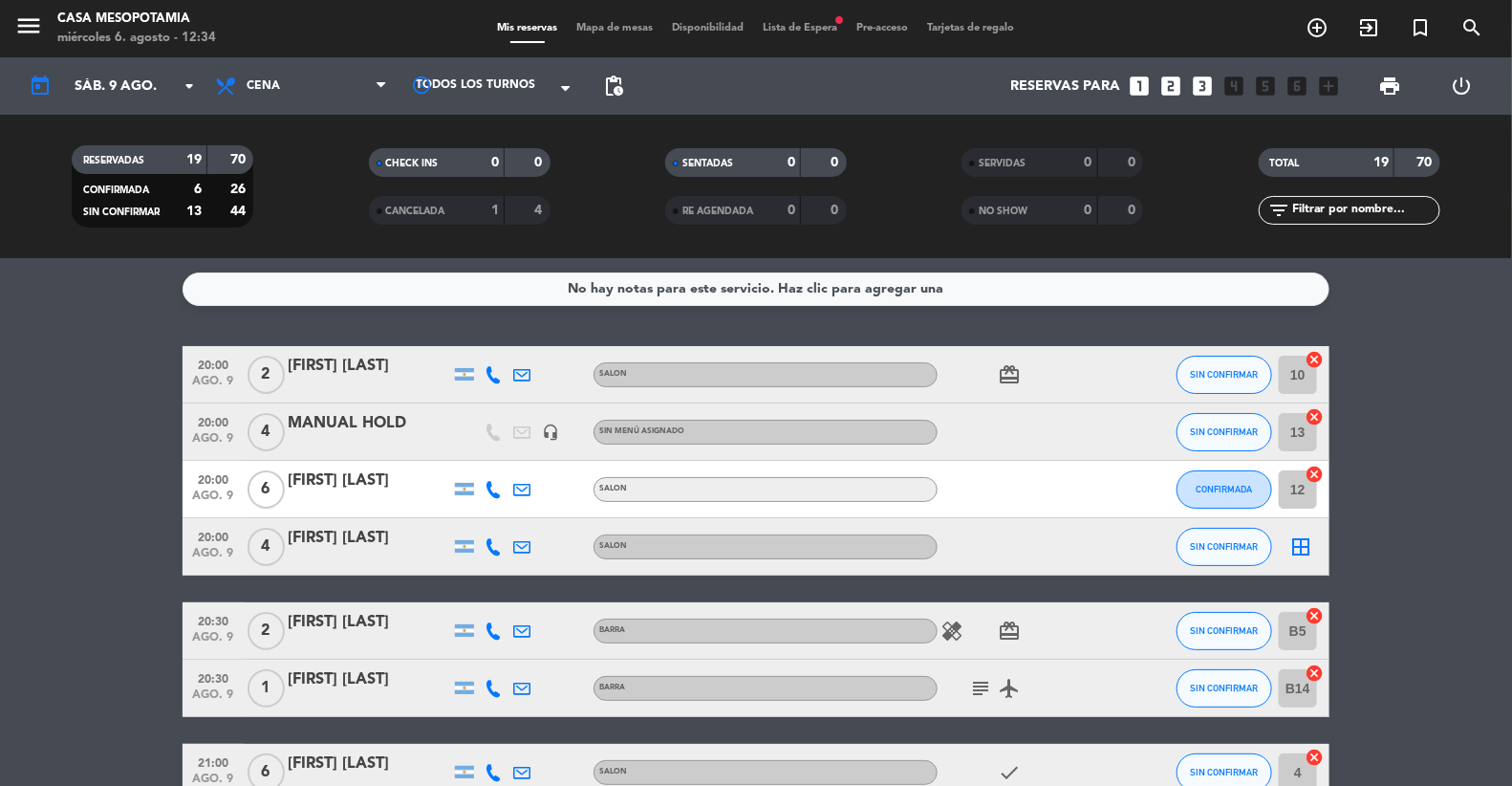 drag, startPoint x: 203, startPoint y: 155, endPoint x: 286, endPoint y: 158, distance: 83.0542 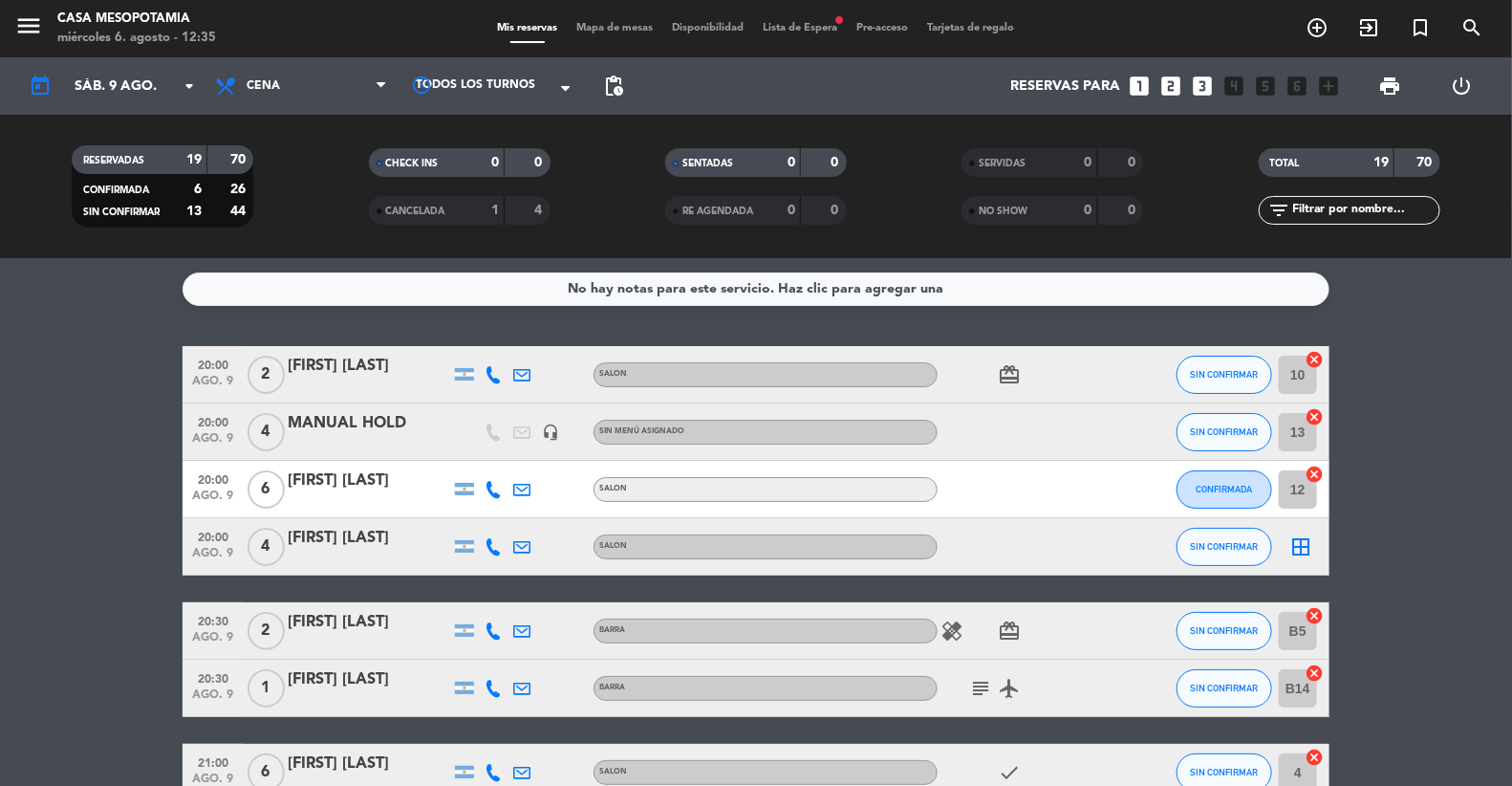 click 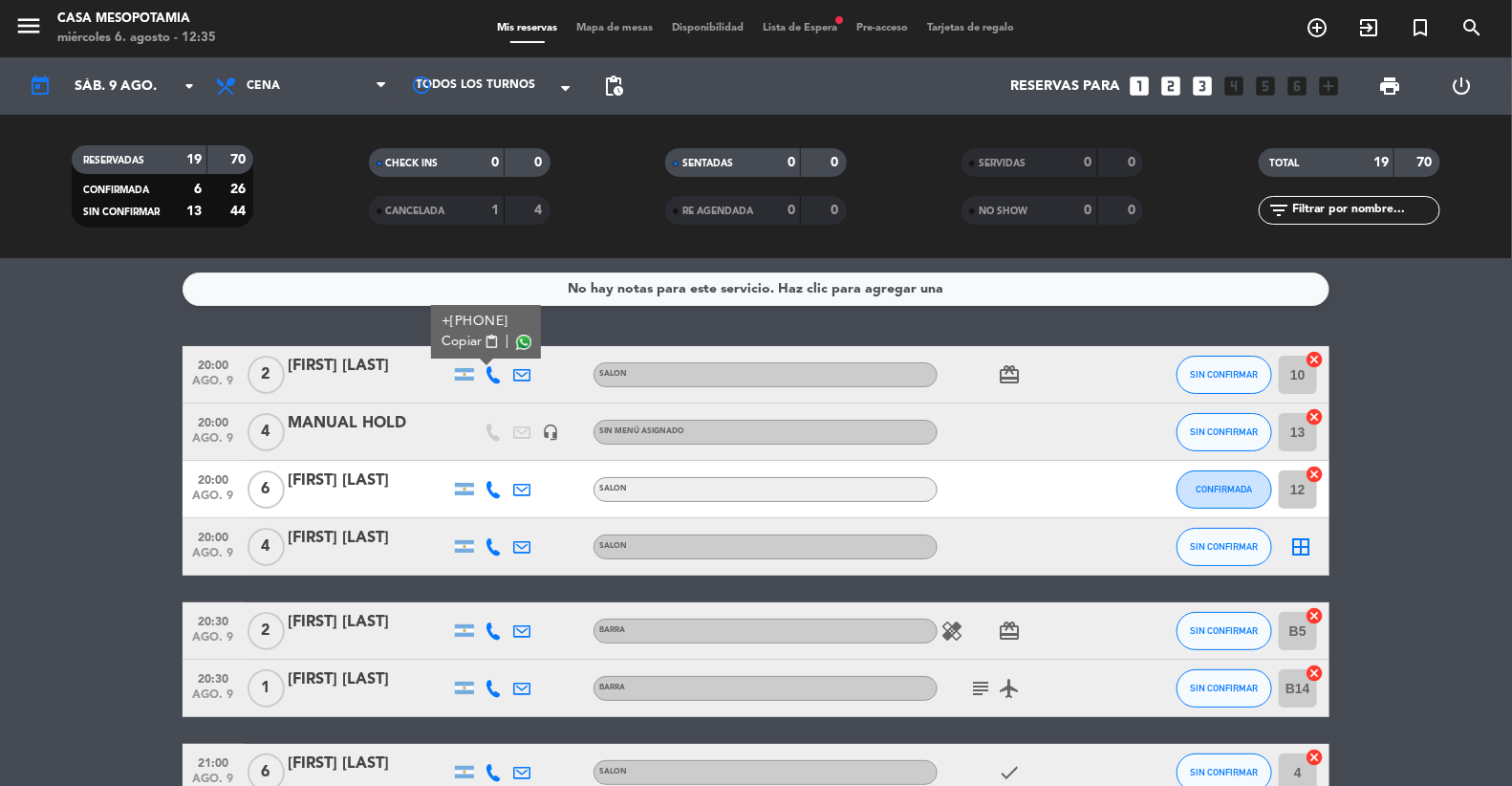 click on "20:00 ago. 9 2 [FIRST] [LAST] + [PHONE] Copiar content_paste | SALON card_giftcard SIN CONFIRMAR 10 cancel 20:00 ago. 9 4 MANUAL HOLD headset_mic Sin menú asignado SIN CONFIRMAR 13 cancel 20:00 ago. 9 6 [FIRST] [LAST] SALON CONFIRMADA 12 cancel 20:00 ago. 9 4 [FIRST] [LAST] SALON SIN CONFIRMAR border_all 20:30 ago. 9 2 [FIRST] [LAST] BARRA healing card_giftcard SIN CONFIRMAR B5 cancel 20:30 ago. 9 1 [FIRST] [LAST] BARRA subject airplanemode_active SIN CONFIRMAR B14 cancel 21:00 ago. 9 6 [FIRST] [LAST] SALON check SIN CONFIRMAR 4 cancel 21:00 ago. 9 4 [FIRST] [LAST] SALON SIN CONFIRMAR 1 cancel 21:00 ago. 9 2 [FIRST] [LAST] SALON subject card_giftcard CONFIRMADA 18 cancel 21:00 ago. 9 4 [FIRST] [LAST] BARRA cake CONFIRMADA B1 cancel 21:00 ago. 9 6 [FIRST] [LAST] BARRA cake CONFIRMADA B10 cancel 21:30 ago. 9 2 [FIRST] [LAST] SALON CONFIRMADA 16 5" 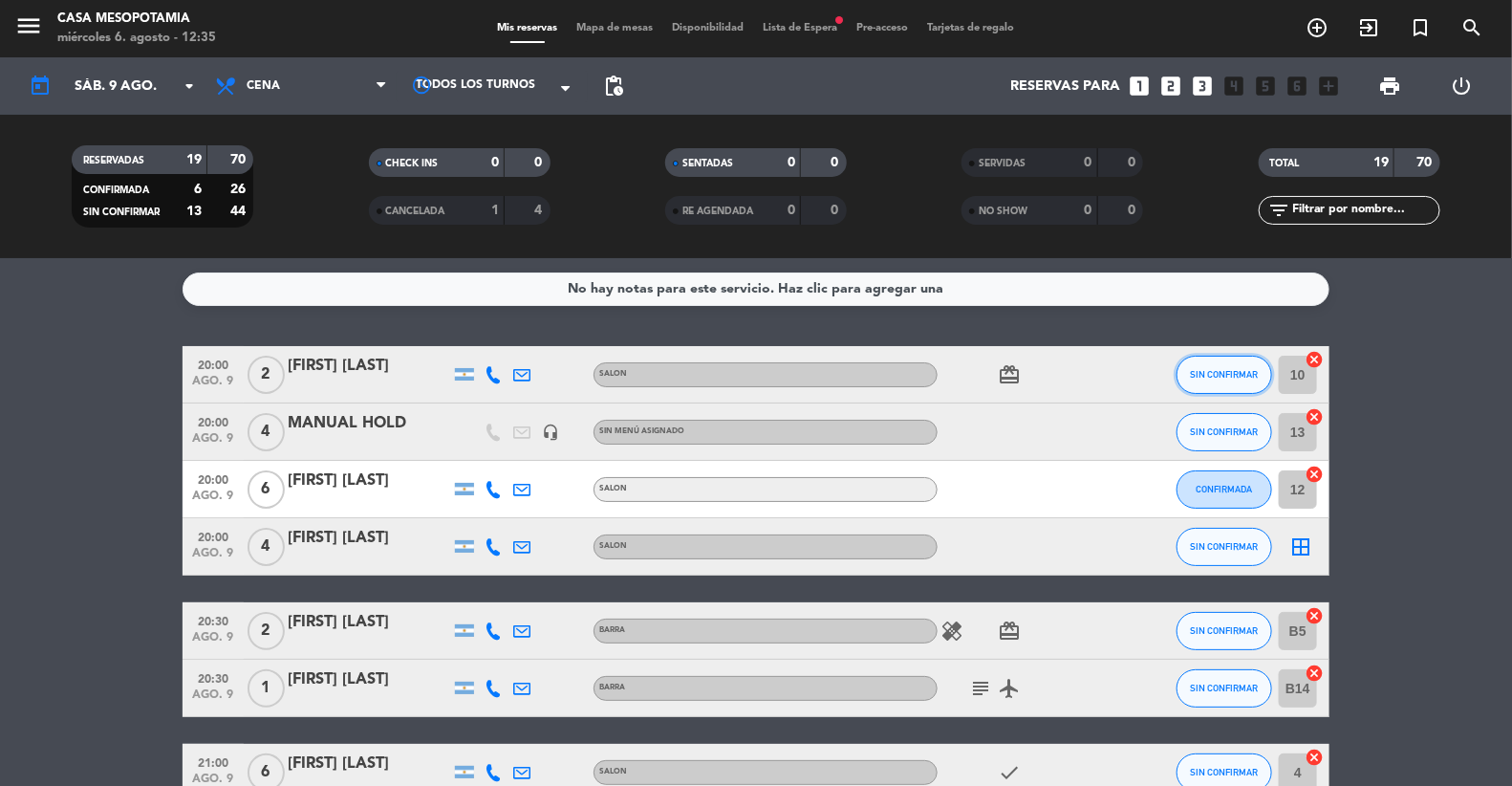 click on "SIN CONFIRMAR" 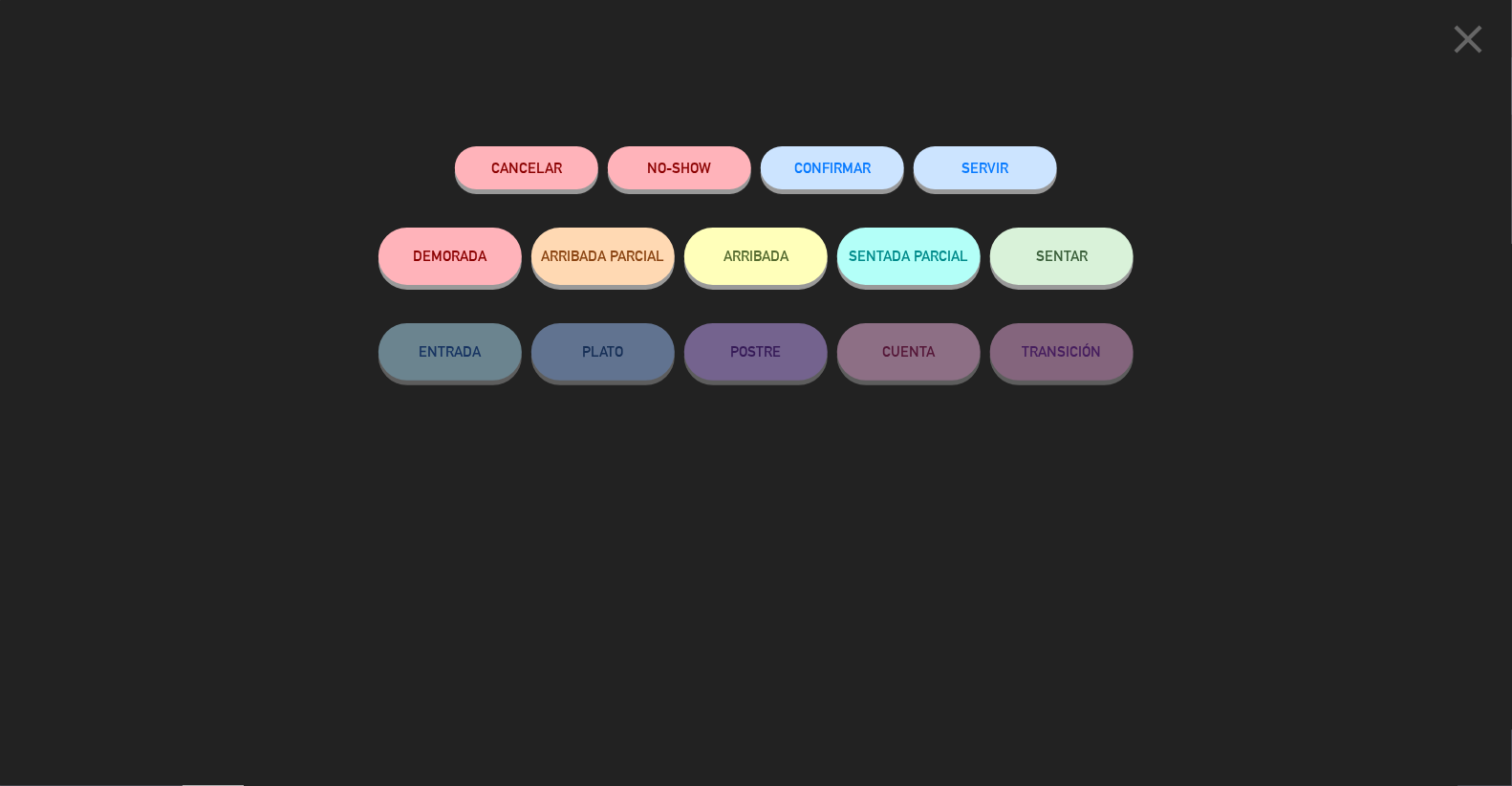 click on "close" 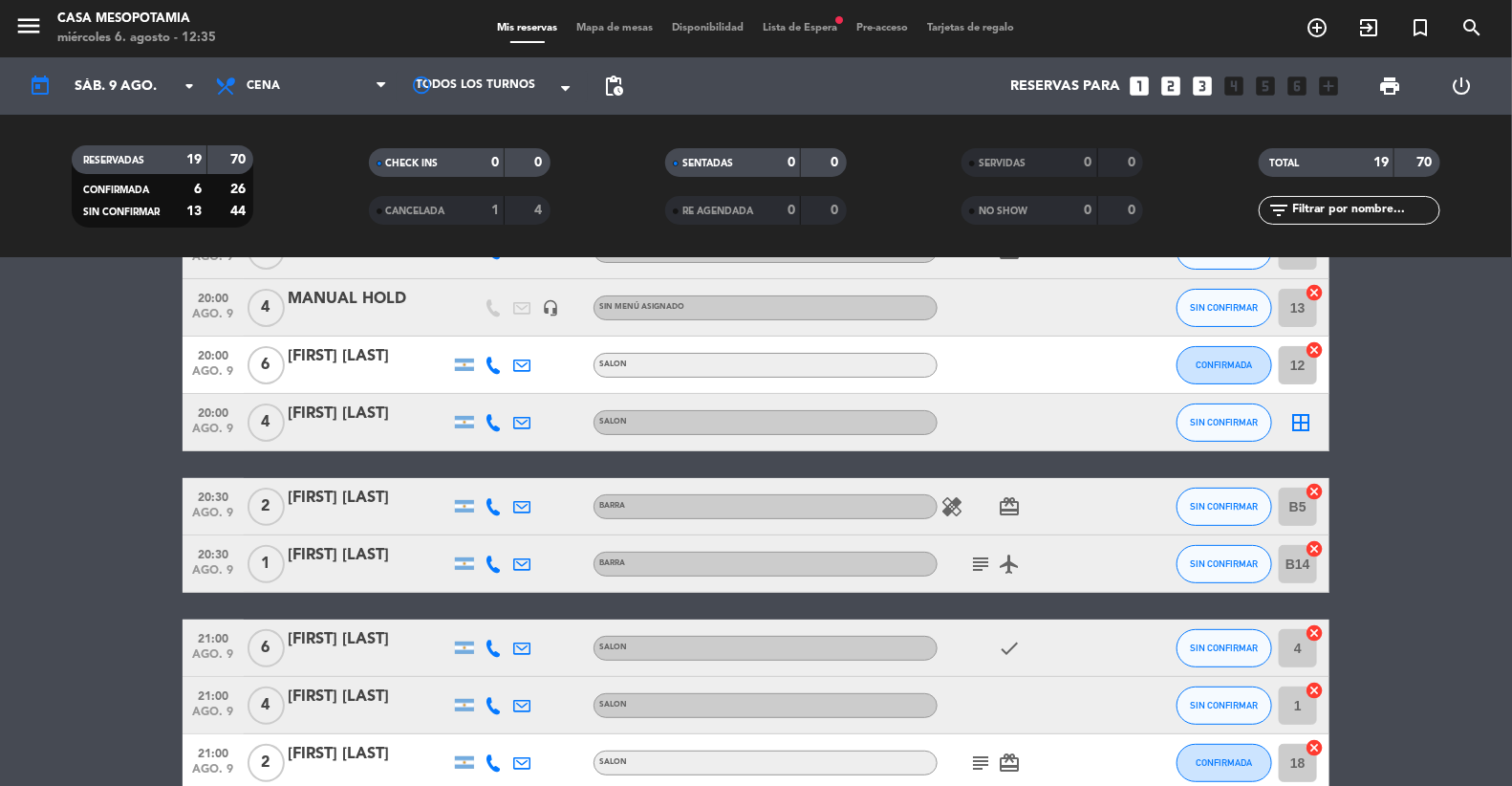 scroll, scrollTop: 0, scrollLeft: 0, axis: both 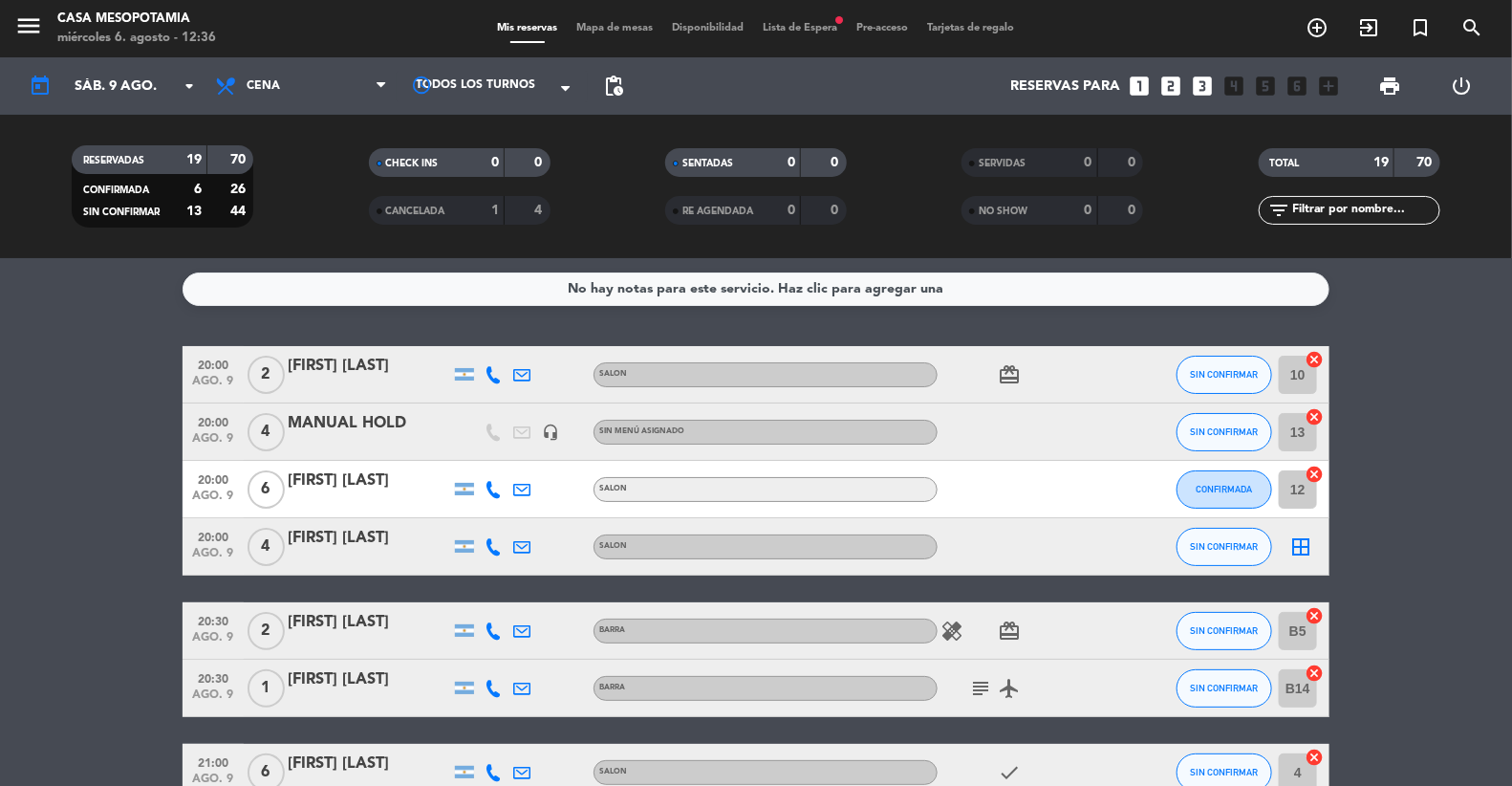 drag, startPoint x: 1407, startPoint y: 157, endPoint x: 1454, endPoint y: 165, distance: 47.67599 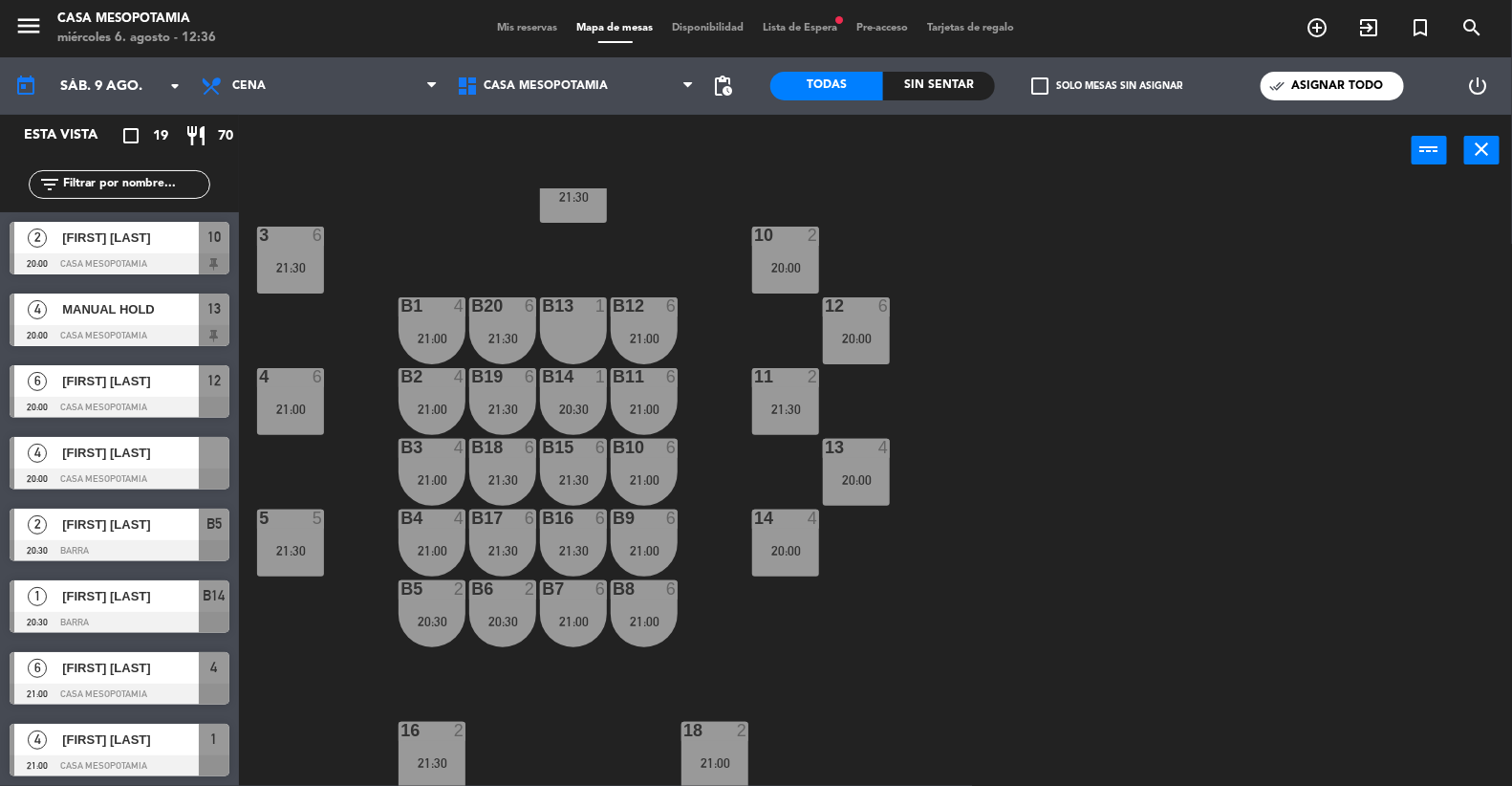 scroll, scrollTop: 0, scrollLeft: 0, axis: both 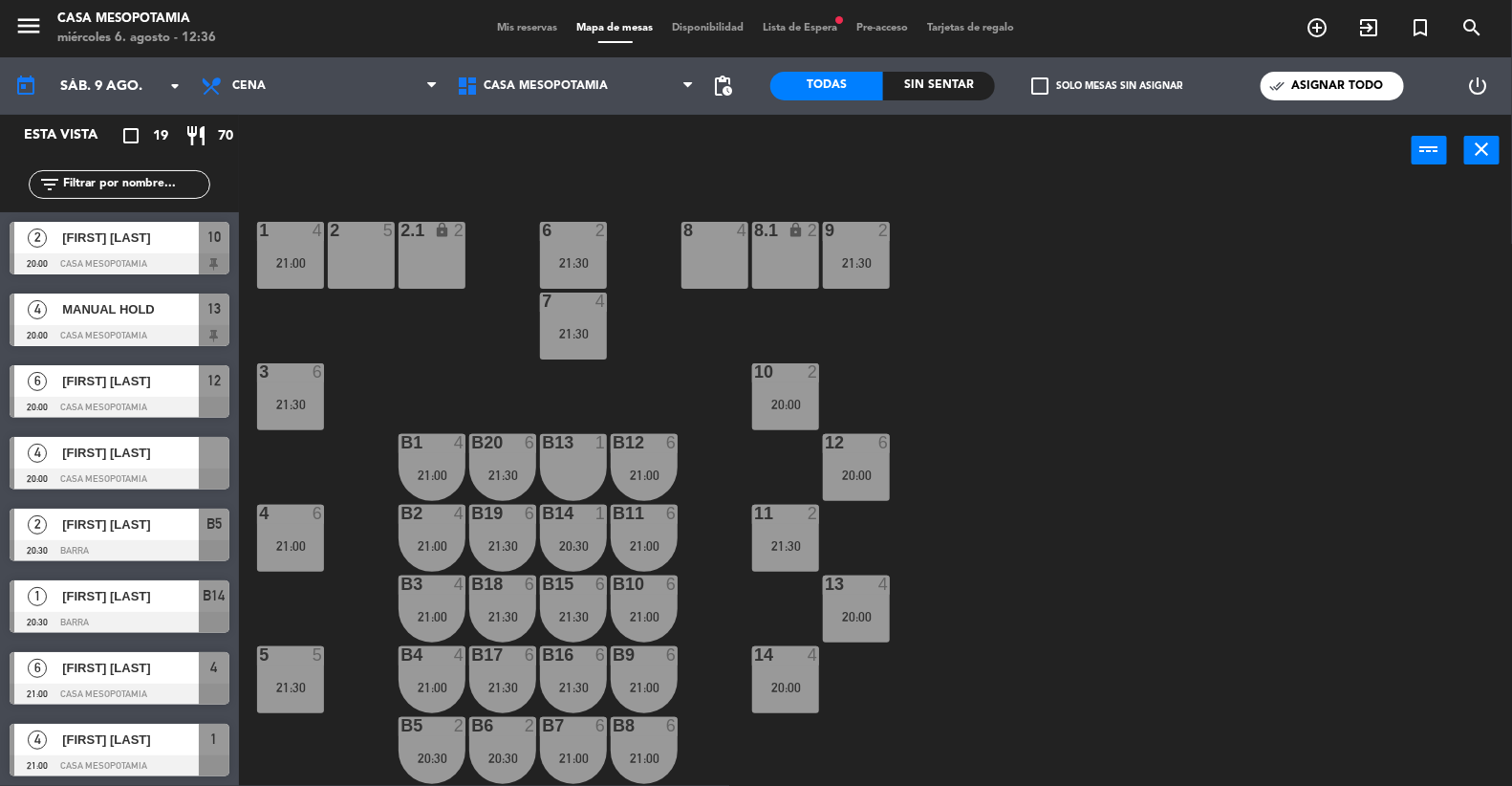 click on "check_box_outline_blank   Solo mesas sin asignar" 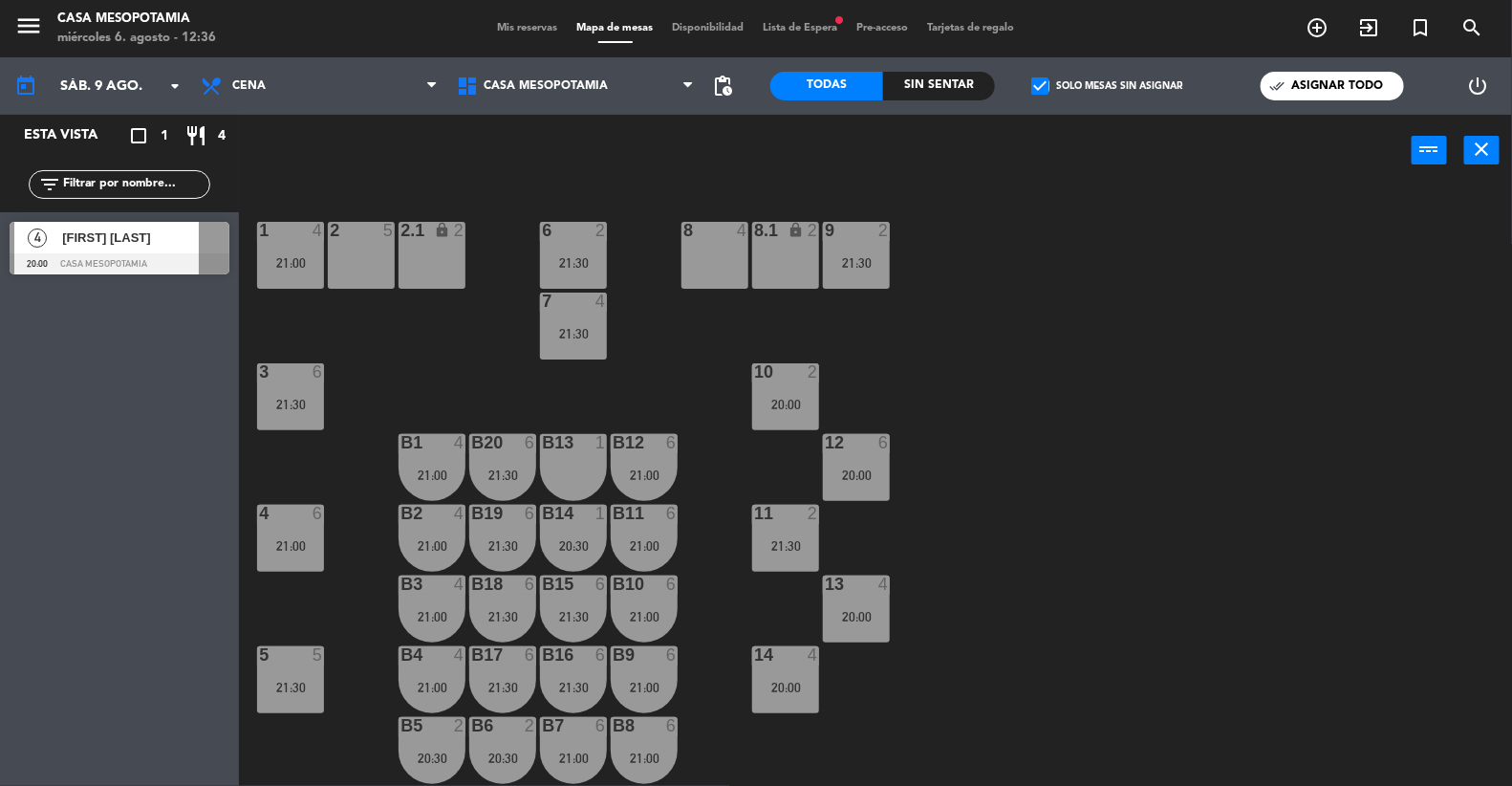 click on "done_all  Asignar todo" 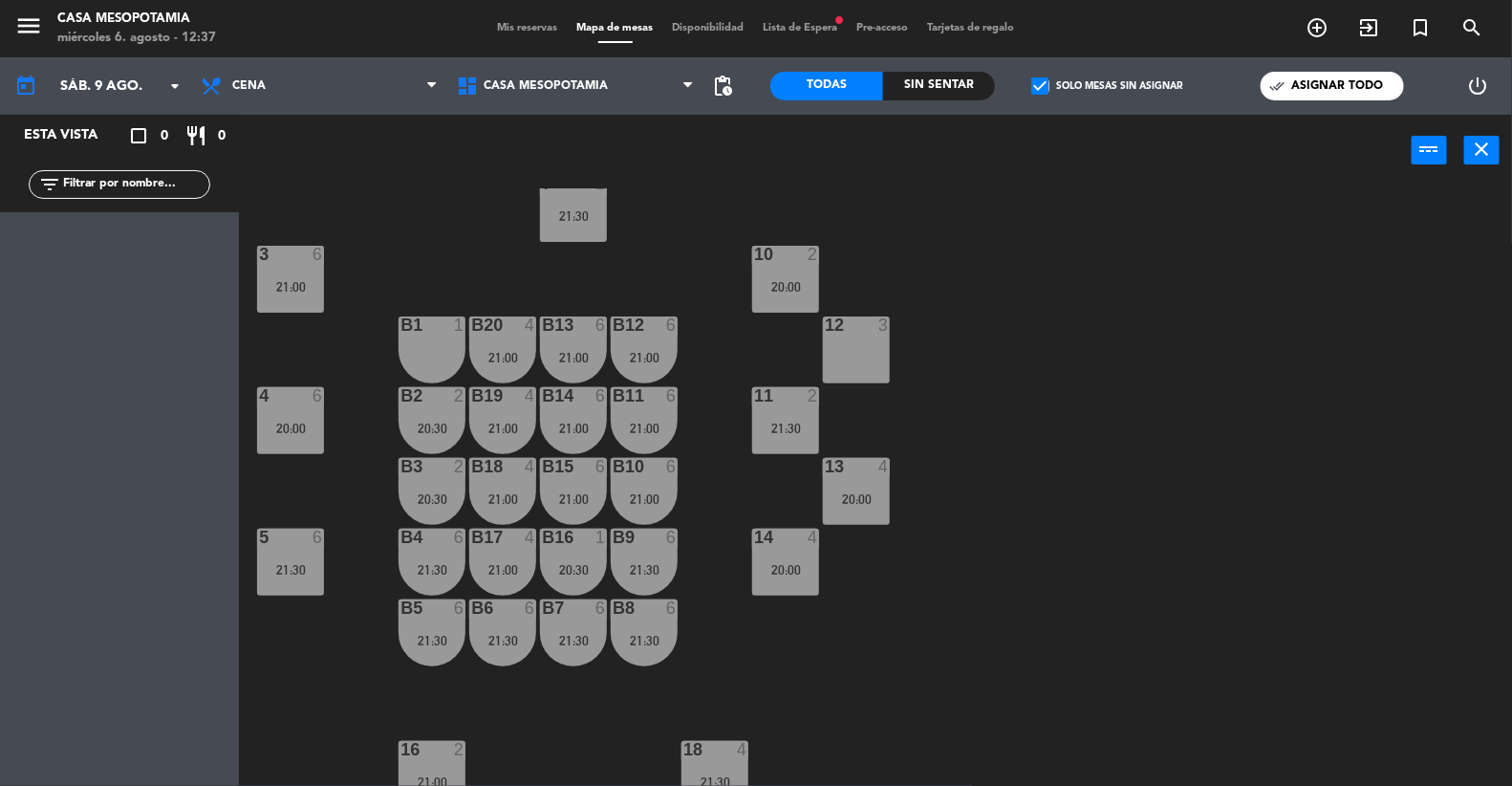 scroll, scrollTop: 124, scrollLeft: 0, axis: vertical 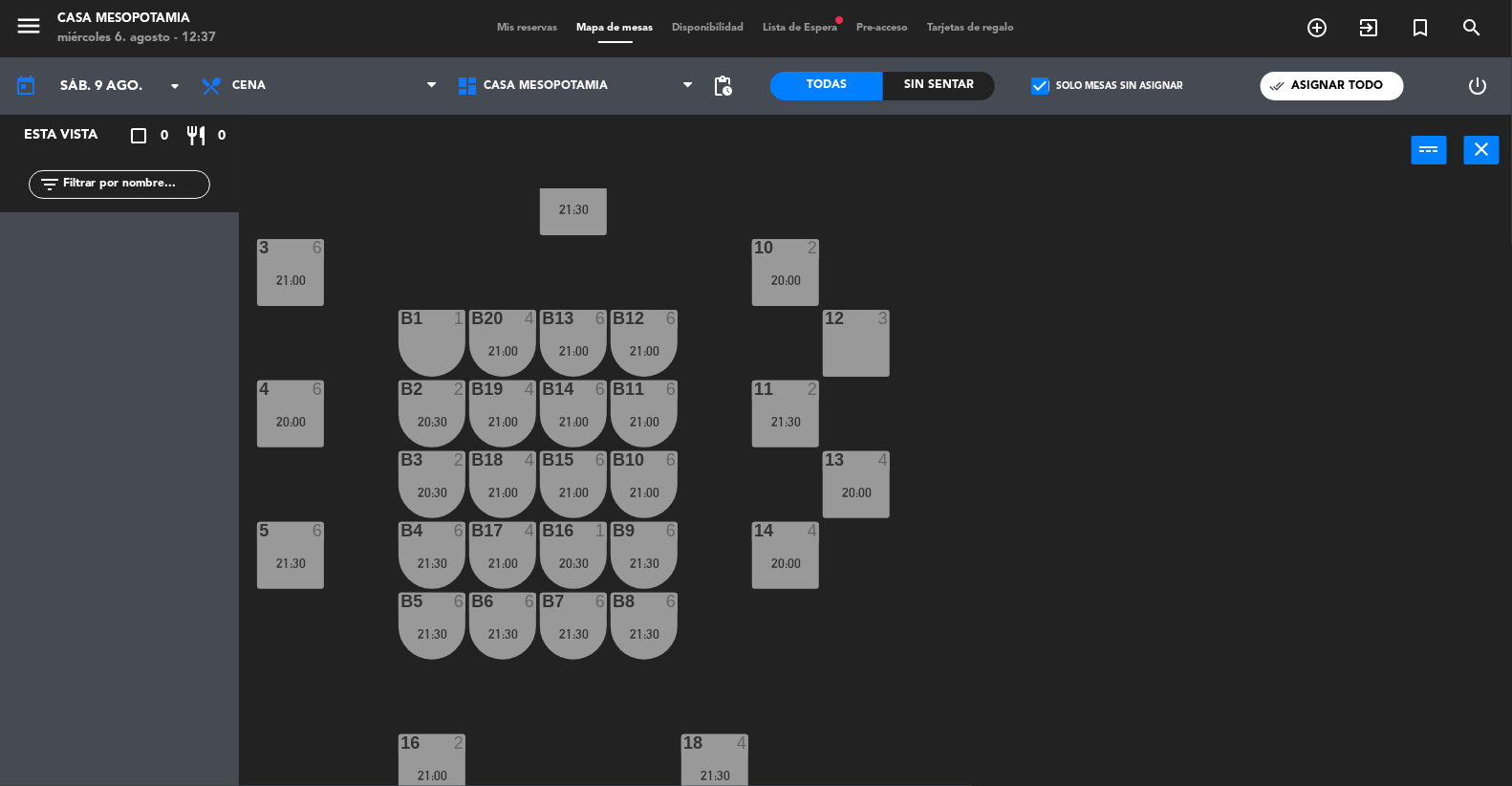 click on "Lista de Espera   fiber_manual_record" at bounding box center [801, 28] 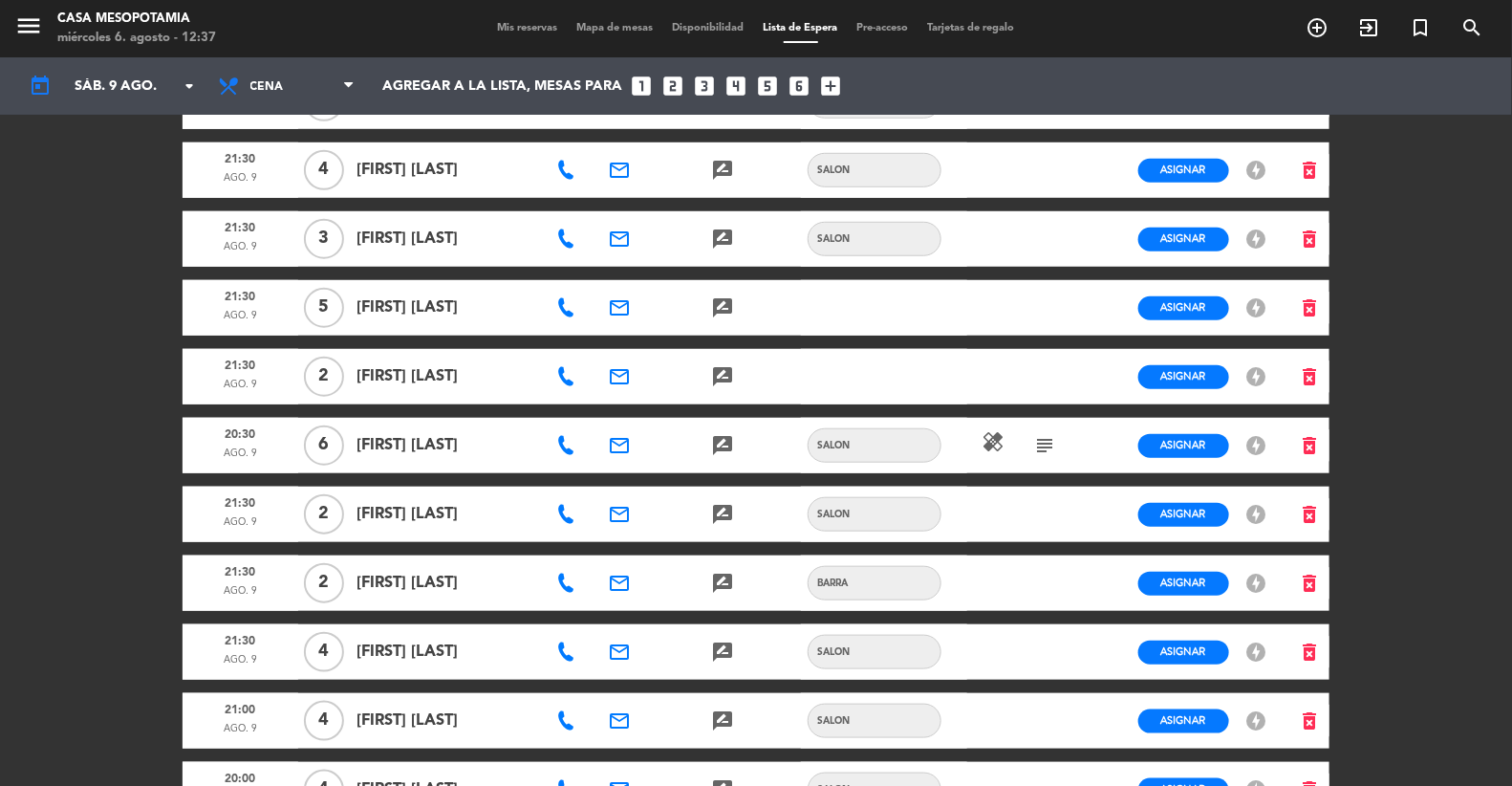 scroll, scrollTop: 0, scrollLeft: 0, axis: both 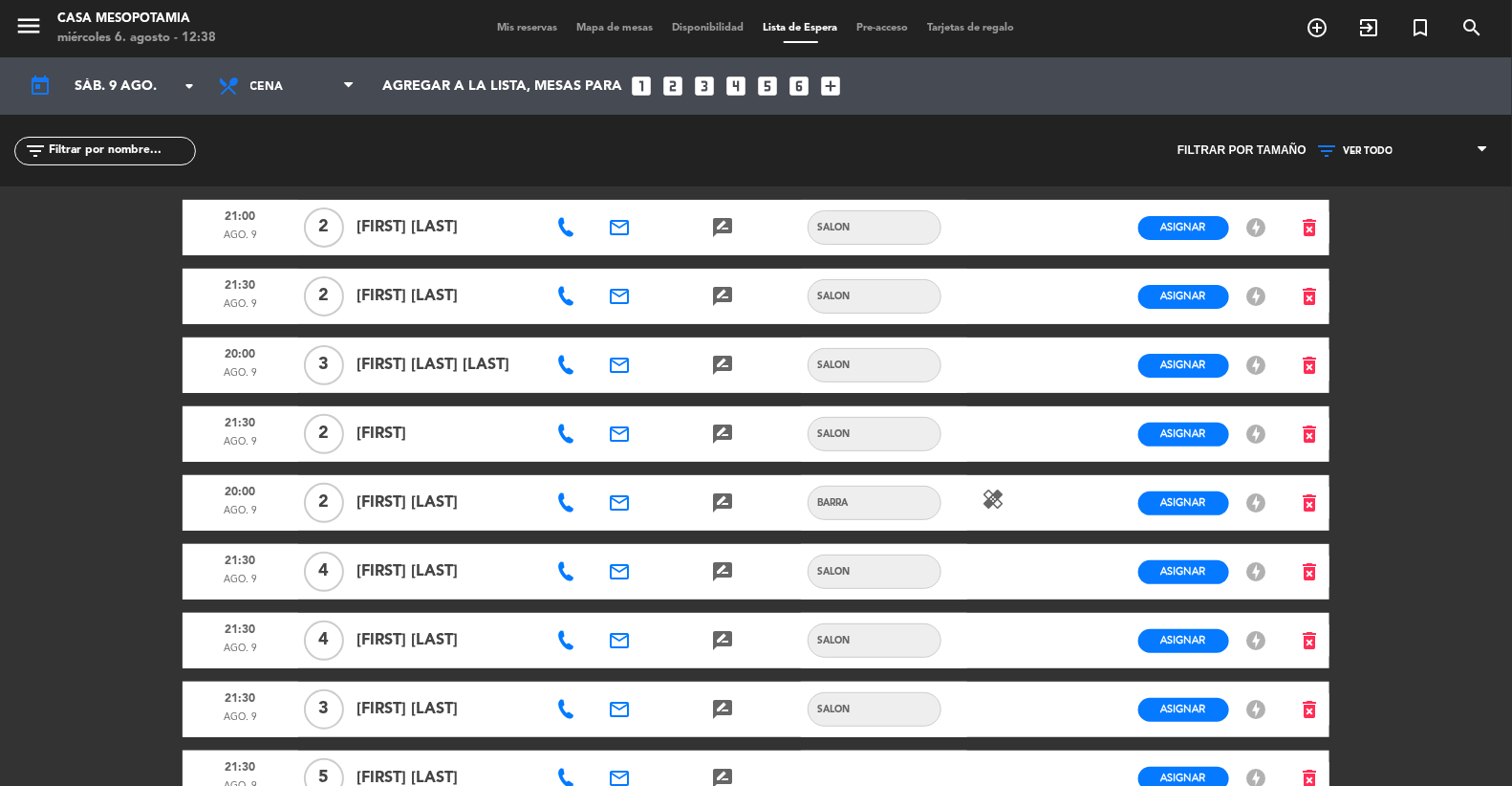 click on "Mapa de mesas" at bounding box center (616, 28) 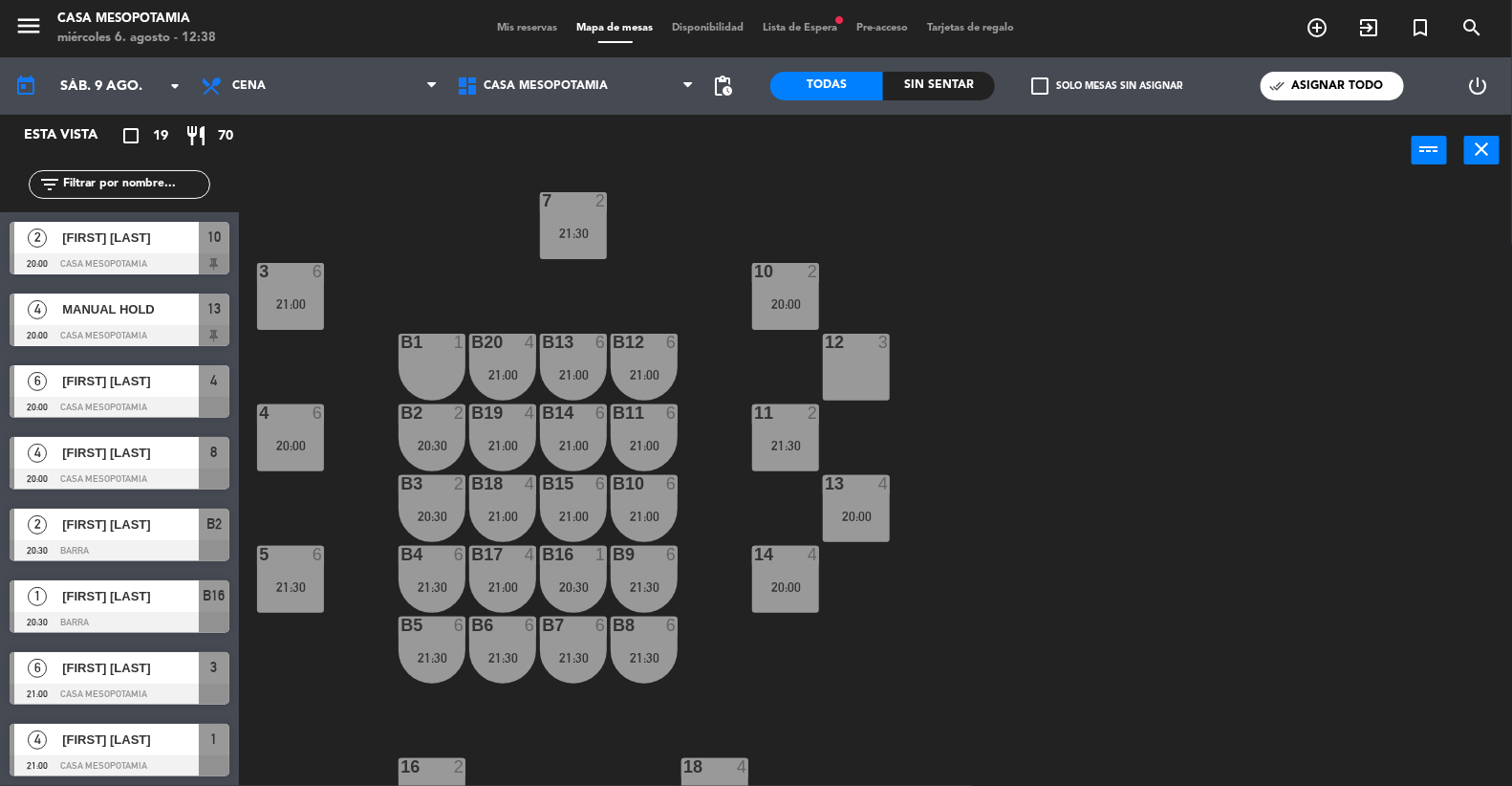 scroll, scrollTop: 137, scrollLeft: 0, axis: vertical 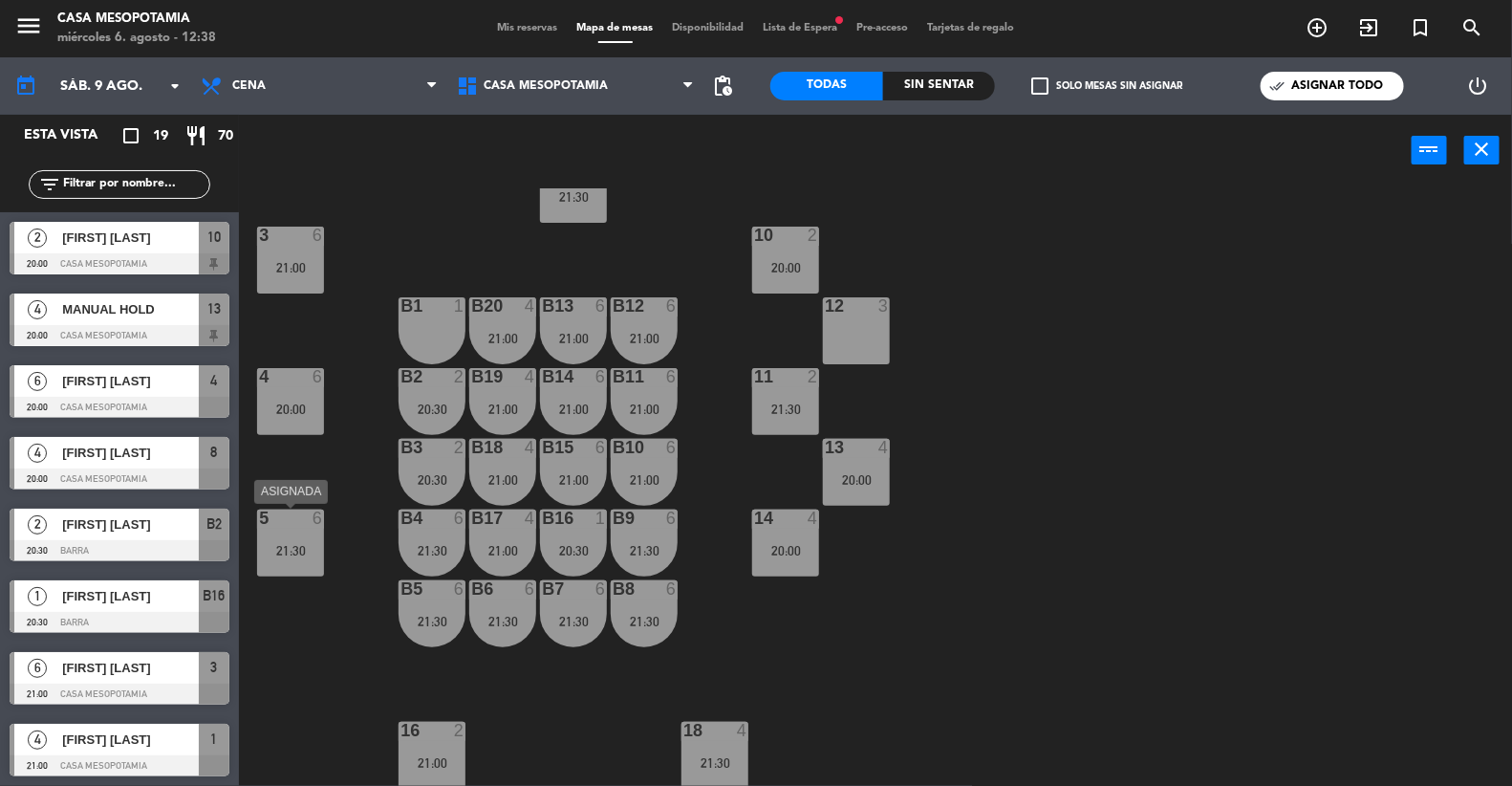click at bounding box center (291, 518) 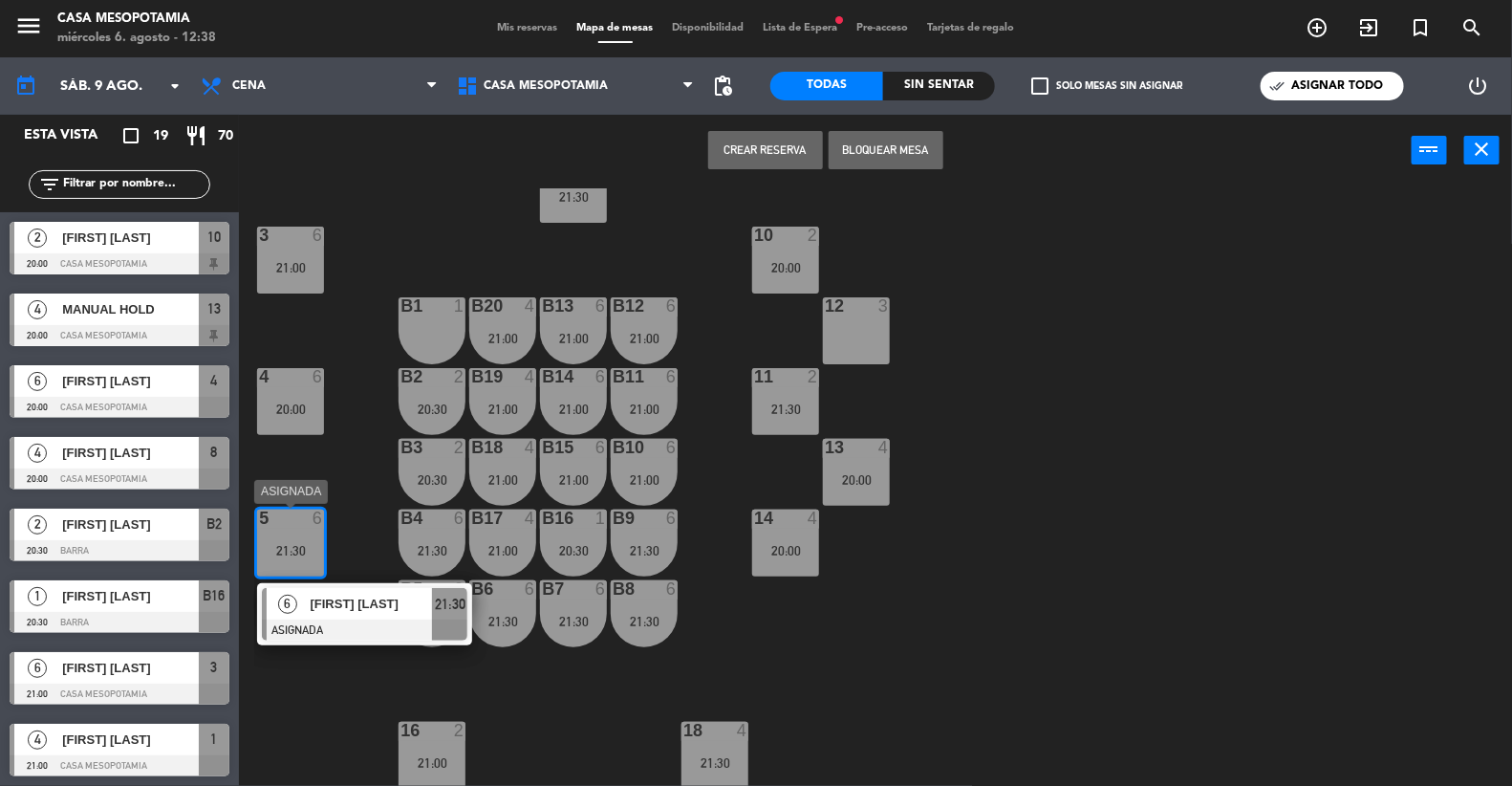 click on "6 [FIRST] [LAST] ASIGNADA 21:30" at bounding box center [364, 614] 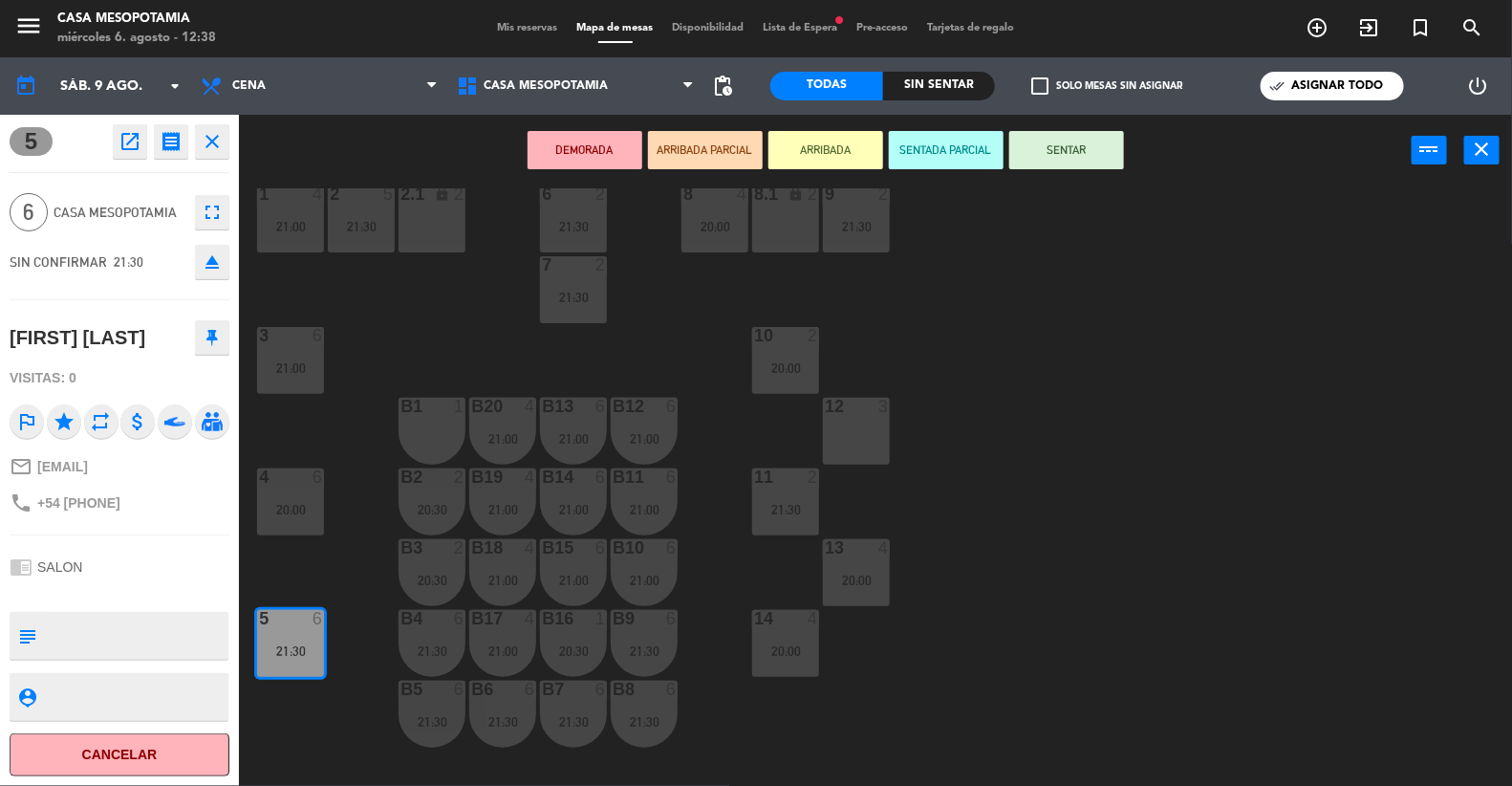 scroll, scrollTop: 34, scrollLeft: 0, axis: vertical 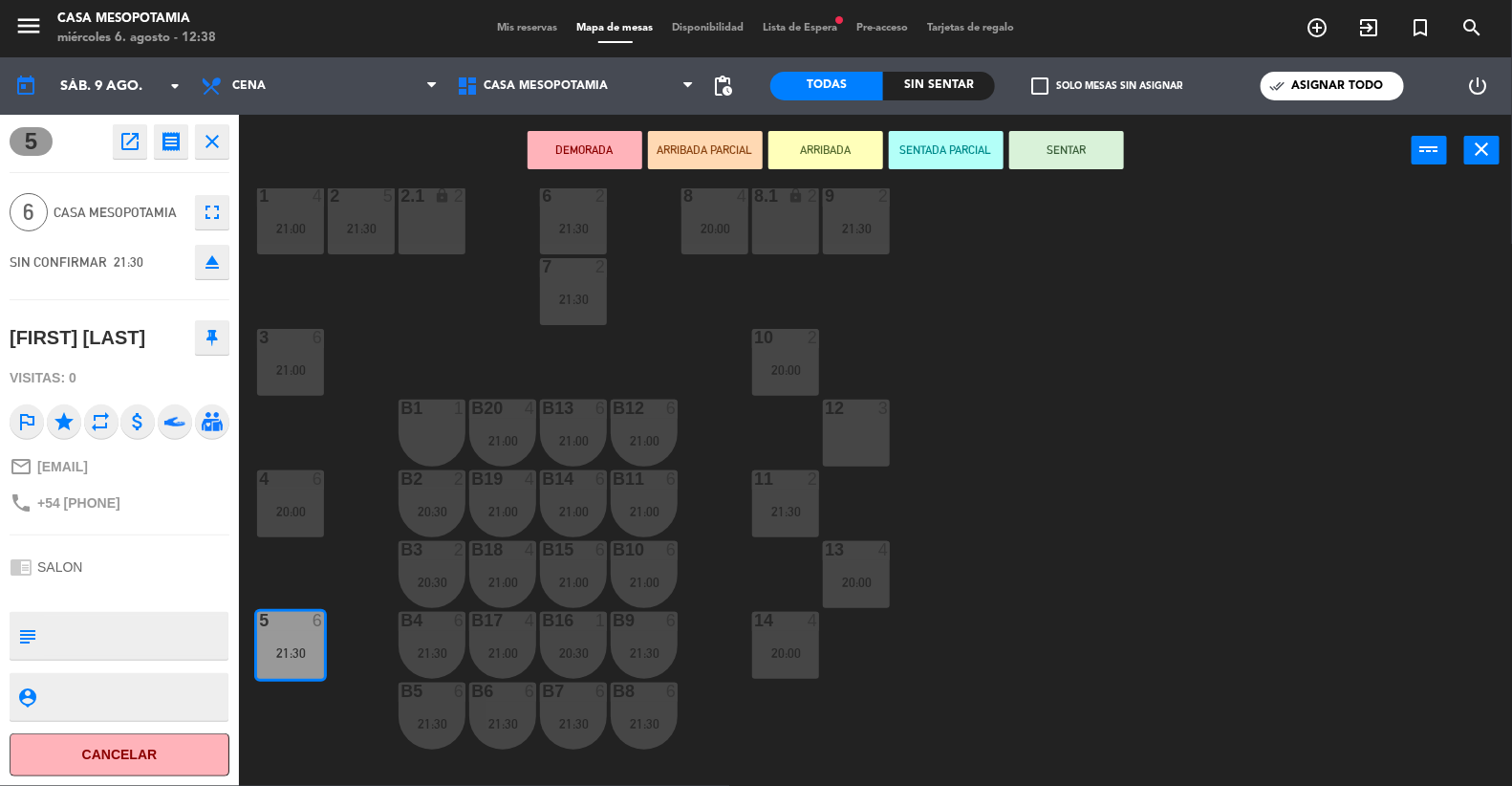 click on "close" 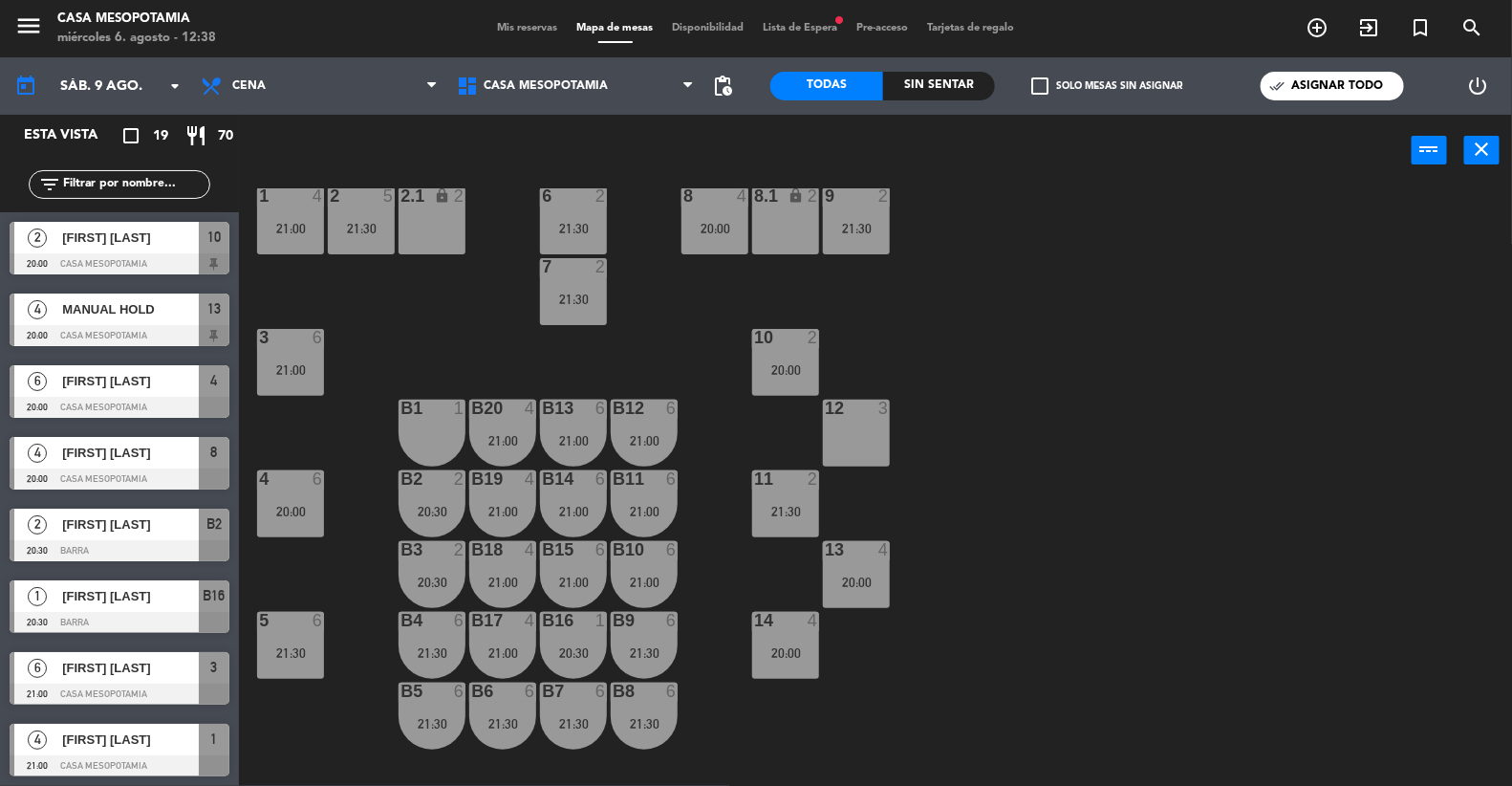 scroll, scrollTop: 1, scrollLeft: 0, axis: vertical 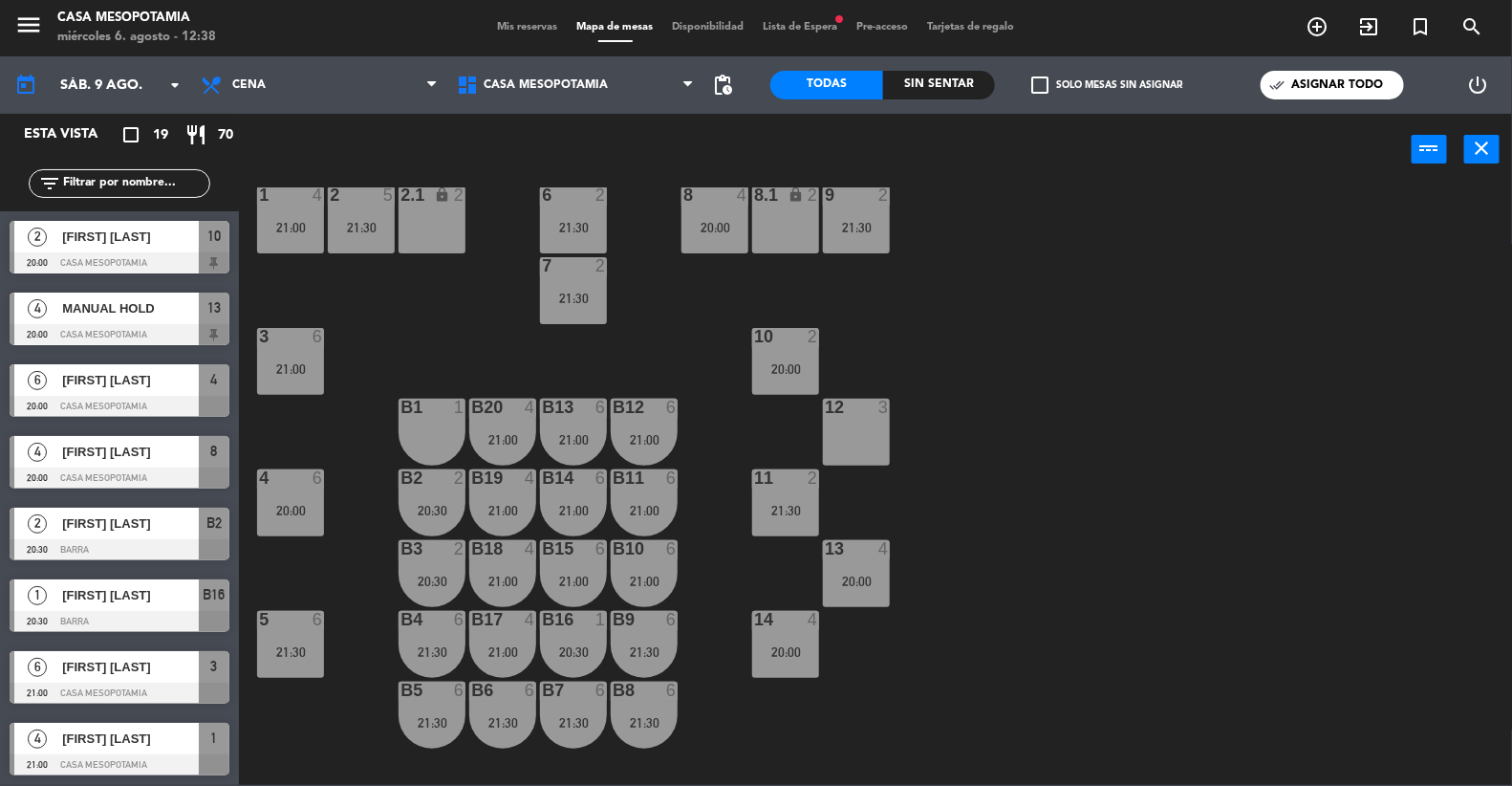 click on "MANUAL HOLD" at bounding box center (129, 308) 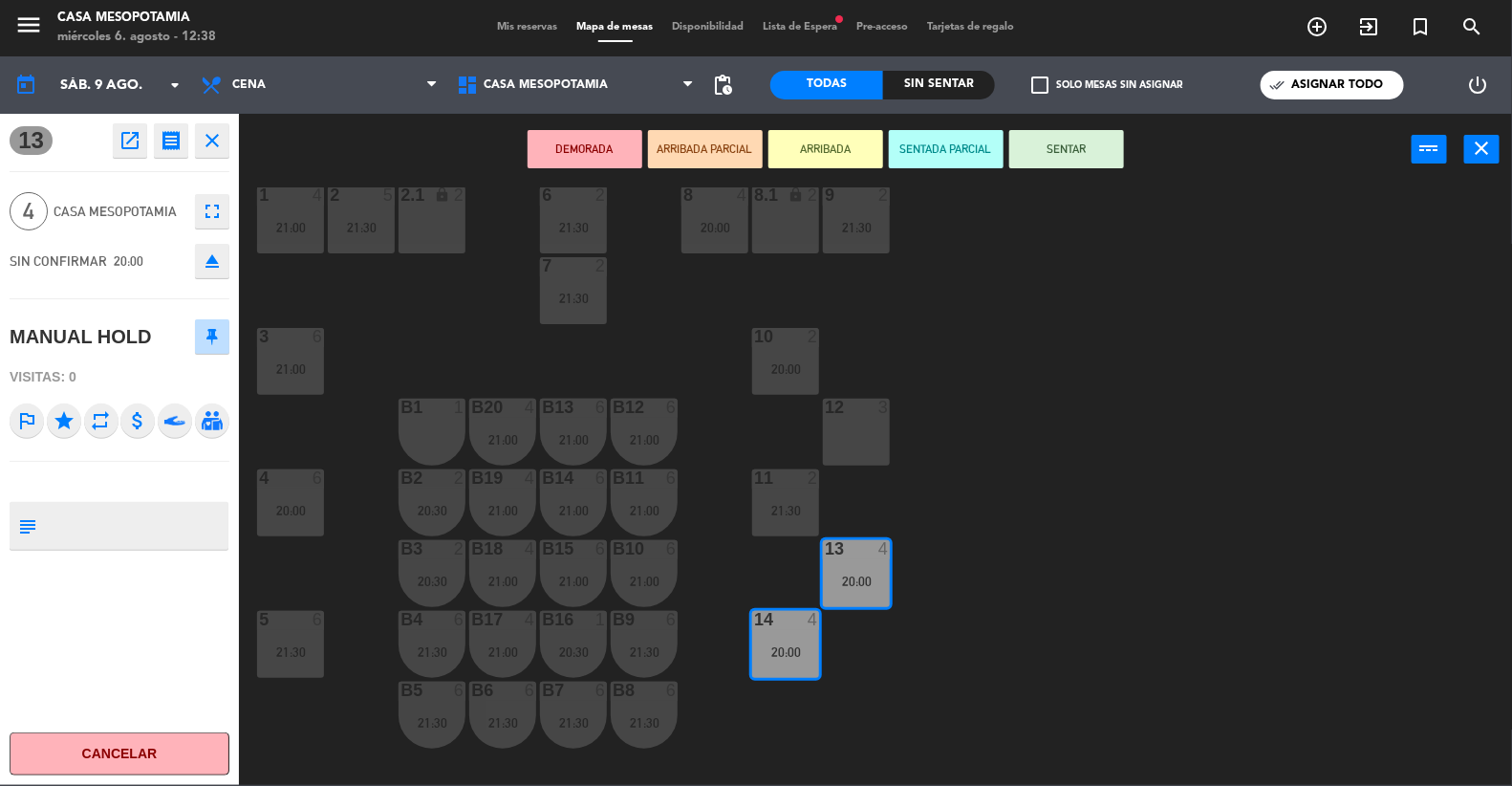 click on "1  4   21:00  2  5   21:30  6  2   21:30  8  4   20:00  9  2   21:30  2.1 lock  2  8.1 lock  2  7  2   21:30  3  6   21:00  10  2   20:00  12  3  B1  1  B12  6   21:00  B13  6   21:00  b20  4   21:00  4  6   20:00  11  2   21:30  B2  2   20:30  B11  6   21:00  B14  6   21:00  b19  4   21:00  13  4   20:00  B3  2   20:30  B10  6   21:00  B15  6   21:00  b18  4   21:00  5  6   21:30  14  4   20:00  B4  6   21:30  B9  6   21:30  B16  1   20:30  b17  4   21:00  B6  6   21:30  B7  6   21:30  B8  6   21:30  B5  6   21:30  16  2   21:00  18  4   21:30" 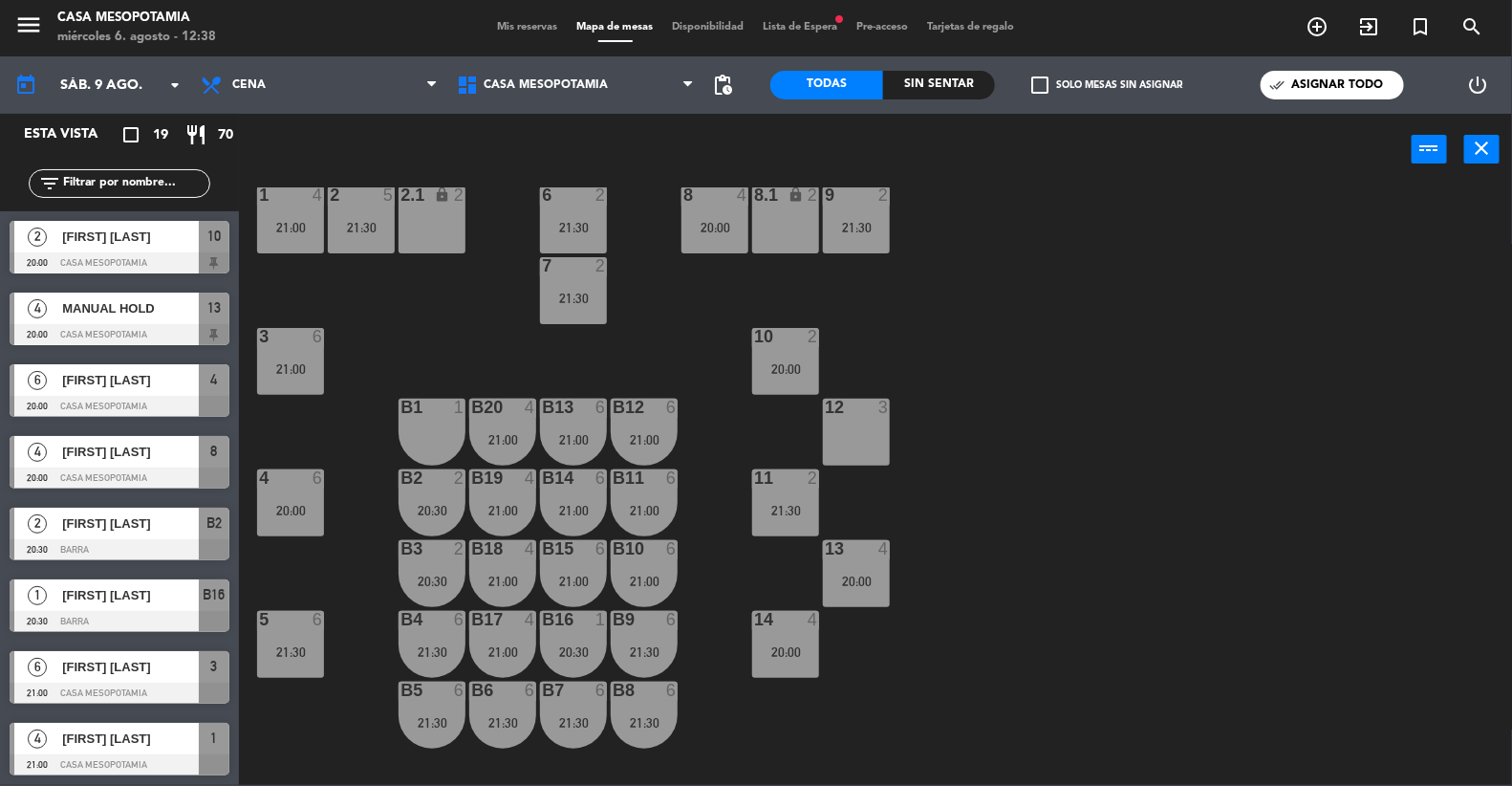 drag, startPoint x: 801, startPoint y: 640, endPoint x: 808, endPoint y: 650, distance: 12.206556 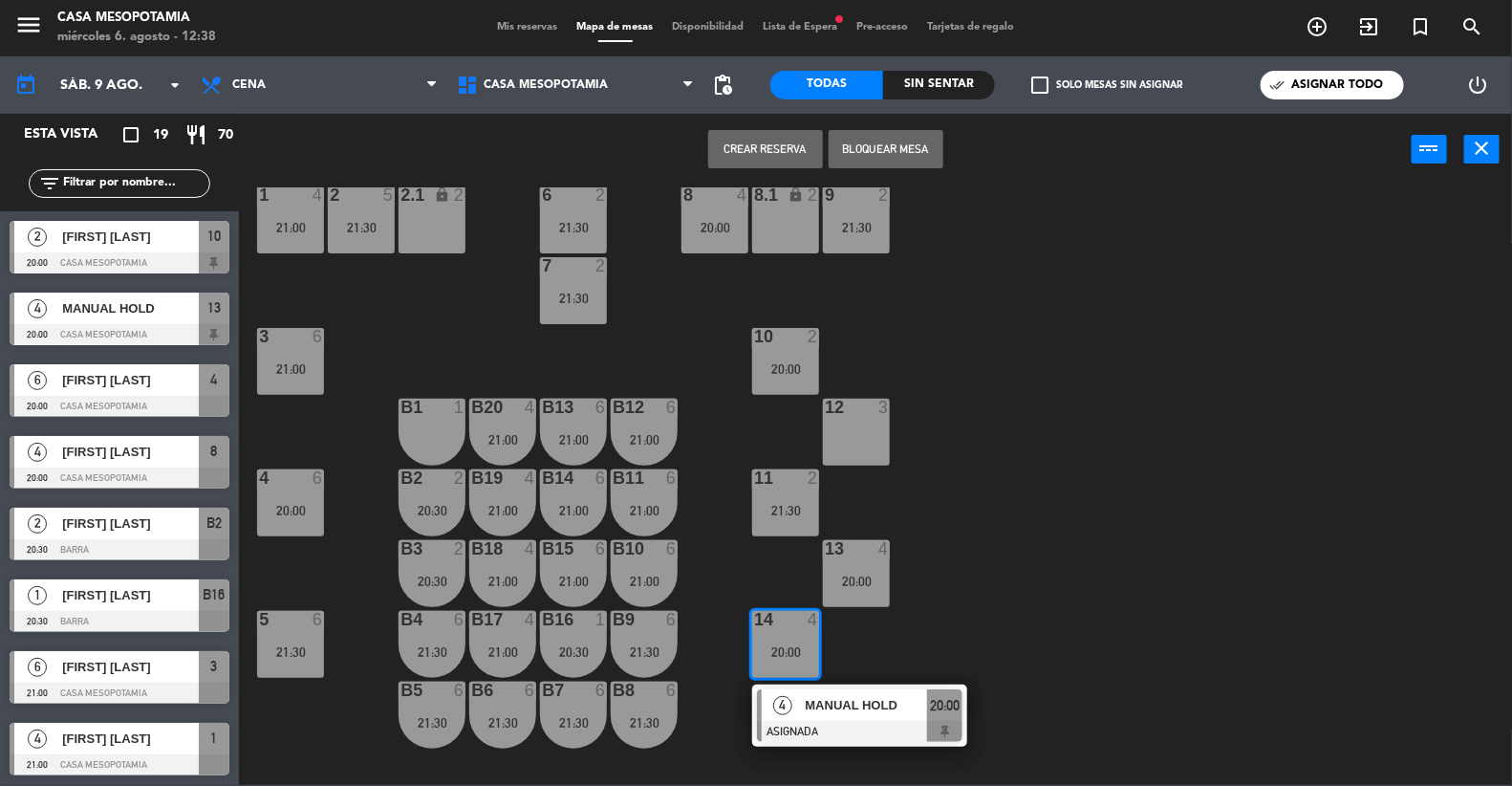 click on "4 MANUAL HOLD ASIGNADA 20:00" at bounding box center [859, 715] 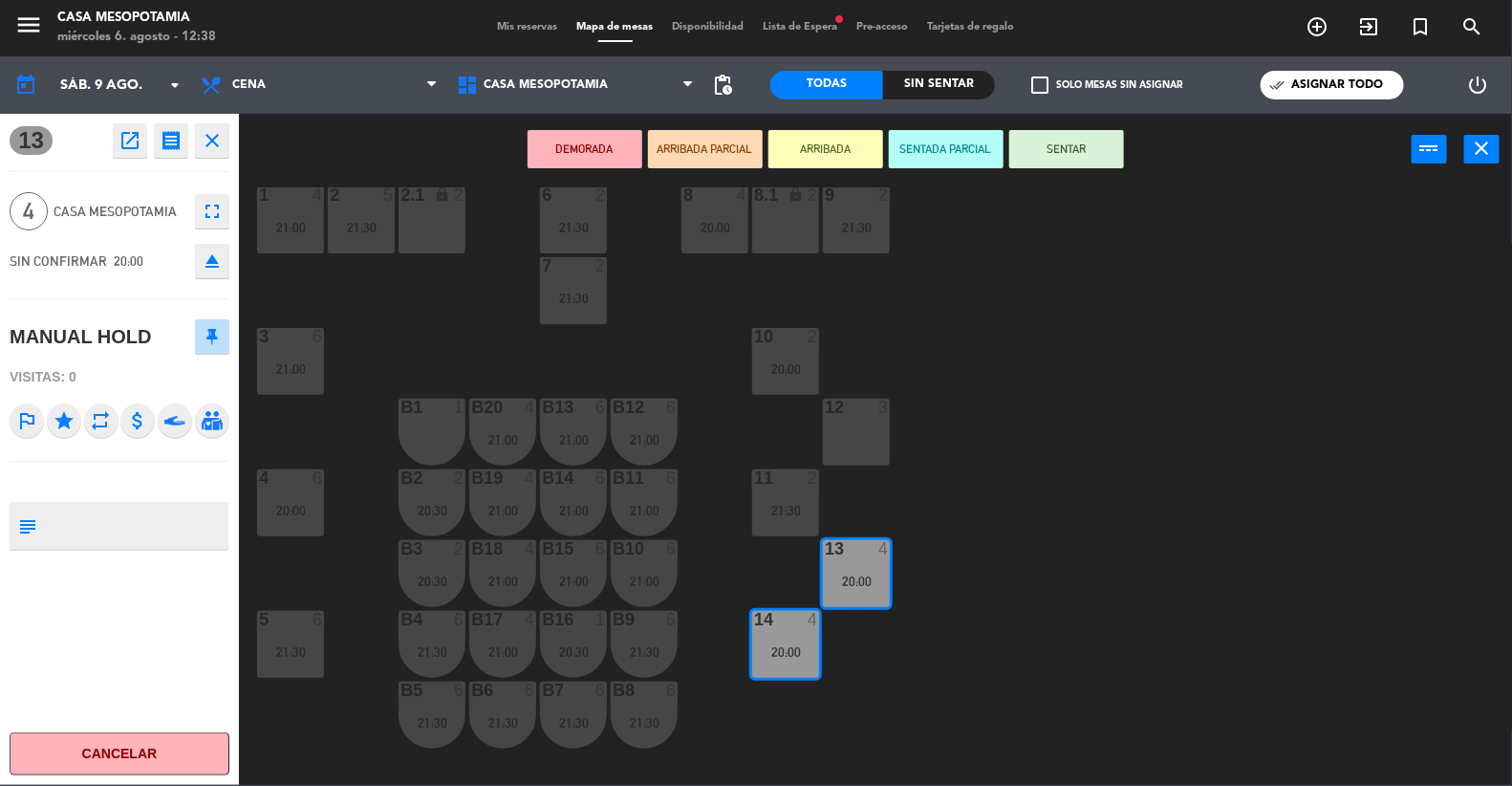 click on "12  3" at bounding box center [856, 432] 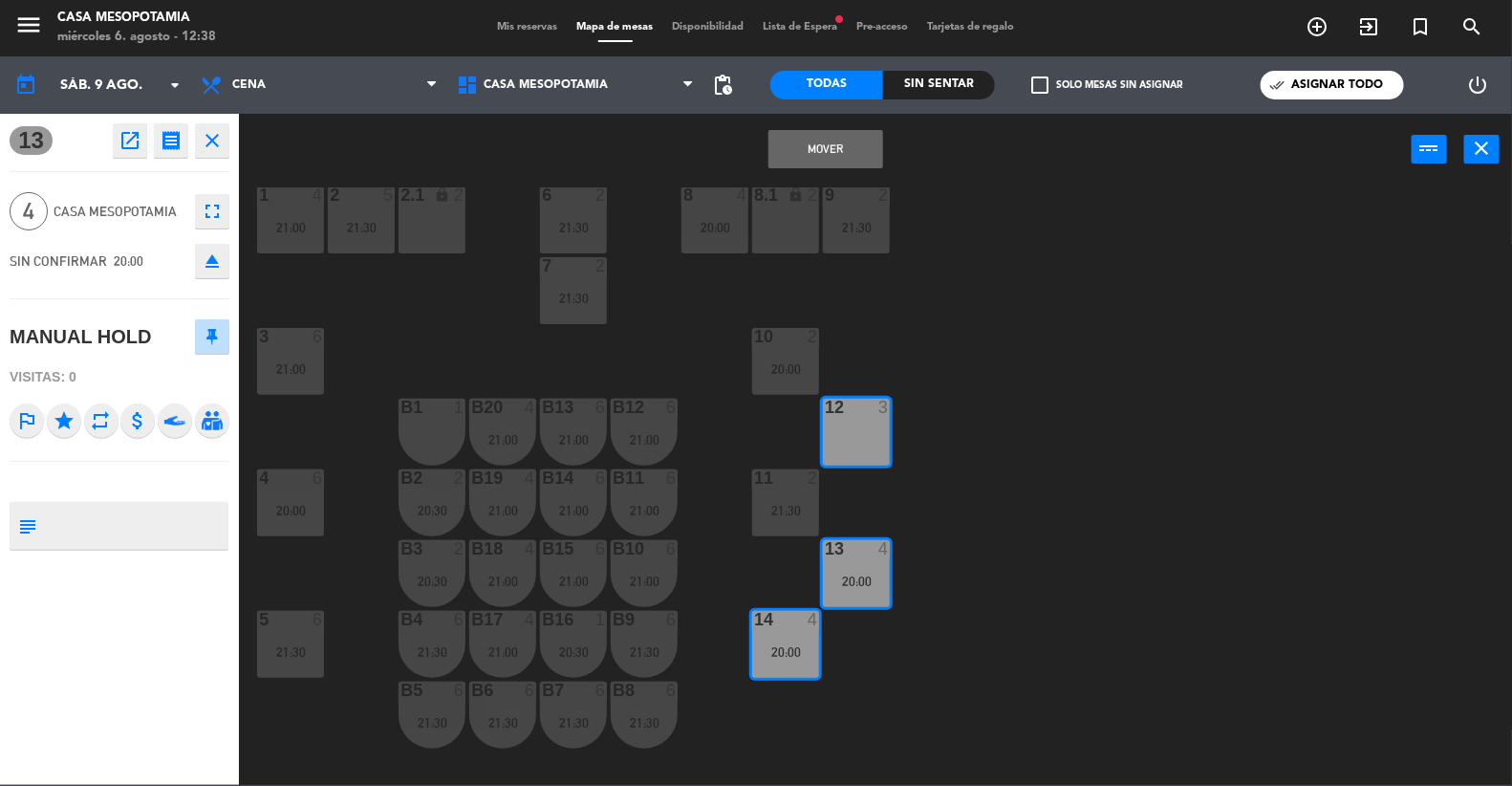 click on "1  4   21:00  2  5   21:30  6  2   21:30  8  4   20:00  9  2   21:30  2.1 lock  2  8.1 lock  2  7  2   21:30  3  6   21:00  10  2   20:00  12  3  B1  1  B12  6   21:00  B13  6   21:00  b20  4   21:00  4  6   20:00  11  2   21:30  B2  2   20:30  B11  6   21:00  B14  6   21:00  b19  4   21:00  13  4   20:00  B3  2   20:30  B10  6   21:00  B15  6   21:00  b18  4   21:00  5  6   21:30  14  4   20:00  B4  6   21:30  B9  6   21:30  B16  1   20:30  b17  4   21:00  B6  6   21:30  B7  6   21:30  B8  6   21:30  B5  6   21:30  16  2   21:00  18  4   21:30" 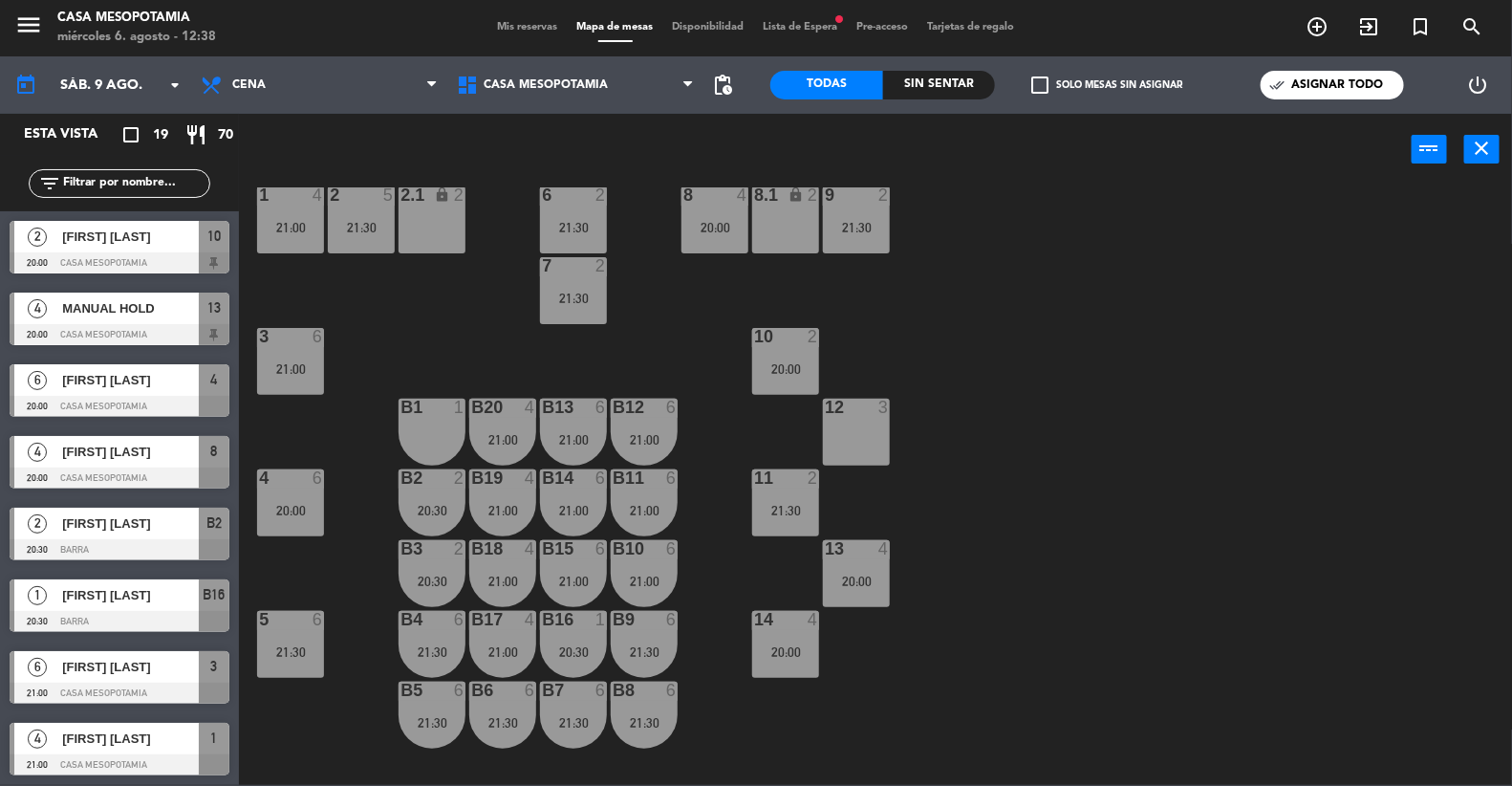 drag, startPoint x: 845, startPoint y: 593, endPoint x: 783, endPoint y: 611, distance: 64.56005 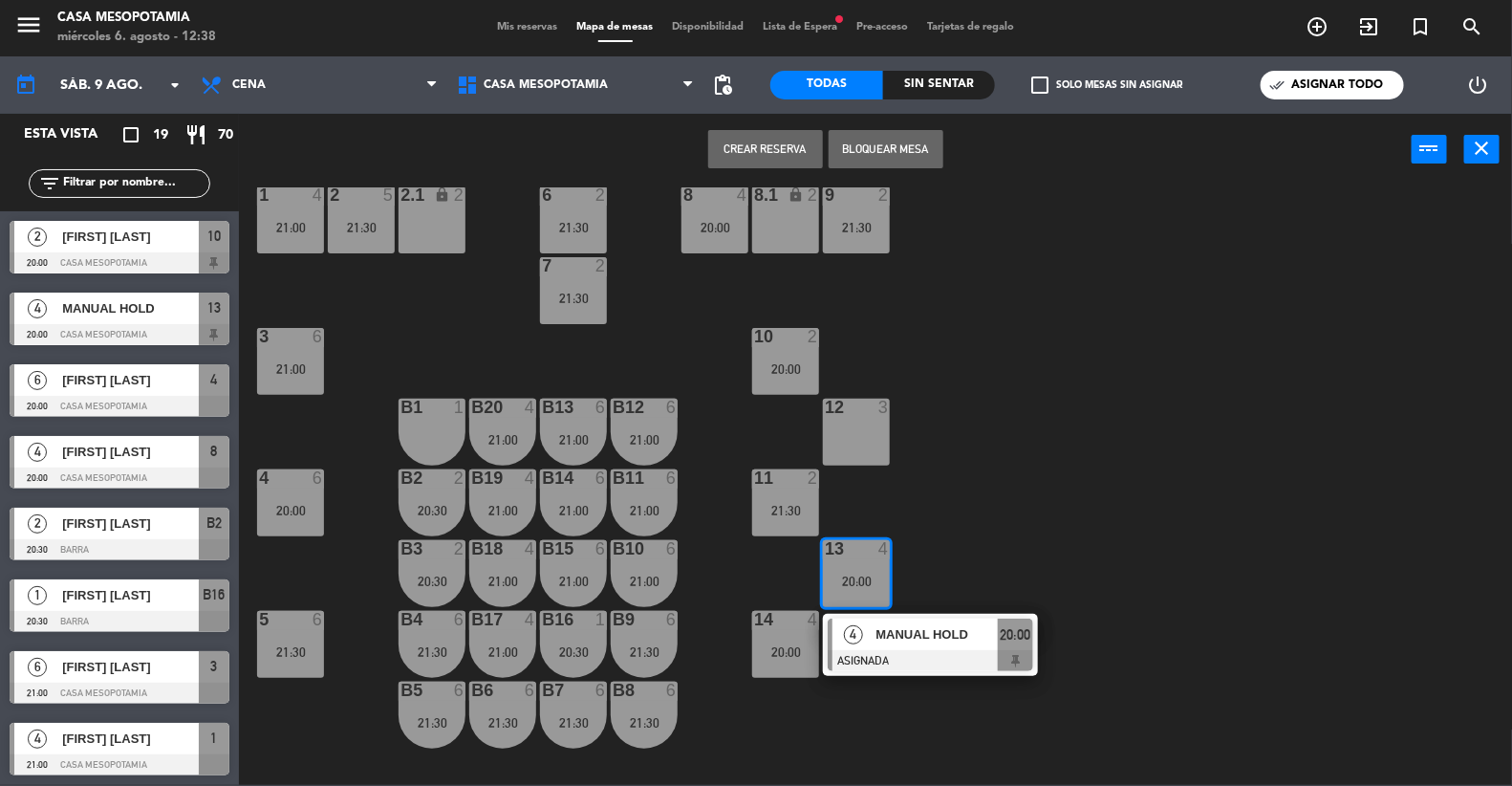 drag, startPoint x: 865, startPoint y: 649, endPoint x: 849, endPoint y: 641, distance: 17.888544 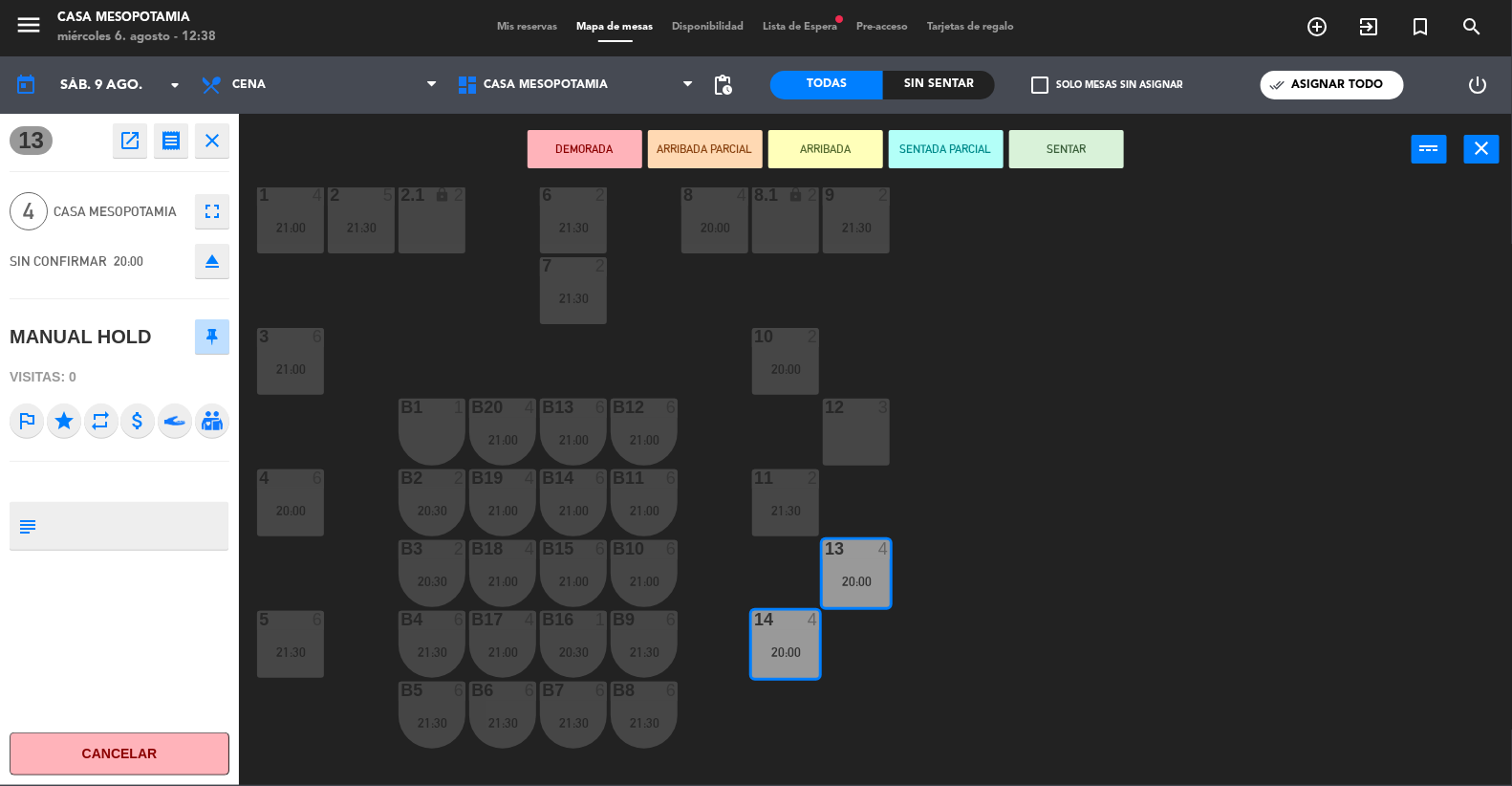 click on "eject" 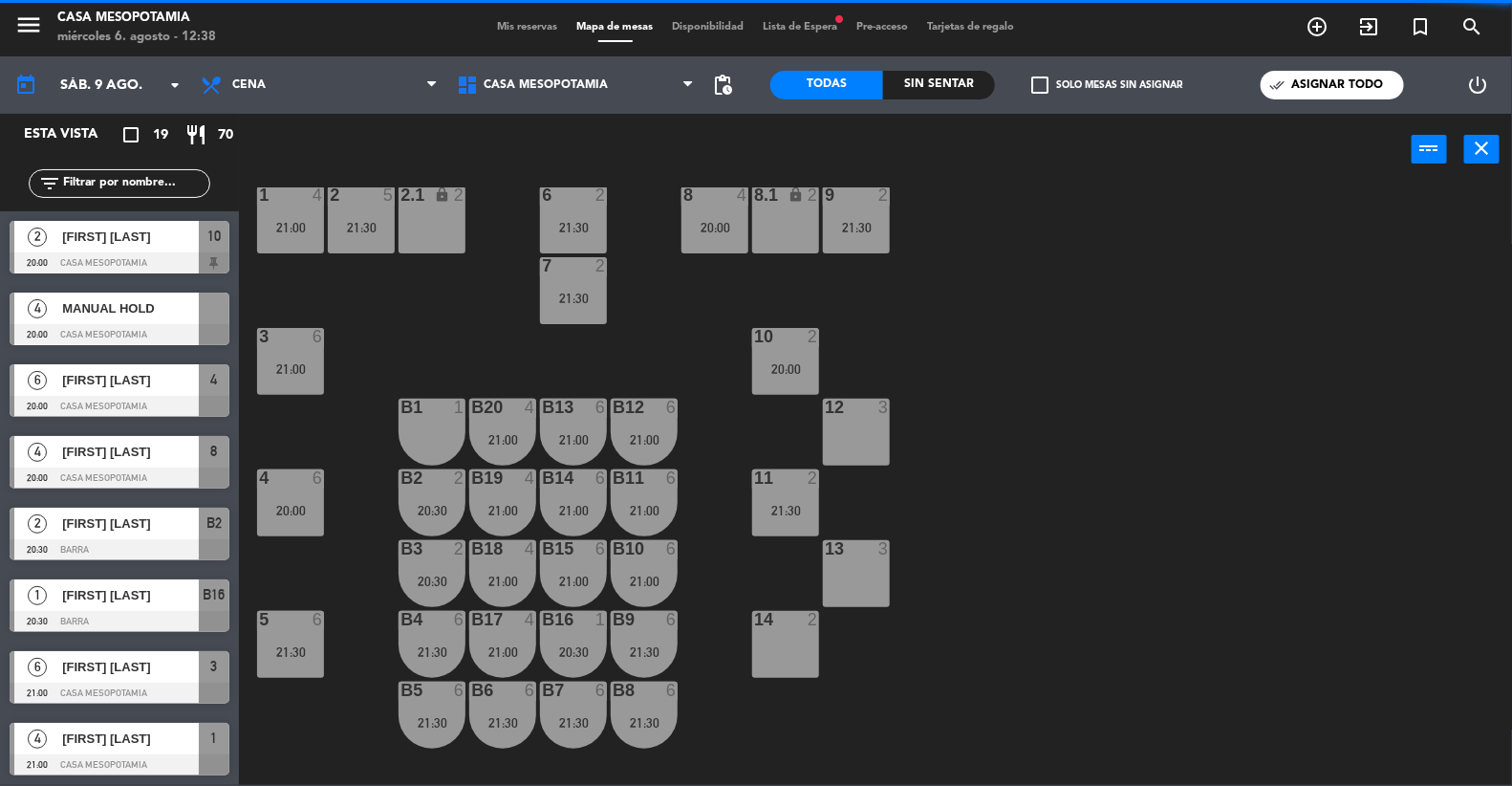 click on "MANUAL HOLD" at bounding box center (129, 308) 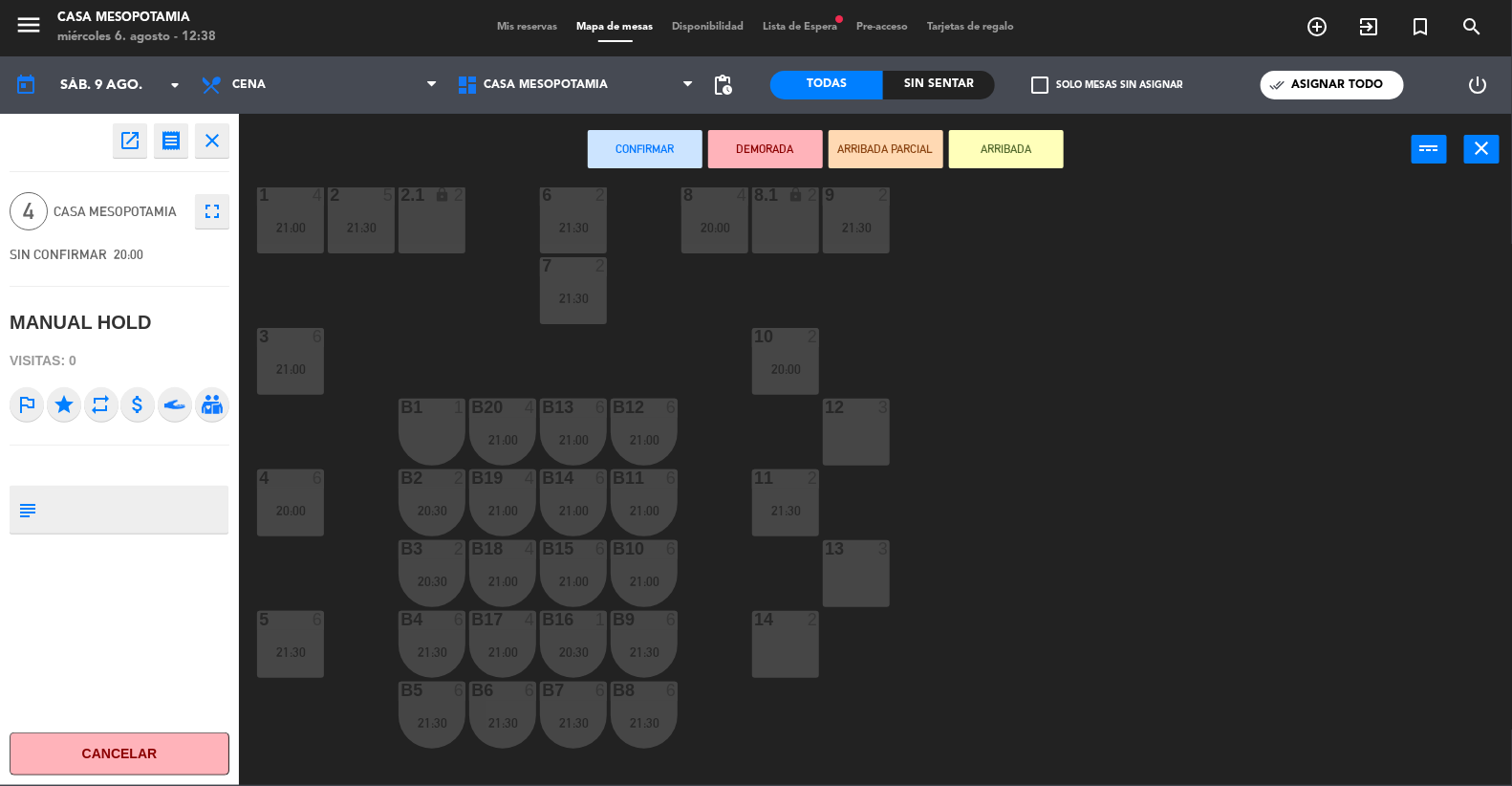click on "12  3" at bounding box center (856, 432) 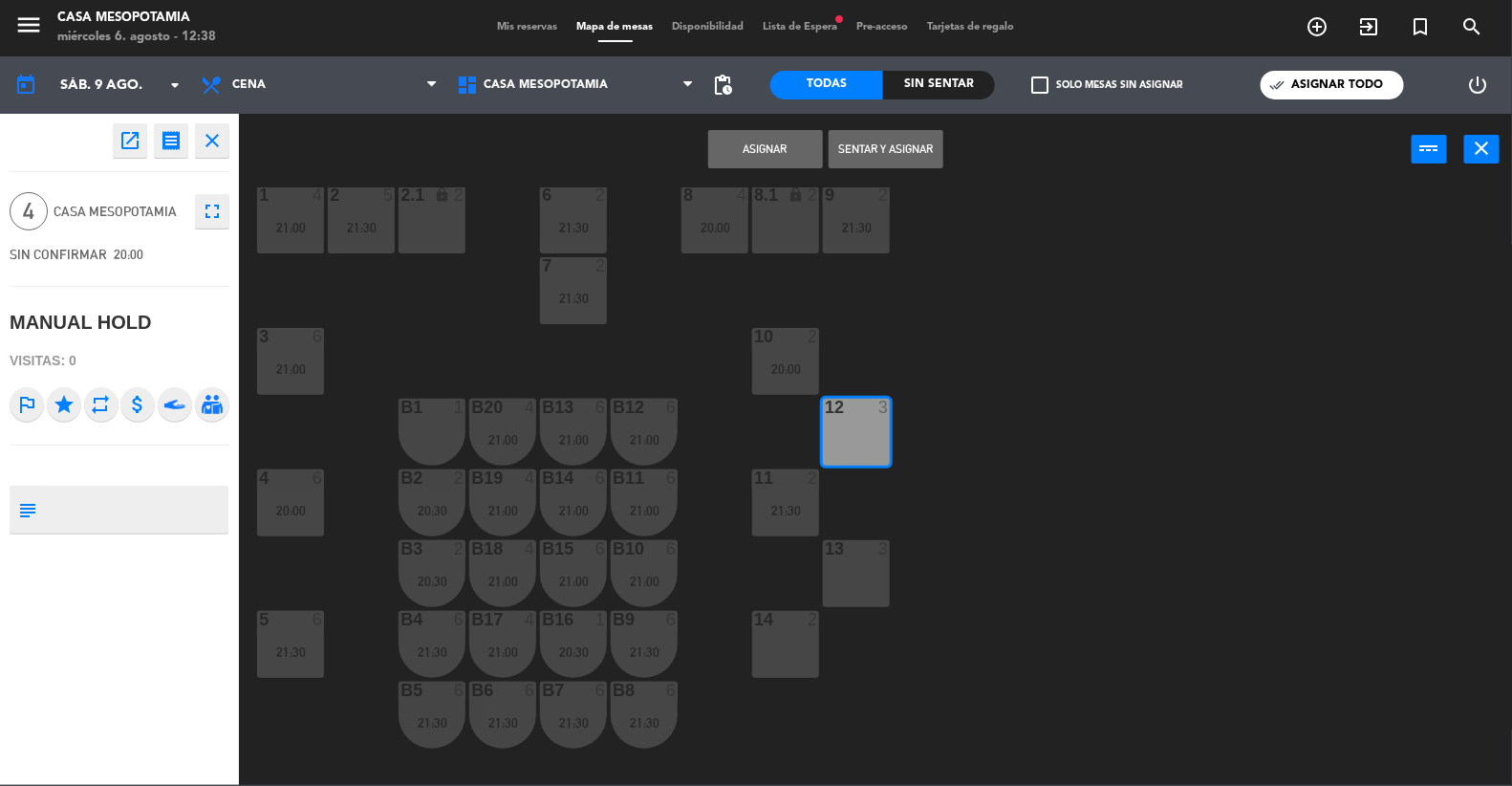 drag, startPoint x: 862, startPoint y: 567, endPoint x: 810, endPoint y: 615, distance: 70.767224 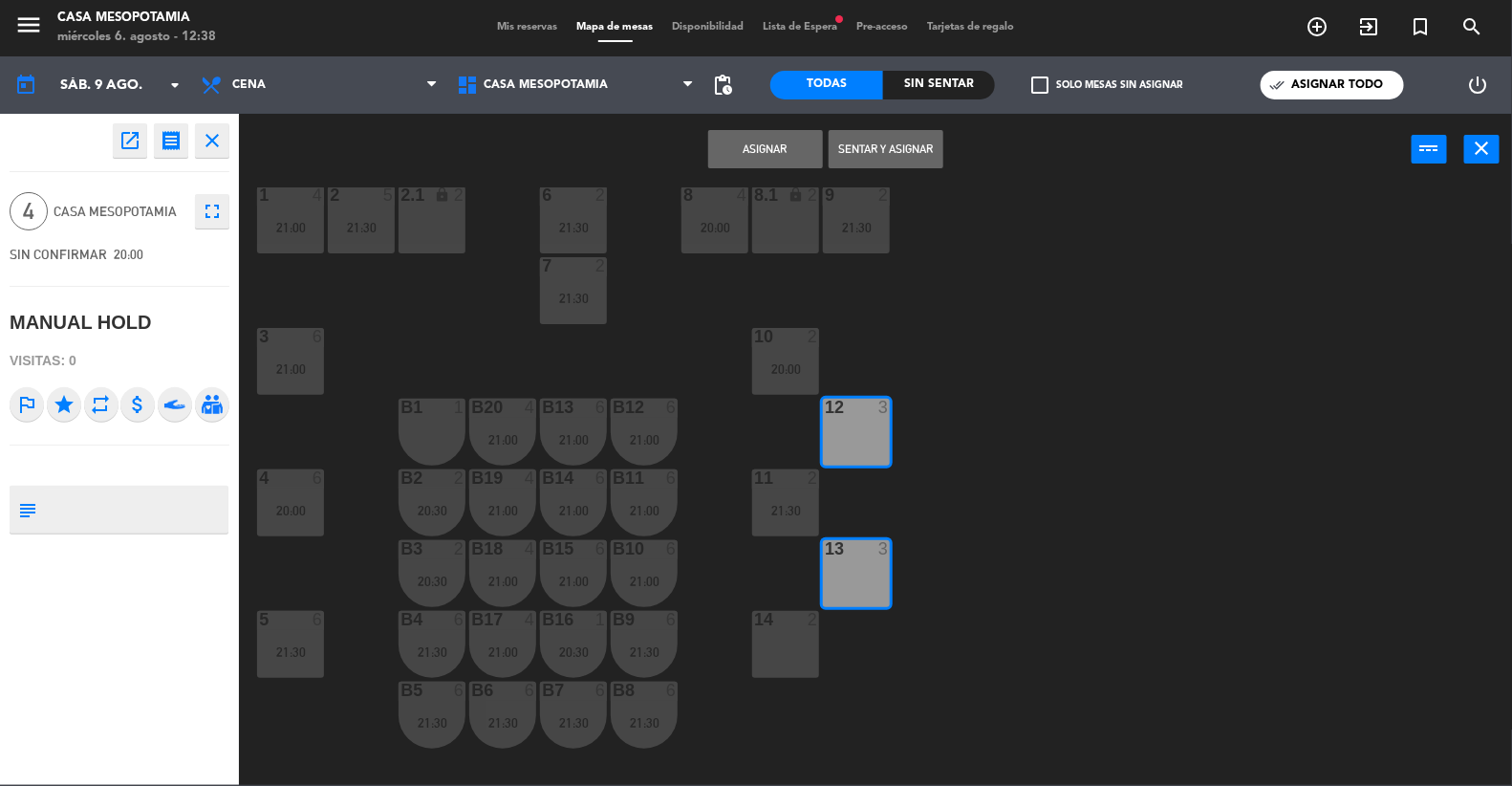 click on "2" at bounding box center [817, 620] 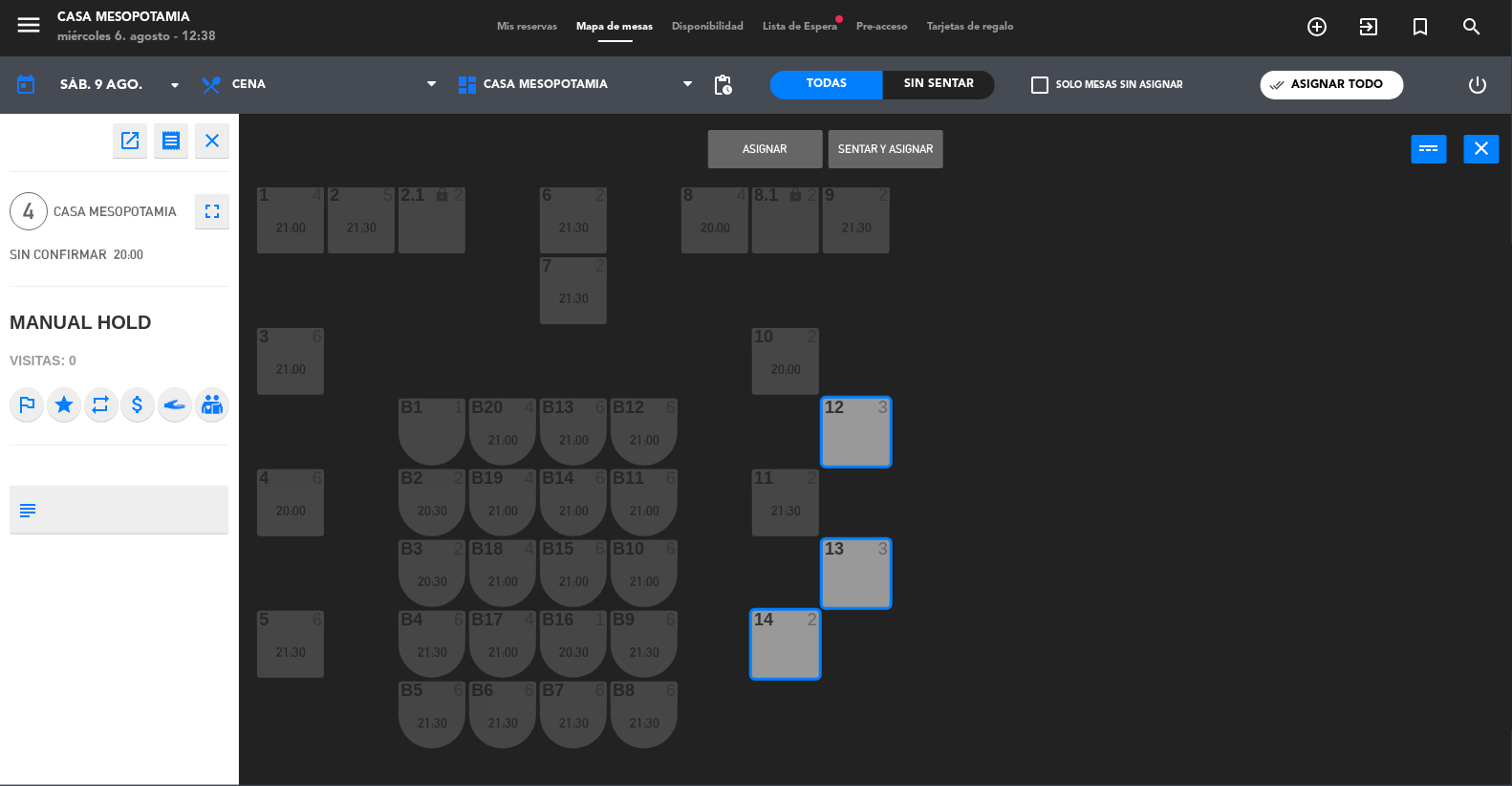 click on "Asignar" at bounding box center [766, 149] 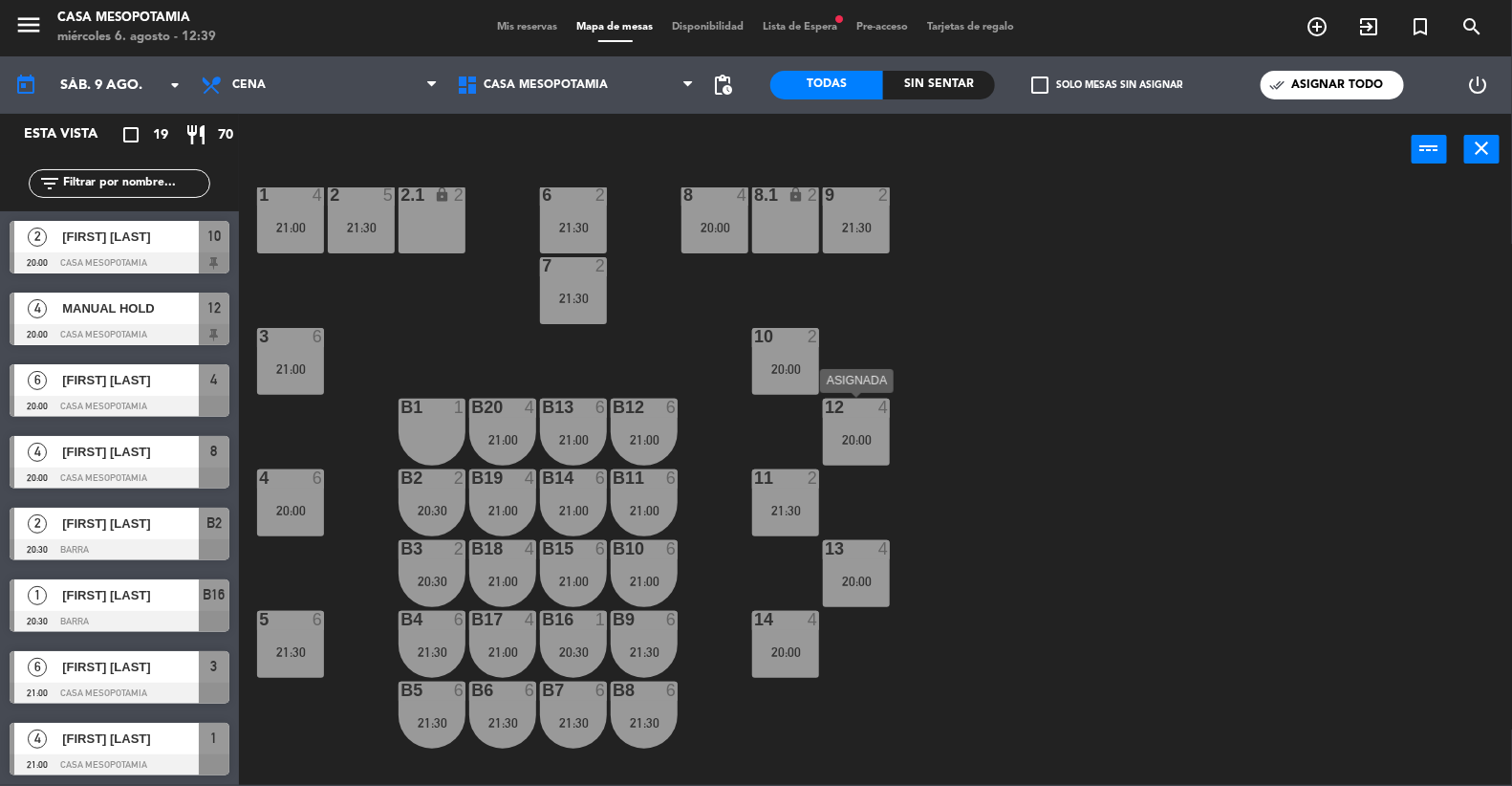 click on "12 4 20:00" at bounding box center [856, 432] 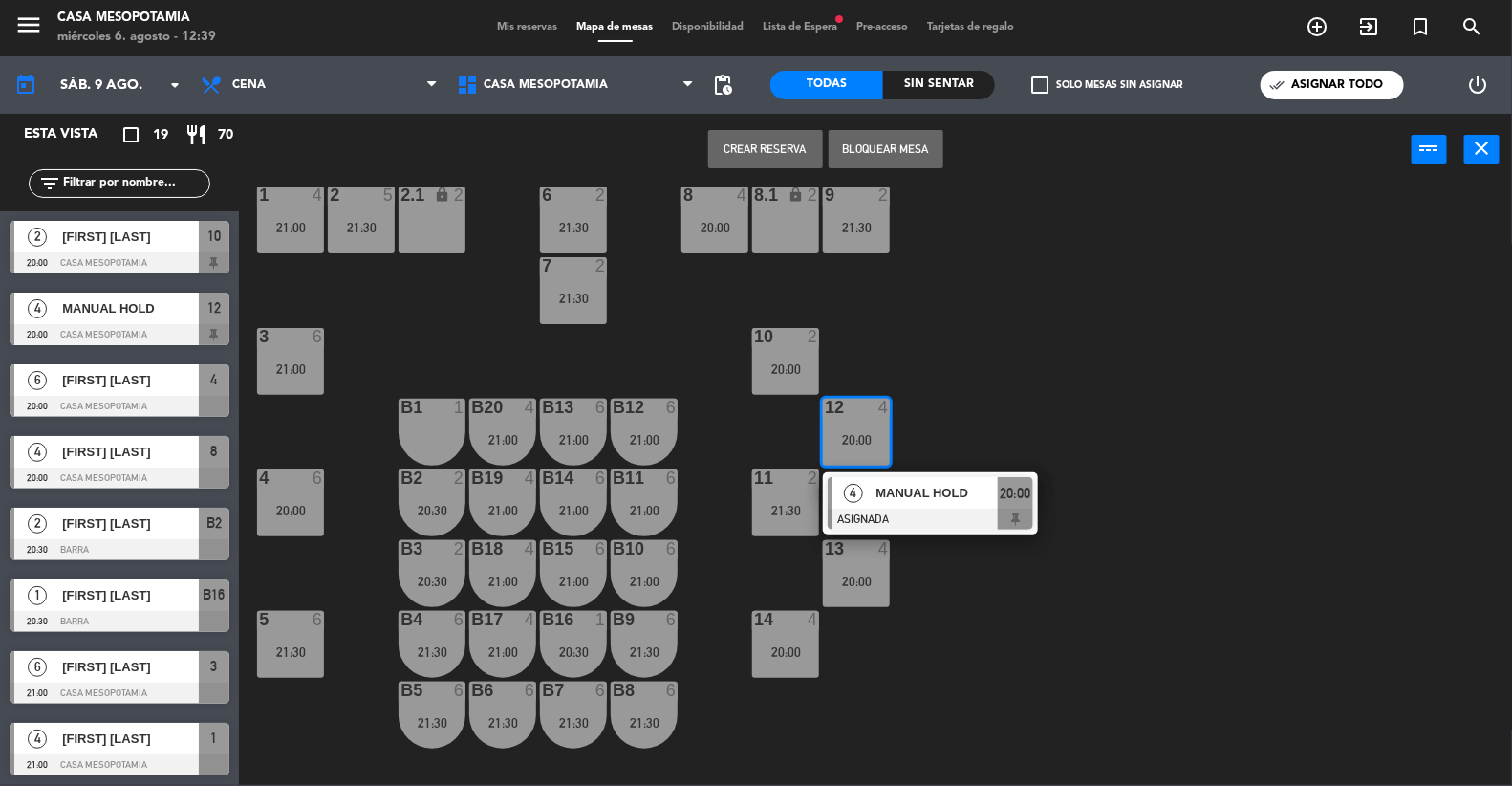 click on "MANUAL HOLD" at bounding box center [938, 492] 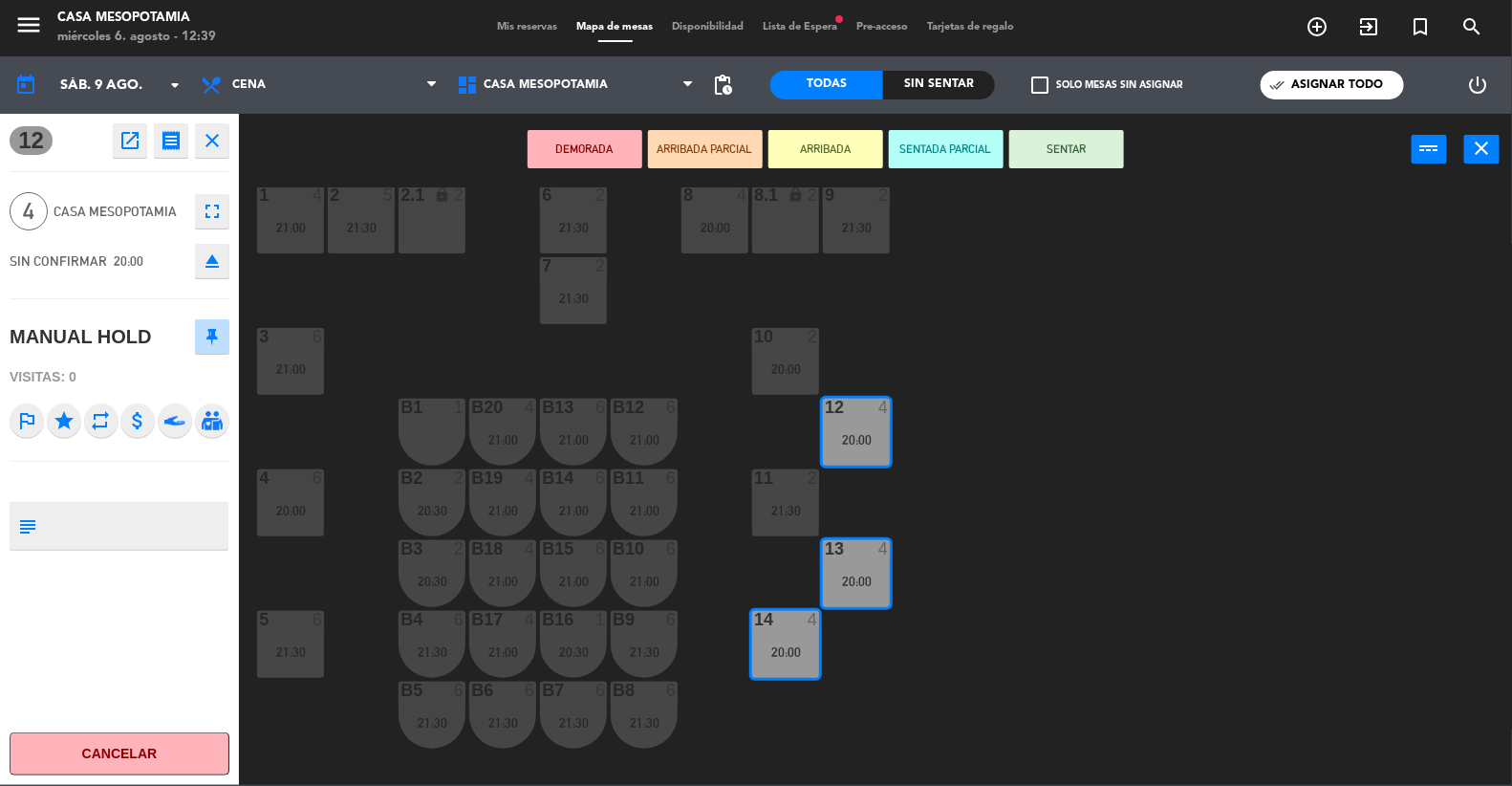 scroll, scrollTop: 49, scrollLeft: 0, axis: vertical 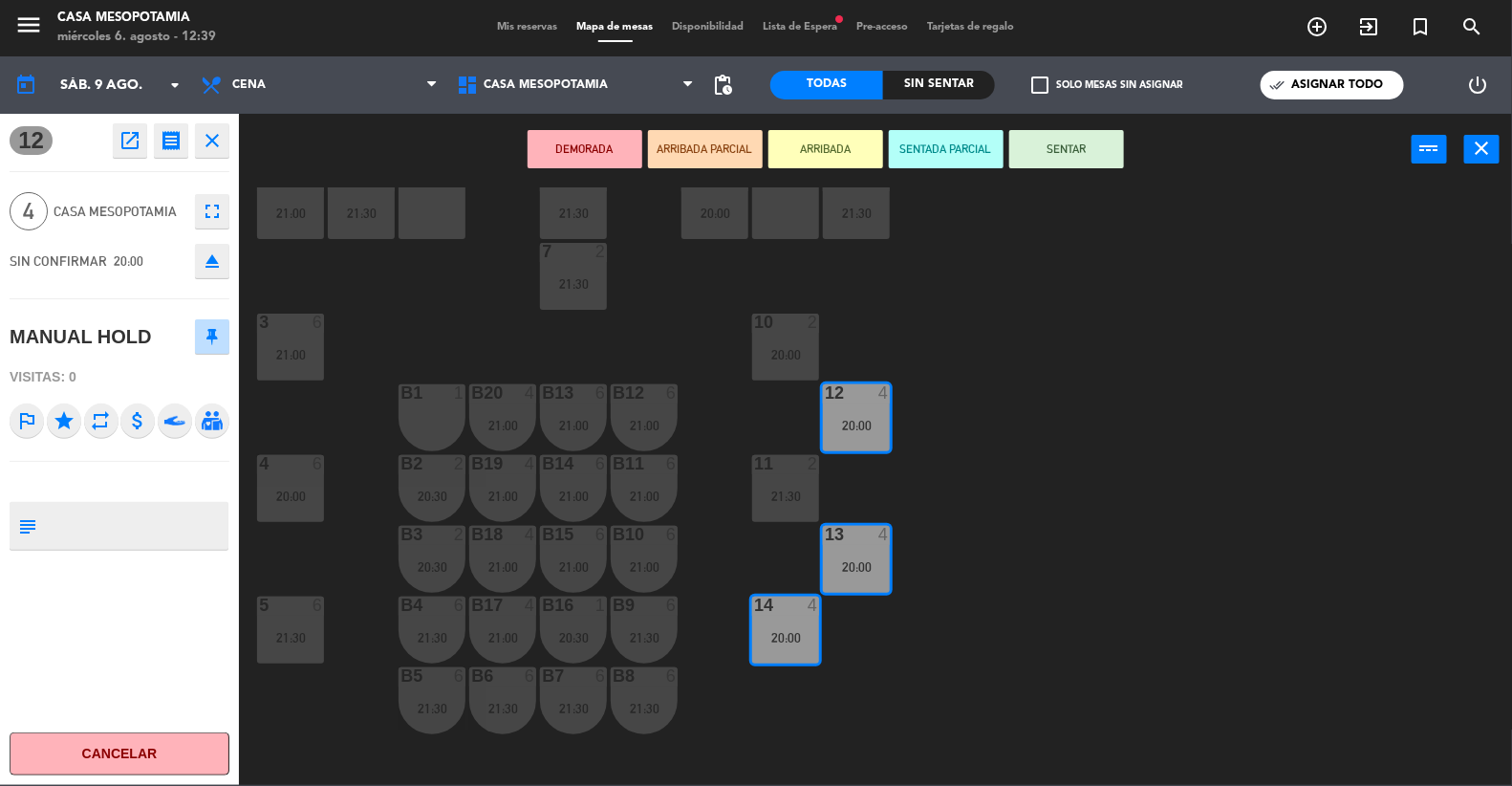 click on "Mis reservas" at bounding box center [528, 27] 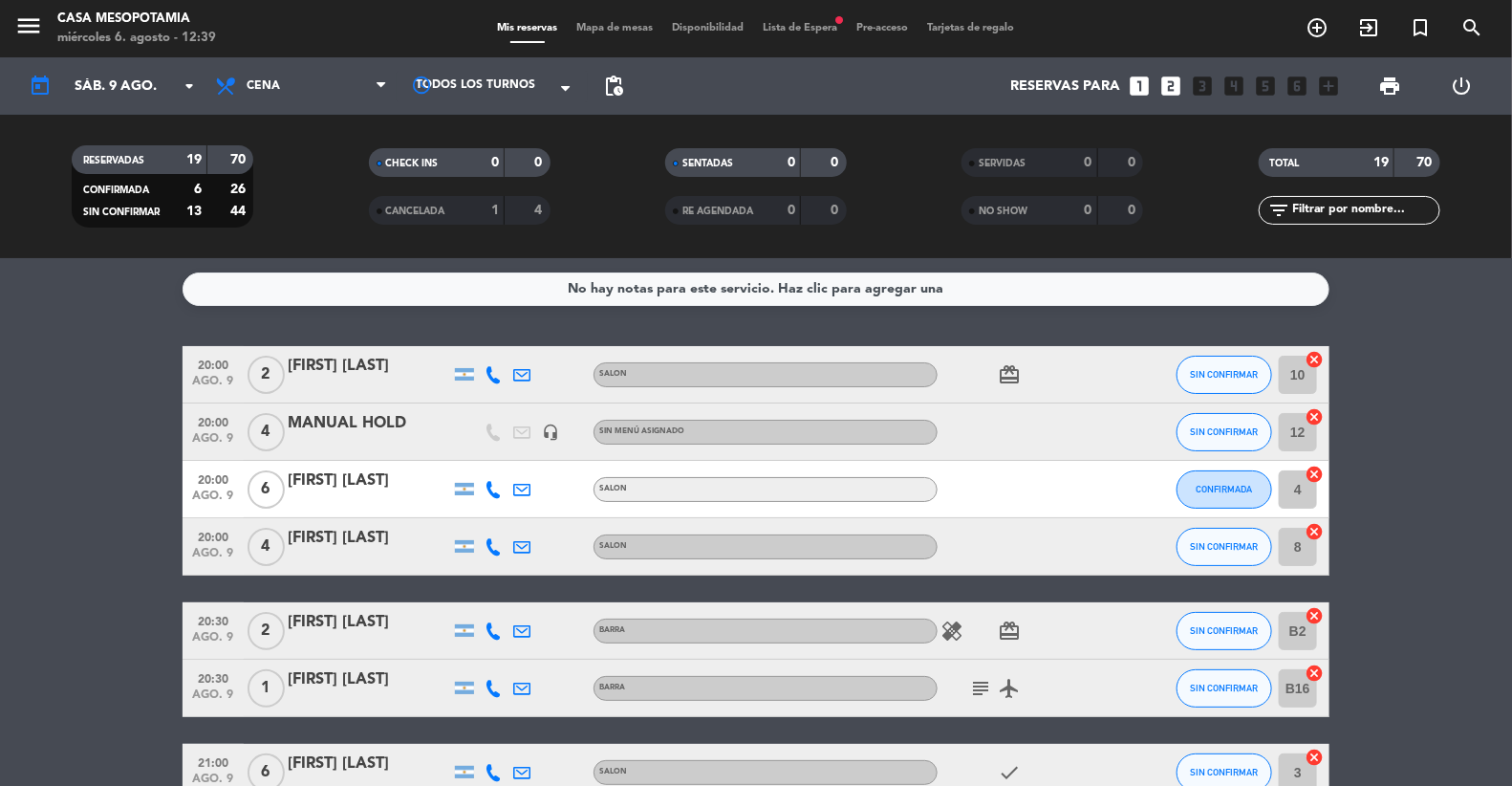 click on "Mapa de mesas" at bounding box center (616, 28) 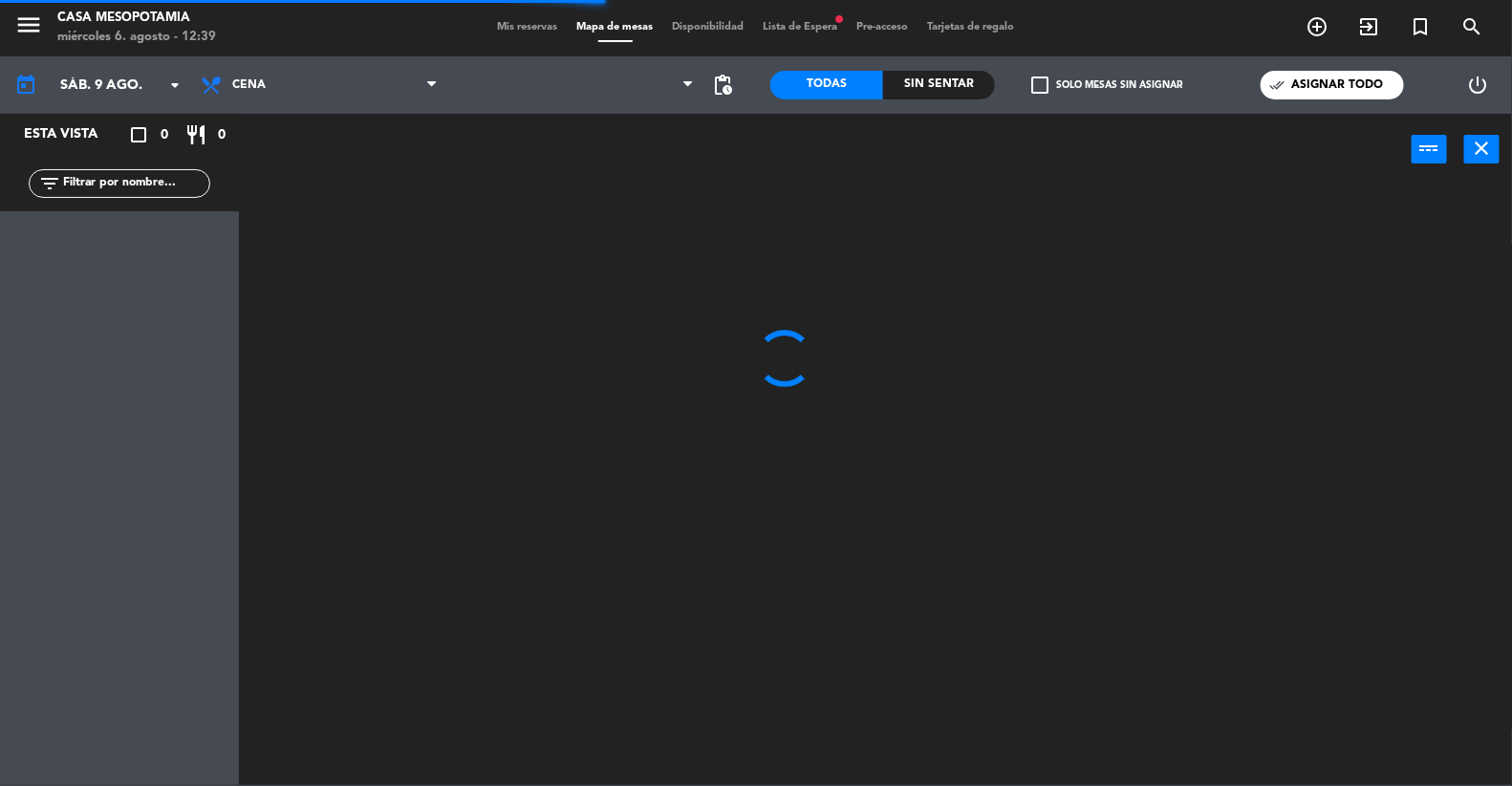 click on "menu  Casa Mesopotamia   miércoles 6. agosto - 12:39   Mis reservas   Mapa de mesas   Disponibilidad   Lista de Espera   fiber_manual_record   Pre-acceso   Tarjetas de regalo  add_circle_outline exit_to_app turned_in_not search" 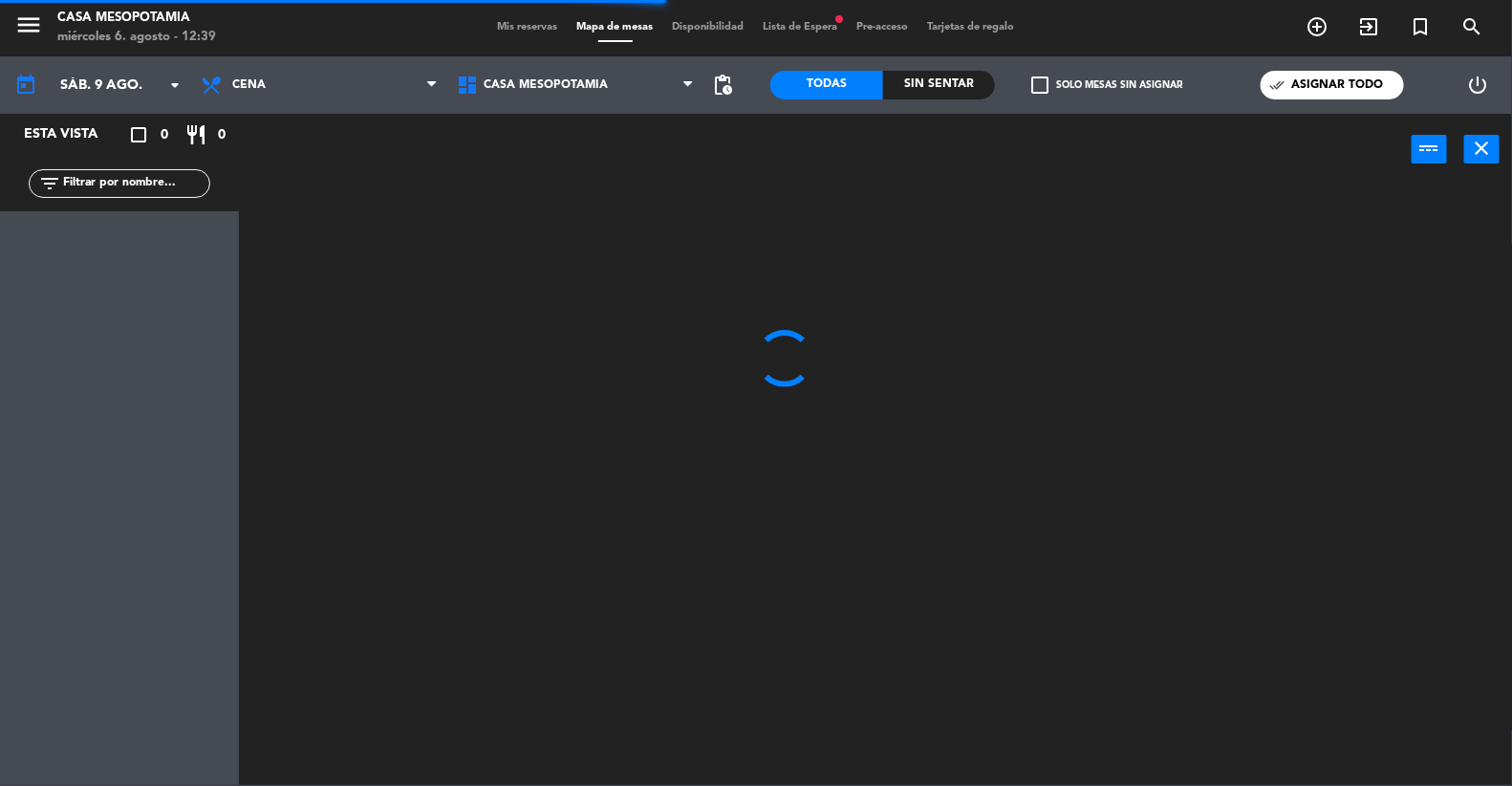click on "Mis reservas" at bounding box center [528, 27] 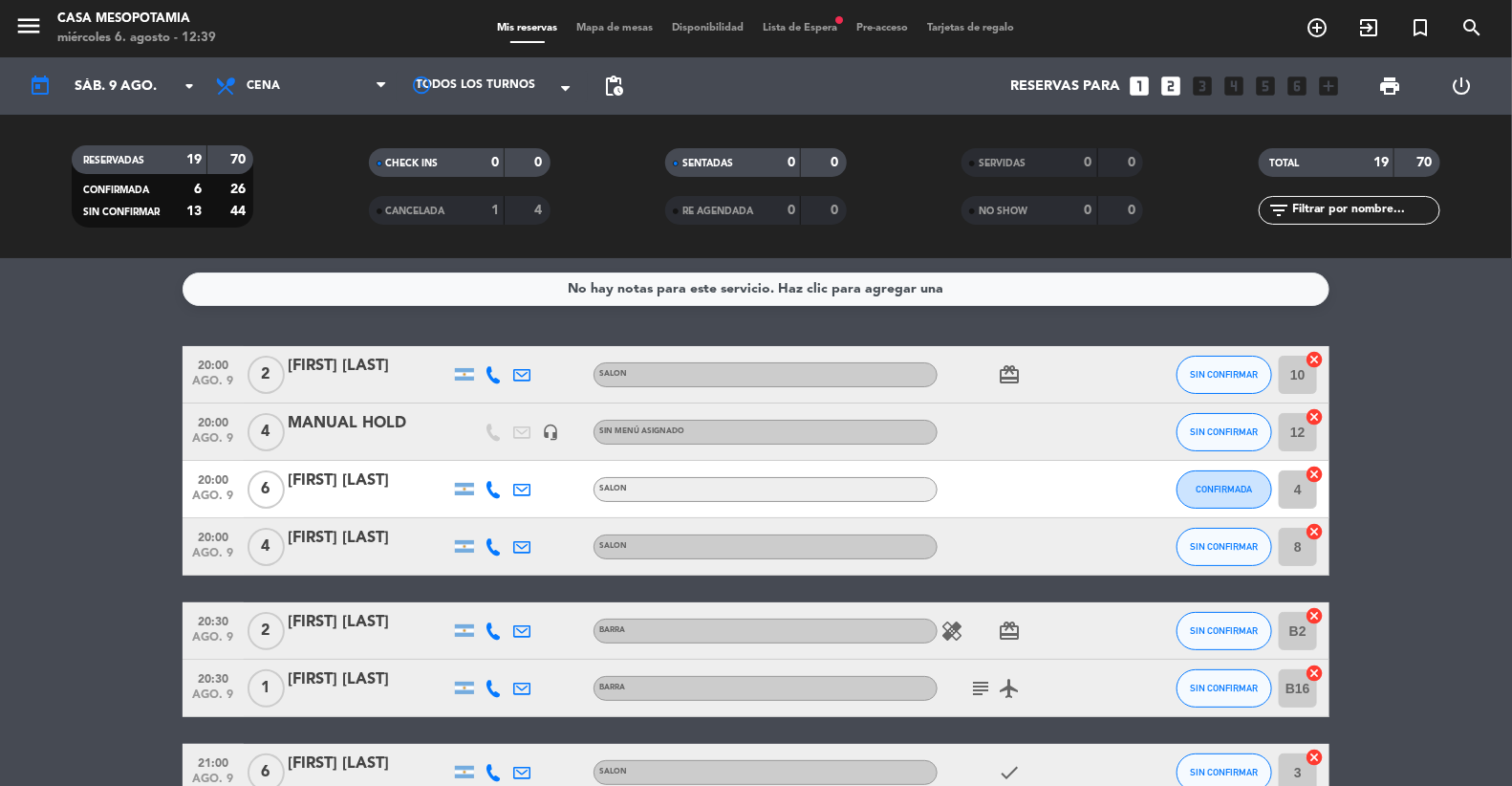 click on "MANUAL HOLD" 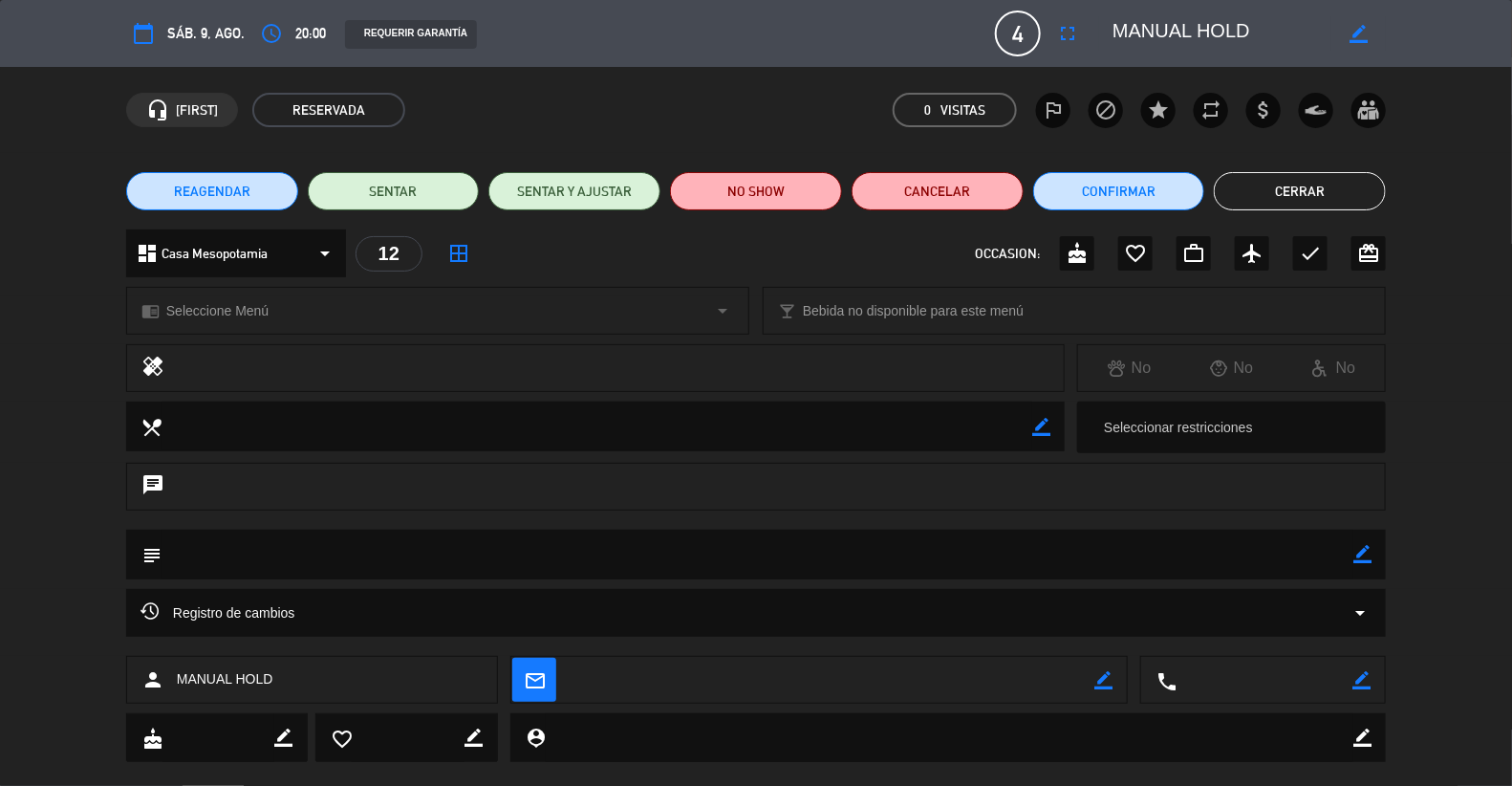 drag, startPoint x: 1334, startPoint y: 193, endPoint x: 1305, endPoint y: 199, distance: 29.614186 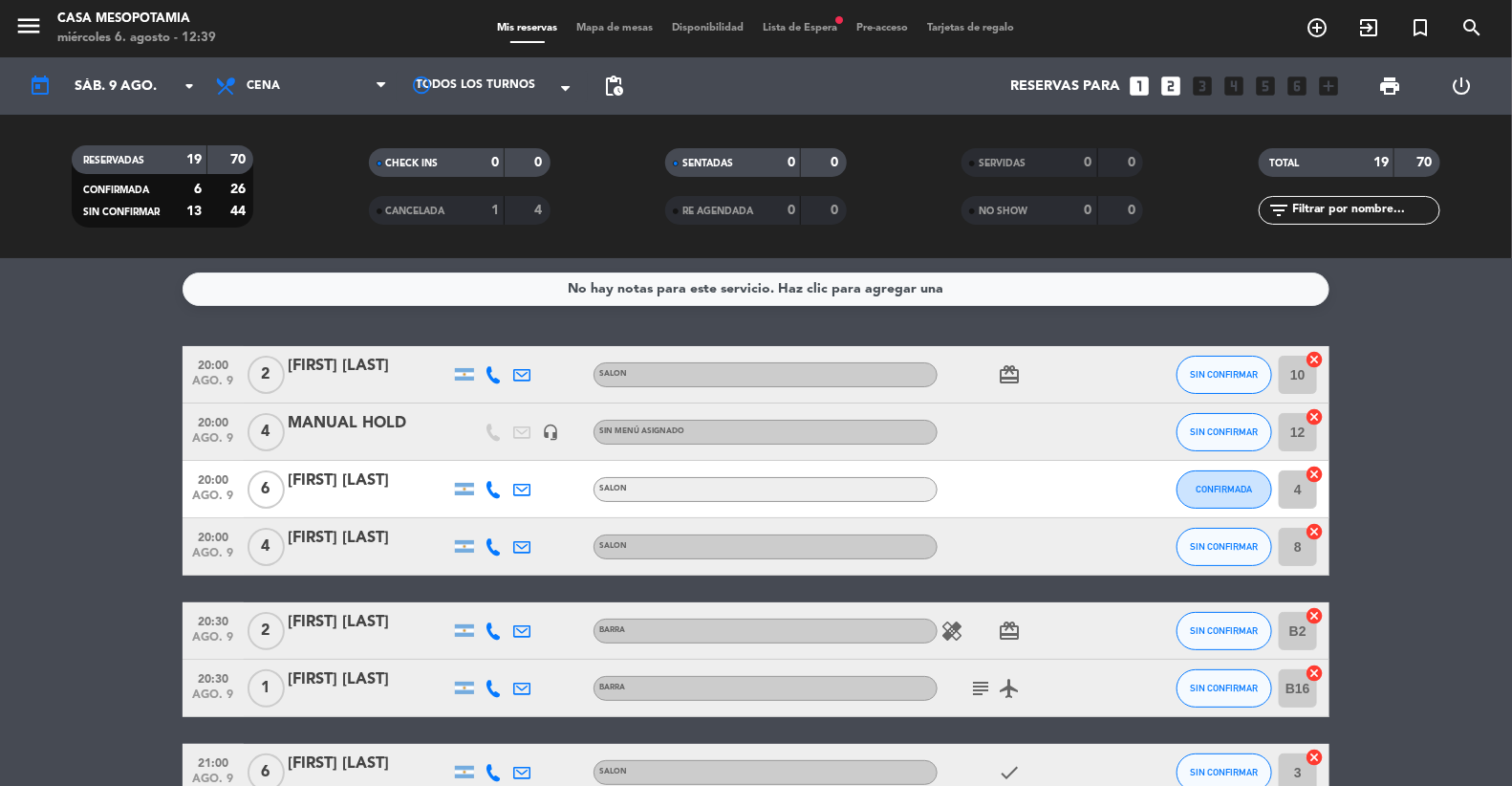 click on "menu  Casa Mesopotamia   miércoles 6. agosto - 12:39   Mis reservas   Mapa de mesas   Disponibilidad   Lista de Espera   fiber_manual_record   Pre-acceso   Tarjetas de regalo  add_circle_outline exit_to_app turned_in_not search" 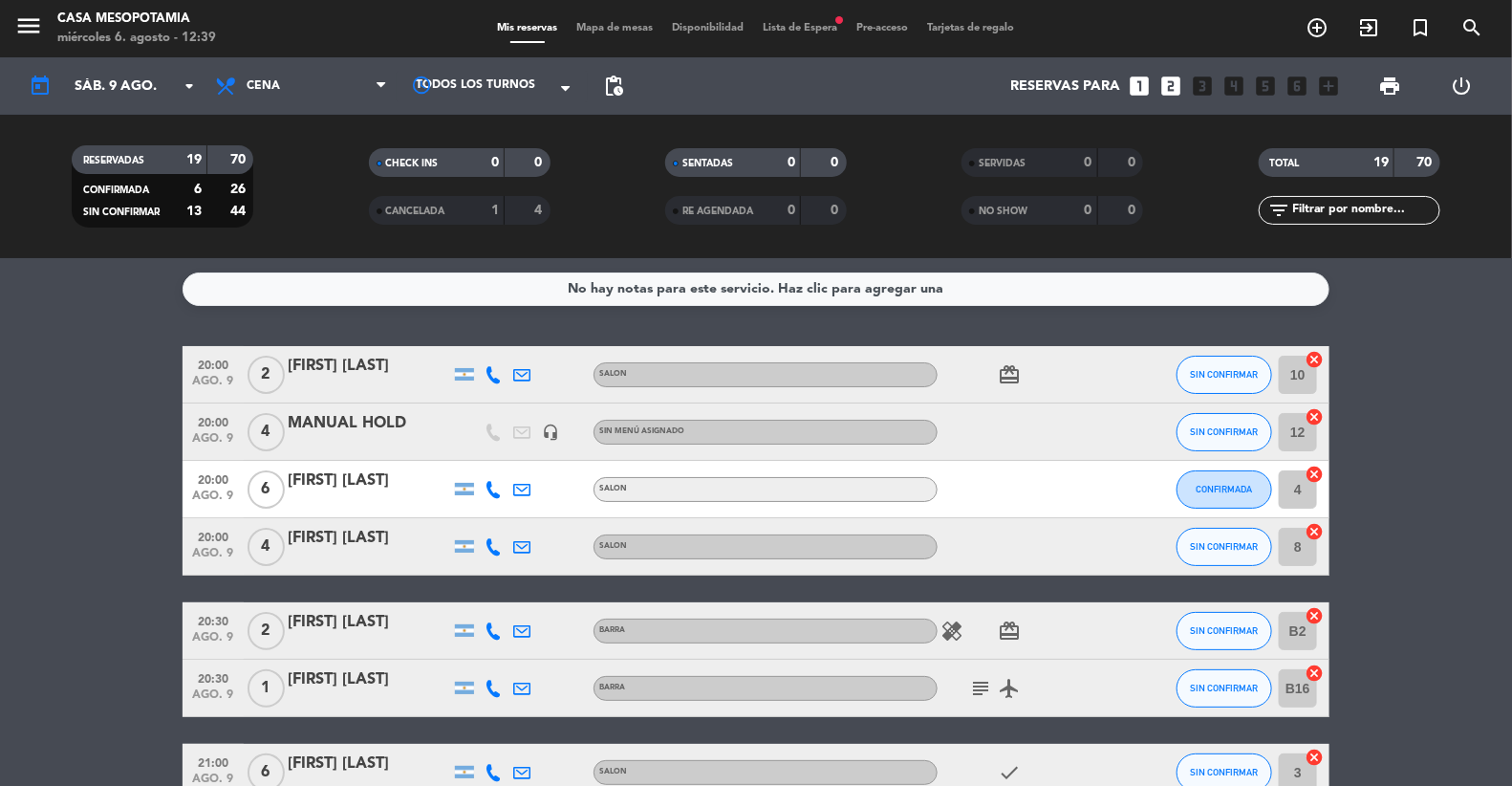 click on "menu  Casa Mesopotamia   miércoles 6. agosto - 12:39   Mis reservas   Mapa de mesas   Disponibilidad   Lista de Espera   fiber_manual_record   Pre-acceso   Tarjetas de regalo  add_circle_outline exit_to_app turned_in_not search" 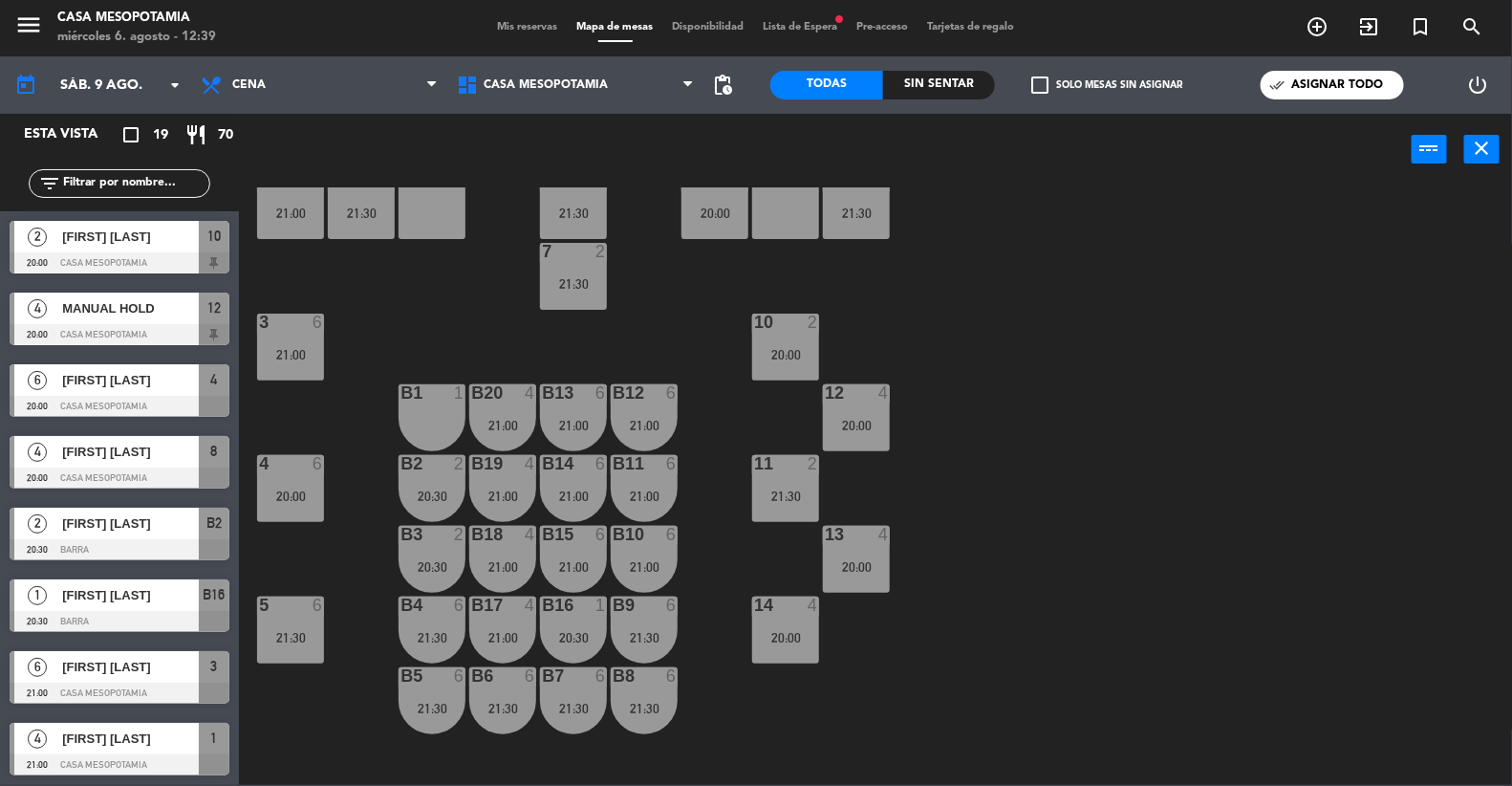 scroll, scrollTop: 0, scrollLeft: 0, axis: both 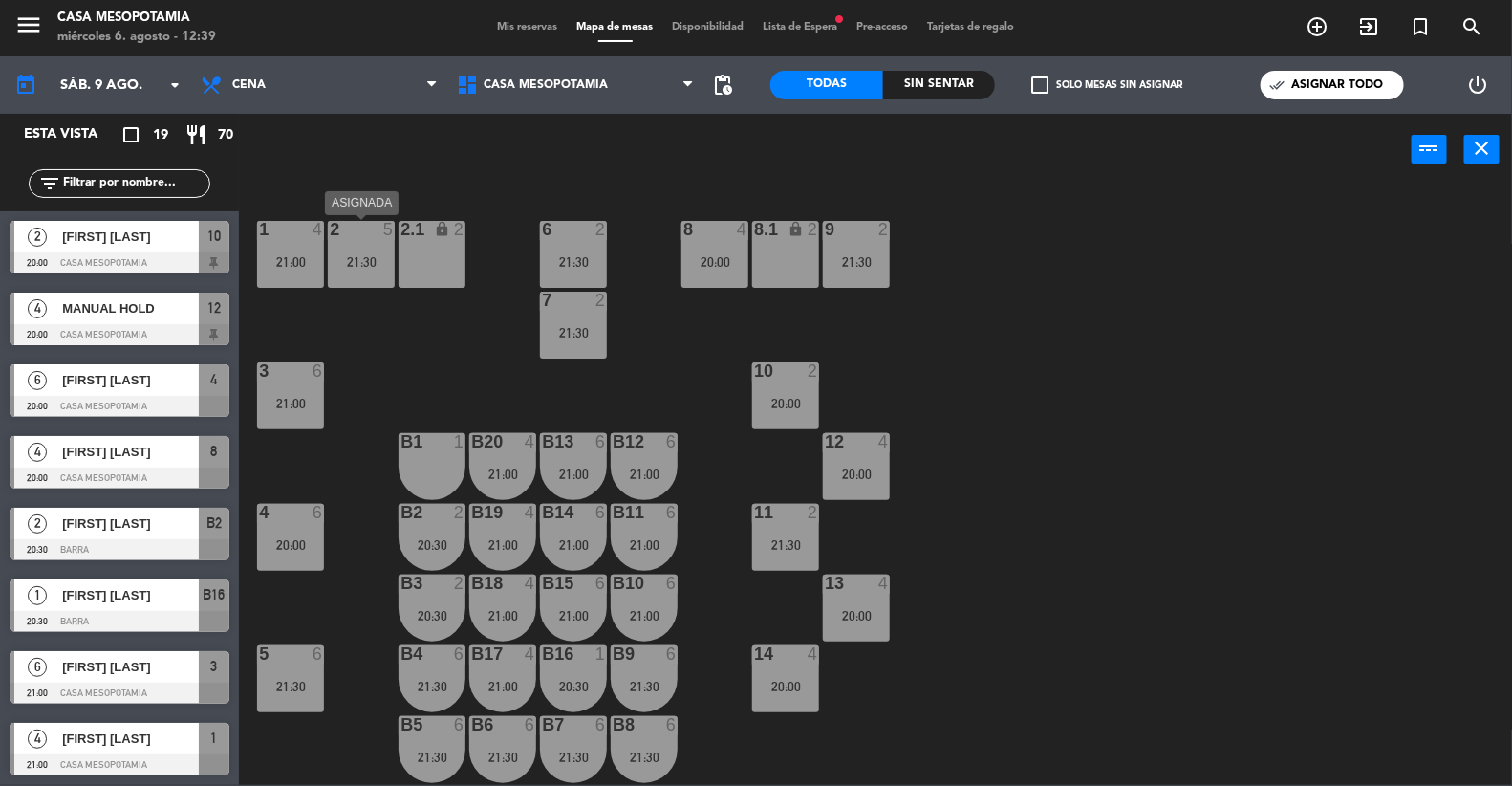 click on "21:30" at bounding box center (361, 262) 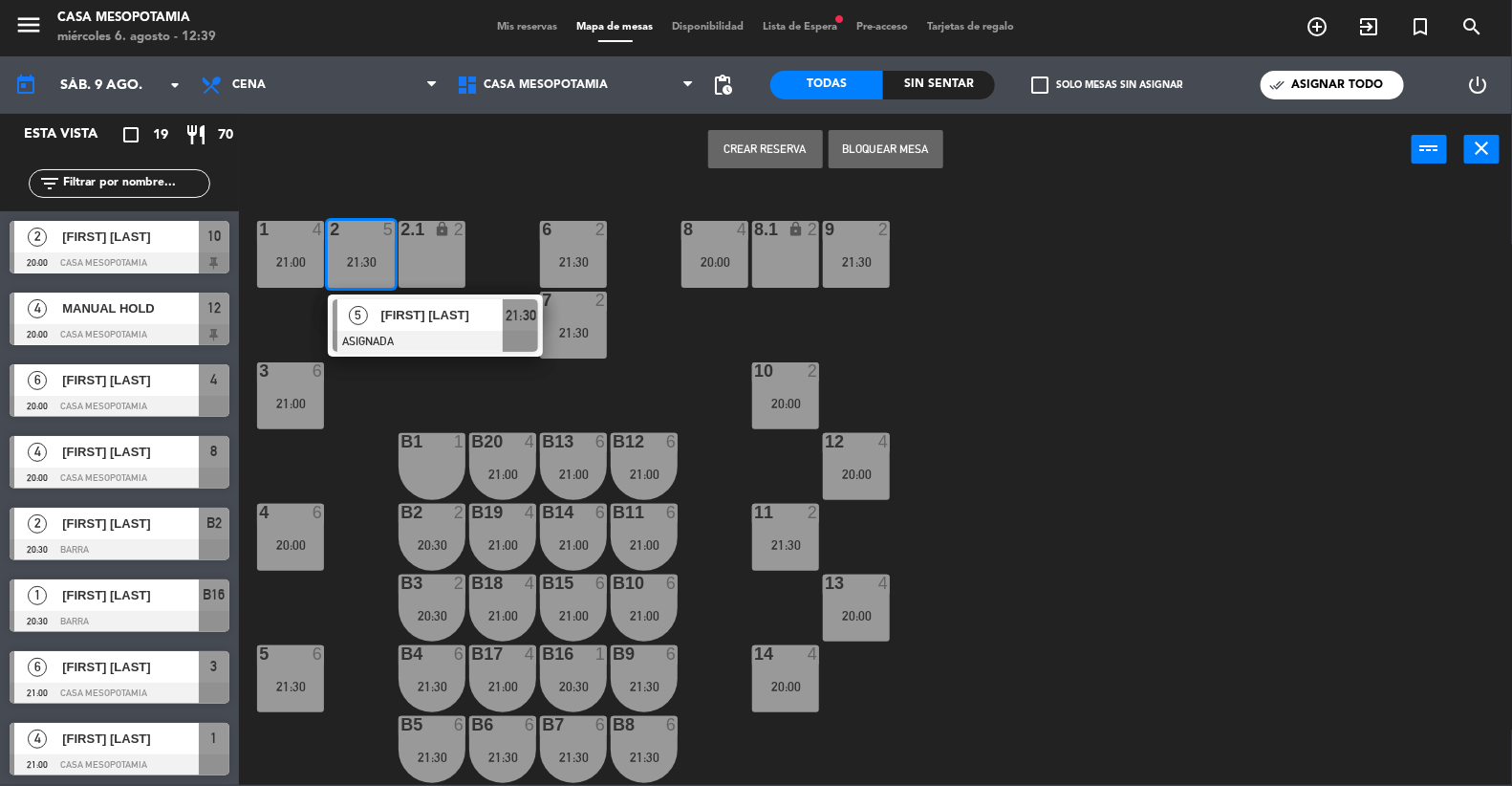 click on "21:30" at bounding box center [361, 262] 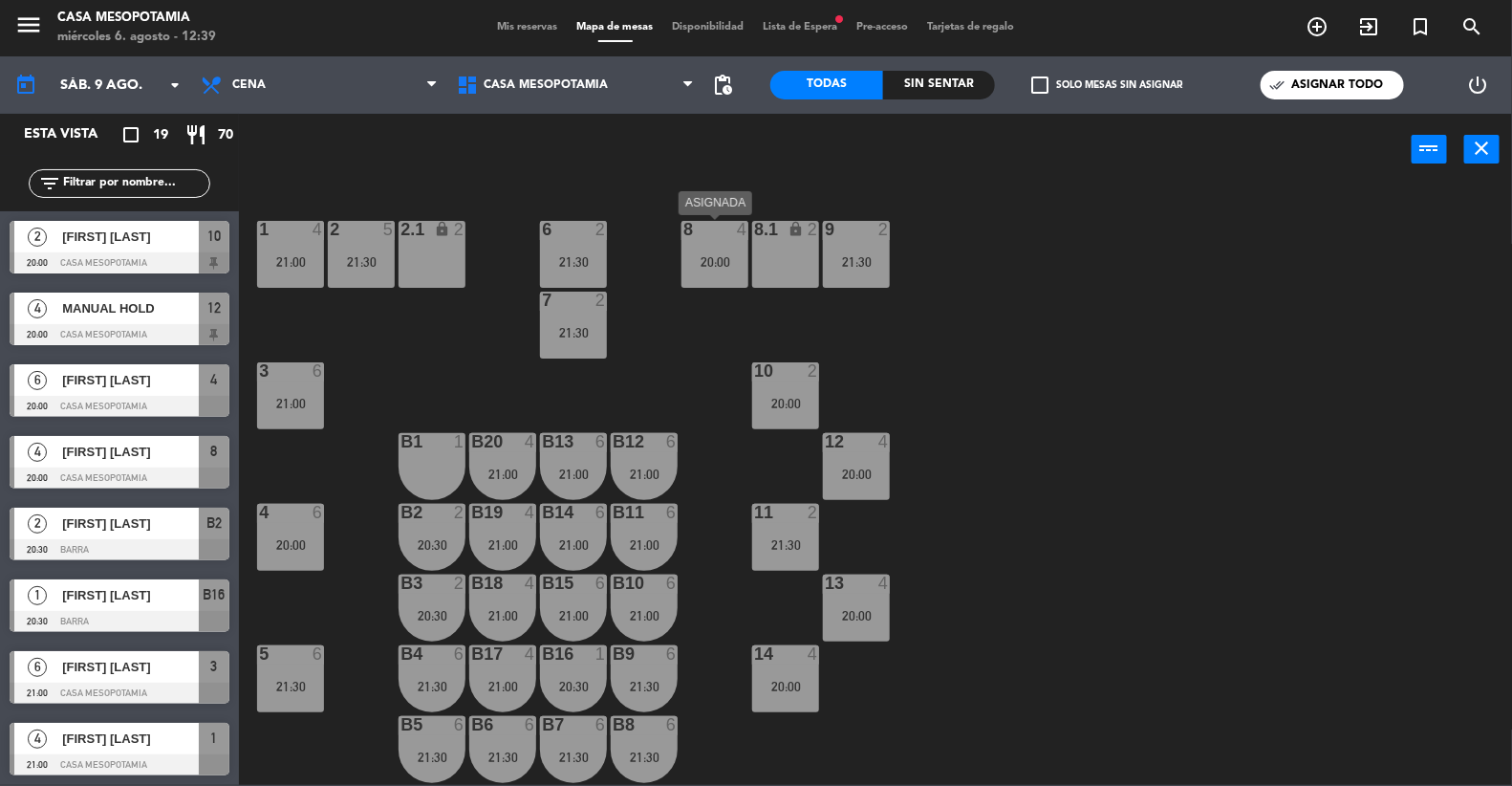 click on "20:00" at bounding box center (715, 262) 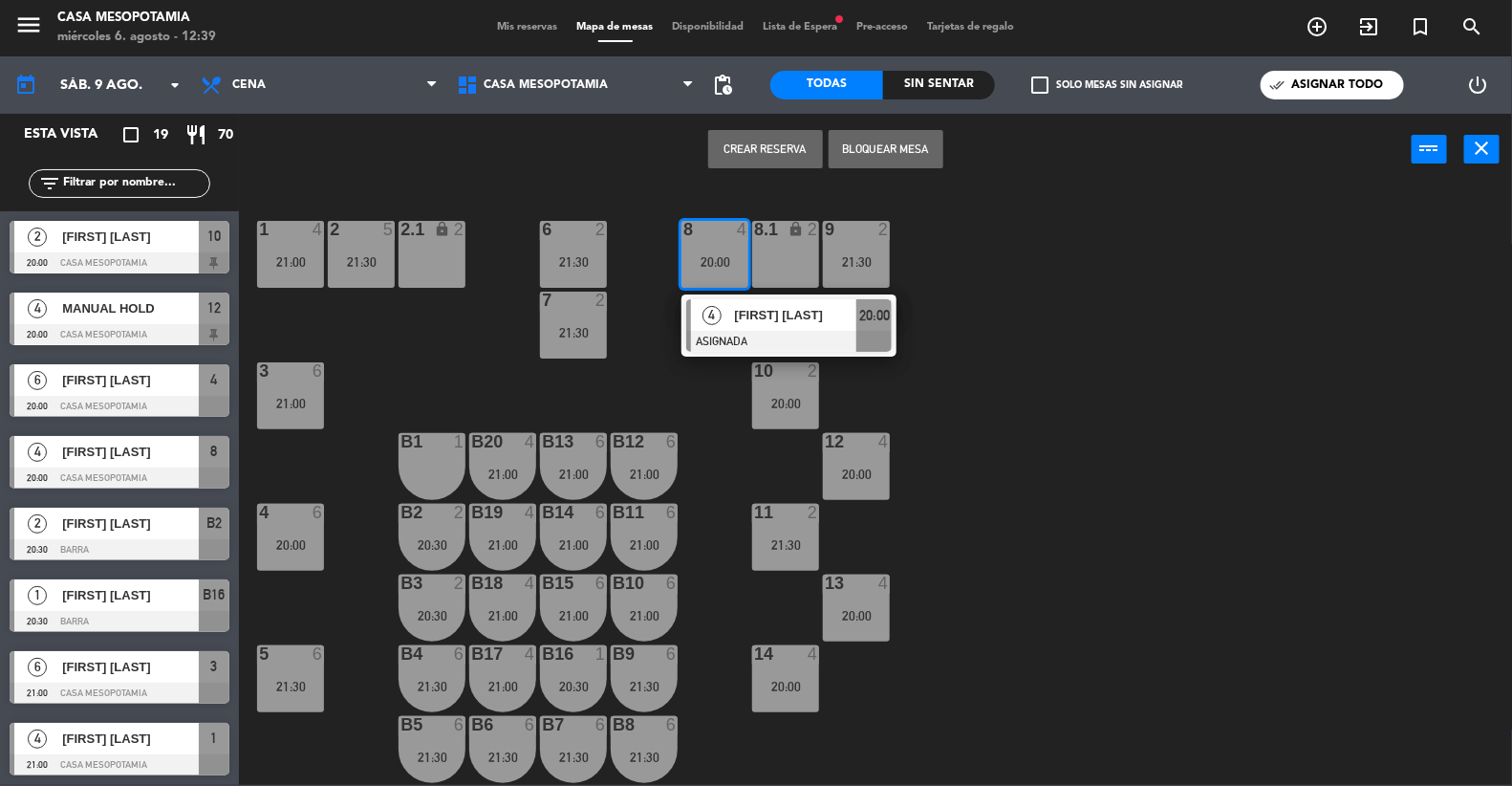 click on "1  4   21:00  2  5   21:30  6  2   21:30  8  4   20:00   4   [FIRST] [LAST]   ASIGNADA  20:00 9  2   21:30  2.1 lock  2  8.1 lock  2  7  2   21:30  3  6   21:00  10  2   20:00  12  4   20:00  B1  1  B12  6   21:00  B13  6   21:00  b20  4   21:00  4  6   20:00  11  2   21:30  B2  2   20:30  B11  6   21:00  B14  6   21:00  b19  4   21:00  13  4   20:00  B3  2   20:30  B10  6   21:00  B15  6   21:00  b18  4   21:00  5  6   21:30  14  4   20:00  B4  6   21:30  B9  6   21:30  B16  1   20:30  b17  4   21:00  B6  6   21:30  B7  6   21:30  B8  6   21:30  B5  6   21:30  16  2   21:00  18  4   21:30" 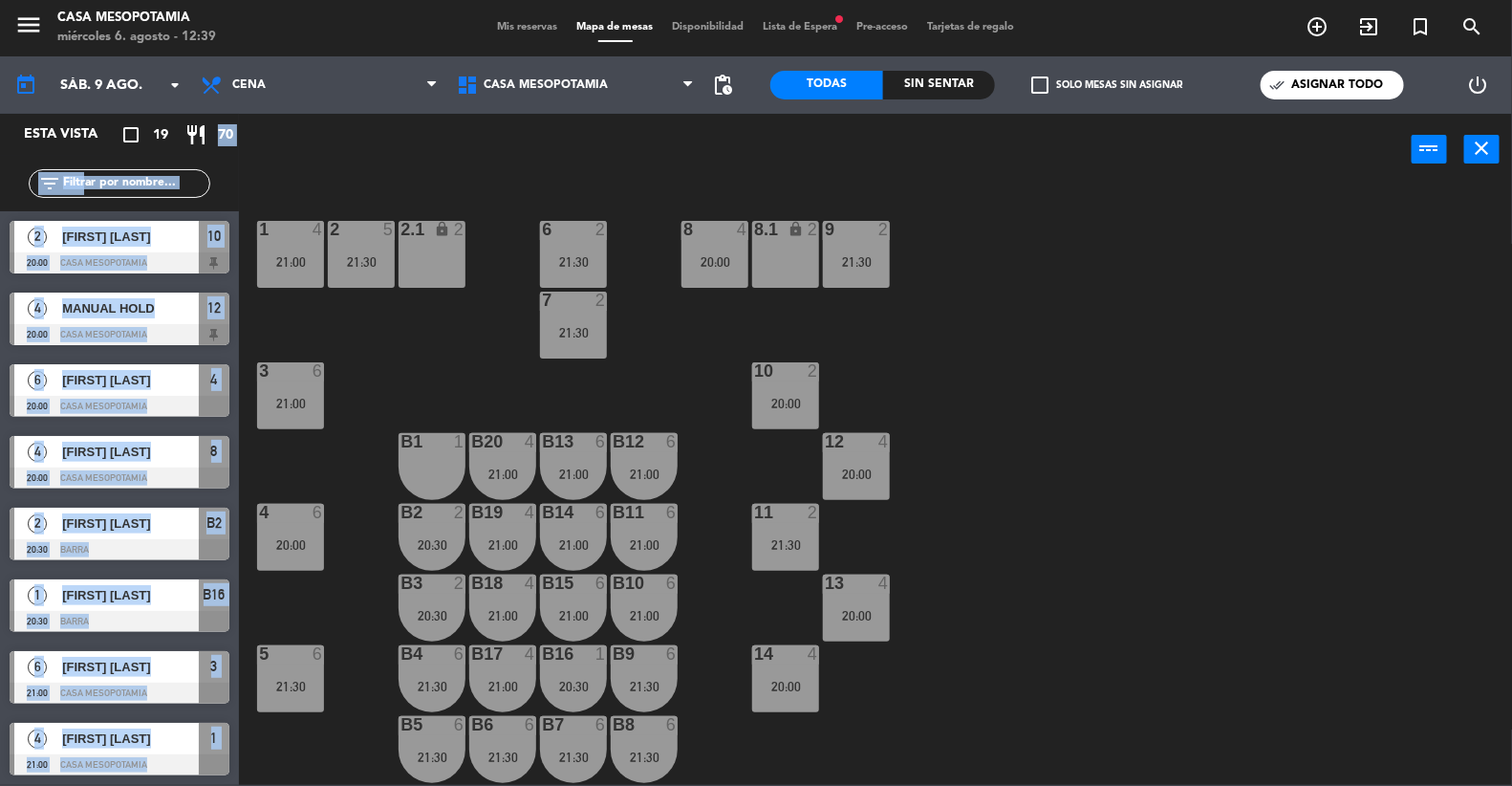 drag, startPoint x: 220, startPoint y: 136, endPoint x: 292, endPoint y: 140, distance: 72.11103 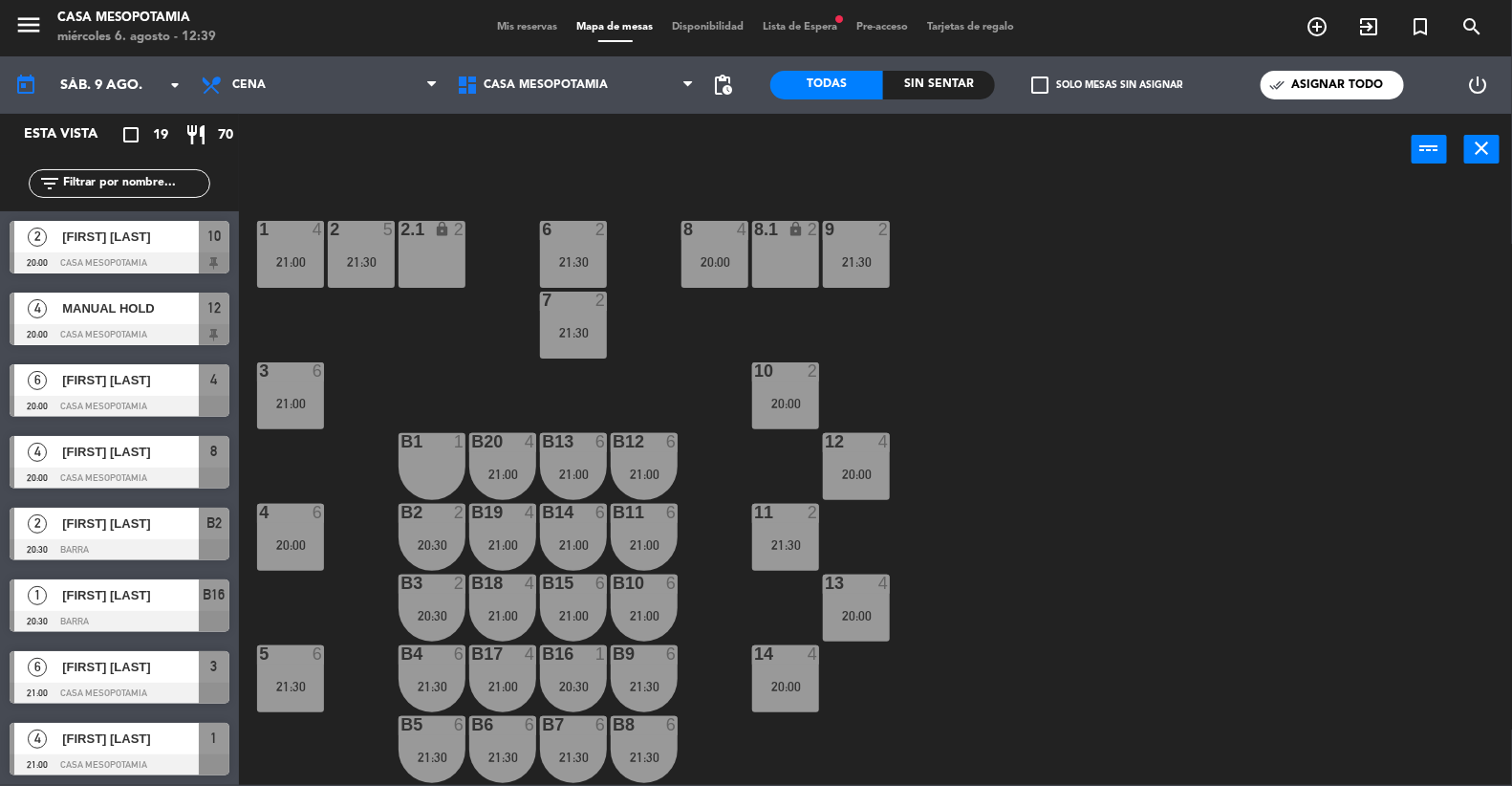 click on "crop_square  19  restaurant  70" 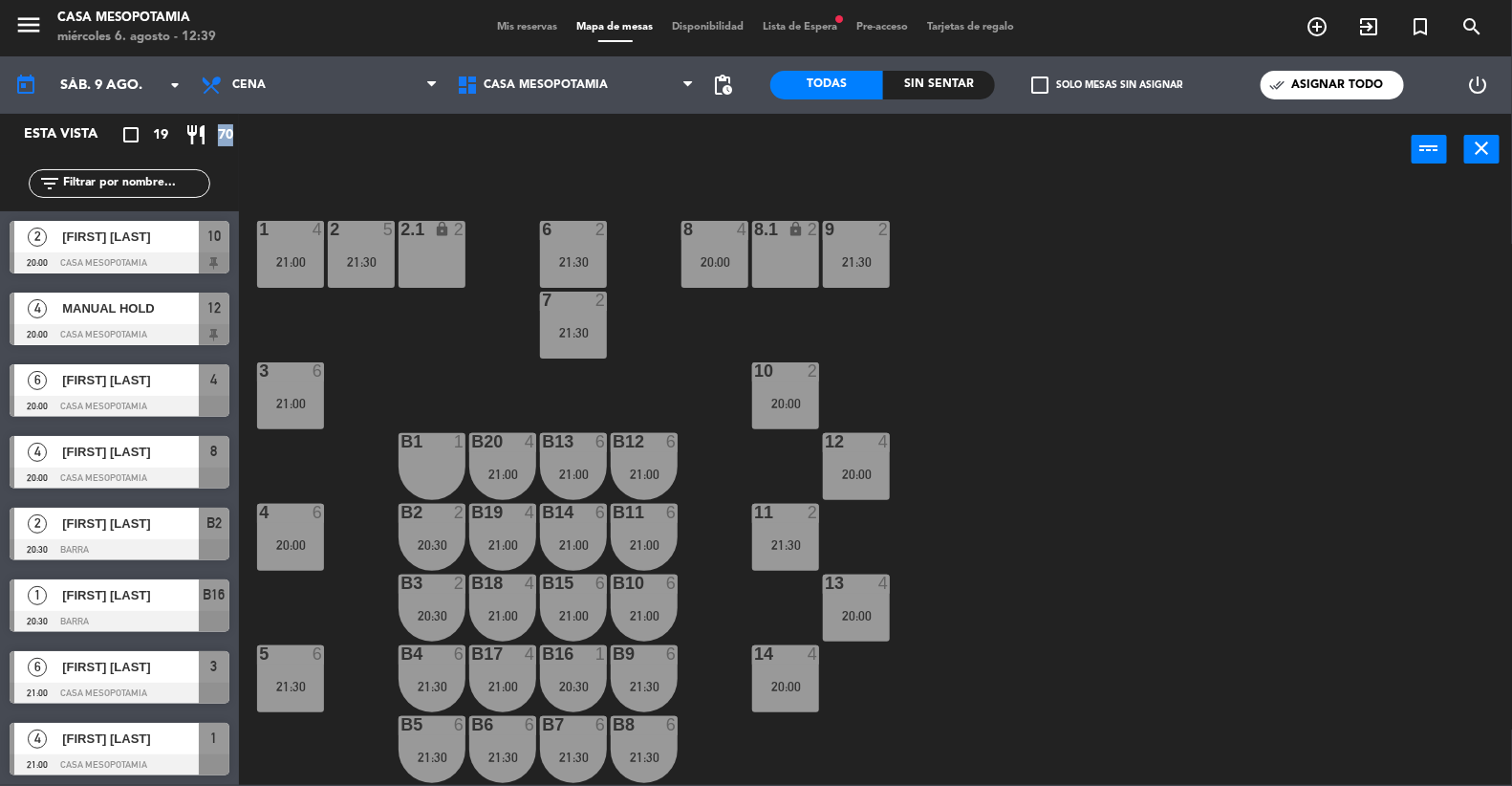 drag, startPoint x: 221, startPoint y: 139, endPoint x: 235, endPoint y: 137, distance: 14.142136 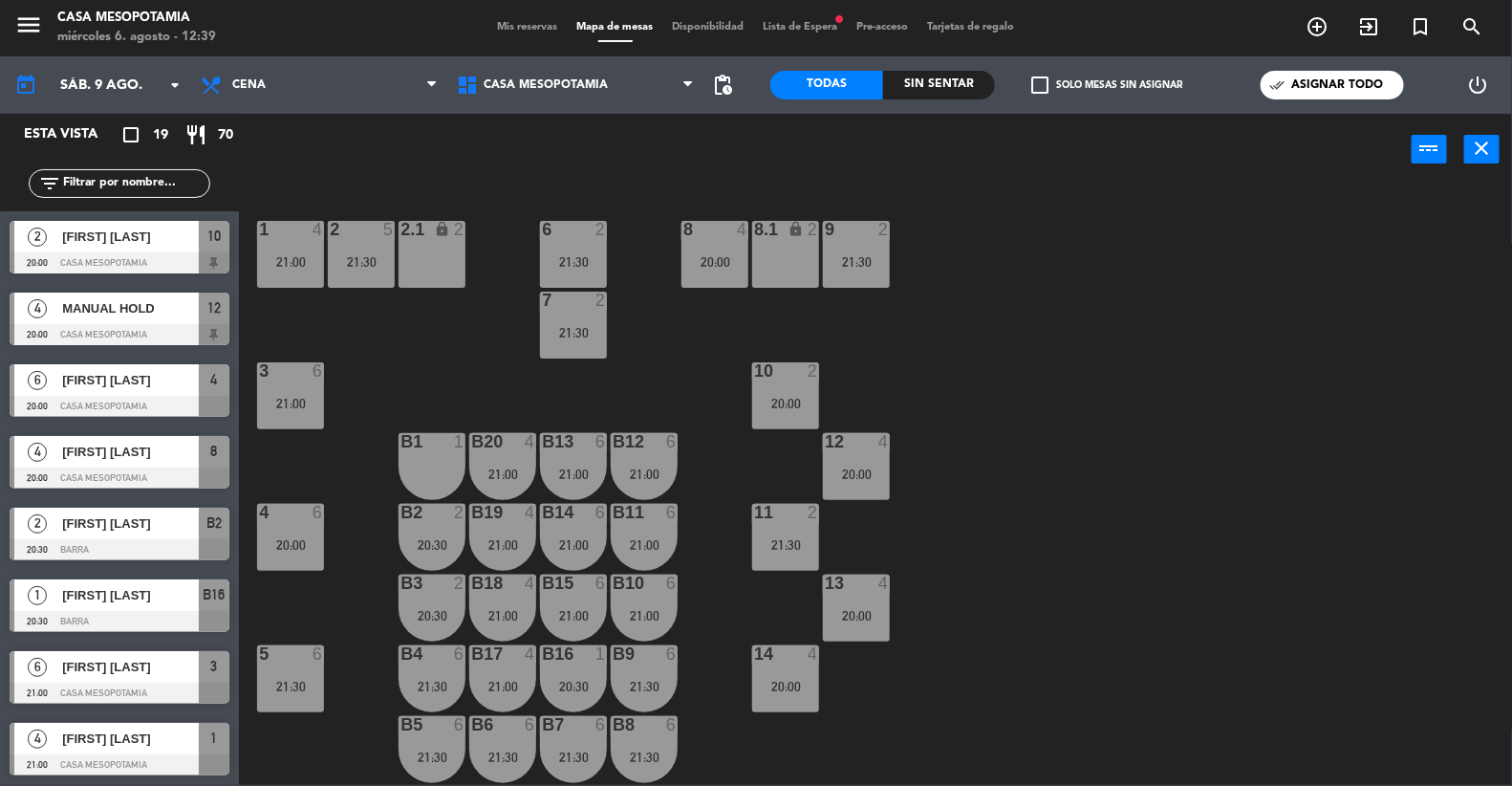 click on "Mis reservas" at bounding box center [528, 27] 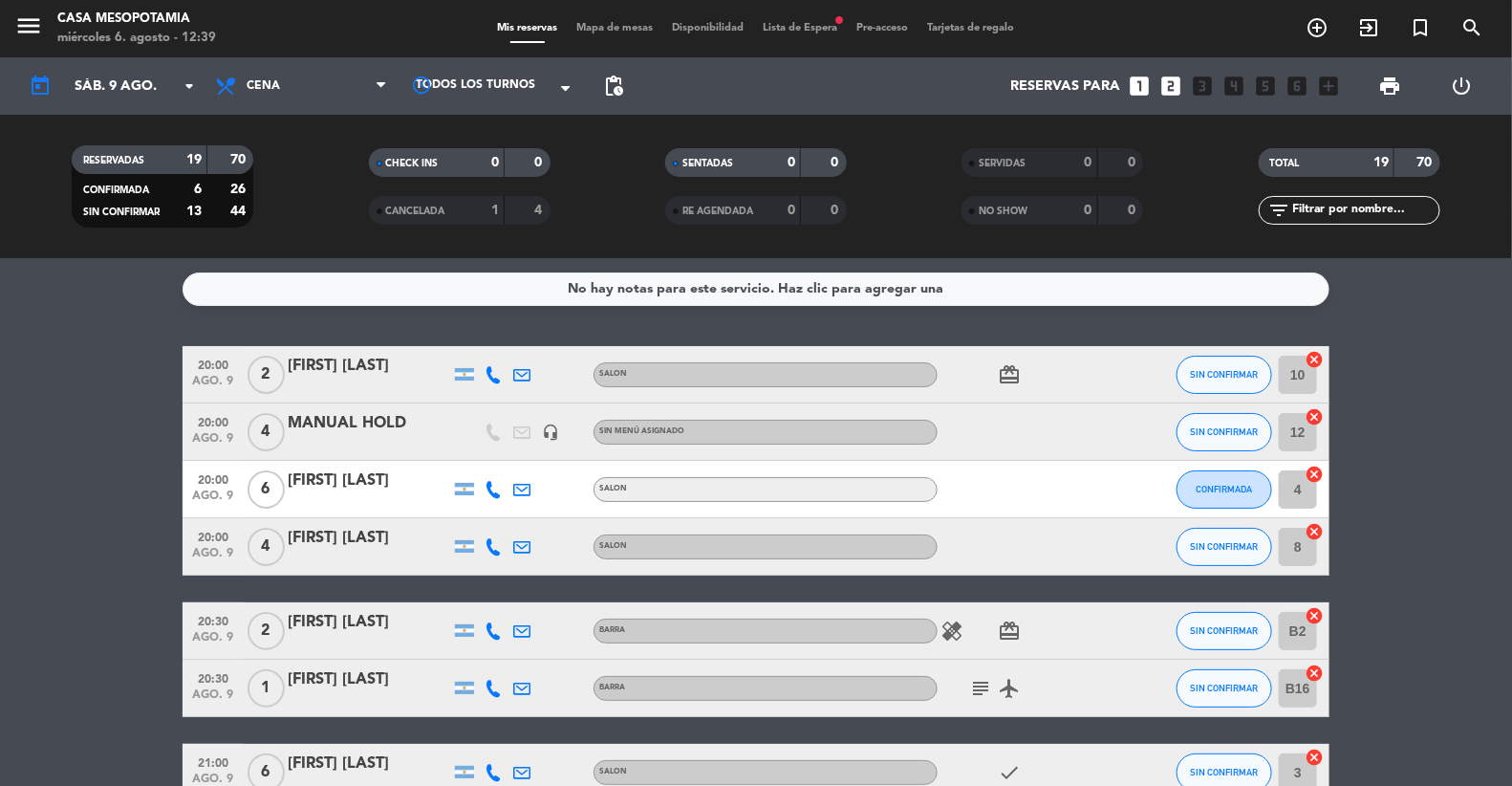 click on "Mapa de mesas" at bounding box center (616, 28) 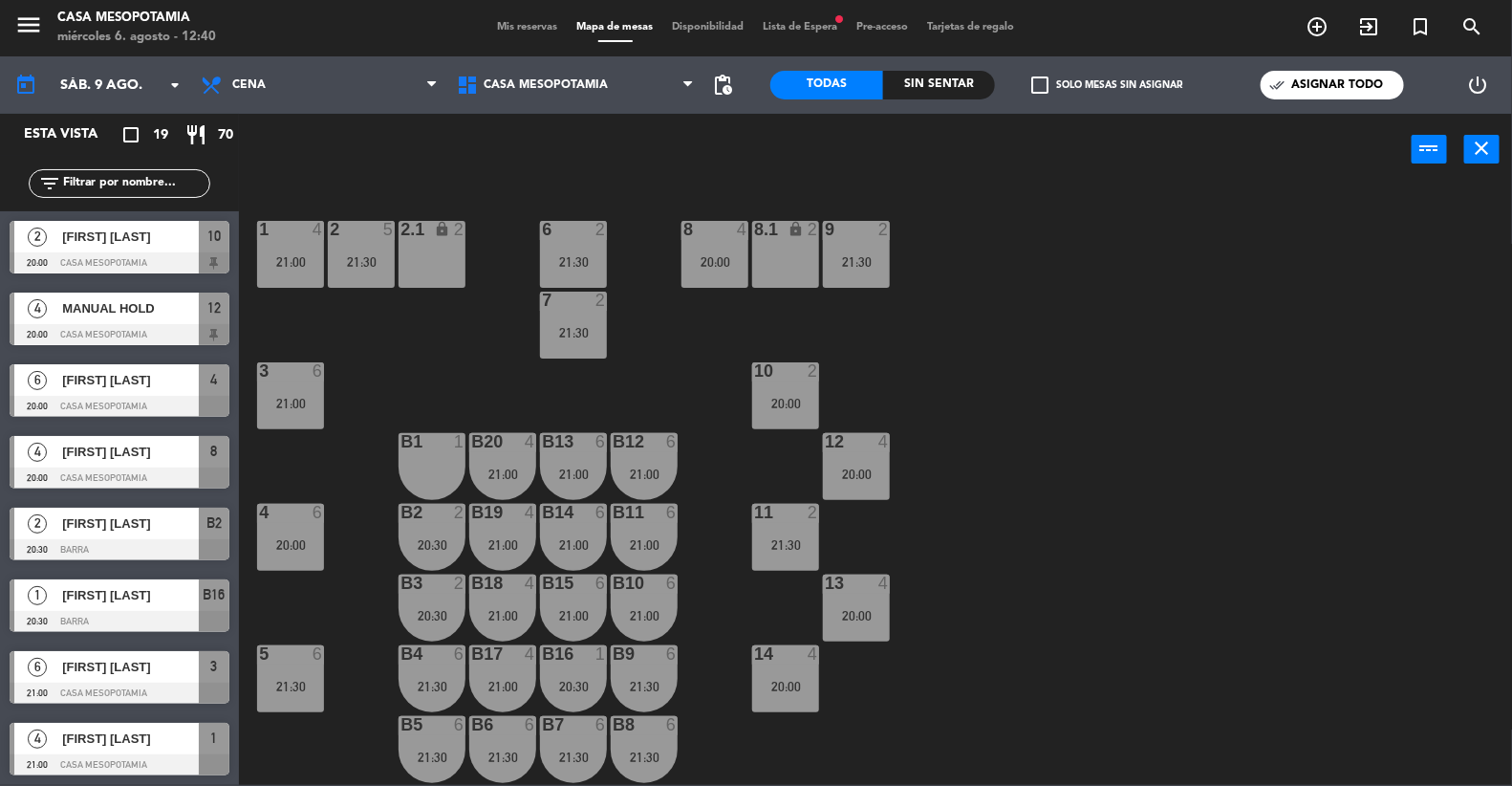 click on "1 4 21:00 2 5 21:30 6 2 21:30 8 4 20:00 9 2 21:30 2.1 lock 2 8.1 lock 2 7 2 21:30 3 6 21:00 10 2 20:00 12 4 20:00 B1 1 B12 6 21:00 B13 6 21:00 b20 4 21:00 4 6 20:00 11 2 21:30 B2 2 20:30 B11 6 21:00 B14 6 21:00 b19 4 21:00 13 4 20:00 B3 2 20:30 B10 6 21:00 B15 6 21:00 b18 4 21:00 5 6 21:30 14 4 20:00 B4 6 21:30 B9 6 21:30 B16 1 20:30 b17 4 21:00 B6 6 21:30 B7 6 21:30 B8 6 21:30 B5 6 21:30 16 2 21:00 18 4 21:30" 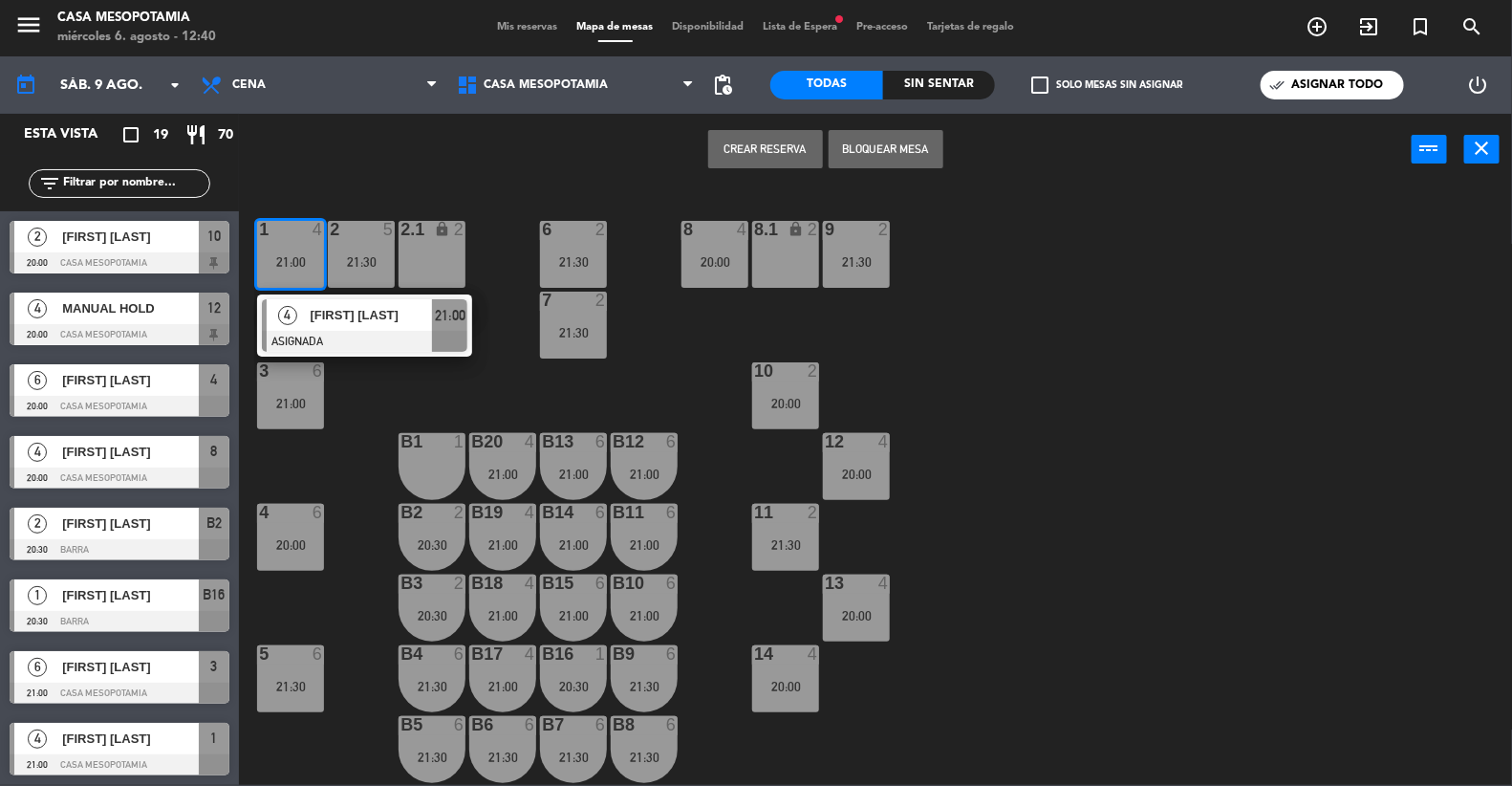 click on "1  4   21:00   4   [FIRST] [LAST]   ASIGNADA  21:00 2  5   21:30  6  2   21:30  8  4   20:00  9  2   21:30  2.1 lock  2  8.1 lock  2  7  2   21:30  3  6   21:00  10  2   20:00  12  4   20:00  B1  1  B12  6   21:00  B13  6   21:00  b20  4   21:00  4  6   20:00  11  2   21:30  B2  2   20:30  B11  6   21:00  B14  6   21:00  b19  4   21:00  13  4   20:00  B3  2   20:30  B10  6   21:00  B15  6   21:00  b18  4   21:00  5  6   21:30  14  4   20:00  B4  6   21:30  B9  6   21:30  B16  1   20:30  b17  4   21:00  B6  6   21:30  B7  6   21:30  B8  6   21:30  B5  6   21:30  16  2   21:00  18  4   21:30" 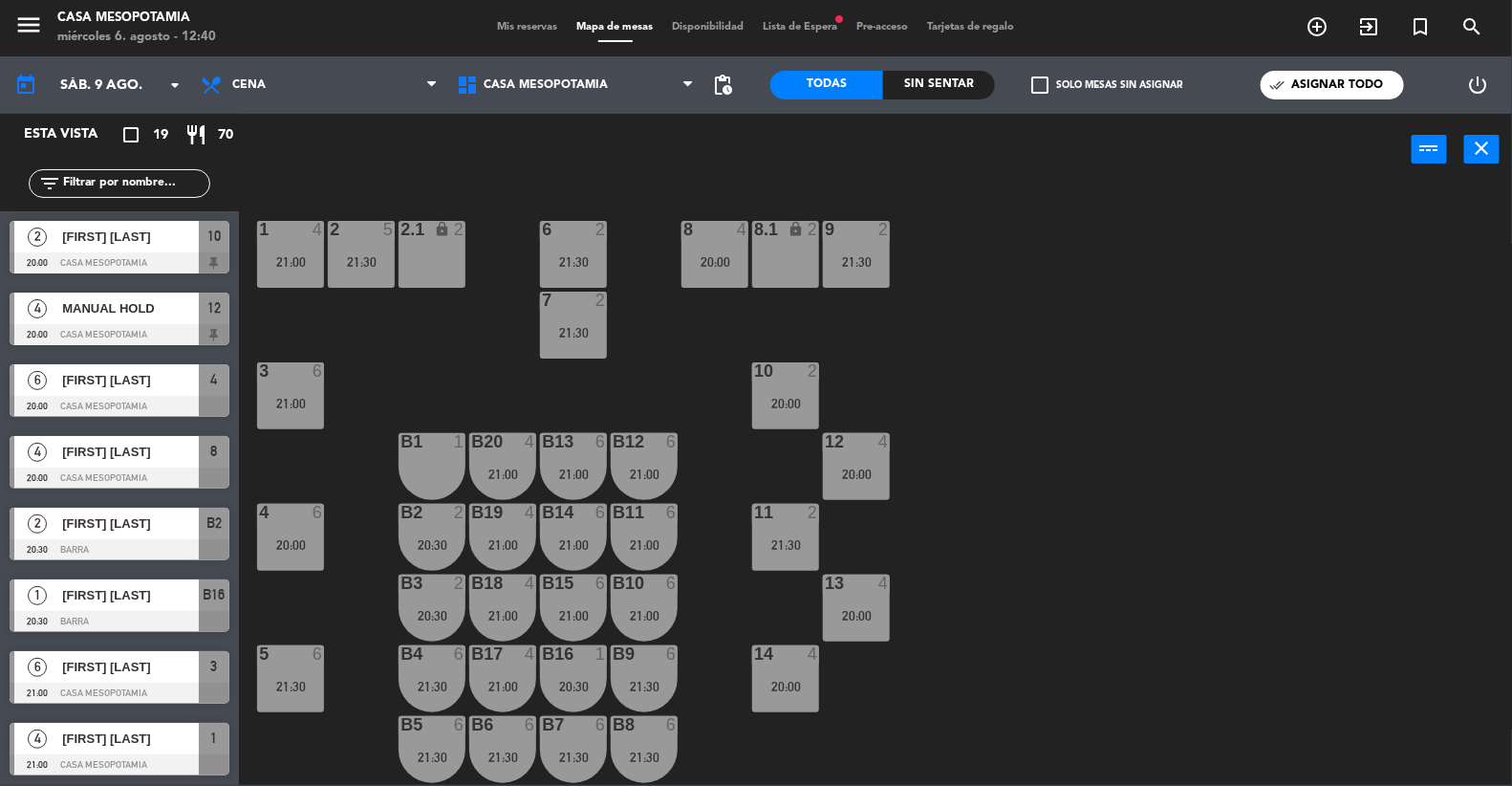 click on "21:00" at bounding box center [291, 404] 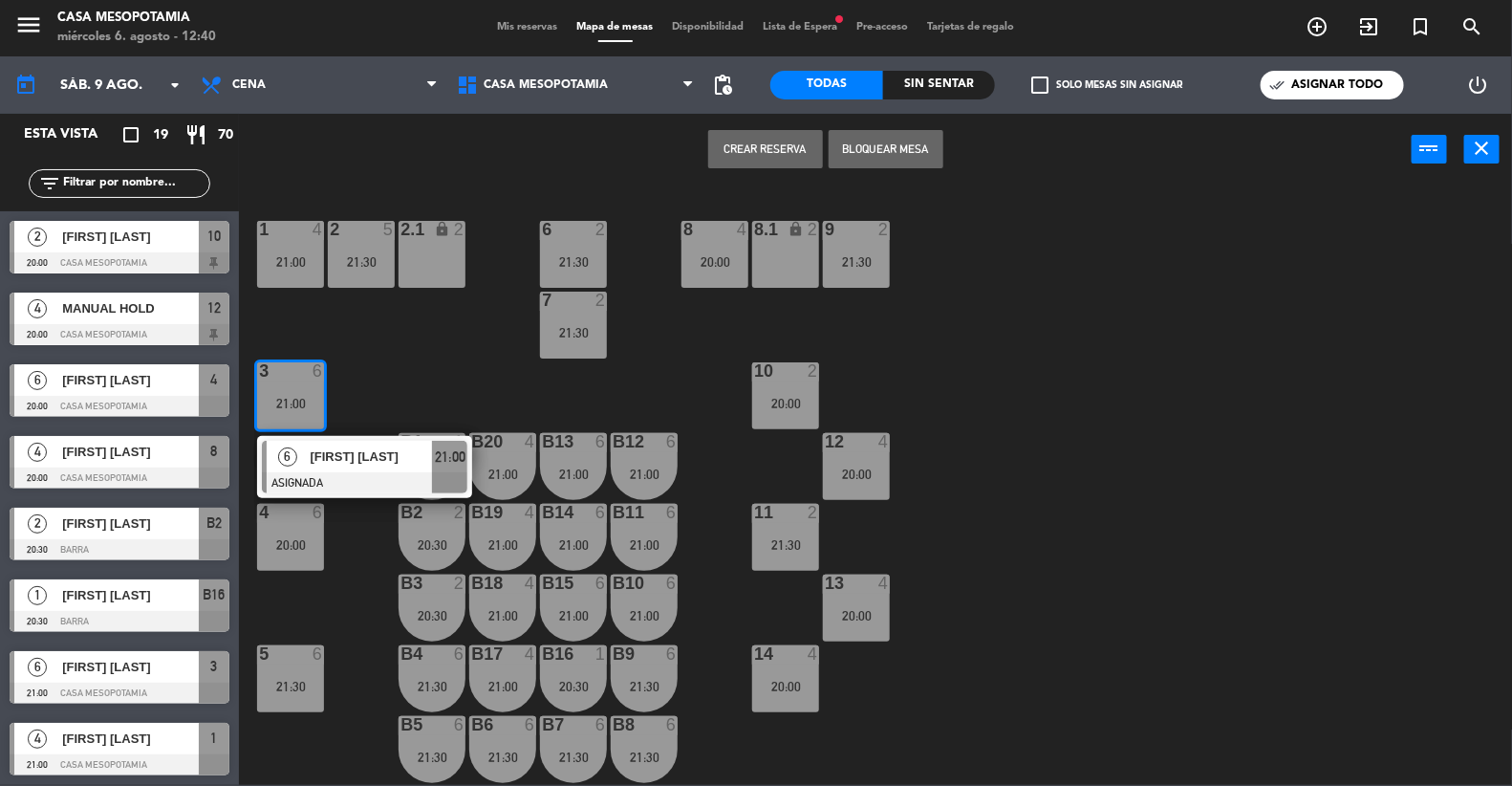 click on "1 4 21:00 2 5 21:30 6 2 21:30 8 4 20:00 9 2 21:30 2.1 lock 2 8.1 lock 2 7 2 21:30 3 6 21:00 6 [FIRST] [LAST] ASIGNADA 21:00 10 2 20:00 12 4 20:00 B1 1 B12 6 21:00 B13 6 21:00 b20 4 21:00 4 6 20:00 11 2 21:30 B2 2 20:30 B11 6 21:00 B14 6 21:00 b19 4 21:00 13 4 20:00 B3 2 20:30 B10 6 21:00 B15 6 21:00 b18 4 21:00 5 6 21:30 14 4 20:00 B4 6 21:30 B9 6 21:30 B16 1 20:30 b17 4 21:00 B6 6 21:30 B7 6 21:30 B8 6 21:30 B5 6 21:30 16 2 21:00 18 4 21:30" 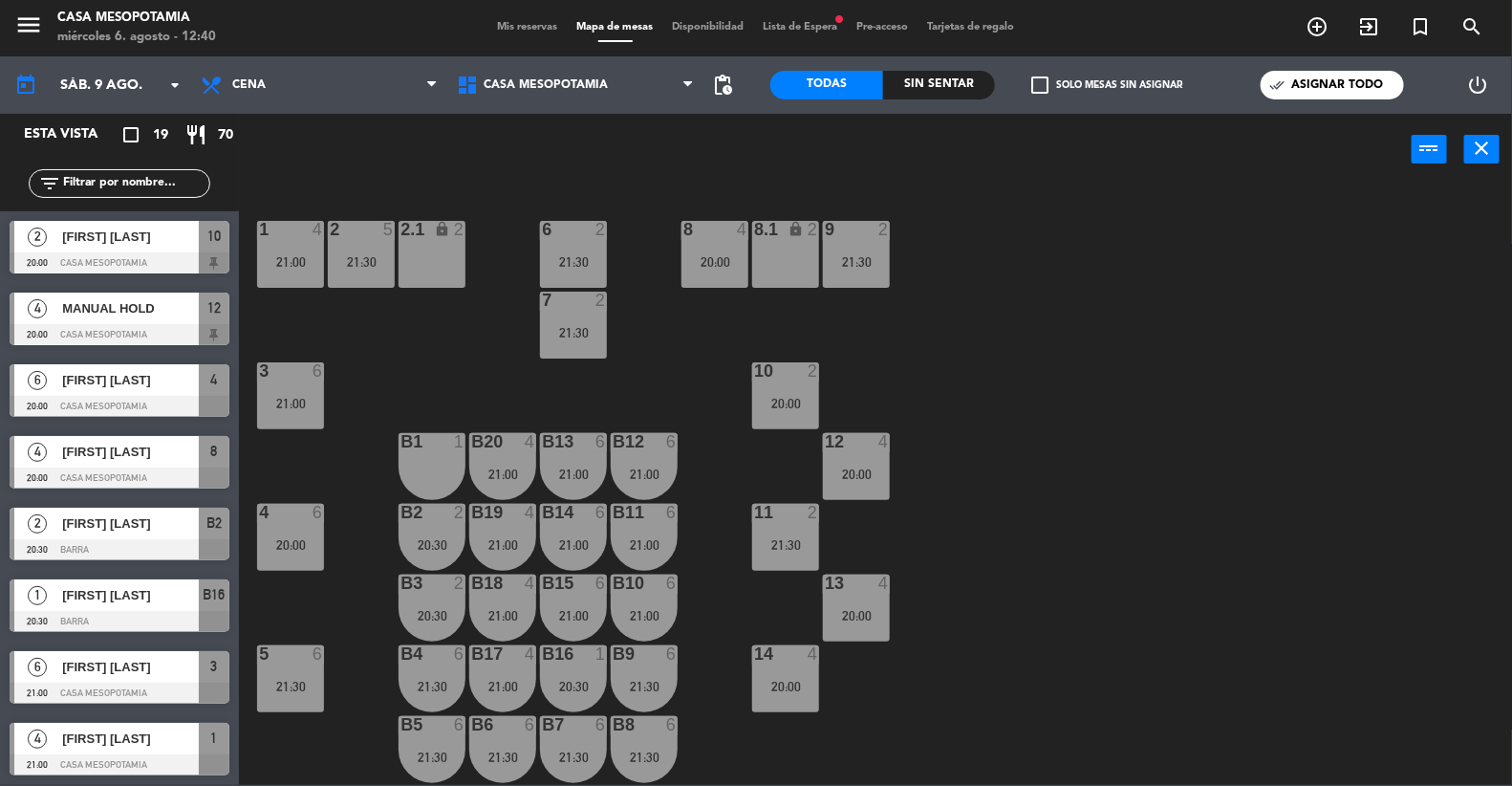 click on "4  6   20:00" at bounding box center (291, 537) 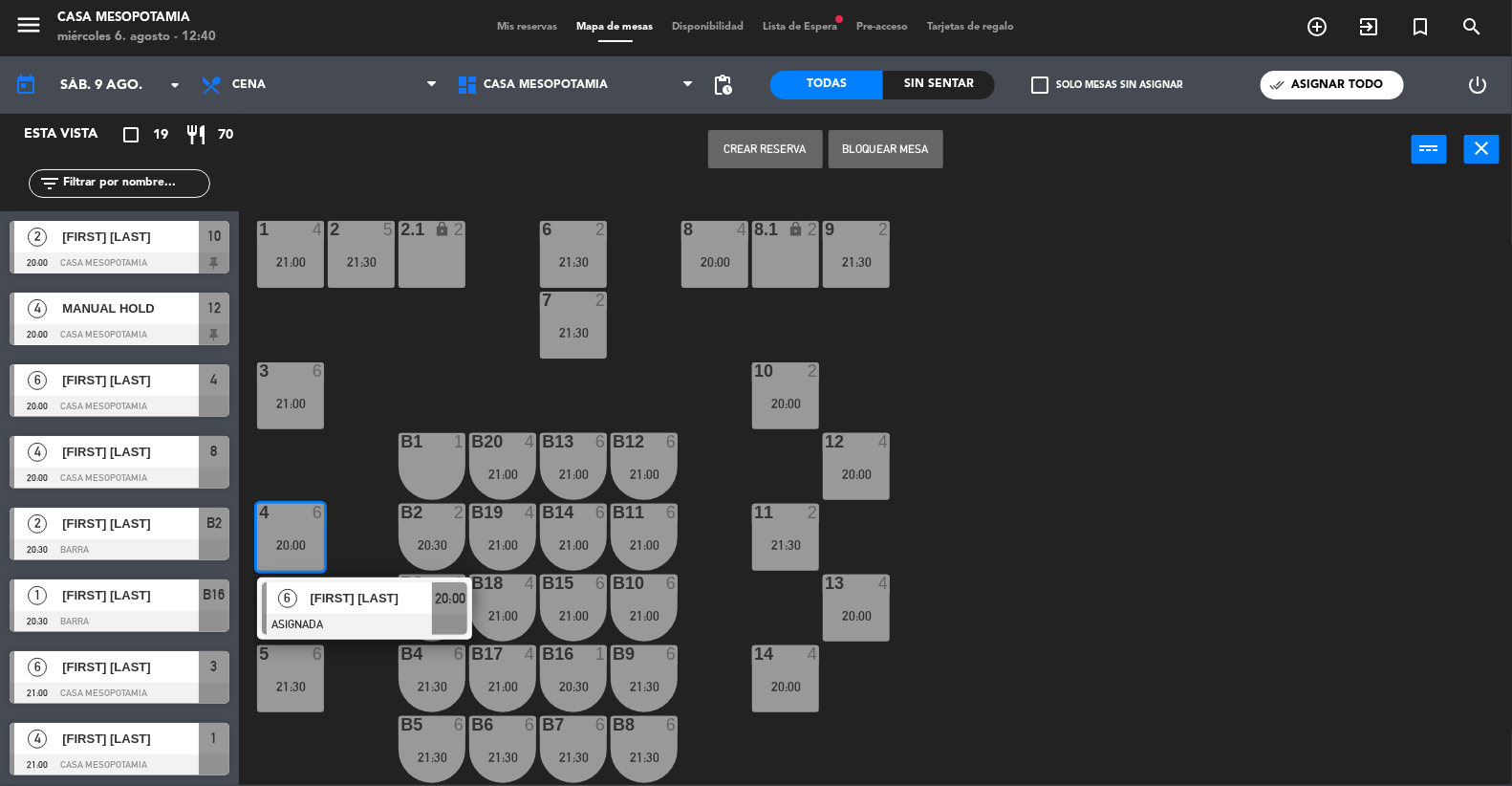 click on "1  4   21:00  2  5   21:30  6  2   21:30  8  4   20:00  9  2   21:30  2.1 lock  2  8.1 lock  2  7  2   21:30  3  6   21:00  10  2   20:00  12  4   20:00  B1  1  B12  6   21:00  B13  6   21:00  b20  4   21:00  4  6   20:00   6   [FIRST] [LAST]   ASIGNADA  20:00 11  2   21:30  B2  2   20:30  B11  6   21:00  B14  6   21:00  b19  4   21:00  13  4   20:00  B3  2   20:30  B10  6   21:00  B15  6   21:00  b18  4   21:00  5  6   21:30  14  4   20:00  B4  6   21:30  B9  6   21:30  B16  1   20:30  b17  4   21:00  B6  6   21:30  B7  6   21:30  B8  6   21:30  B5  6   21:30  16  2   21:00  18  4   21:30" 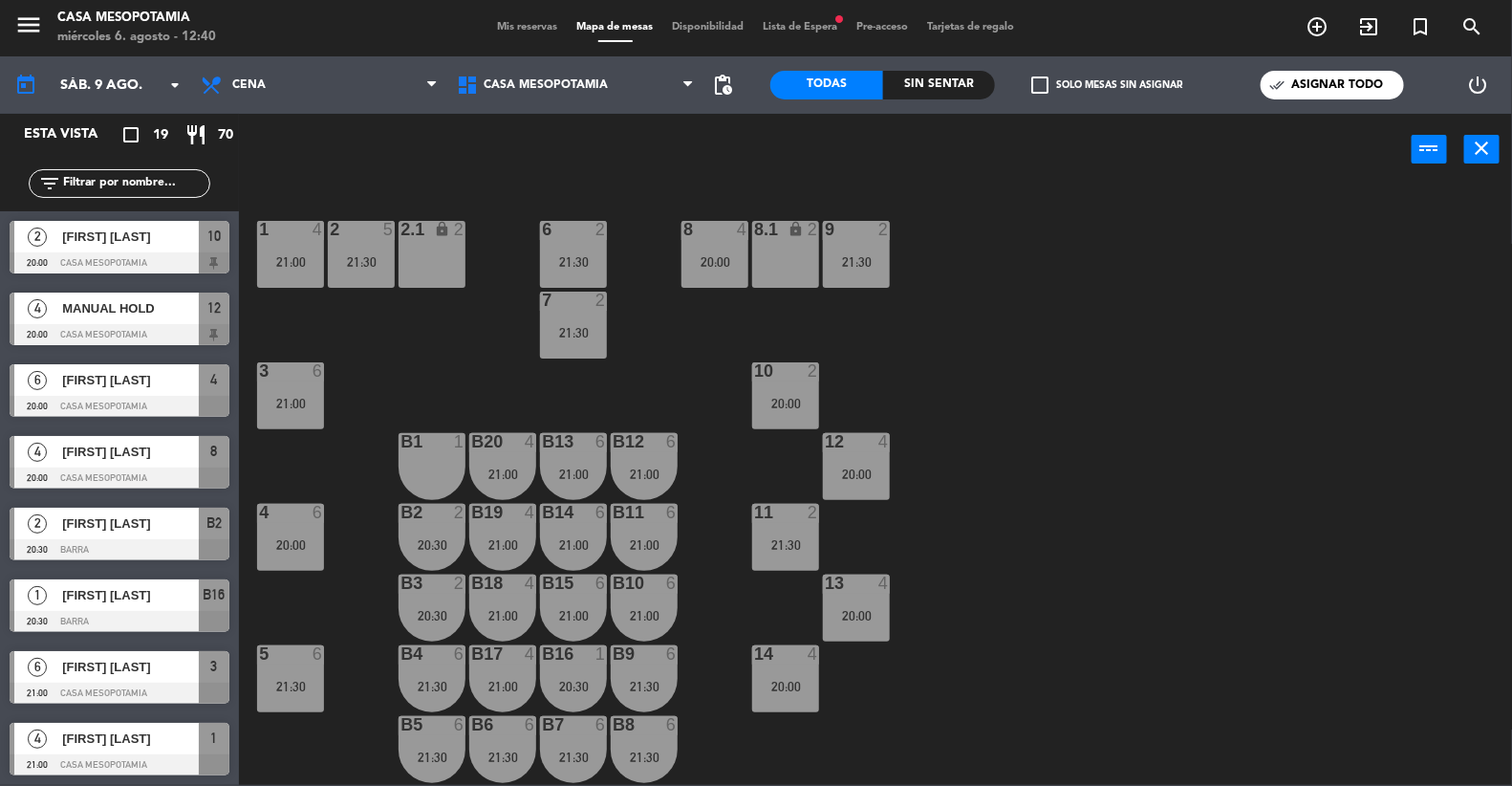 click at bounding box center [291, 654] 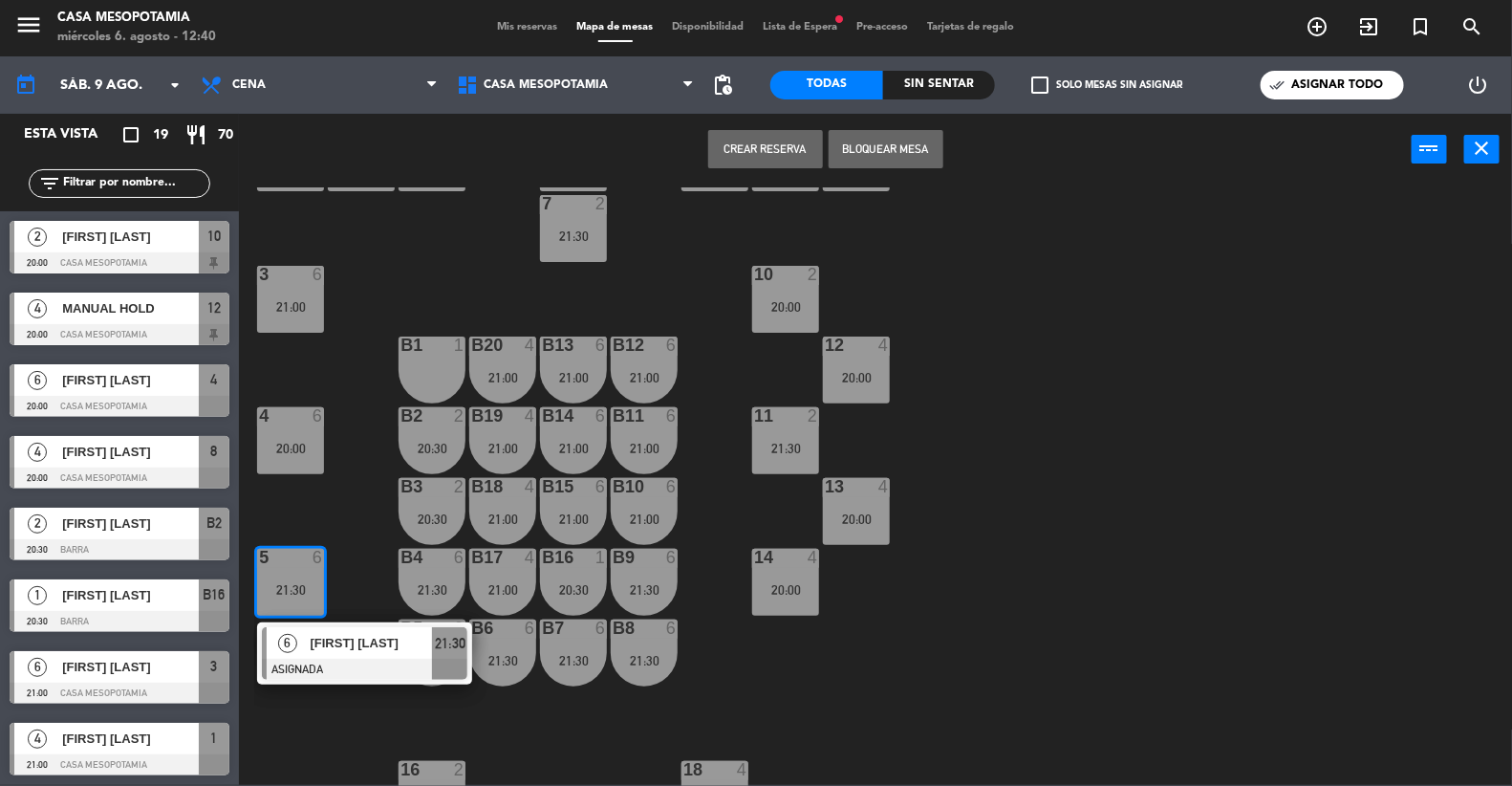 scroll, scrollTop: 137, scrollLeft: 0, axis: vertical 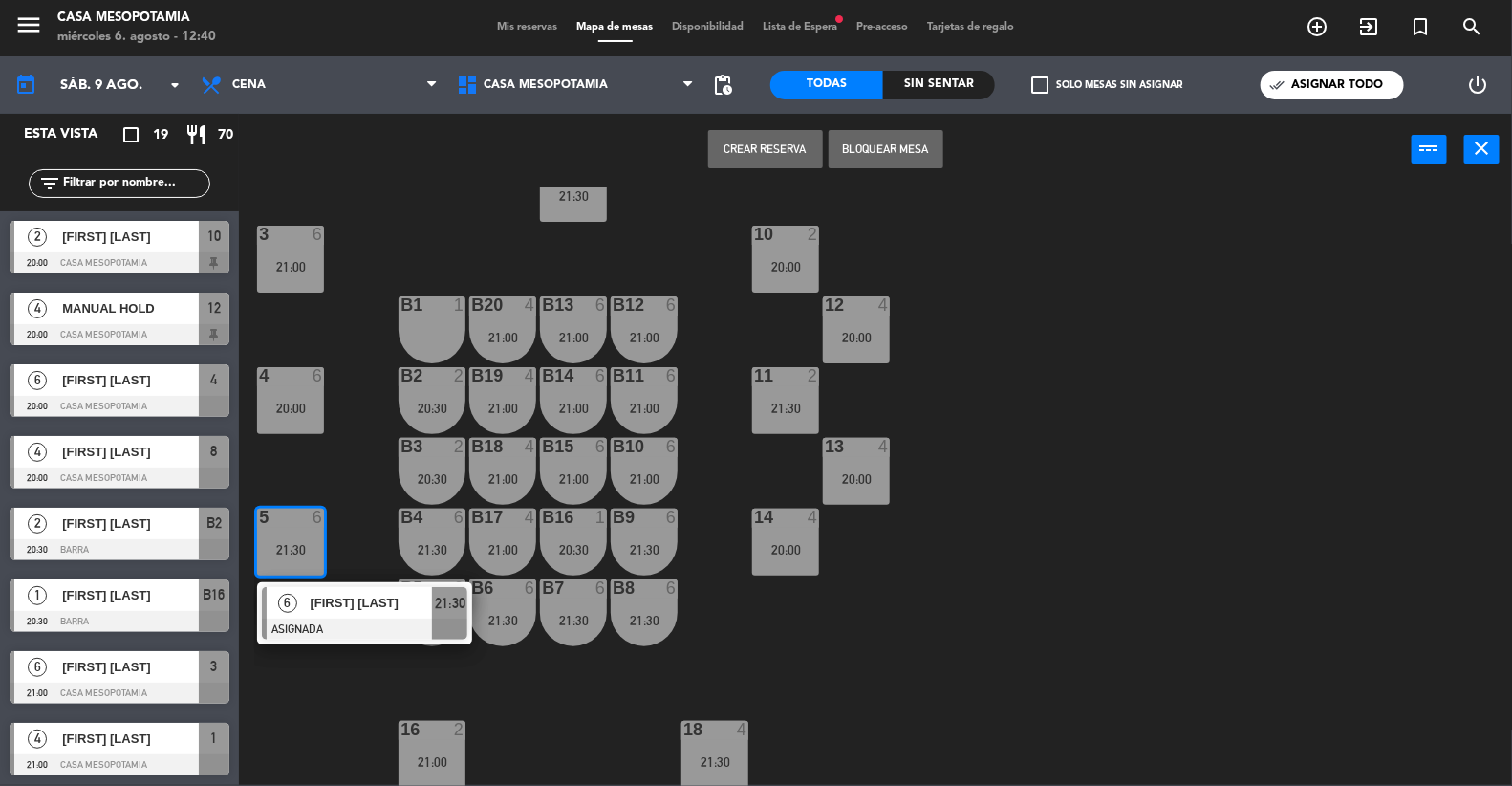 click on "1 4 21:00 2 5 21:30 6 2 21:30 8 4 20:00 9 2 21:30 2.1 lock 2 8.1 lock 2 7 2 21:30 3 6 21:00 10 2 20:00 12 4 20:00 B1 1 B12 6 21:00 B13 6 21:00 b20 4 21:00 4 6 20:00 11 2 21:30 B2 2 20:30 B11 6 21:00 B14 6 21:00 b19 4 21:00 13 4 20:00 B3 2 20:30 B10 6 21:00 B15 6 21:00 b18 4 21:00 5 6 21:30 6 [FIRST] [LAST] ASIGNADA 21:30 14 4 20:00 B4 6 21:30 B9 6 21:30 B16 1 20:30 b17 4 21:00 B6 6 21:30 B7 6 21:30 B8 6 21:30 B5 6 21:30 16 2 21:00 18 4 21:30" 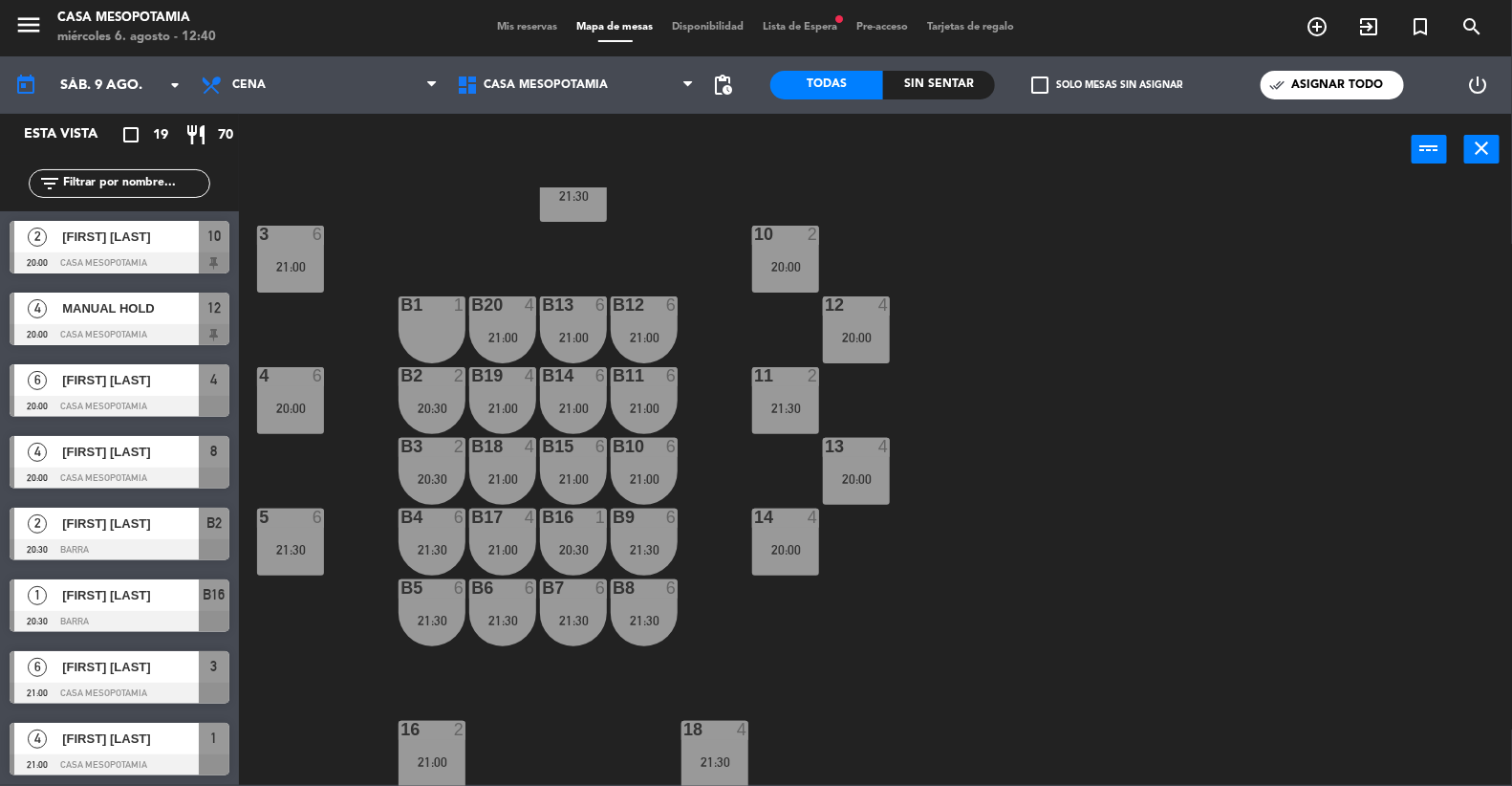 click on "11  2   21:30" at bounding box center [786, 401] 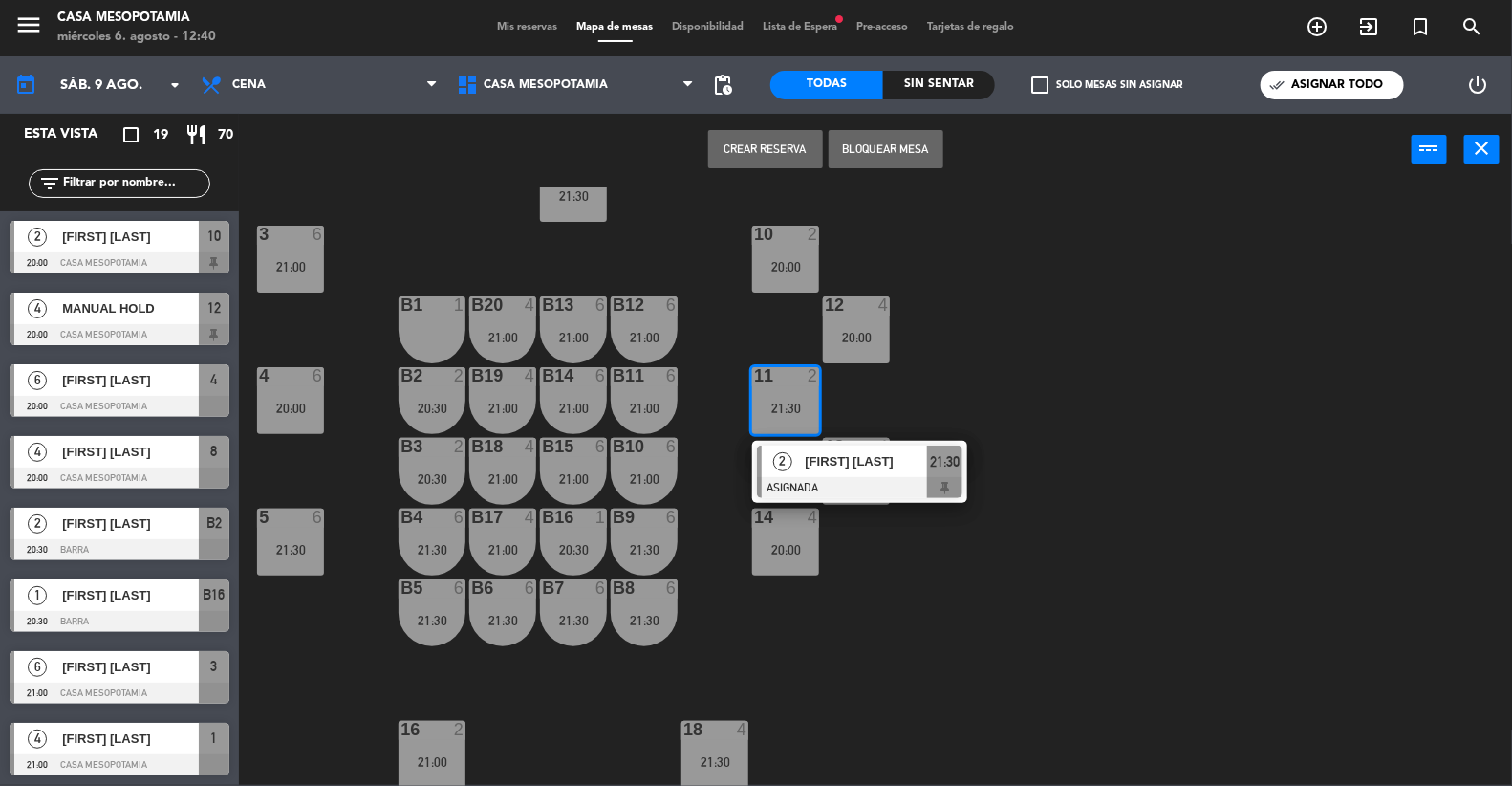 click on "11  2   21:30" at bounding box center [786, 401] 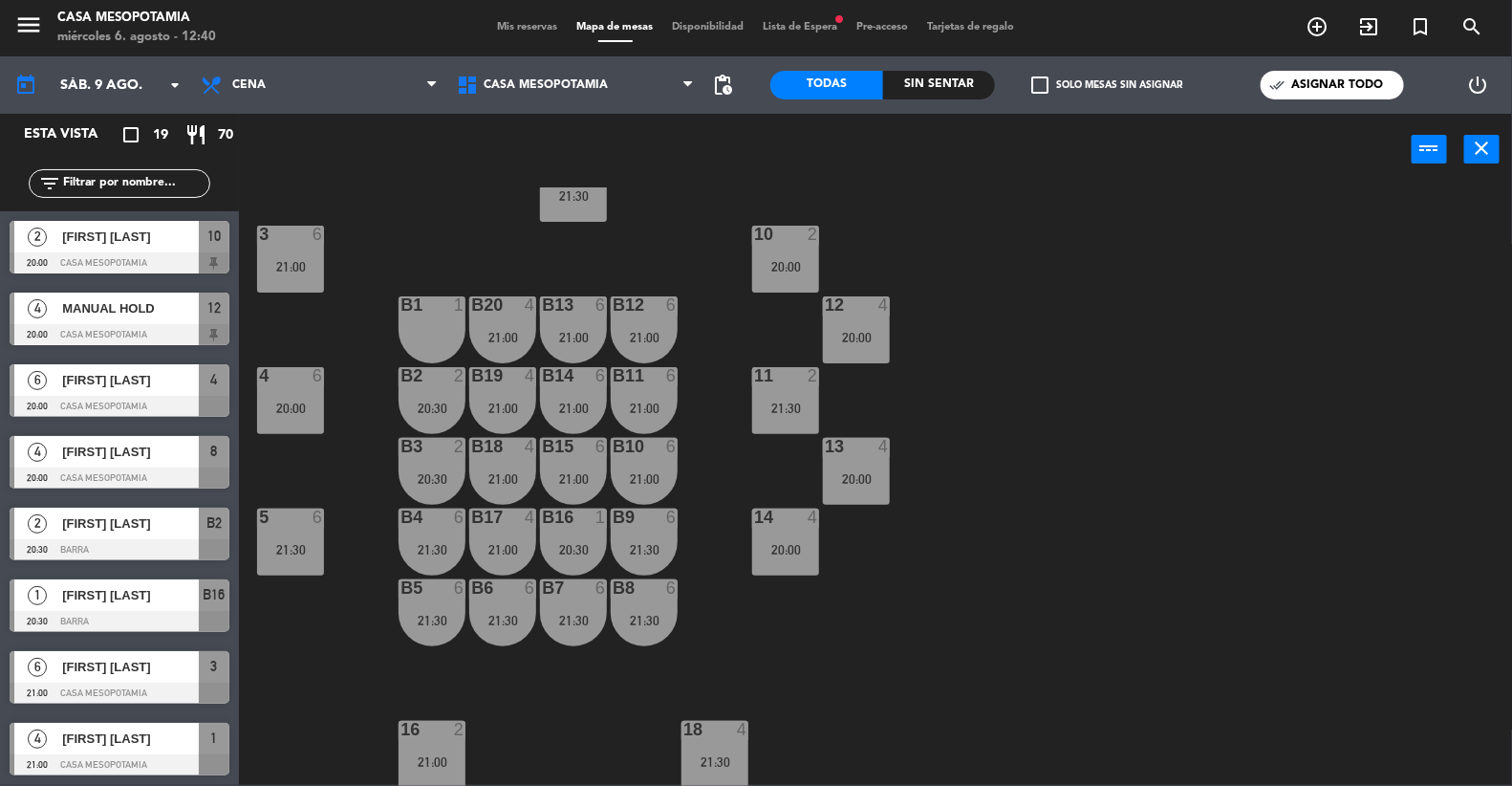 click on "12 4 20:00" at bounding box center [856, 330] 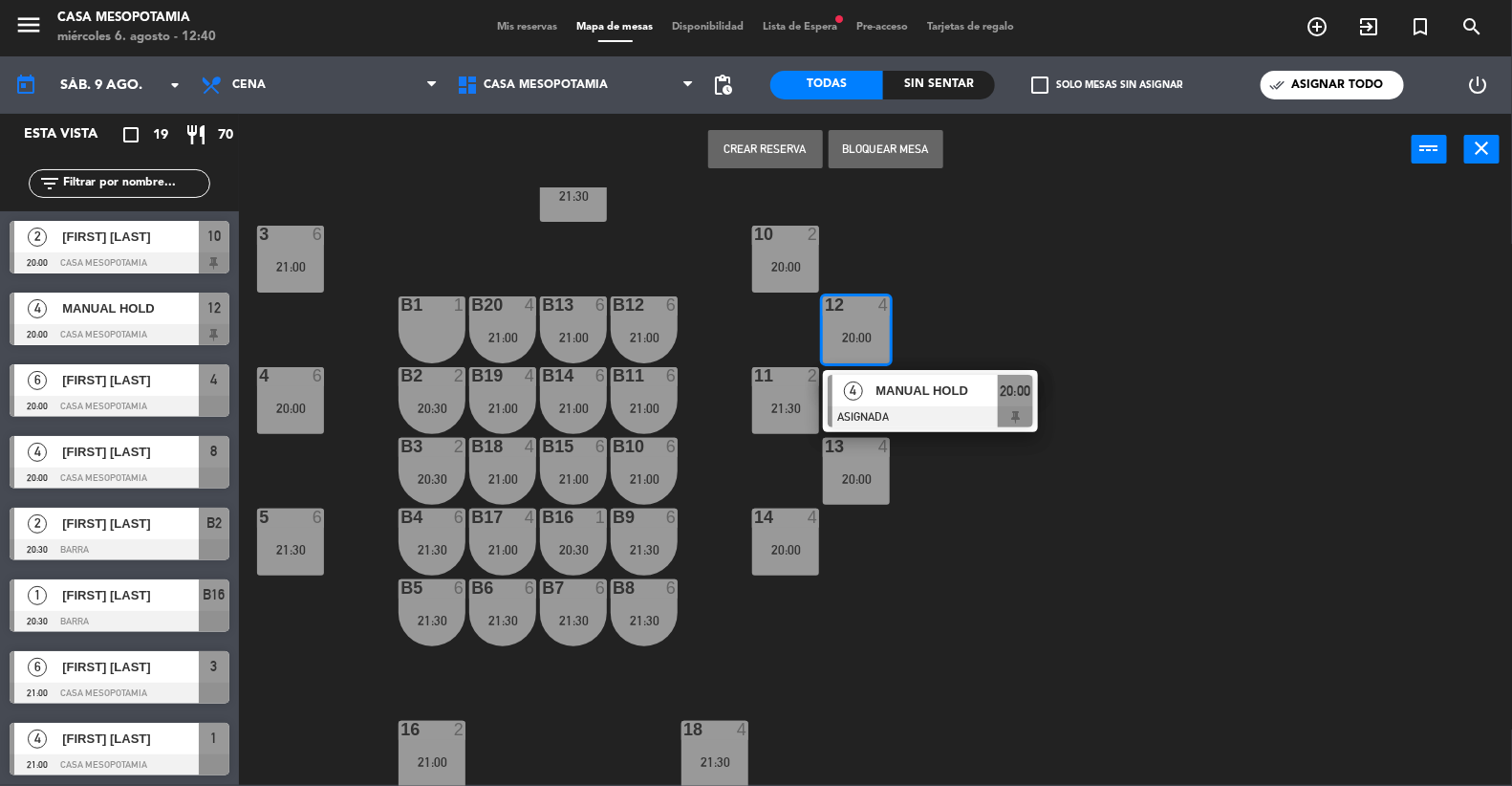 click on "12 4 20:00" at bounding box center [856, 330] 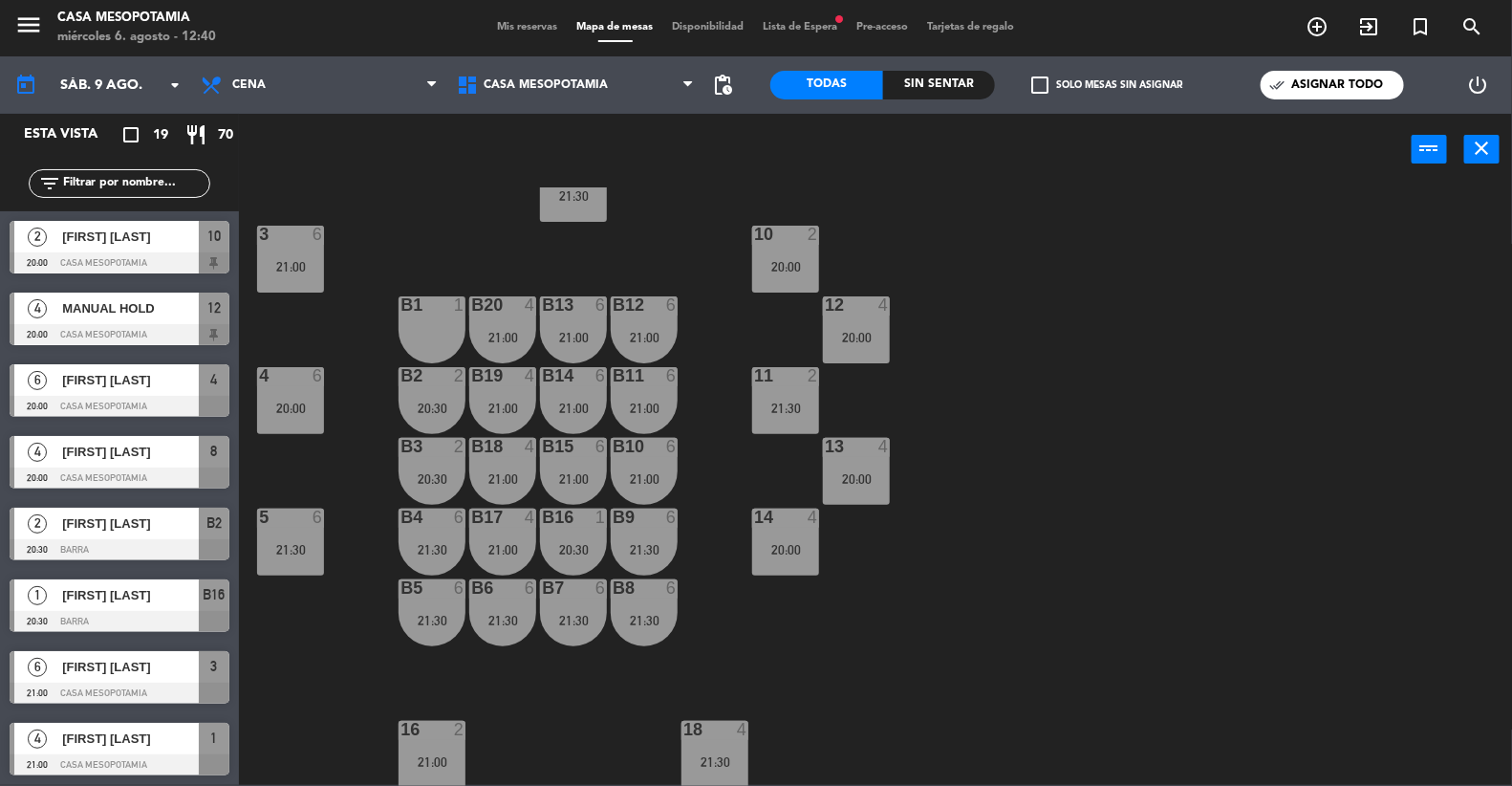 click at bounding box center (119, 335) 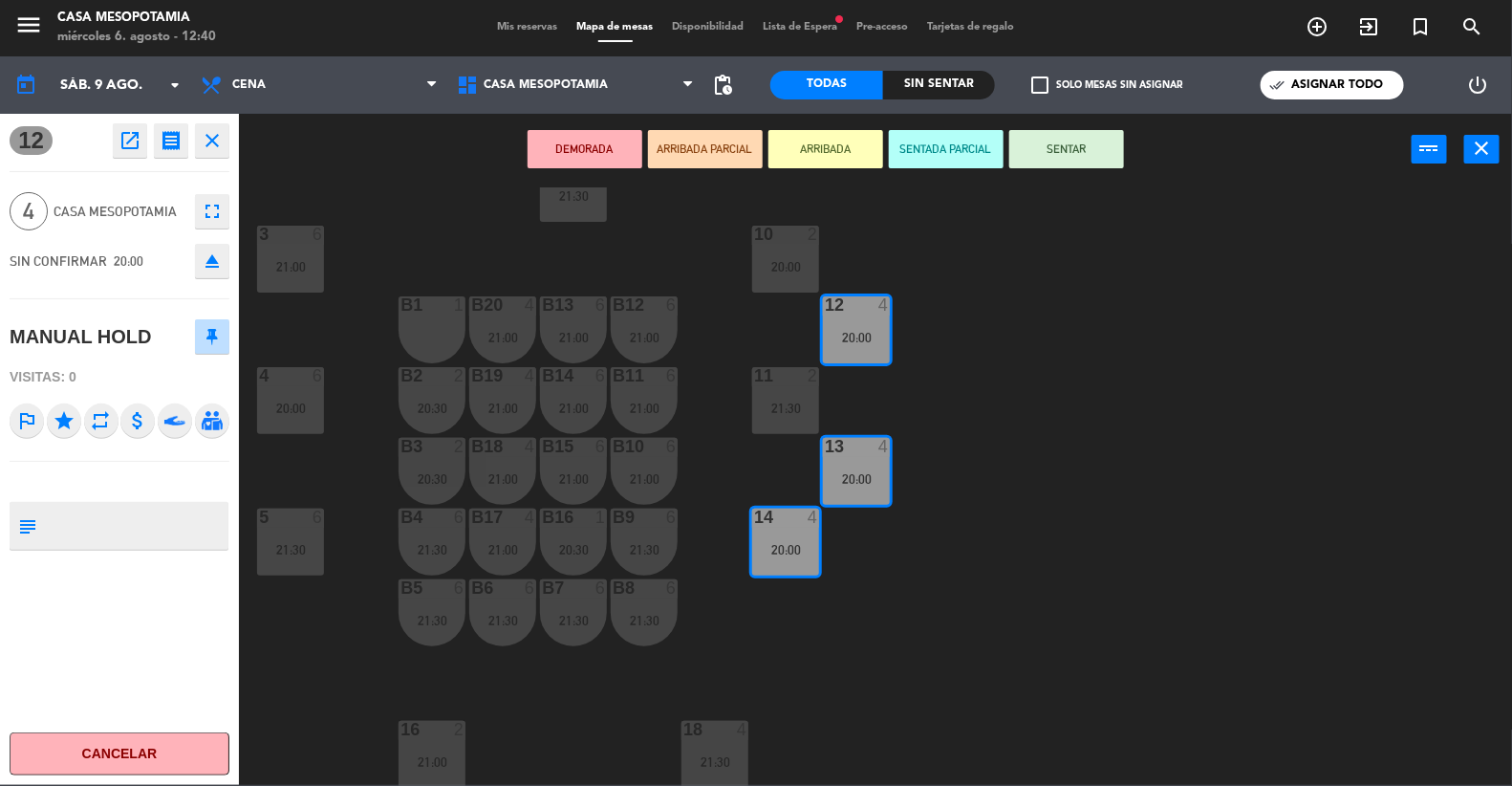 click 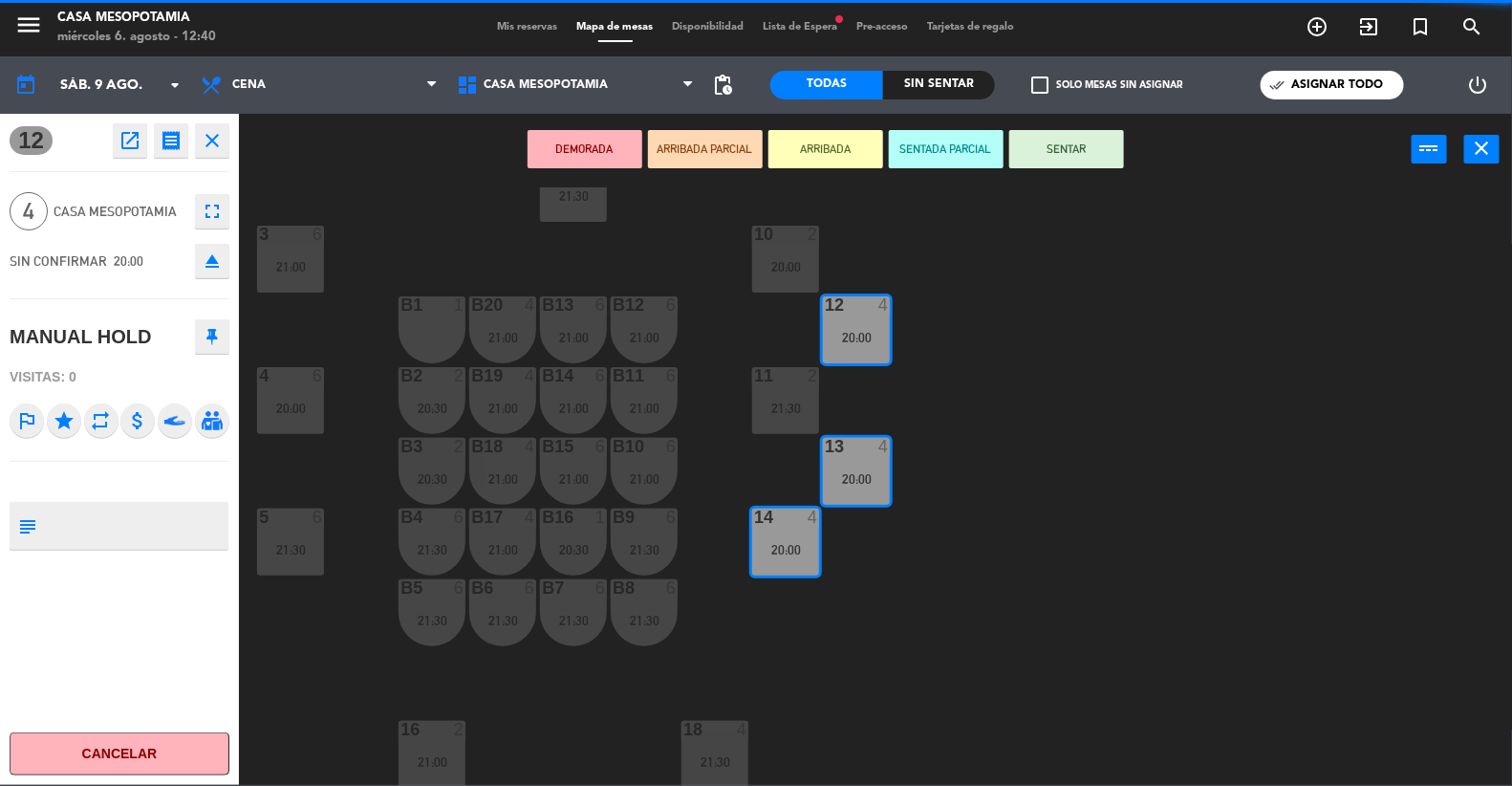 click on "close" 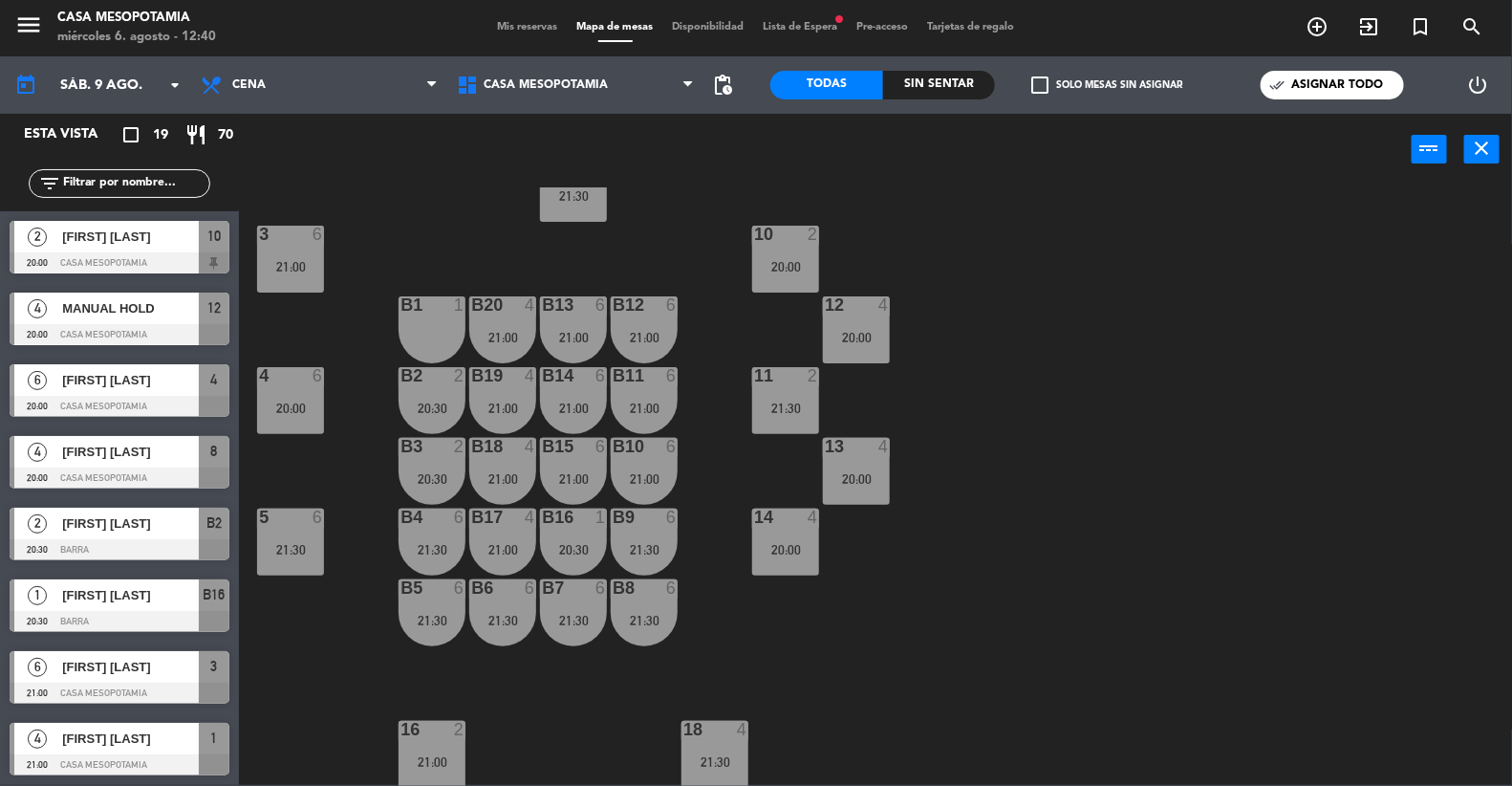click at bounding box center [119, 263] 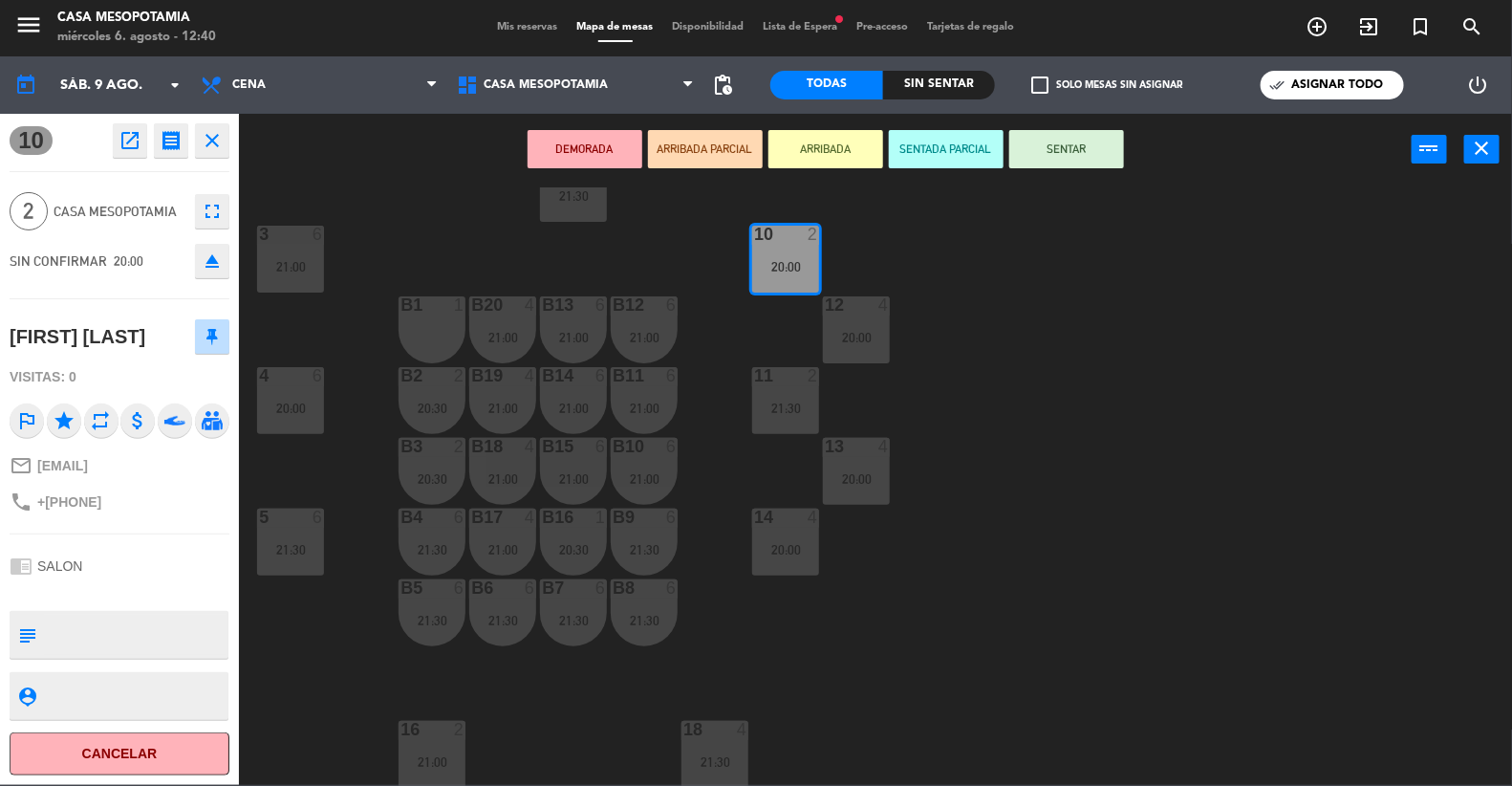 drag, startPoint x: 193, startPoint y: 342, endPoint x: 190, endPoint y: 192, distance: 150.03 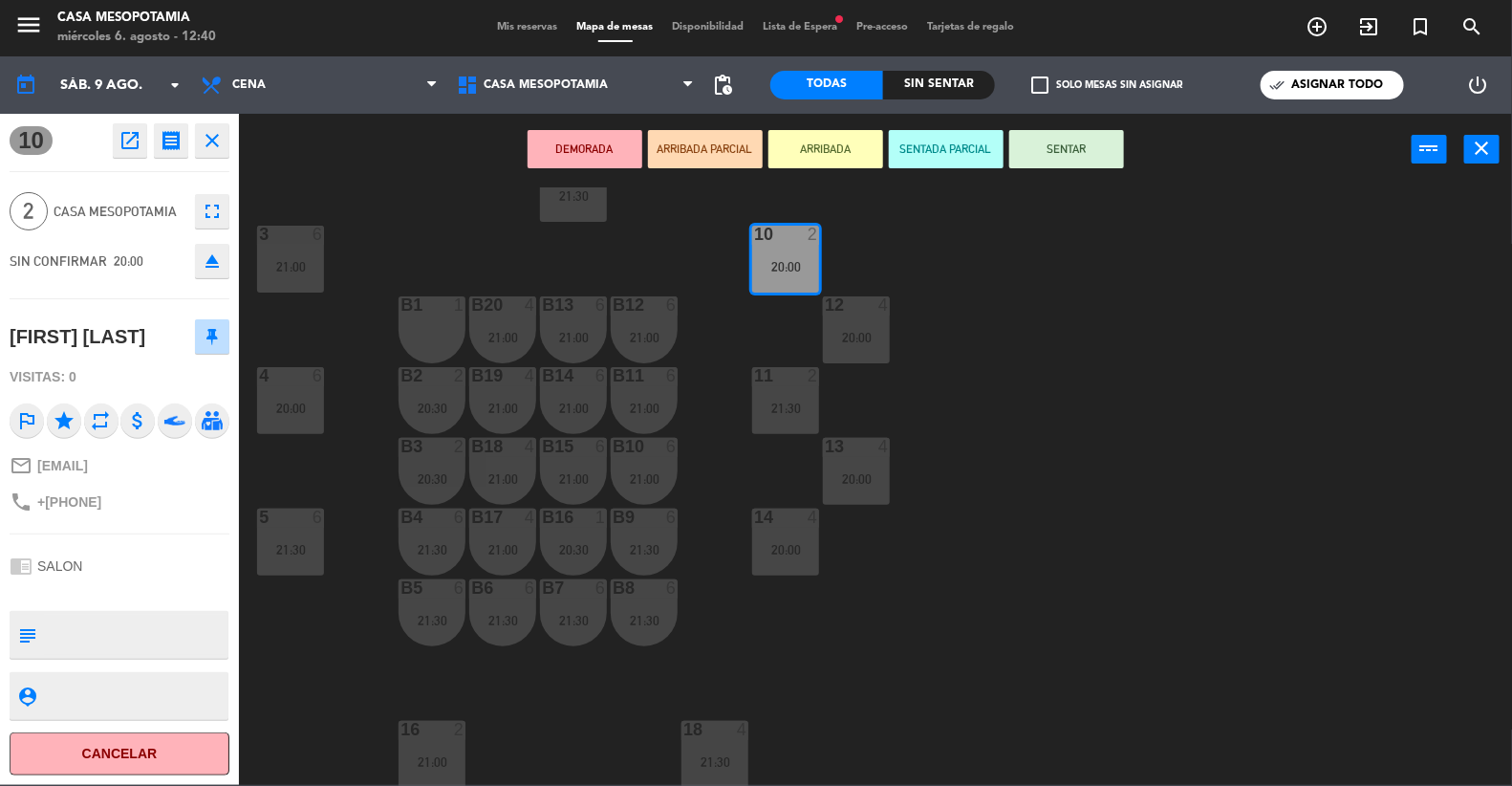 click 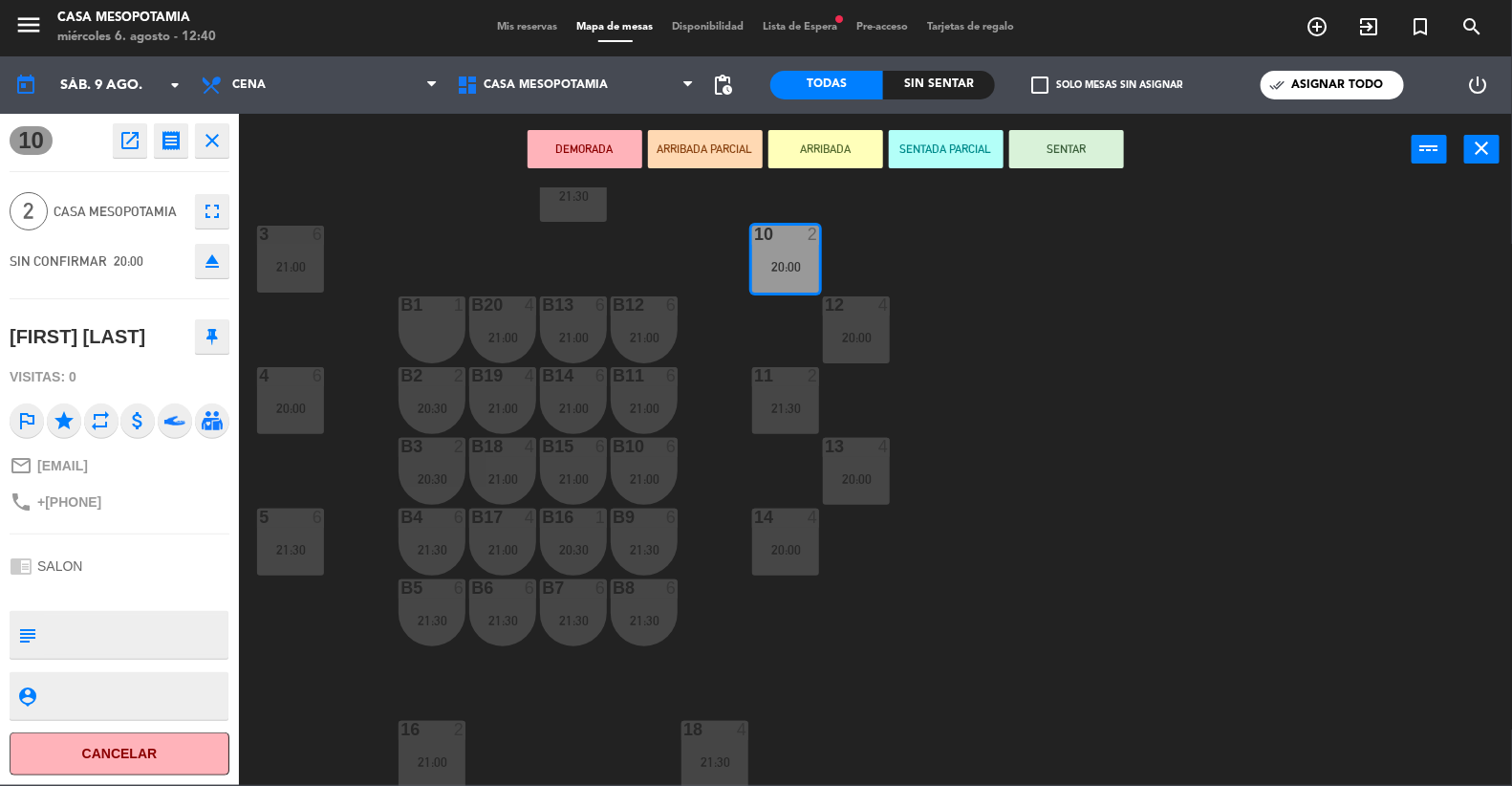 click on "close" 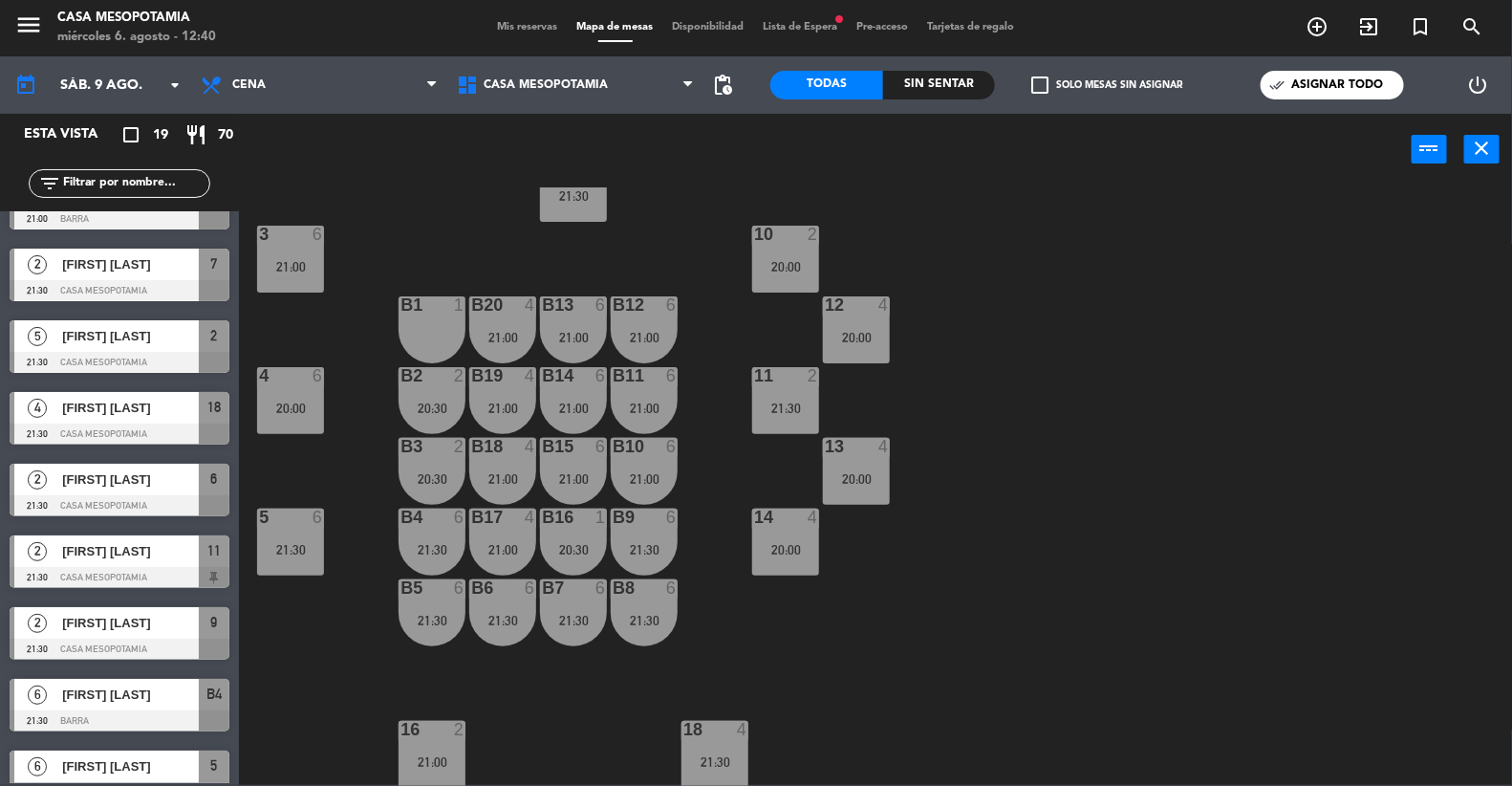 scroll, scrollTop: 791, scrollLeft: 0, axis: vertical 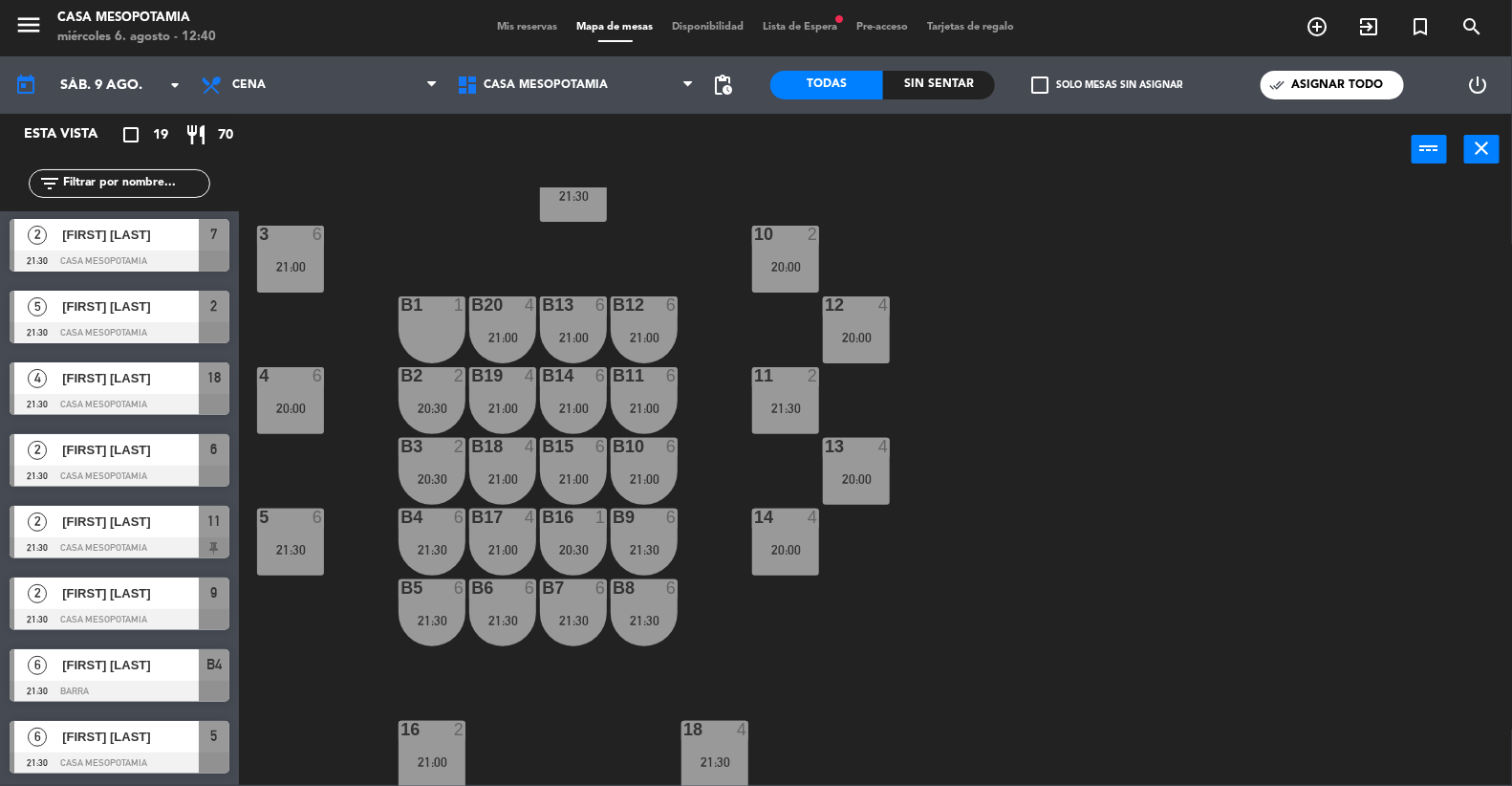 click on "[FIRST] [LAST]" at bounding box center [130, 521] 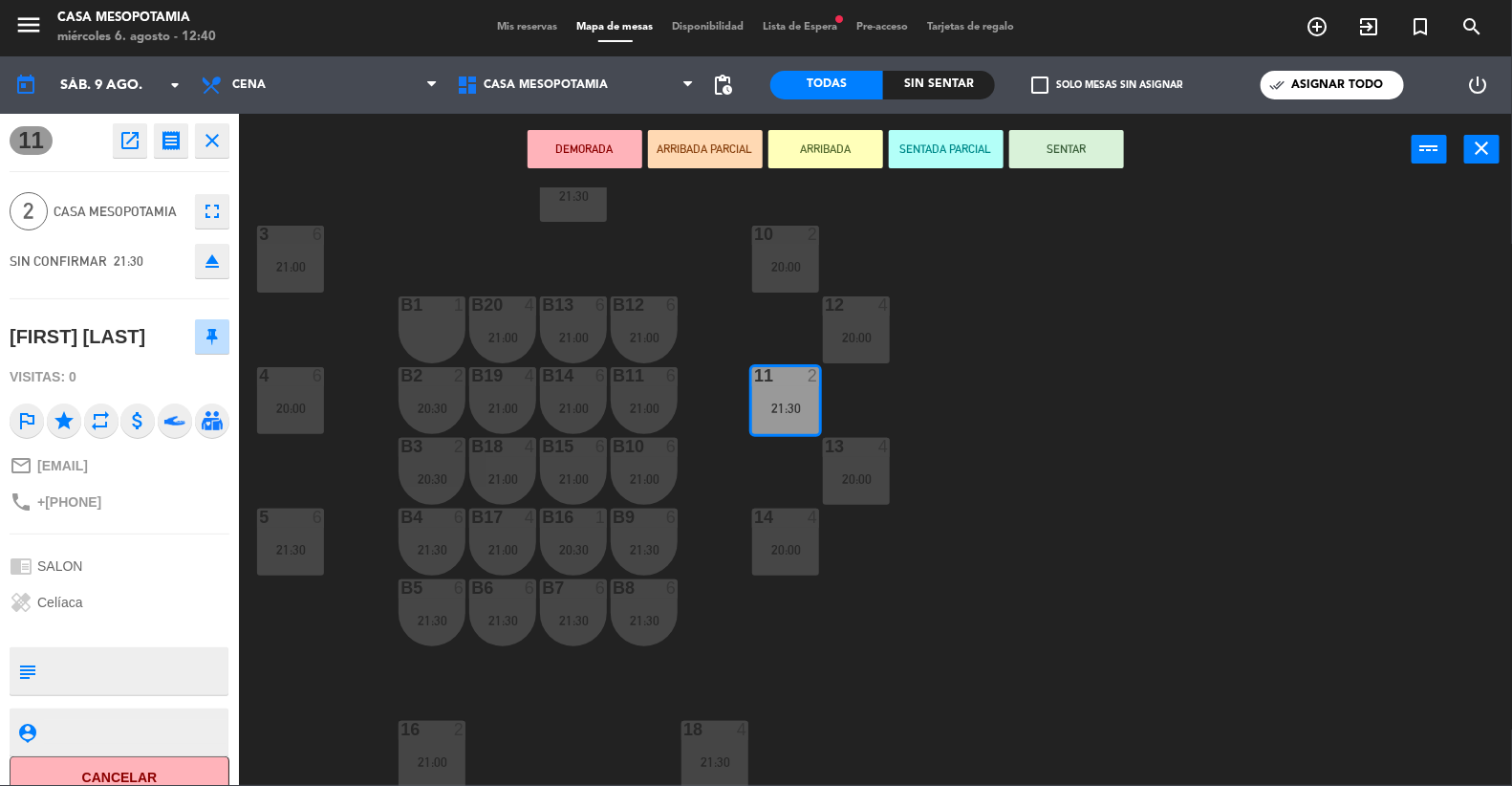 click 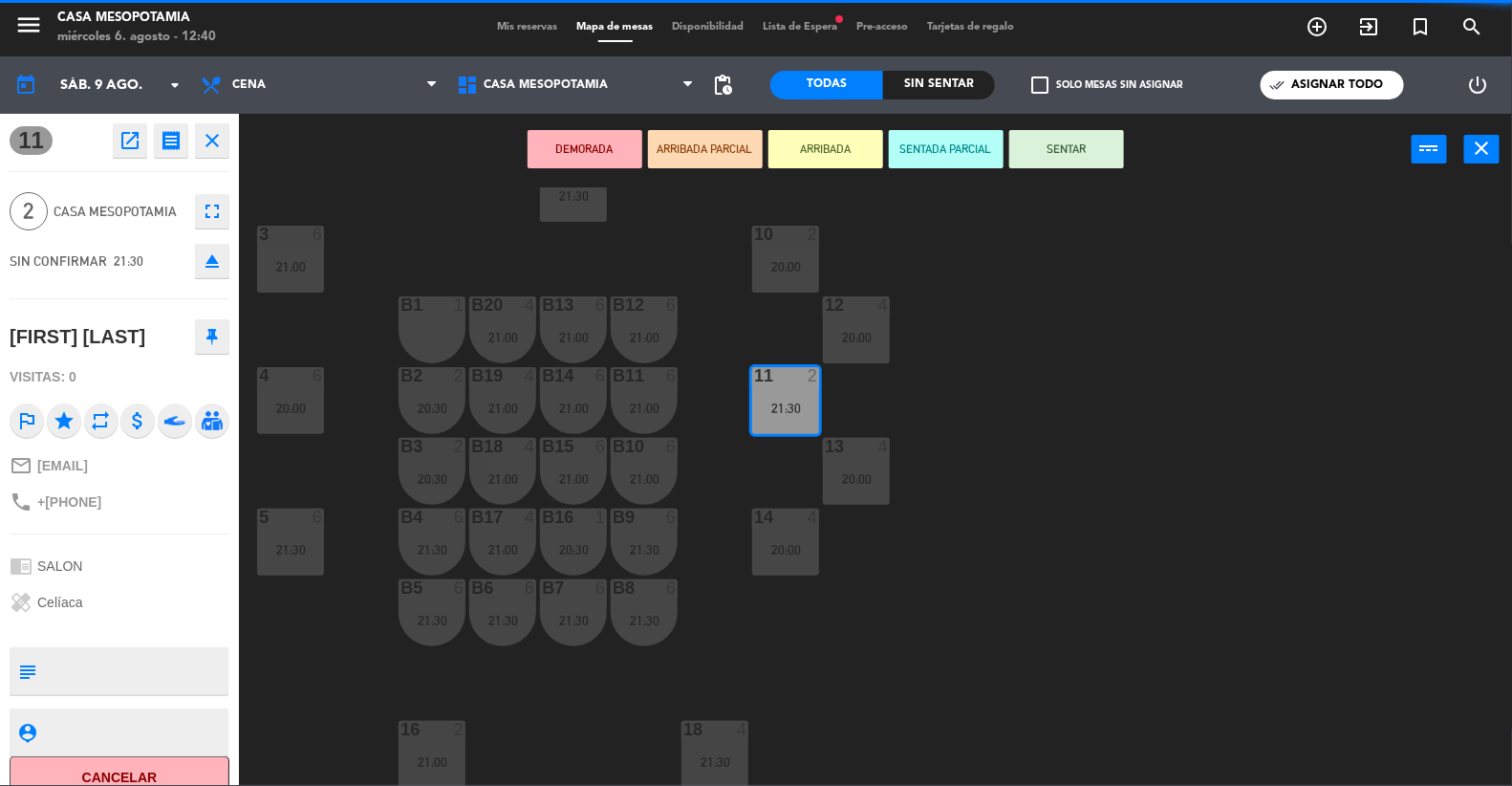 click on "close" 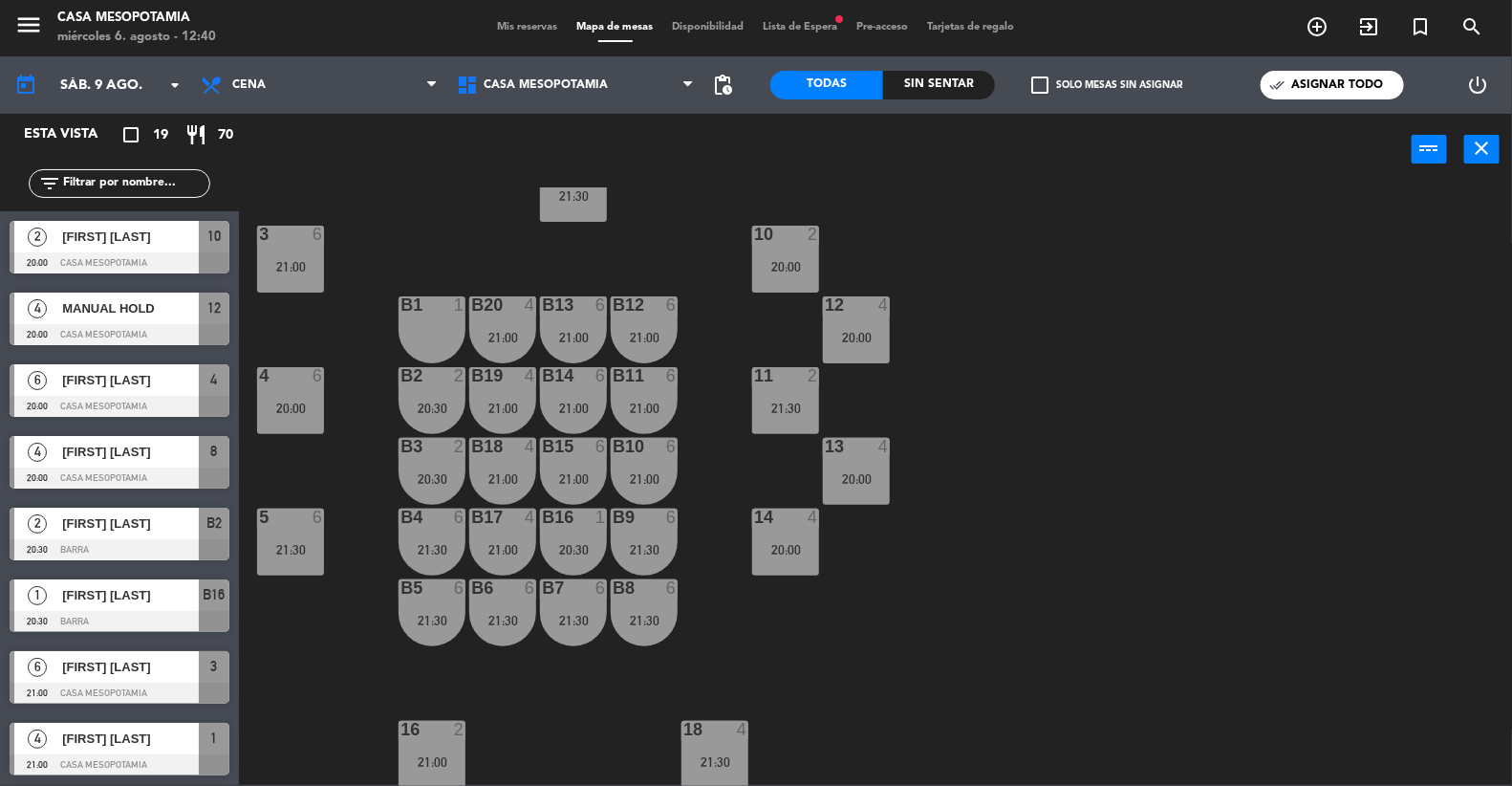 scroll, scrollTop: 198, scrollLeft: 0, axis: vertical 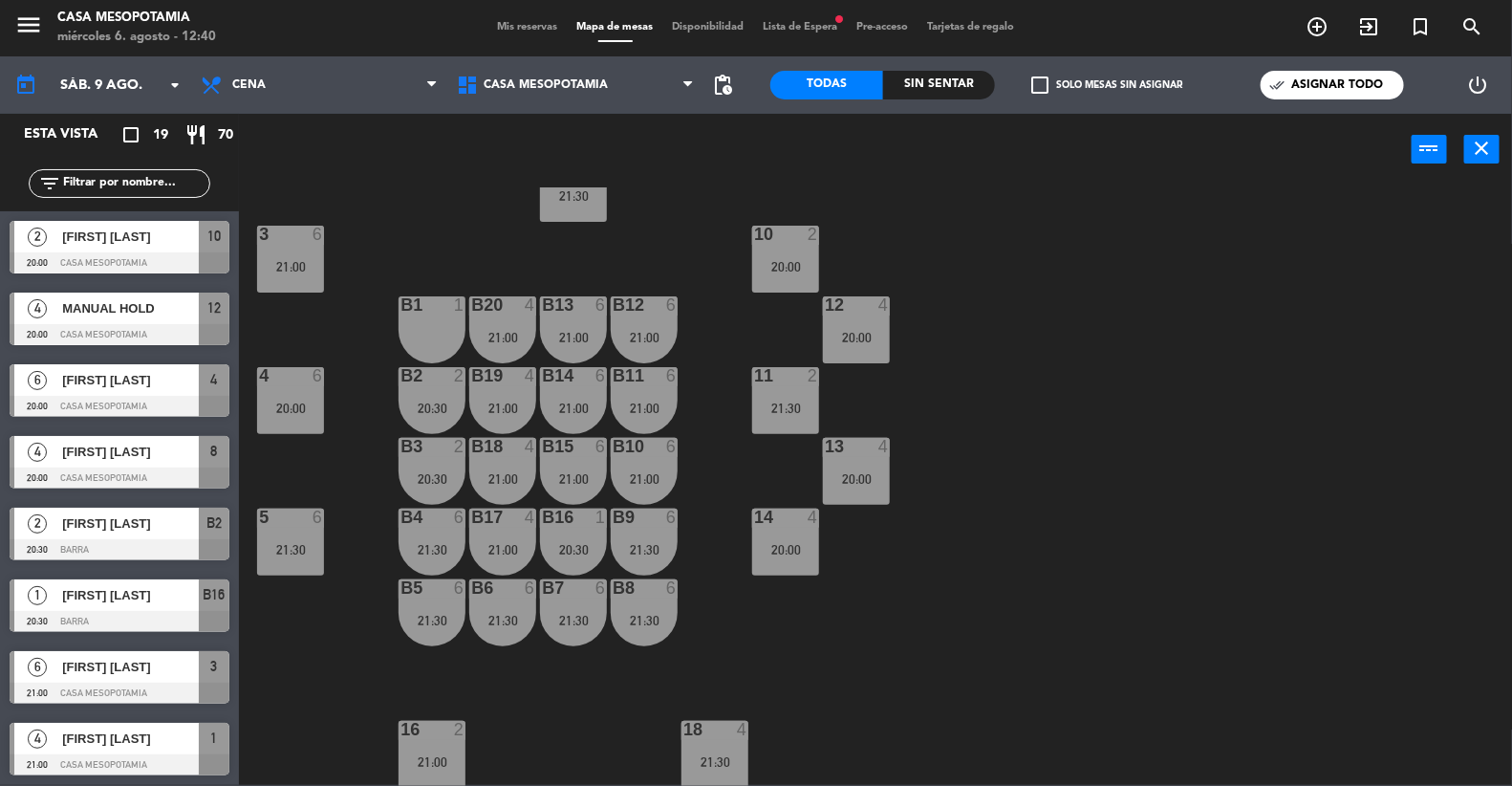 click on "1 4 21:00 2 5 21:30 6 2 21:30 8 4 20:00 9 2 21:30 2.1 lock 2 8.1 lock 2 7 2 21:30 3 6 21:00 10 2 20:00 12 4 20:00 B1 1 B12 6 21:00 B13 6 21:00 b20 4 21:00 4 6 20:00 11 2 21:30 B2 2 20:30 B11 6 21:00 B14 6 21:00 b19 4 21:00 13 4 20:00 B3 2 20:30 B10 6 21:00 B15 6 21:00 b18 4 21:00 5 6 21:30 14 4 20:00 B4 6 21:30 B9 6 21:30 B16 1 20:30 b17 4 21:00 B6 6 21:30 B7 6 21:30 B8 6 21:30 B5 6 21:30 16 2 21:00 18 4 21:30" 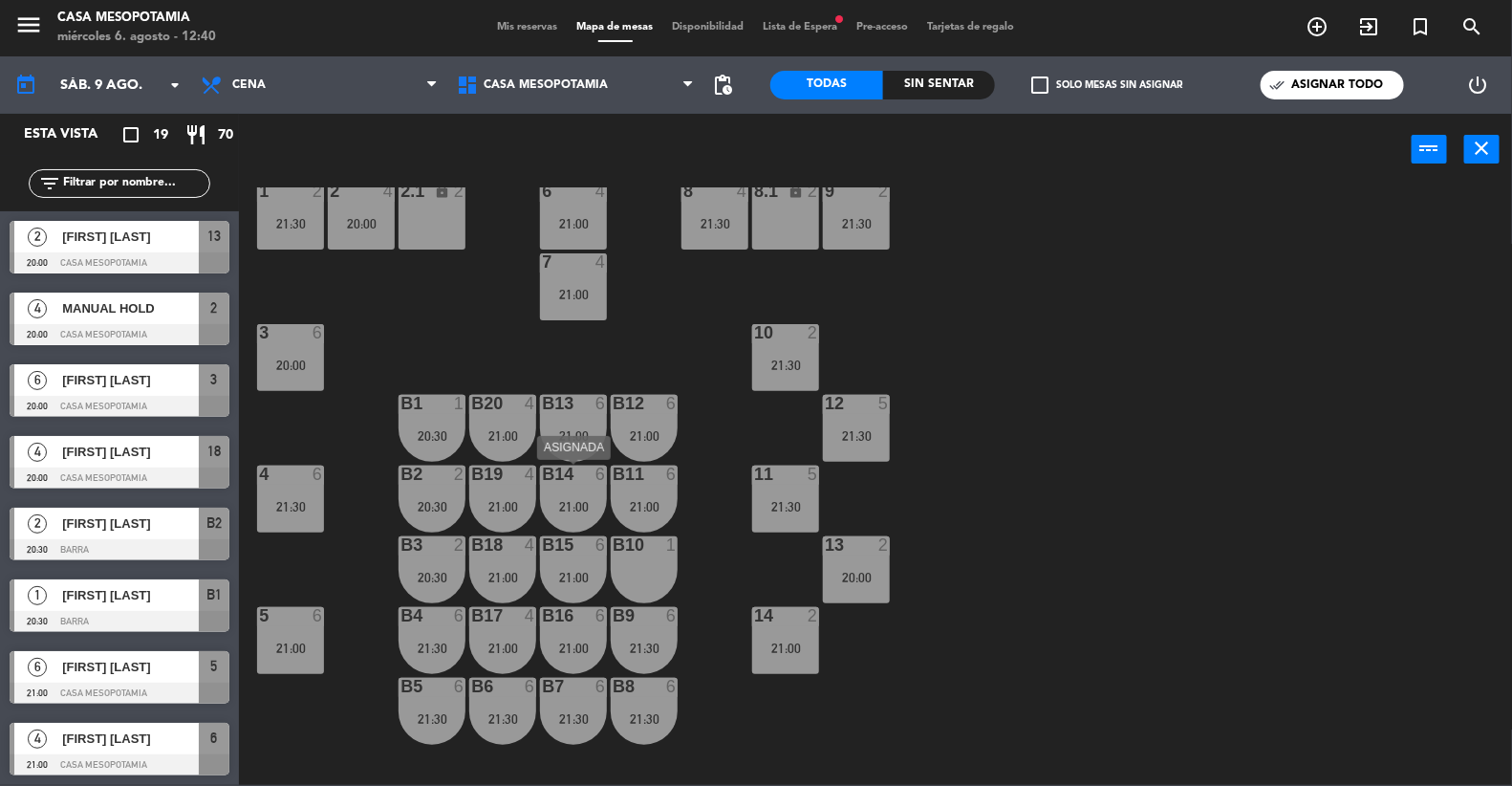 scroll, scrollTop: 137, scrollLeft: 0, axis: vertical 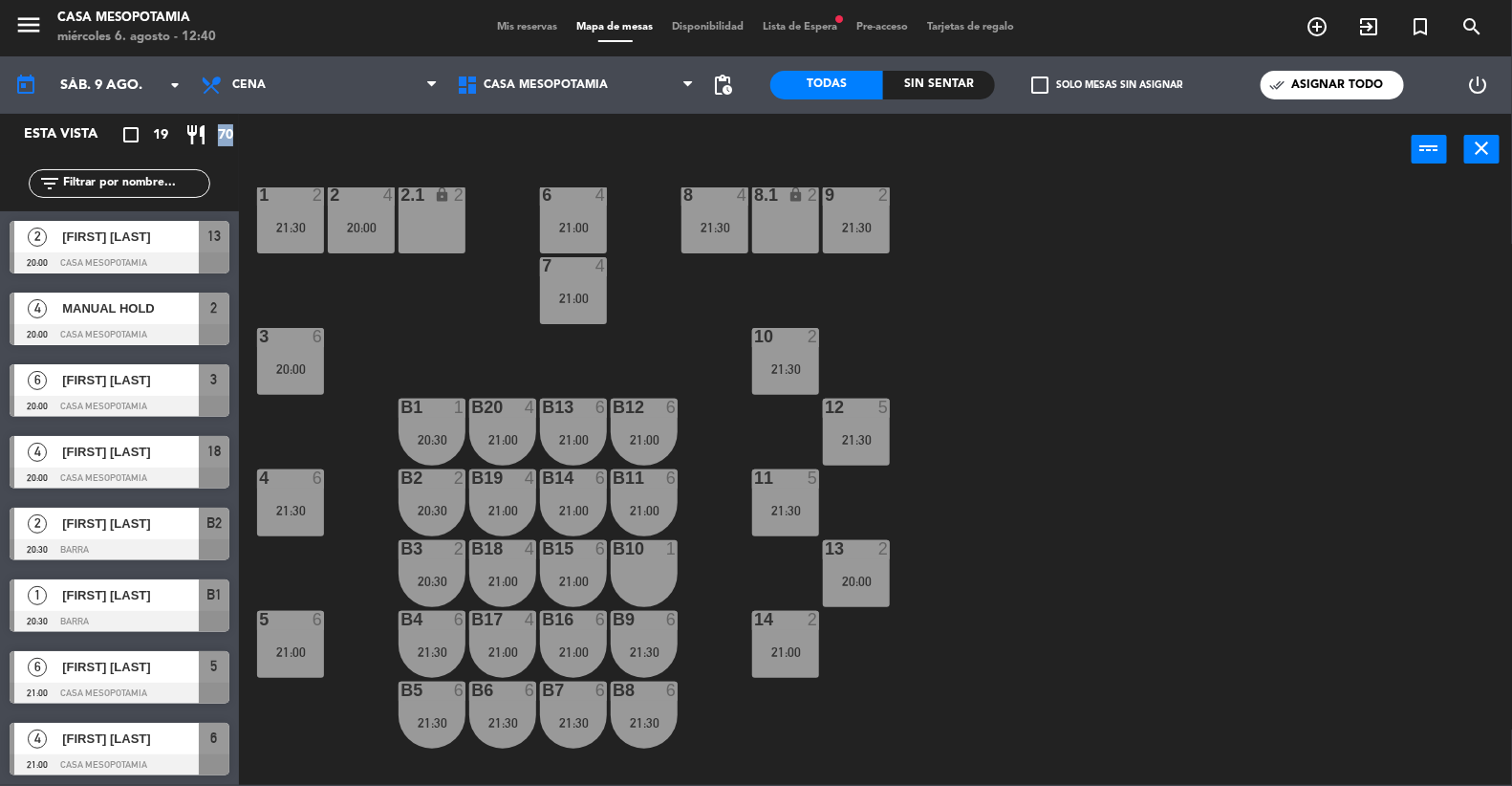 drag, startPoint x: 219, startPoint y: 132, endPoint x: 230, endPoint y: 134, distance: 11.18034 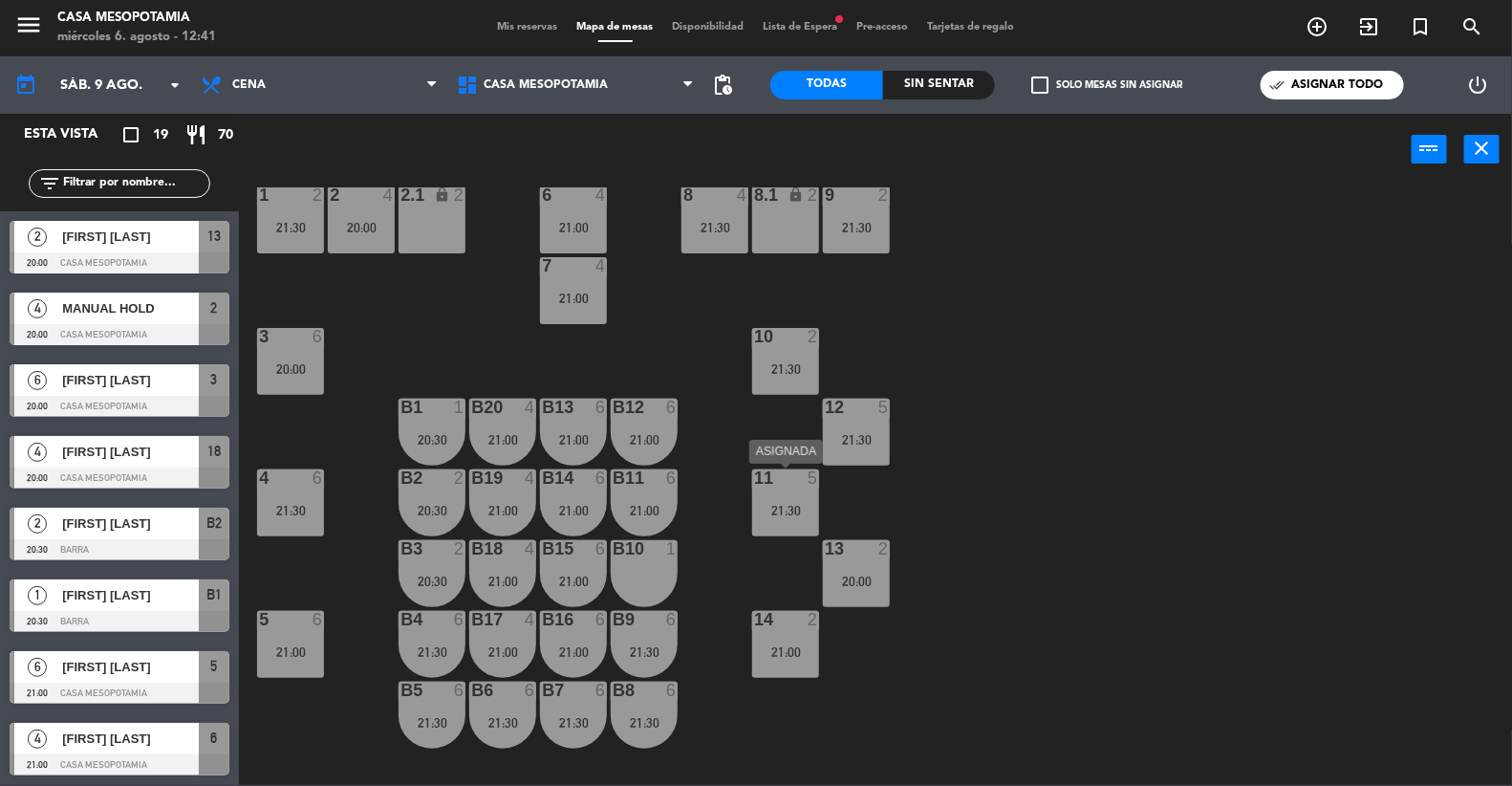click on "21:30" at bounding box center (786, 511) 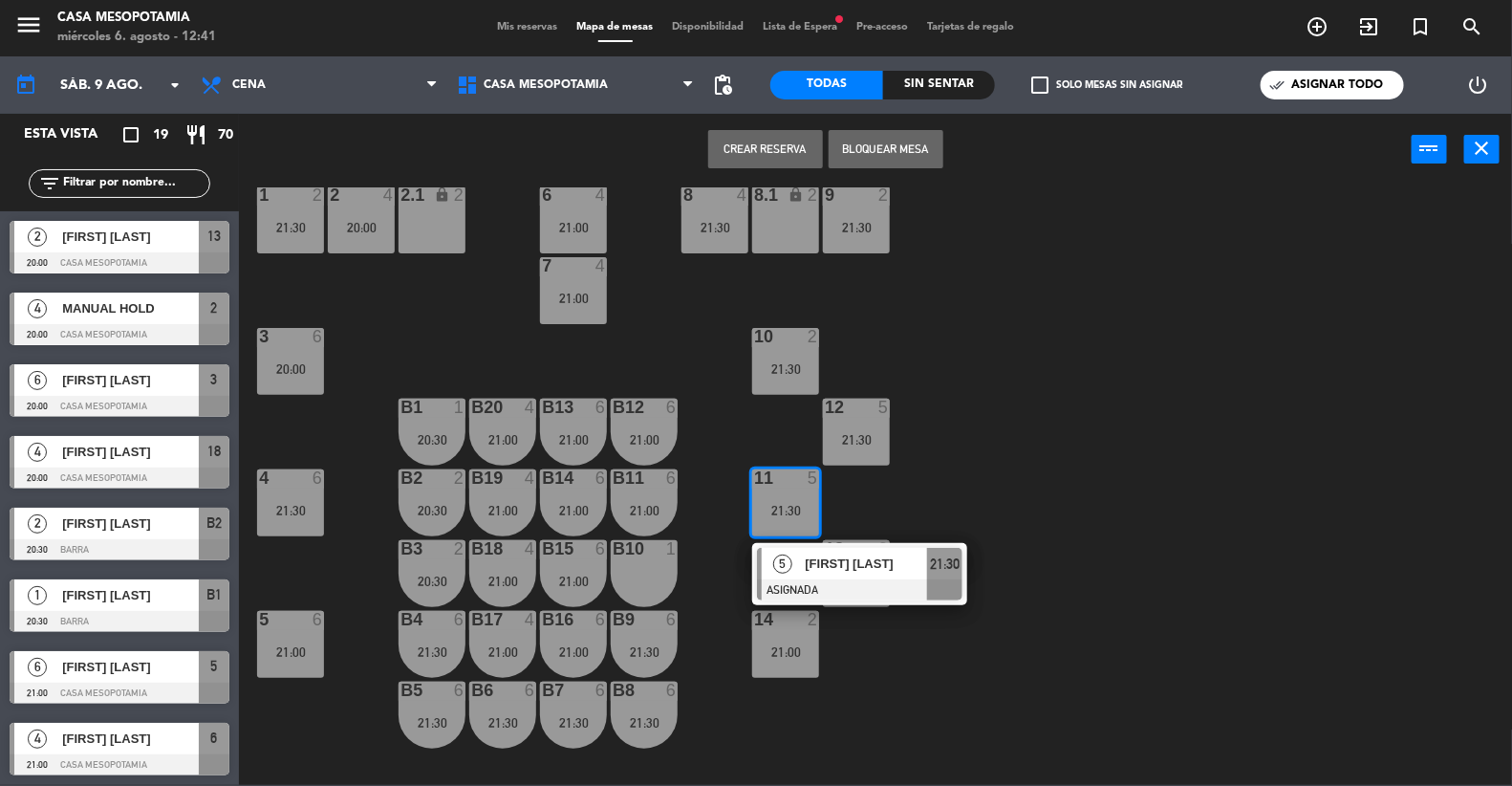 click on "5" at bounding box center (783, 564) 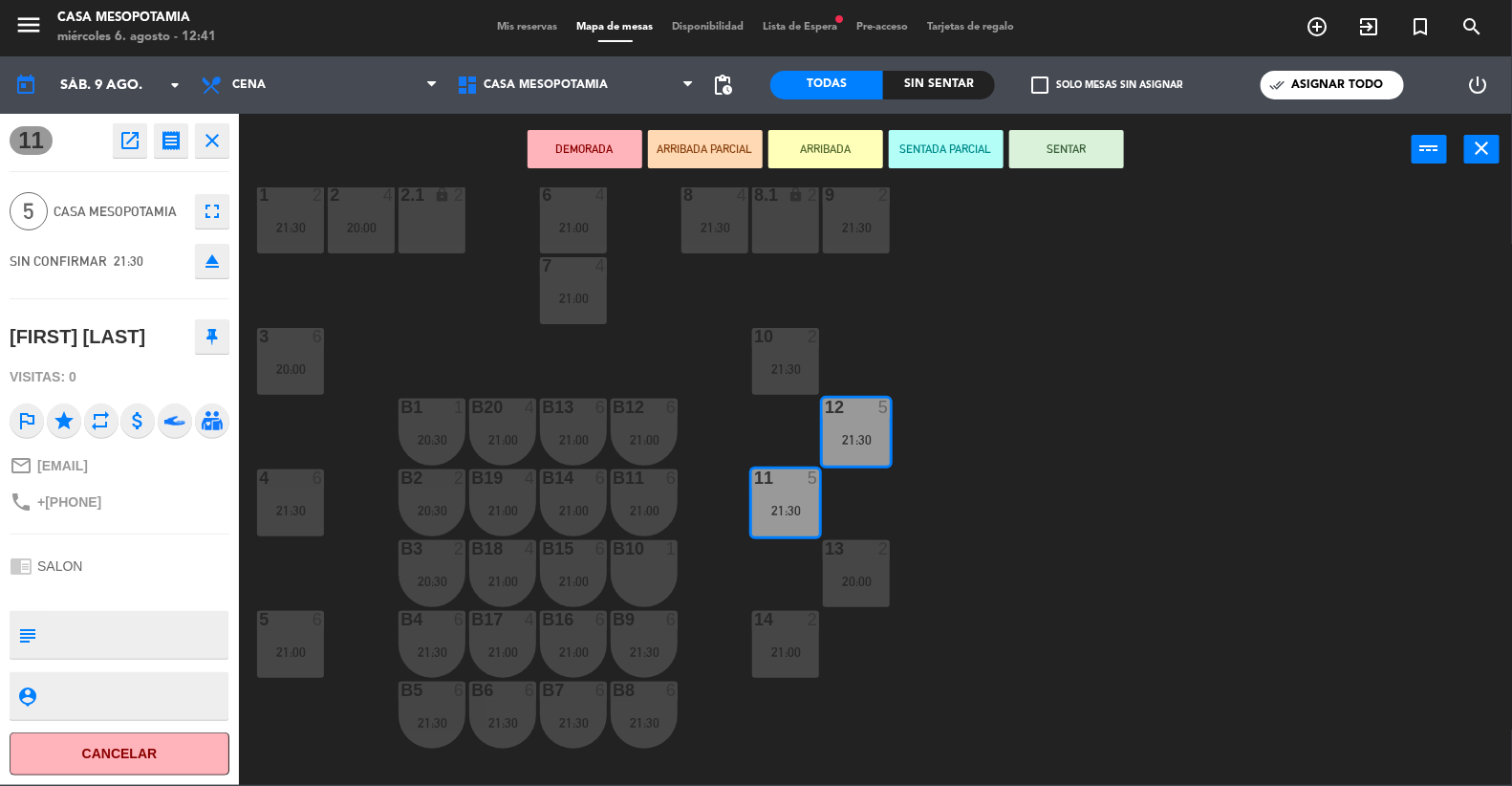 click on "1 2 21:30 2 4 20:00 6 4 21:00 8 4 21:30 9 2 21:30 2.1 lock 2 8.1 lock 2 7 4 21:00 3 6 20:00 10 2 21:30 12 5 21:30 B1 1 20:30 B12 6 21:00 B13 6 21:00 b20 4 21:00 4 6 21:30 11 5 21:30 B2 2 20:30 B11 6 21:00 B14 6 21:00 b19 4 21:00 13 2 20:00 B3 2 20:30 B10 1 B15 6 21:00 b18 4 21:00 5 6 21:00 14 2 21:00 B4 6 21:30 B9 6 21:30 B16 6 21:00 b17 4 21:00 B6 6 21:30 B7 6 21:30 B8 6 21:30 B5 6 21:30 16 2 21:30 18 4 20:00" 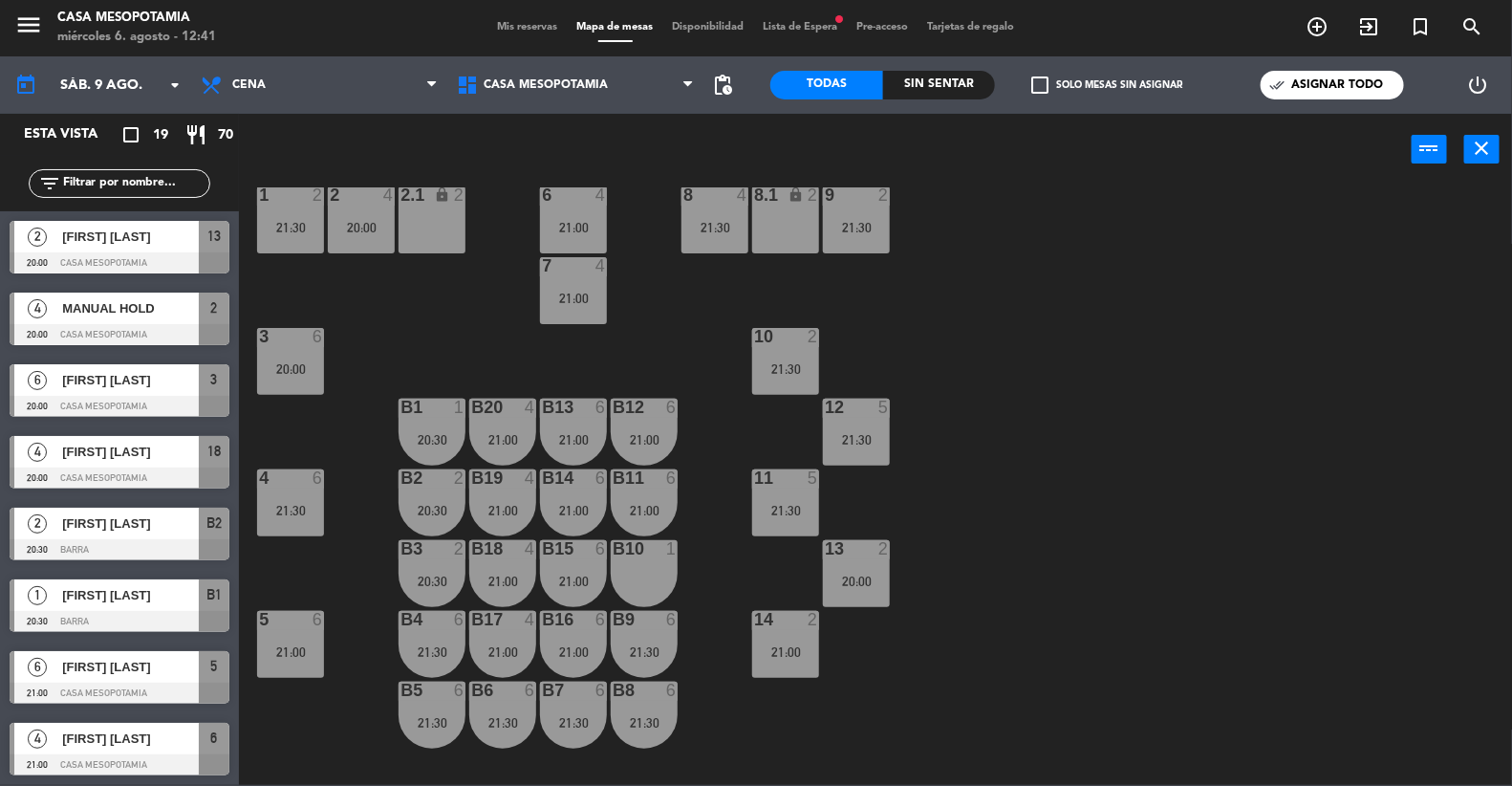 scroll, scrollTop: 1, scrollLeft: 0, axis: vertical 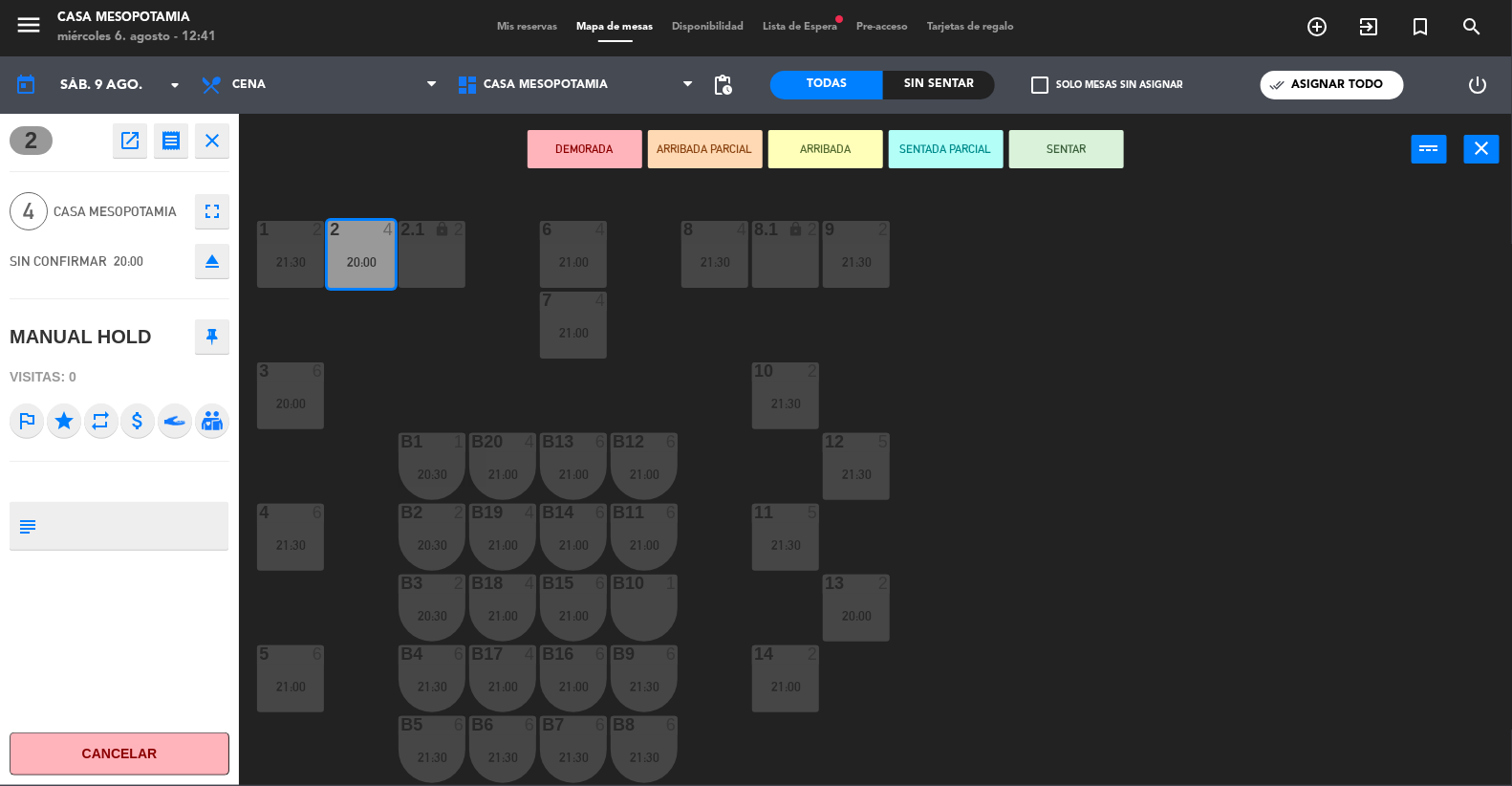 click on "open_in_new" 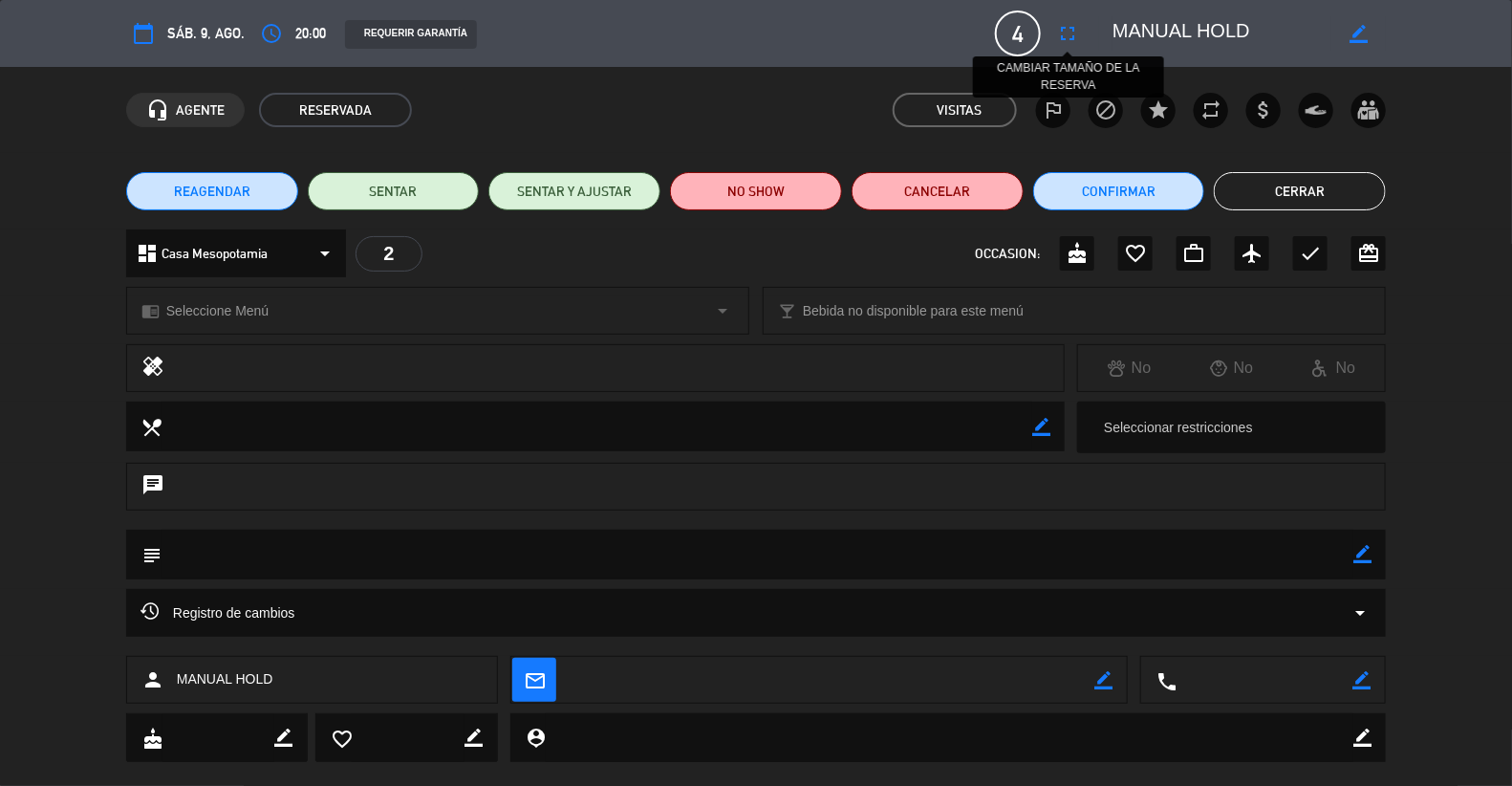 click on "fullscreen" at bounding box center (1068, 33) 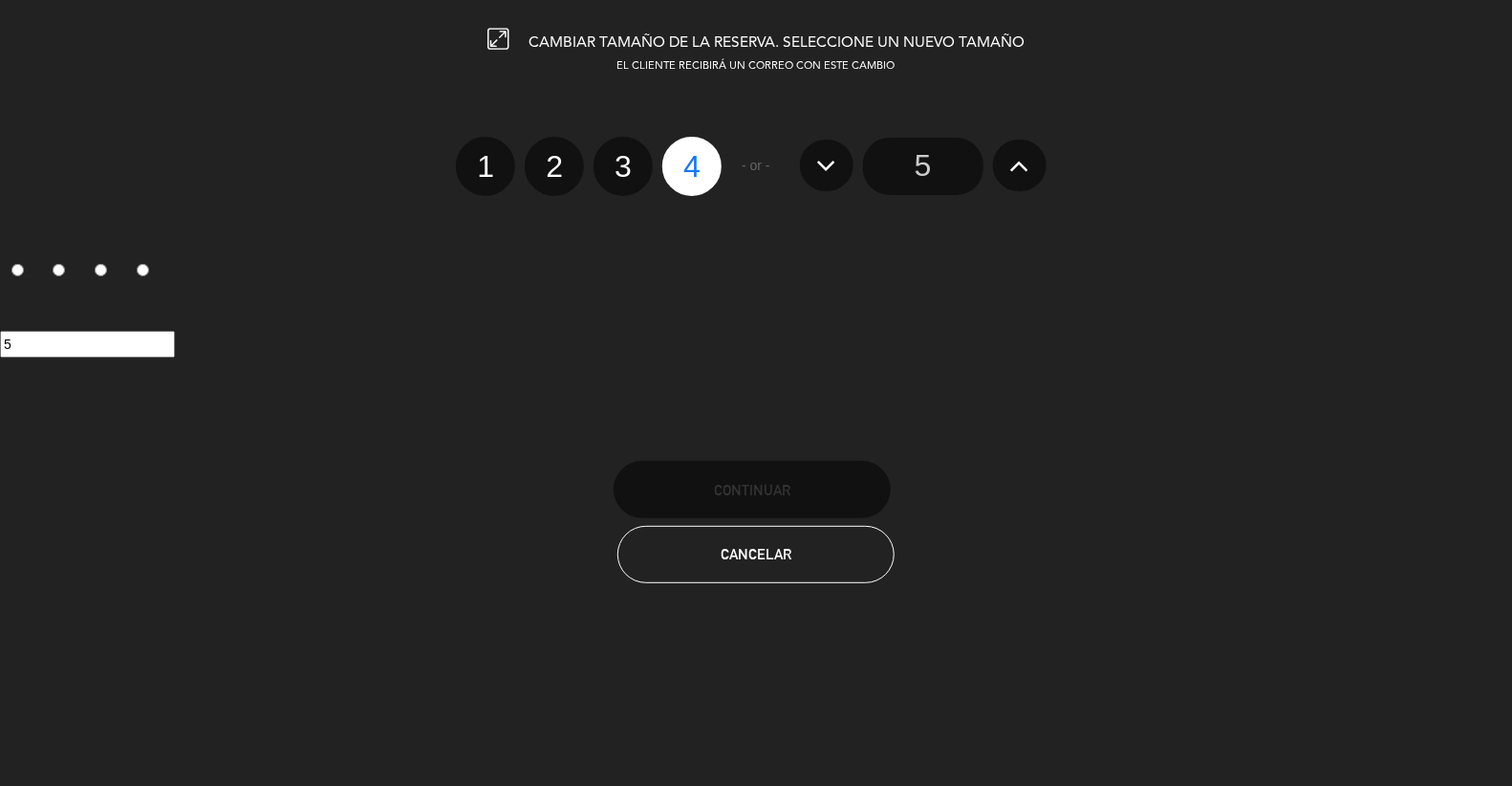 click on "5" 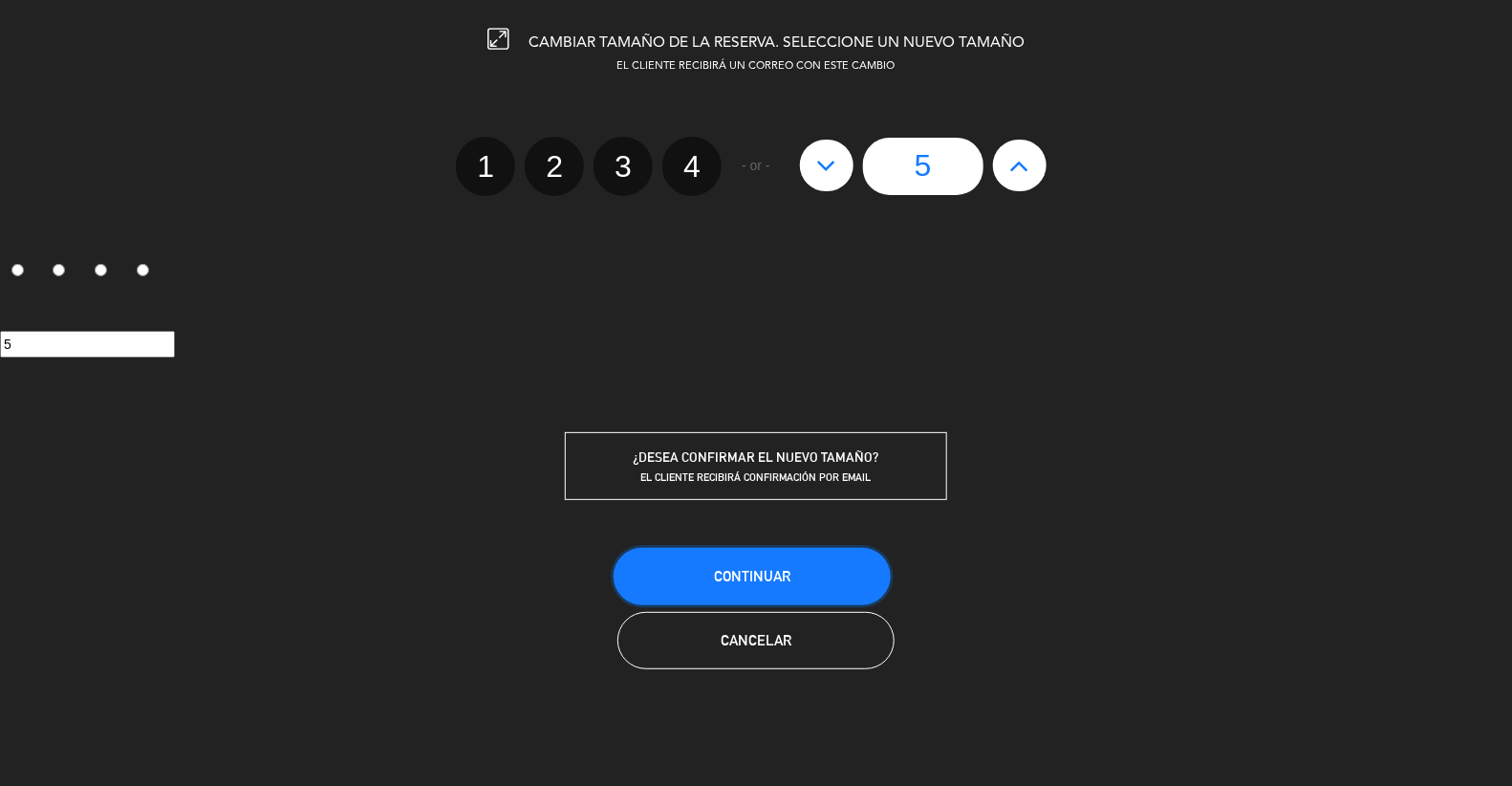 click on "Continuar" at bounding box center [752, 576] 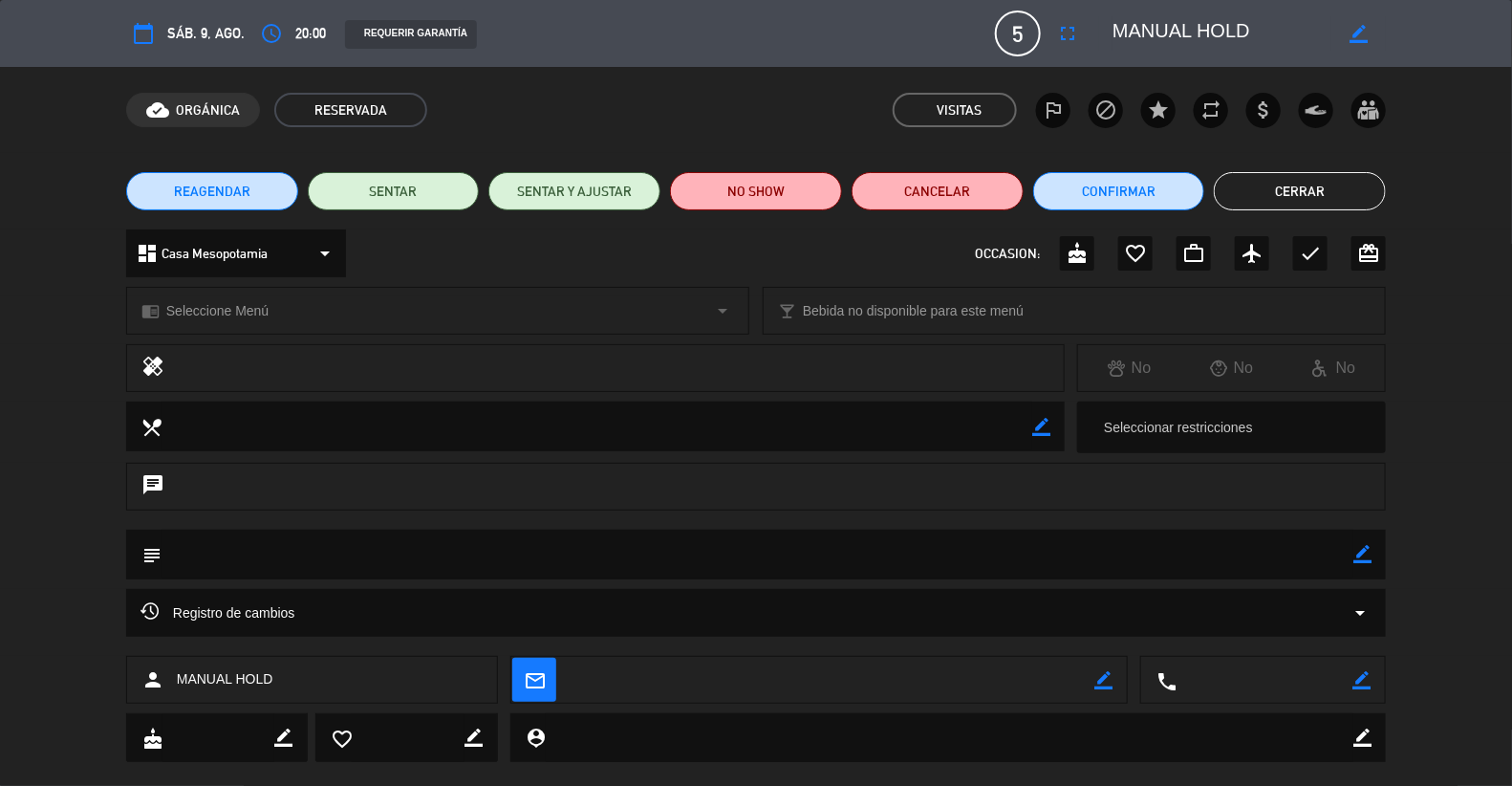 click on "Cerrar" 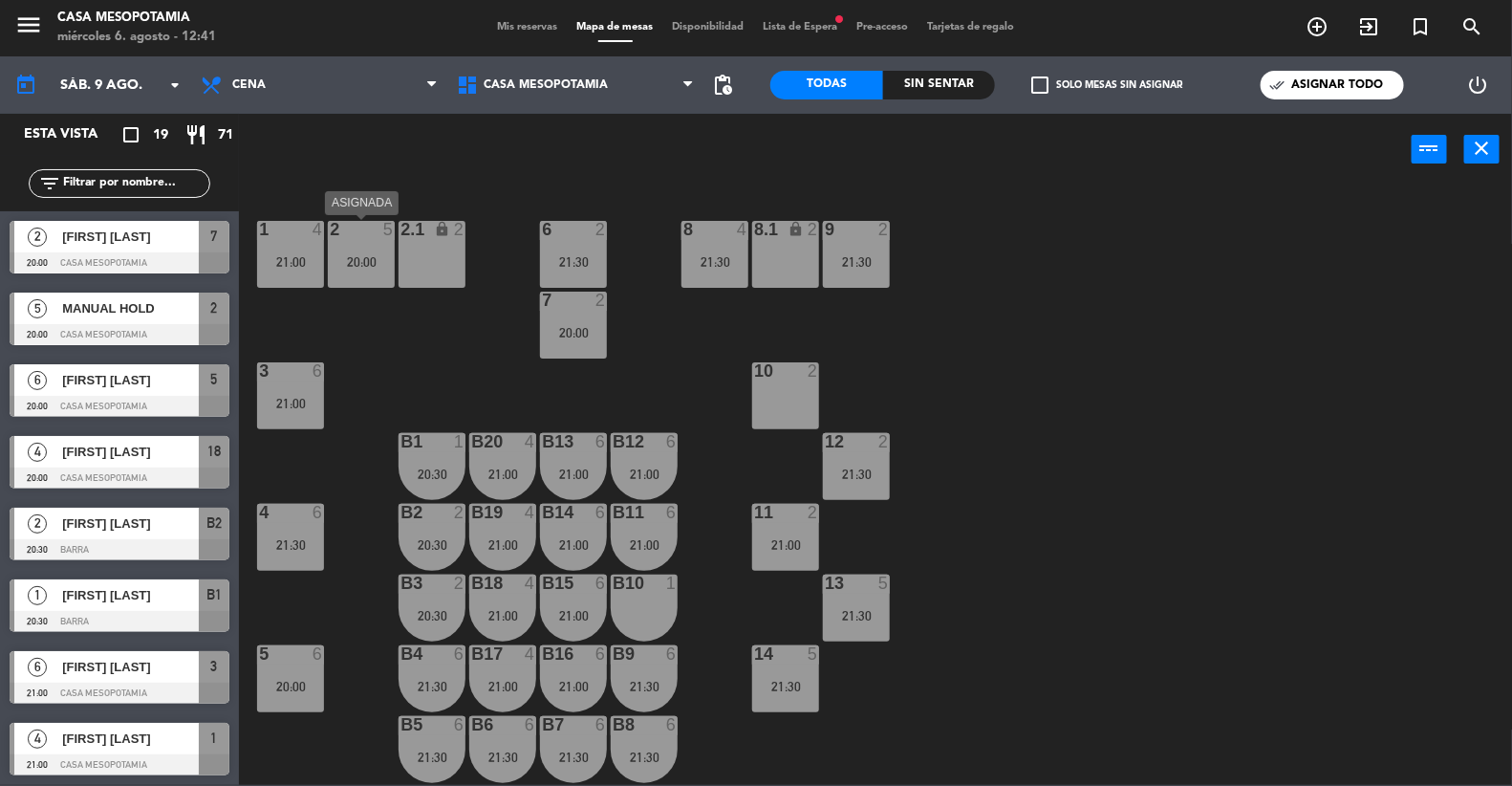 click on "20:00" at bounding box center [361, 262] 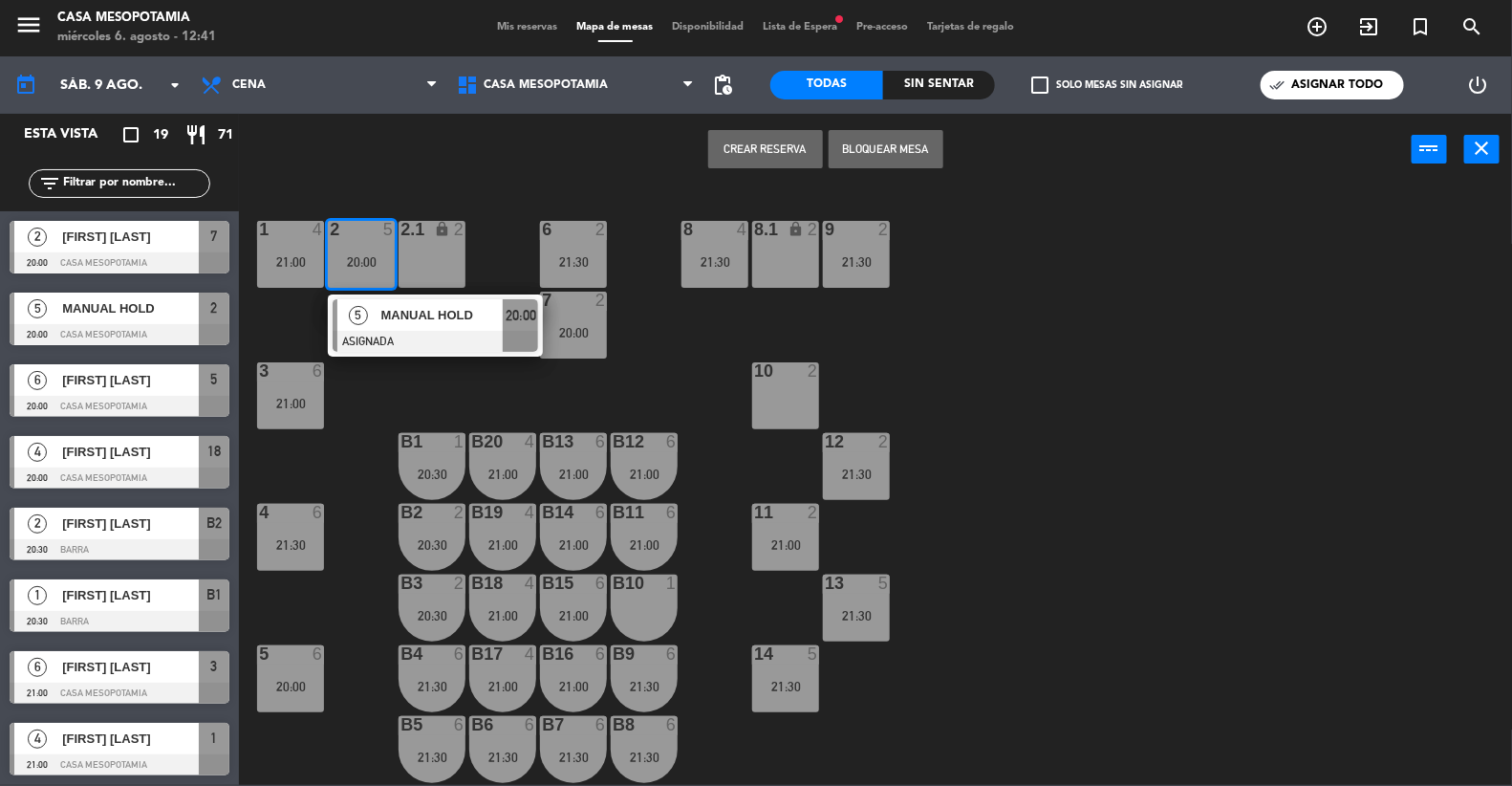 click at bounding box center [435, 341] 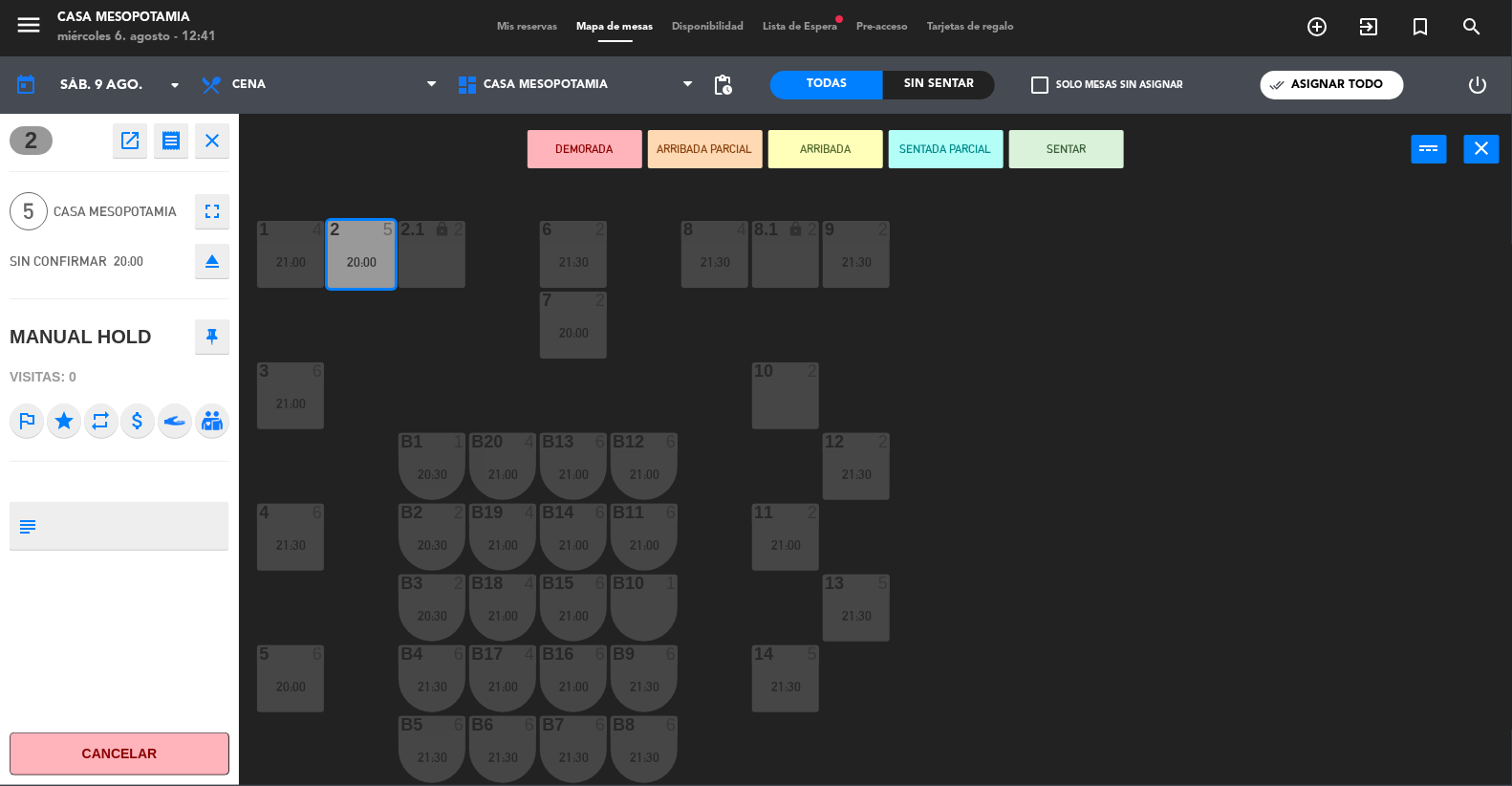 click on "close" 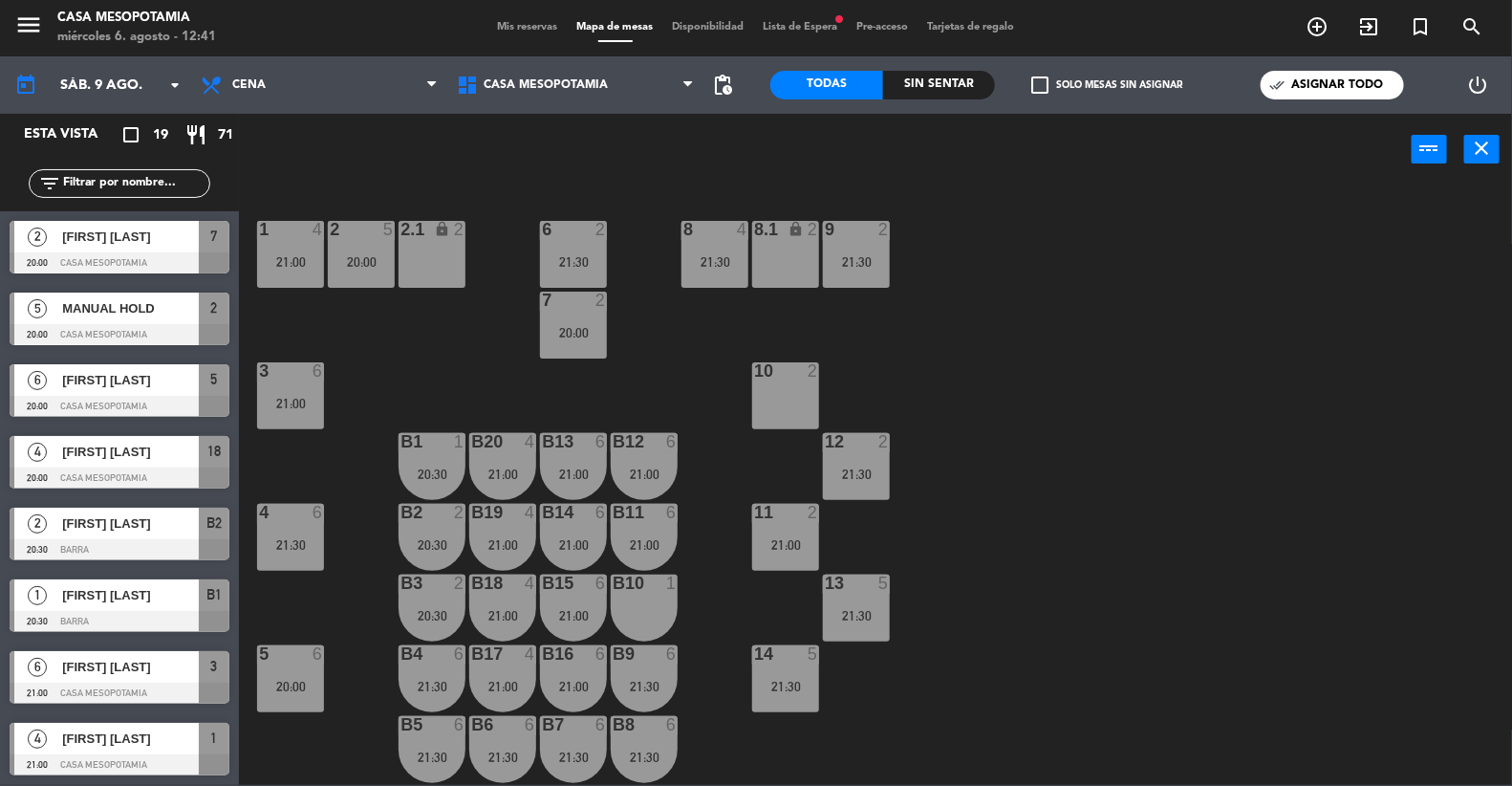 click at bounding box center [361, 229] 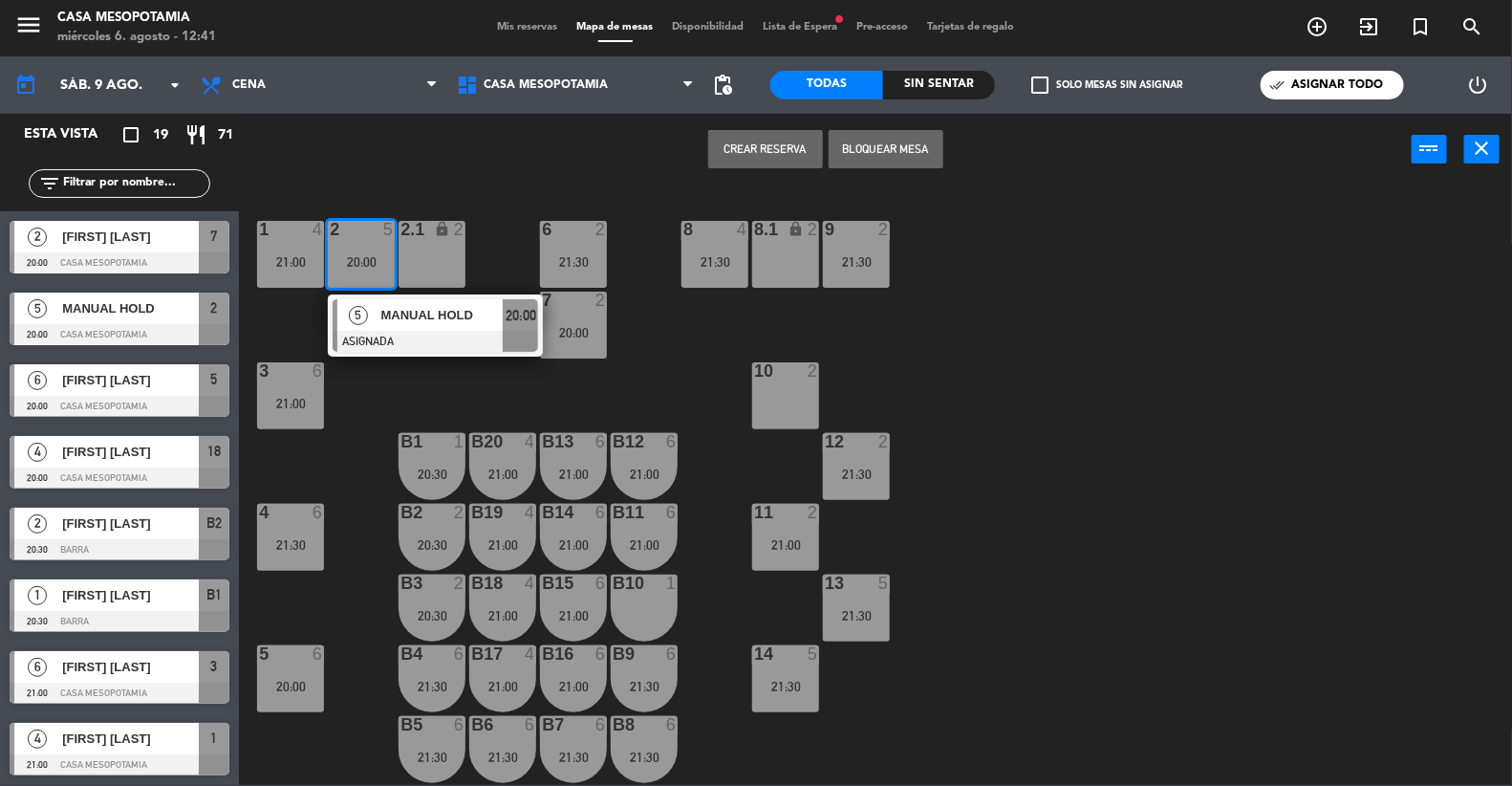 click on "MANUAL HOLD" at bounding box center [442, 316] 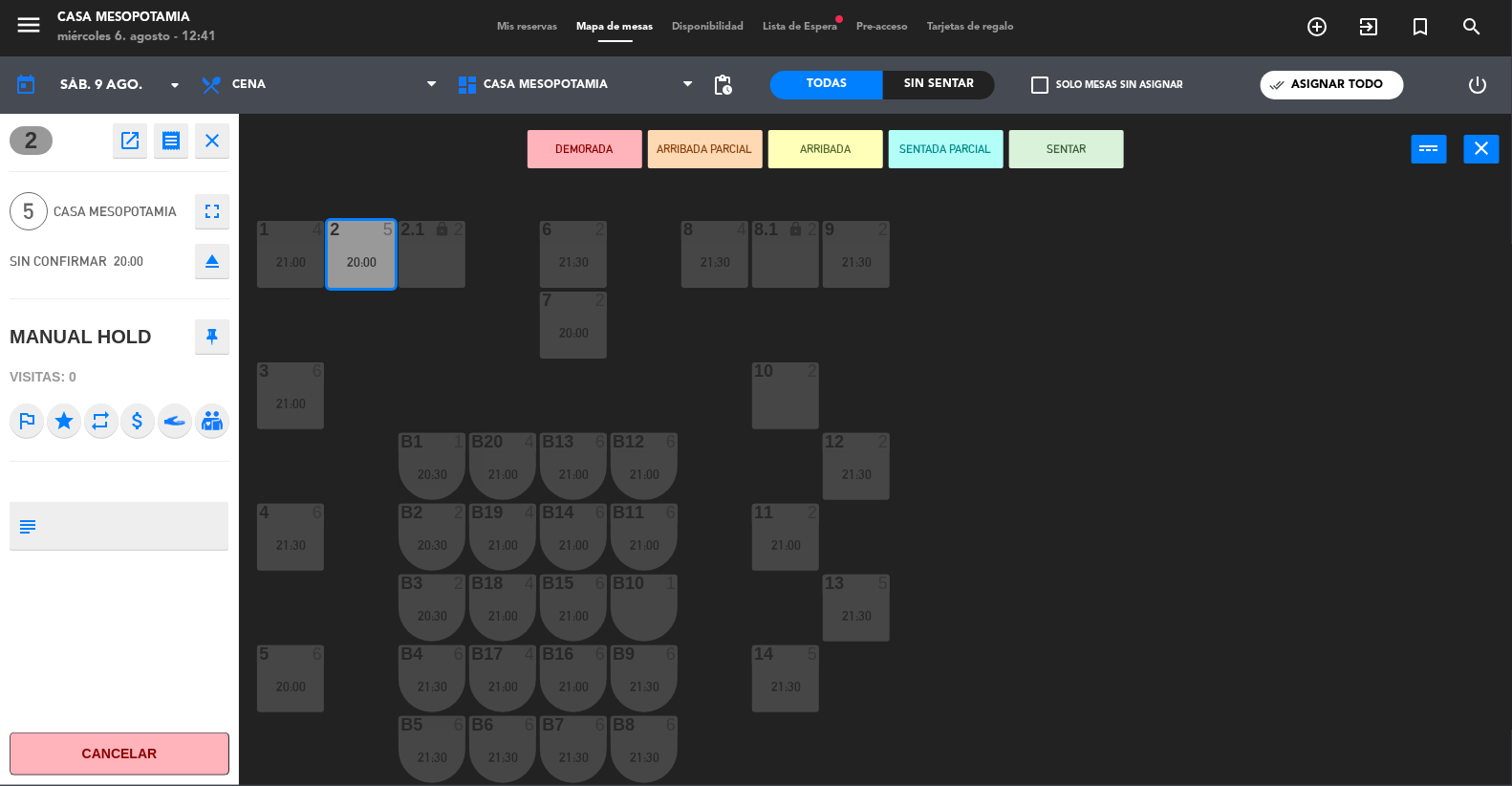 click on "Almuerzo  Cena  Cena  Almuerzo  Cena" 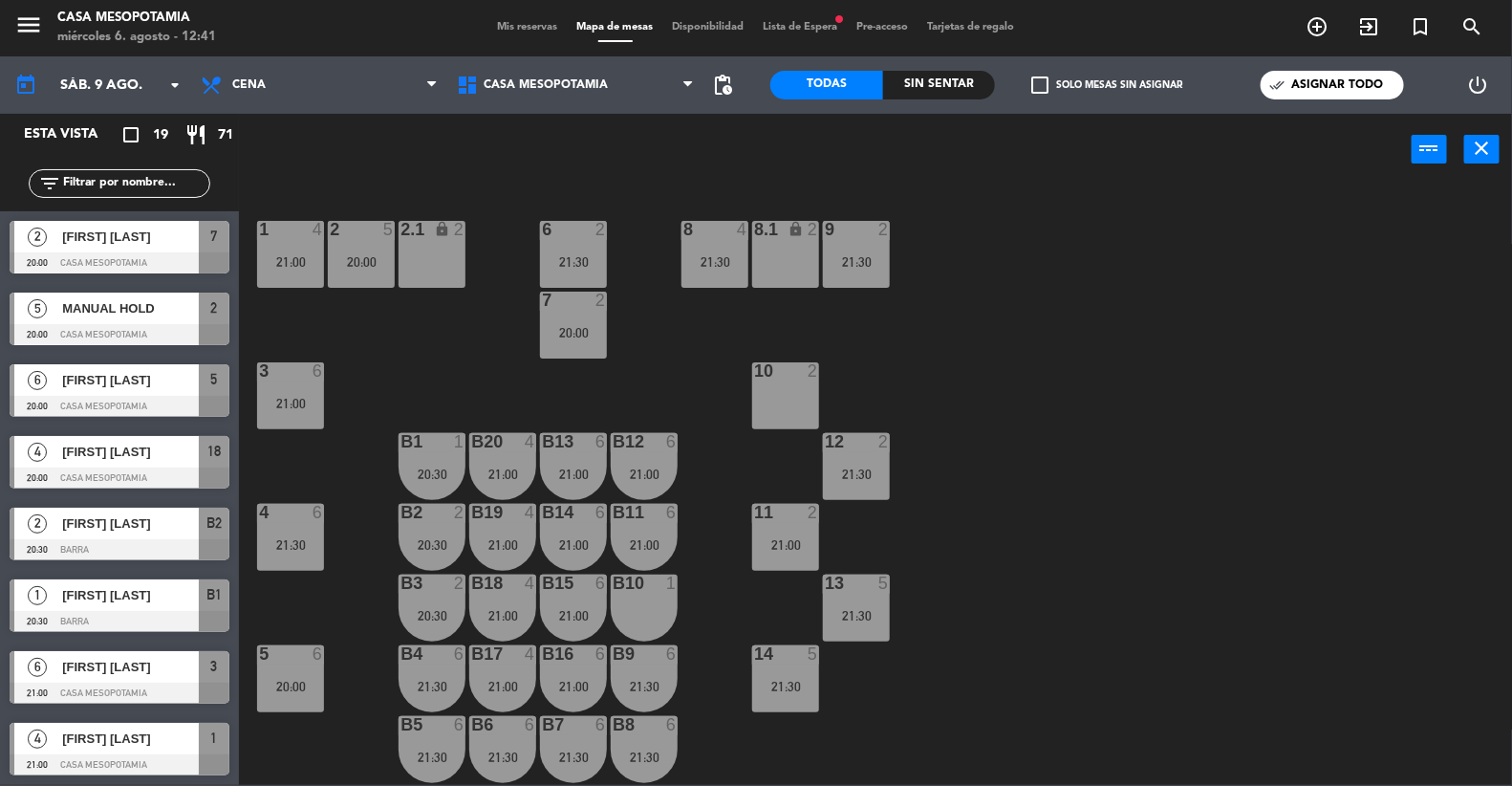 drag, startPoint x: 211, startPoint y: 133, endPoint x: 241, endPoint y: 134, distance: 30.016662 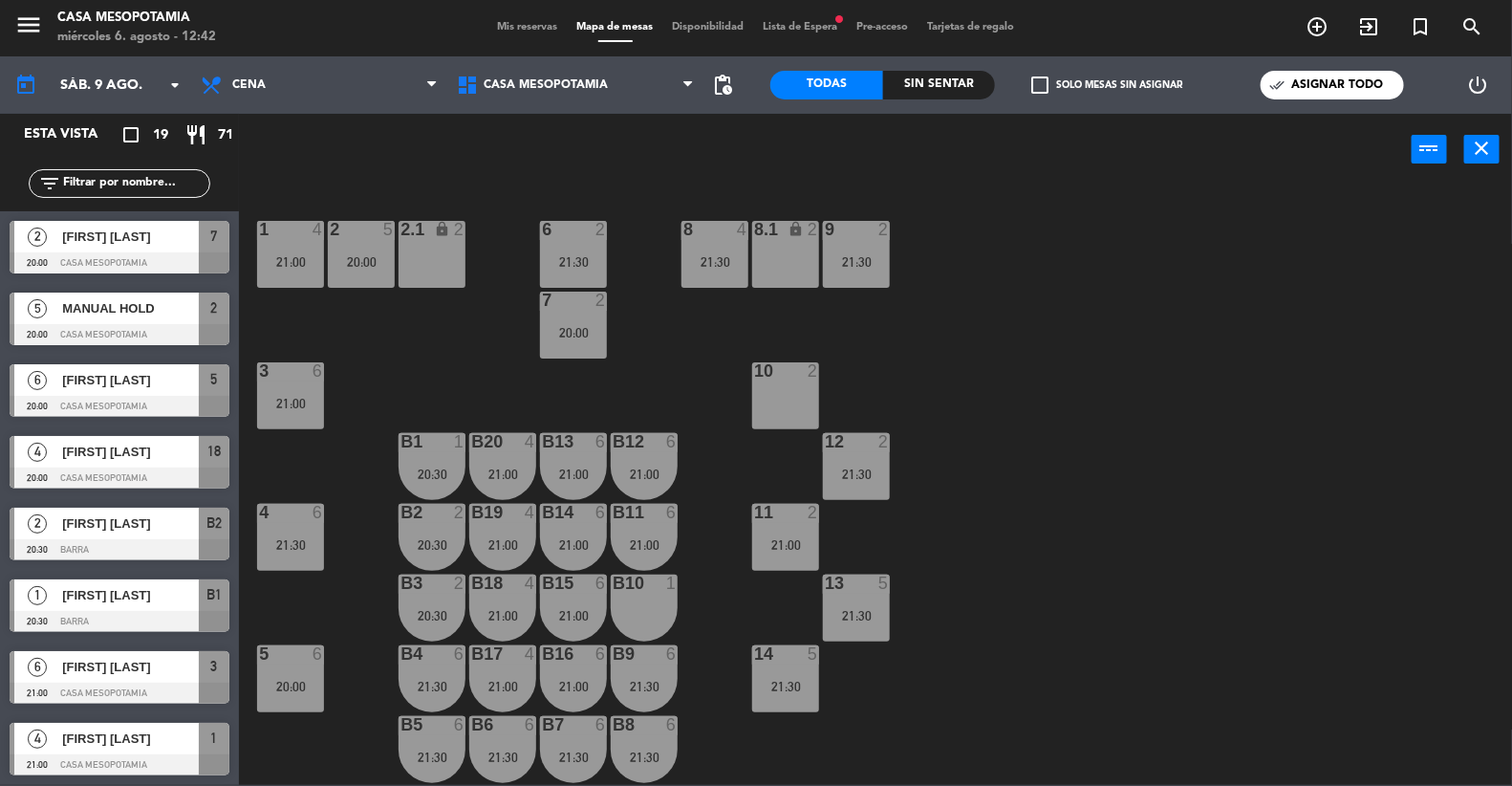click on "Disponibilidad" at bounding box center (708, 27) 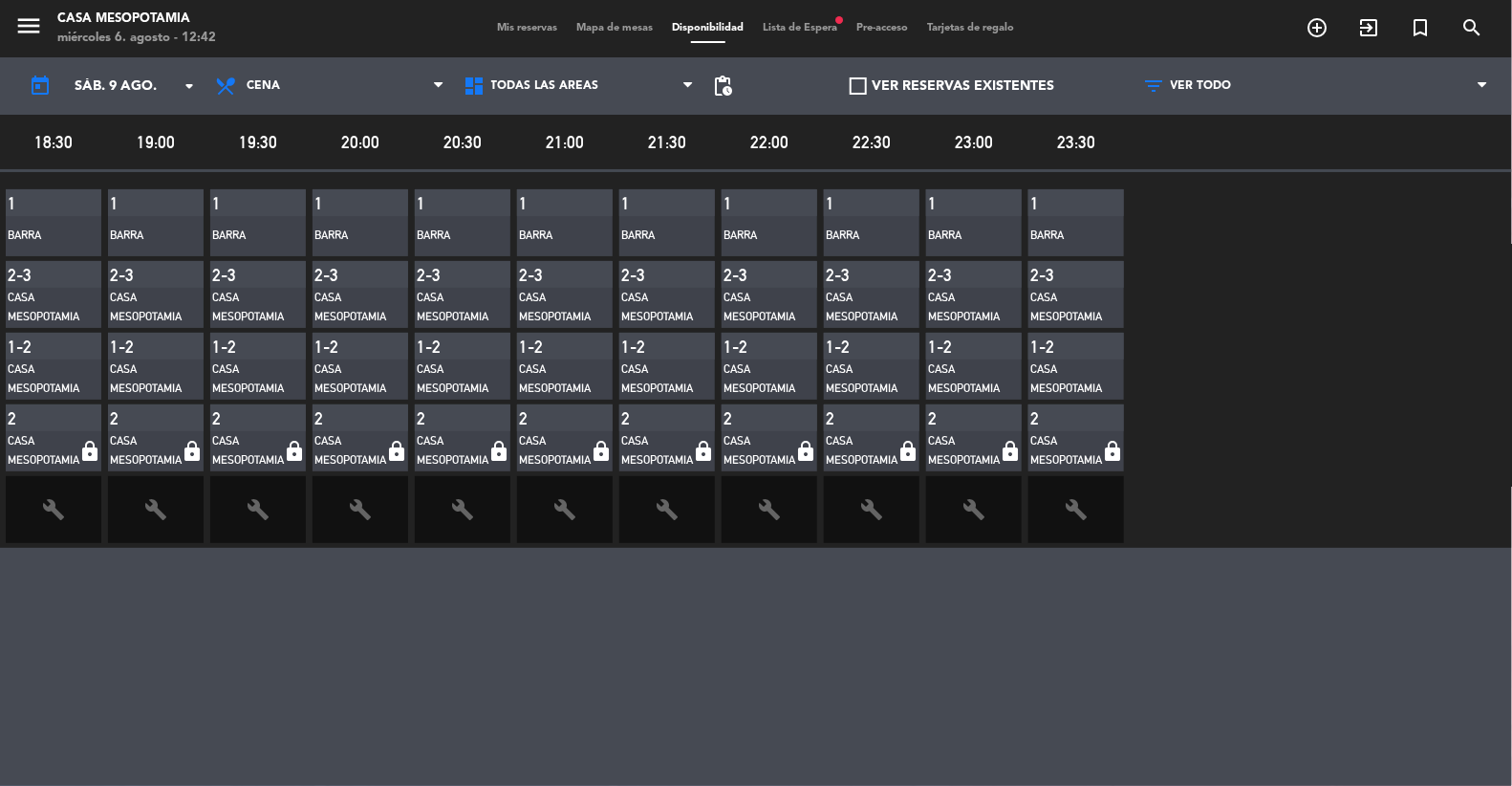 click on "Casa Mesopotamia" at bounding box center [667, 308] 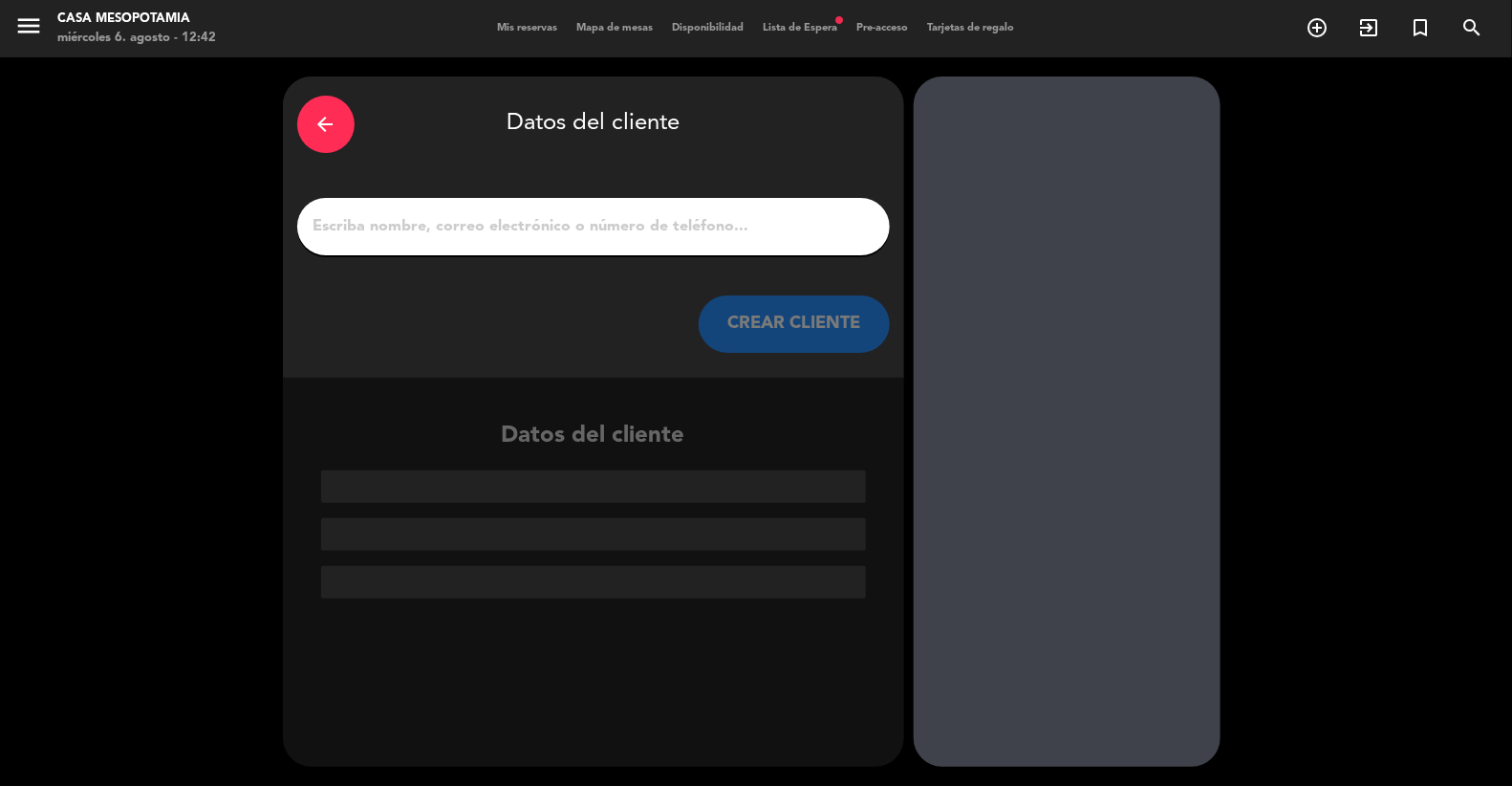 click at bounding box center (594, 227) 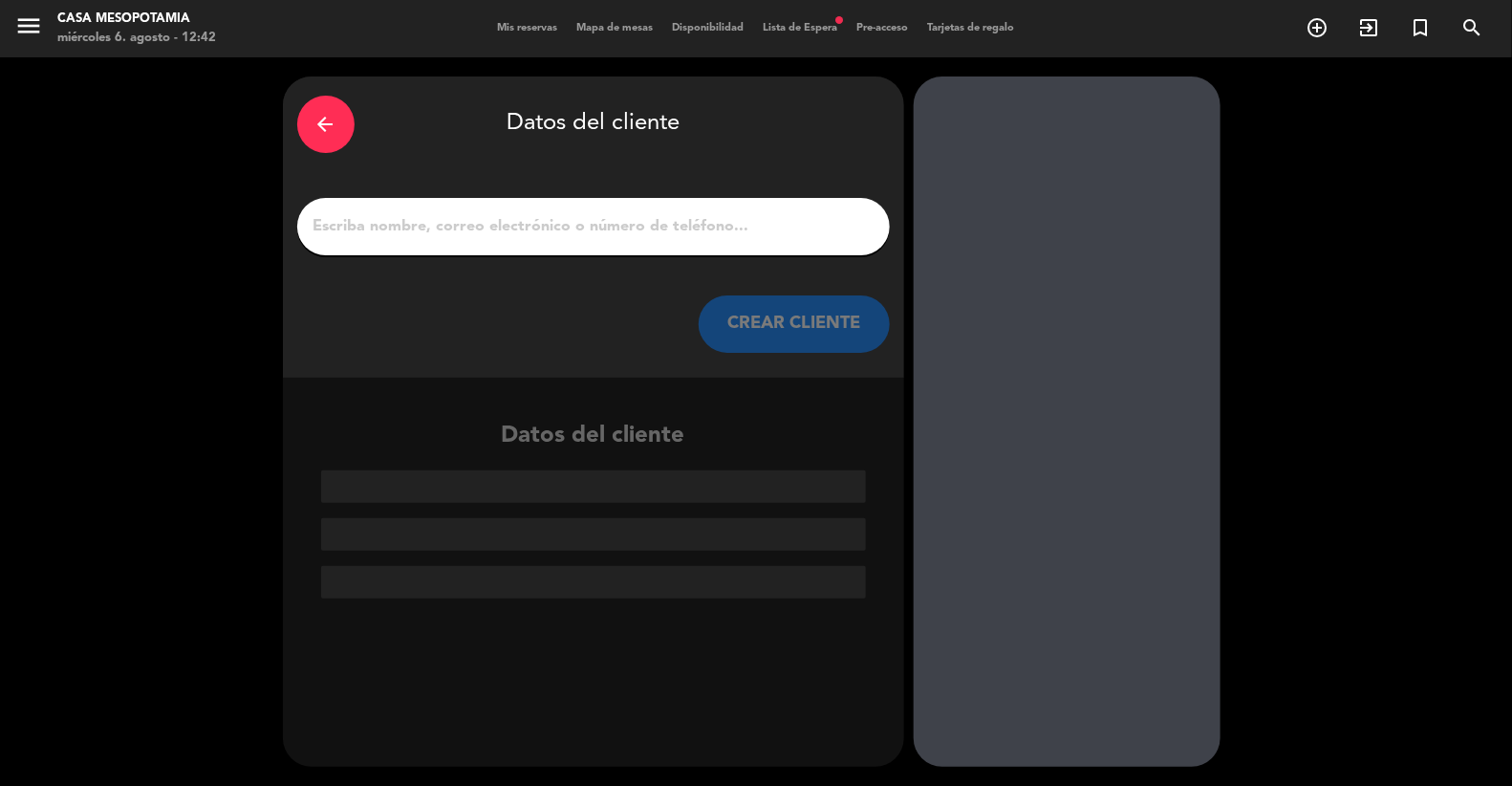 click on "1" at bounding box center (594, 227) 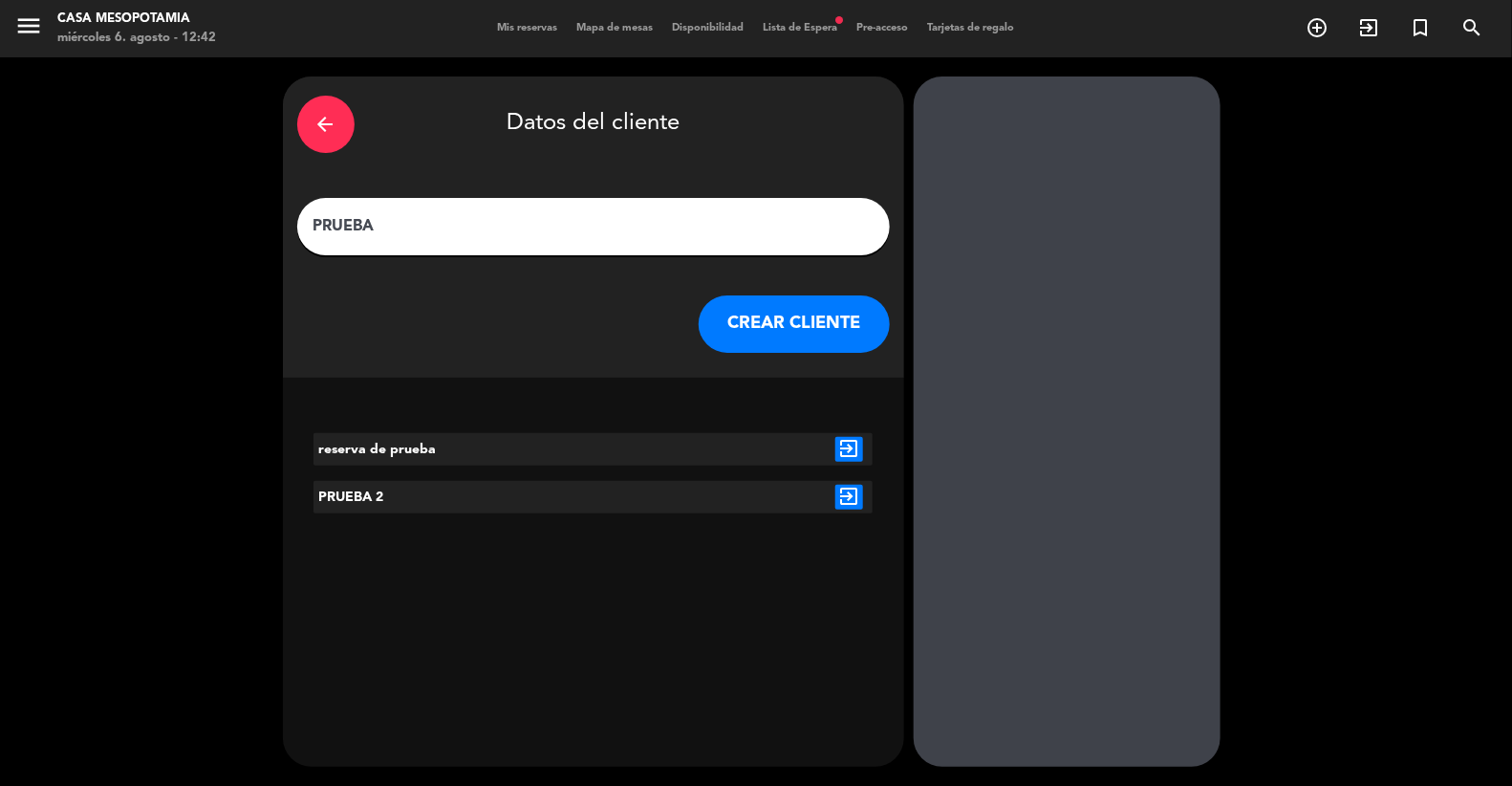 type on "PRUEBA" 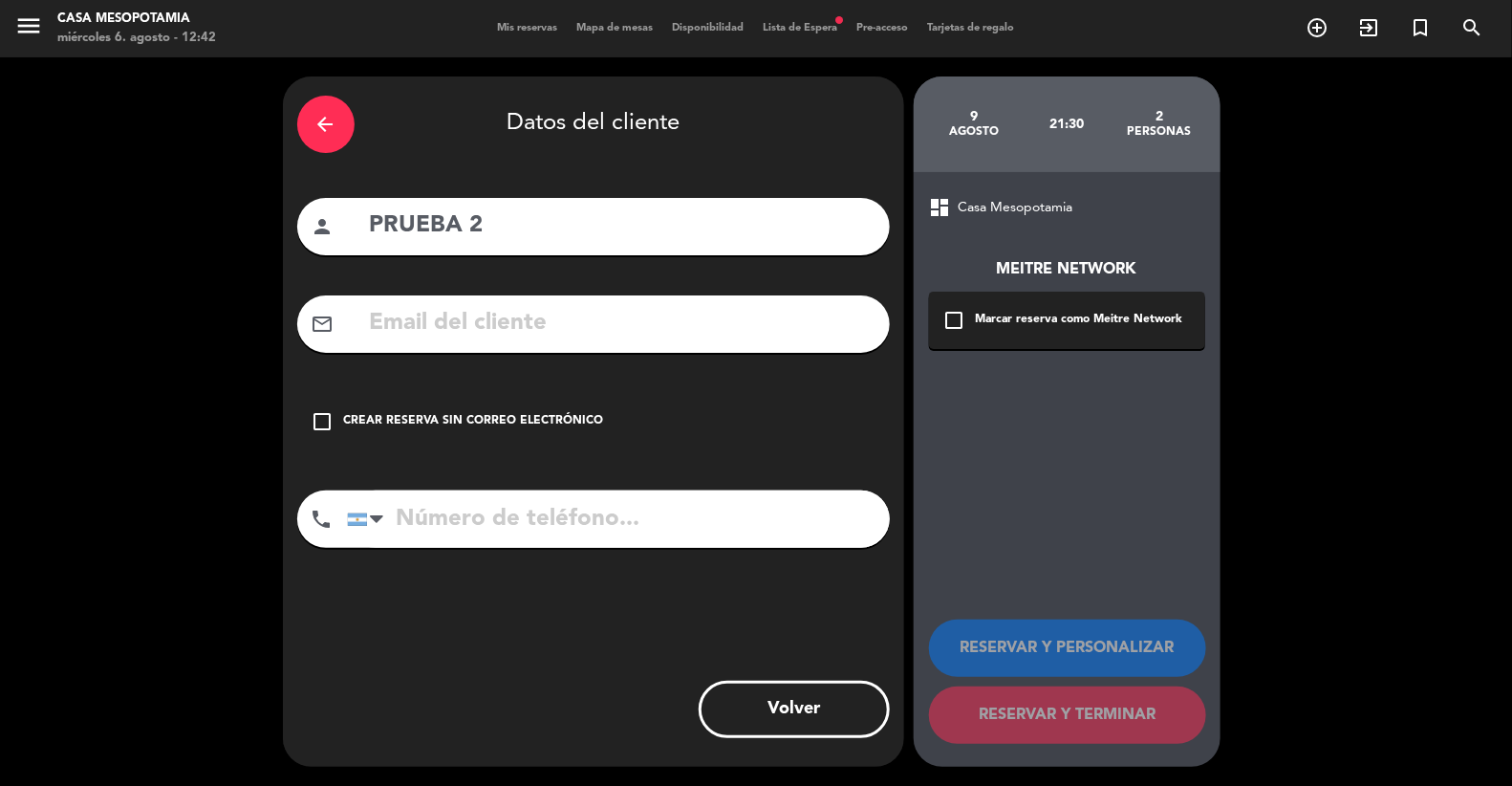 click on "Crear reserva sin correo electrónico" at bounding box center [474, 422] 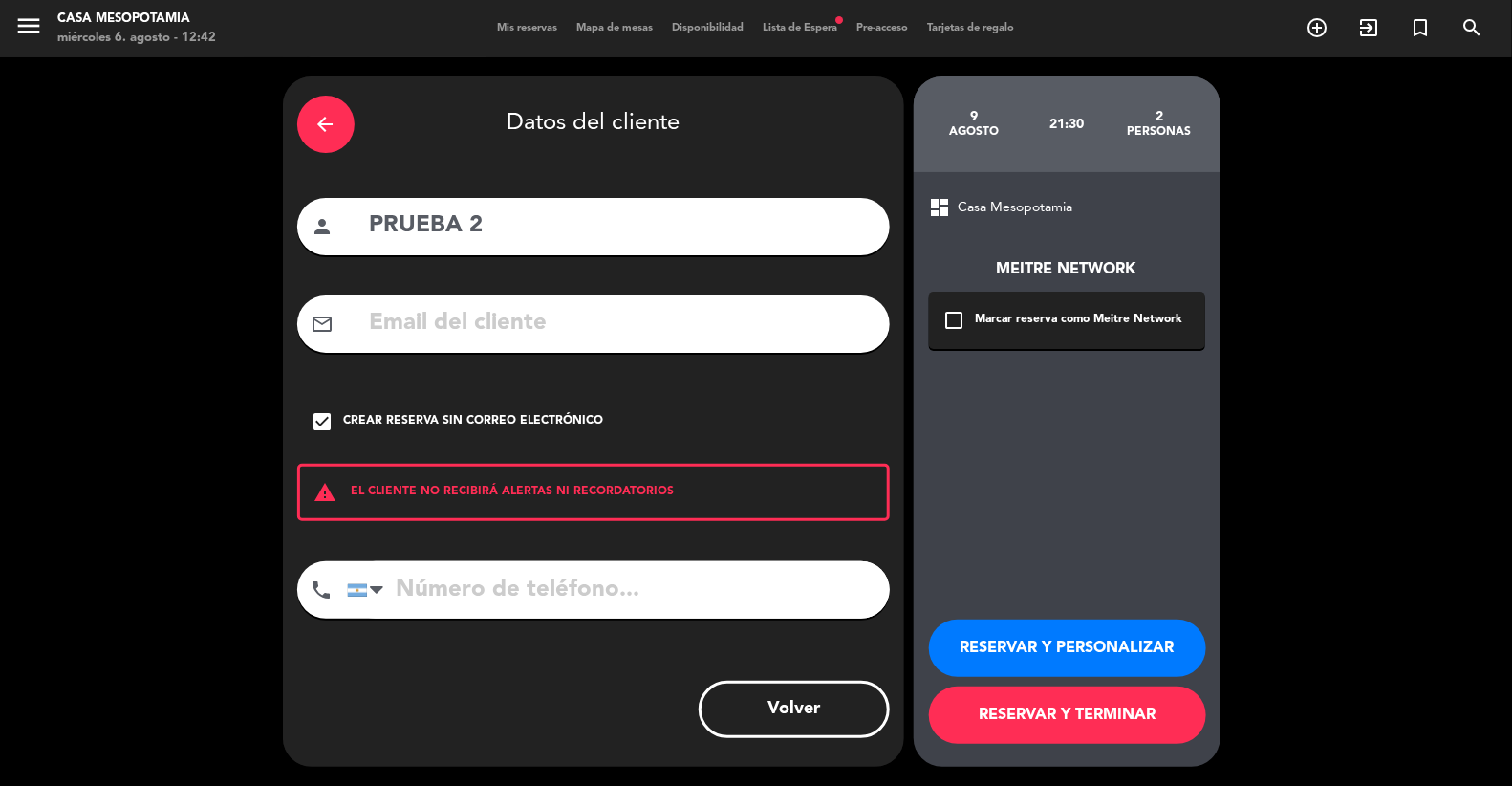 click on "RESERVAR Y TERMINAR" at bounding box center [1068, 715] 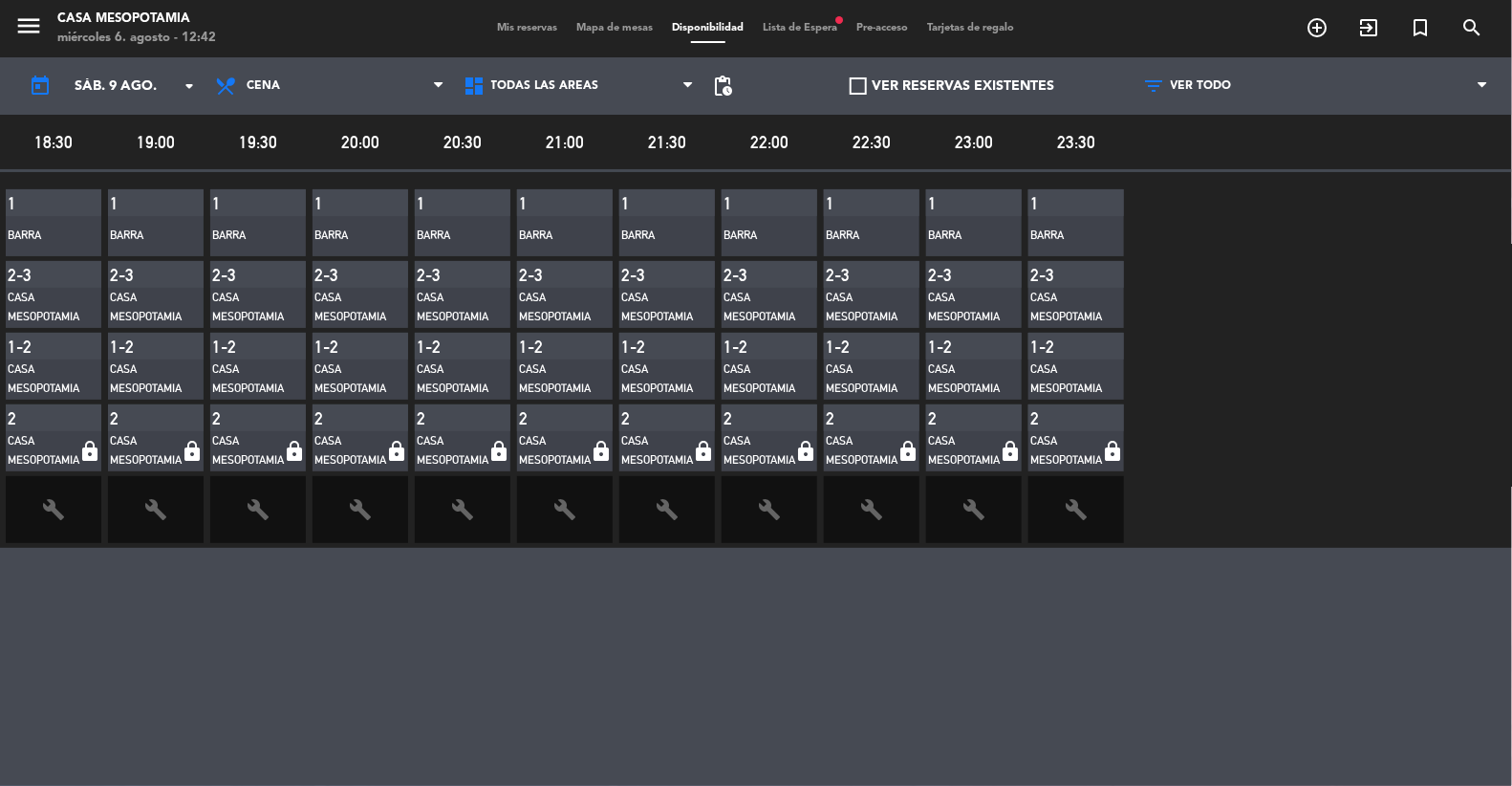 click on "Mapa de mesas" at bounding box center (616, 28) 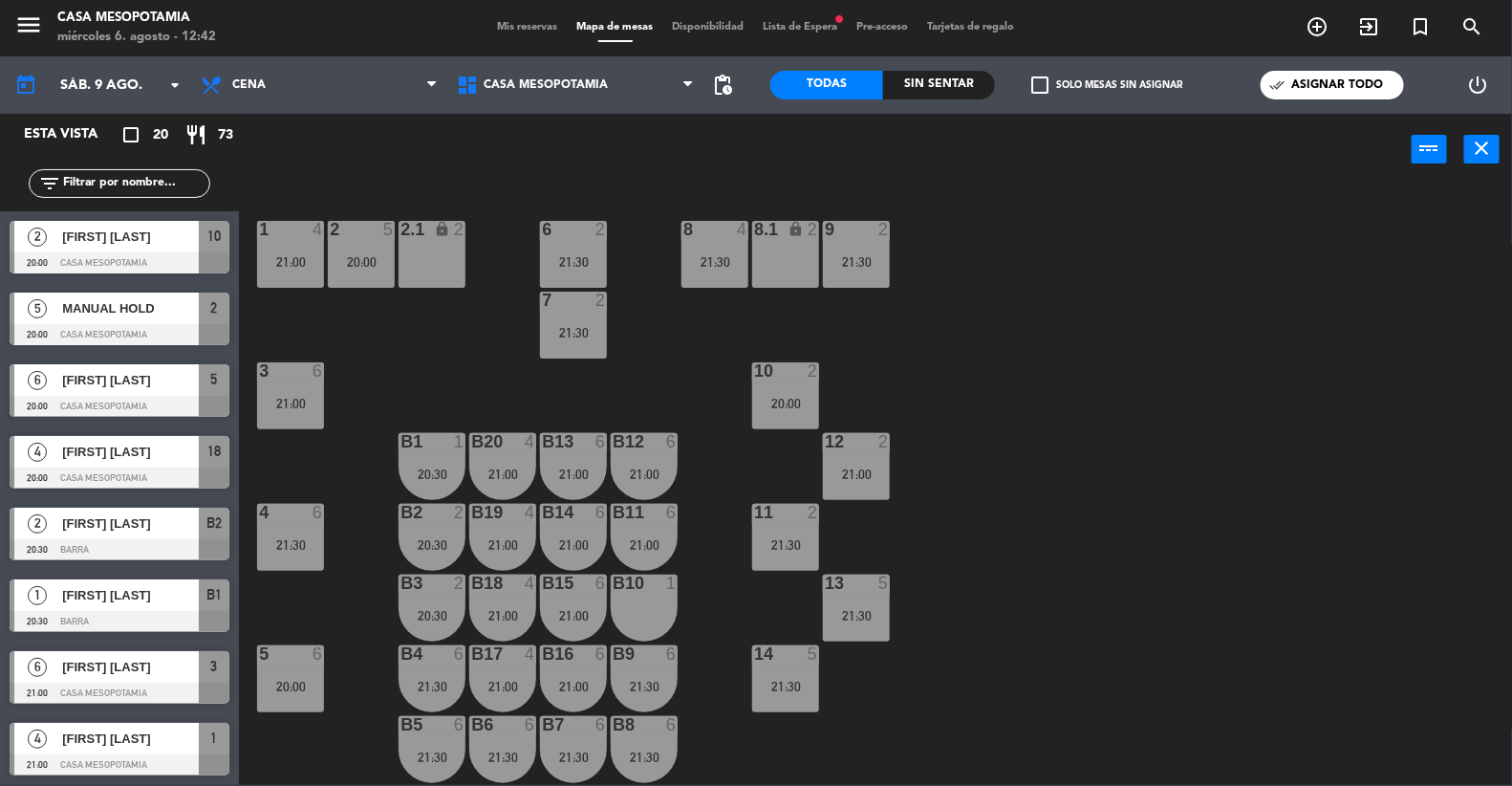 click on "check_box_outline_blank" 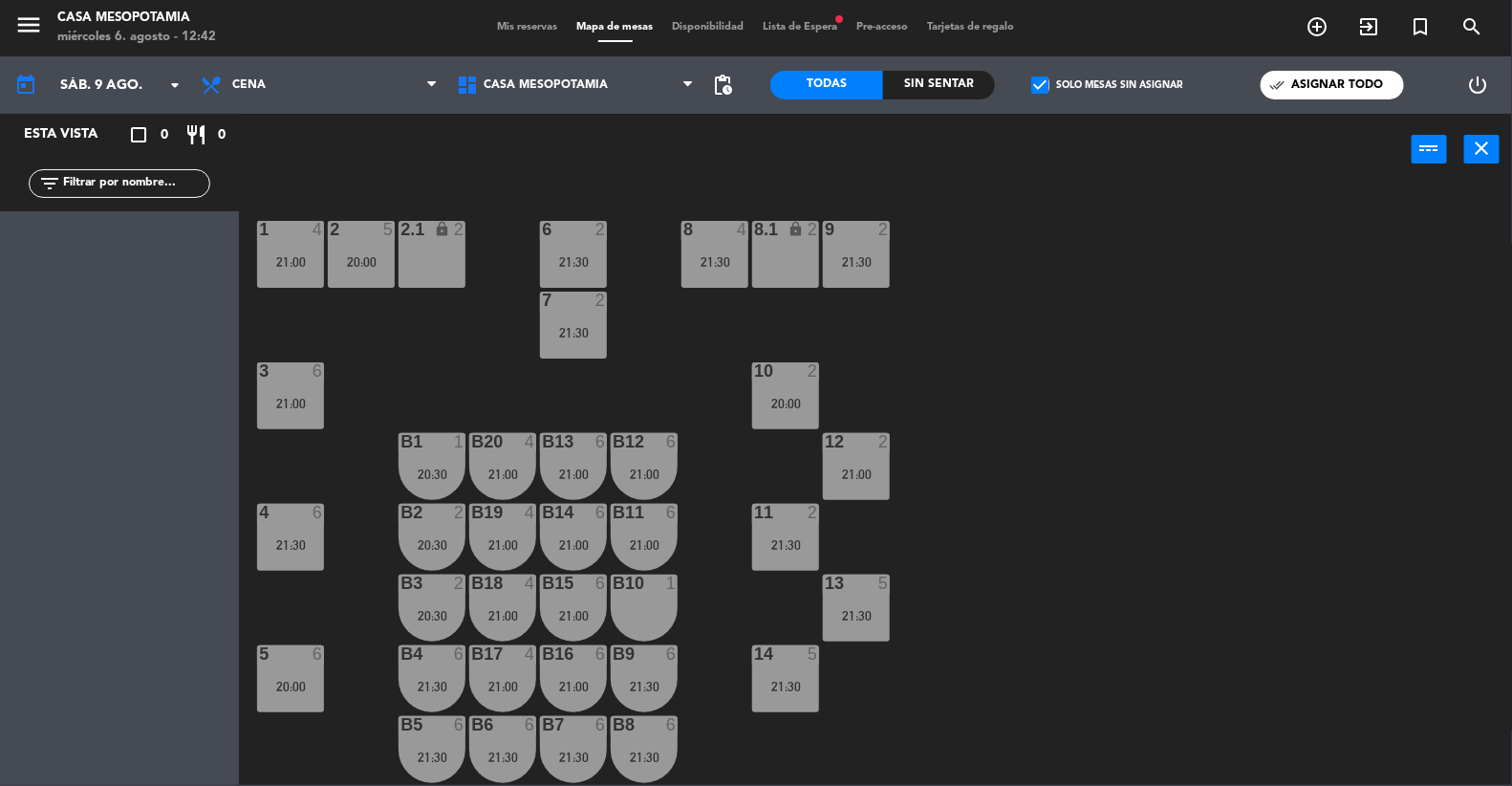 click on "check_box" 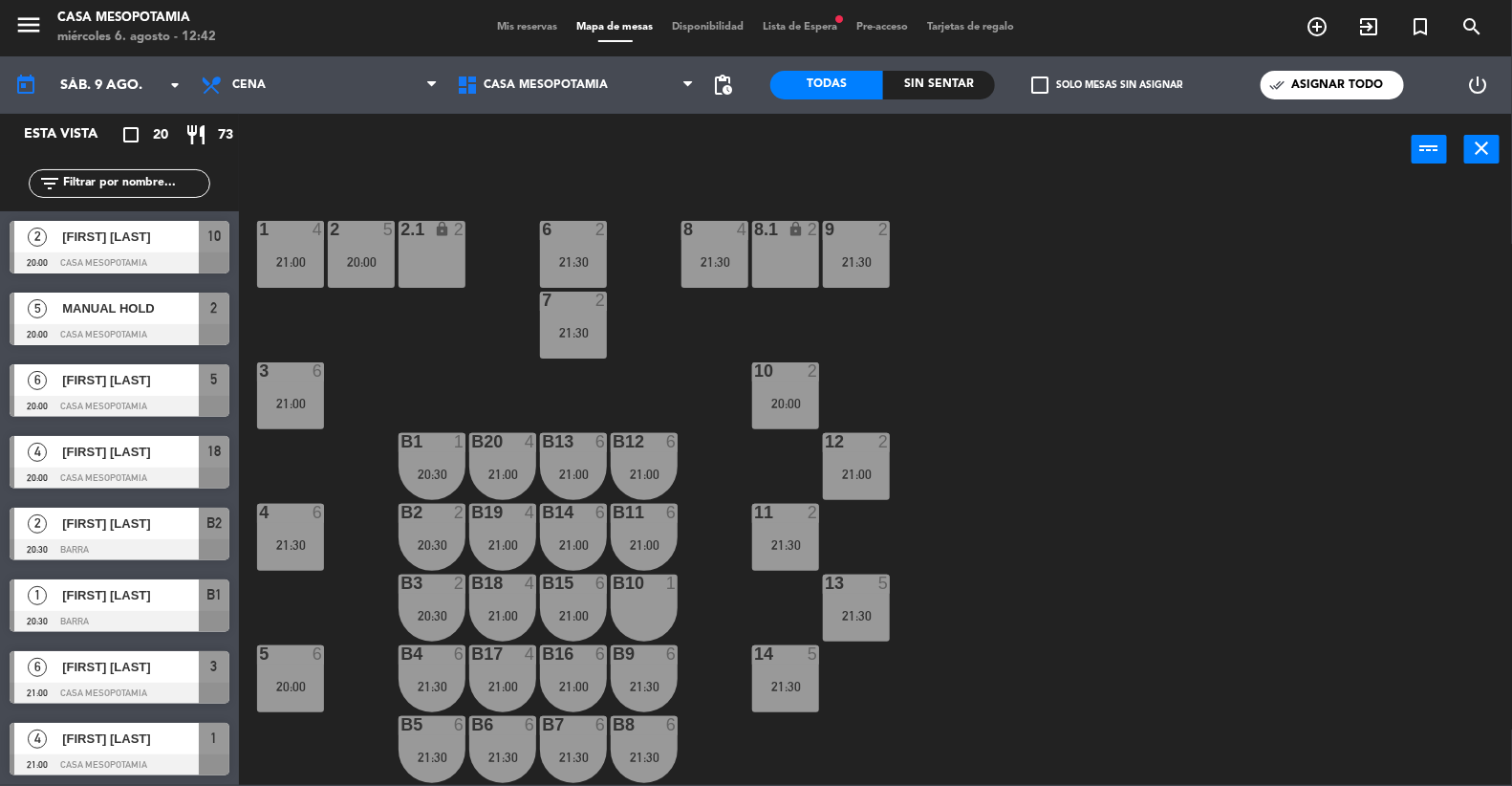 click 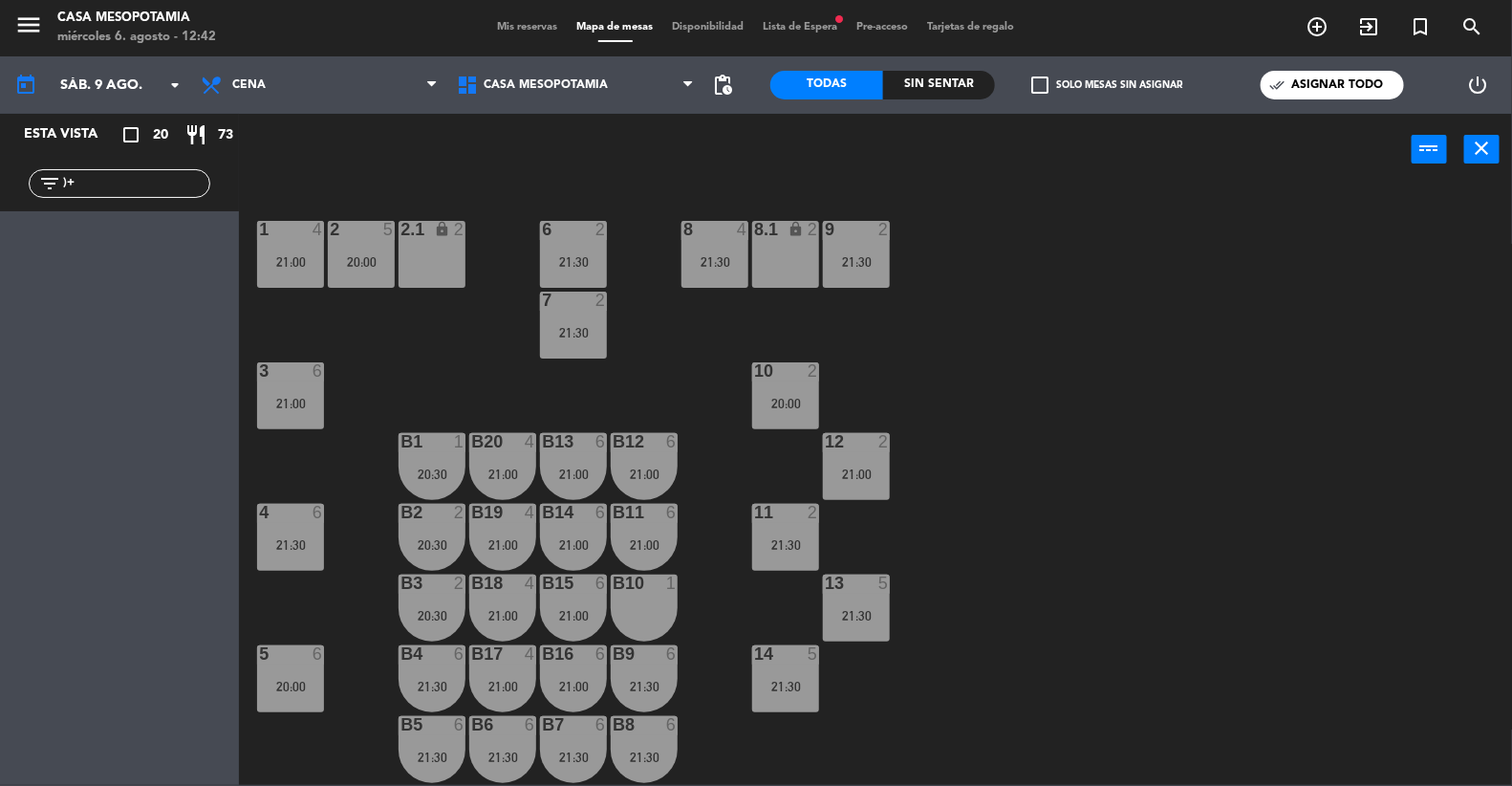 type on ")" 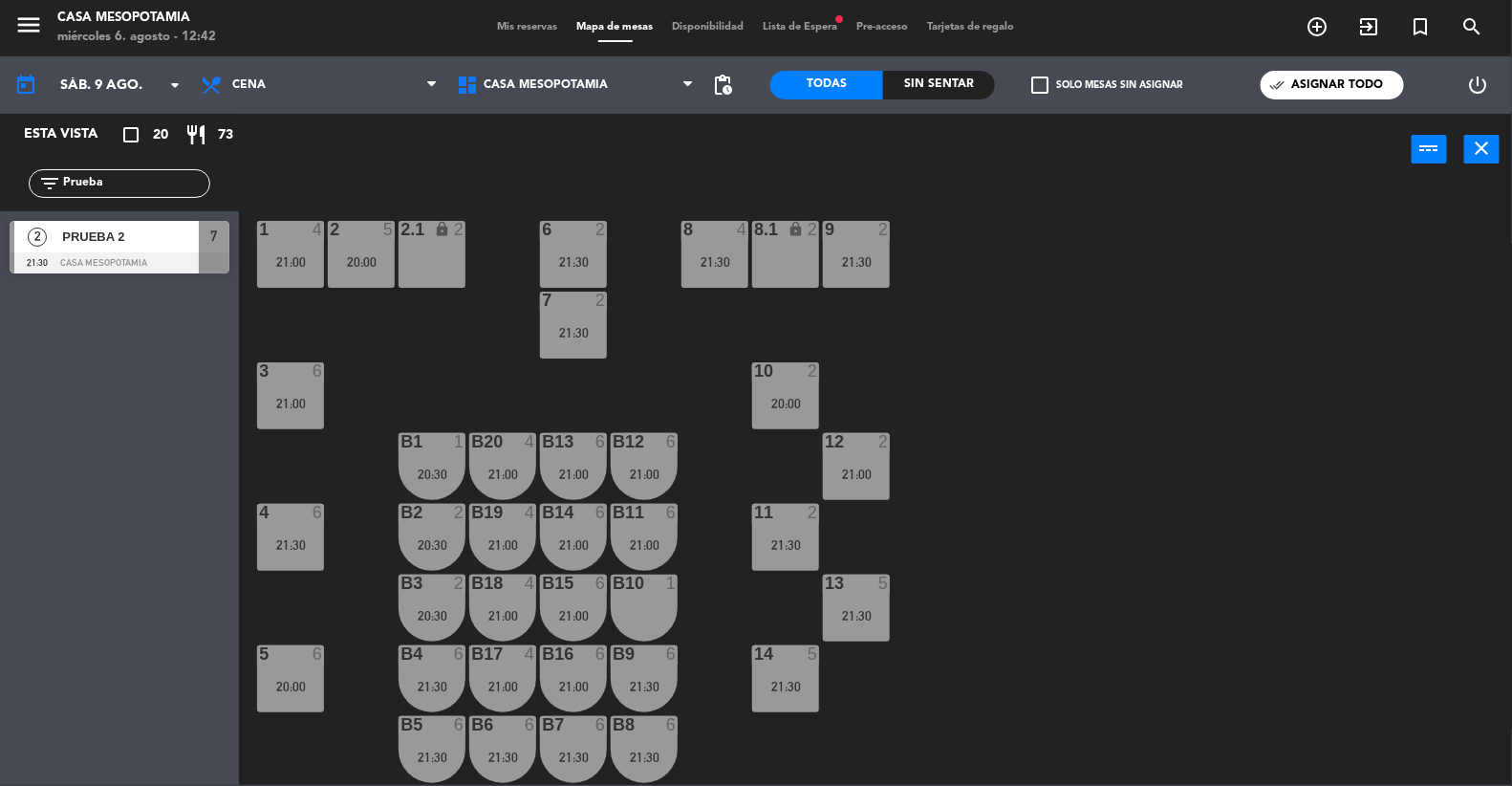 type on "Prueba" 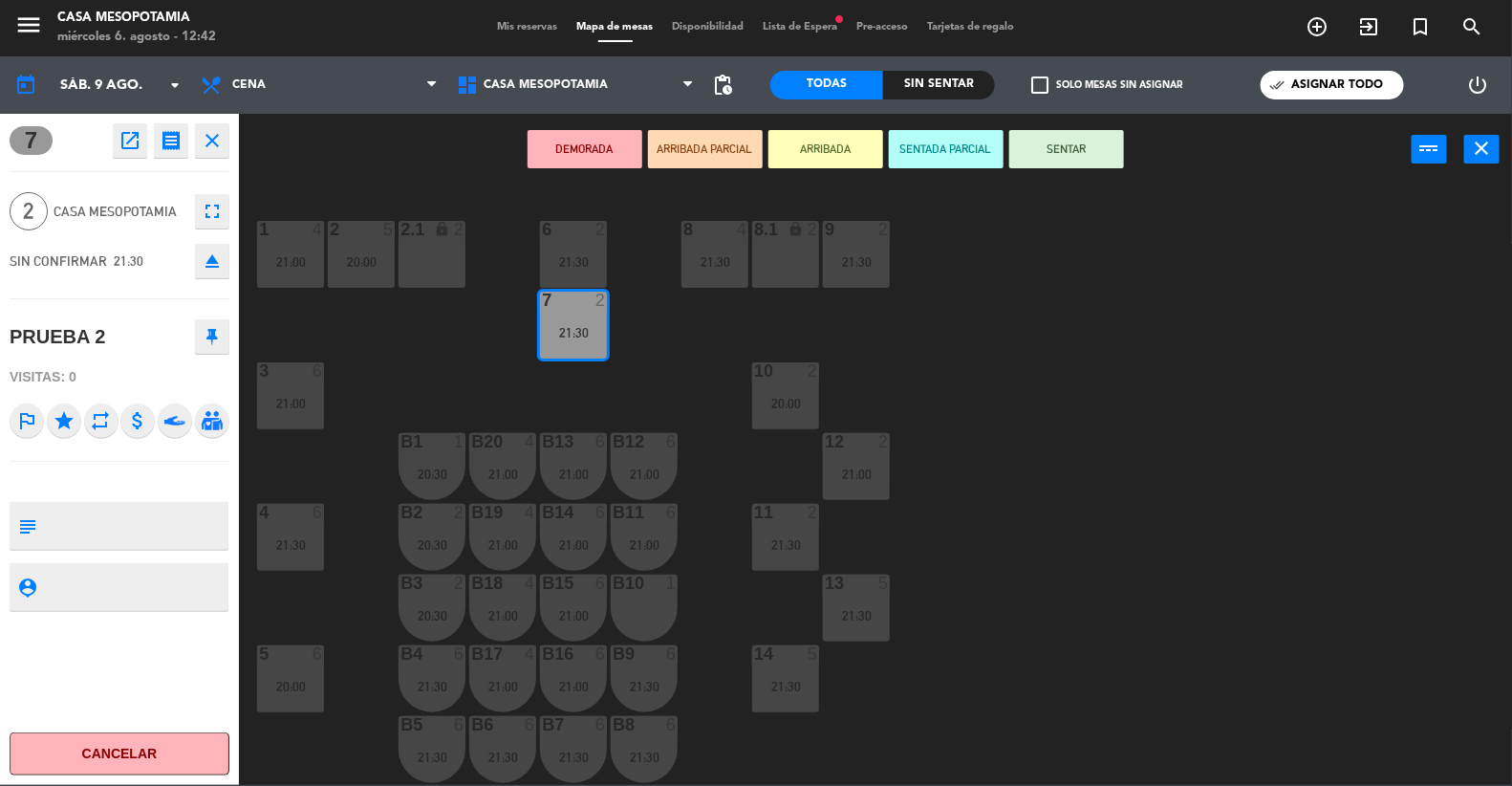 click on "1  4   21:00  2  5   20:00  6  2   21:30  8  4   21:30  9  2   21:30  2.1 lock  2  8.1 lock  2  7  2   21:30  3  6   21:00  10  2   20:00  12  2   21:00  B1  1   20:30  B12  6   21:00  B13  6   21:00  b20  4   21:00  4  6   21:30  11  2   21:30  B2  2   20:30  B11  6   21:00  B14  6   21:00  b19  4   21:00  13  5   21:30  B3  2   20:30  B10  1  B15  6   21:00  b18  4   21:00  5  6   20:00  14  5   21:30  B4  6   21:30  B9  6   21:30  B16  6   21:00  b17  4   21:00  B6  6   21:30  B7  6   21:30  B8  6   21:30  B5  6   21:30  16  2   21:30  18  4   20:00" 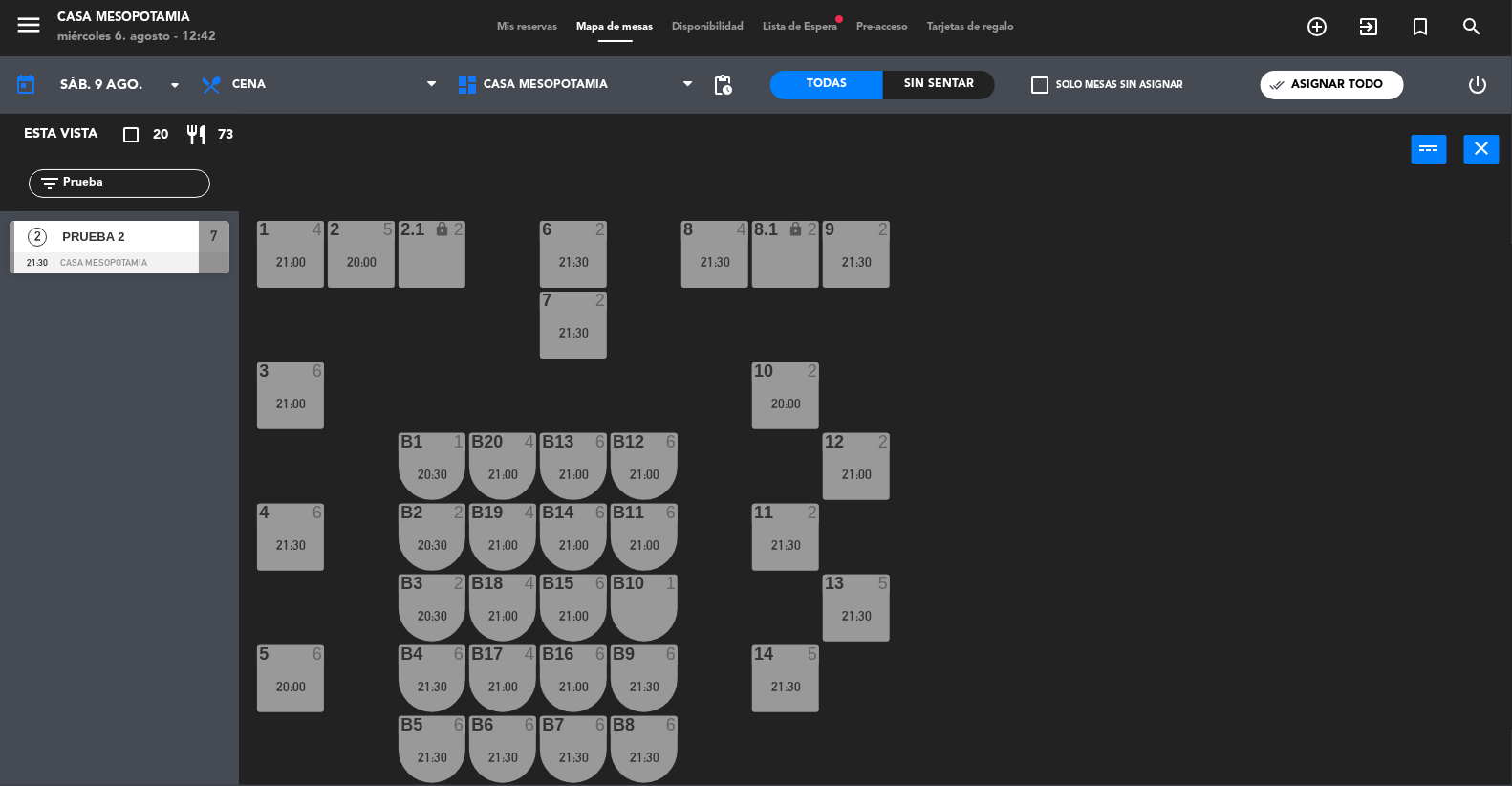 click on "Disponibilidad" at bounding box center (708, 27) 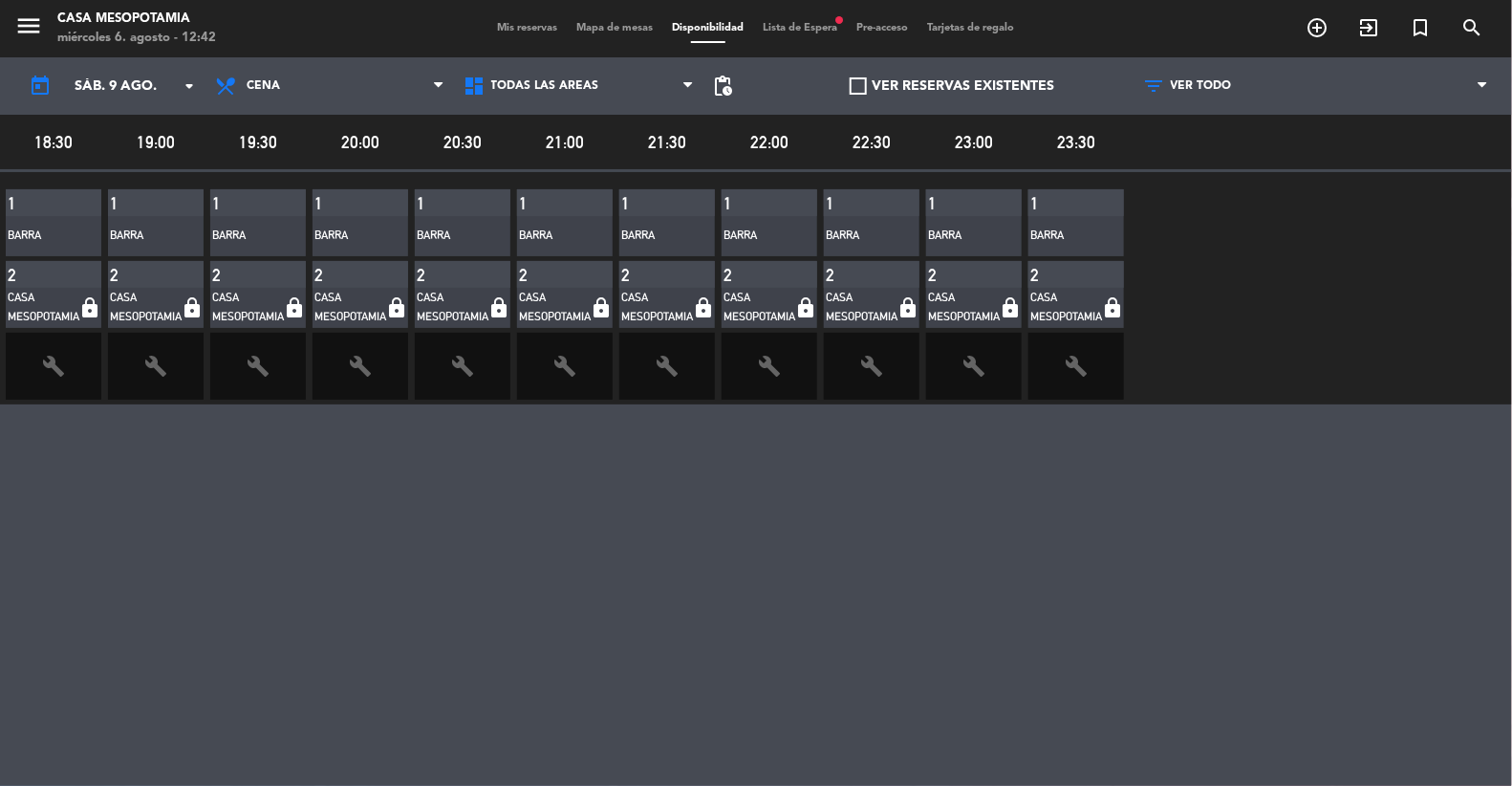 click on "Mapa de mesas" at bounding box center [616, 28] 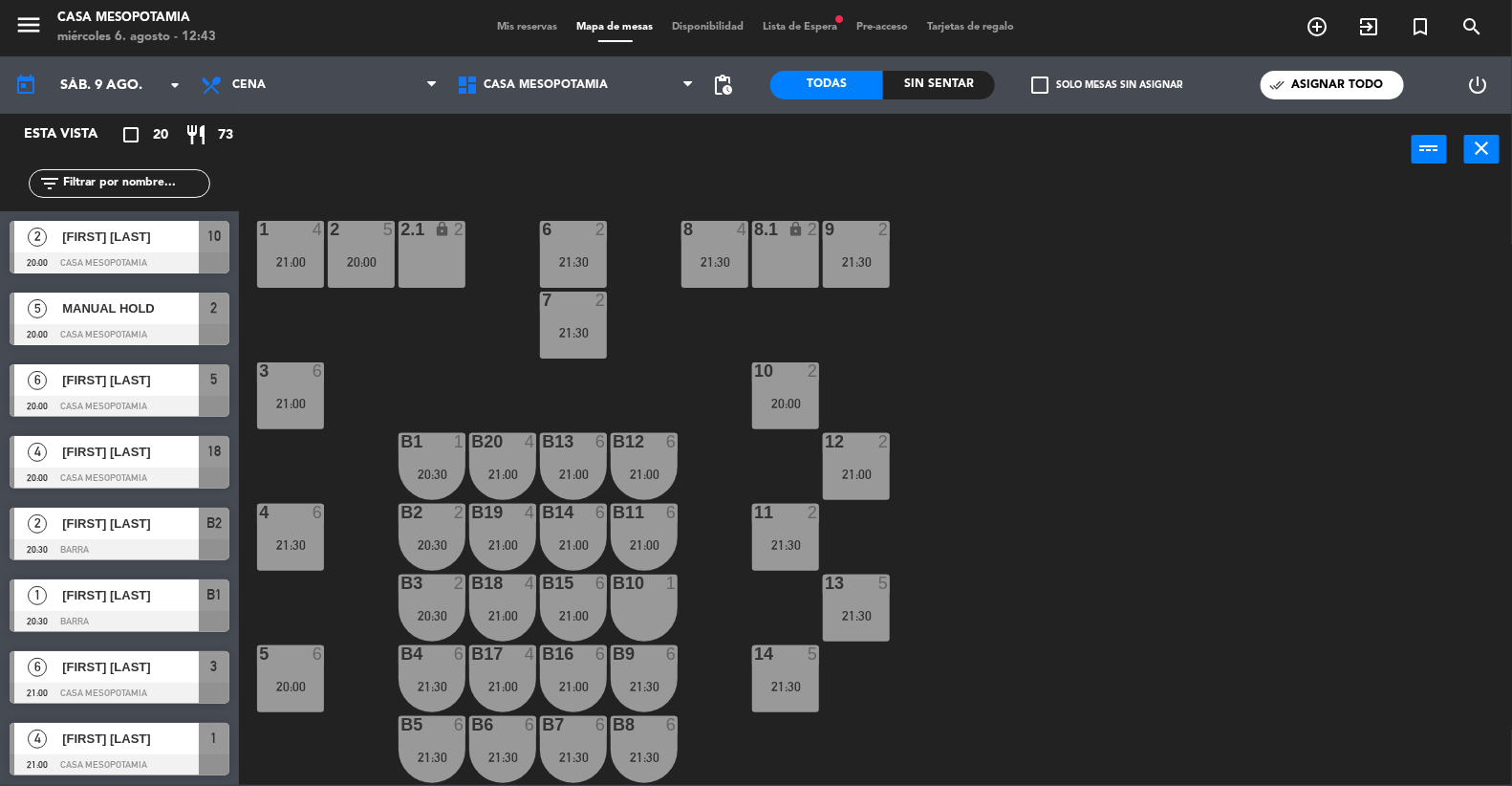 click 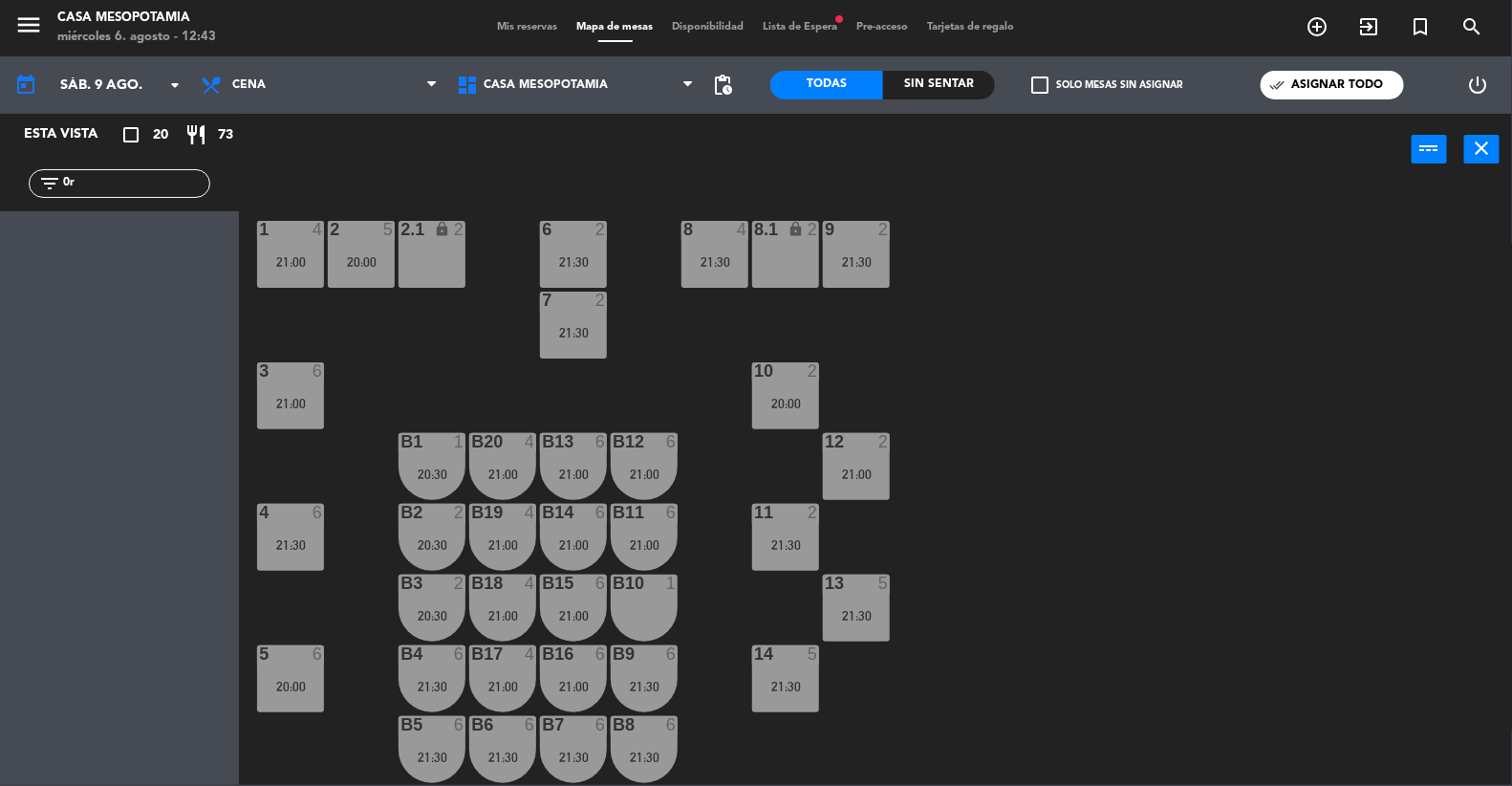 type on "0" 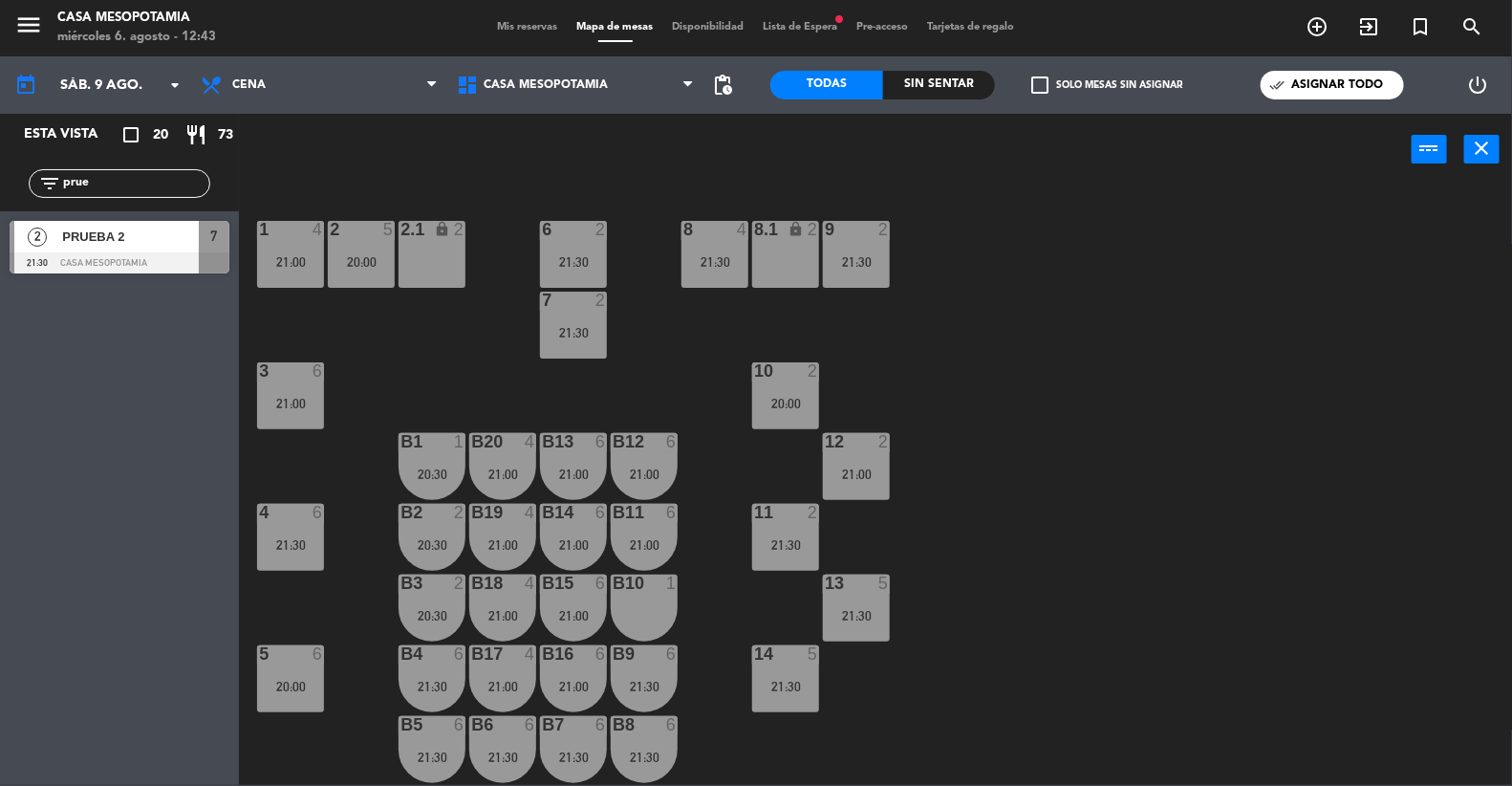type on "prue" 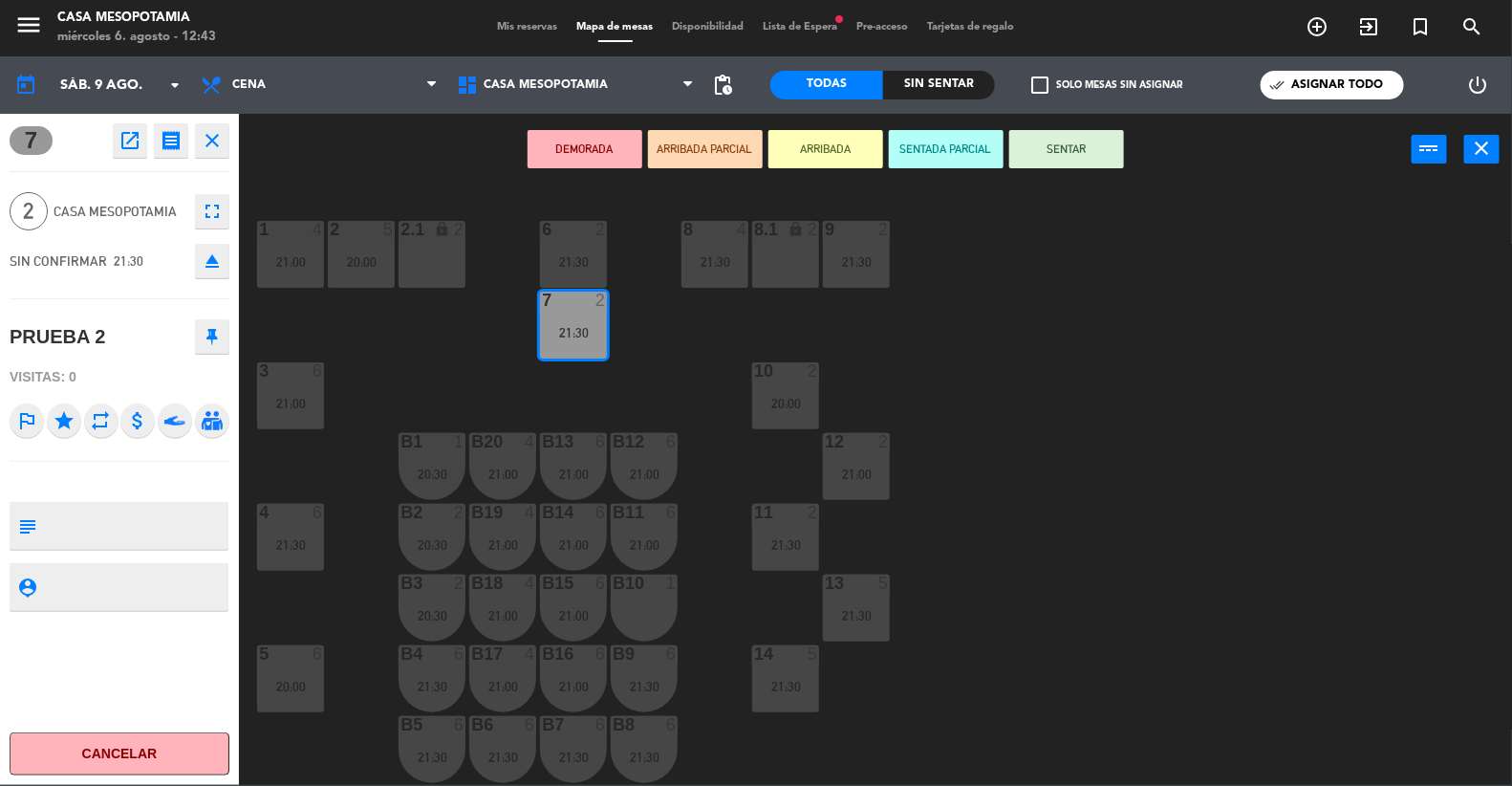 click on "1  4   21:00  2  5   20:00  6  2   21:30  8  4   21:30  9  2   21:30  2.1 lock  2  8.1 lock  2  7  2   21:30  3  6   21:00  10  2   20:00  12  2   21:00  B1  1   20:30  B12  6   21:00  B13  6   21:00  b20  4   21:00  4  6   21:30  11  2   21:30  B2  2   20:30  B11  6   21:00  B14  6   21:00  b19  4   21:00  13  5   21:30  B3  2   20:30  B10  1  B15  6   21:00  b18  4   21:00  5  6   20:00  14  5   21:30  B4  6   21:30  B9  6   21:30  B16  6   21:00  b17  4   21:00  B6  6   21:30  B7  6   21:30  B8  6   21:30  B5  6   21:30  16  2   21:30  18  4   20:00" 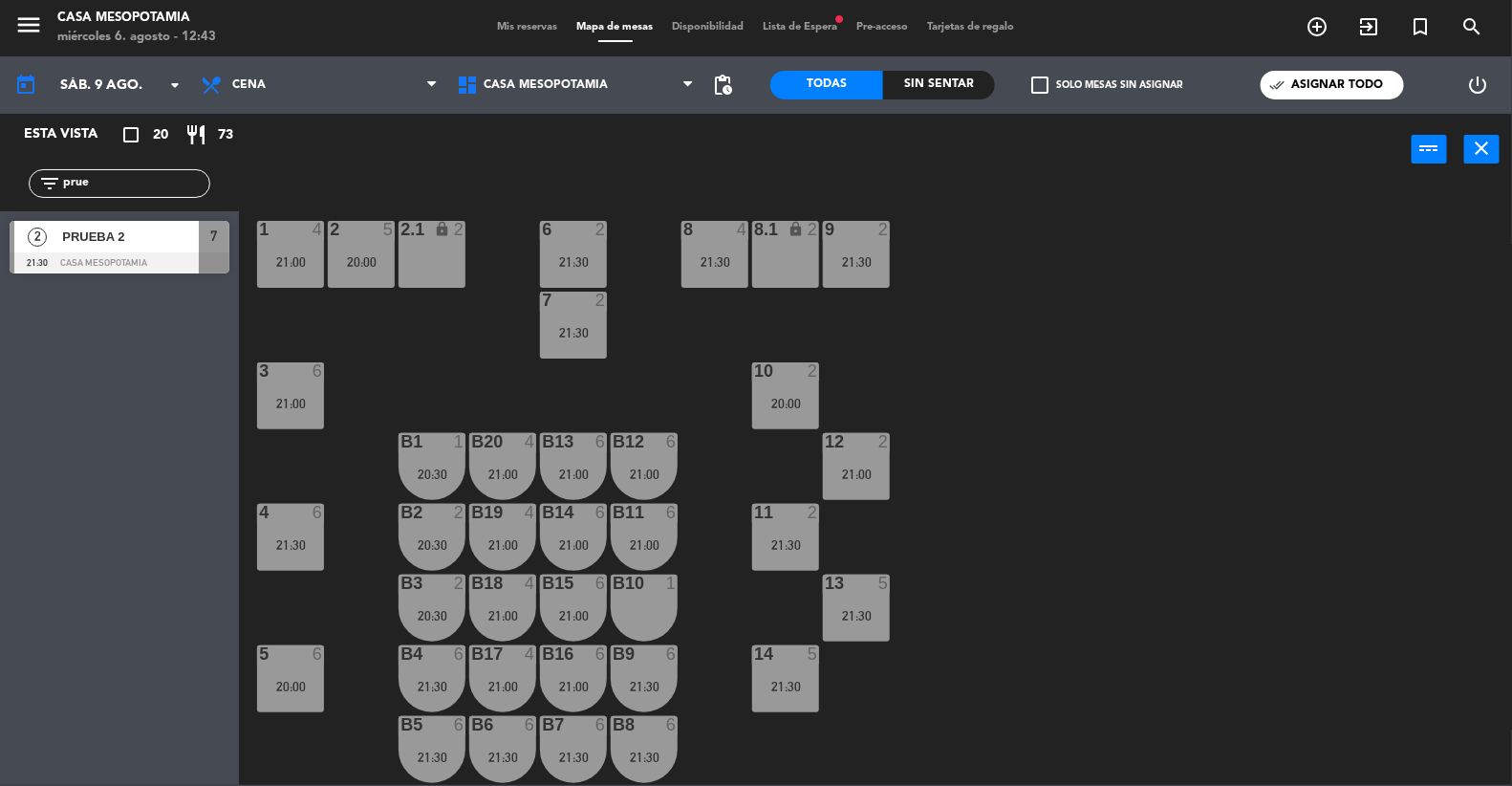click on "20:00" at bounding box center (786, 404) 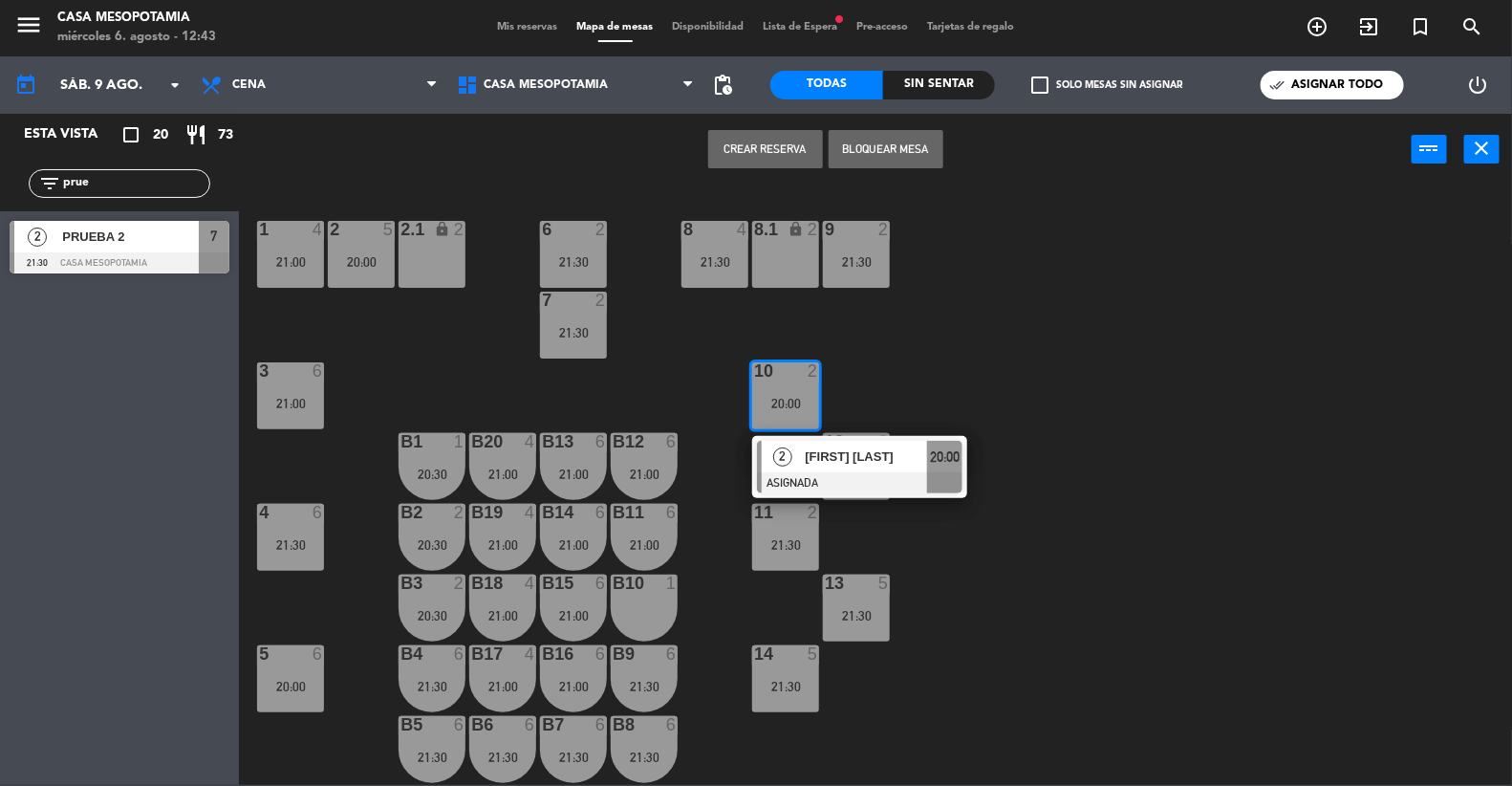 click on "1  4   21:00  2  5   20:00  6  2   21:30  8  4   21:30  9  2   21:30  2.1 lock  2  8.1 lock  2  7  2   21:30  3  6   21:00  10  2   20:00   2   [FIRST] [LAST]   ASIGNADA  20:00 12  2   21:00  B1  1   20:30  B12  6   21:00  B13  6   21:00  b20  4   21:00  4  6   21:30  11  2   21:30  B2  2   20:30  B11  6   21:00  B14  6   21:00  b19  4   21:00  13  5   21:30  B3  2   20:30  B10  1  B15  6   21:00  b18  4   21:00  5  6   20:00  14  5   21:30  B4  6   21:30  B9  6   21:30  B16  6   21:00  b17  4   21:00  B6  6   21:30  B7  6   21:30  B8  6   21:30  B5  6   21:30  16  2   21:30  18  4   20:00" 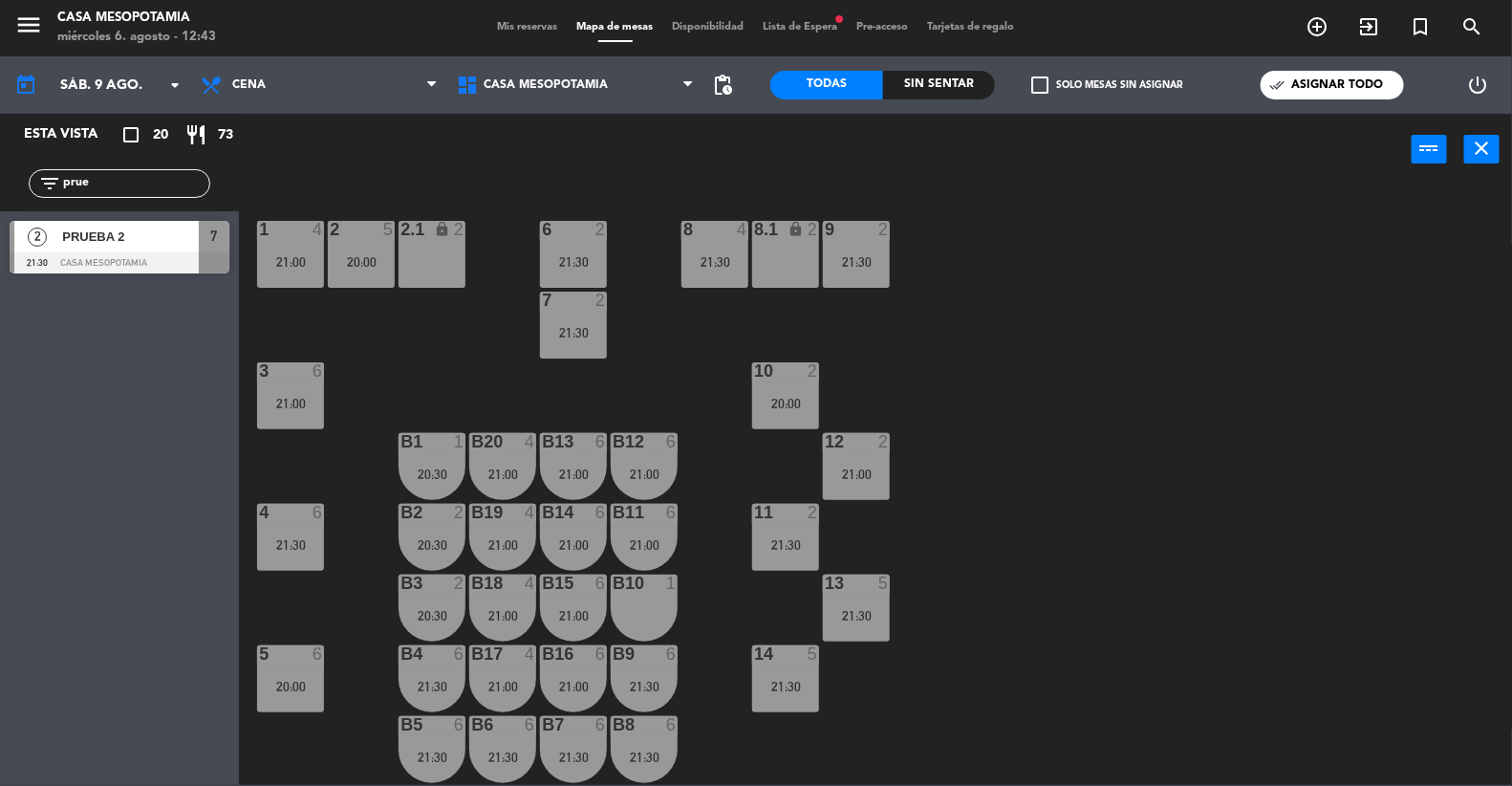 click on "21:30" at bounding box center [573, 333] 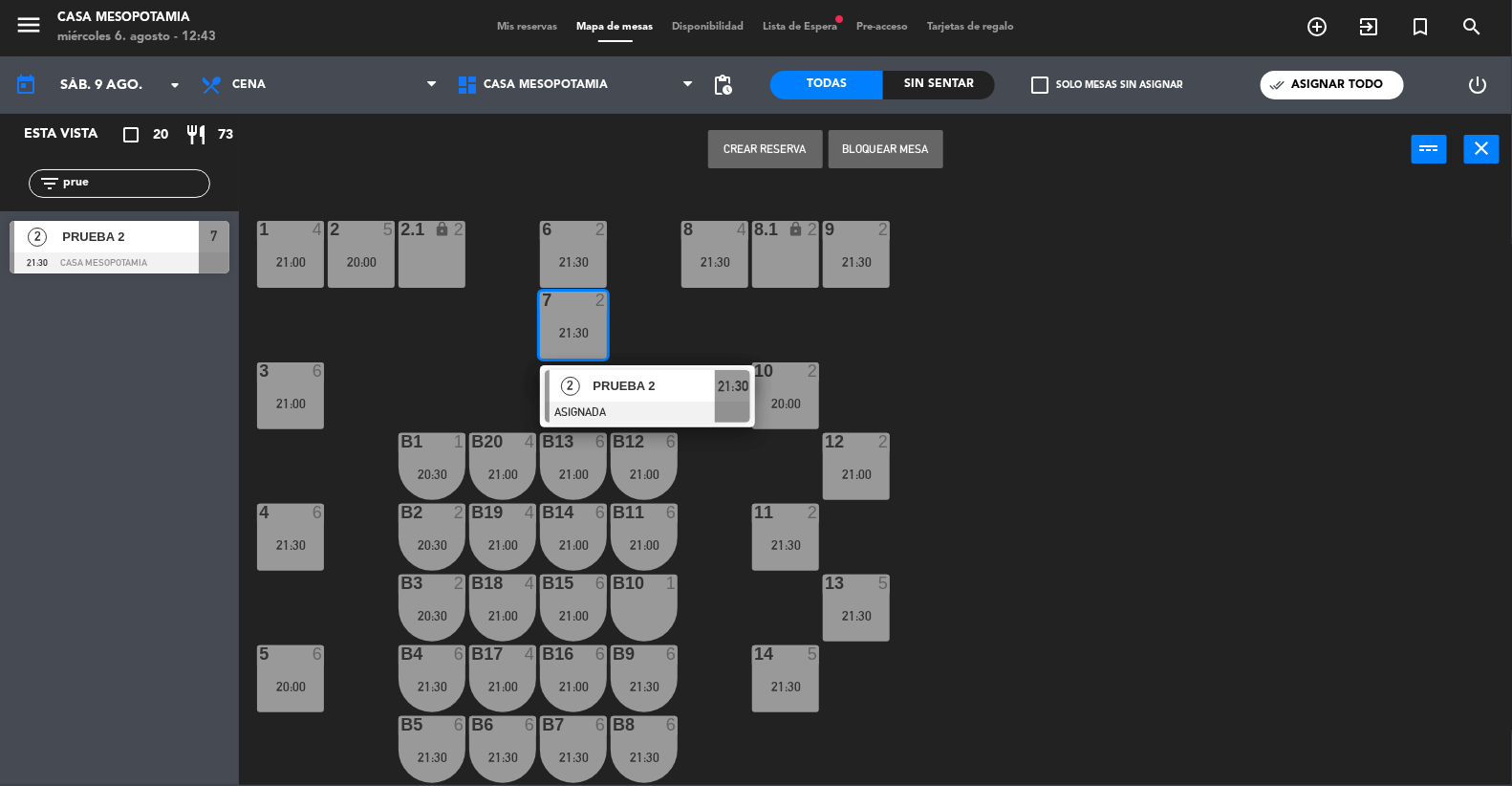 click on "1  4   21:00  2  5   20:00  6  2   21:30  8  4   21:30  9  2   21:30  2.1 lock  2  8.1 lock  2  7  2   21:30   2   PRUEBA 2   ASIGNADA  21:30 3  6   21:00  10  2   20:00  12  2   21:00  B1  1   20:30  B12  6   21:00  B13  6   21:00  b20  4   21:00  4  6   21:30  11  2   21:30  B2  2   20:30  B11  6   21:00  B14  6   21:00  b19  4   21:00  13  5   21:30  B3  2   20:30  B10  1  B15  6   21:00  b18  4   21:00  5  6   20:00  14  5   21:30  B4  6   21:30  B9  6   21:30  B16  6   21:00  b17  4   21:00  B6  6   21:30  B7  6   21:30  B8  6   21:30  B5  6   21:30  16  2   21:30  18  4   20:00" 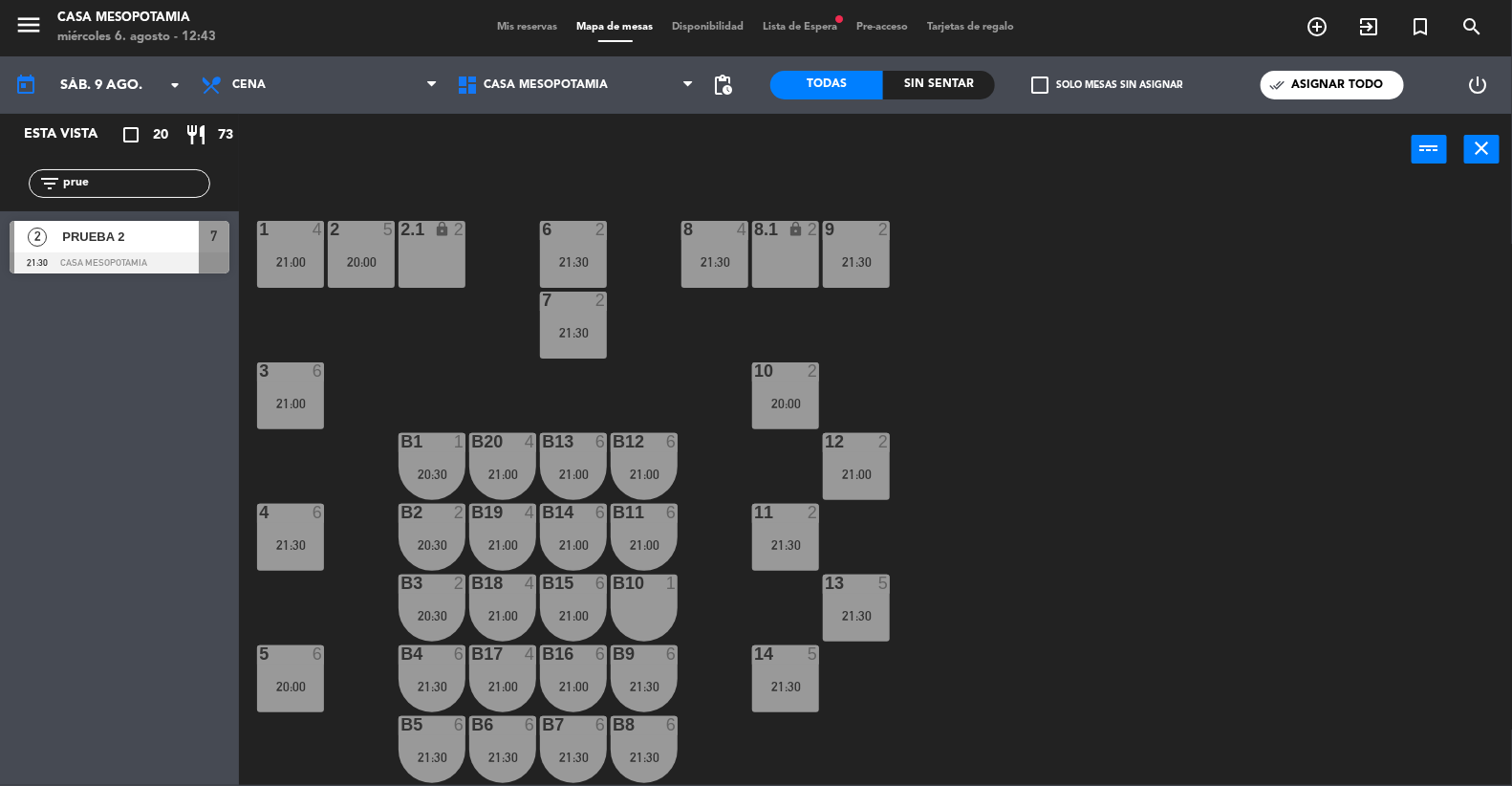click on "filter_list prue" 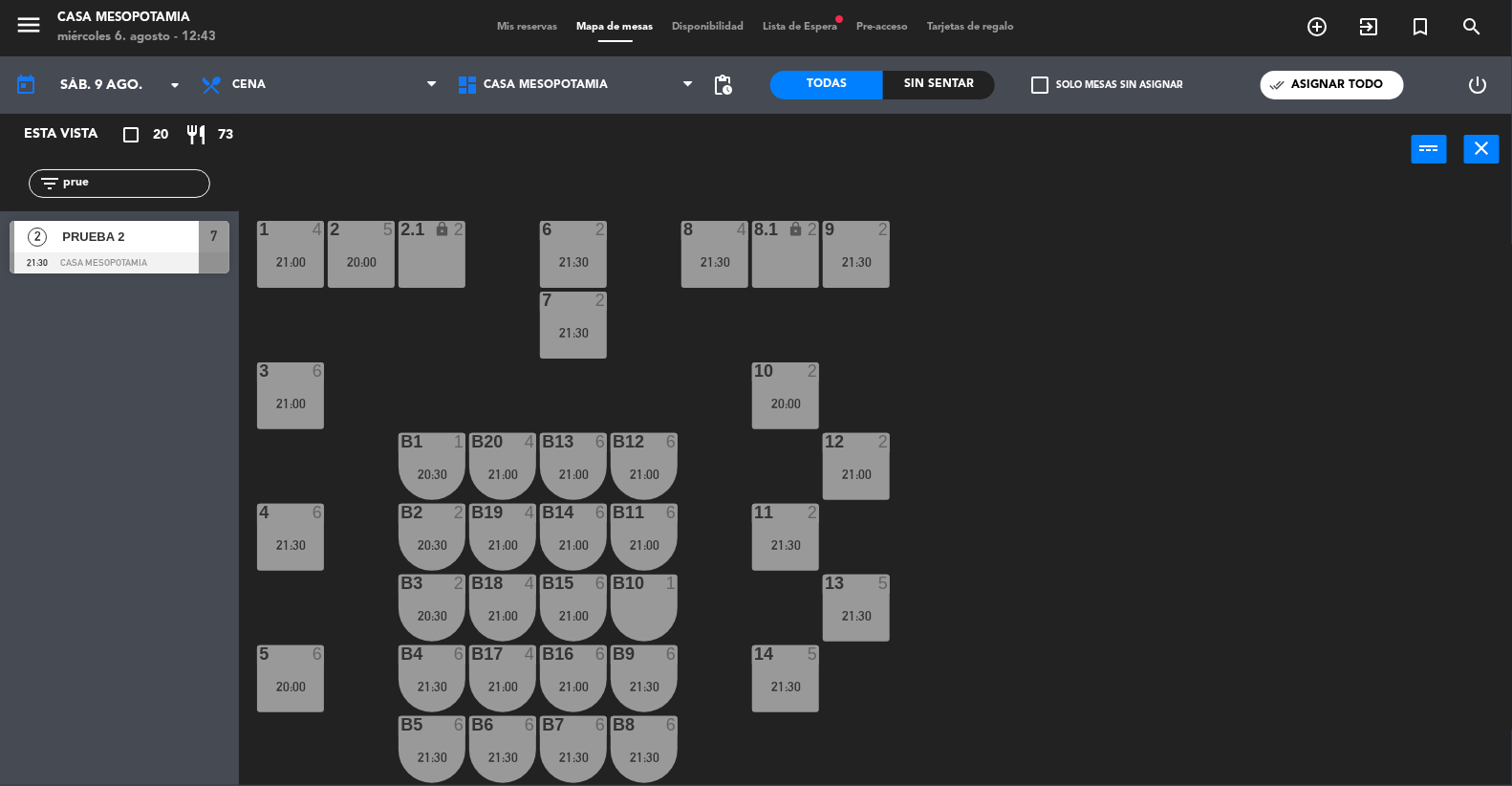 click on "prue" 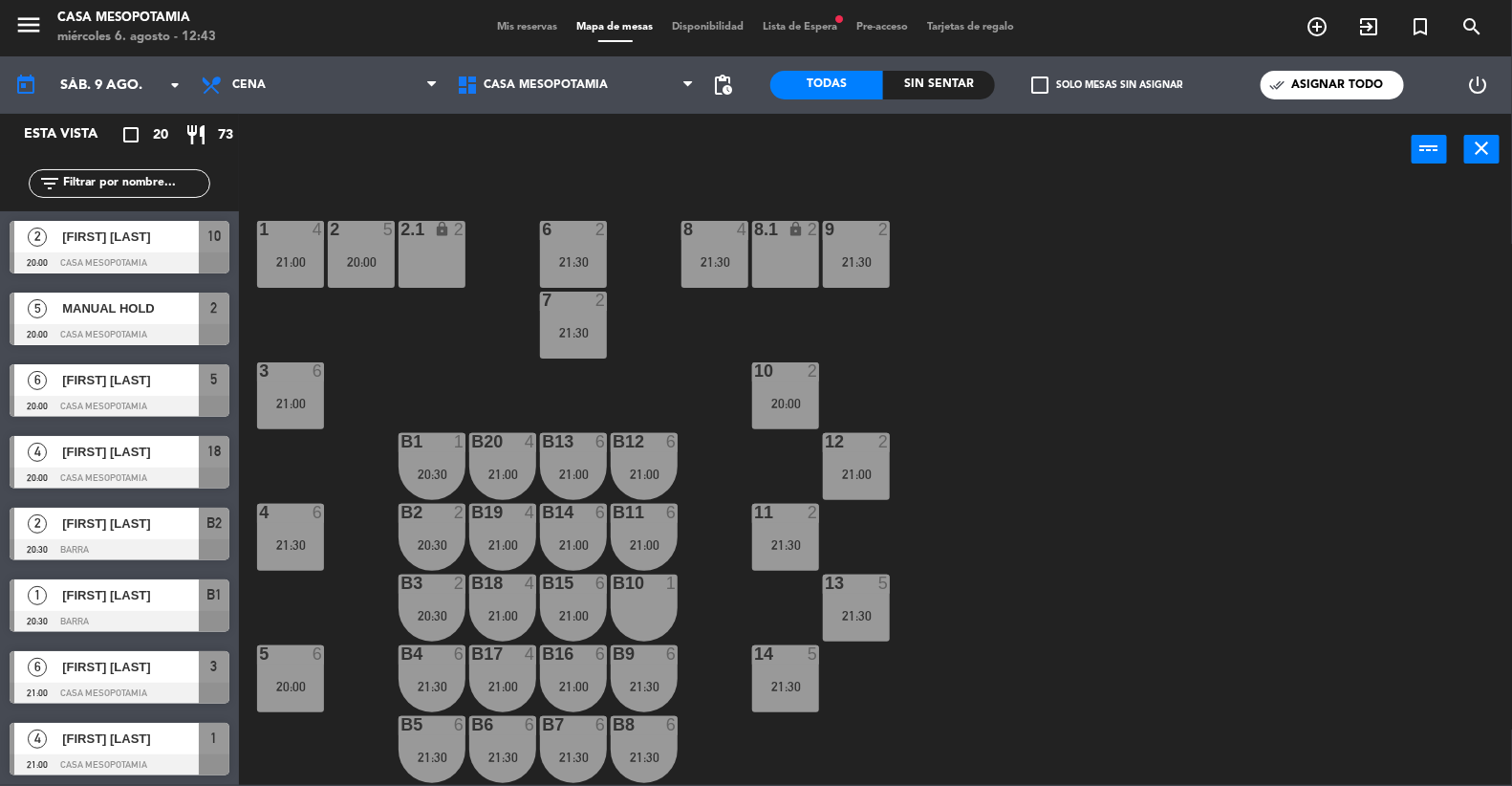 type 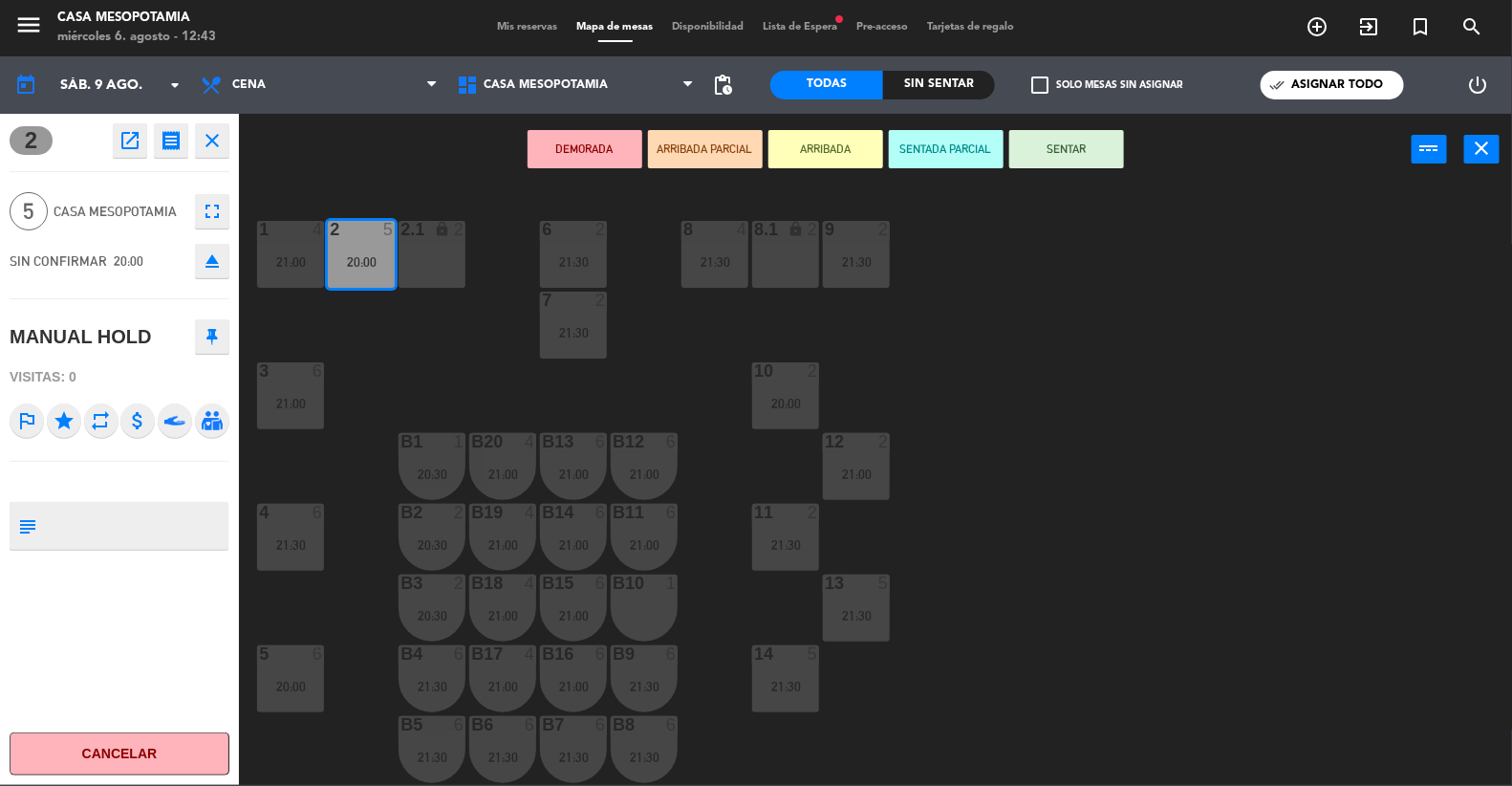 click on "open_in_new" 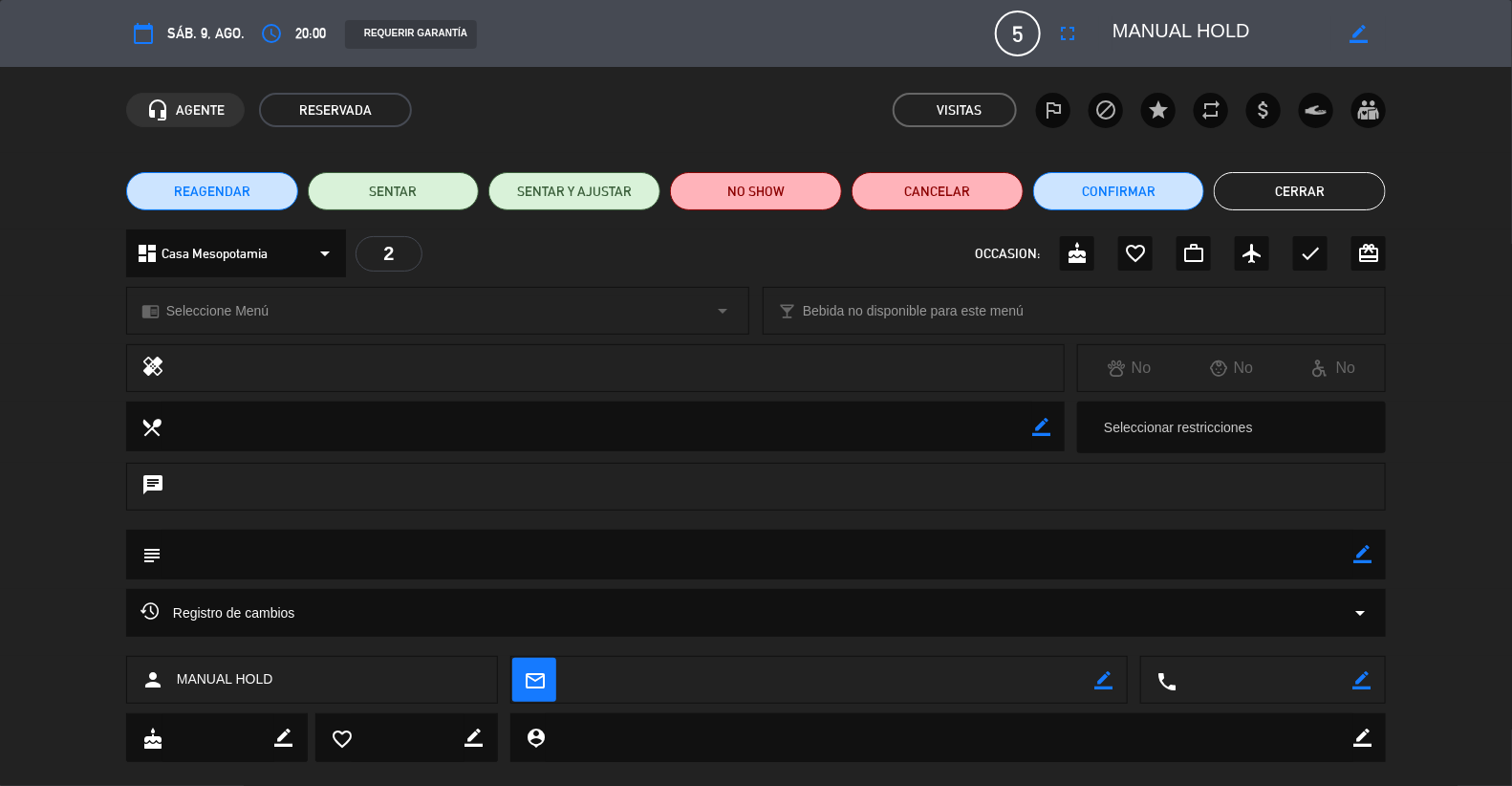 click on "border_color" 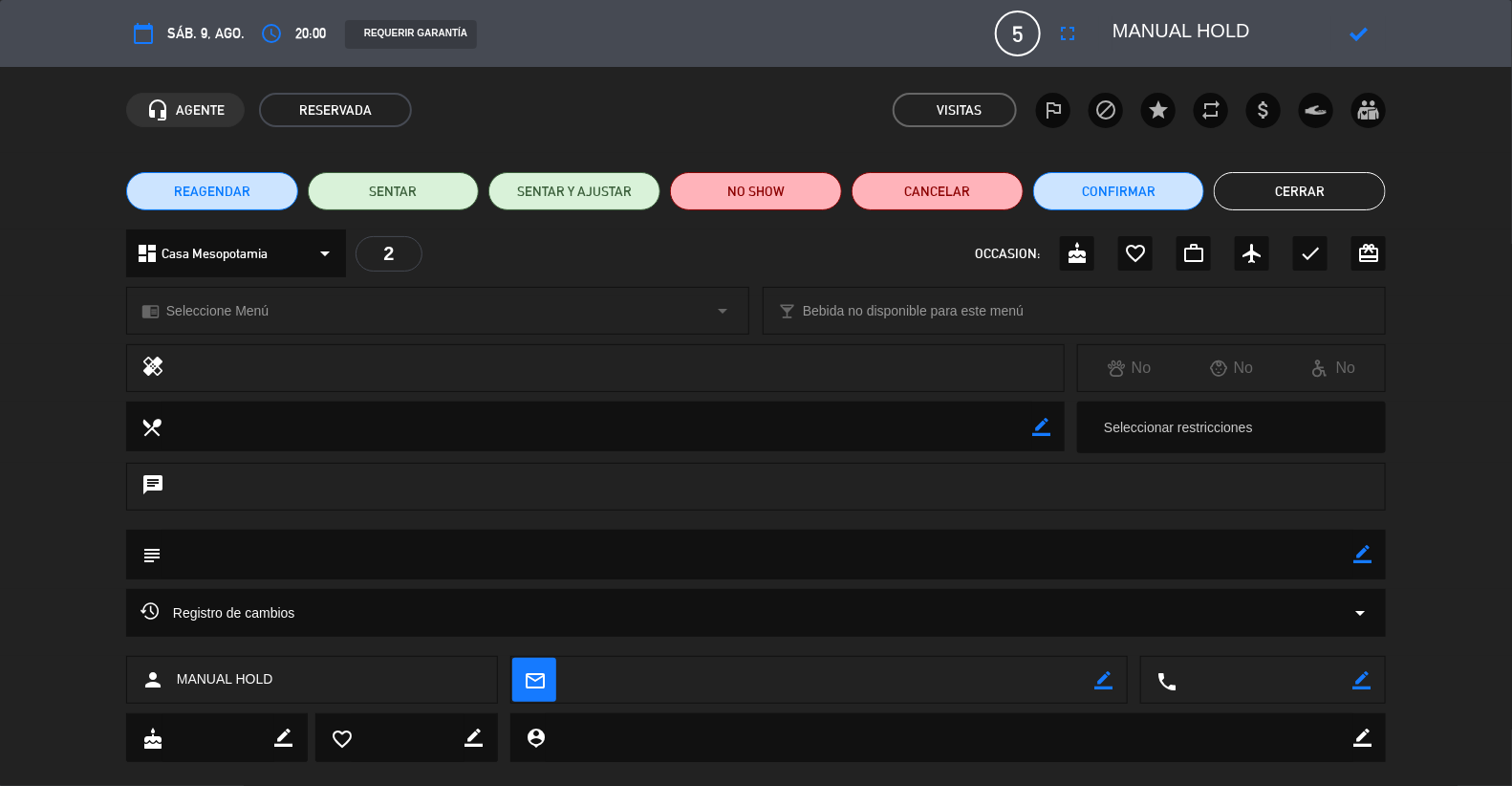 click 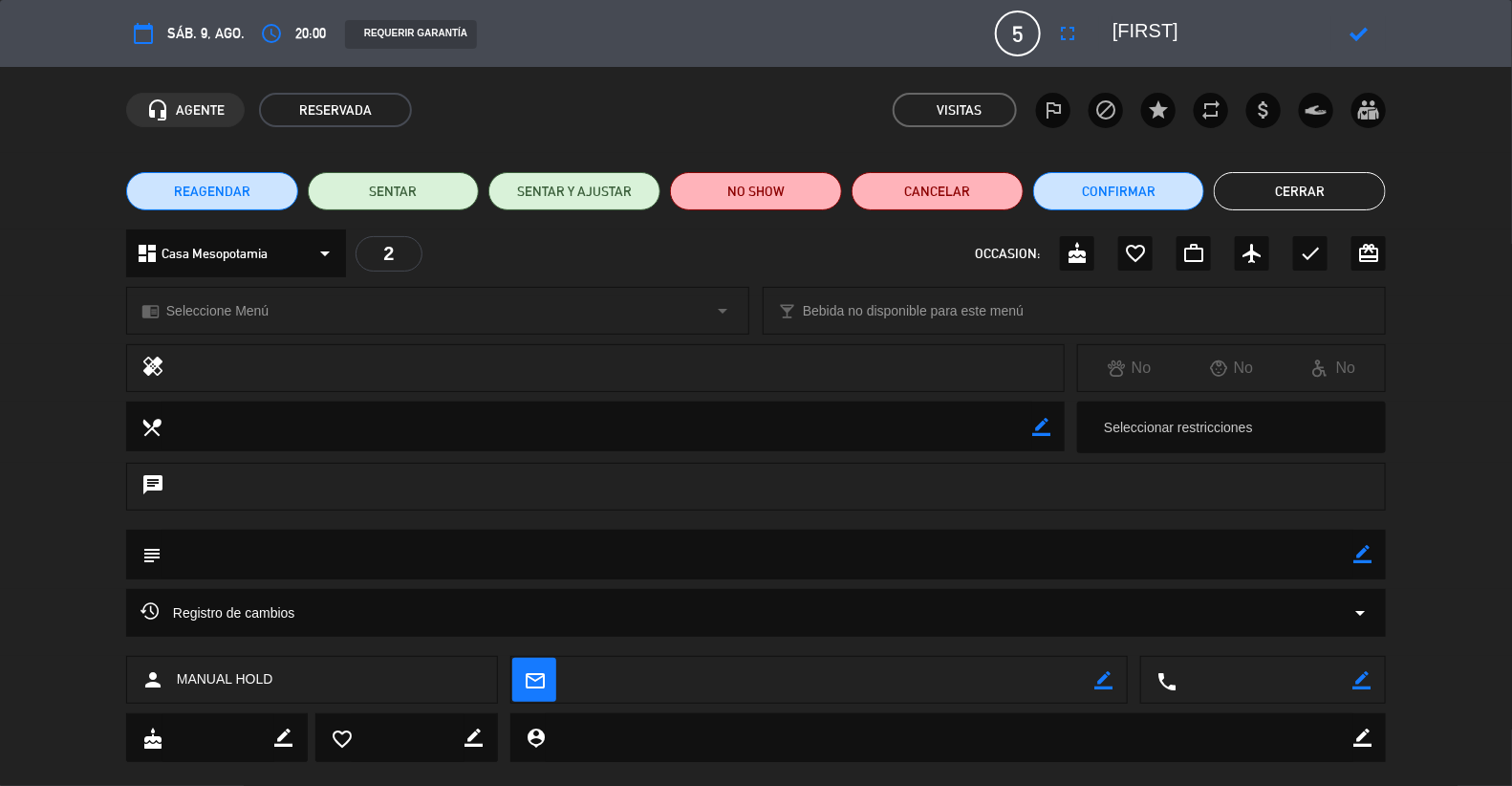 type on "[FIRST]" 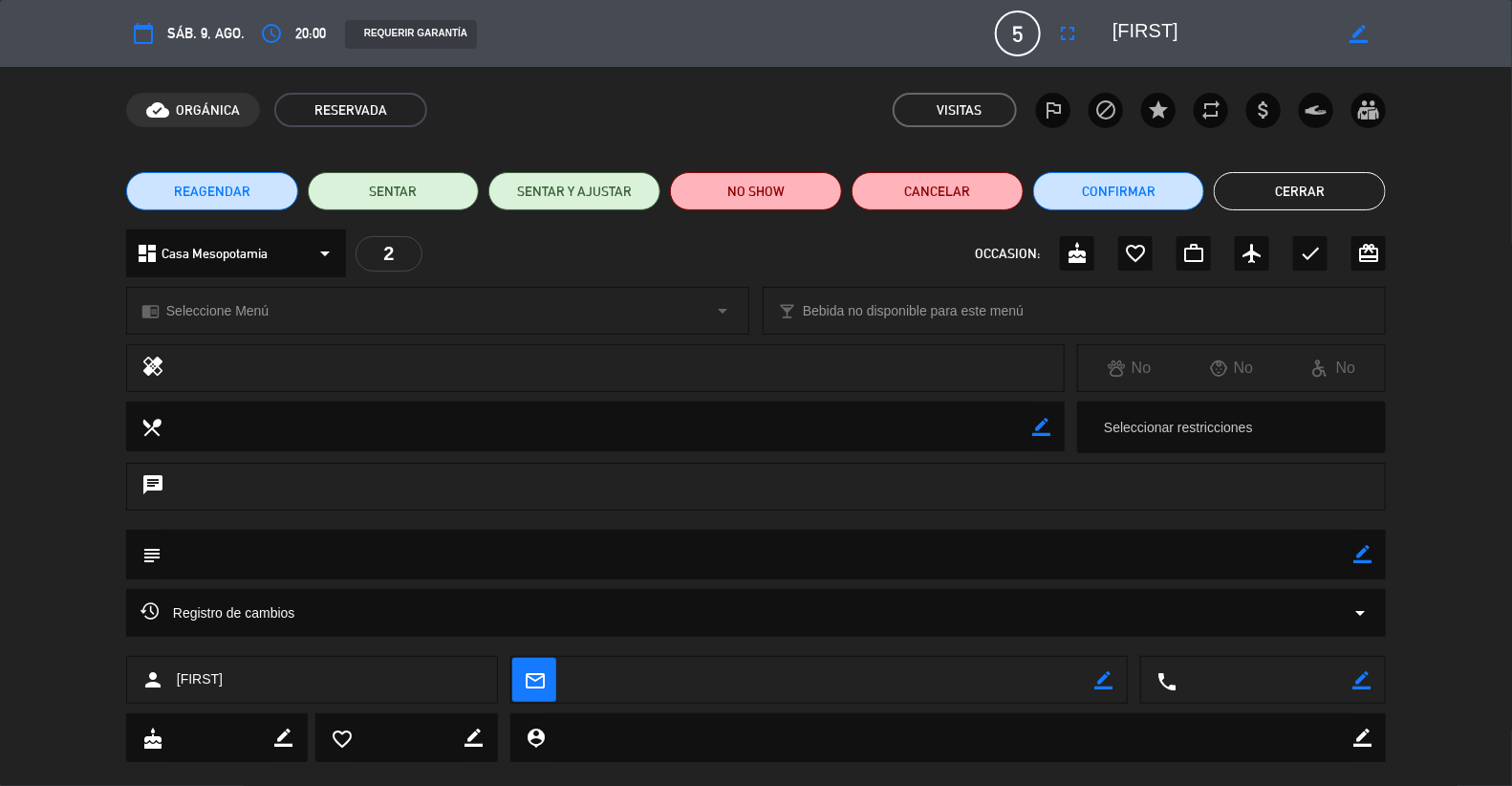 click on "Cerrar" 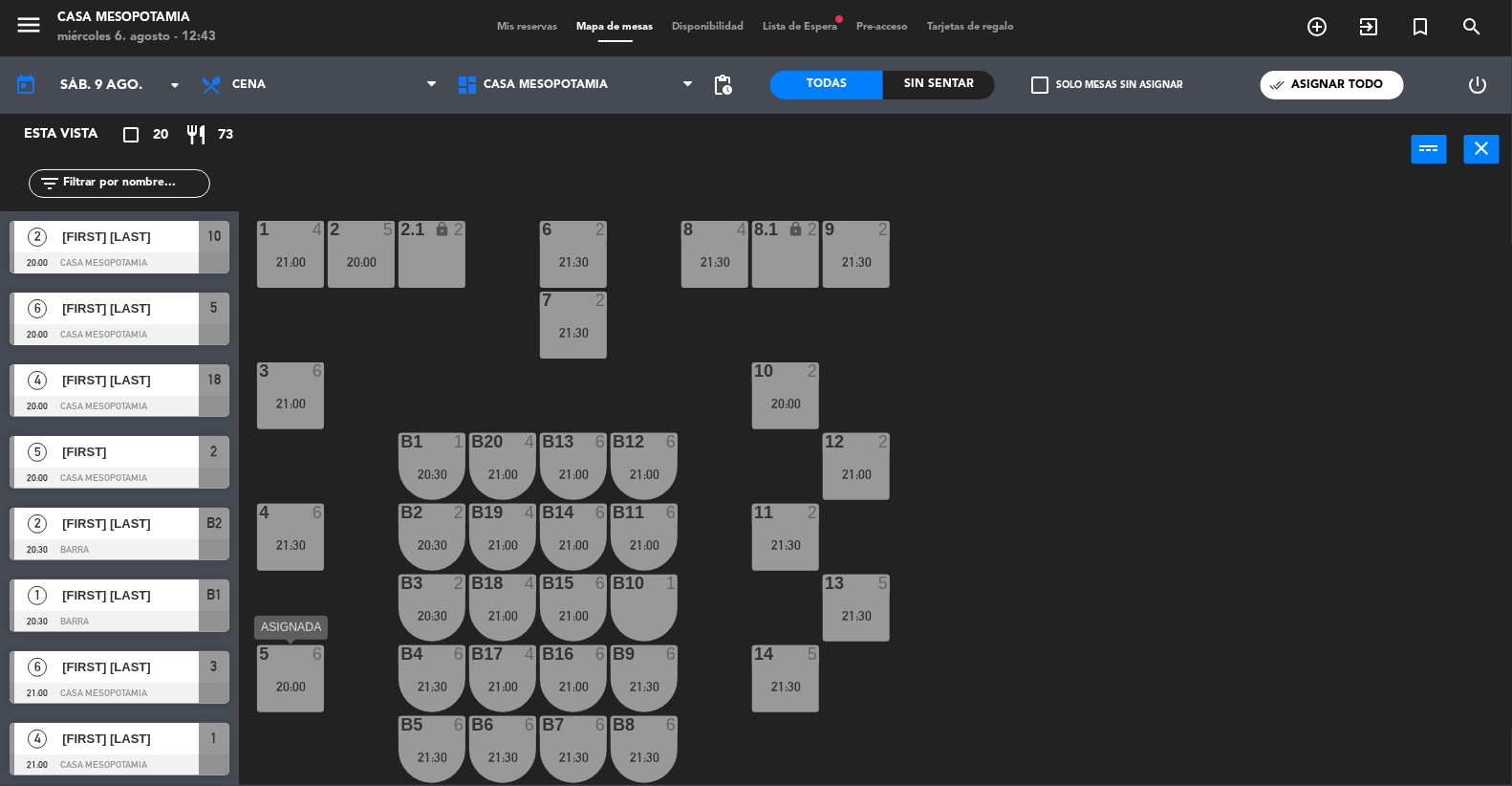 click on "5 6 20:00" at bounding box center (291, 679) 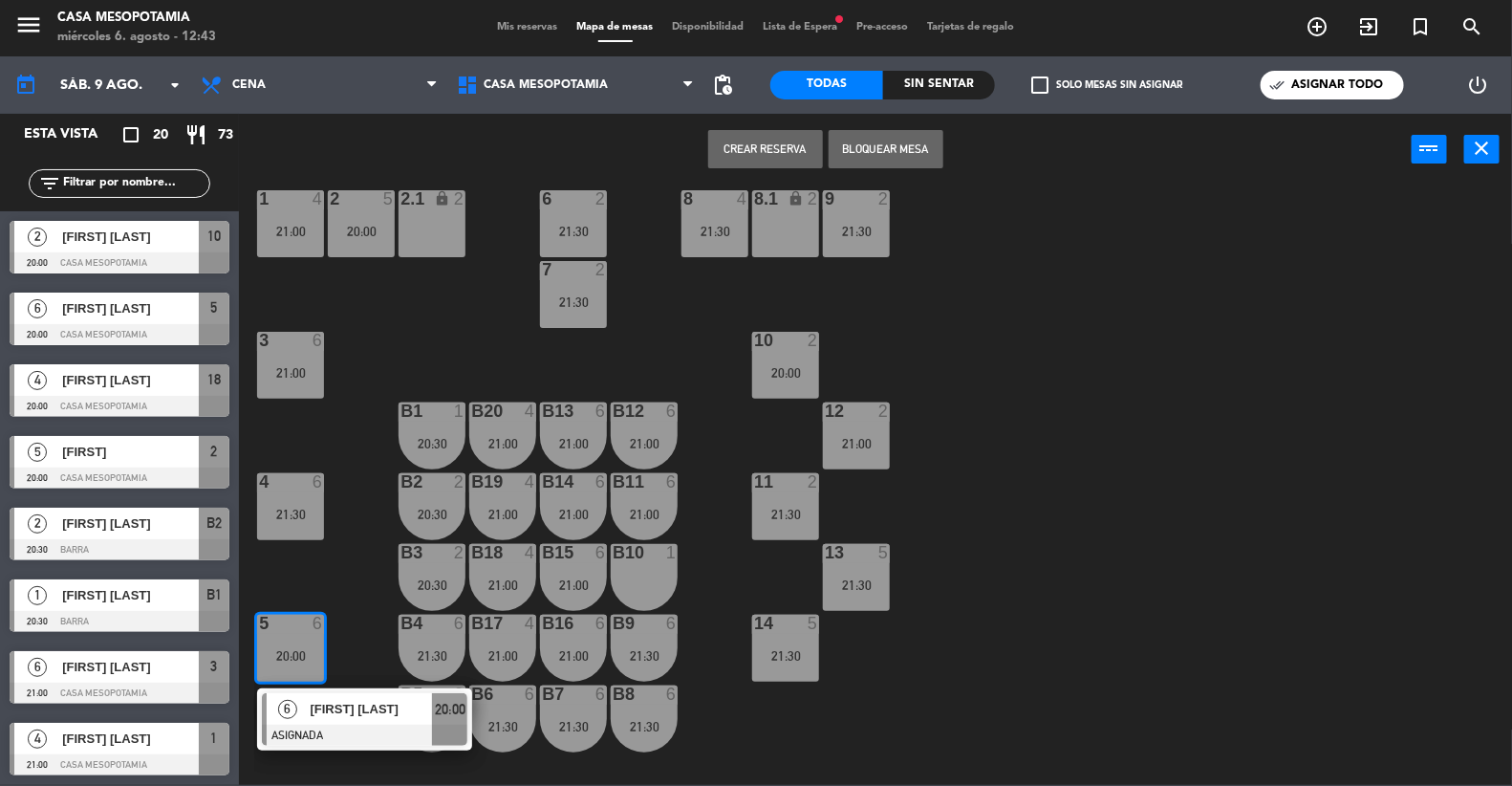 scroll, scrollTop: 20, scrollLeft: 0, axis: vertical 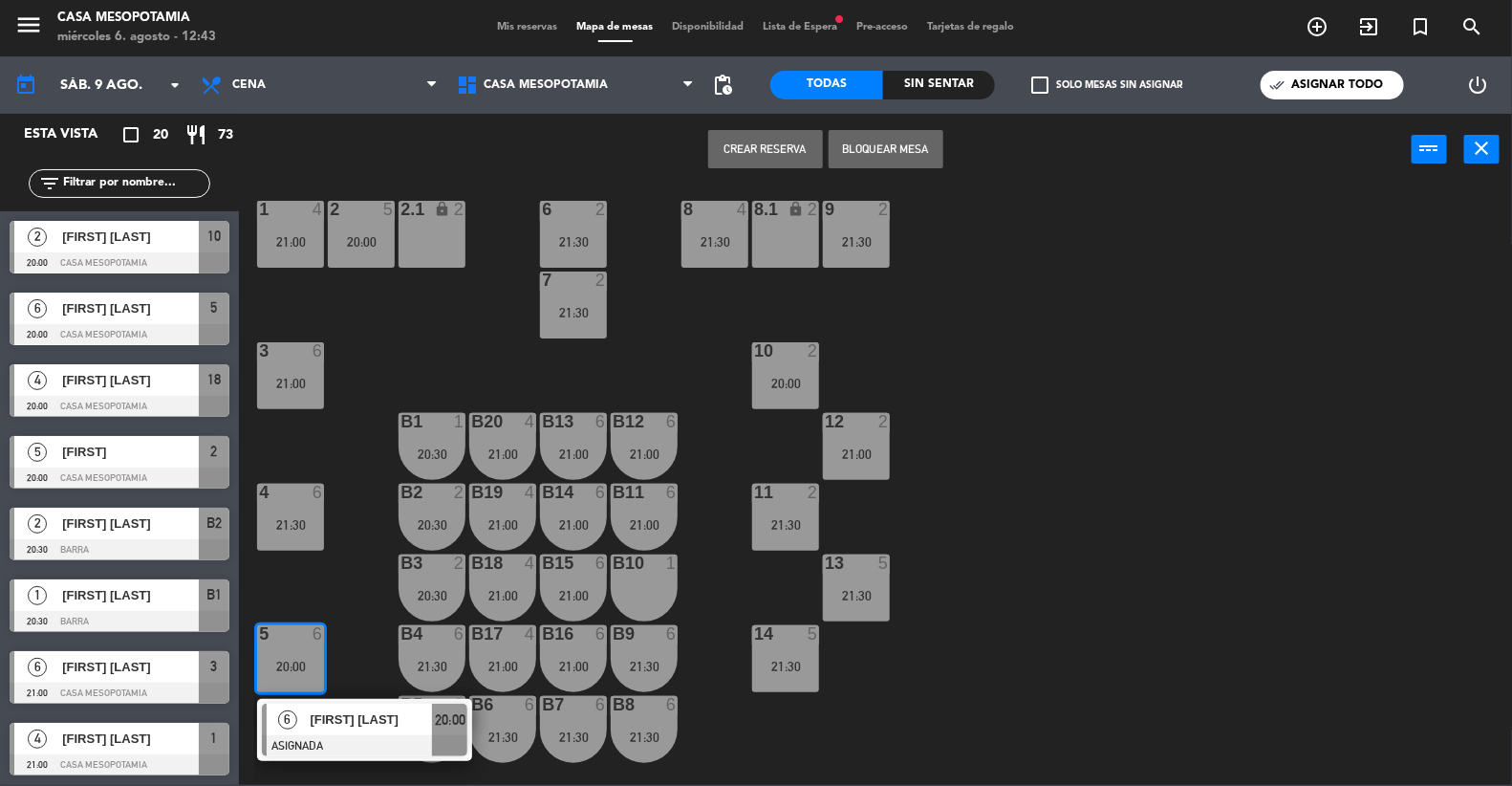 click on "1 4 21:00 2 5 20:00 6 2 21:30 8 4 21:30 9 2 21:30 2.1 lock 2 8.1 lock 2 7 2 21:30 3 6 21:00 10 2 20:00 12 2 21:00 B1 1 20:30 B12 6 21:00 B13 6 21:00 b20 4 21:00 4 6 21:30 11 2 21:30 B2 2 20:30 B11 6 21:00 B14 6 21:00 b19 4 21:00 13 5 21:30 B3 2 20:30 B10 1 B15 6 21:00 b18 4 21:00 5 6 20:00 6 [FIRST] [LAST] ASIGNADA 20:00 14 5 21:30 B4 6 21:30 B9 6 21:30 B16 6 21:00 b17 4 21:00 B6 6 21:30 B7 6 21:30 B8 6 21:30 B5 6 21:30 16 2 21:30 18 4 20:00" 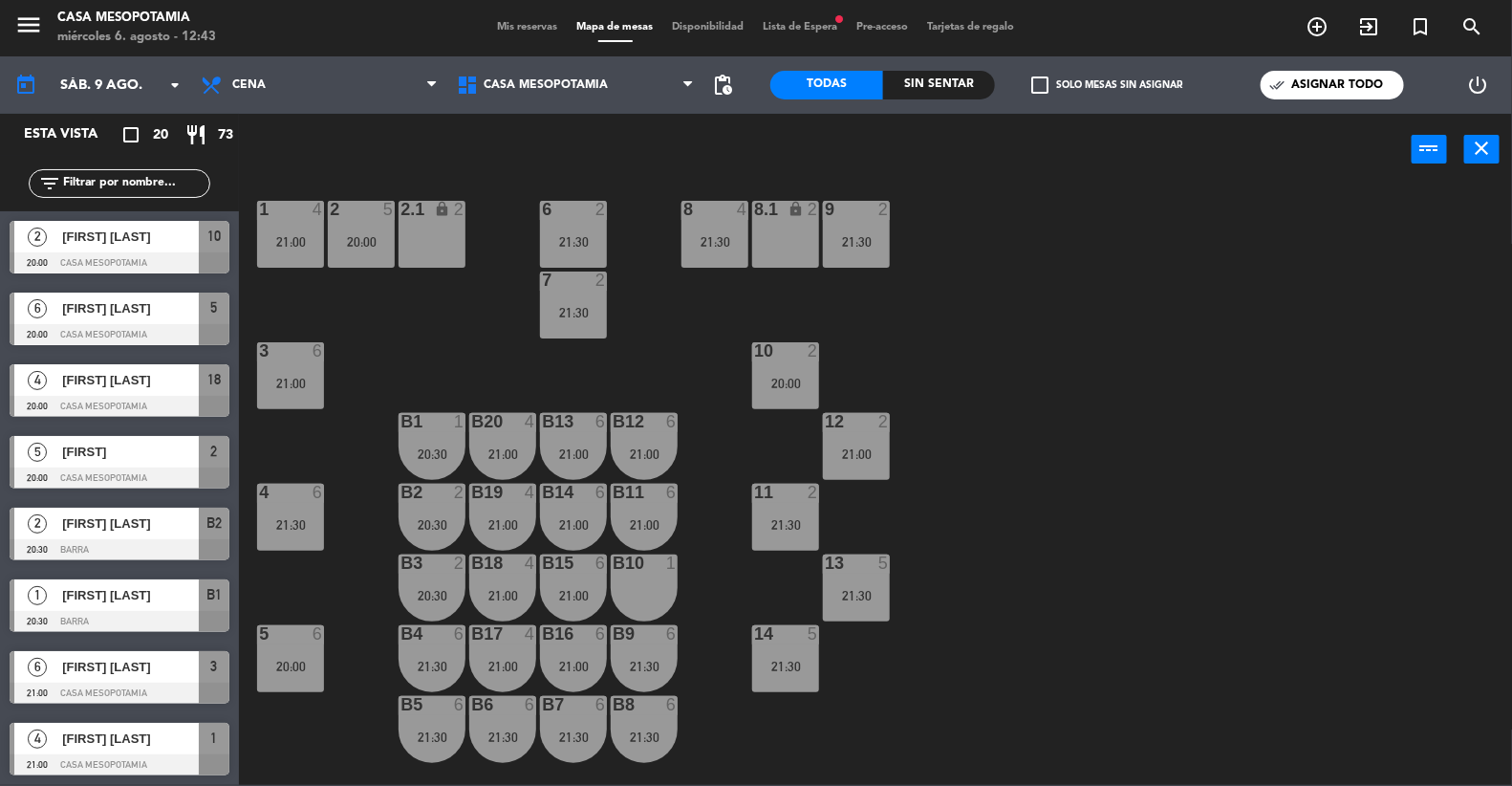 click on "2 5 20:00" at bounding box center [361, 234] 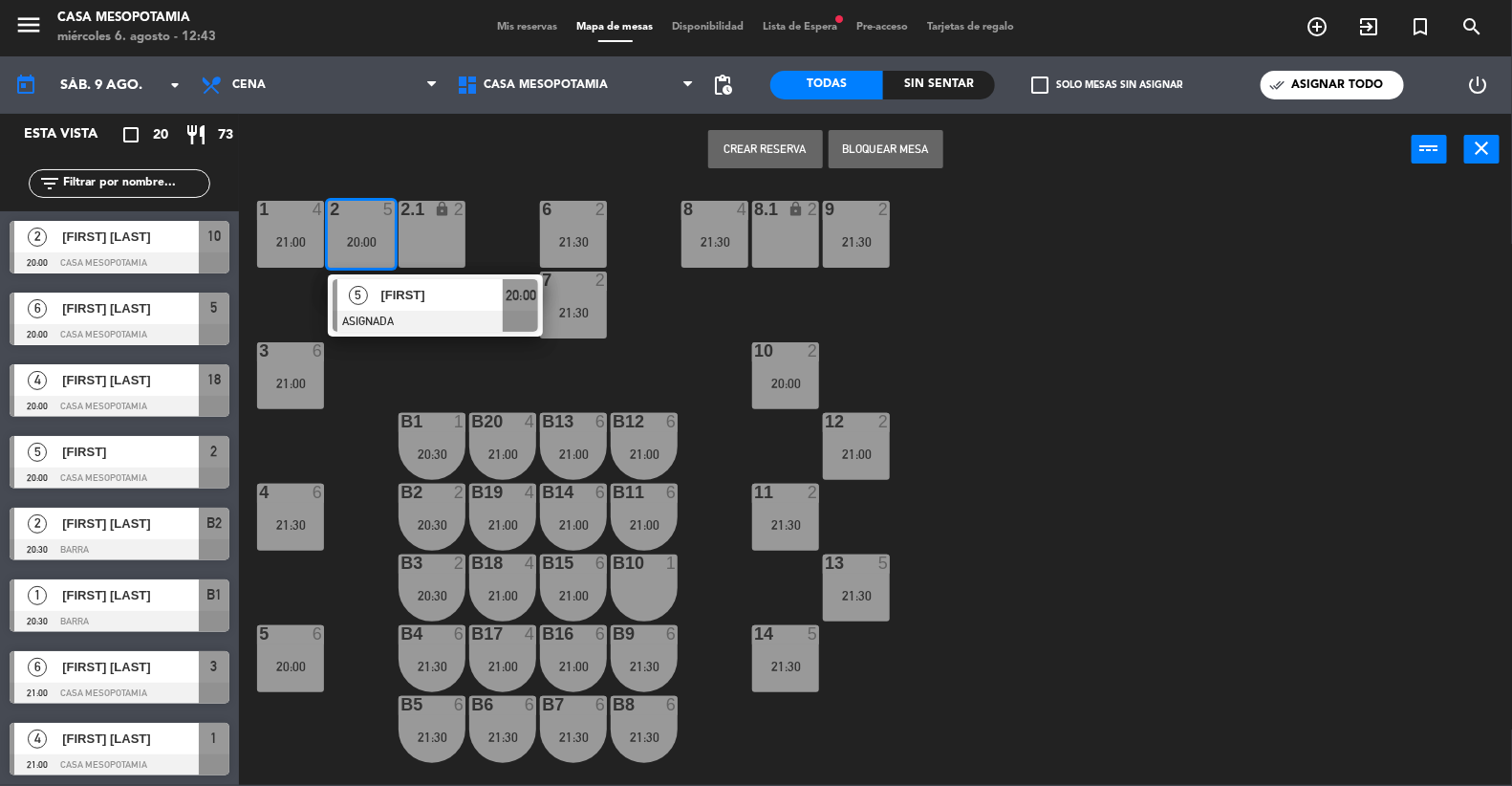 click at bounding box center (435, 321) 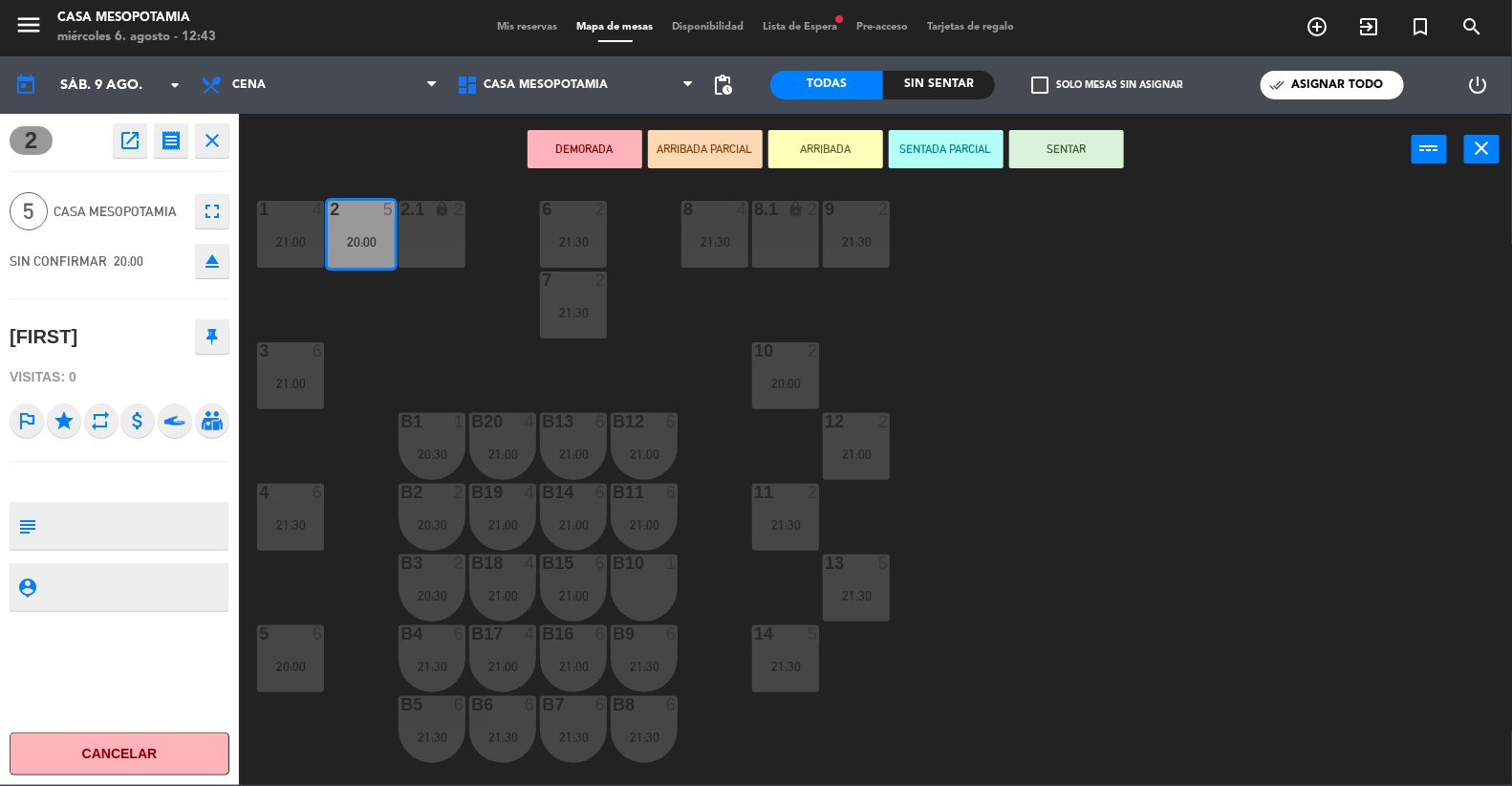 click at bounding box center (291, 634) 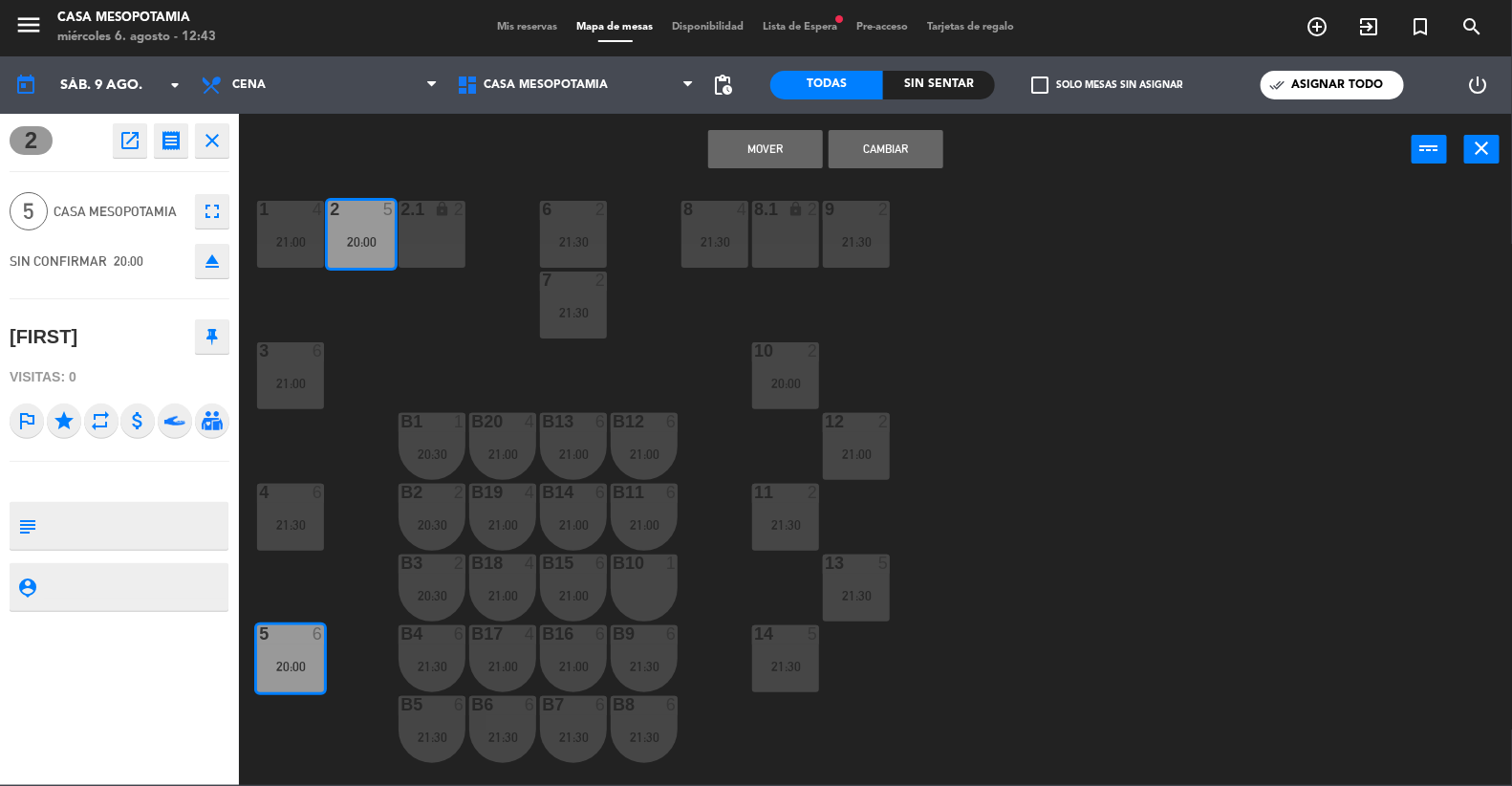 click on "Cambiar" at bounding box center [886, 149] 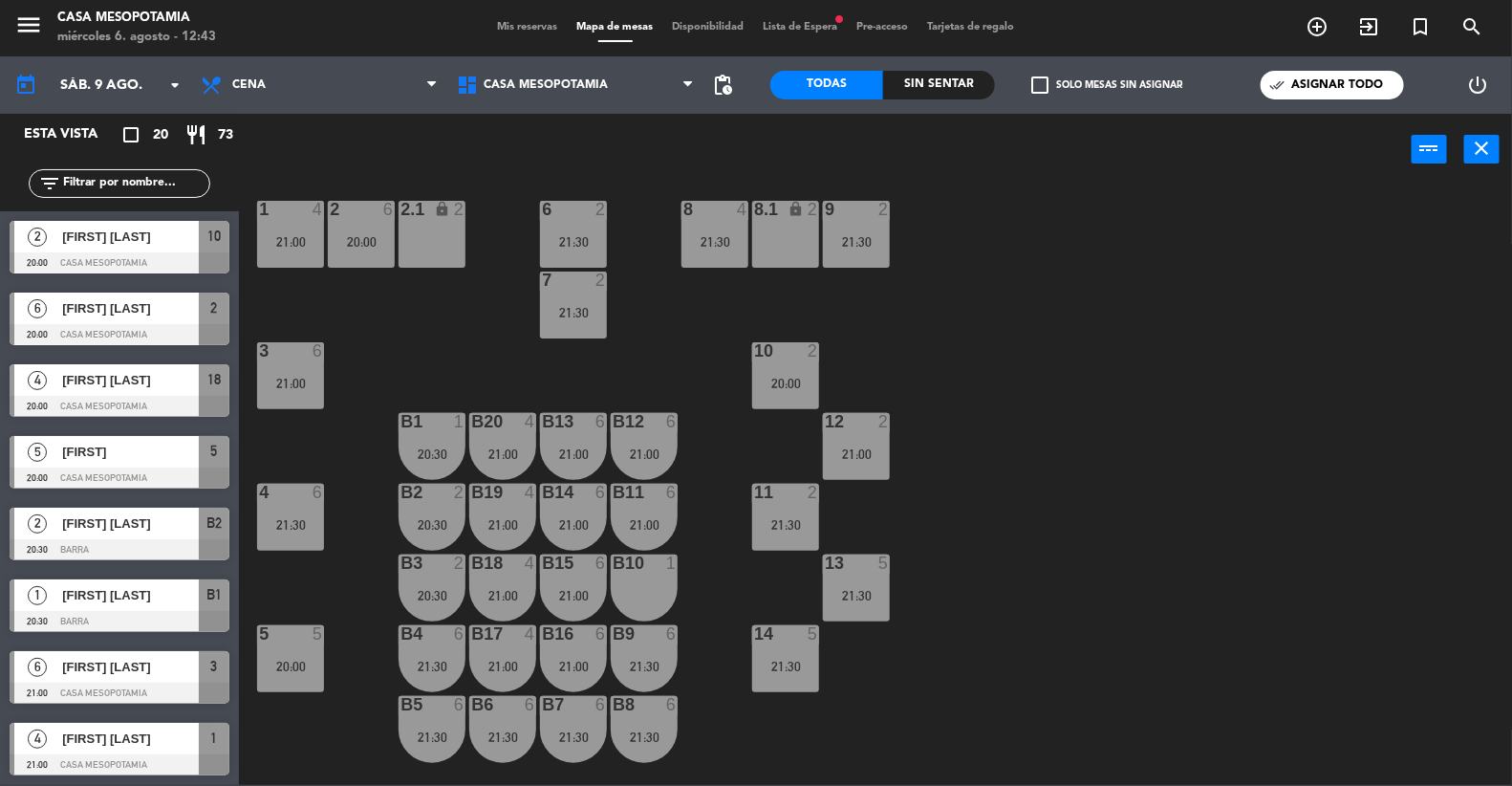 click on "1  4   21:00  2  6   20:00  6  2   21:30  8  4   21:30  9  2   21:30  2.1 lock  2  8.1 lock  2  7  2   21:30  3  6   21:00  10  2   20:00  12  2   21:00  B1  1   20:30  B12  6   21:00  B13  6   21:00  b20  4   21:00  4  6   21:30  11  2   21:30  B2  2   20:30  B11  6   21:00  B14  6   21:00  b19  4   21:00  13  5   21:30  B3  2   20:30  B10  1  B15  6   21:00  b18  4   21:00  5  5   20:00  14  5   21:30  B4  6   21:30  B9  6   21:30  B16  6   21:00  b17  4   21:00  B6  6   21:30  B7  6   21:30  B8  6   21:30  B5  6   21:30  16  2   21:30  18  4   20:00" 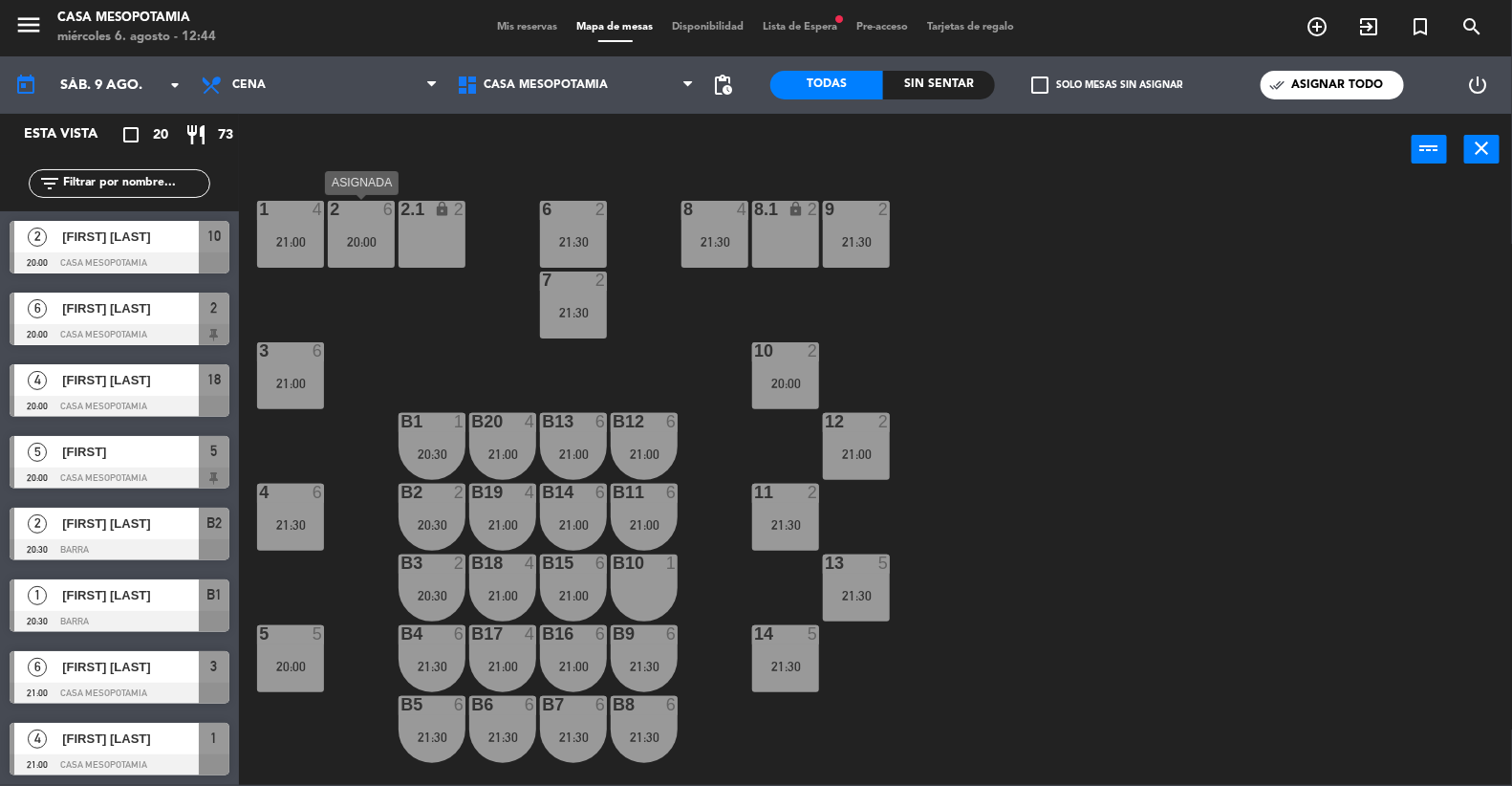 click on "20:00" at bounding box center (361, 242) 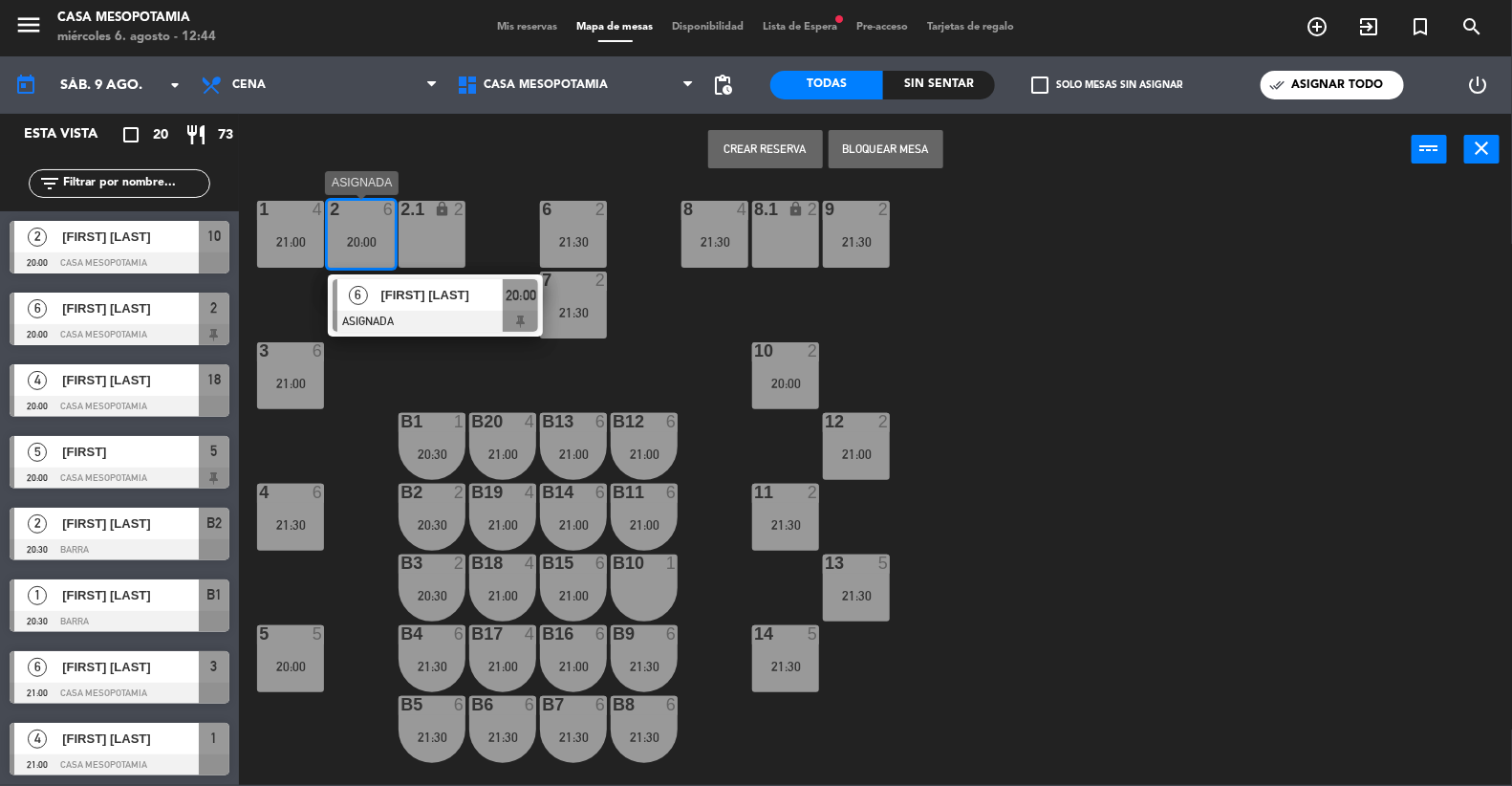 click at bounding box center [435, 321] 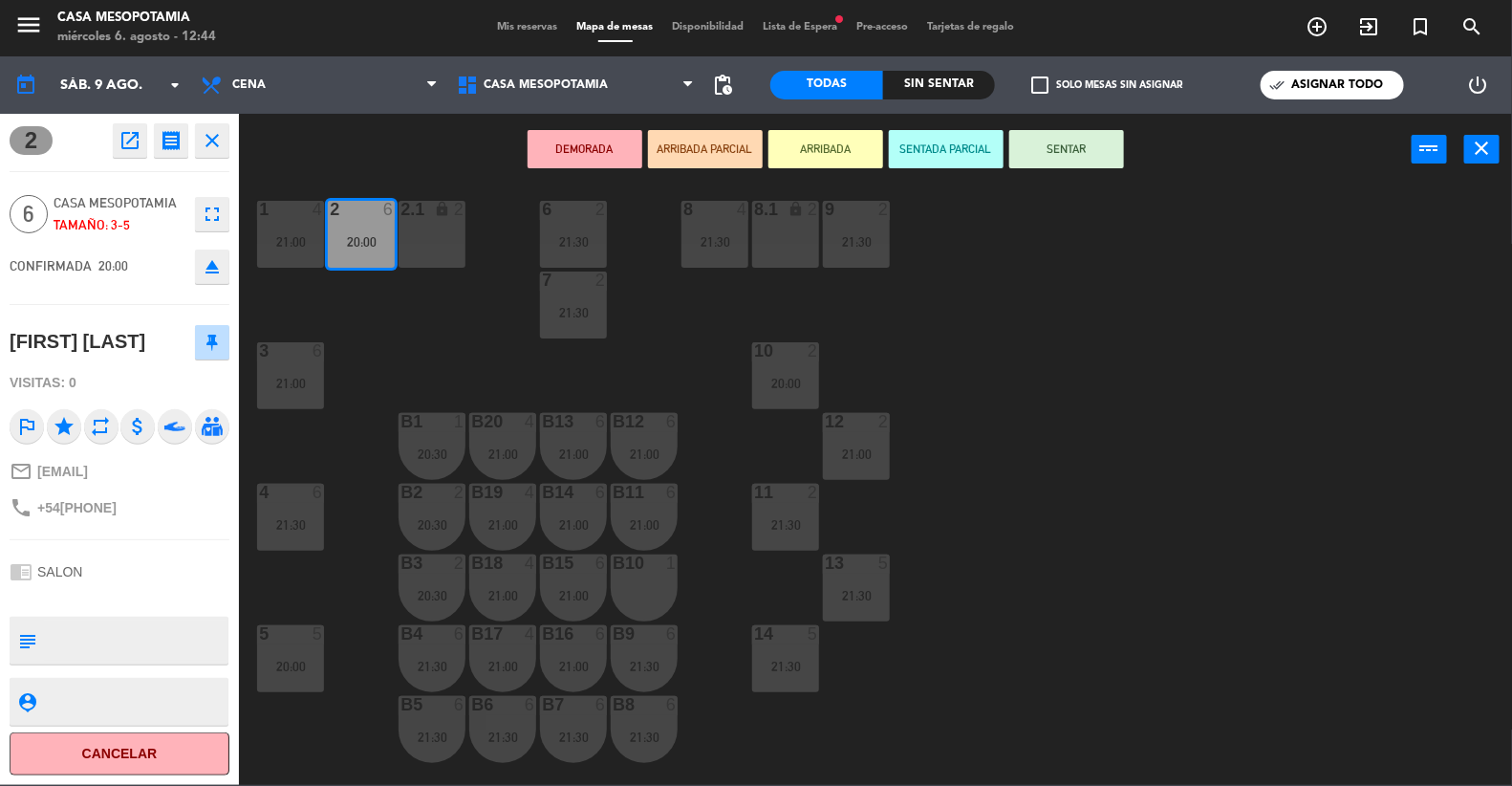 drag, startPoint x: 40, startPoint y: 222, endPoint x: 134, endPoint y: 228, distance: 94.1913 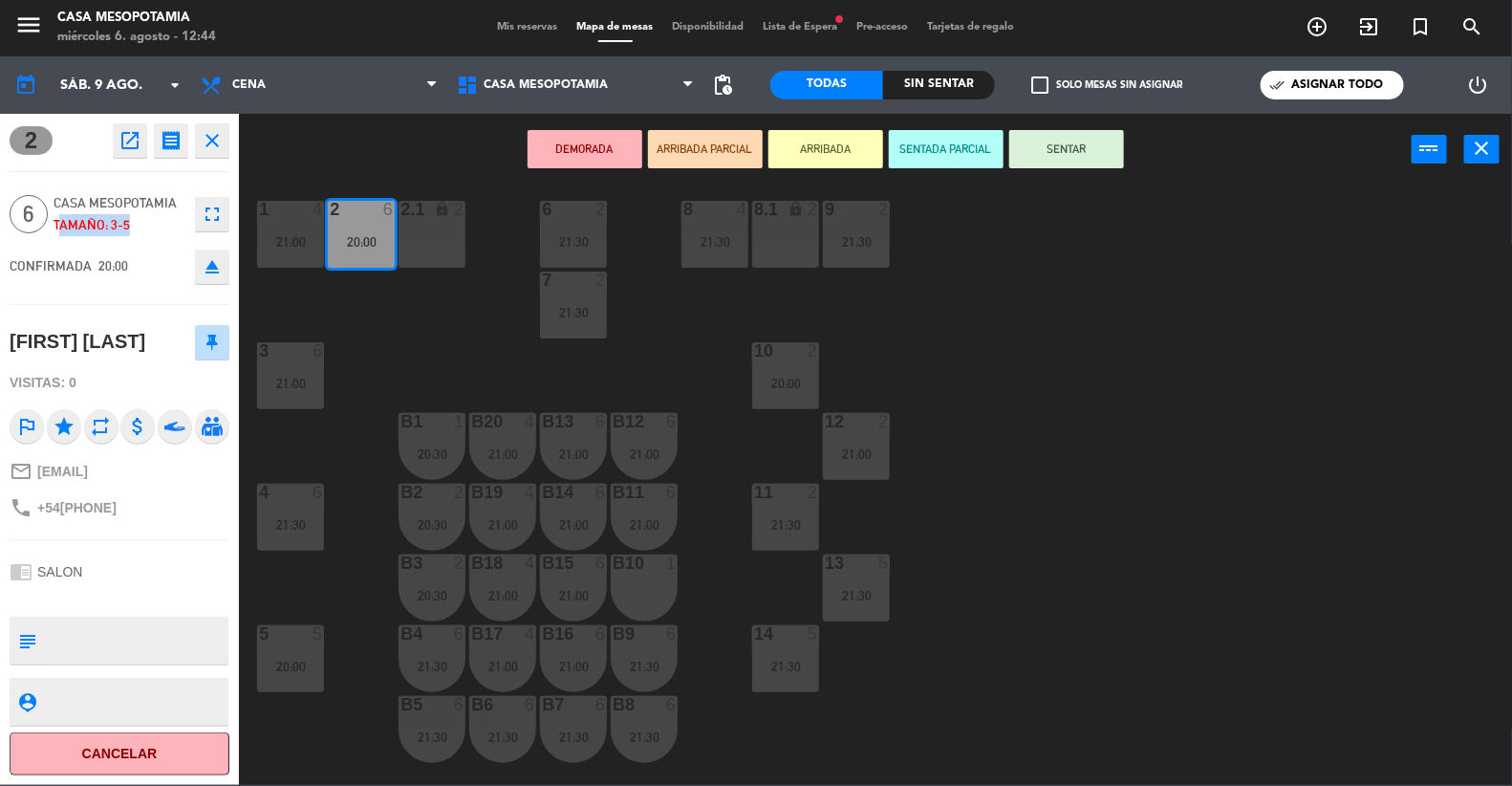 drag, startPoint x: 55, startPoint y: 226, endPoint x: 119, endPoint y: 232, distance: 64.28063 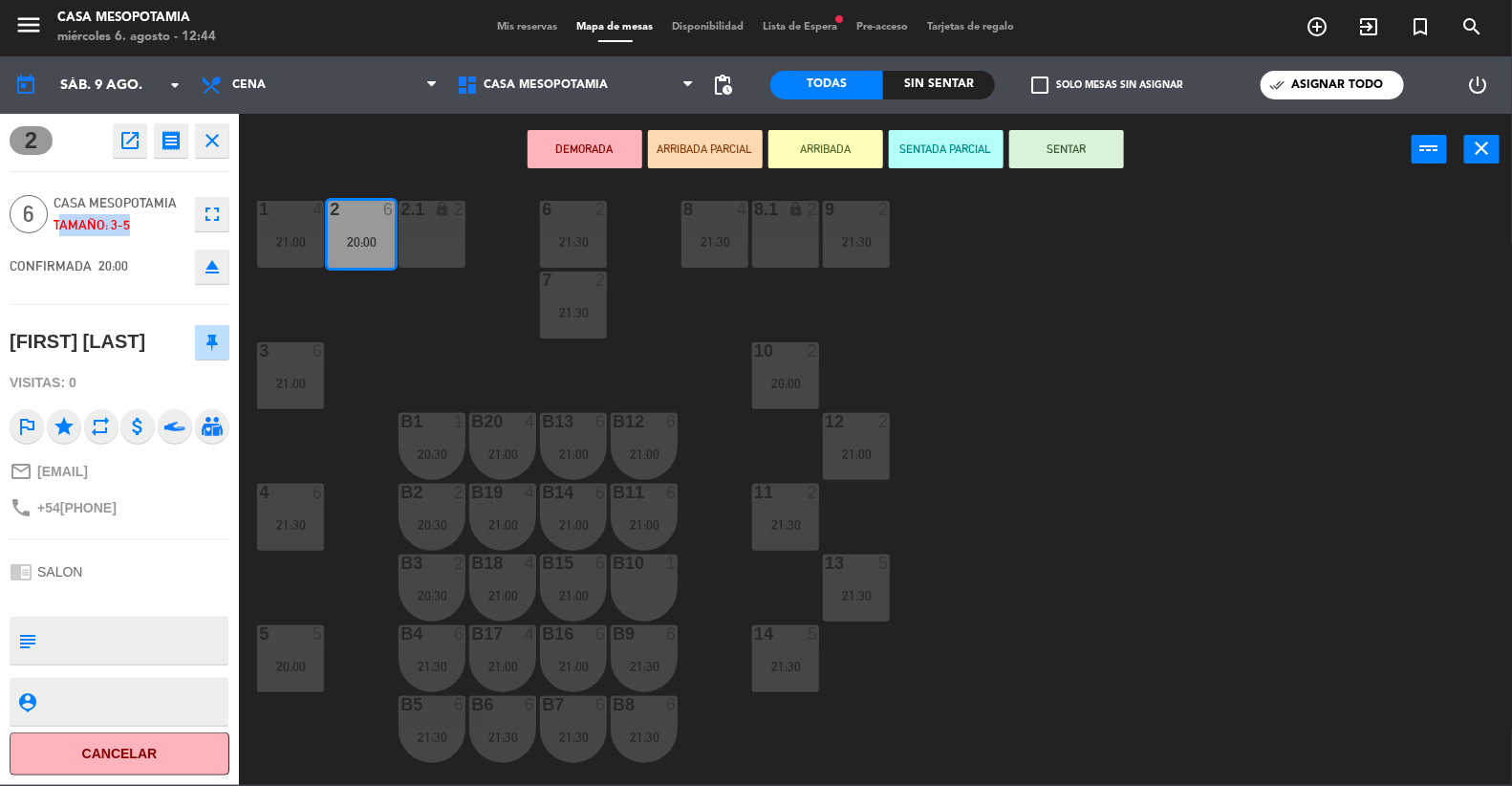 click on "Tamaño: 3-5" 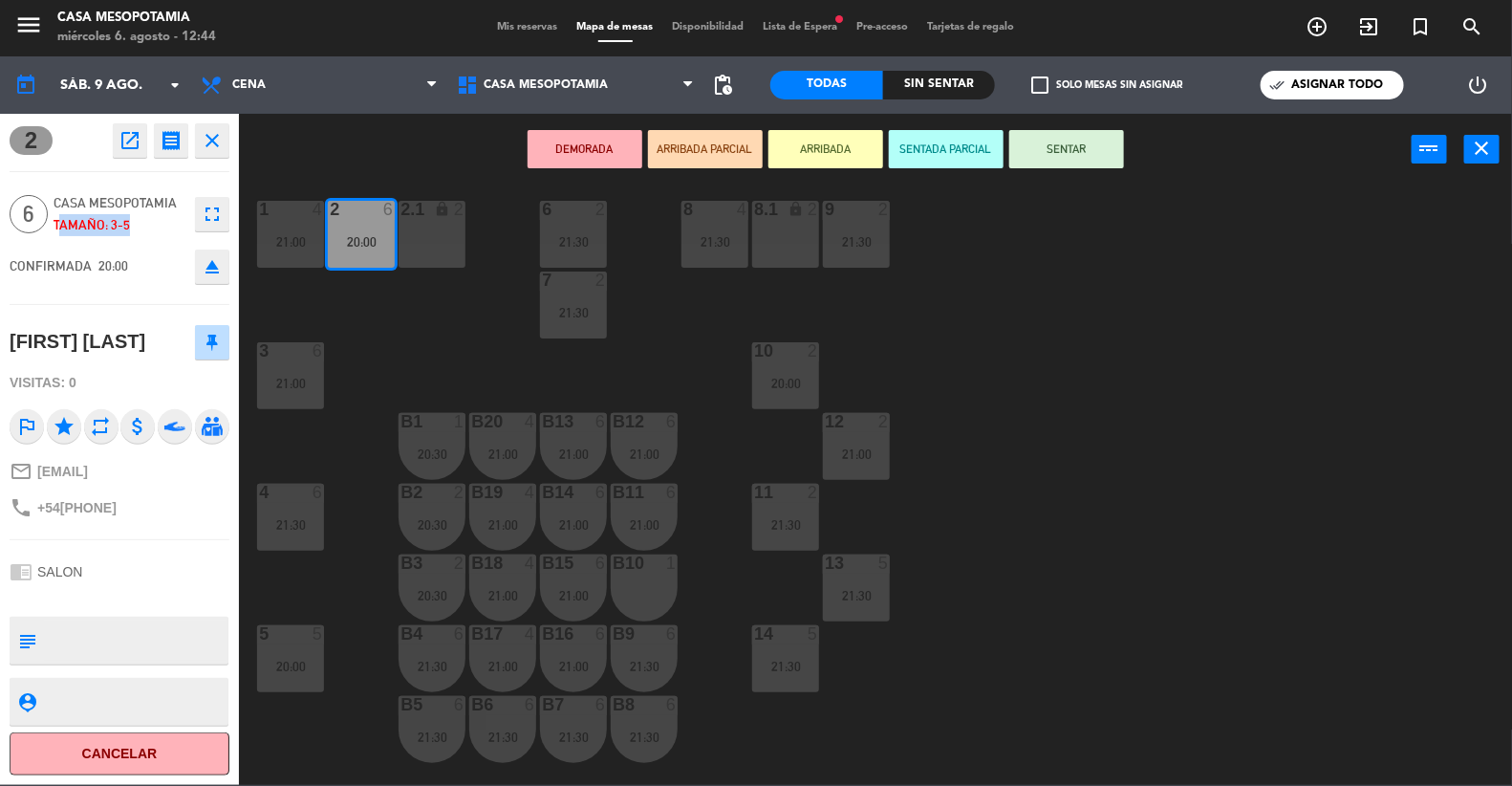 drag, startPoint x: 54, startPoint y: 228, endPoint x: 131, endPoint y: 229, distance: 77.00649 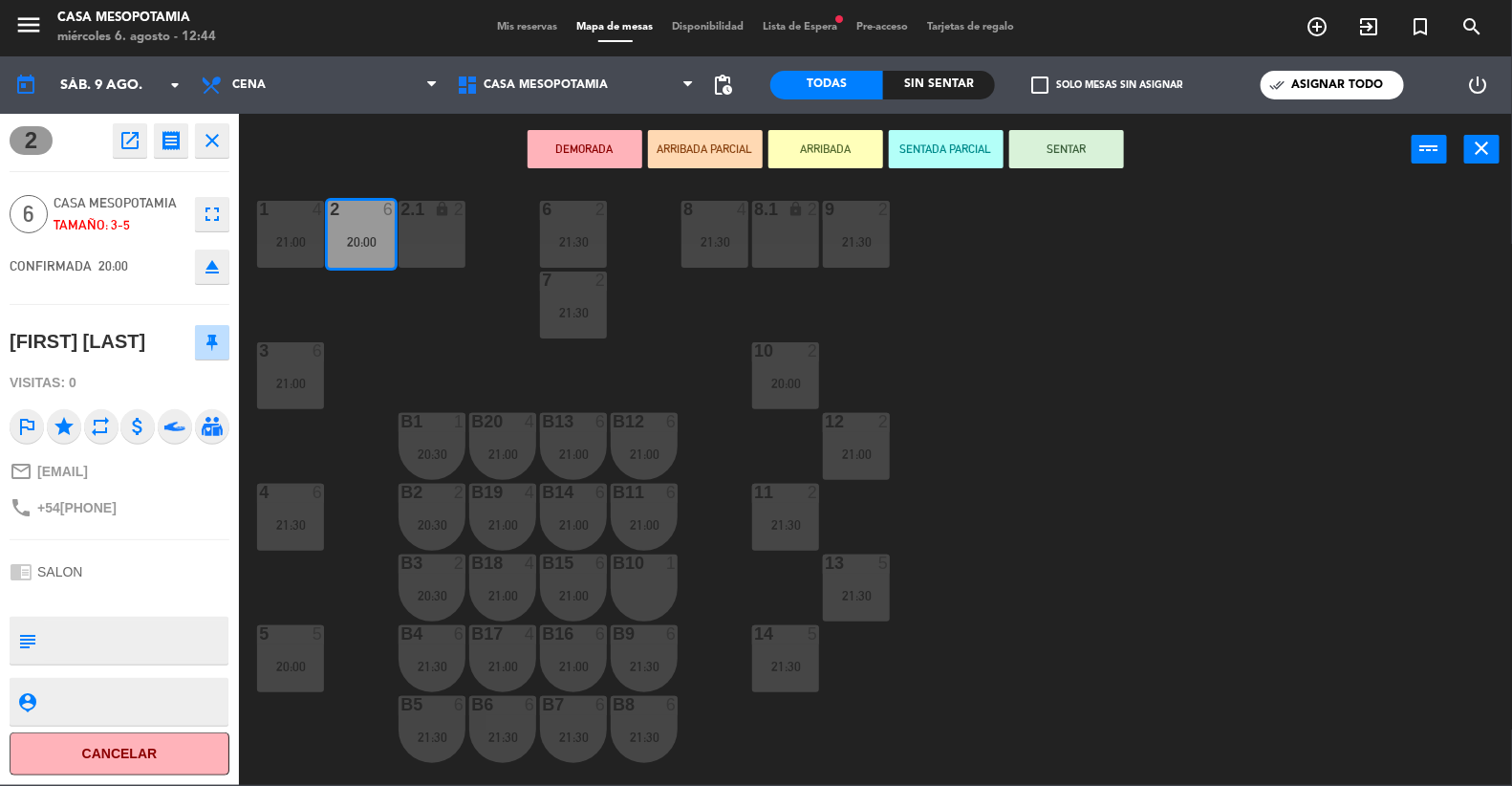 click on "1  4   21:00  2  6   20:00  6  2   21:30  8  4   21:30  9  2   21:30  2.1 lock  2  8.1 lock  2  7  2   21:30  3  6   21:00  10  2   20:00  12  2   21:00  B1  1   20:30  B12  6   21:00  B13  6   21:00  b20  4   21:00  4  6   21:30  11  2   21:30  B2  2   20:30  B11  6   21:00  B14  6   21:00  b19  4   21:00  13  5   21:30  B3  2   20:30  B10  1  B15  6   21:00  b18  4   21:00  5  5   20:00  14  5   21:30  B4  6   21:30  B9  6   21:30  B16  6   21:00  b17  4   21:00  B6  6   21:30  B7  6   21:30  B8  6   21:30  B5  6   21:30  16  2   21:30  18  4   20:00" 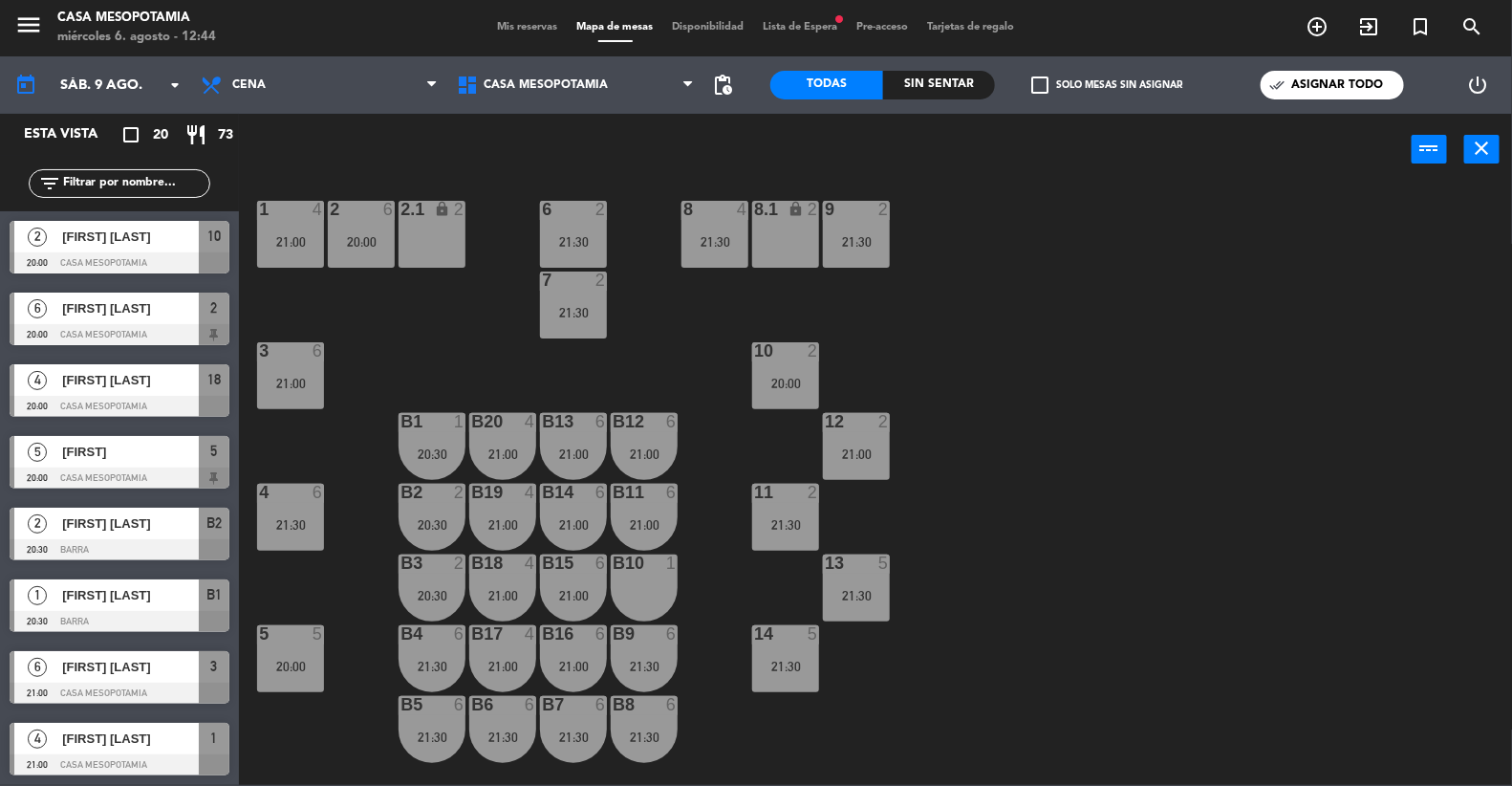 click on "[FIRST] [LAST]" at bounding box center (130, 308) 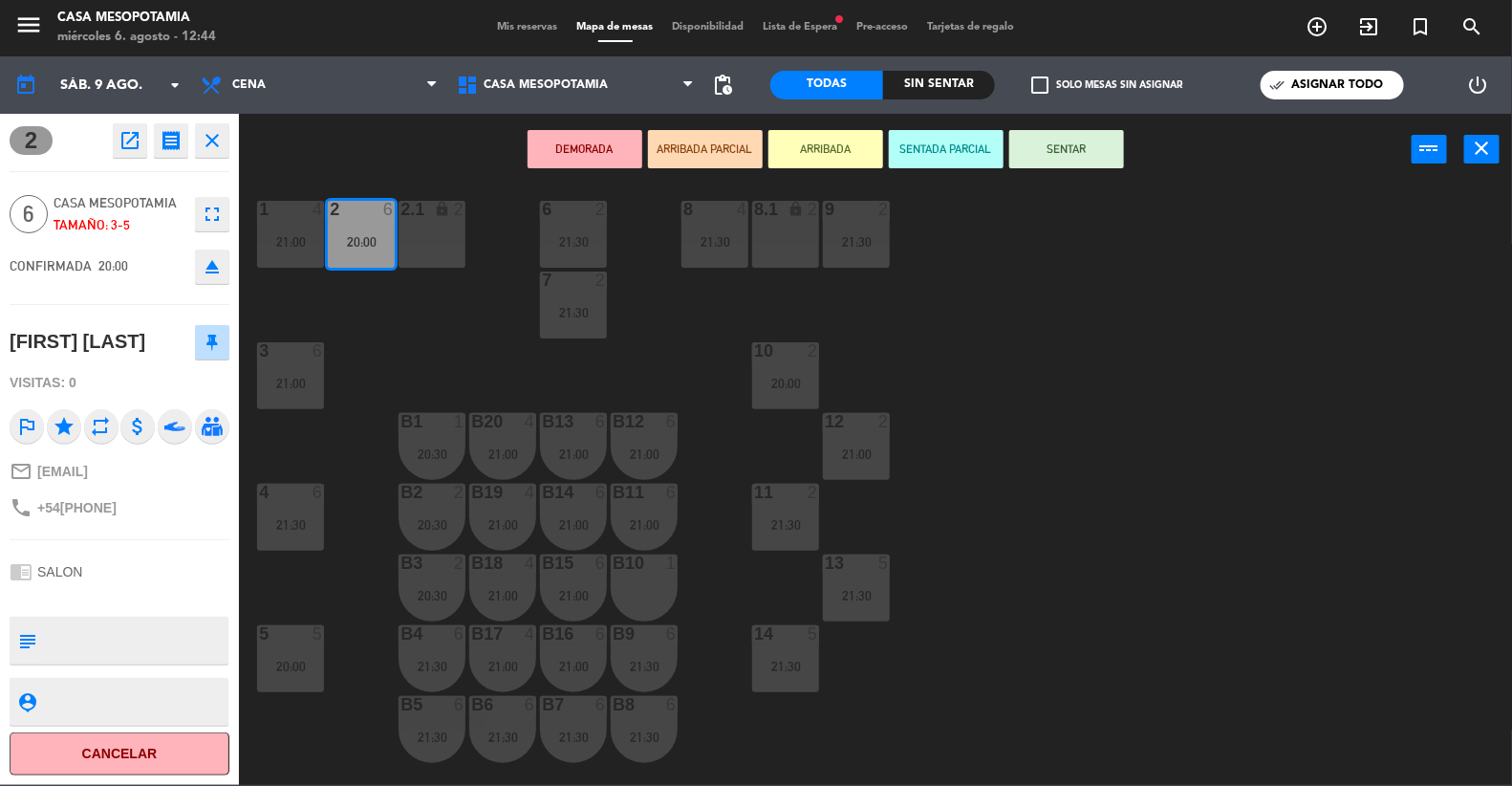 click on "close" 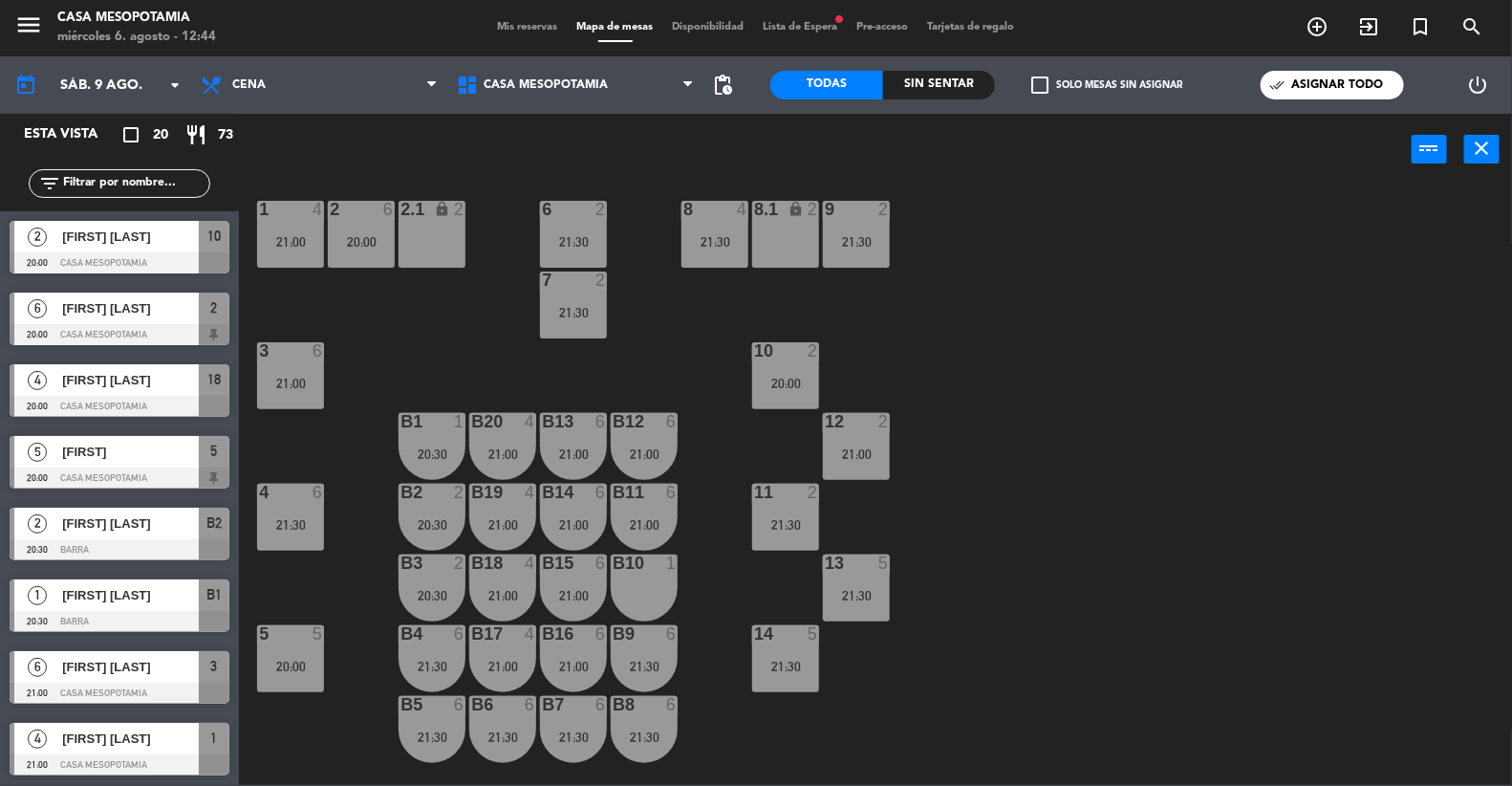 click on "5 5 20:00" at bounding box center (291, 659) 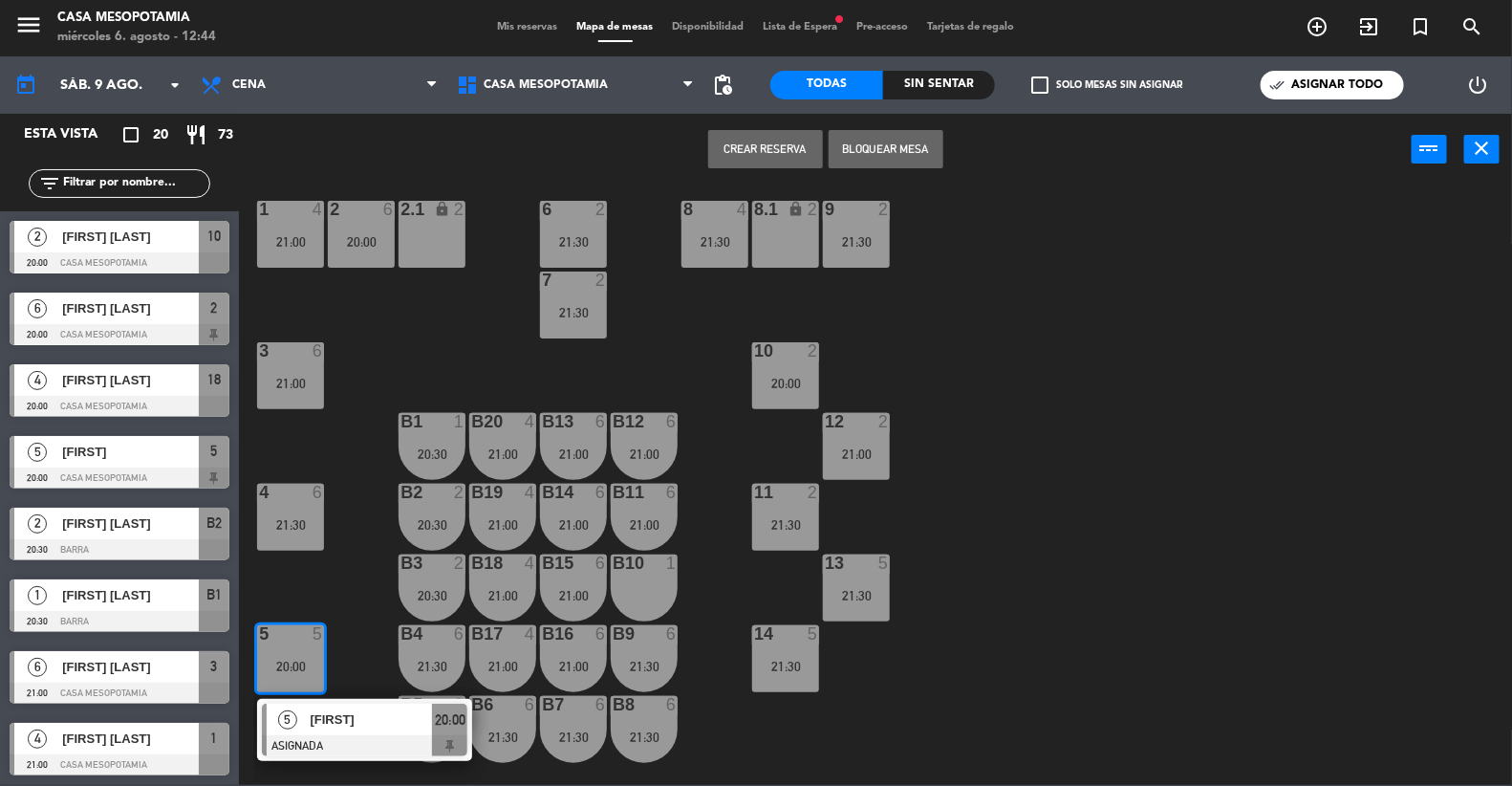 click on "5 [FIRST] ASIGNADA 20:00" at bounding box center (364, 730) 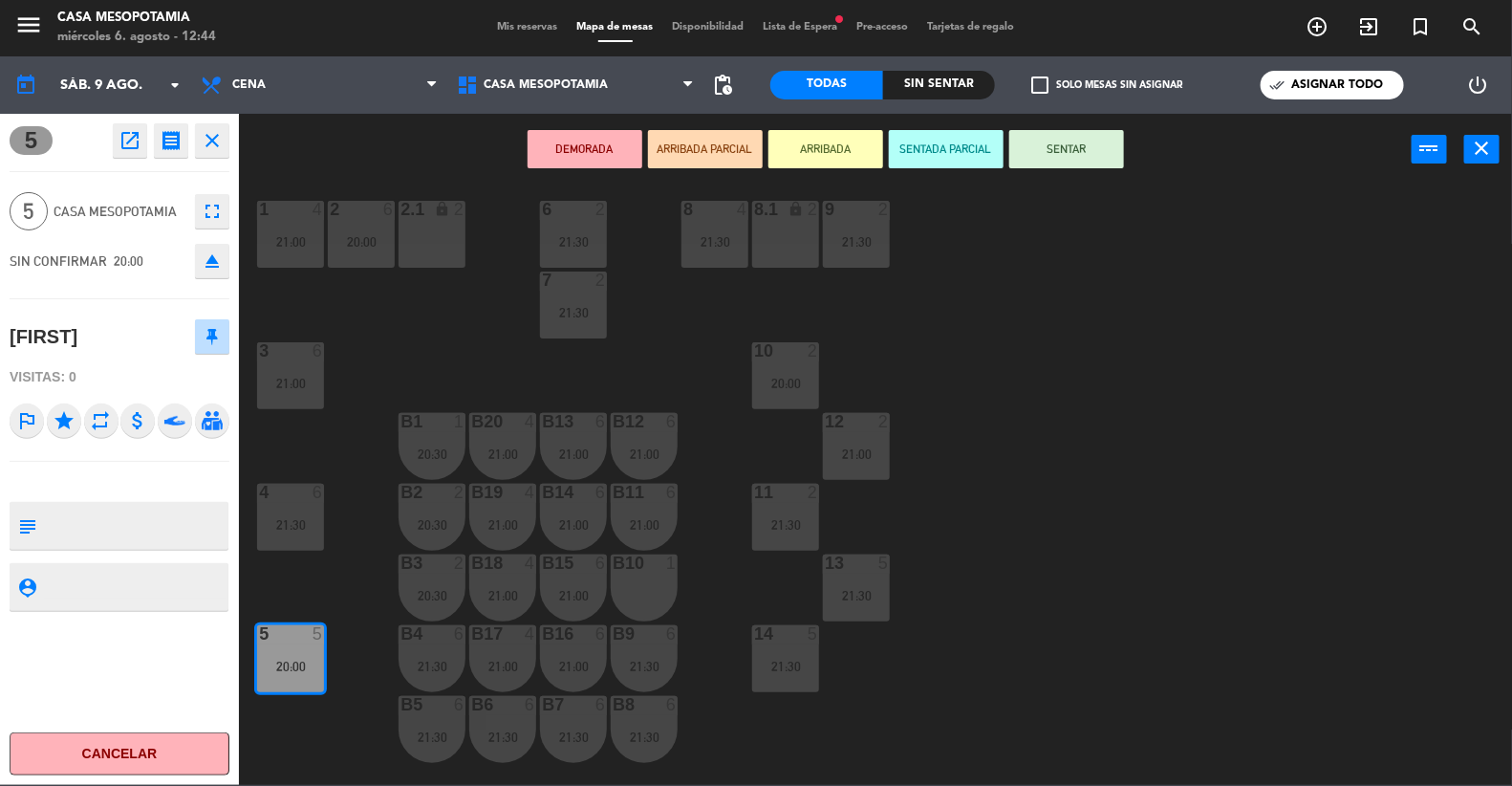 click on "close" 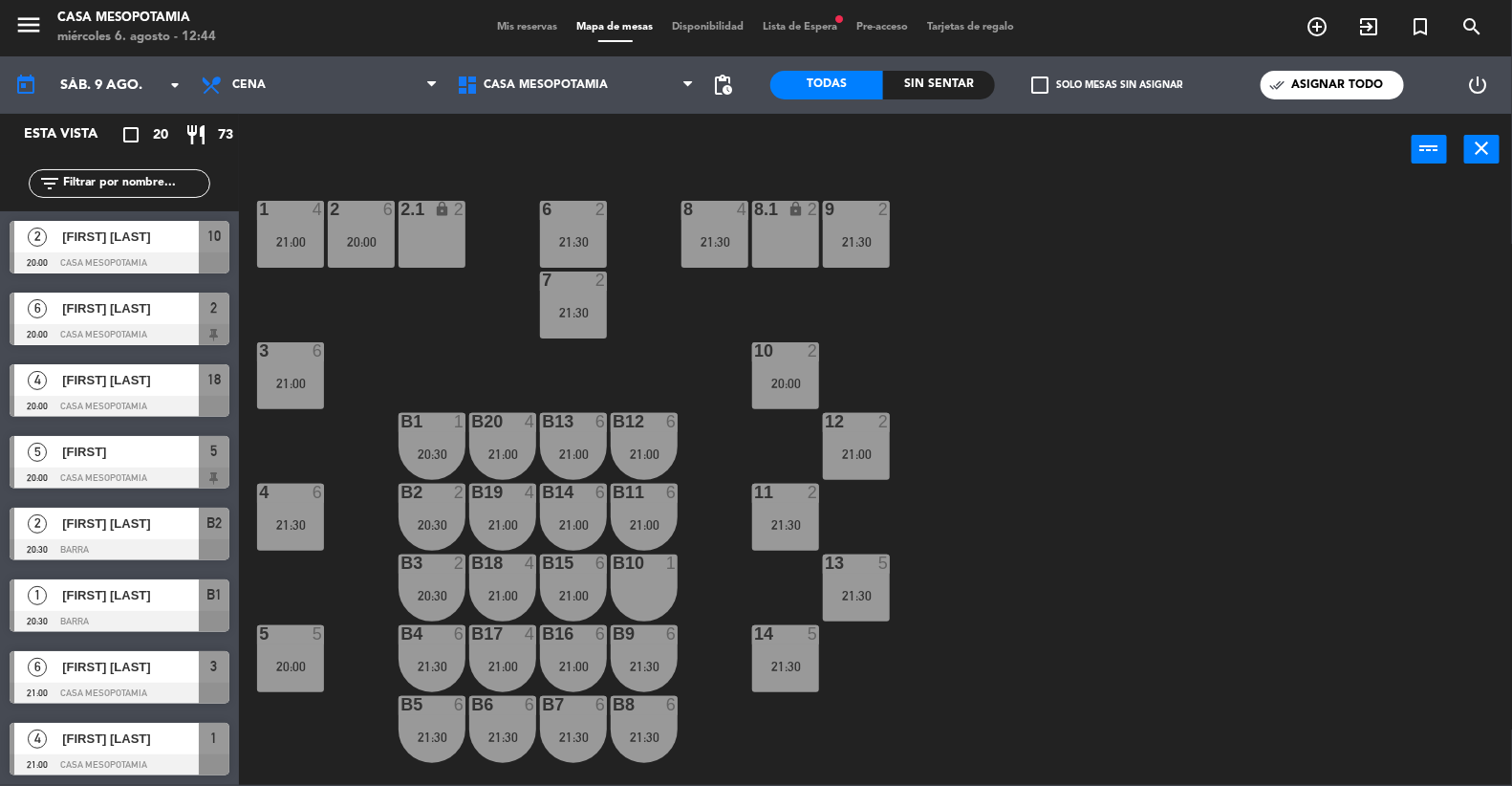 click on "1  4   21:00  2  6   20:00  6  2   21:30  8  4   21:30  9  2   21:30  2.1 lock  2  8.1 lock  2  7  2   21:30  3  6   21:00  10  2   20:00  12  2   21:00  B1  1   20:30  B12  6   21:00  B13  6   21:00  b20  4   21:00  4  6   21:30  11  2   21:30  B2  2   20:30  B11  6   21:00  B14  6   21:00  b19  4   21:00  13  5   21:30  B3  2   20:30  B10  1  B15  6   21:00  b18  4   21:00  5  5   20:00  14  5   21:30  B4  6   21:30  B9  6   21:30  B16  6   21:00  b17  4   21:00  B6  6   21:30  B7  6   21:30  B8  6   21:30  B5  6   21:30  16  2   21:30  18  4   20:00" 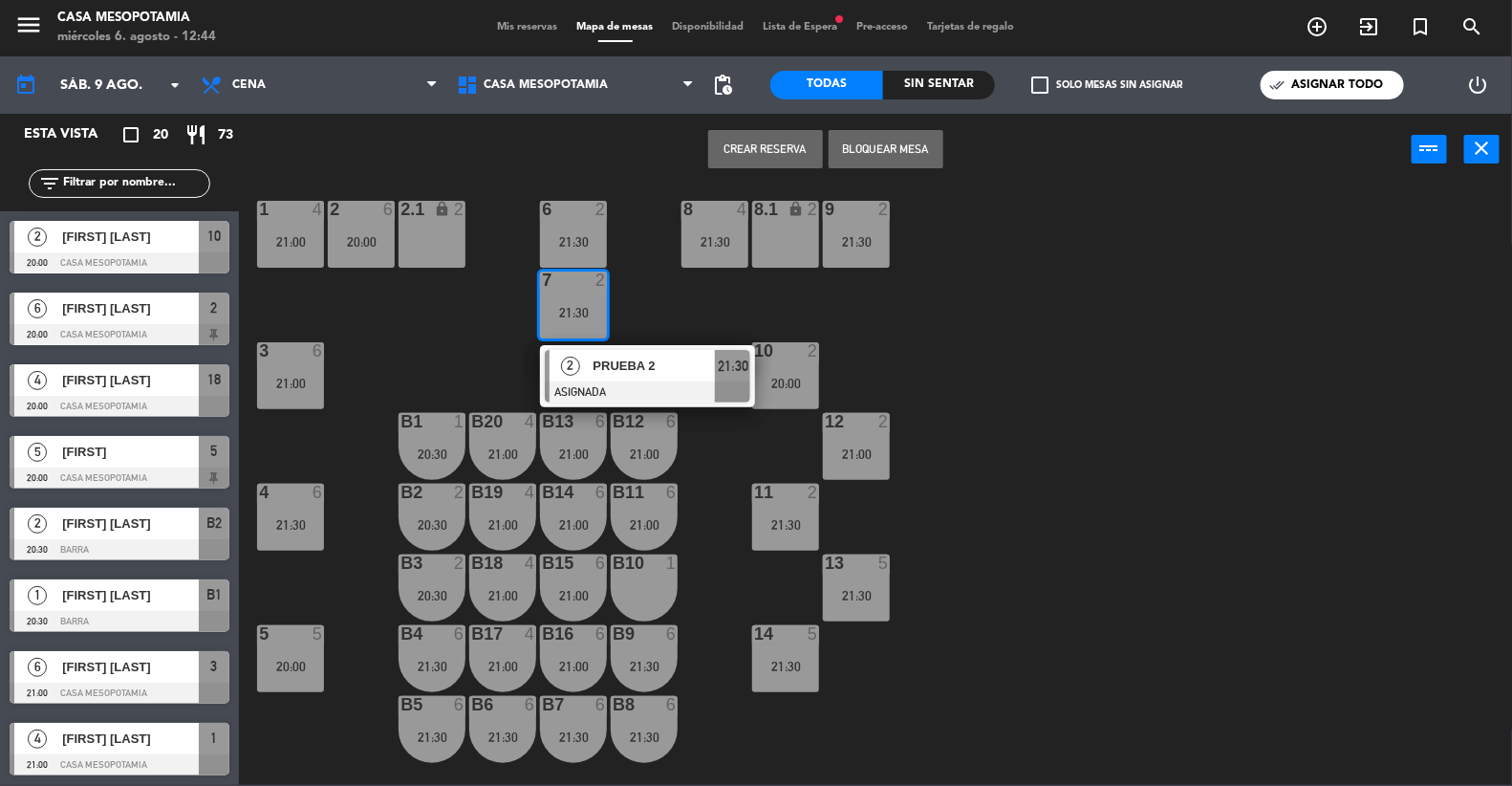 click on "PRUEBA 2" at bounding box center (655, 365) 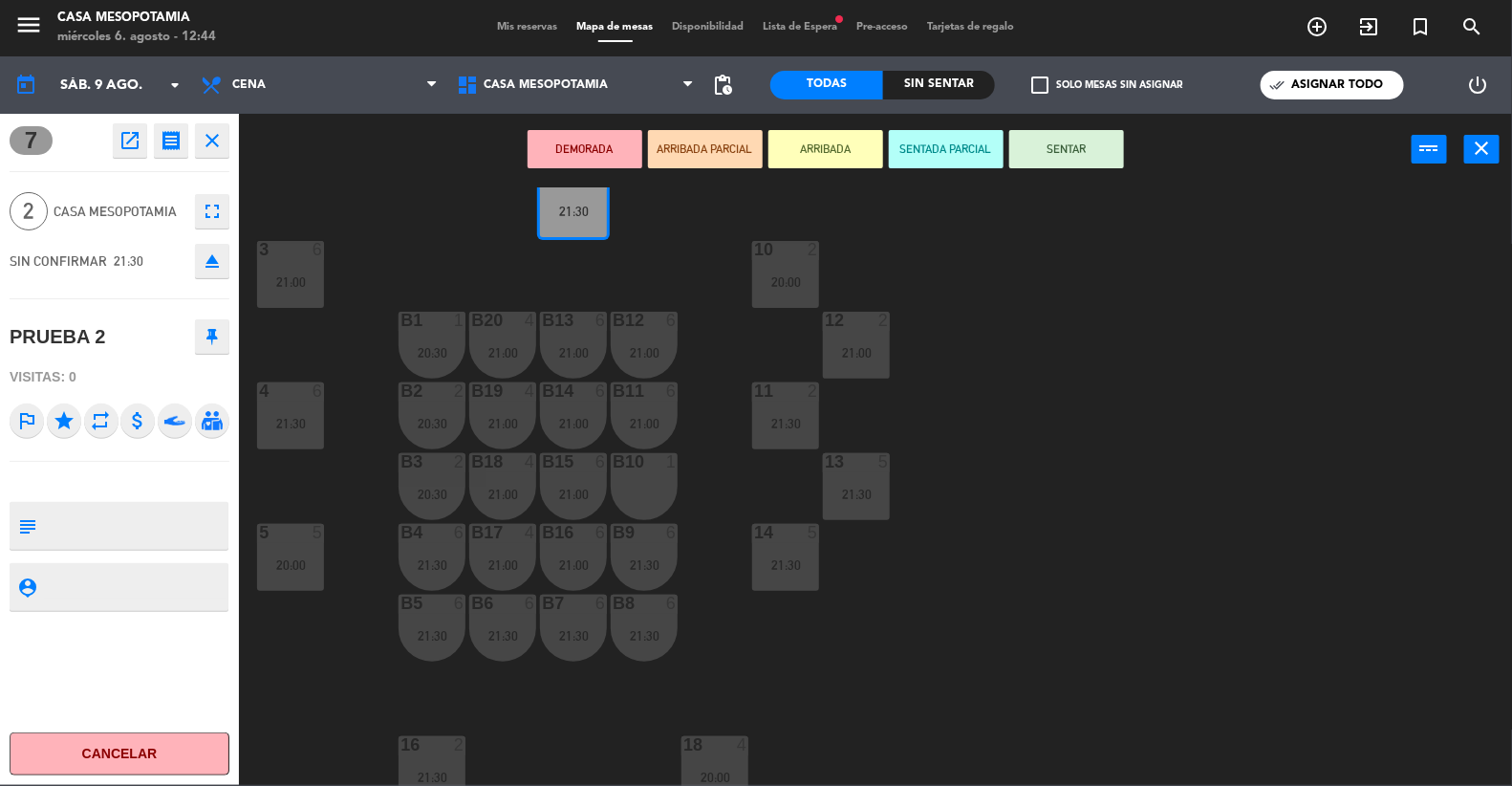 scroll, scrollTop: 137, scrollLeft: 0, axis: vertical 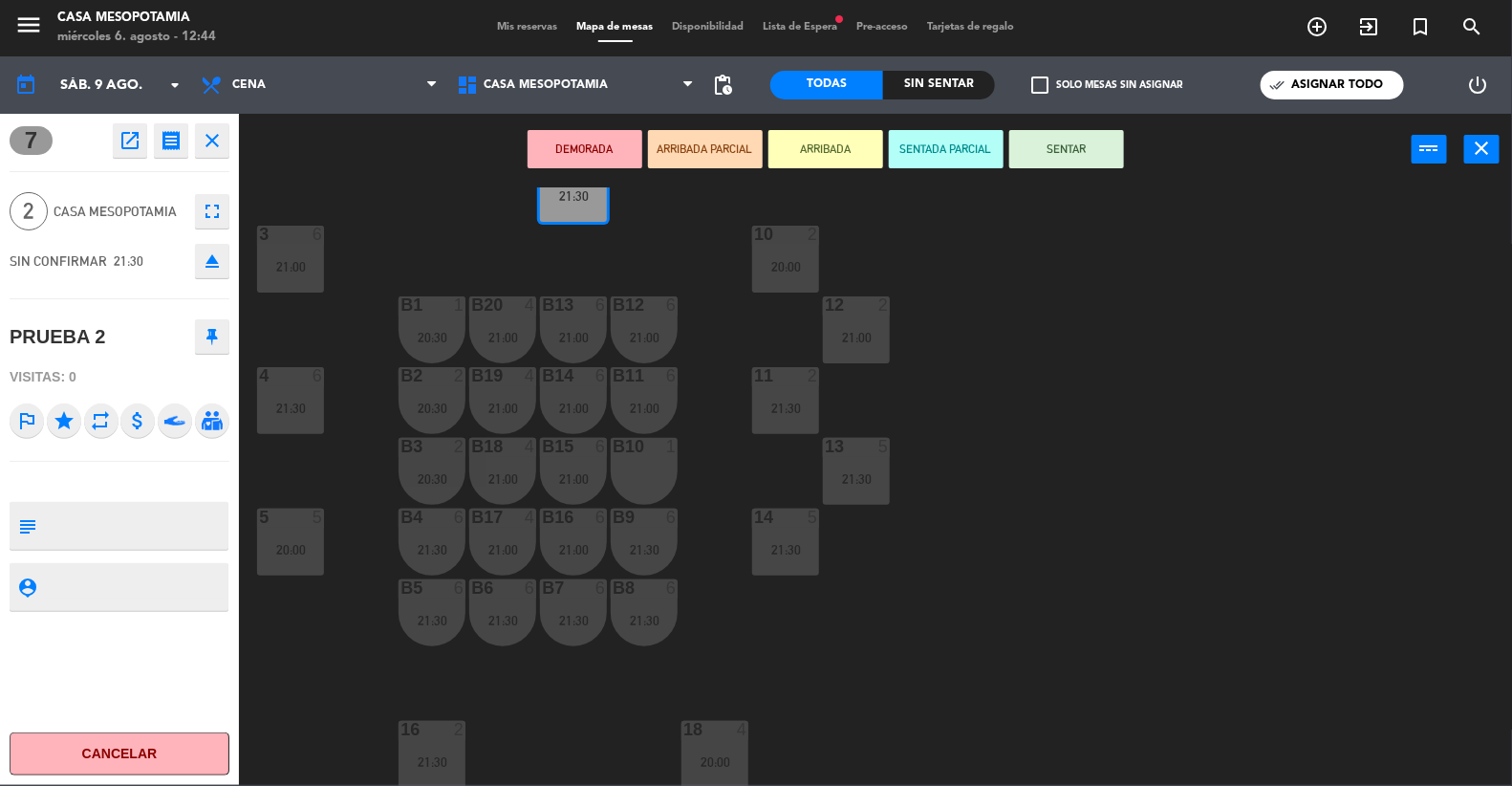 click at bounding box center (432, 730) 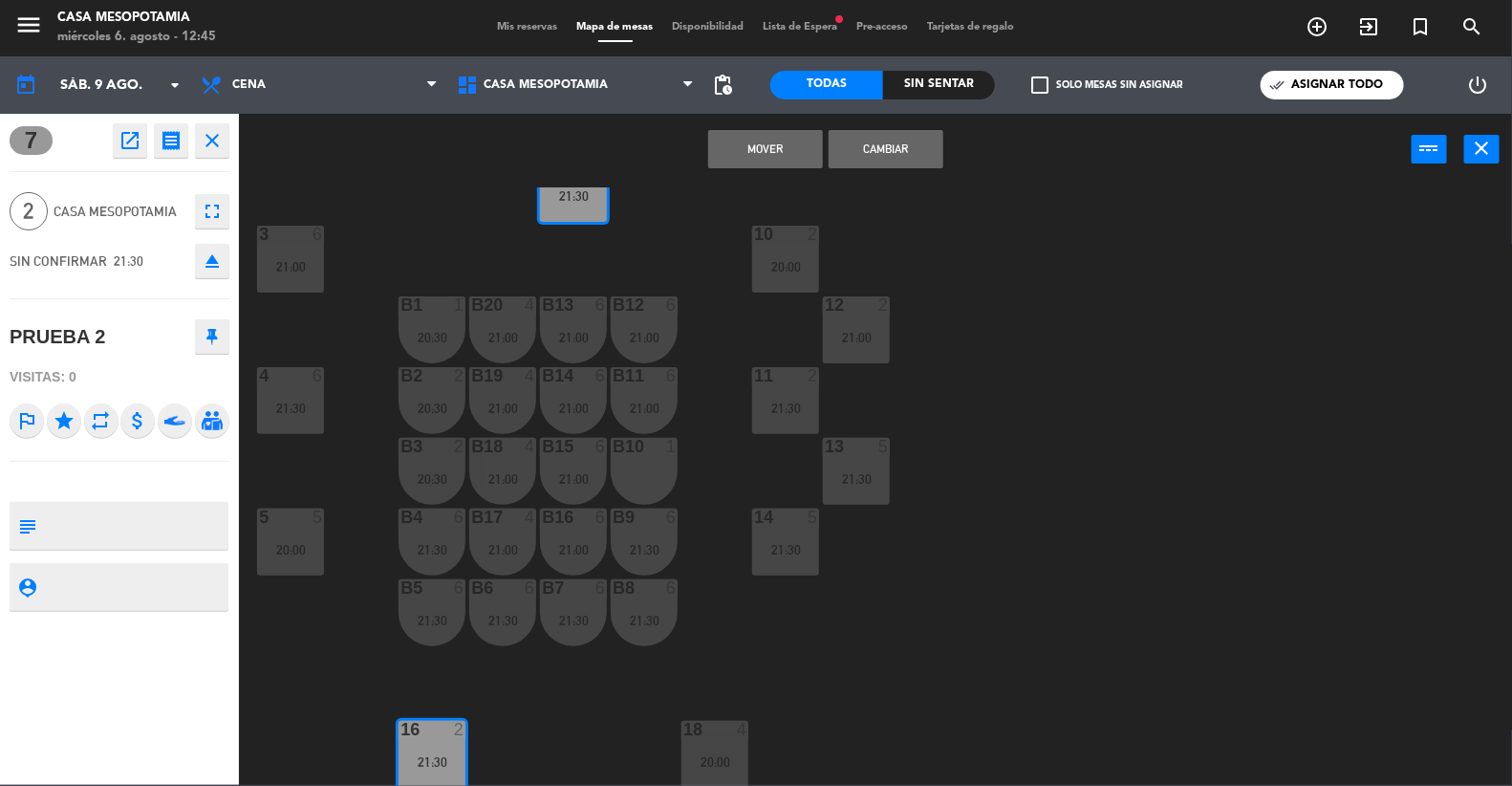 click on "Cambiar" at bounding box center (886, 149) 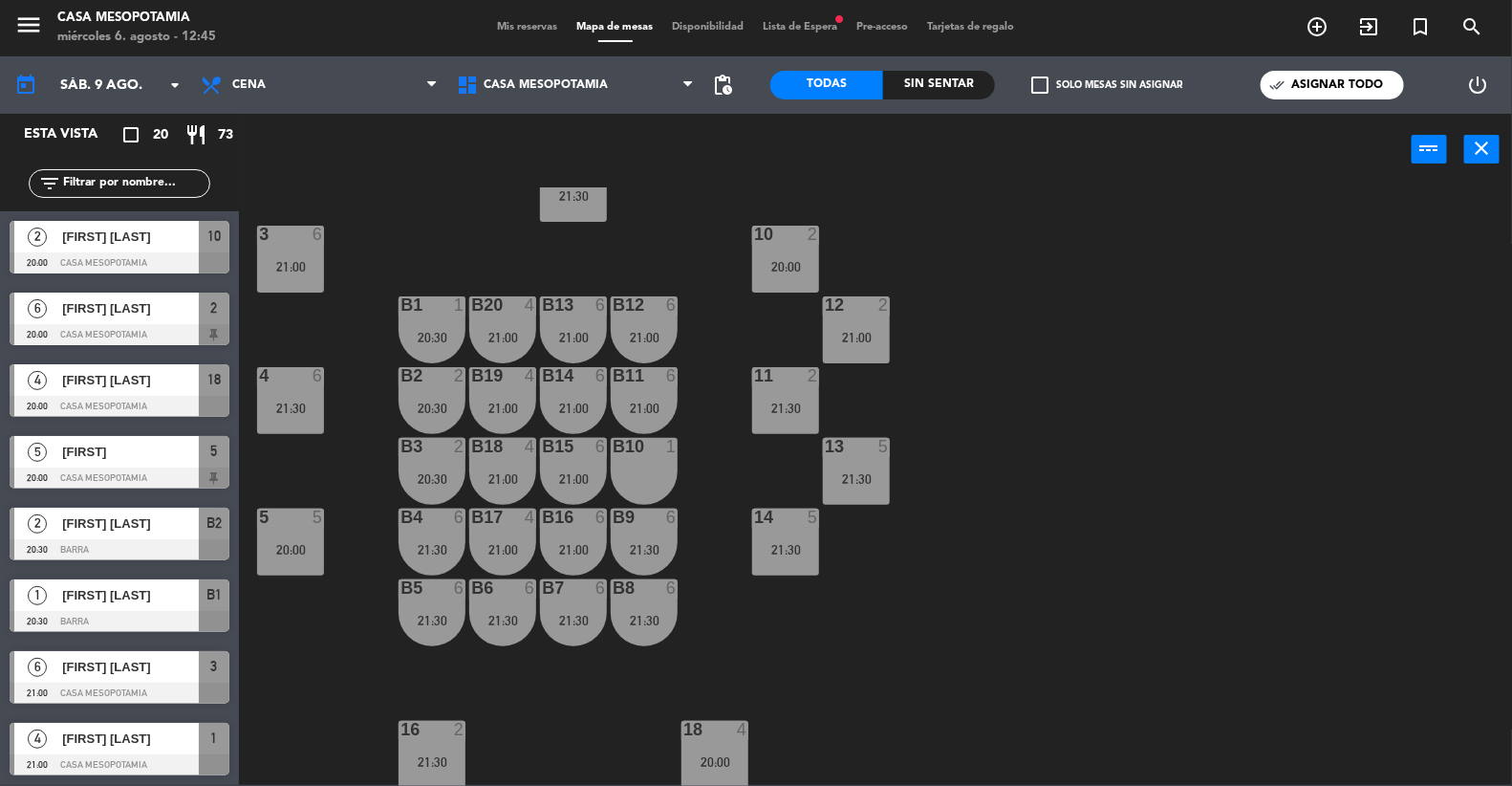 scroll, scrollTop: 366, scrollLeft: 0, axis: vertical 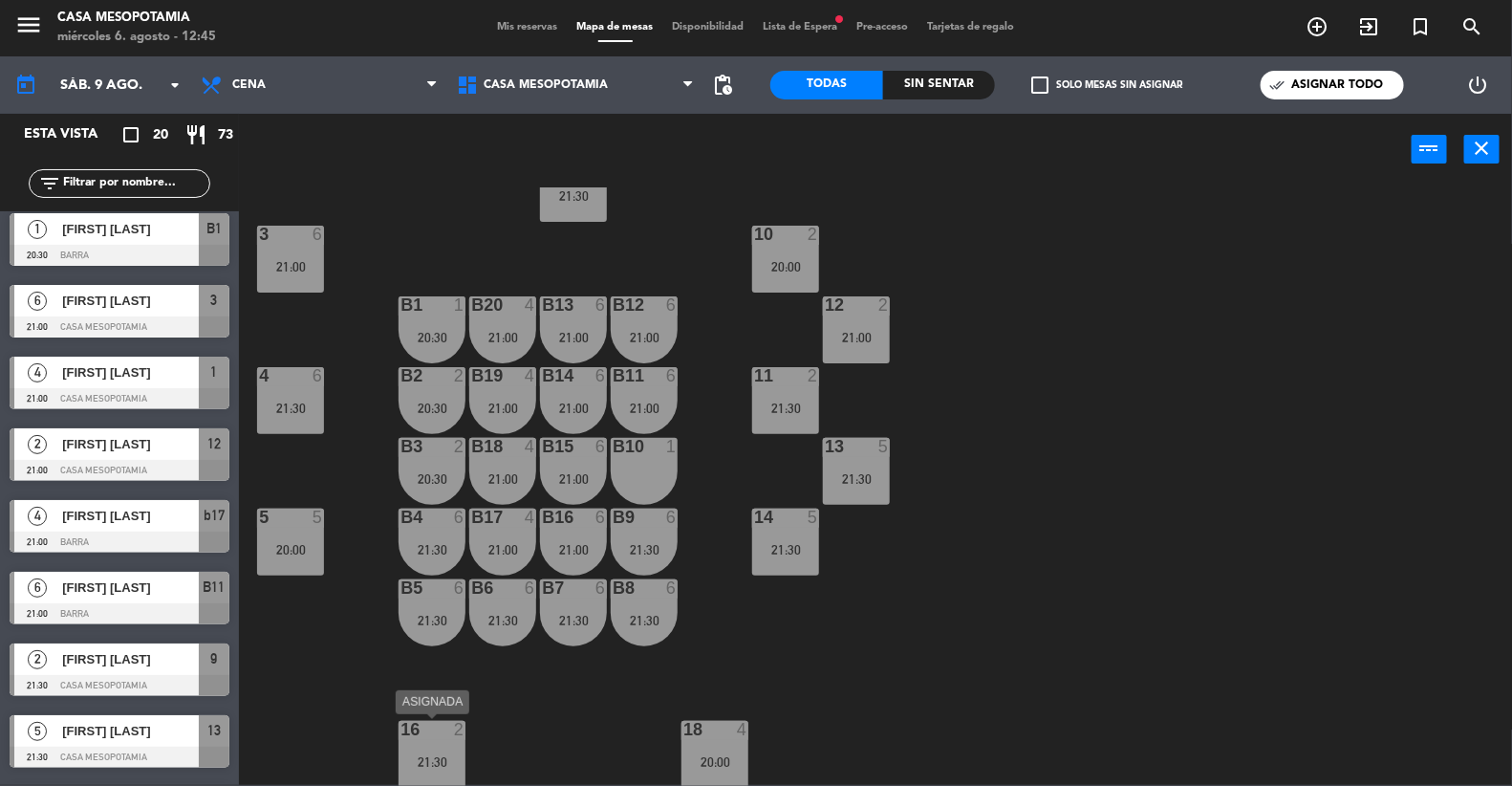 click on "16  2   21:30" at bounding box center [432, 754] 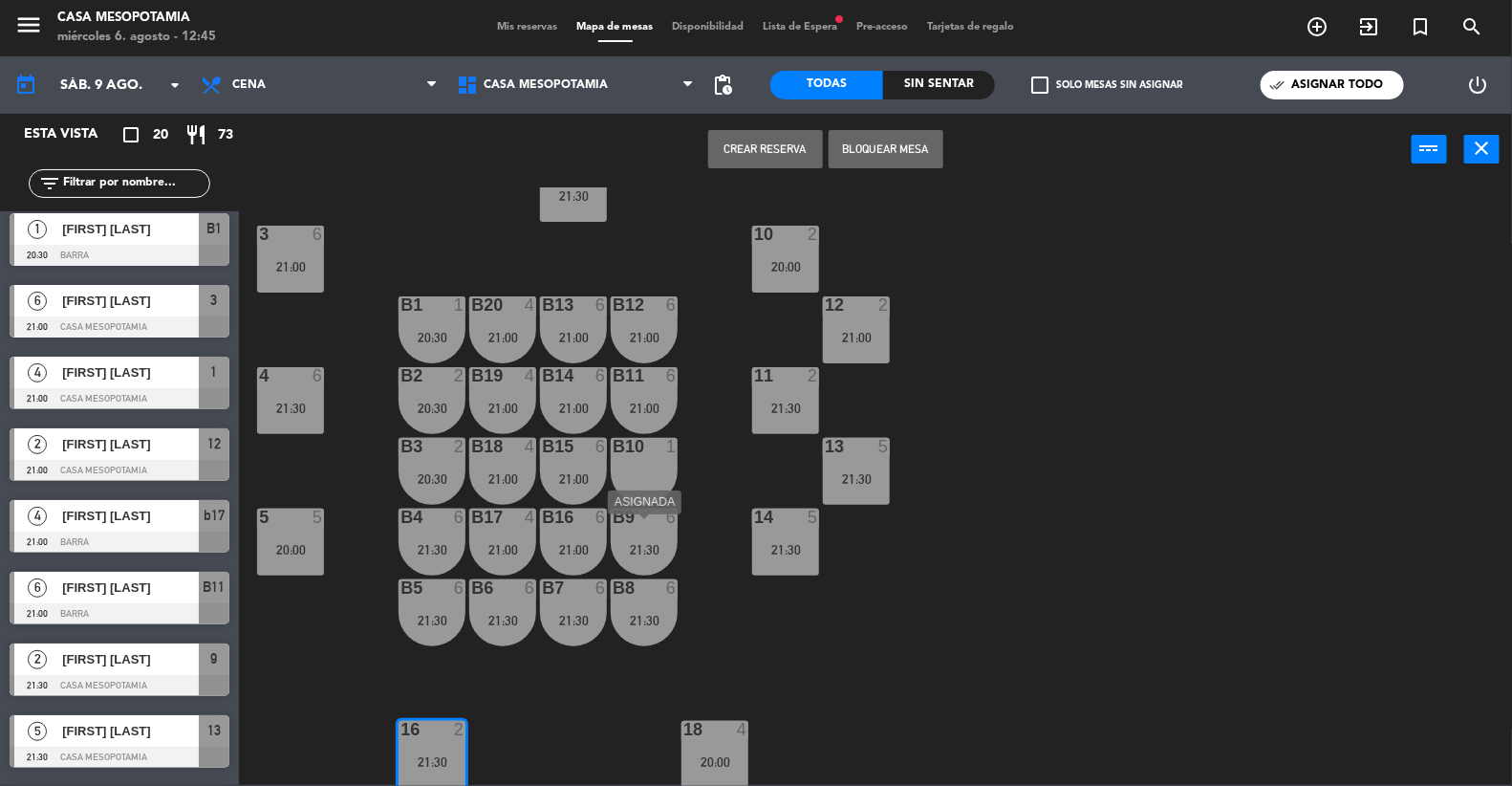 scroll, scrollTop: 207, scrollLeft: 0, axis: vertical 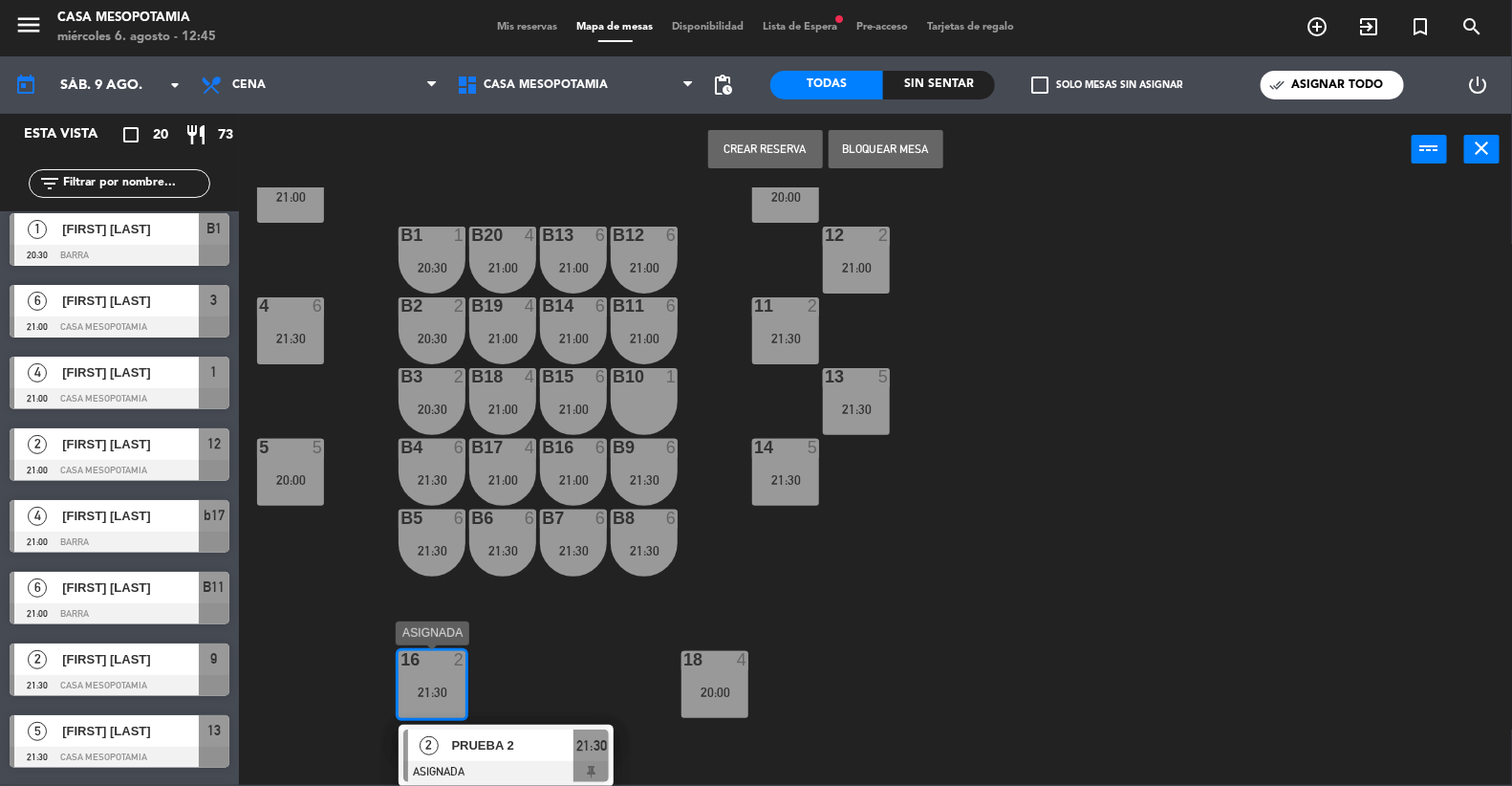 click on "PRUEBA 2" at bounding box center [513, 745] 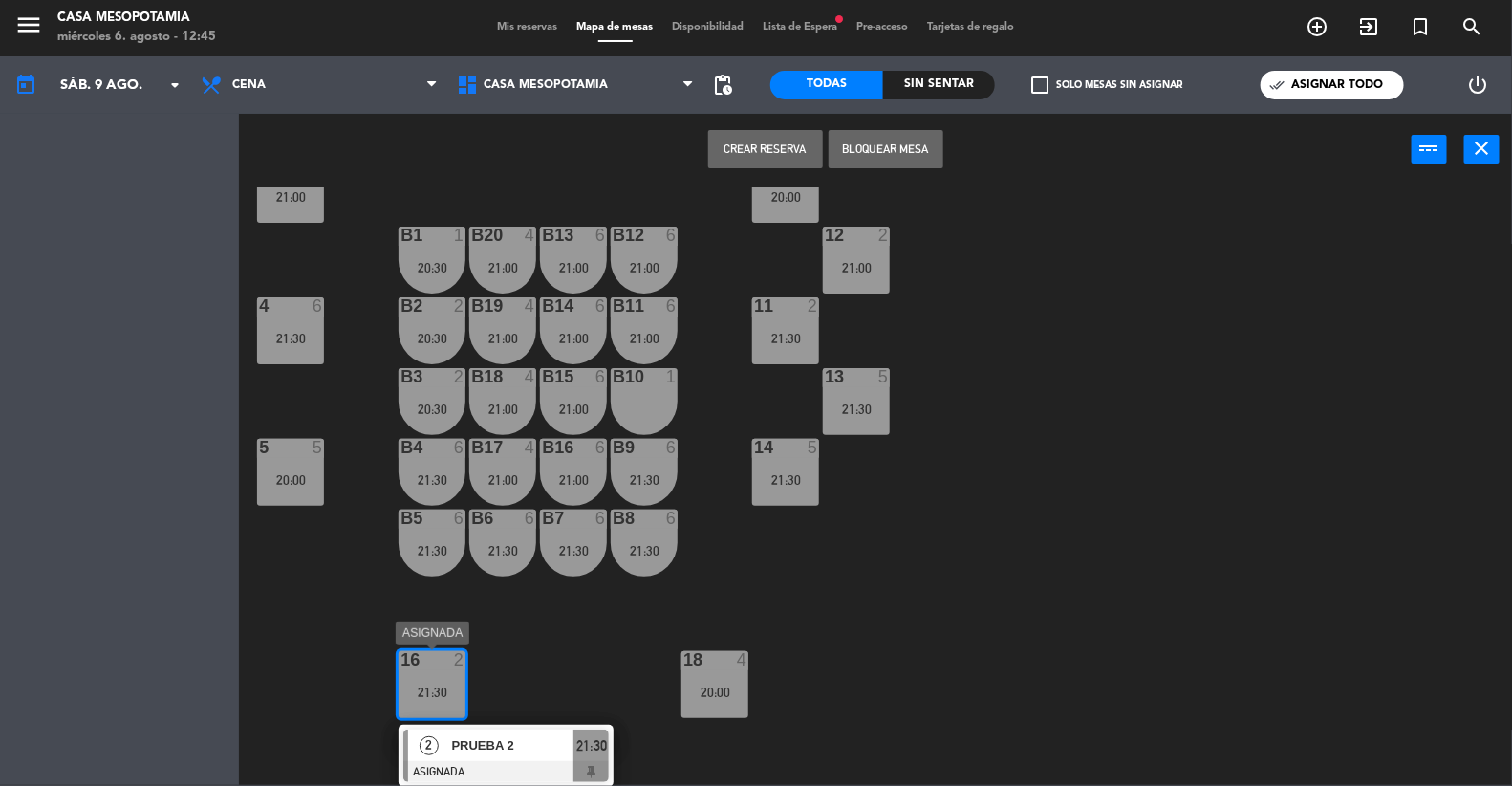 scroll, scrollTop: 137, scrollLeft: 0, axis: vertical 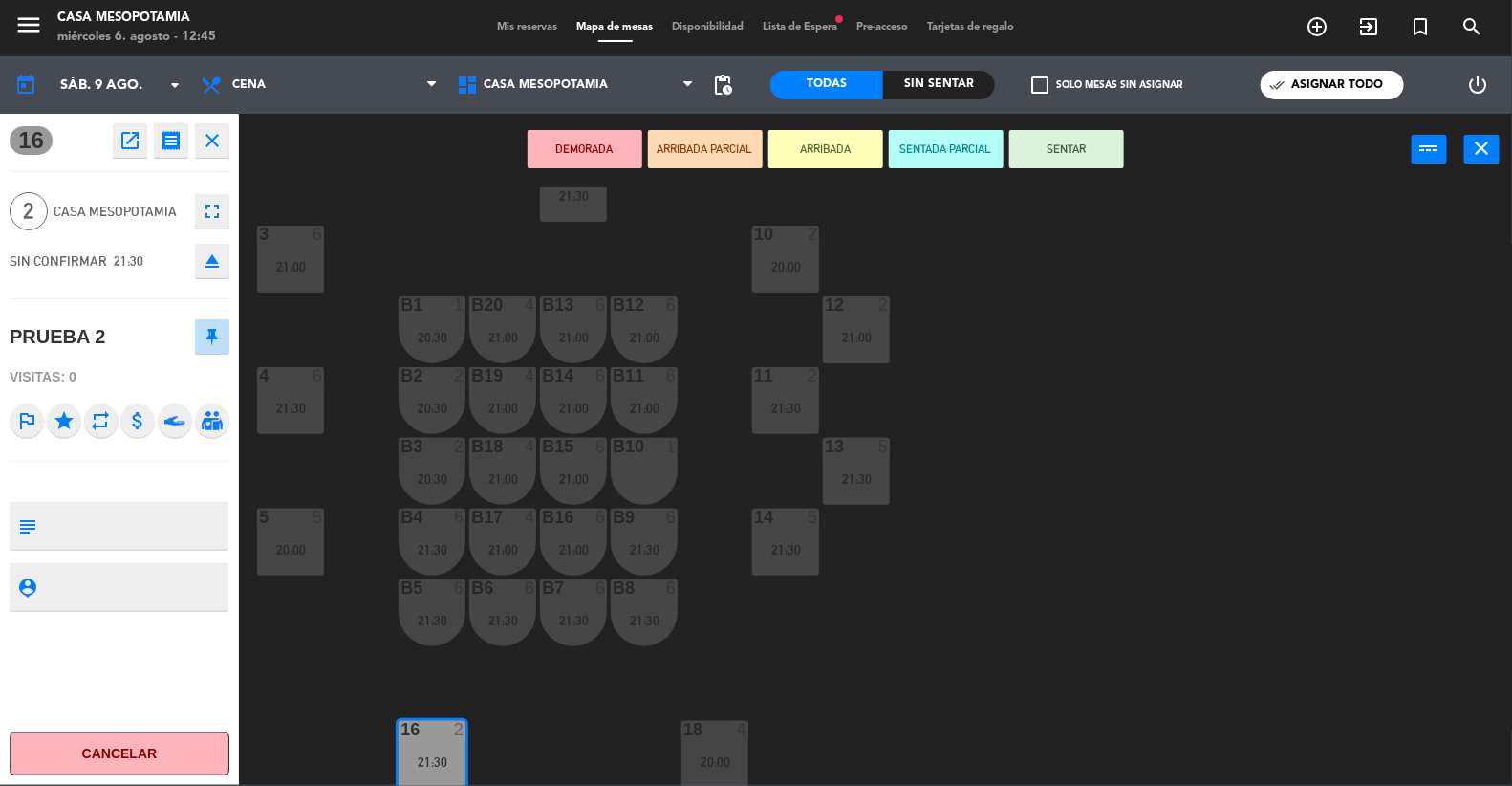 click on "open_in_new" 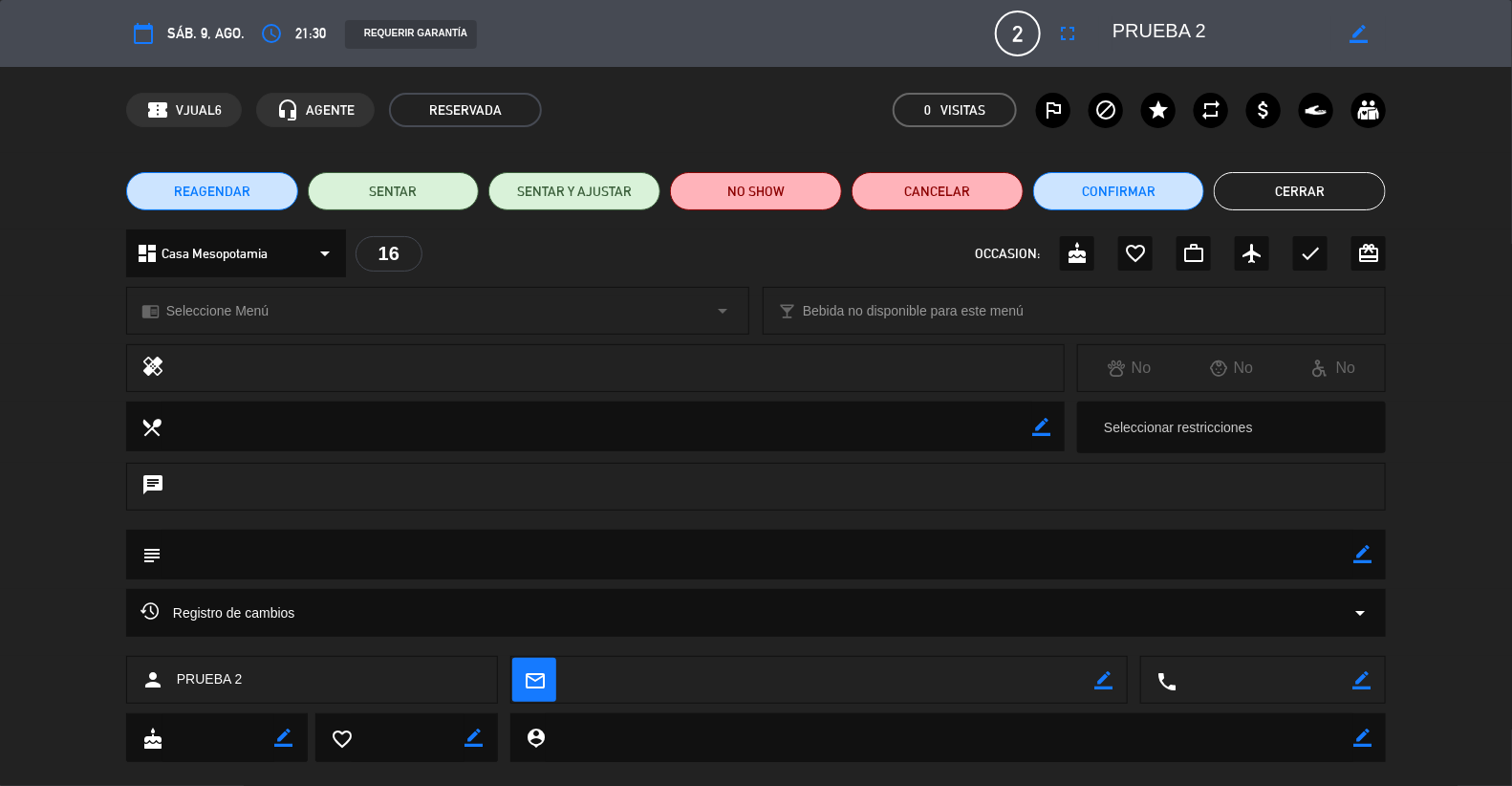 click on "border_color" 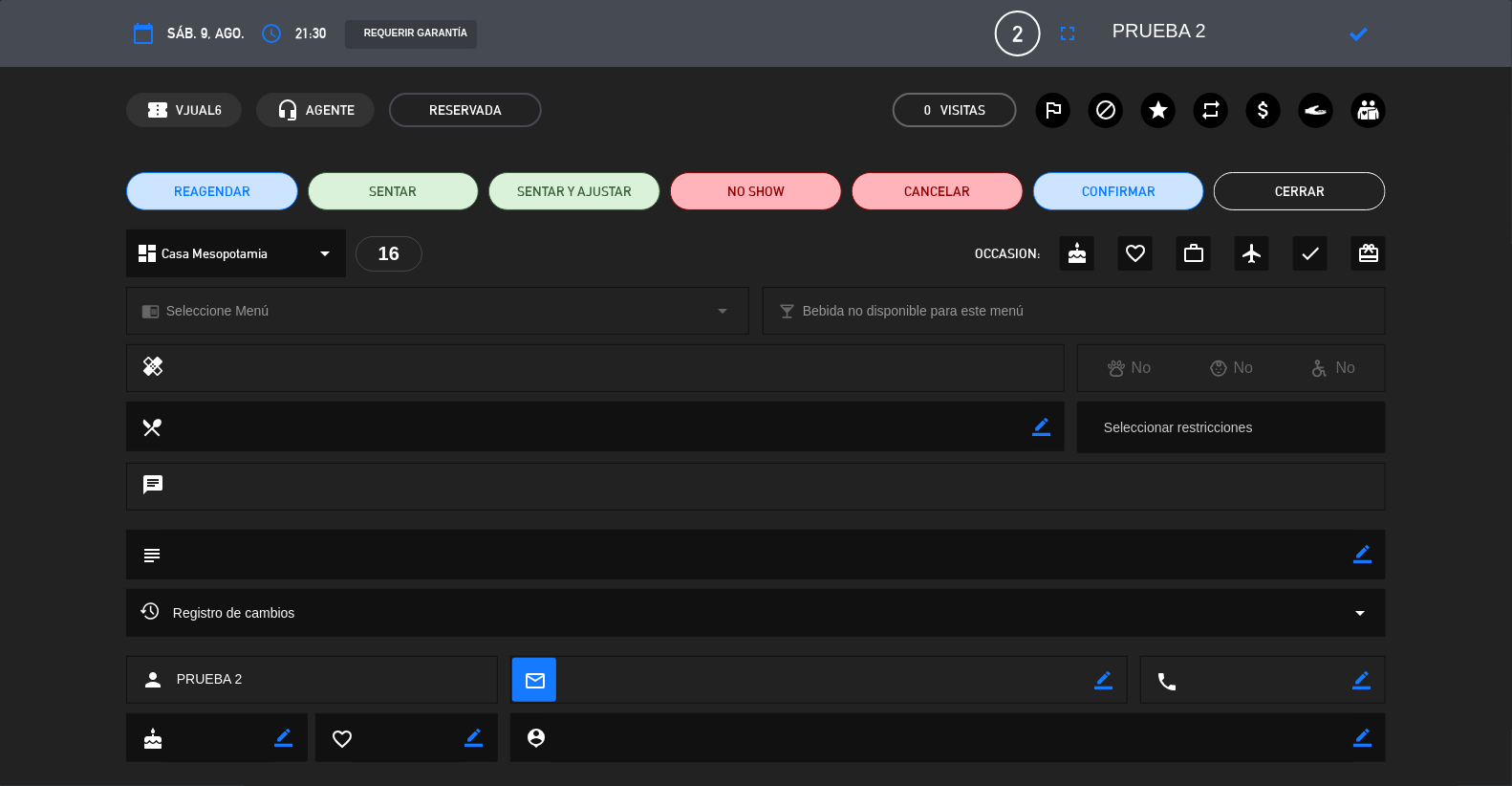click 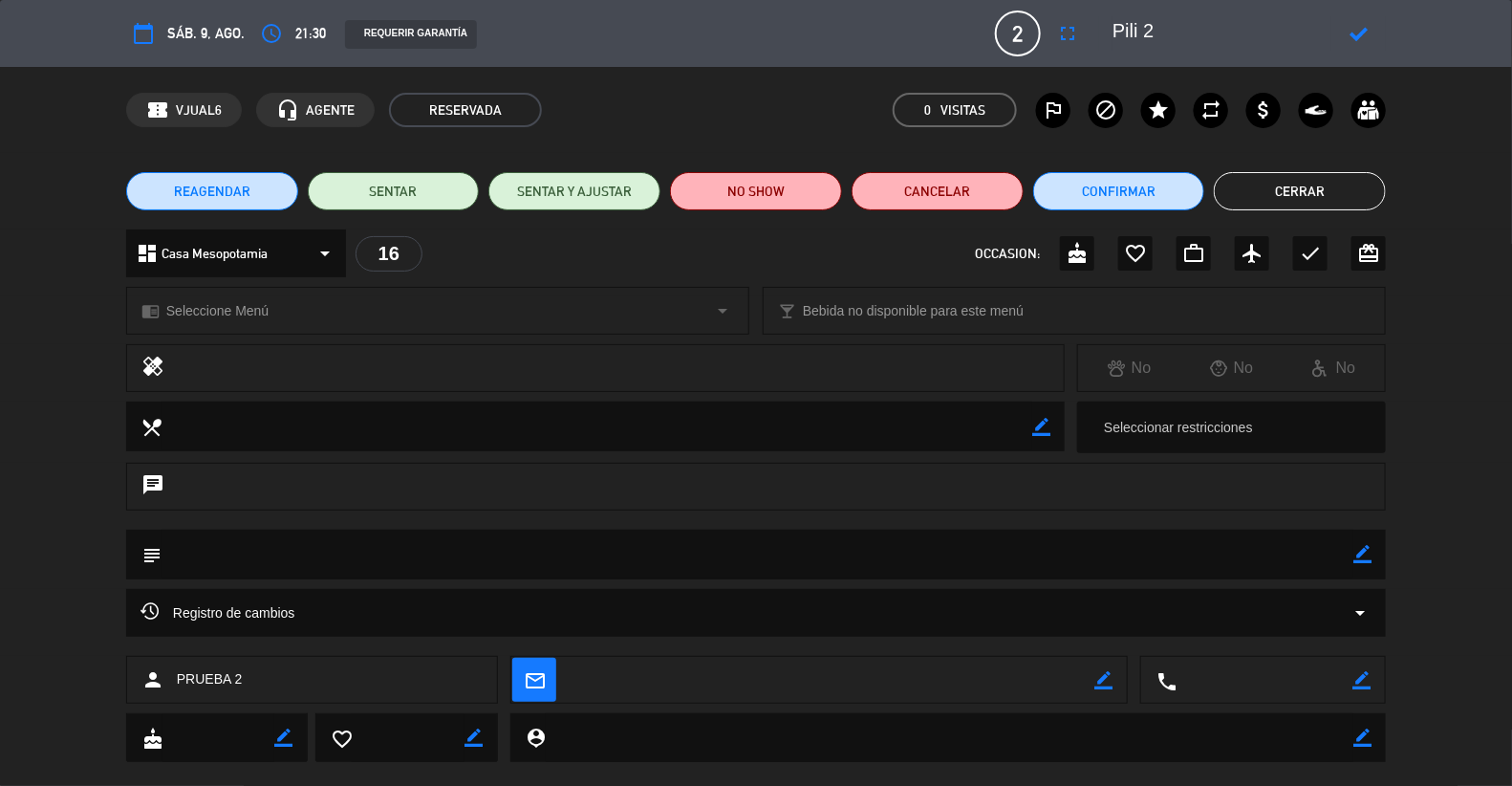 type on "Pili 2" 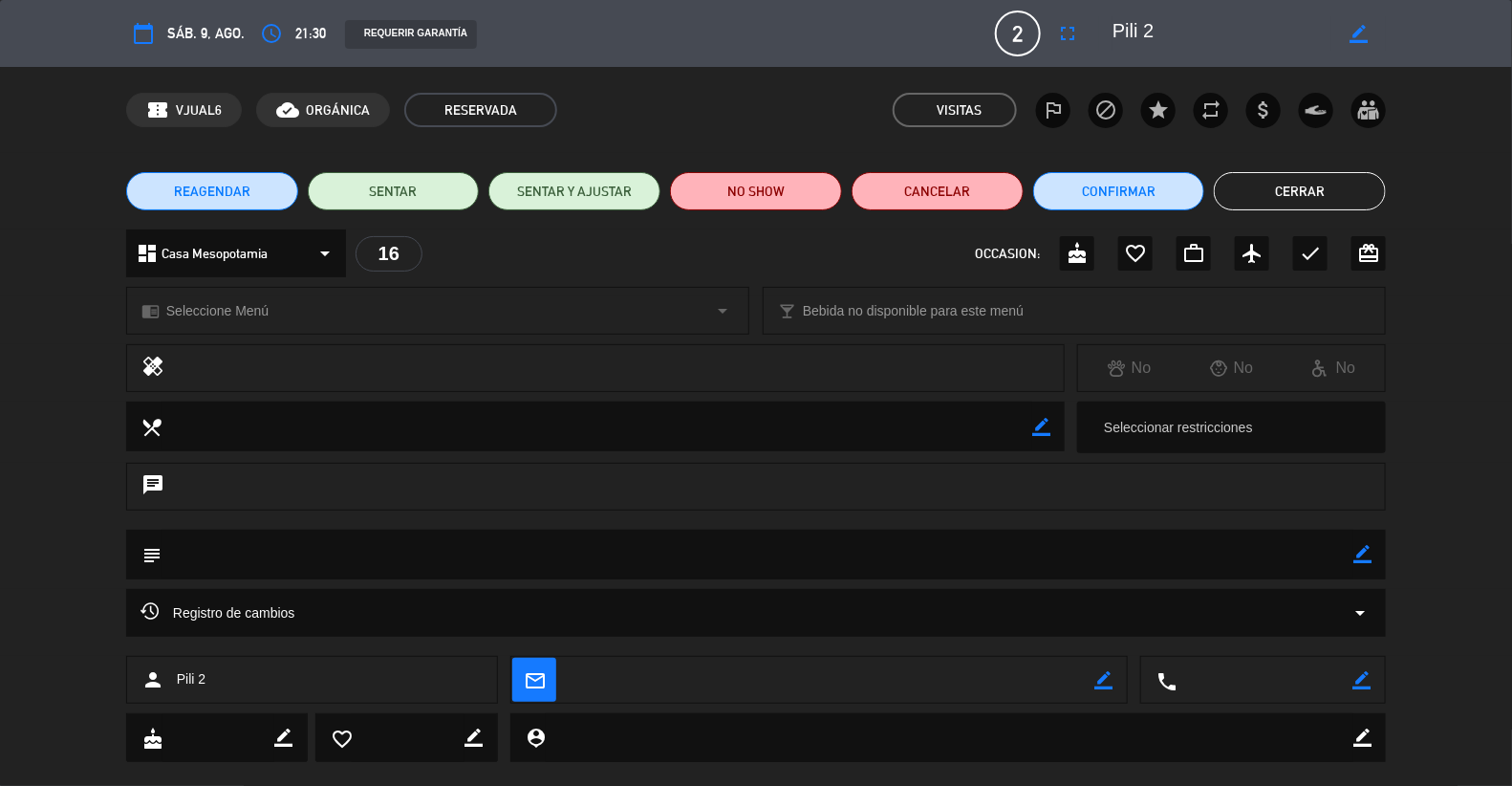 click on "Cerrar" 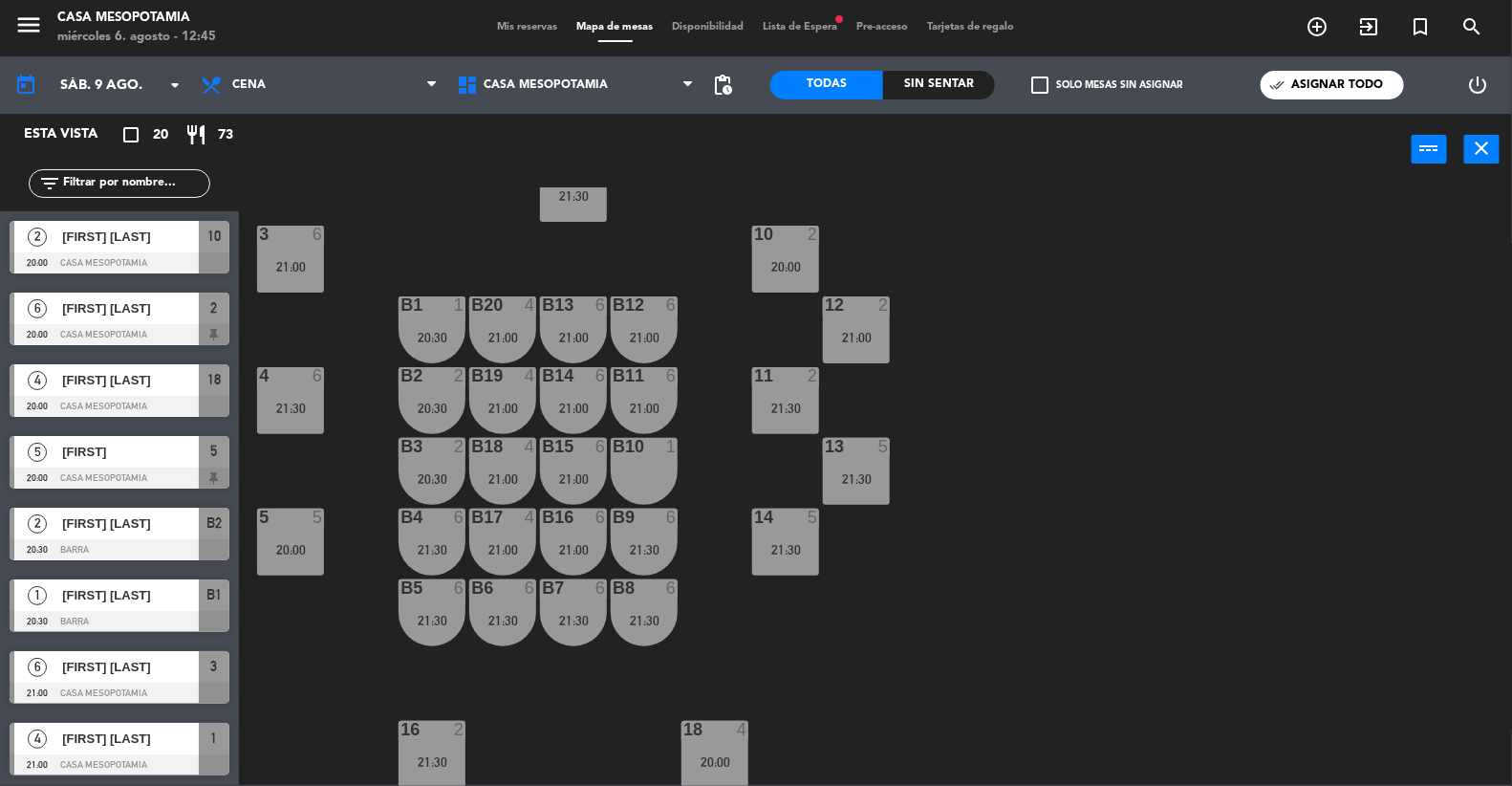 scroll, scrollTop: 1, scrollLeft: 0, axis: vertical 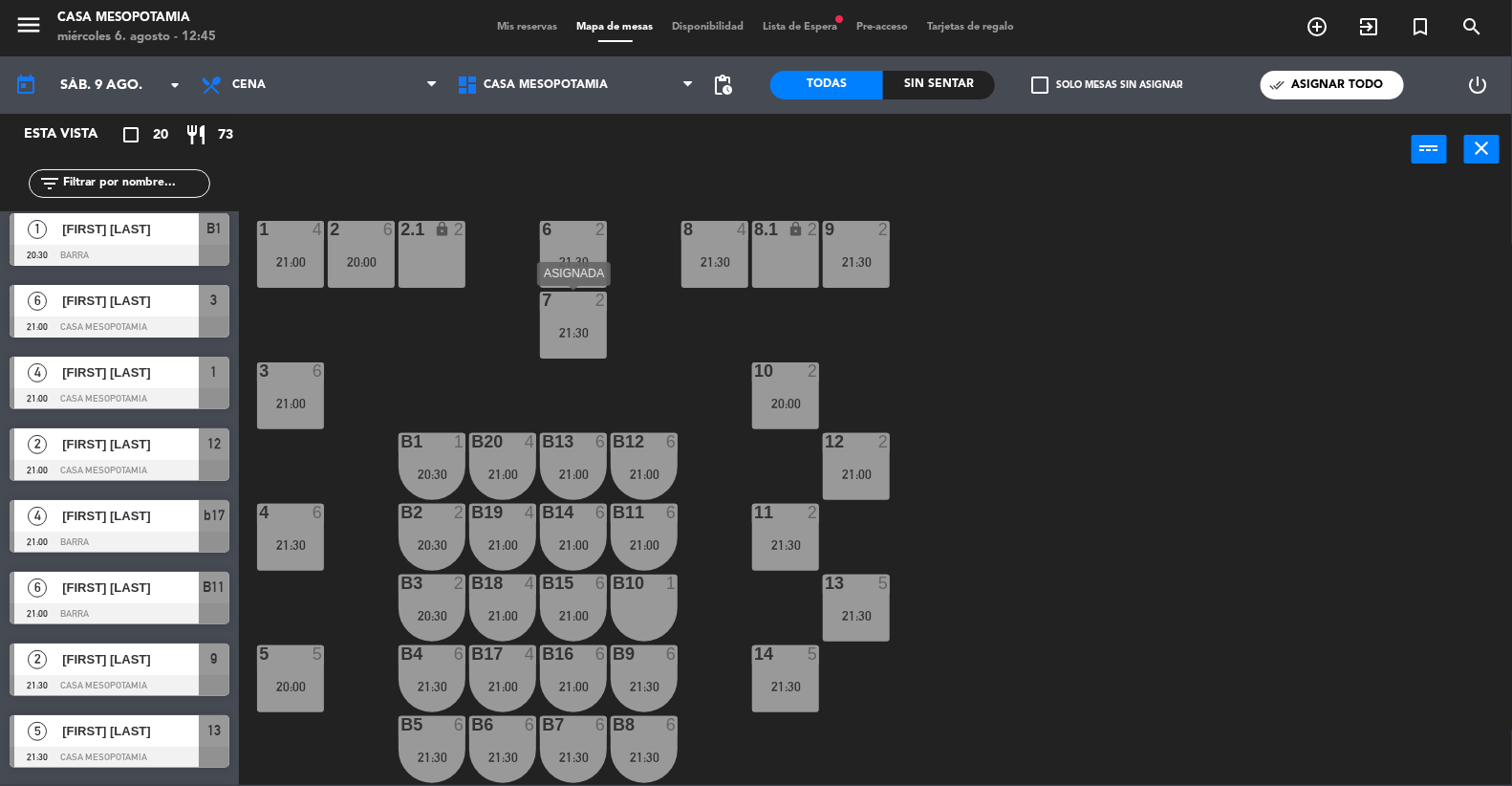 click on "21:30" at bounding box center (573, 332) 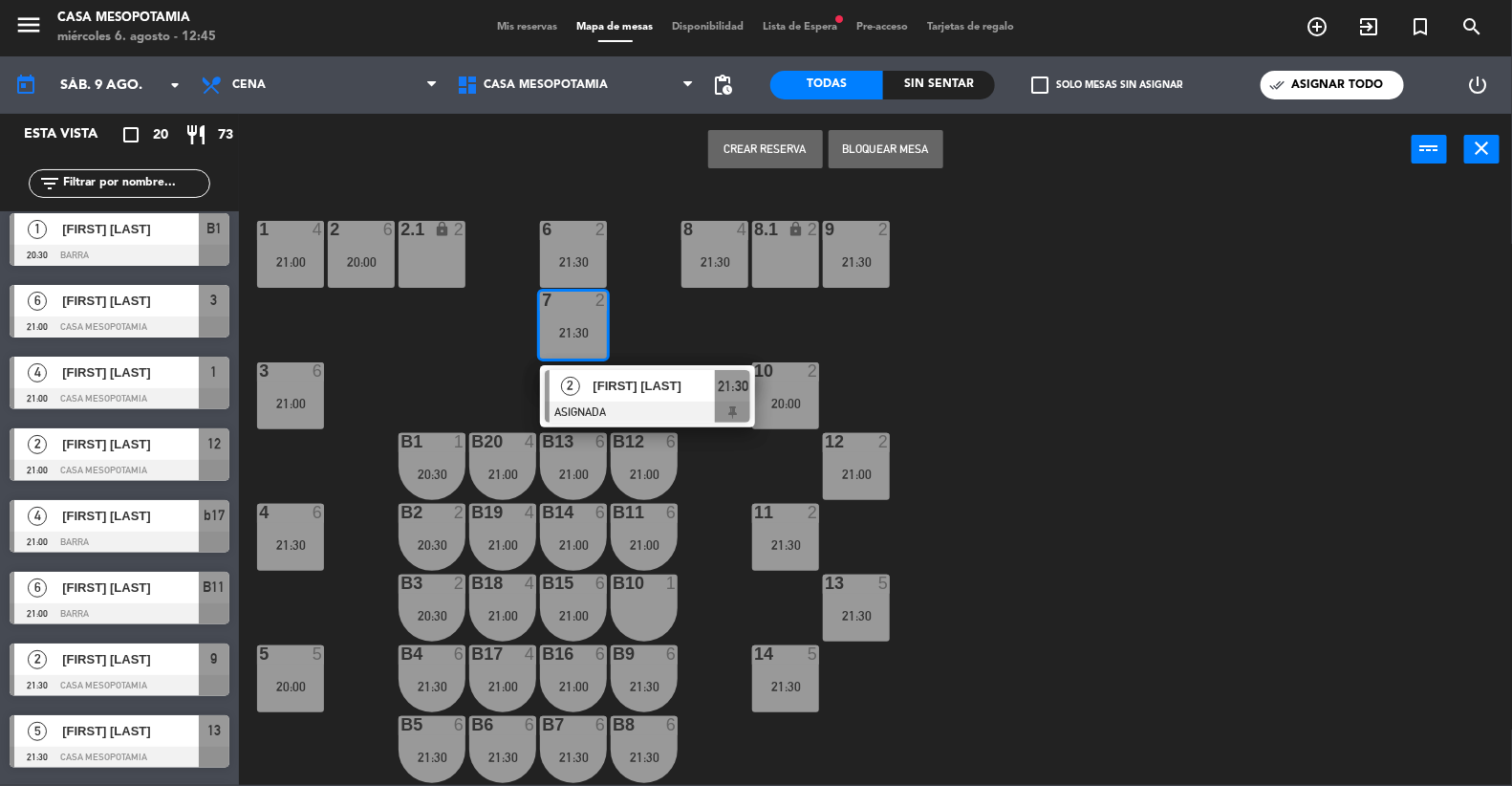 click on "1  4   21:00  2  6   20:00  6  2   21:30  8  4   21:30  9  2   21:30  2.1 lock  2  8.1 lock  2  7  2   21:30   2   [FIRST] [LAST]   ASIGNADA  21:30 3  6   21:00  10  2   20:00  12  2   21:00  B1  1   20:30  B12  6   21:00  B13  6   21:00  b20  4   21:00  4  6   21:30  11  2   21:30  B2  2   20:30  B11  6   21:00  B14  6   21:00  b19  4   21:00  13  5   21:30  B3  2   20:30  B10  1  B15  6   21:00  b18  4   21:00  5  5   20:00  14  5   21:30  B4  6   21:30  B9  6   21:30  B16  6   21:00  b17  4   21:00  B6  6   21:30  B7  6   21:30  B8  6   21:30  B5  6   21:30  16  2   21:30  18  4   20:00" 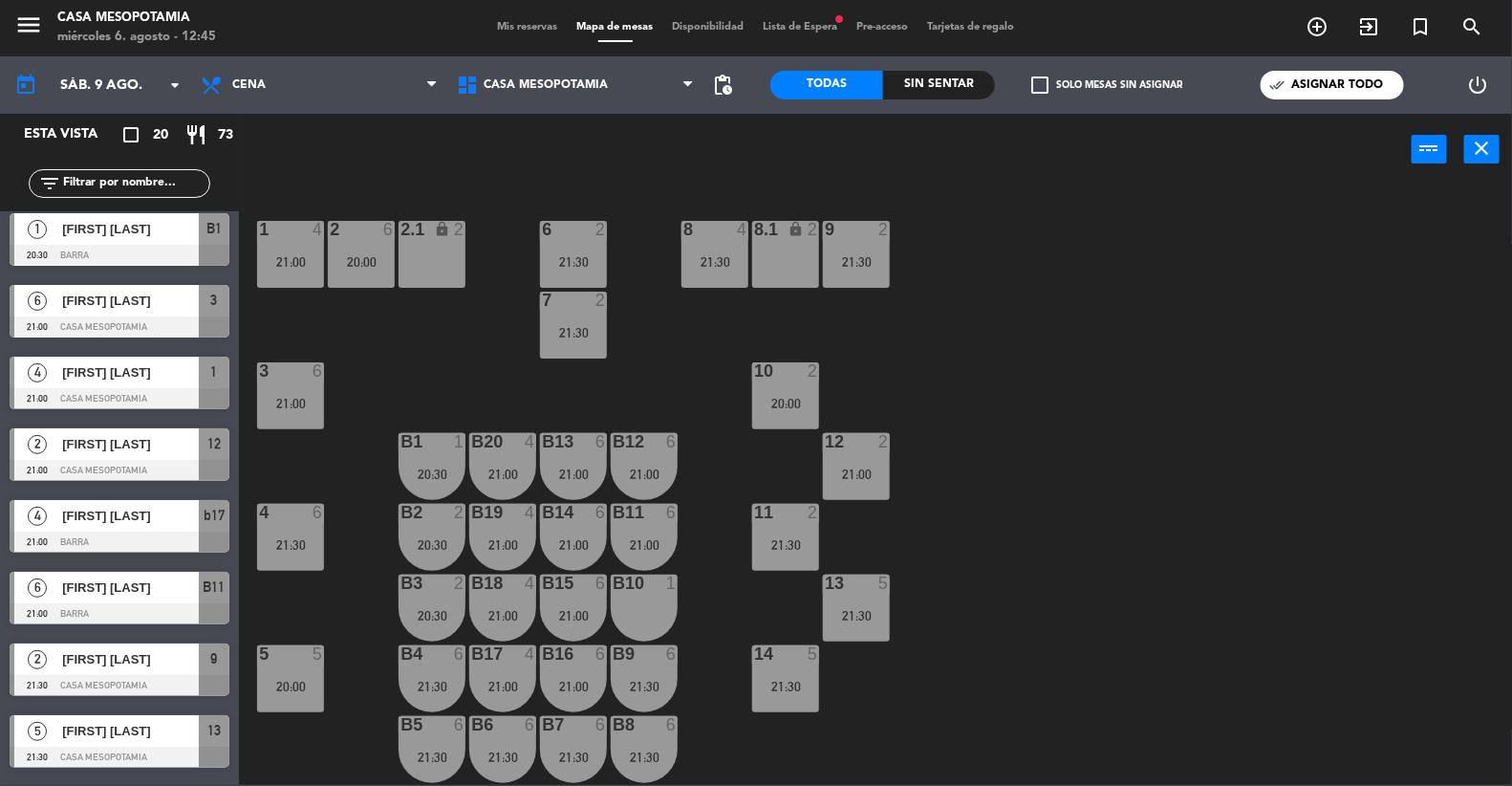 scroll, scrollTop: 137, scrollLeft: 0, axis: vertical 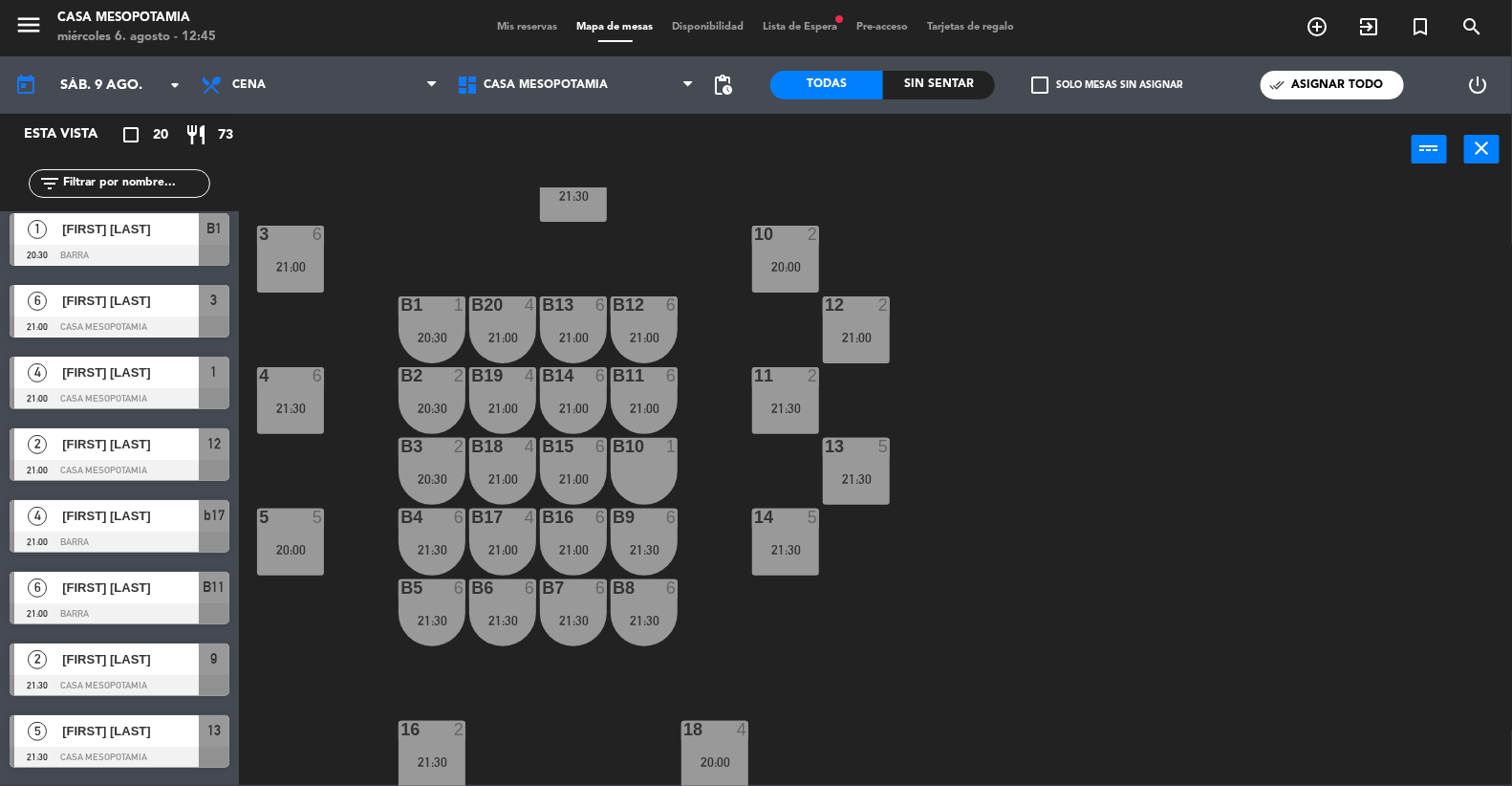 click on "20:00" at bounding box center [291, 550] 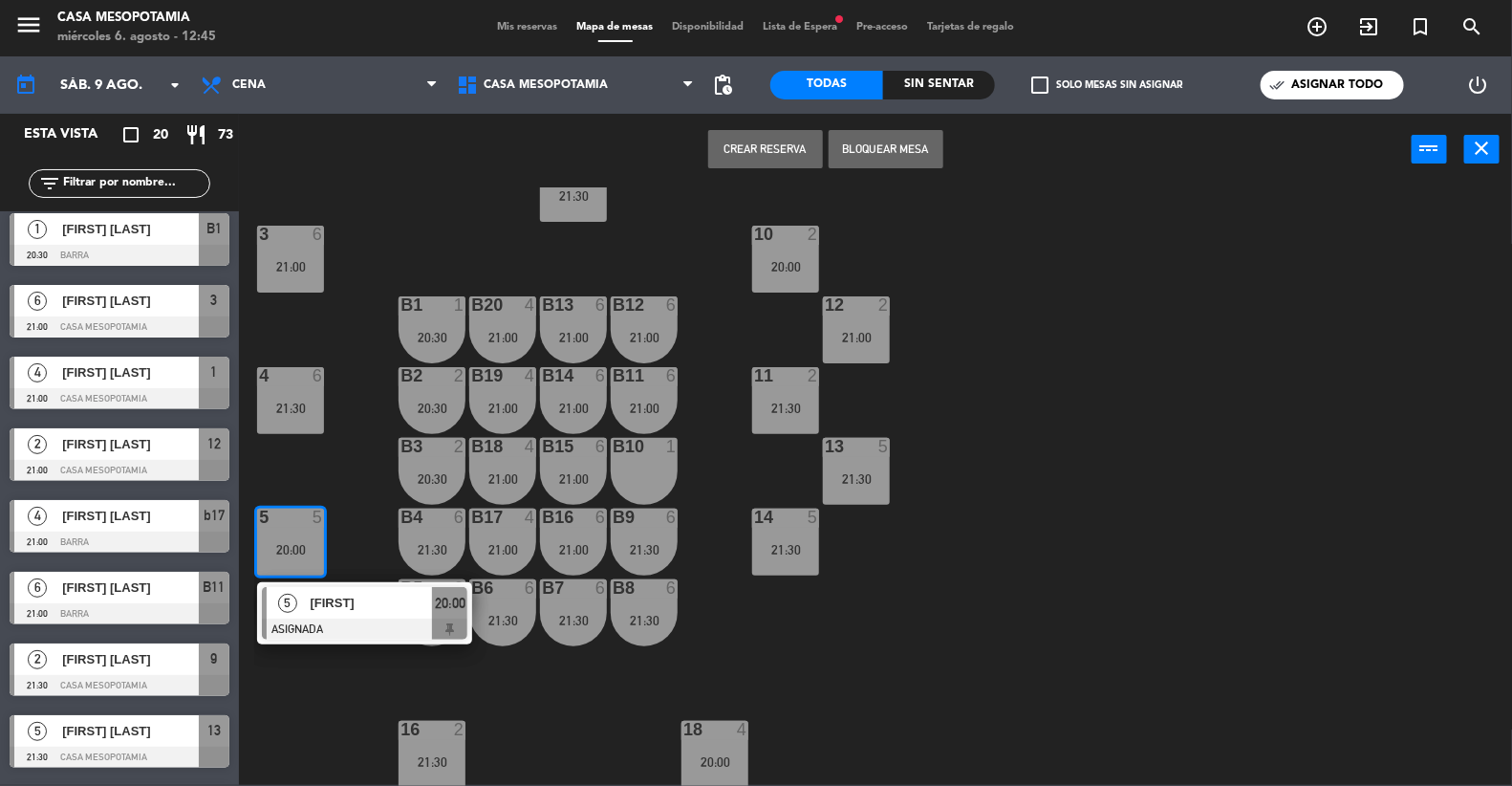 click on "1 4 21:00 2 6 20:00 6 2 21:30 8 4 21:30 9 2 21:30 2.1 lock 2 8.1 lock 2 7 2 21:30 3 6 21:00 10 2 20:00 12 2 21:00 B1 1 20:30 B12 6 21:00 B13 6 21:00 b20 4 21:00 4 6 21:30 11 2 21:30 B2 2 20:30 B11 6 21:00 B14 6 21:00 b19 4 21:00 13 5 21:30 B3 2 20:30 B10 1 B15 6 21:00 b18 4 21:00 5 5 20:00 5 [FIRST] ASIGNADA 20:00 14 5 21:30 B4 6 21:30 B9 6 21:30 B16 6 21:00 b17 4 21:00 B6 6 21:30 B7 6 21:30 B8 6 21:30 B5 6 21:30 16 2 21:30 18 4 20:00" 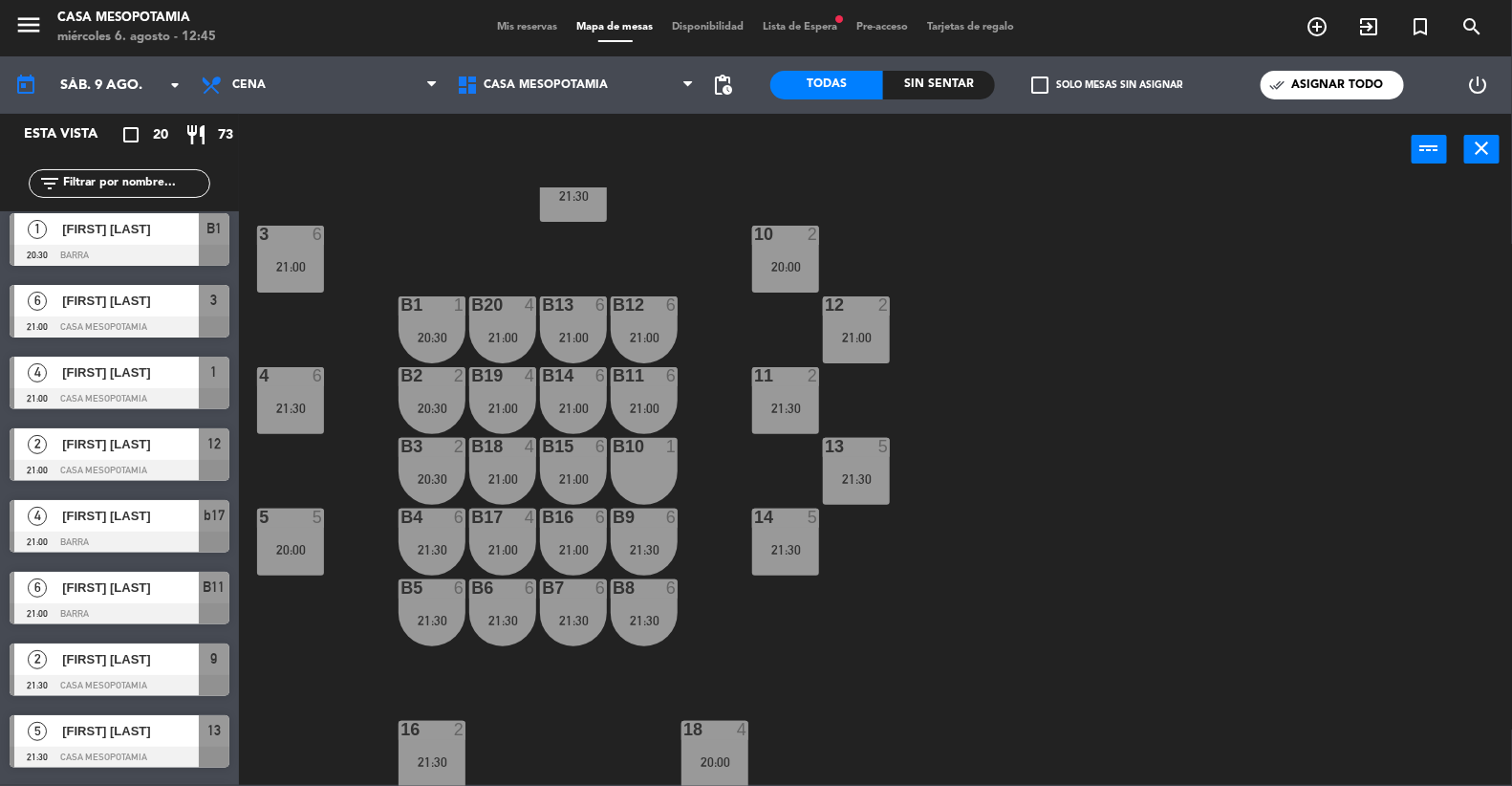 scroll, scrollTop: 0, scrollLeft: 0, axis: both 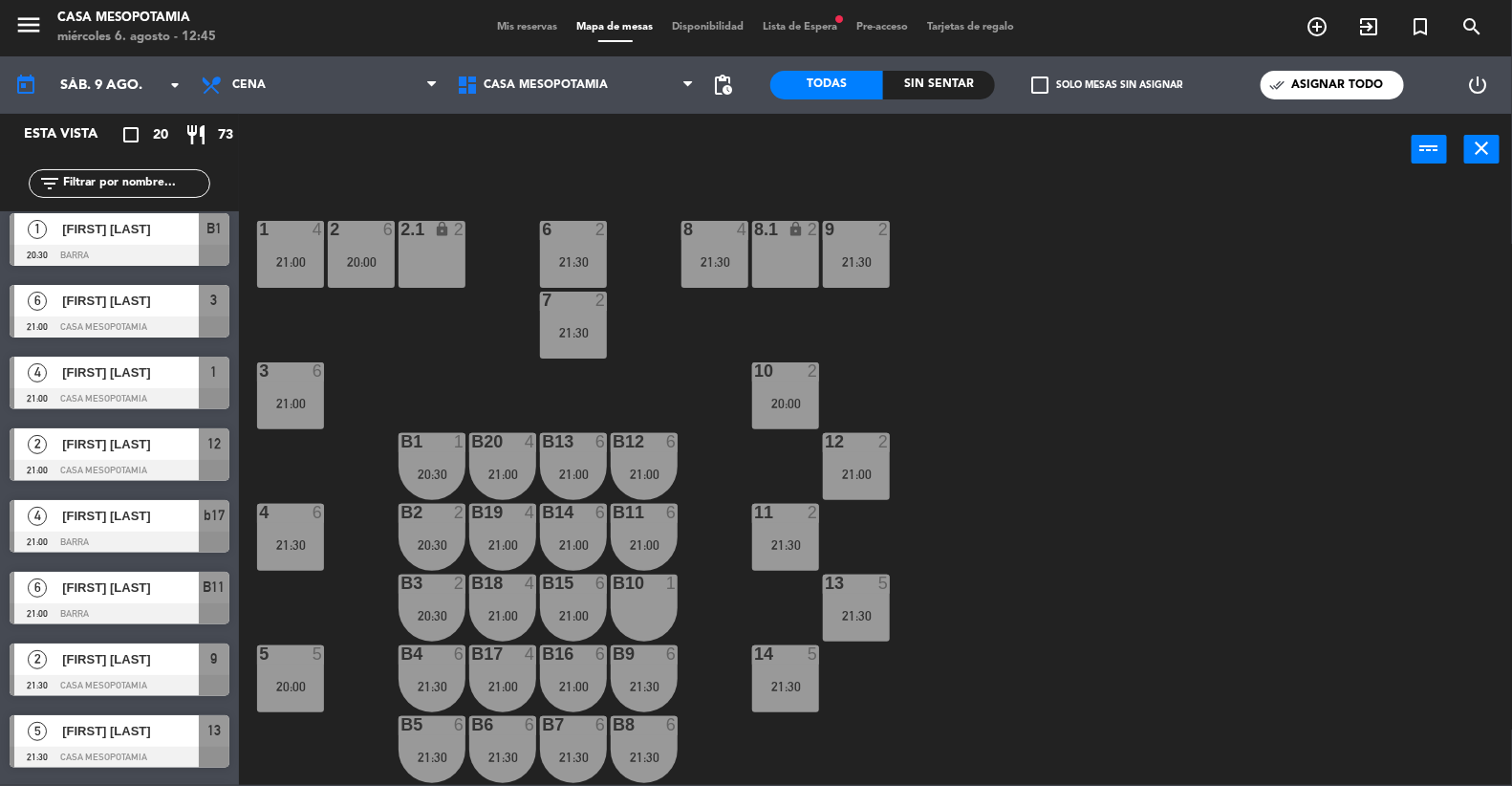 click on "20:00" at bounding box center (361, 262) 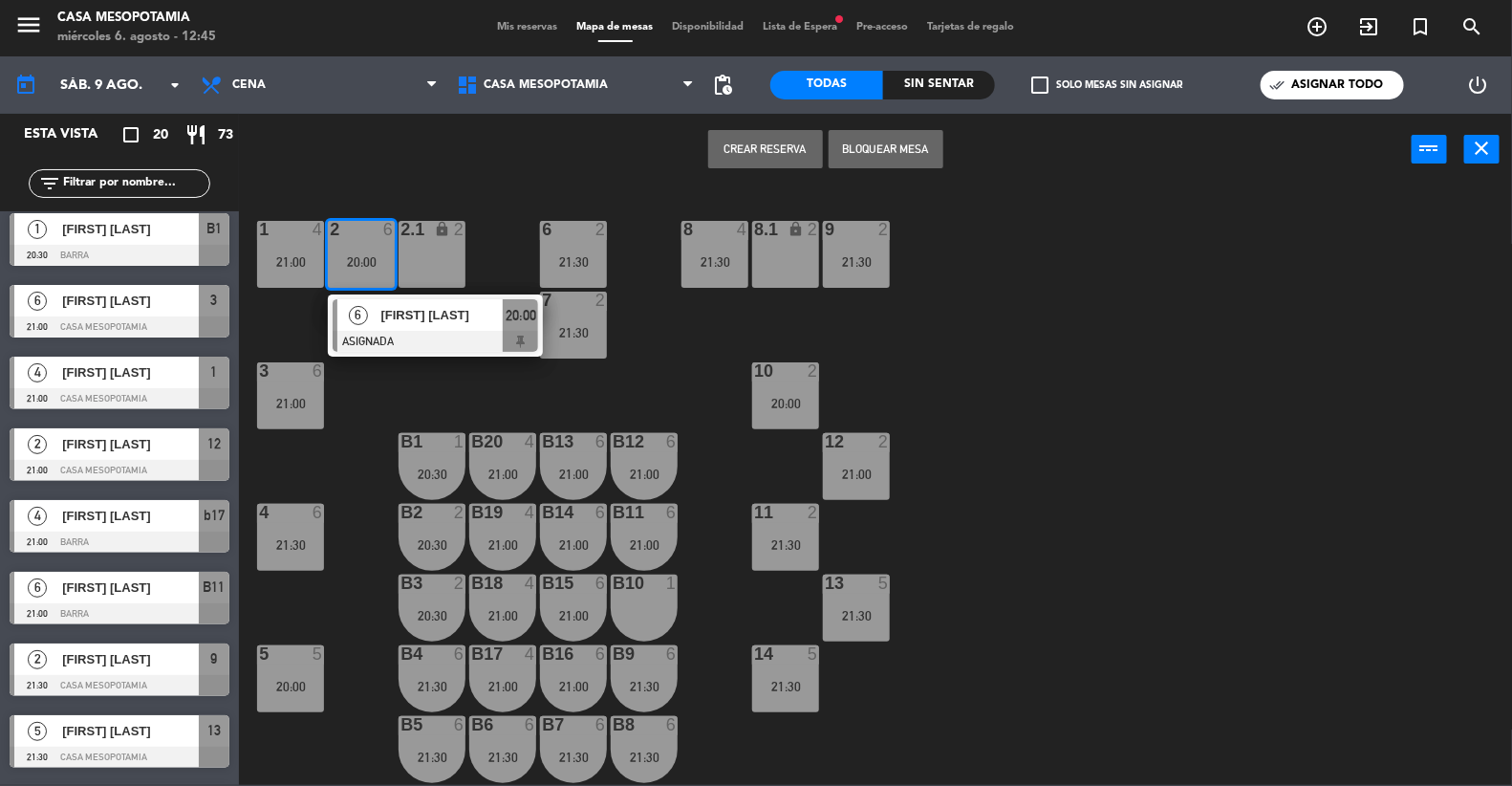 click on "1  4   21:00  2  6   20:00   6   [FIRST] [LAST]   ASIGNADA  20:00 6  2   21:30  8  4   21:30  9  2   21:30  2.1 lock  2  8.1 lock  2  7  2   21:30  3  6   21:00  10  2   20:00  12  2   21:00  B1  1   20:30  B12  6   21:00  B13  6   21:00  b20  4   21:00  4  6   21:30  11  2   21:30  B2  2   20:30  B11  6   21:00  B14  6   21:00  b19  4   21:00  13  5   21:30  B3  2   20:30  B10  1  B15  6   21:00  b18  4   21:00  5  5   20:00  14  5   21:30  B4  6   21:30  B9  6   21:30  B16  6   21:00  b17  4   21:00  B6  6   21:30  B7  6   21:30  B8  6   21:30  B5  6   21:30  16  2   21:30  18  4   20:00" 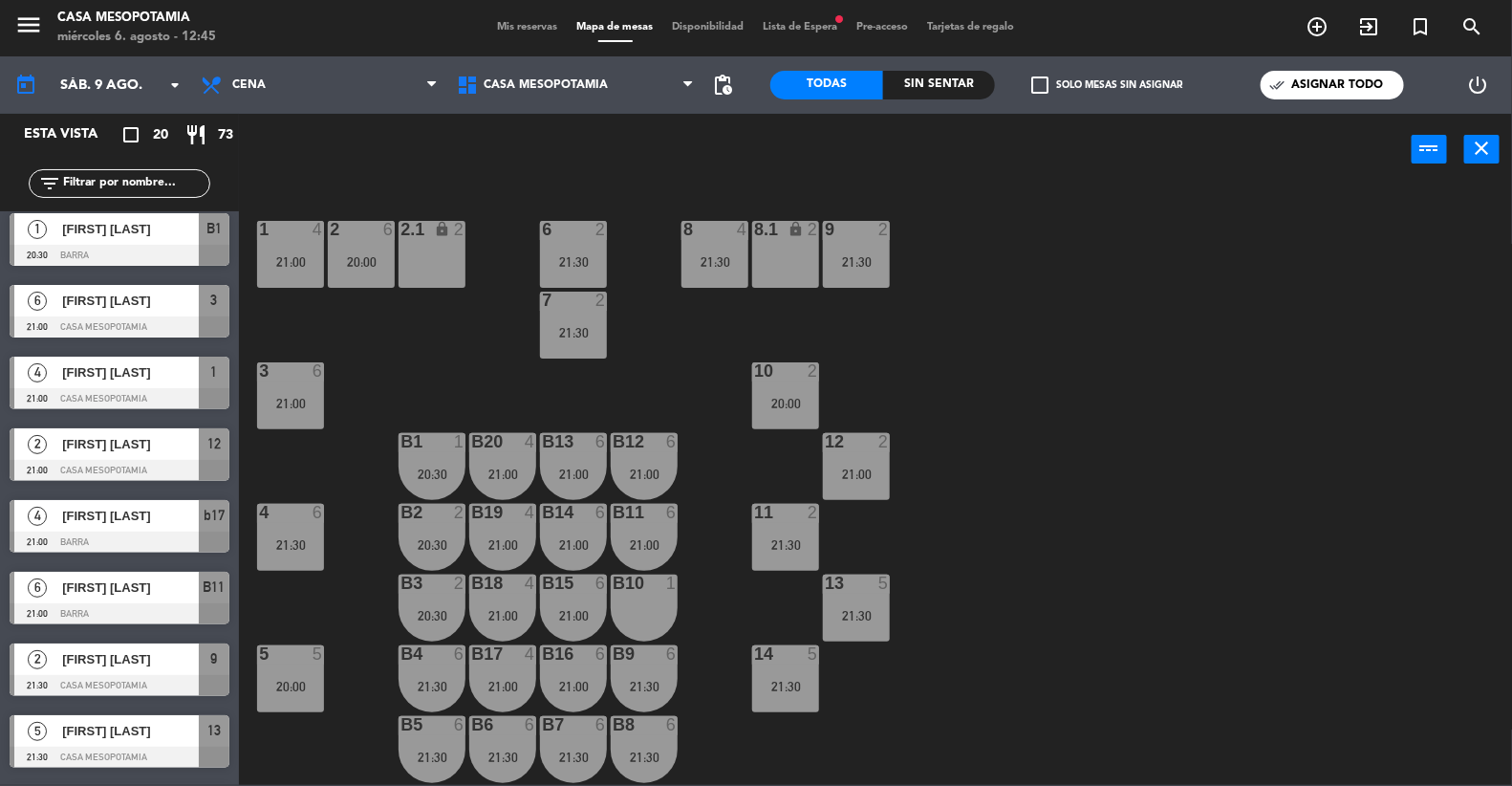 scroll, scrollTop: 862, scrollLeft: 0, axis: vertical 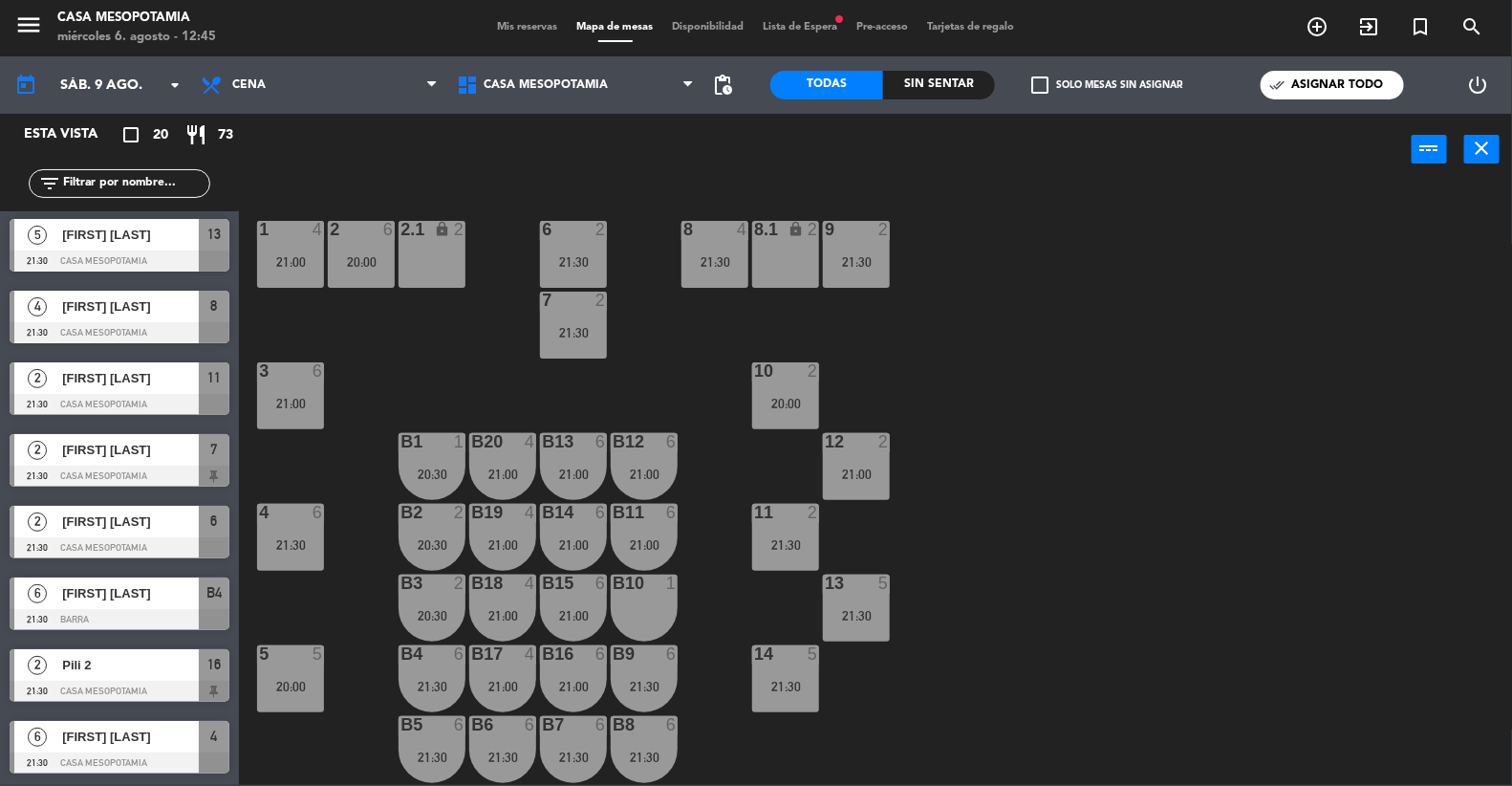 click on "Disponibilidad" at bounding box center [708, 27] 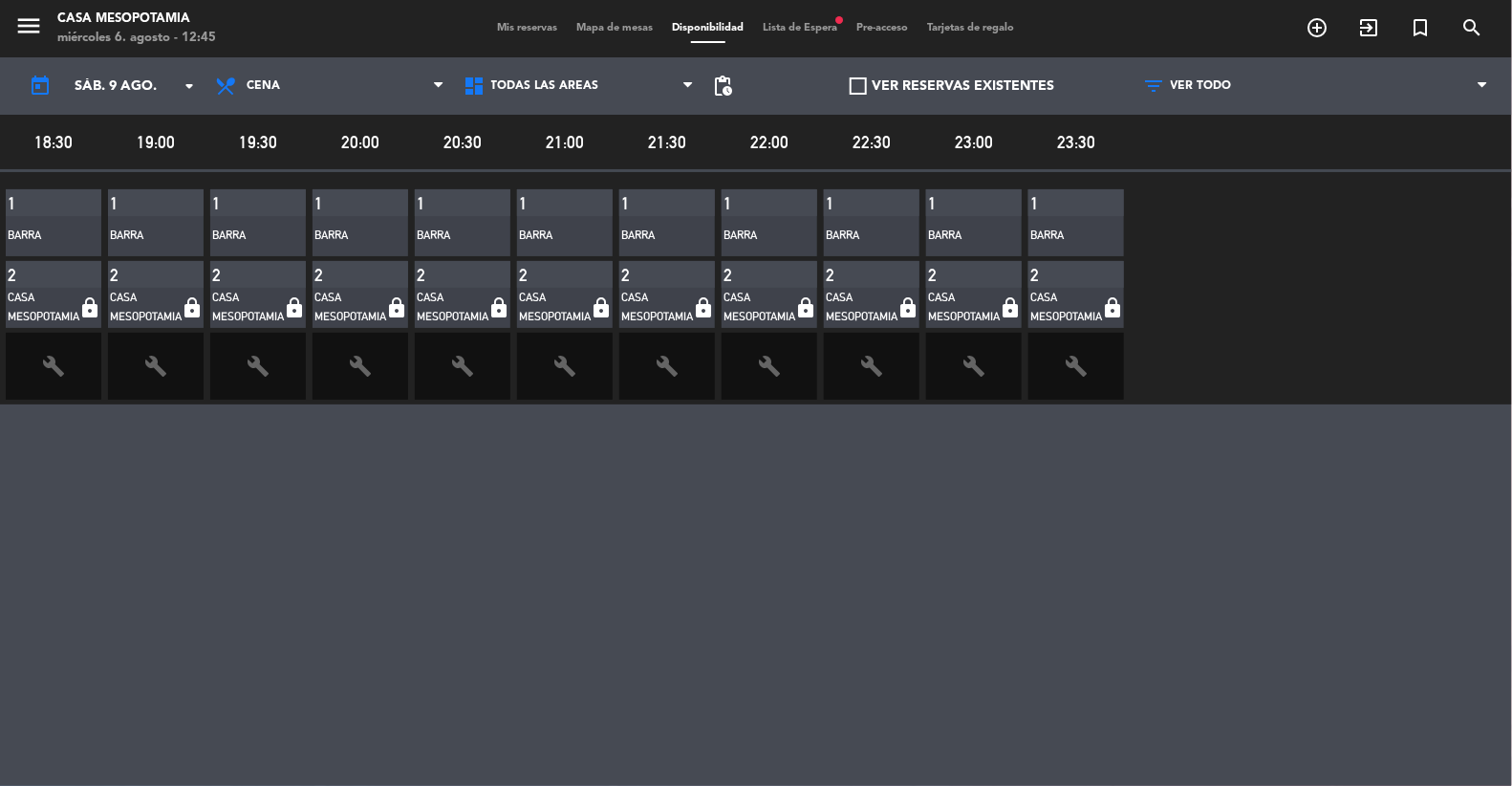 click on "VER RESERVAS EXISTENTES" at bounding box center [952, 86] 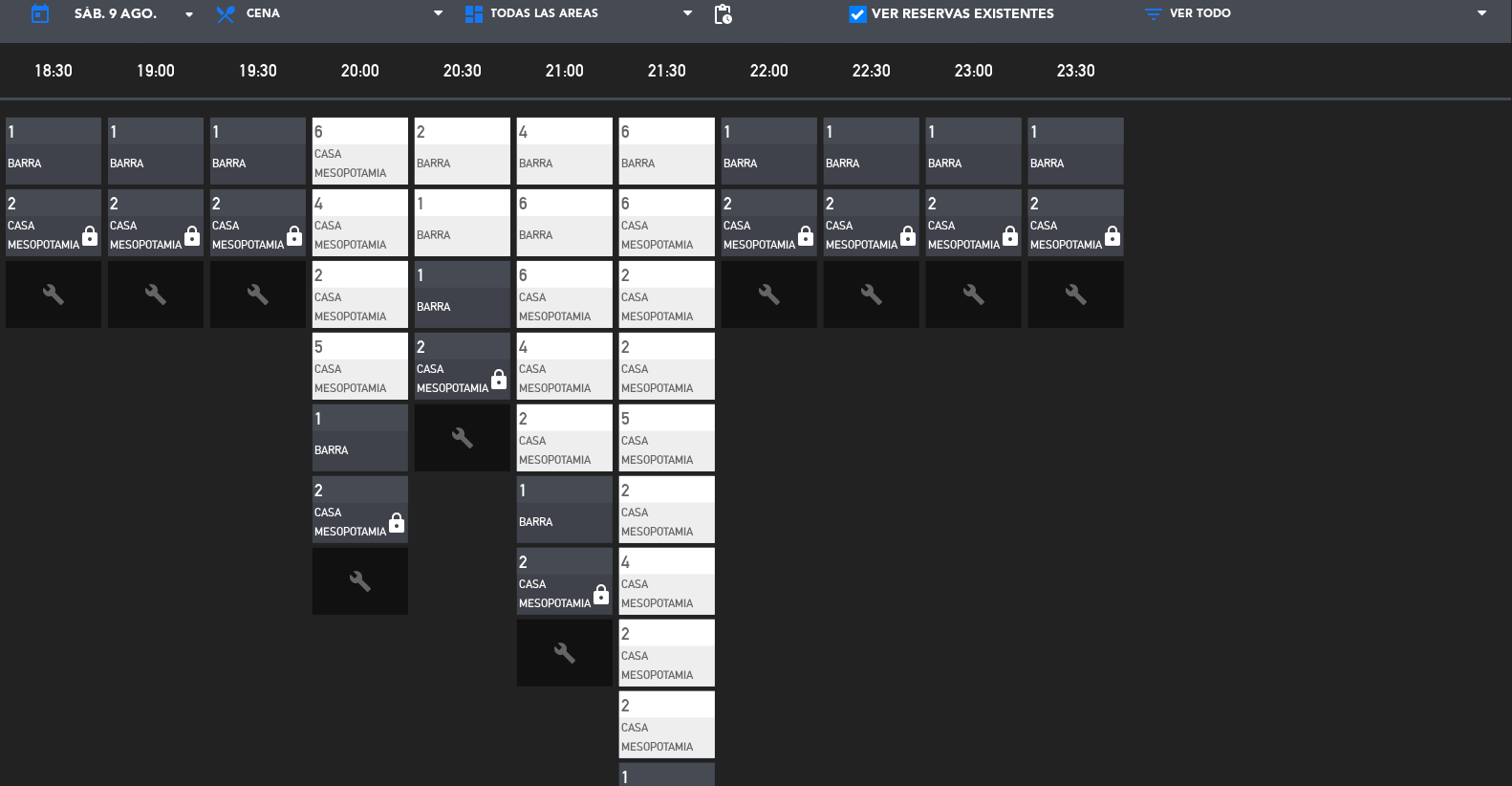 scroll, scrollTop: 0, scrollLeft: 0, axis: both 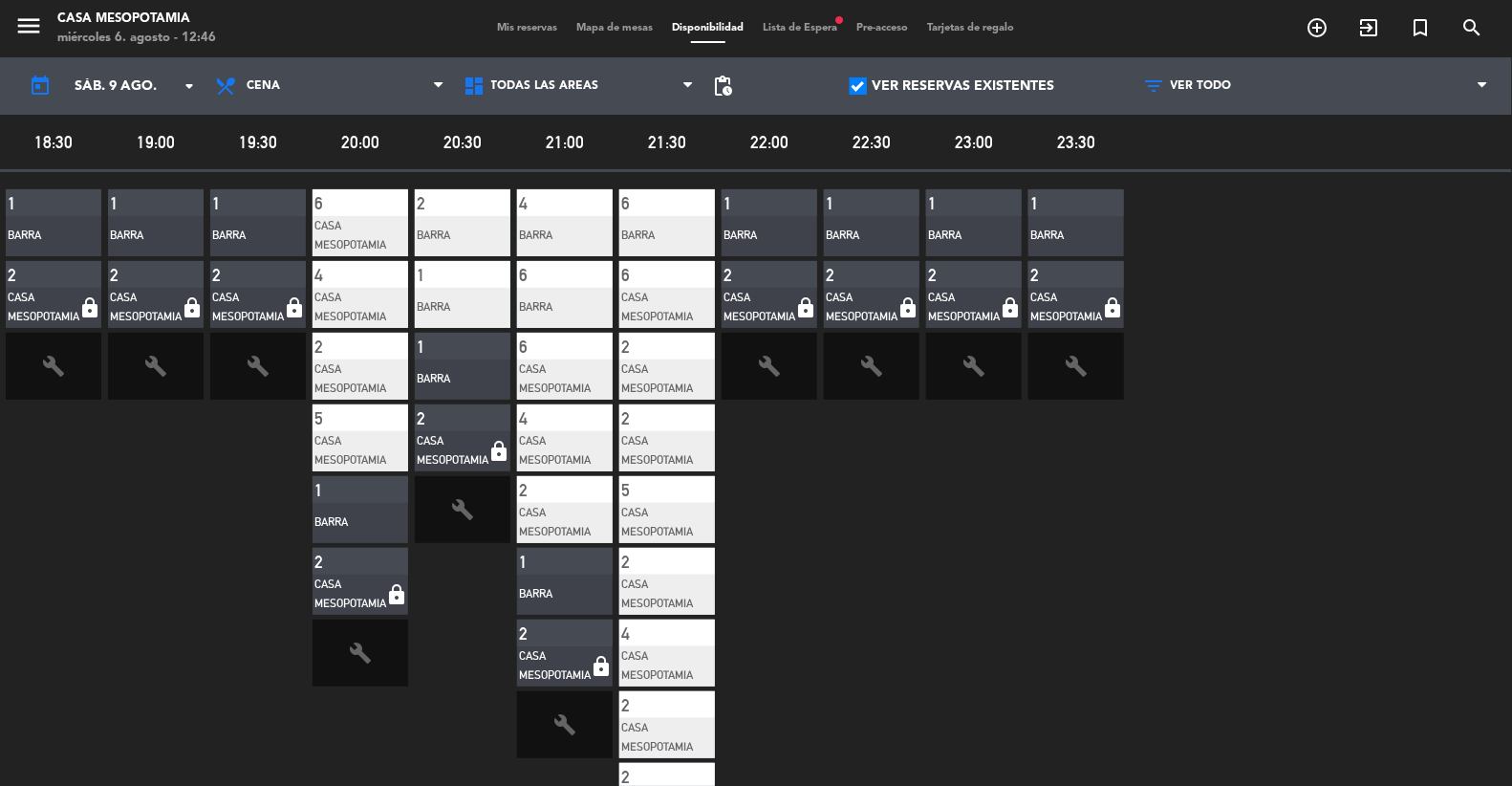click on "Mis reservas" at bounding box center [528, 28] 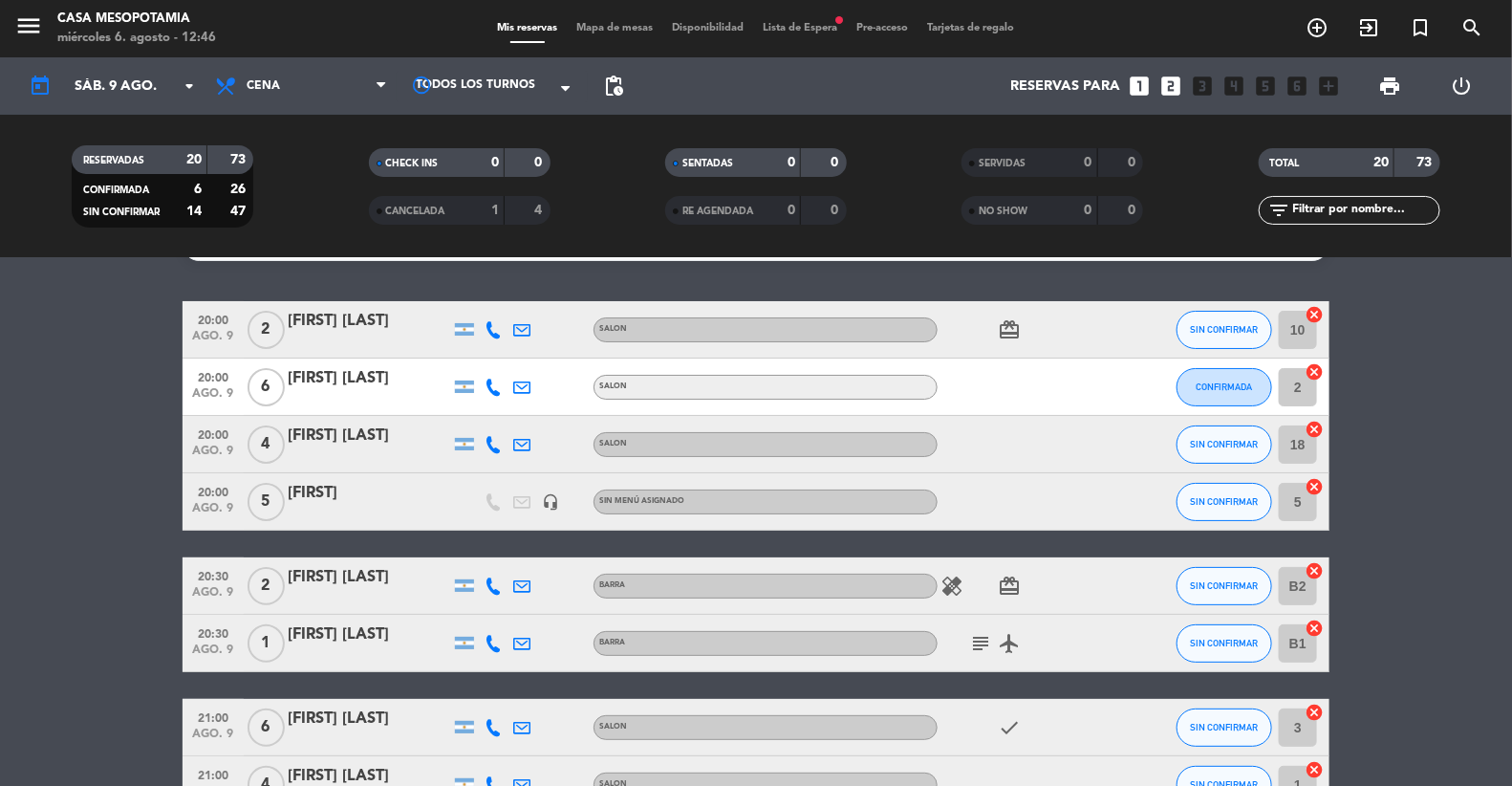 scroll, scrollTop: 0, scrollLeft: 0, axis: both 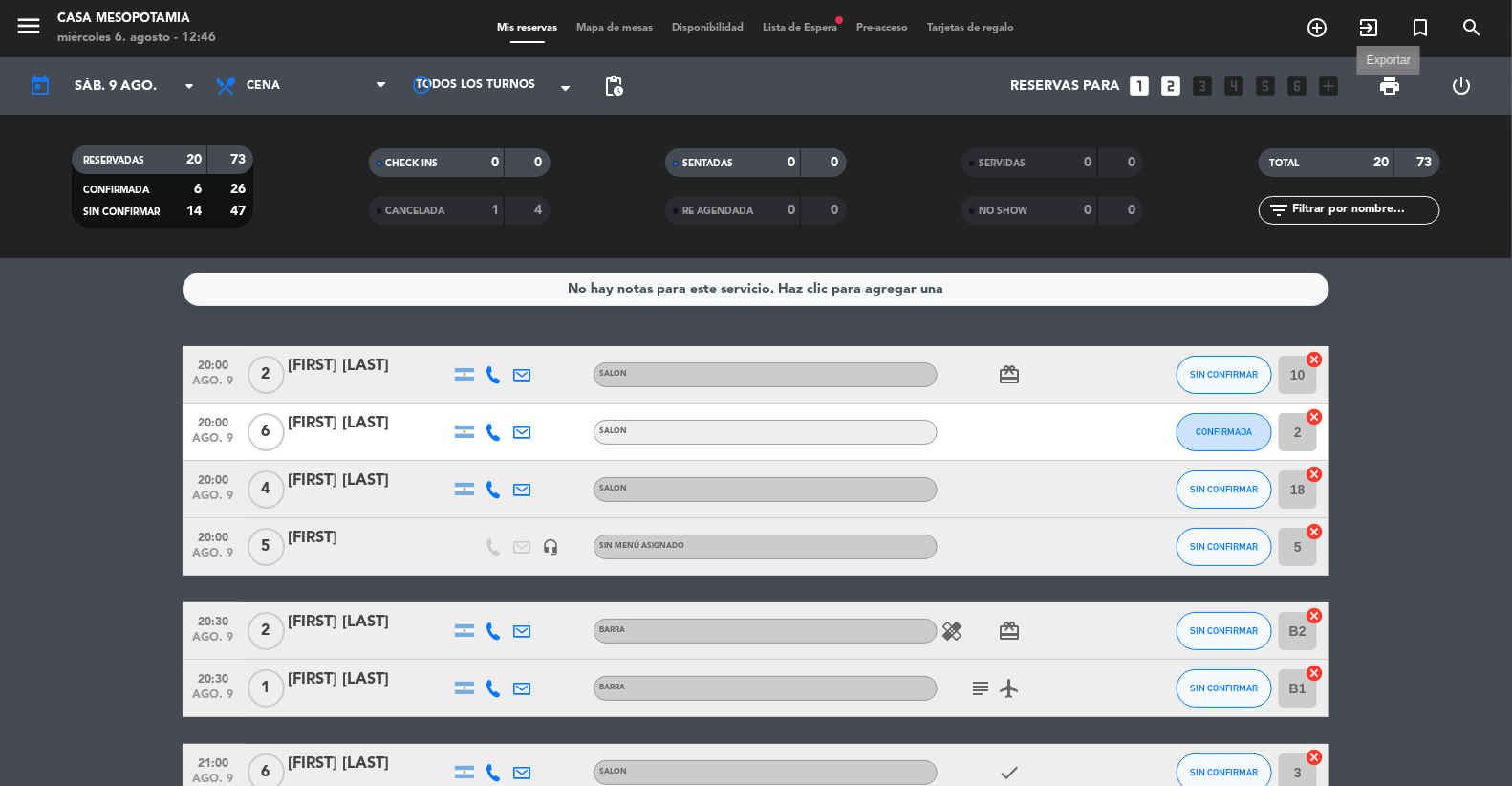 click on "print" at bounding box center (1391, 86) 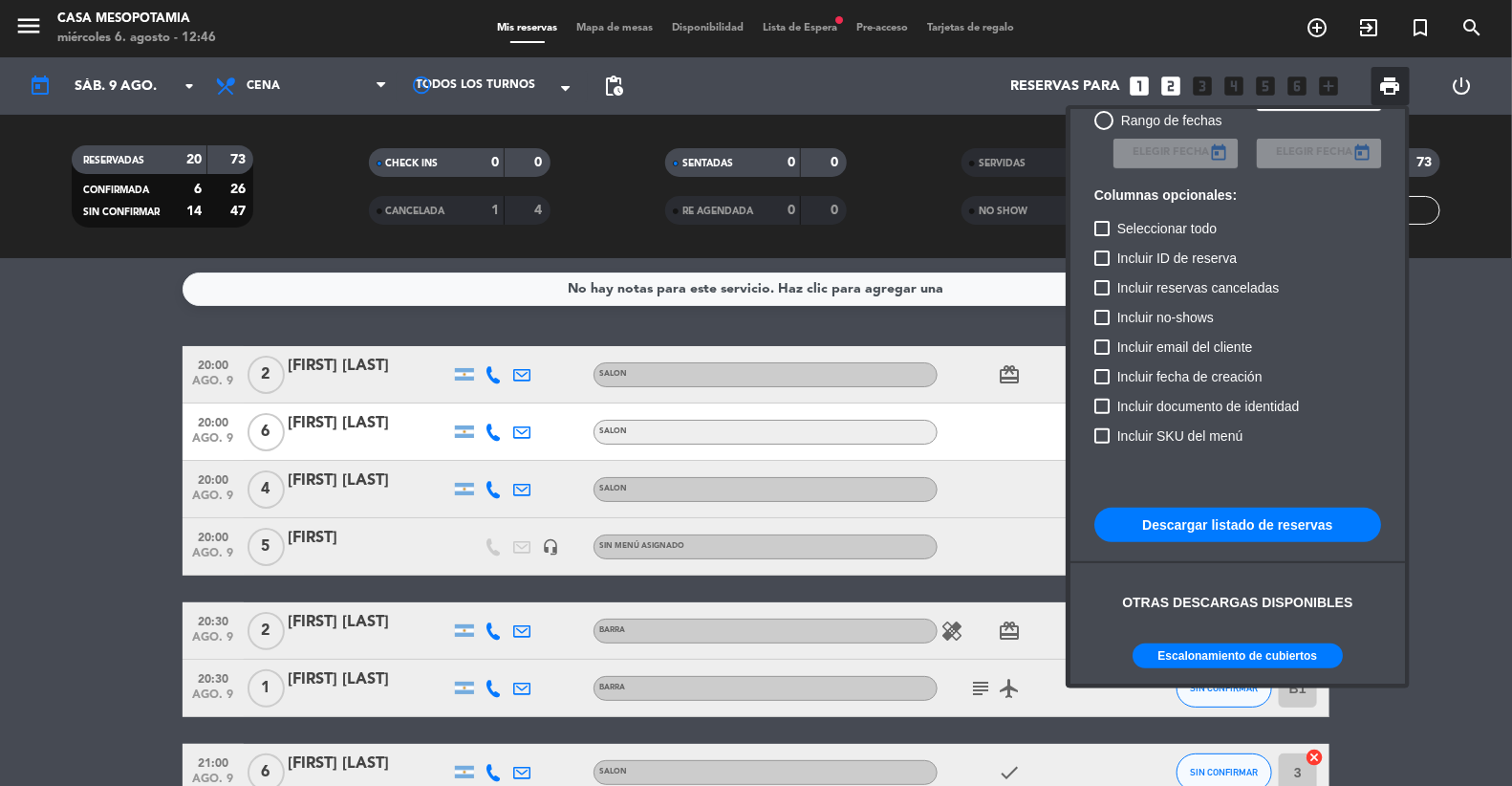 scroll, scrollTop: 117, scrollLeft: 0, axis: vertical 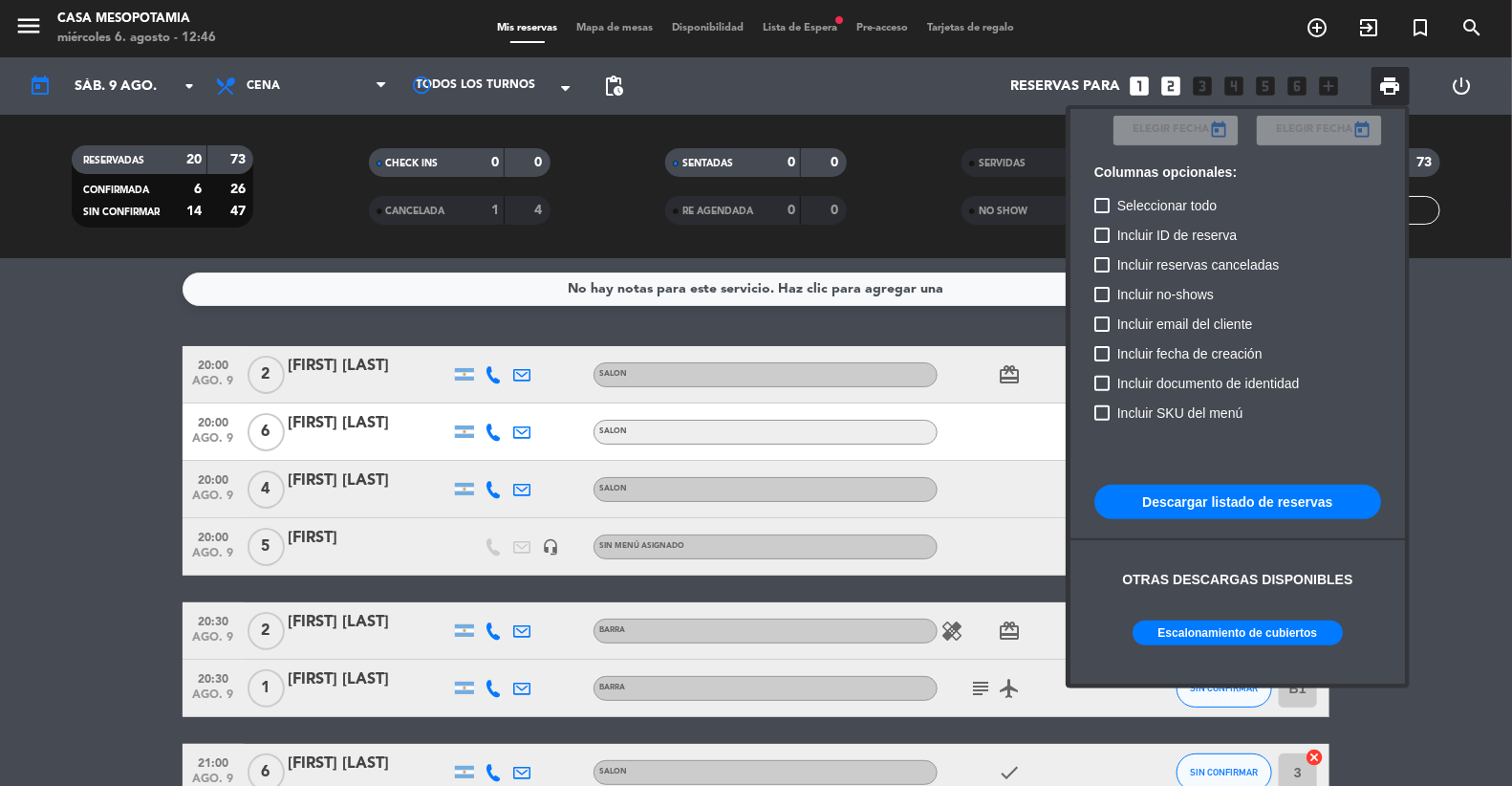 click at bounding box center (1102, 206) 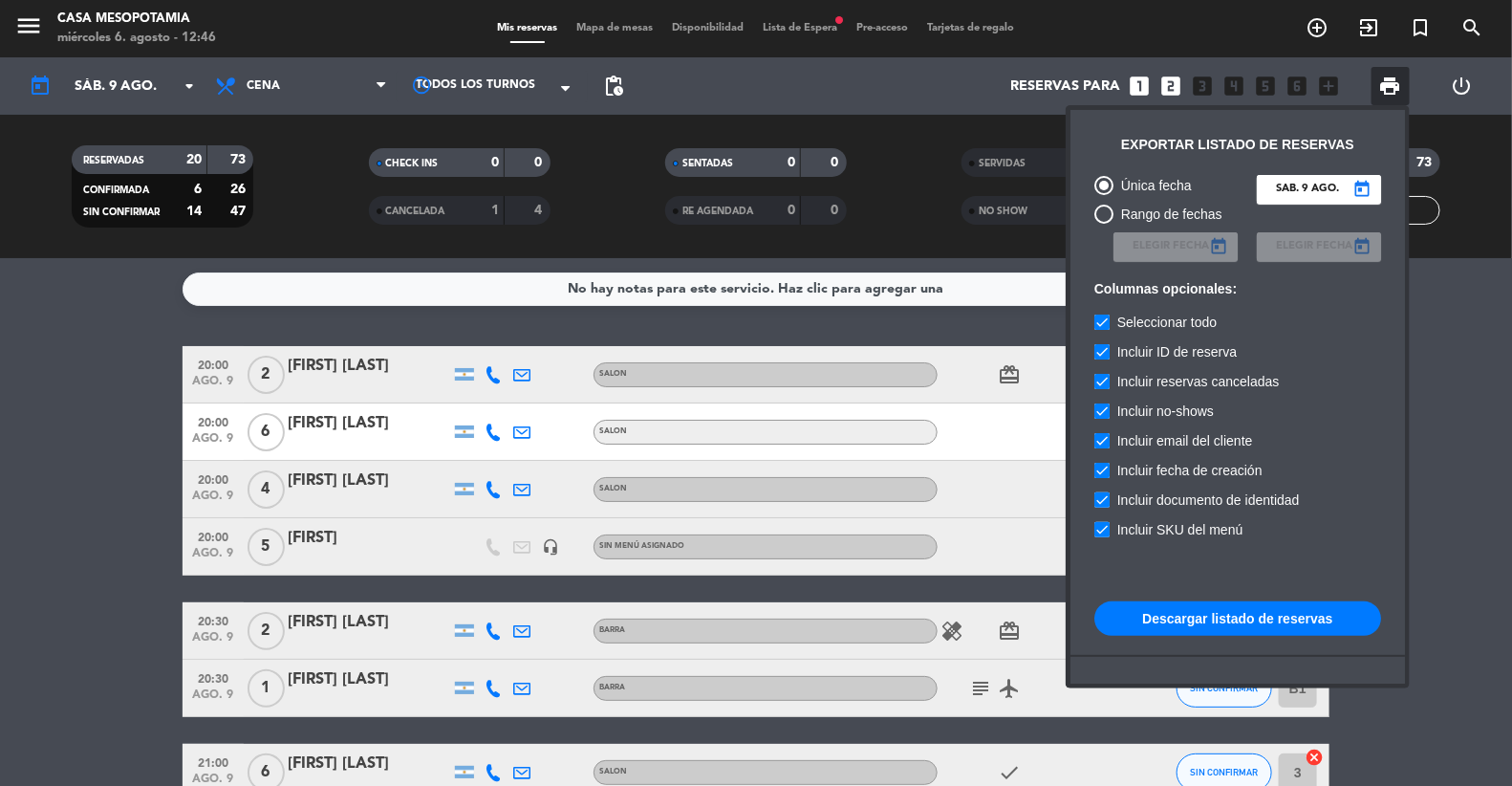 scroll, scrollTop: 48, scrollLeft: 0, axis: vertical 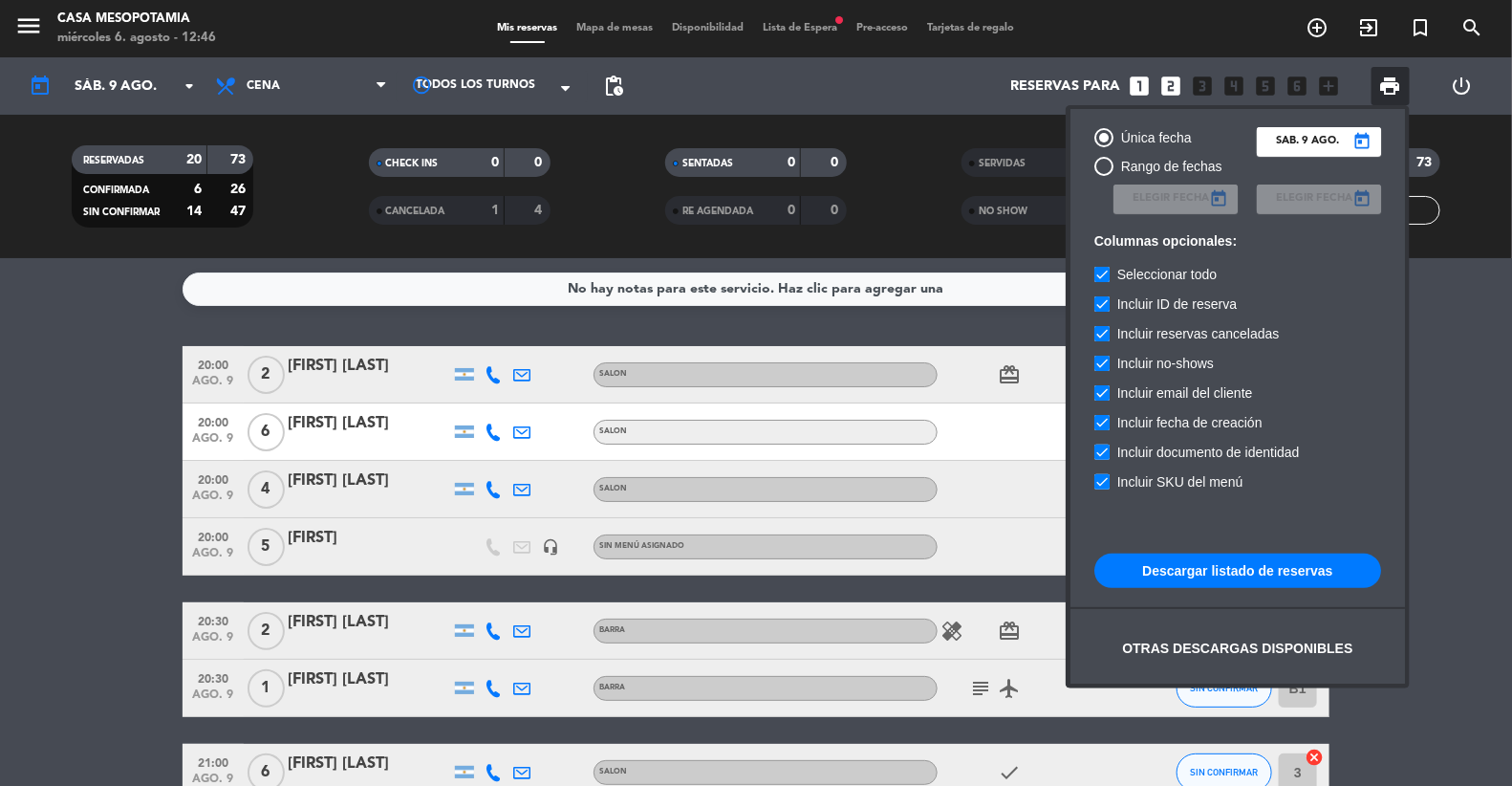 click on "Descargar listado de reservas" at bounding box center (1238, 571) 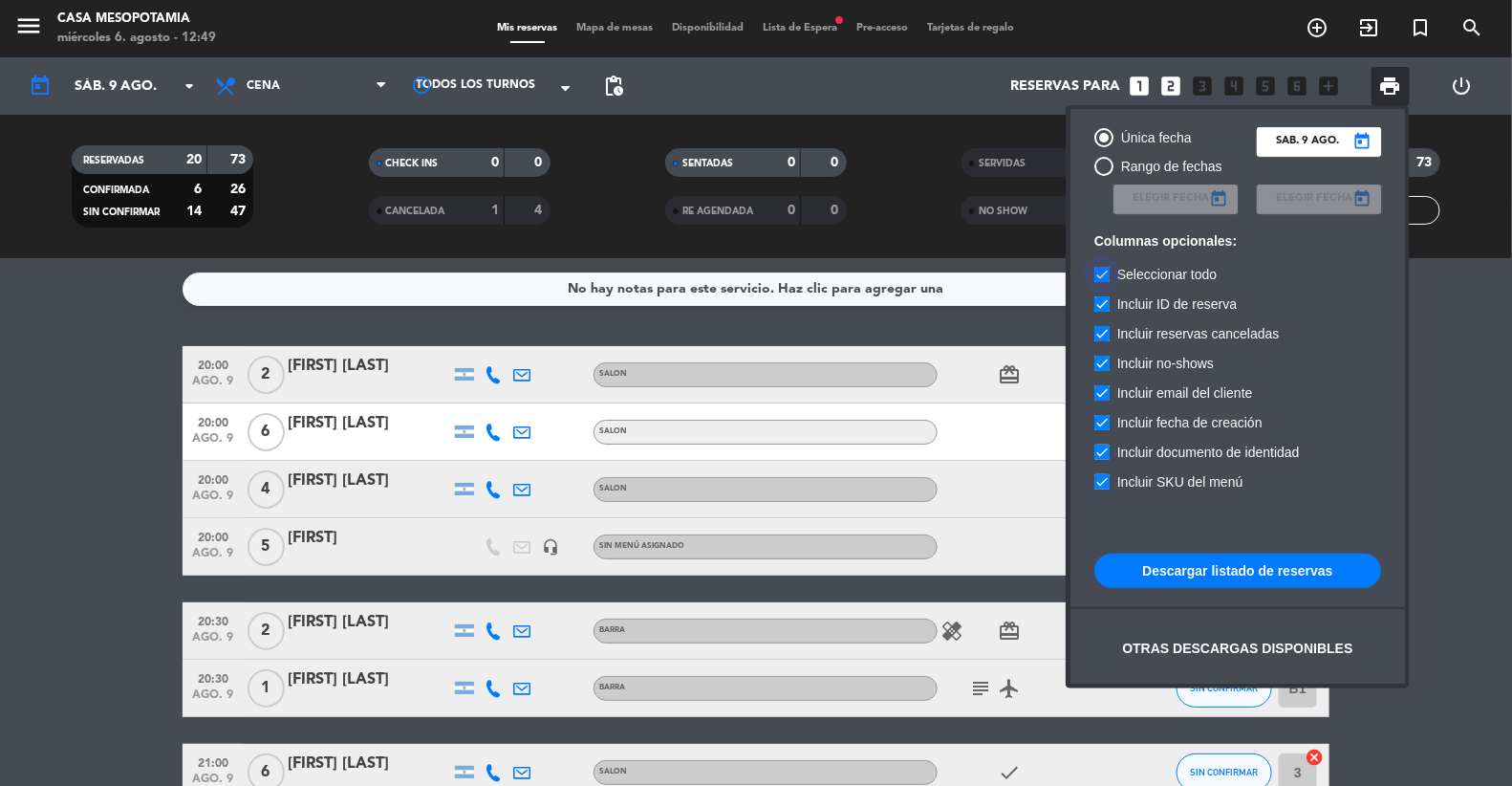 click at bounding box center [1102, 274] 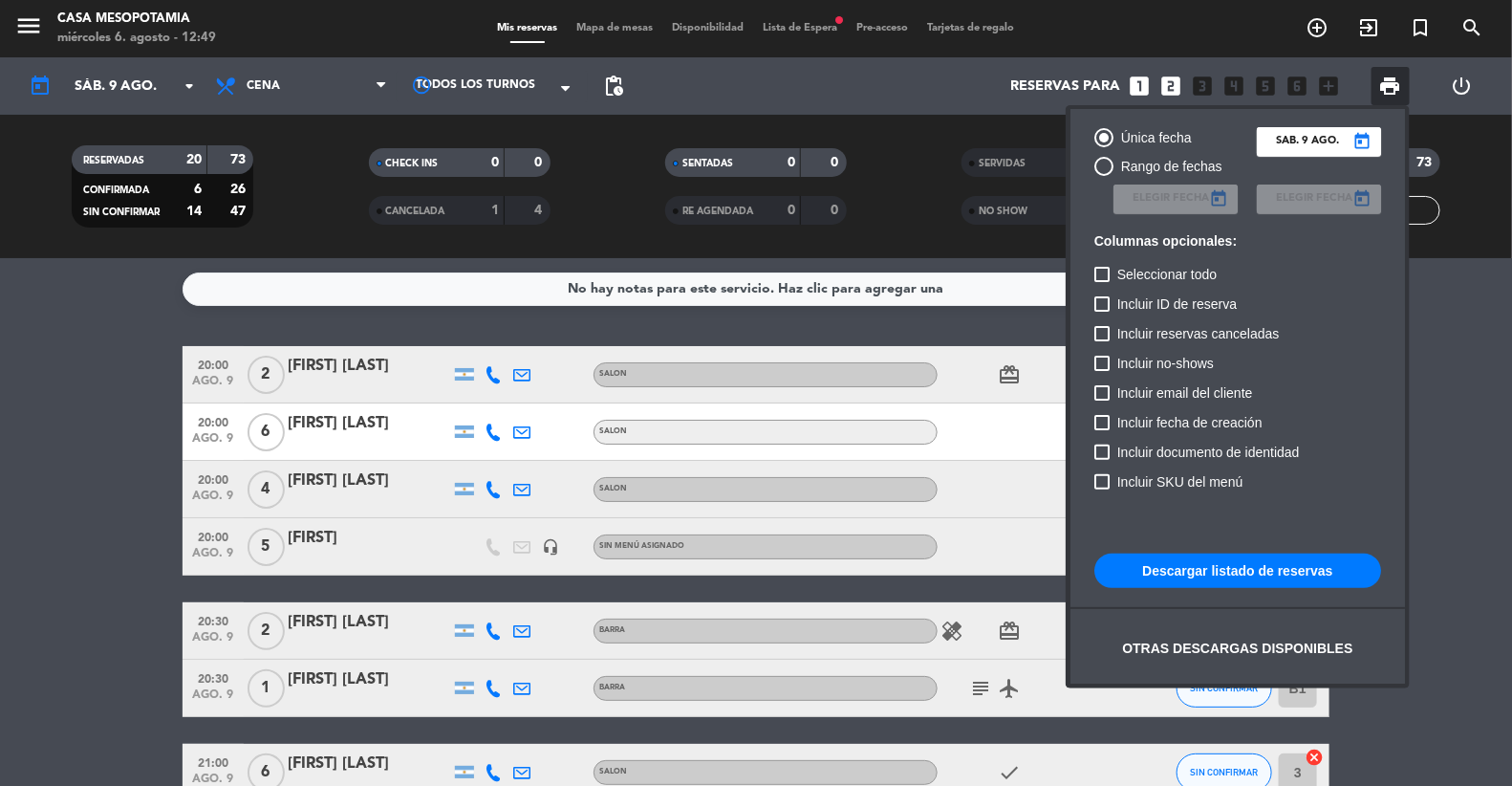 scroll, scrollTop: 44, scrollLeft: 0, axis: vertical 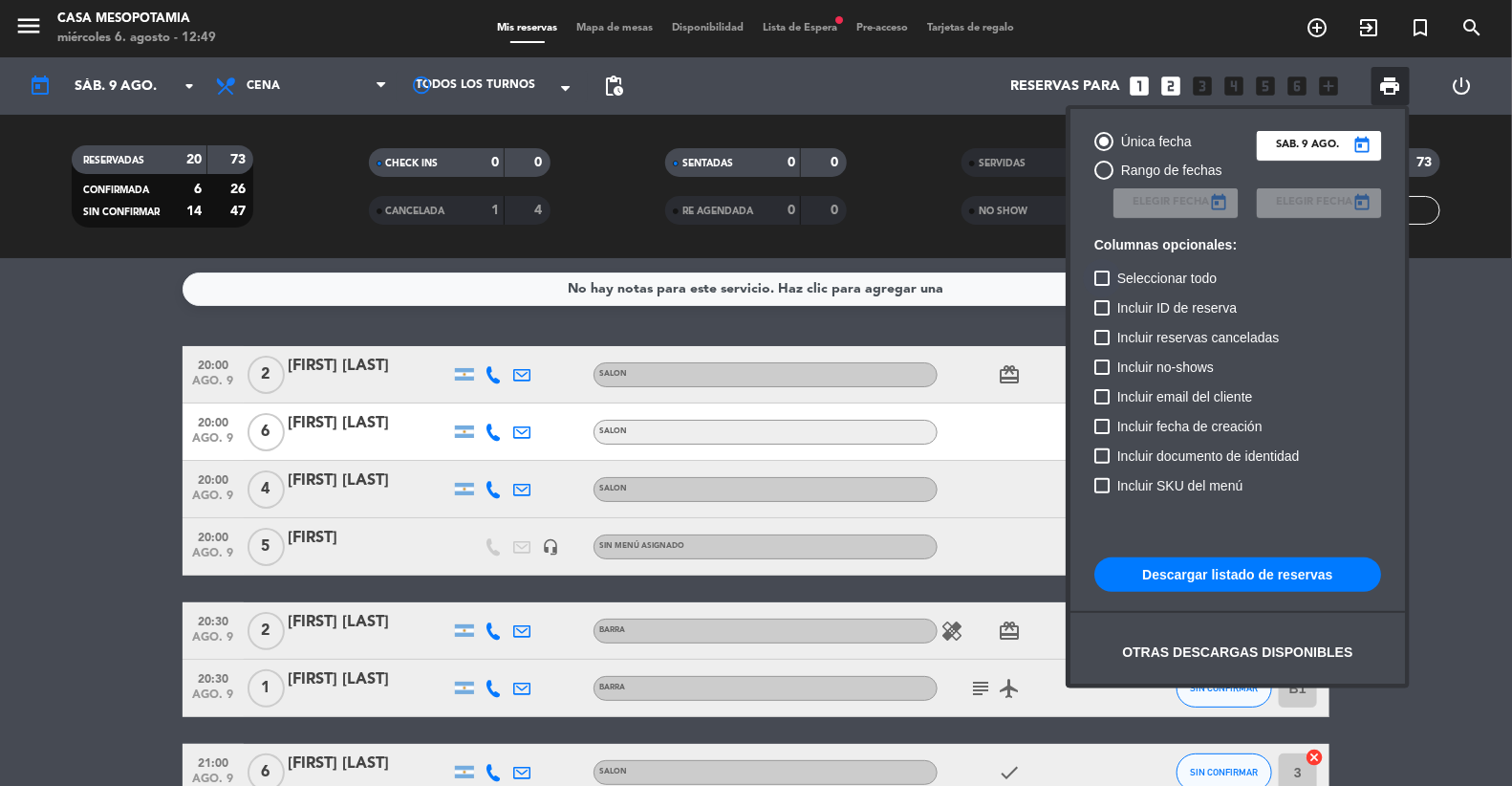 click at bounding box center [1102, 278] 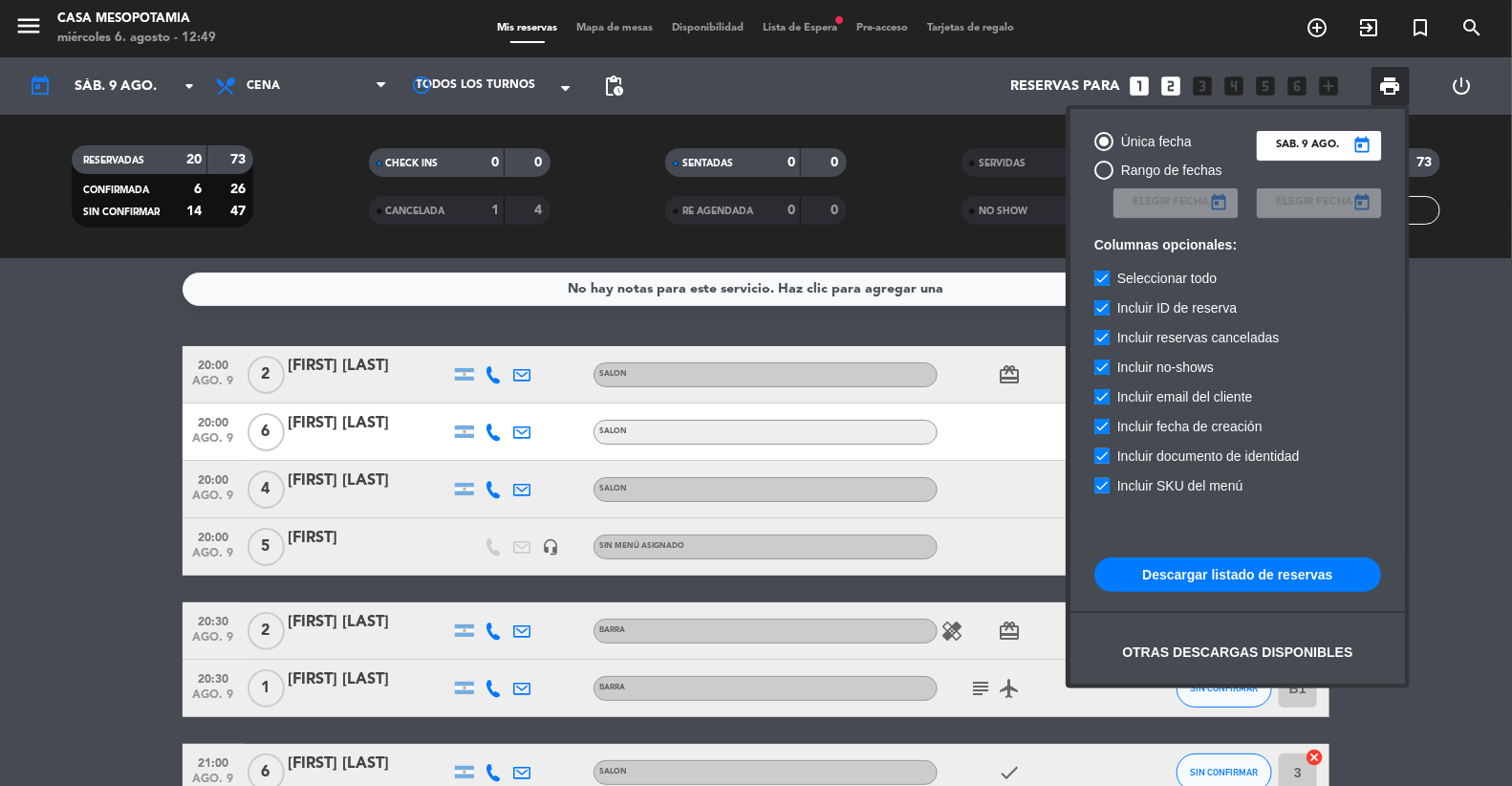 click at bounding box center [1104, 142] 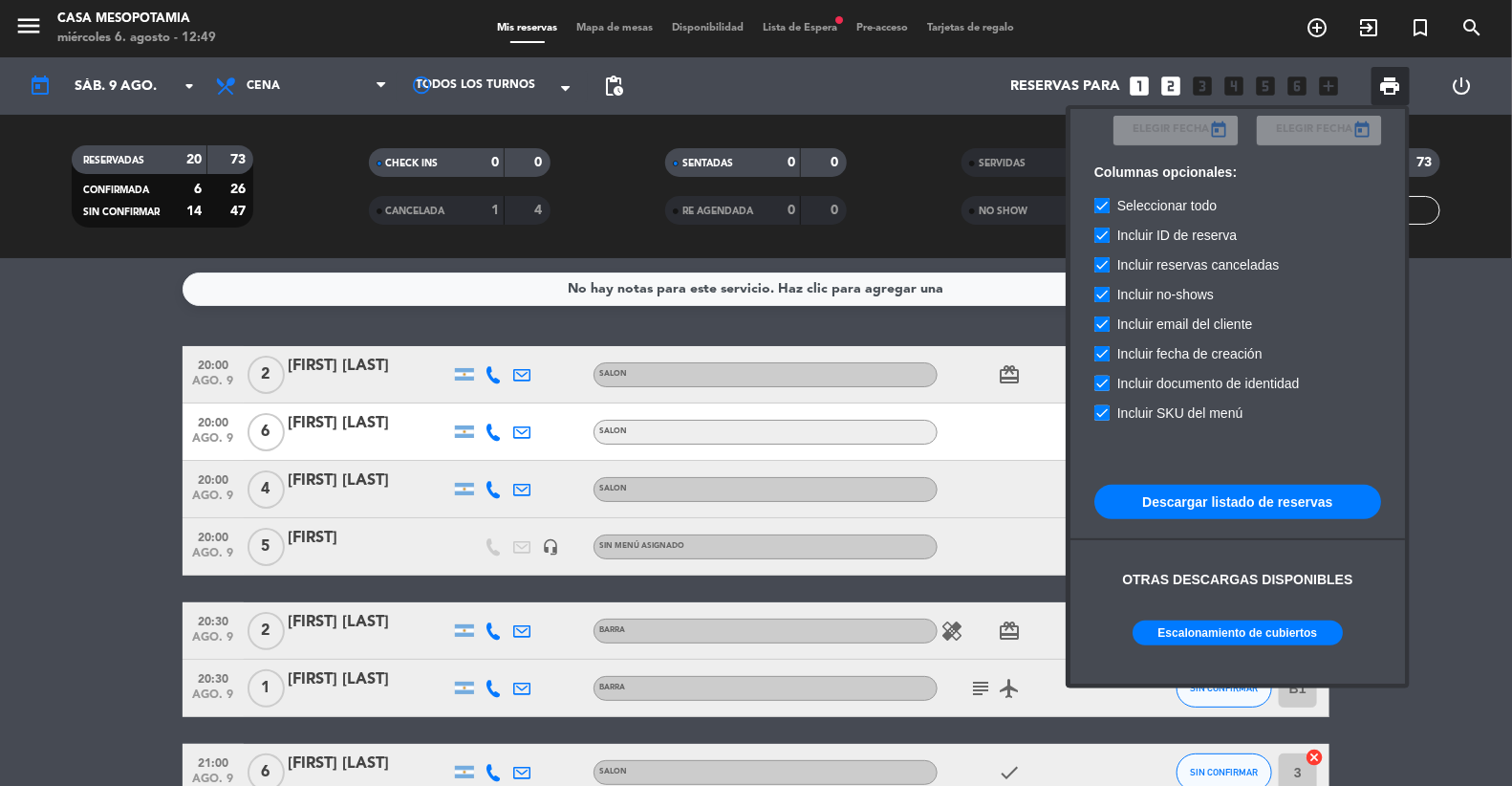 click at bounding box center (756, 393) 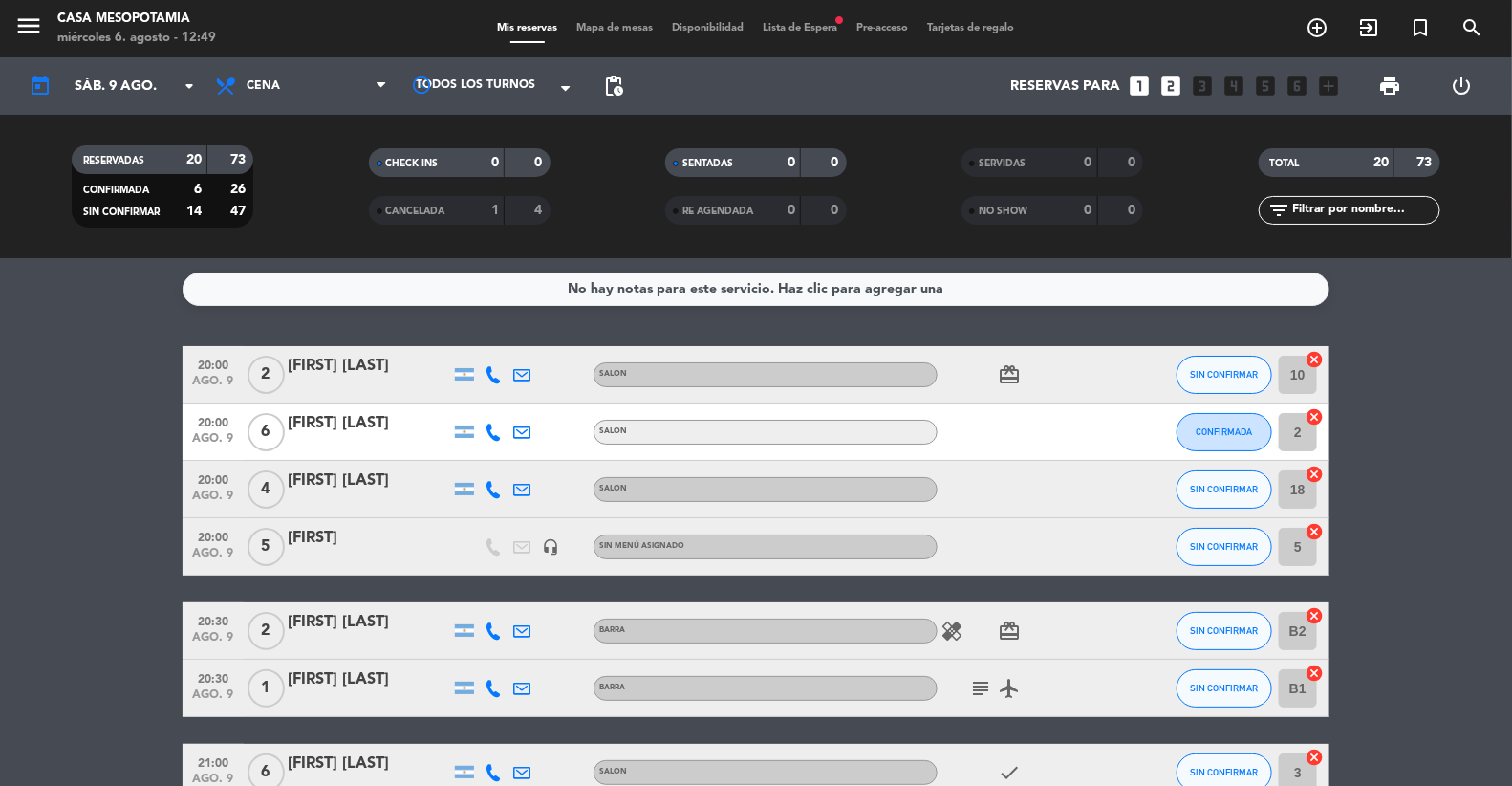 click on "Disponibilidad" at bounding box center [708, 28] 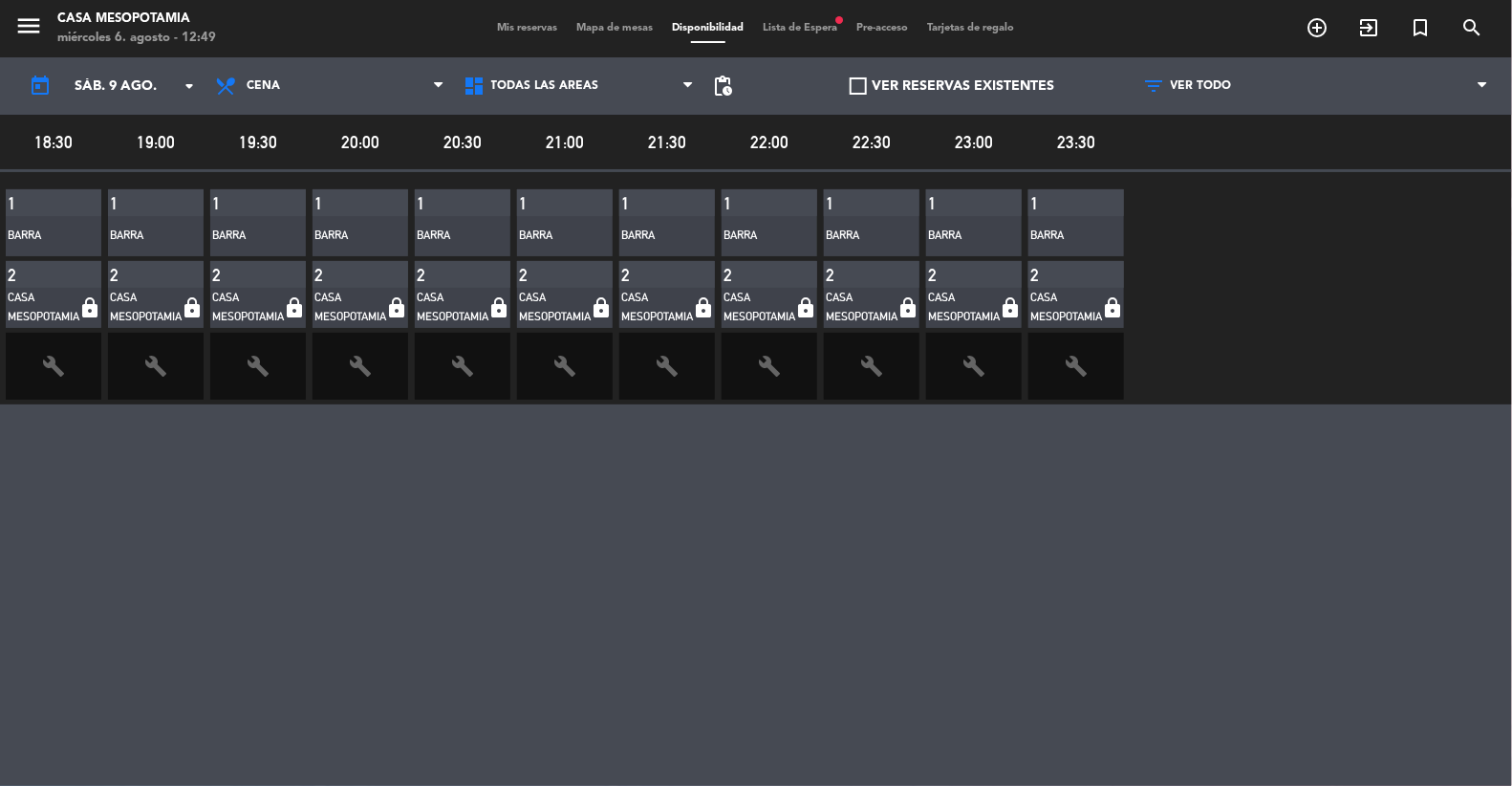 click at bounding box center [858, 86] 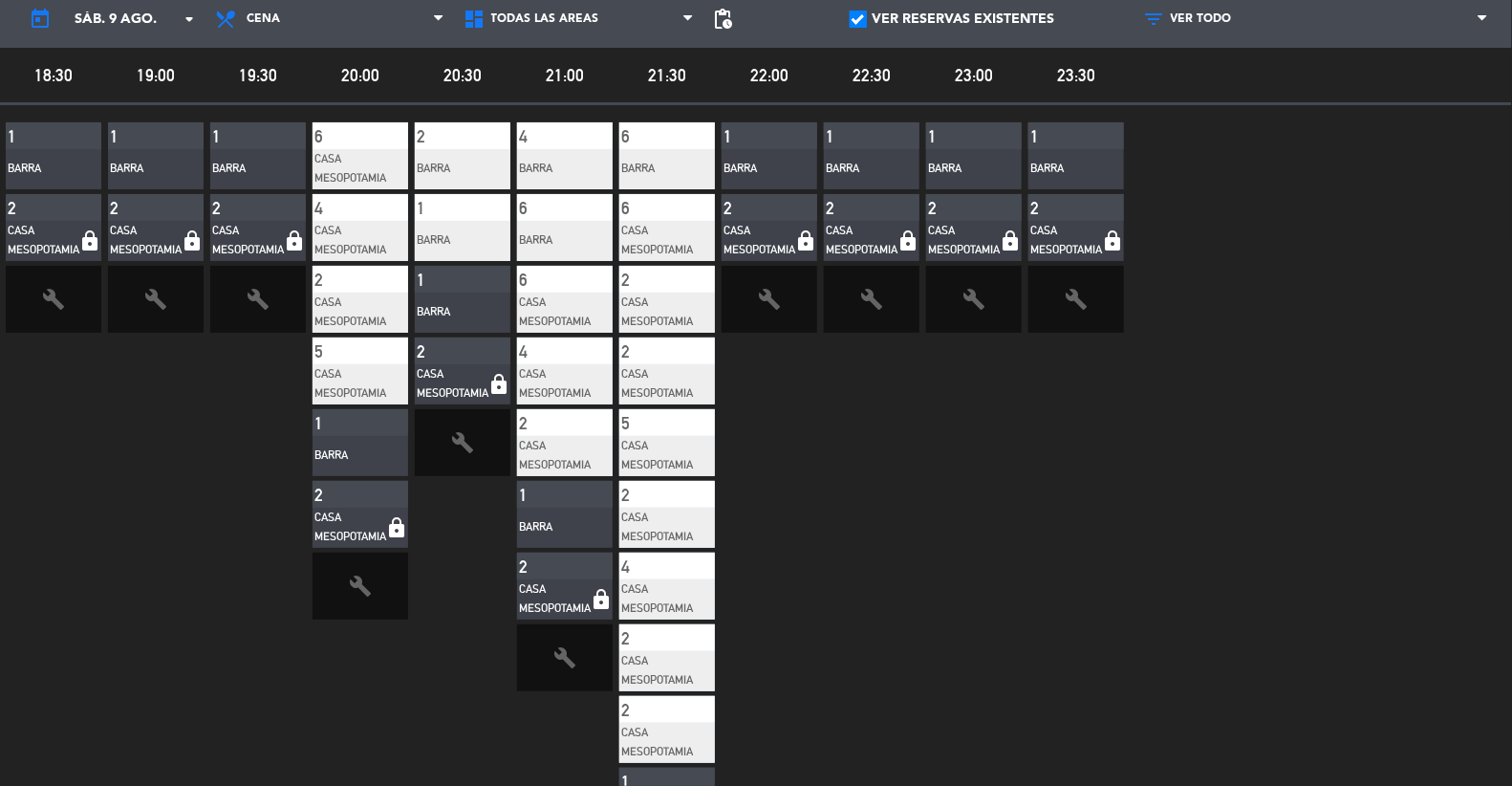 scroll, scrollTop: 0, scrollLeft: 0, axis: both 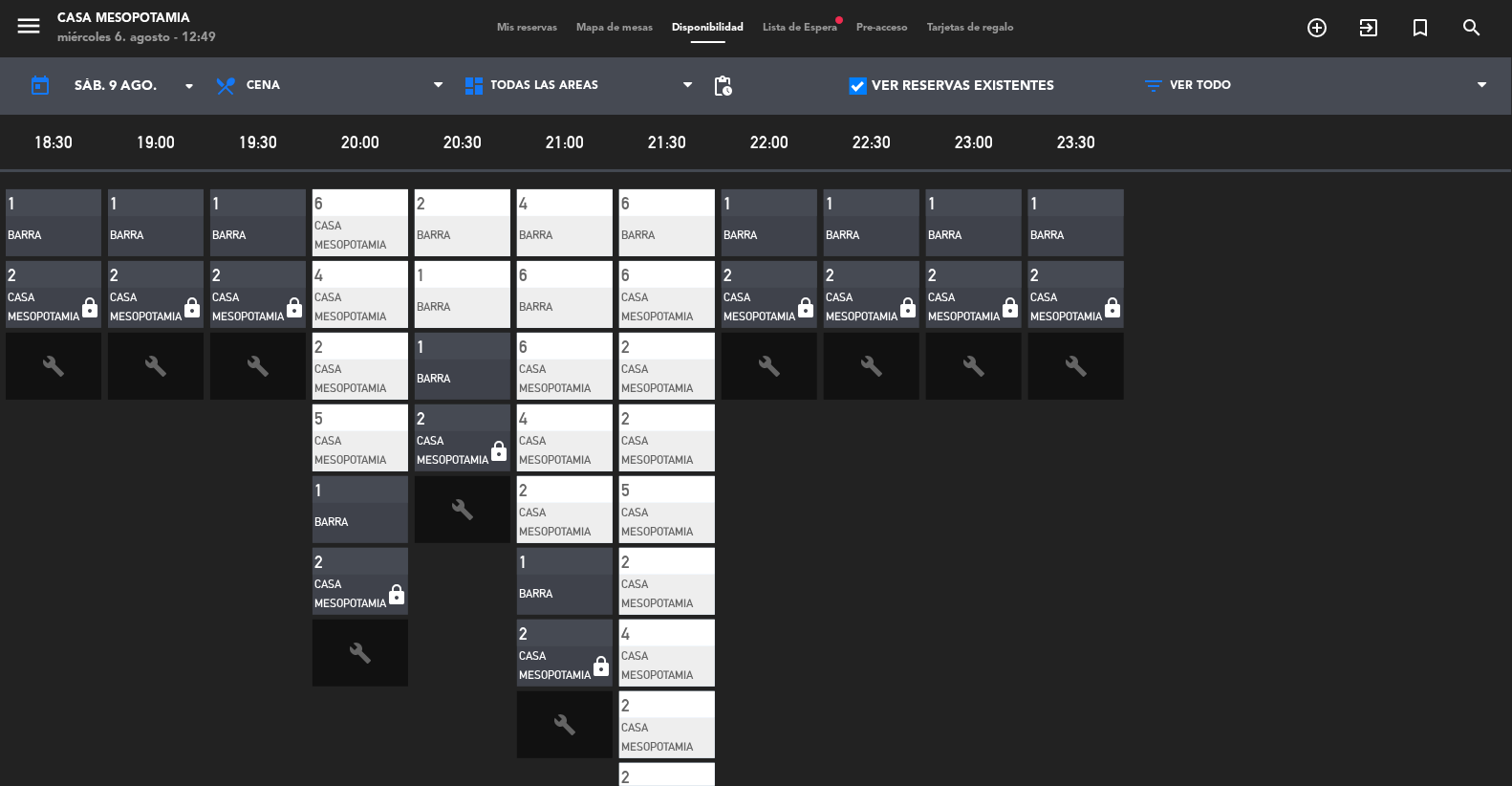 click on "Mis reservas" at bounding box center [528, 28] 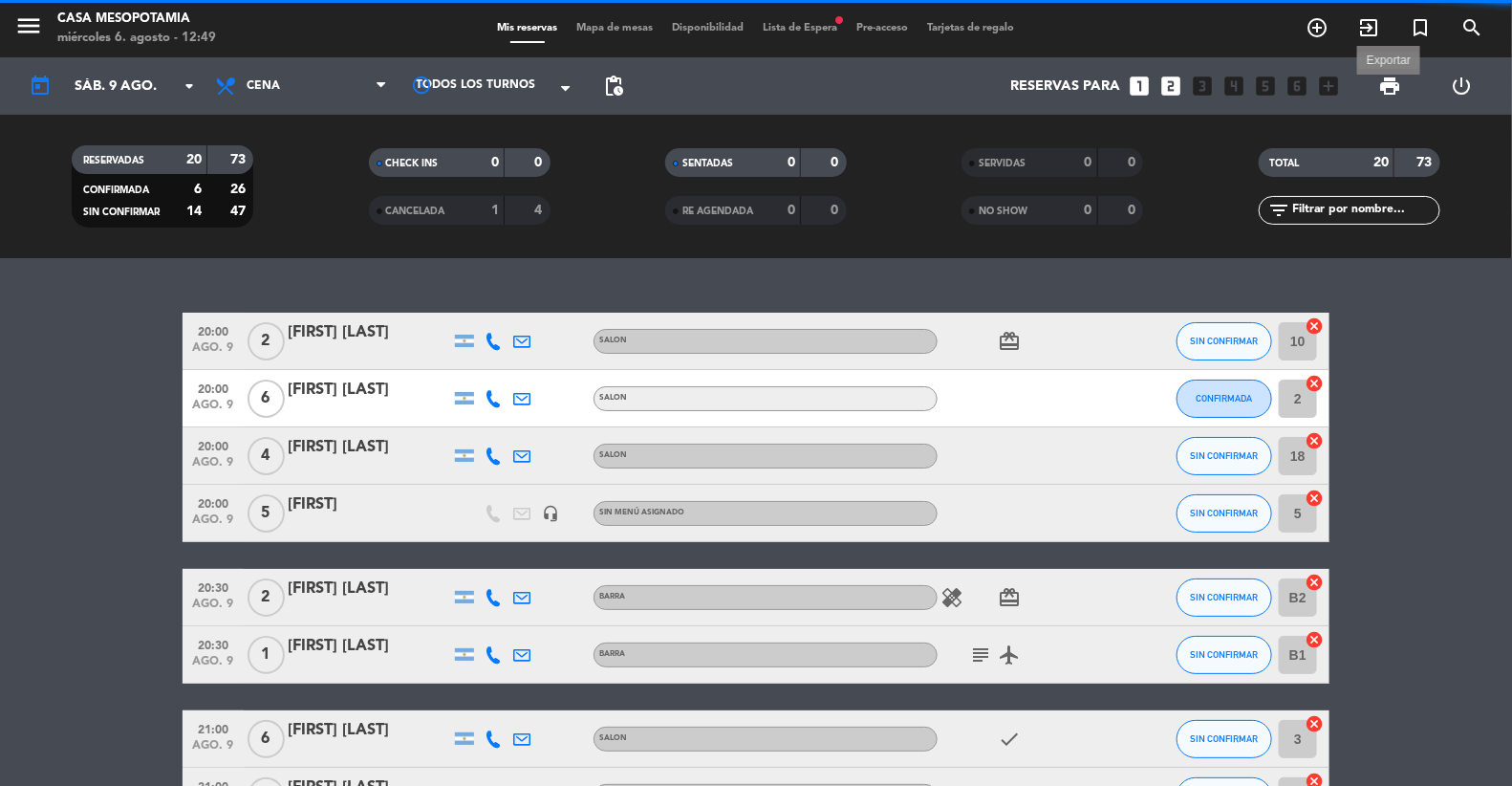 click on "print" at bounding box center [1391, 86] 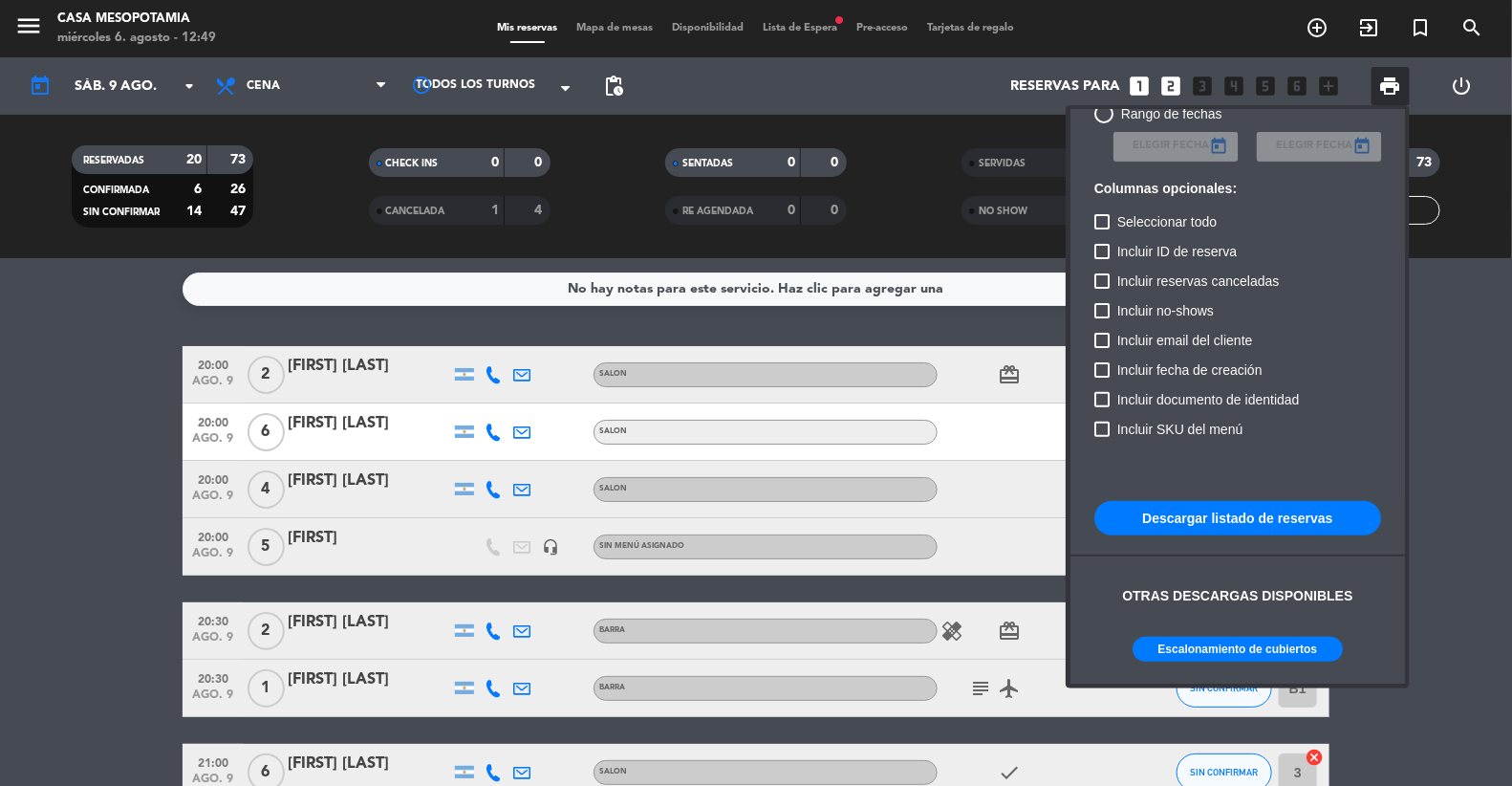 scroll, scrollTop: 117, scrollLeft: 0, axis: vertical 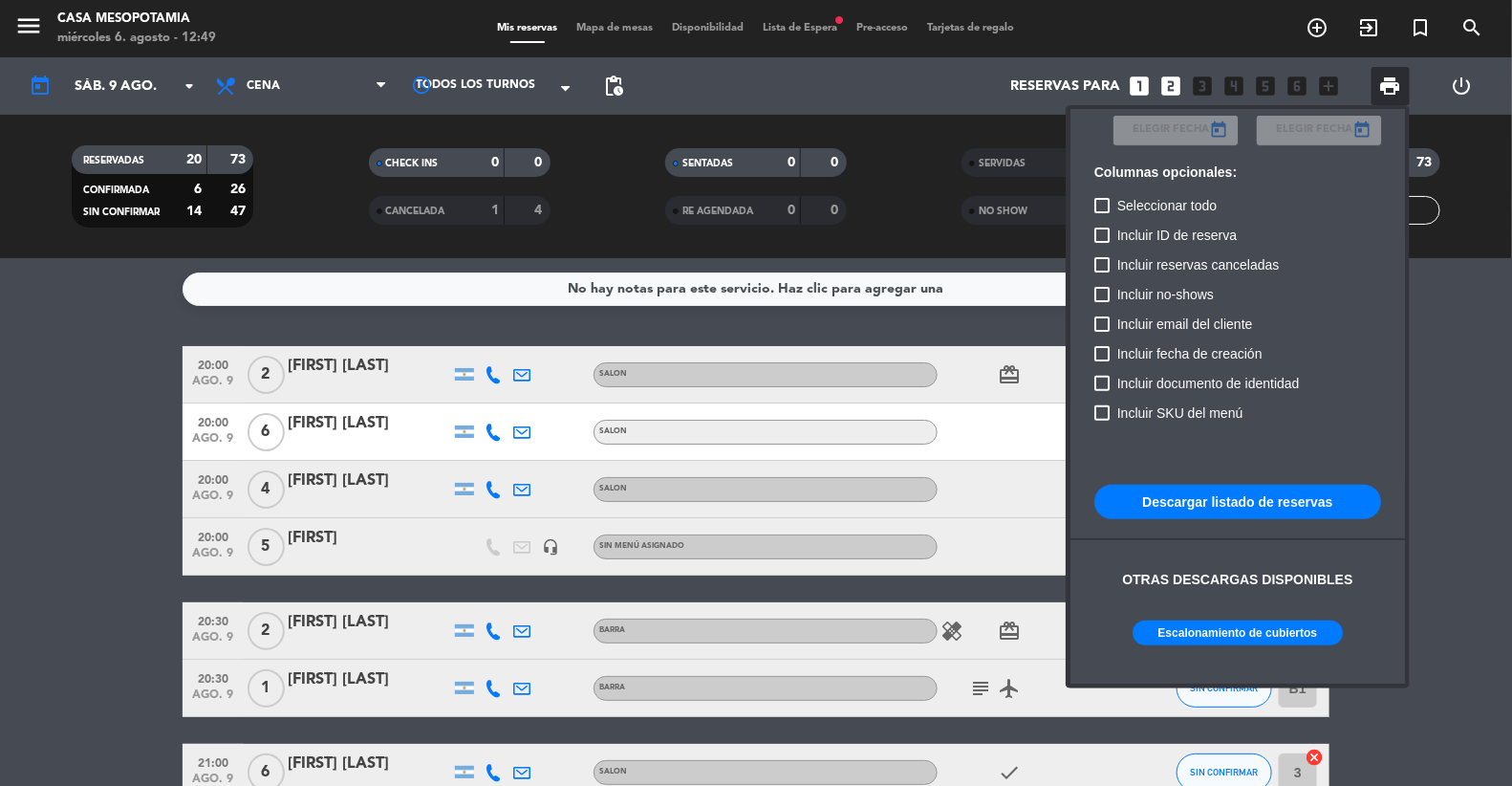 click on "Escalonamiento de cubiertos" at bounding box center (1238, 633) 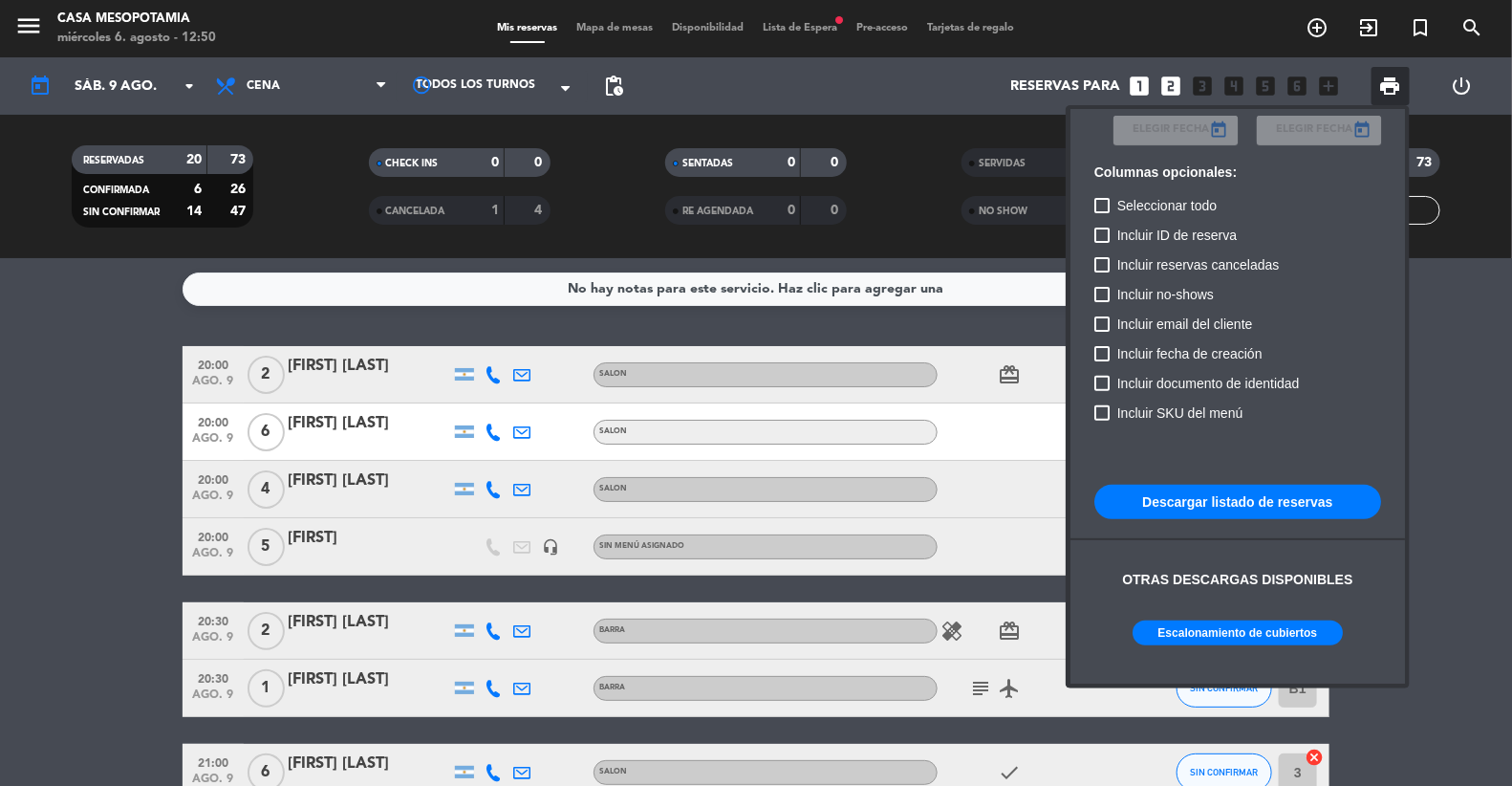 click at bounding box center (756, 393) 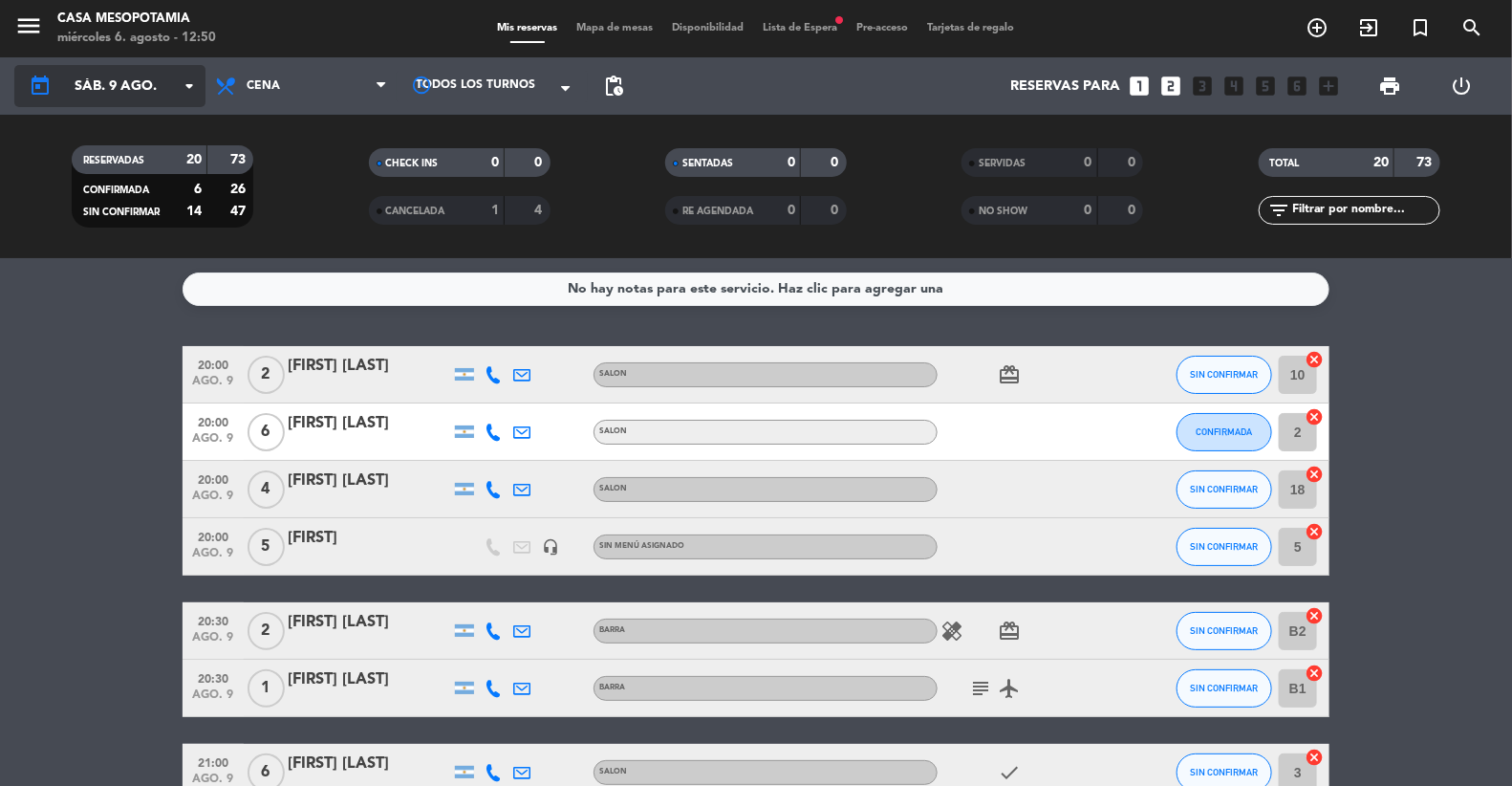 click on "sáb. 9 ago." 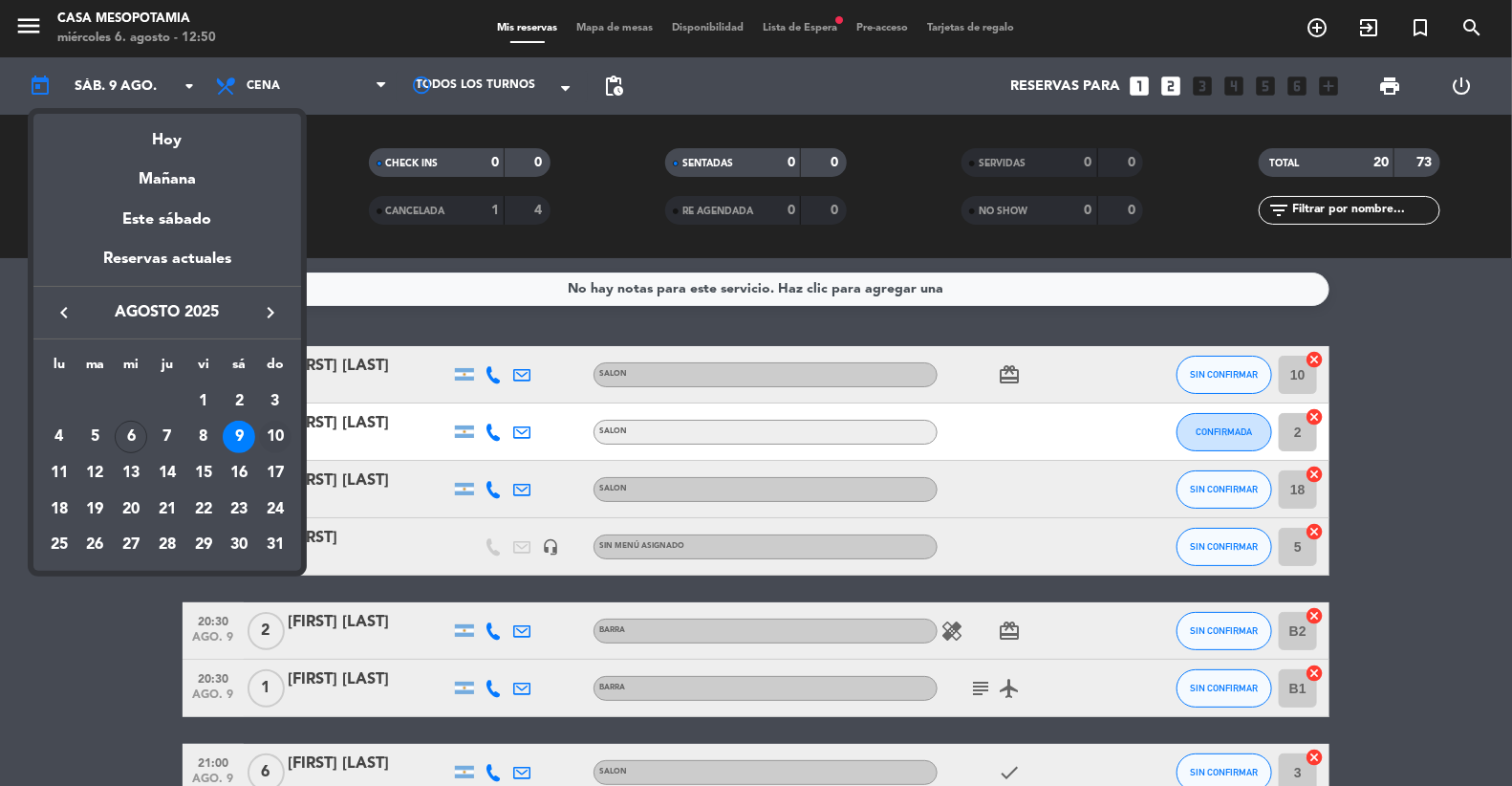 click on "10" at bounding box center [275, 437] 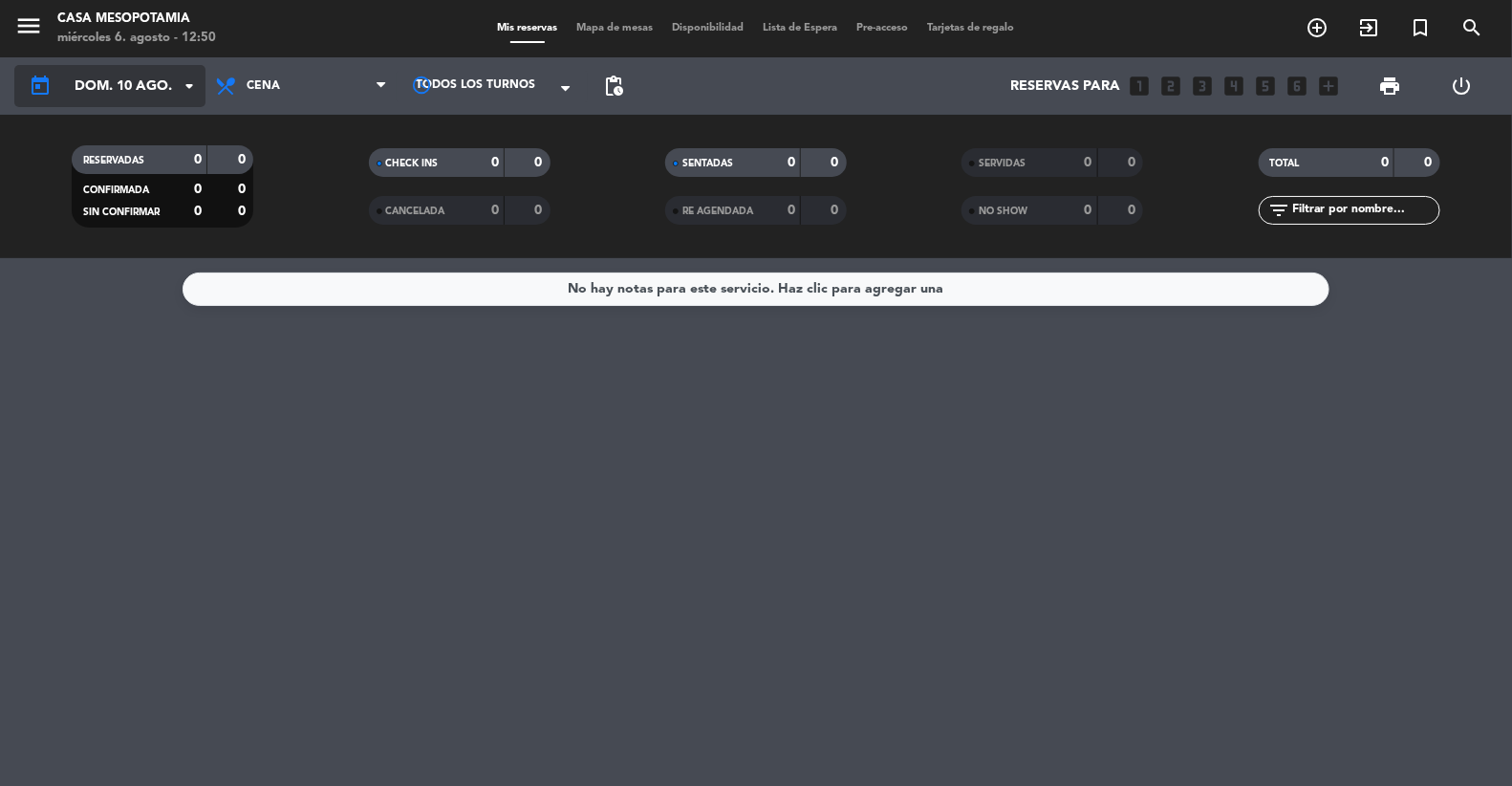 click on "dom. 10 ago." 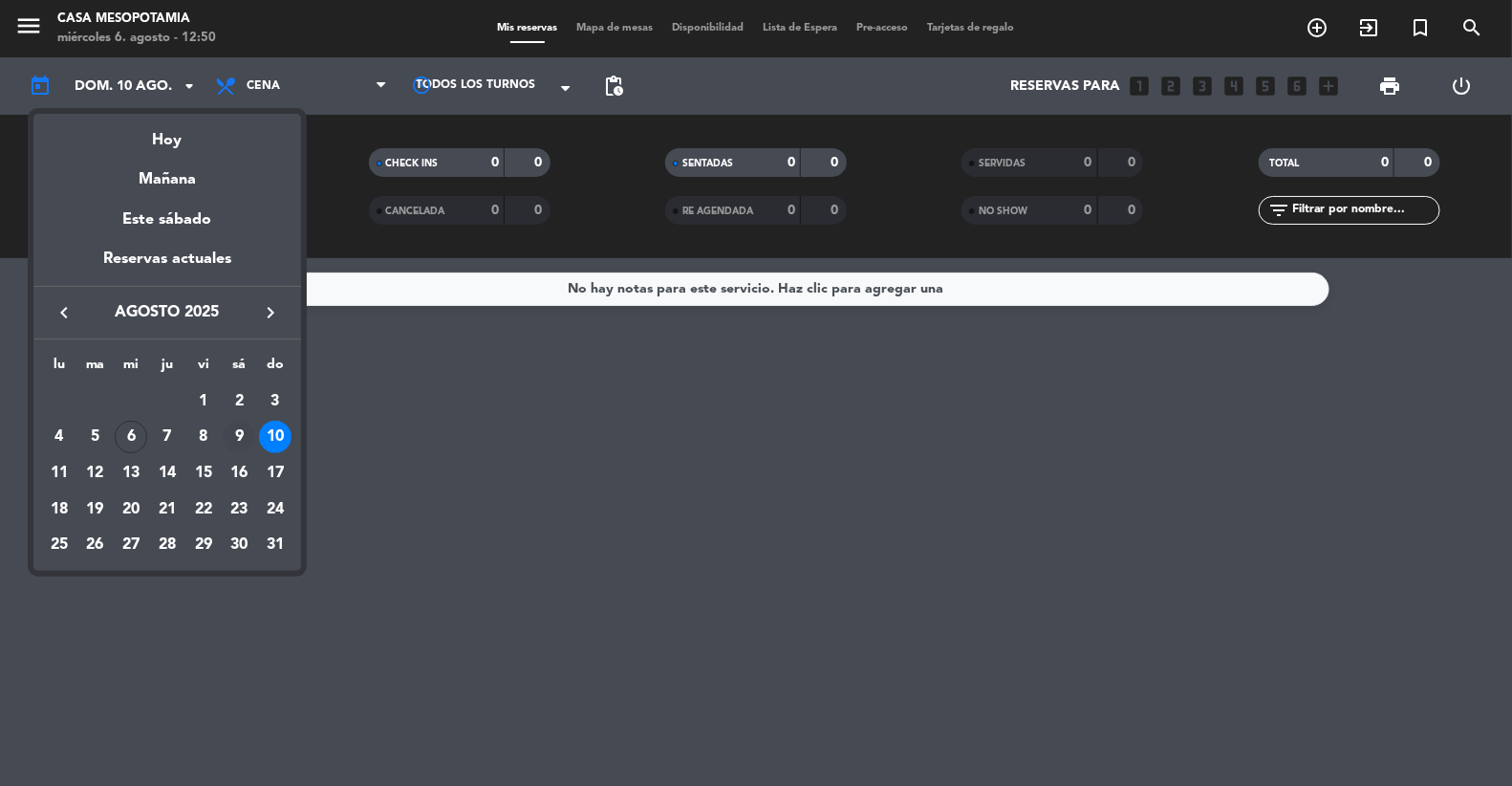 click on "9" at bounding box center (239, 437) 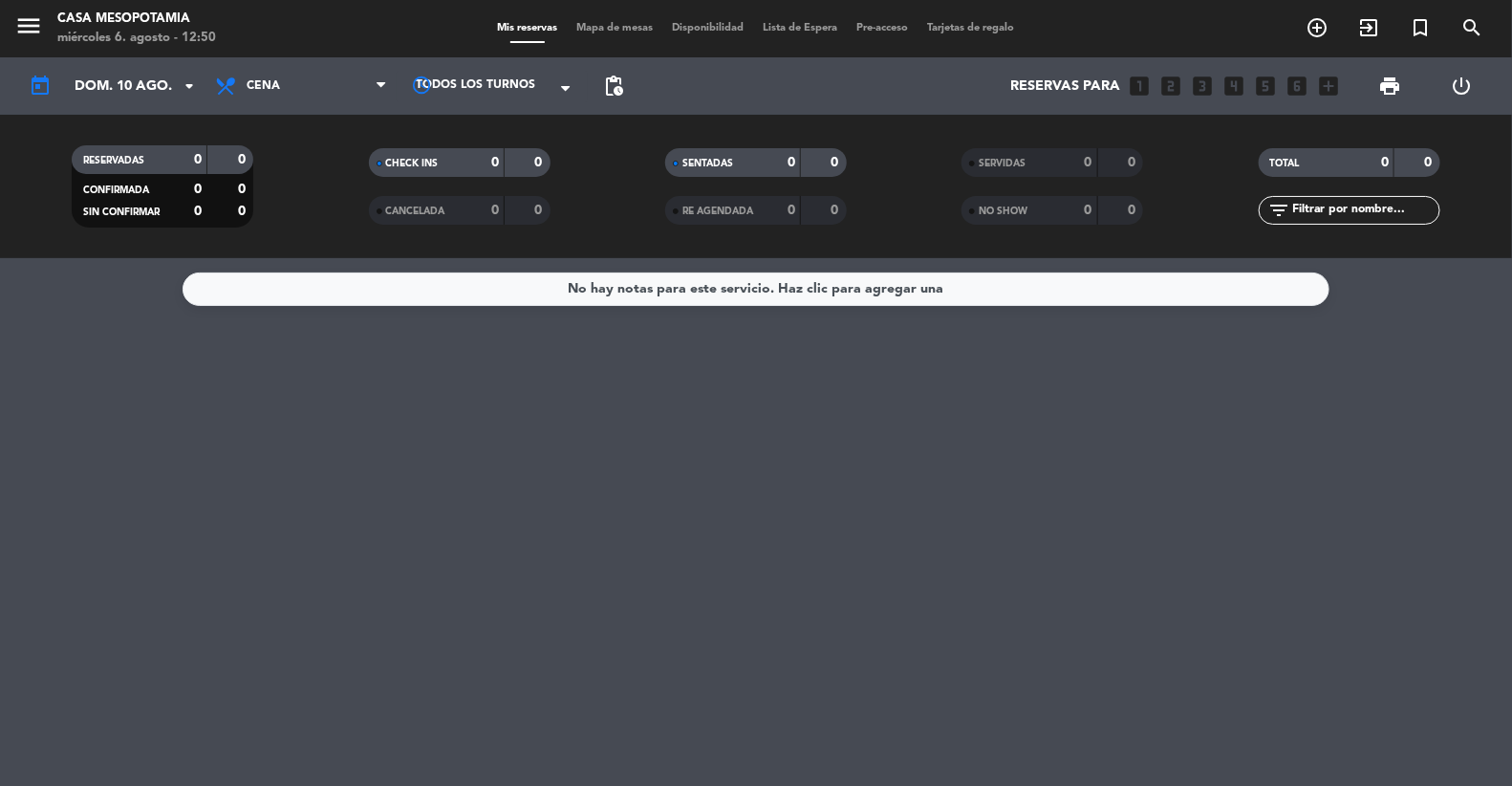 type on "sáb. 9 ago." 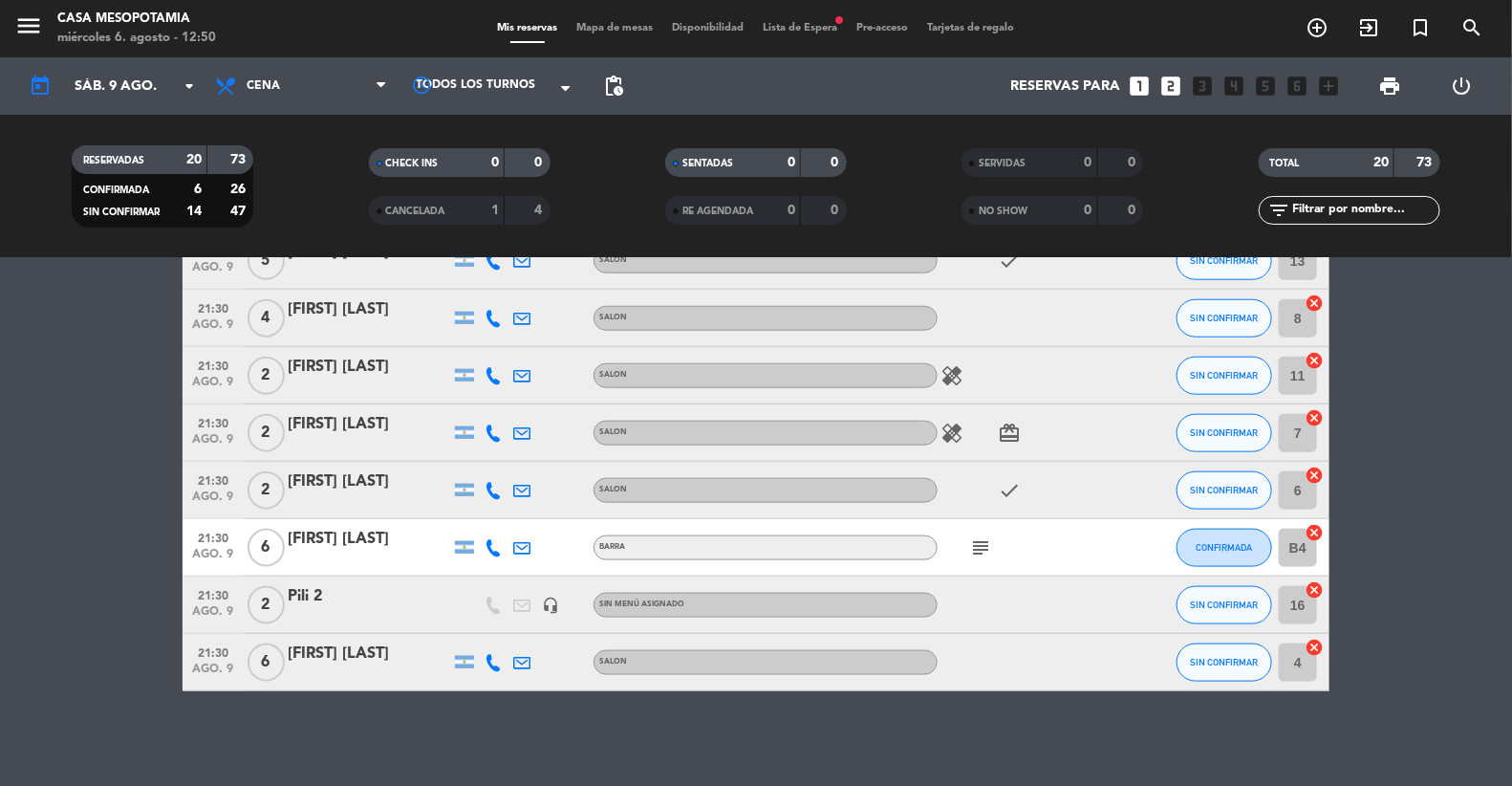 scroll, scrollTop: 0, scrollLeft: 0, axis: both 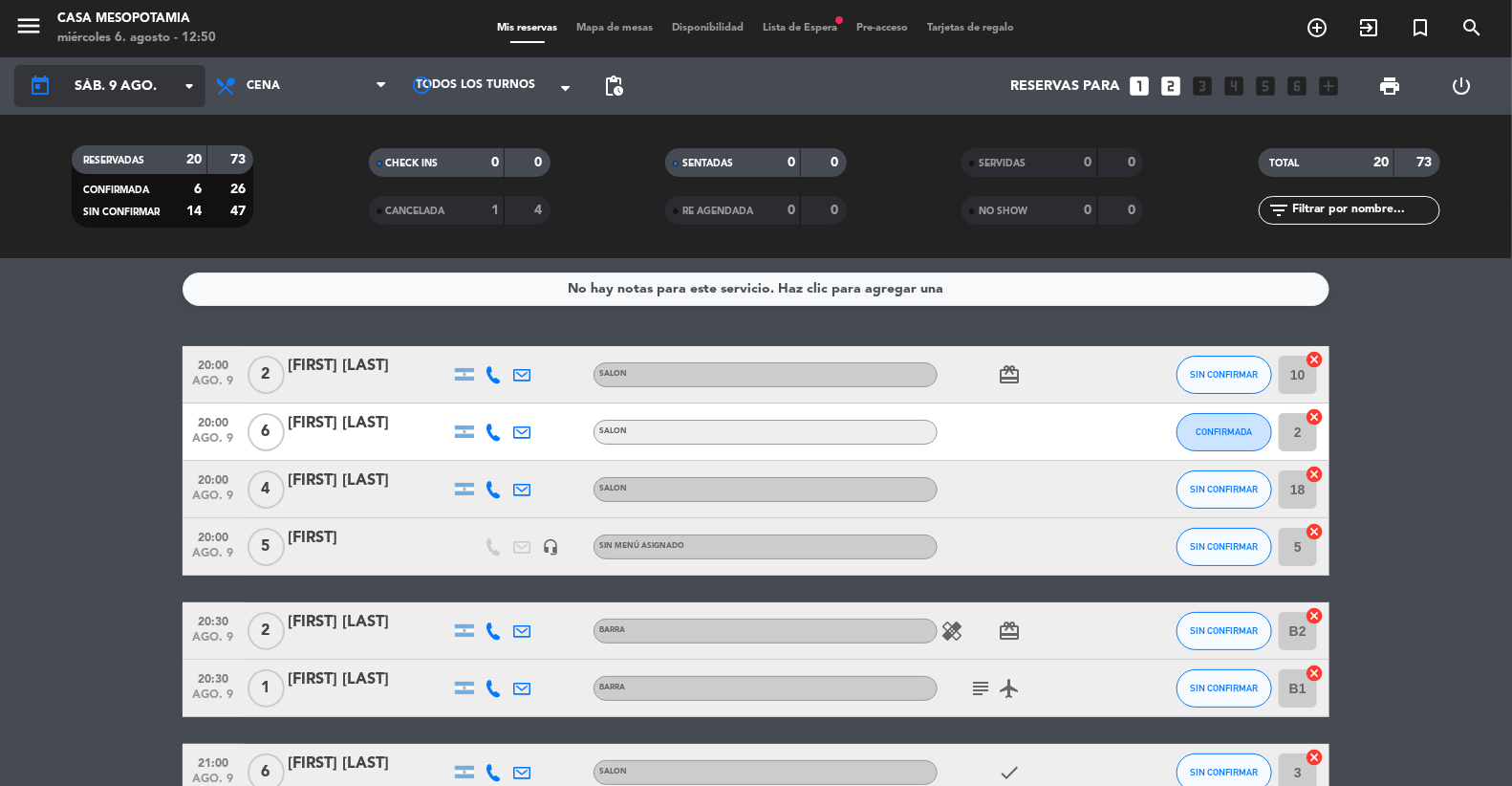 click on "today    sáb. 9 ago. arrow_drop_down" 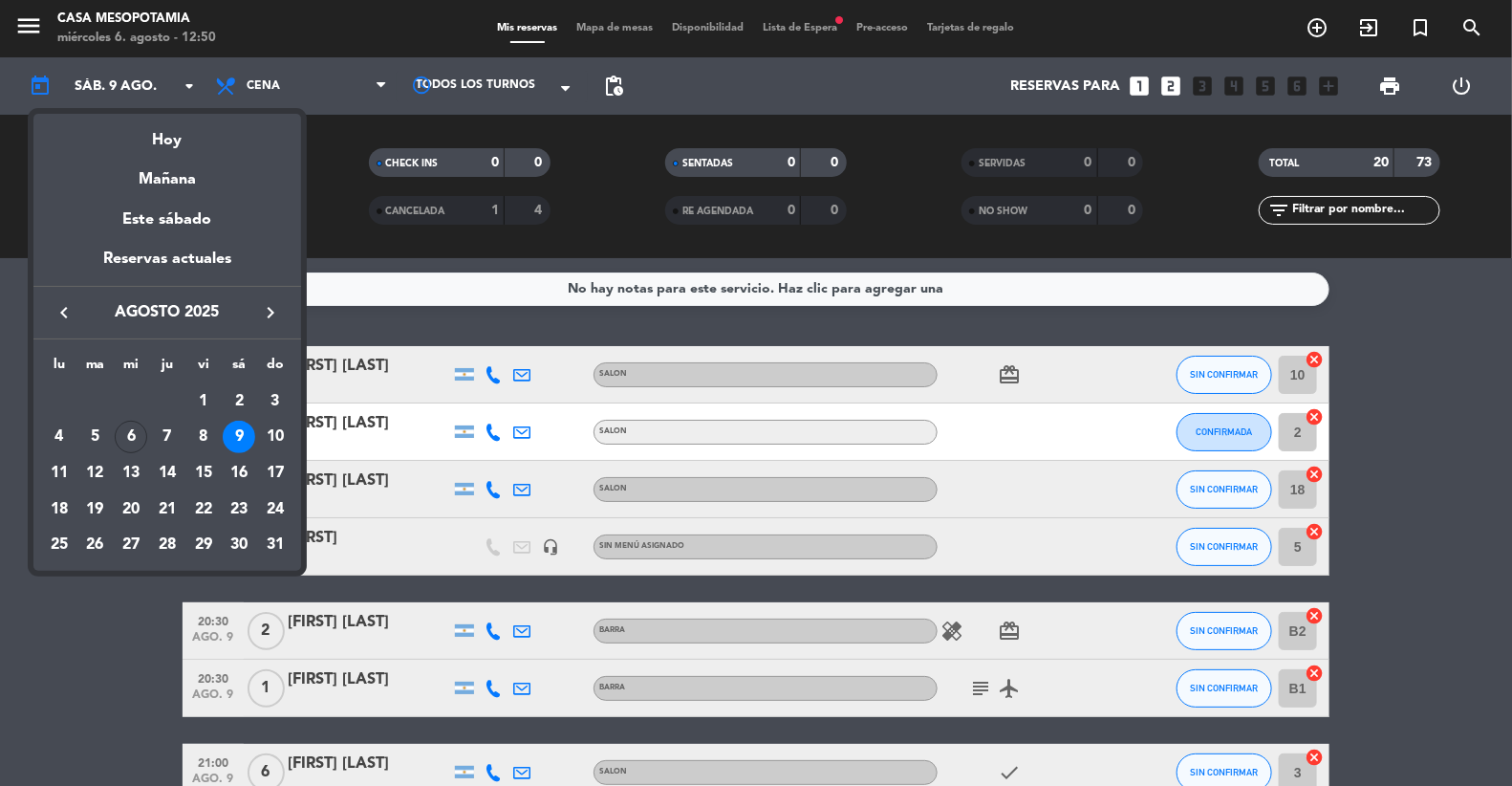 click at bounding box center (756, 393) 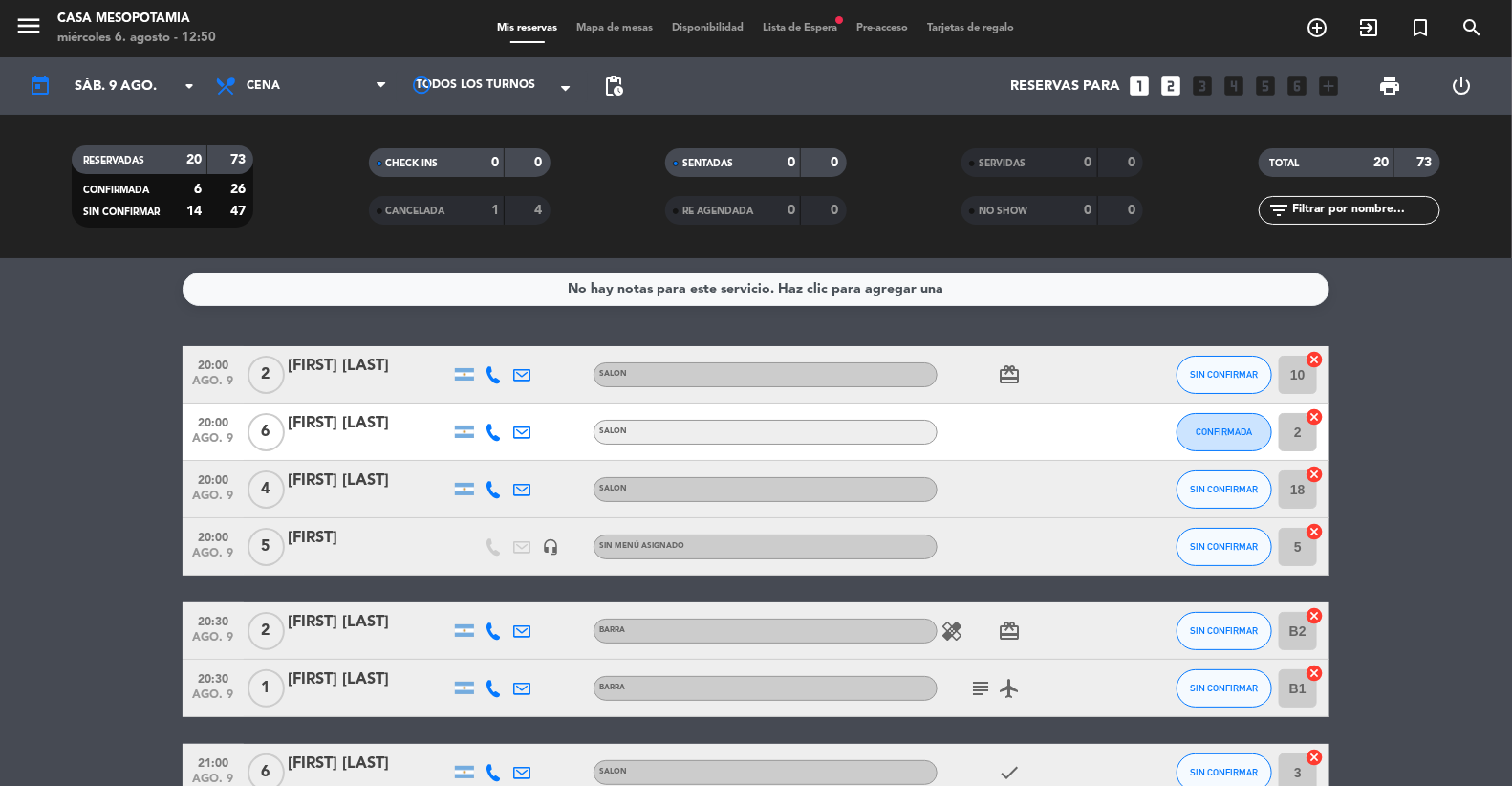 click on "Lista de Espera   fiber_manual_record" at bounding box center (801, 28) 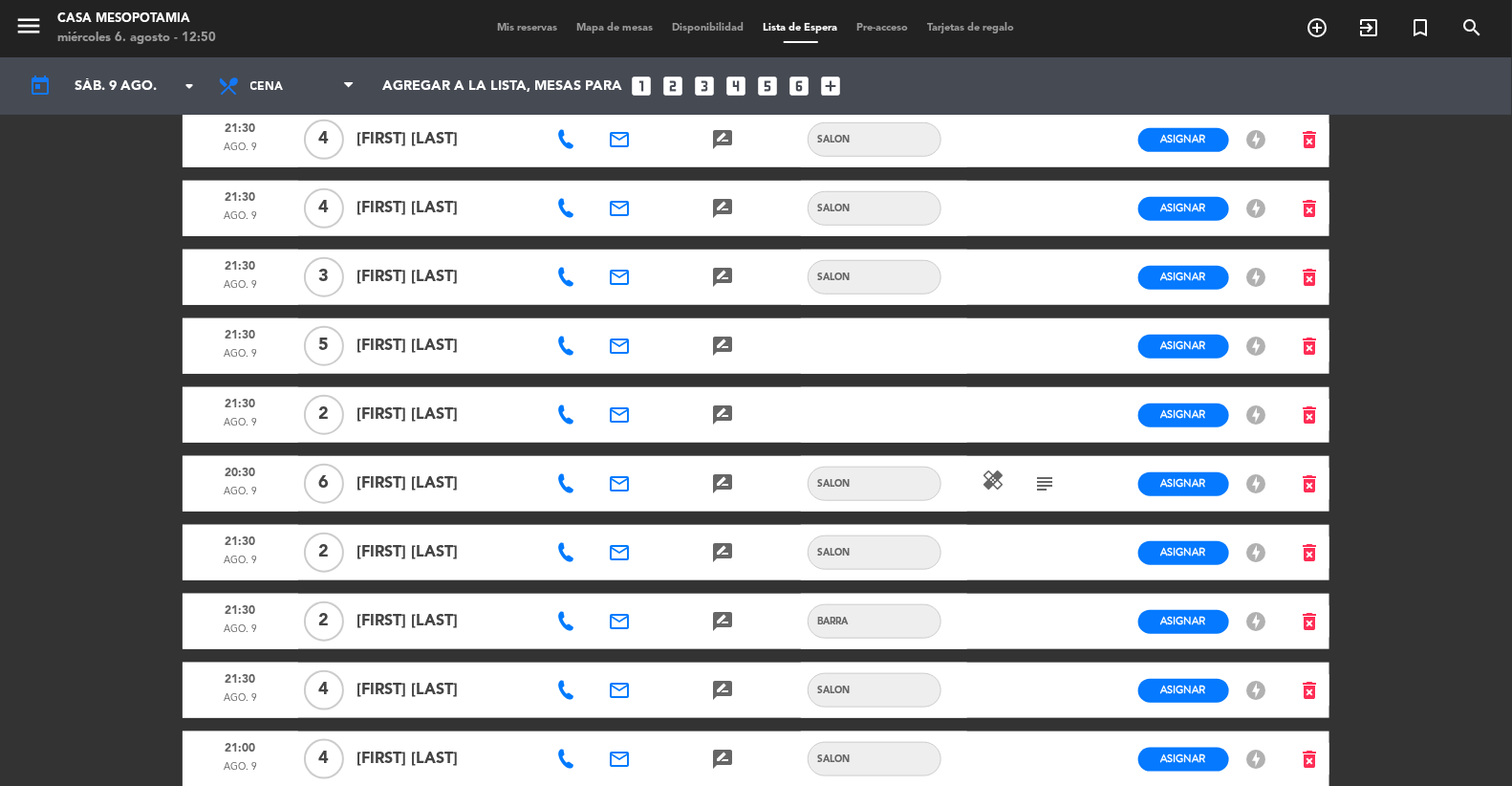 scroll, scrollTop: 0, scrollLeft: 0, axis: both 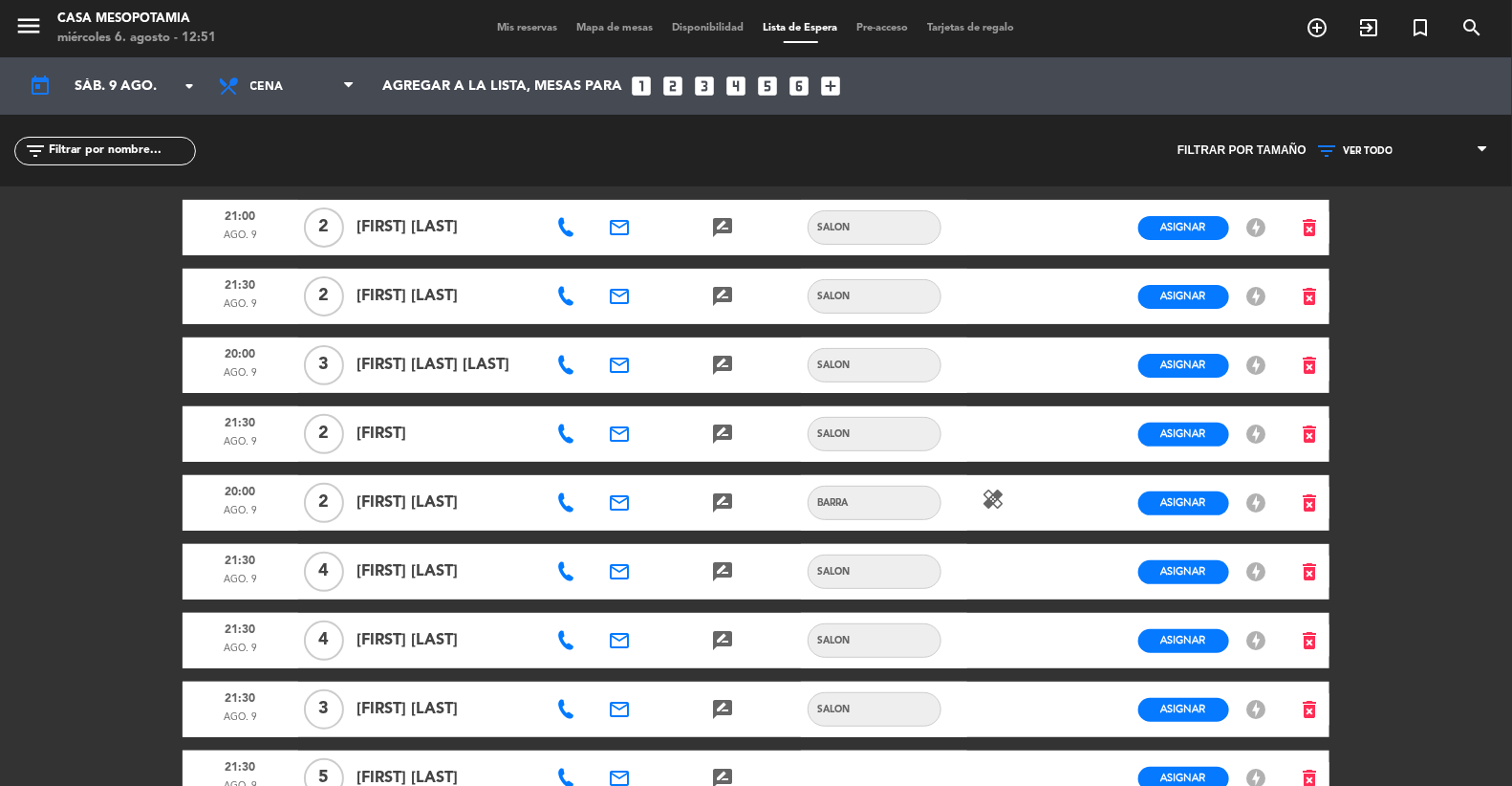 click 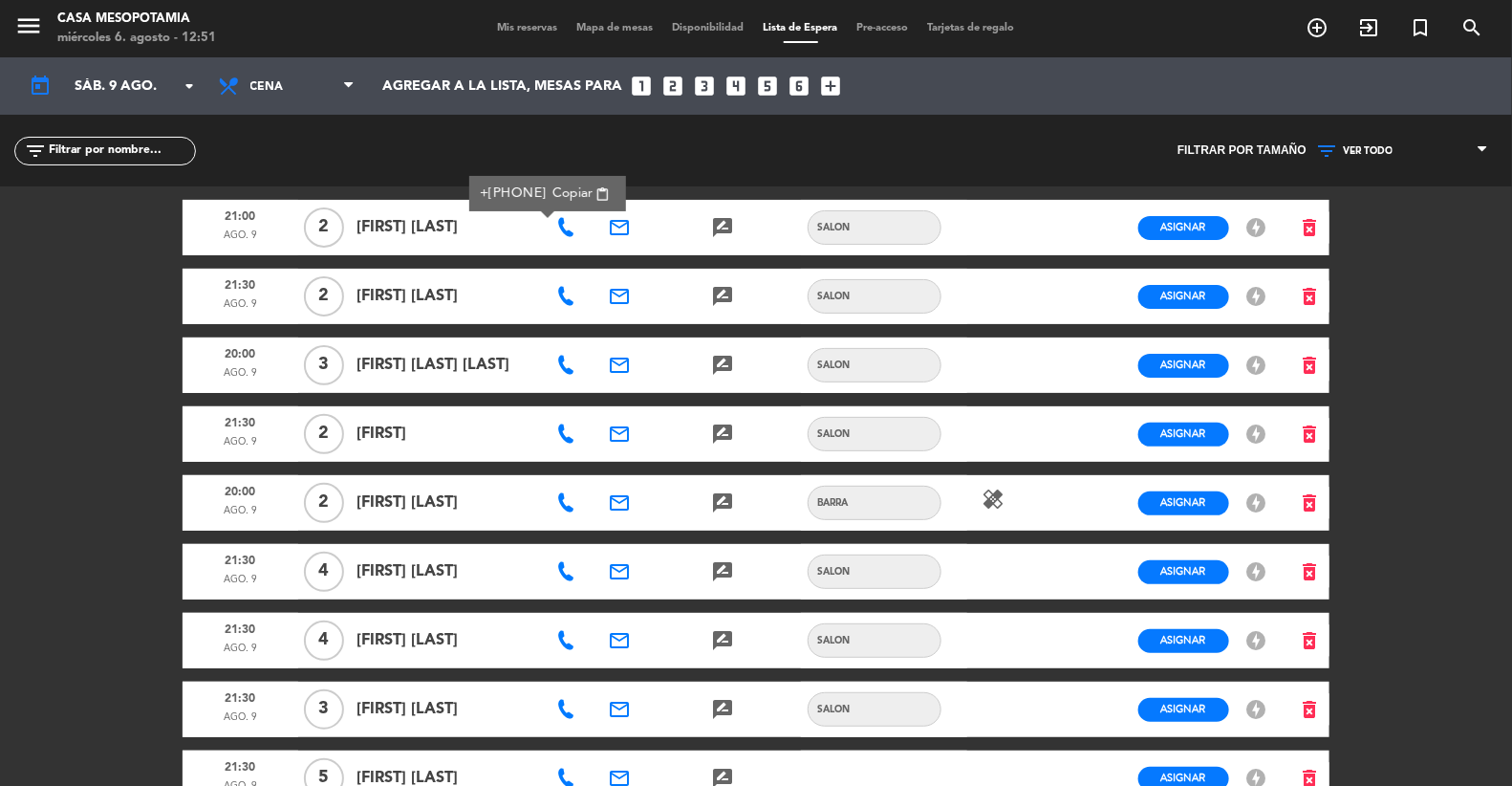 click on "Copiar content_paste" at bounding box center [581, 193] 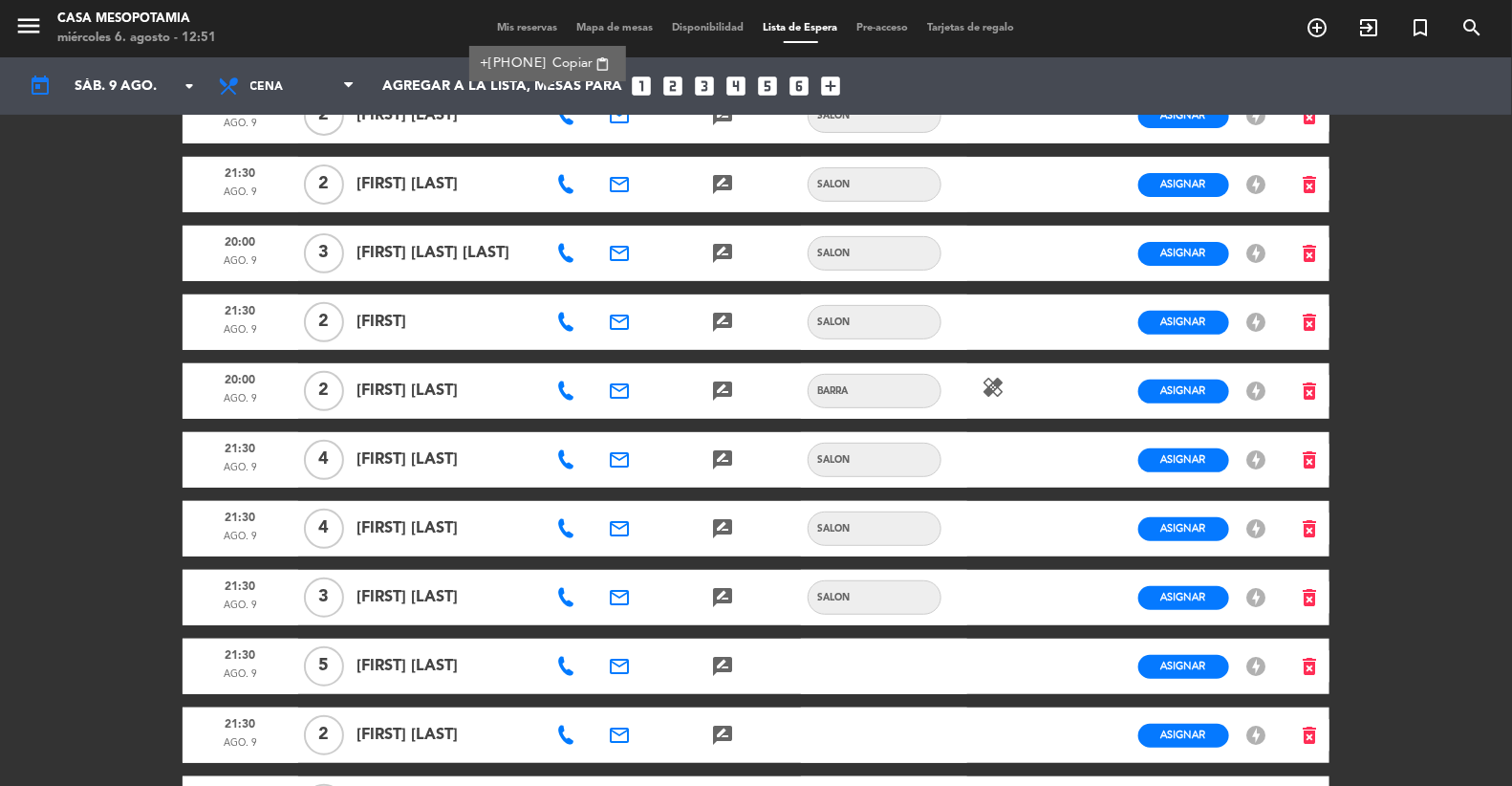 scroll, scrollTop: 137, scrollLeft: 0, axis: vertical 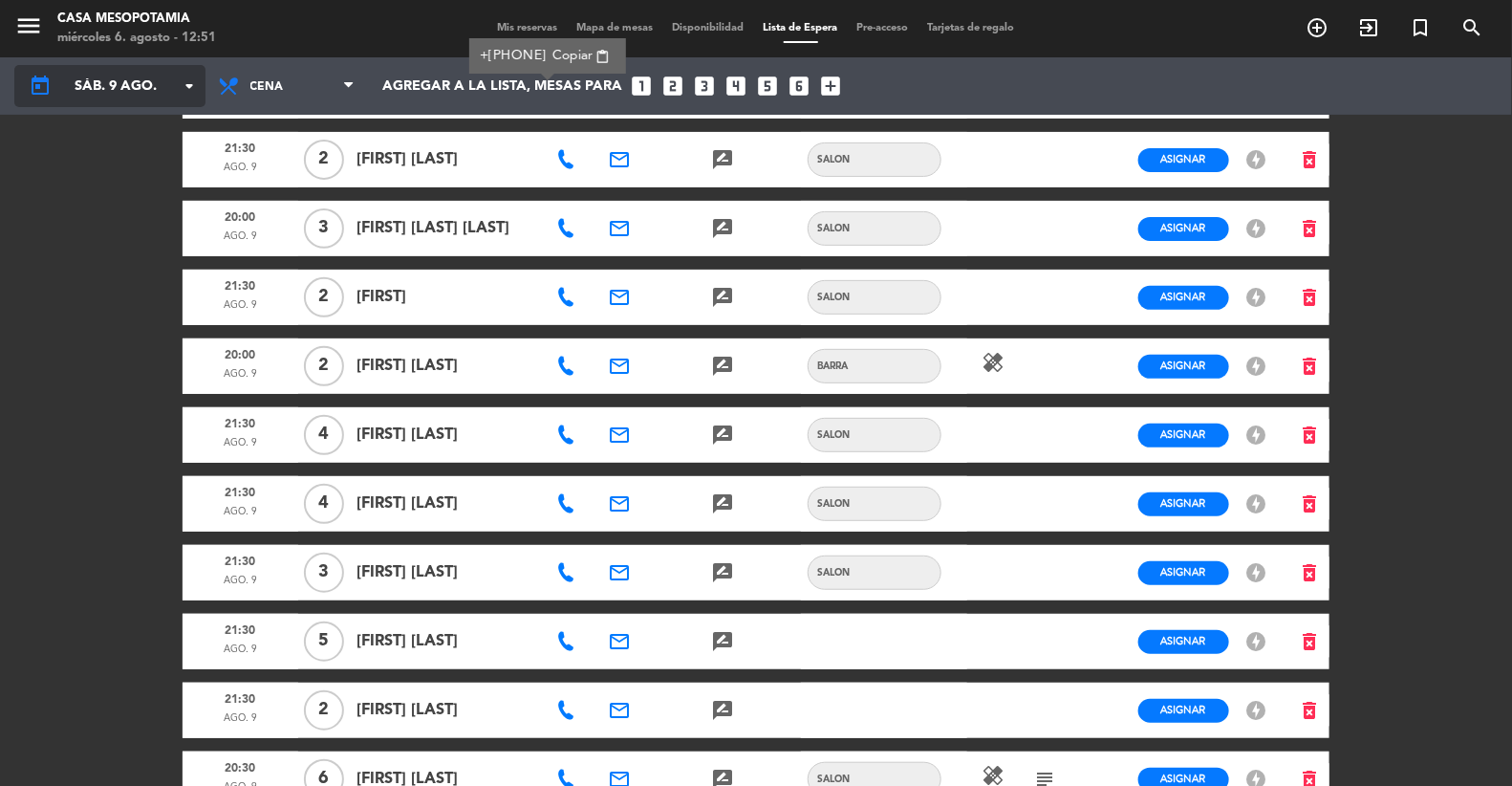 click on "sáb. 9 ago." 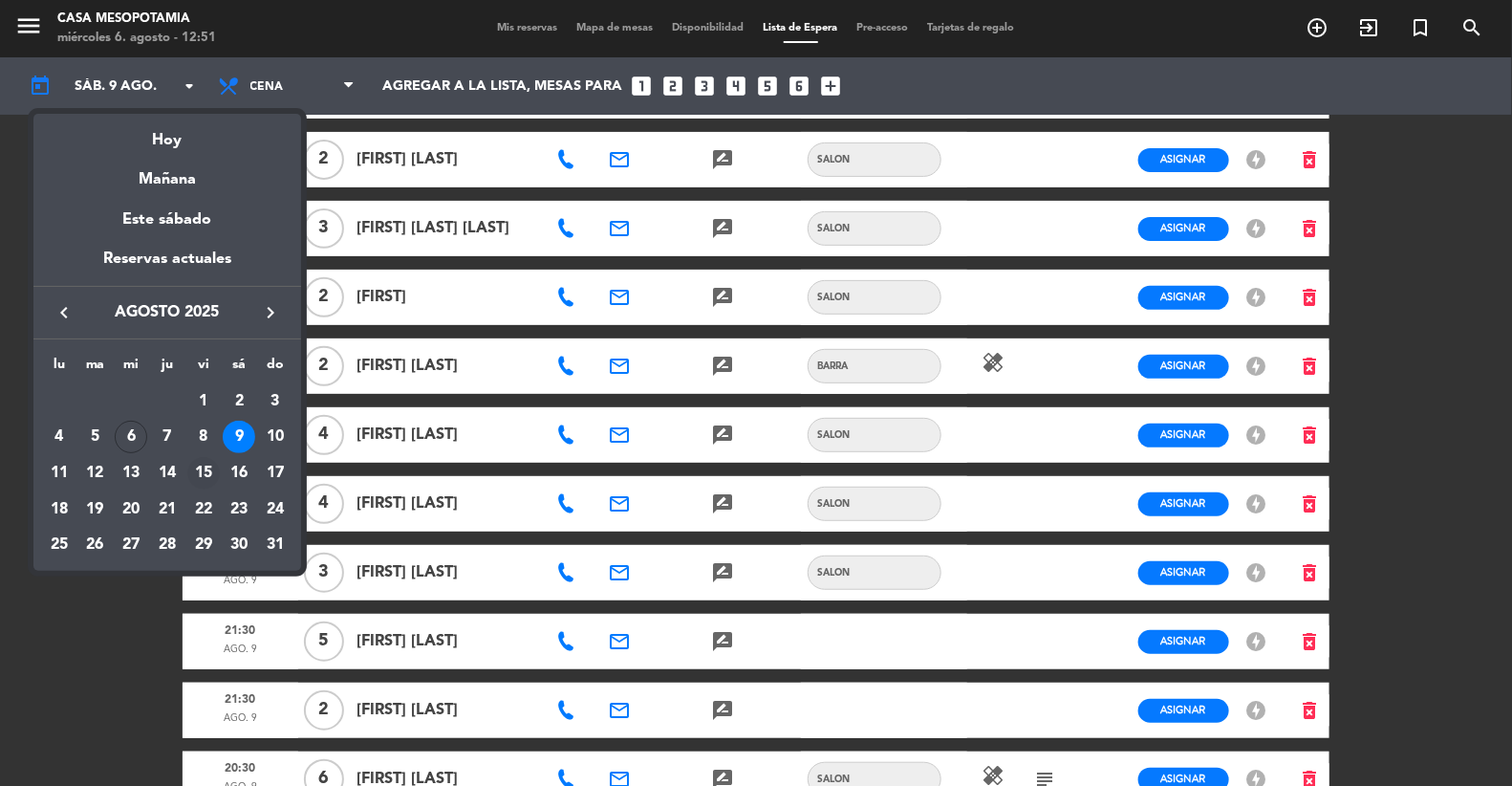 click on "15" at bounding box center (204, 473) 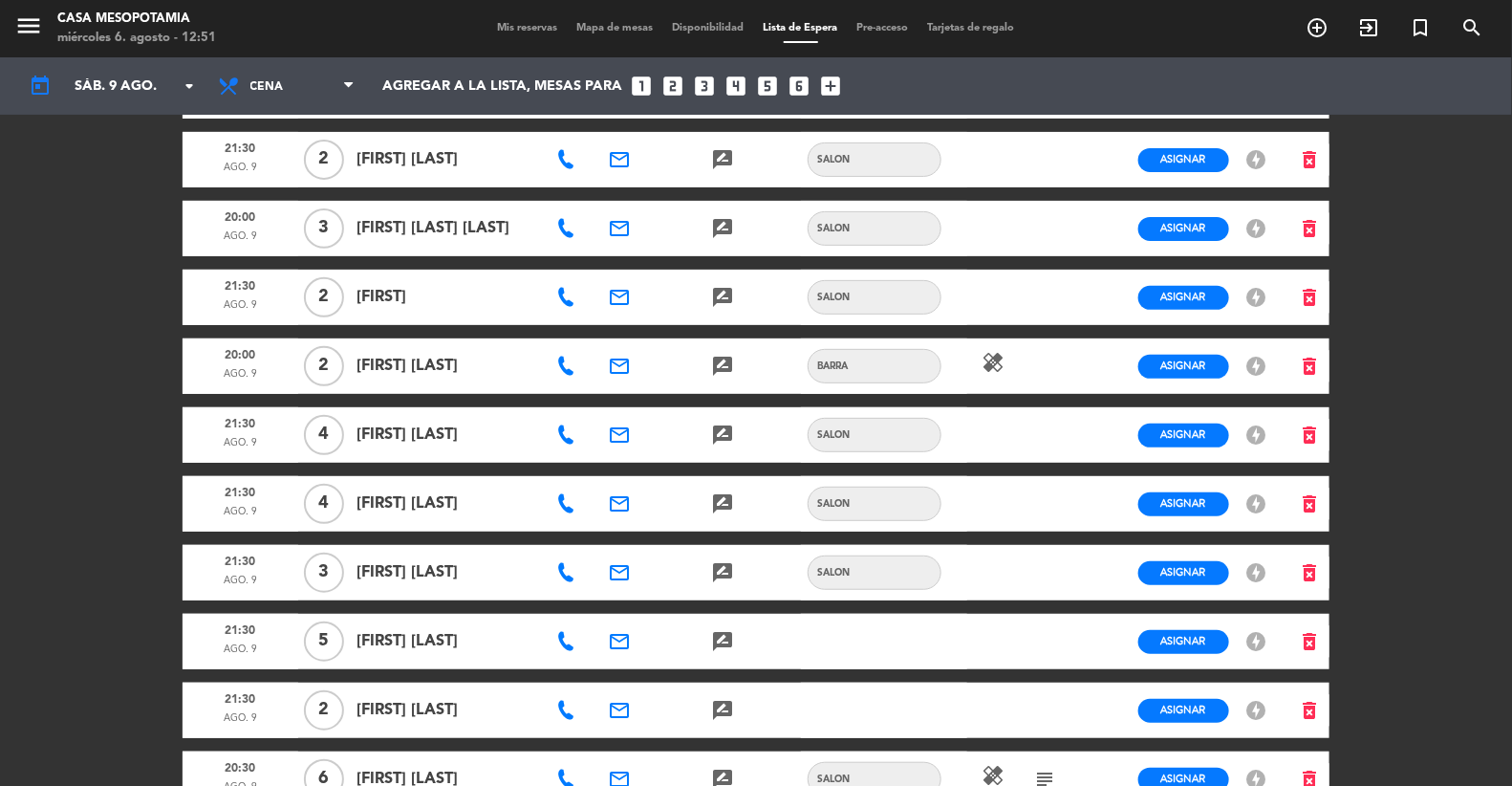 type on "vie. 15 ago." 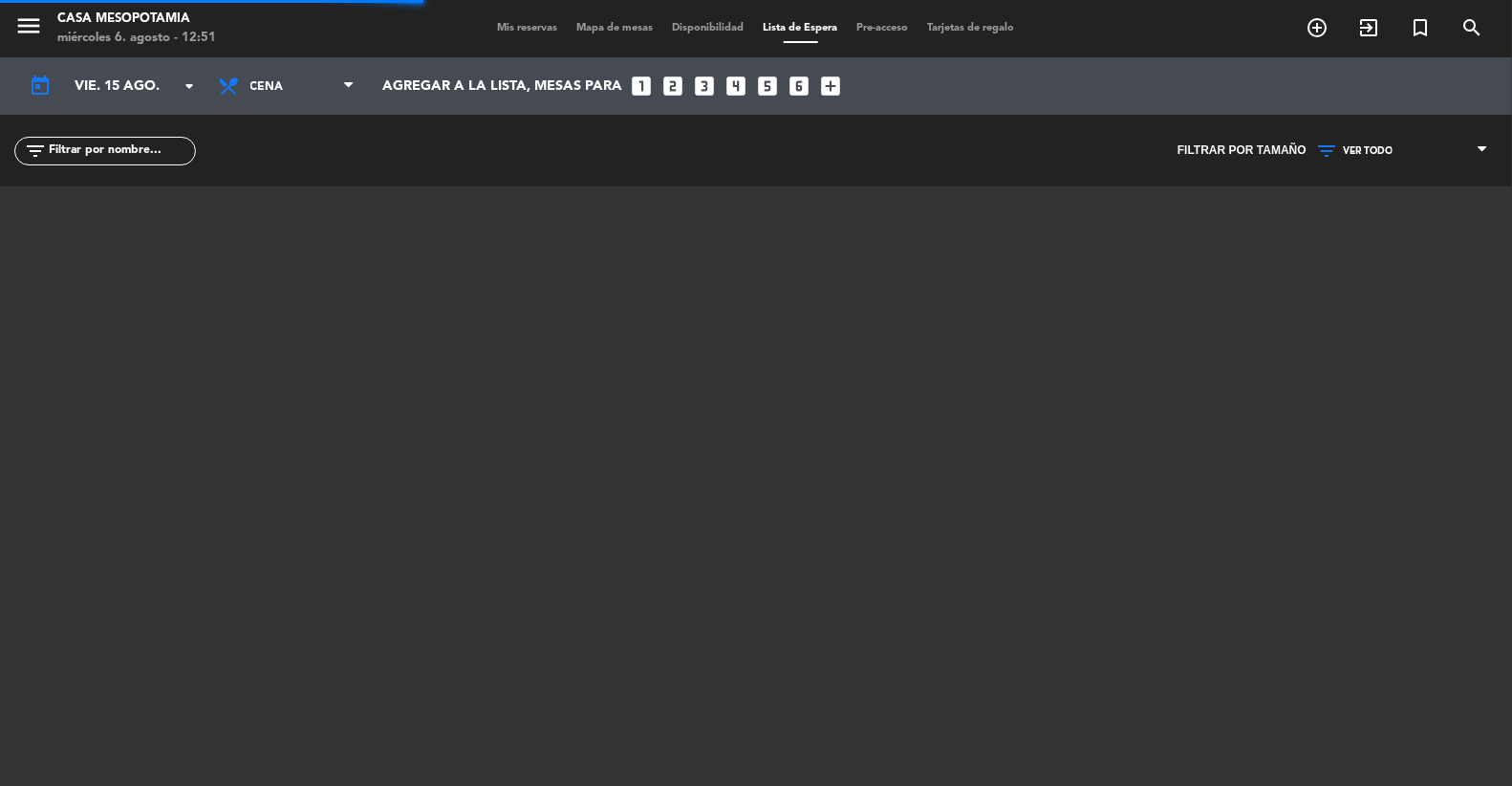 scroll, scrollTop: 0, scrollLeft: 0, axis: both 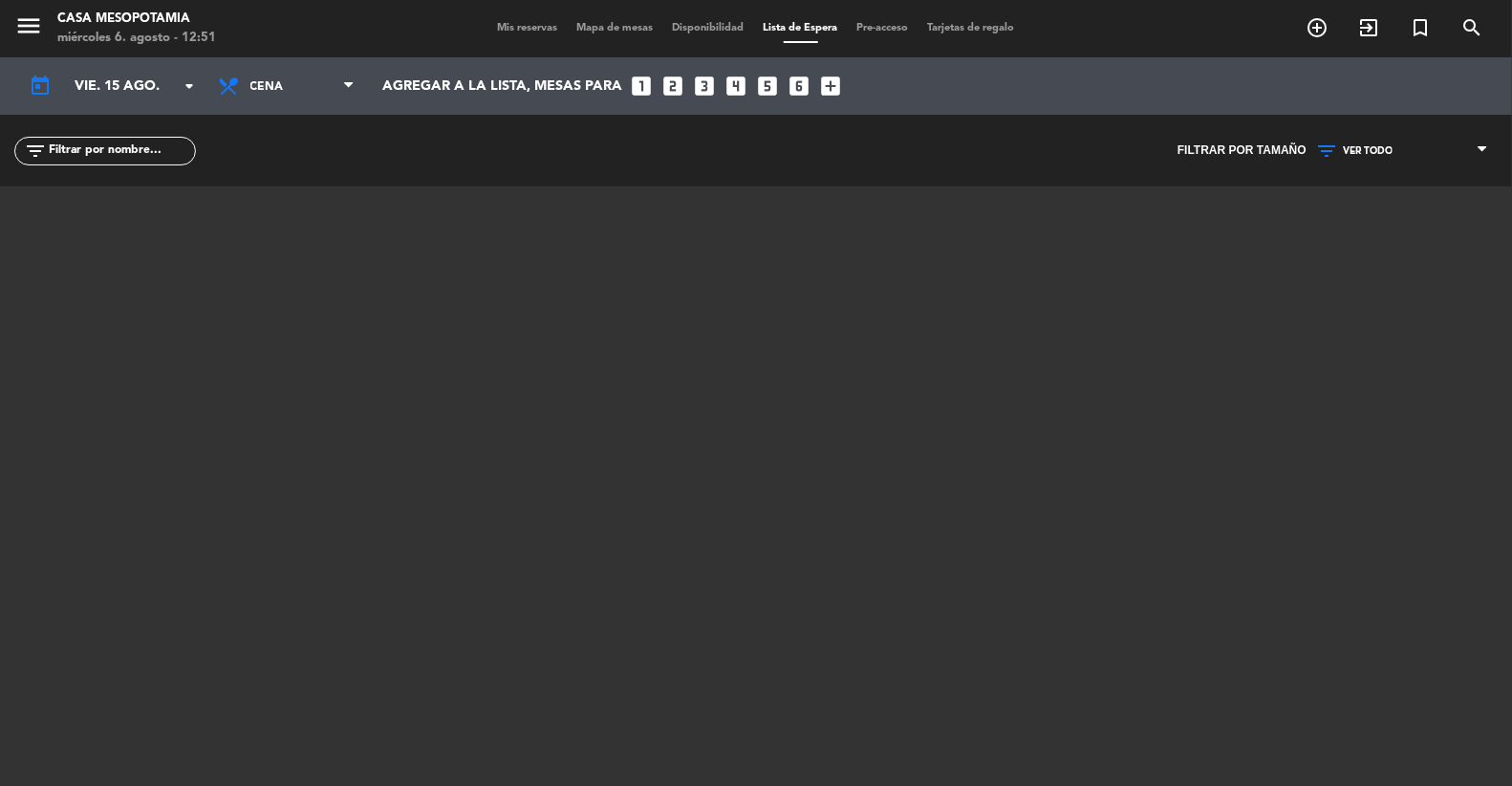 click on "Mis reservas" at bounding box center [528, 28] 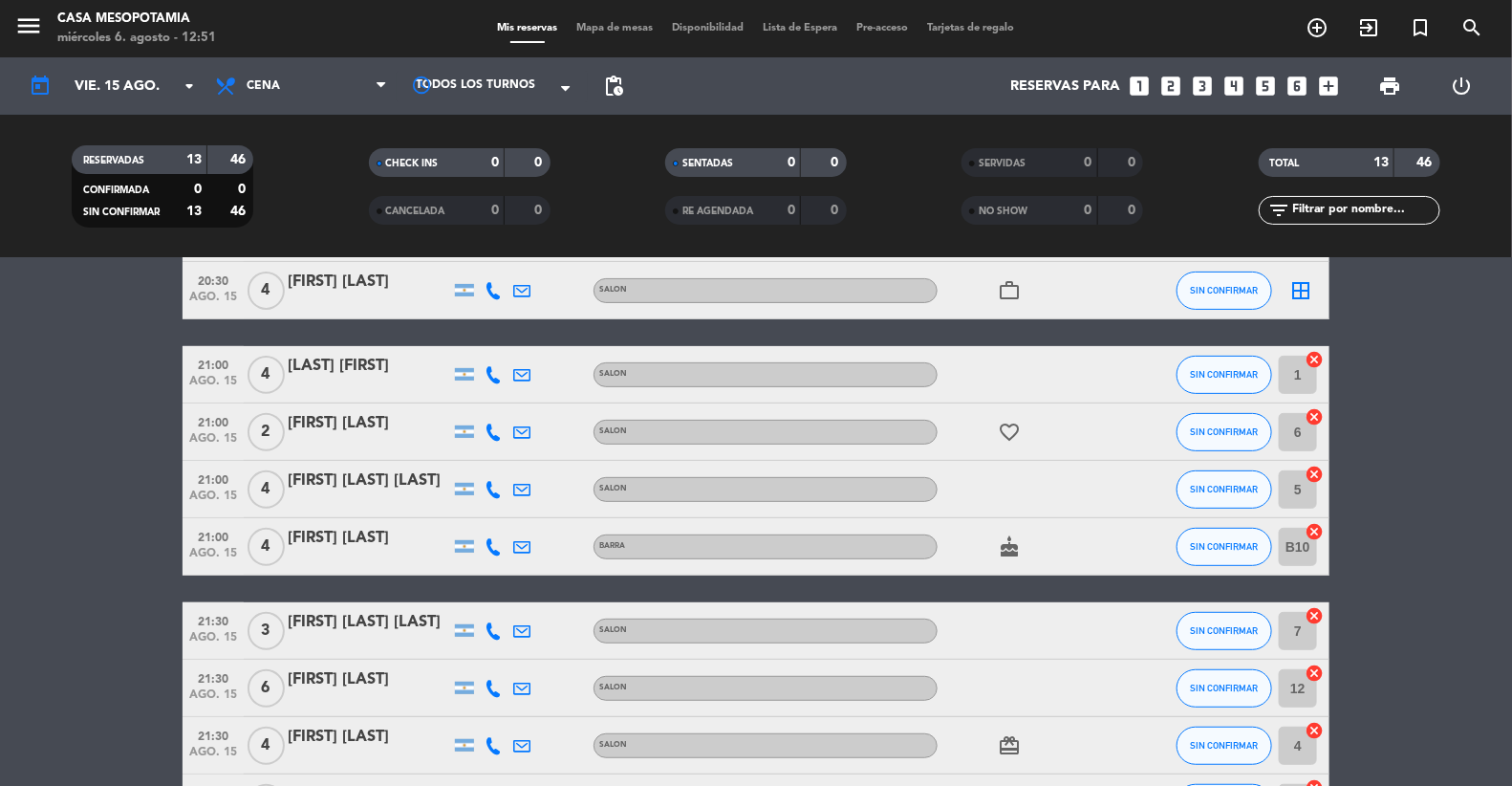scroll, scrollTop: 0, scrollLeft: 0, axis: both 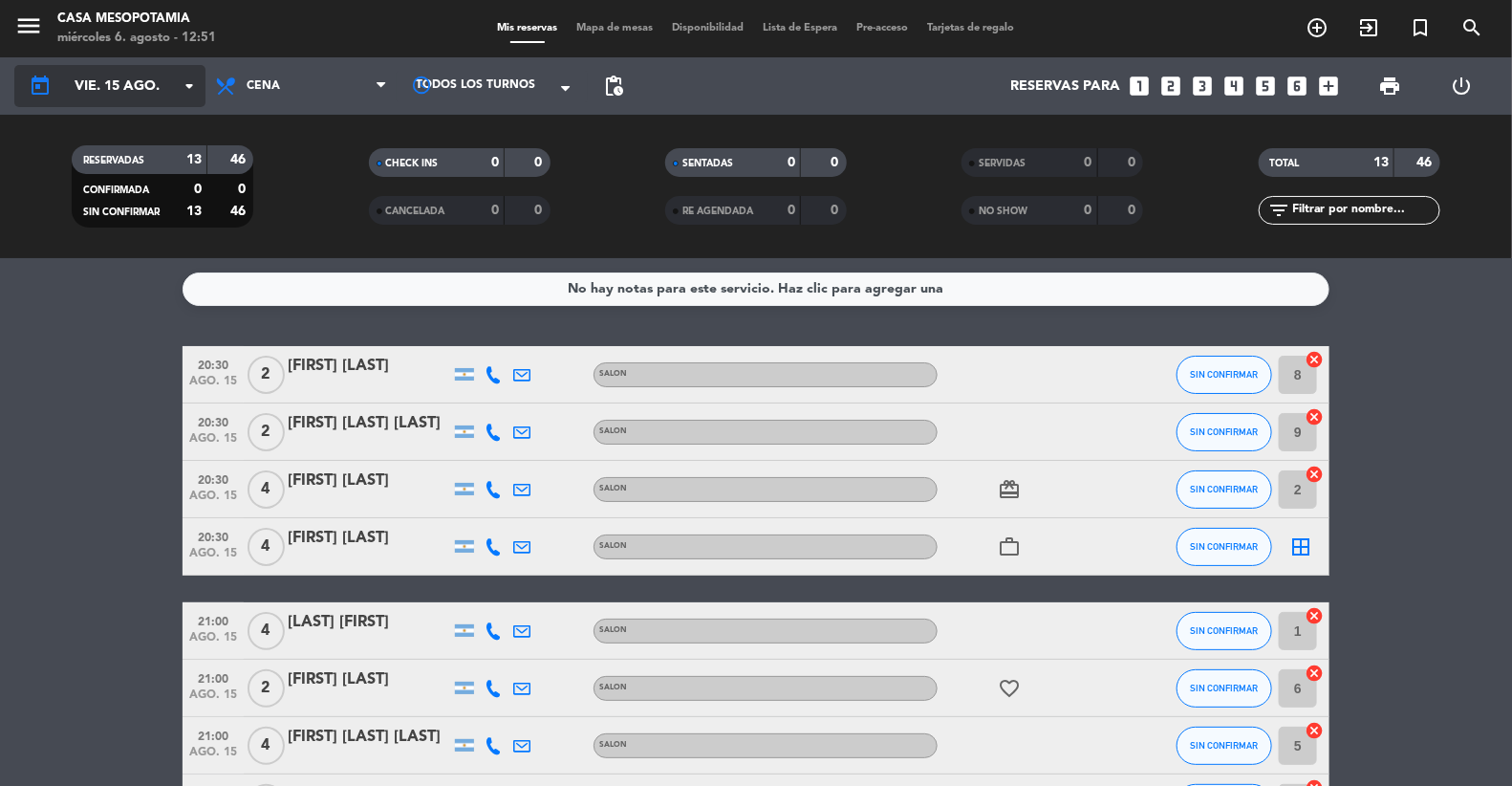 click on "vie. 15 ago." 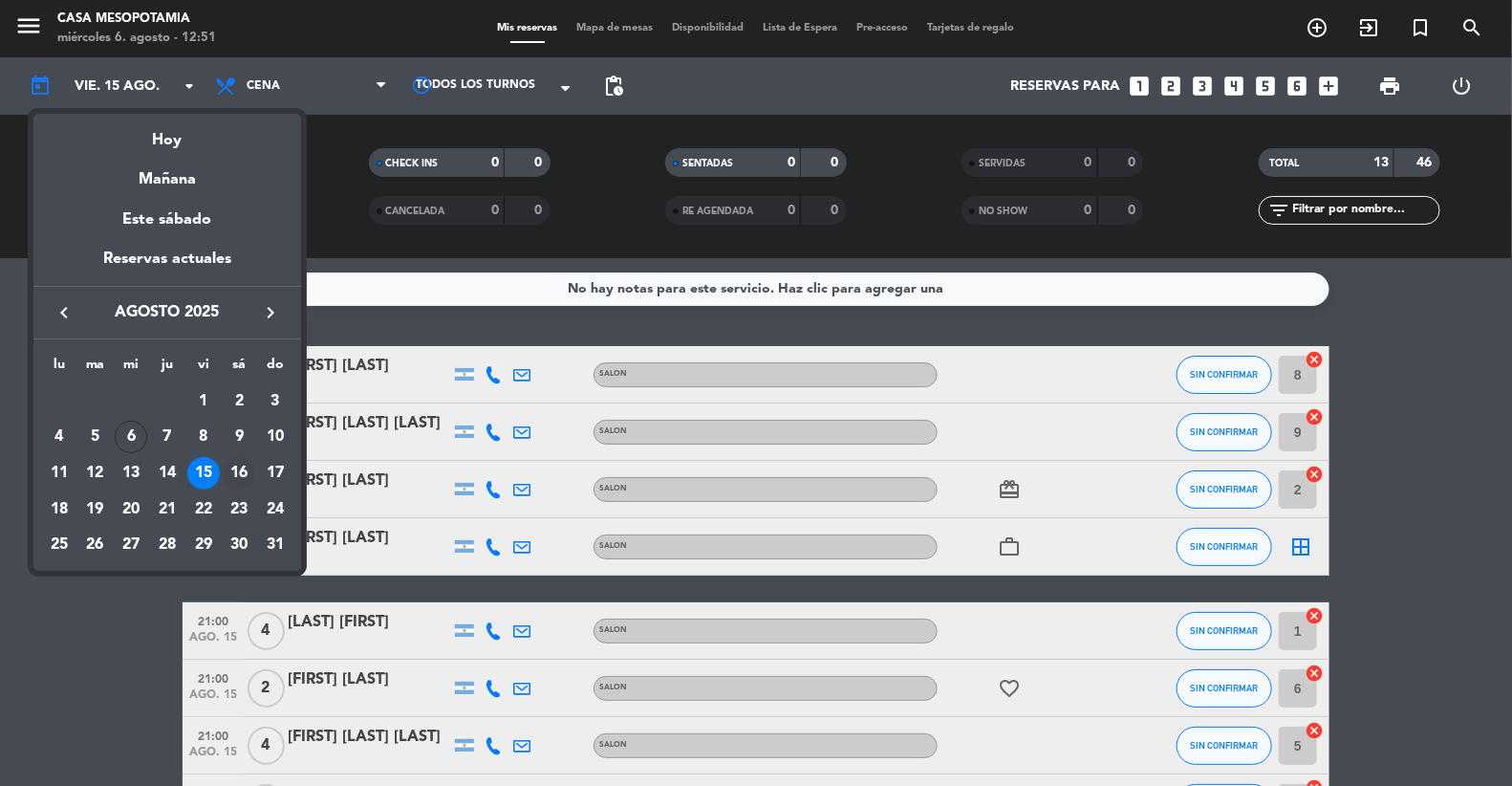 click on "16" at bounding box center [239, 473] 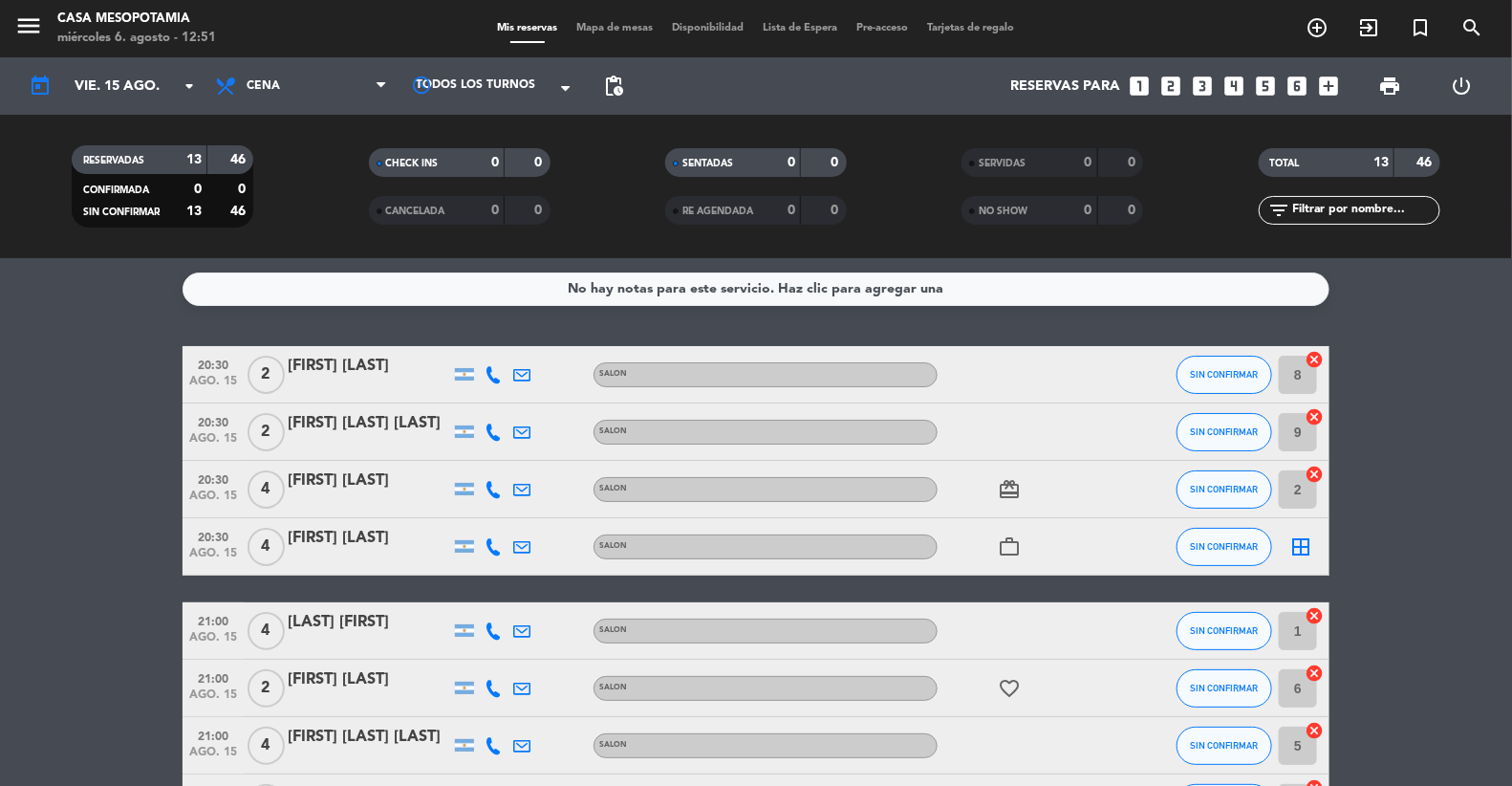 type on "sáb. 16 ago." 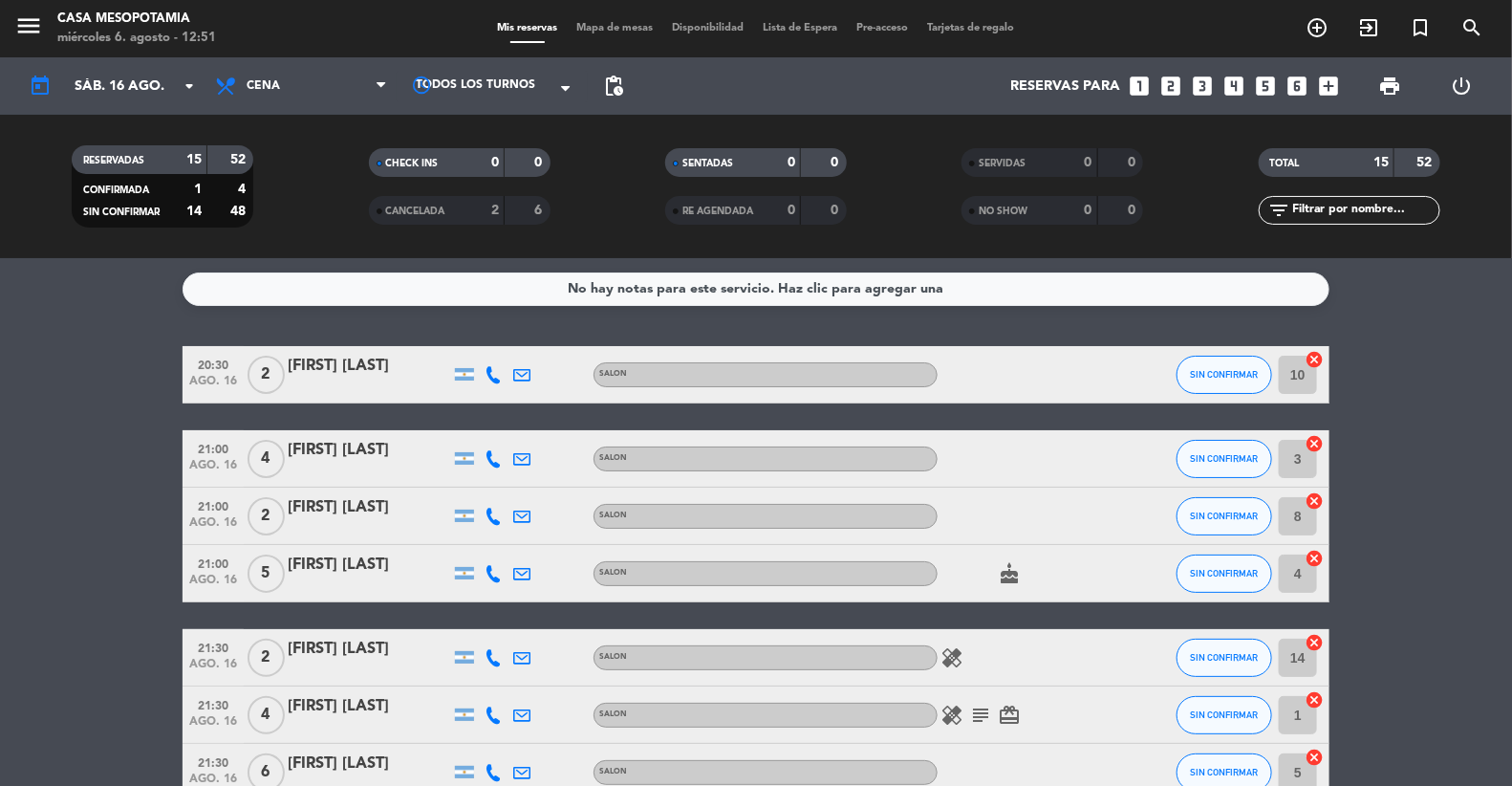 scroll, scrollTop: 569, scrollLeft: 0, axis: vertical 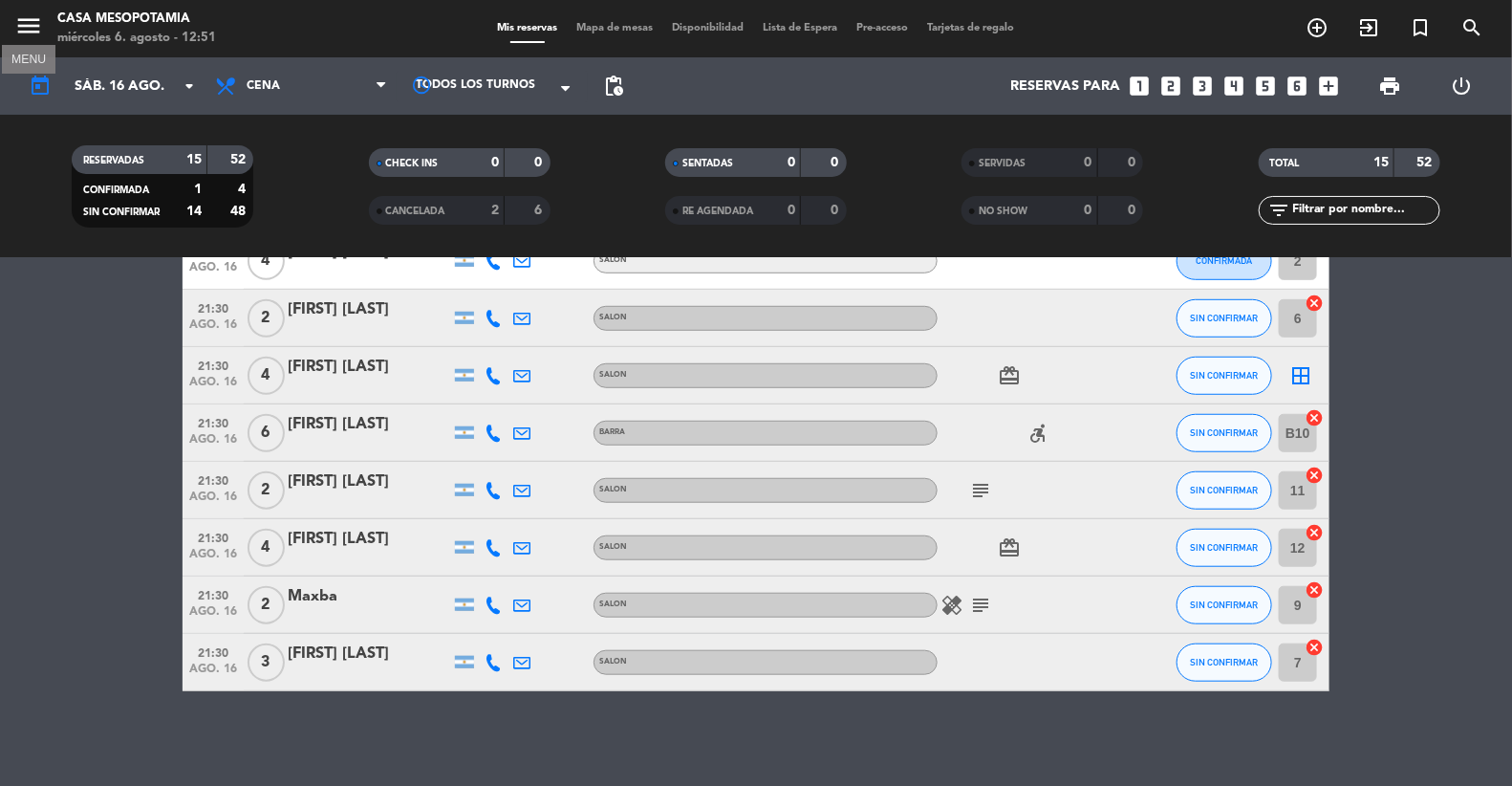 click on "menu" at bounding box center (29, 26) 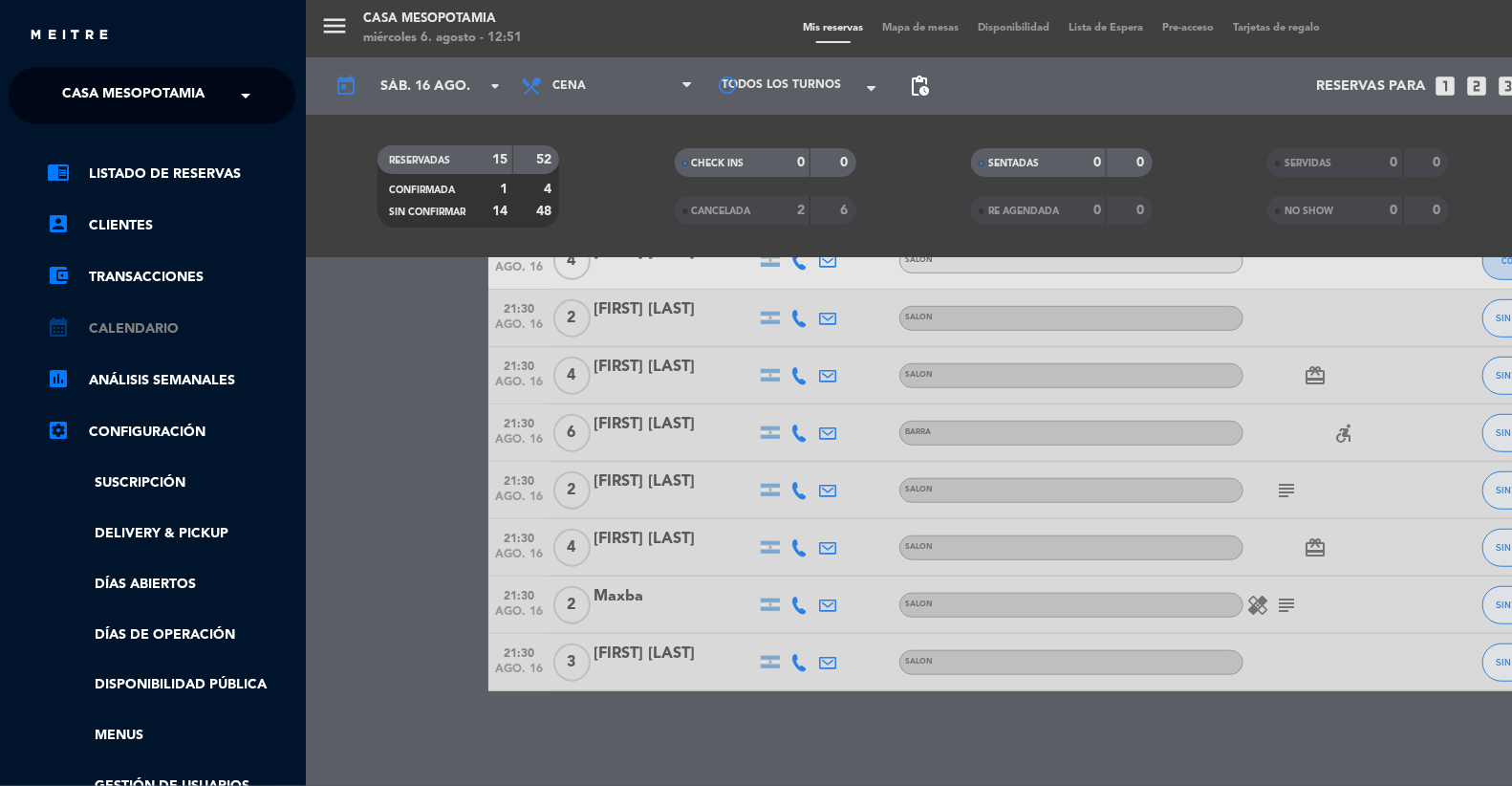 click on "calendar_month   Calendario" 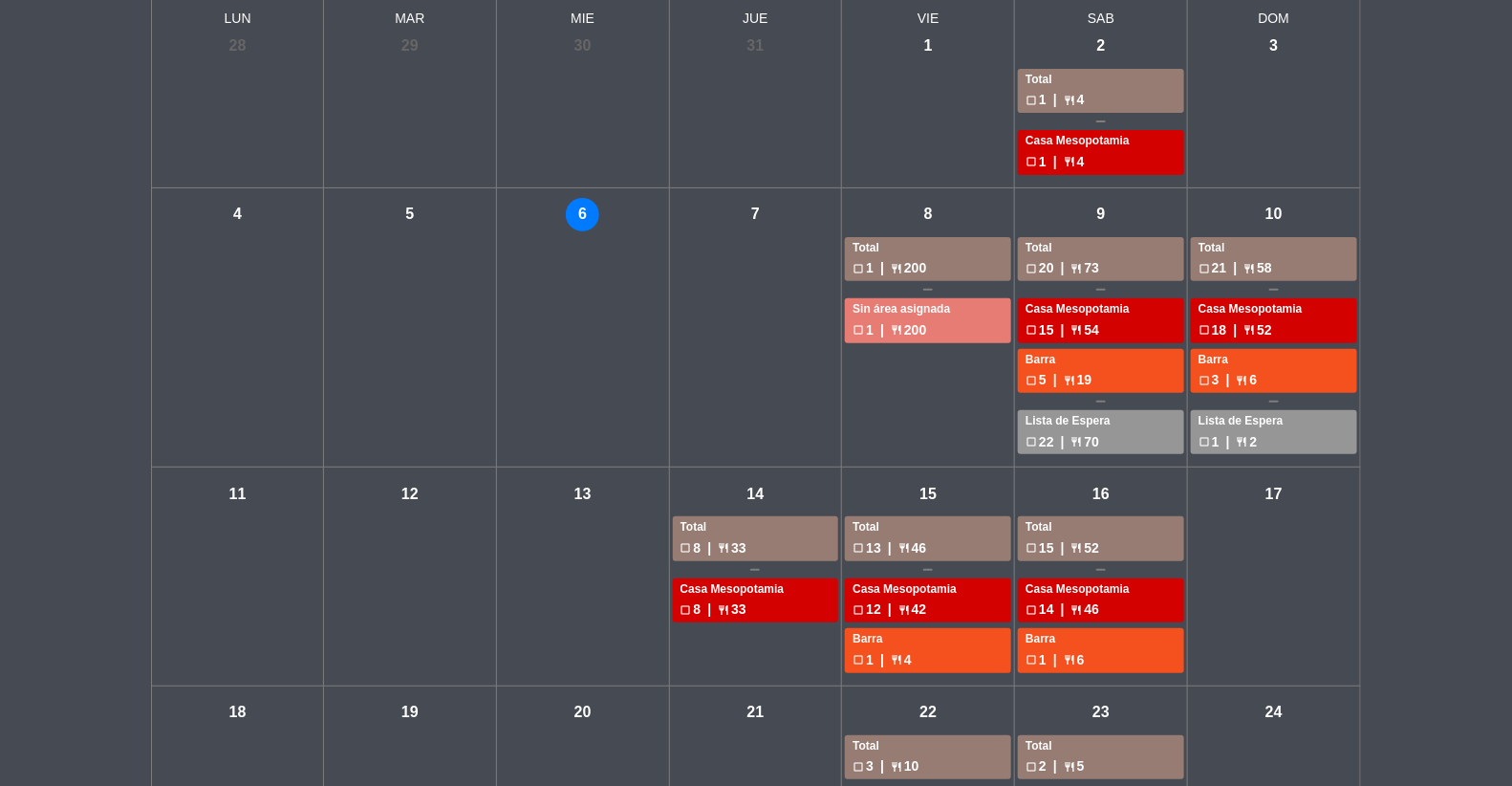 scroll, scrollTop: 0, scrollLeft: 0, axis: both 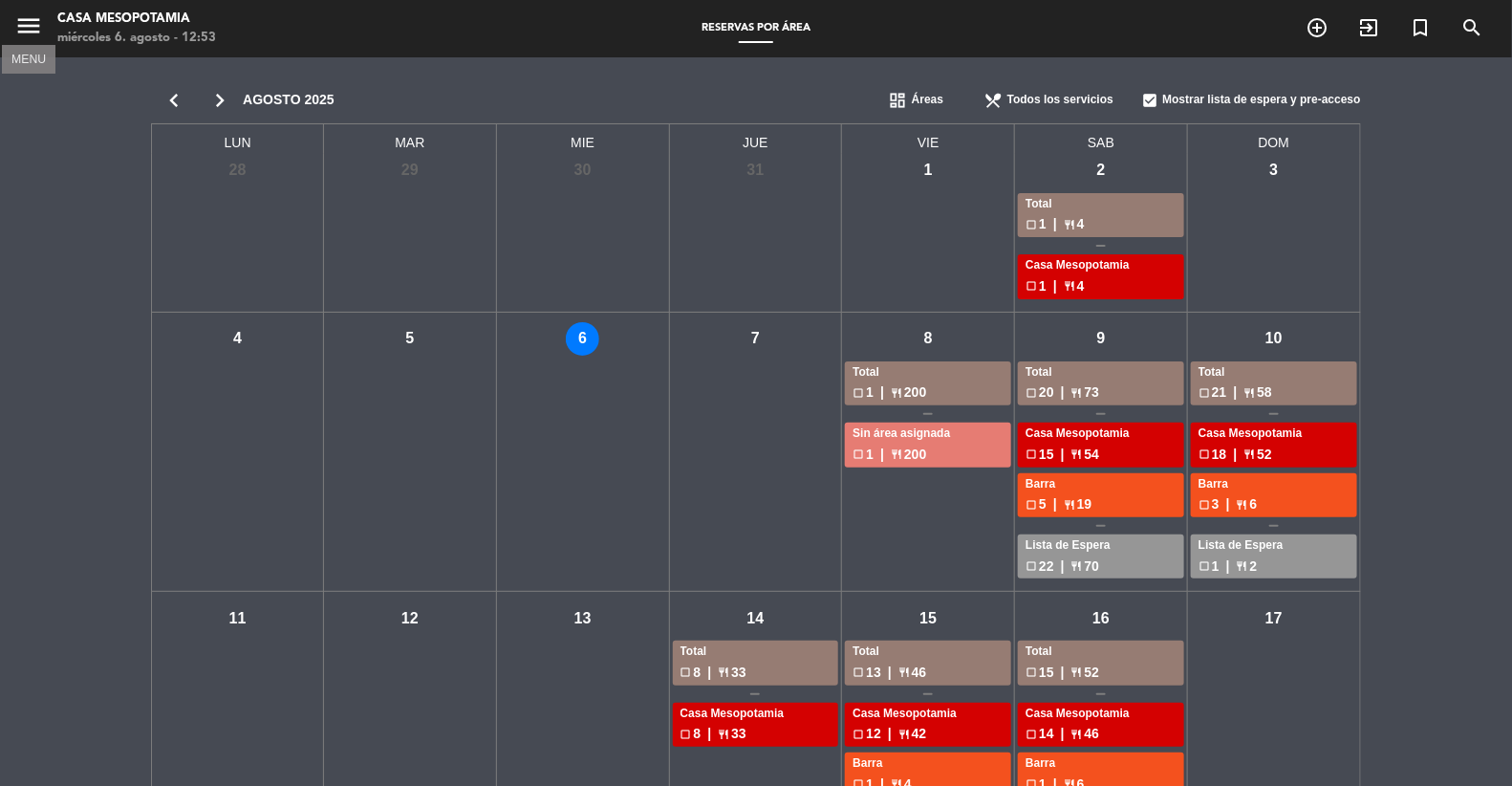 click on "menu" at bounding box center (29, 26) 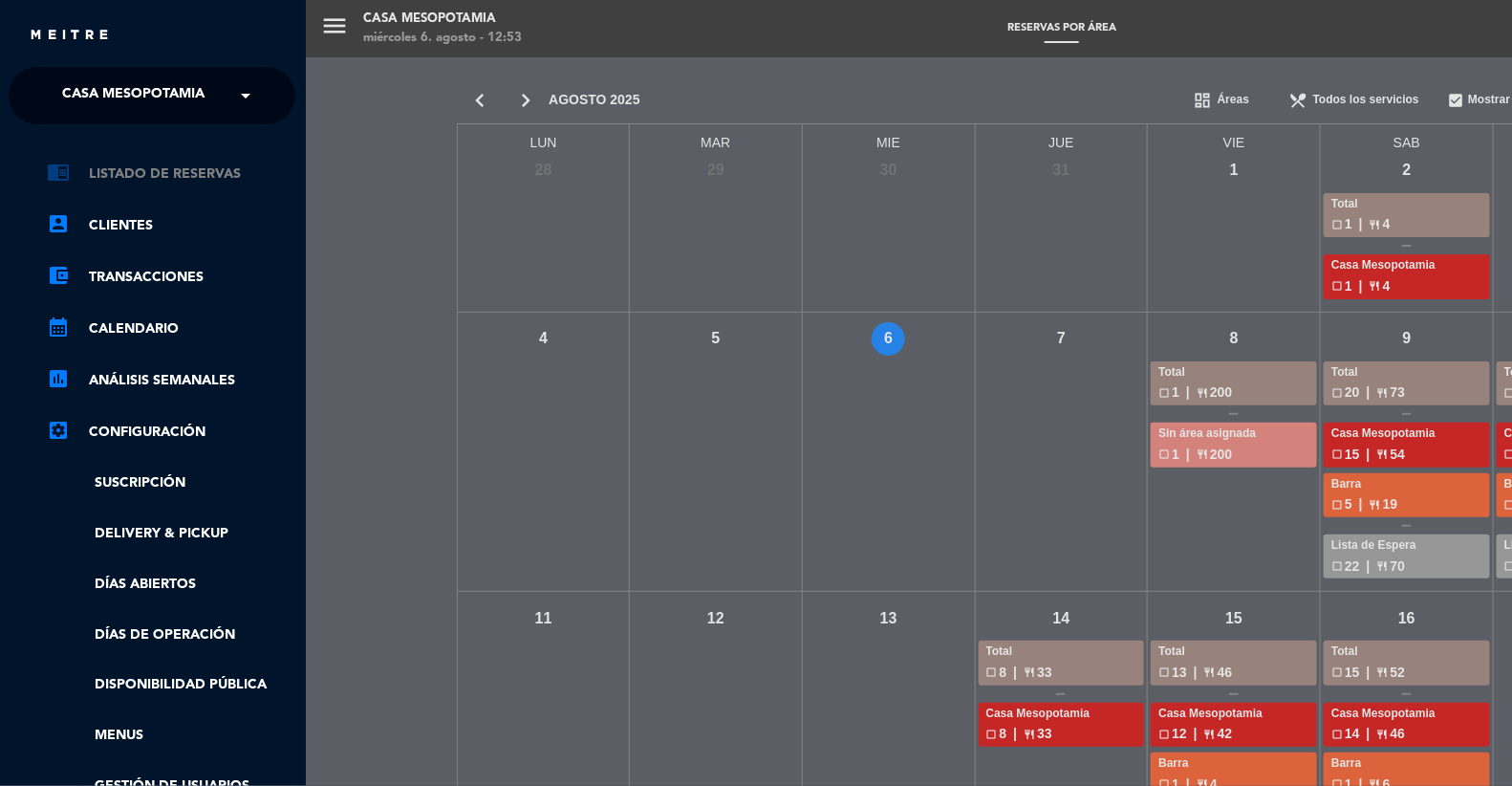 click on "chrome_reader_mode   Listado de Reservas" 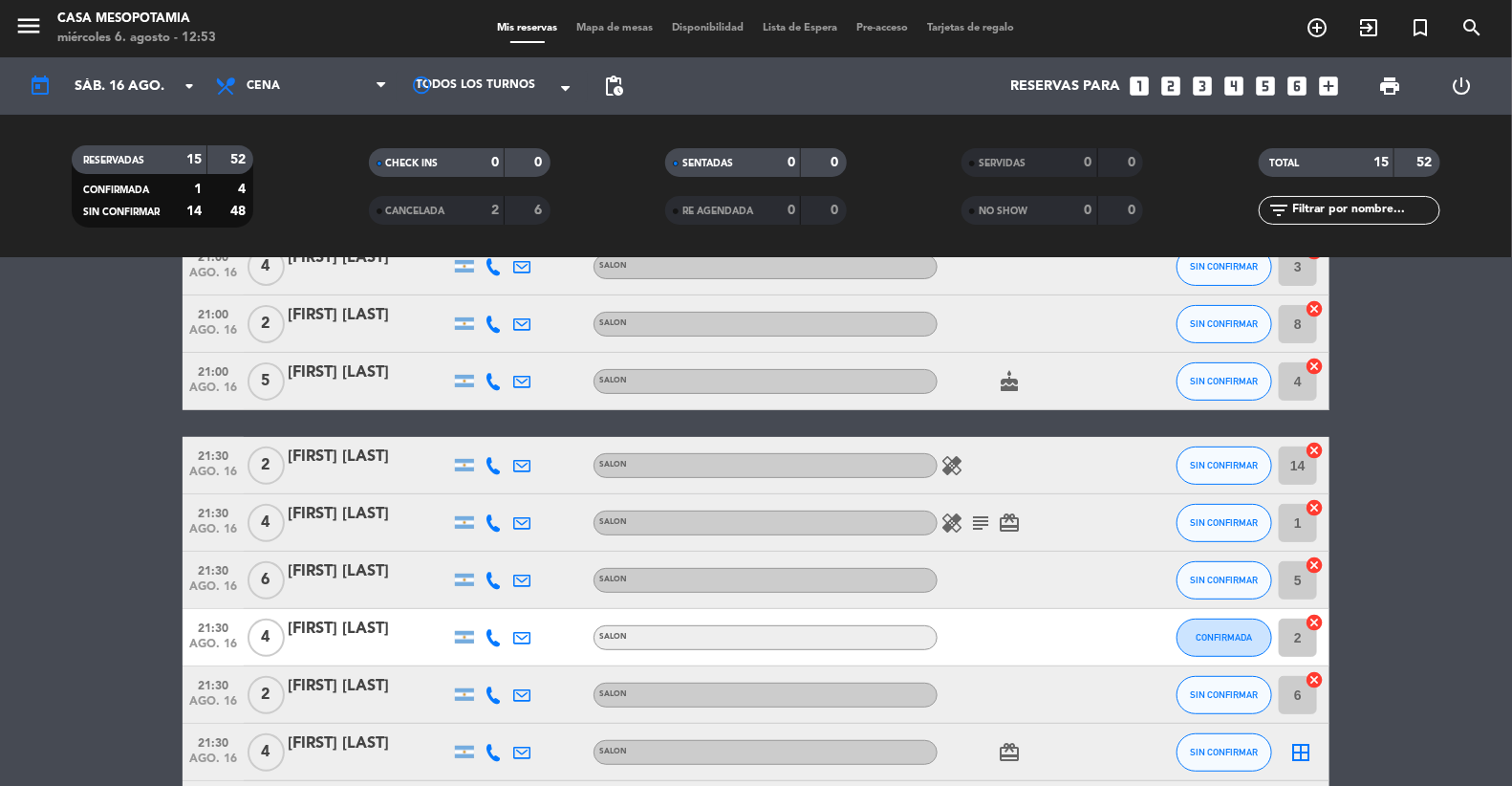 scroll, scrollTop: 194, scrollLeft: 0, axis: vertical 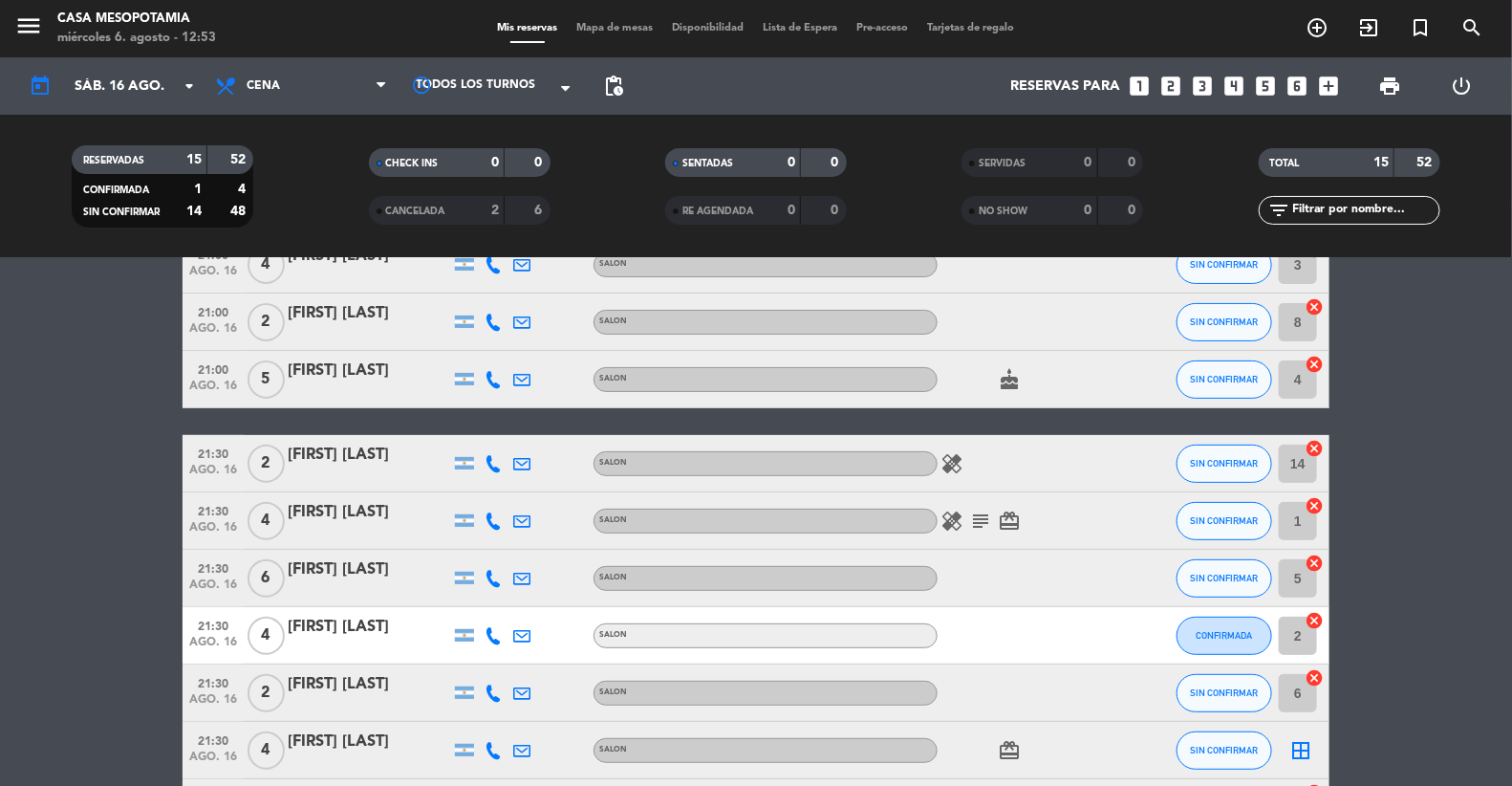 click on "Mapa de mesas" at bounding box center (616, 28) 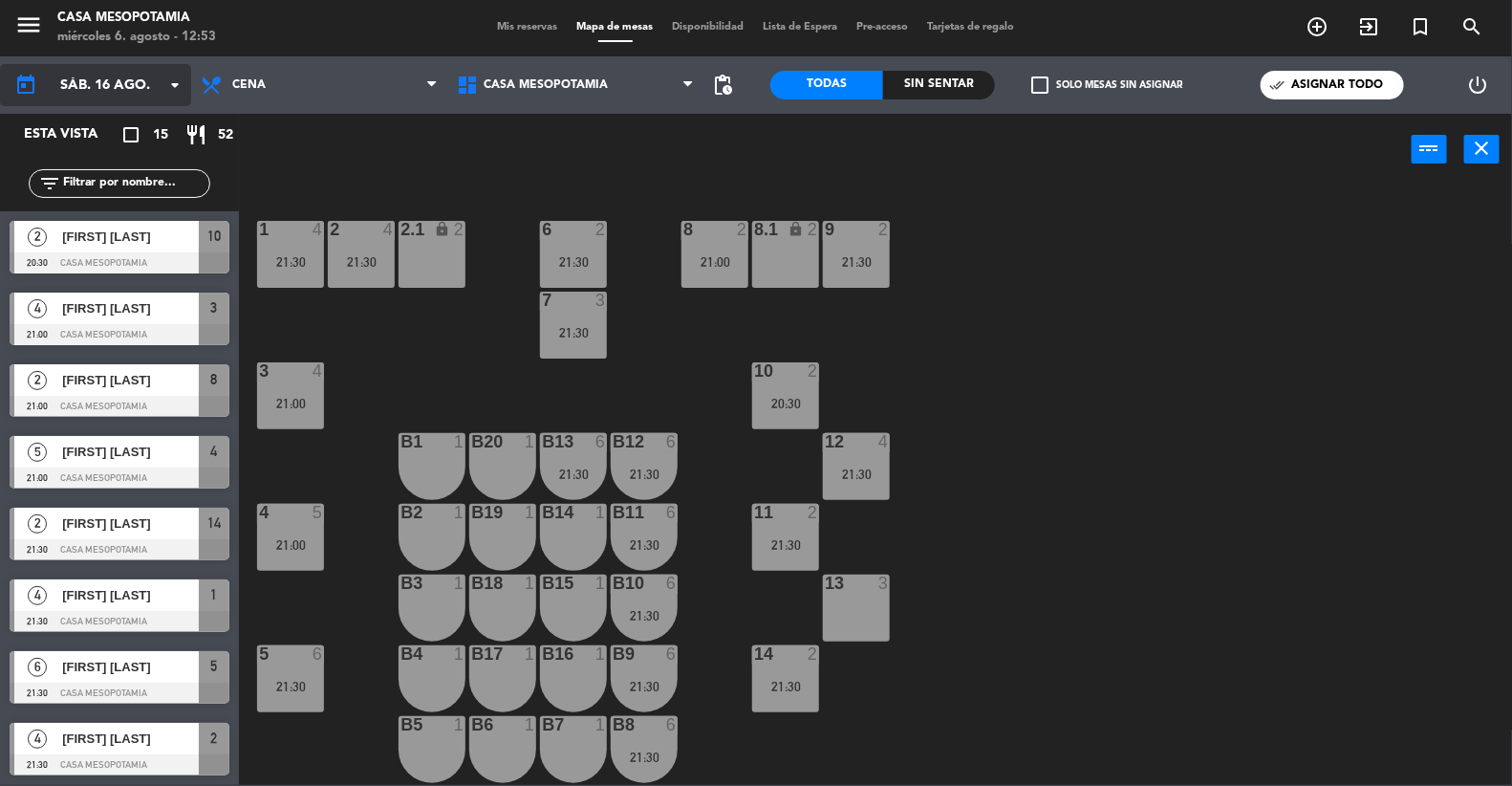 click on "sáb. 16 ago." 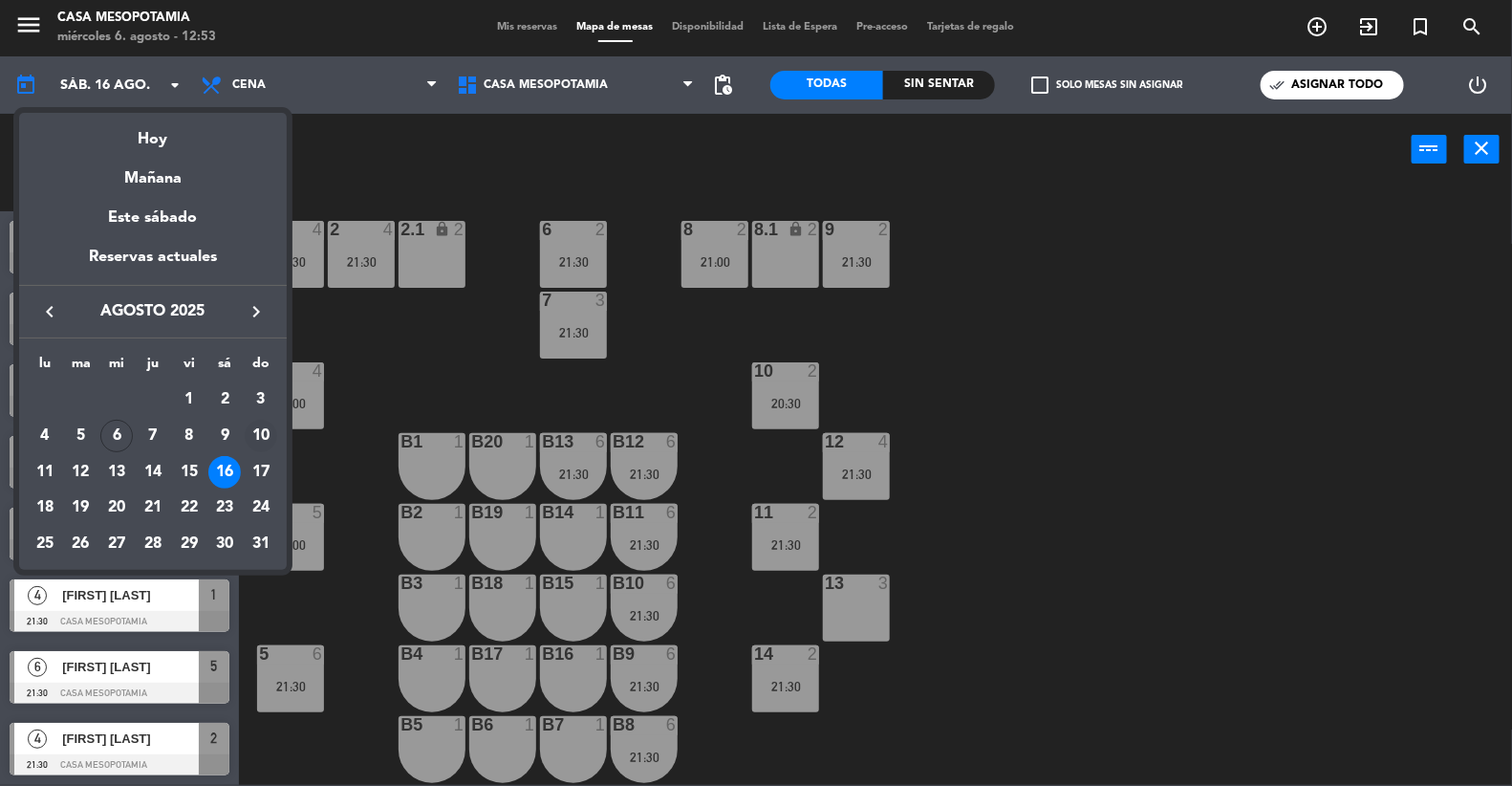 click on "10" at bounding box center [261, 436] 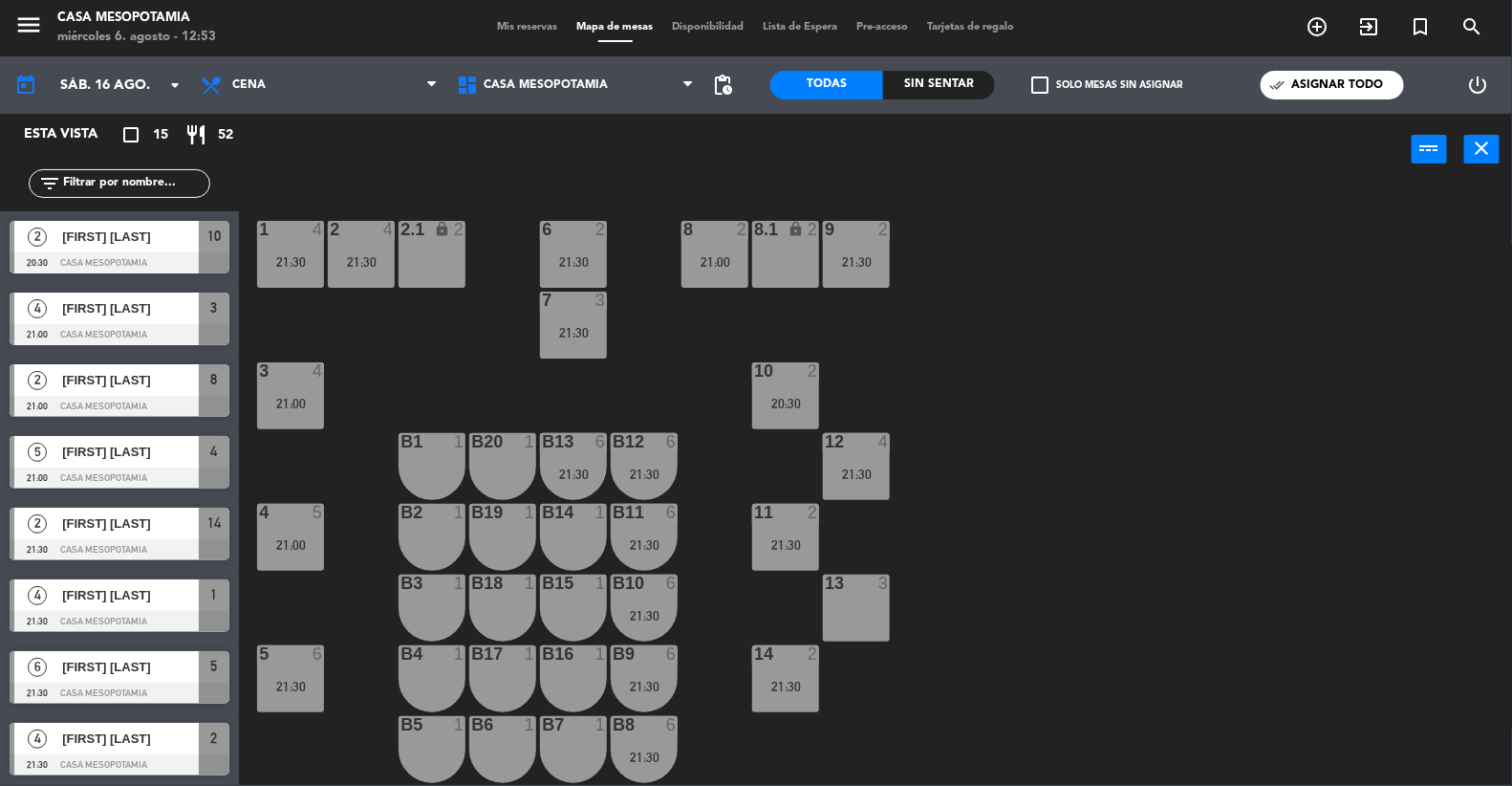 type on "dom. 10 ago." 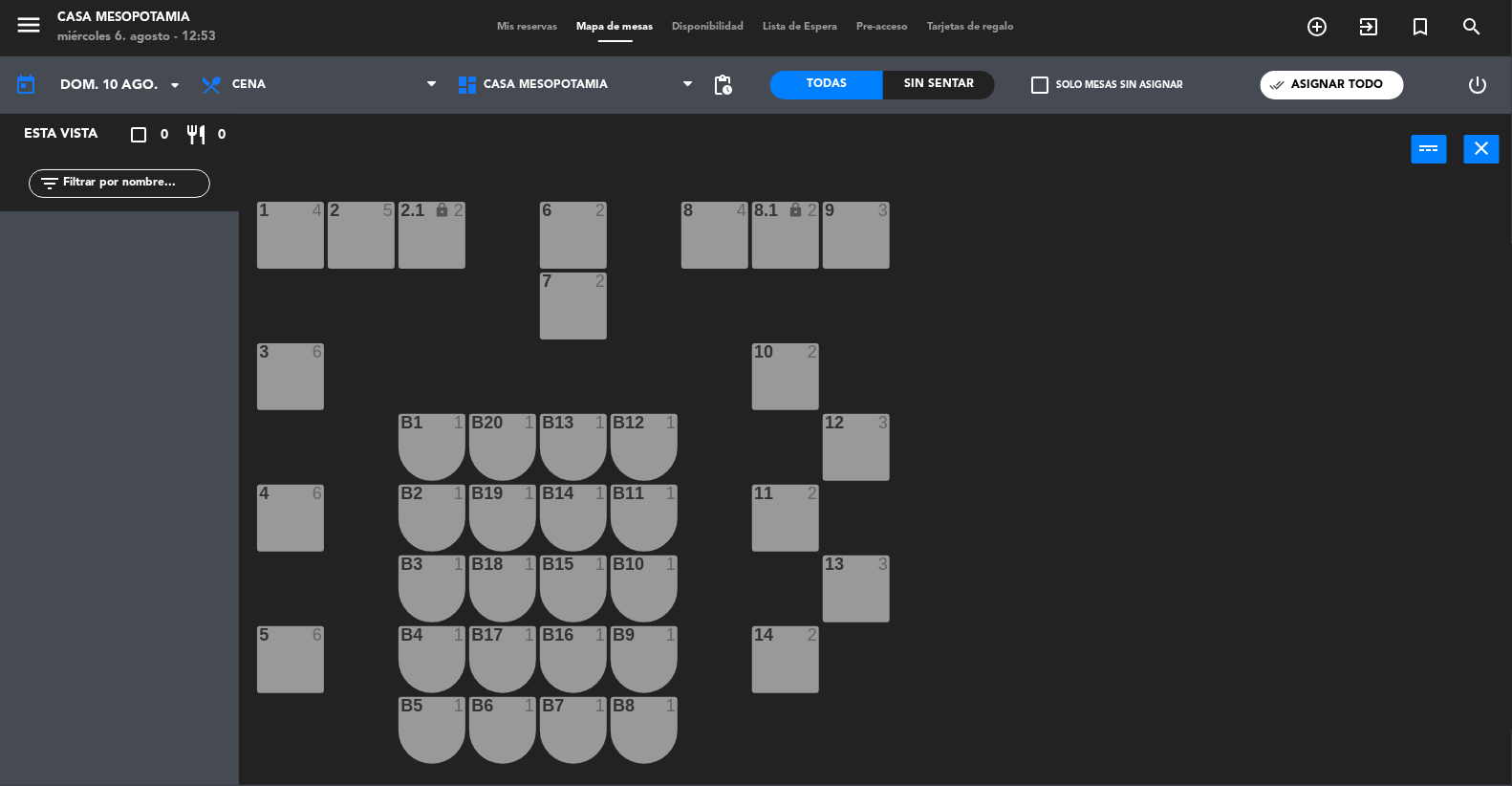 scroll, scrollTop: 11, scrollLeft: 0, axis: vertical 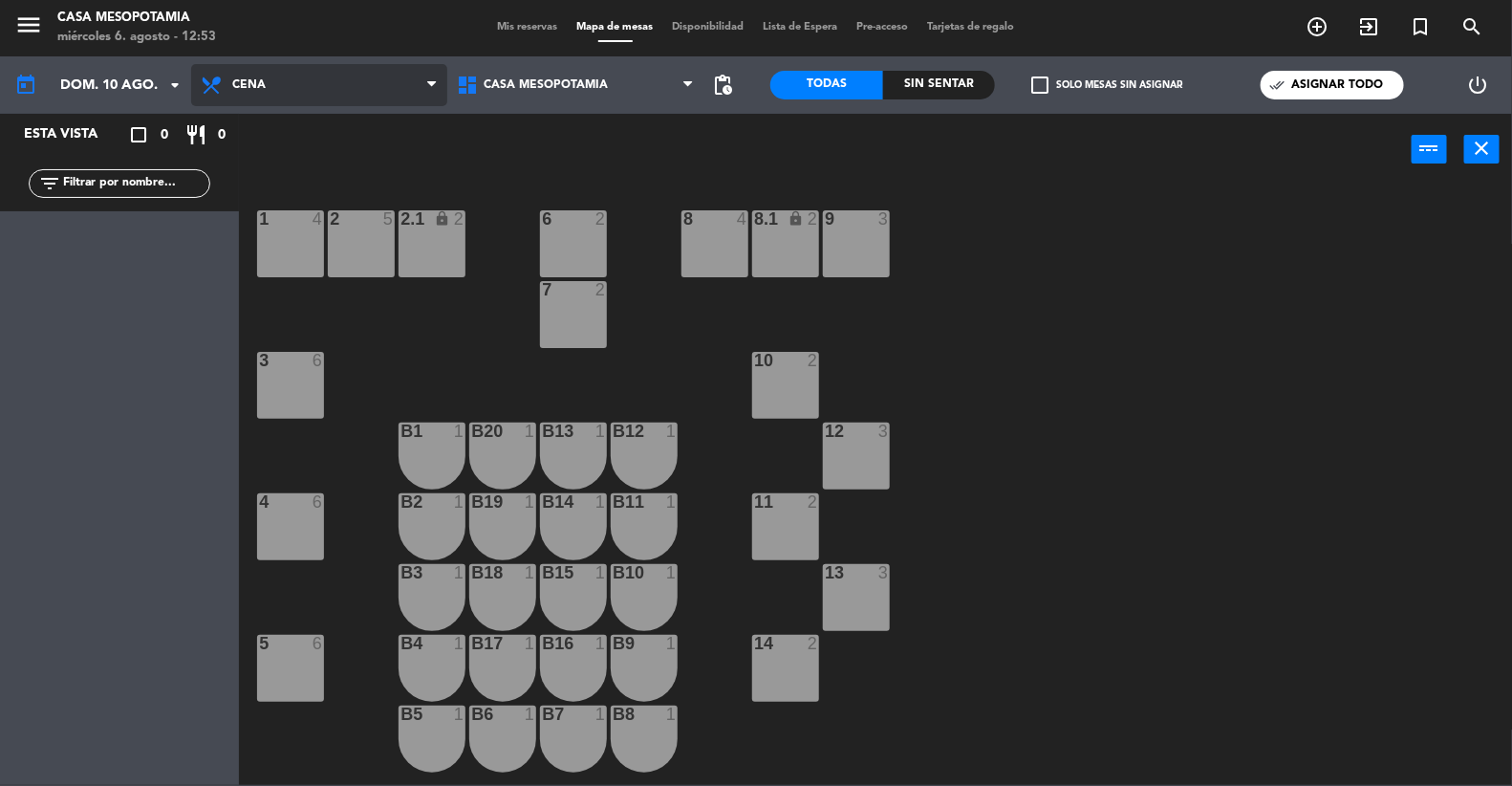 click on "Cena" at bounding box center [319, 85] 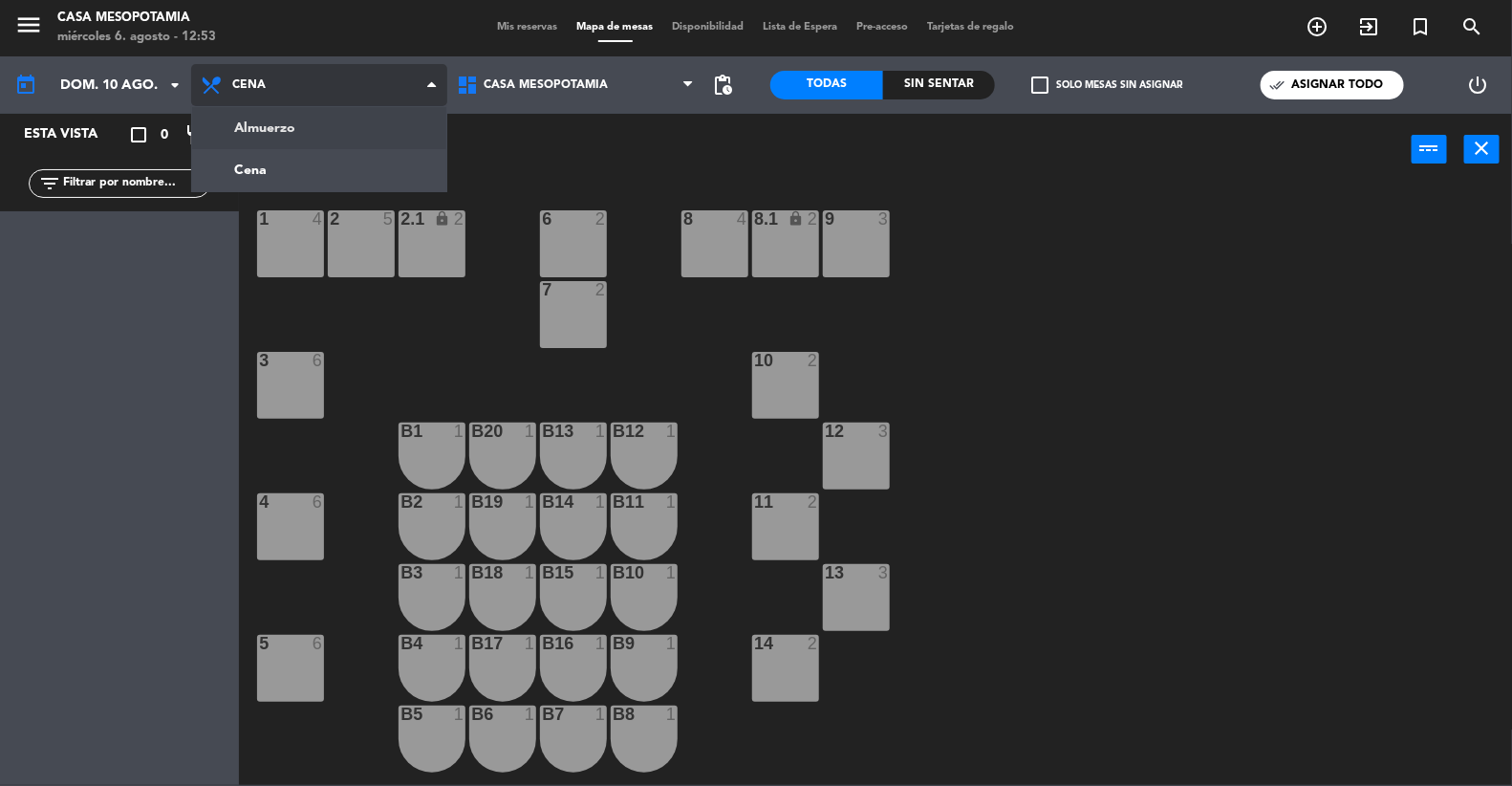 click on "menu Casa Mesopotamia miércoles 6. agosto - 12:53 Mis reservas Mapa de mesas Disponibilidad Lista de Espera Pre-acceso Tarjetas de regalo add_circle_outline exit_to_app turned_in_not search today dom. 10 ago. arrow_drop_down Almuerzo Cena Cena Almuerzo Cena Casa Mesopotamia Casa Mesopotamia Casa Mesopotamia pending_actions Todas Sin sentar check_box_outline_blank Solo mesas sin asignar done_all Asignar todo power_settings_new Esta vista crop_square 0 restaurant 0 filter_list power_input close 1 4 2 5 6 2 8 4 9 3 2.1 lock 2 8.1 lock 2 7 2 3 6 10 2 12 3 B1 1 B12 1 B13 1 b20 1 4 6 11 2 B2 1 B11 1 B14 1 b19 1 13 3 B3 1 B10 1 B15 1 b18 1 5 6 14 2 B4 1 B9 1 B16 1 b17 1 B6 1 B7 1 B8 1 B5 1 16 2 18 4" 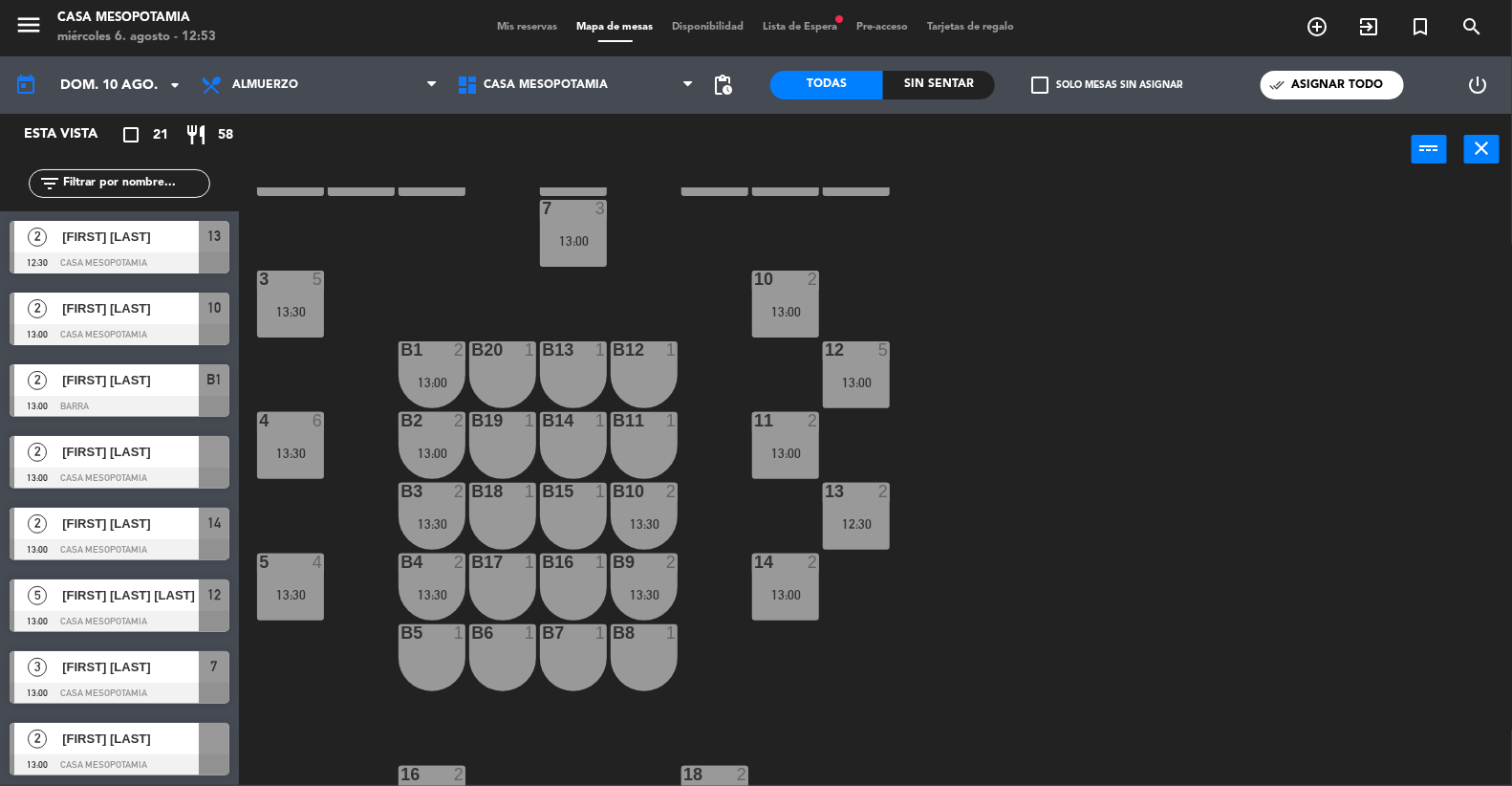 scroll, scrollTop: 82, scrollLeft: 0, axis: vertical 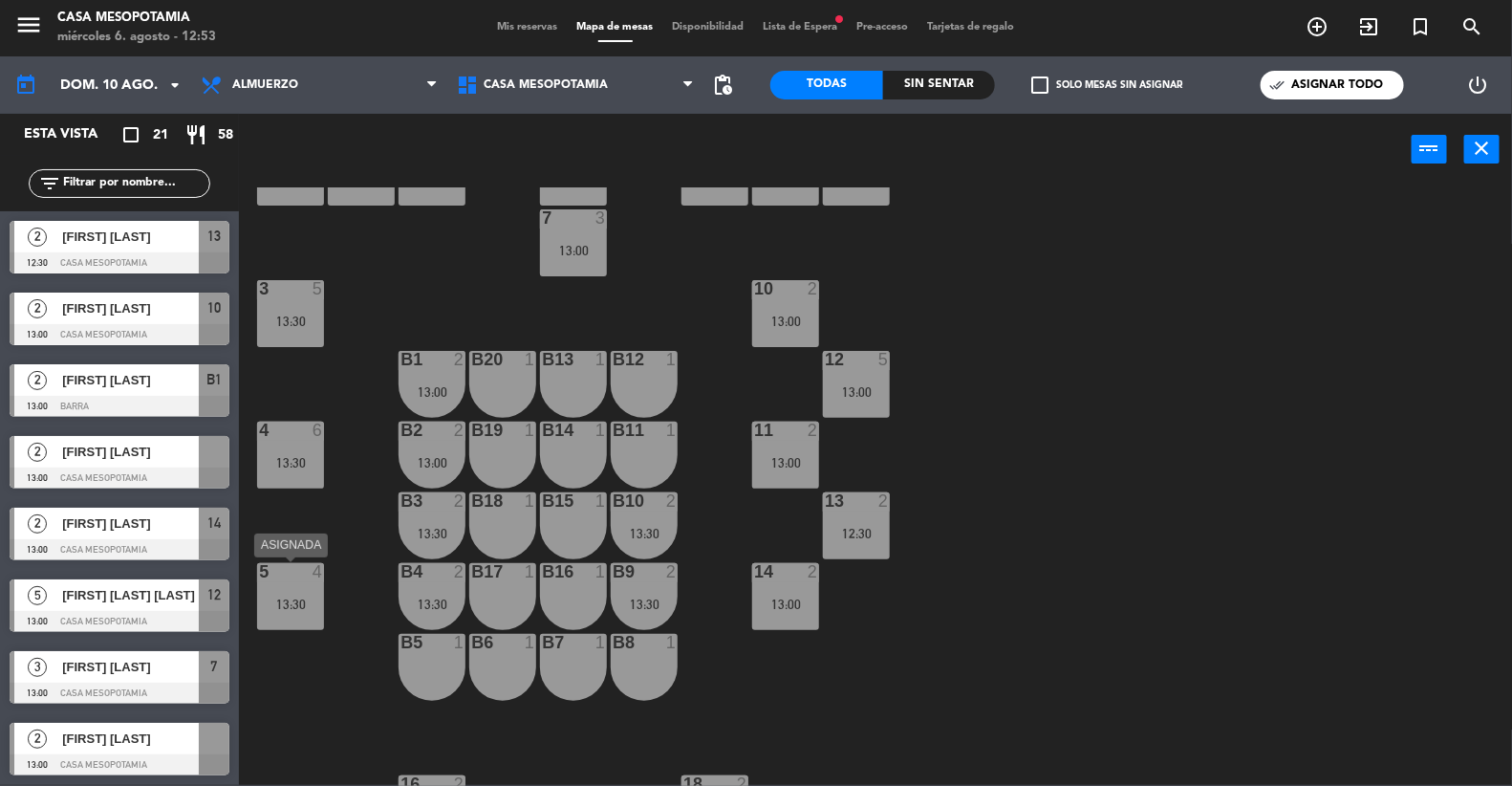 click on "5 4 13:30" at bounding box center (291, 597) 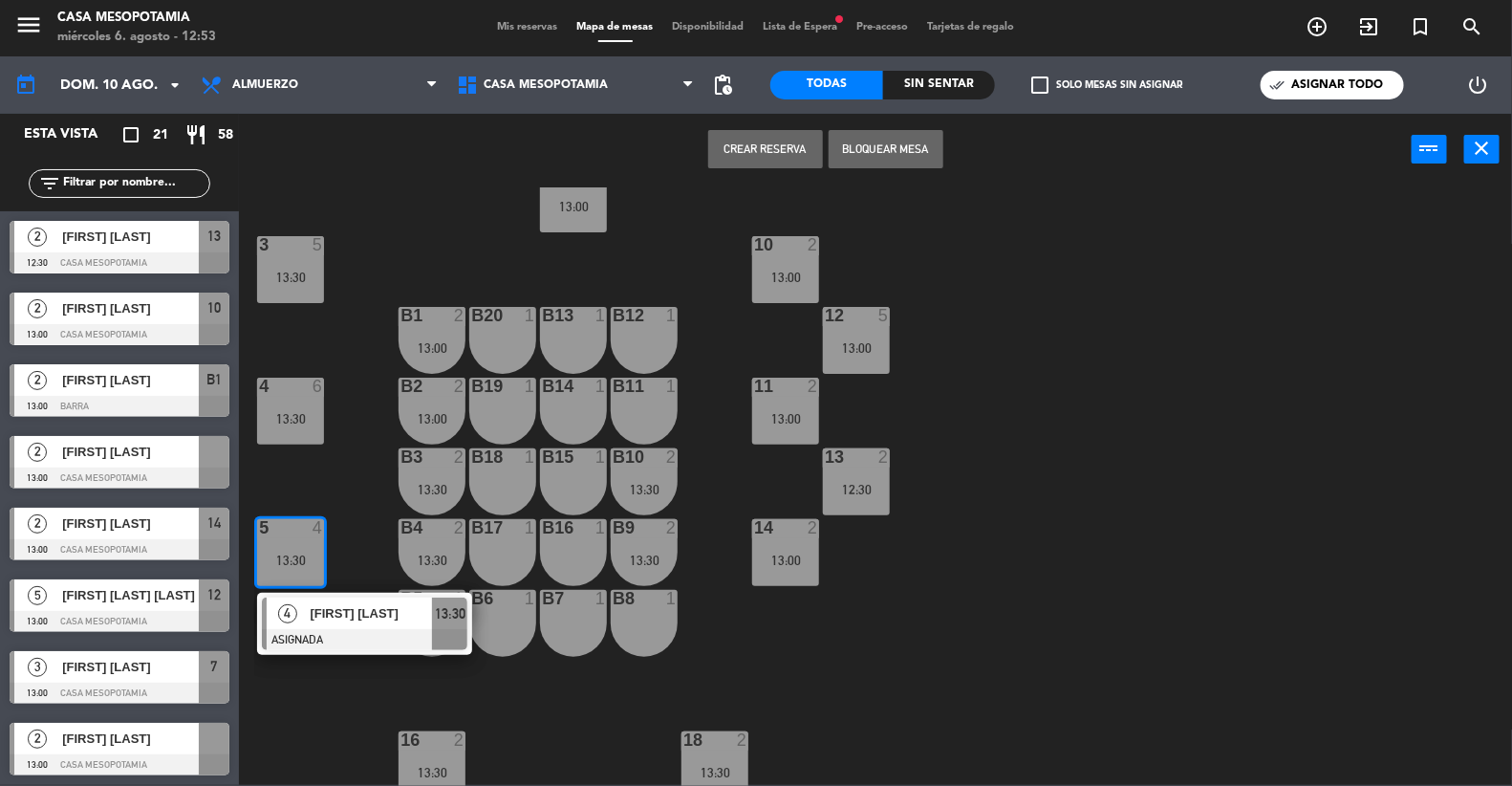 scroll, scrollTop: 137, scrollLeft: 0, axis: vertical 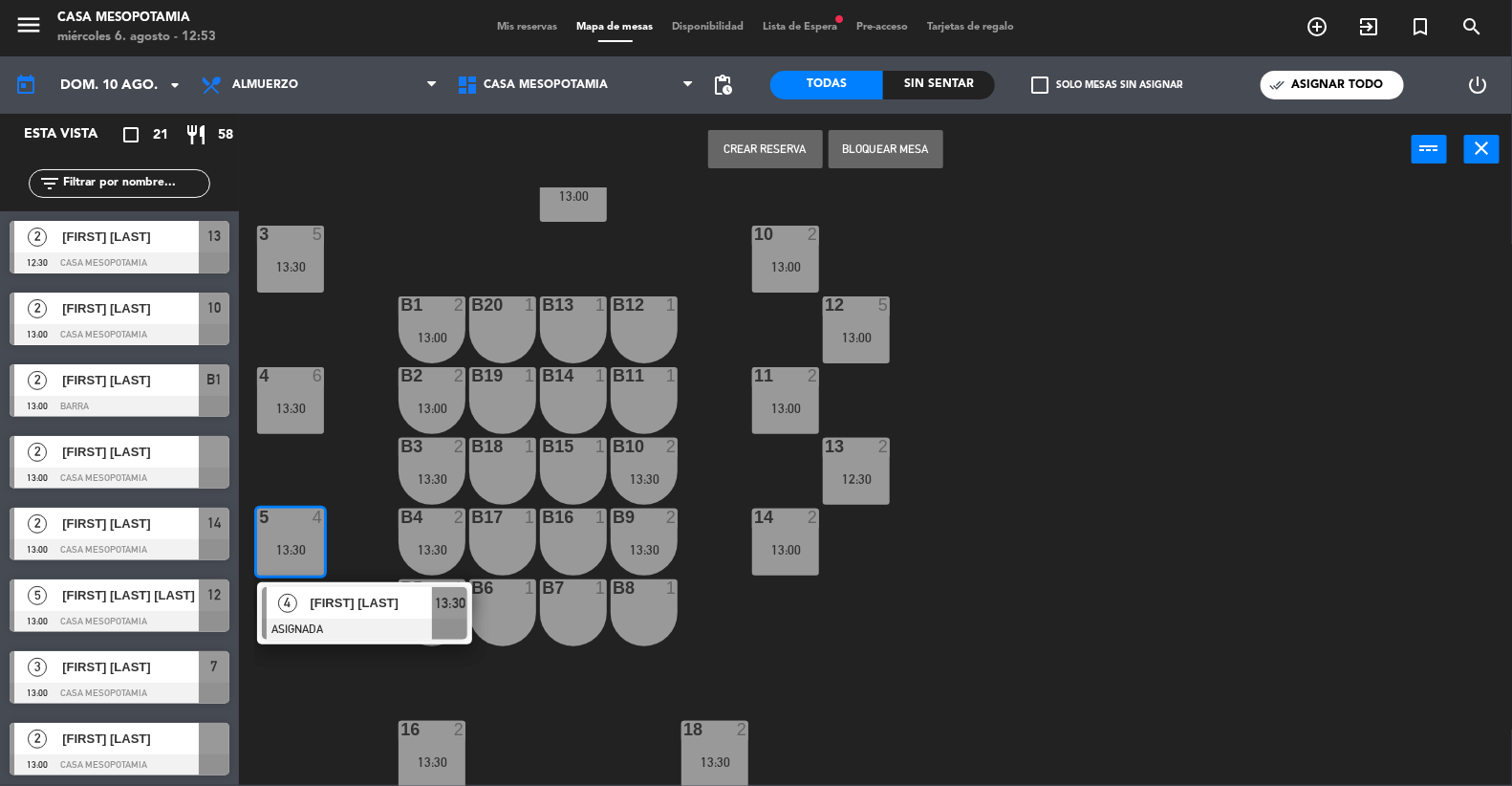 click on "1 3 13:30 2 4 13:00 6 2 13:30 8 2 13:30 9 2 13:30 2.1 lock 2 8.1 lock 2 7 3 13:00 3 5 13:30 10 2 13:00 12 5 13:00 B1 2 13:00 B12 1 B13 1 b20 1 4 6 13:30 11 2 13:00 B2 2 13:00 B11 1 B14 1 b19 1 13 2 12:30 B3 2 13:30 B10 2 13:30 B15 1 b18 1 5 4 13:30 4 [FIRST] [LAST] ASIGNADA 13:30 14 2 13:00 B4 2 13:30 B9 2 13:30 B16 1 b17 1 B6 1 B7 1 B8 1 B5 1 16 2 13:30 18 2 13:30" 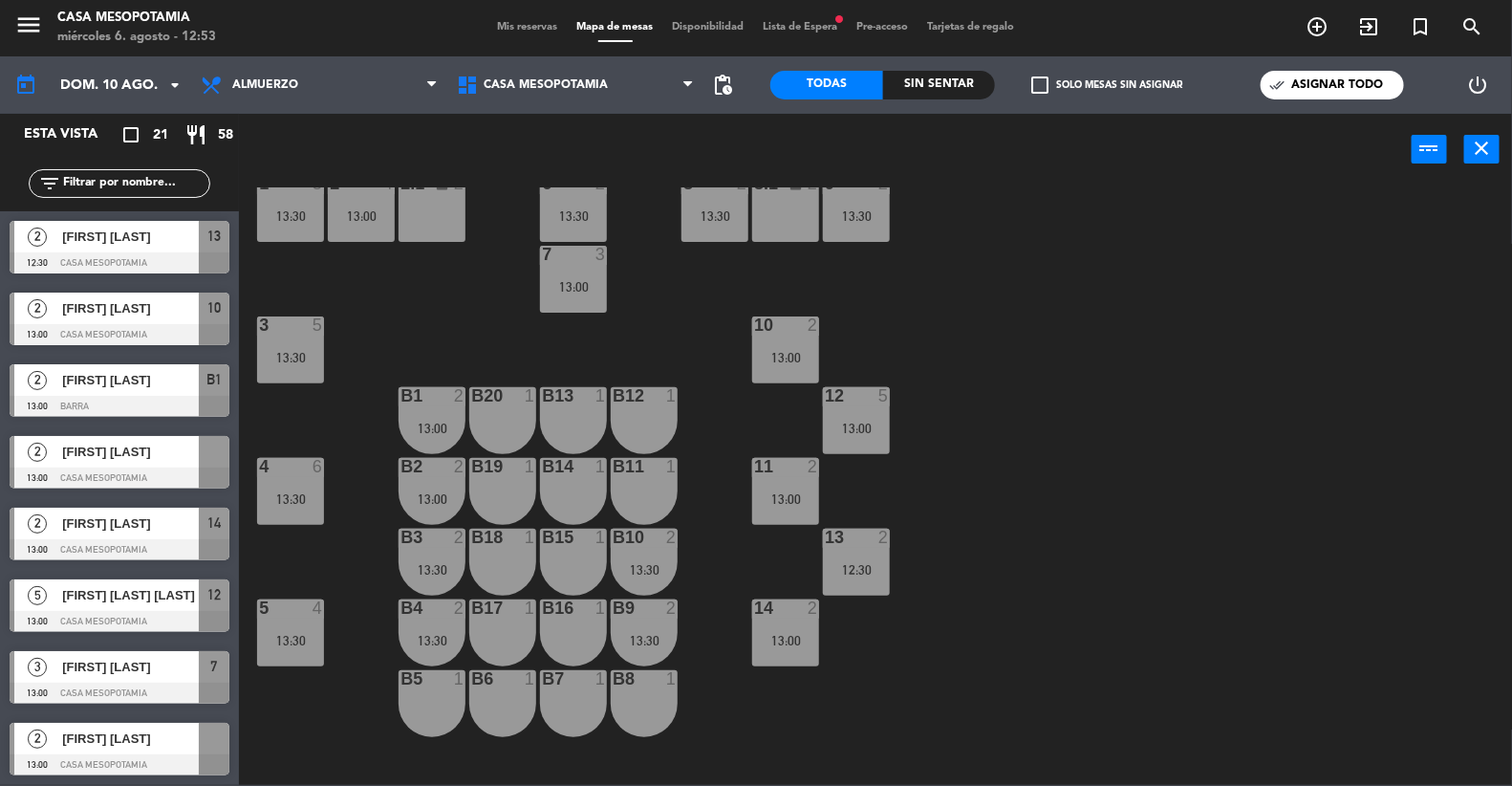 scroll, scrollTop: 0, scrollLeft: 0, axis: both 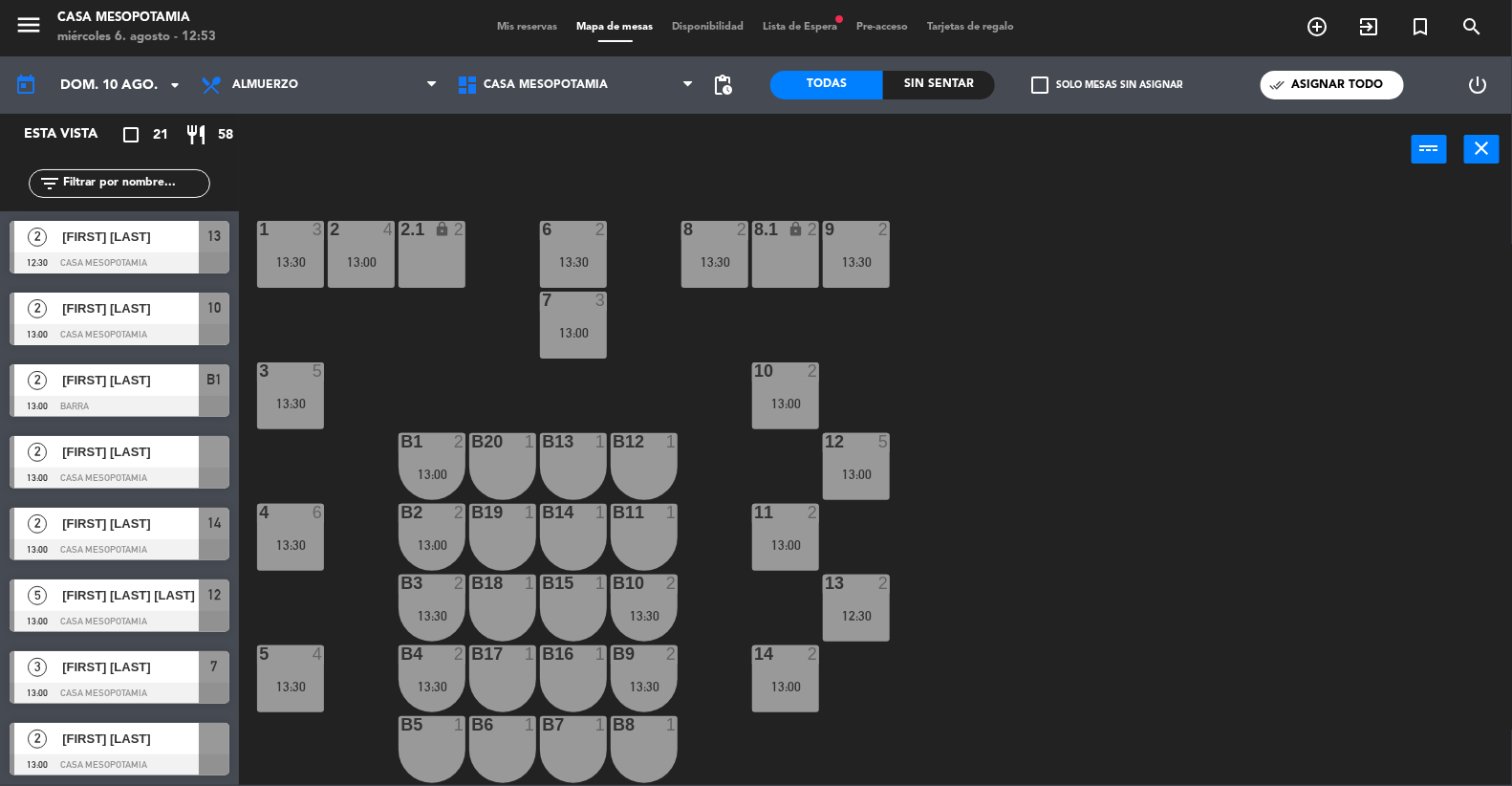 click on "5 4 13:30" at bounding box center [291, 679] 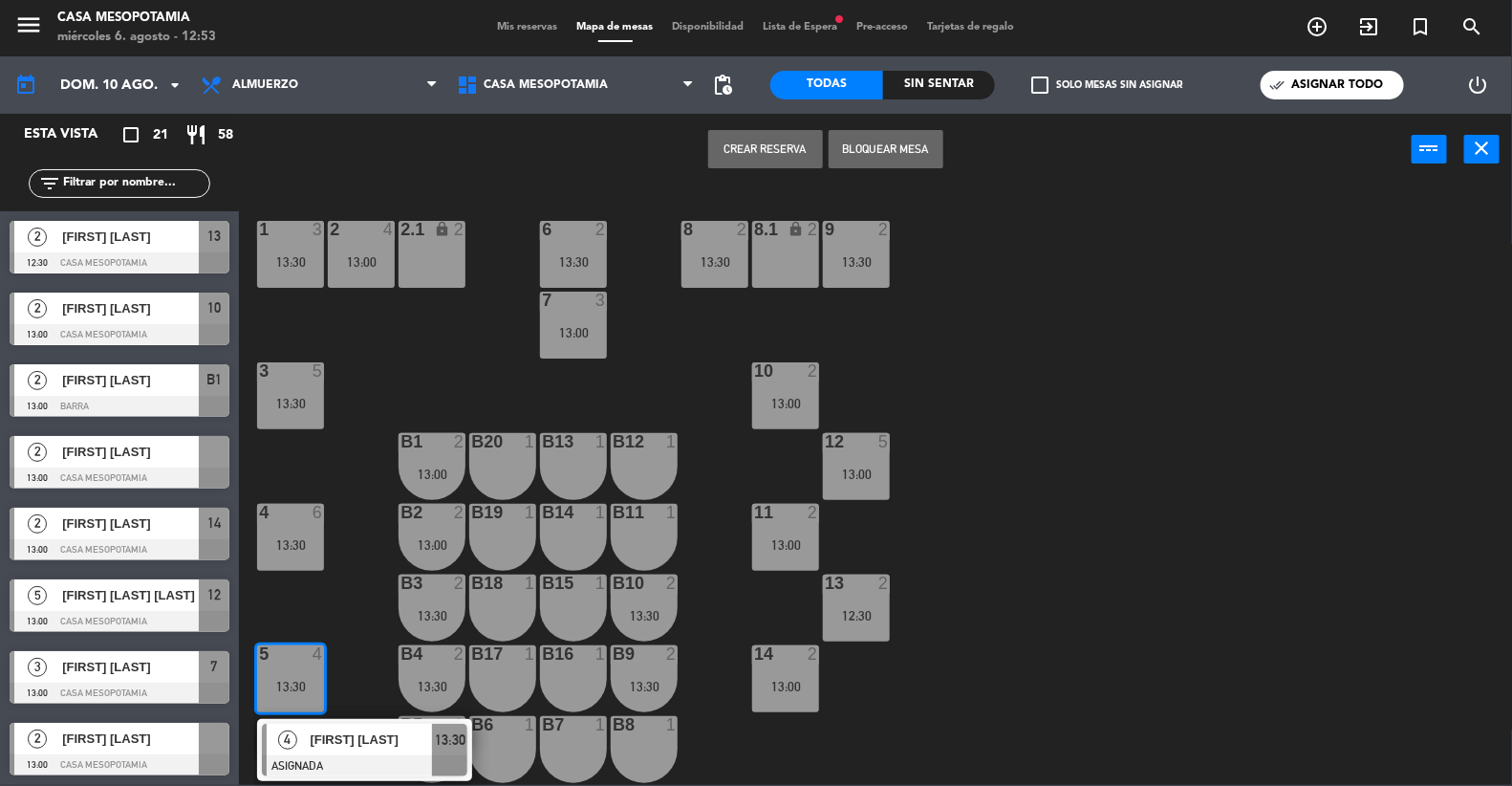 click on "Bloquear Mesa" at bounding box center (886, 149) 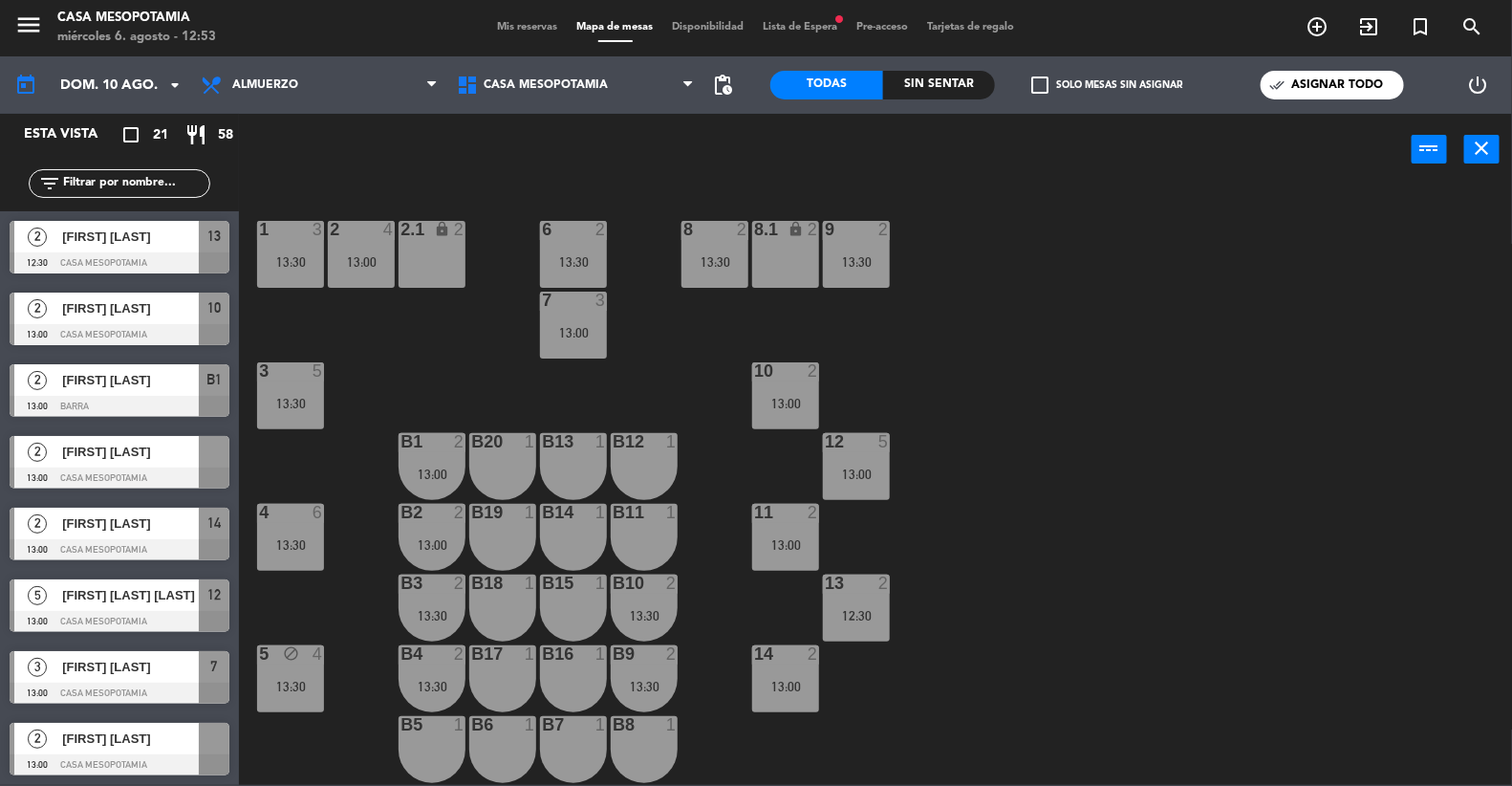 click on "1  3   13:30  2  4   13:00  6  2   13:30  8  2   13:30  9  2   13:30  2.1 lock  2  8.1 lock  2  7  3   13:00  3  5   13:30  10  2   13:00  12  5   13:00  B1  2   13:00  B12  1  B13  1  b20  1  4  6   13:30  11  2   13:00  B2  2   13:00  B11  1  B14  1  b19  1  13  2   12:30  B3  2   13:30  B10  2   13:30  B15  1  b18  1  5 block  4   13:30  14  2   13:00  B4  2   13:30  B9  2   13:30  B16  1  b17  1  B6  1  B7  1  B8  1  B5  1  16  2   13:30  18  2   13:30" 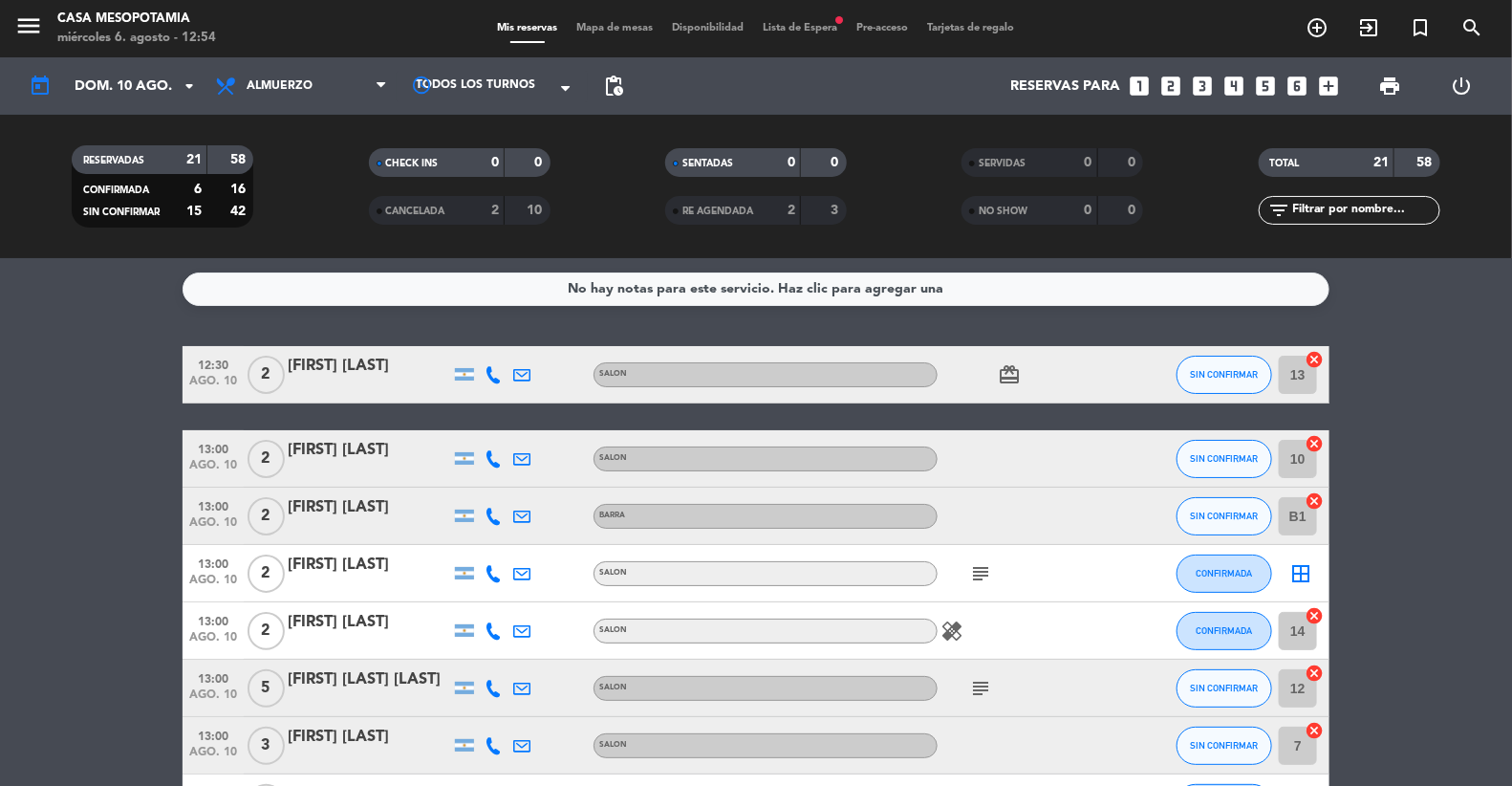 click on "Mapa de mesas" at bounding box center (616, 28) 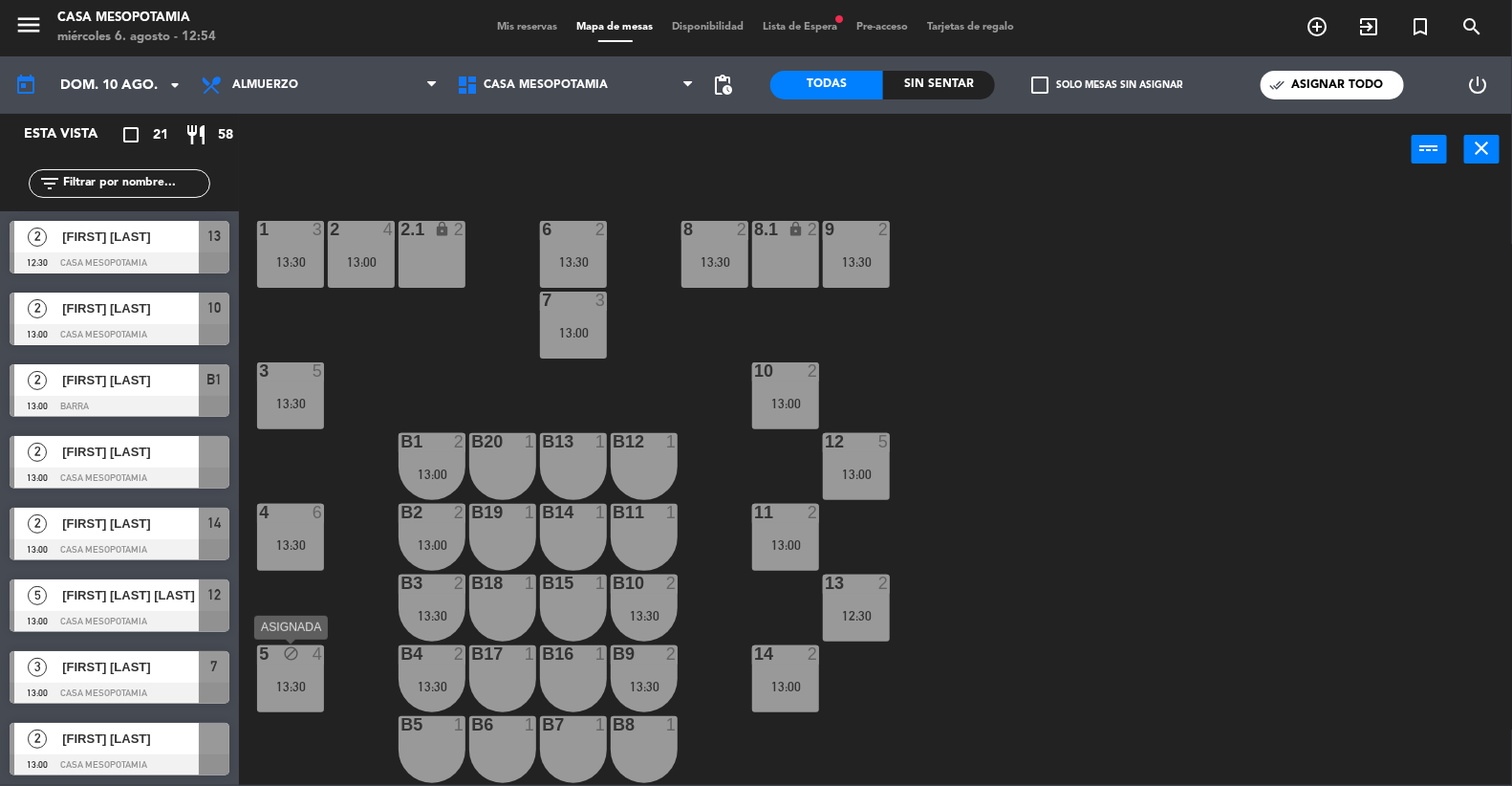 click on "block" at bounding box center [291, 654] 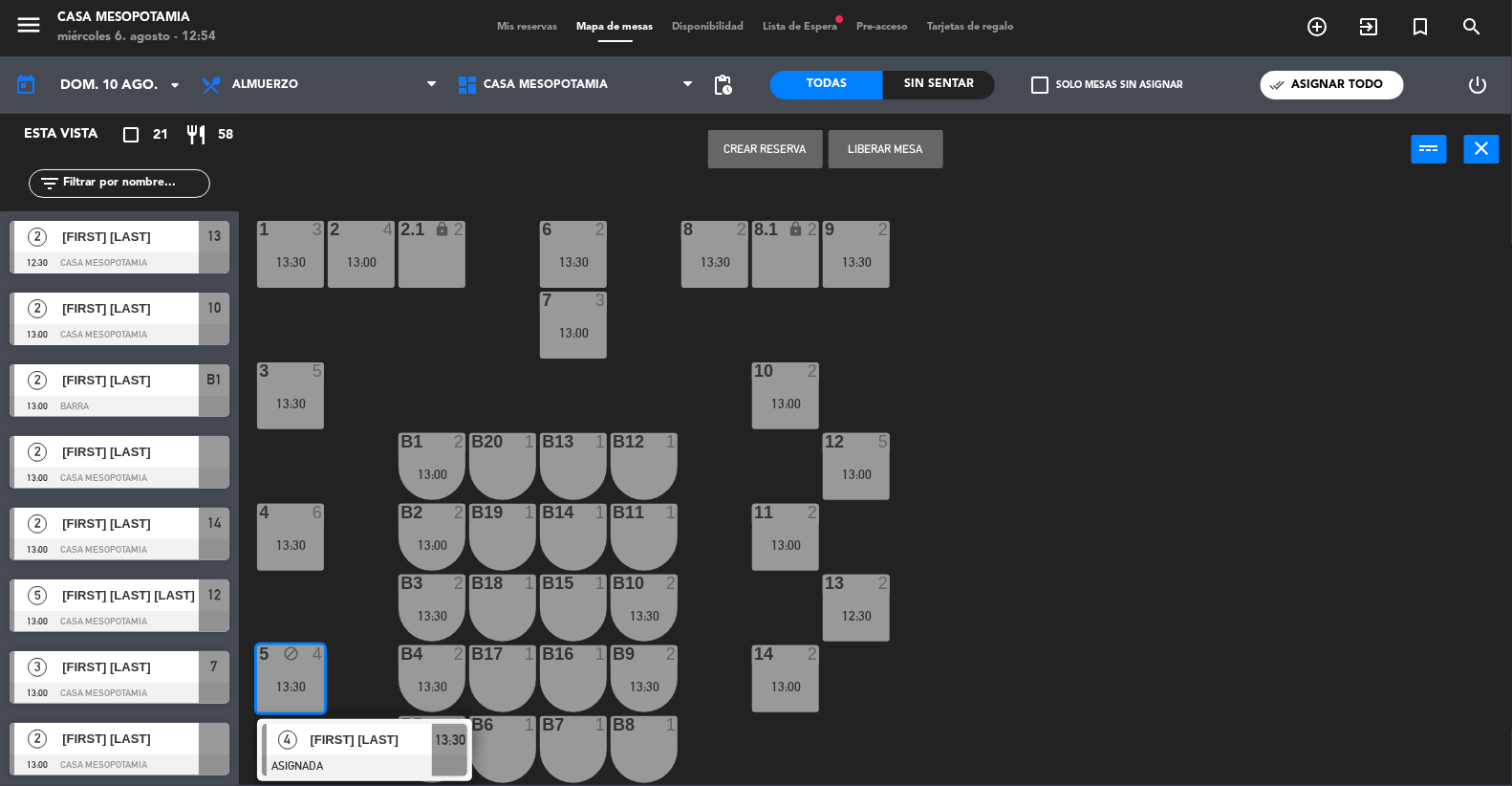 click on "Liberar Mesa" at bounding box center (886, 149) 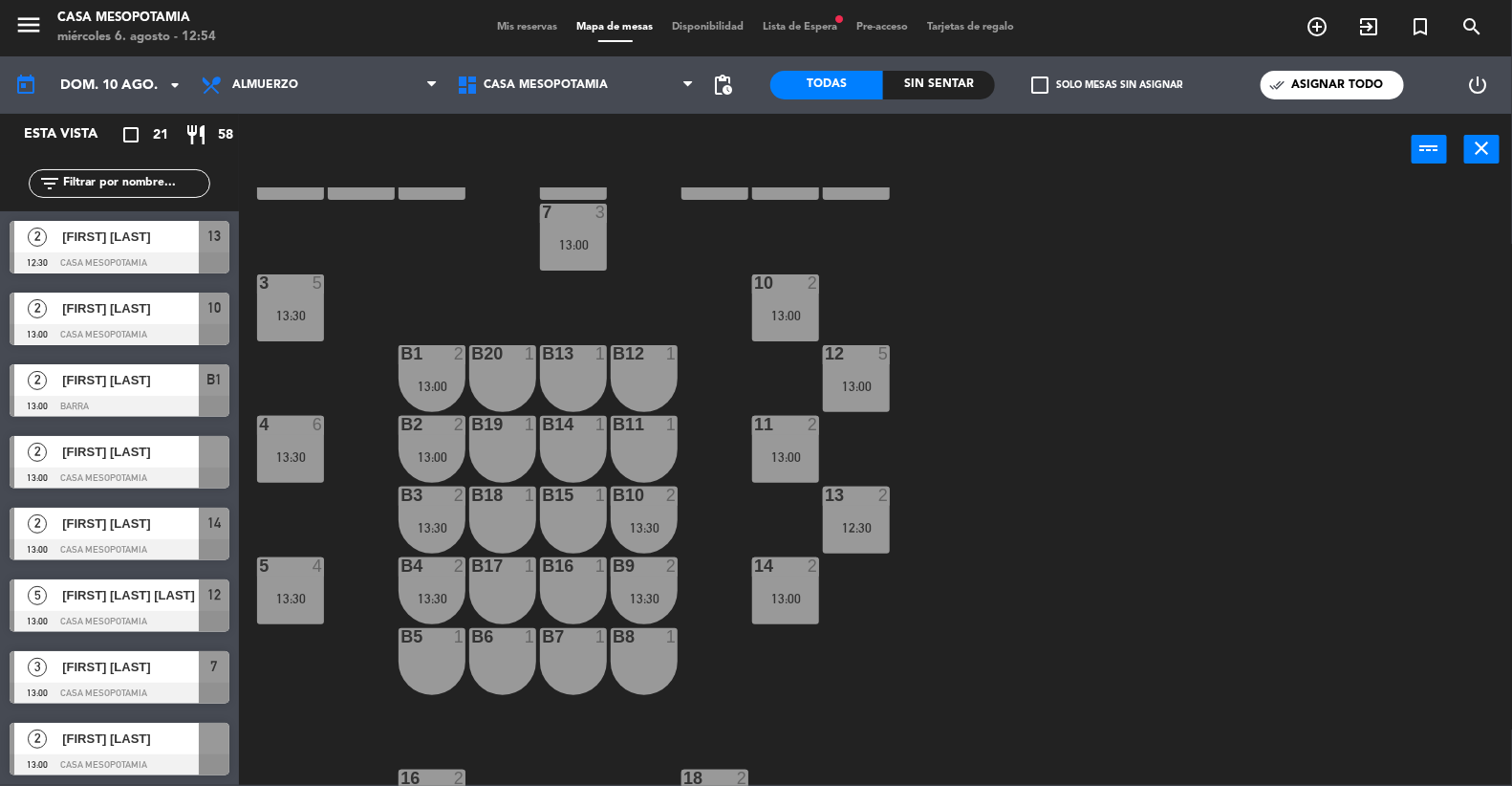 scroll, scrollTop: 137, scrollLeft: 0, axis: vertical 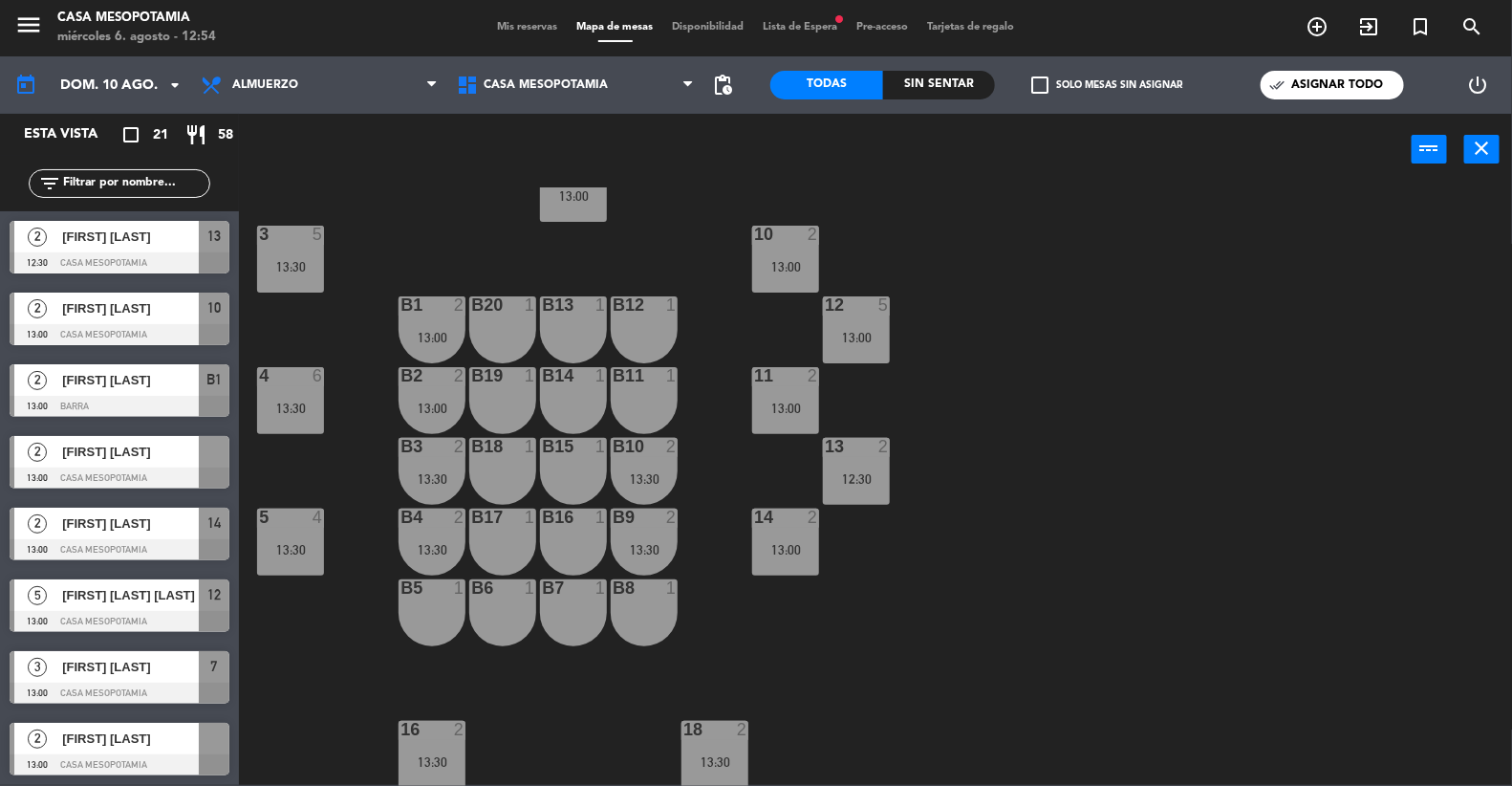 click on "Lista de Espera   fiber_manual_record" at bounding box center [801, 27] 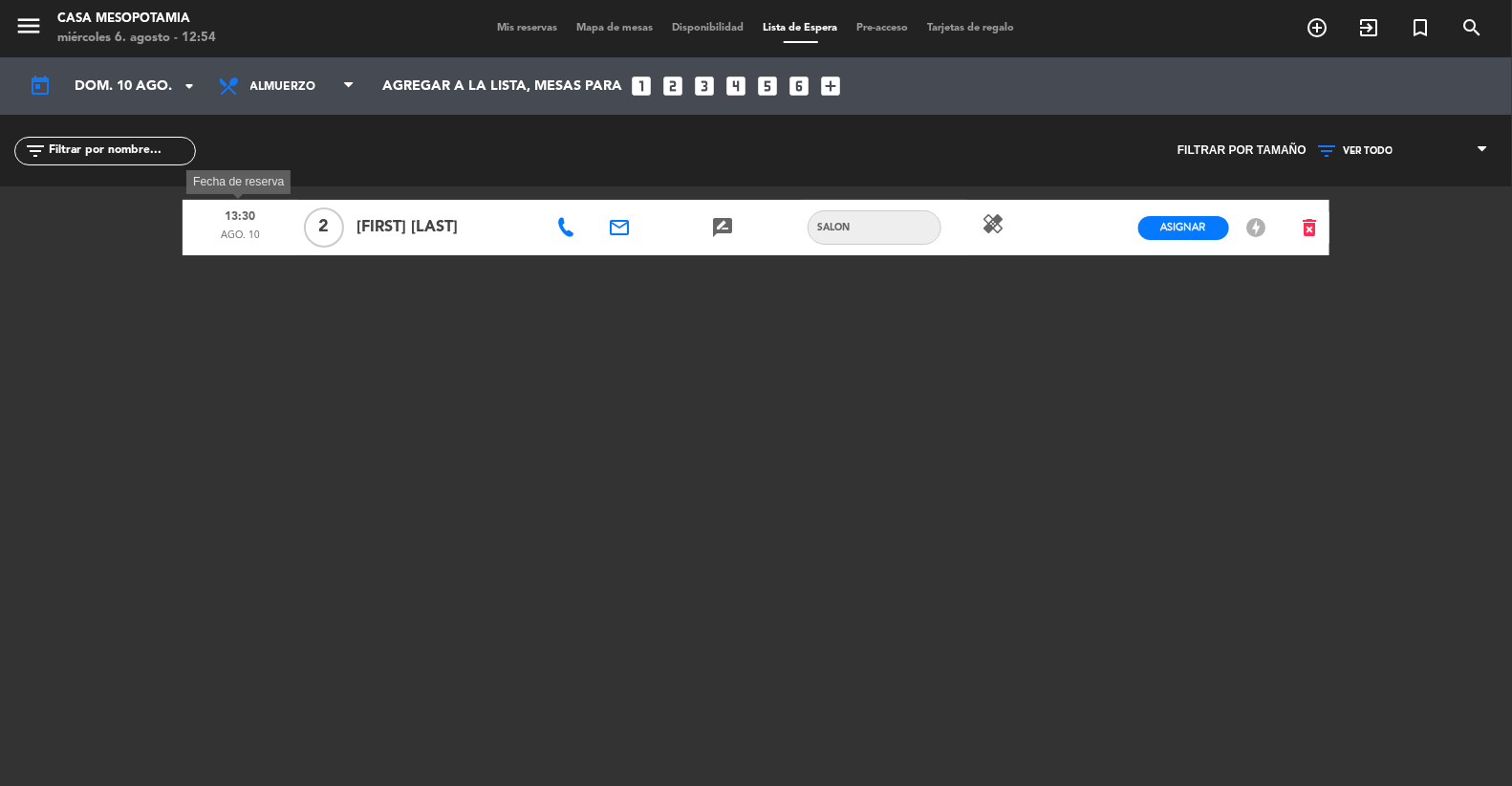 click on "ago. 10" 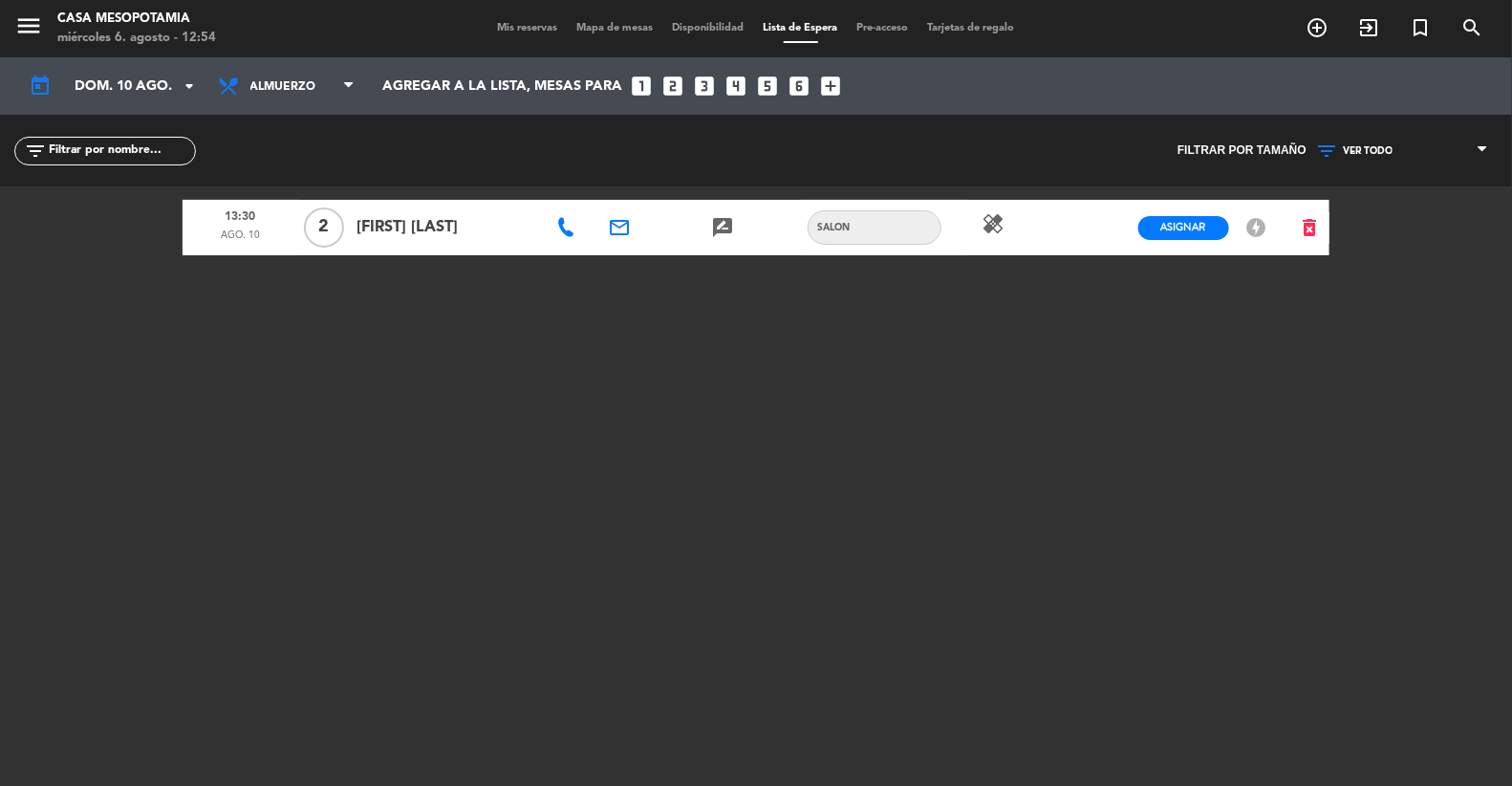 click on "[FIRST] [LAST]" 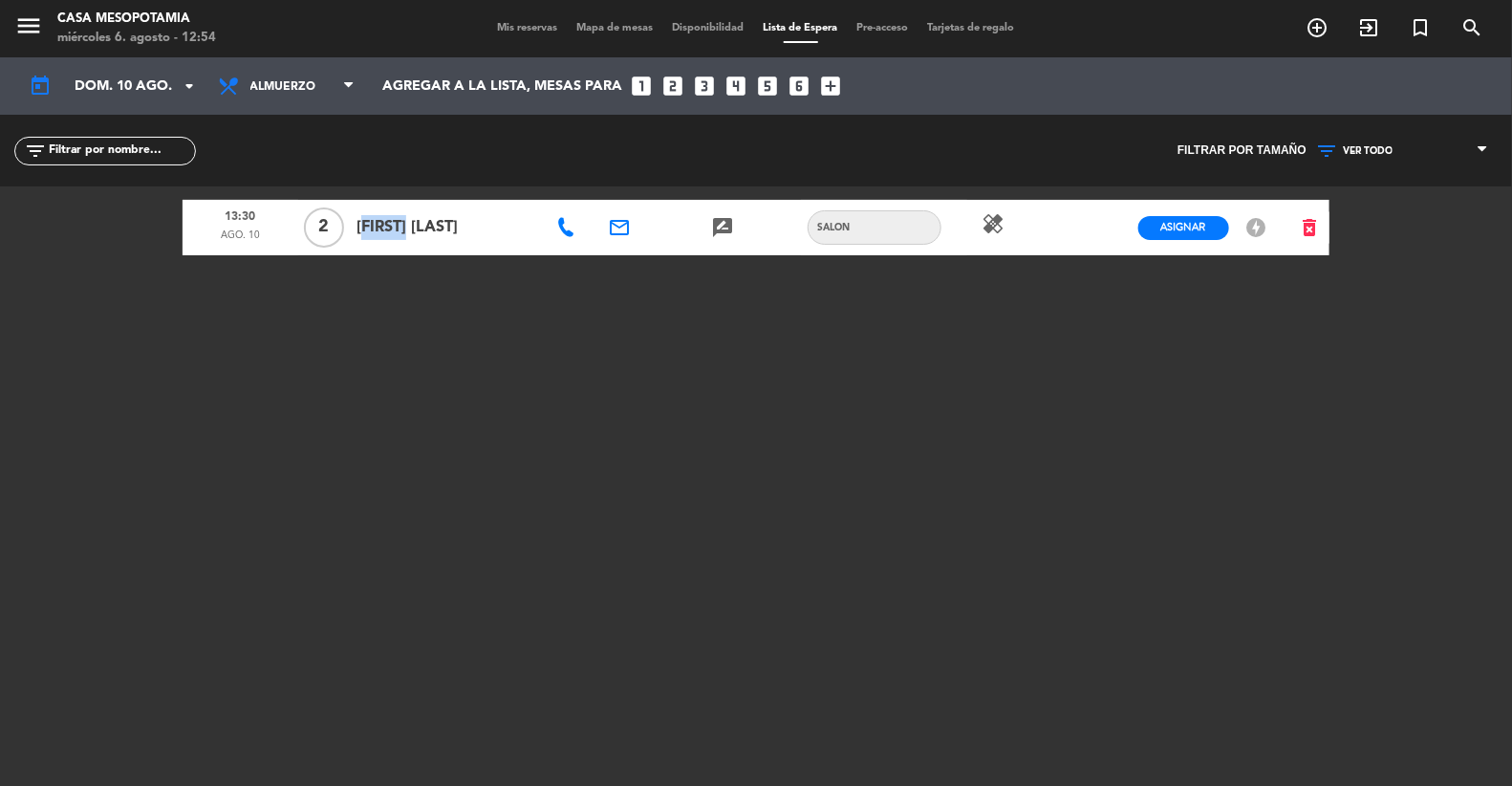 click on "[FIRST] [LAST]" 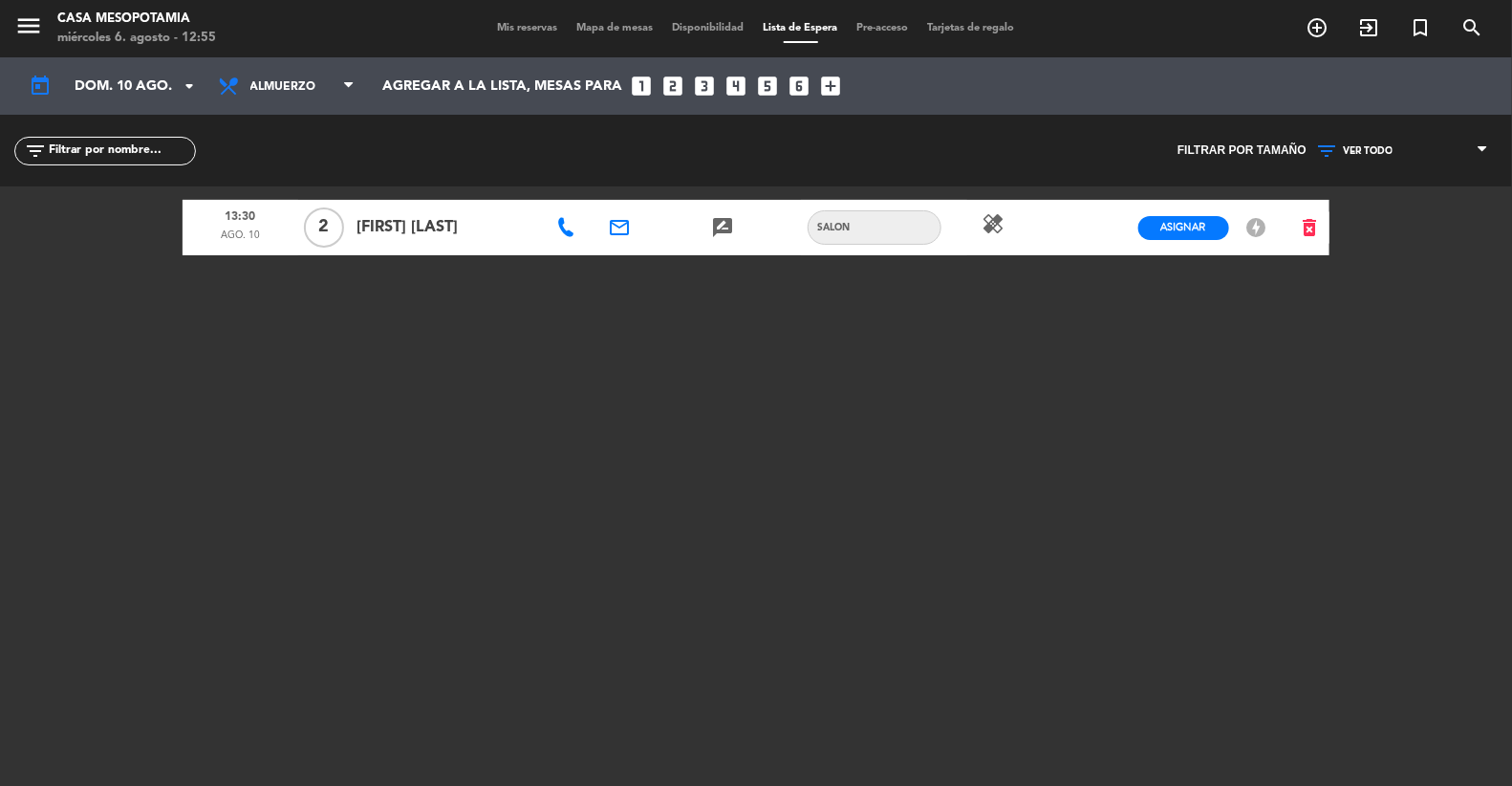 click on "13:30 ago. 10 2 [FIRST] [LAST] email rate_review credit_card SALON healing Asignar EN ESPERA offline_bolt delete_forever" 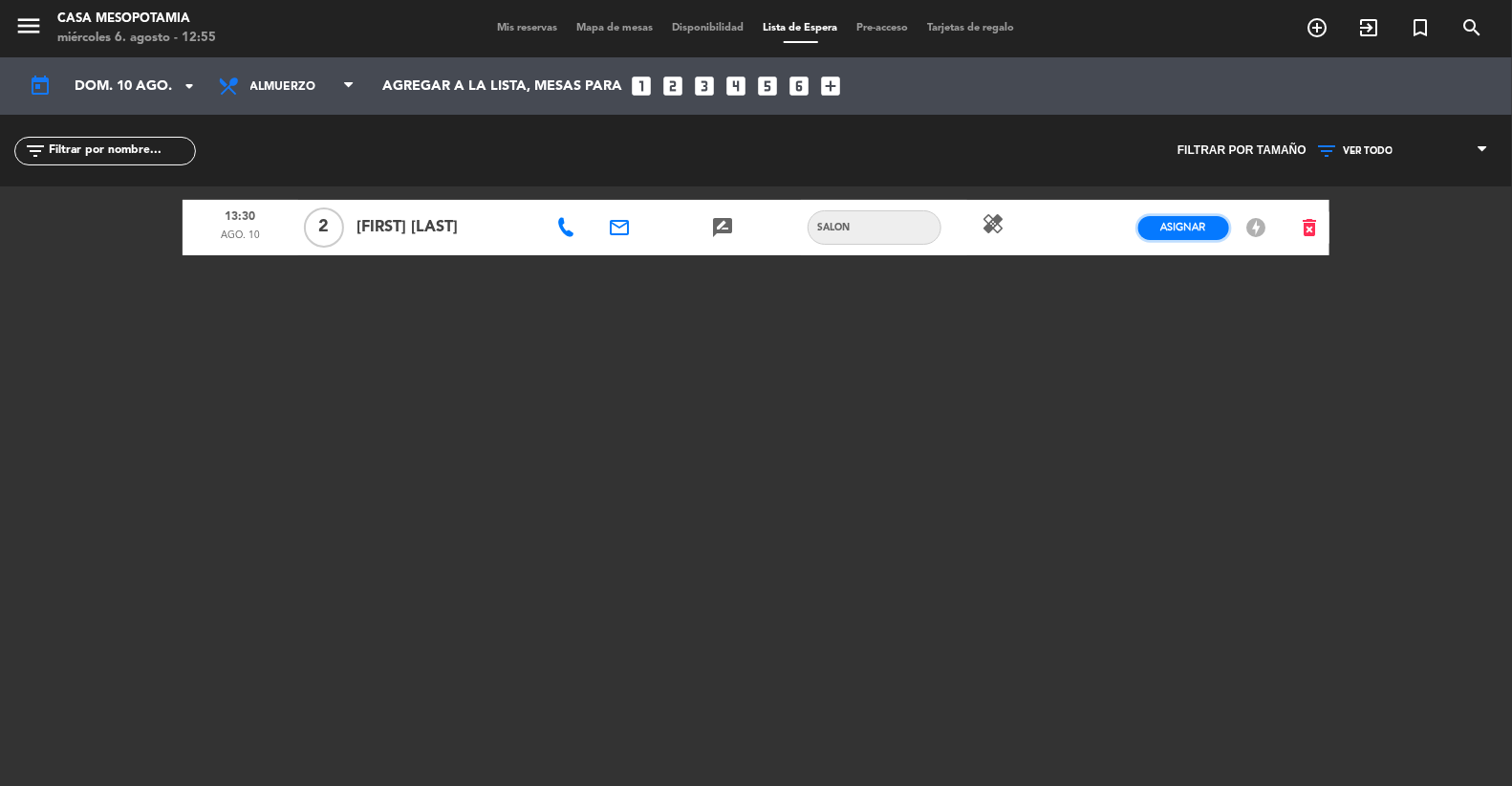 click on "Asignar" 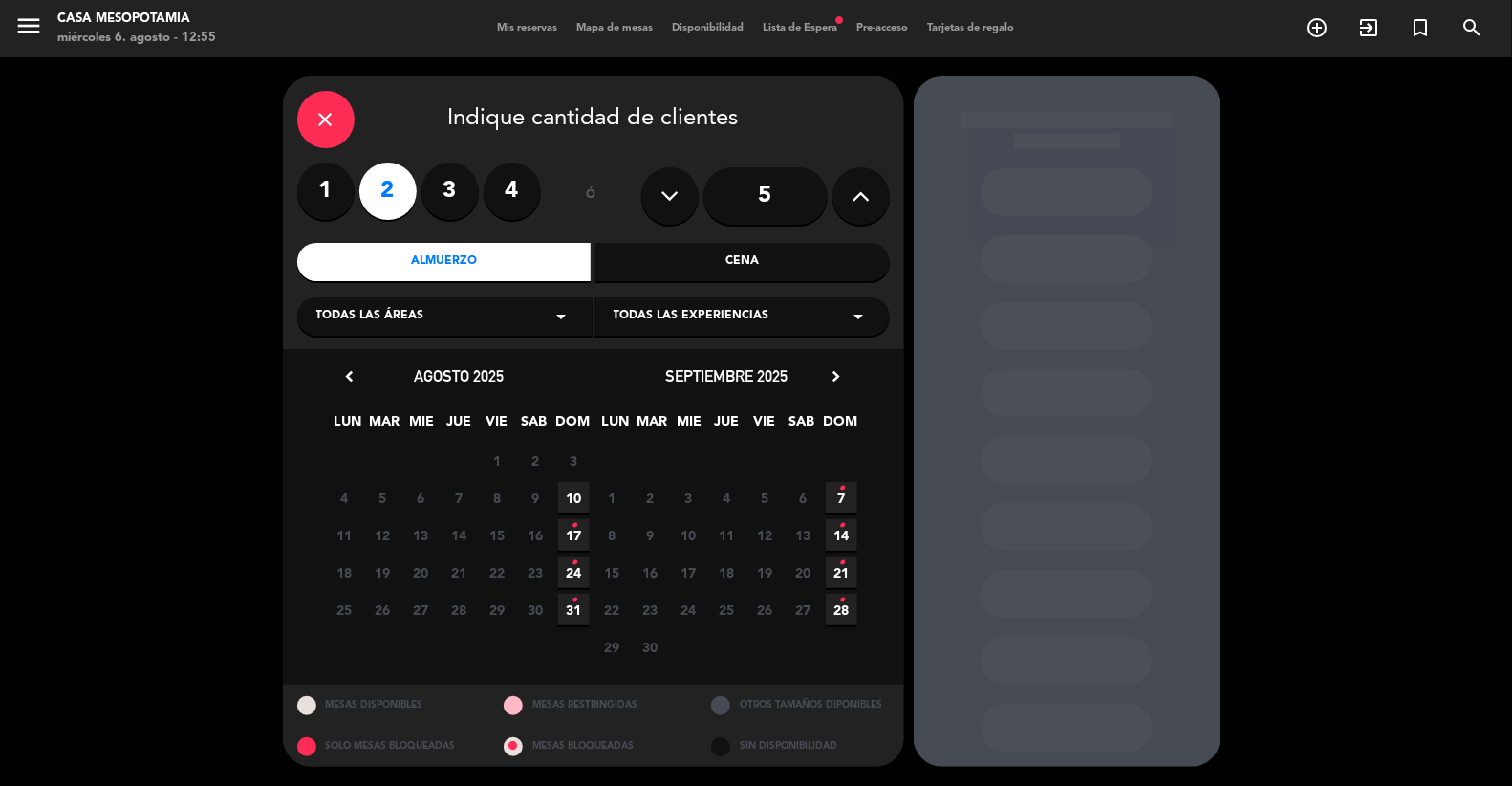 click on "4 5 6 Cerrado 7 Cerrado 8 Cerrado 9 Cerrado 10" at bounding box center (460, 497) 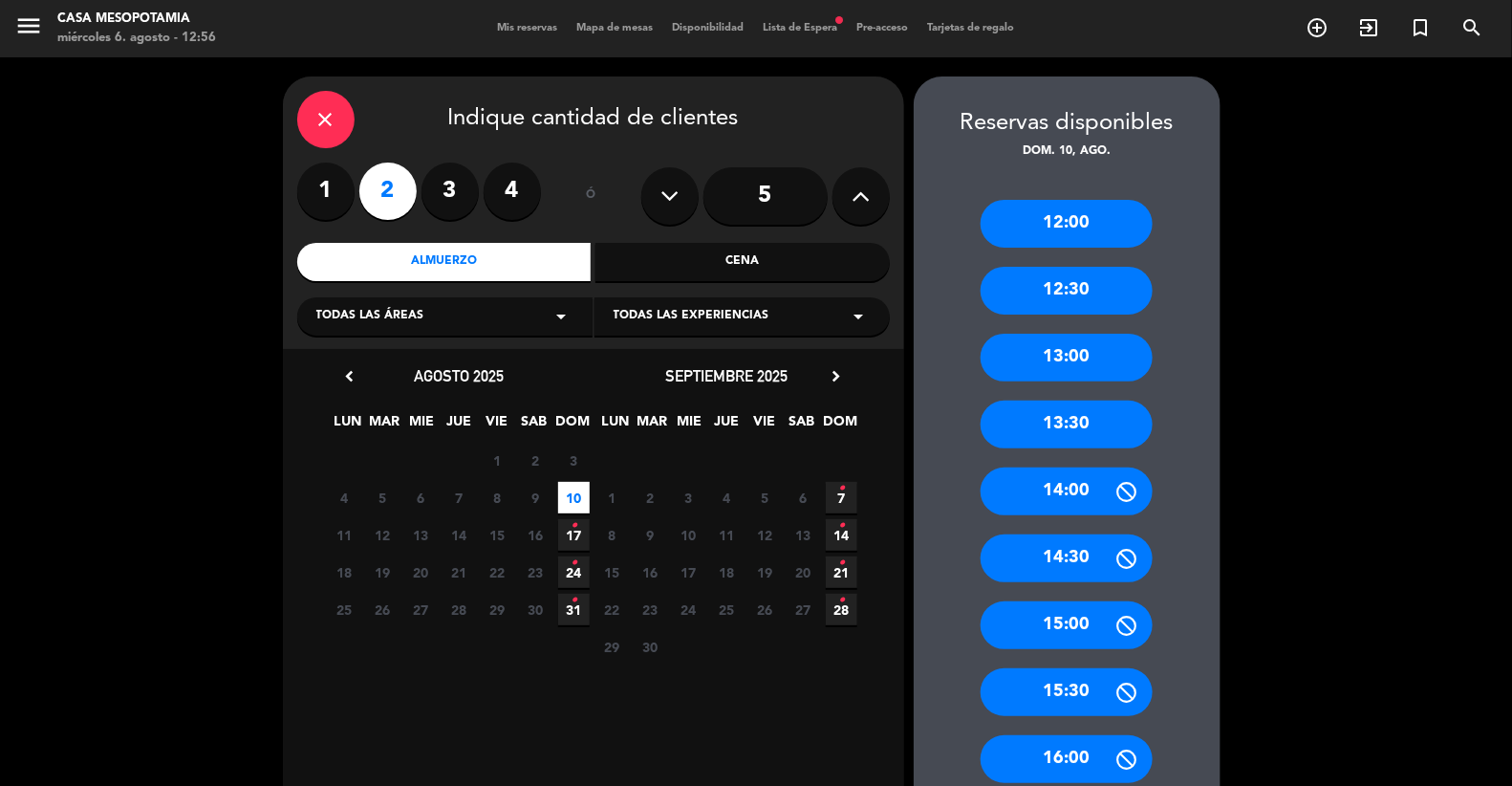 click on "Todas las áreas   arrow_drop_down" at bounding box center (444, 317) 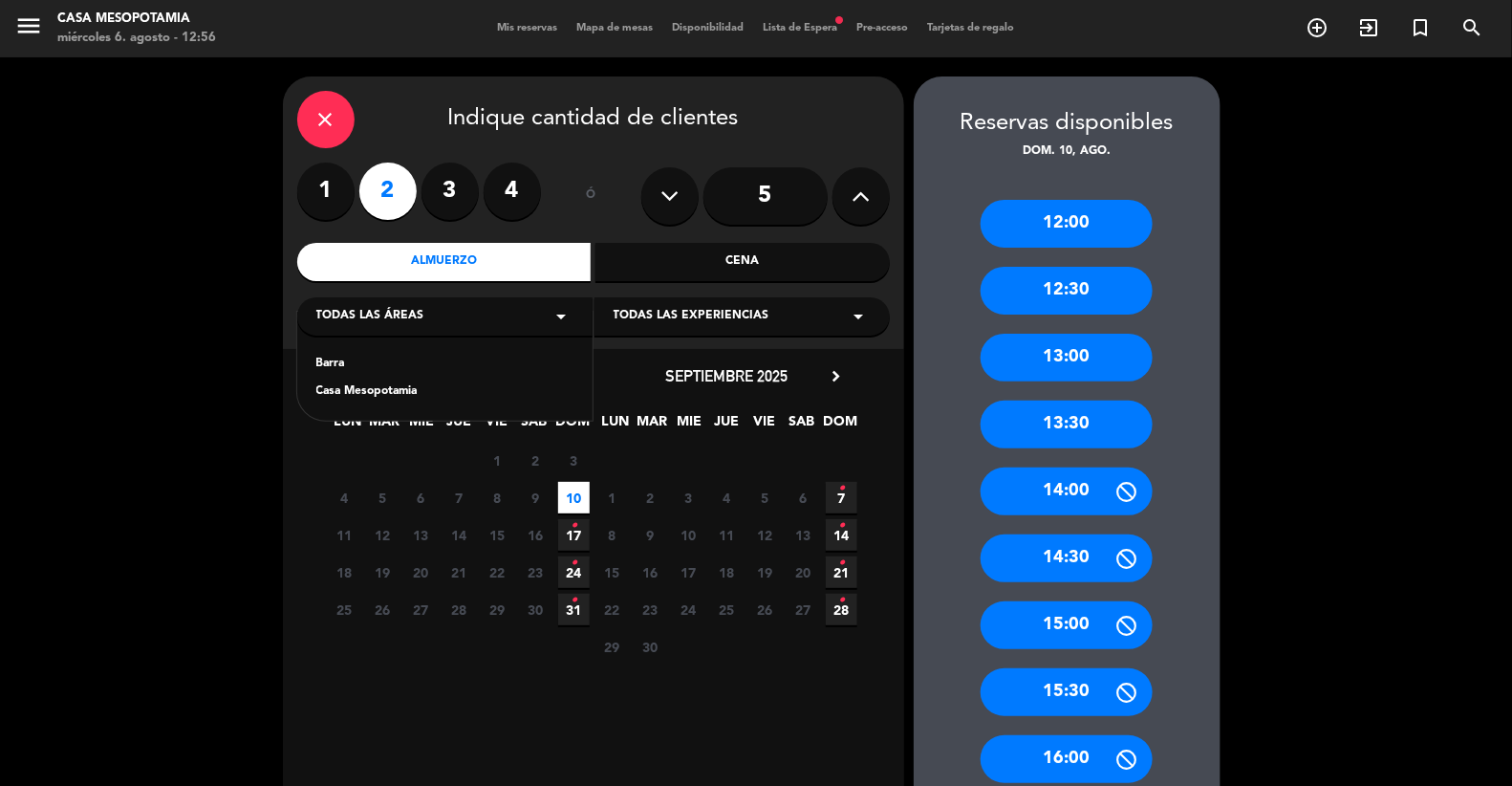 click on "Barra" at bounding box center [444, 364] 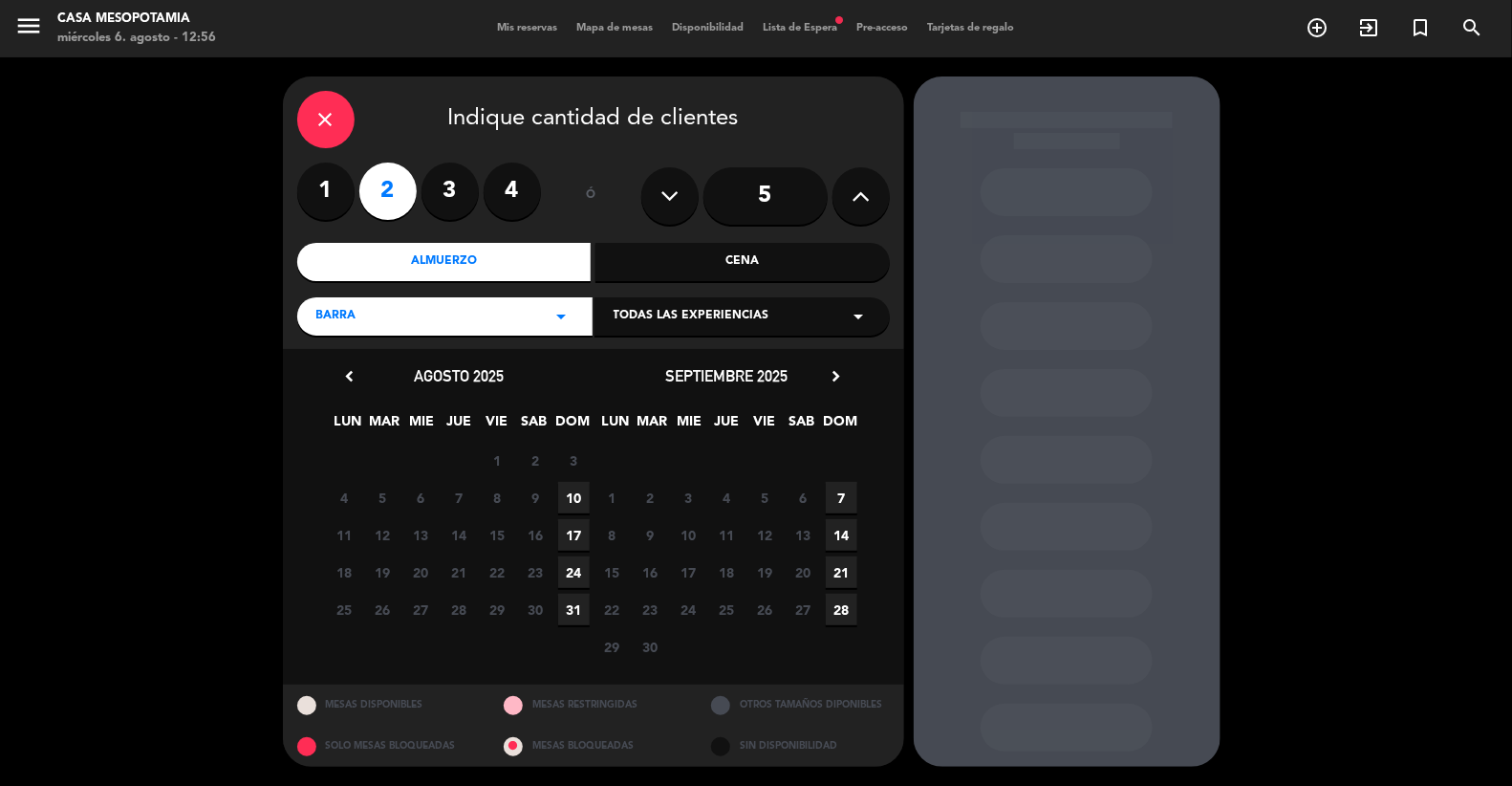 click on "10" at bounding box center (573, 497) 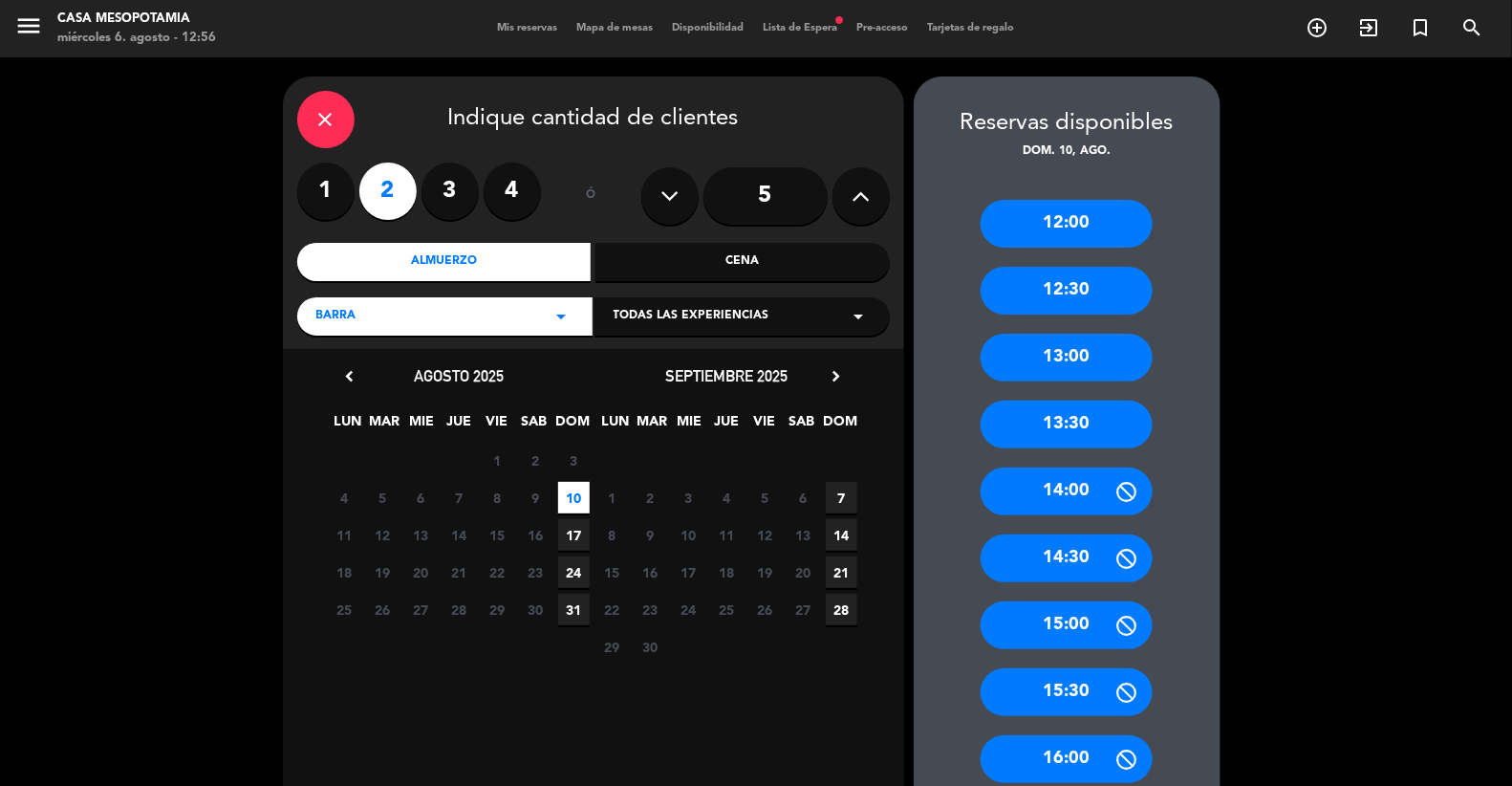 click on "close" at bounding box center (326, 120) 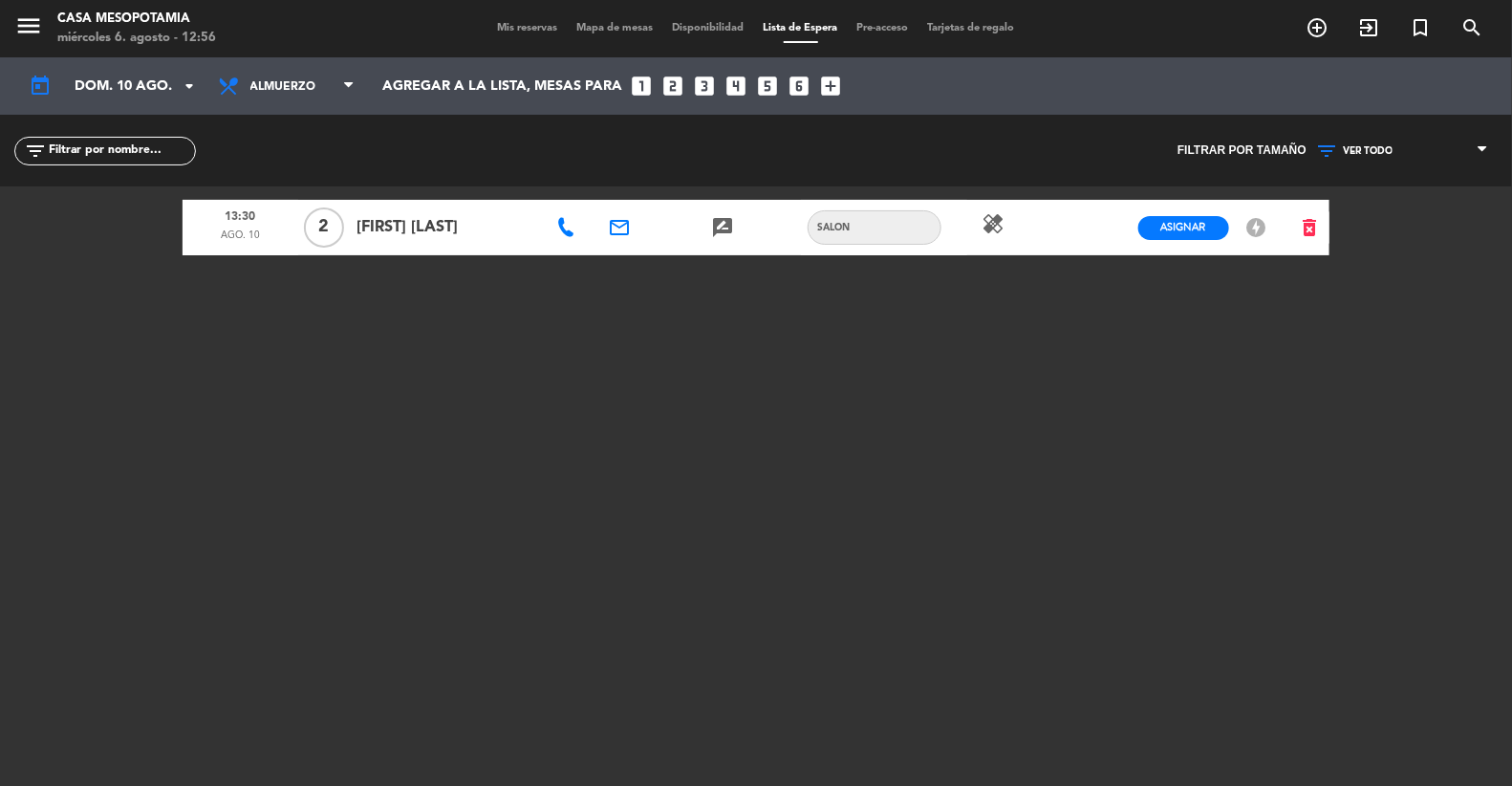 click on "Mis reservas" at bounding box center [528, 28] 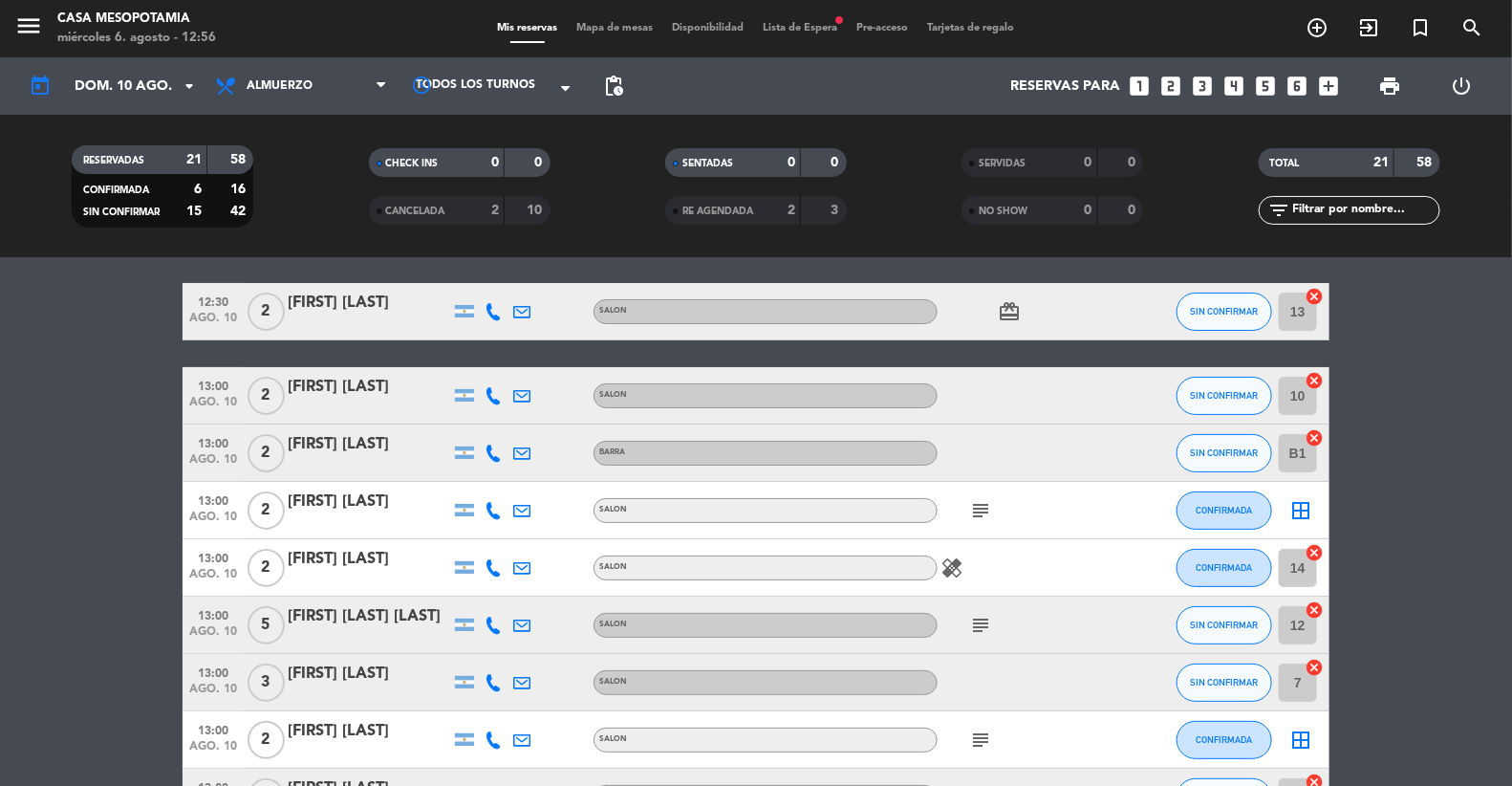 scroll, scrollTop: 82, scrollLeft: 0, axis: vertical 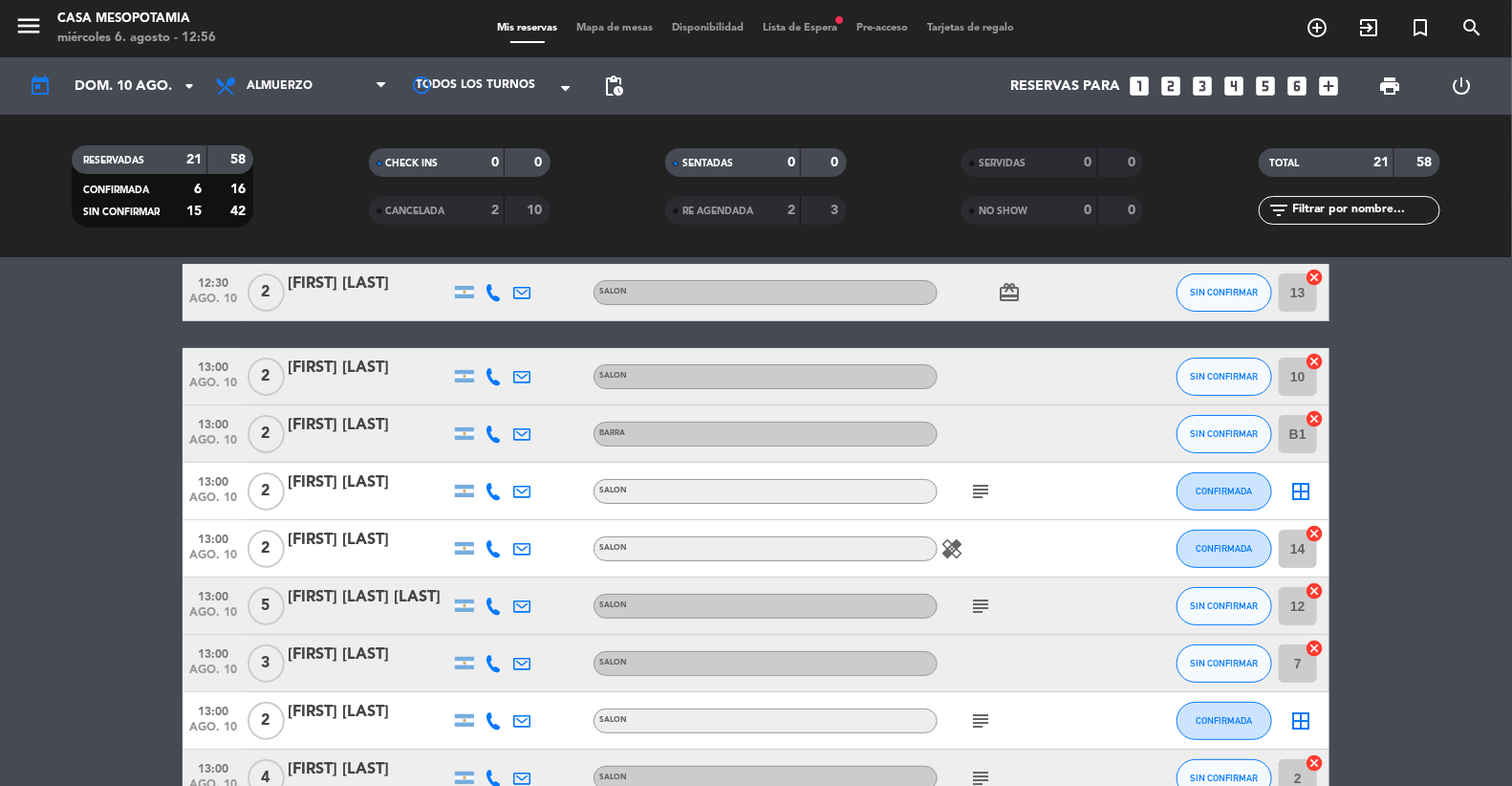 click on "menu" at bounding box center (35, 29) 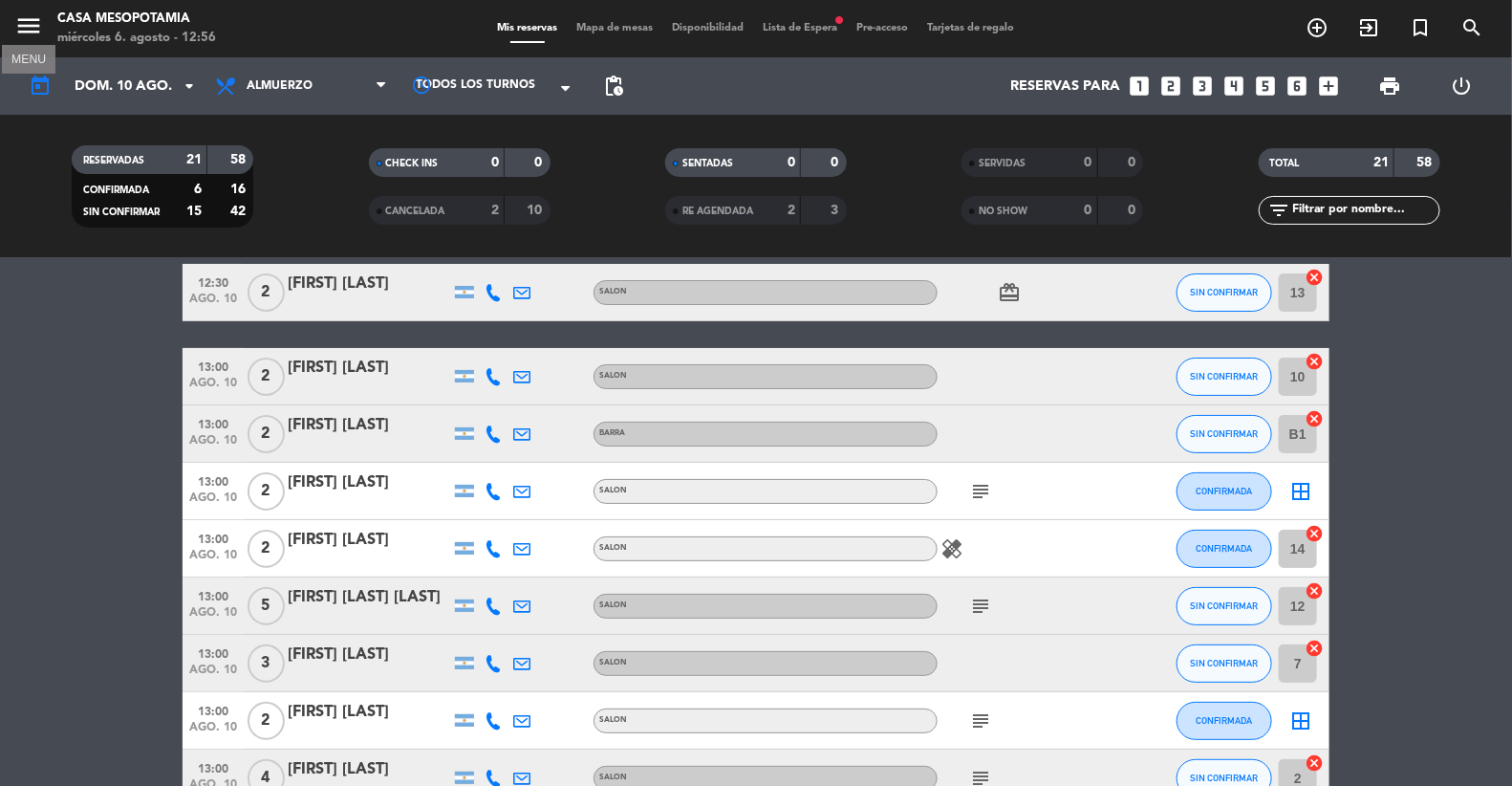 click on "menu" at bounding box center (29, 26) 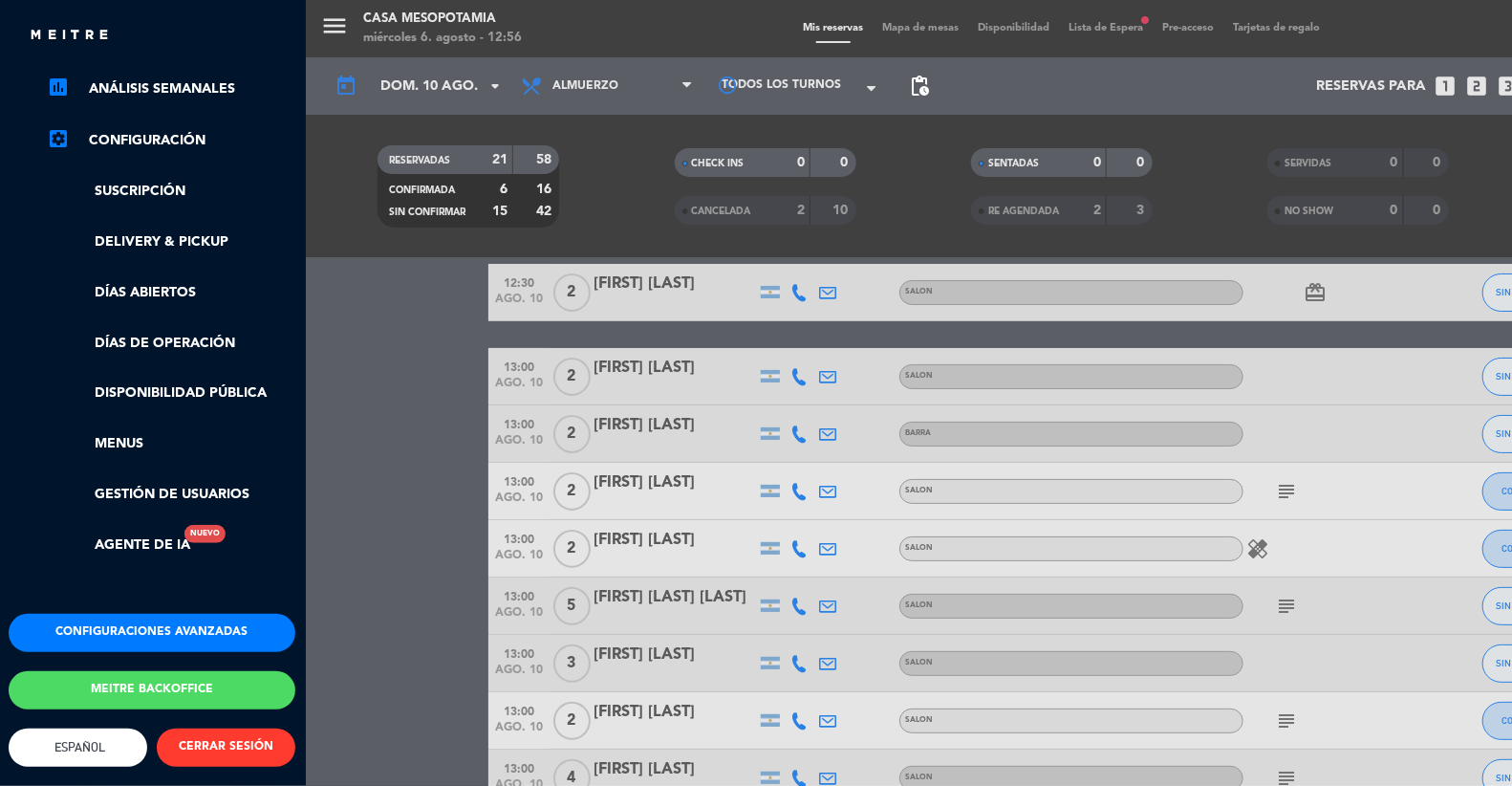 scroll, scrollTop: 309, scrollLeft: 1, axis: both 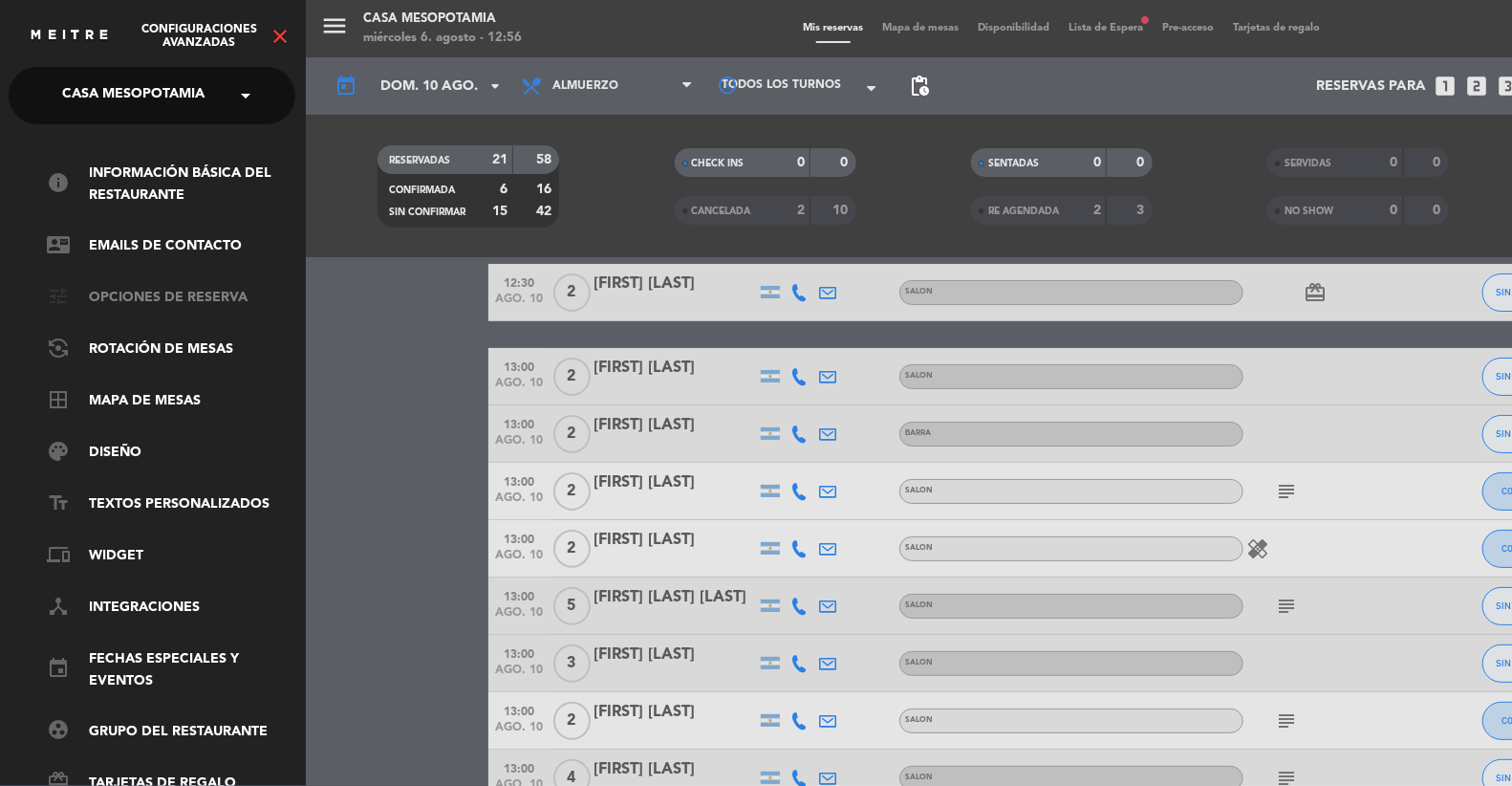 click on "tune   Opciones de reserva" 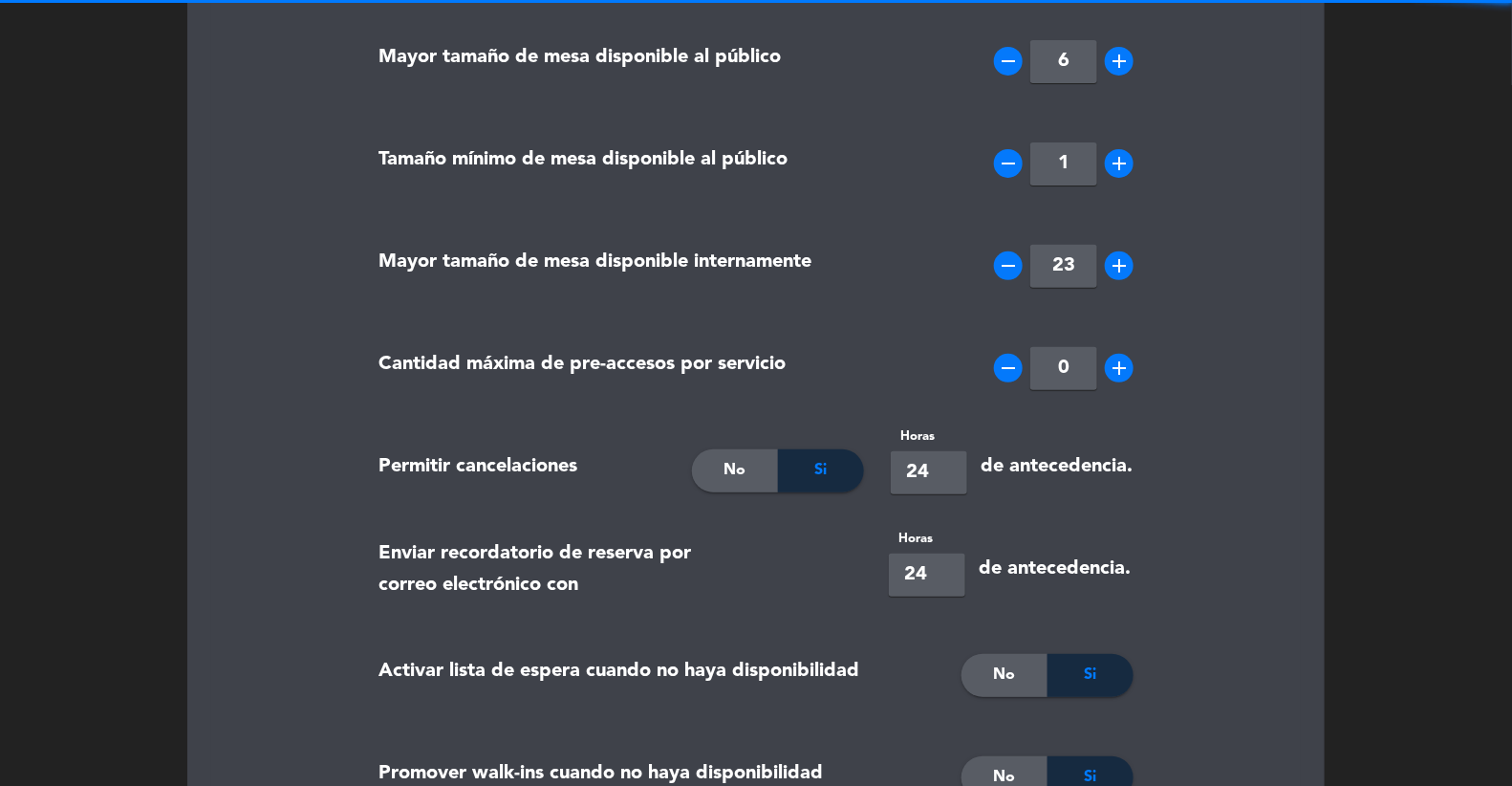 scroll, scrollTop: 326, scrollLeft: 0, axis: vertical 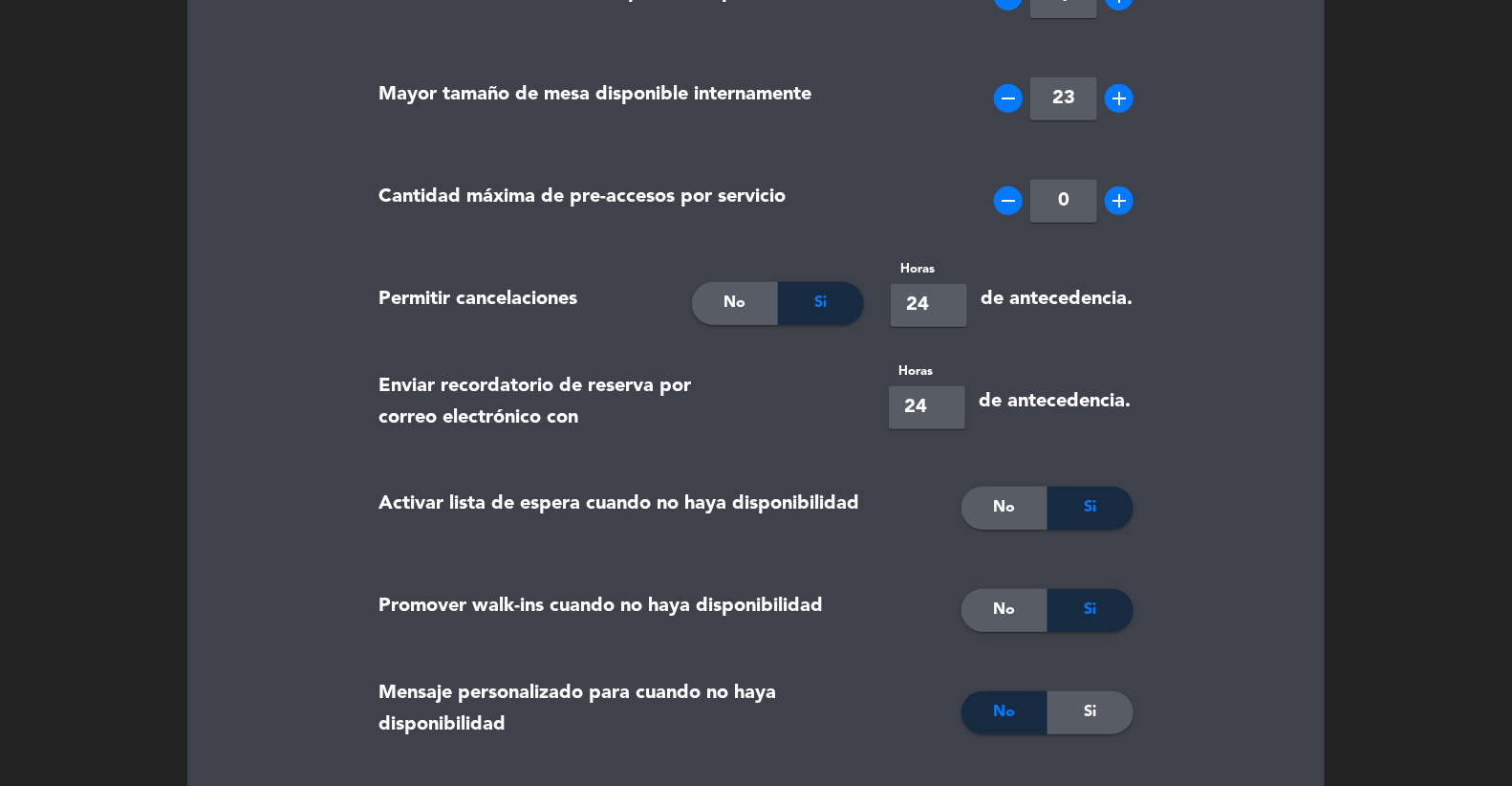 drag, startPoint x: 908, startPoint y: 300, endPoint x: 969, endPoint y: 310, distance: 61.81424 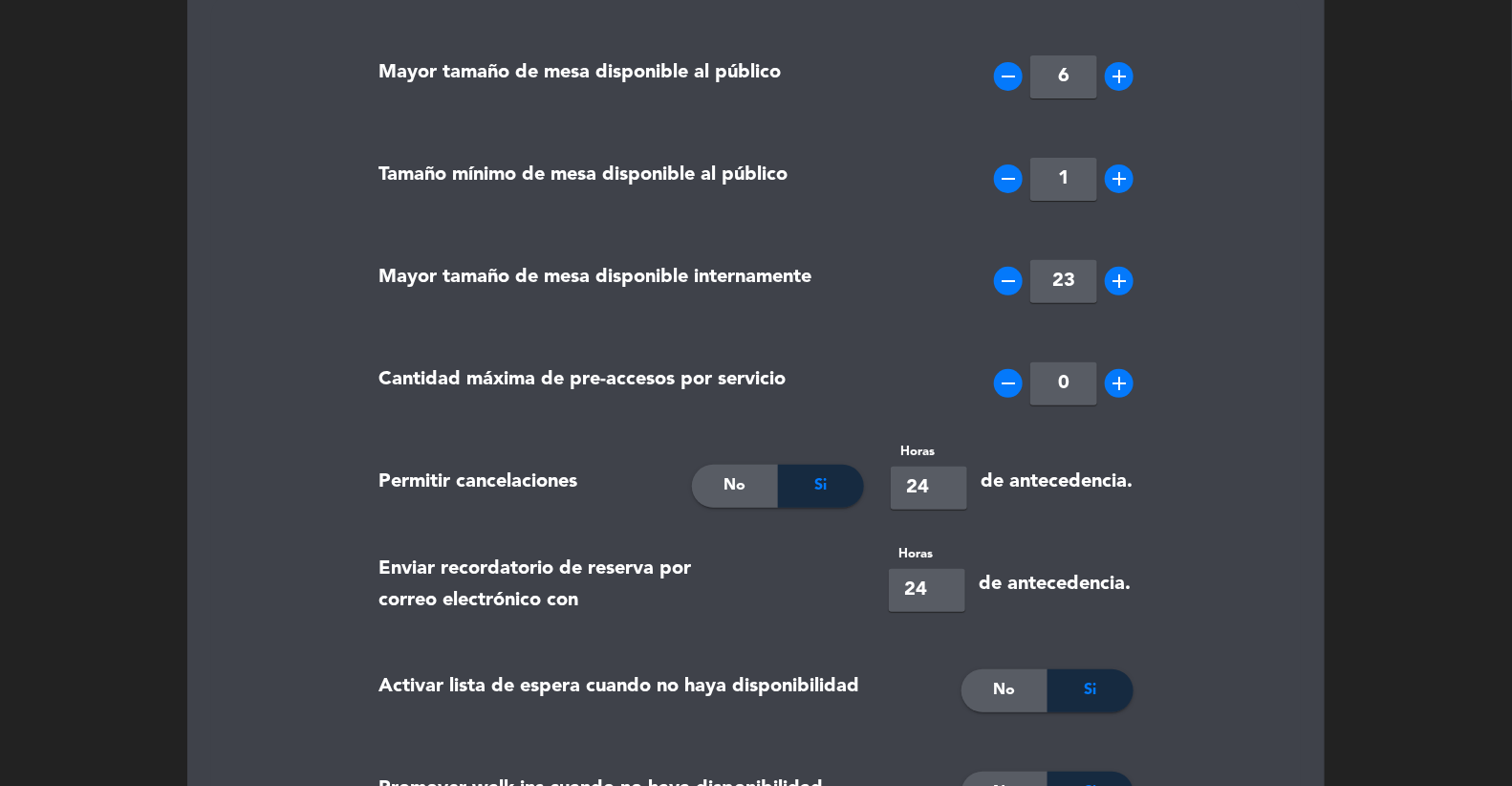 scroll, scrollTop: 0, scrollLeft: 0, axis: both 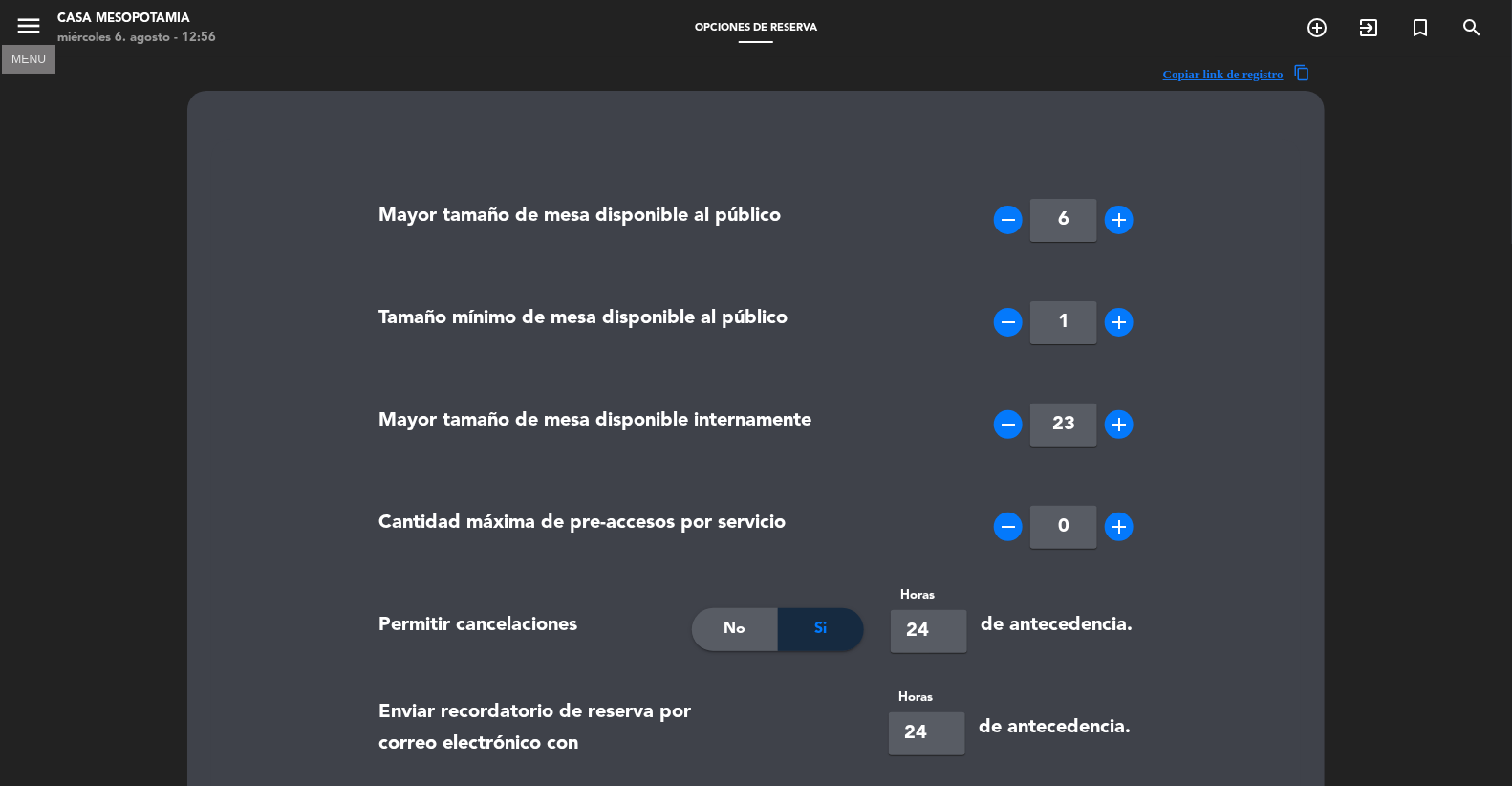 click on "menu" at bounding box center [29, 26] 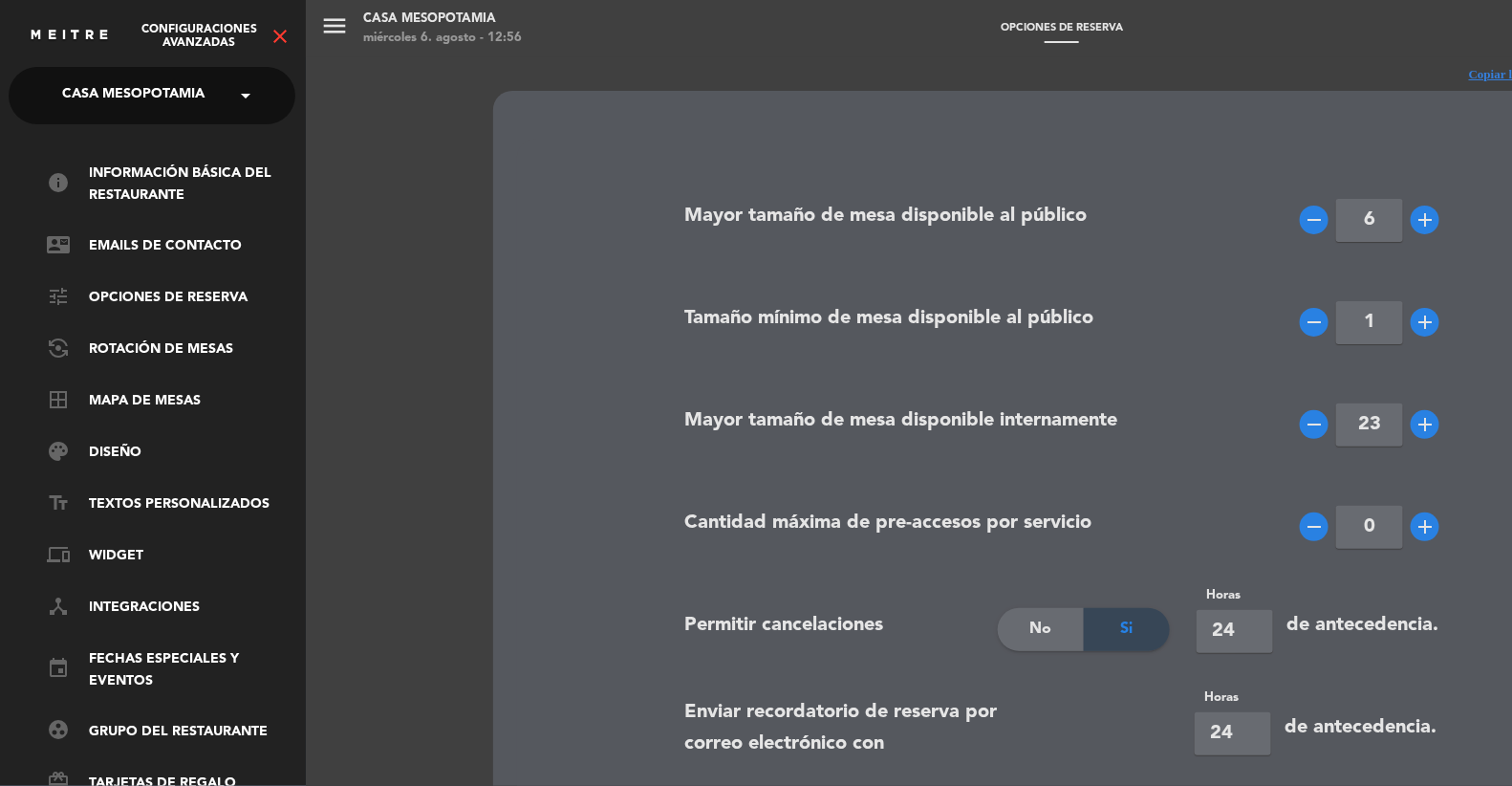 click on "close" 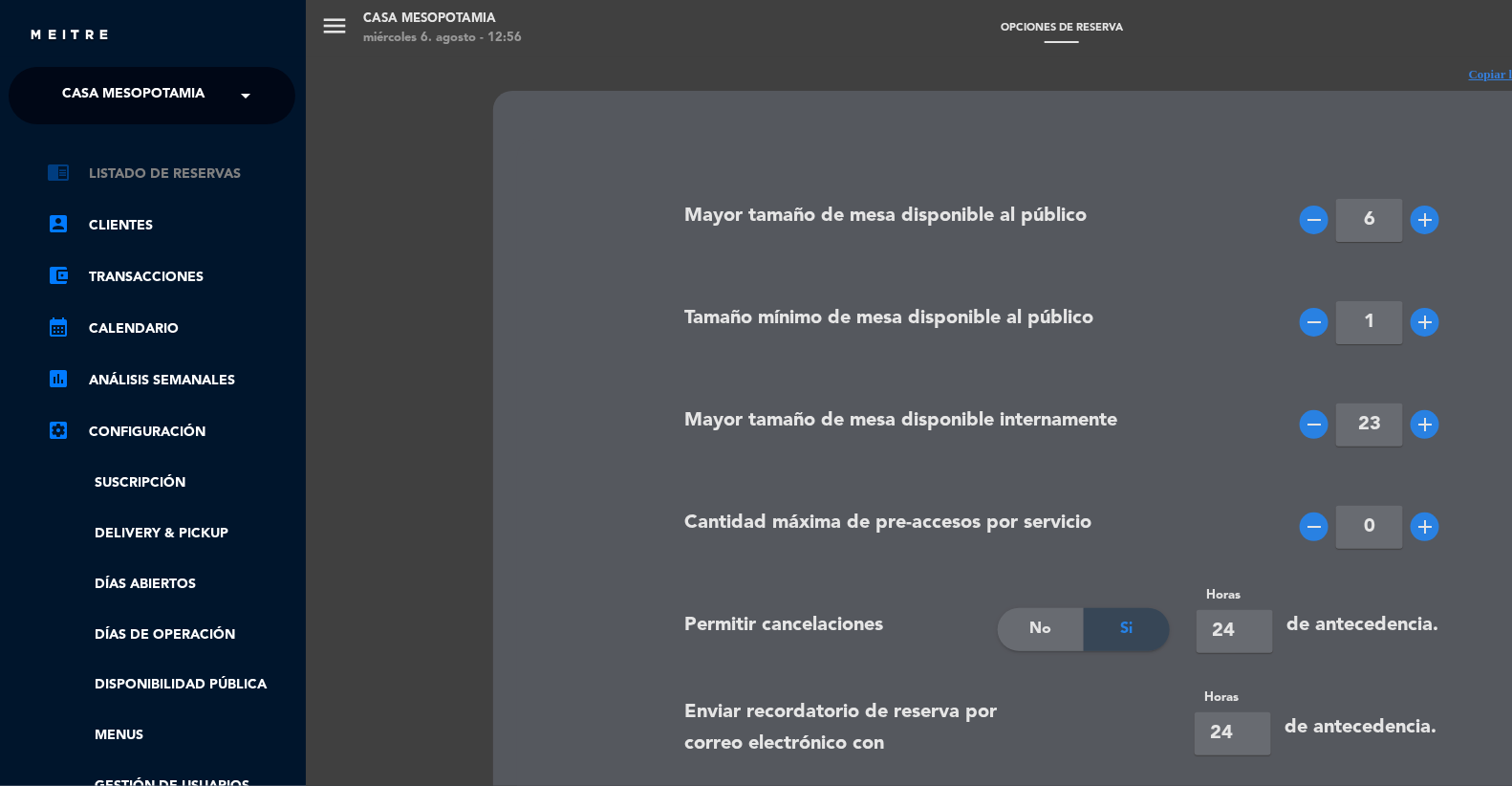 click on "chrome_reader_mode   Listado de Reservas" 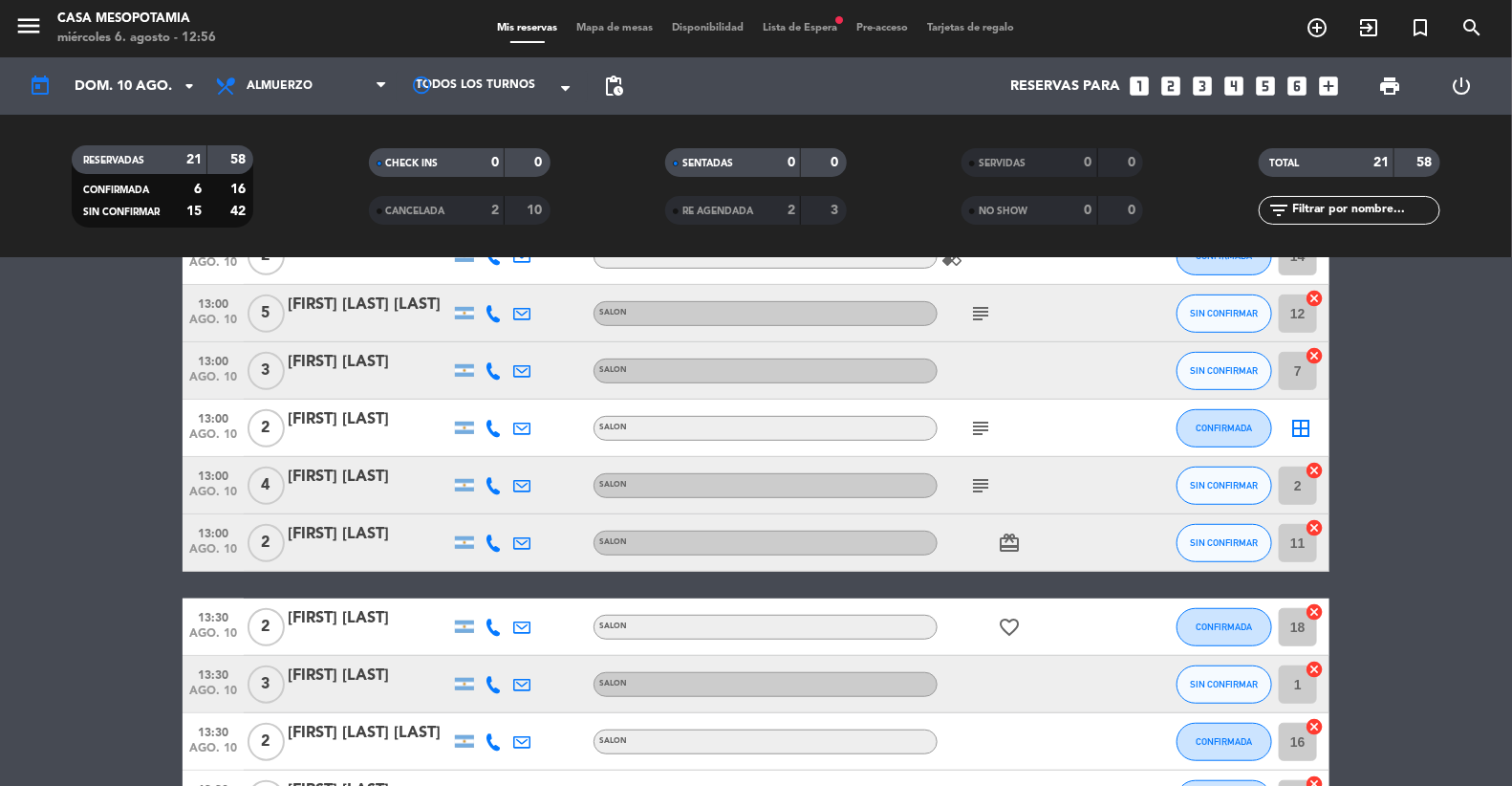 scroll, scrollTop: 0, scrollLeft: 0, axis: both 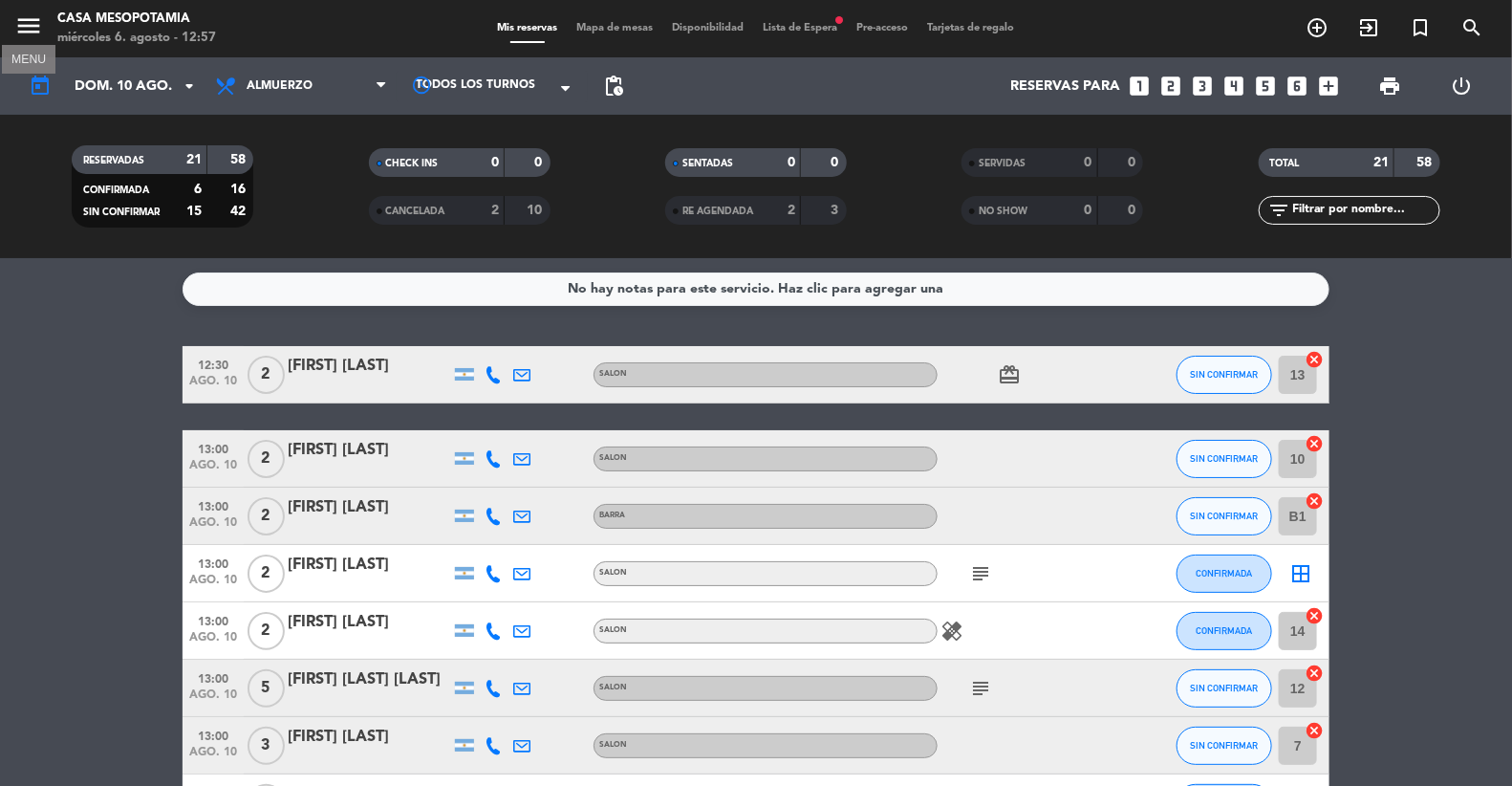click on "menu" at bounding box center [29, 26] 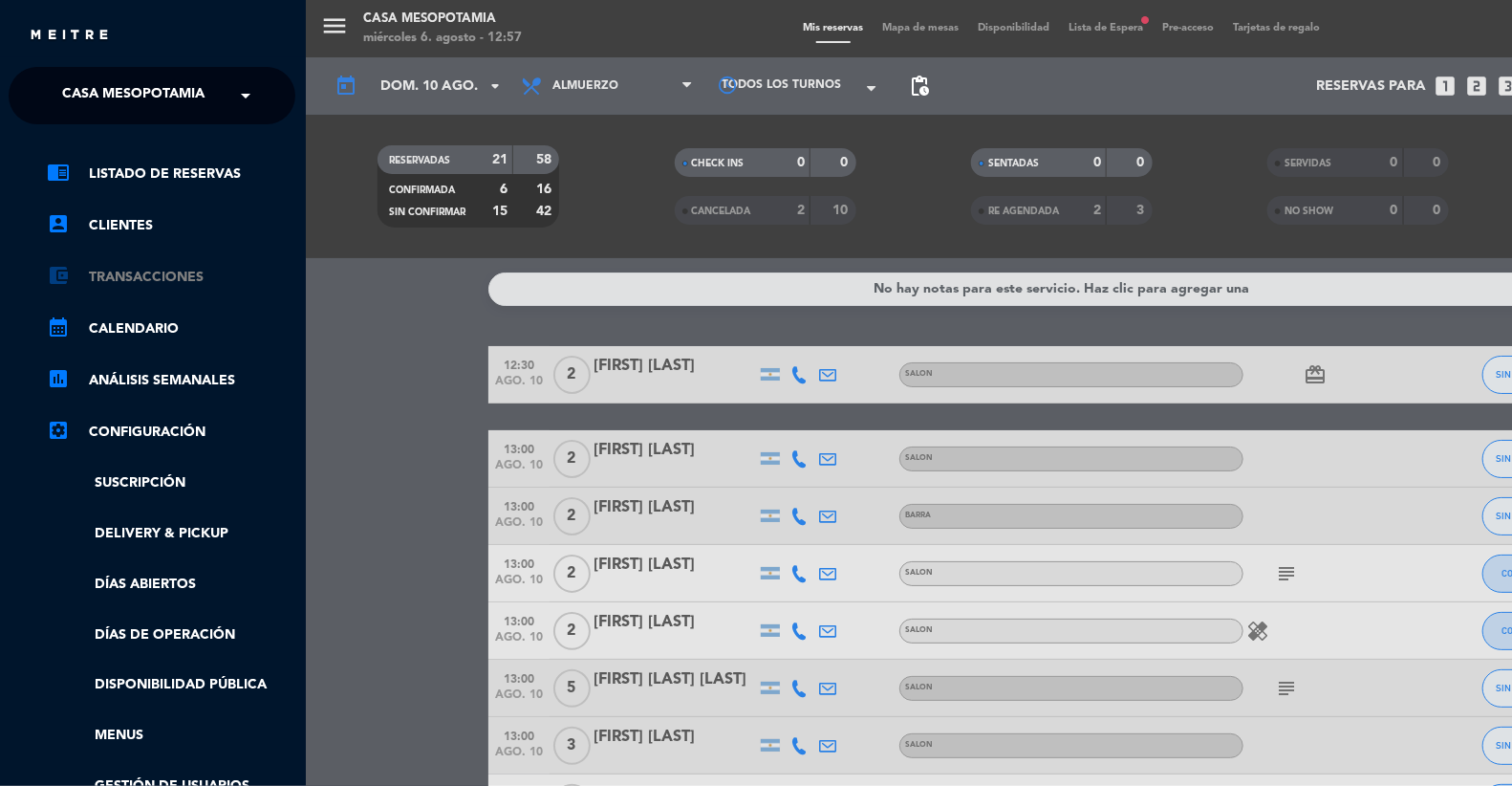 scroll, scrollTop: 309, scrollLeft: 1, axis: both 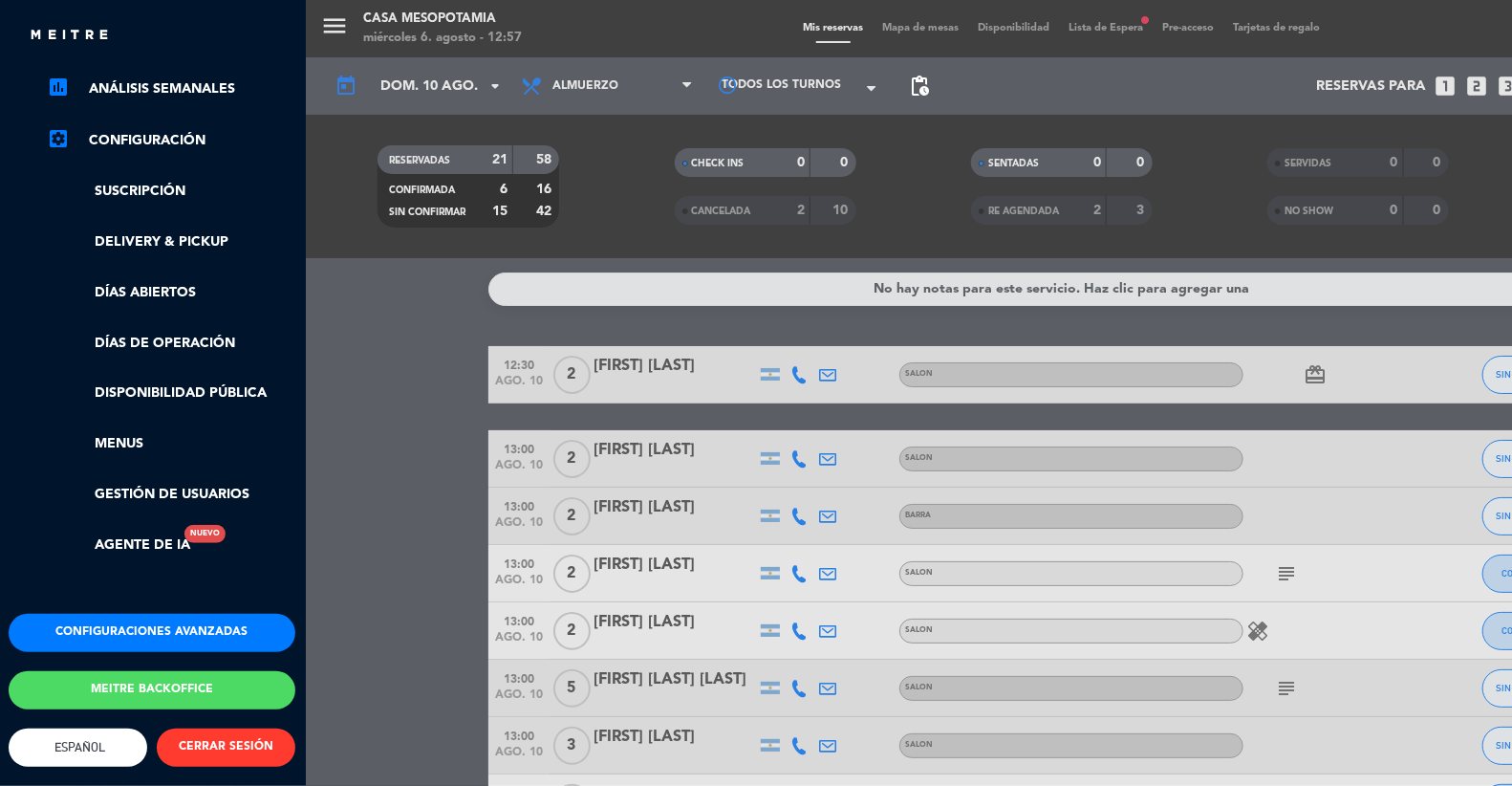 click on "Configuraciones avanzadas" 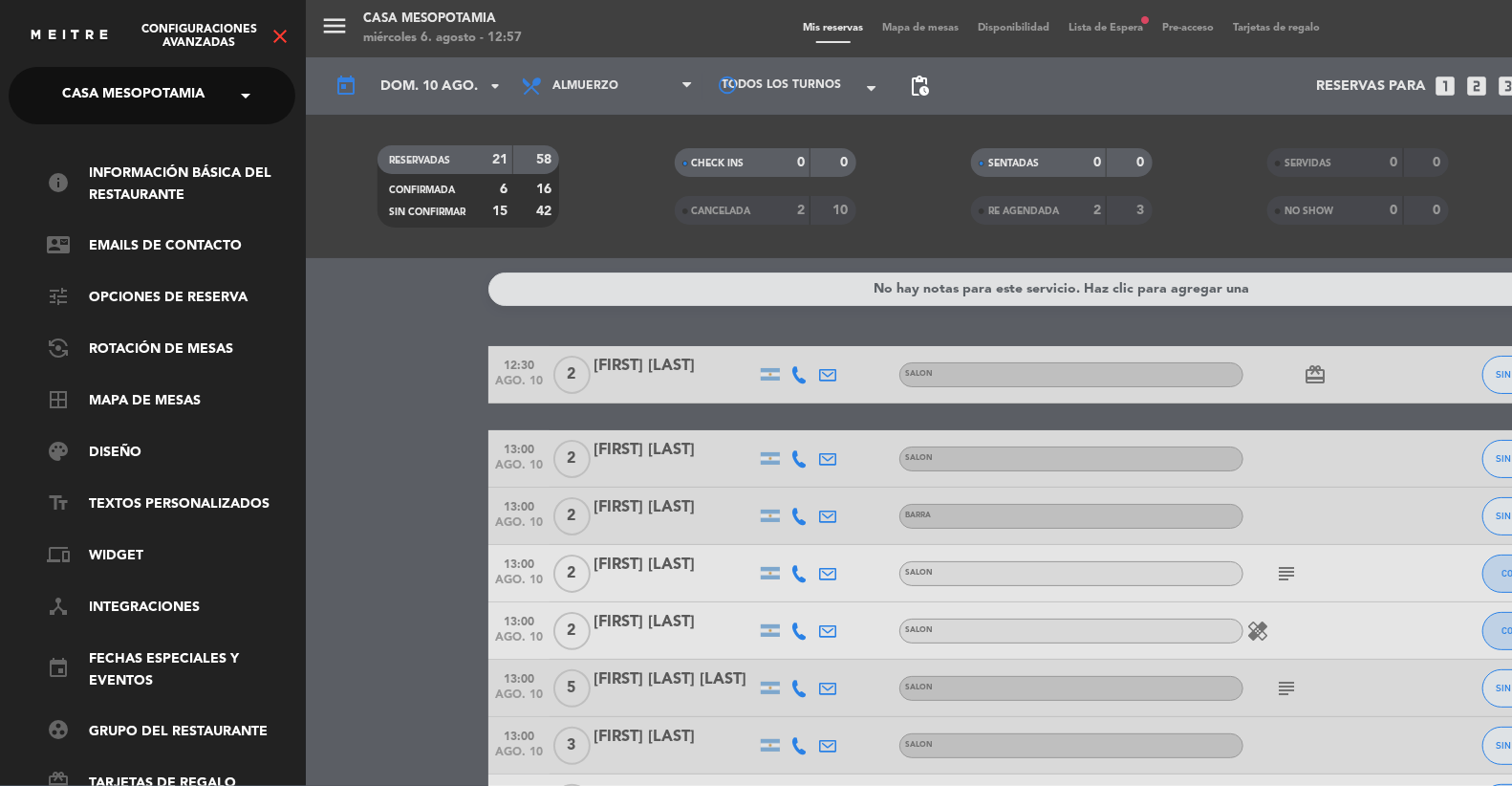 scroll, scrollTop: 69, scrollLeft: 1, axis: both 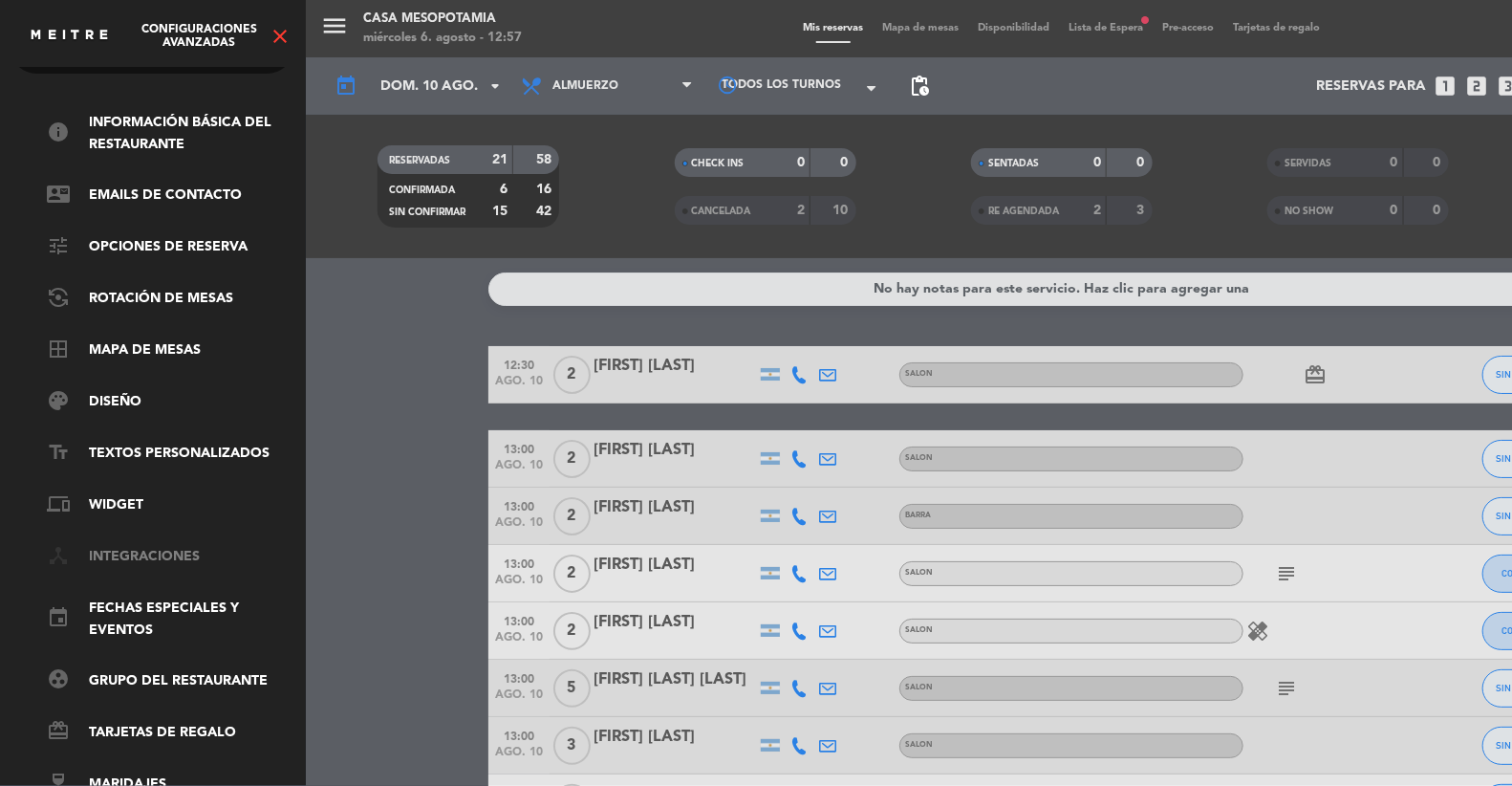 click on "device_hub   Integraciones" 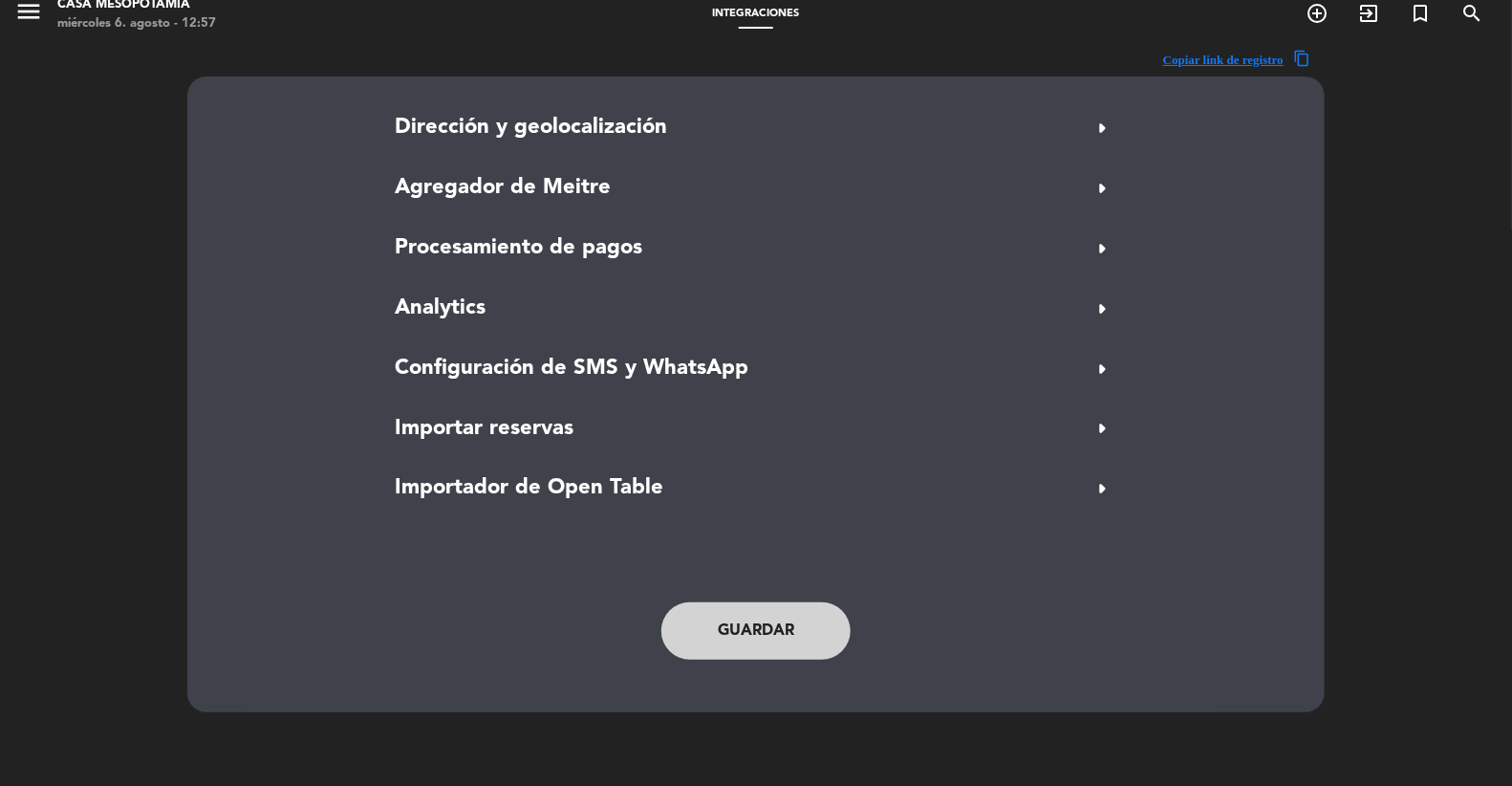click on "Dirección y geolocalización  arrow_right  Permitir reservas a través de Google  No   Si   País  Seleccione país × Argentina × Buscar Restaurante en Google Buscar restaurant por  Nombre   Dirección   Dirección completa  Av. José Manuel Estrada 1862, E3100 Paraná, Entre Ríos, Argentina Dirección  Av. José Manuel Estrada 1862 Localidad / Ciudad Paraná Región / Estado  Entre Ríos Código postal  E3100 Latitud  [COORDINATES] Longitud  [COORDINATES]  Agregador de Meitre   arrow_right  Procesamiento de pagos  arrow_right   Analytics   arrow_right  Configuración de SMS y WhatsApp  arrow_right  Importar reservas  arrow_right  Importador de Open Table  arrow_right" at bounding box center [756, 308] 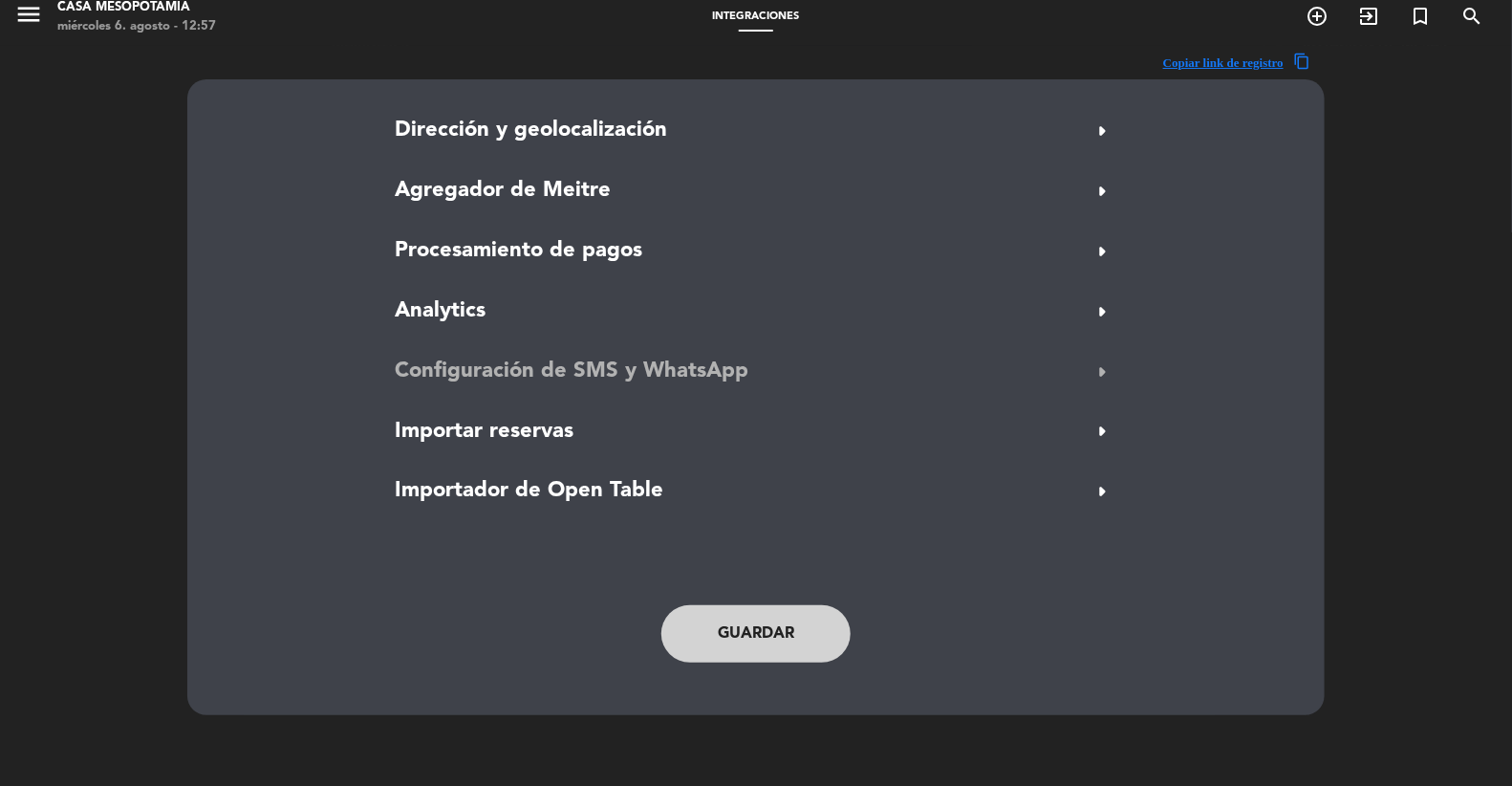 click on "Configuración de SMS y WhatsApp arrow_right" at bounding box center (756, 372) 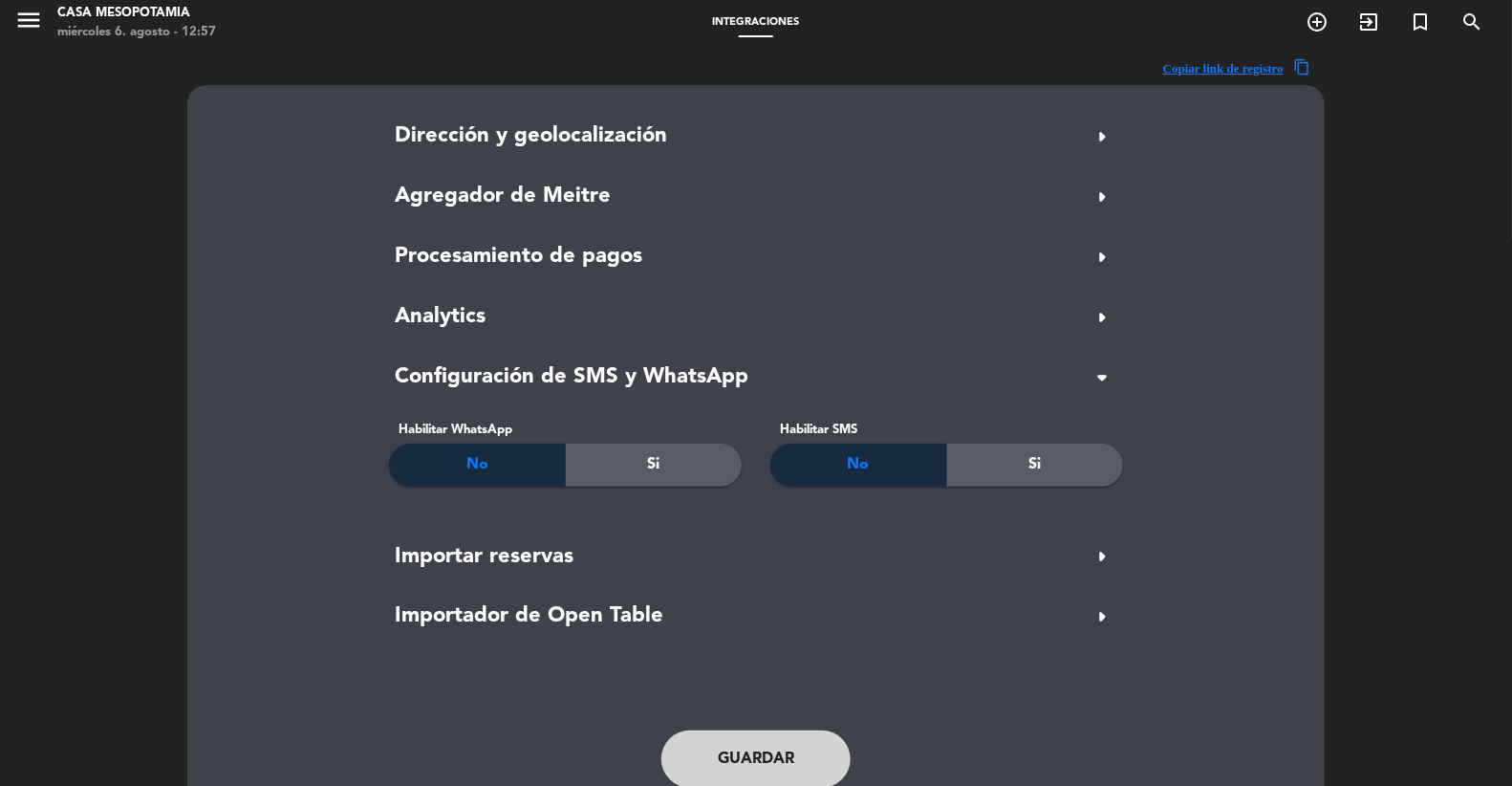 click on "Si" at bounding box center (1035, 465) 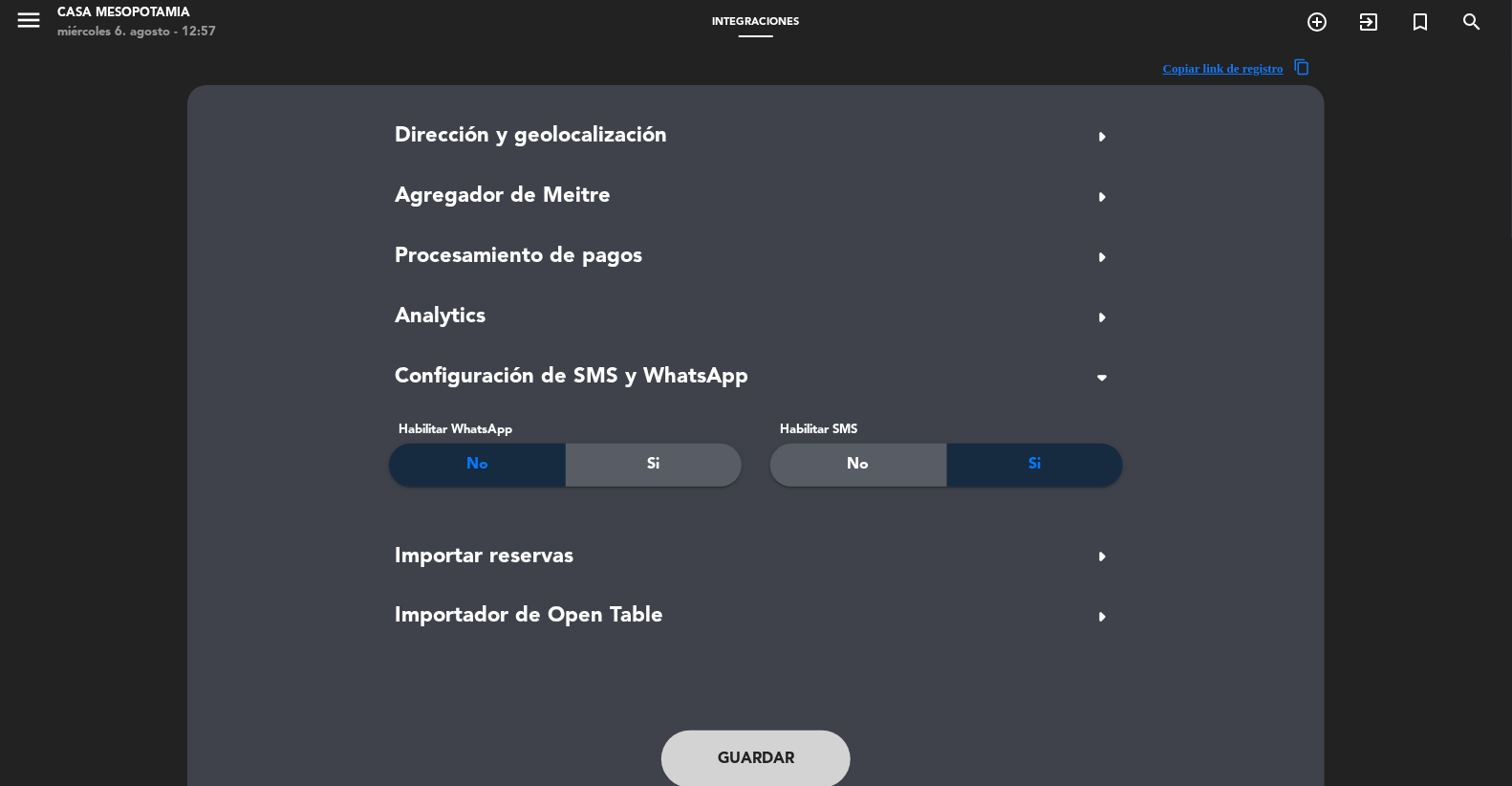 scroll, scrollTop: 78, scrollLeft: 0, axis: vertical 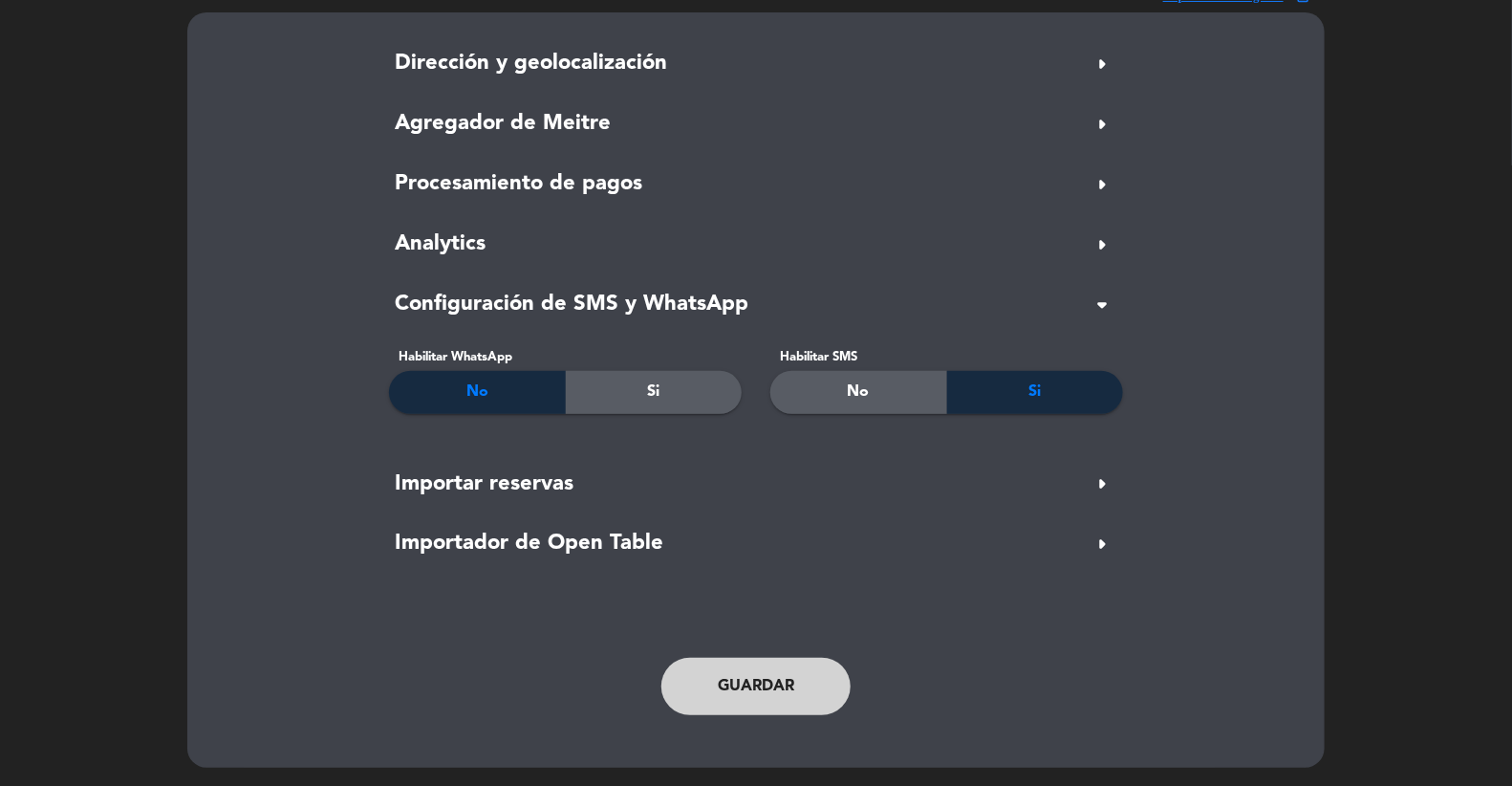 click on "Guardar" 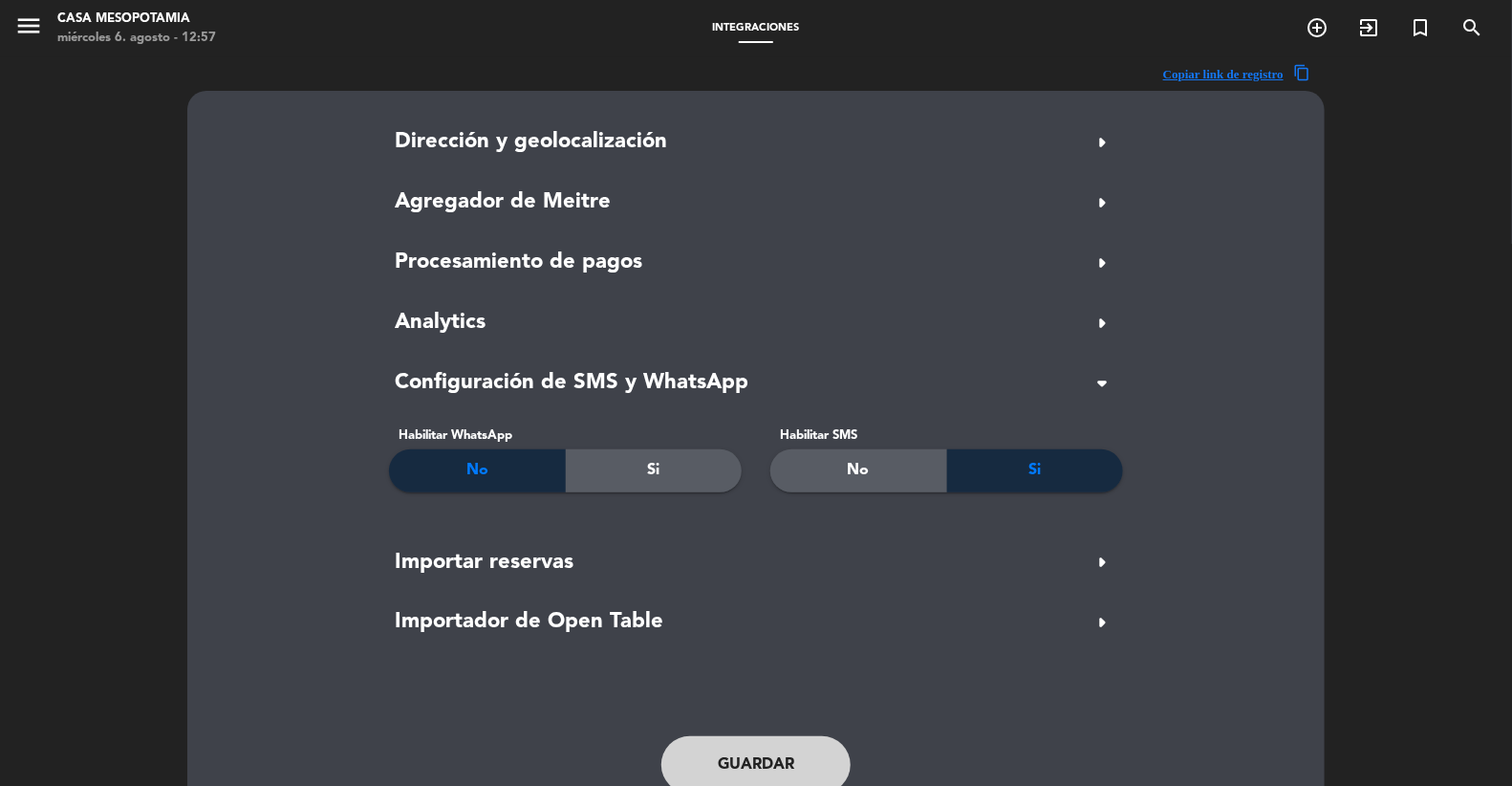 scroll, scrollTop: 78, scrollLeft: 0, axis: vertical 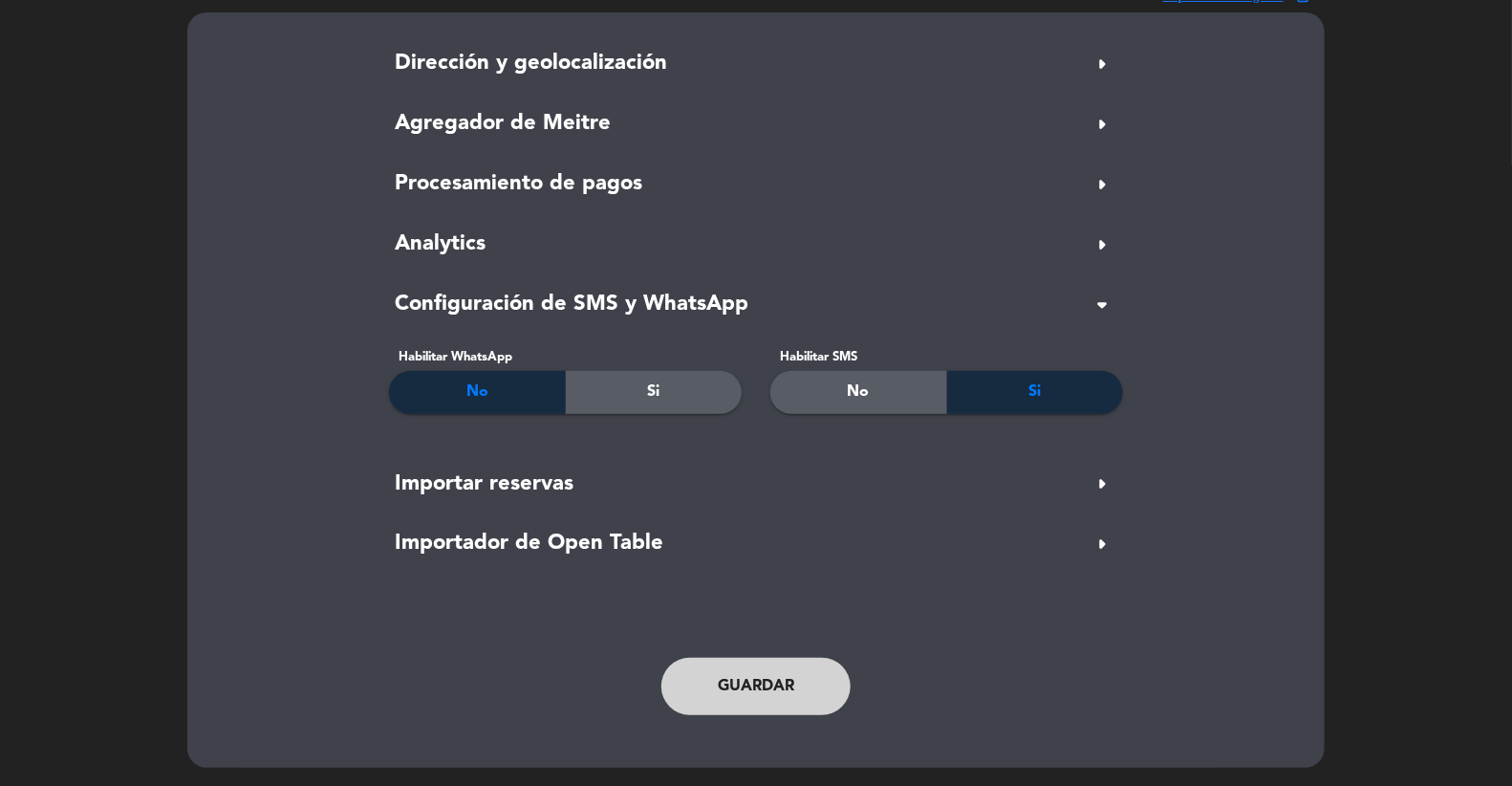 drag, startPoint x: 753, startPoint y: 692, endPoint x: 662, endPoint y: 642, distance: 103.83159 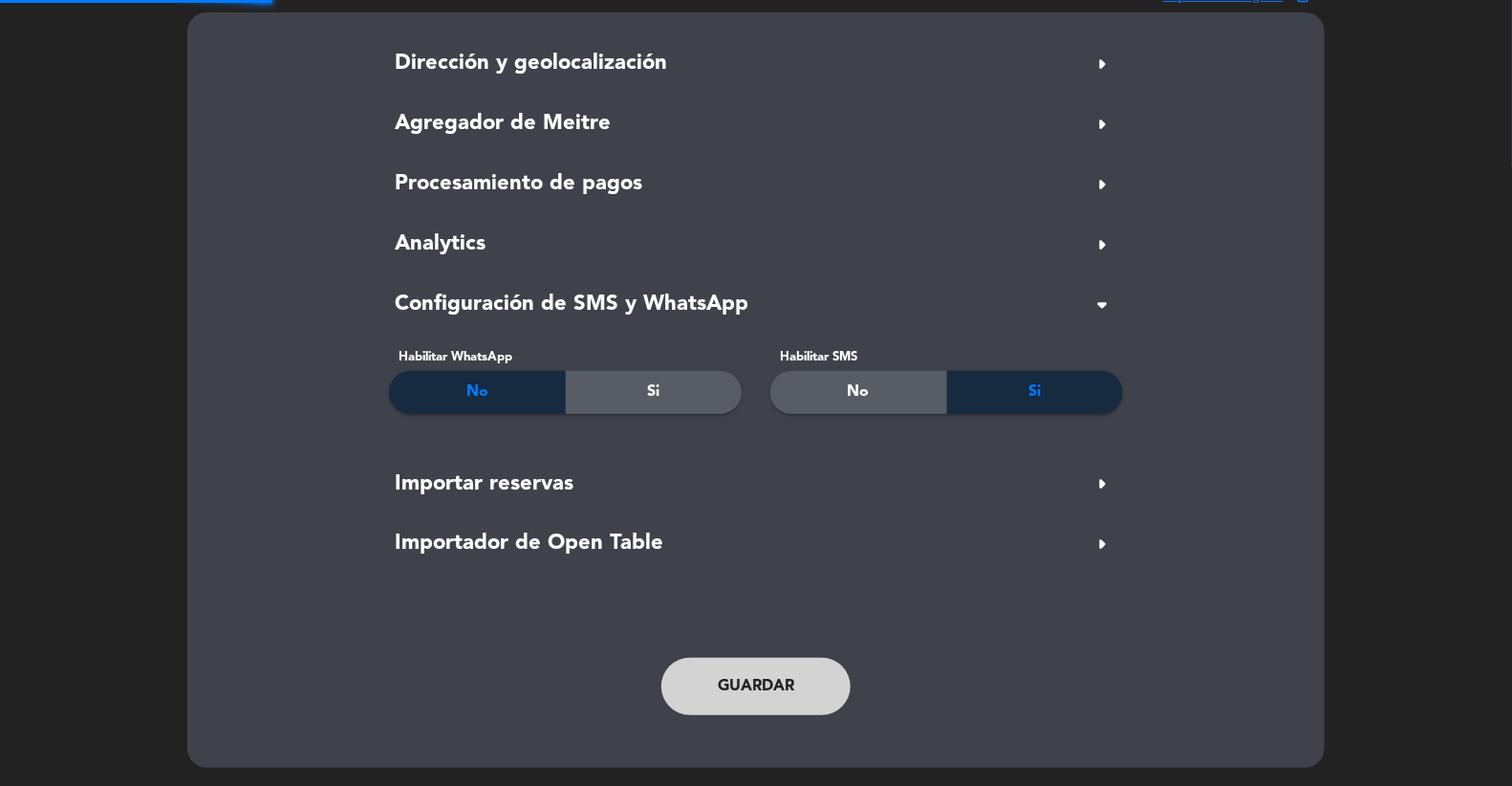 scroll, scrollTop: 0, scrollLeft: 0, axis: both 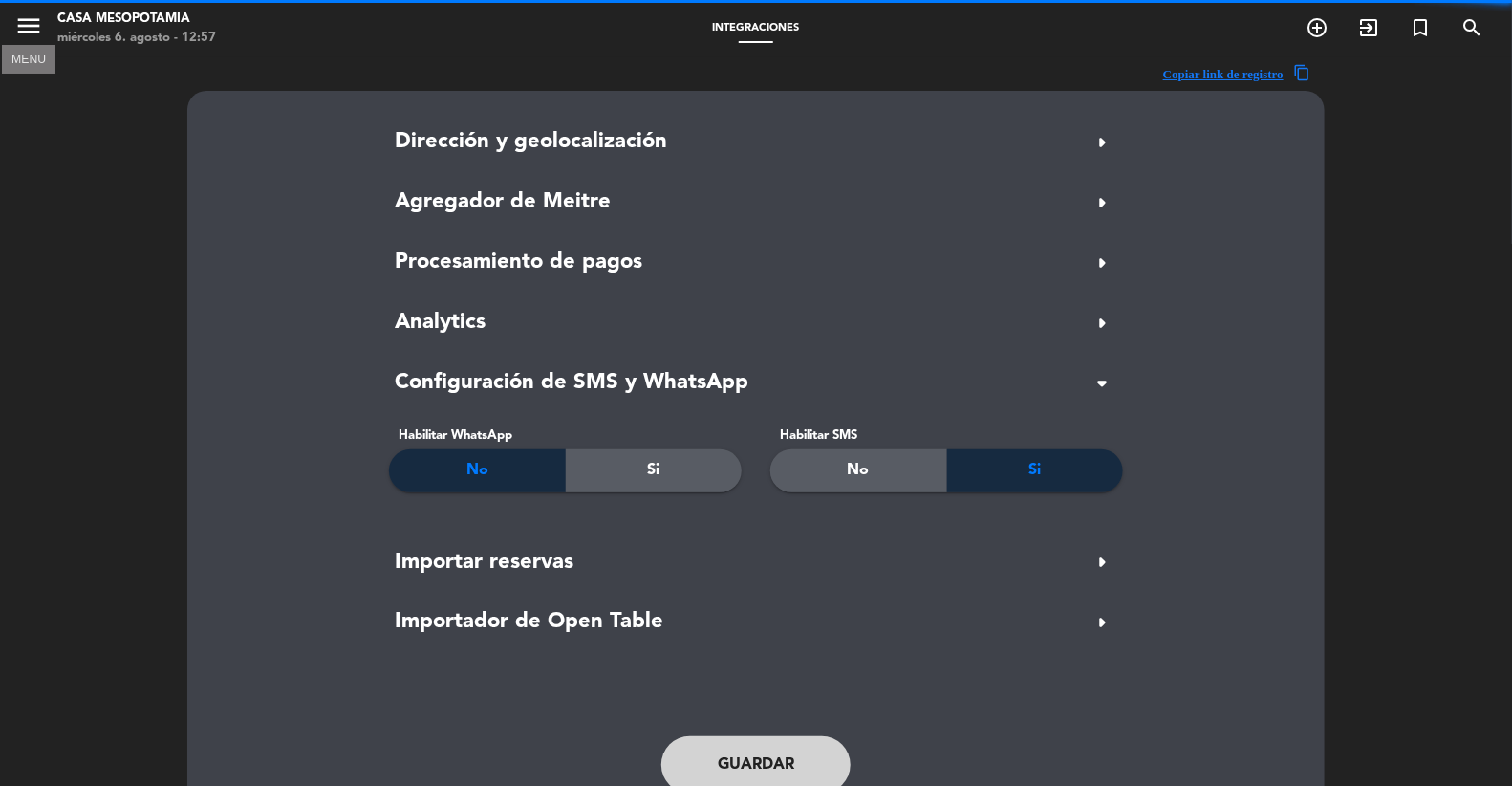 click on "menu" at bounding box center (29, 26) 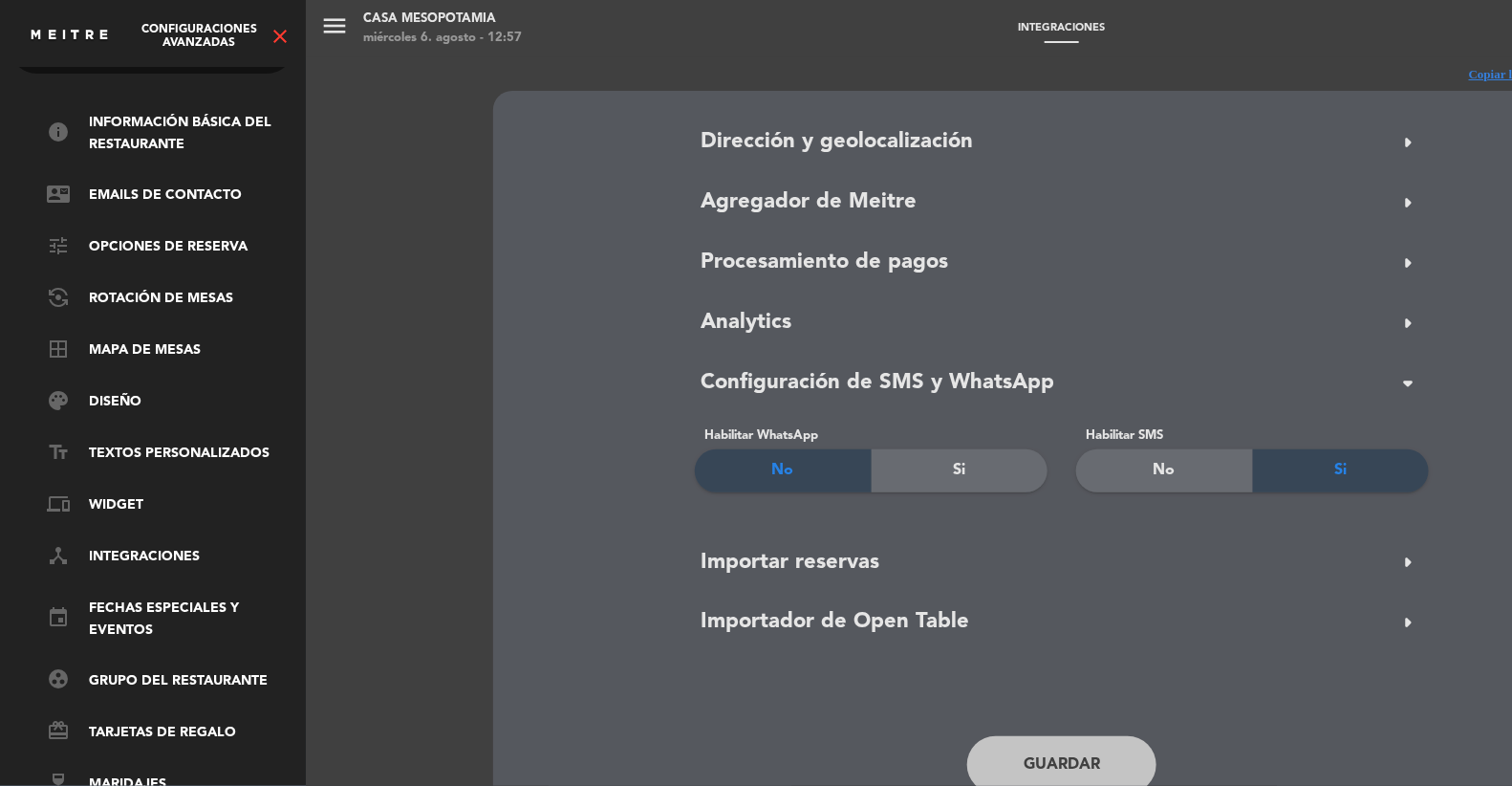 scroll, scrollTop: 0, scrollLeft: 1, axis: horizontal 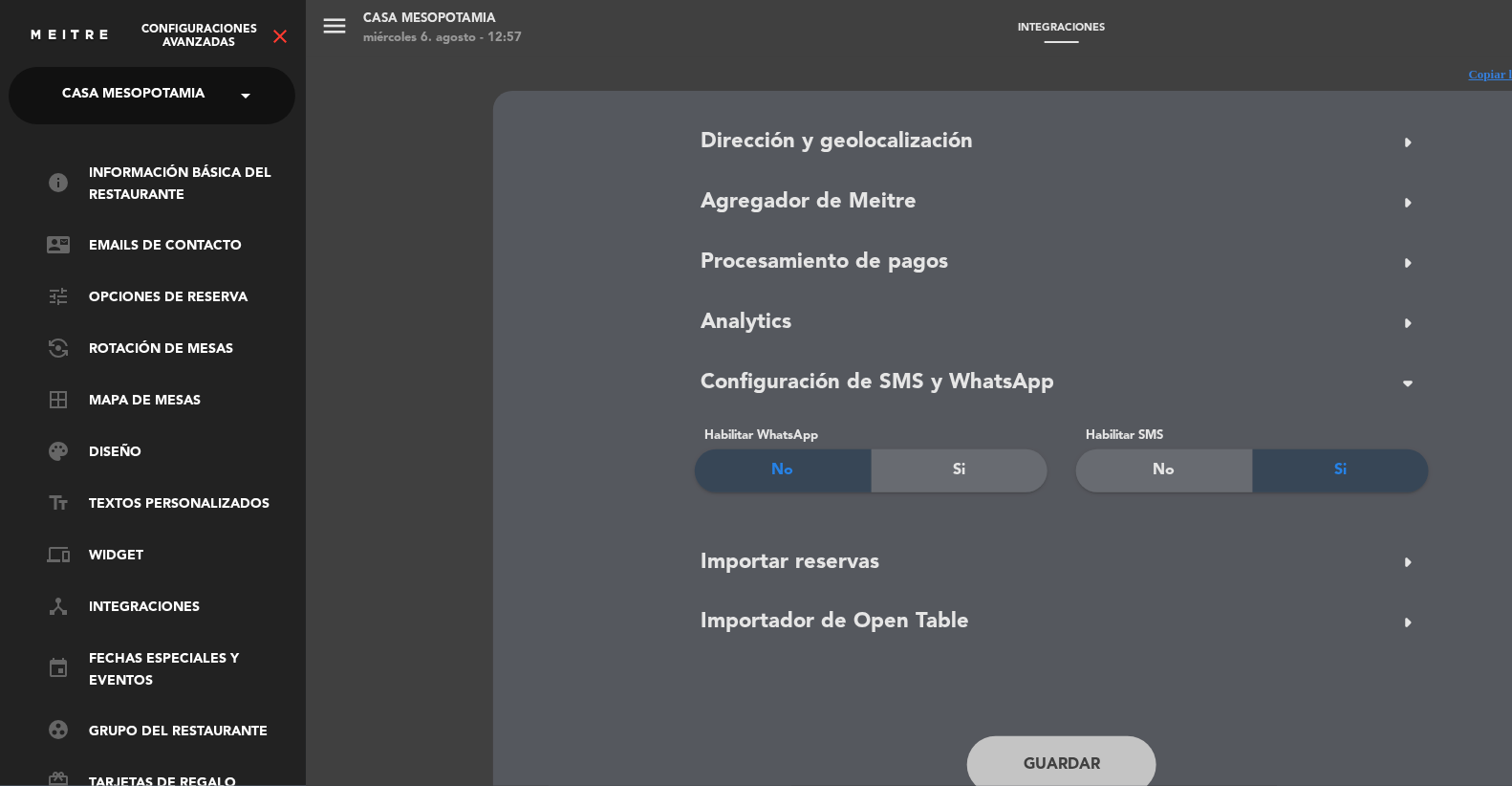 click on "close" 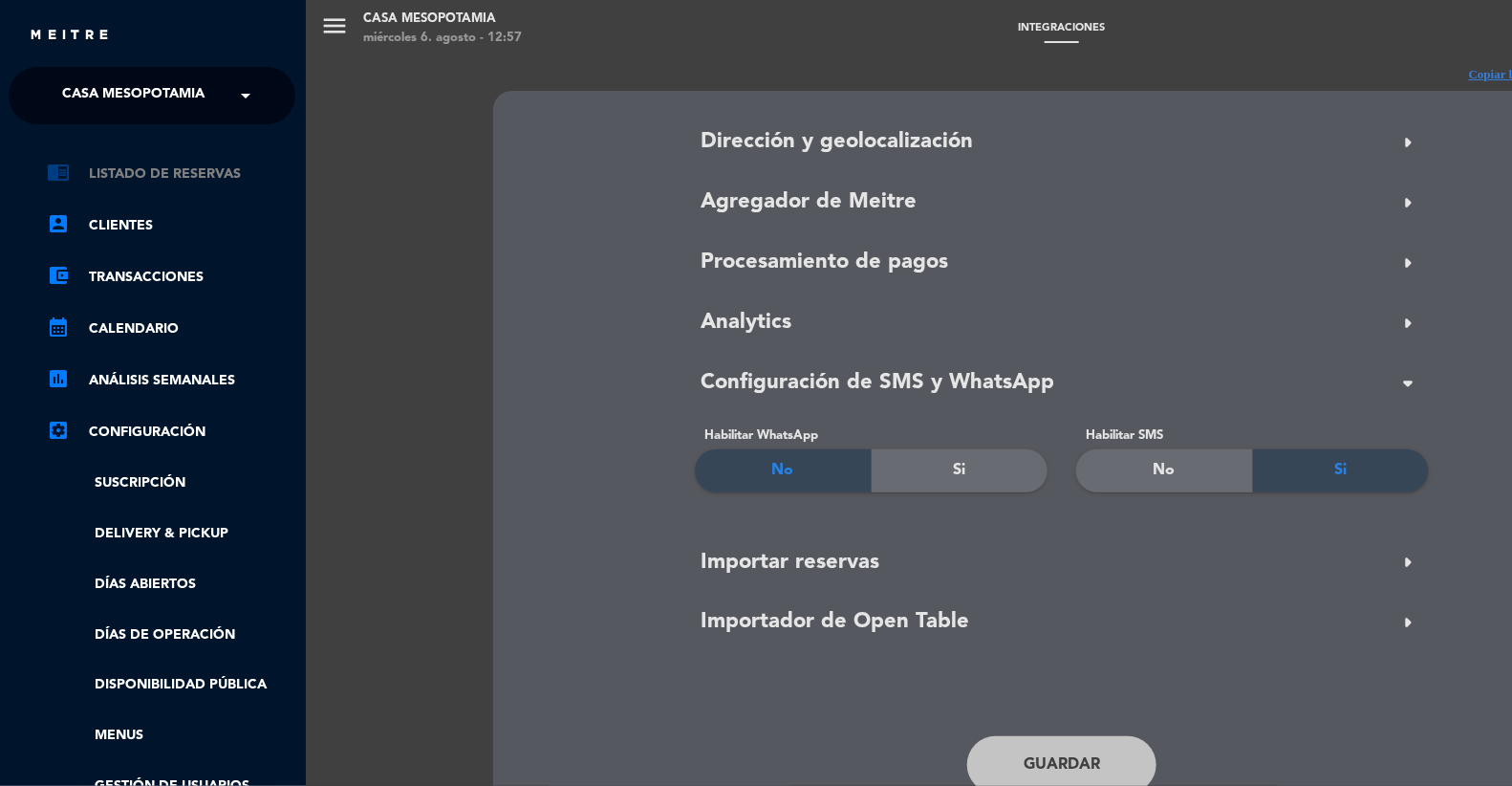 drag, startPoint x: 166, startPoint y: 197, endPoint x: 153, endPoint y: 177, distance: 23.85372 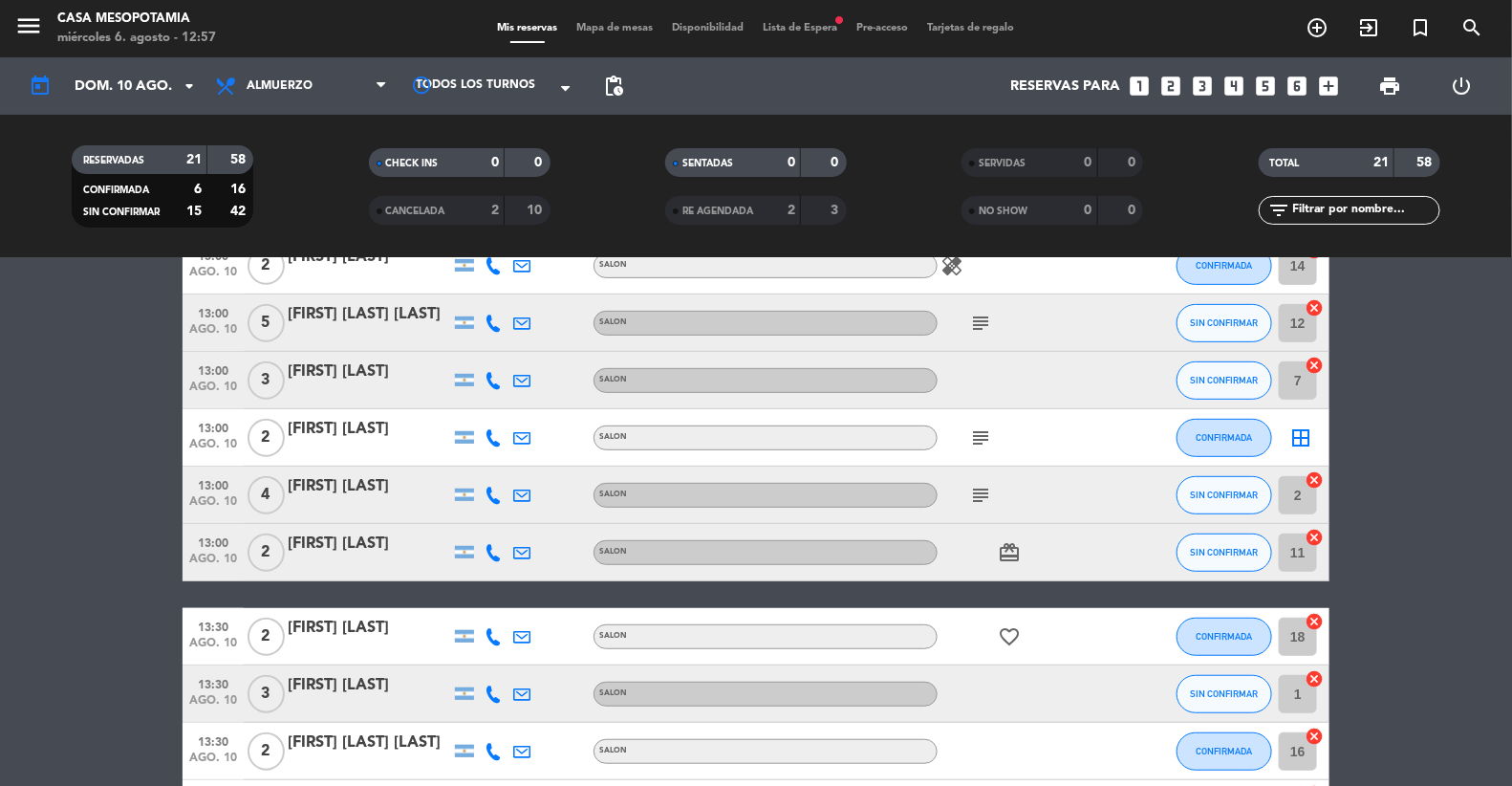 scroll, scrollTop: 363, scrollLeft: 0, axis: vertical 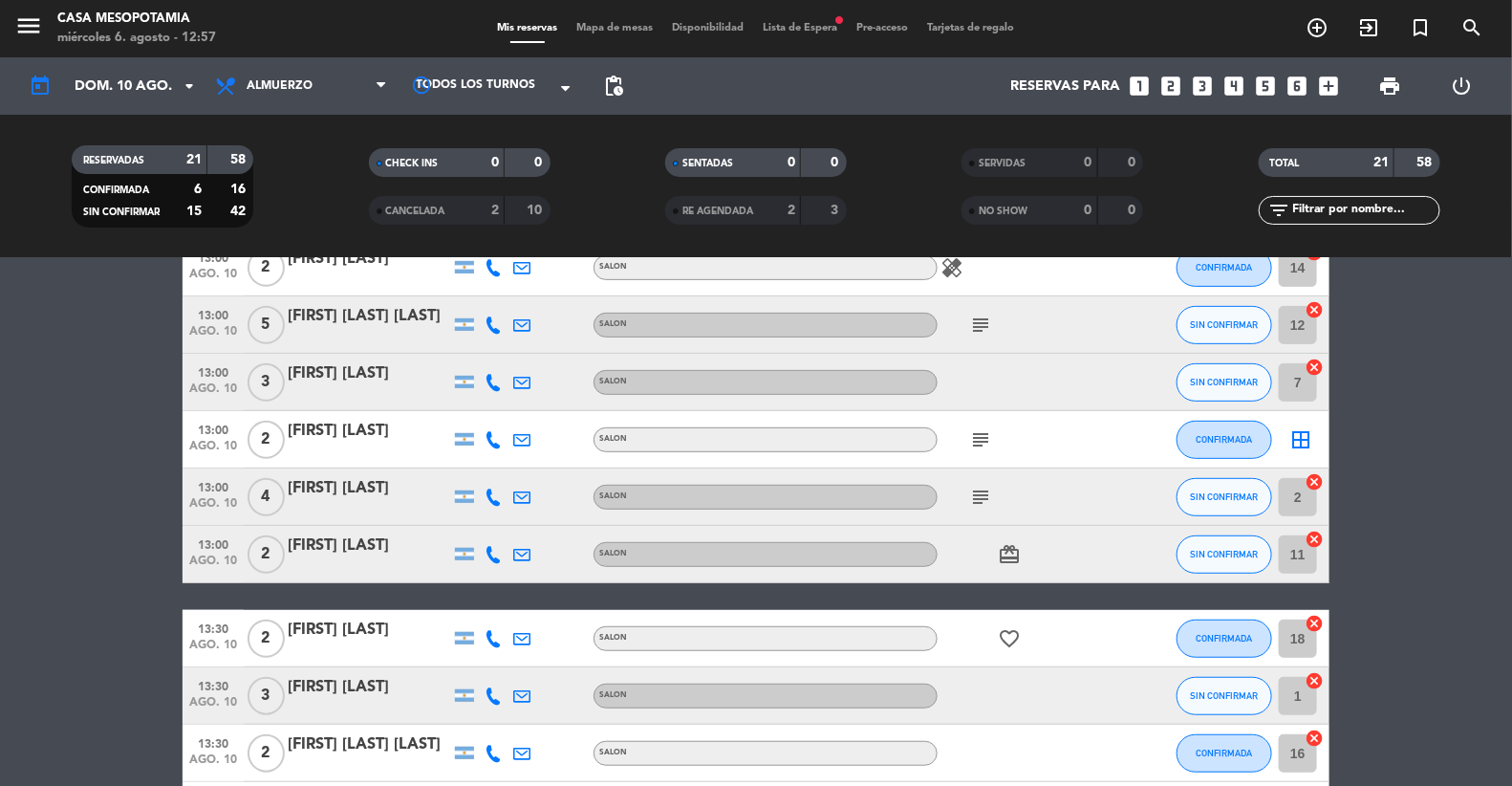 click on "[FIRST] [LAST]" 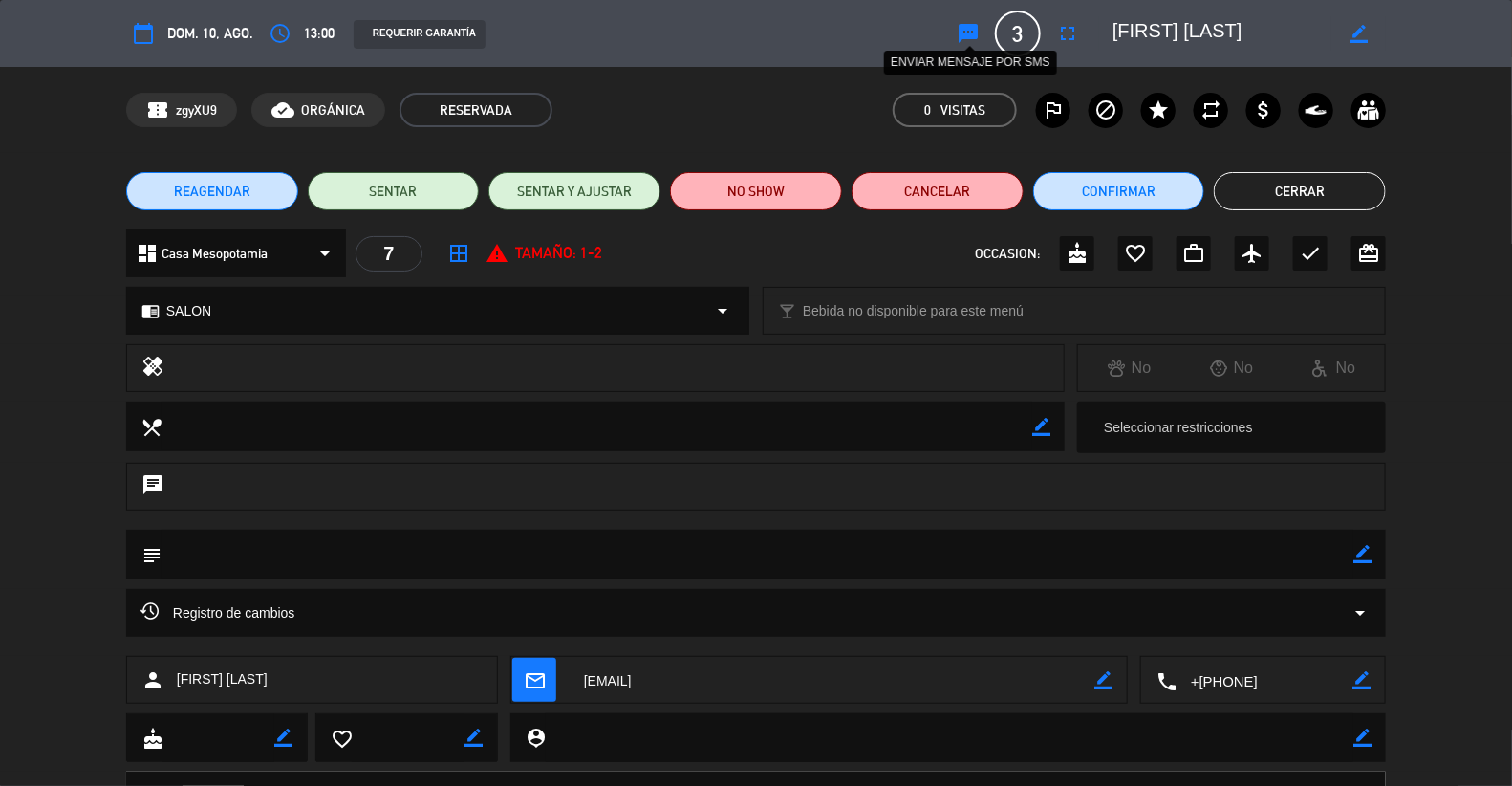 click on "sms" 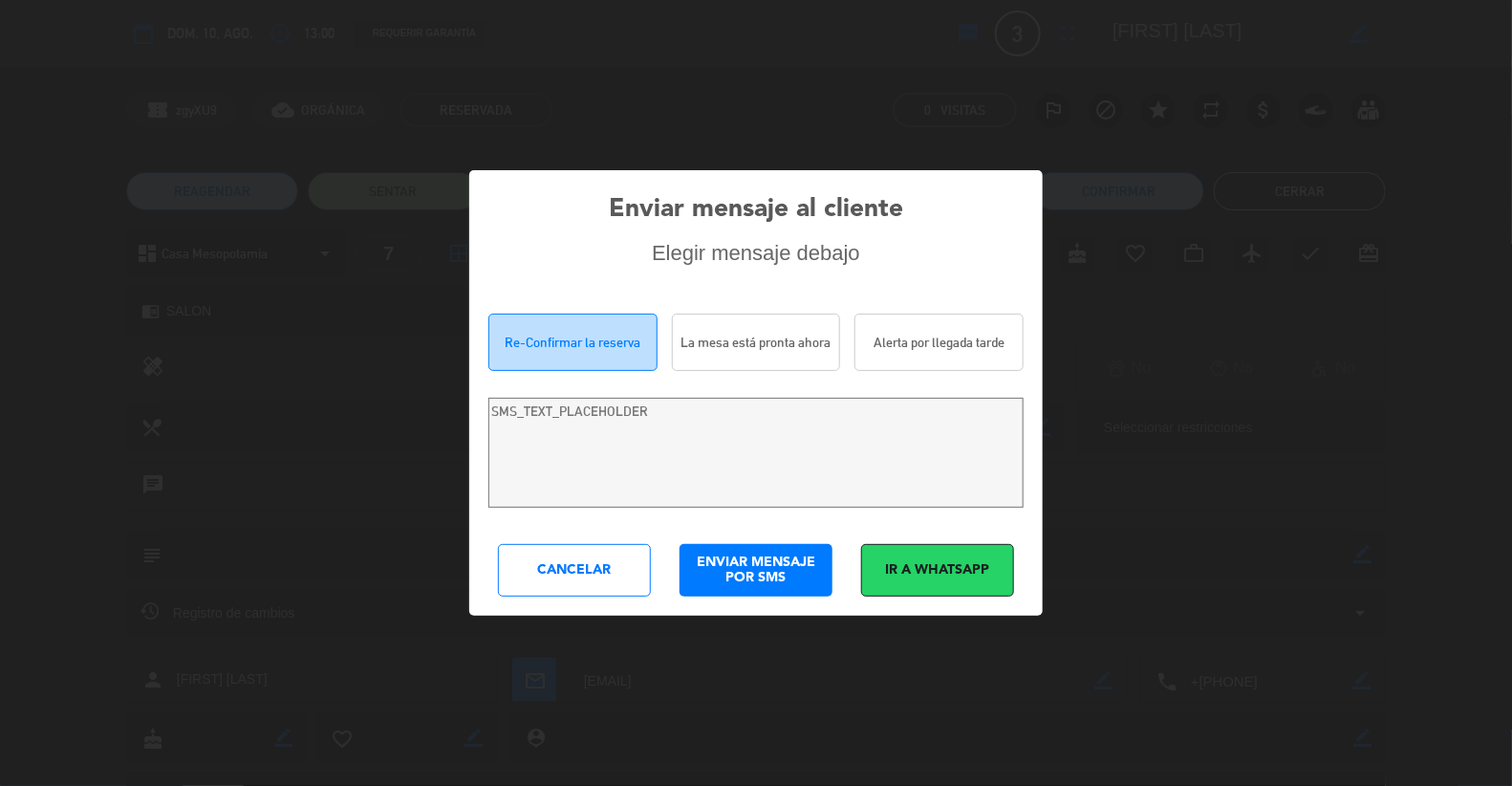 type on "Hola [FIRST] [LAST]! Estamos escribiendo para re-confirmar su reserva en Casa Mesopotamia para 3 persona el Sunday 10th August a las 13:00. Para confirmar, modificar o cancelar su reserva haga clic aquí https://casamesopotamia.meitre.com/confirm-reservation/zPbH66TJ4UM" 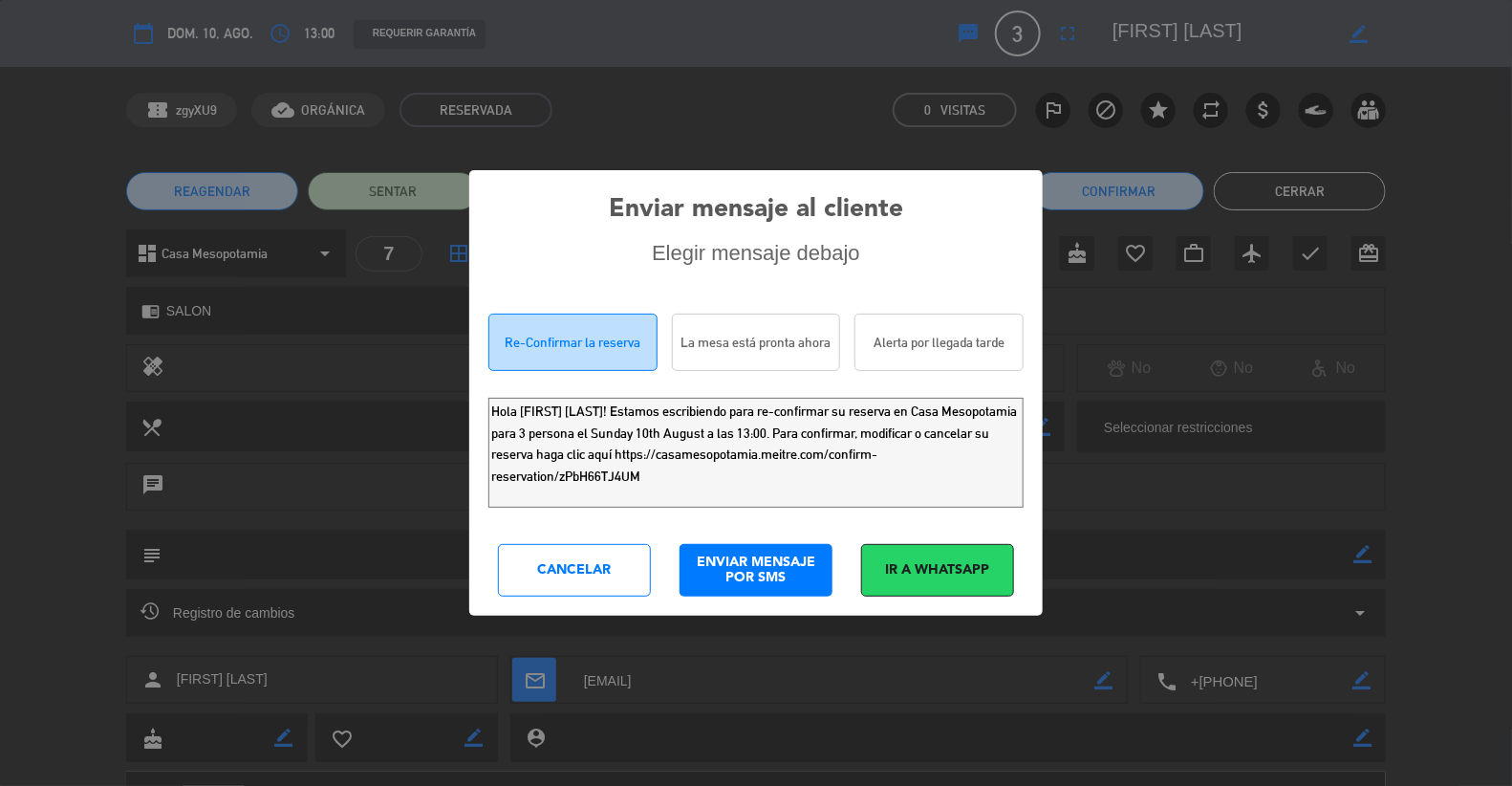 click on "Enviar mensaje al cliente Elegir mensaje debajo Re-Confirmar la reserva La mesa está pronta ahora Alerta por llegada tarde Hola [FIRST] [LAST]! Estamos escribiendo para re-confirmar su reserva en Casa Mesopotamia para 3 persona el Sunday 10th August a las 13:00. Para confirmar, modificar o cancelar su reserva haga clic aquí https://casamesopotamia.meitre.com/confirm-reservation/zPbH66TJ4UM Cancelar ENVIAR MENSAJE POR SMS Ir a WhatsApp" 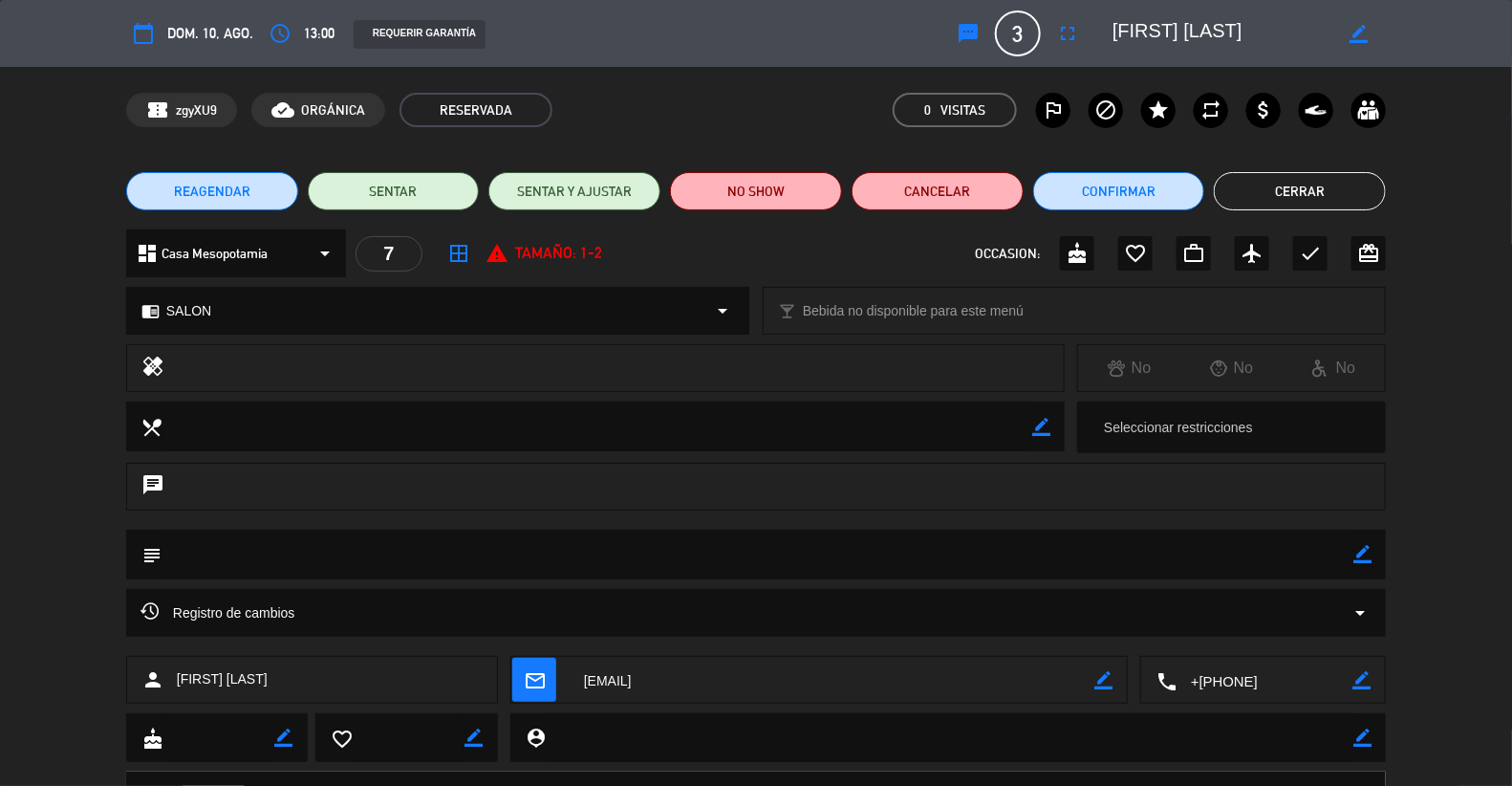 click on "Cerrar" 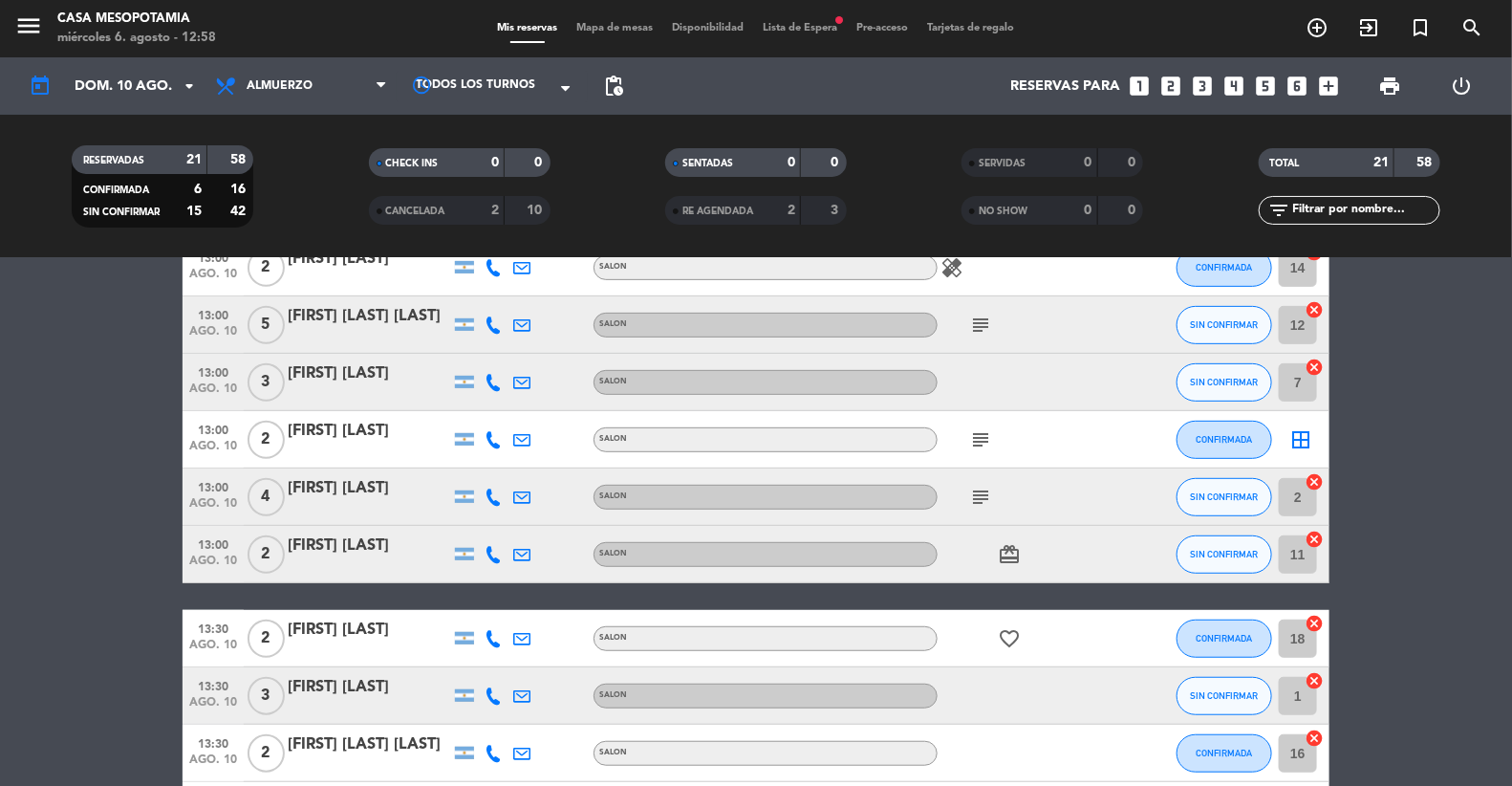 click on "[FIRST] [LAST] [LAST]" 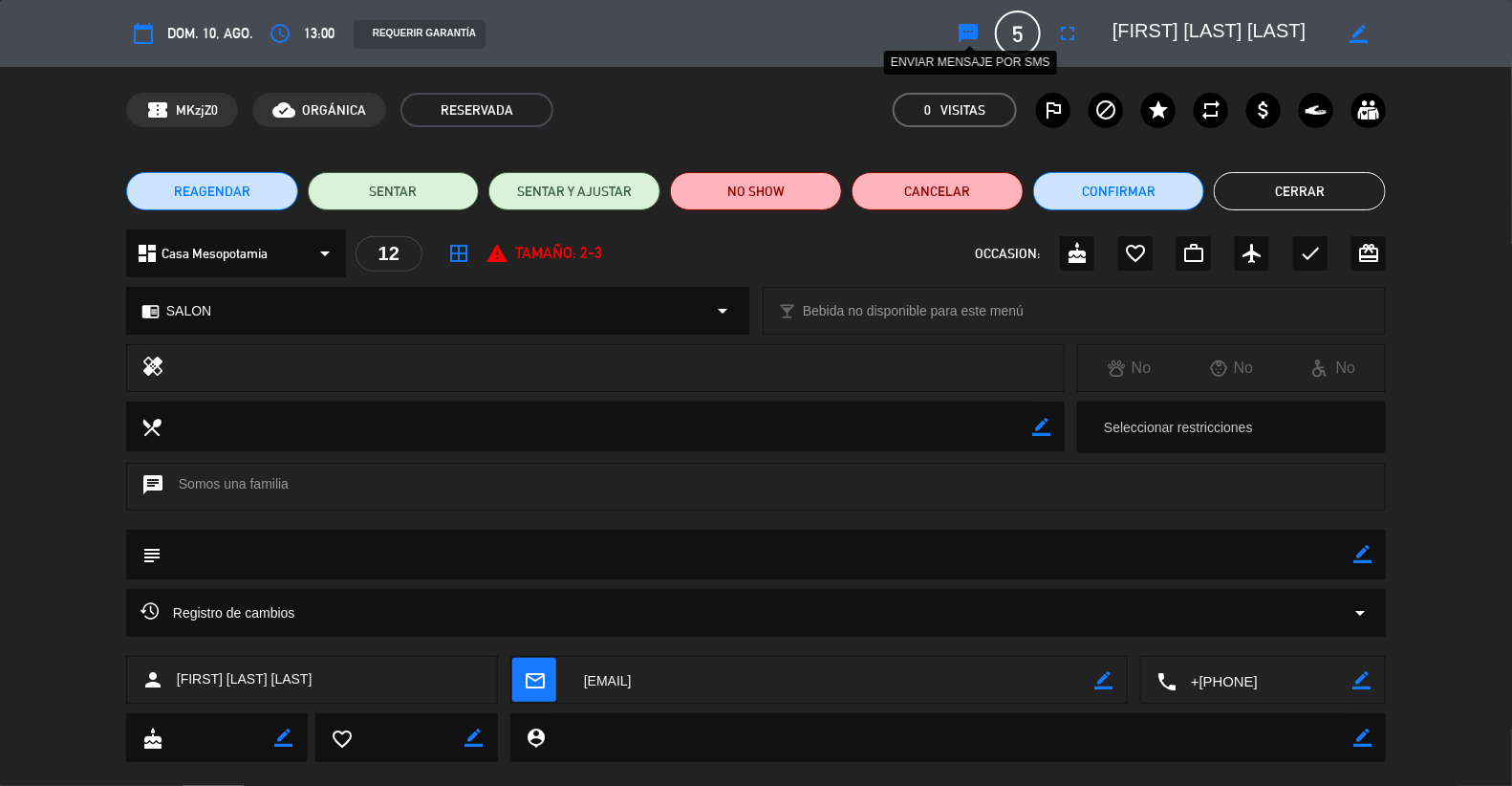click on "sms" 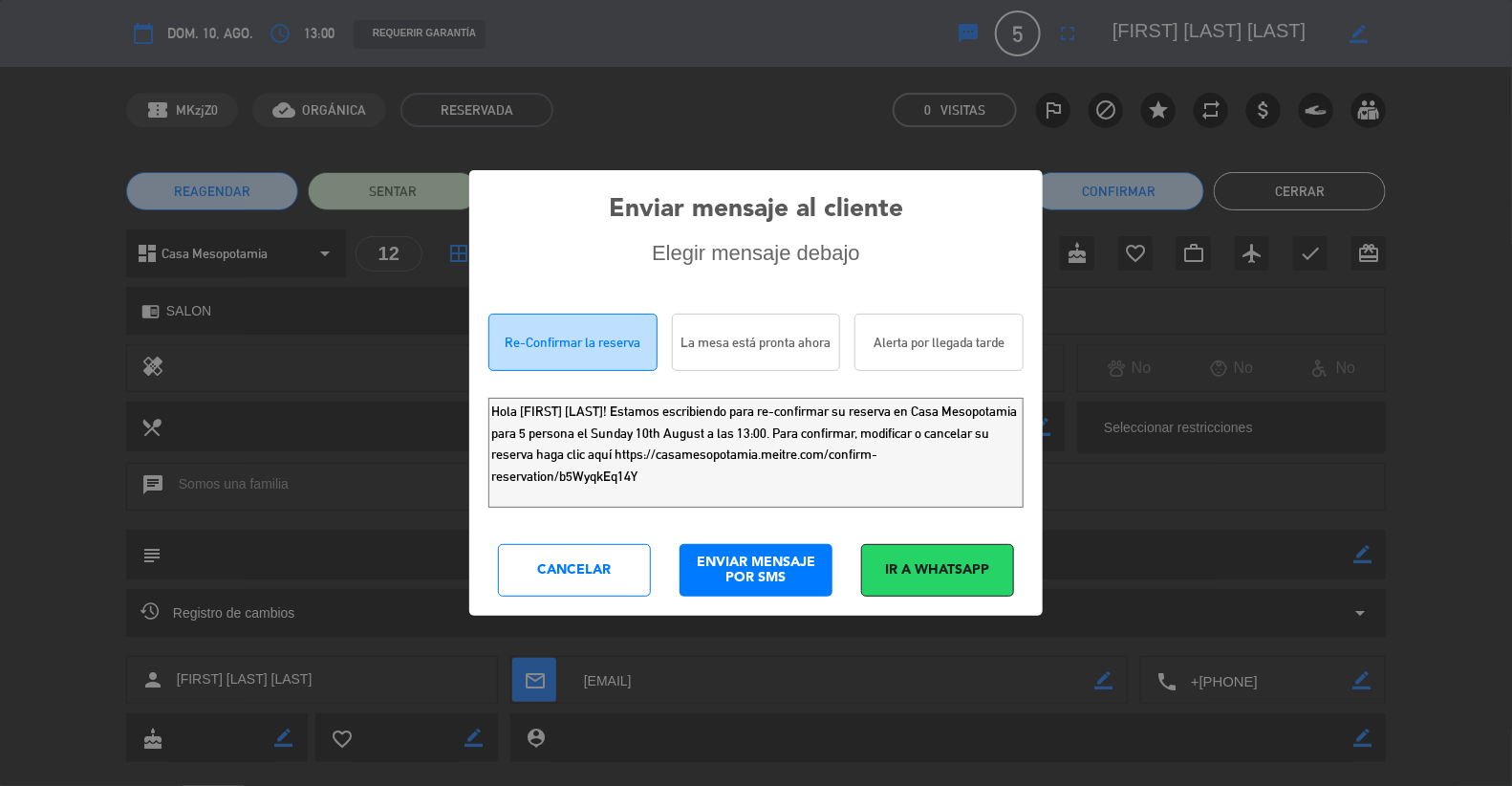 click on "Hola [FIRST] [LAST]! Estamos escribiendo para re-confirmar su reserva en Casa Mesopotamia para 5 persona el Sunday 10th August a las 13:00. Para confirmar, modificar o cancelar su reserva haga clic aquí https://casamesopotamia.meitre.com/confirm-reservation/b5WyqkEq14Y" 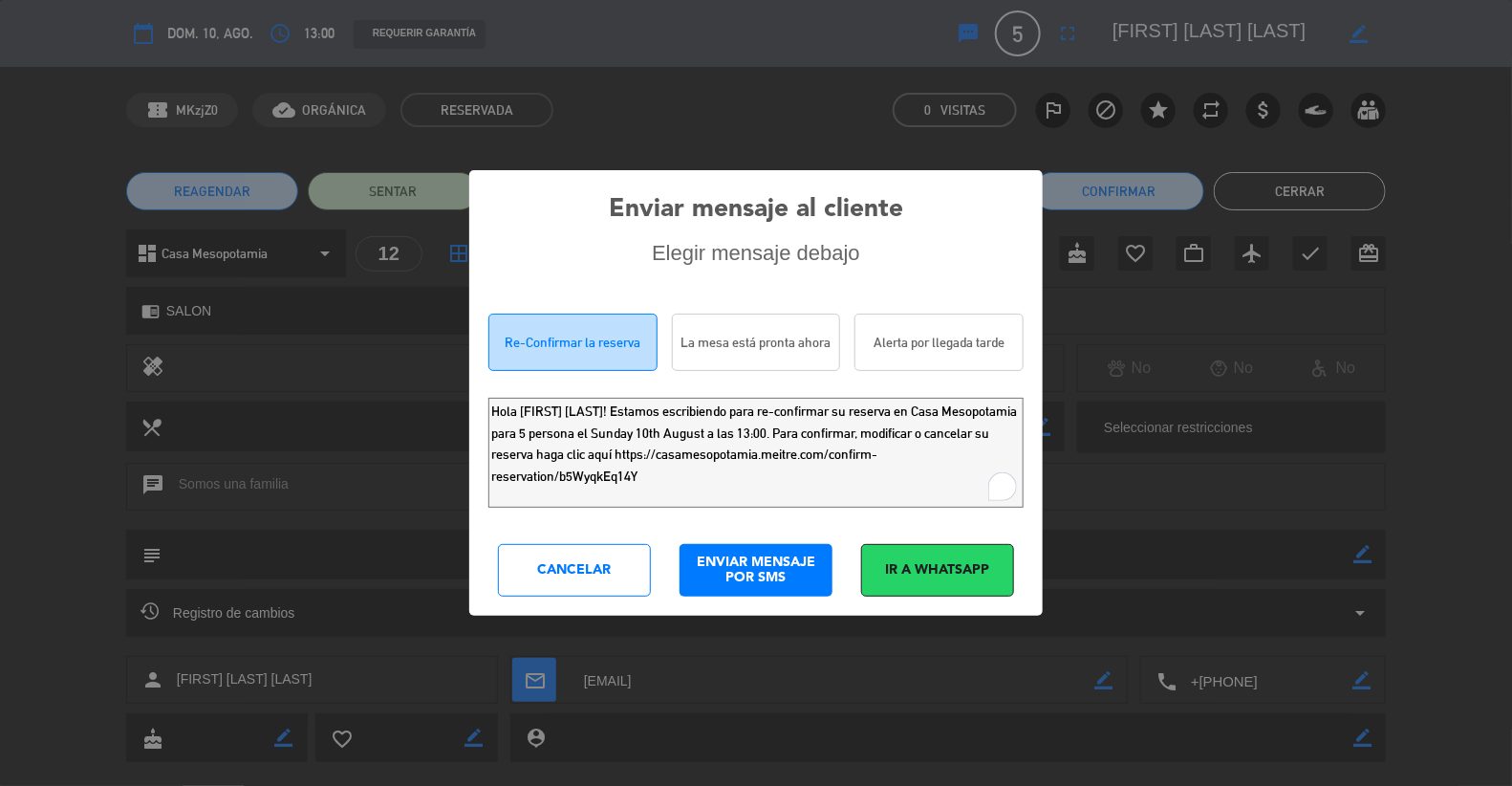 click on "Hola [FIRST] [LAST]! Estamos escribiendo para re-confirmar su reserva en Casa Mesopotamia para 5 persona el Sunday 10th August a las 13:00. Para confirmar, modificar o cancelar su reserva haga clic aquí https://casamesopotamia.meitre.com/confirm-reservation/b5WyqkEq14Y" 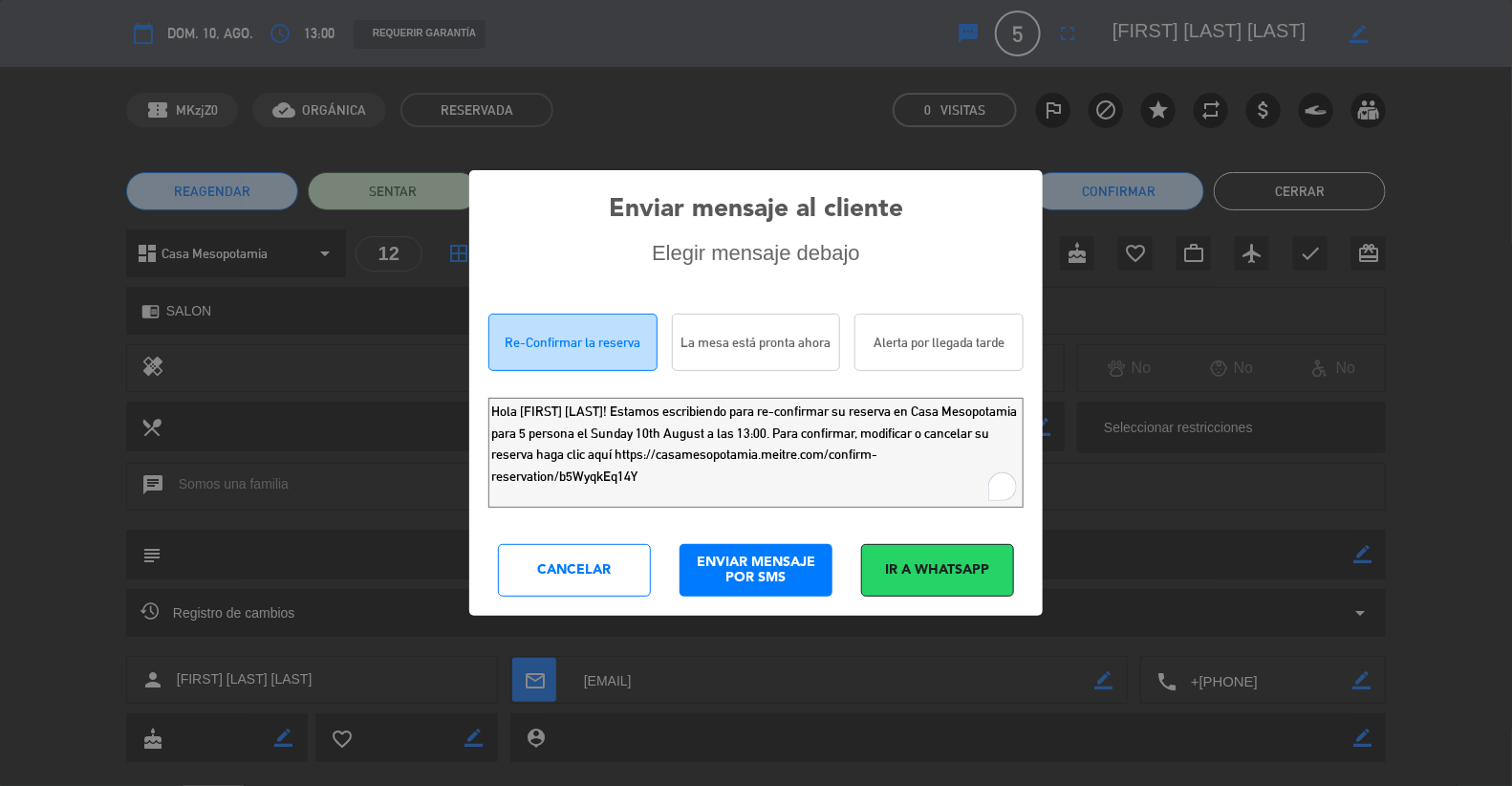 click on "Hola [FIRST] [LAST]! Estamos escribiendo para re-confirmar su reserva en Casa Mesopotamia para 5 persona el Sunday 10th August a las 13:00. Para confirmar, modificar o cancelar su reserva haga clic aquí https://casamesopotamia.meitre.com/confirm-reservation/b5WyqkEq14Y" 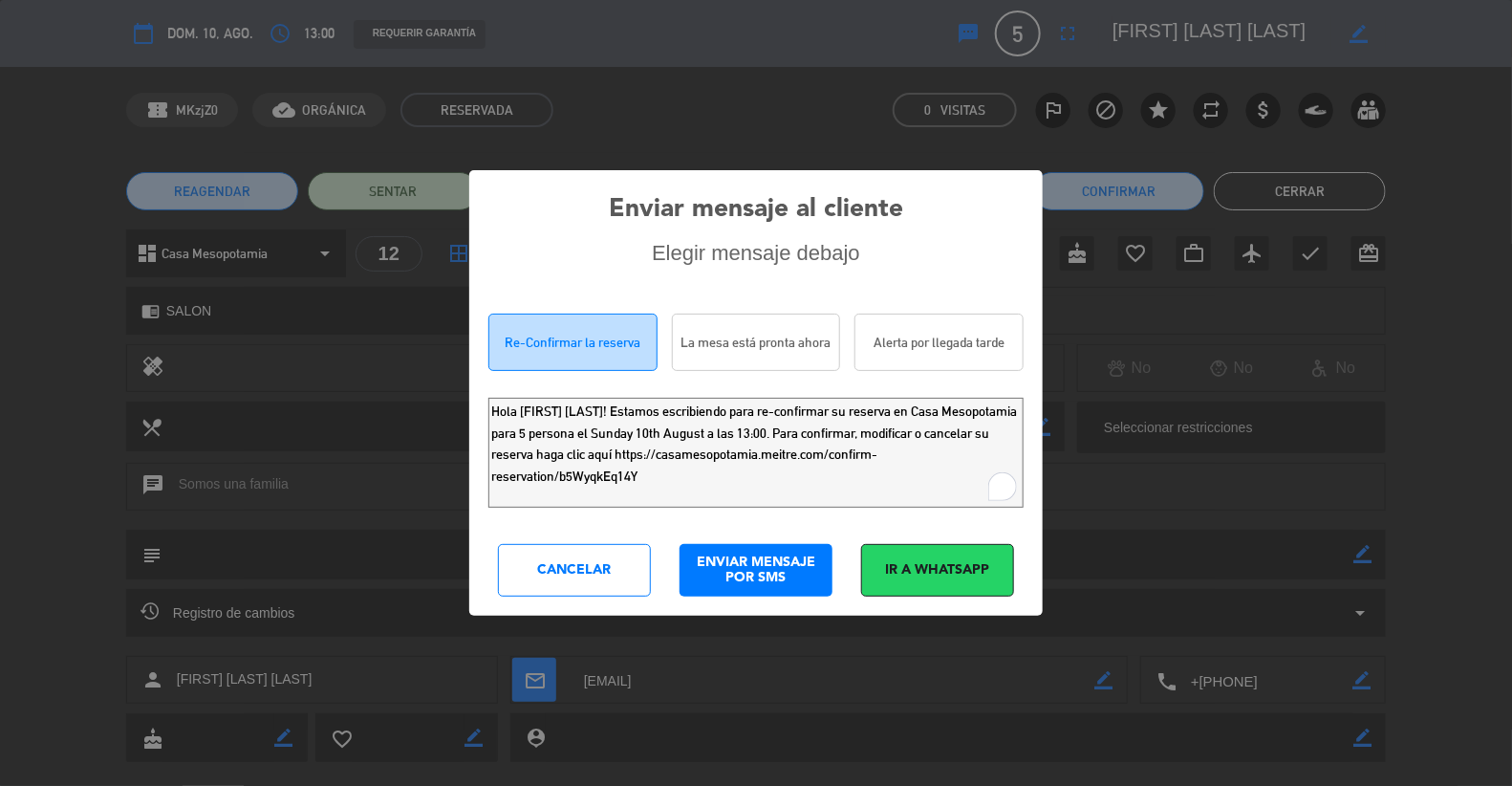 click on "Hola [FIRST] [LAST]! Estamos escribiendo para re-confirmar su reserva en Casa Mesopotamia para 5 persona el Sunday 10th August a las 13:00. Para confirmar, modificar o cancelar su reserva haga clic aquí https://casamesopotamia.meitre.com/confirm-reservation/b5WyqkEq14Y" 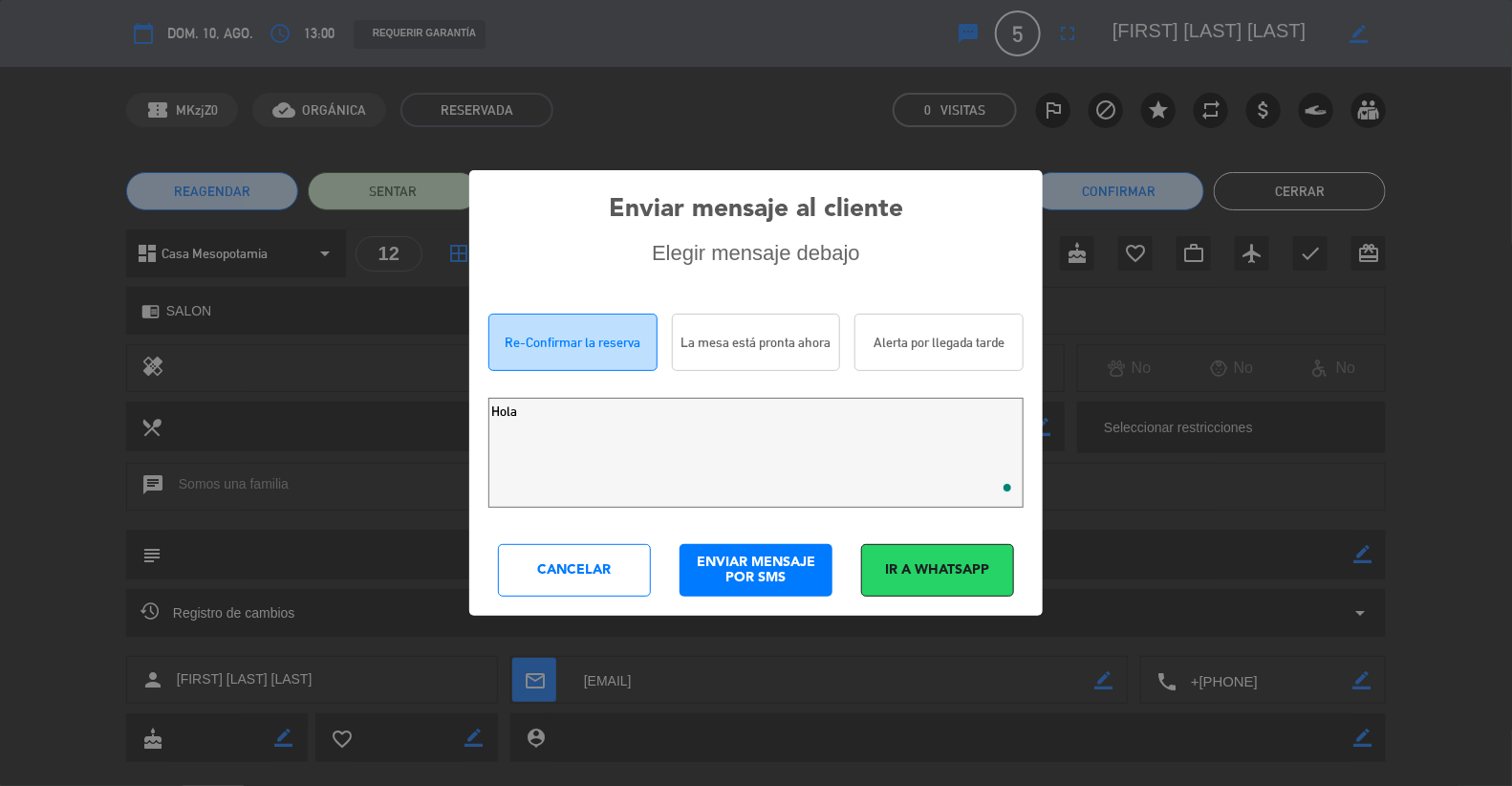 type on "Hola!" 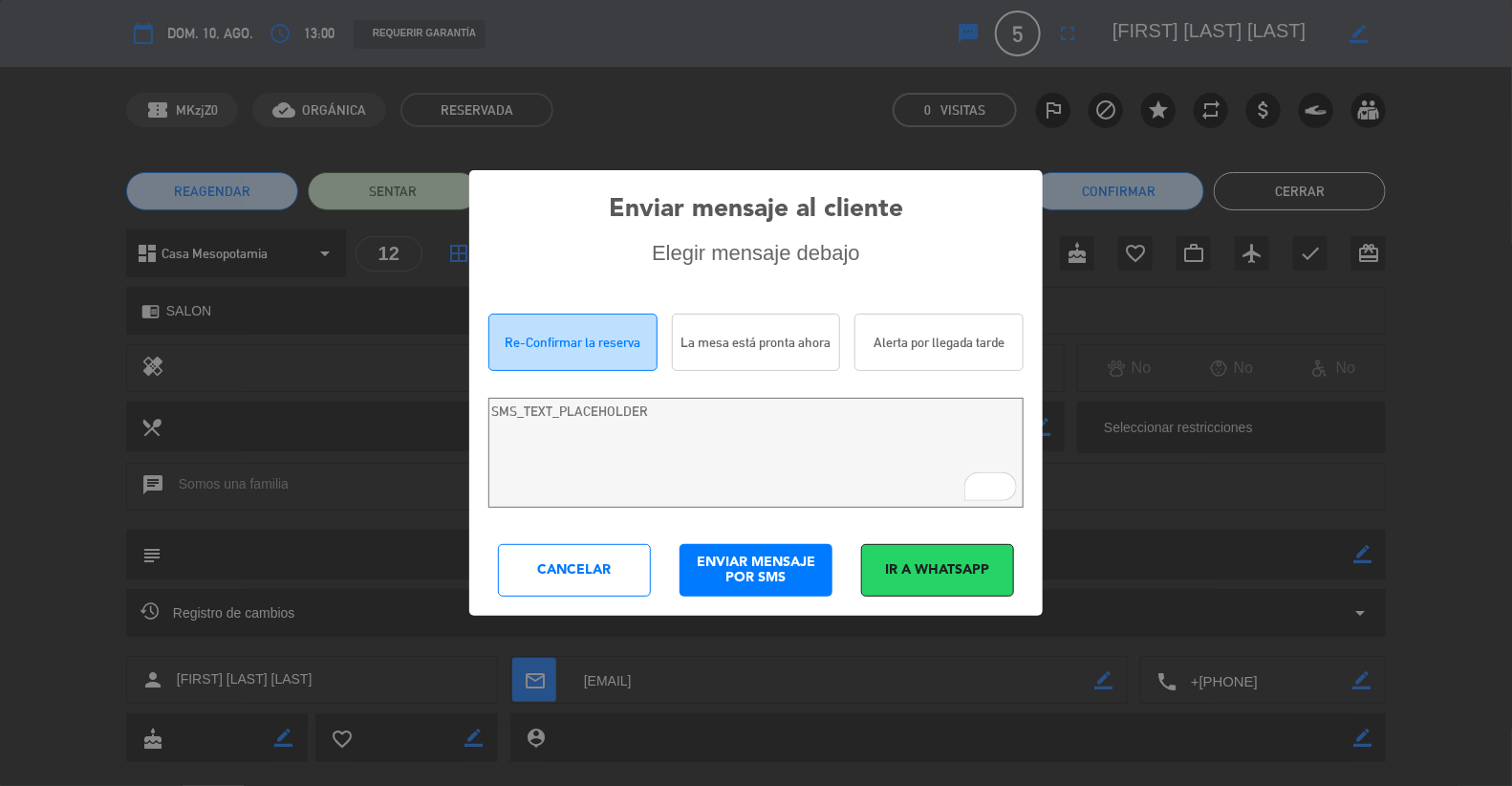 type 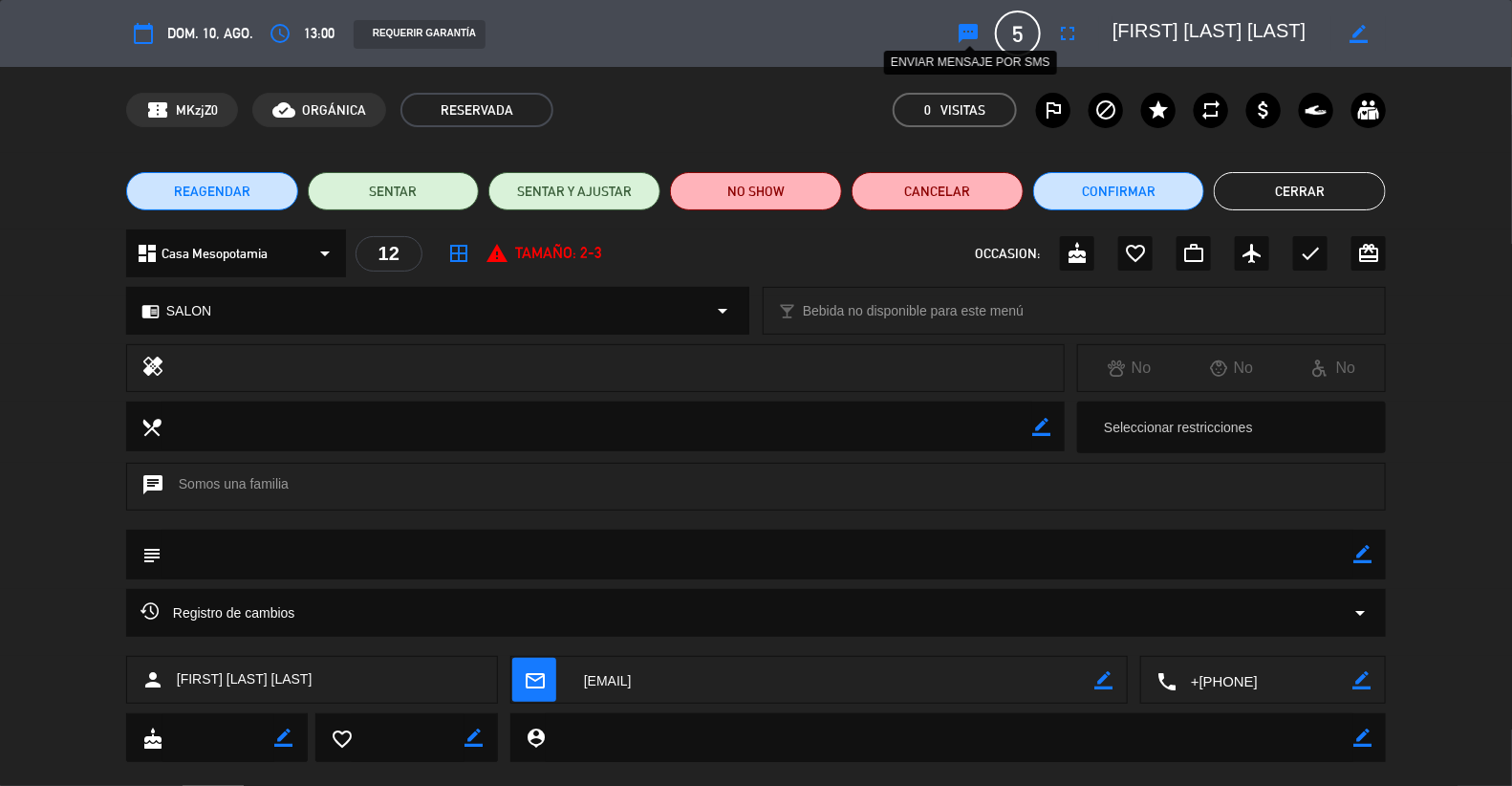 click on "sms" 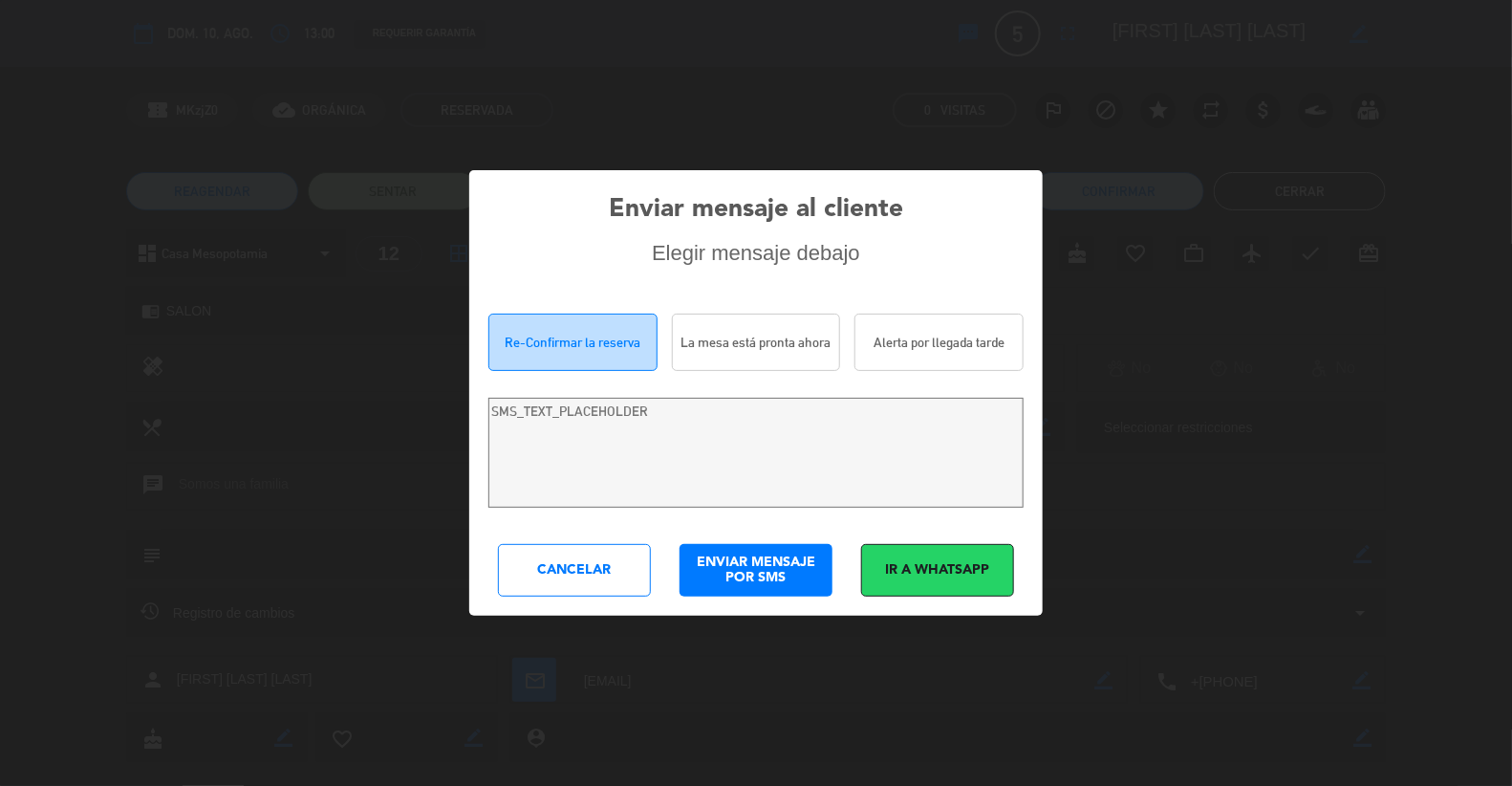 type on "Hola [FIRST] [LAST]! Estamos escribiendo para re-confirmar su reserva en Casa Mesopotamia para 5 persona el Sunday 10th August a las 13:00. Para confirmar, modificar o cancelar su reserva haga clic aquí https://casamesopotamia.meitre.com/confirm-reservation/b5WyqkEq14Y" 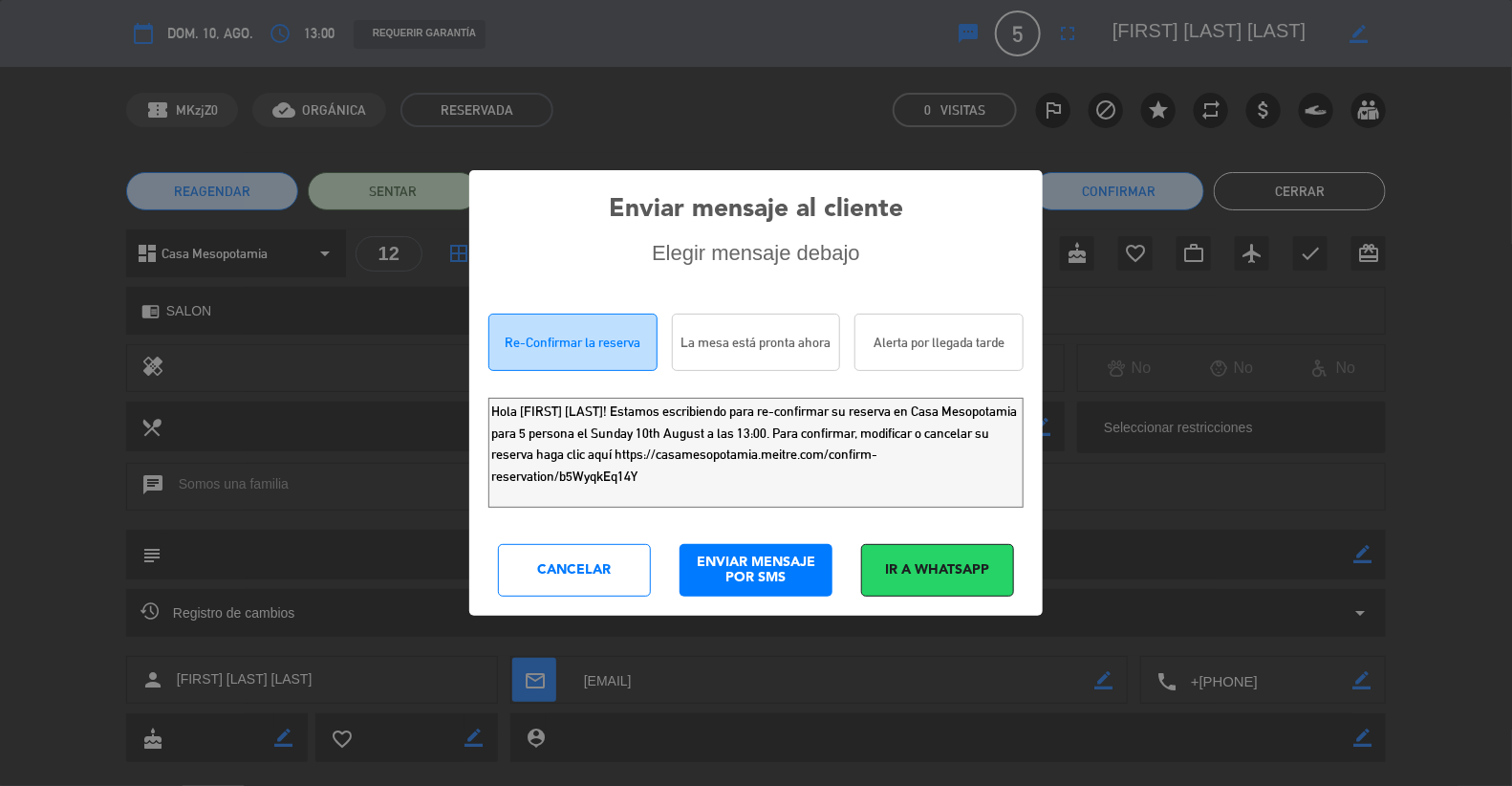 click on "Cancelar" 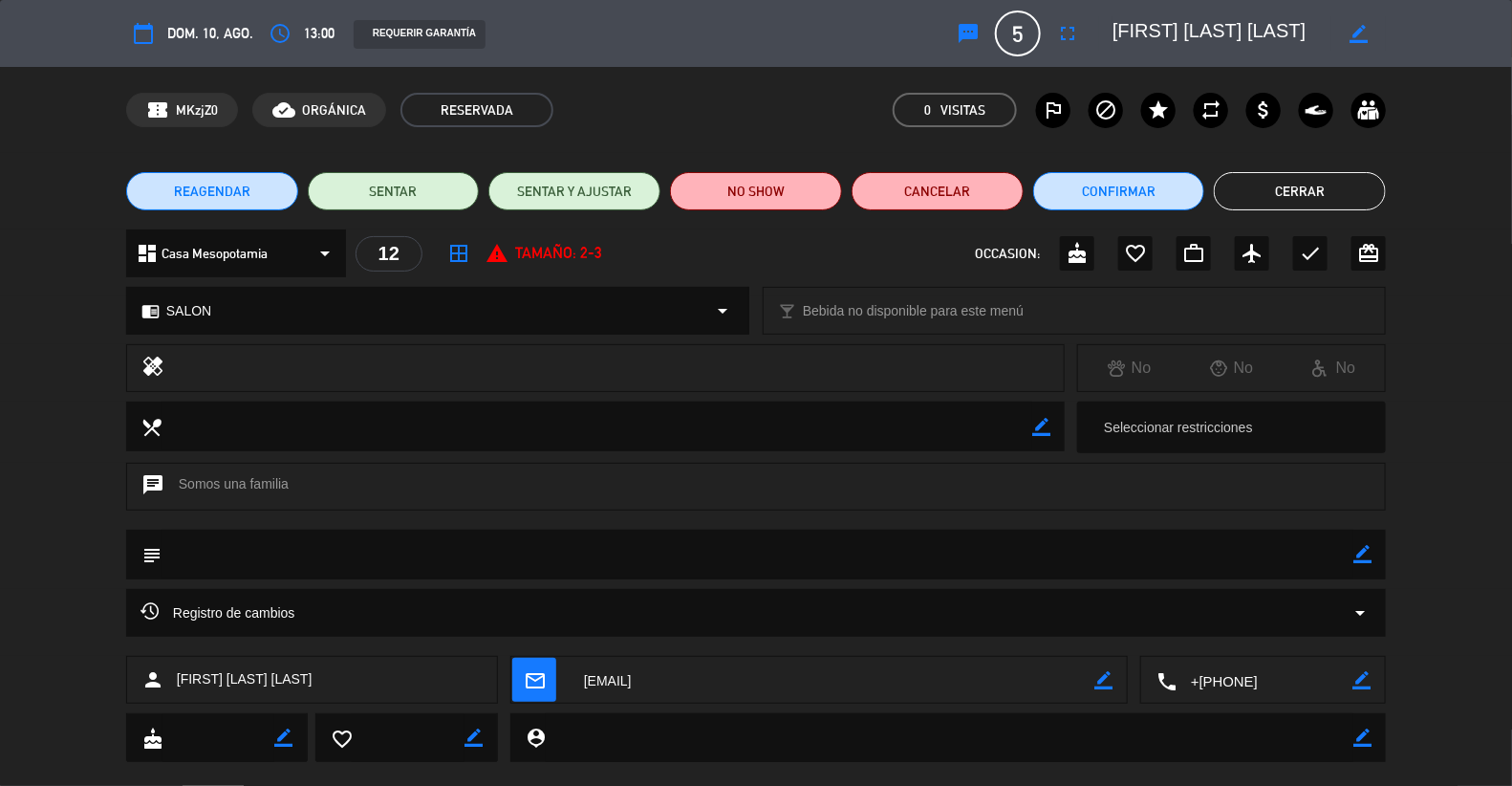 click on "Cerrar" 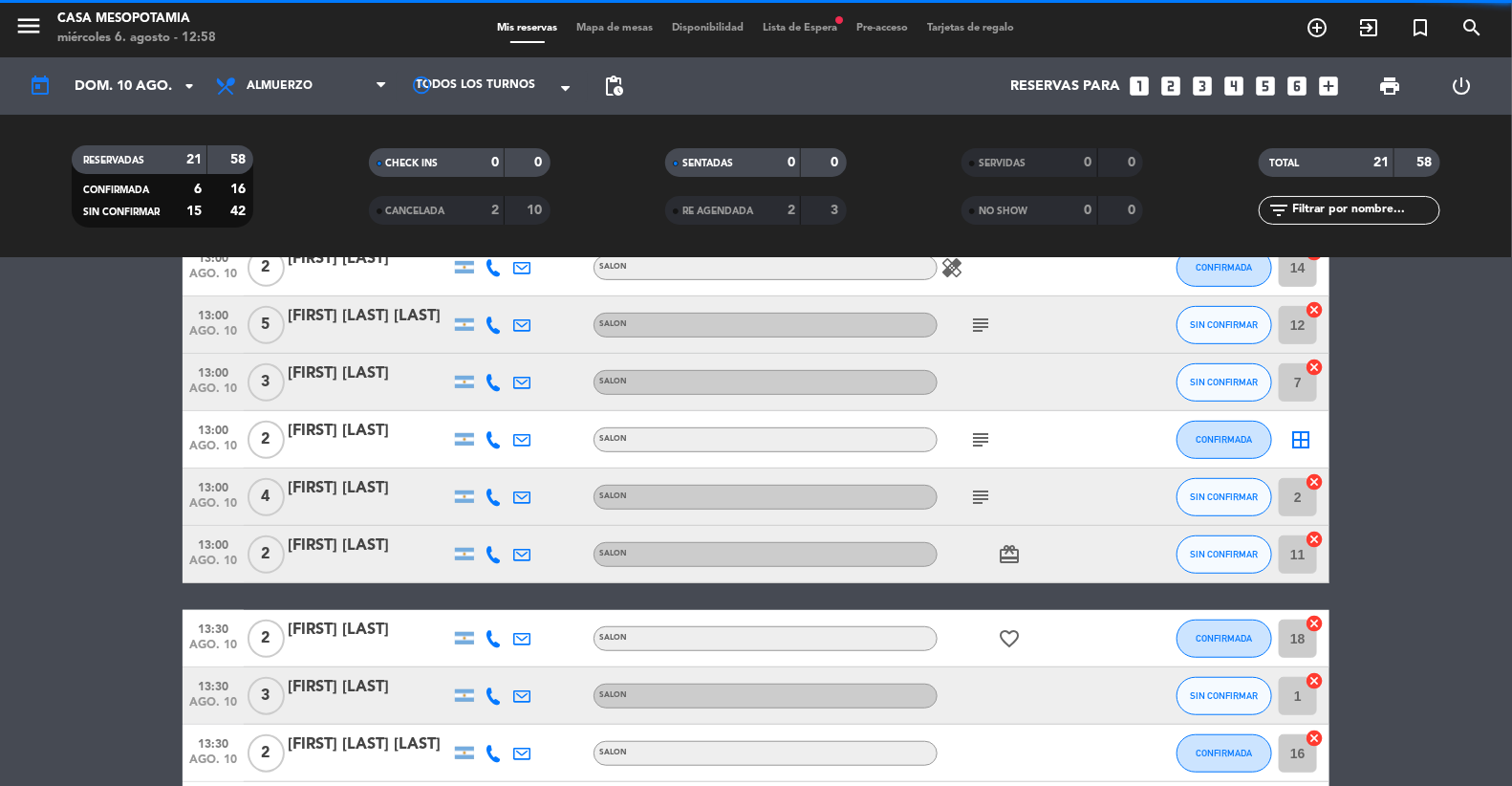 click on "Mapa de mesas" at bounding box center [616, 28] 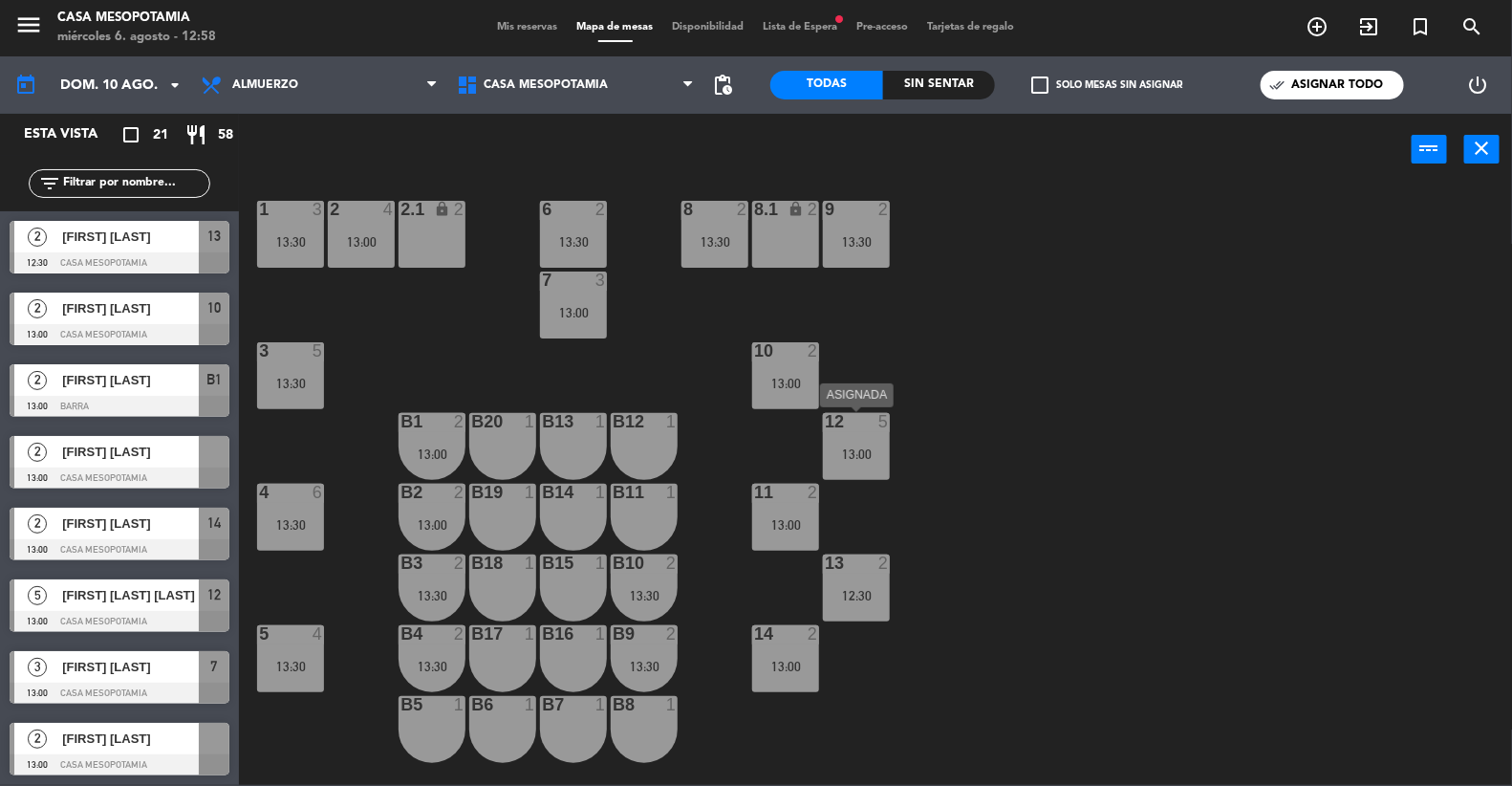 scroll, scrollTop: 17, scrollLeft: 0, axis: vertical 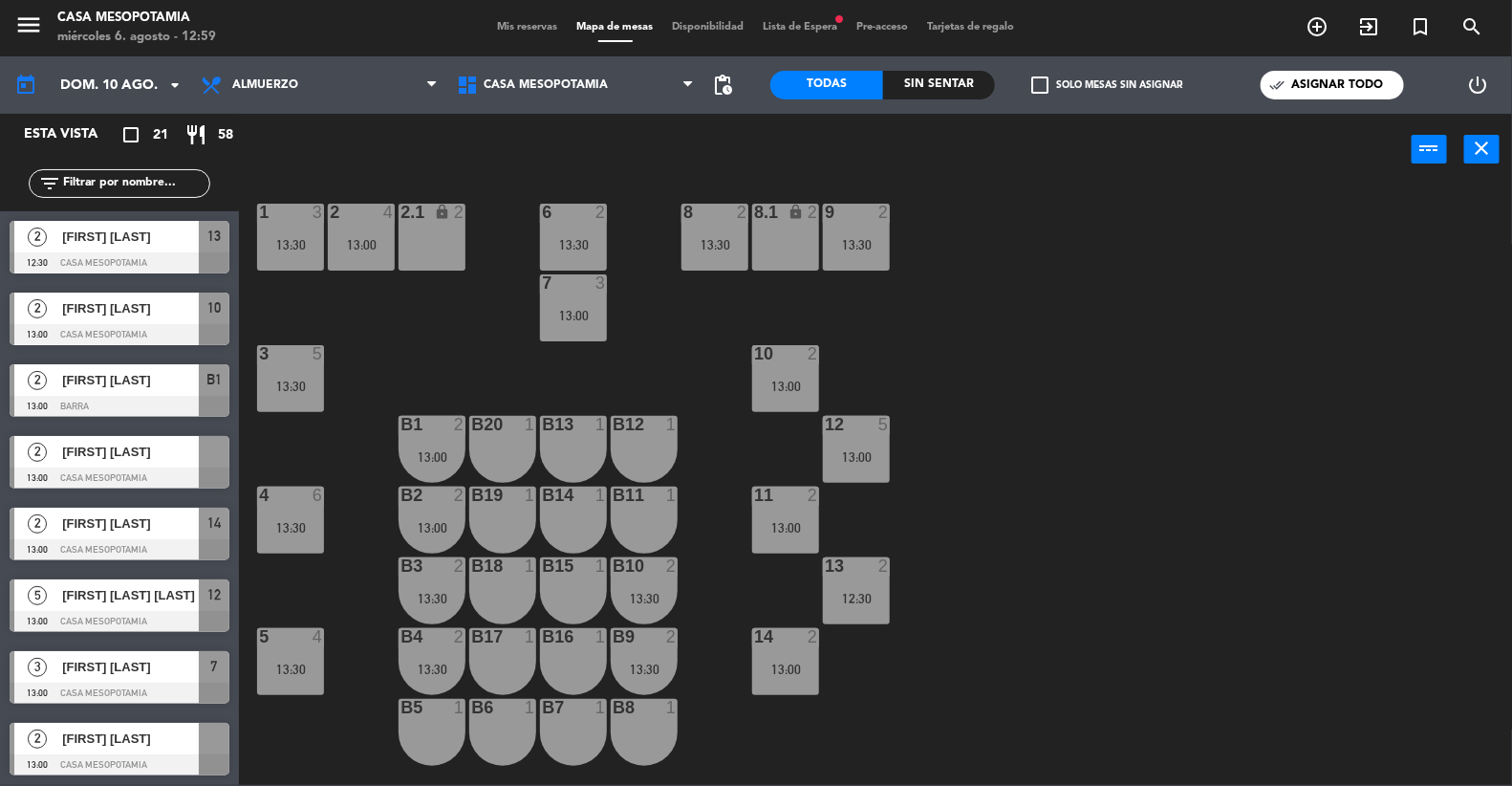 click on "menu  Casa Mesopotamia   miércoles 6. agosto - 12:59   Mis reservas   Mapa de mesas   Disponibilidad   Lista de Espera   fiber_manual_record   Pre-acceso   Tarjetas de regalo  add_circle_outline exit_to_app turned_in_not search" 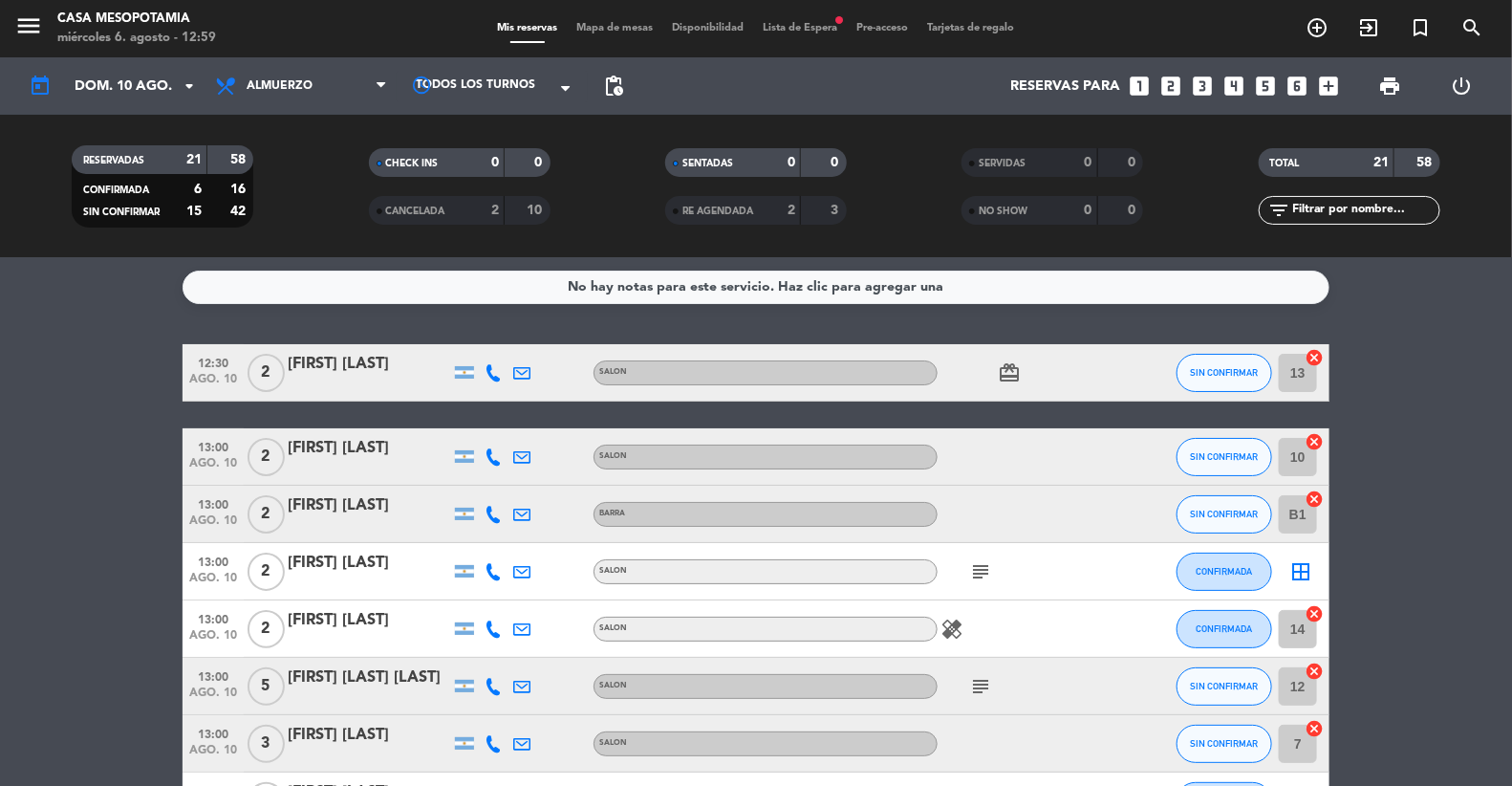 scroll, scrollTop: 0, scrollLeft: 0, axis: both 